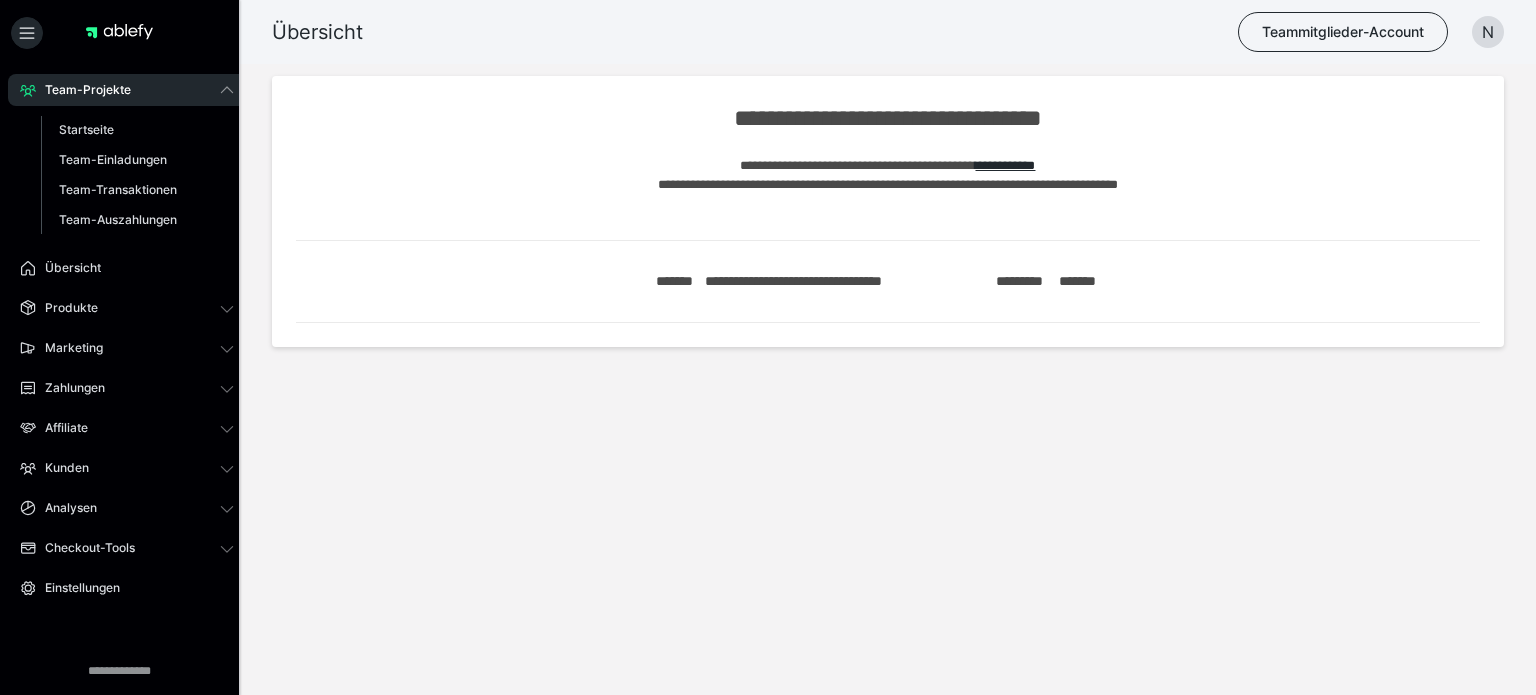 scroll, scrollTop: 0, scrollLeft: 0, axis: both 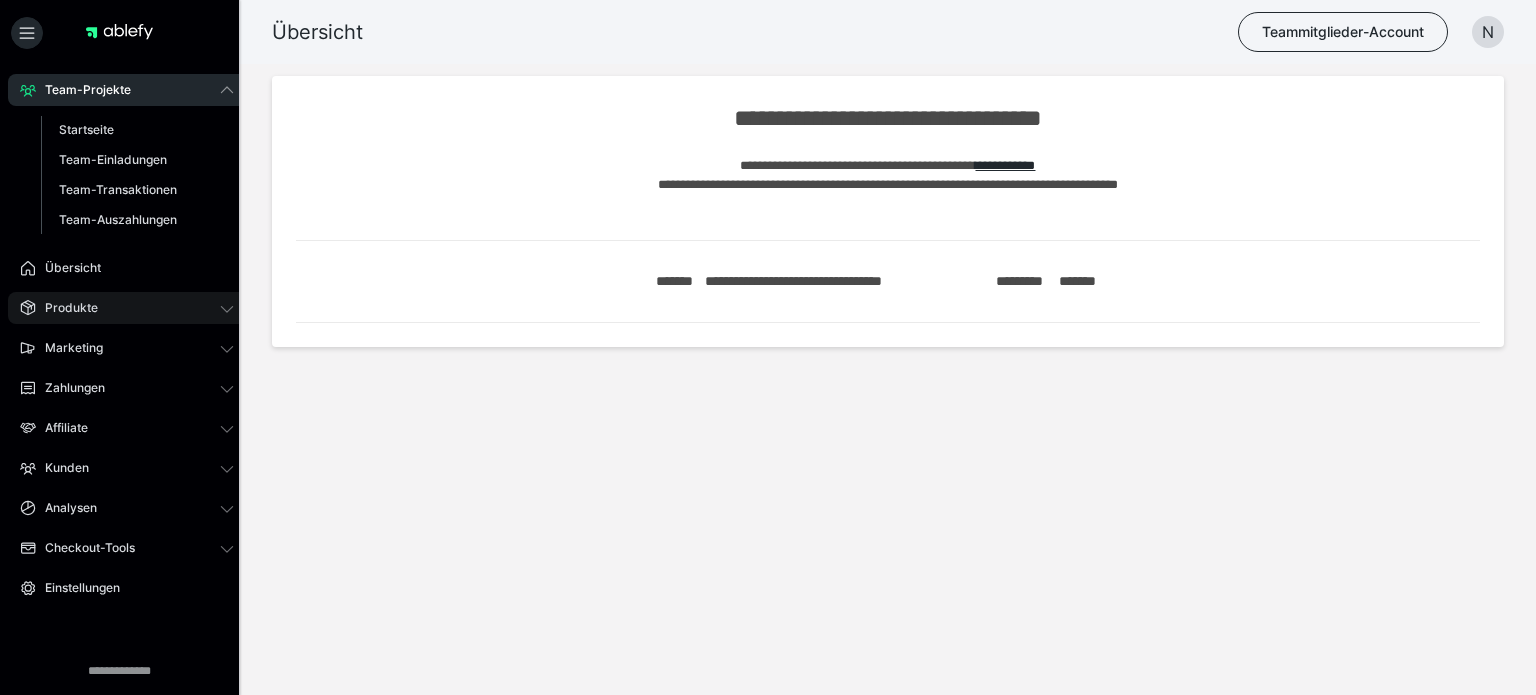 click on "Produkte" at bounding box center (127, 308) 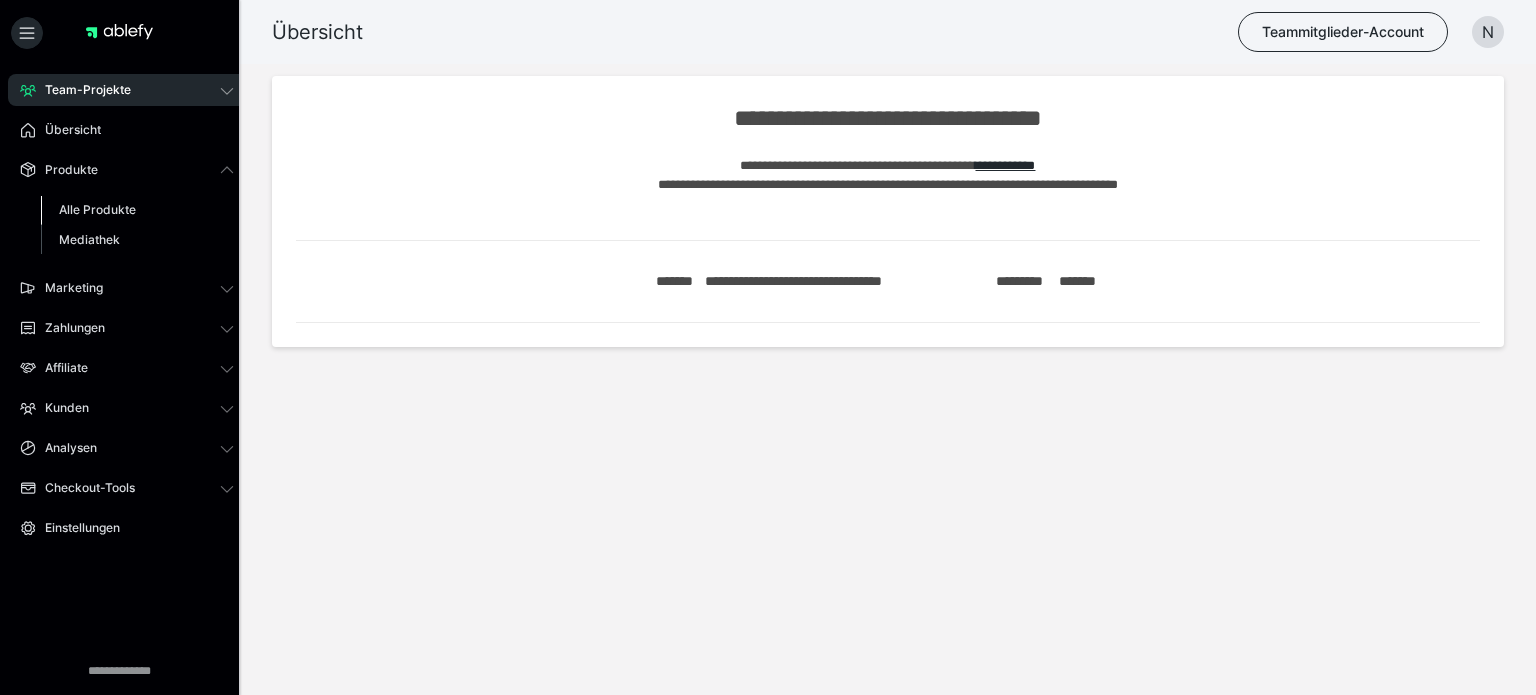 click on "Alle Produkte" at bounding box center [97, 209] 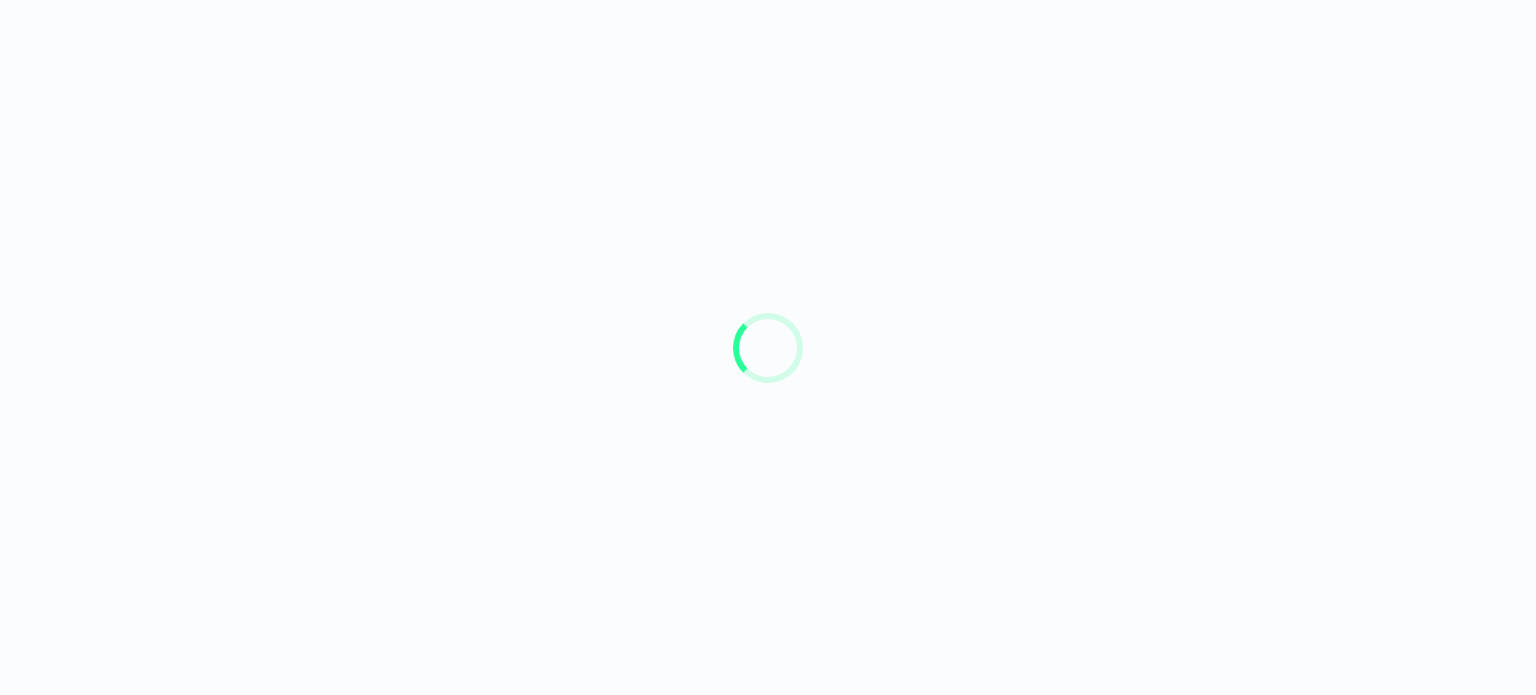 scroll, scrollTop: 0, scrollLeft: 0, axis: both 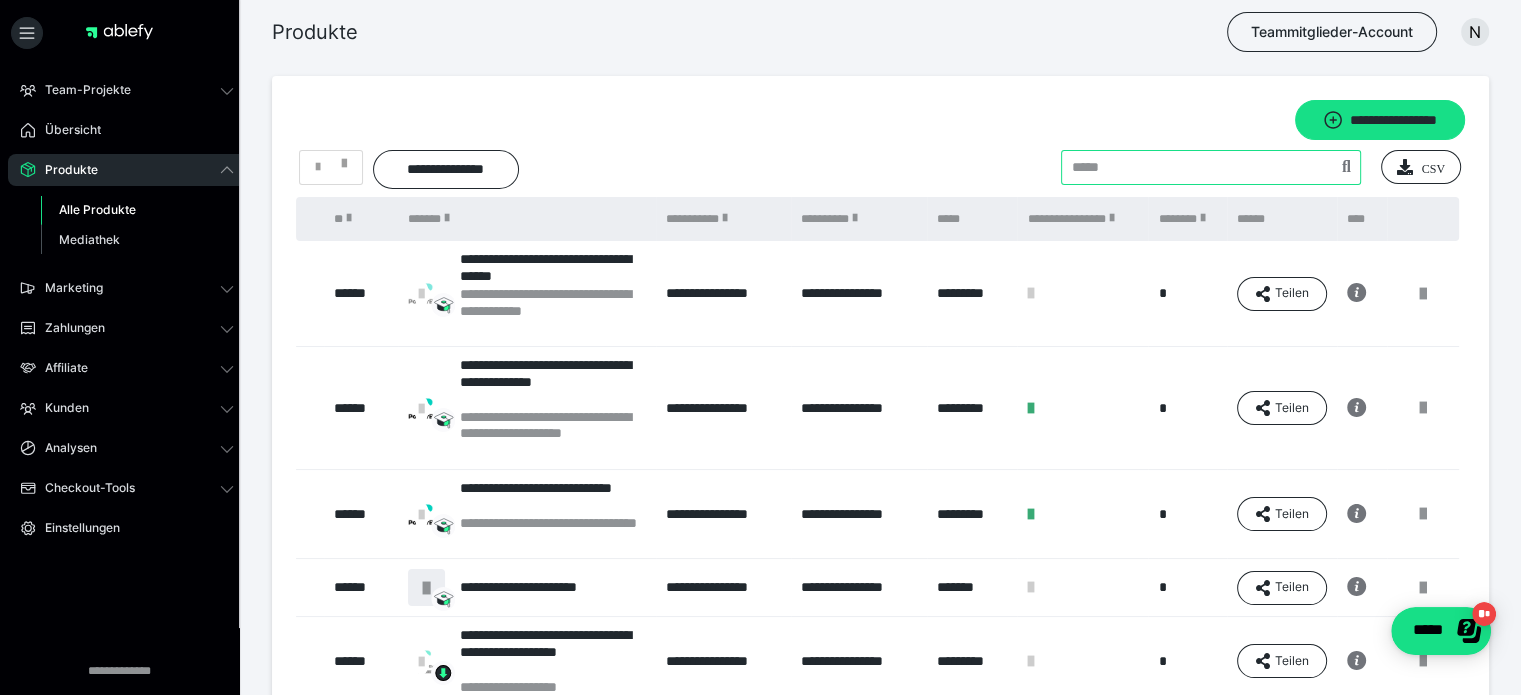 click at bounding box center (1211, 167) 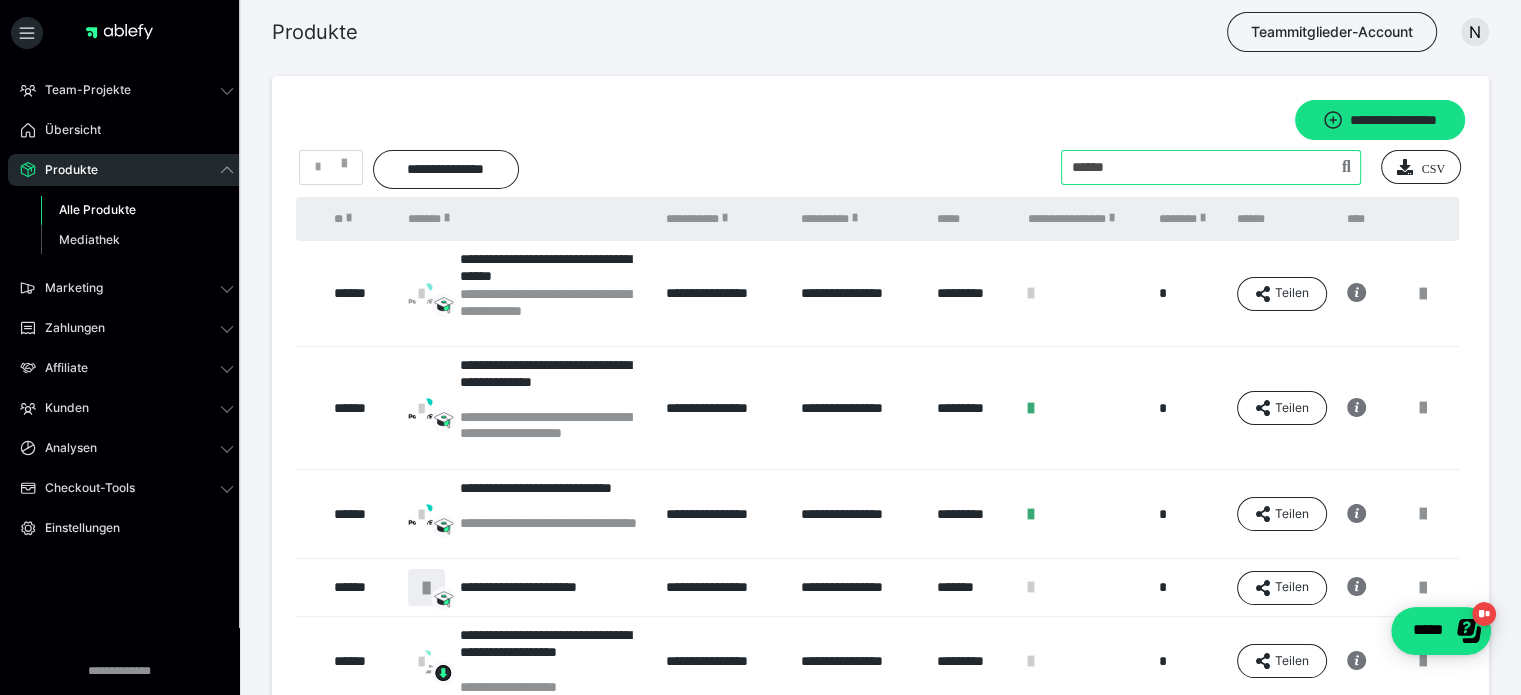 type on "******" 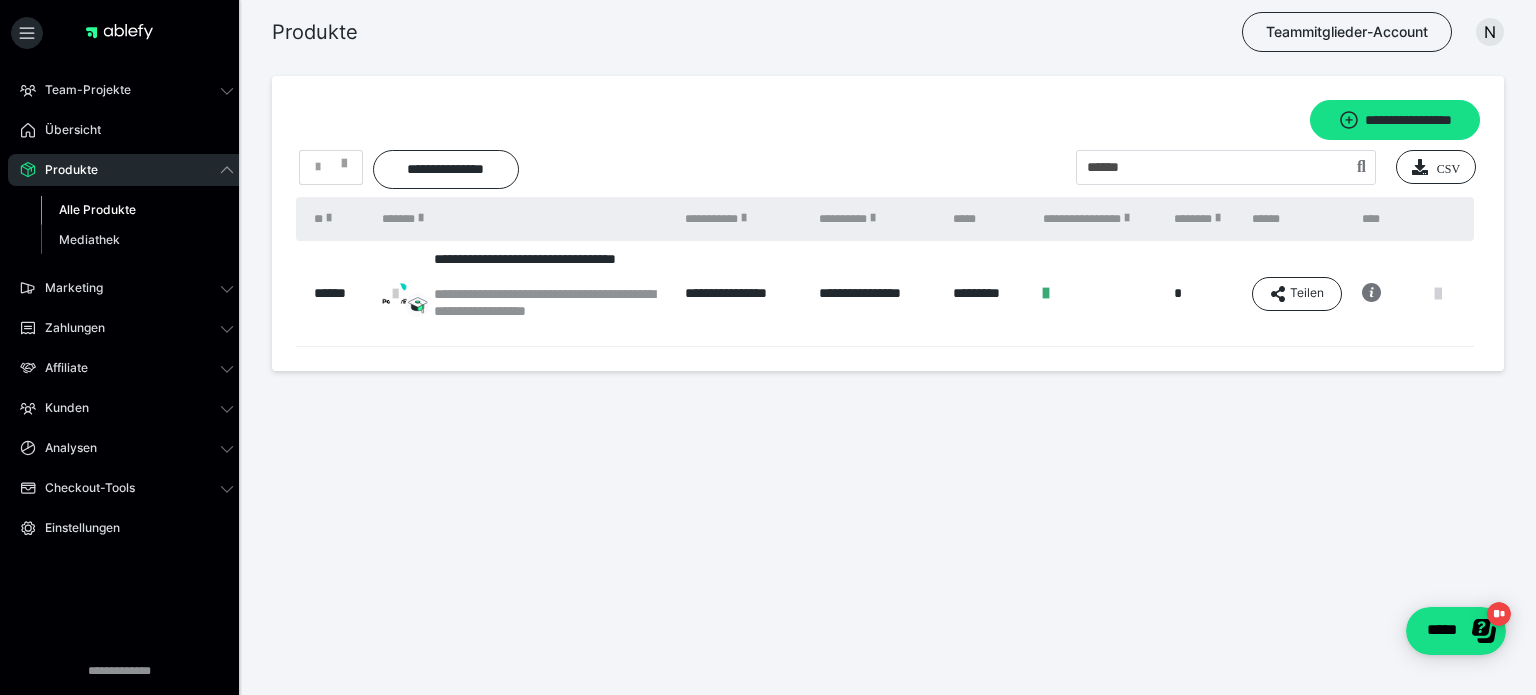 click at bounding box center [1438, 294] 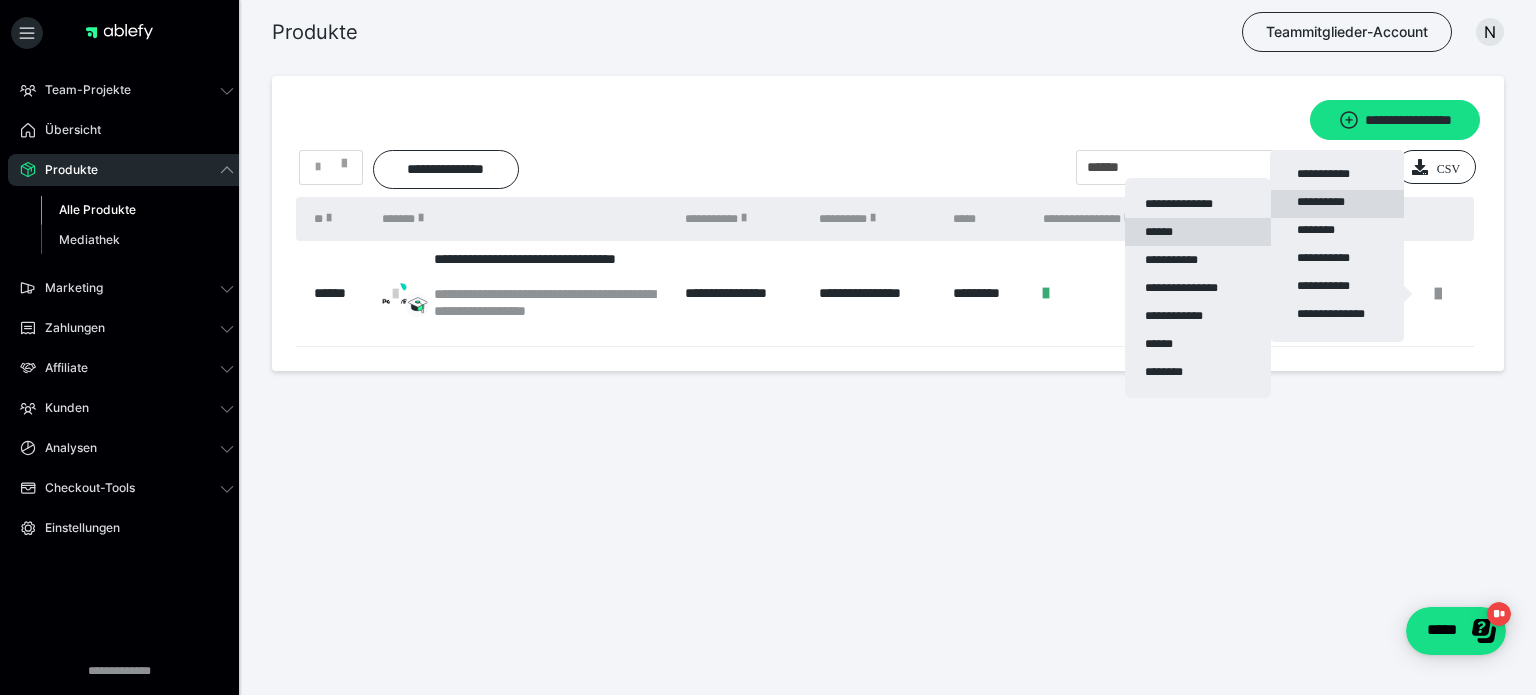 click on "******" at bounding box center (1198, 232) 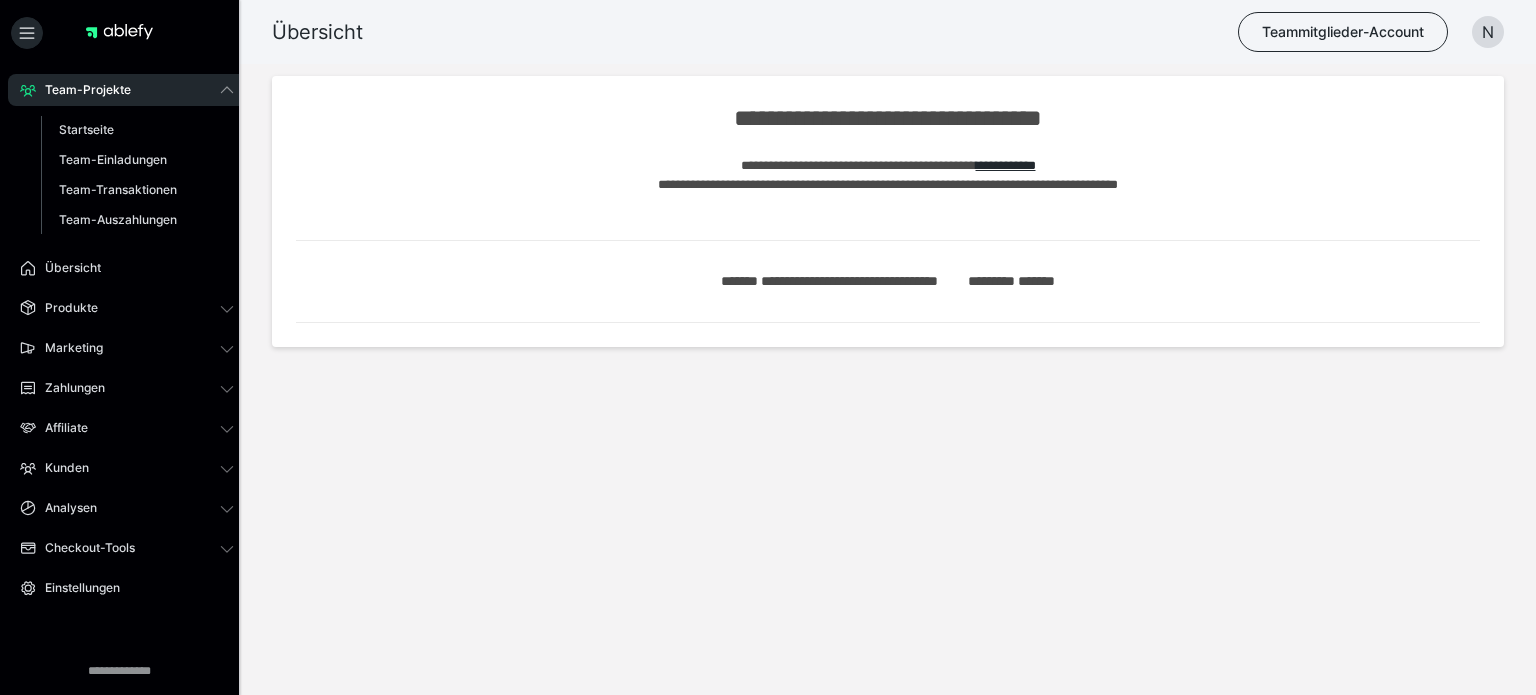 scroll, scrollTop: 0, scrollLeft: 0, axis: both 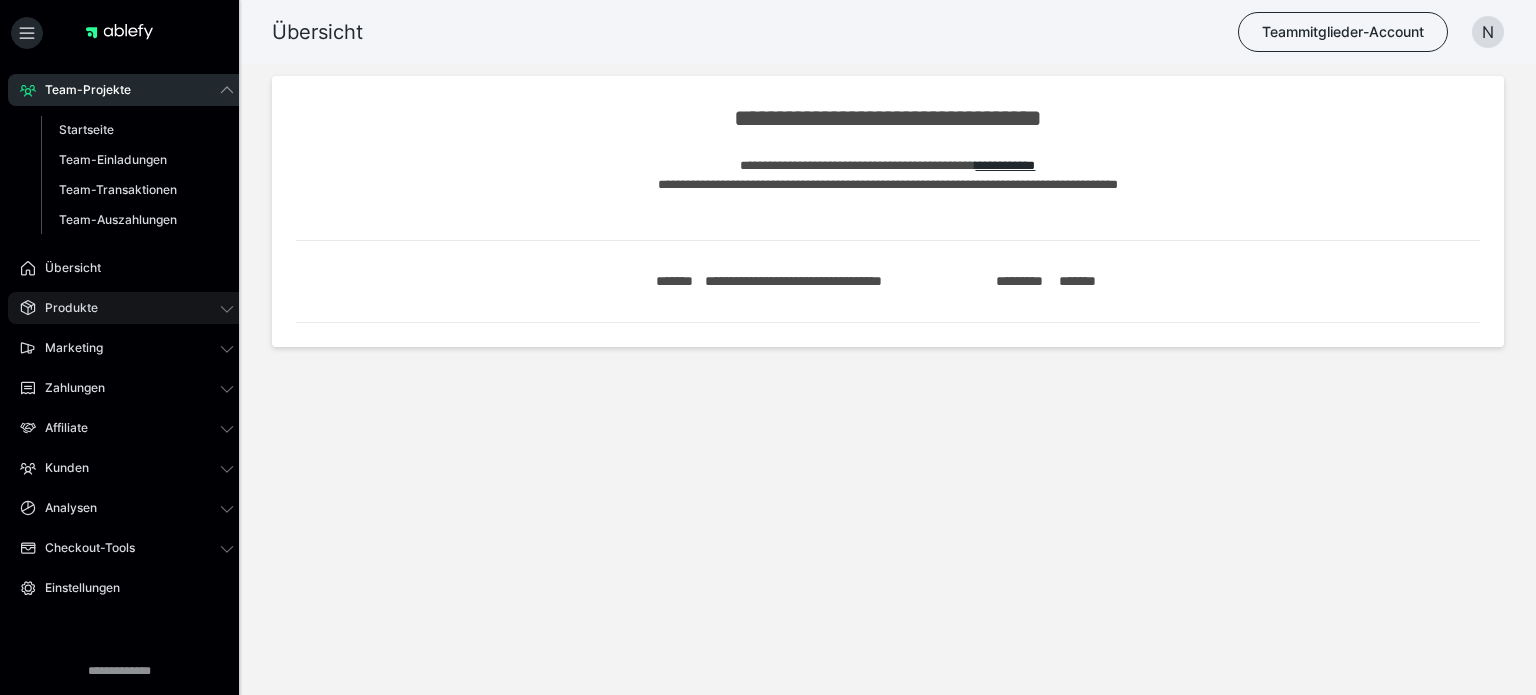 click on "Produkte" at bounding box center (127, 308) 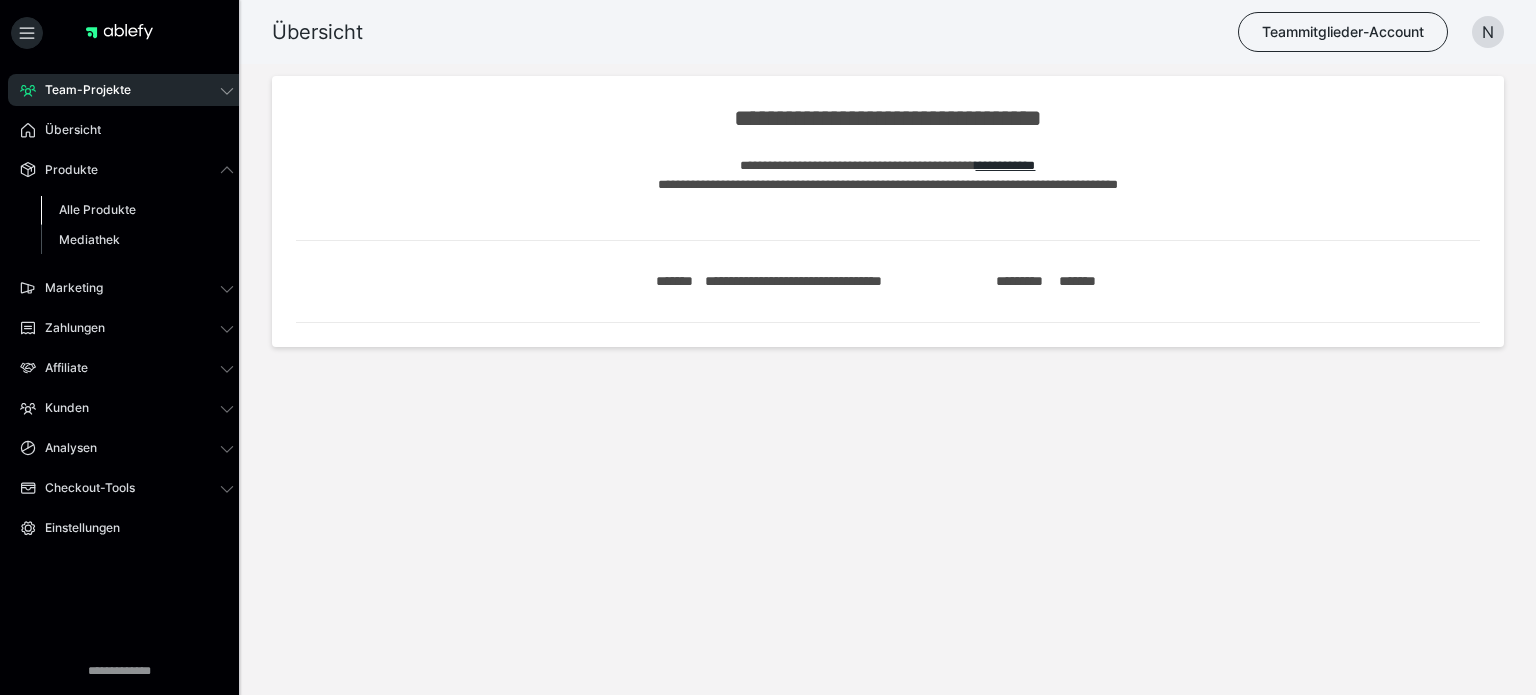 click on "Alle Produkte" at bounding box center [137, 210] 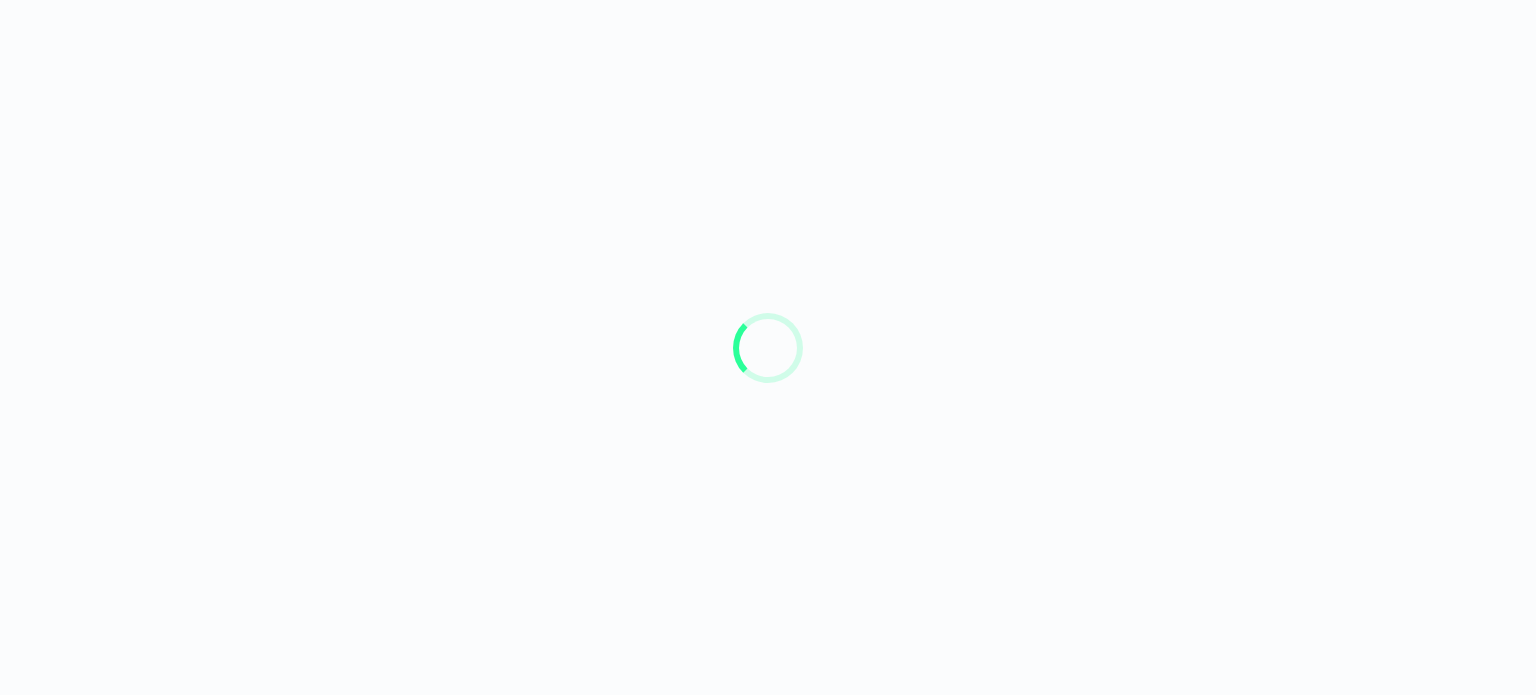 scroll, scrollTop: 0, scrollLeft: 0, axis: both 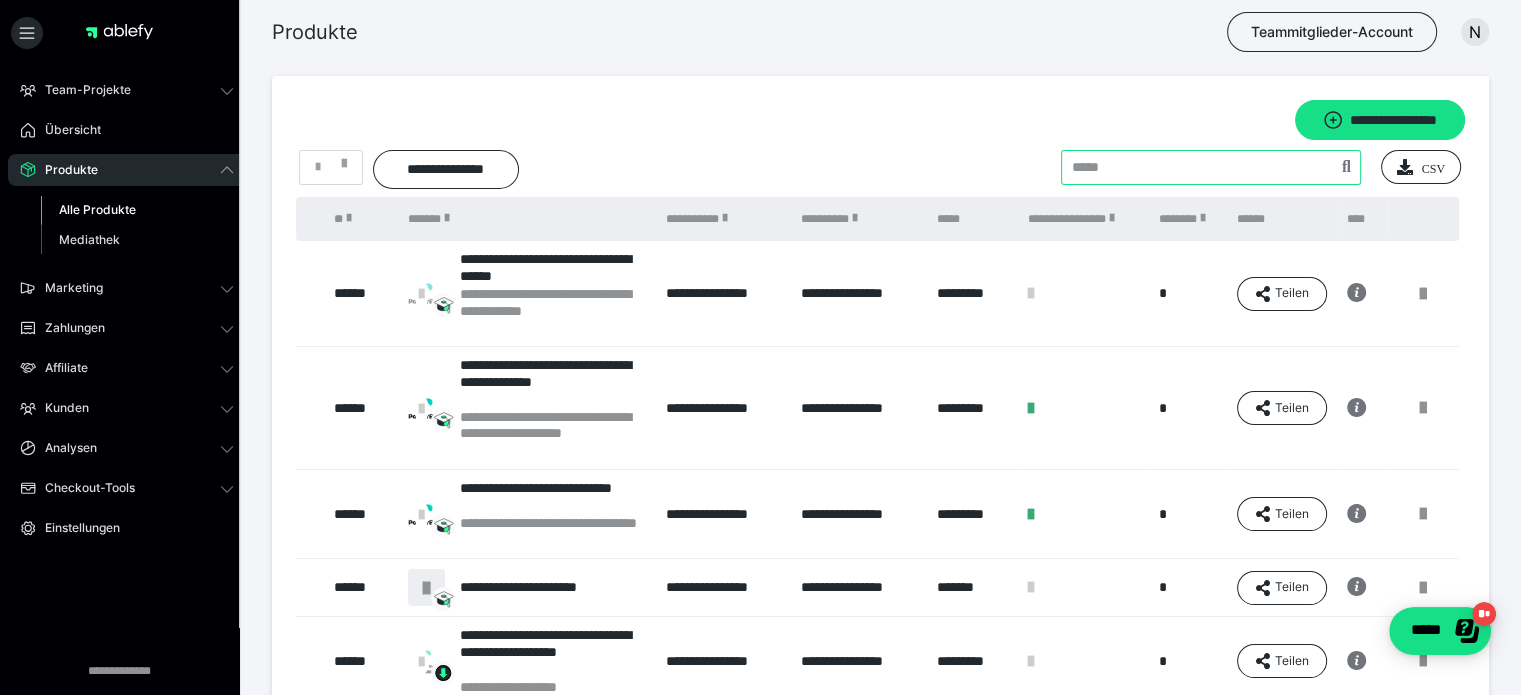 click at bounding box center (1211, 167) 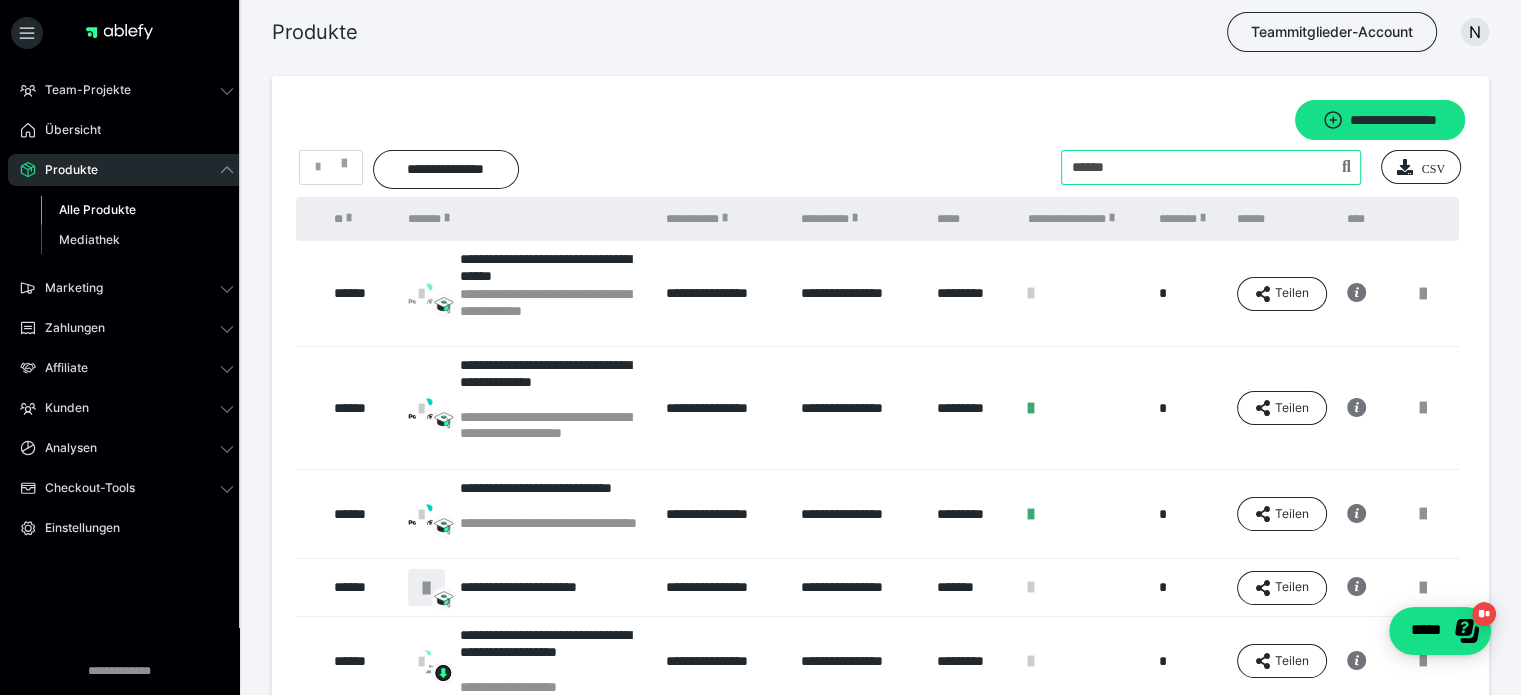type on "******" 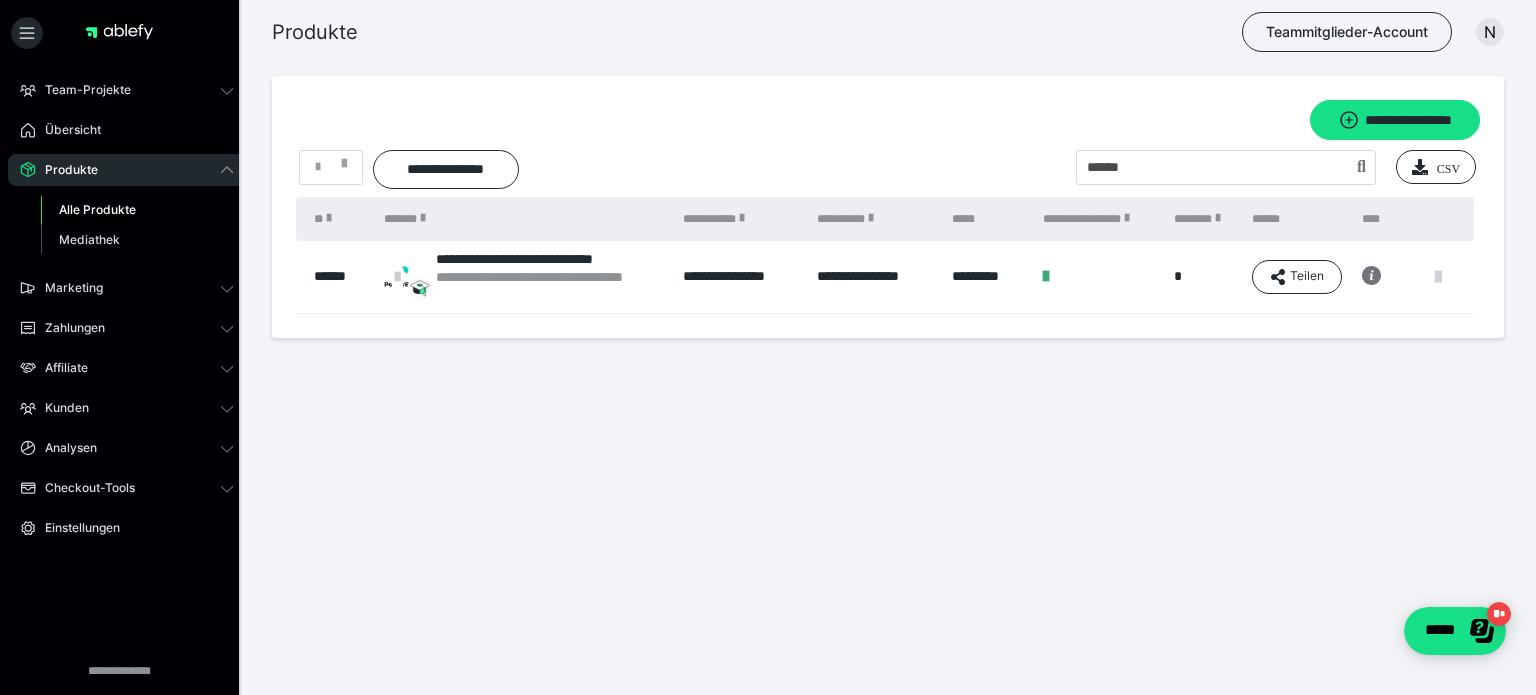 click at bounding box center (1438, 277) 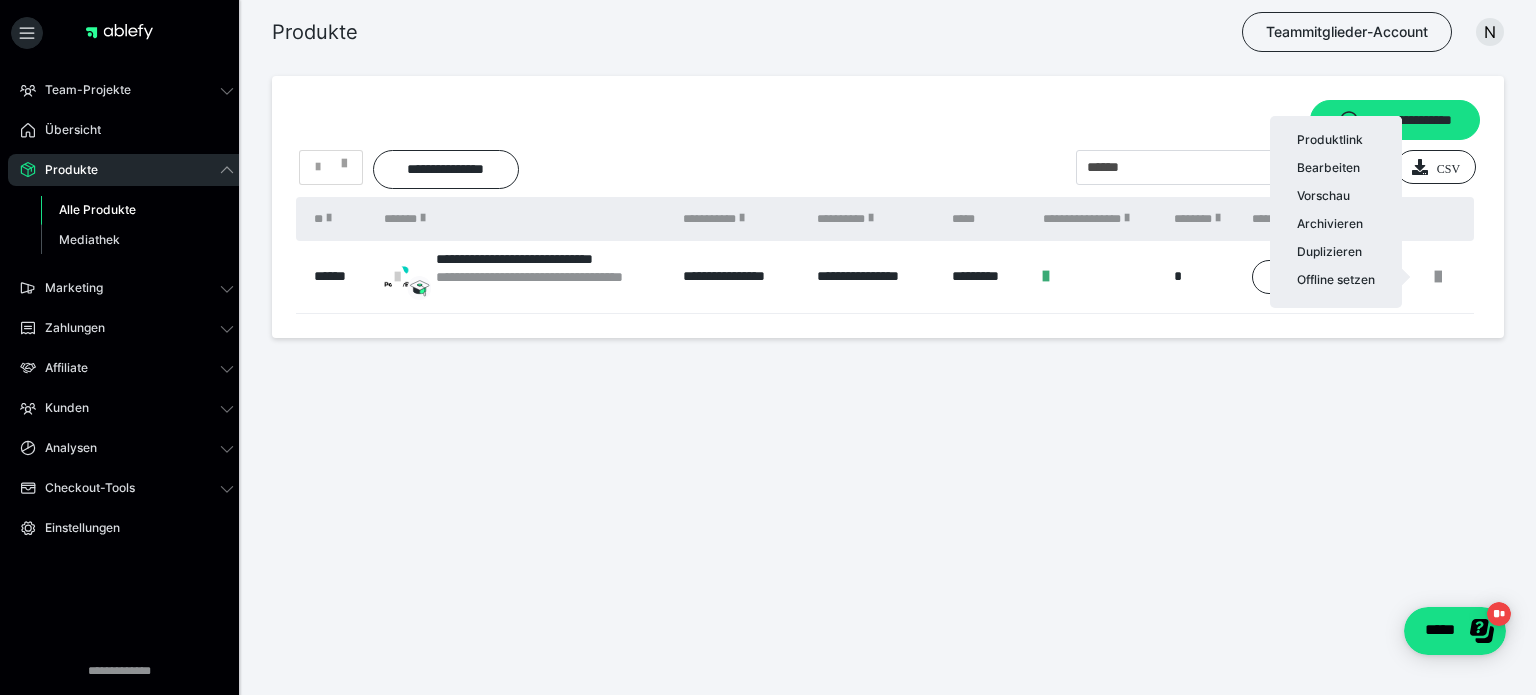 click at bounding box center (768, 347) 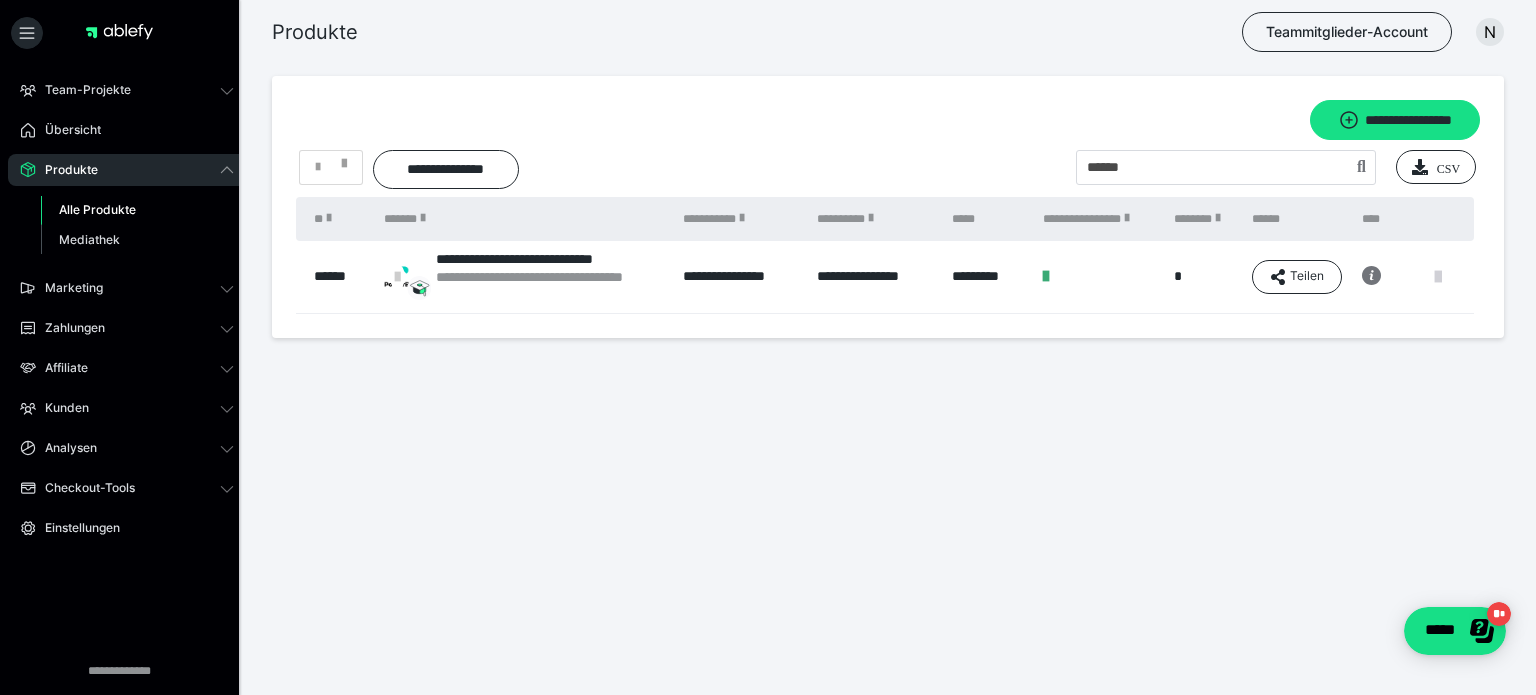 click at bounding box center (1438, 277) 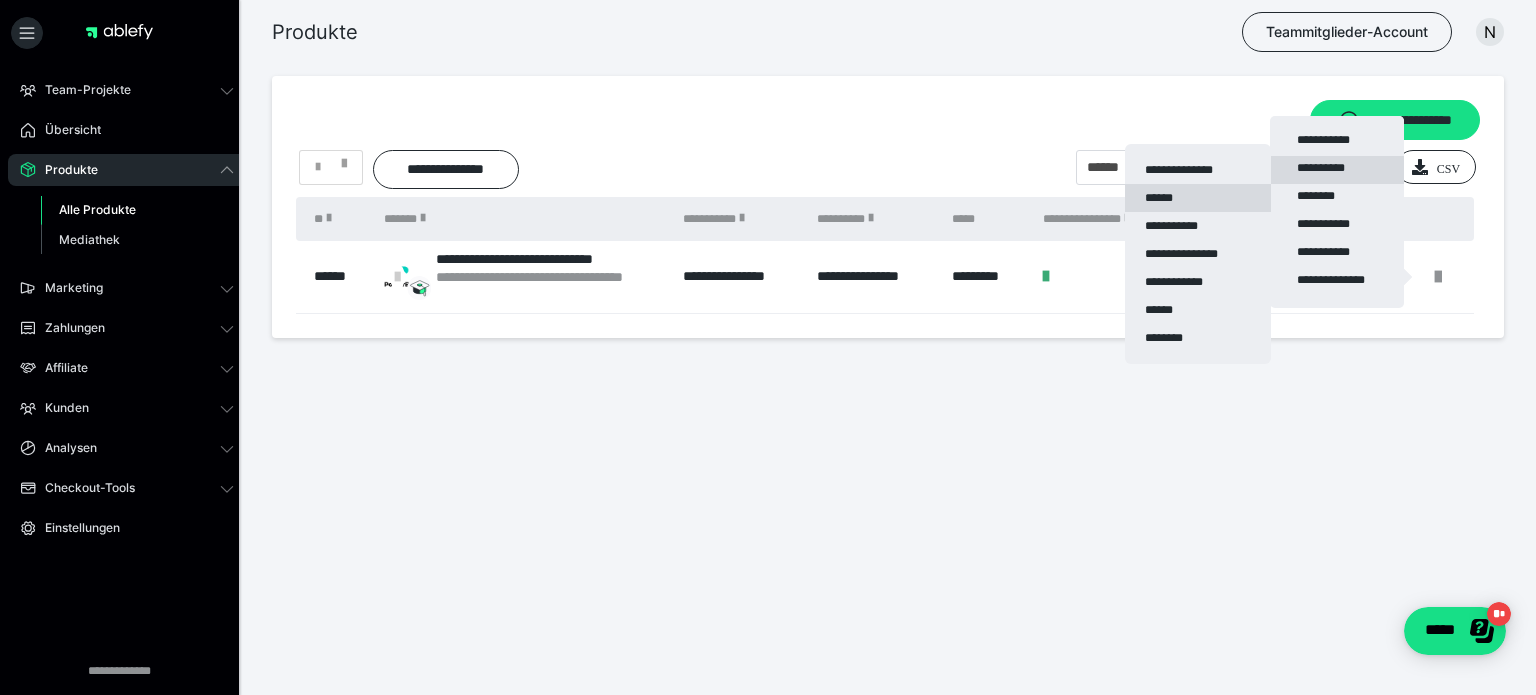 click on "******" at bounding box center (1198, 198) 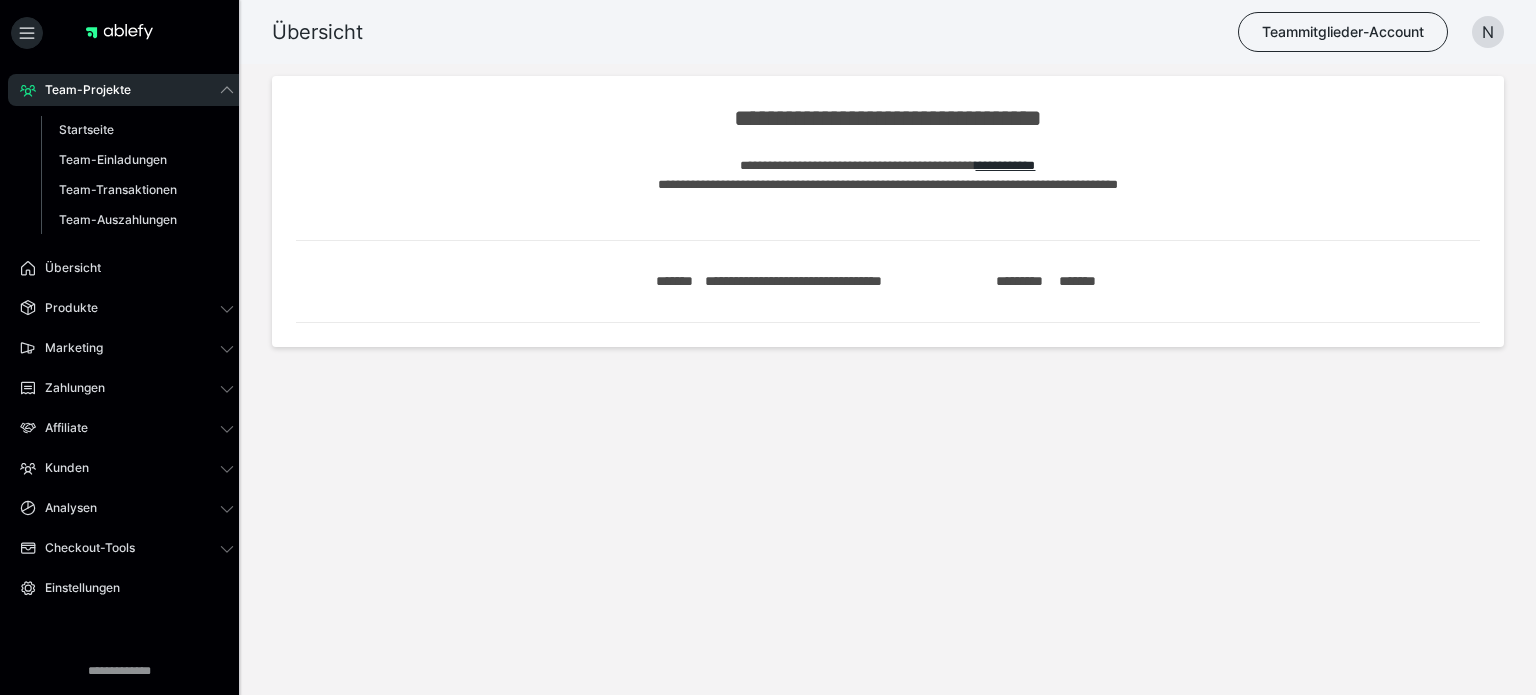 scroll, scrollTop: 0, scrollLeft: 0, axis: both 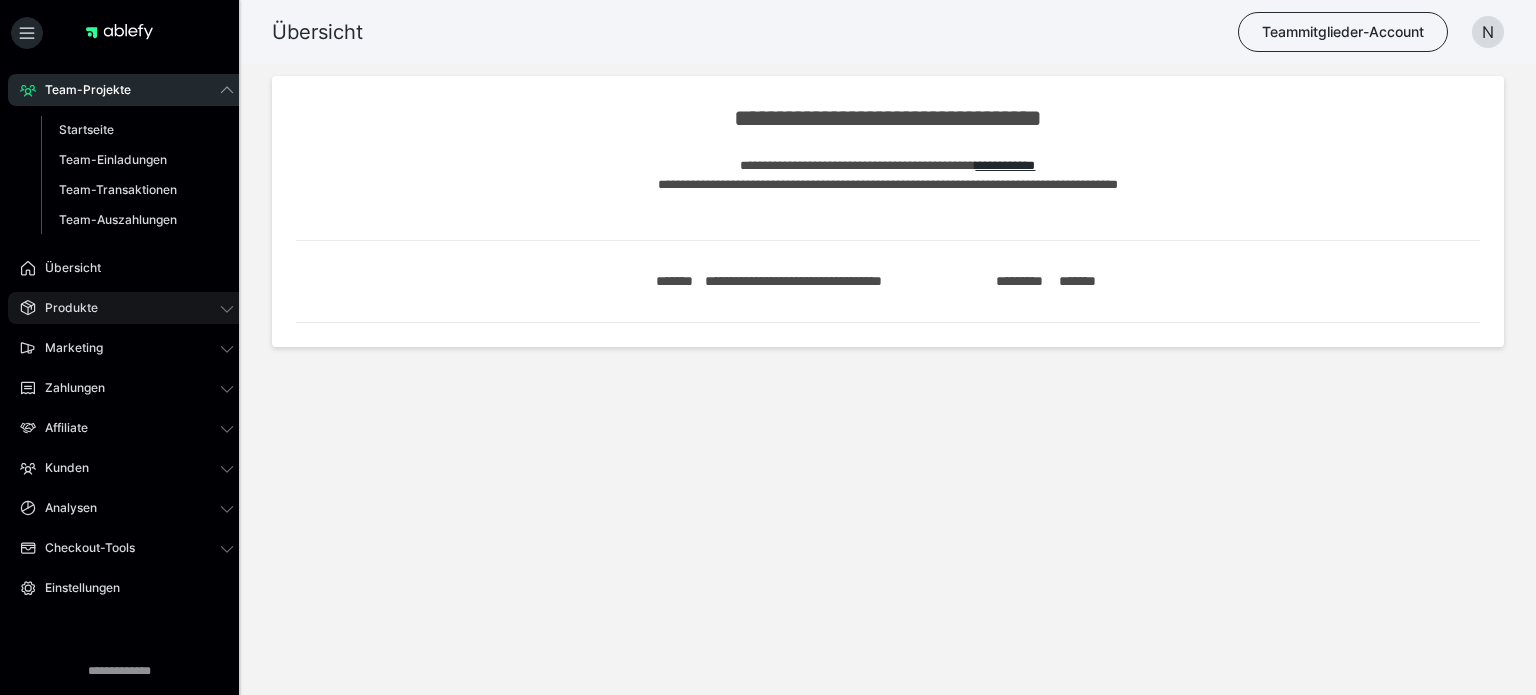 click on "Produkte" at bounding box center [127, 308] 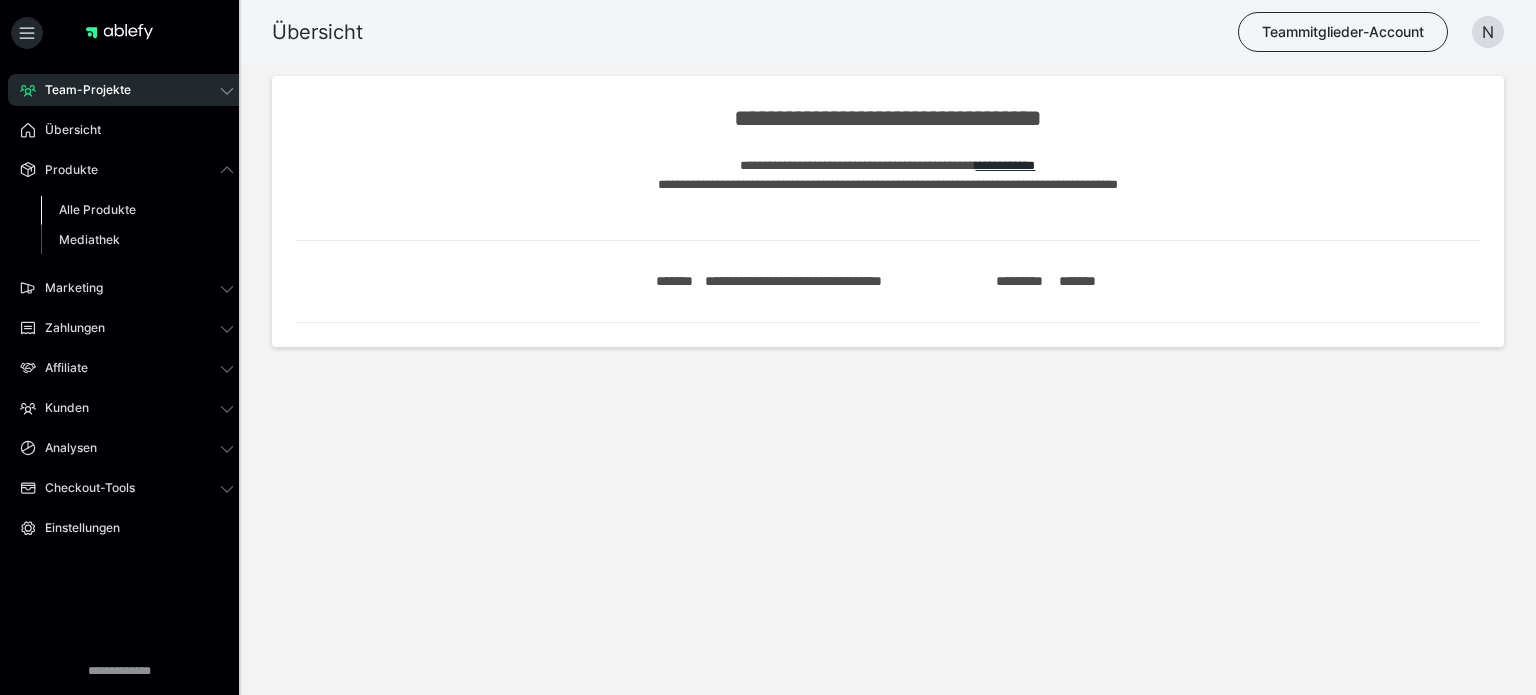click on "Alle Produkte" at bounding box center [97, 209] 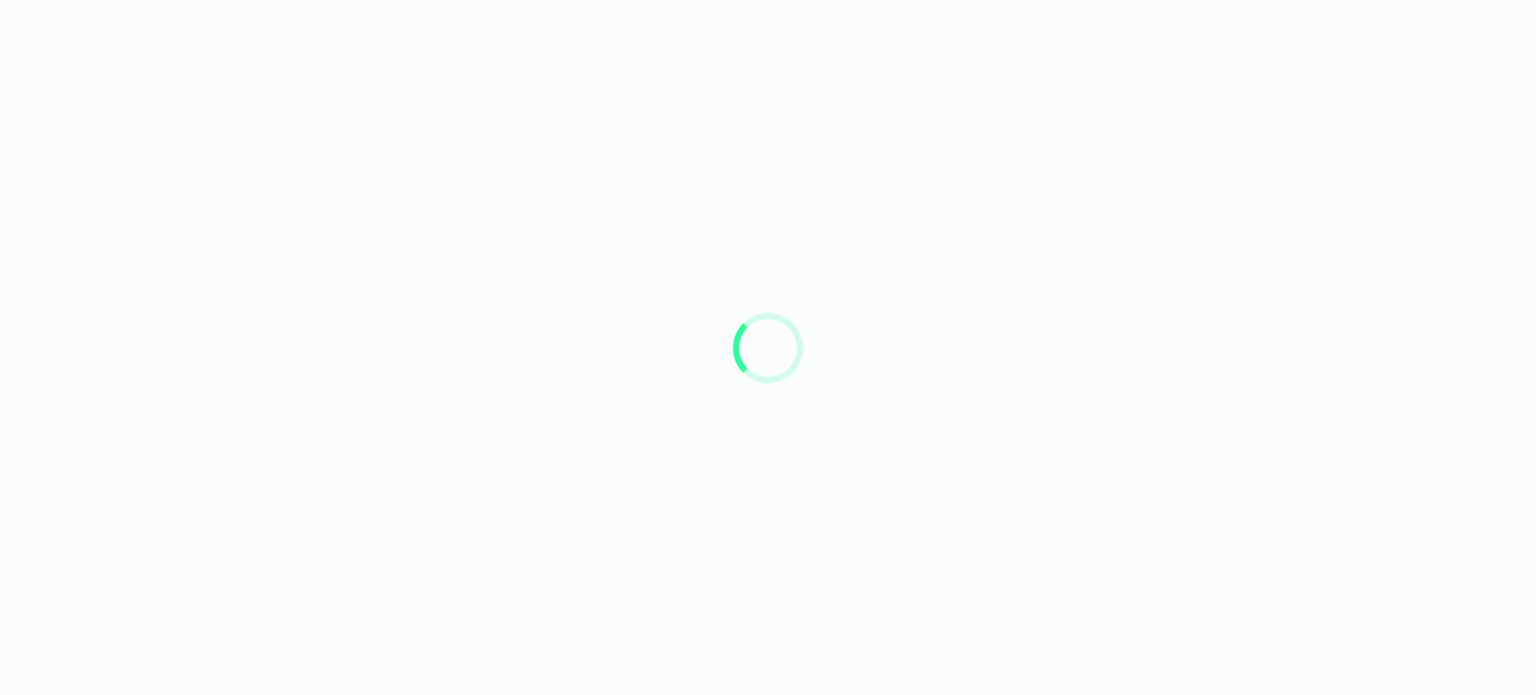 scroll, scrollTop: 0, scrollLeft: 0, axis: both 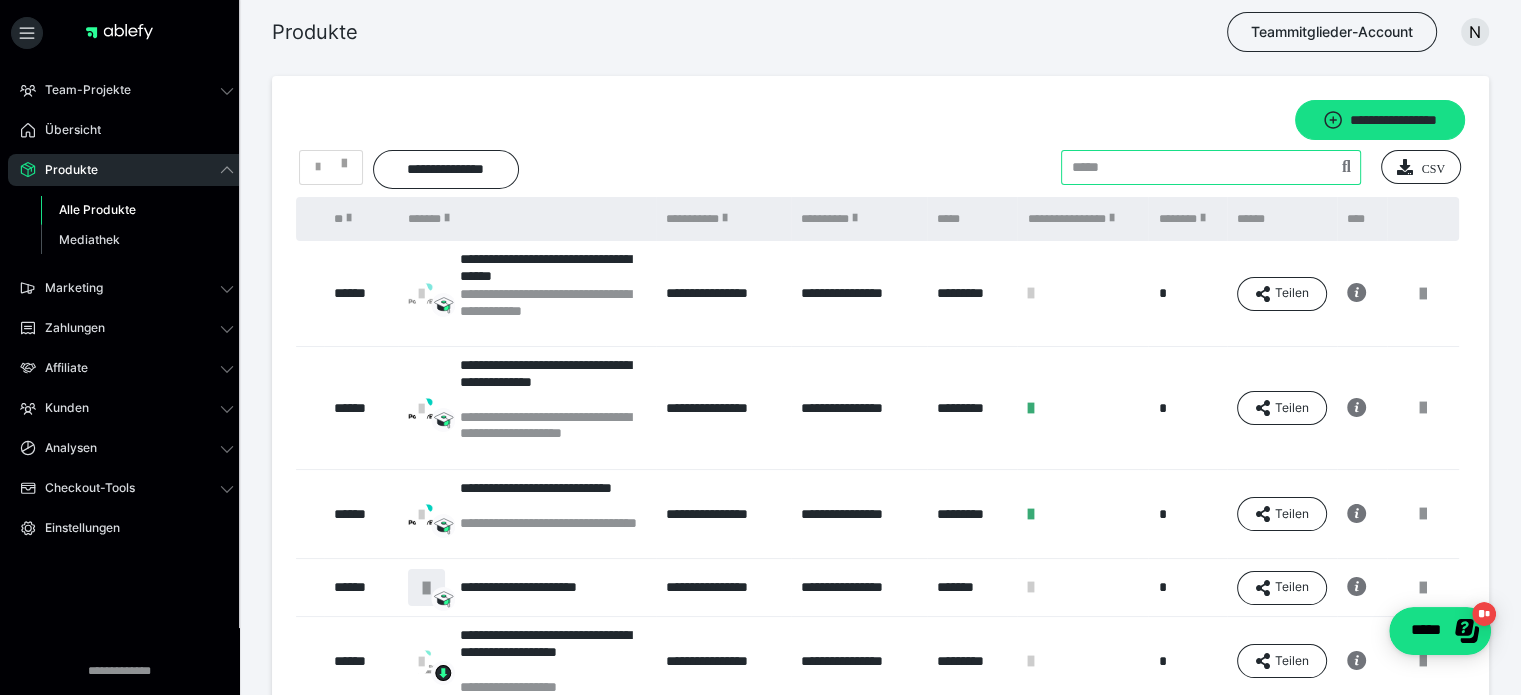 click at bounding box center [1211, 167] 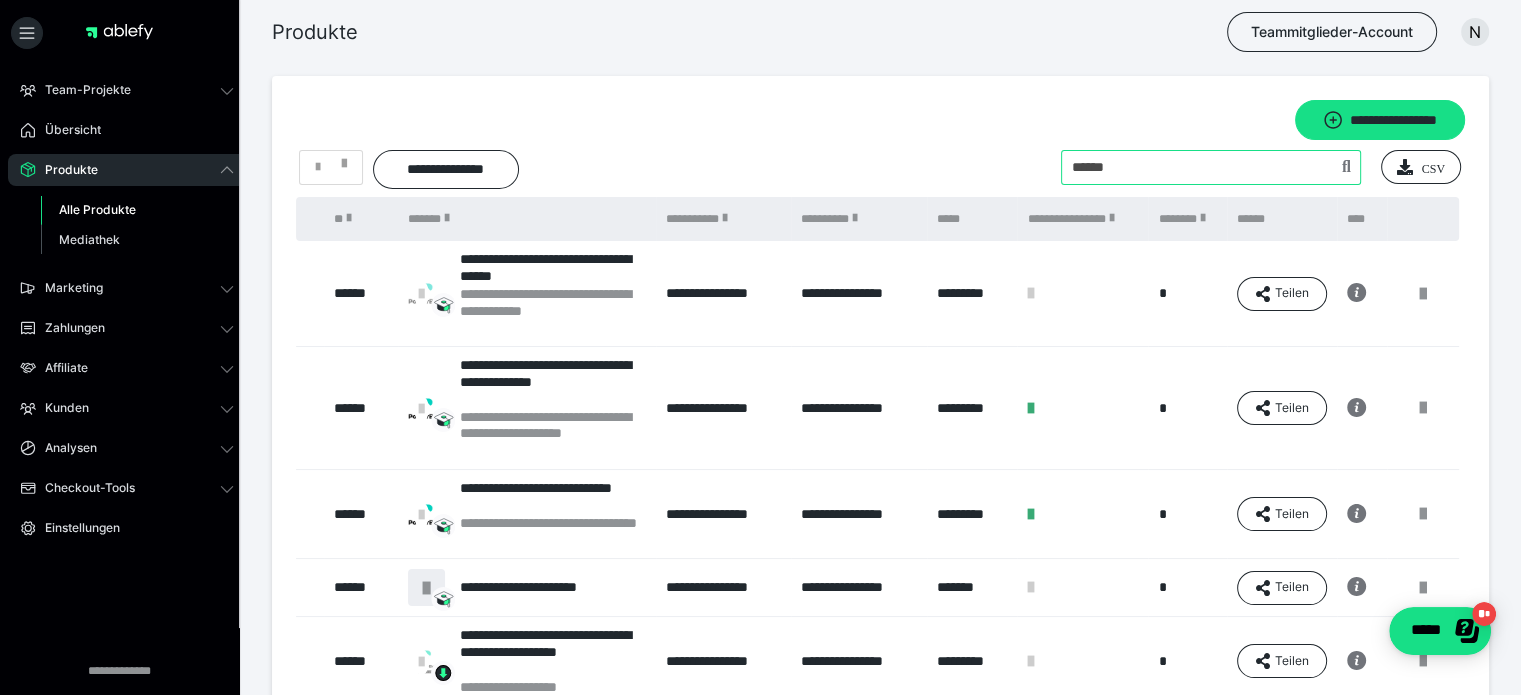 type on "******" 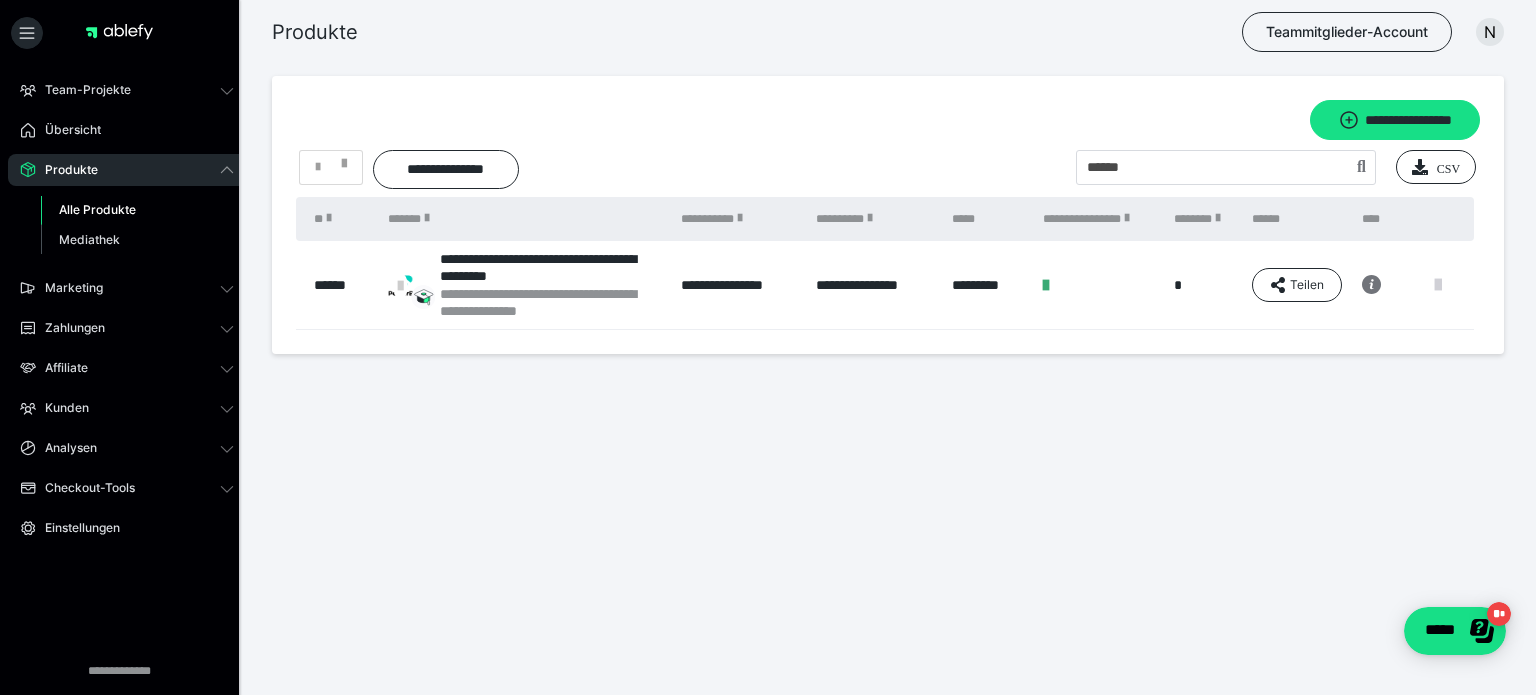click at bounding box center [1438, 285] 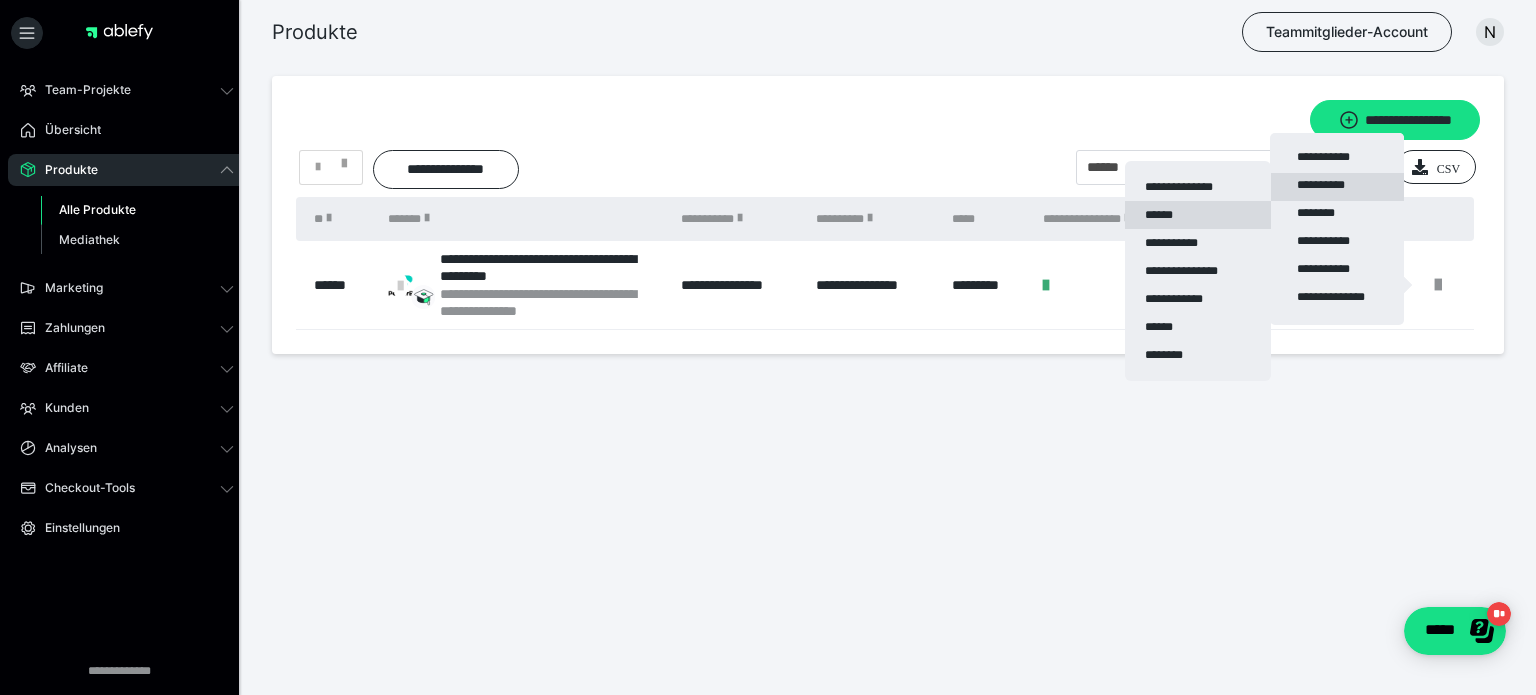 click on "******" at bounding box center [1198, 215] 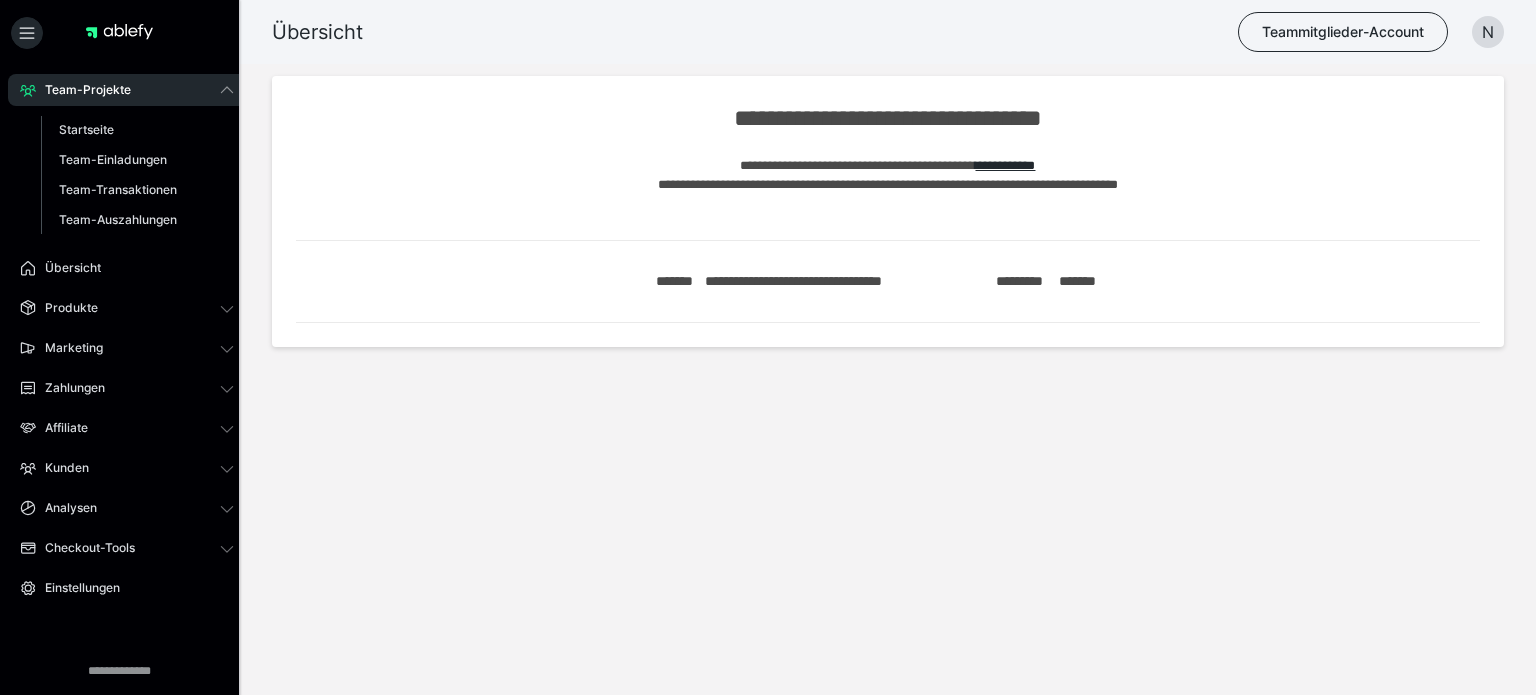 scroll, scrollTop: 0, scrollLeft: 0, axis: both 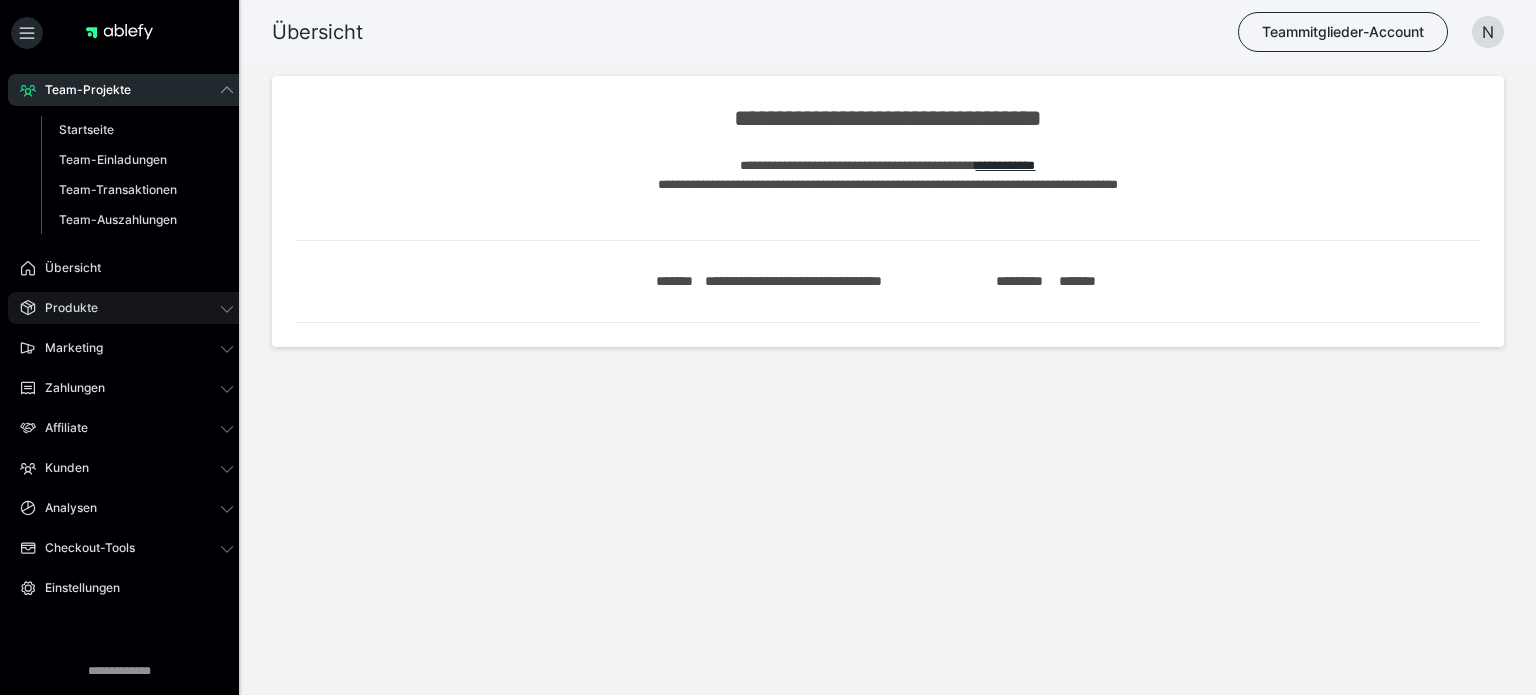 click on "Produkte" at bounding box center (127, 308) 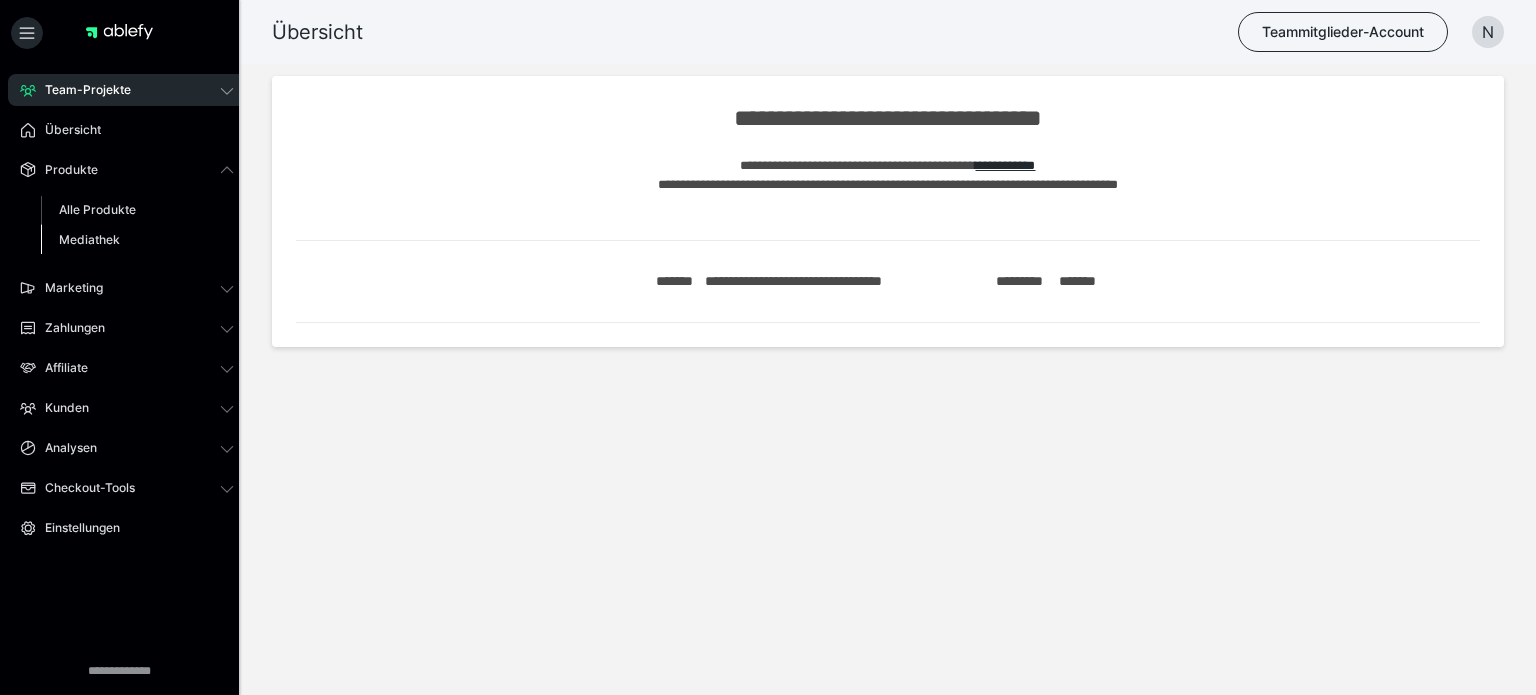 click on "Mediathek" at bounding box center [89, 239] 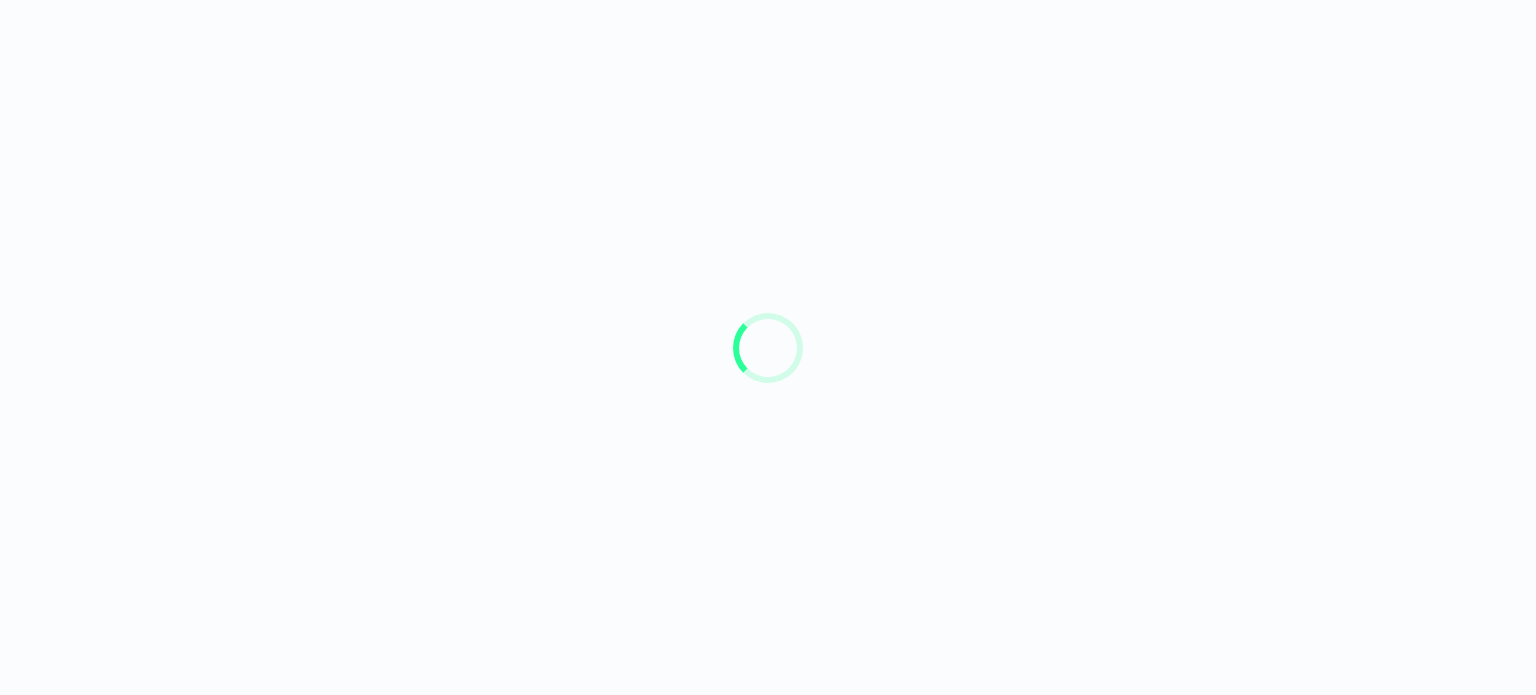 scroll, scrollTop: 0, scrollLeft: 0, axis: both 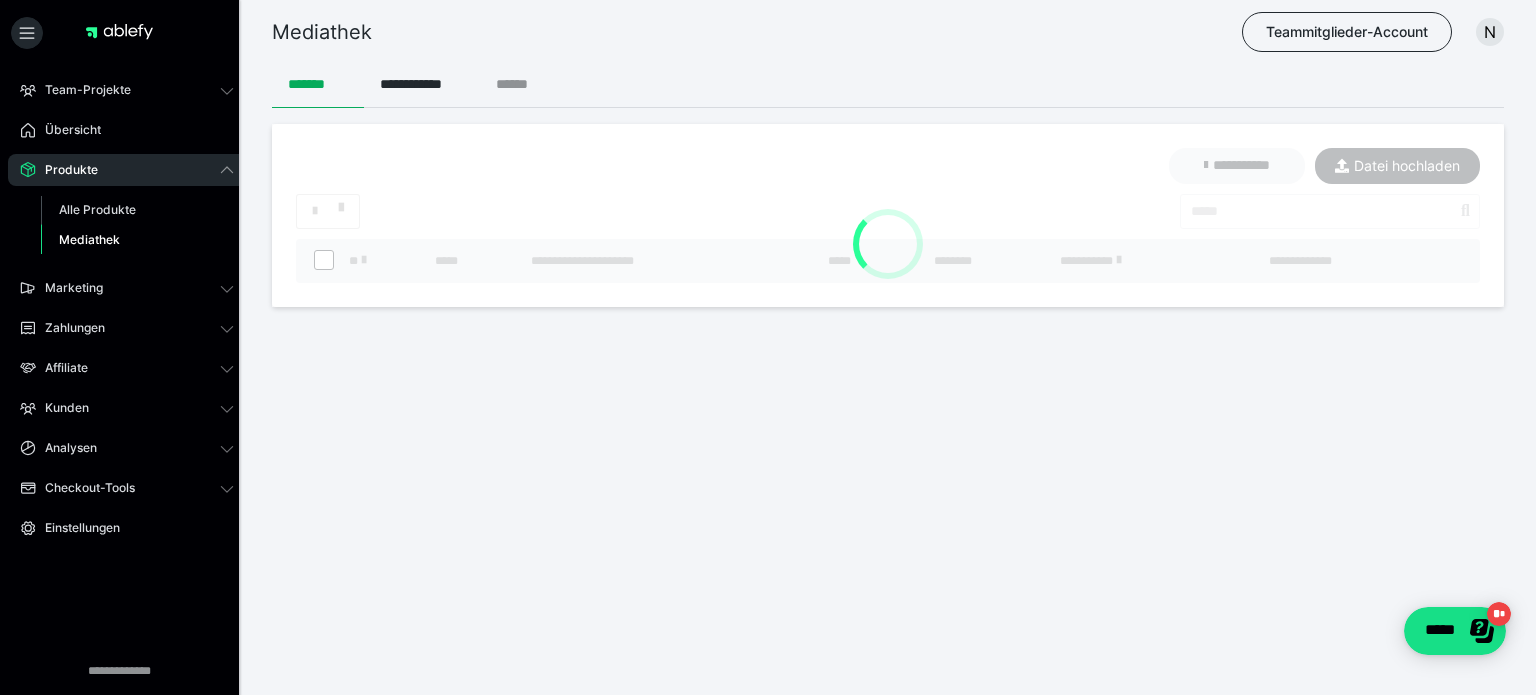 click on "******" at bounding box center (520, 84) 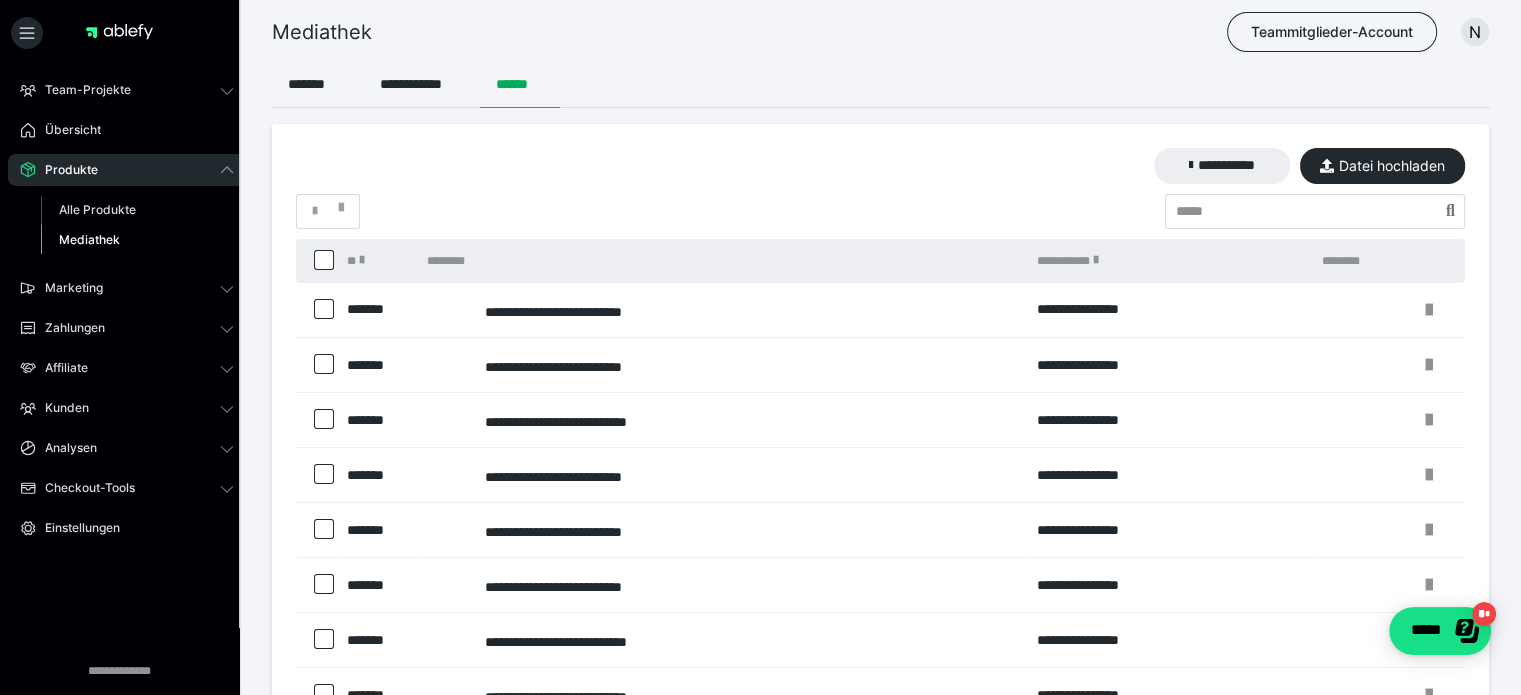 scroll, scrollTop: 352, scrollLeft: 0, axis: vertical 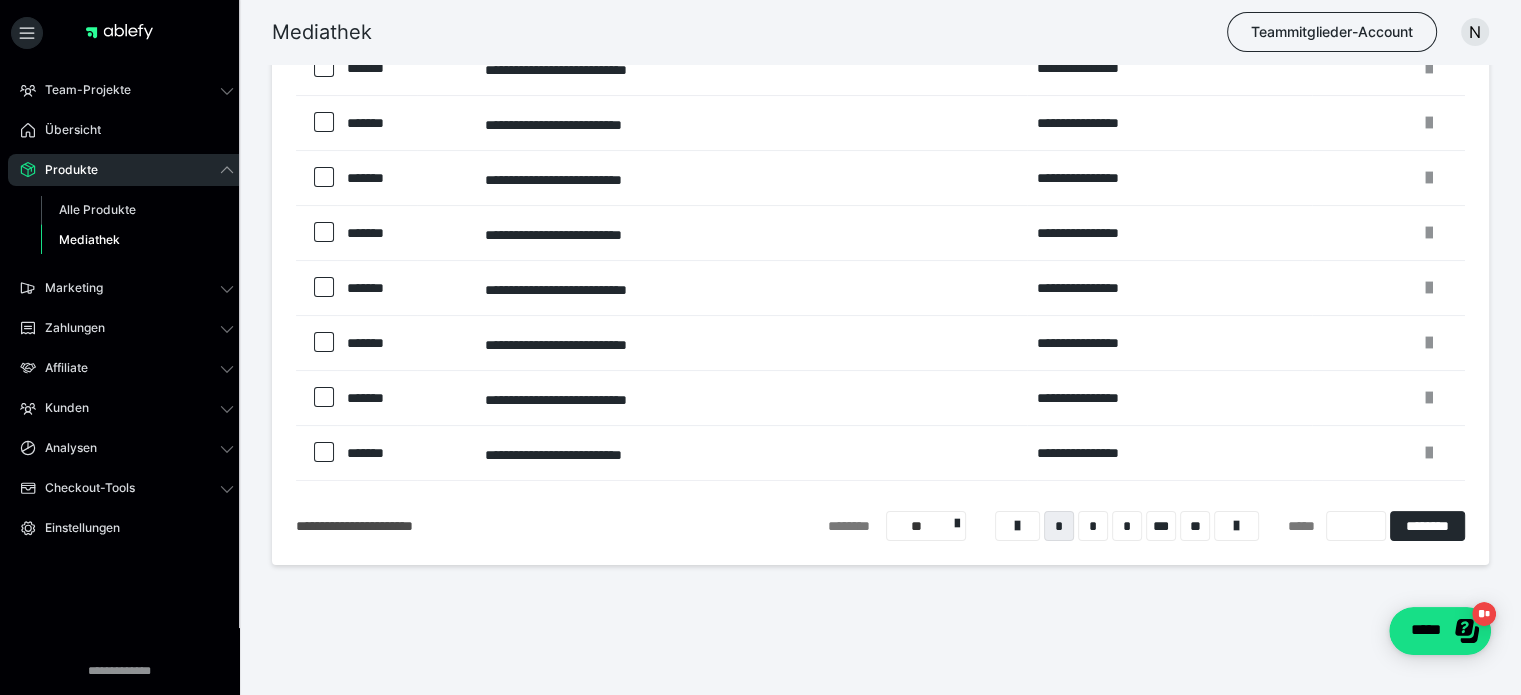 click on "**" at bounding box center [926, 526] 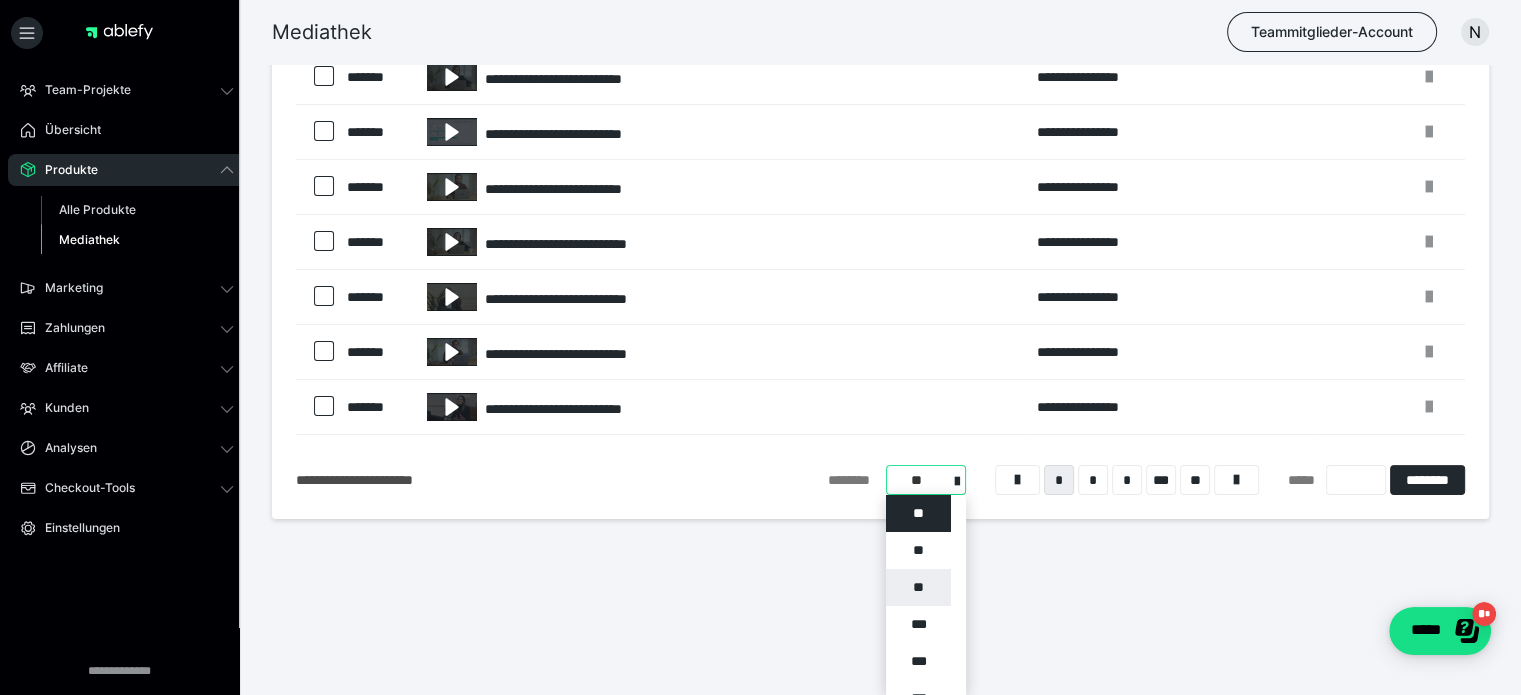 click on "**" at bounding box center (918, 587) 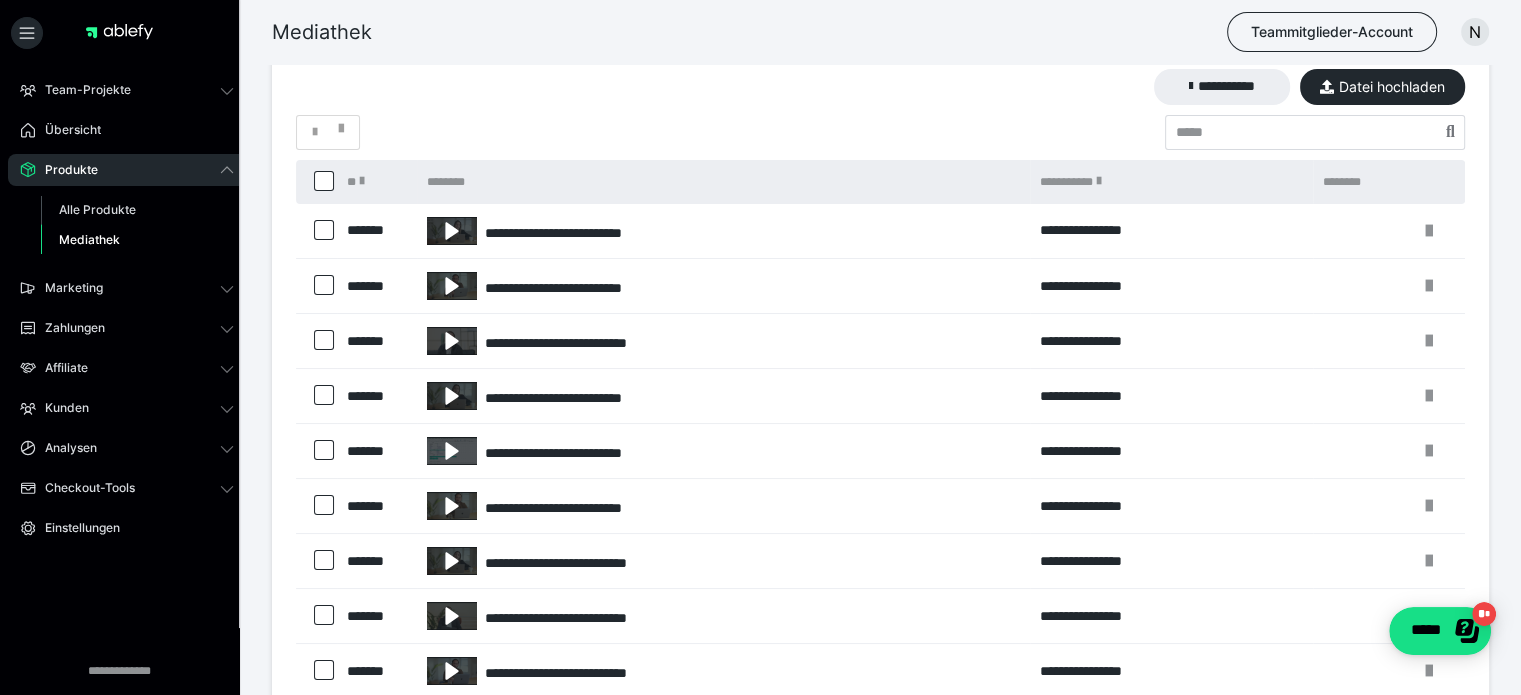scroll, scrollTop: 2552, scrollLeft: 0, axis: vertical 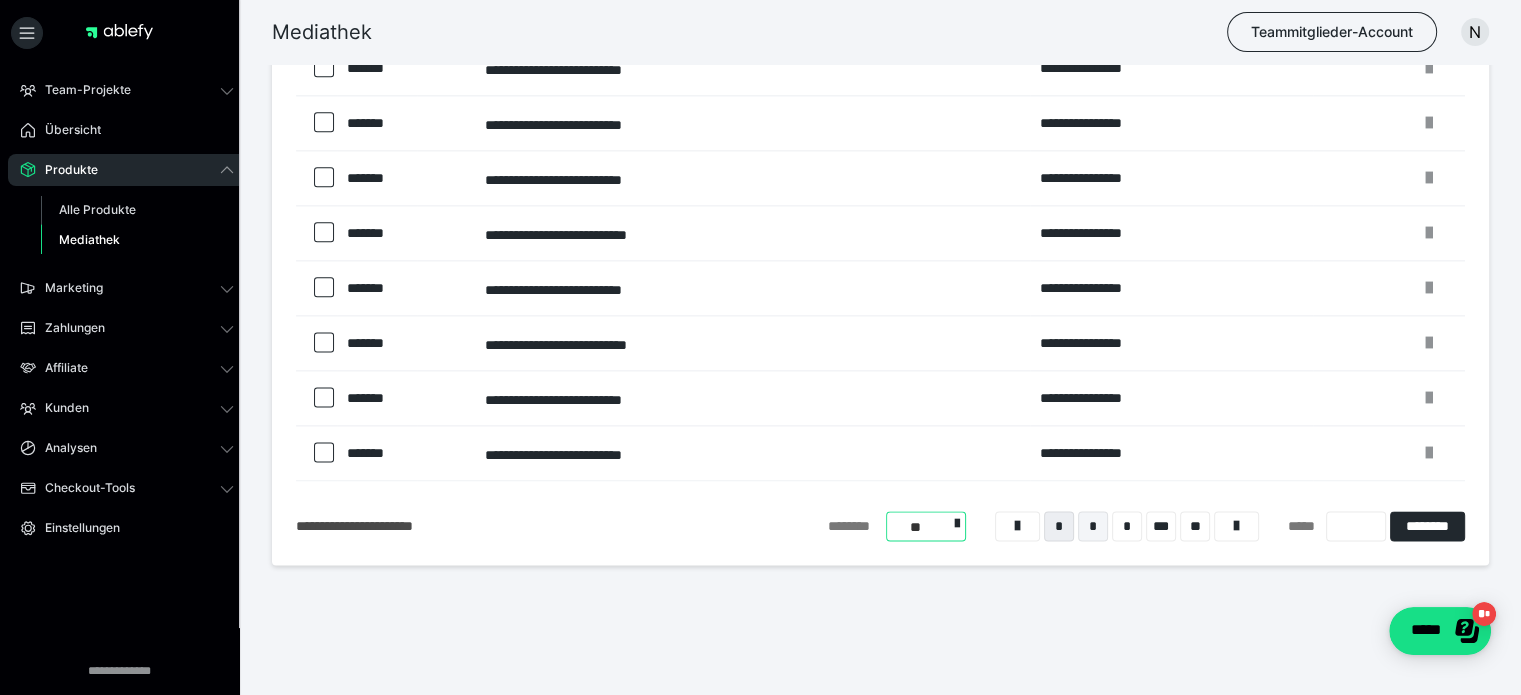 click on "*" at bounding box center (1093, 526) 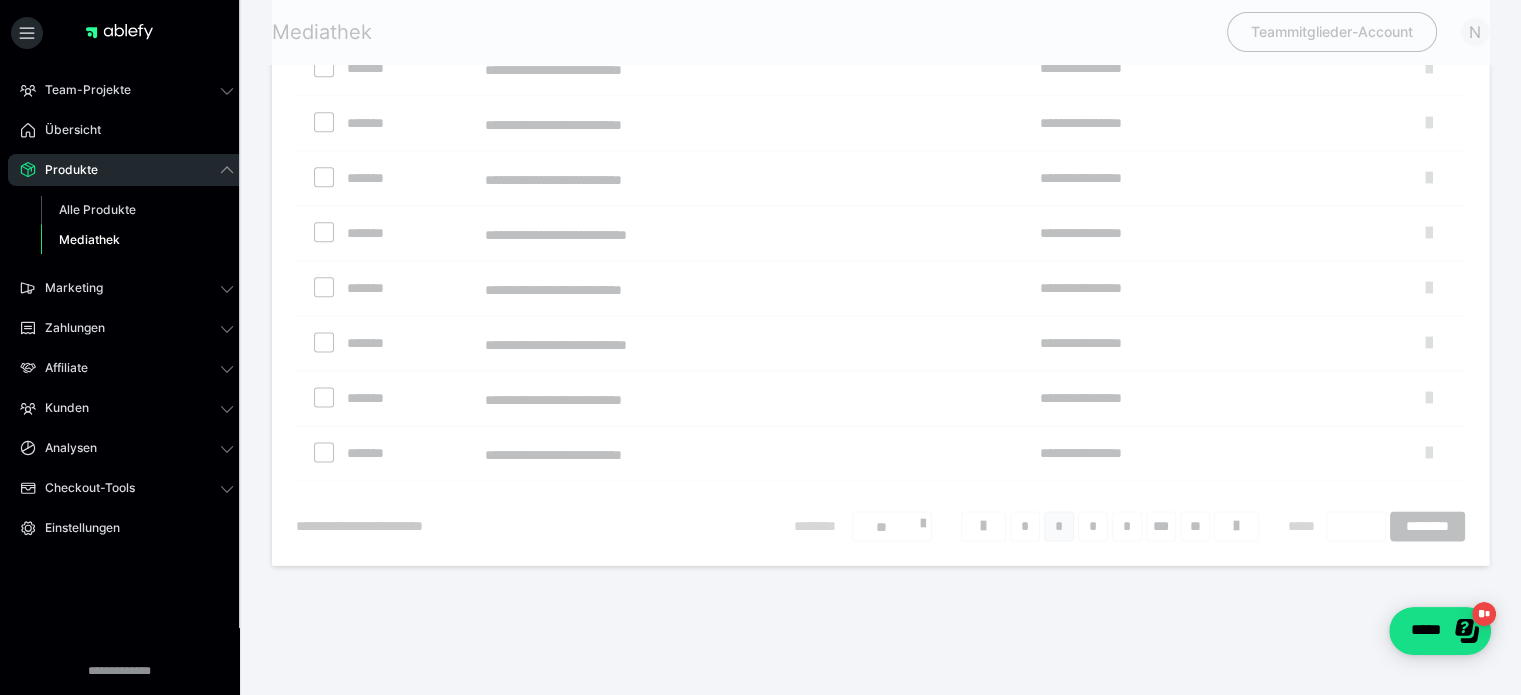 scroll, scrollTop: 79, scrollLeft: 0, axis: vertical 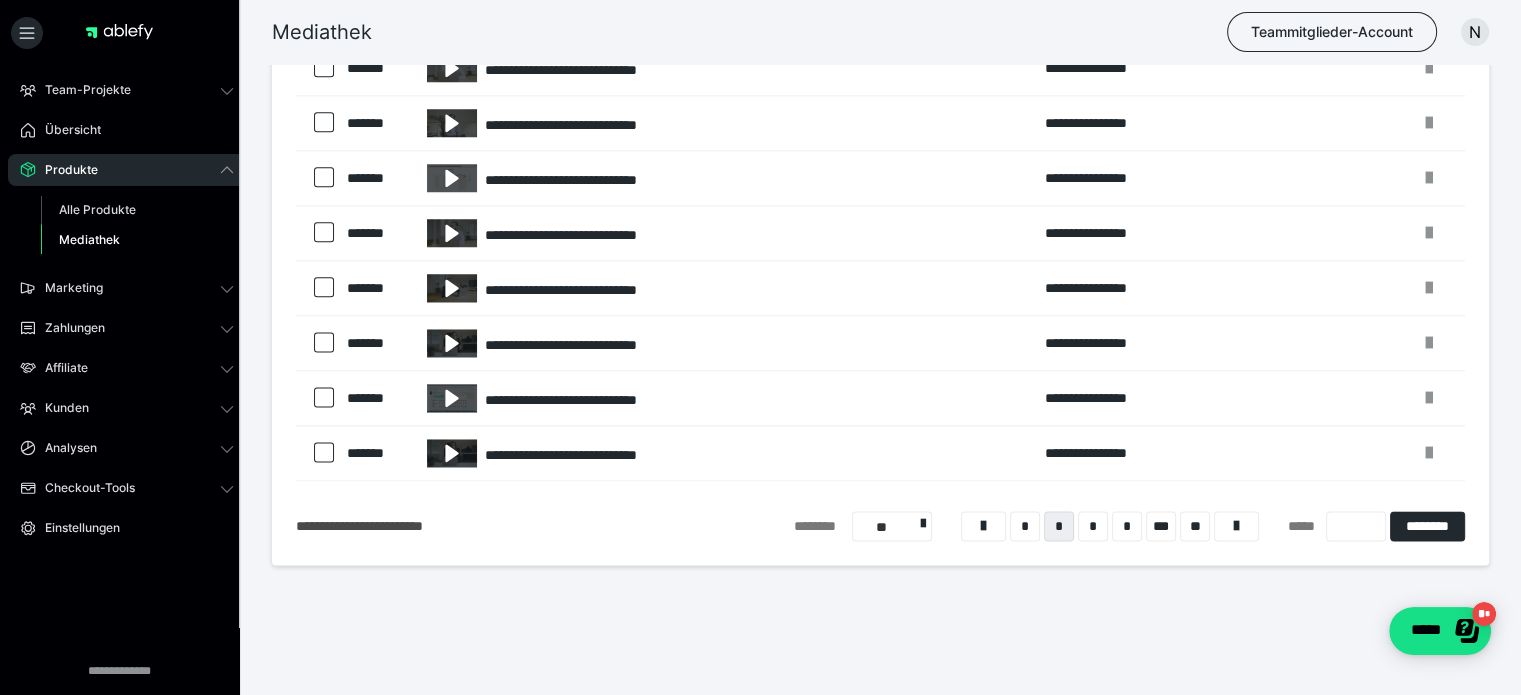 click on "Mediathek Teammitglieder-Account N" at bounding box center [760, 32] 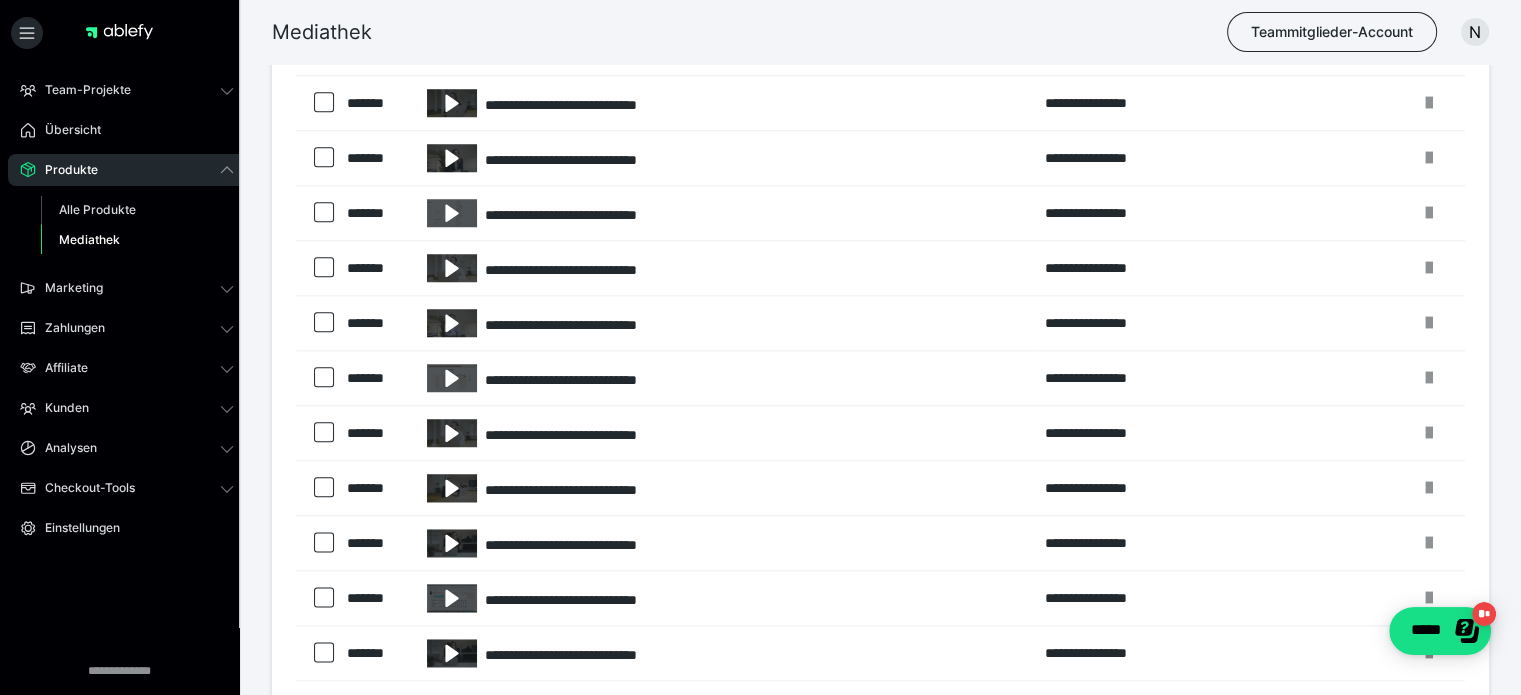 scroll, scrollTop: 2252, scrollLeft: 0, axis: vertical 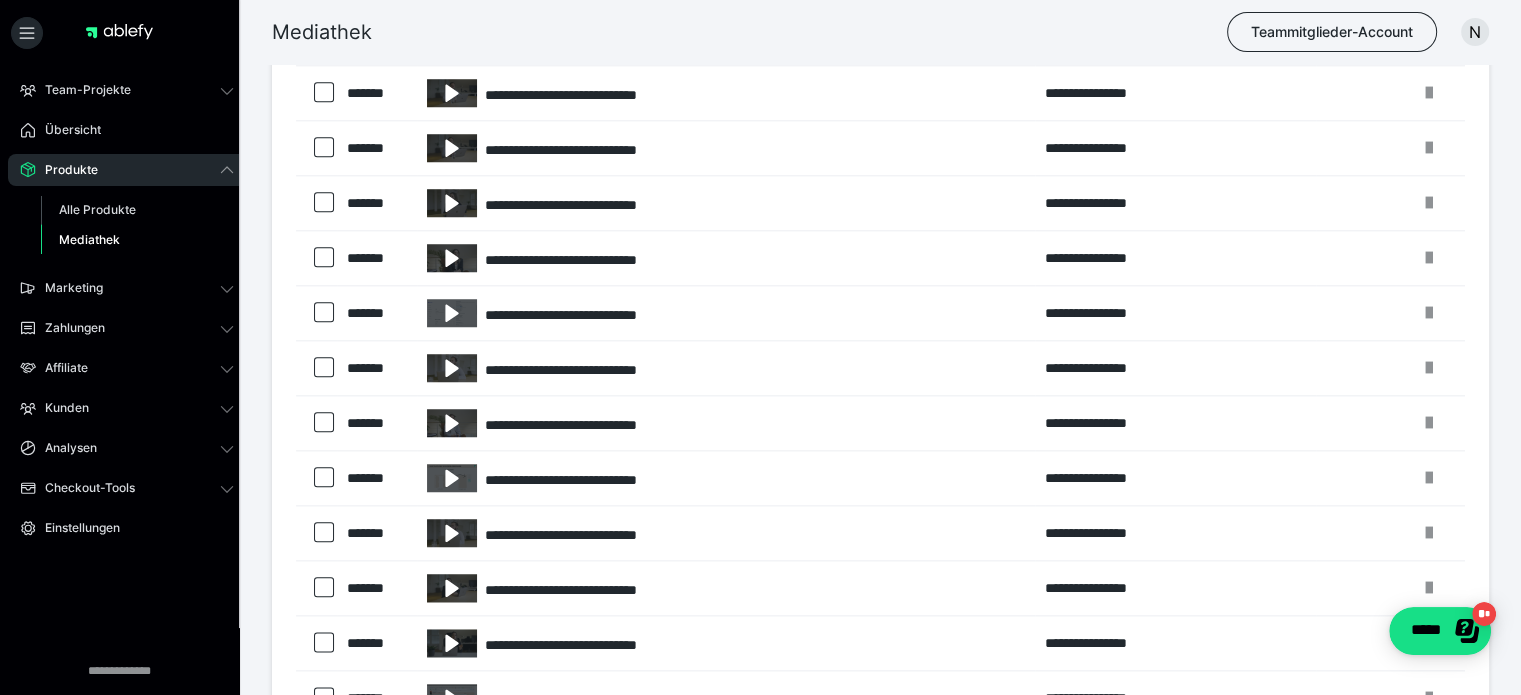 click on "**********" at bounding box center (726, 368) 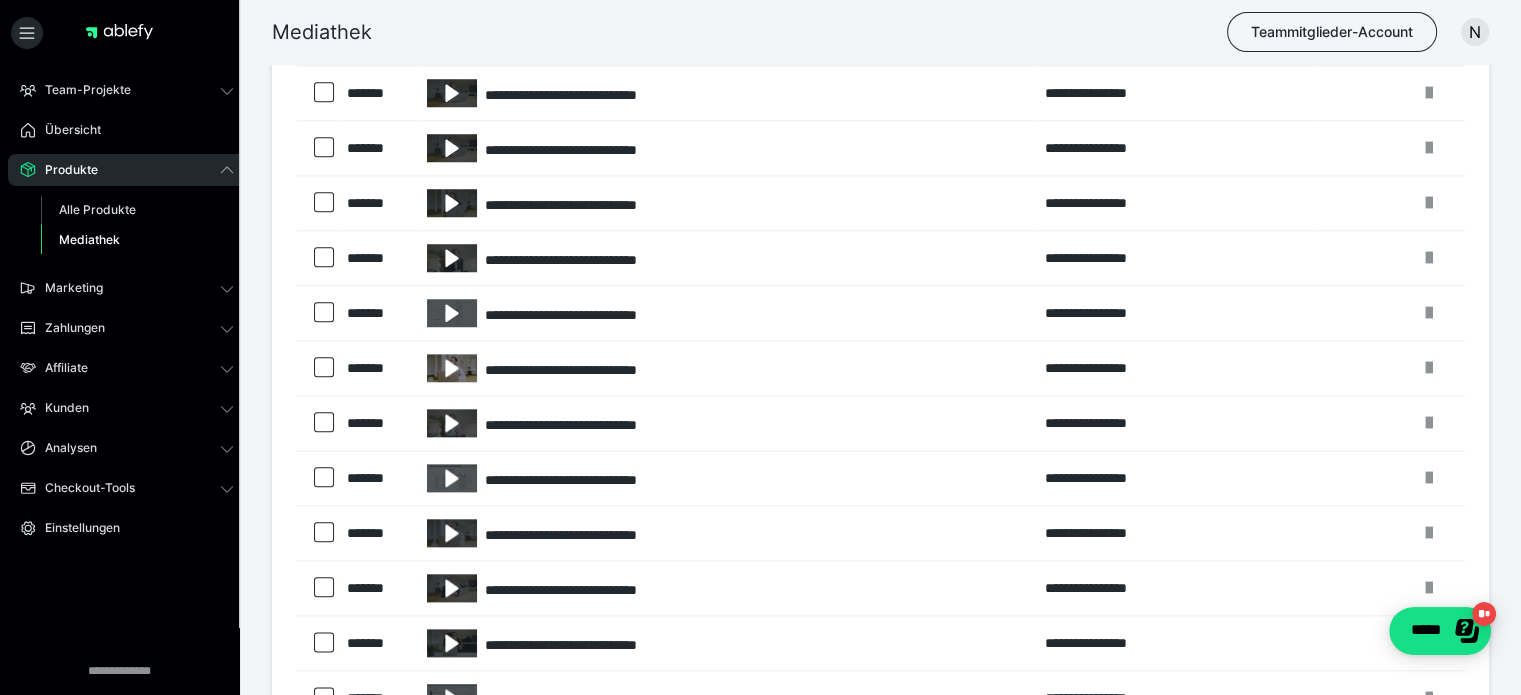click at bounding box center (452, 368) 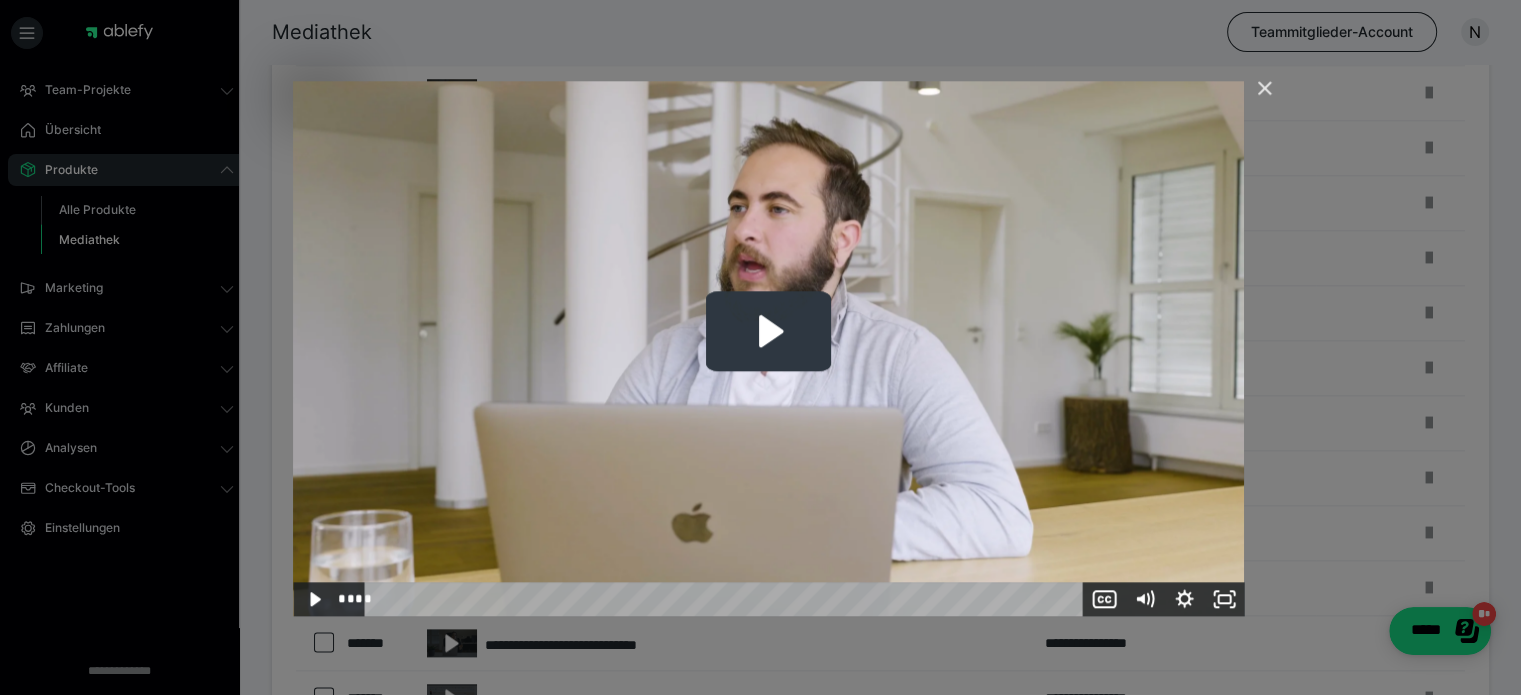 click 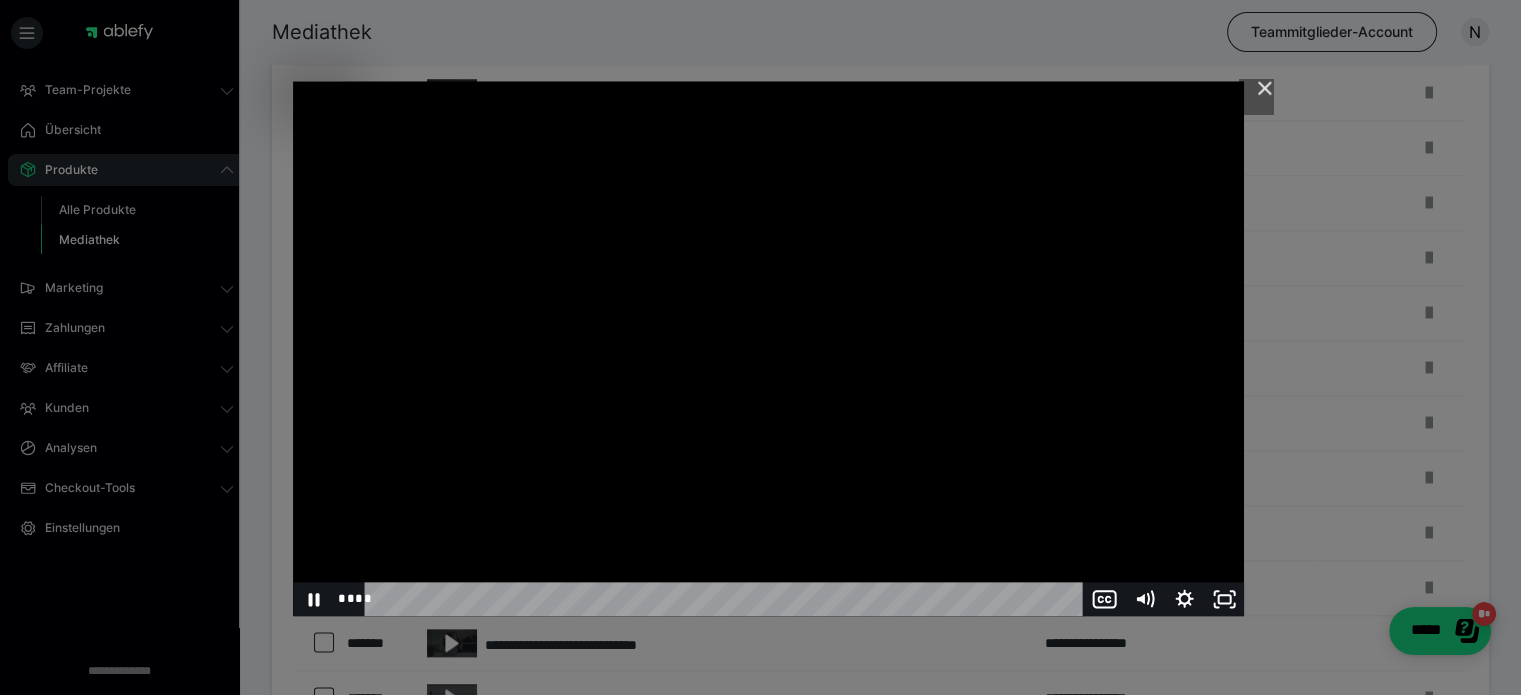 click 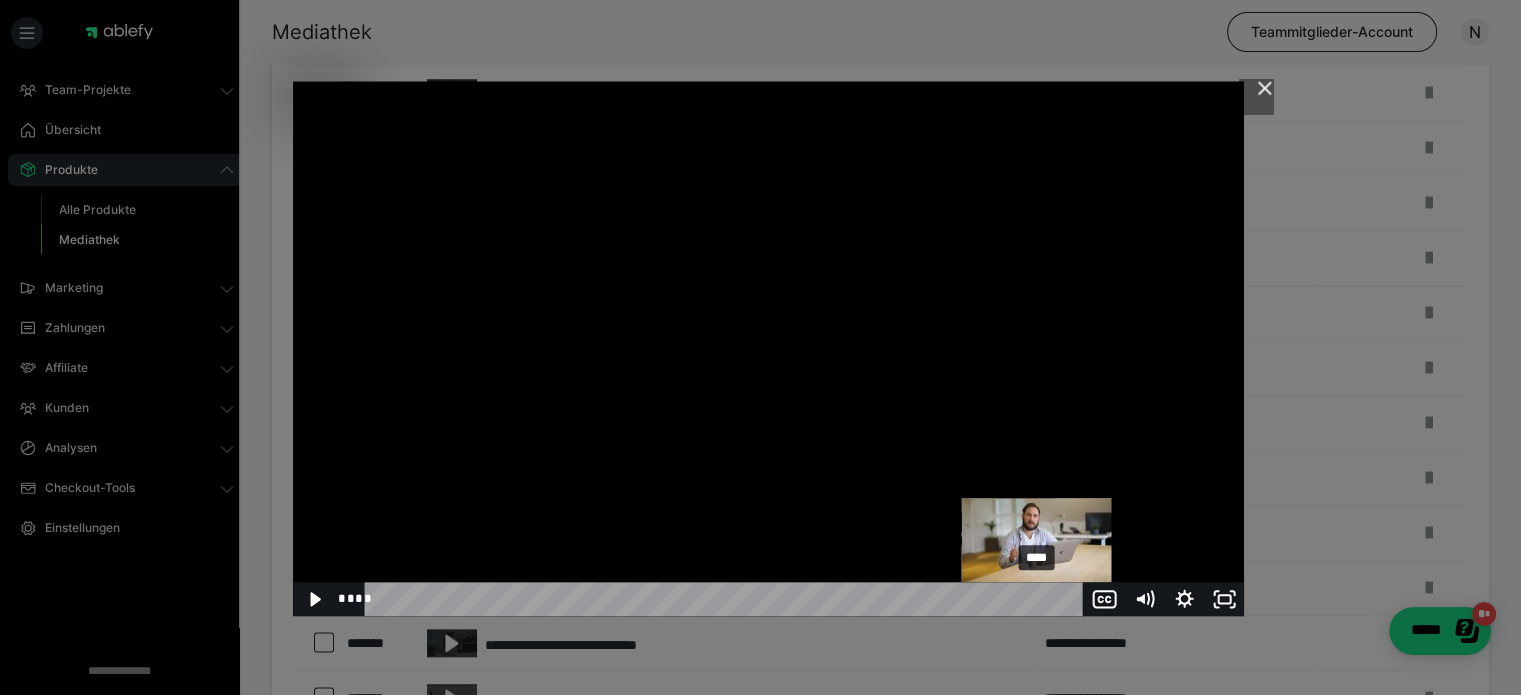 click on "****" at bounding box center [727, 599] 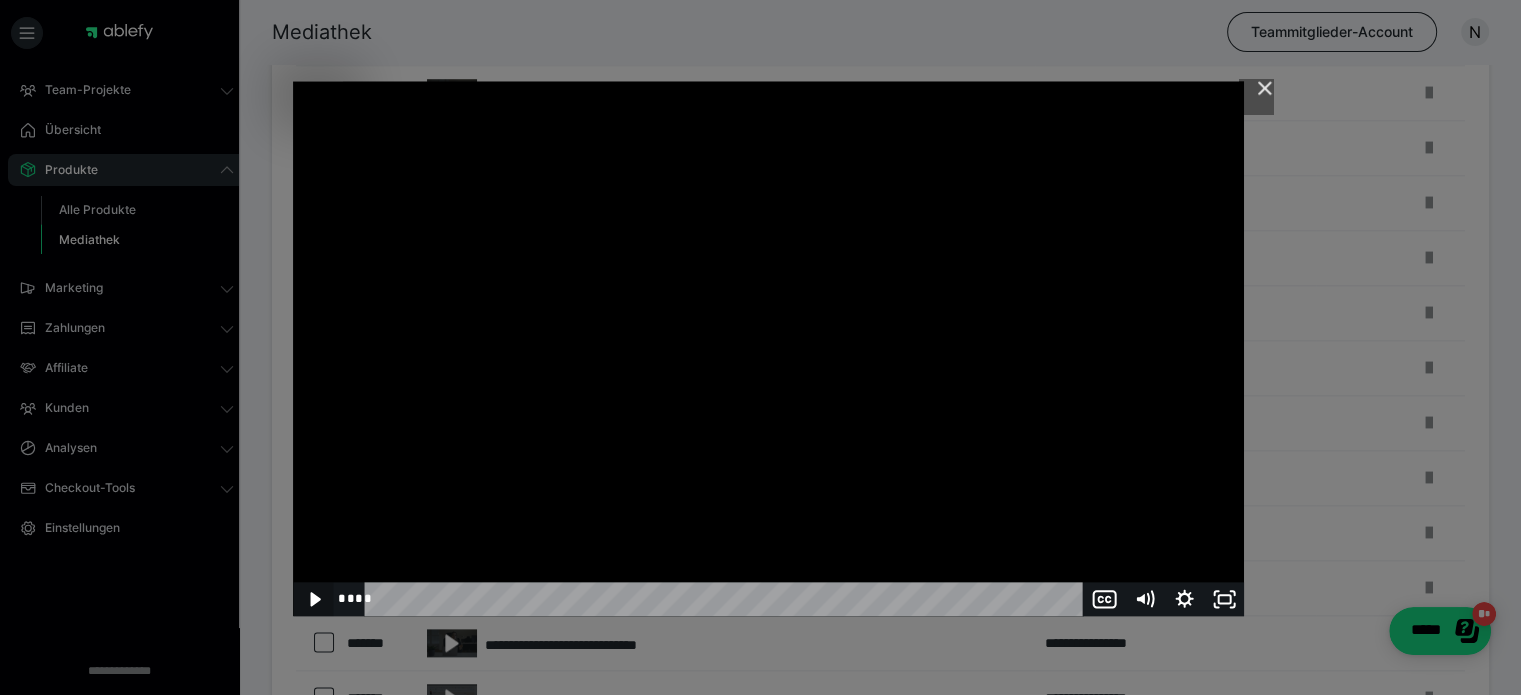 click 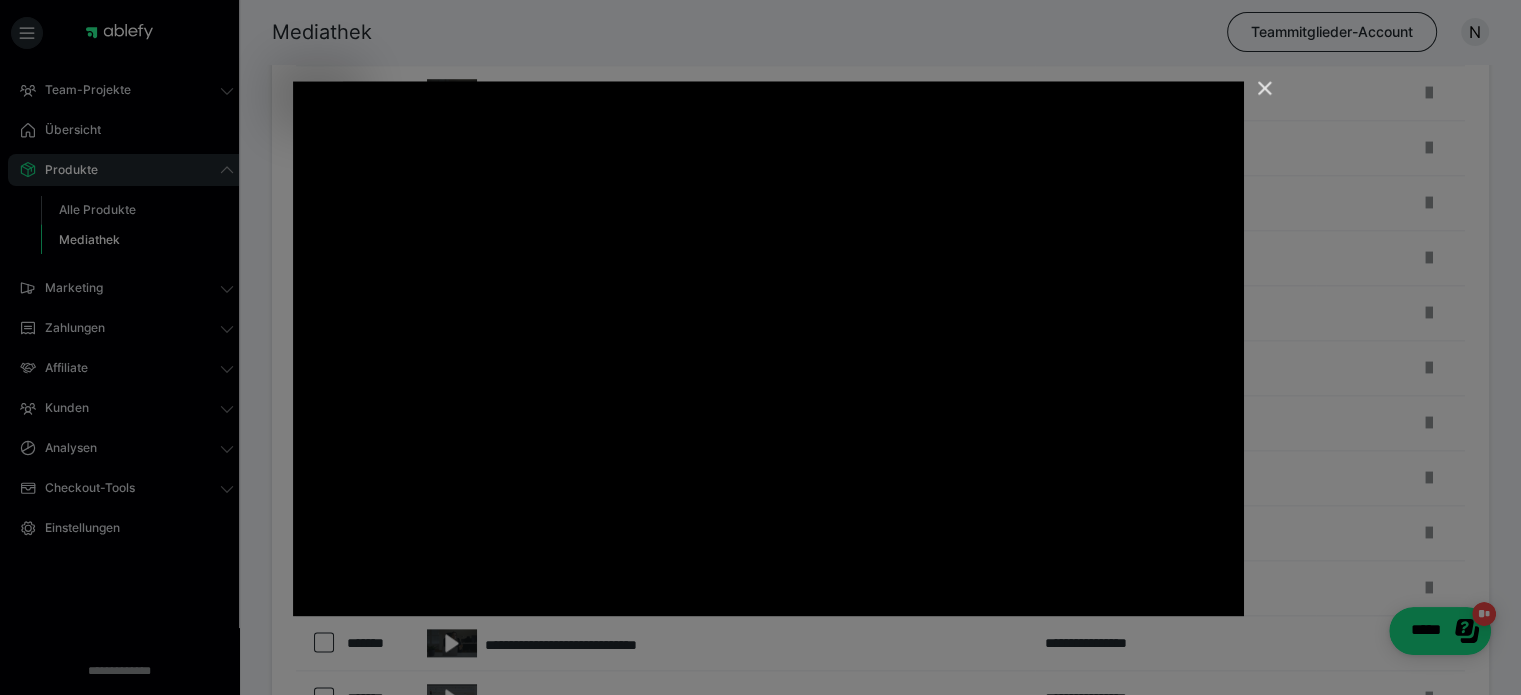 click at bounding box center [1256, 97] 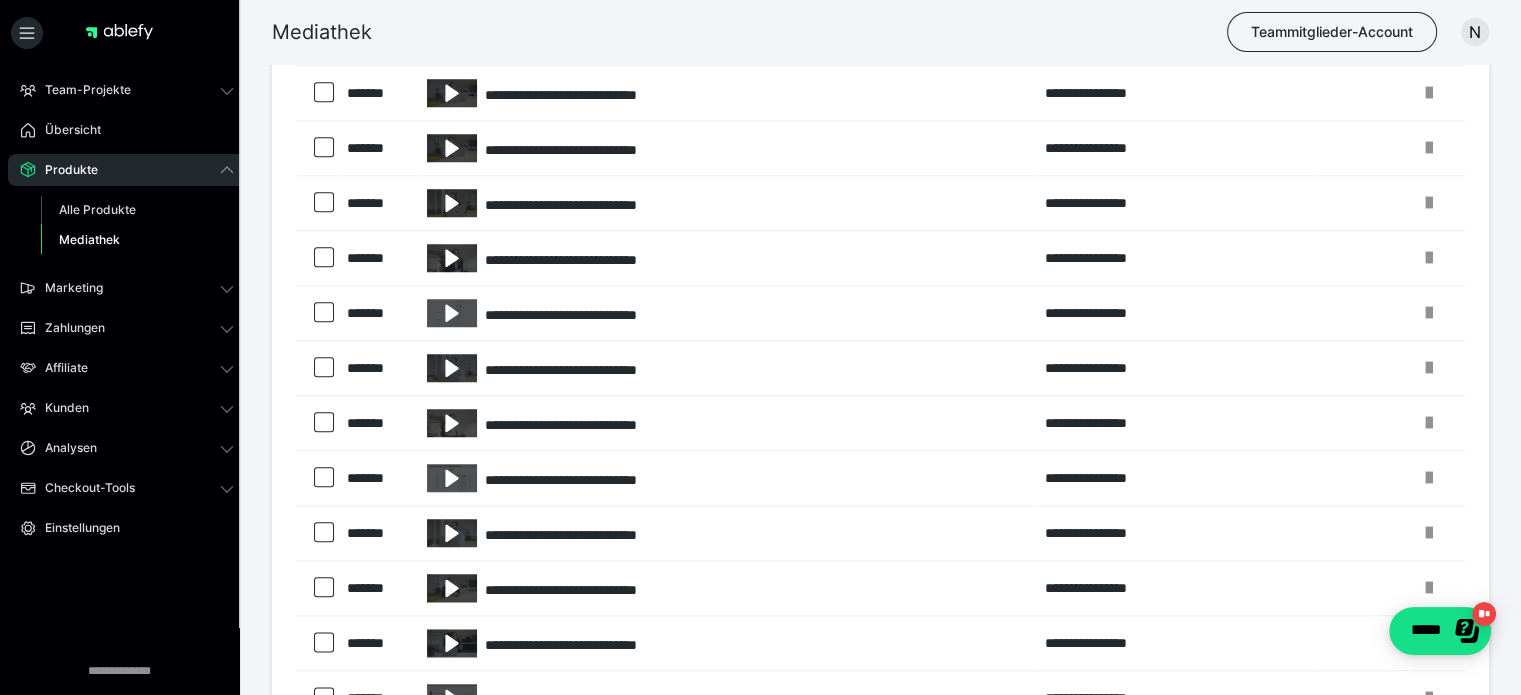 click on "Mediathek Teammitglieder-Account N" at bounding box center [760, 32] 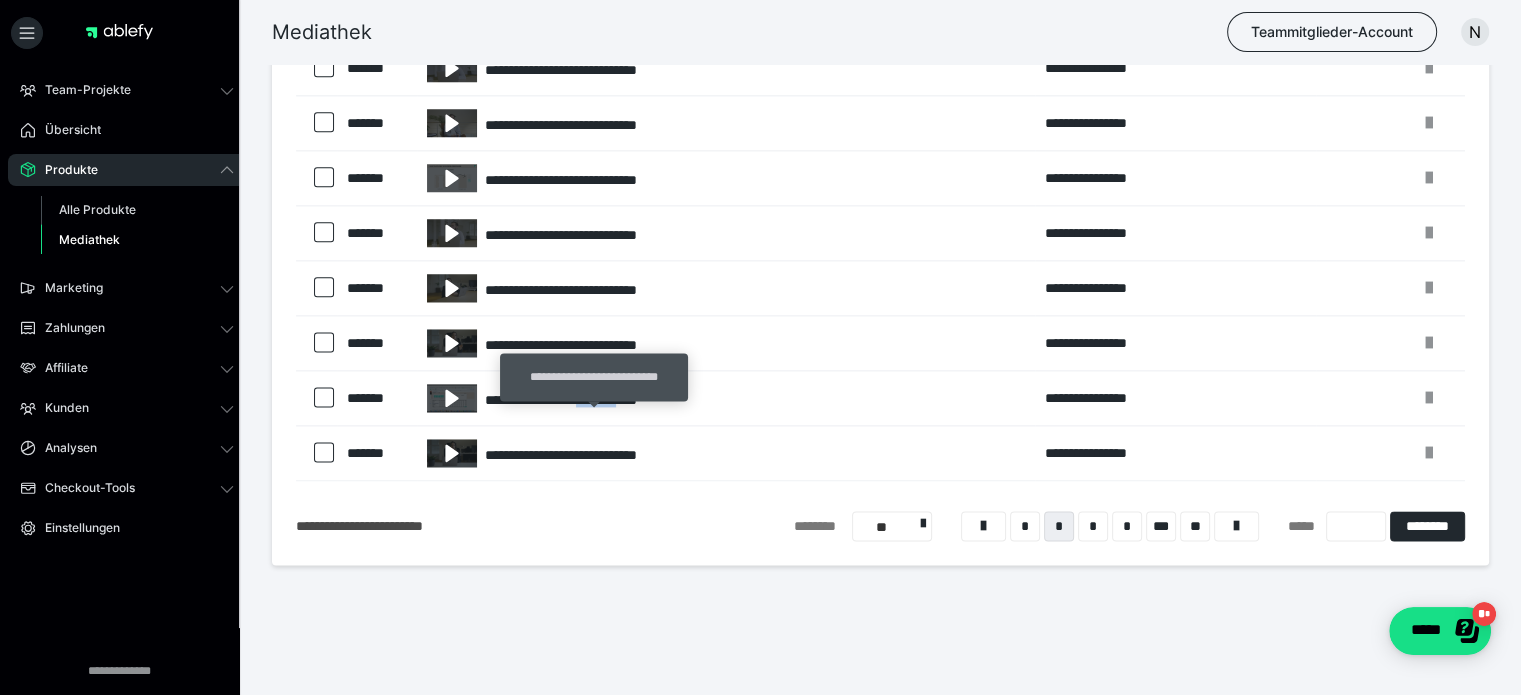 click on "**********" at bounding box center [726, 398] 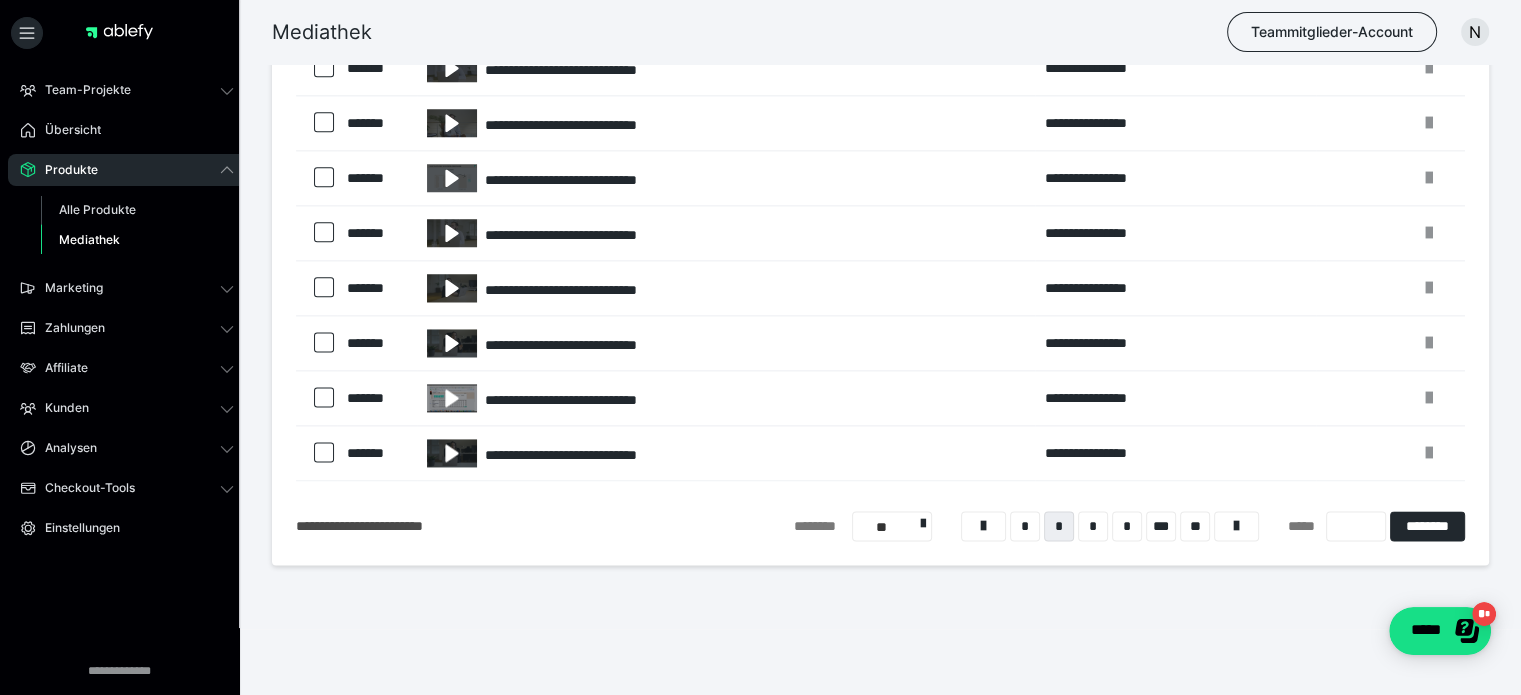 click at bounding box center (452, 398) 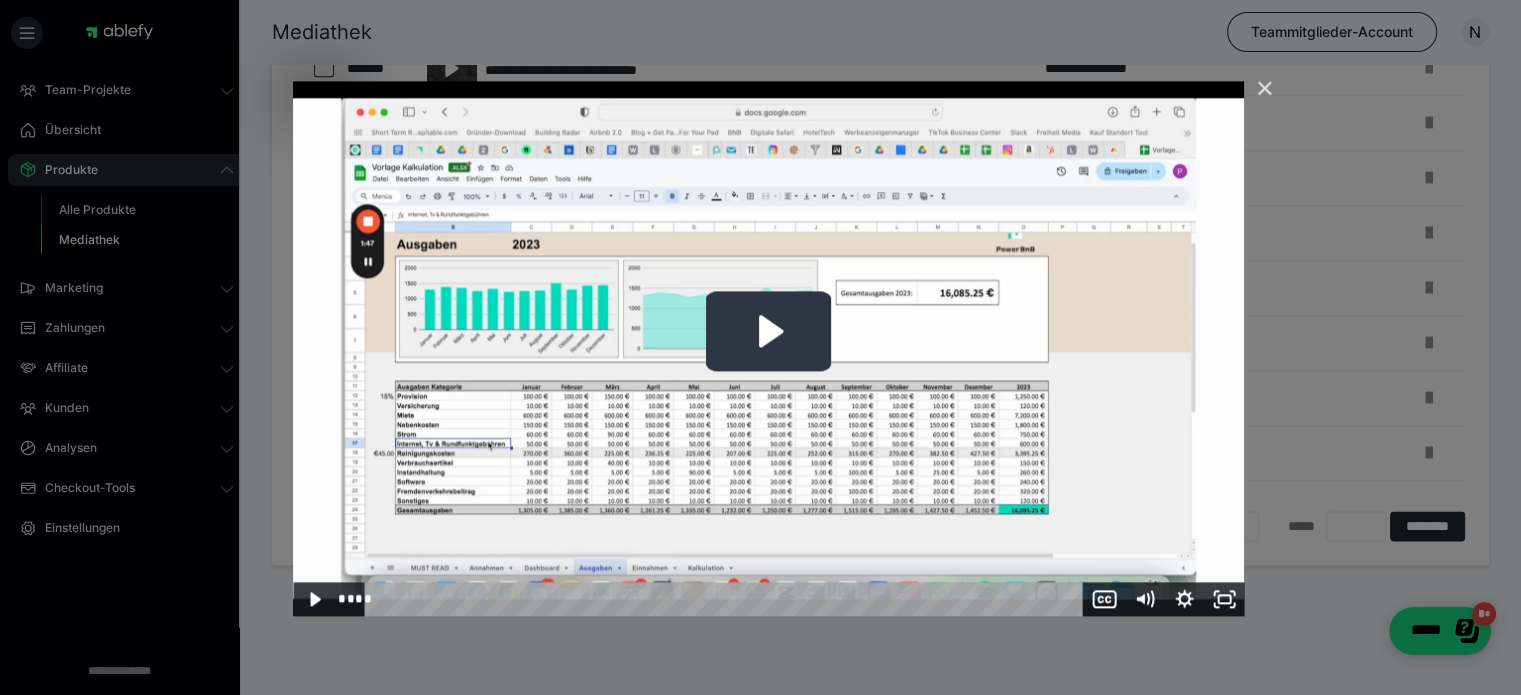 click 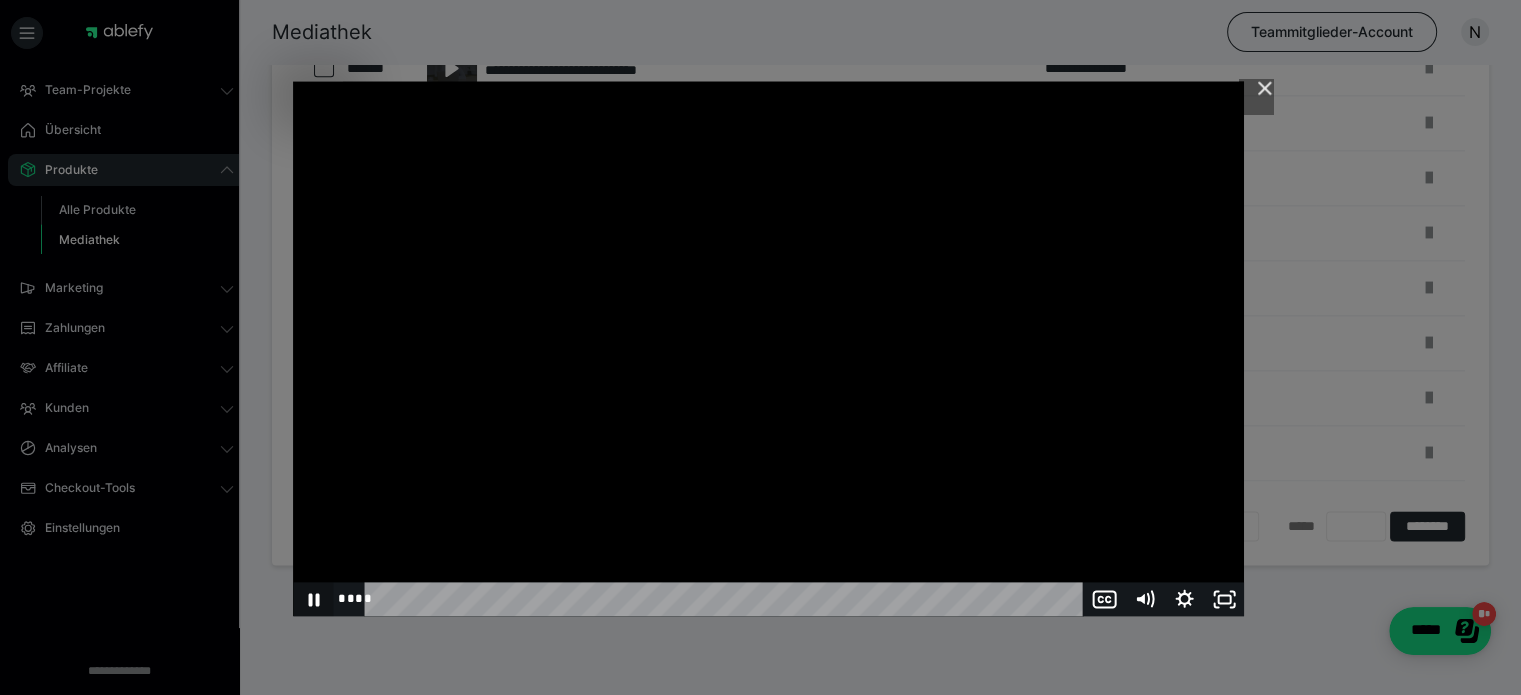 click 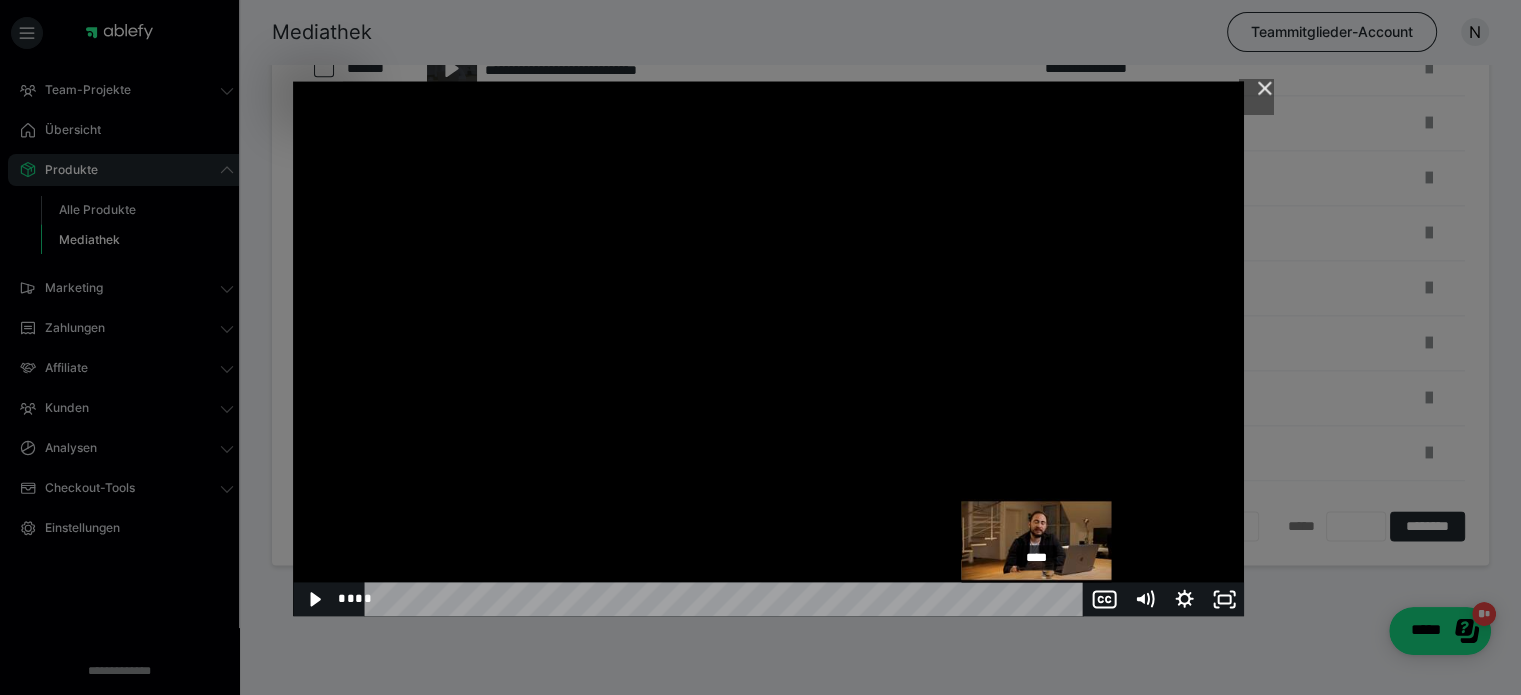 click on "****" at bounding box center (727, 599) 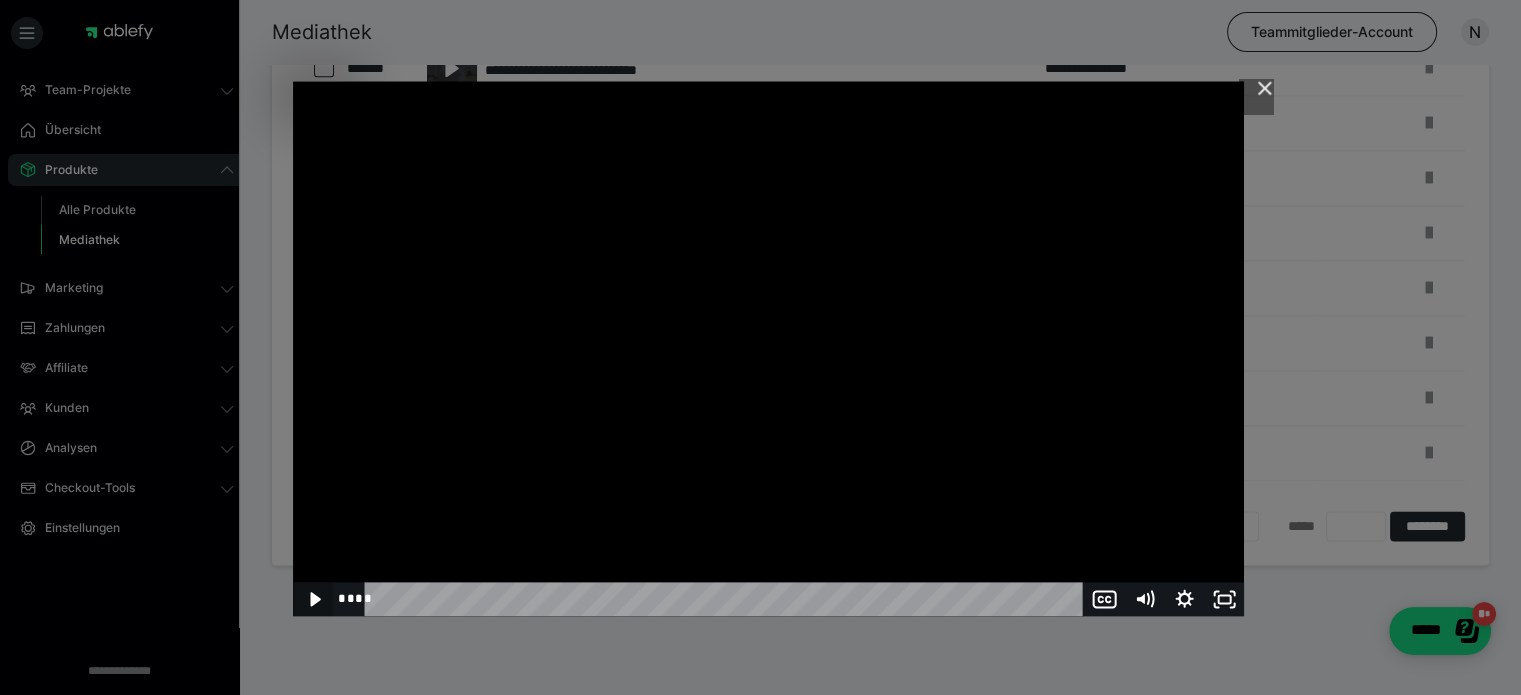 click 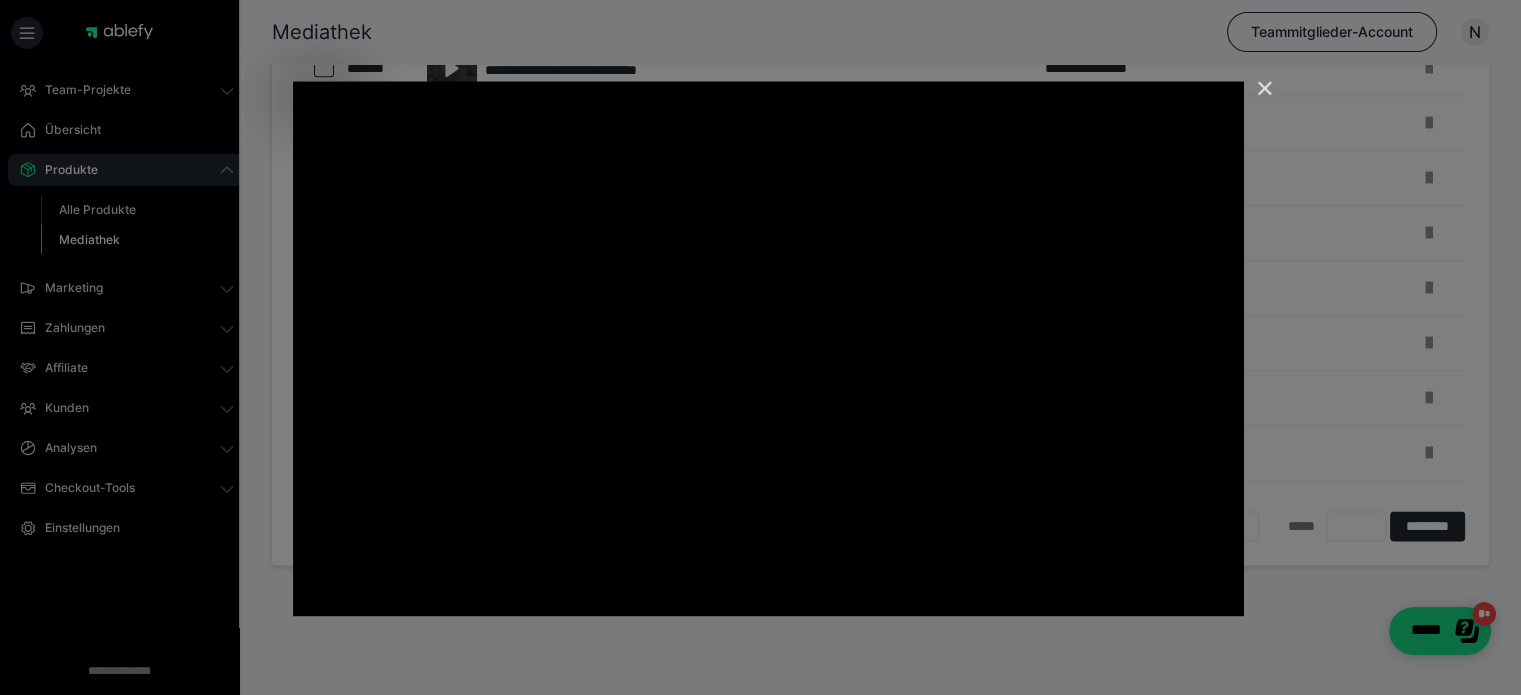 click at bounding box center (1256, 97) 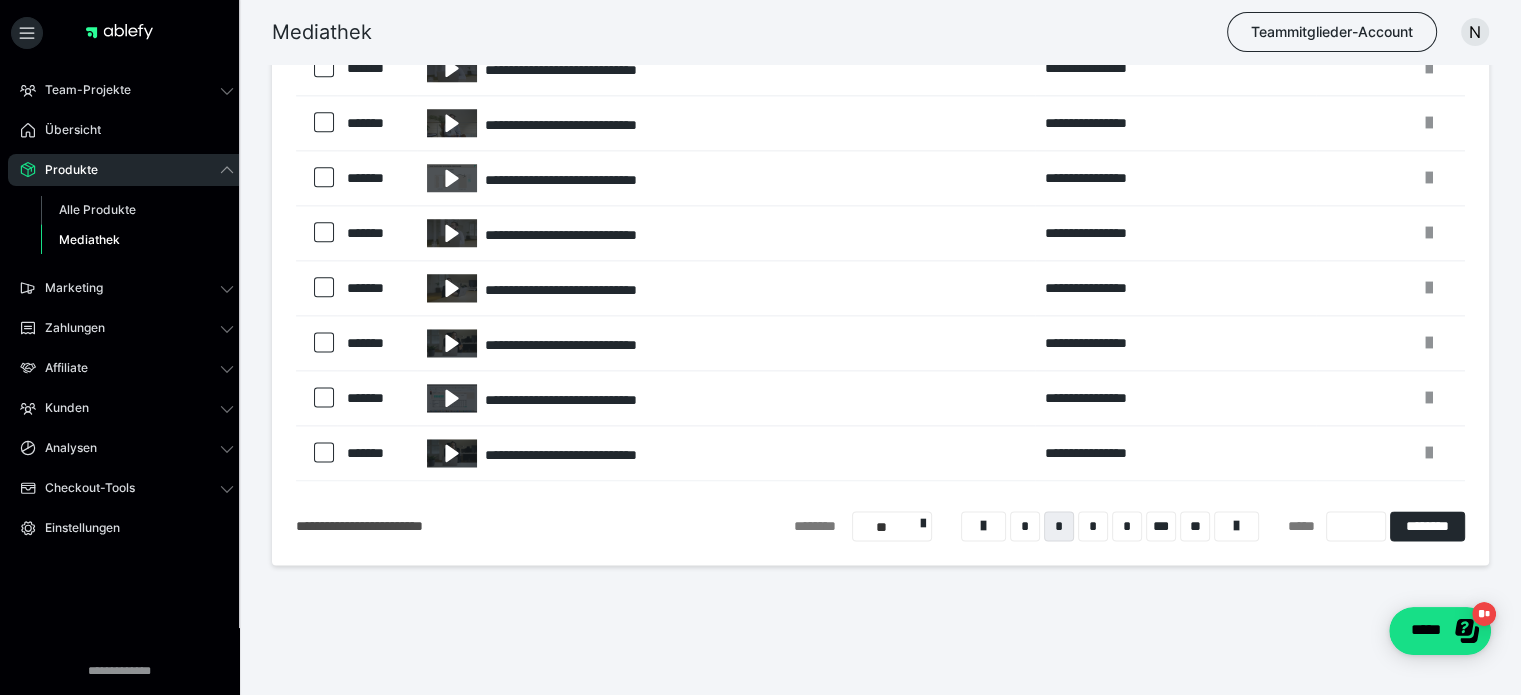 click on "Mediathek Teammitglieder-Account N" at bounding box center (760, 32) 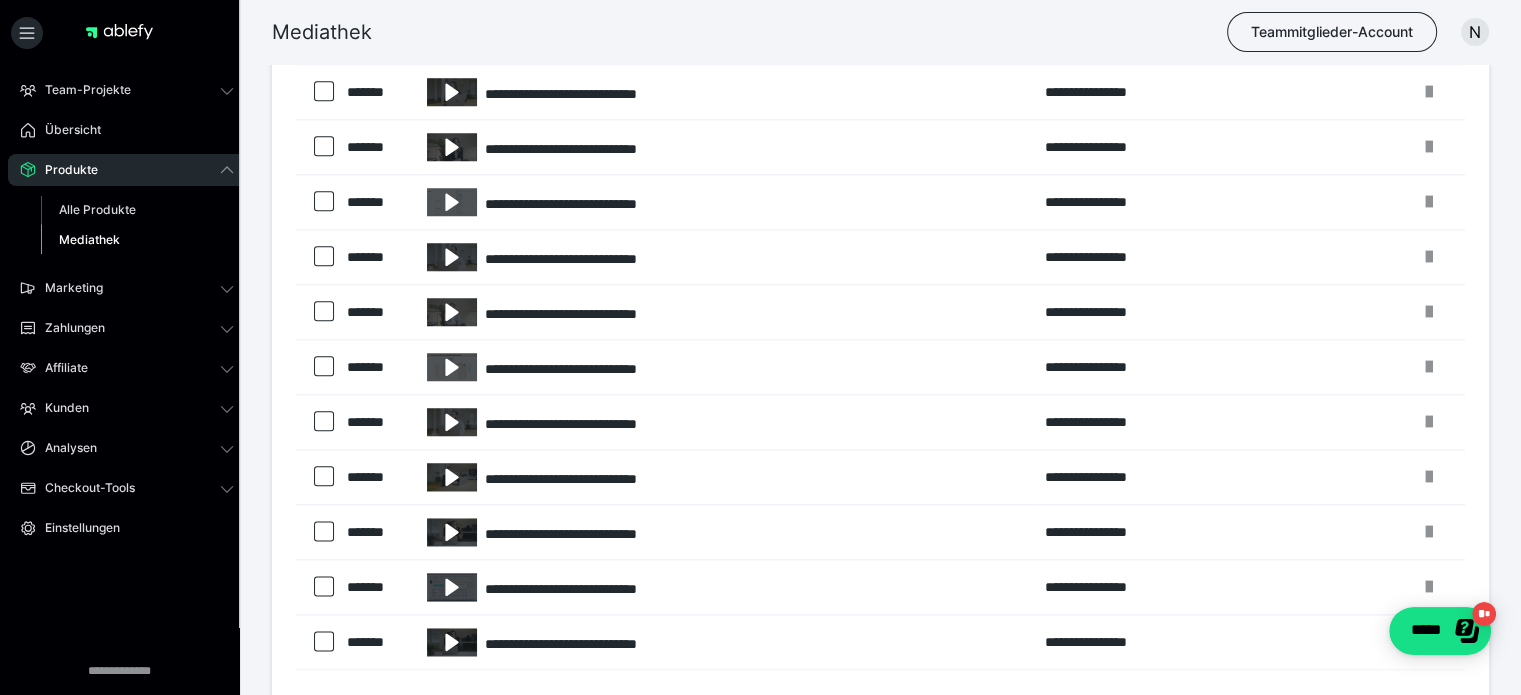 scroll, scrollTop: 2352, scrollLeft: 0, axis: vertical 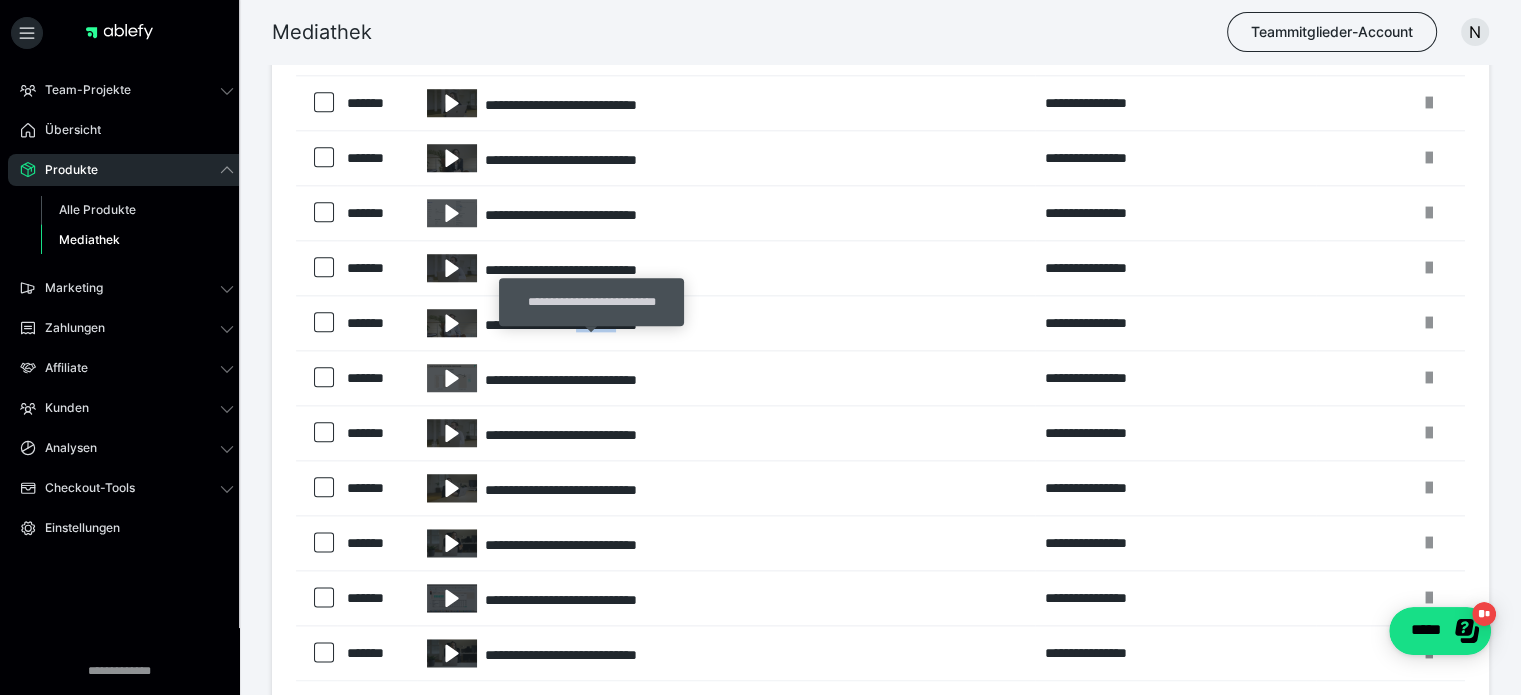 click on "**********" at bounding box center [726, 323] 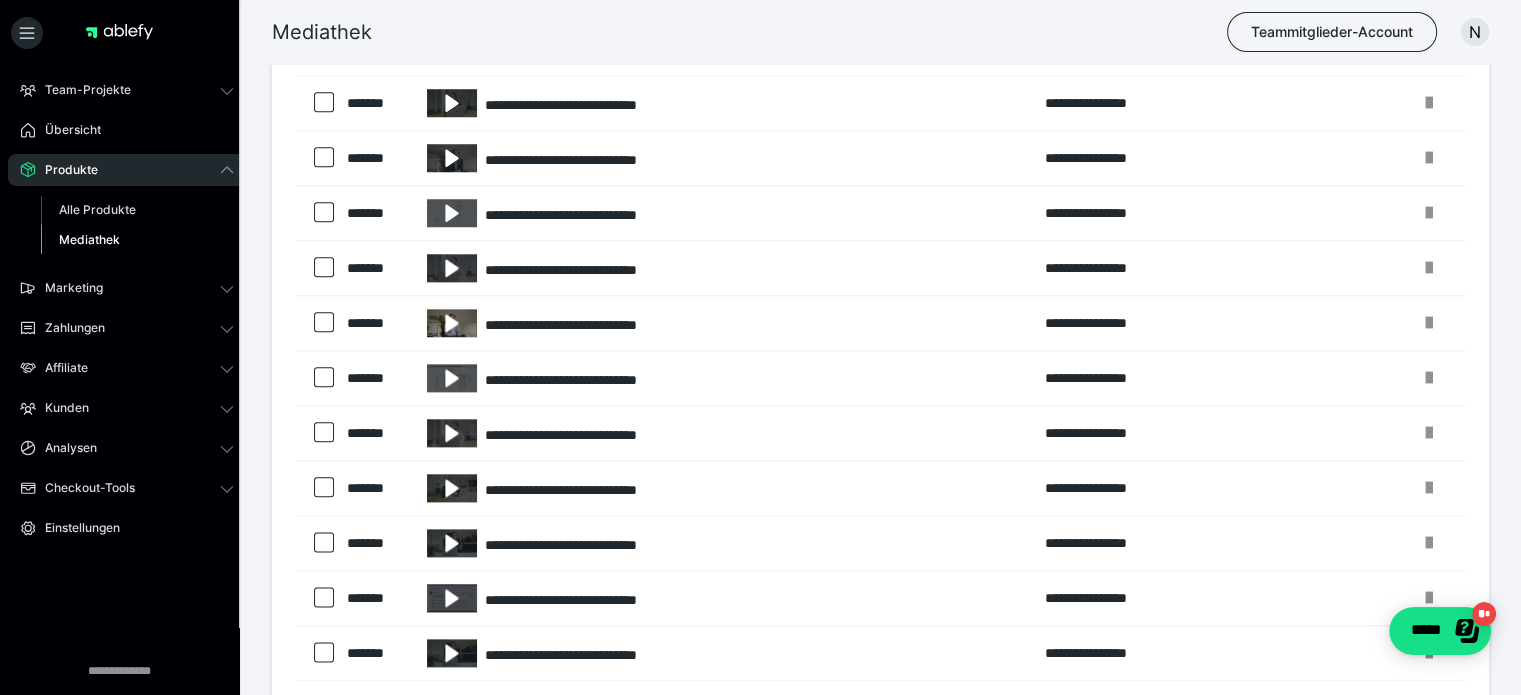 click at bounding box center (452, 323) 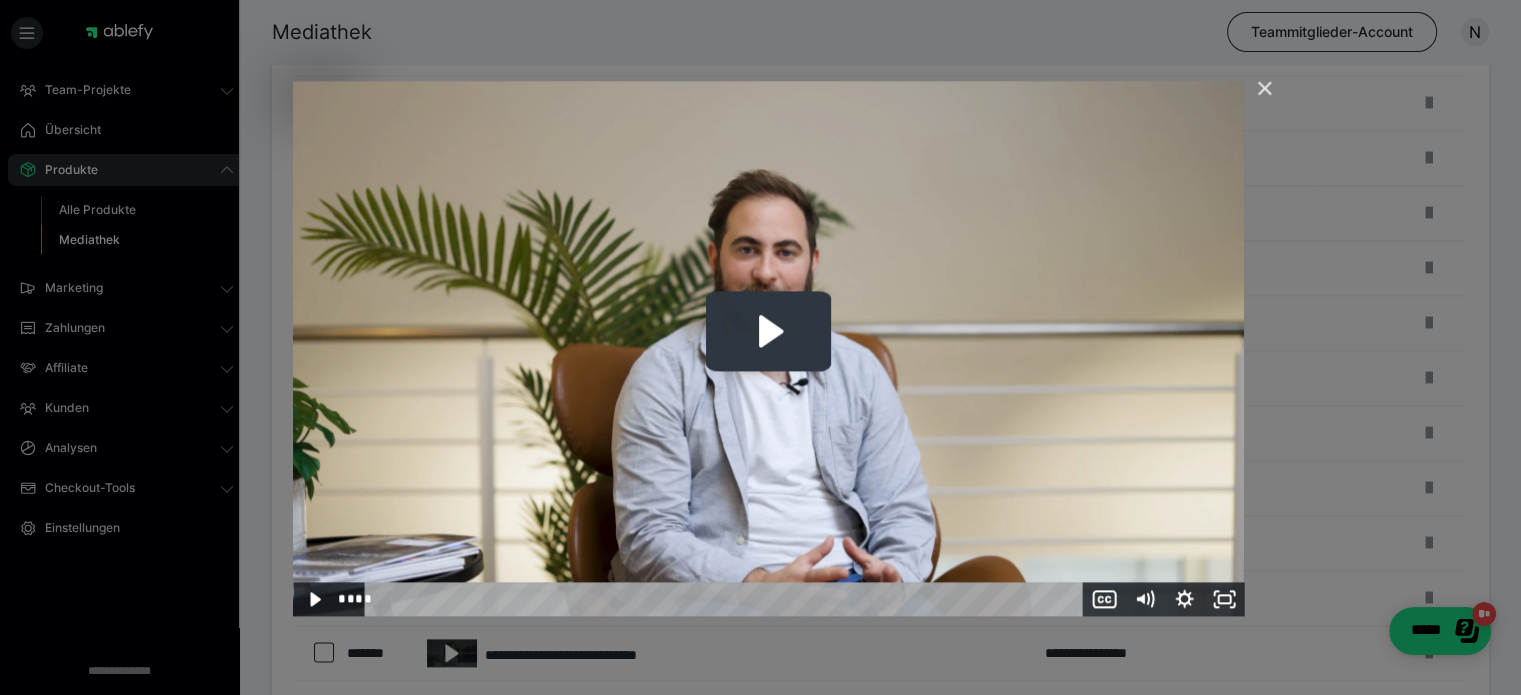 click 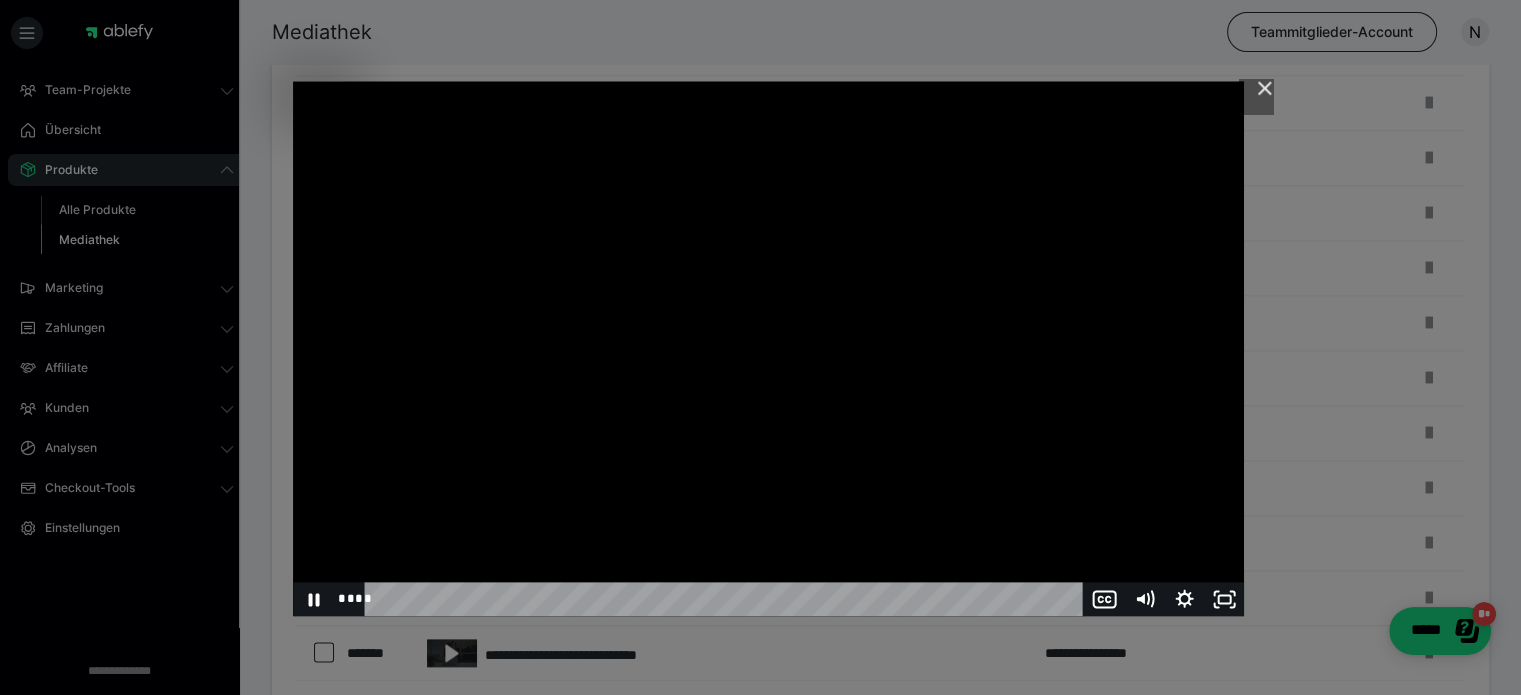 click at bounding box center (768, 348) 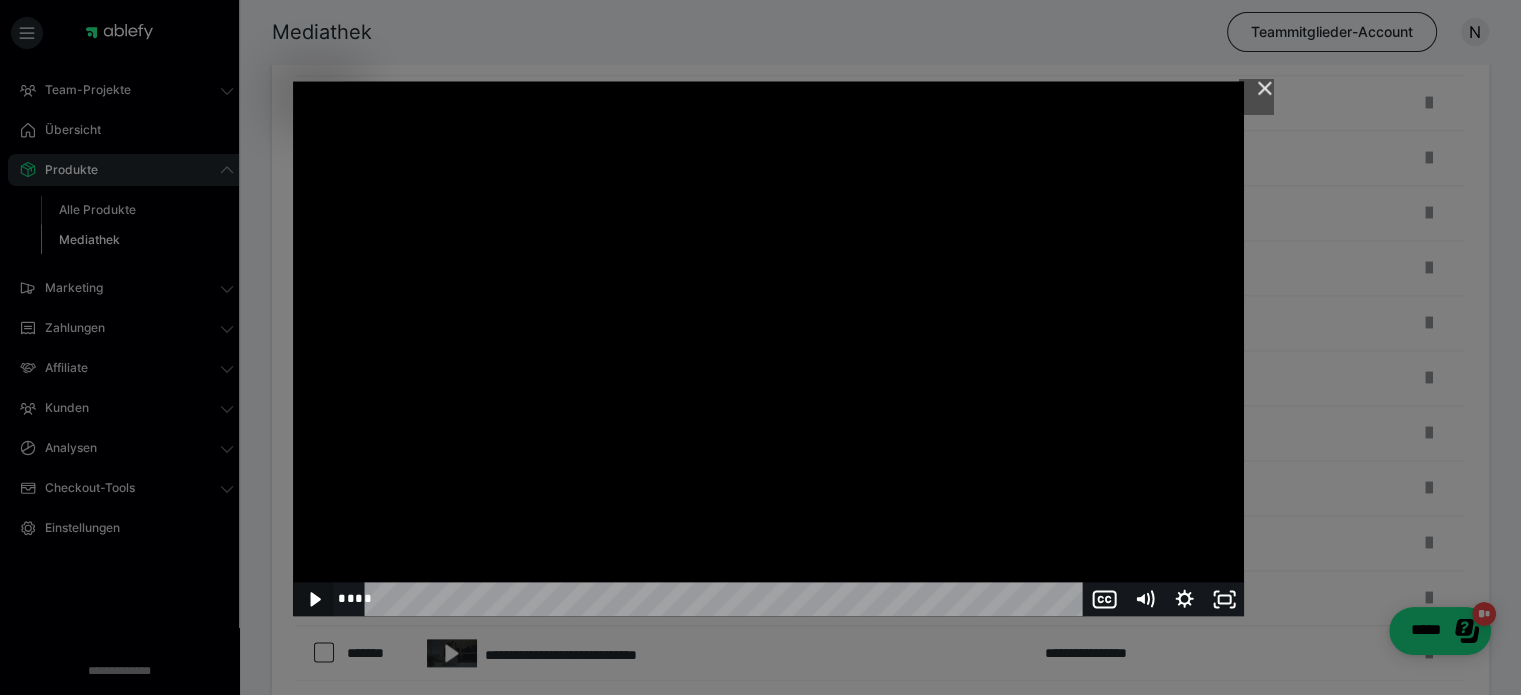 drag, startPoint x: 485, startPoint y: 599, endPoint x: 302, endPoint y: 599, distance: 183 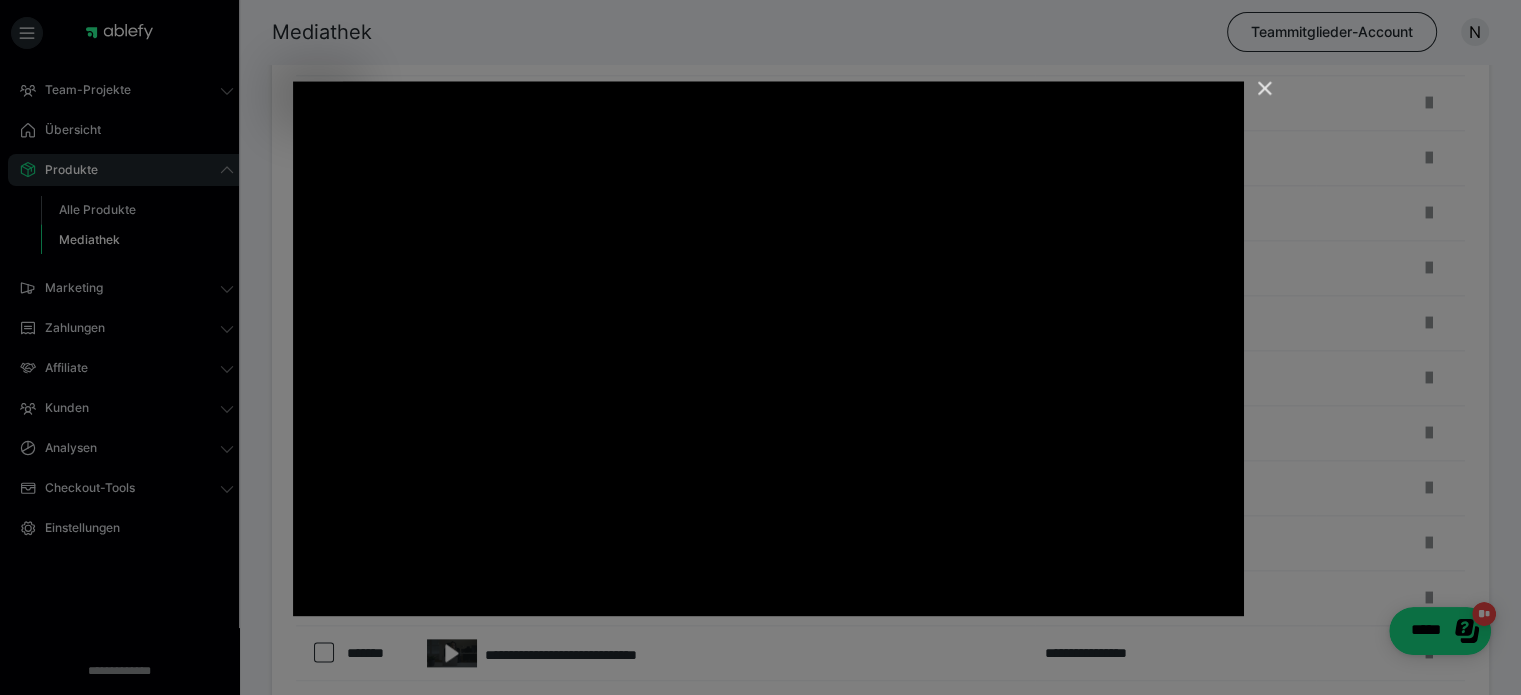 click at bounding box center [1256, 97] 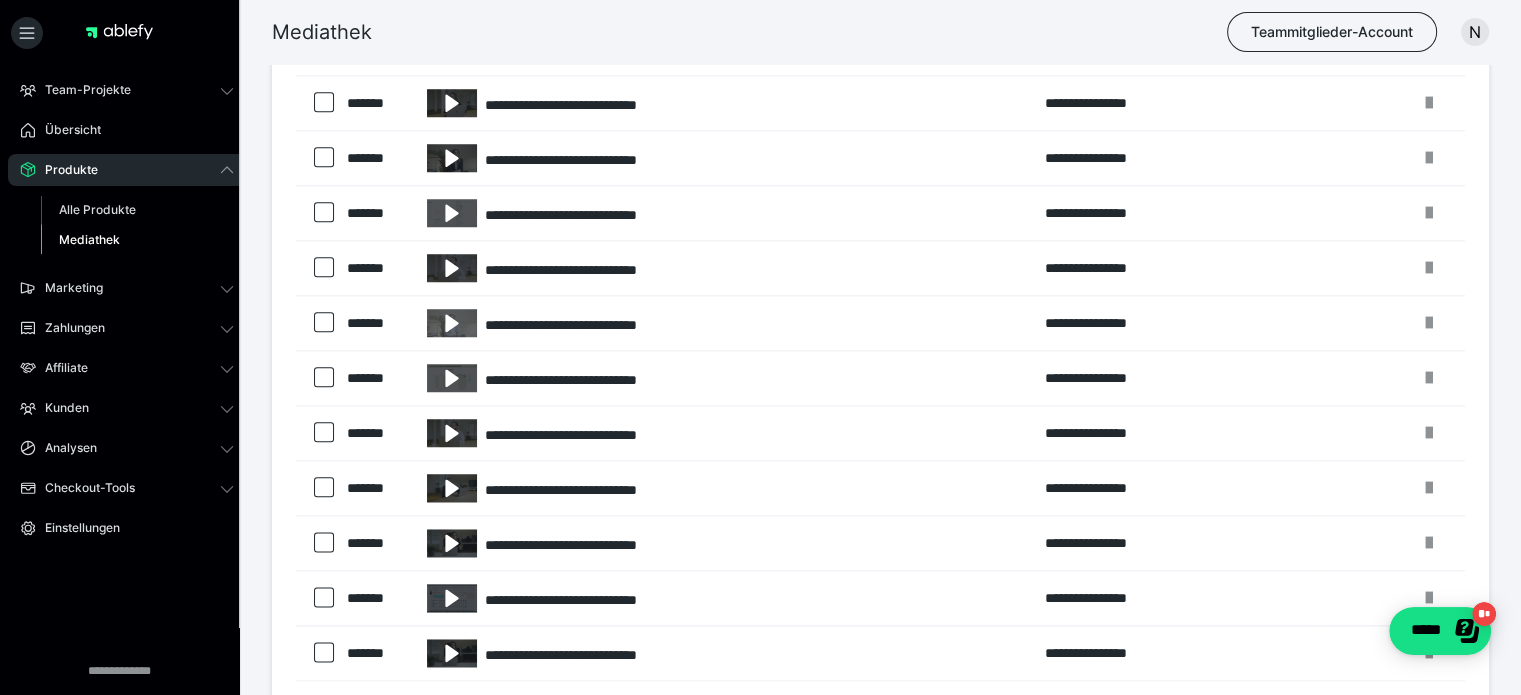 click on "Mediathek Teammitglieder-Account N" at bounding box center [760, 32] 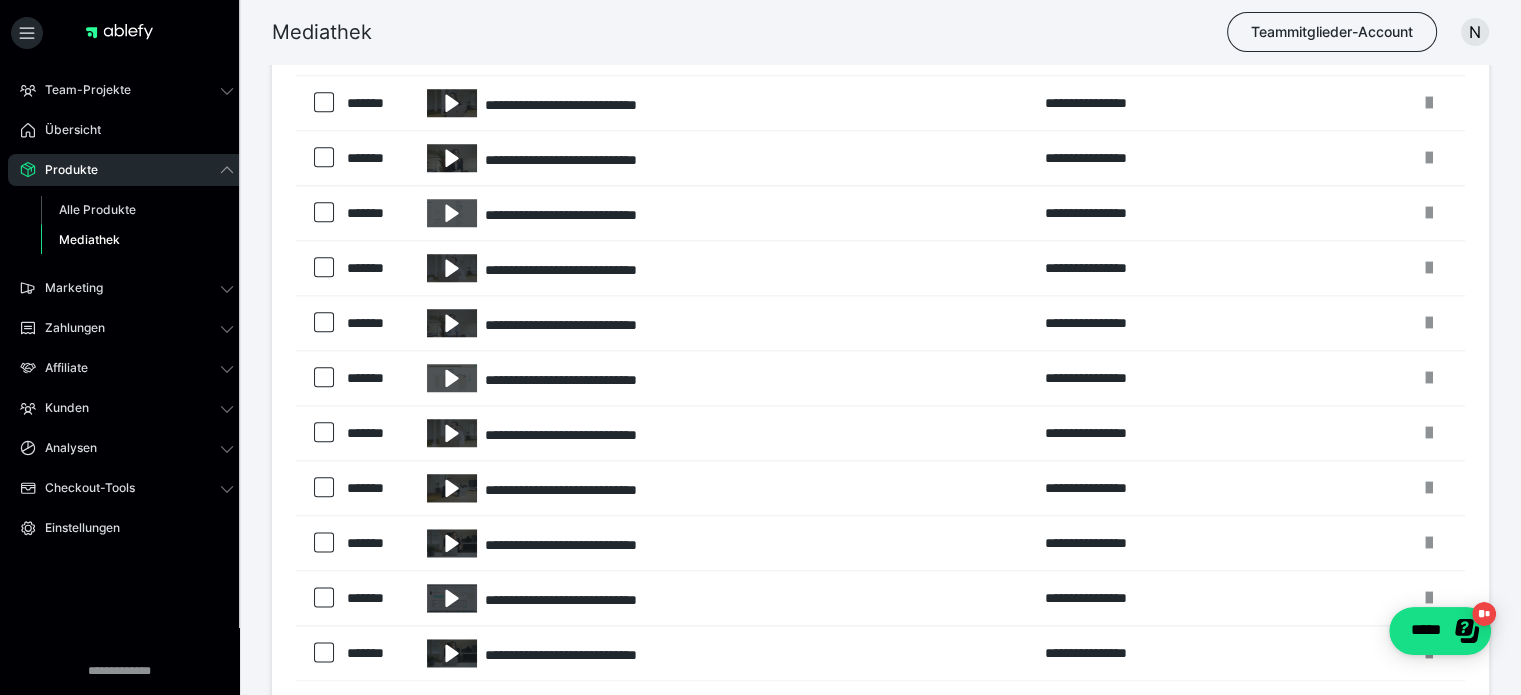 click on "Mediathek Teammitglieder-Account N" at bounding box center [760, 32] 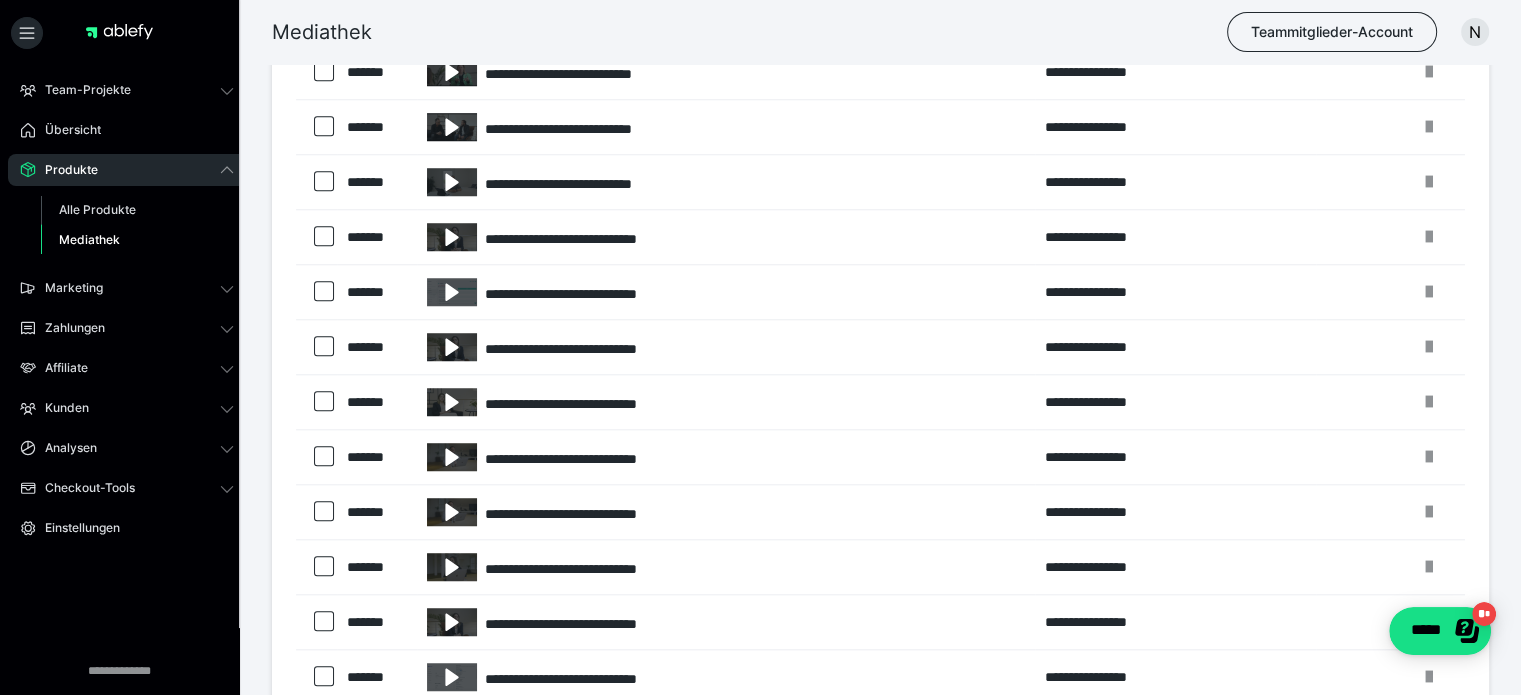 scroll, scrollTop: 1860, scrollLeft: 0, axis: vertical 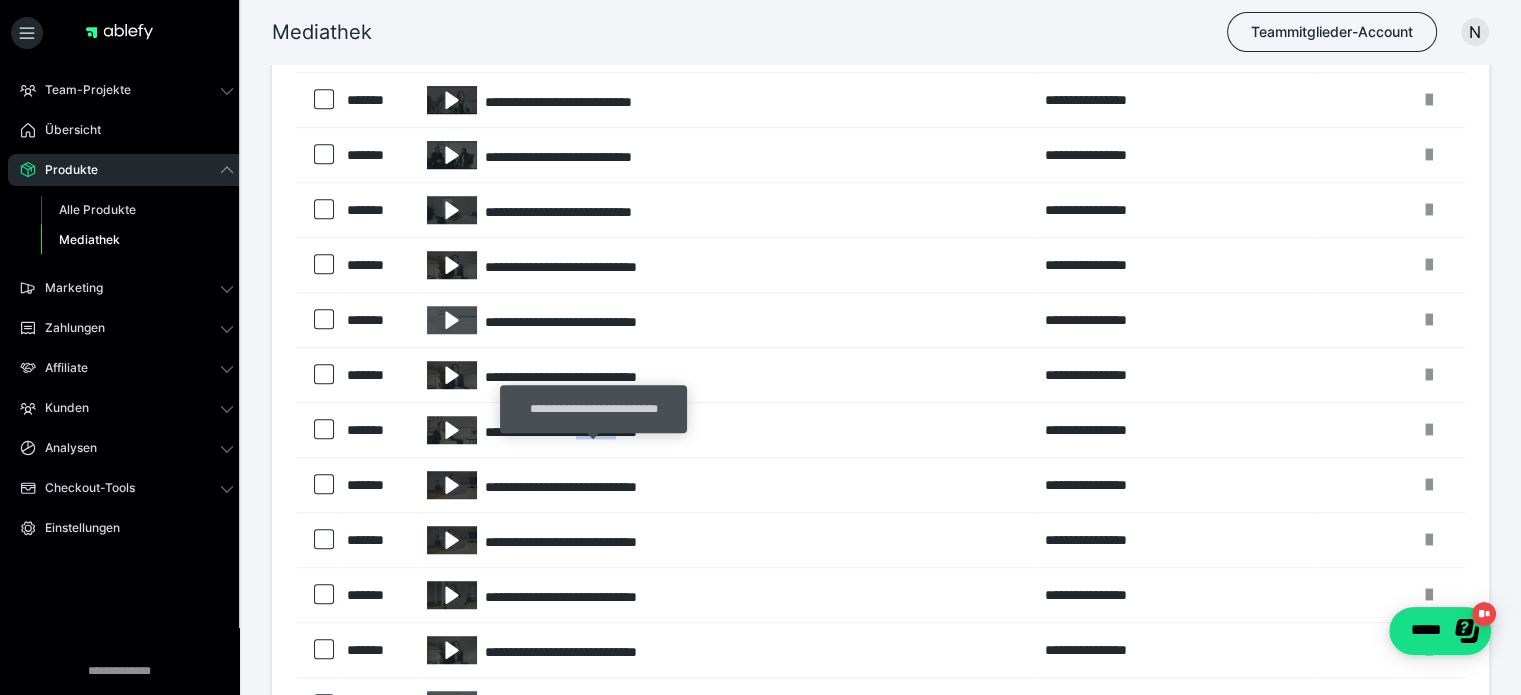 click on "**********" at bounding box center [726, 430] 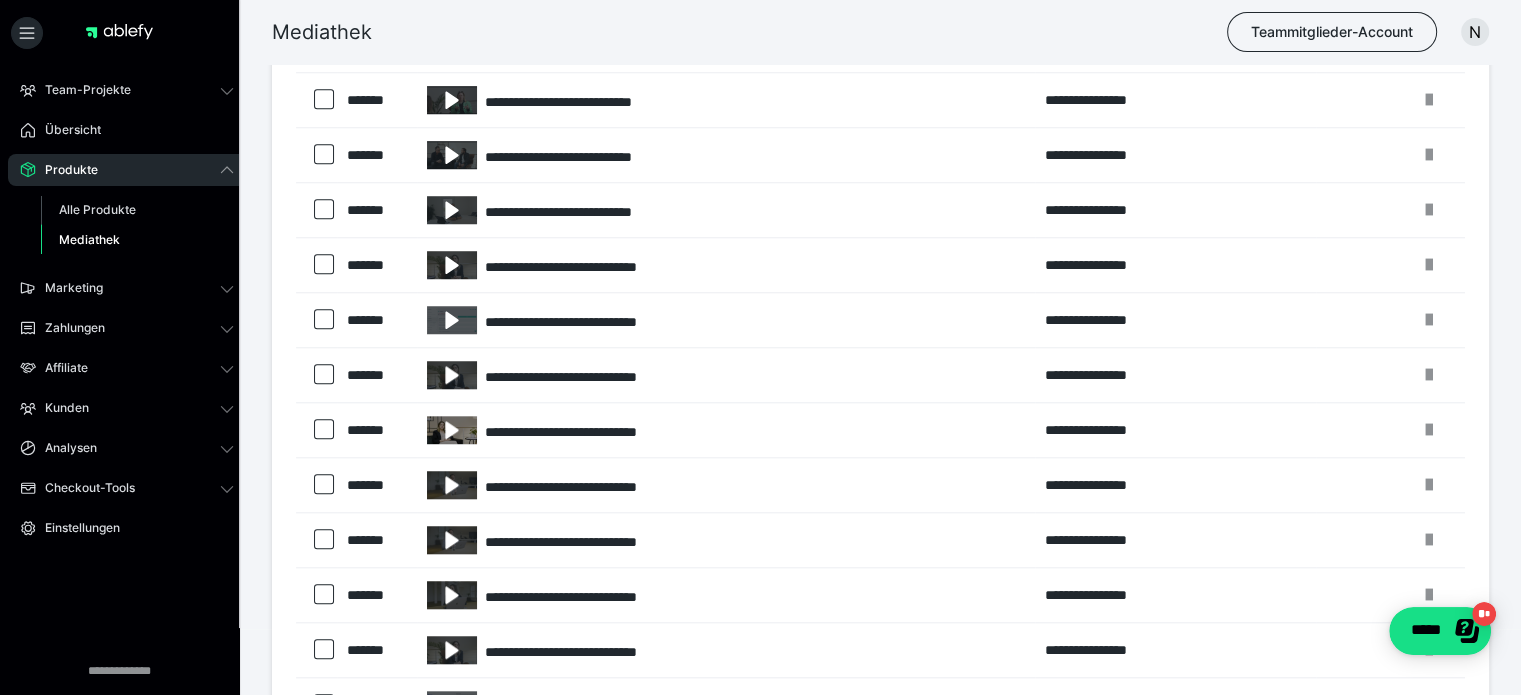 click at bounding box center (452, 430) 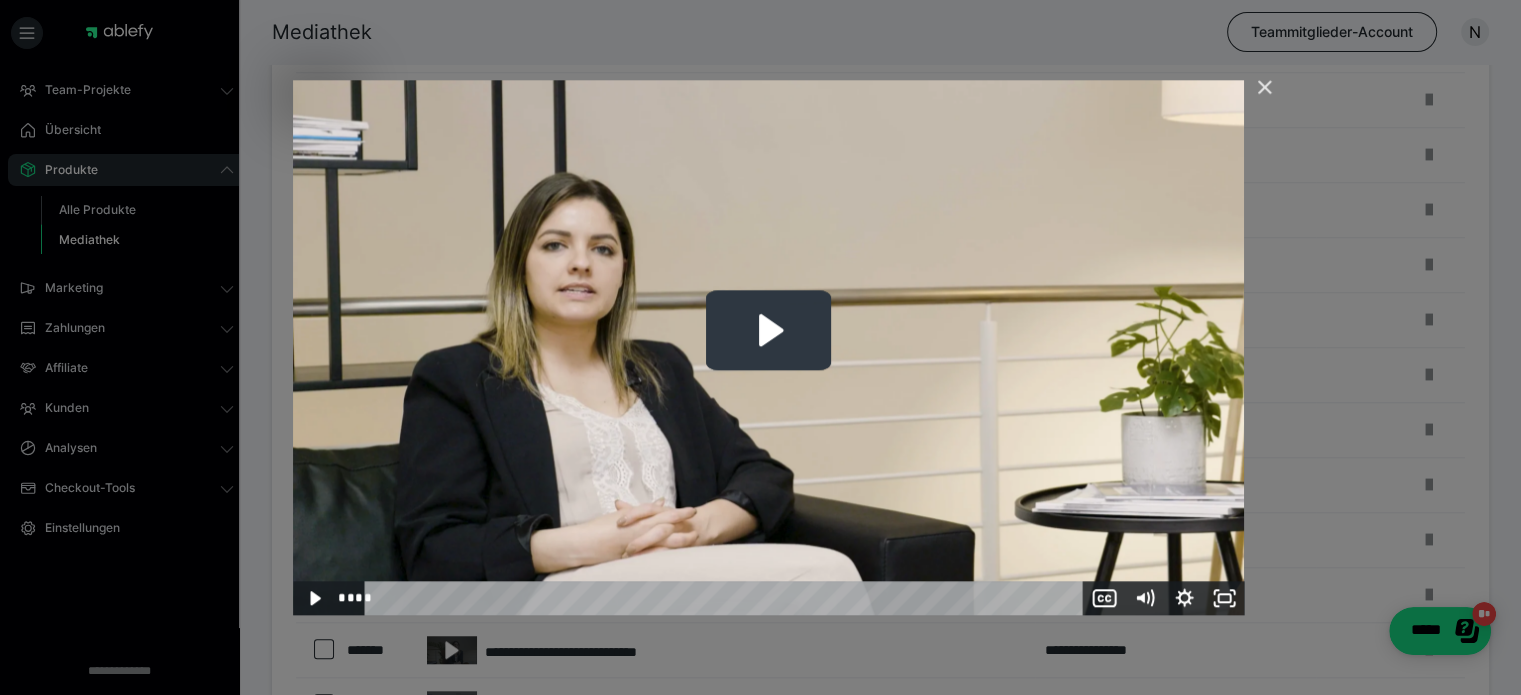 click 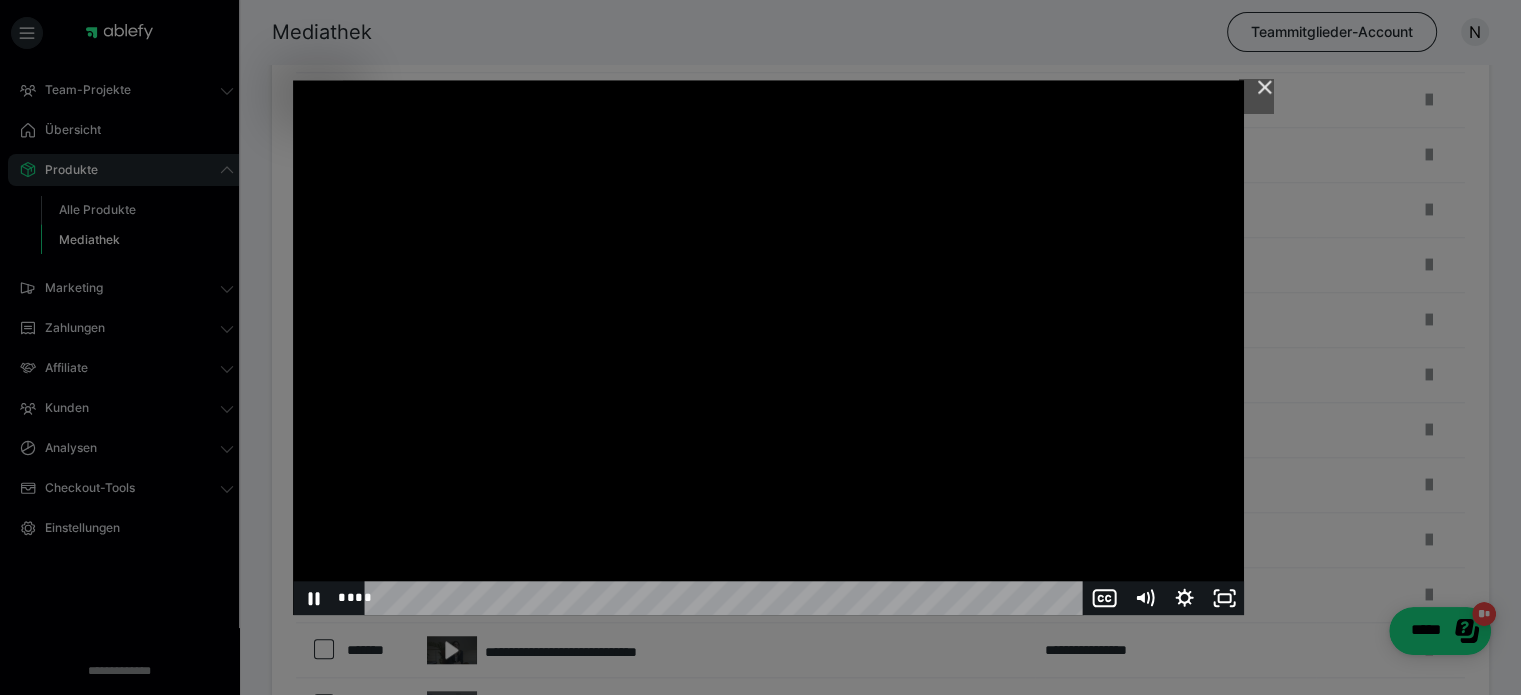 click 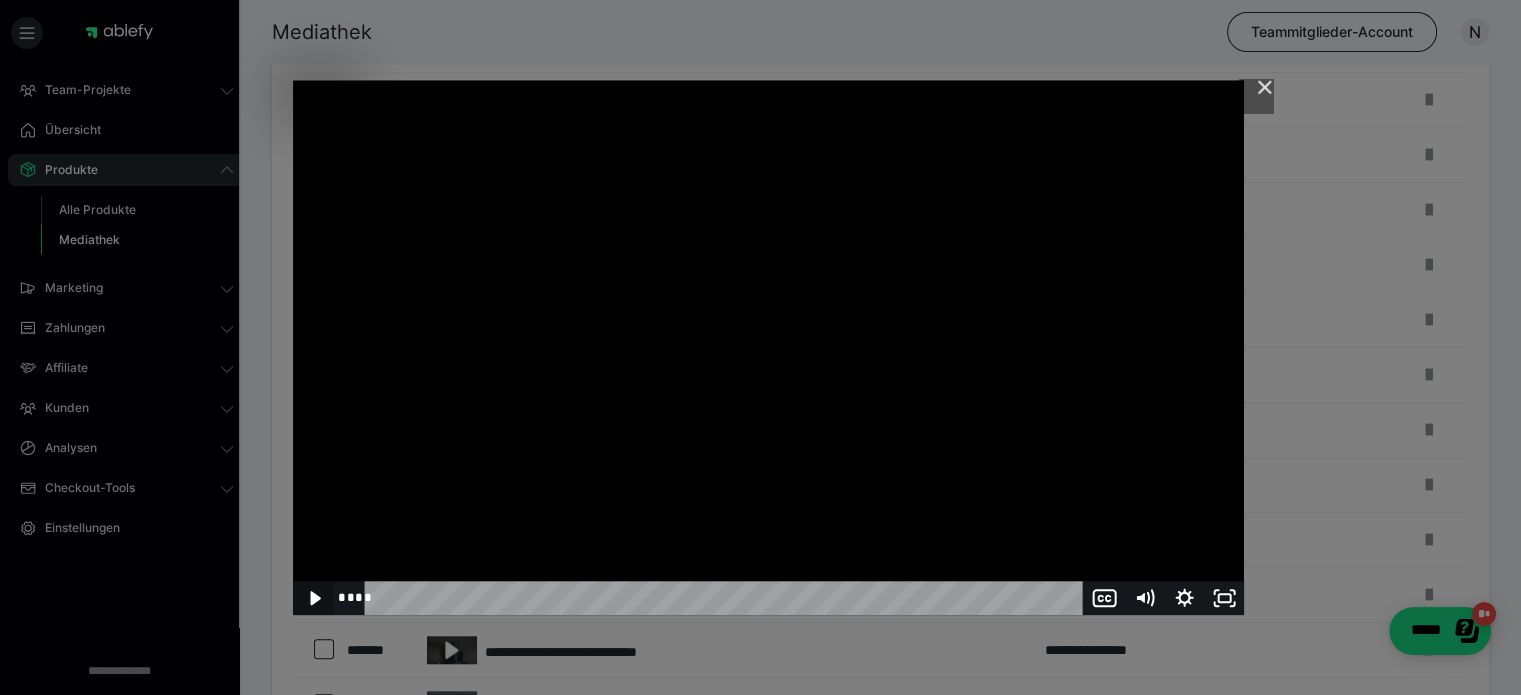 click 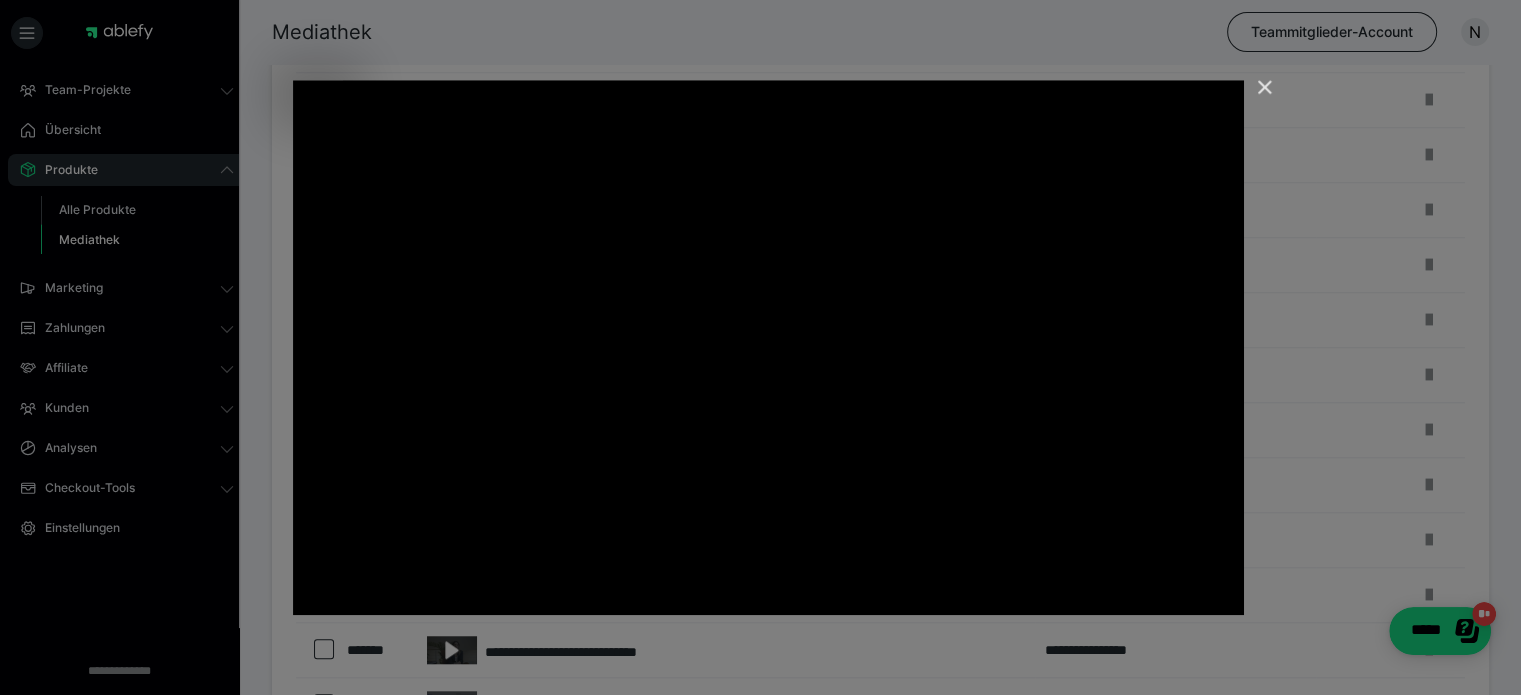 click at bounding box center (1256, 96) 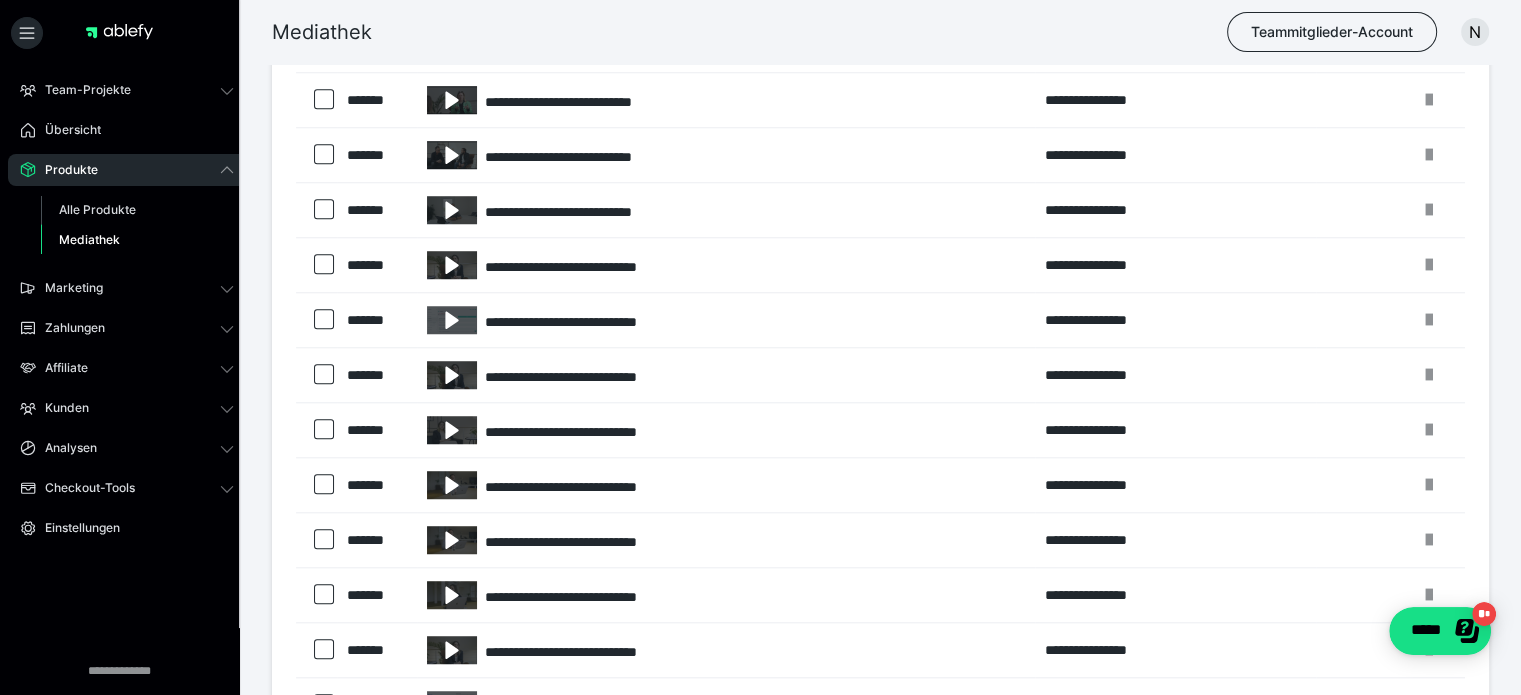 click on "Mediathek Teammitglieder-Account N" at bounding box center (760, 32) 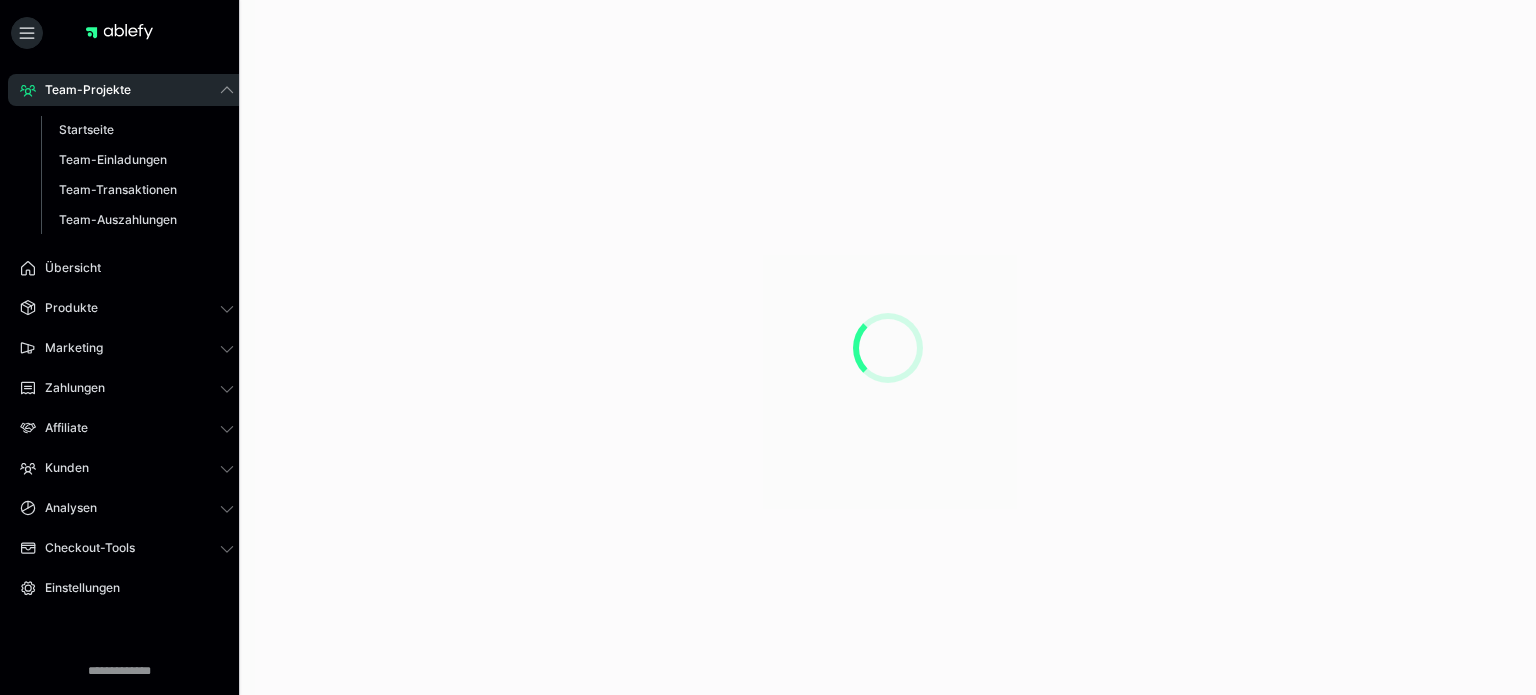 scroll, scrollTop: 0, scrollLeft: 0, axis: both 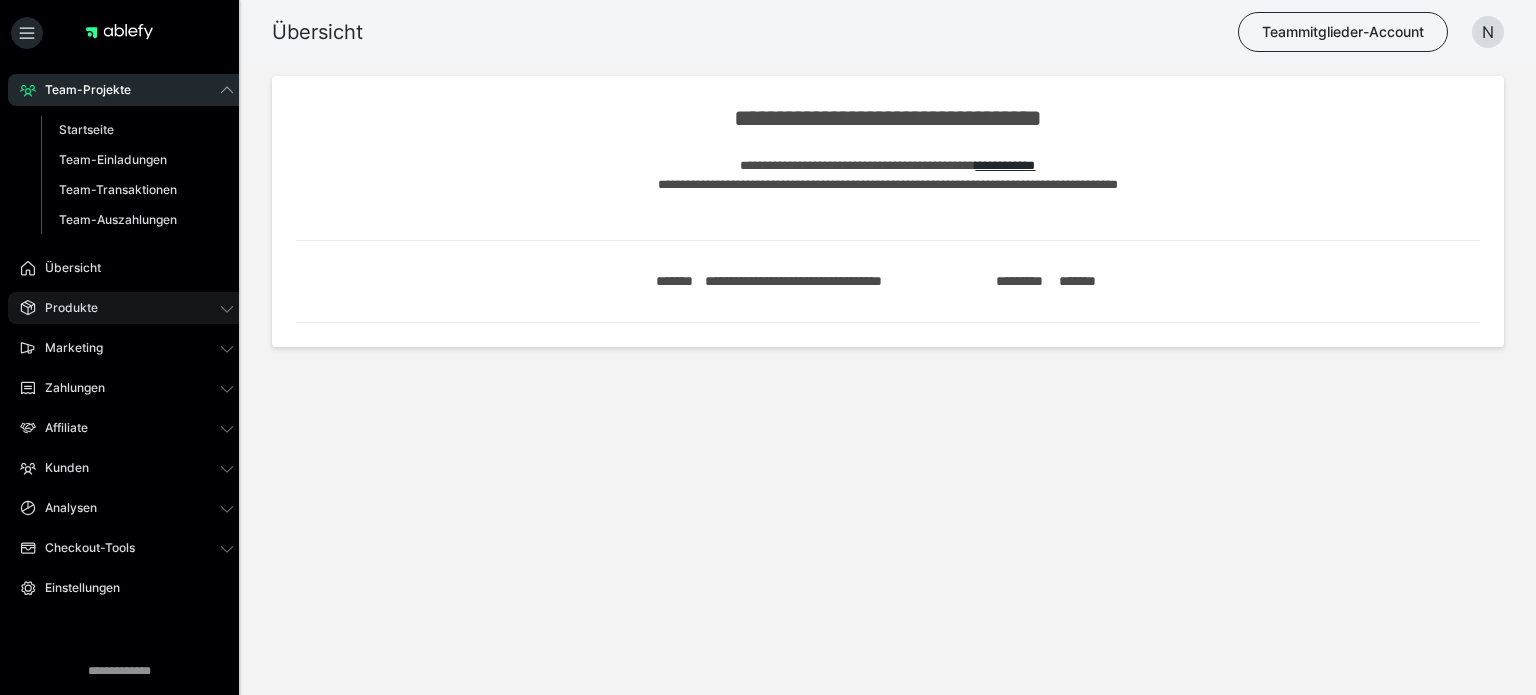 click on "Produkte" at bounding box center (127, 308) 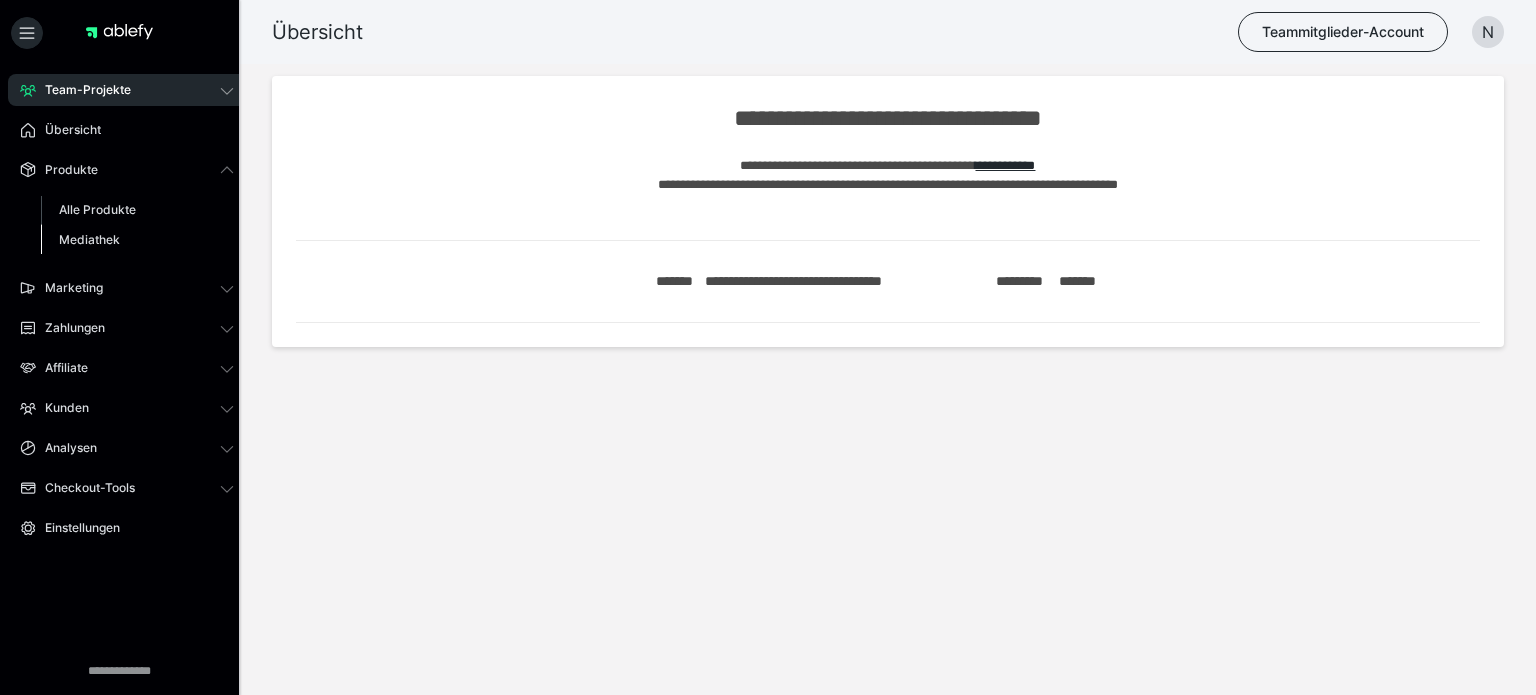 click on "Mediathek" at bounding box center (137, 240) 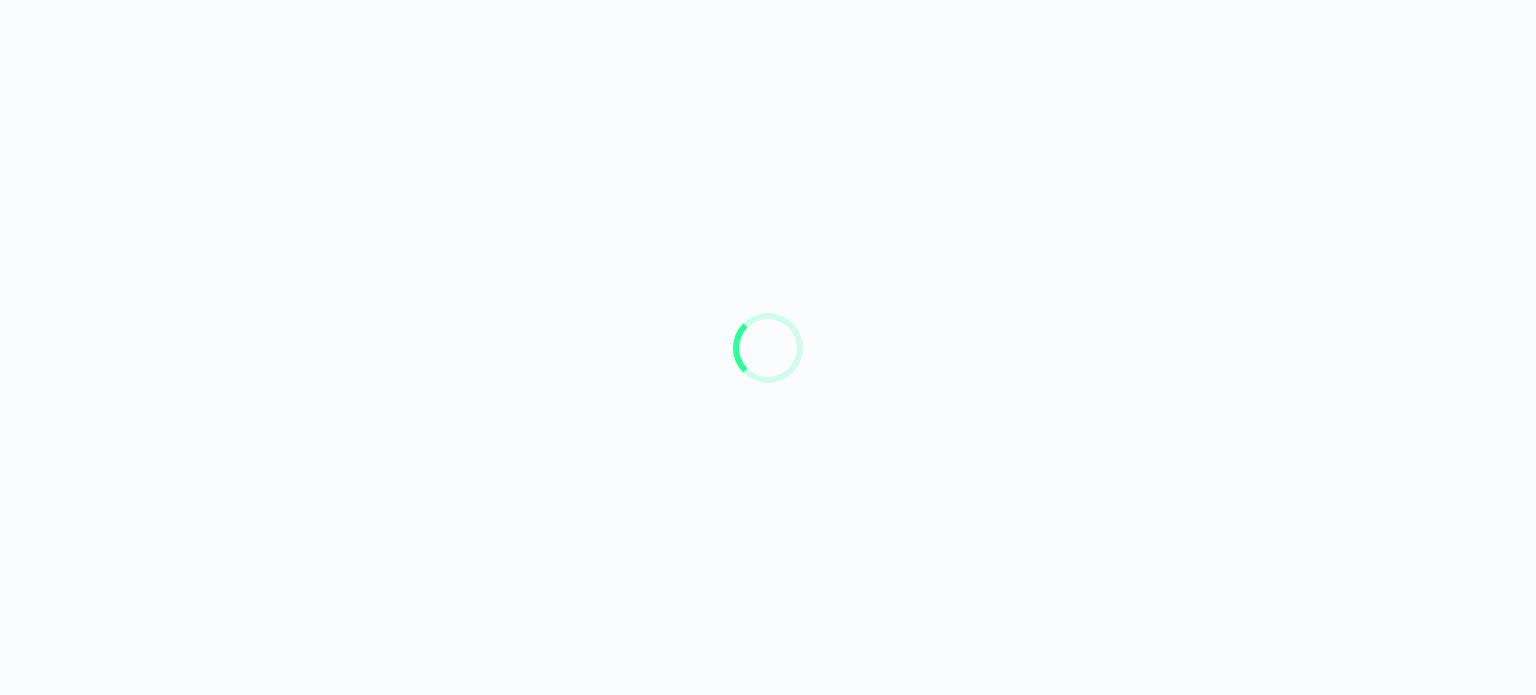 scroll, scrollTop: 0, scrollLeft: 0, axis: both 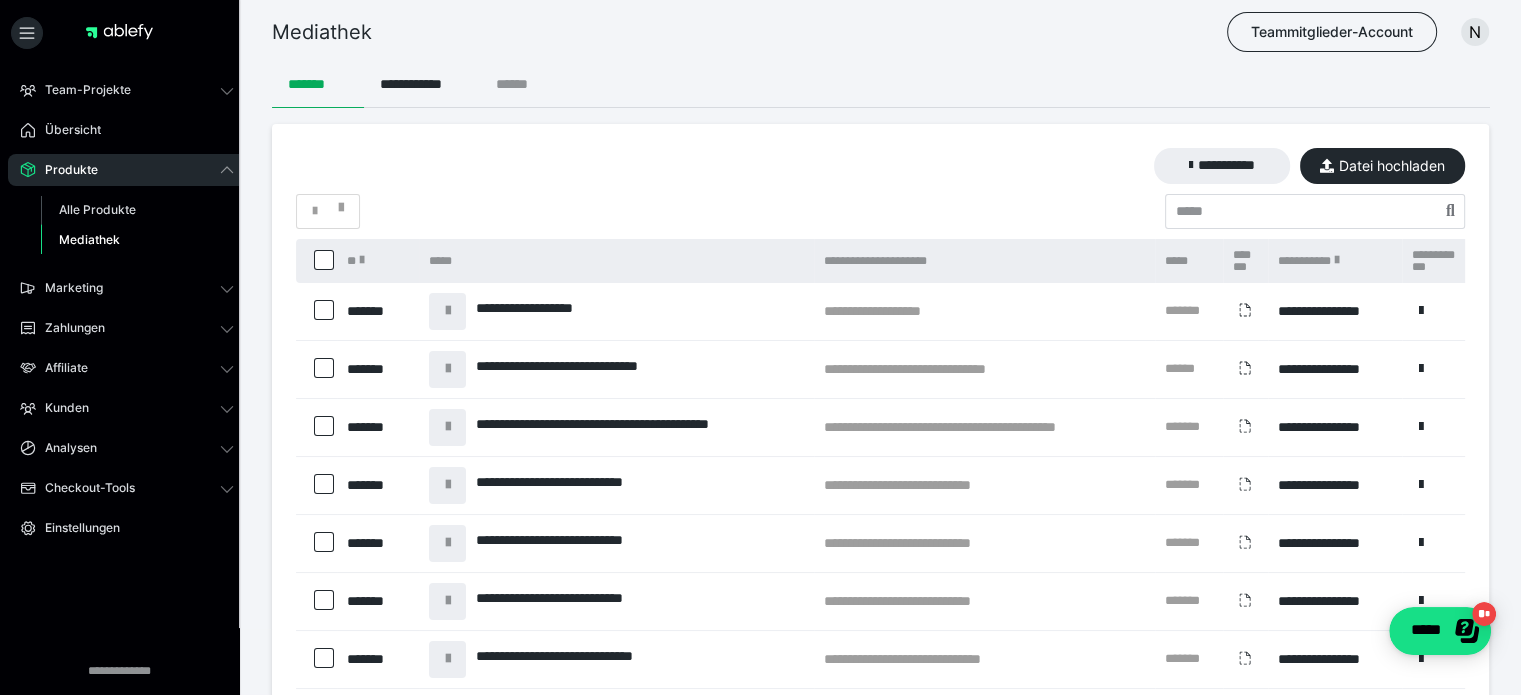 click on "******" at bounding box center (520, 84) 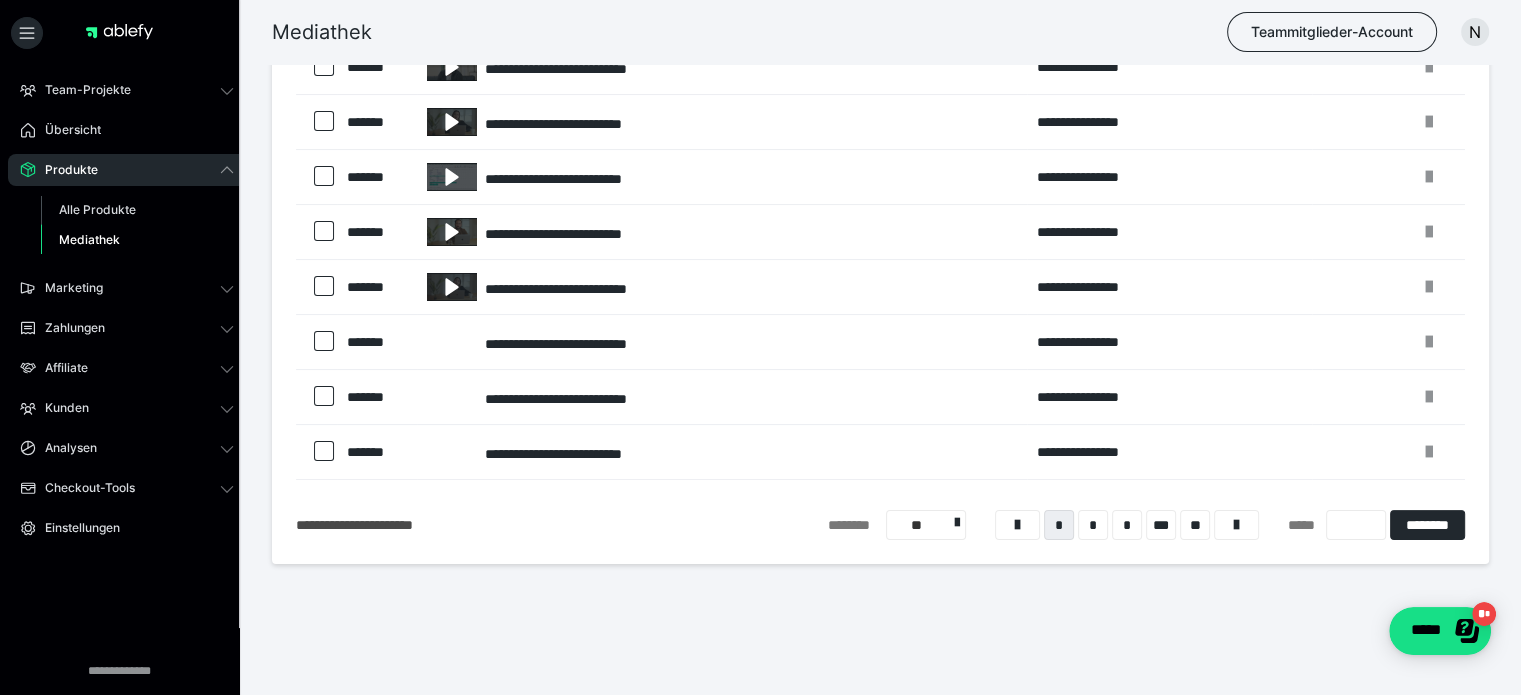 scroll, scrollTop: 352, scrollLeft: 0, axis: vertical 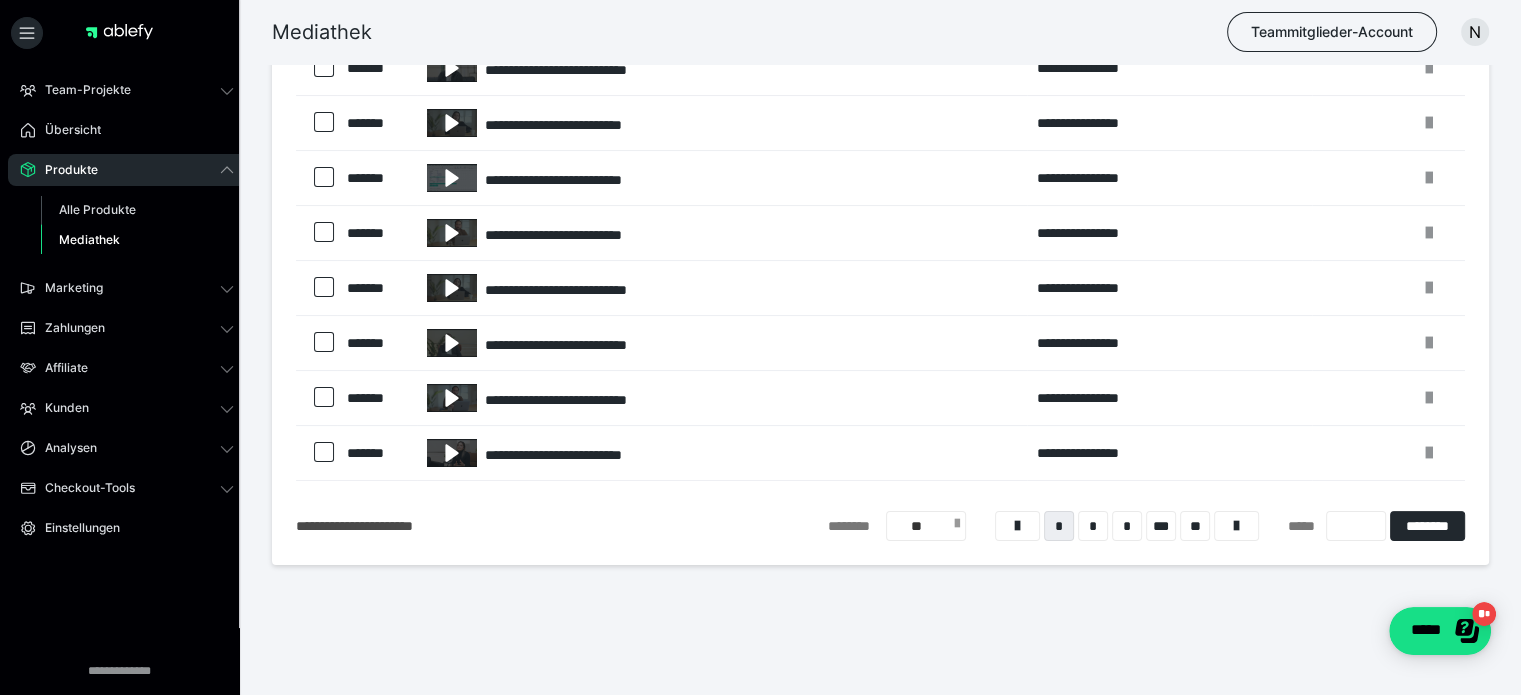 click on "**" at bounding box center (926, 526) 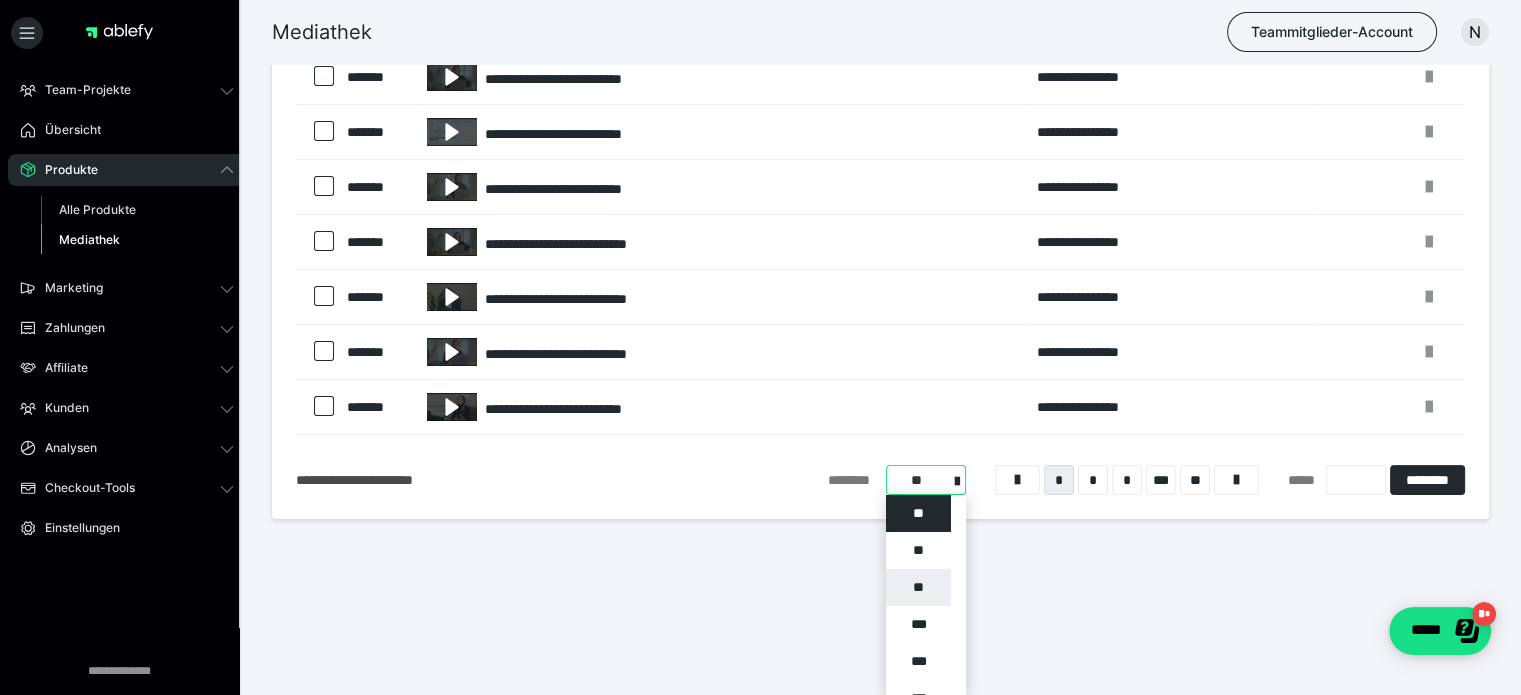 click on "**" at bounding box center (918, 587) 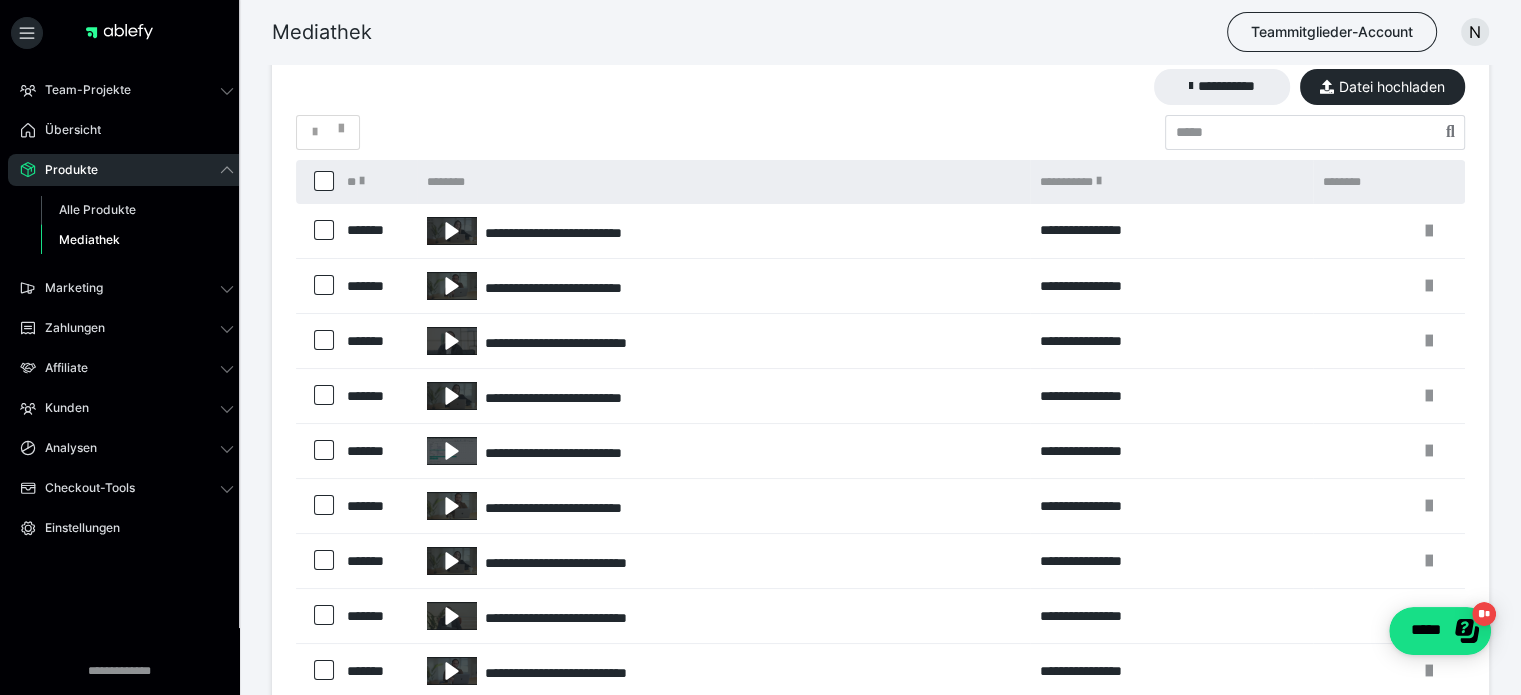 scroll, scrollTop: 2552, scrollLeft: 0, axis: vertical 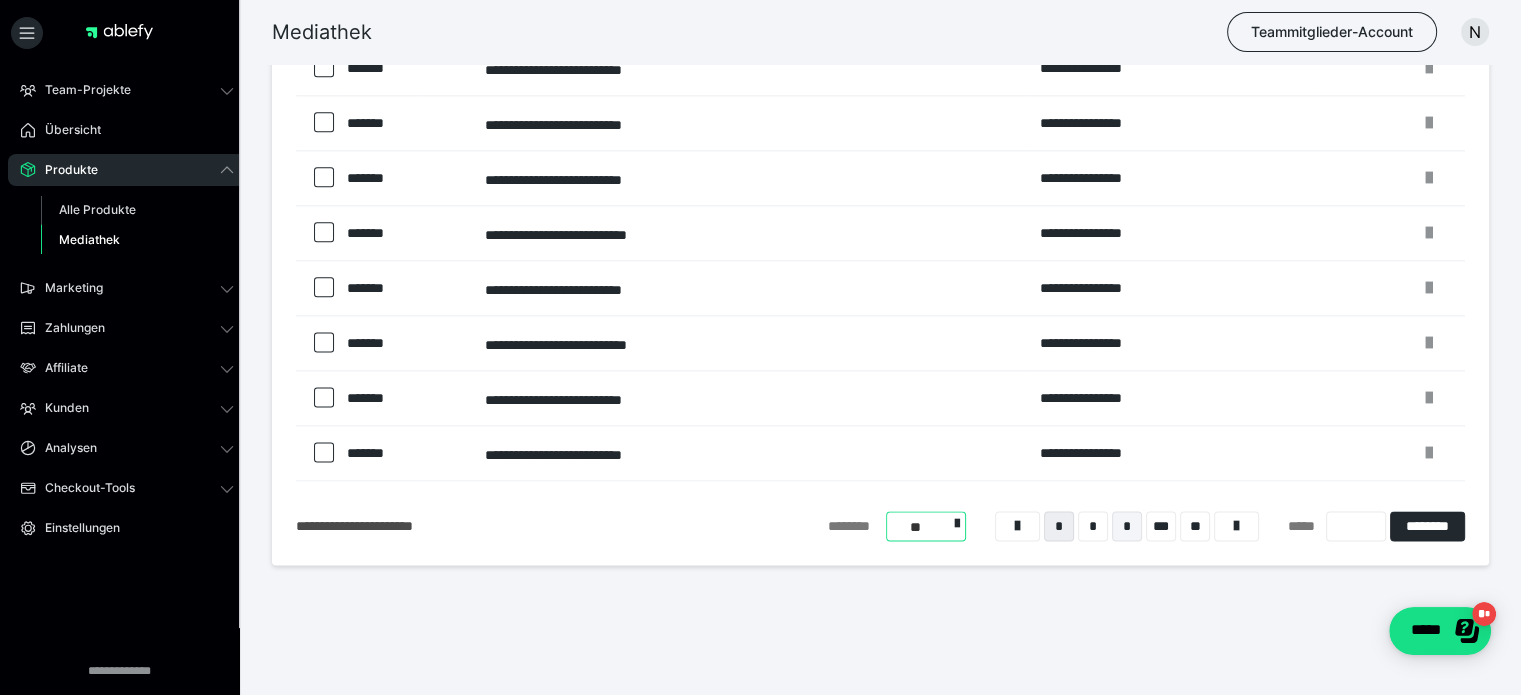 click on "*" at bounding box center (1127, 526) 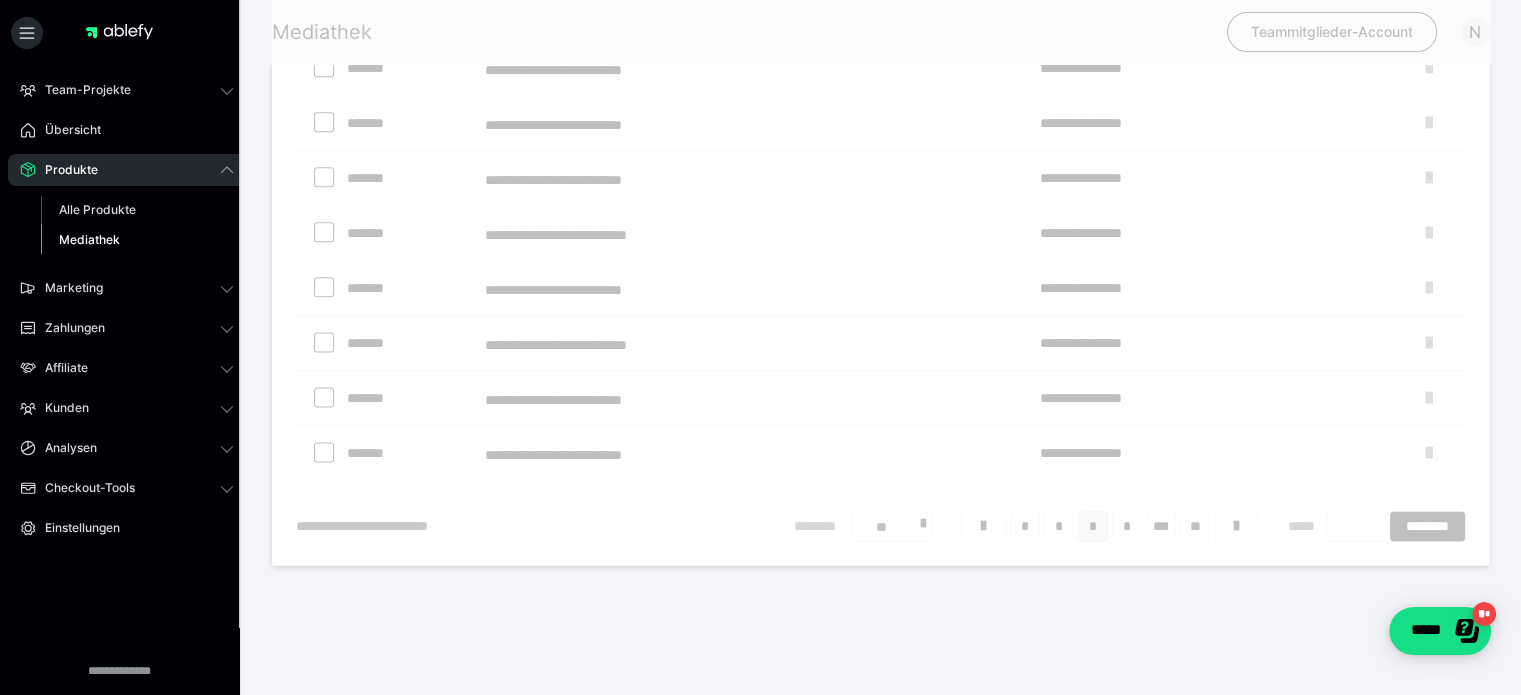 scroll, scrollTop: 79, scrollLeft: 0, axis: vertical 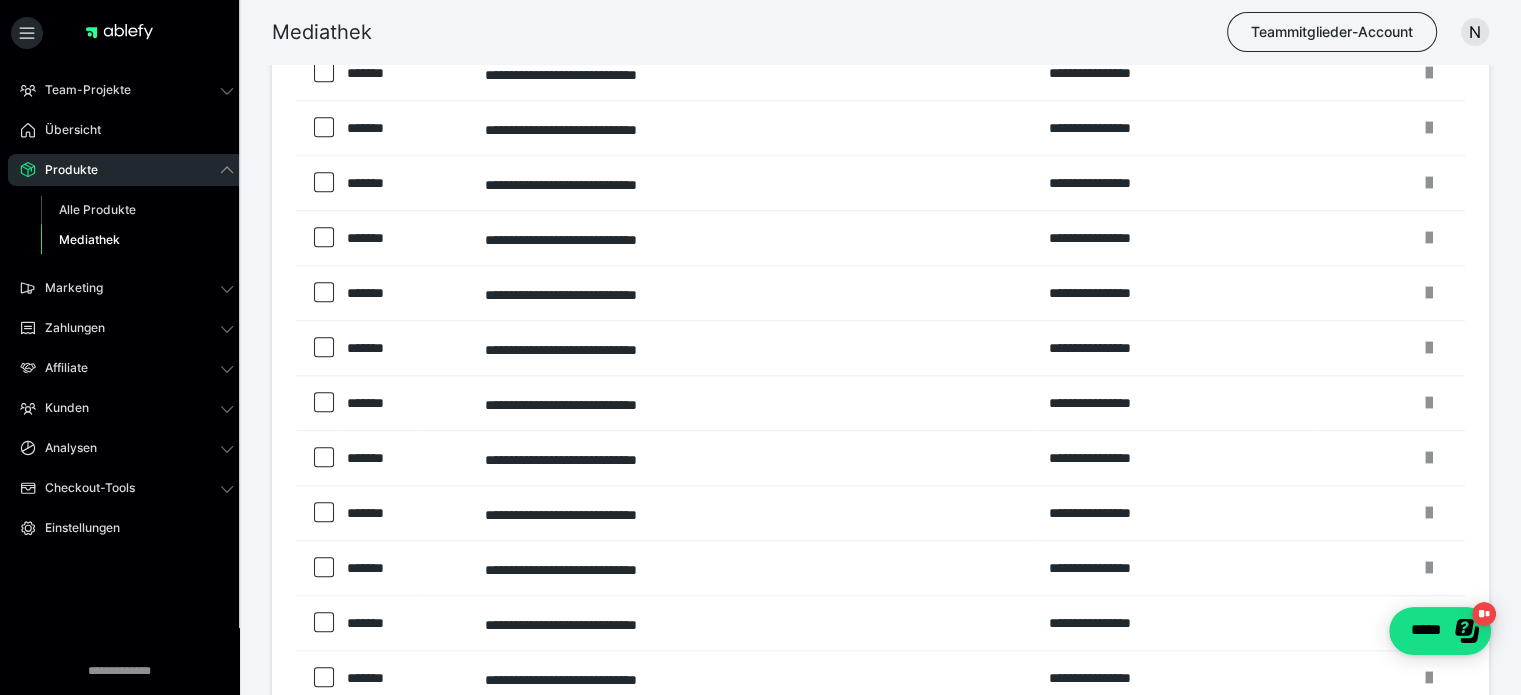click on "Mediathek Teammitglieder-Account N" at bounding box center (760, 32) 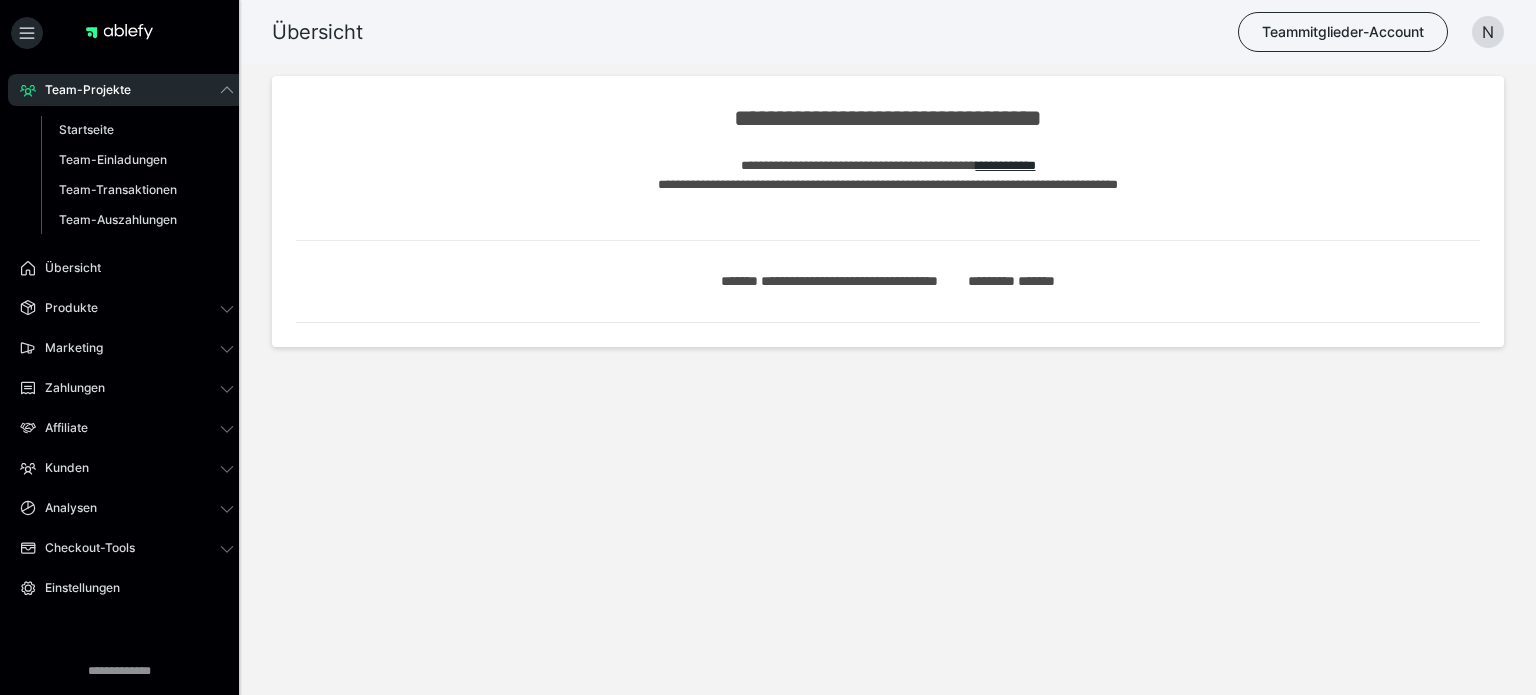 scroll, scrollTop: 0, scrollLeft: 0, axis: both 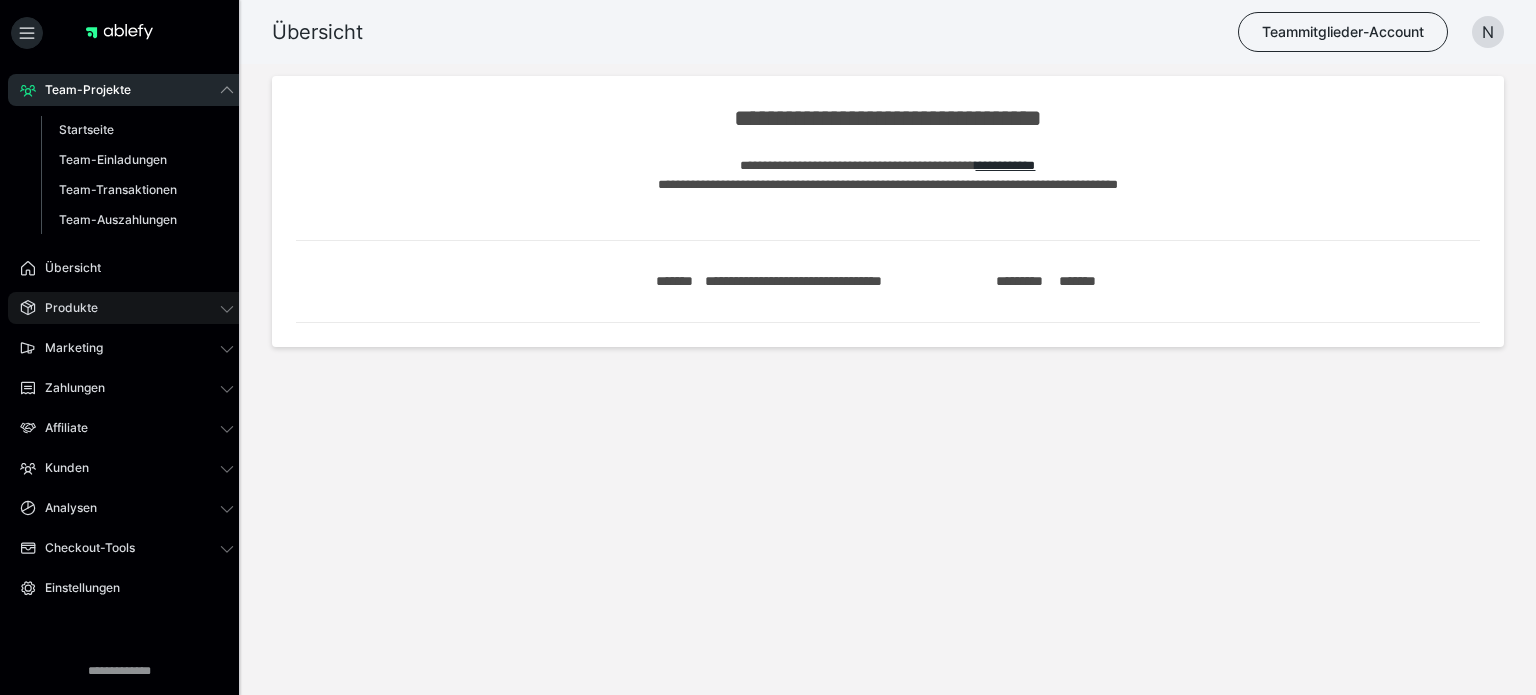 click on "Produkte" at bounding box center (127, 308) 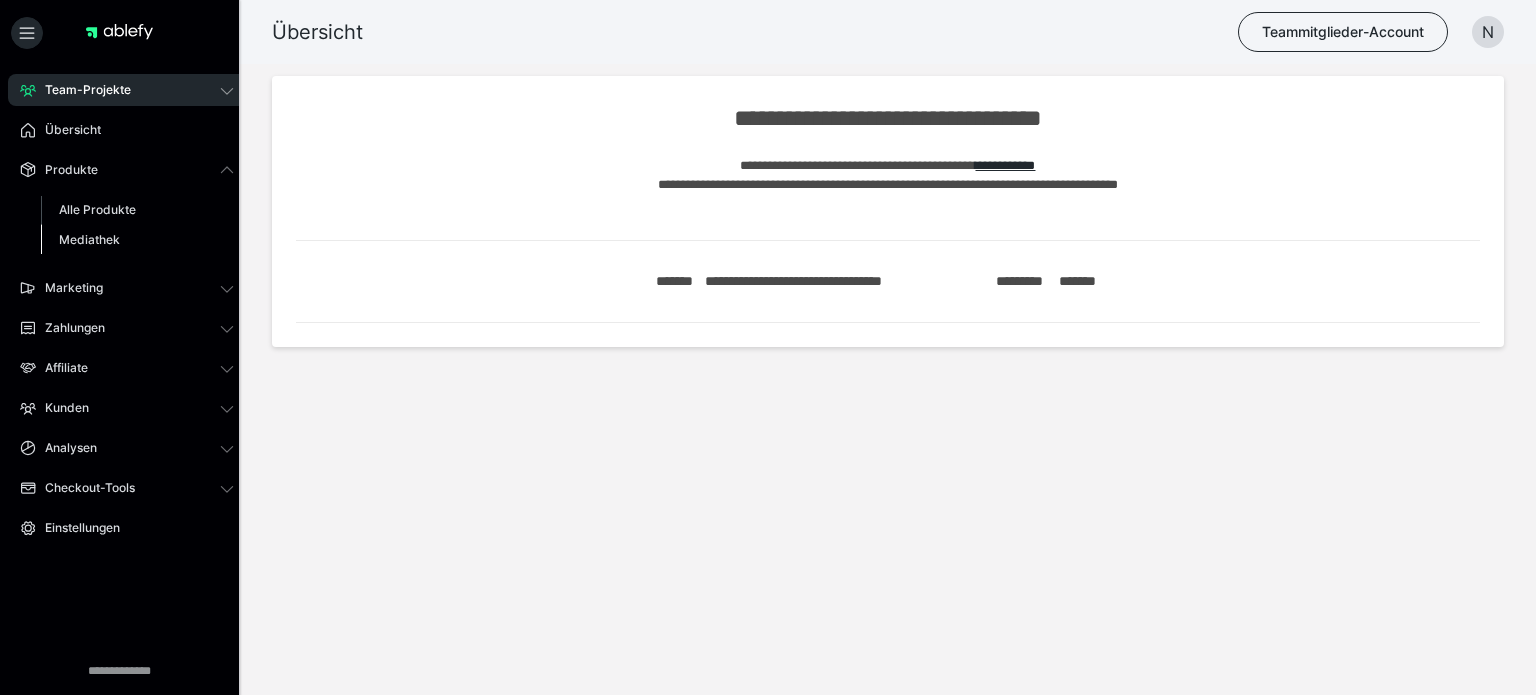 click on "Mediathek" at bounding box center [89, 239] 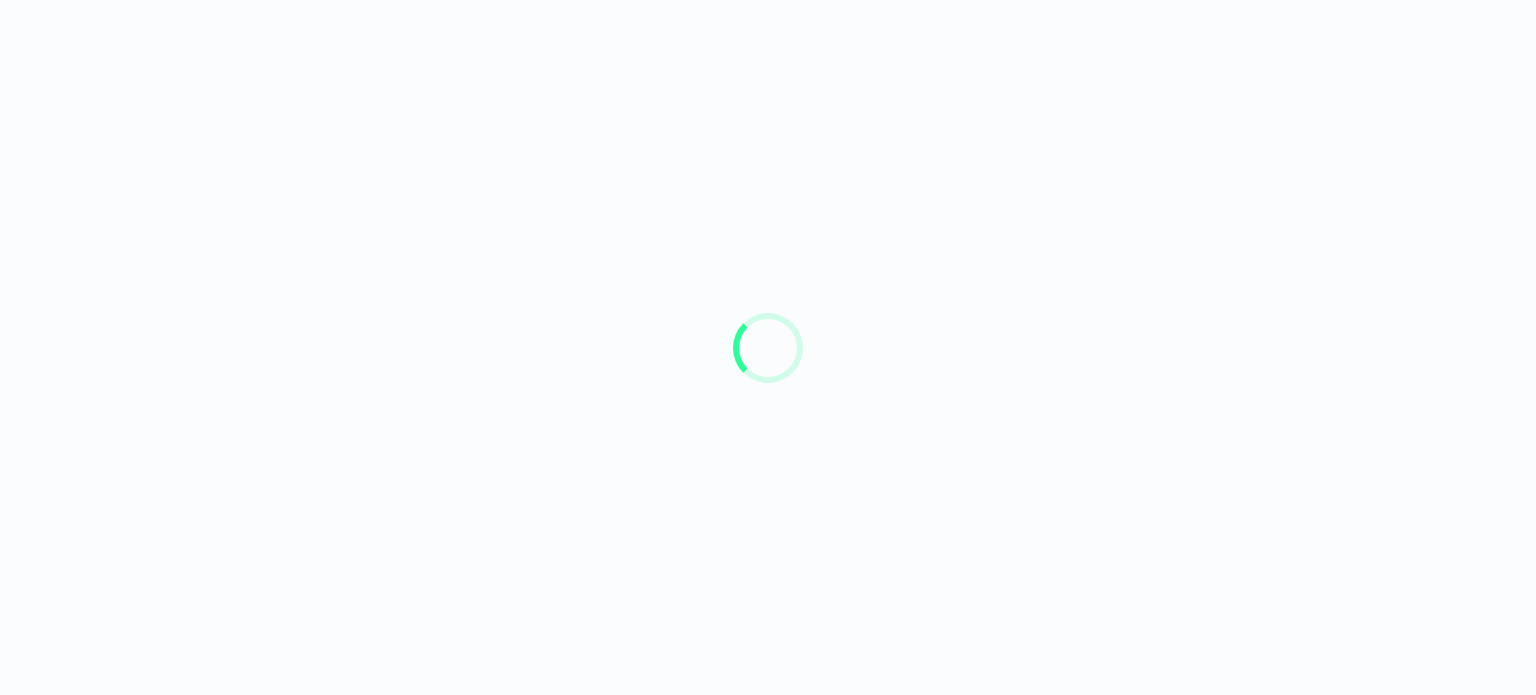 scroll, scrollTop: 0, scrollLeft: 0, axis: both 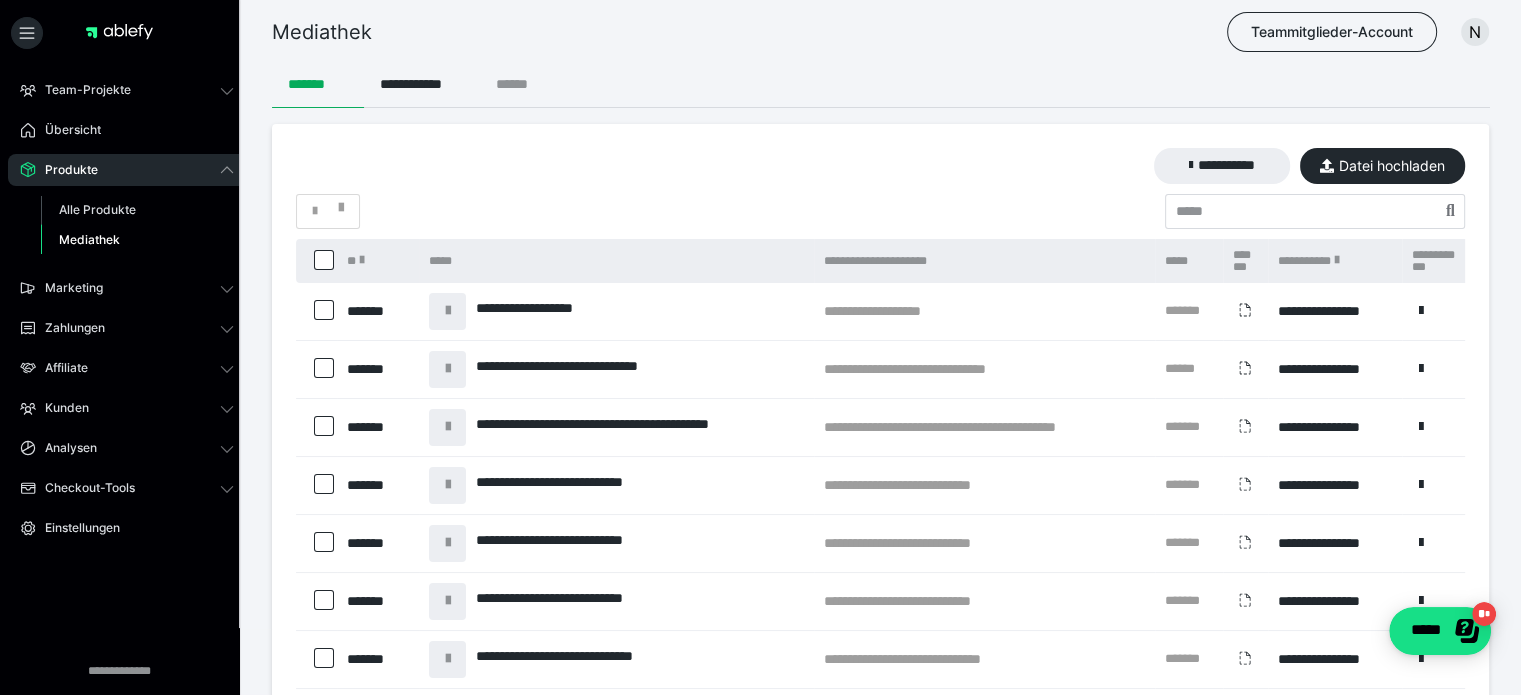 click on "******" at bounding box center [520, 84] 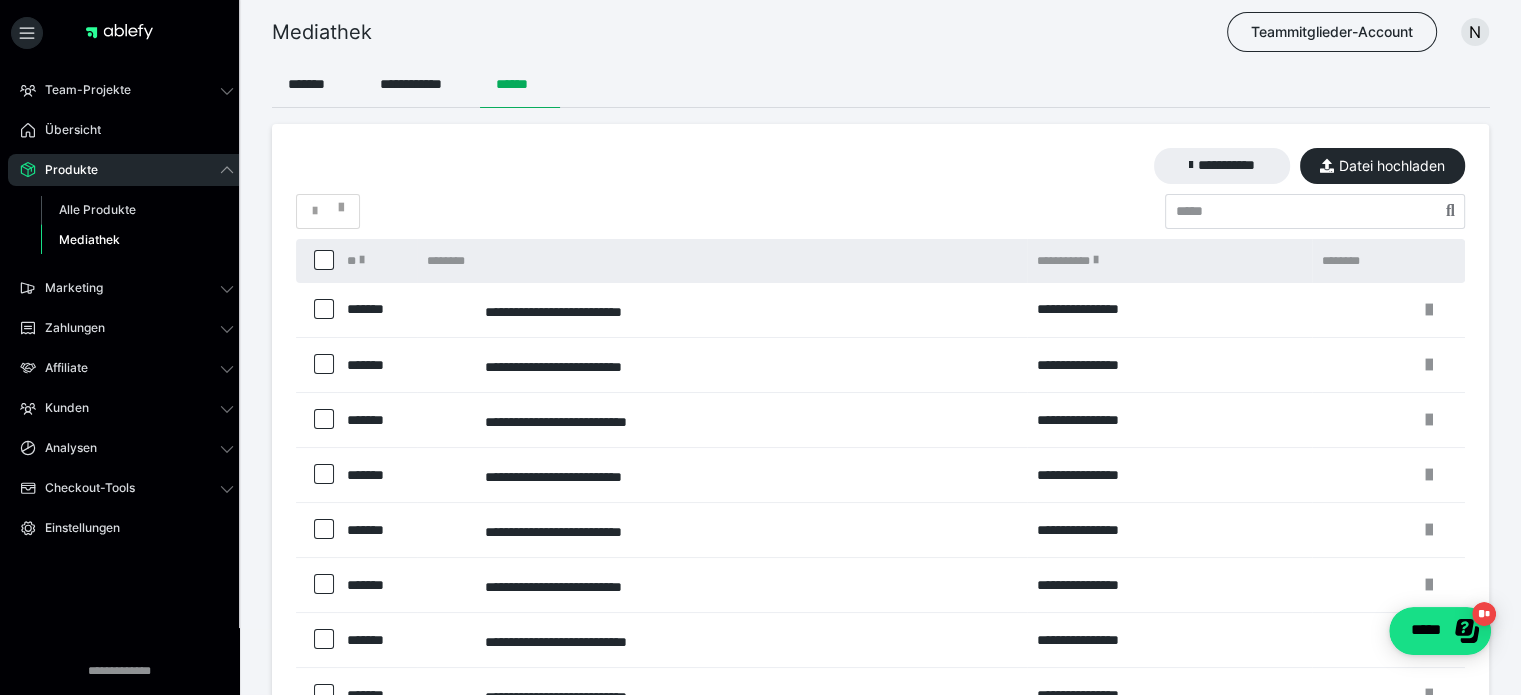scroll, scrollTop: 352, scrollLeft: 0, axis: vertical 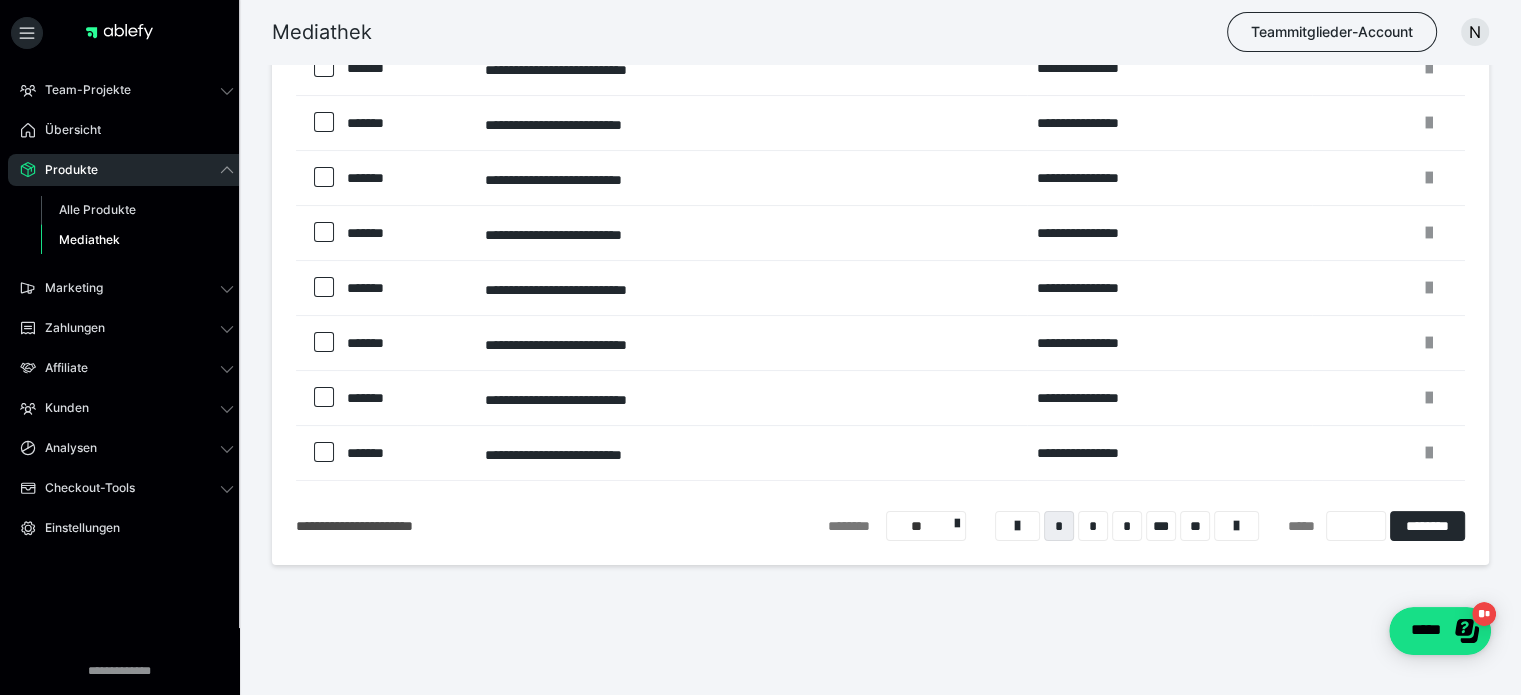 click on "**" at bounding box center [926, 526] 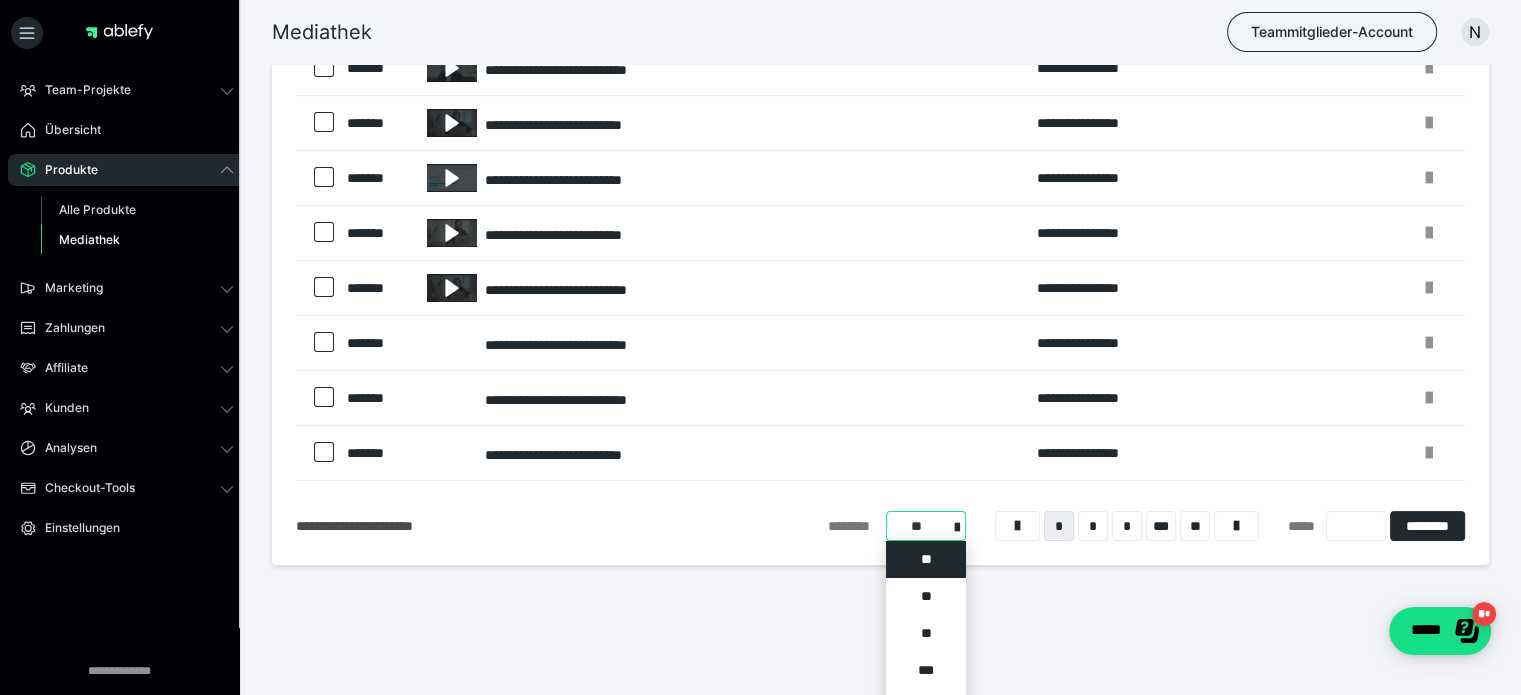 scroll, scrollTop: 408, scrollLeft: 0, axis: vertical 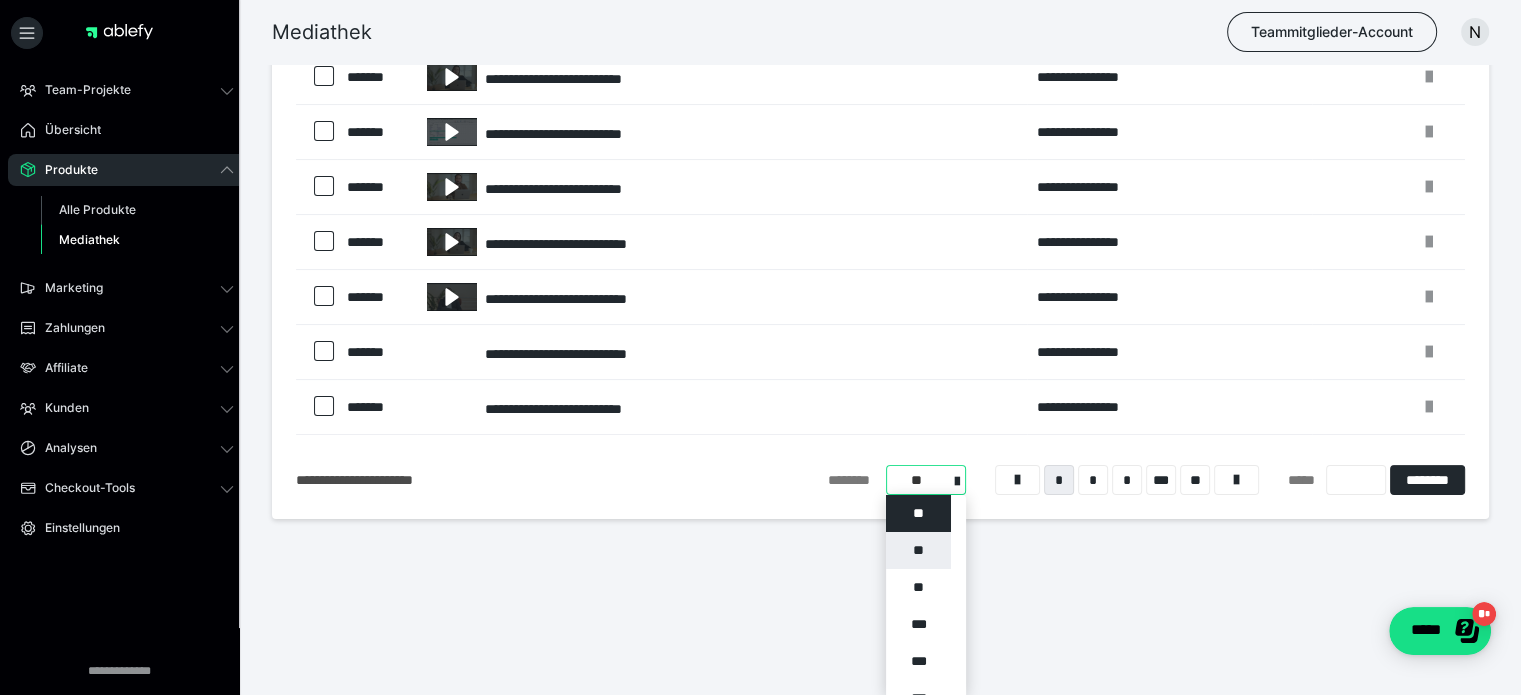 click on "**" at bounding box center (918, 587) 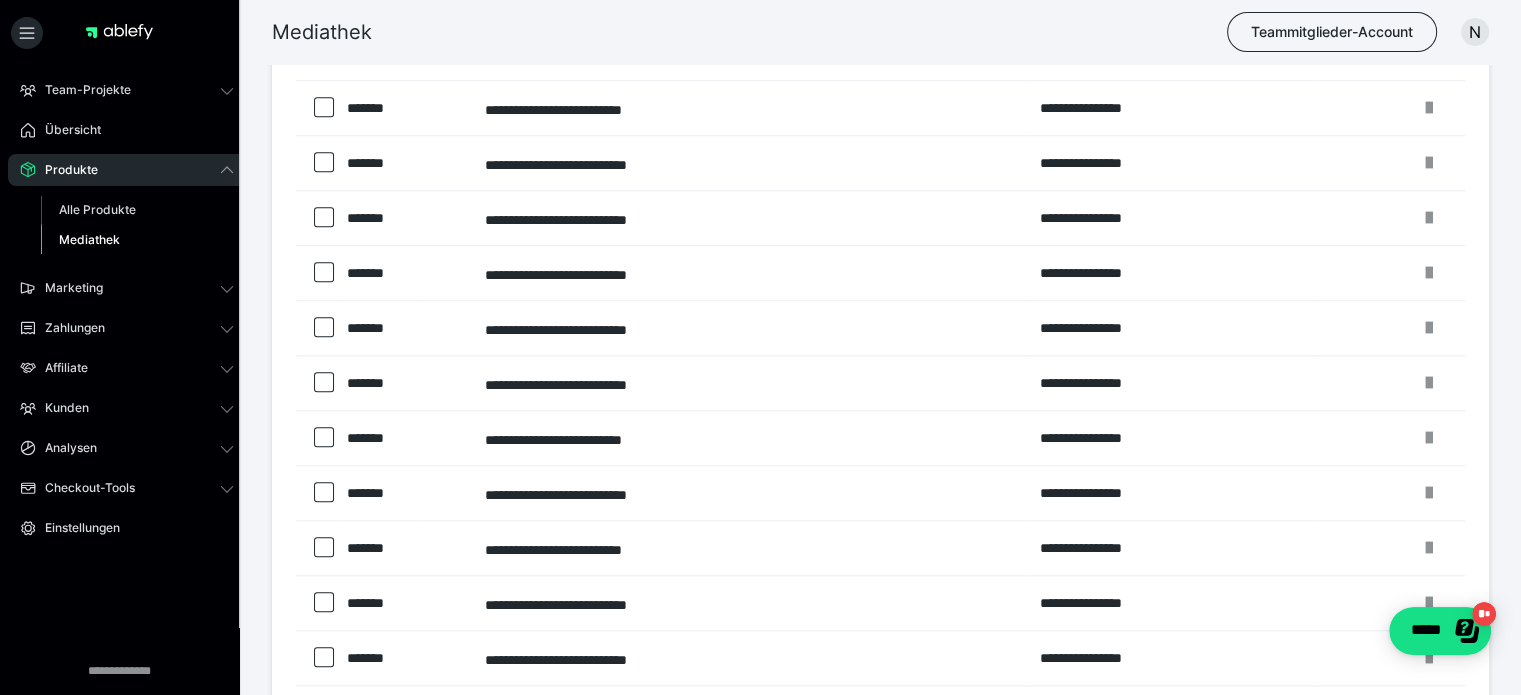scroll, scrollTop: 2552, scrollLeft: 0, axis: vertical 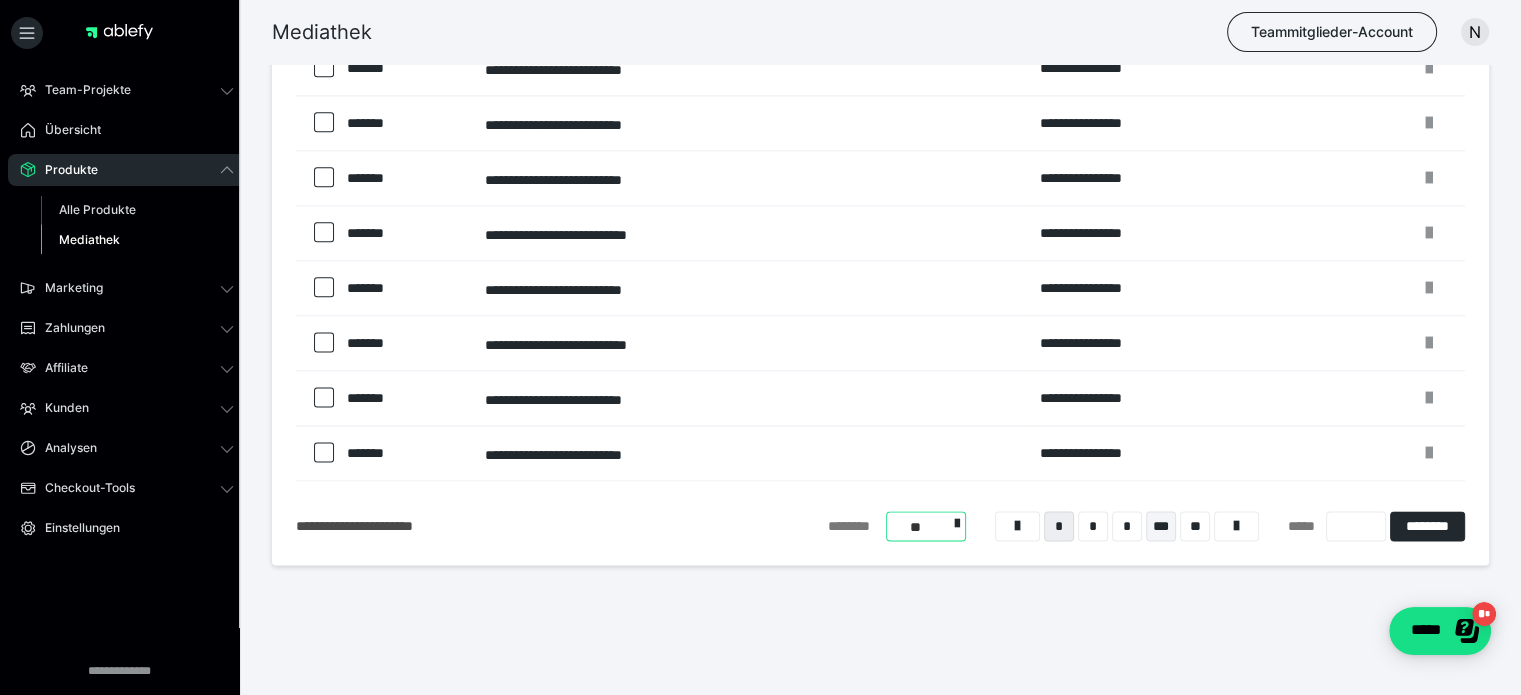 click on "***" at bounding box center (1161, 526) 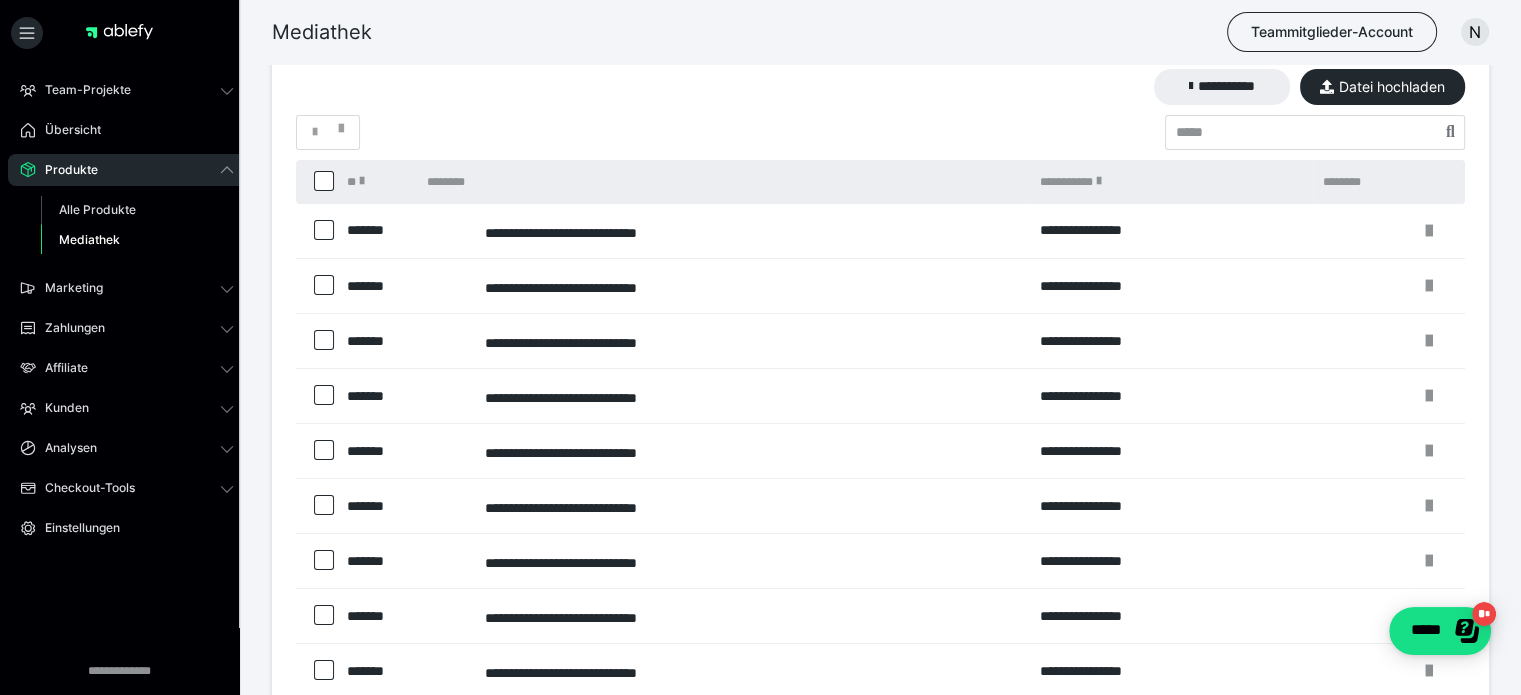 scroll, scrollTop: 2552, scrollLeft: 0, axis: vertical 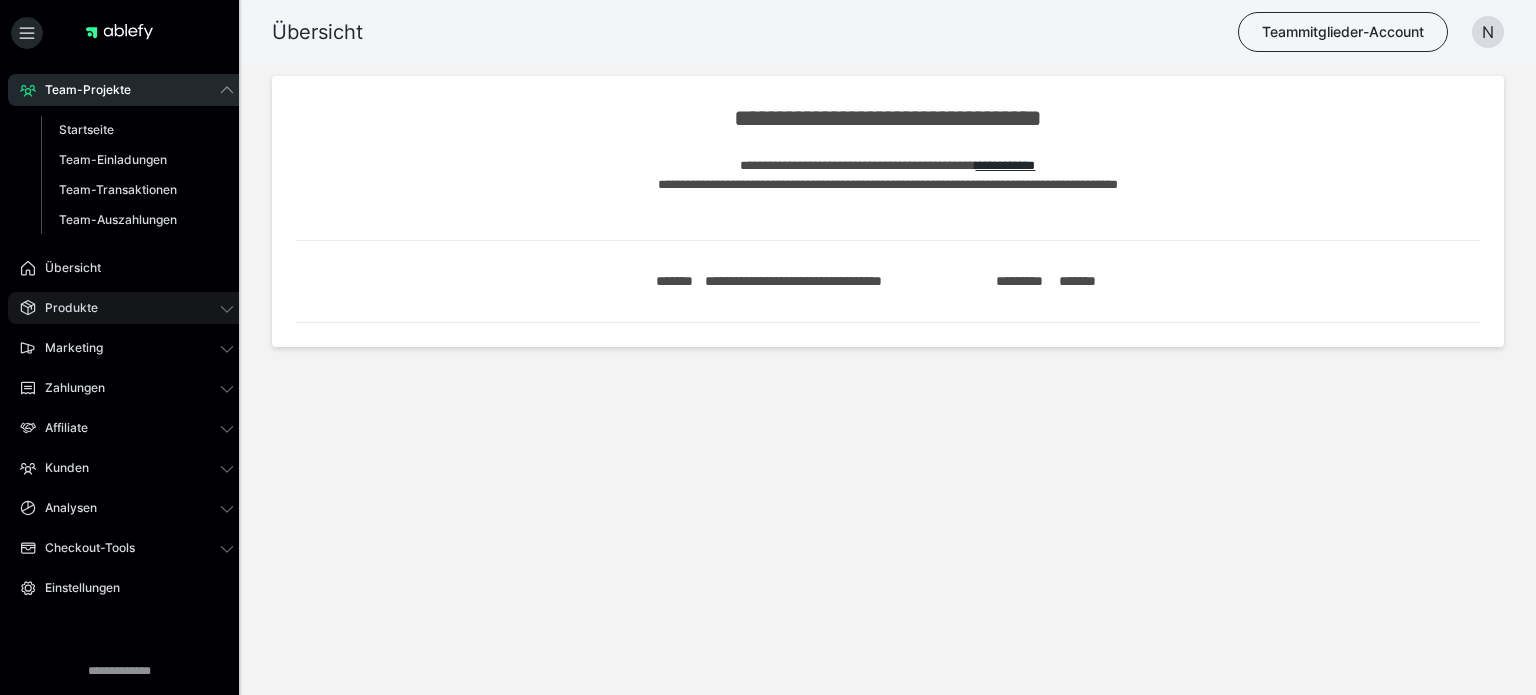 click on "Produkte" at bounding box center (64, 308) 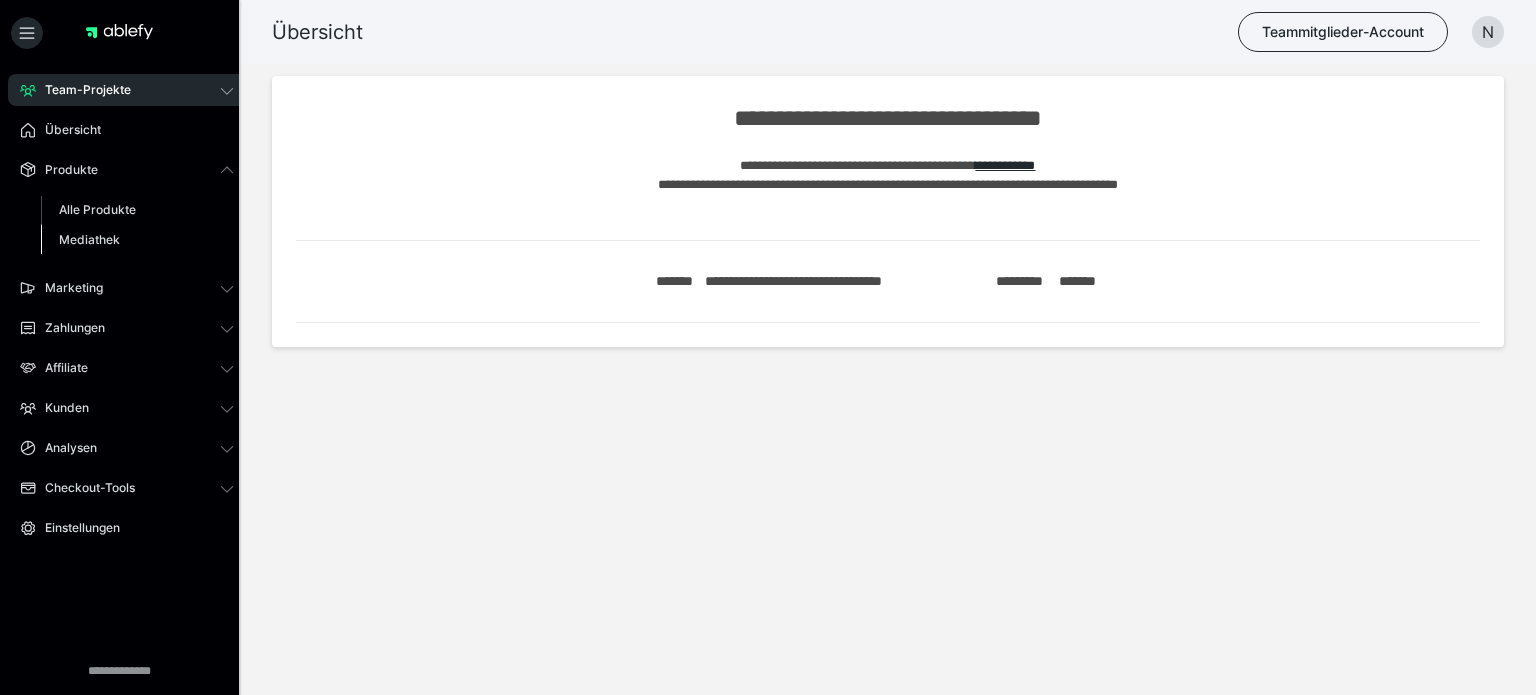 click on "Mediathek" at bounding box center [137, 240] 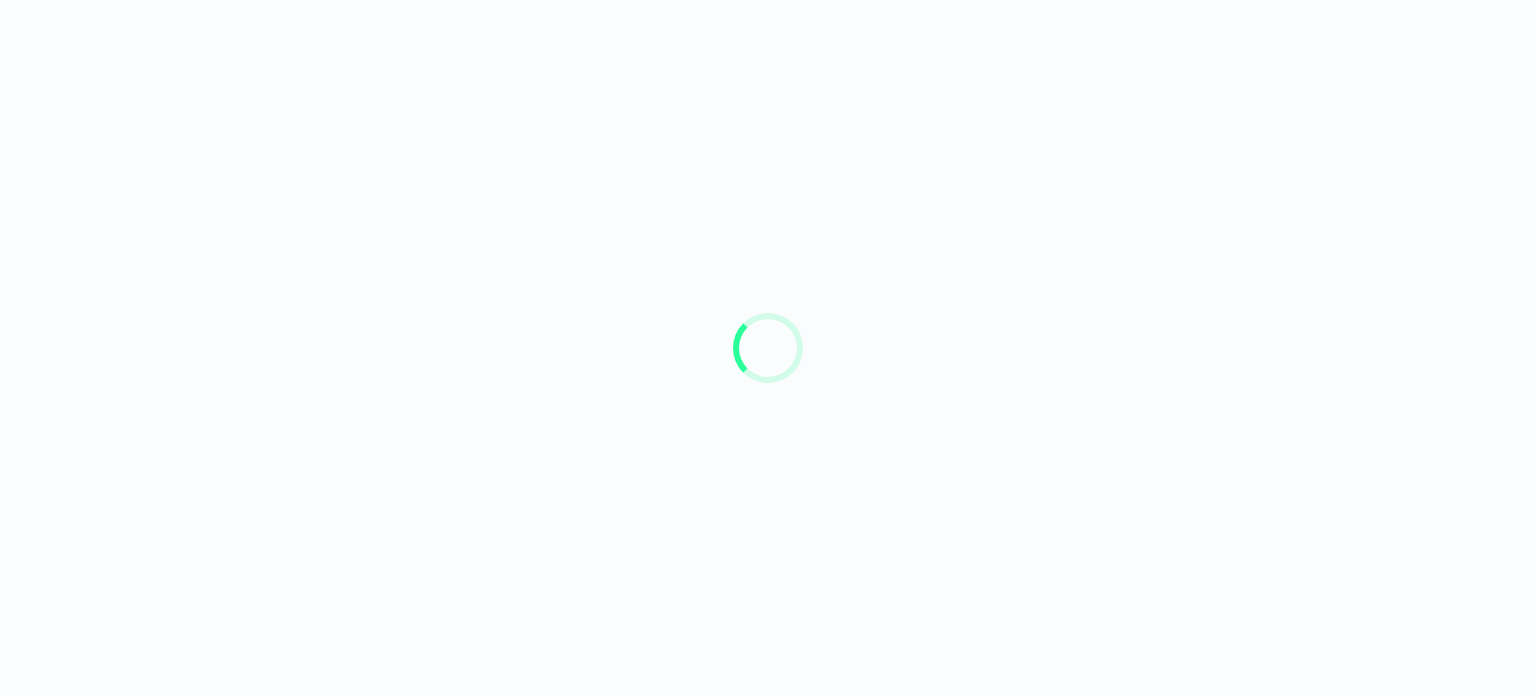 scroll, scrollTop: 0, scrollLeft: 0, axis: both 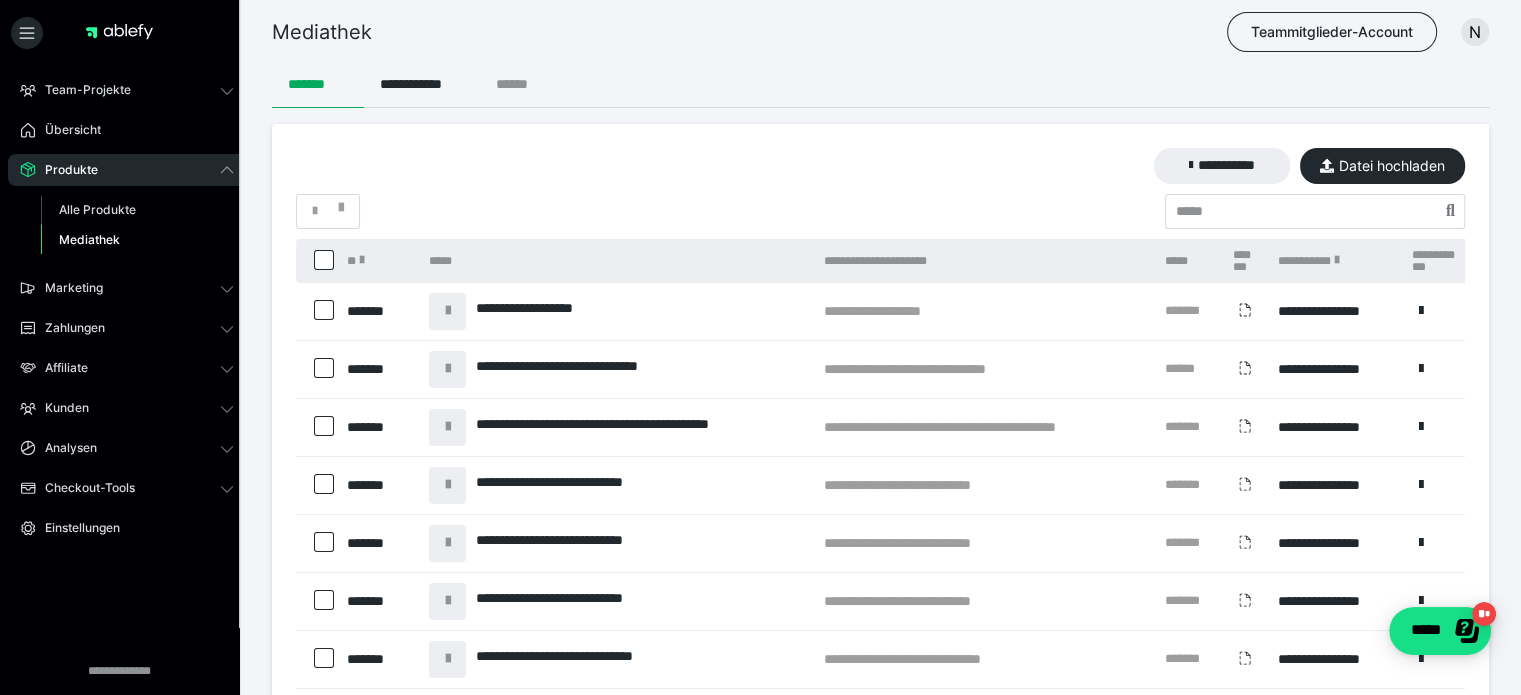 click on "******" at bounding box center [520, 84] 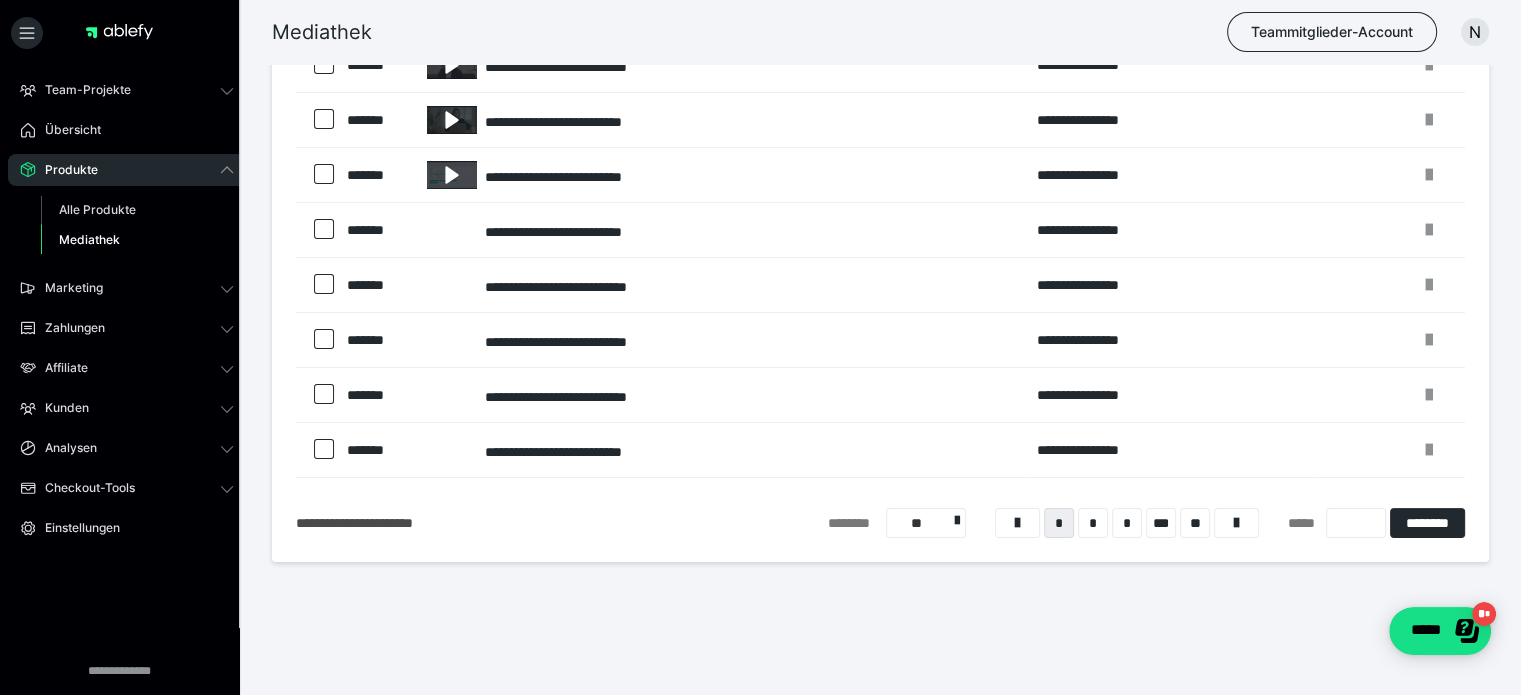 scroll, scrollTop: 352, scrollLeft: 0, axis: vertical 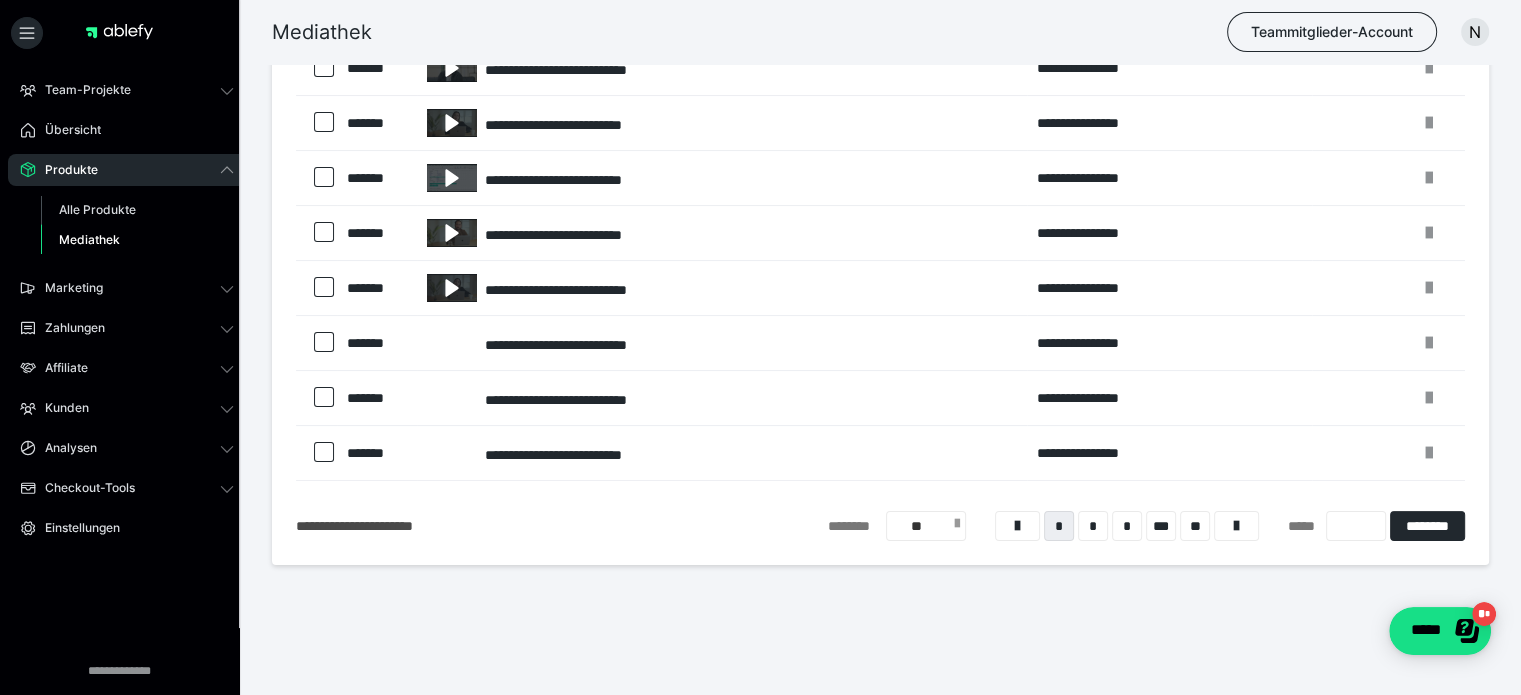 click on "**" at bounding box center [926, 526] 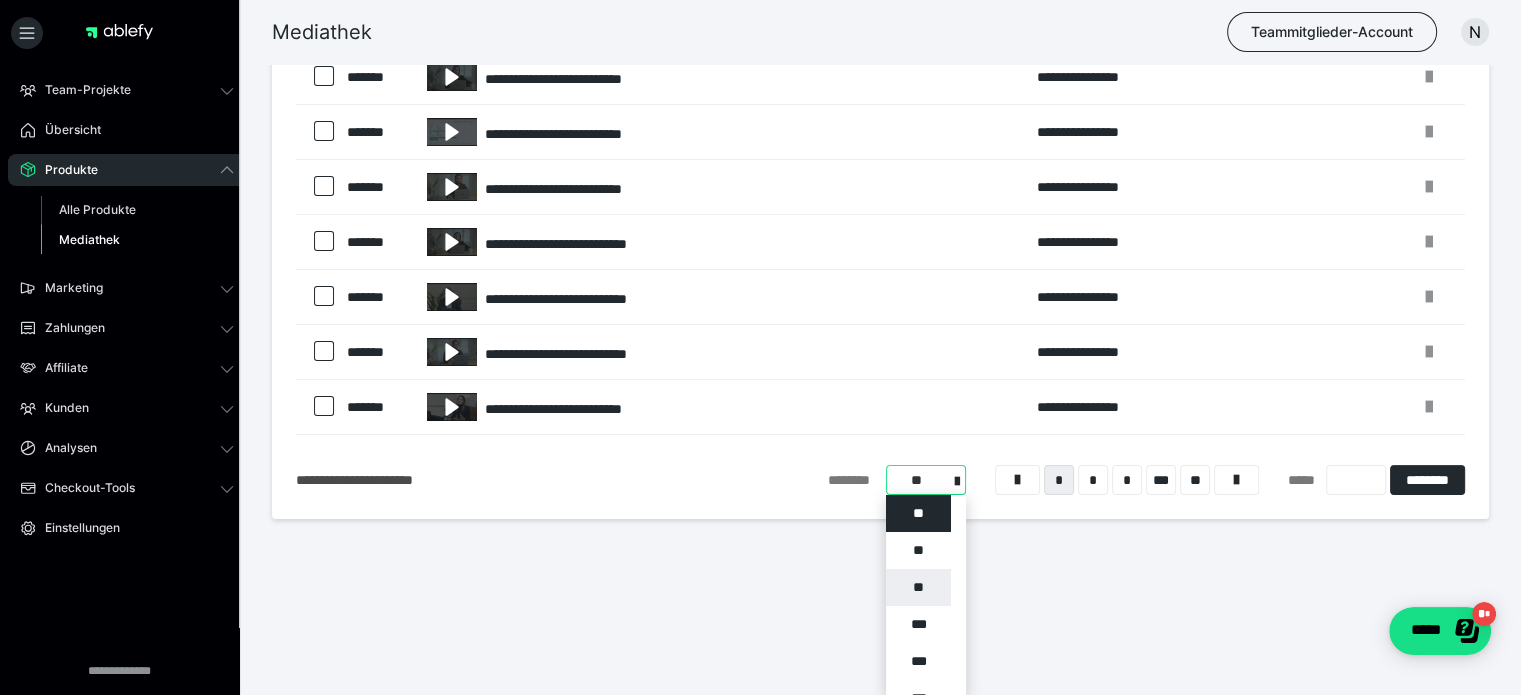 click on "**" at bounding box center (918, 587) 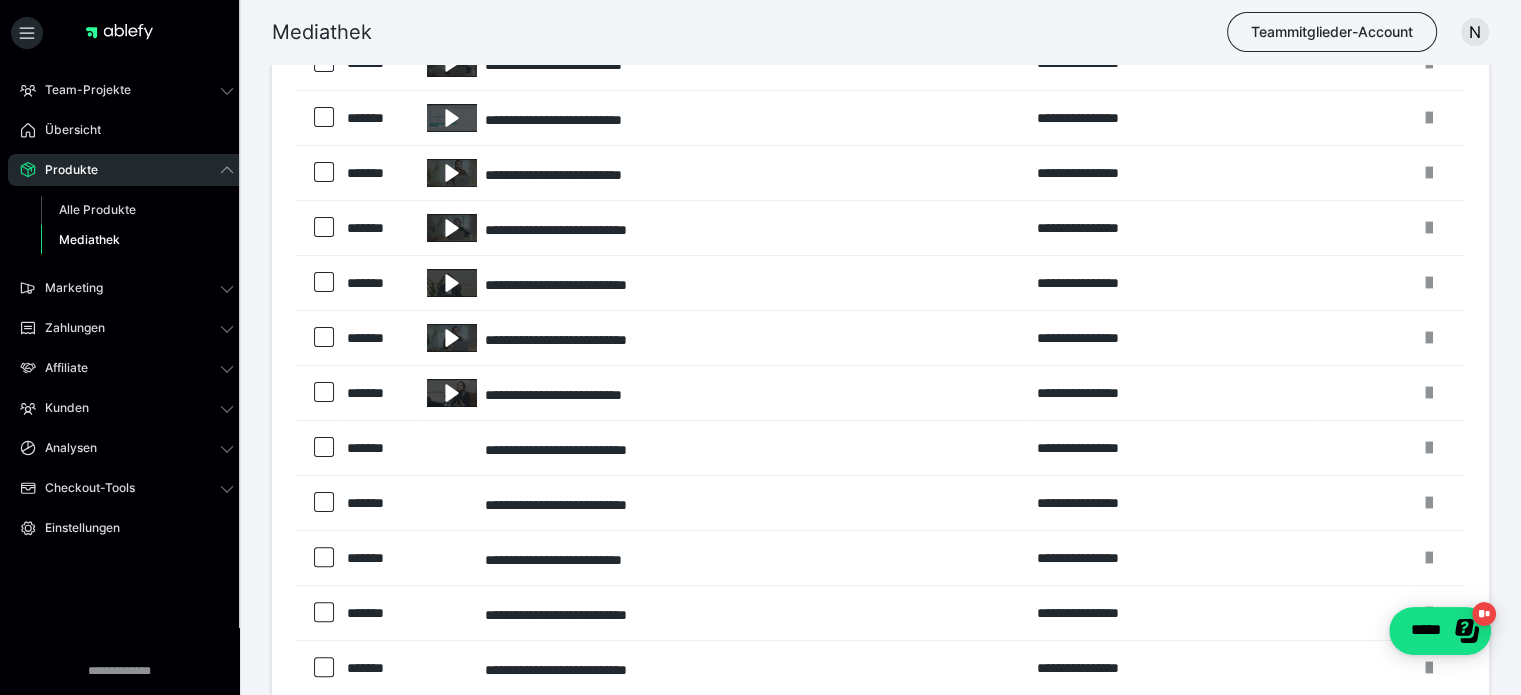 scroll, scrollTop: 79, scrollLeft: 0, axis: vertical 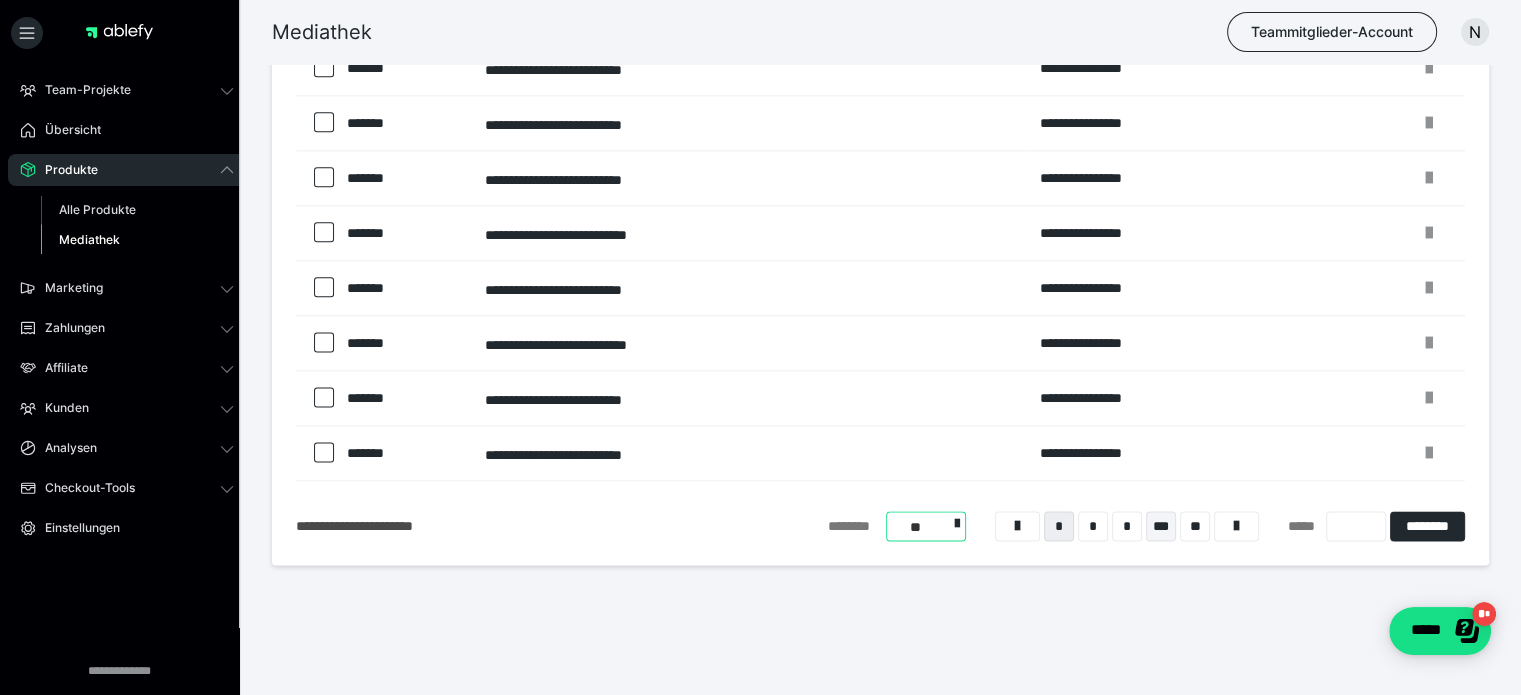 click on "***" at bounding box center [1161, 526] 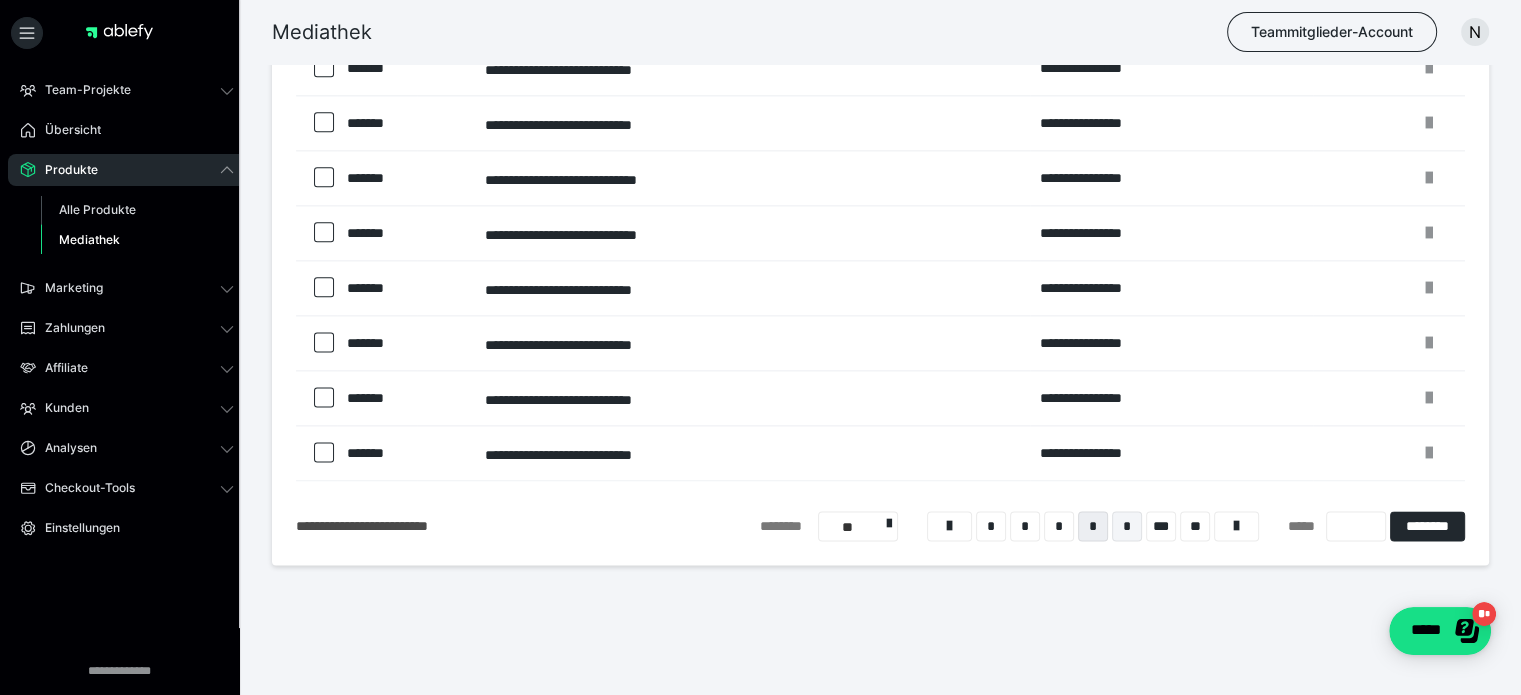 click on "*" at bounding box center [1127, 526] 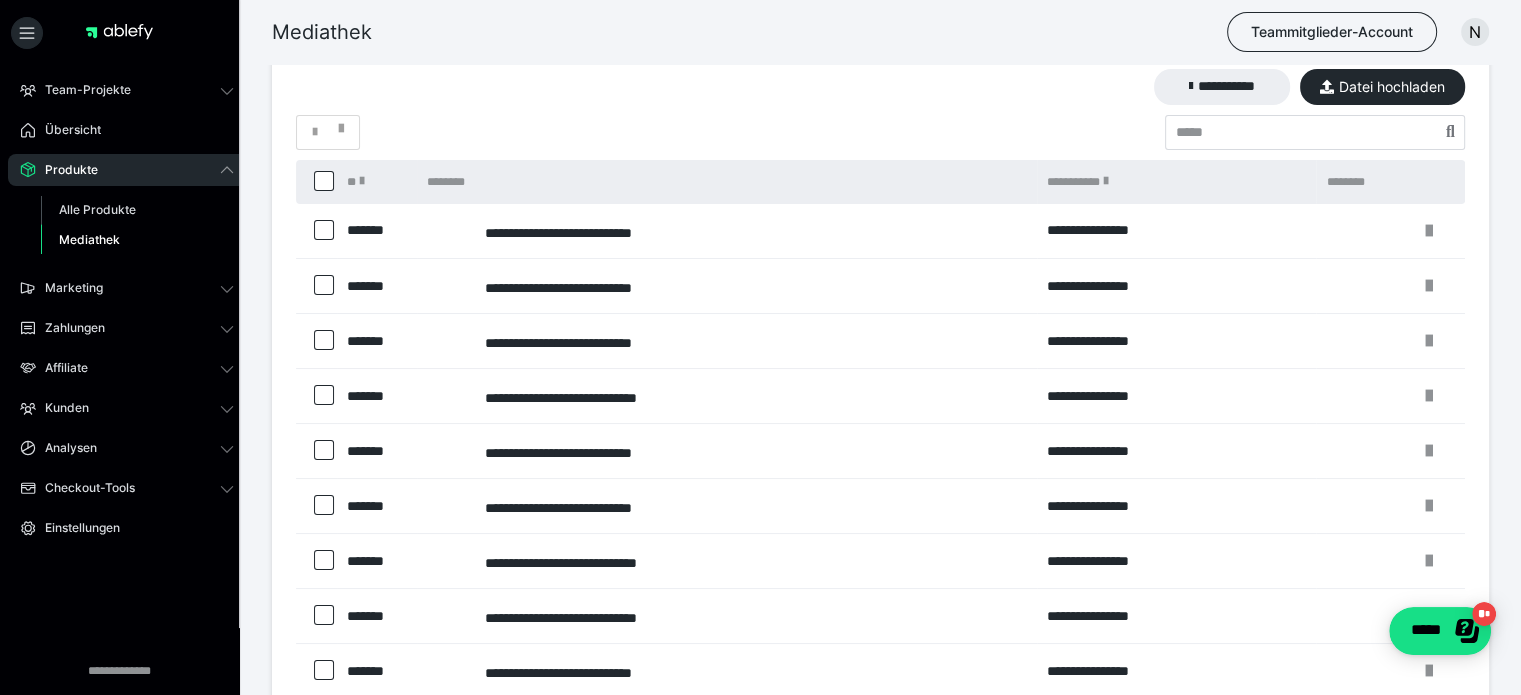scroll, scrollTop: 1152, scrollLeft: 0, axis: vertical 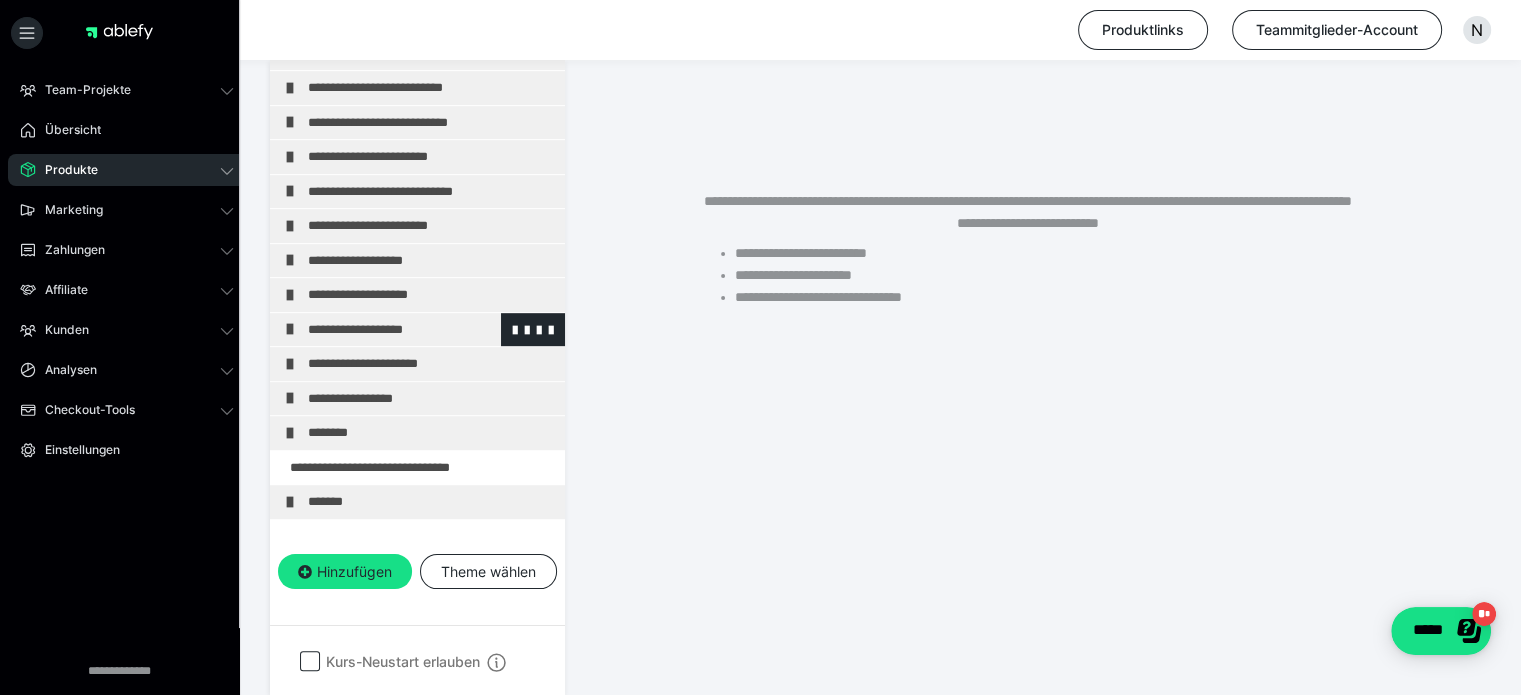 click on "**********" at bounding box center [423, 330] 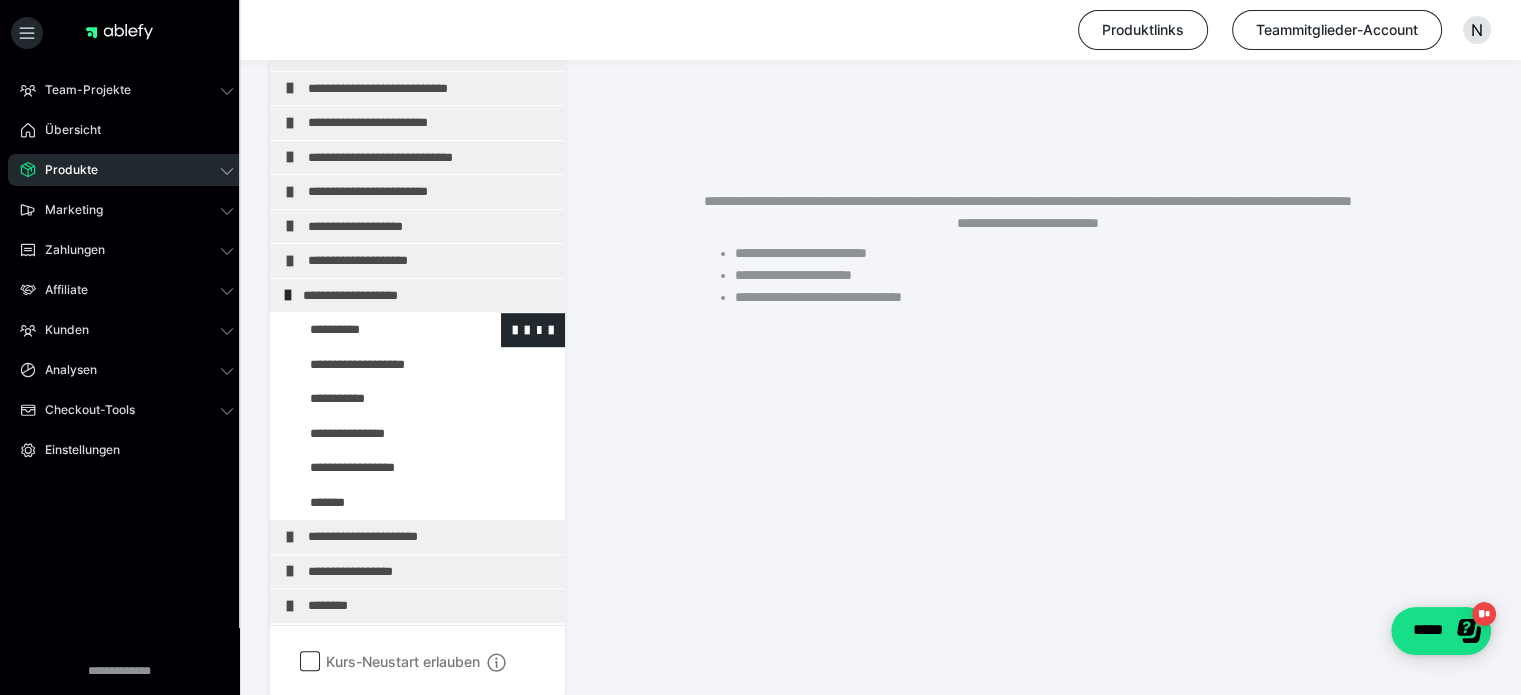 click at bounding box center [375, 330] 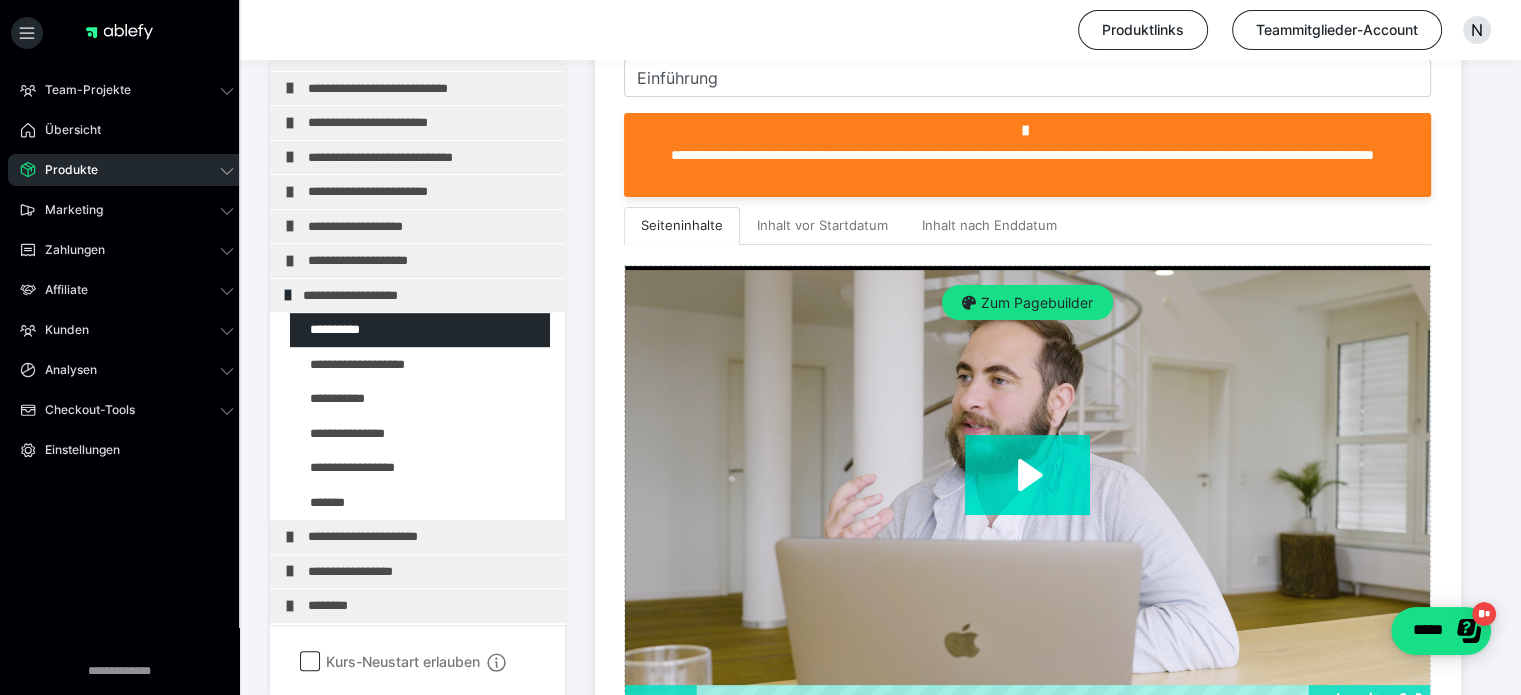 scroll, scrollTop: 511, scrollLeft: 0, axis: vertical 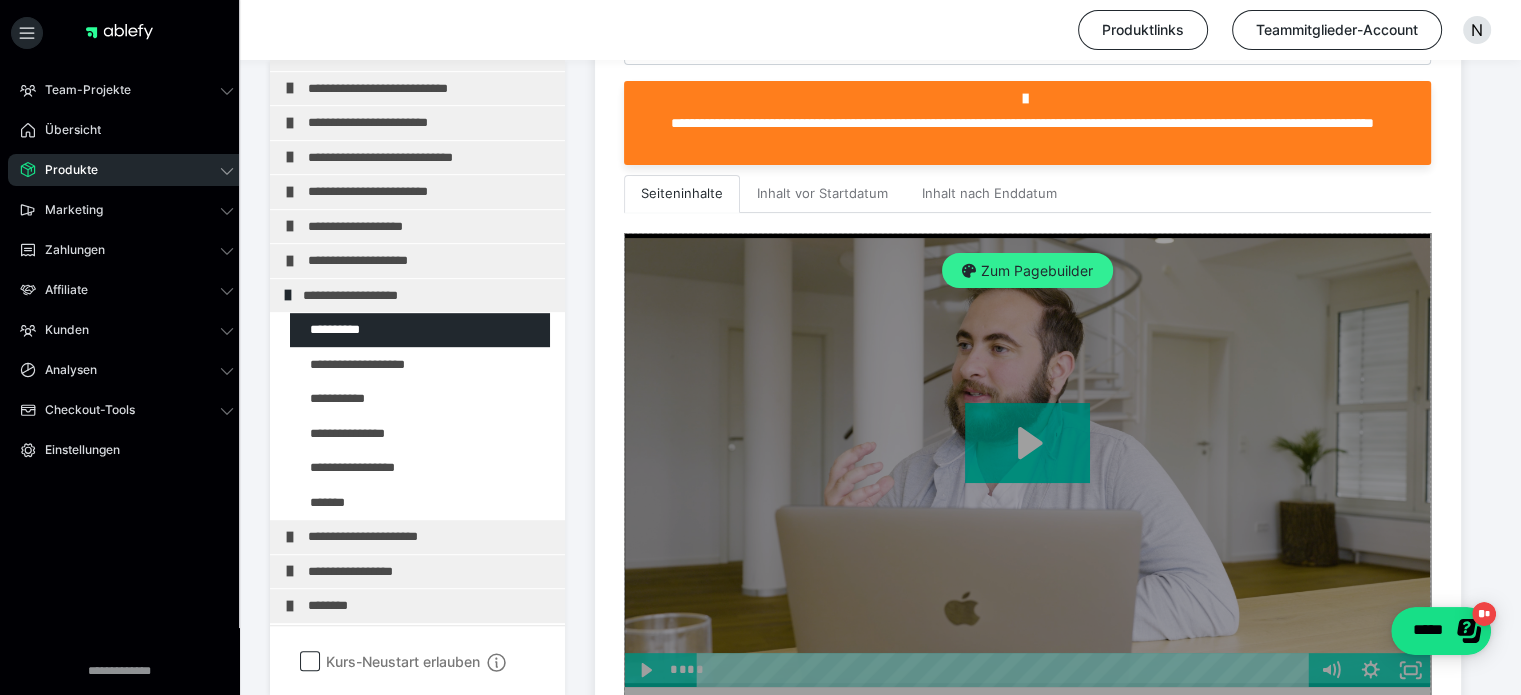 click on "Zum Pagebuilder" at bounding box center [1027, 271] 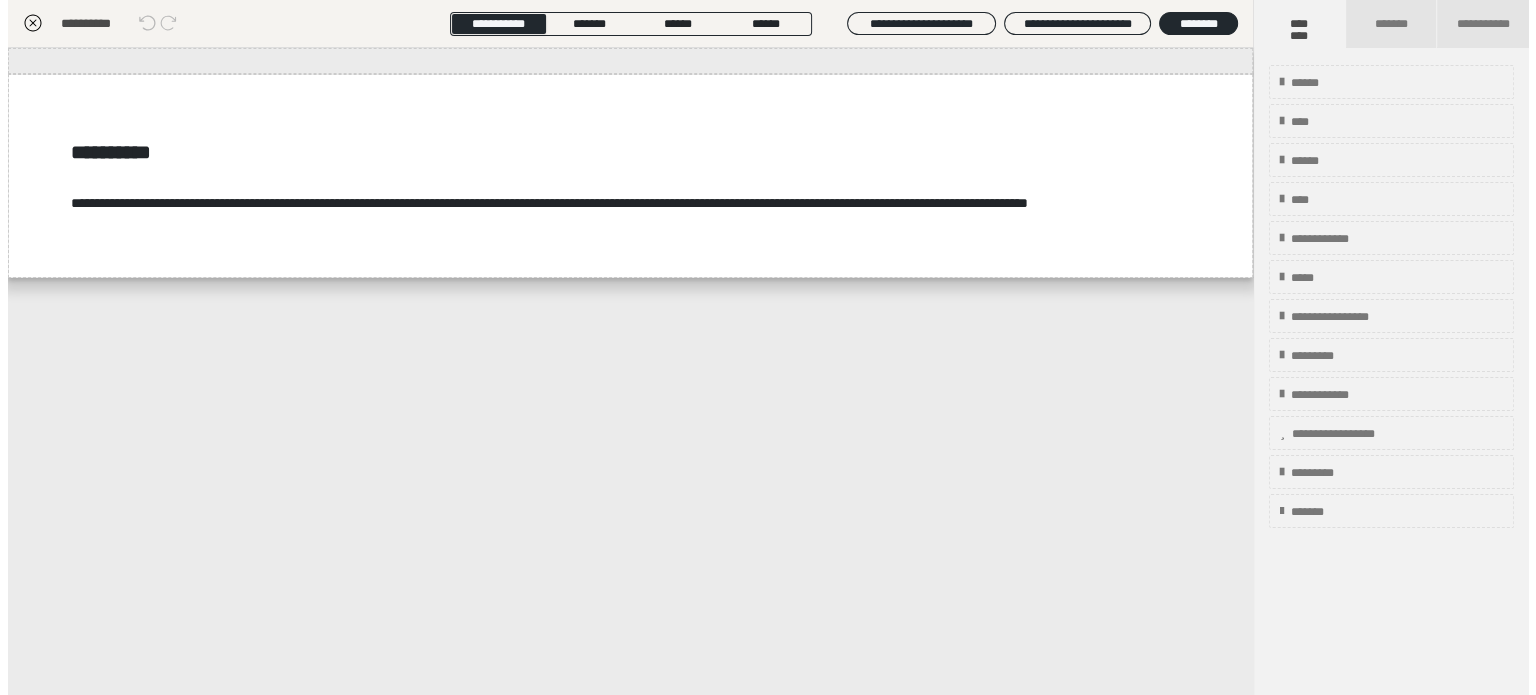 scroll, scrollTop: 311, scrollLeft: 0, axis: vertical 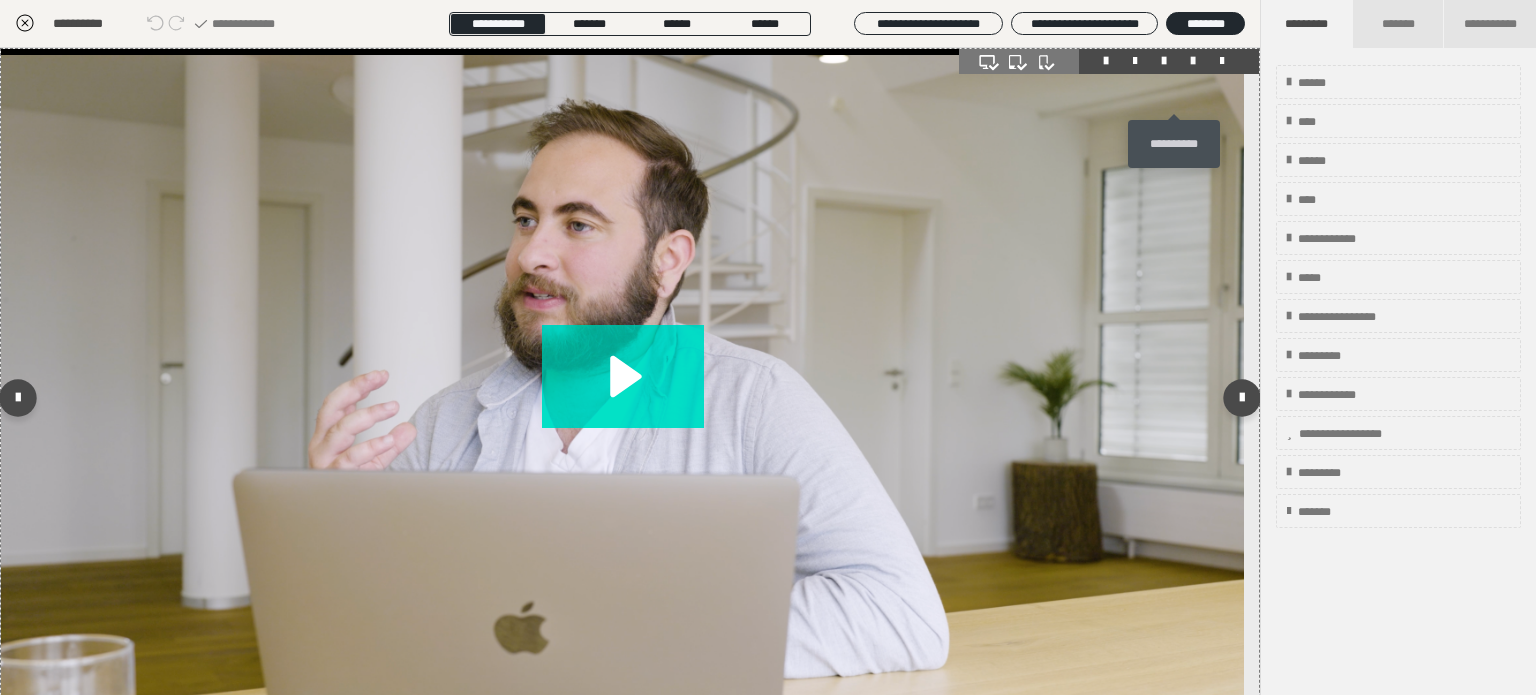 click at bounding box center (1193, 61) 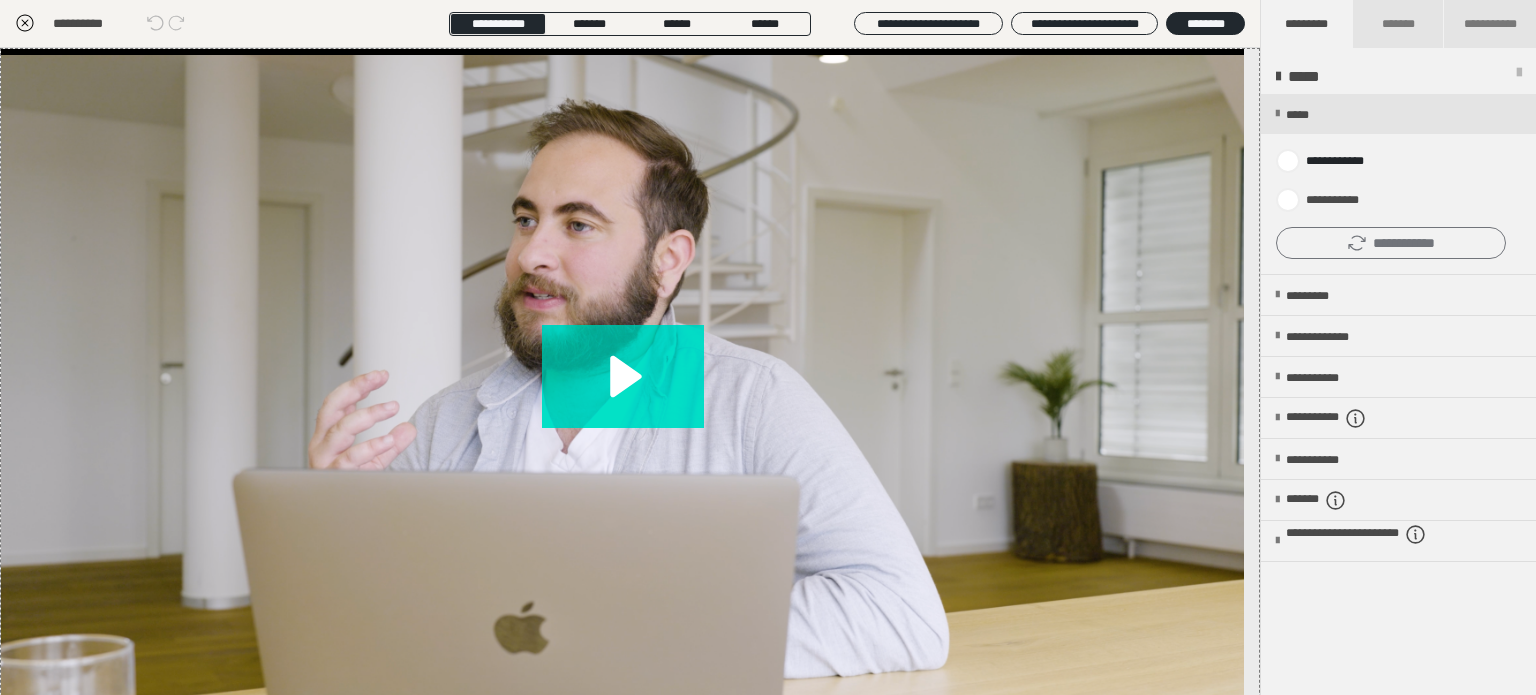 click on "**********" at bounding box center (1391, 243) 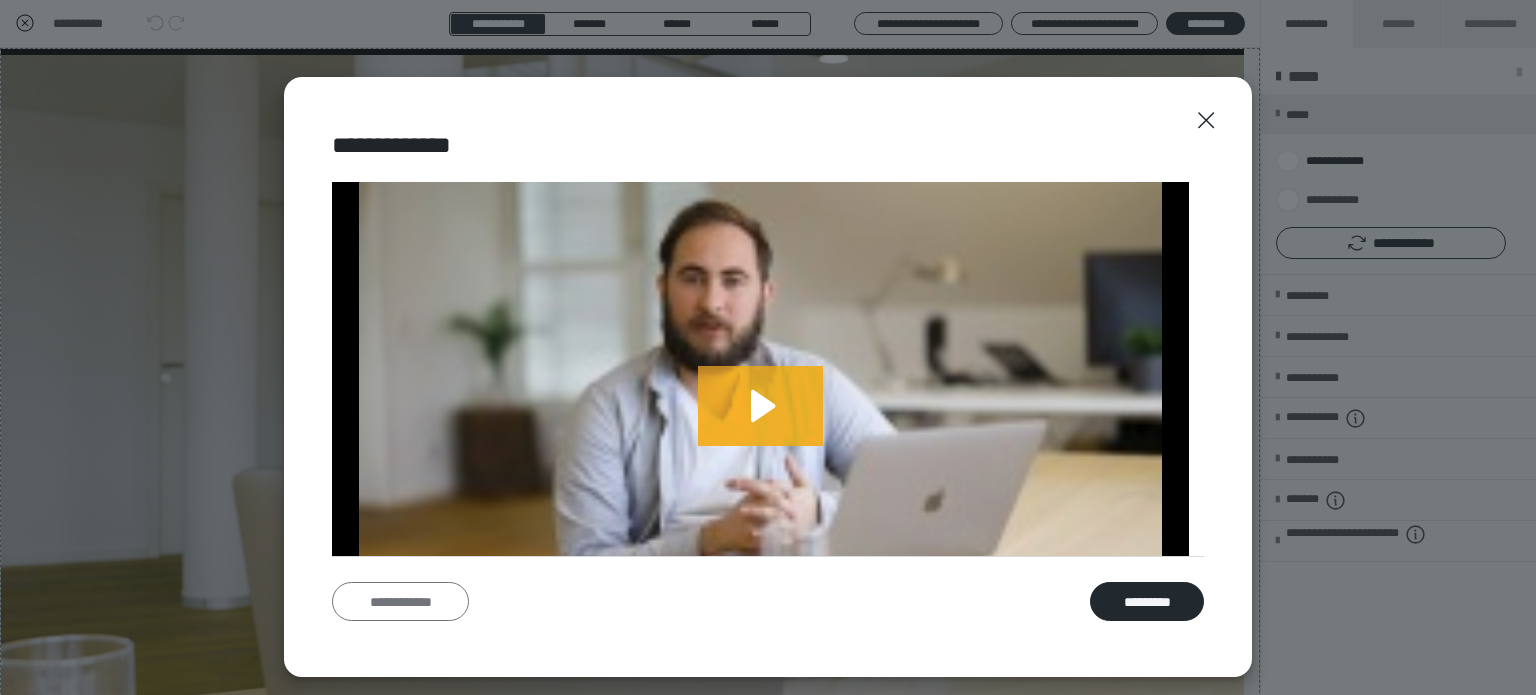click on "**********" at bounding box center [400, 602] 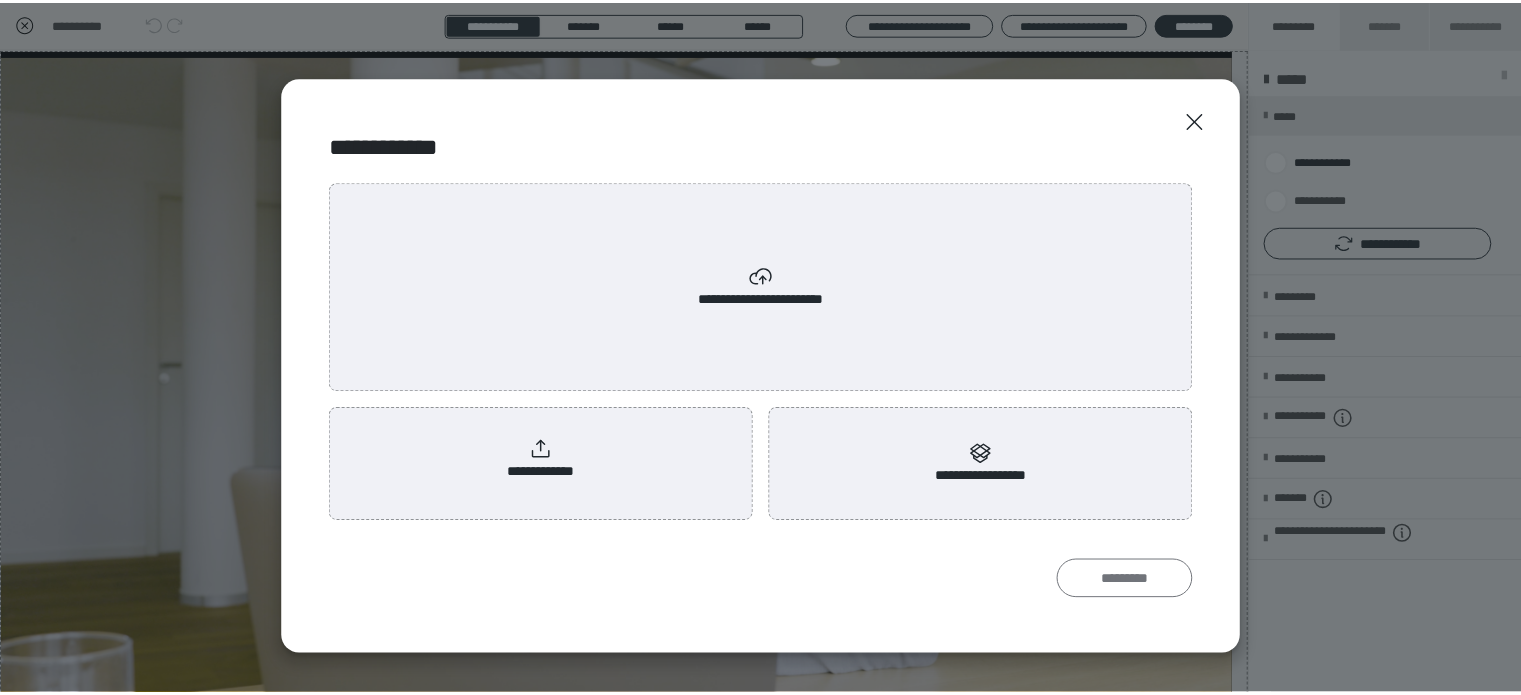 scroll, scrollTop: 0, scrollLeft: 0, axis: both 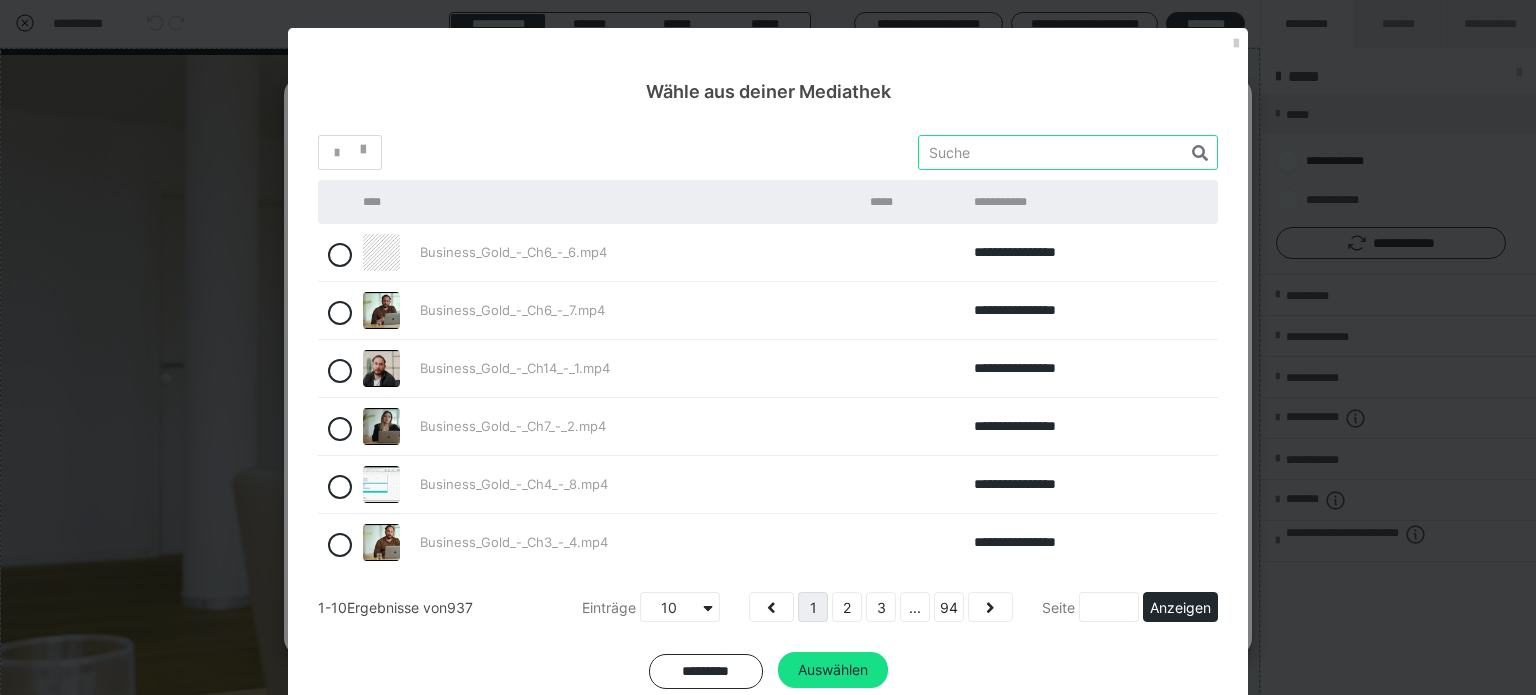 click at bounding box center (1068, 152) 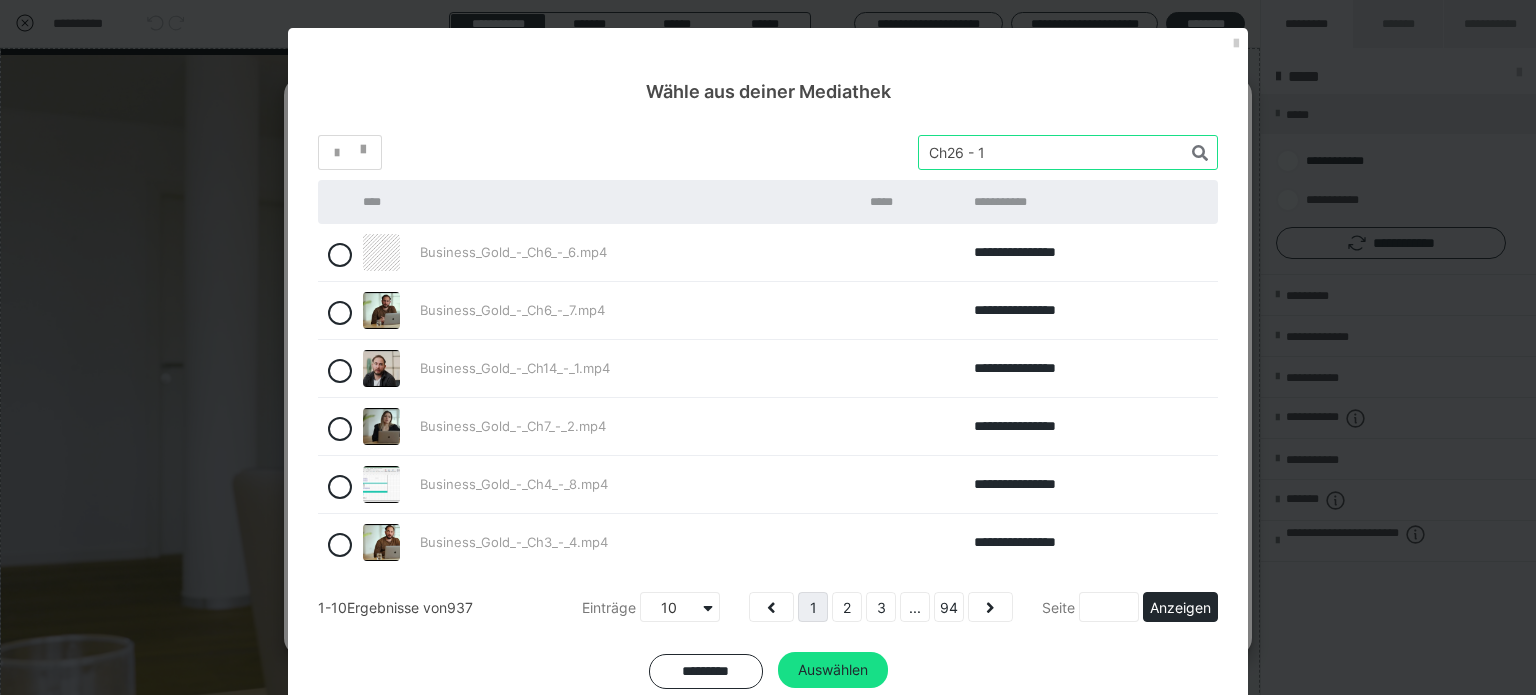 type on "Ch26 - 1" 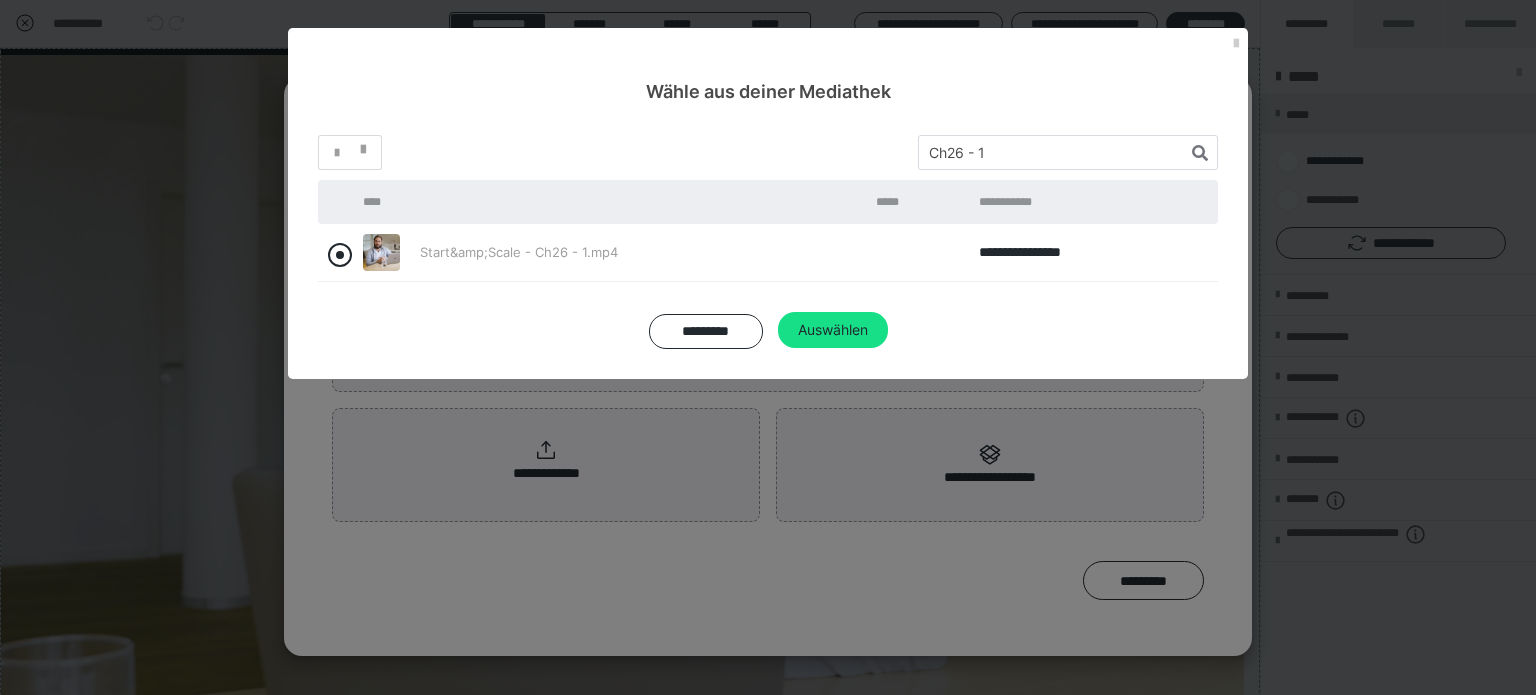 click at bounding box center [340, 255] 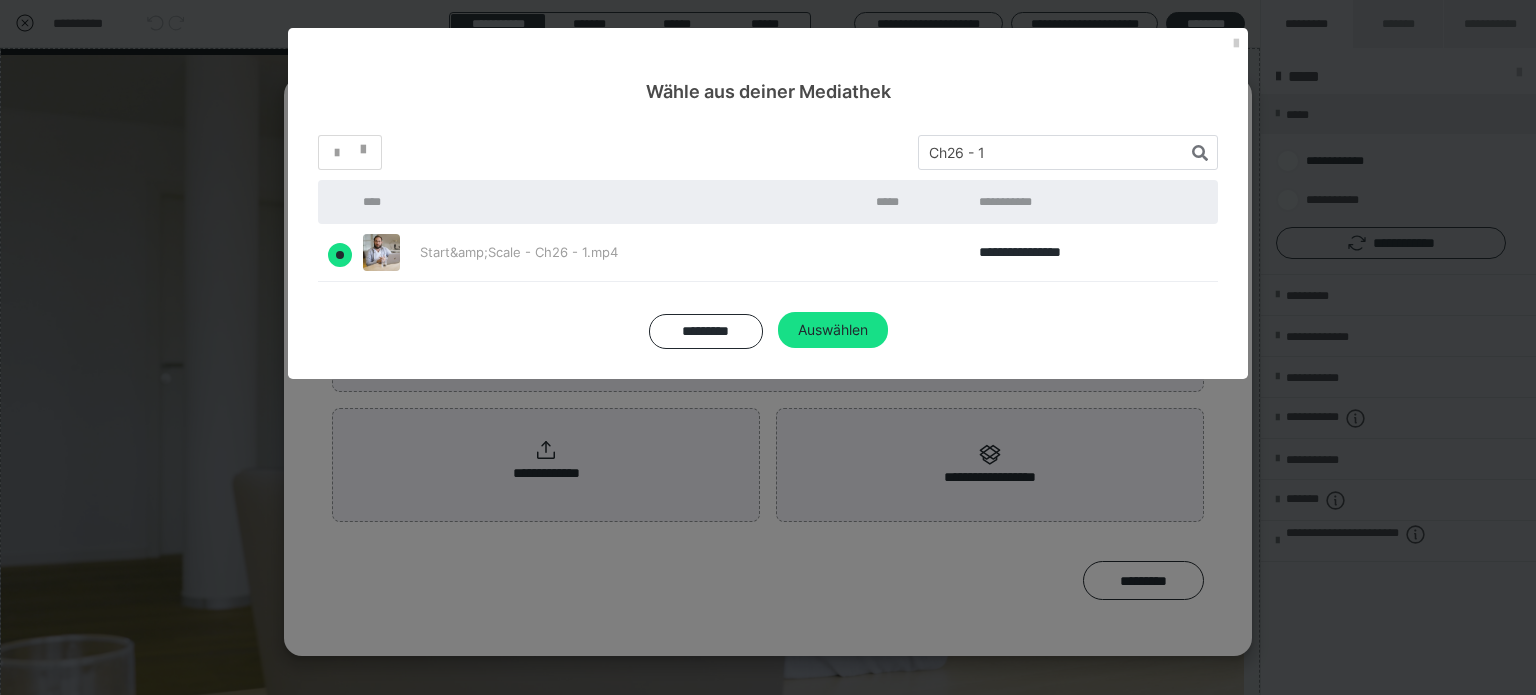 radio on "true" 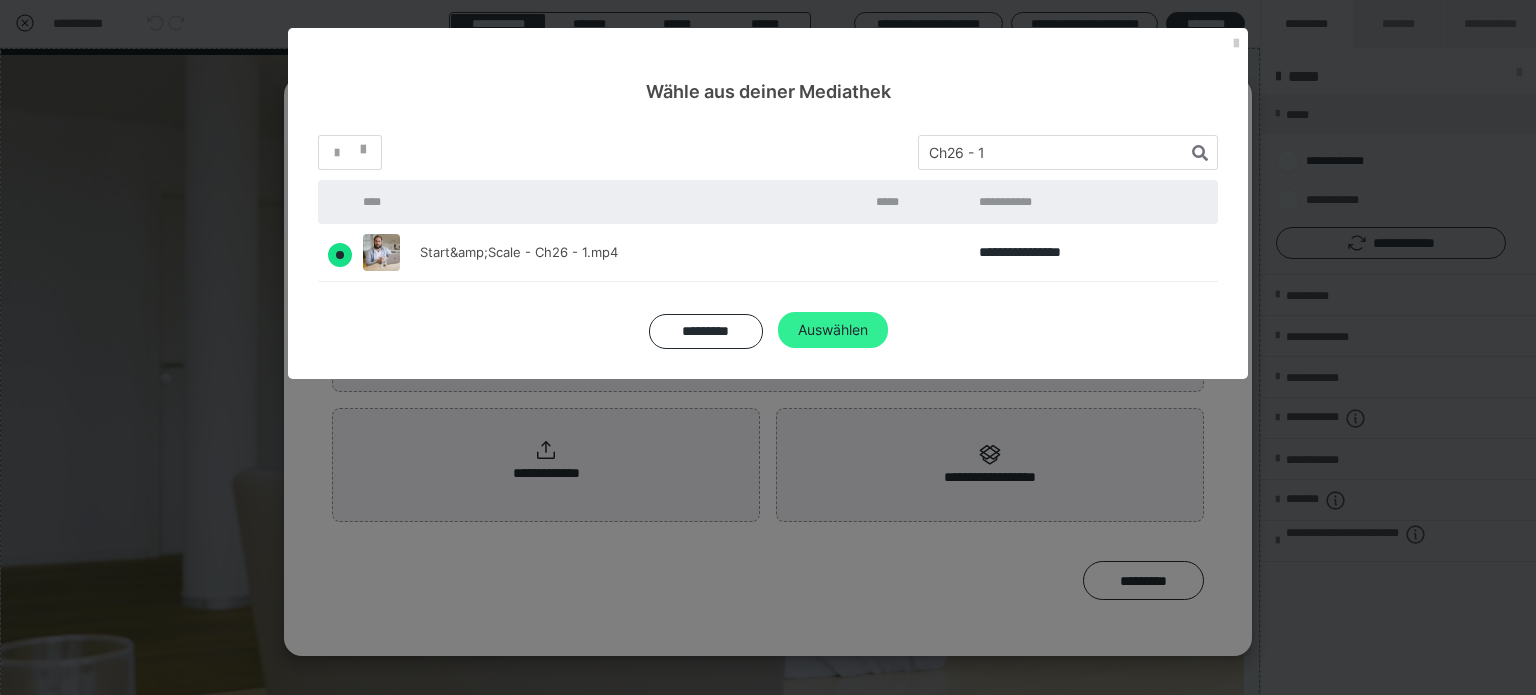 click on "Auswählen" at bounding box center (833, 330) 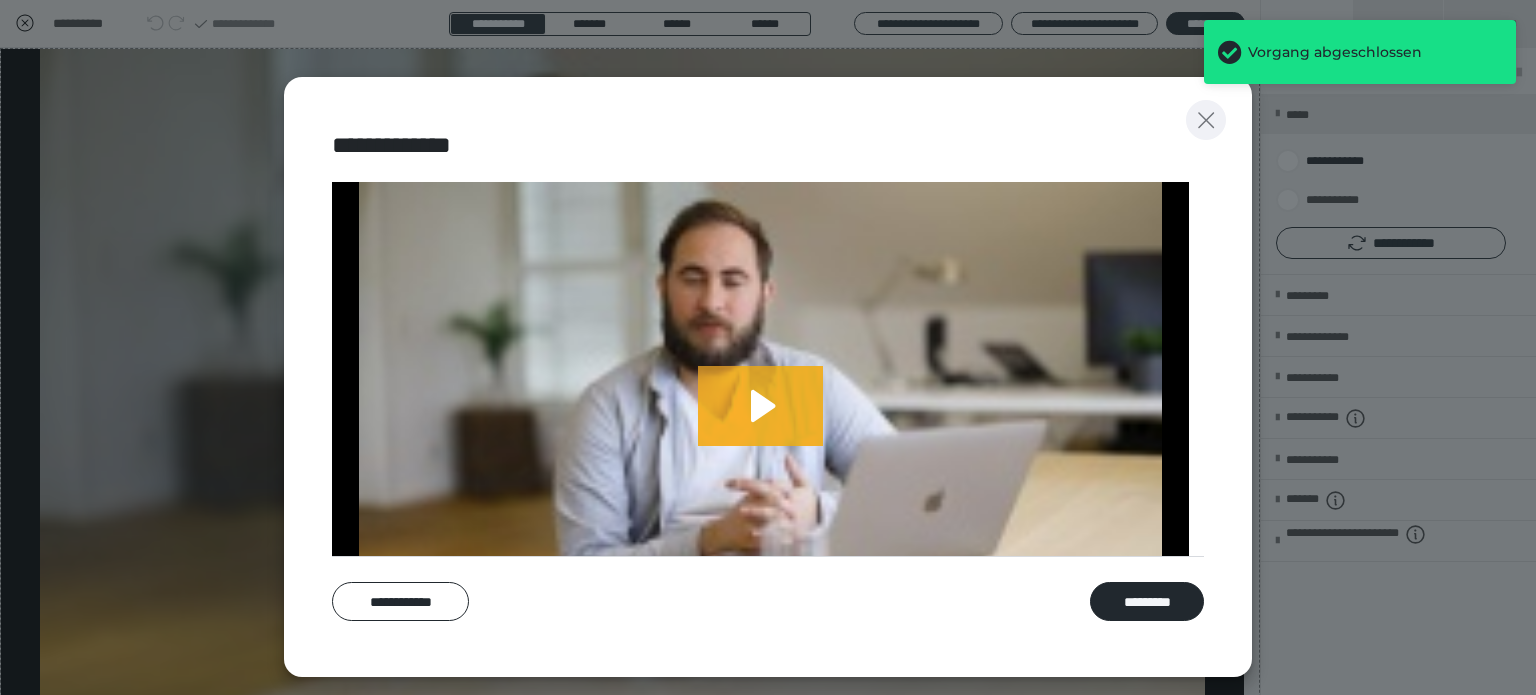 click 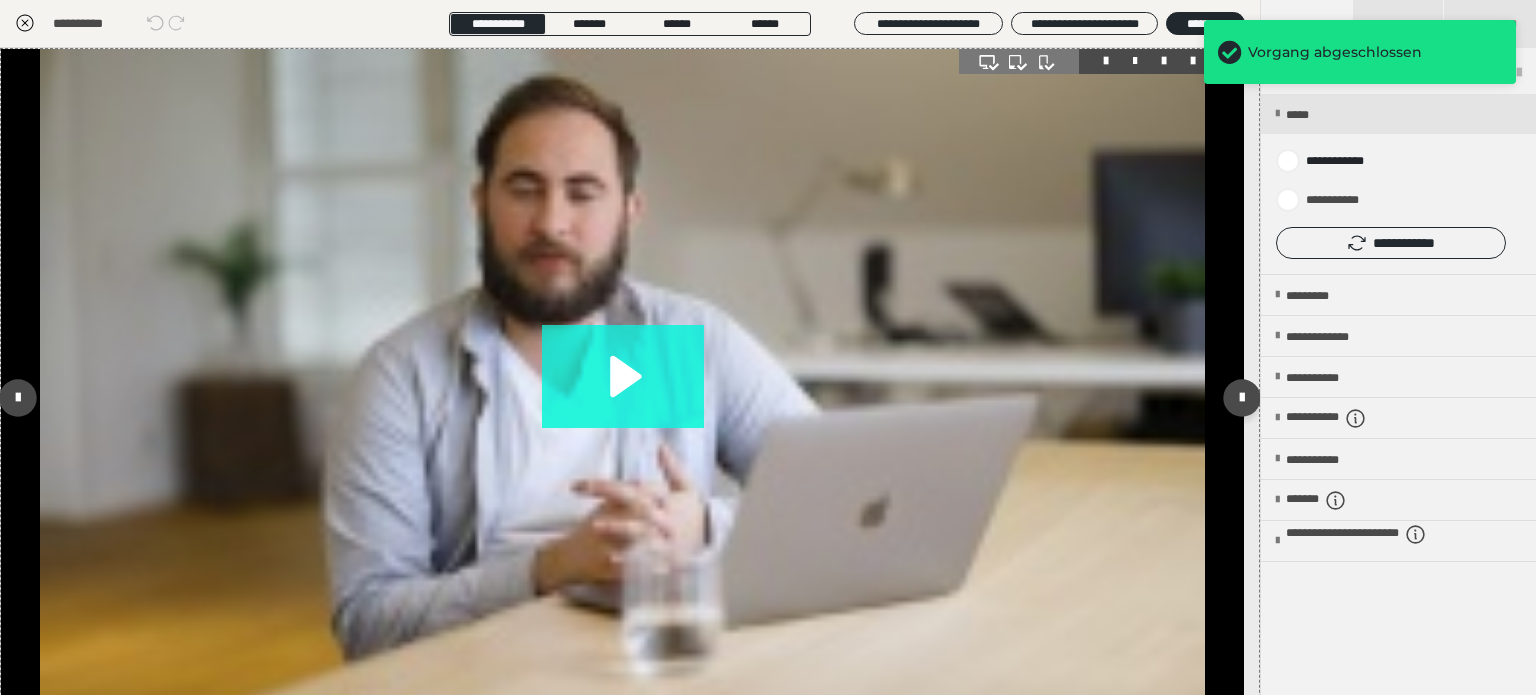 click 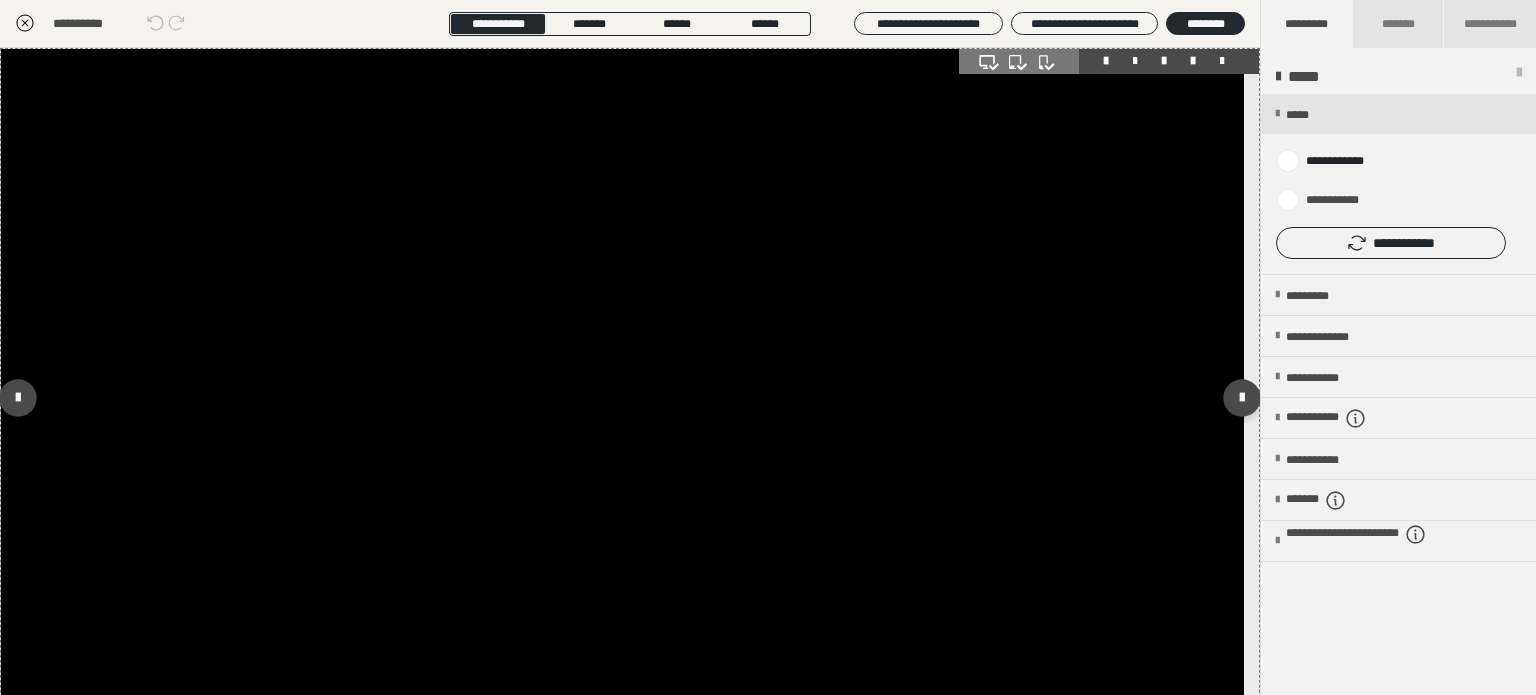 click at bounding box center (622, 398) 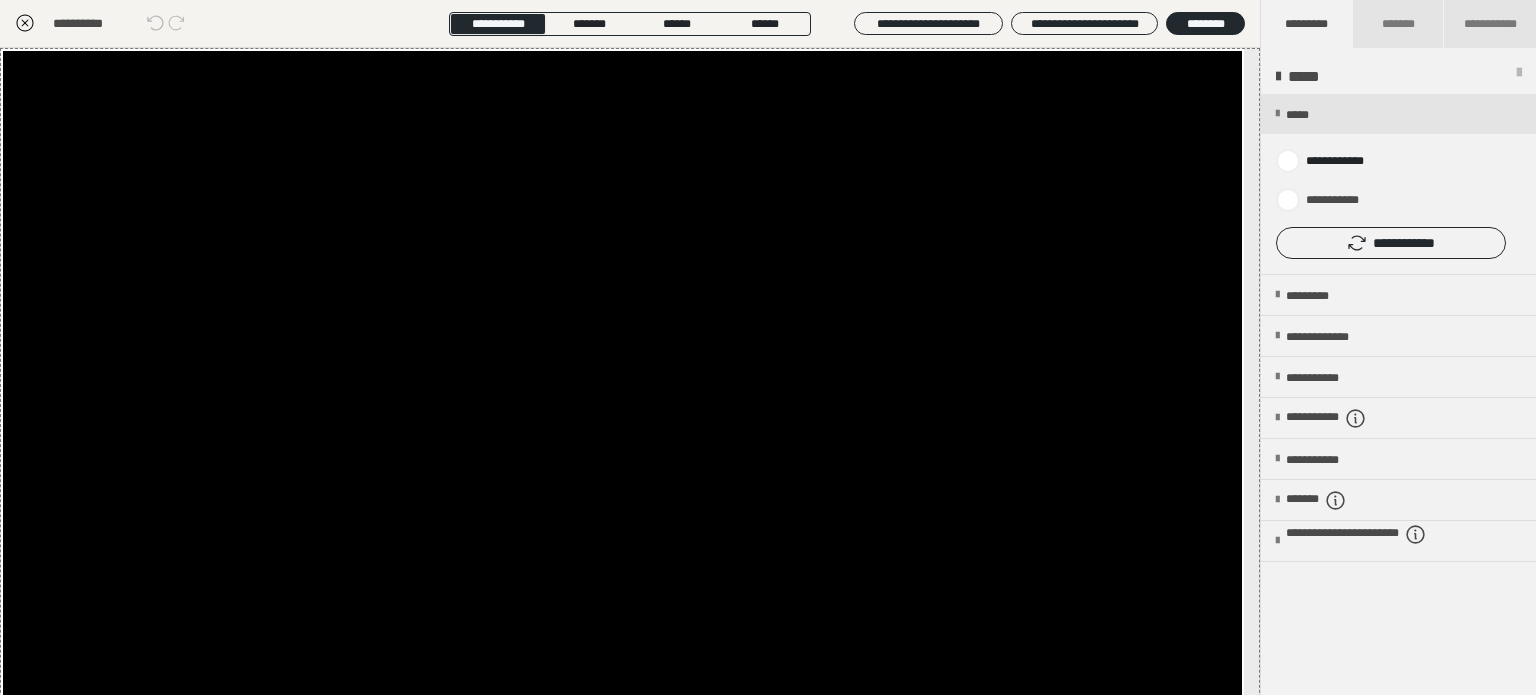 click 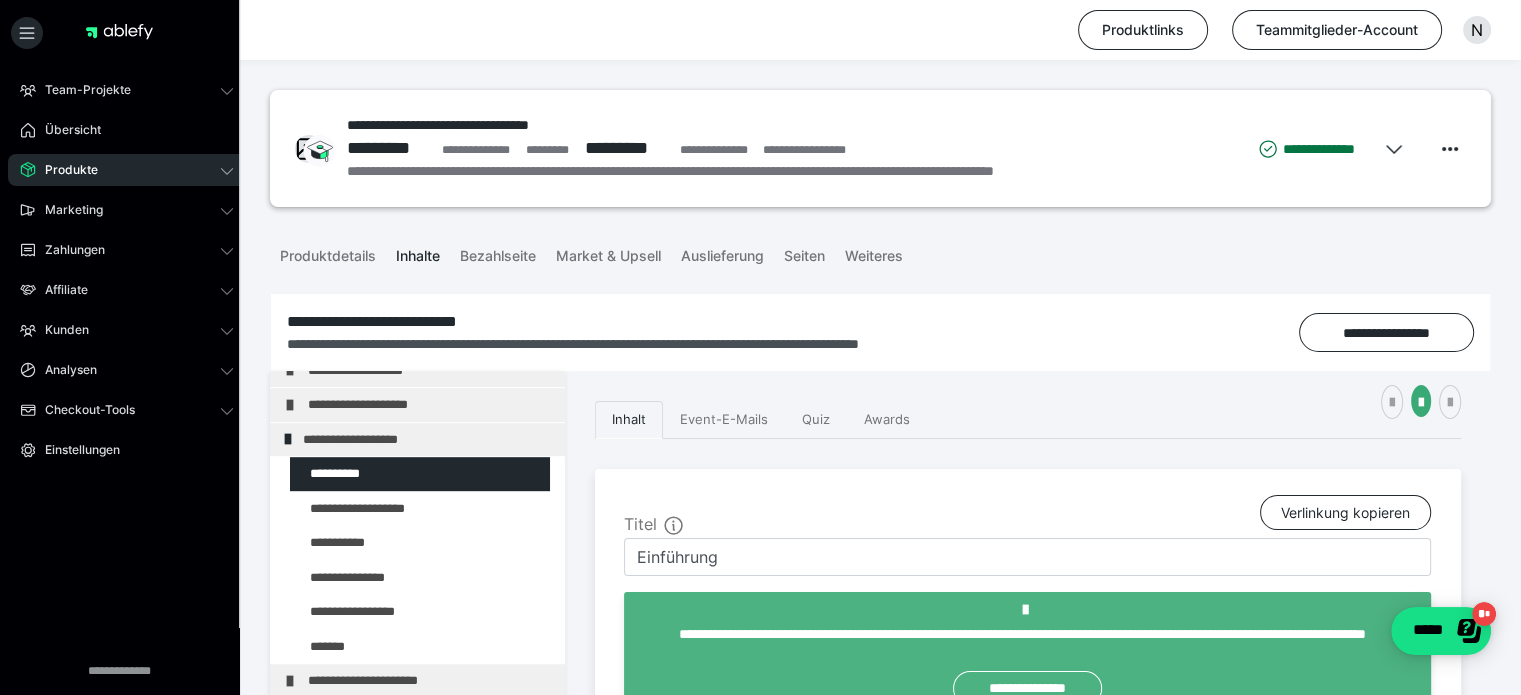 scroll, scrollTop: 1336, scrollLeft: 0, axis: vertical 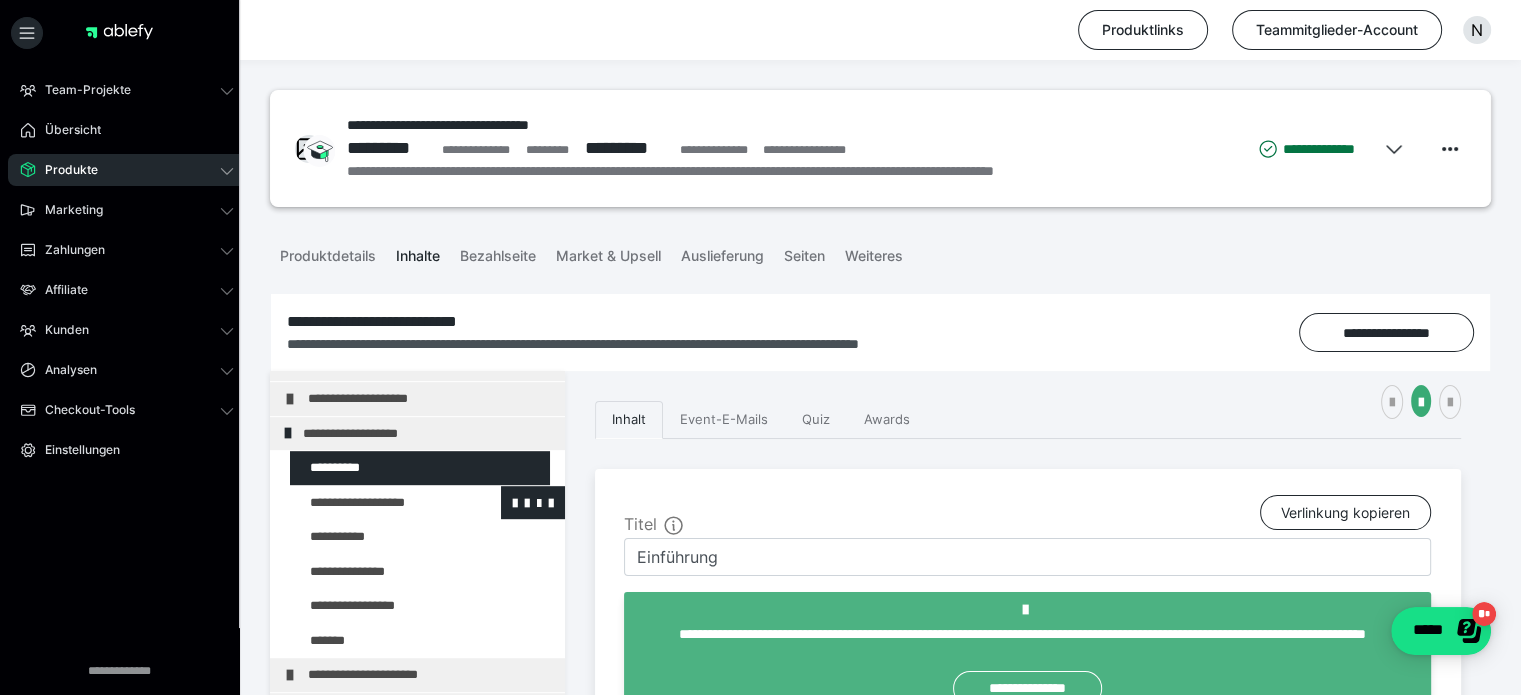 click at bounding box center [375, 503] 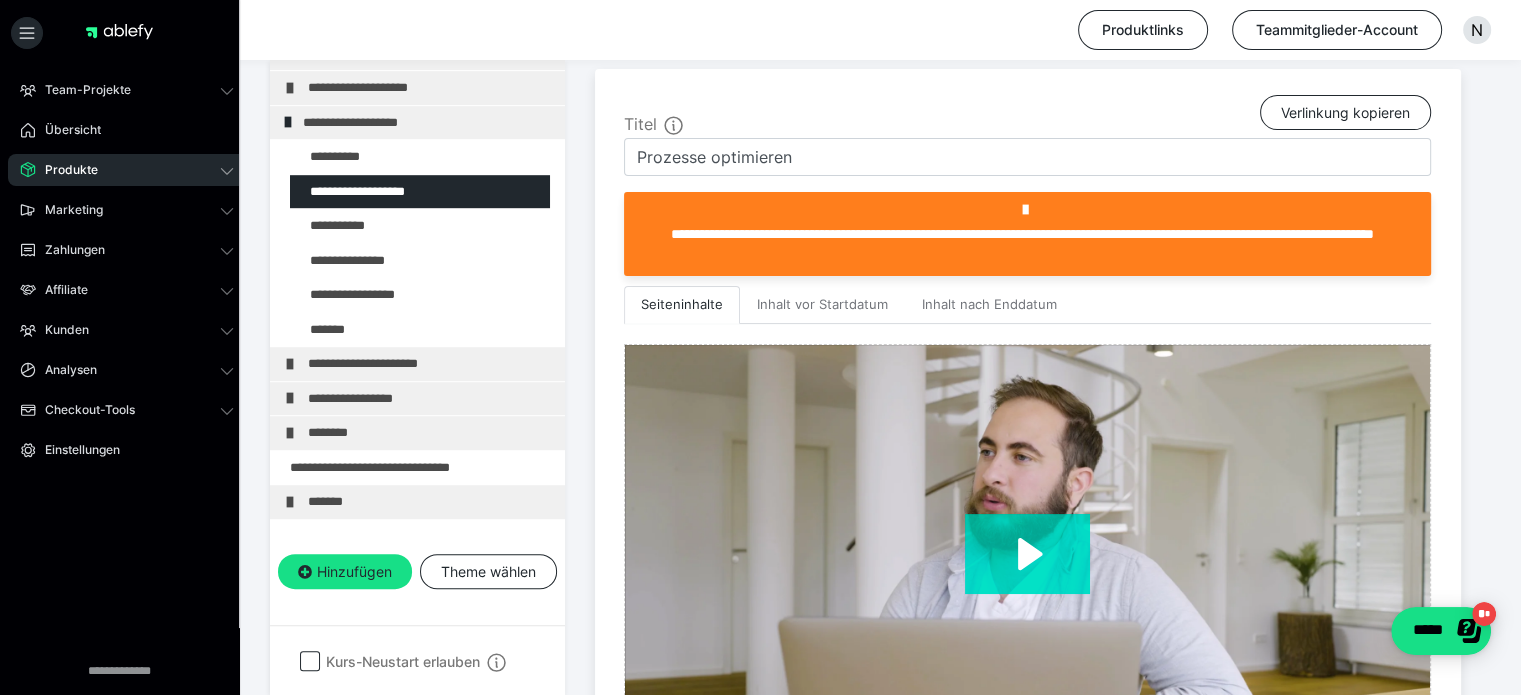 scroll, scrollTop: 500, scrollLeft: 0, axis: vertical 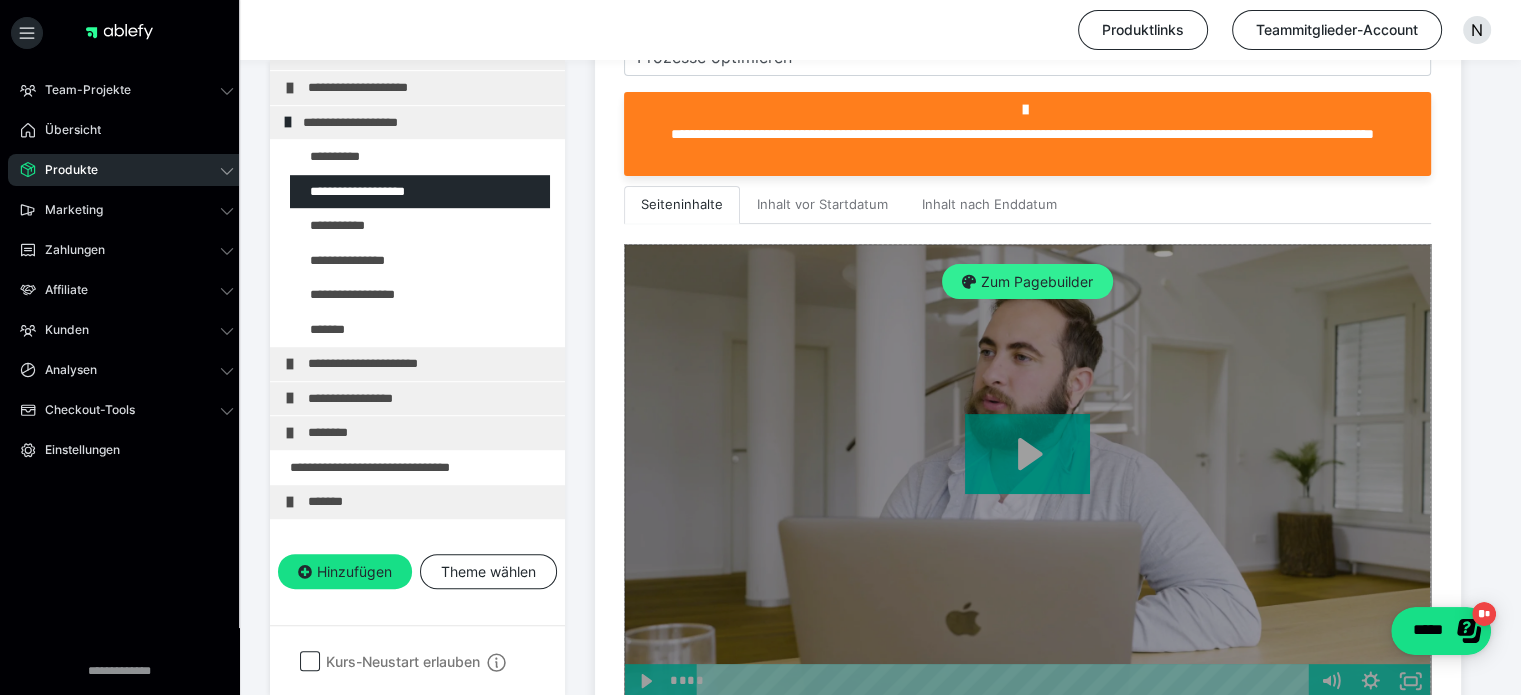 click on "Zum Pagebuilder" at bounding box center (1027, 282) 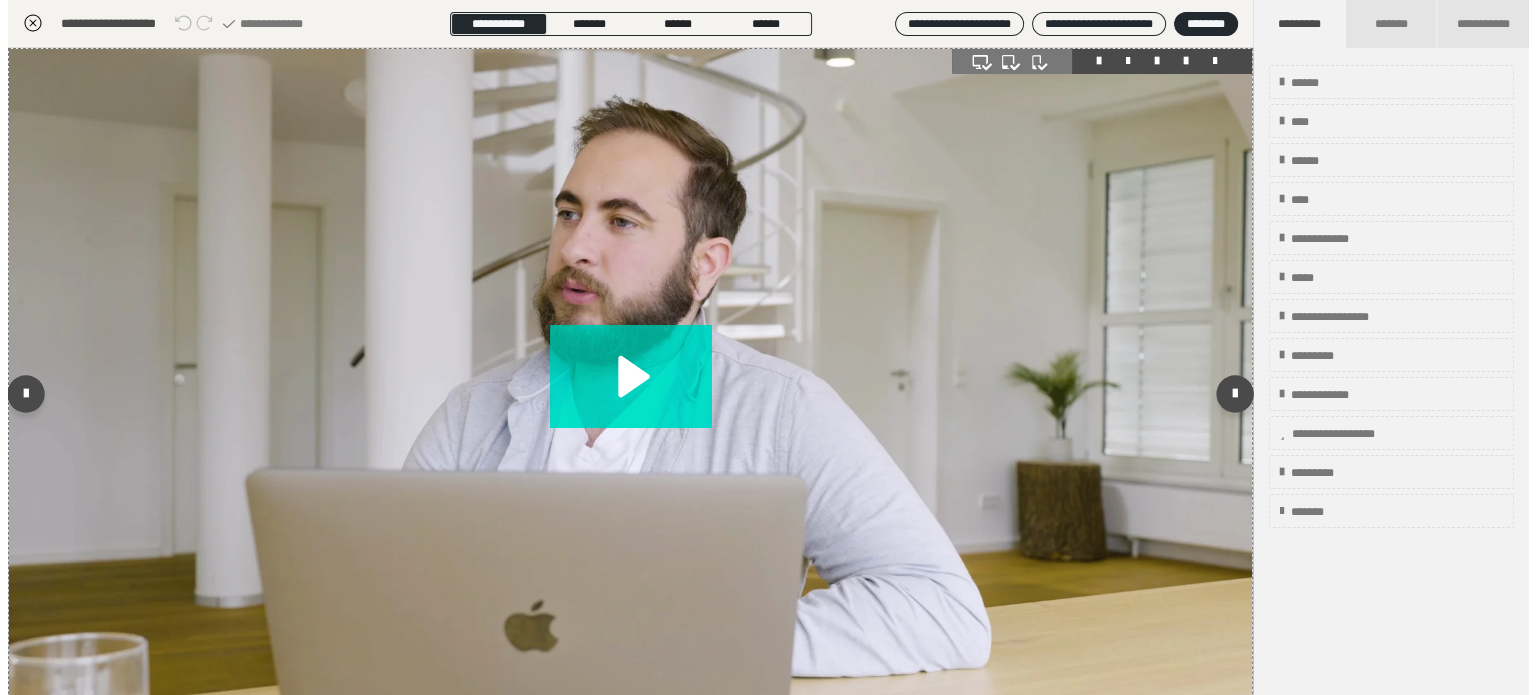 scroll, scrollTop: 311, scrollLeft: 0, axis: vertical 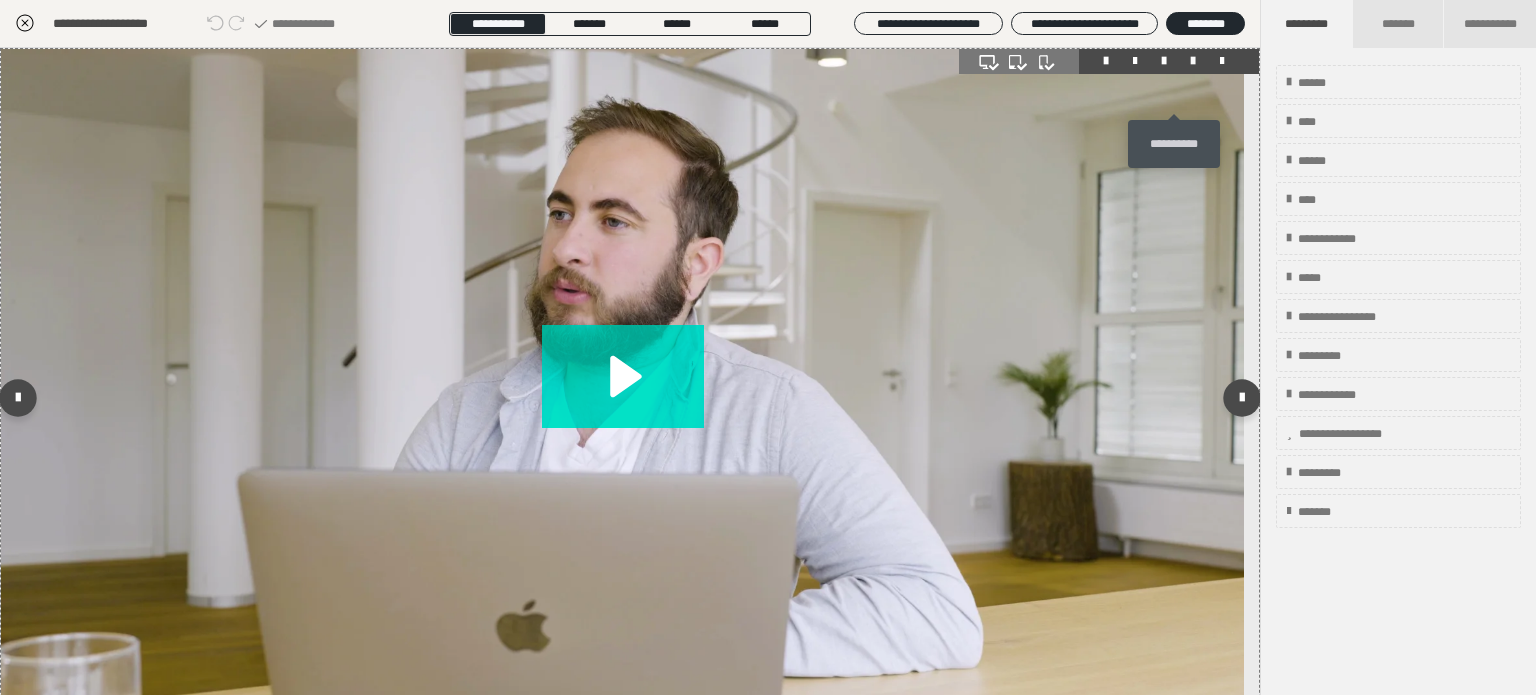 click at bounding box center [1193, 61] 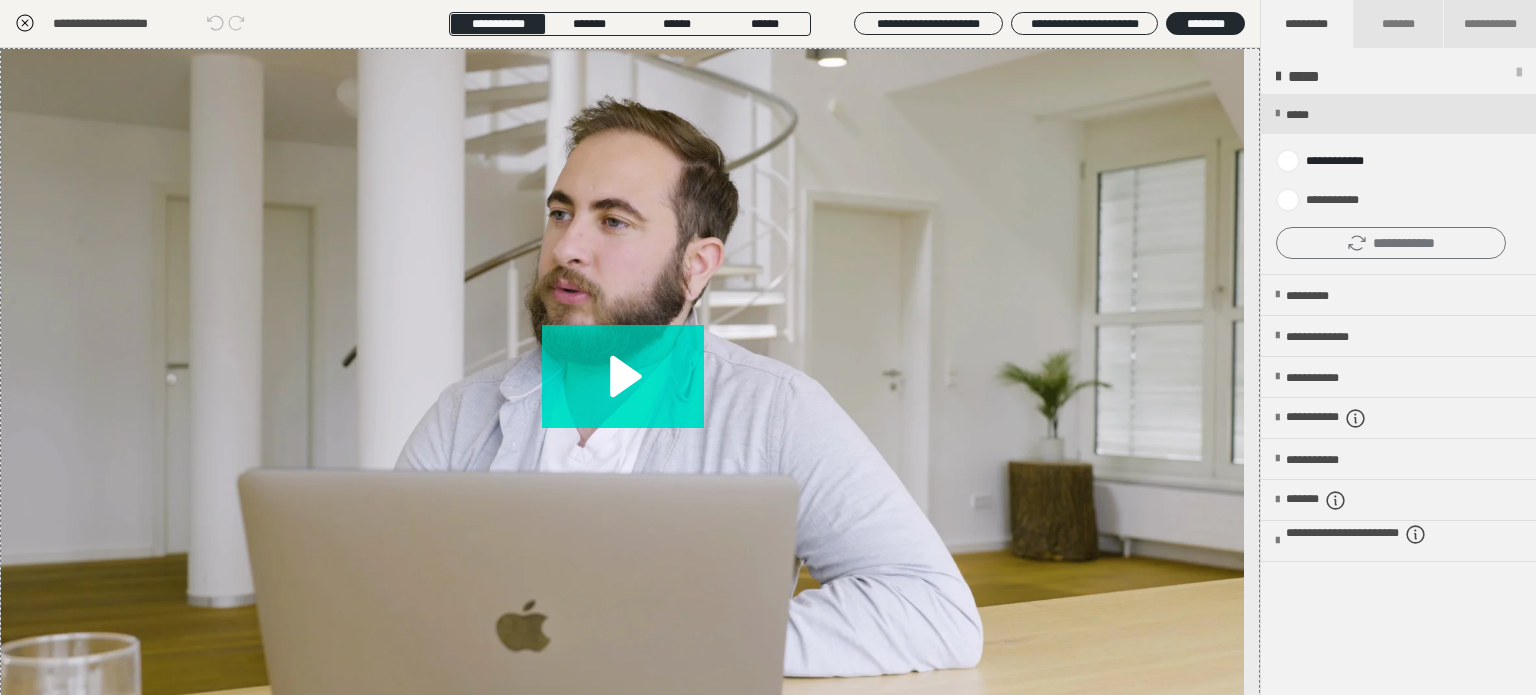 click on "**********" at bounding box center (1391, 243) 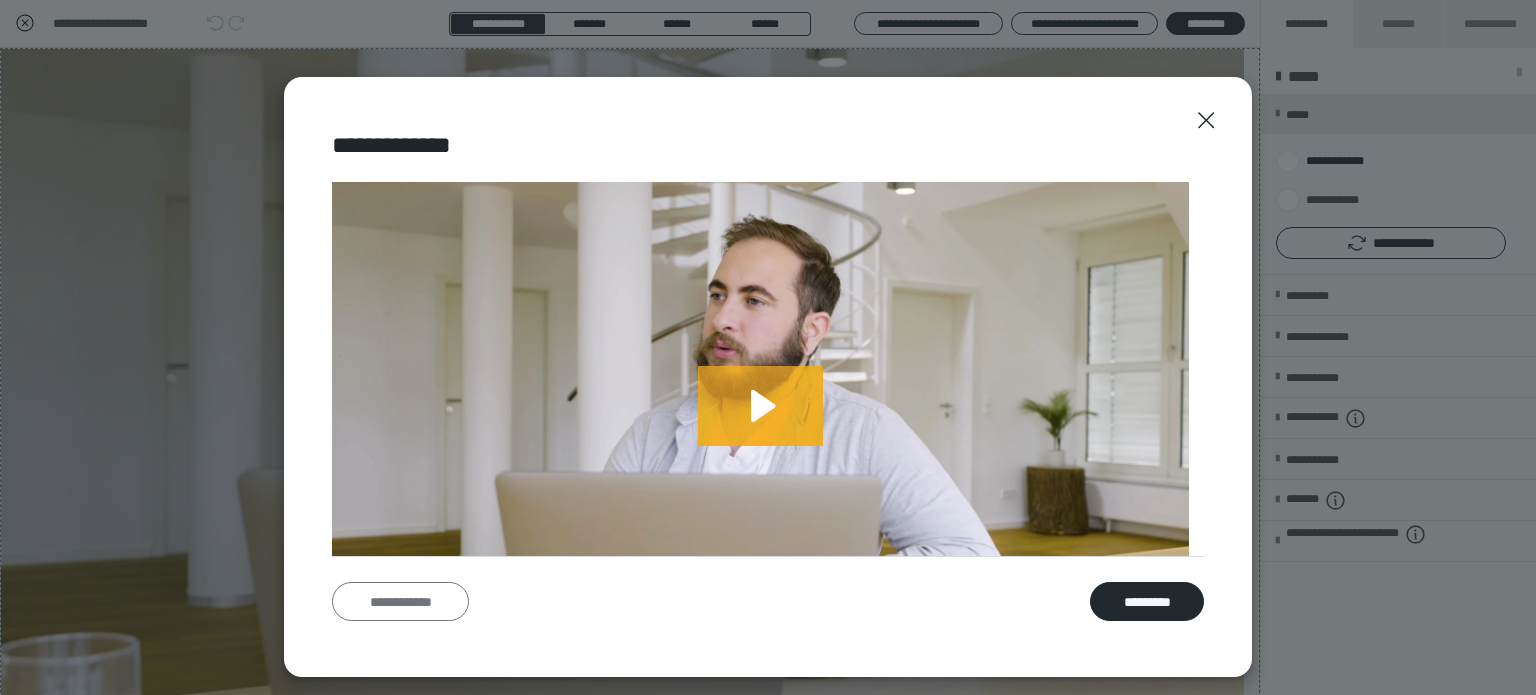 click on "**********" at bounding box center [400, 602] 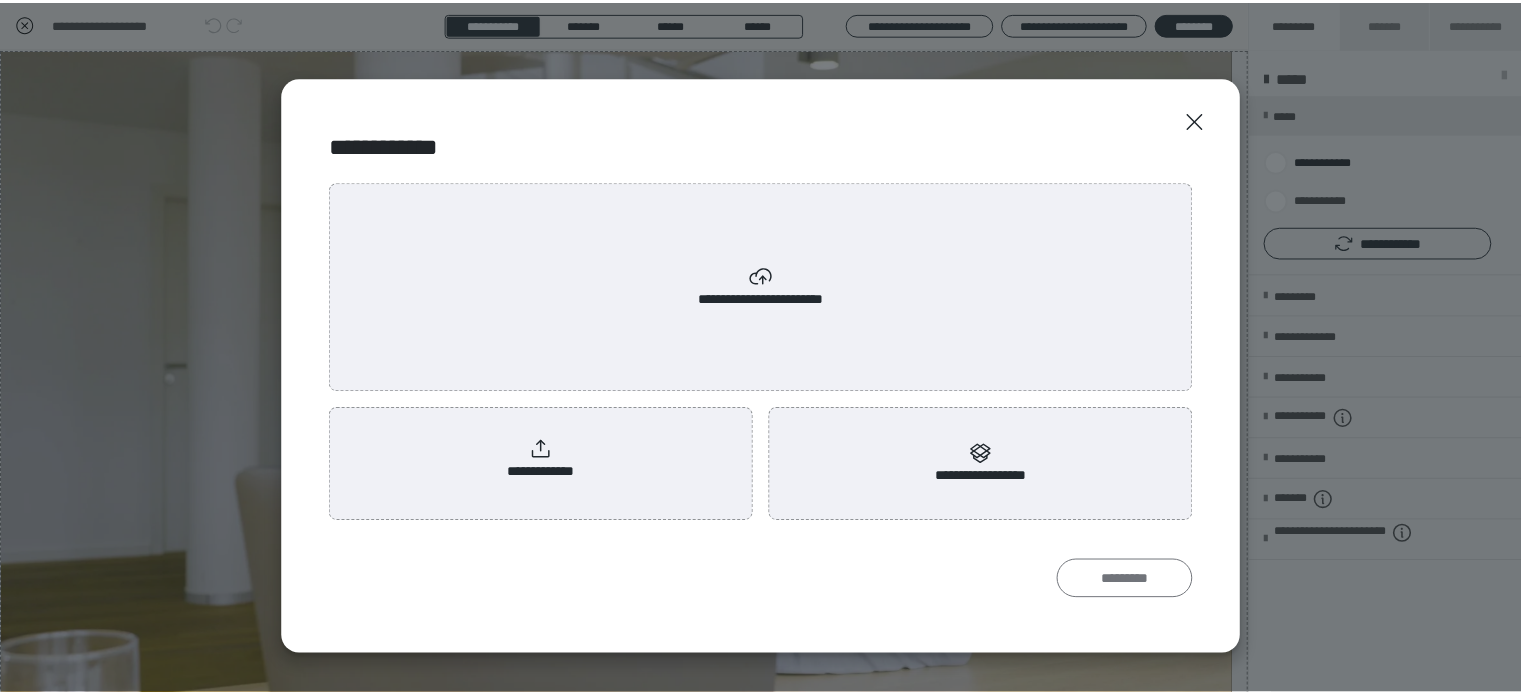 scroll, scrollTop: 0, scrollLeft: 0, axis: both 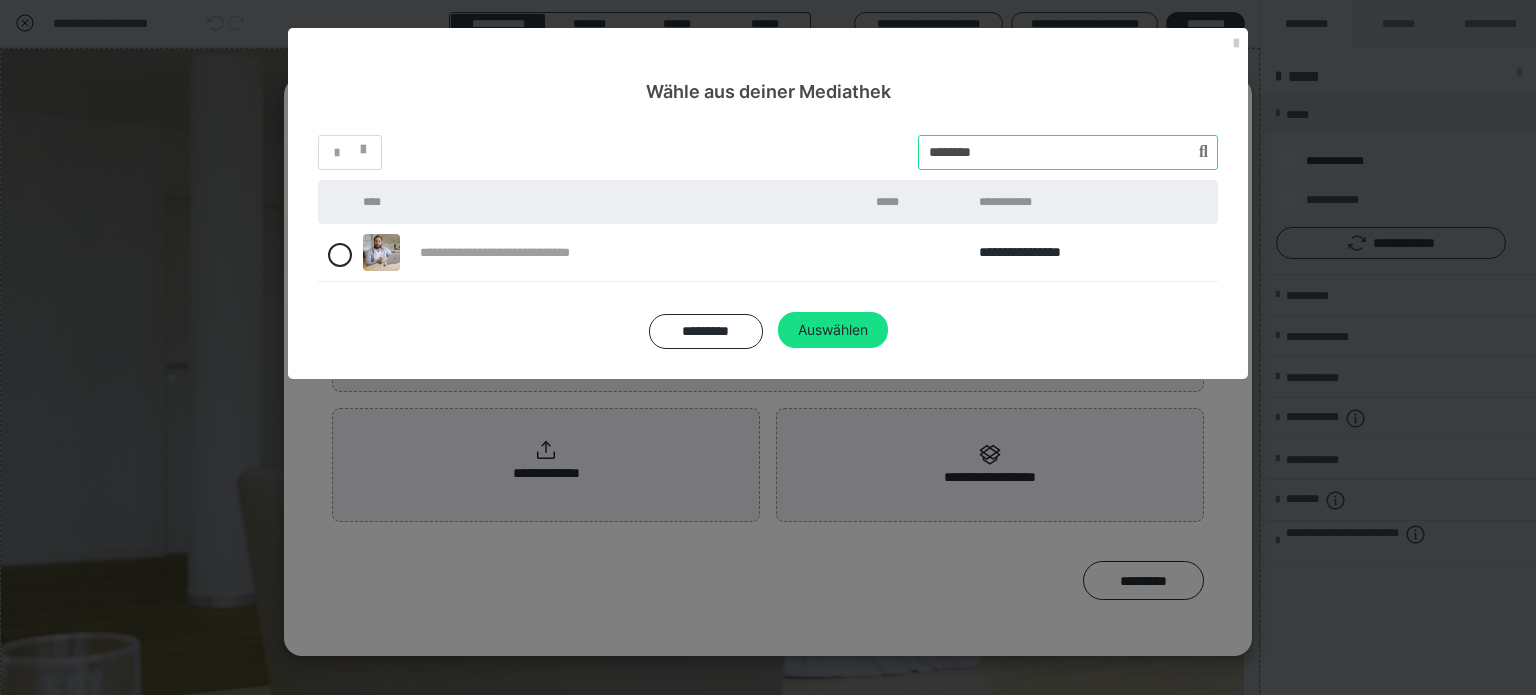 drag, startPoint x: 1046, startPoint y: 147, endPoint x: 568, endPoint y: 74, distance: 483.54214 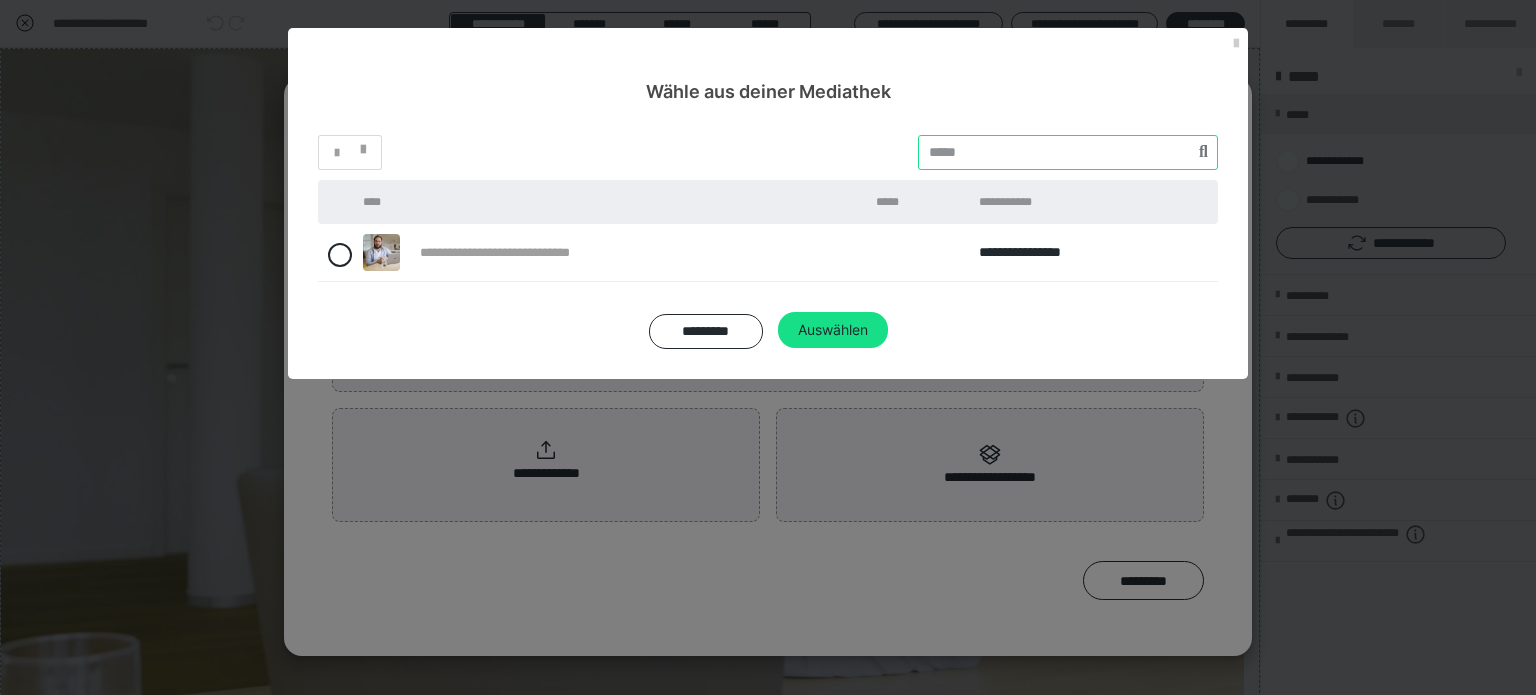 paste on "********" 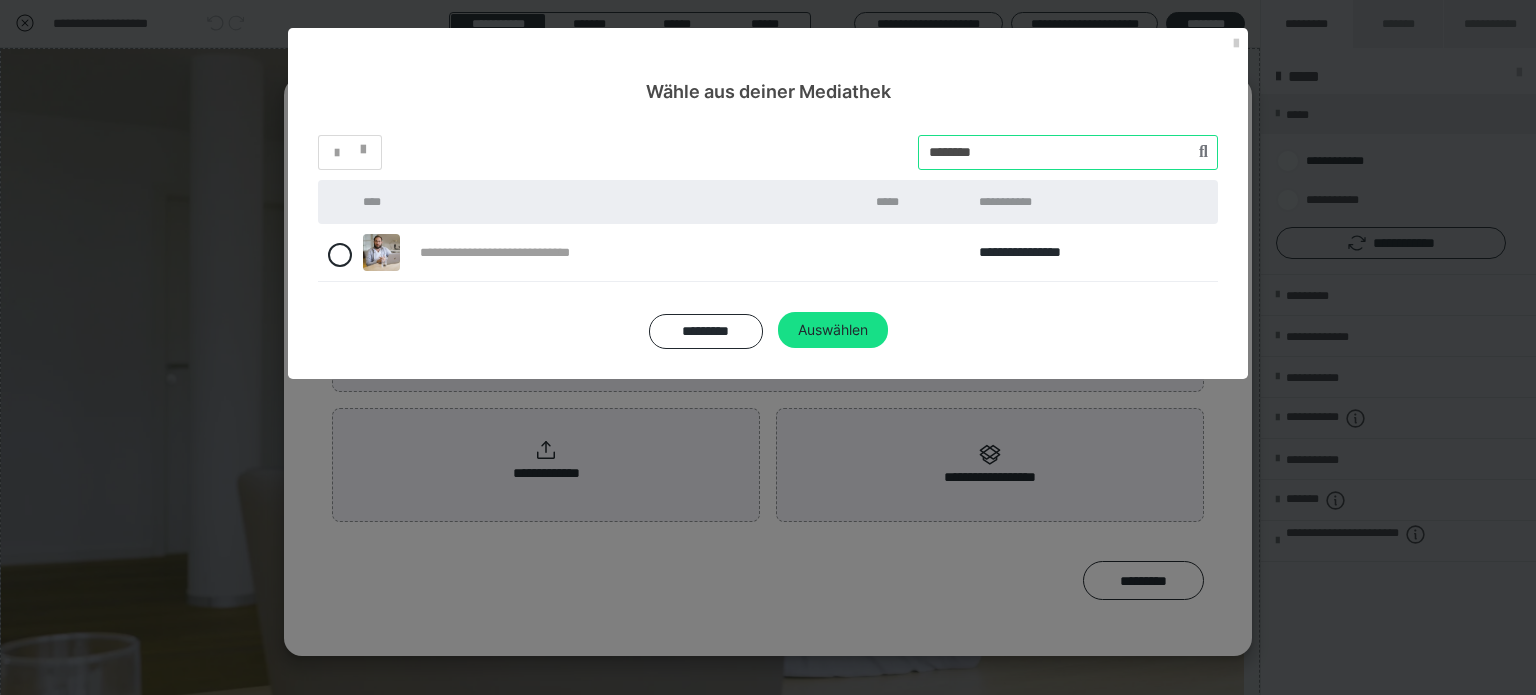 type on "********" 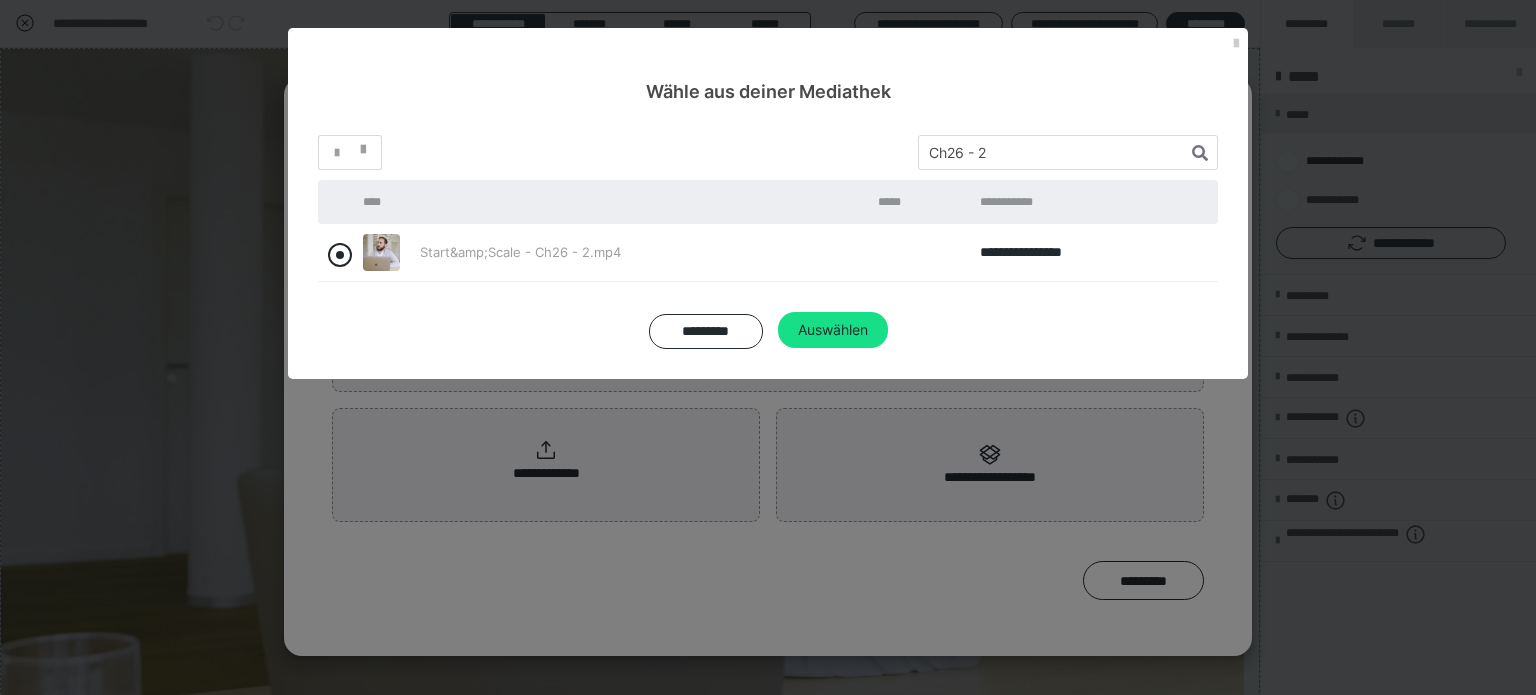 click at bounding box center [340, 255] 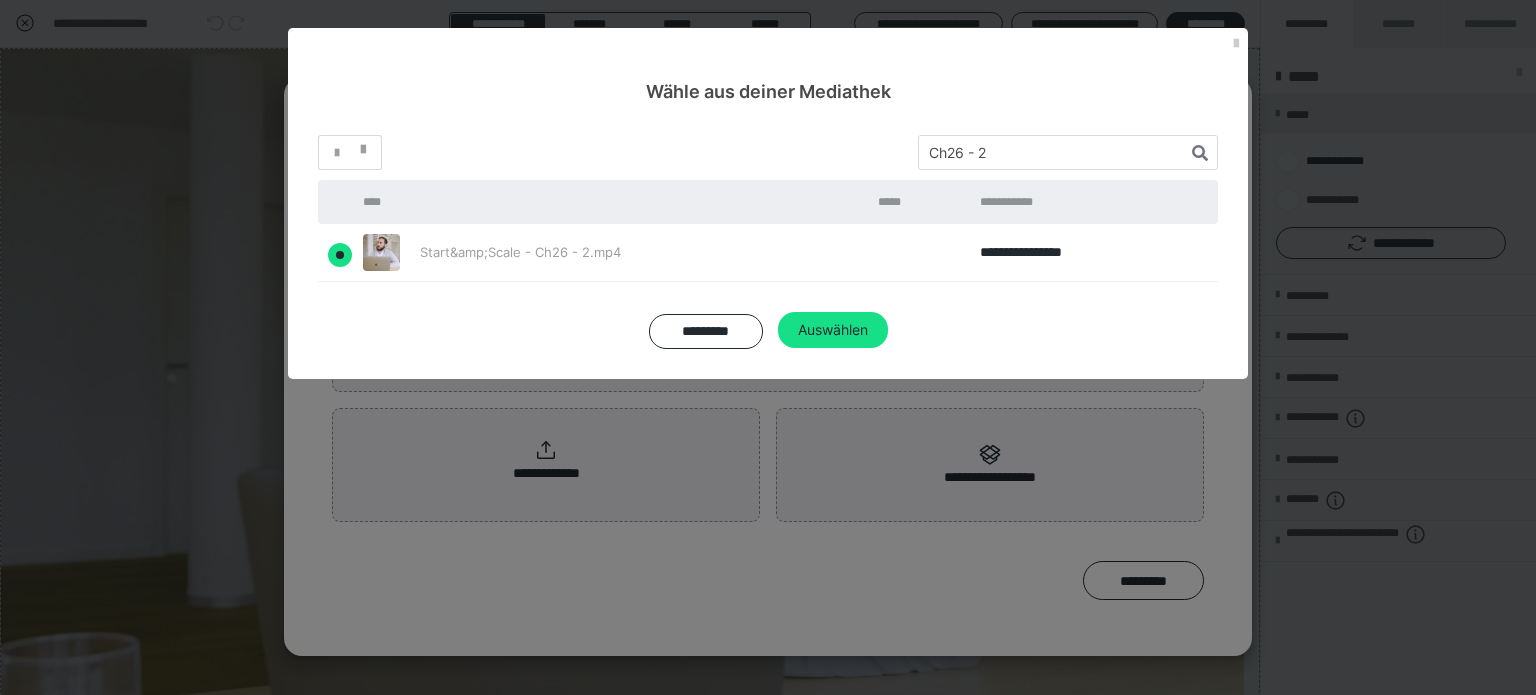 radio on "true" 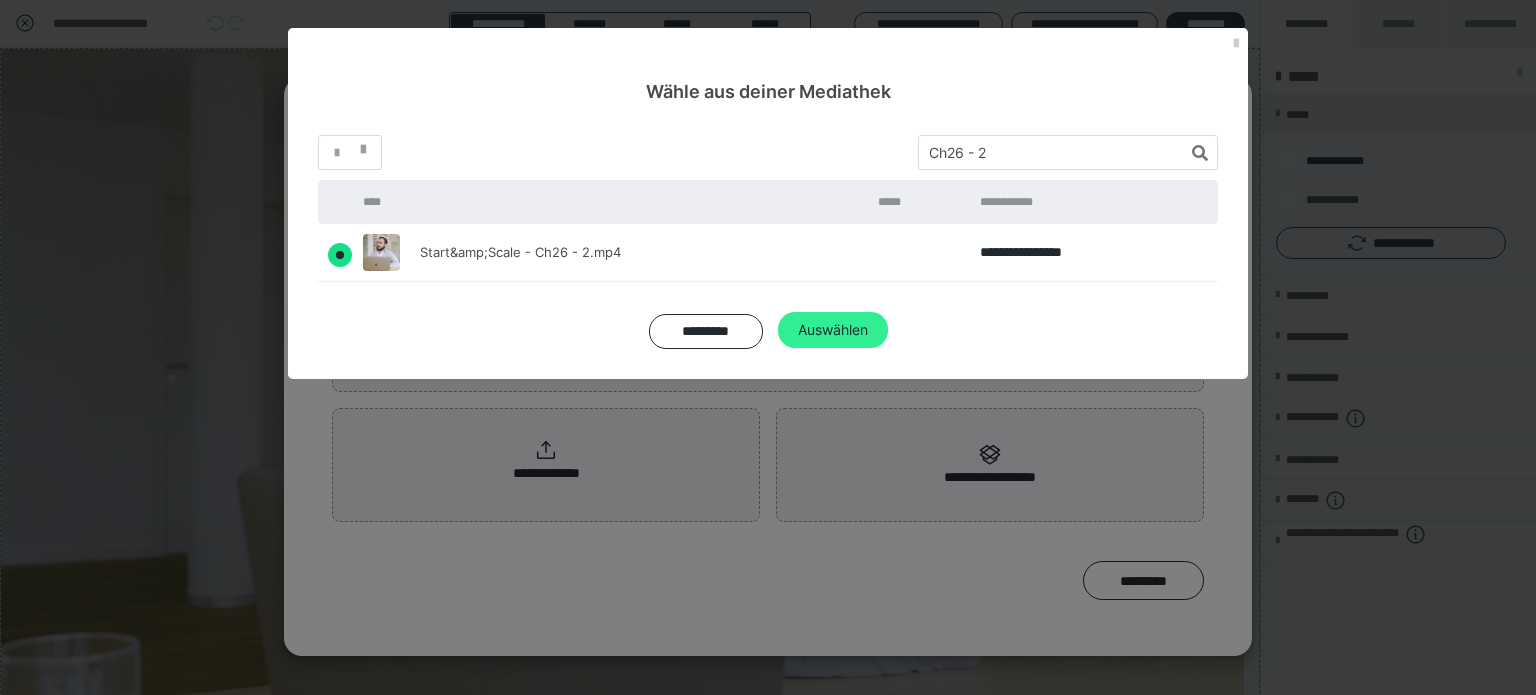 click on "Auswählen" at bounding box center [833, 330] 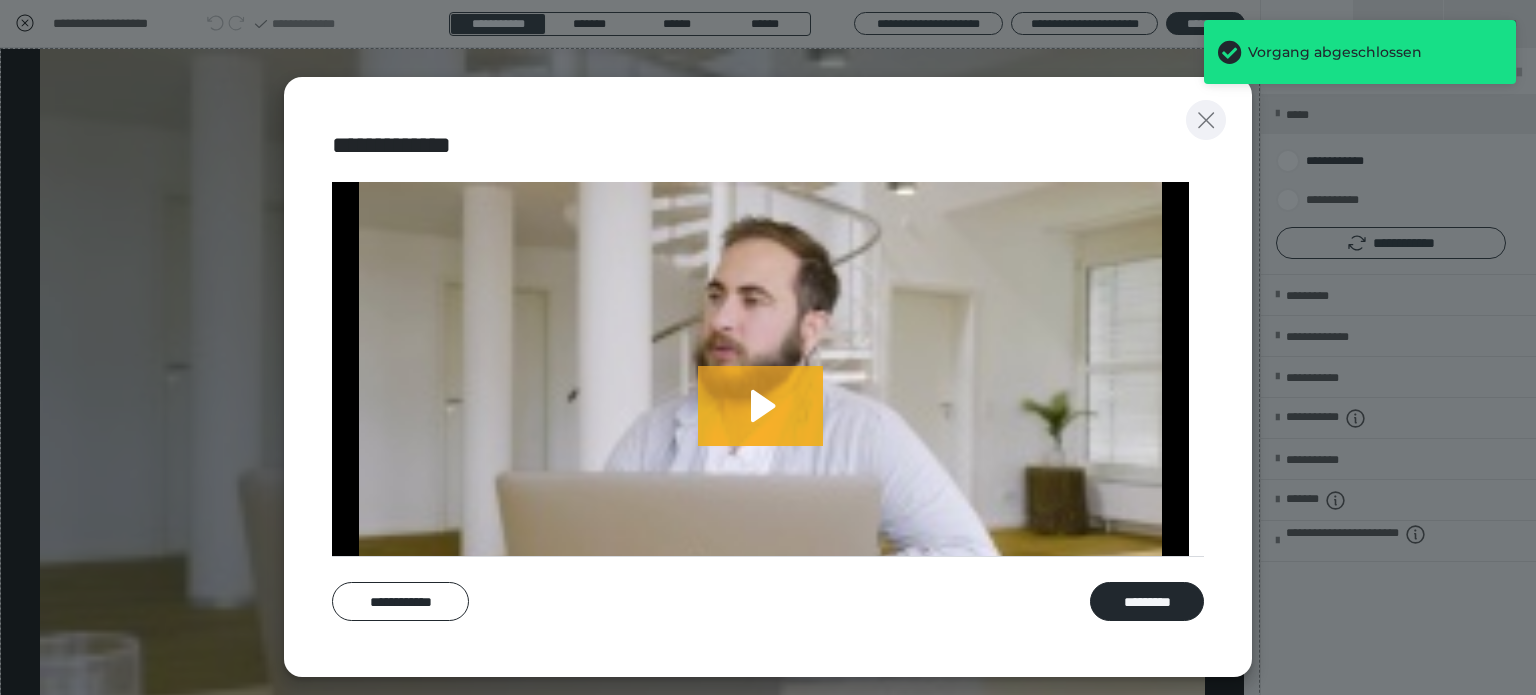 click 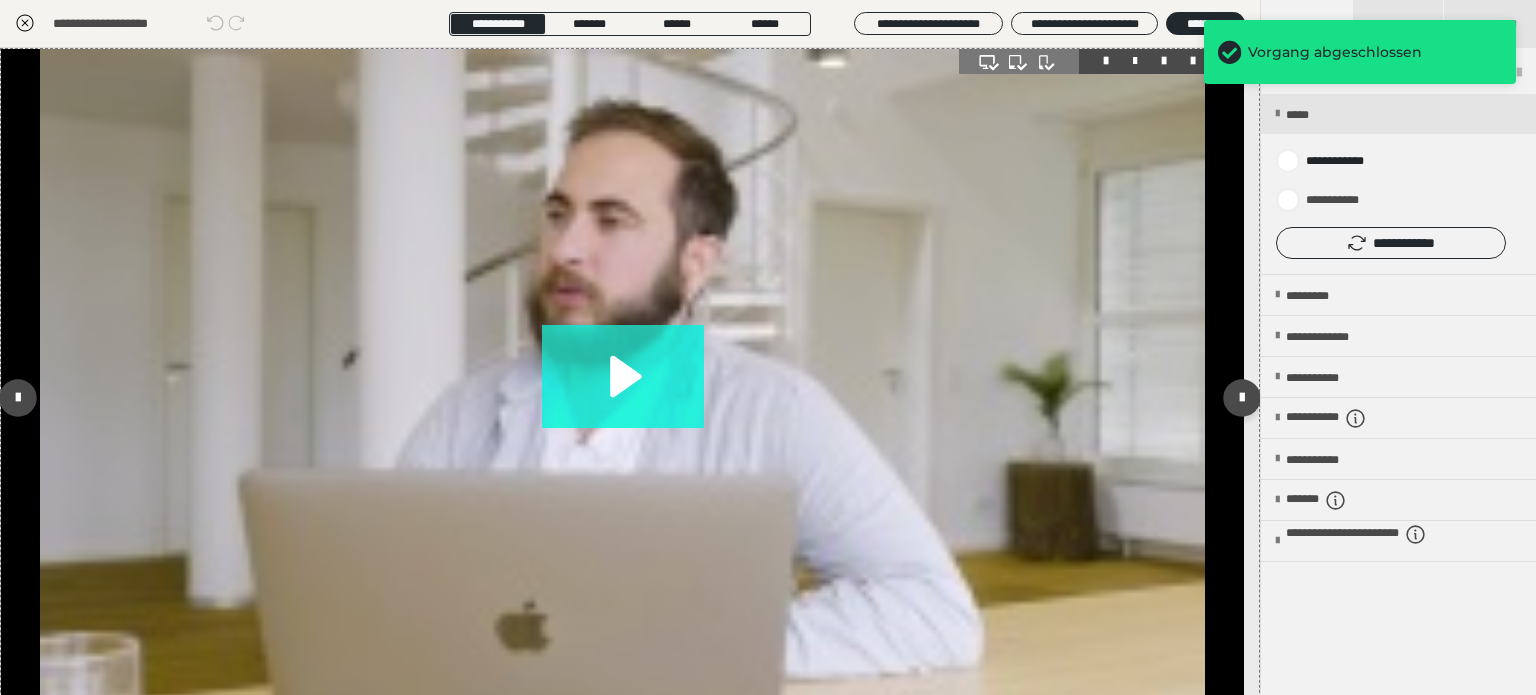 click 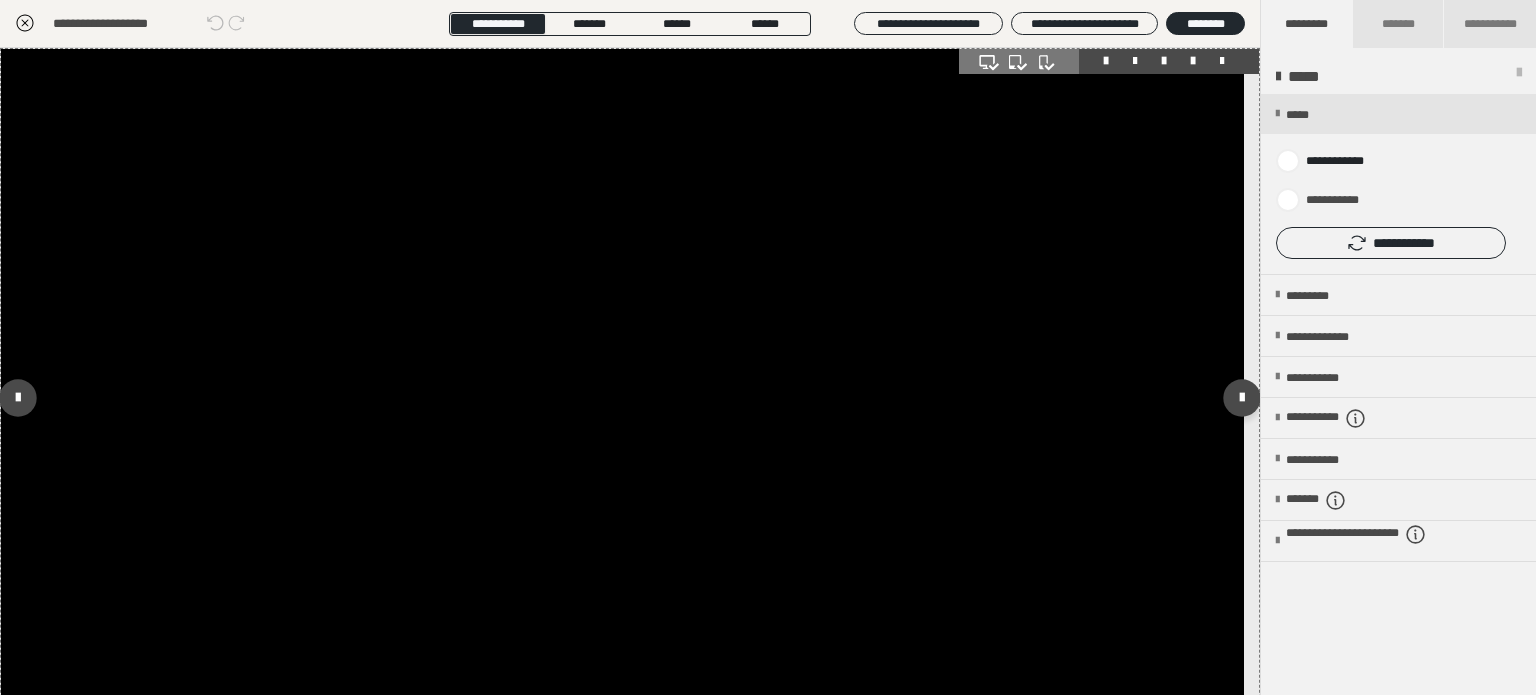 click at bounding box center [622, 398] 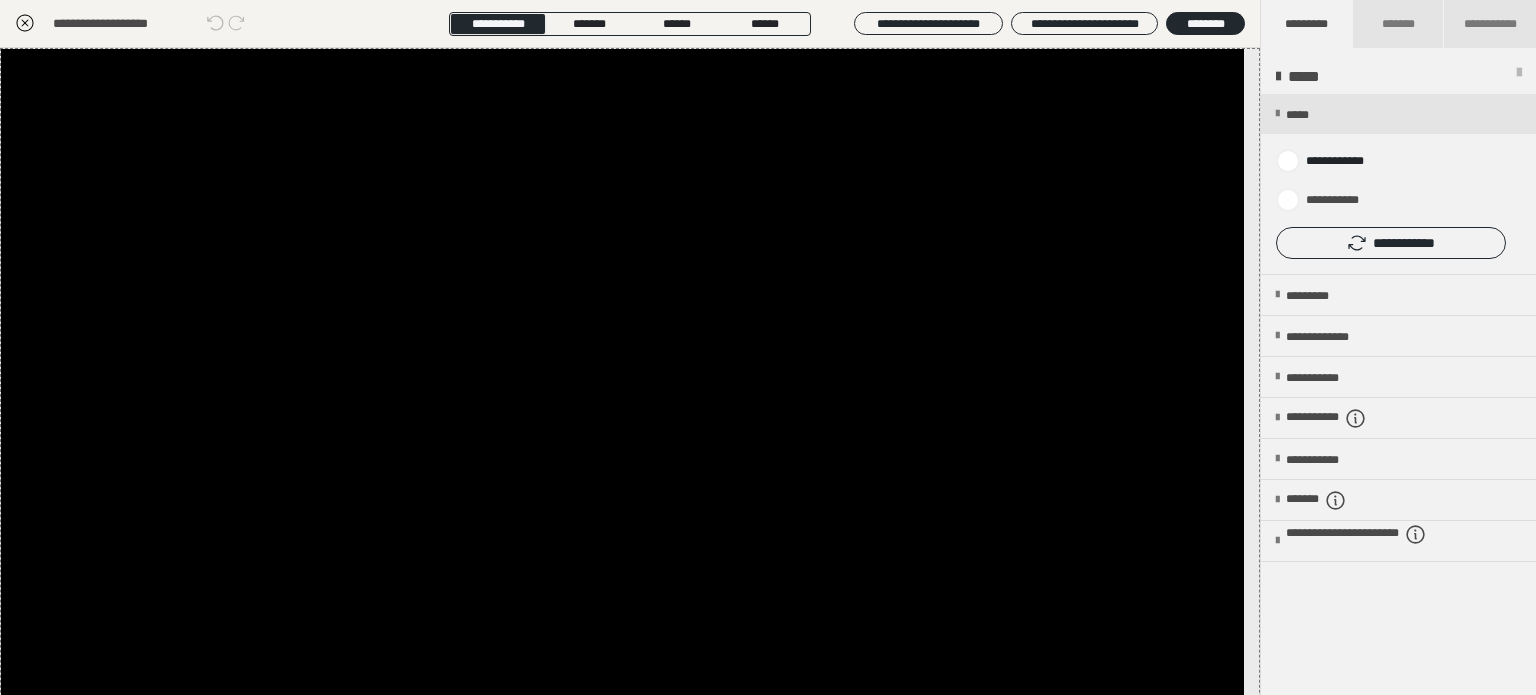 click 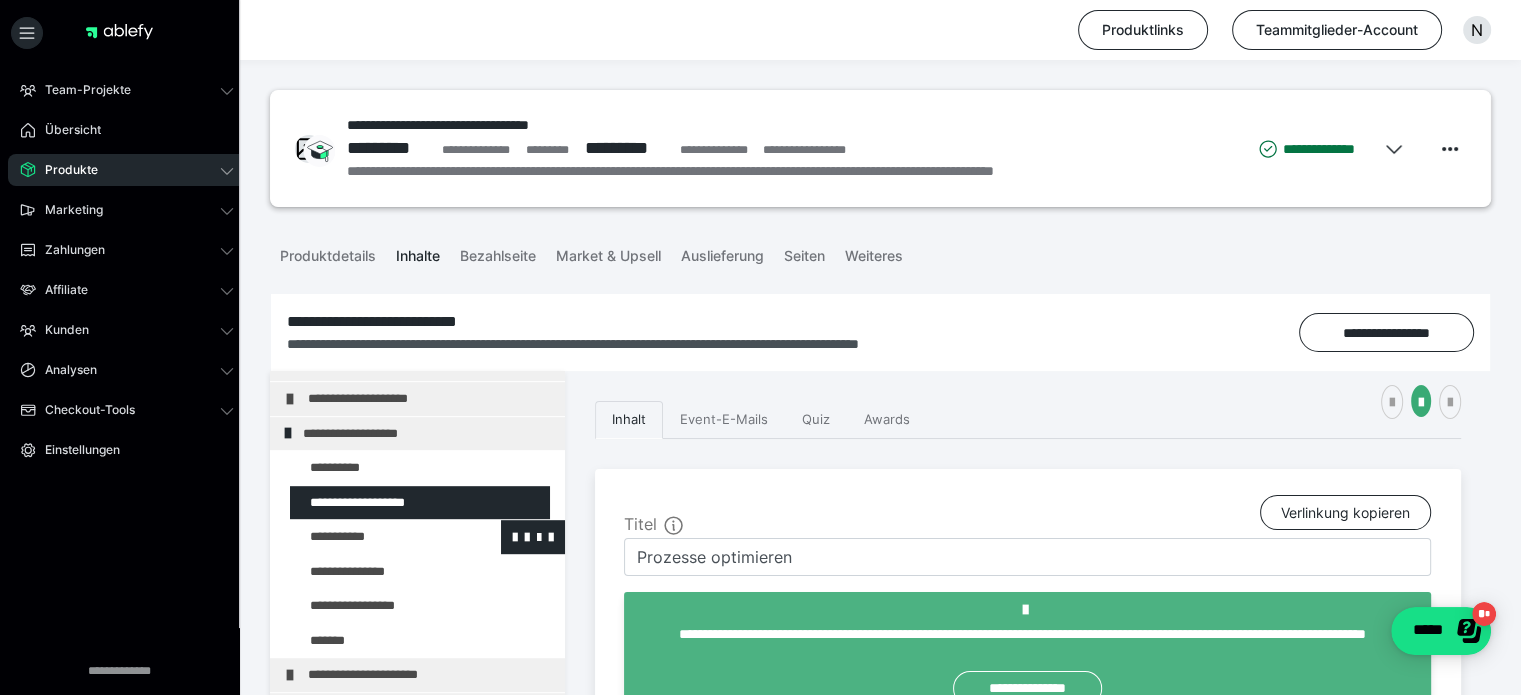 click at bounding box center (375, 537) 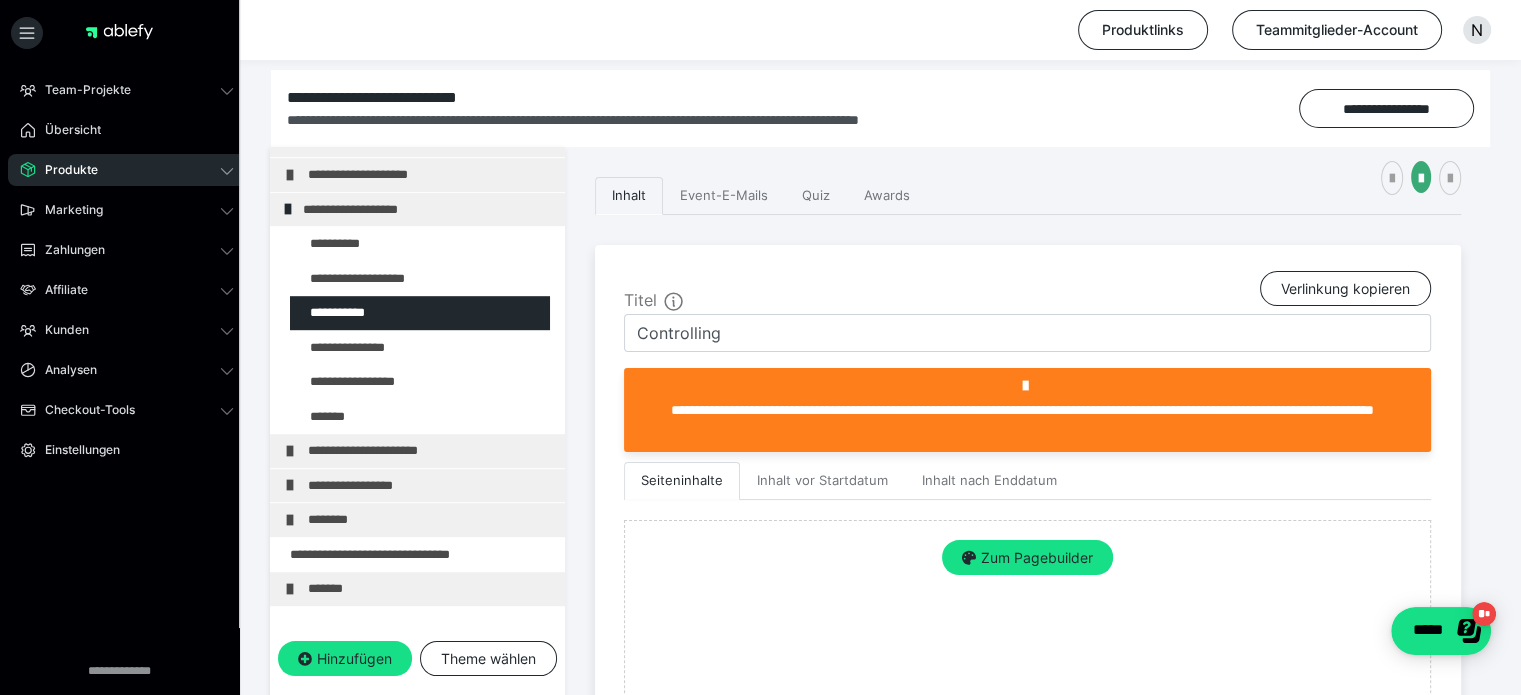 scroll, scrollTop: 400, scrollLeft: 0, axis: vertical 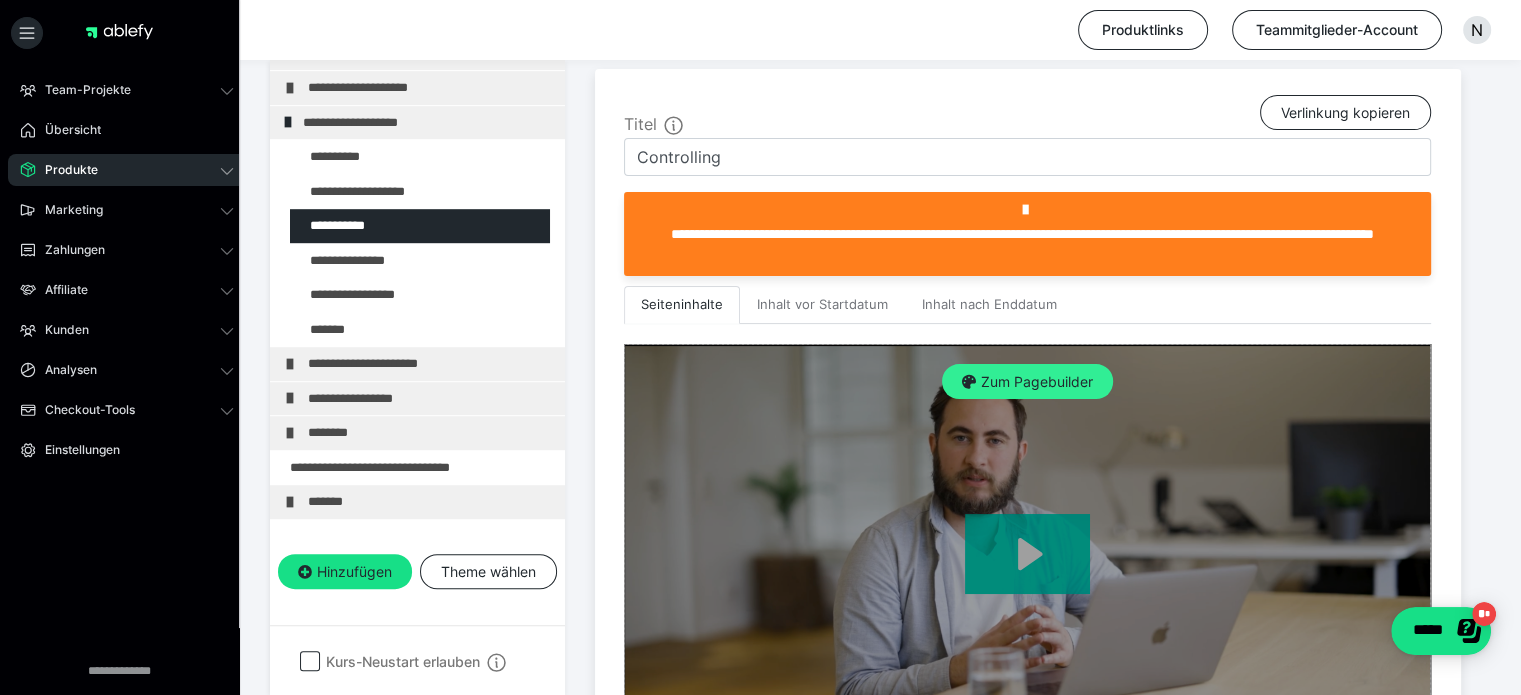 click on "Zum Pagebuilder" at bounding box center [1027, 382] 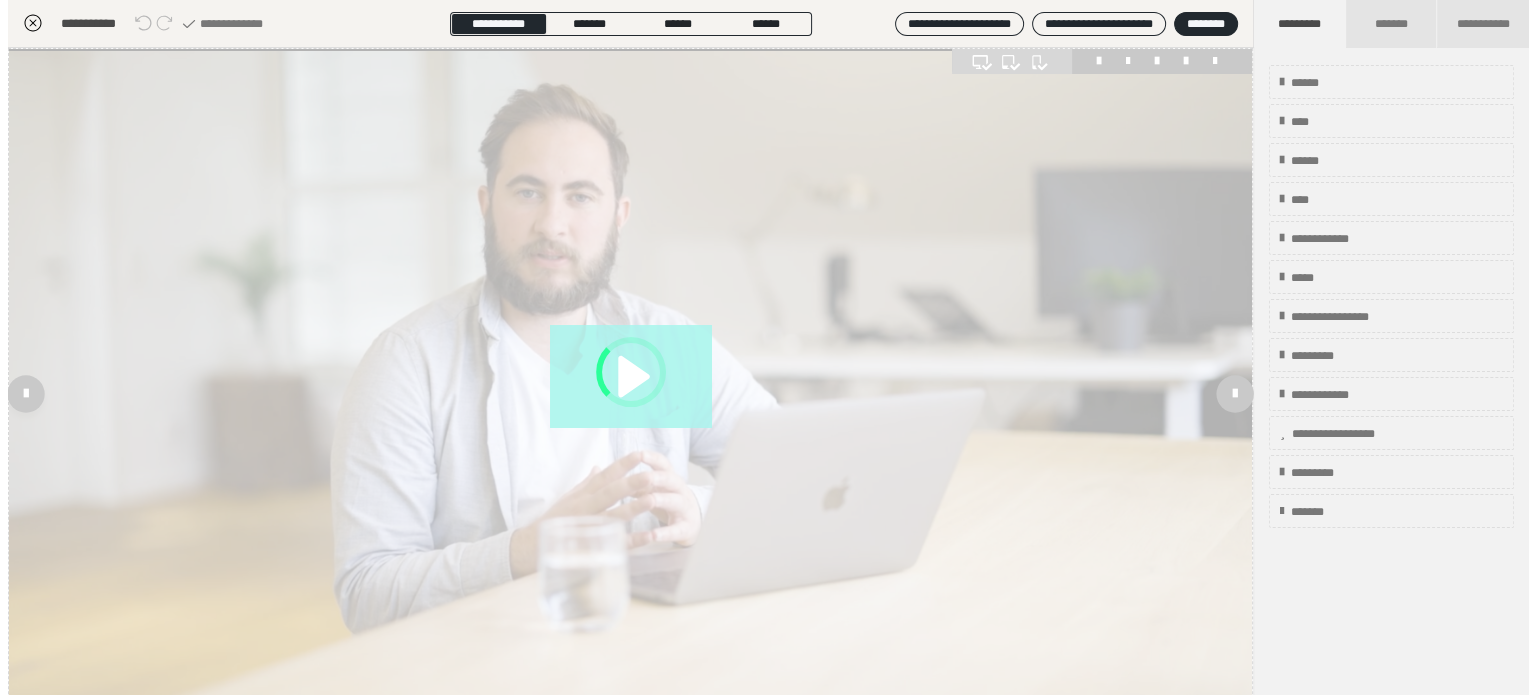 scroll, scrollTop: 311, scrollLeft: 0, axis: vertical 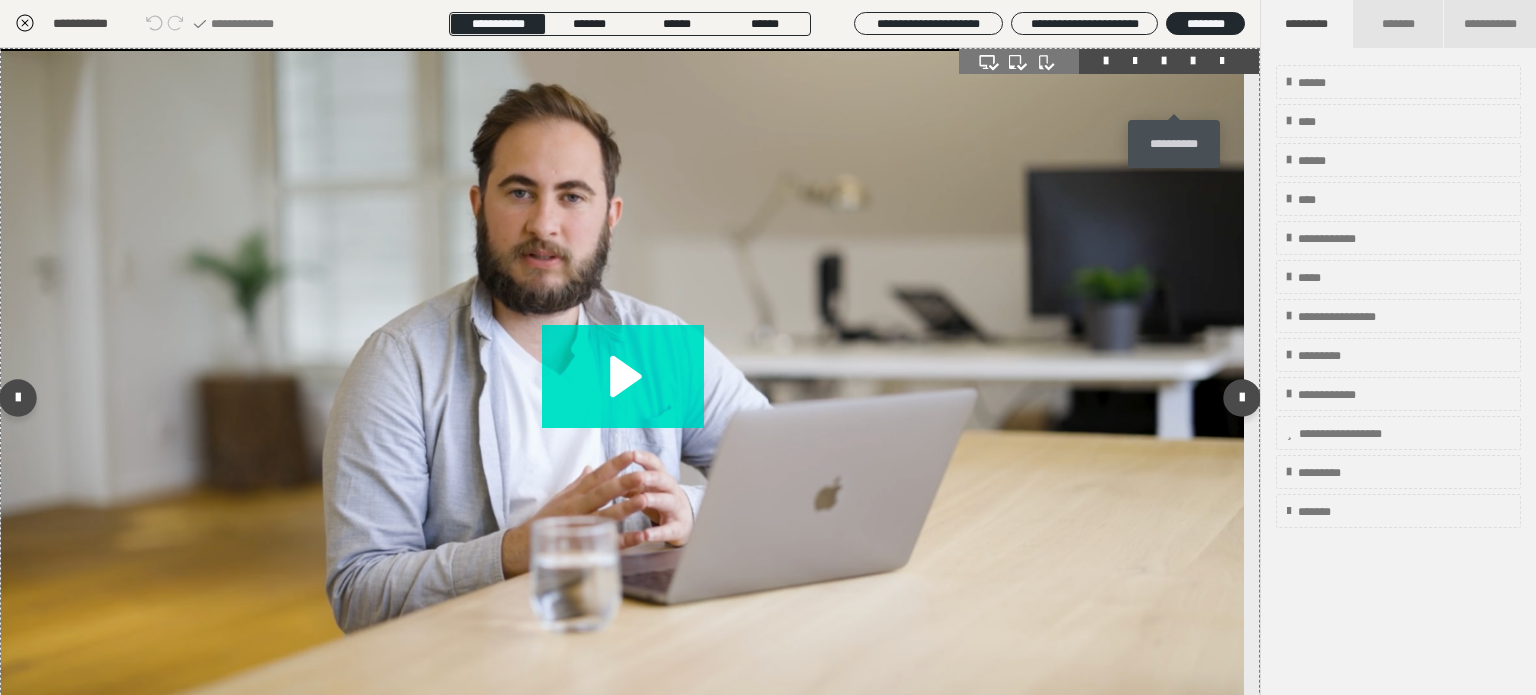 click at bounding box center (1193, 61) 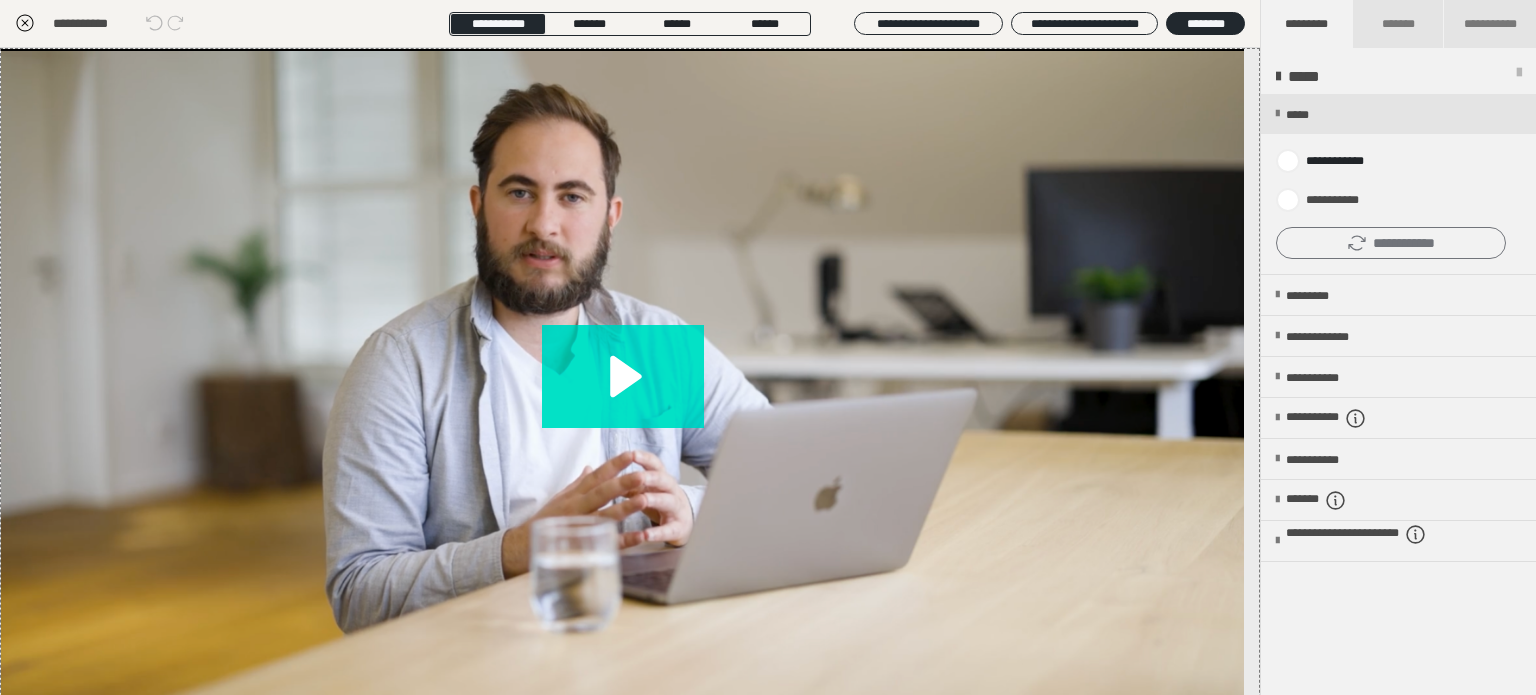 click on "**********" at bounding box center [1391, 243] 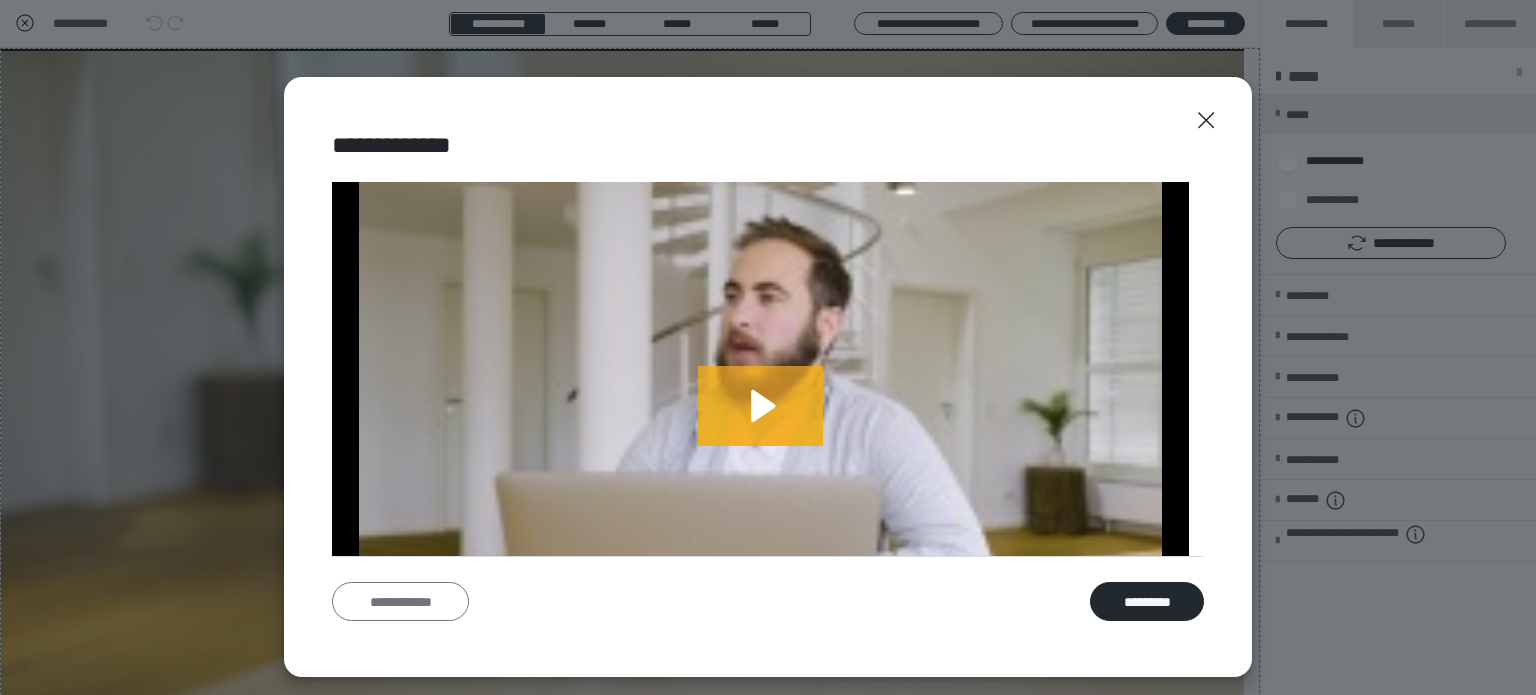 click on "**********" at bounding box center (400, 602) 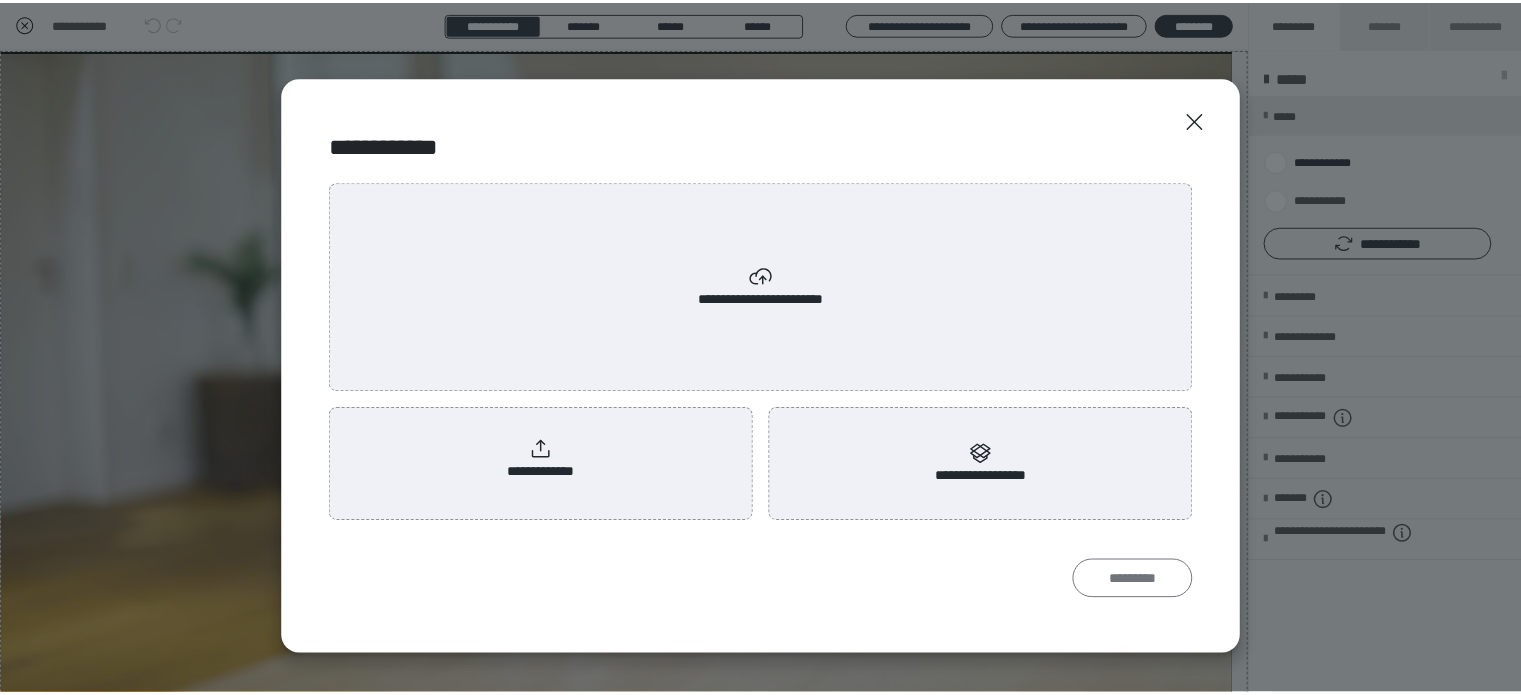 scroll, scrollTop: 0, scrollLeft: 0, axis: both 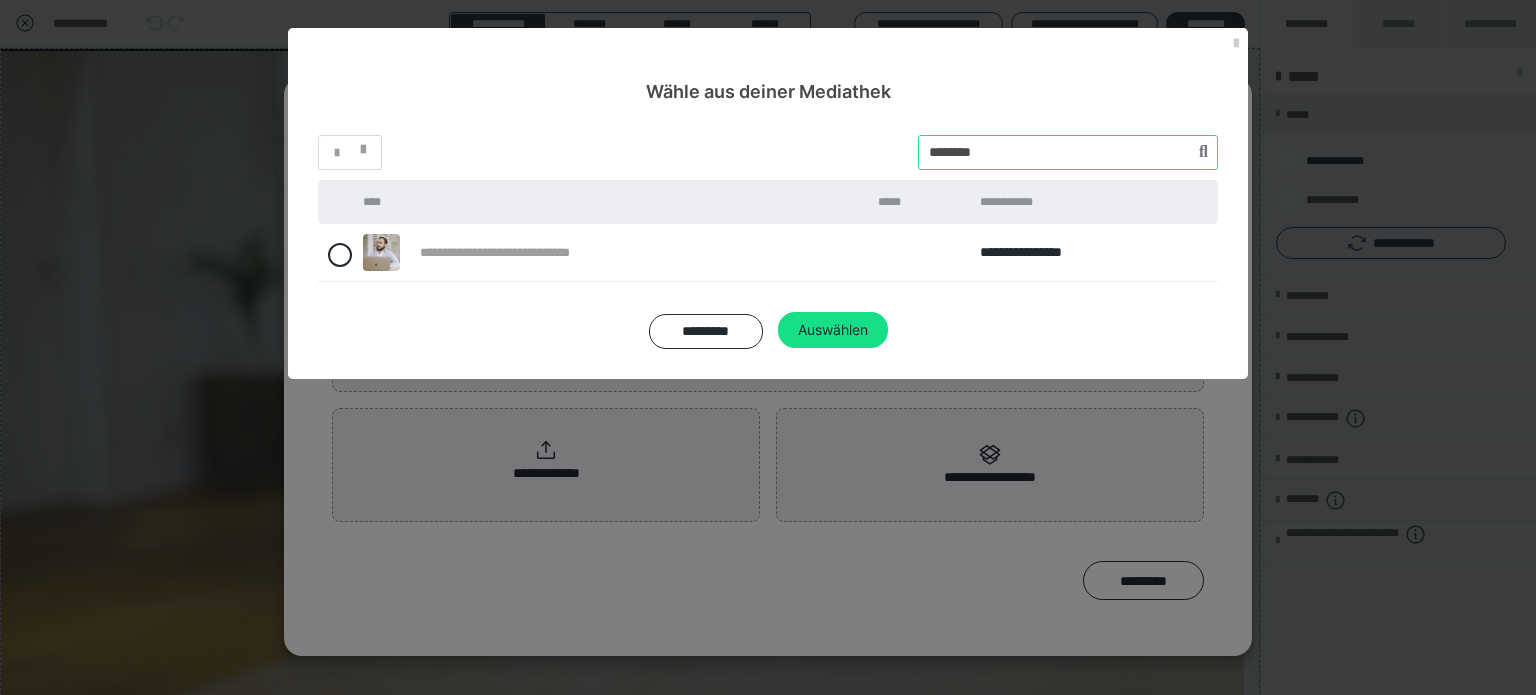 drag, startPoint x: 1017, startPoint y: 152, endPoint x: 902, endPoint y: 151, distance: 115.00435 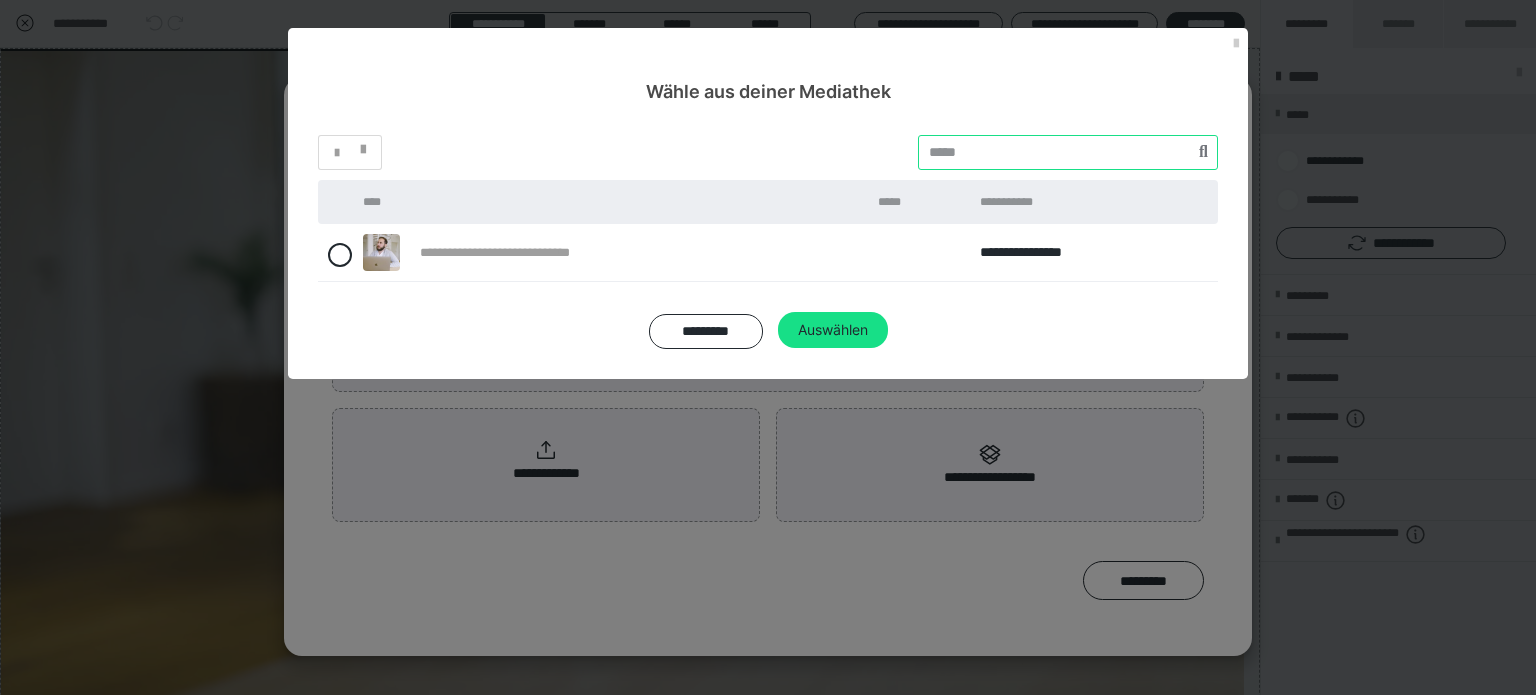 paste on "********" 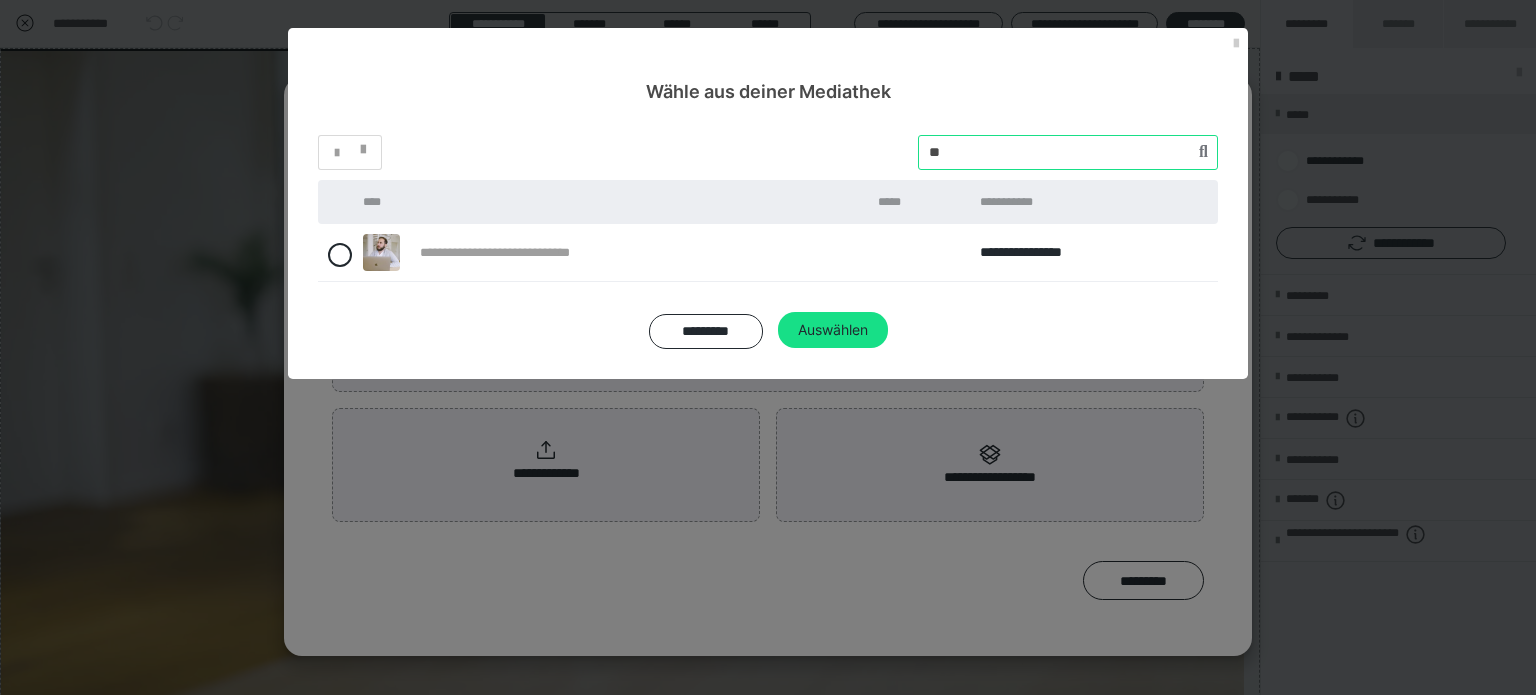 type on "*" 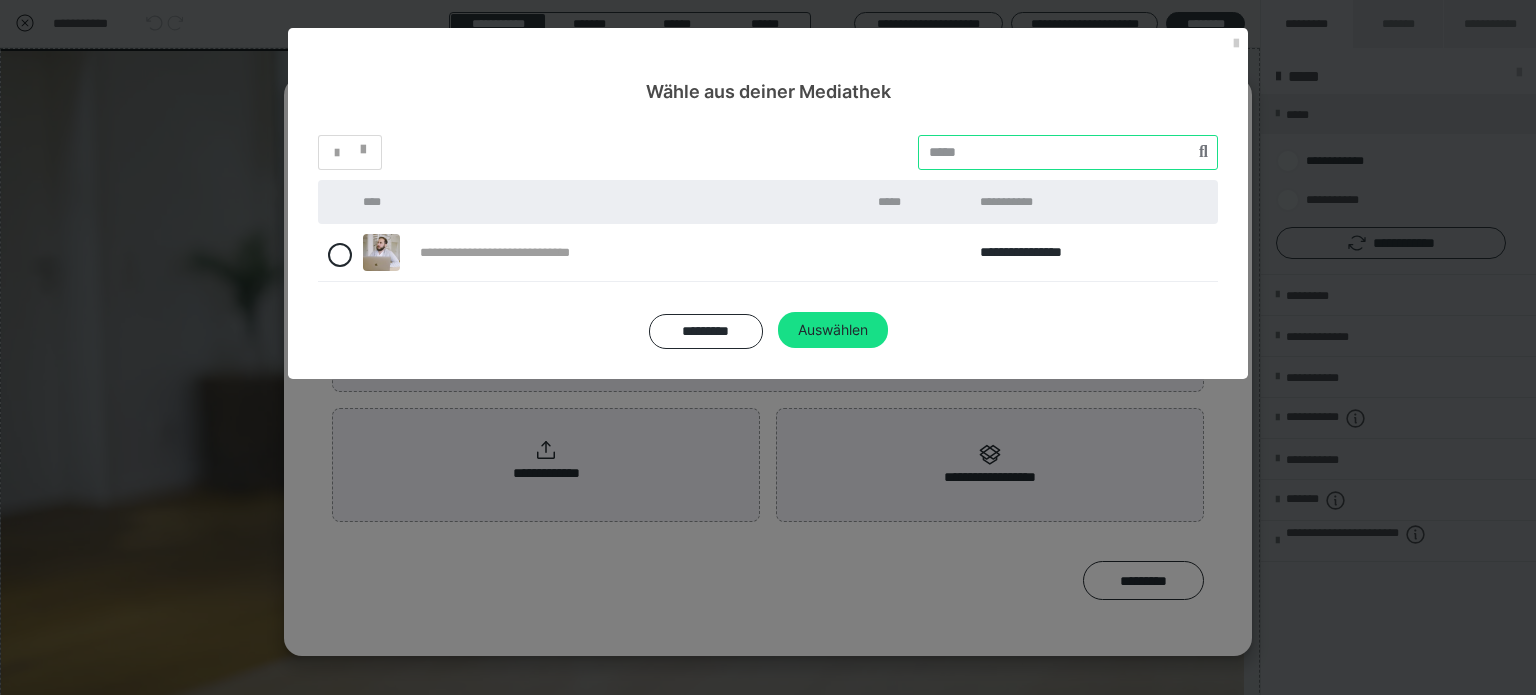 paste on "********" 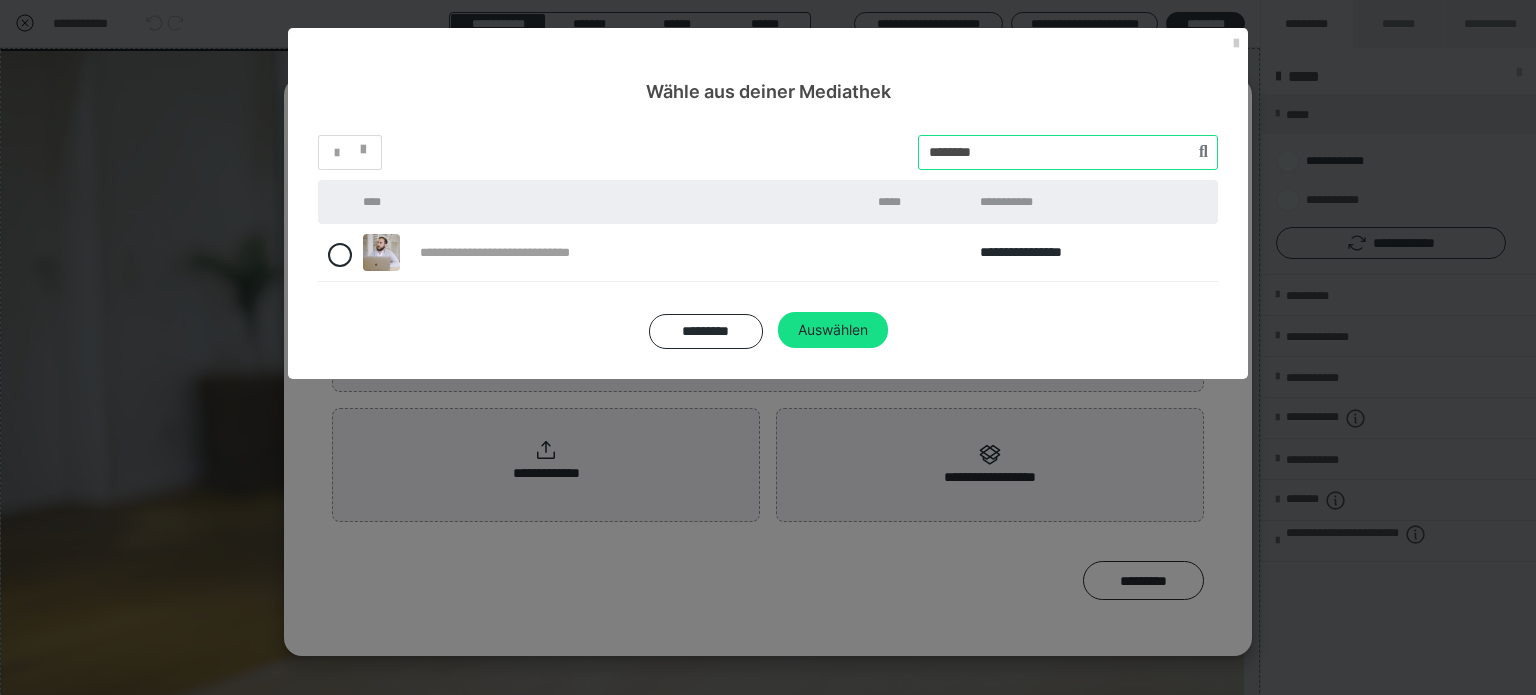 type on "********" 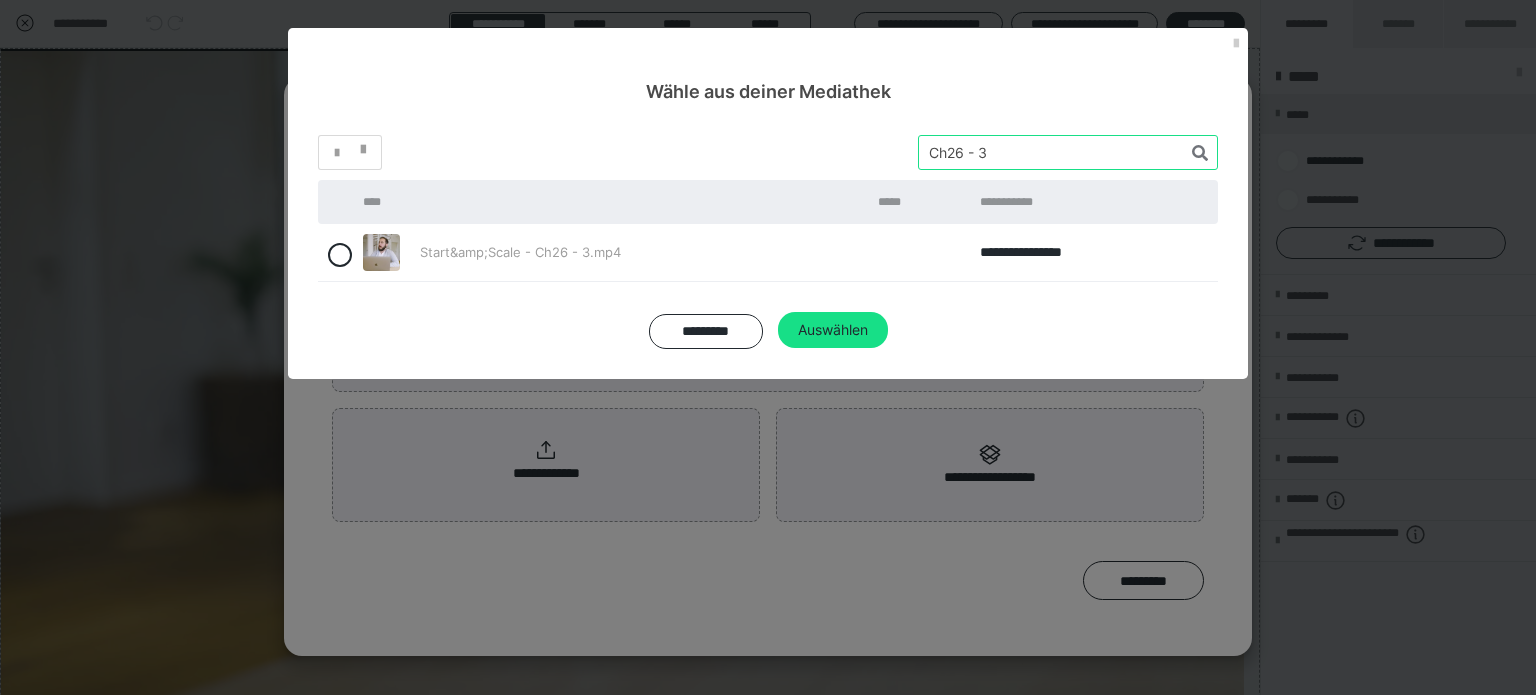 drag, startPoint x: 999, startPoint y: 156, endPoint x: 813, endPoint y: 145, distance: 186.32498 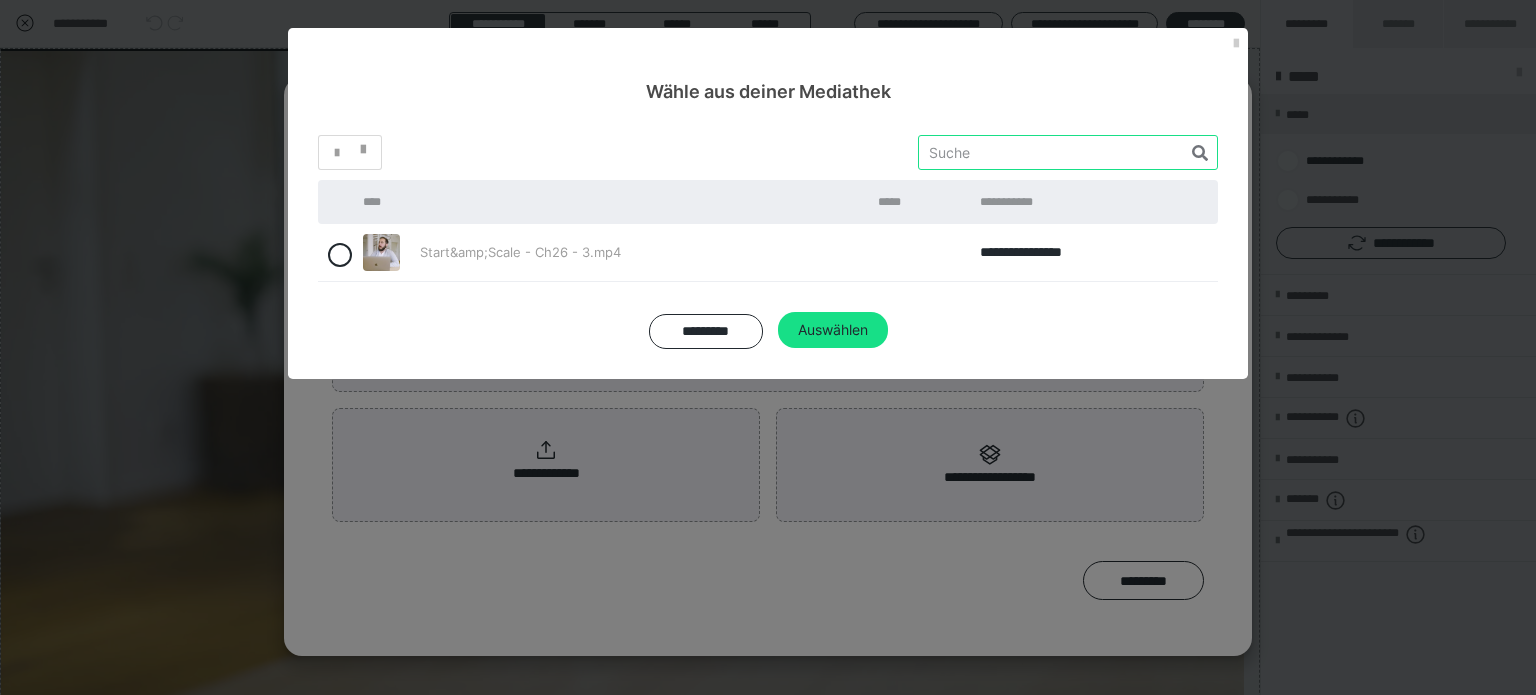 paste on "Ch26 - 3" 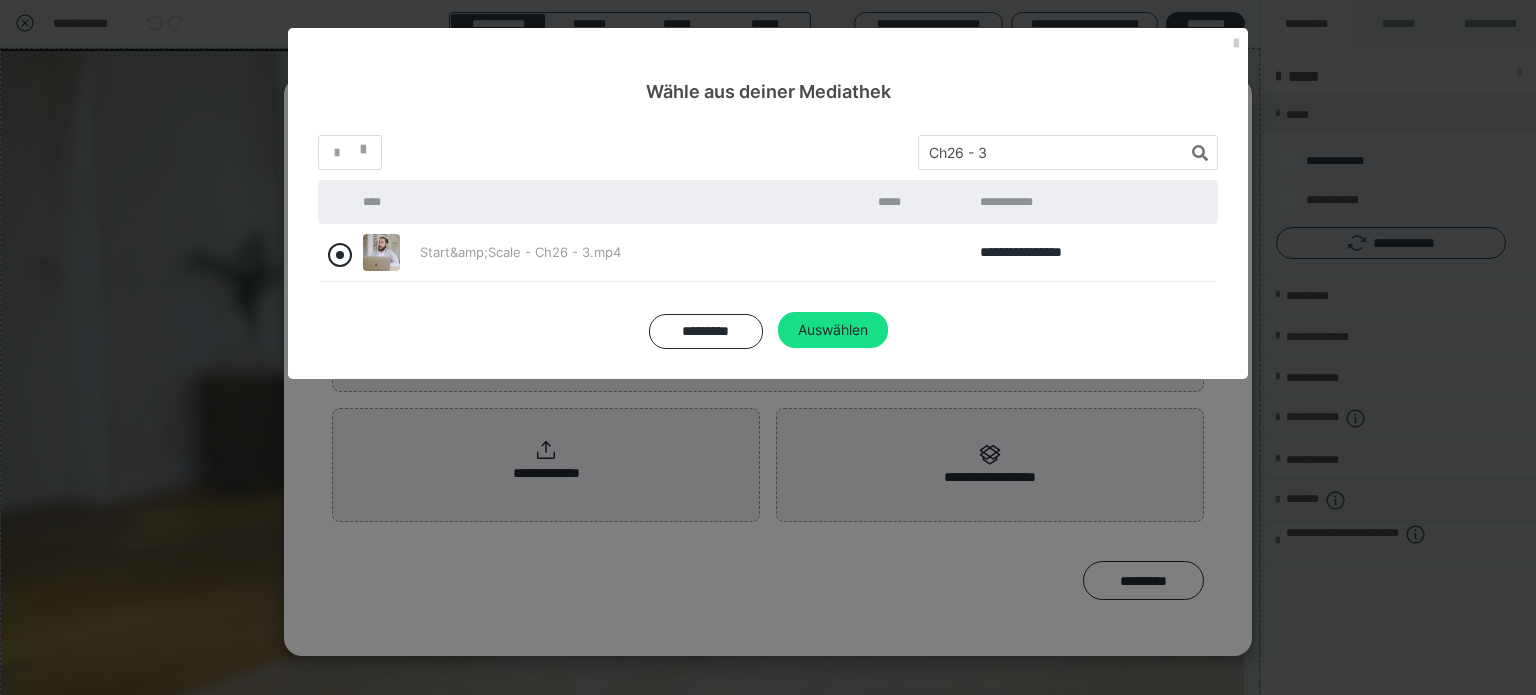 click at bounding box center (340, 255) 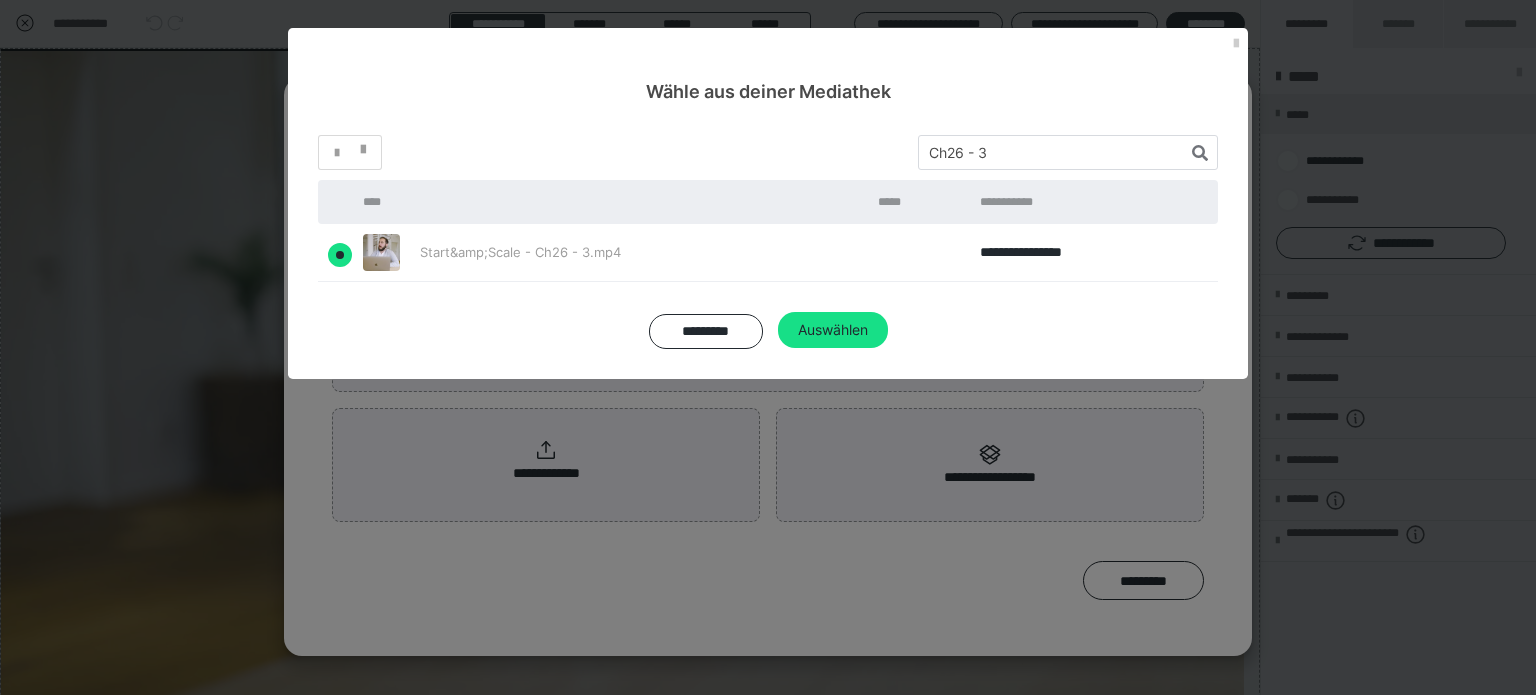 radio on "true" 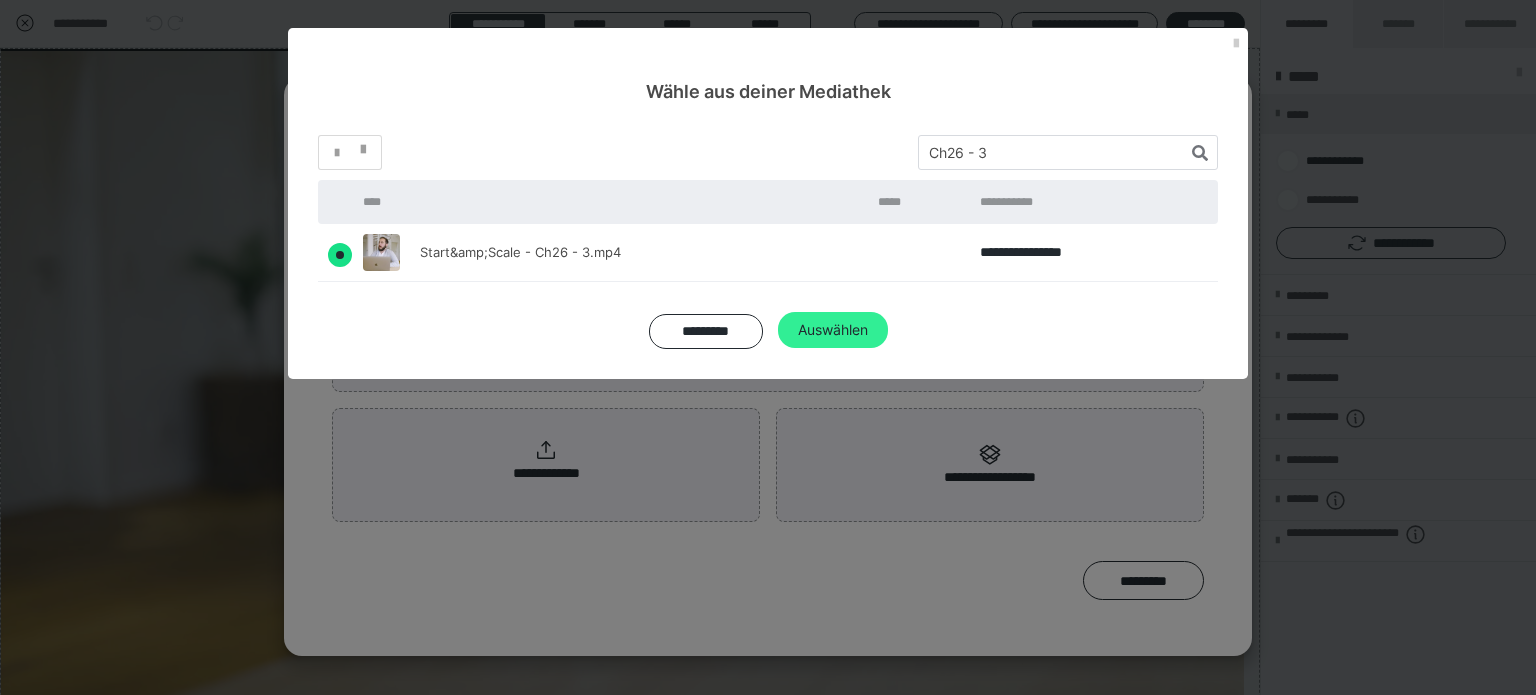 click on "Auswählen" at bounding box center [833, 330] 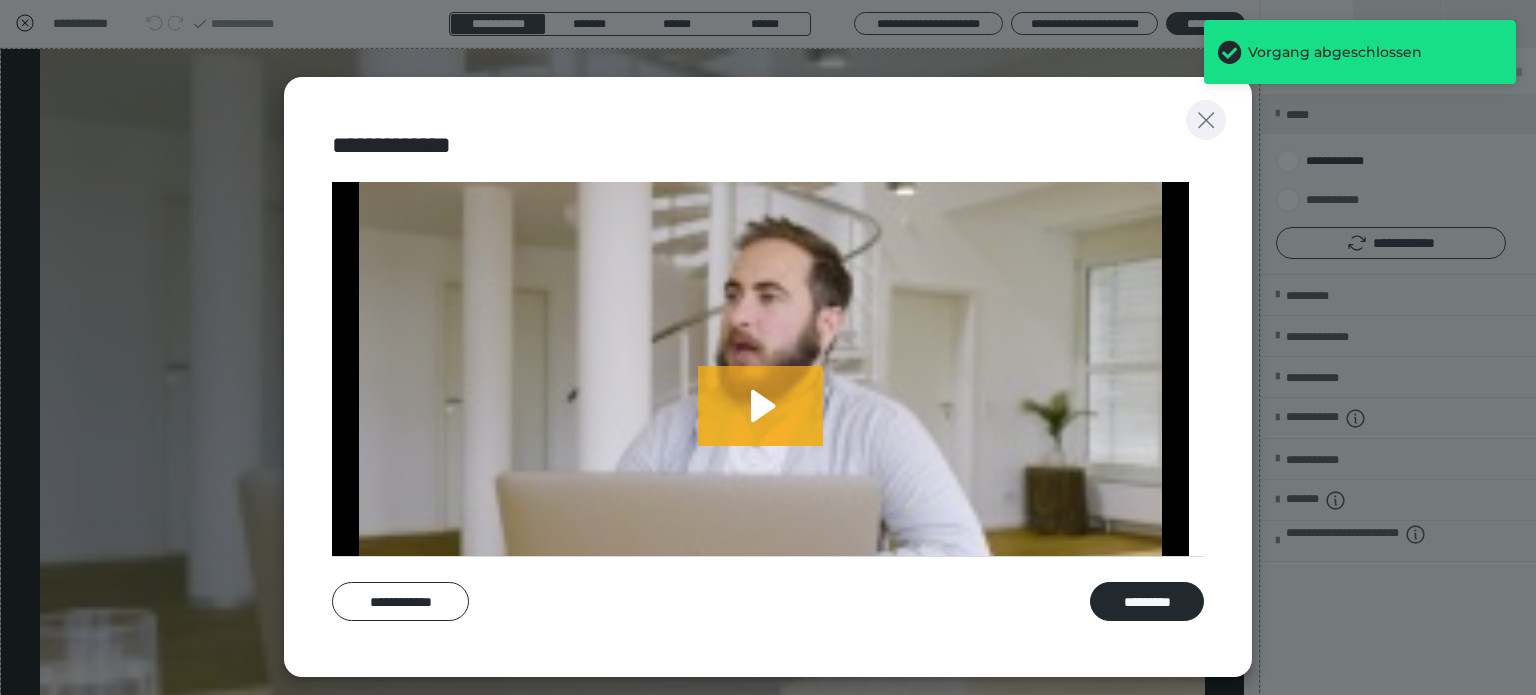 click 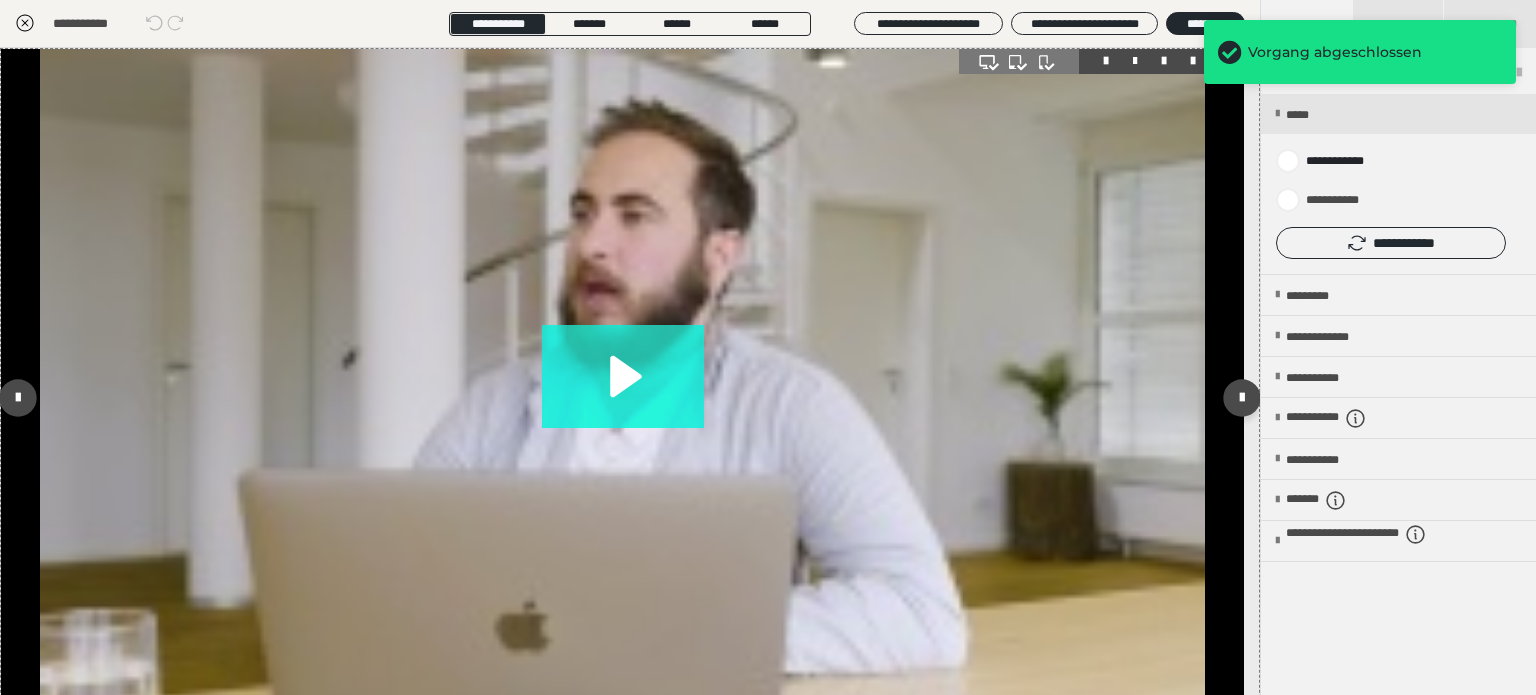 click 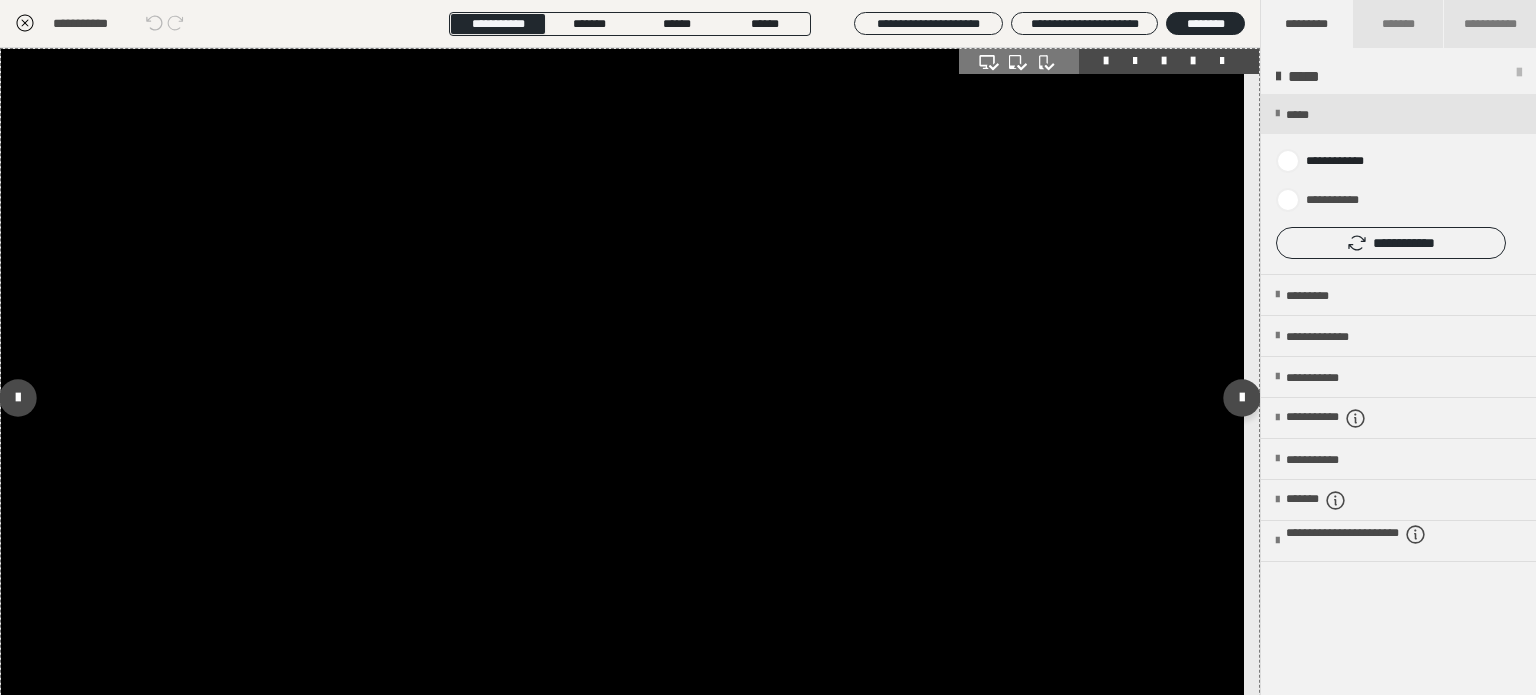 click at bounding box center [622, 398] 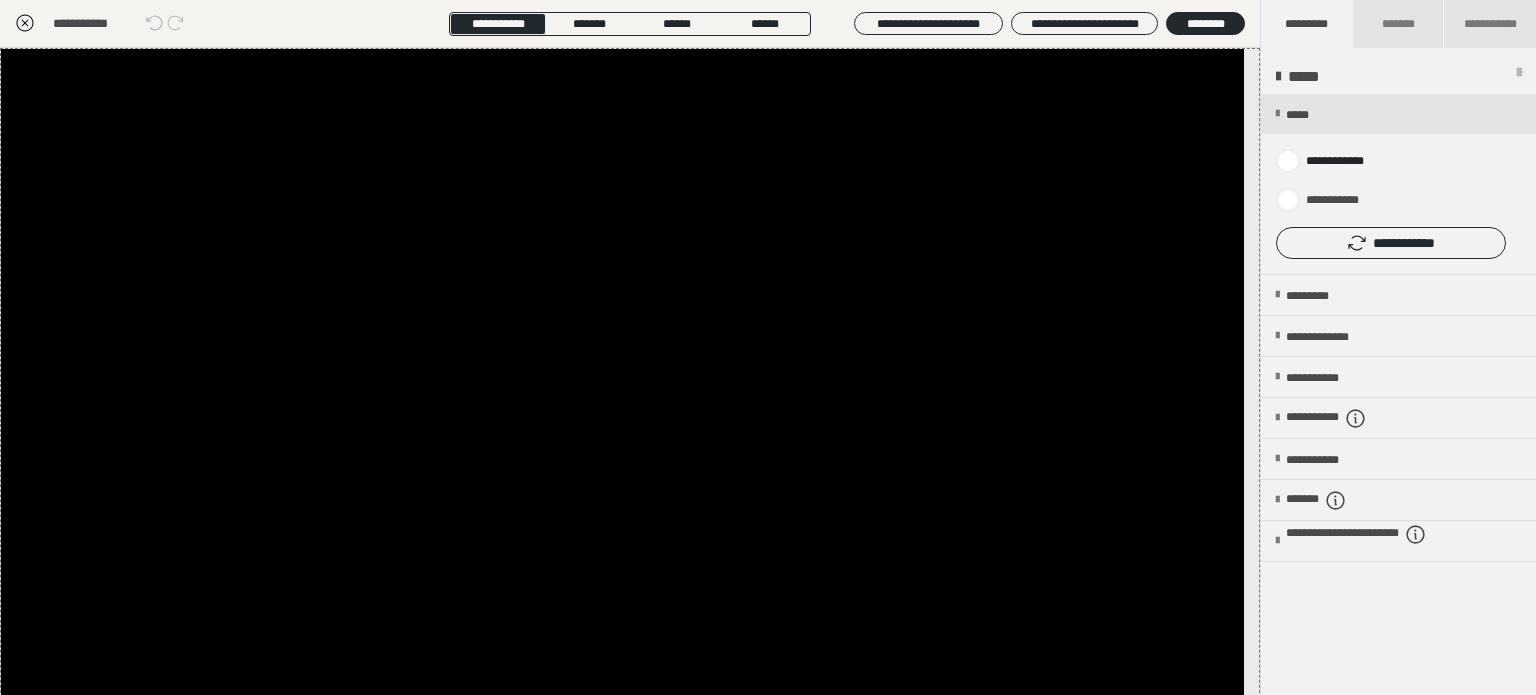click 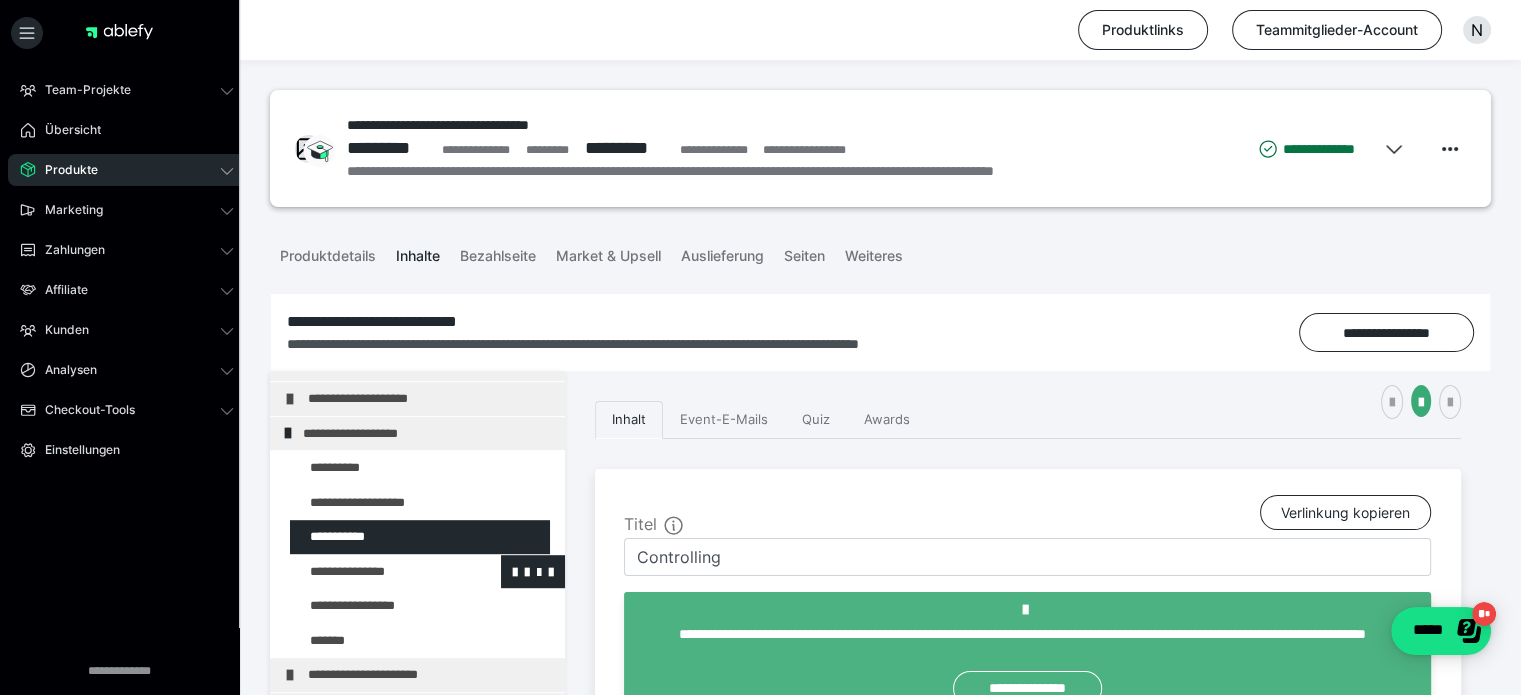 click at bounding box center [375, 572] 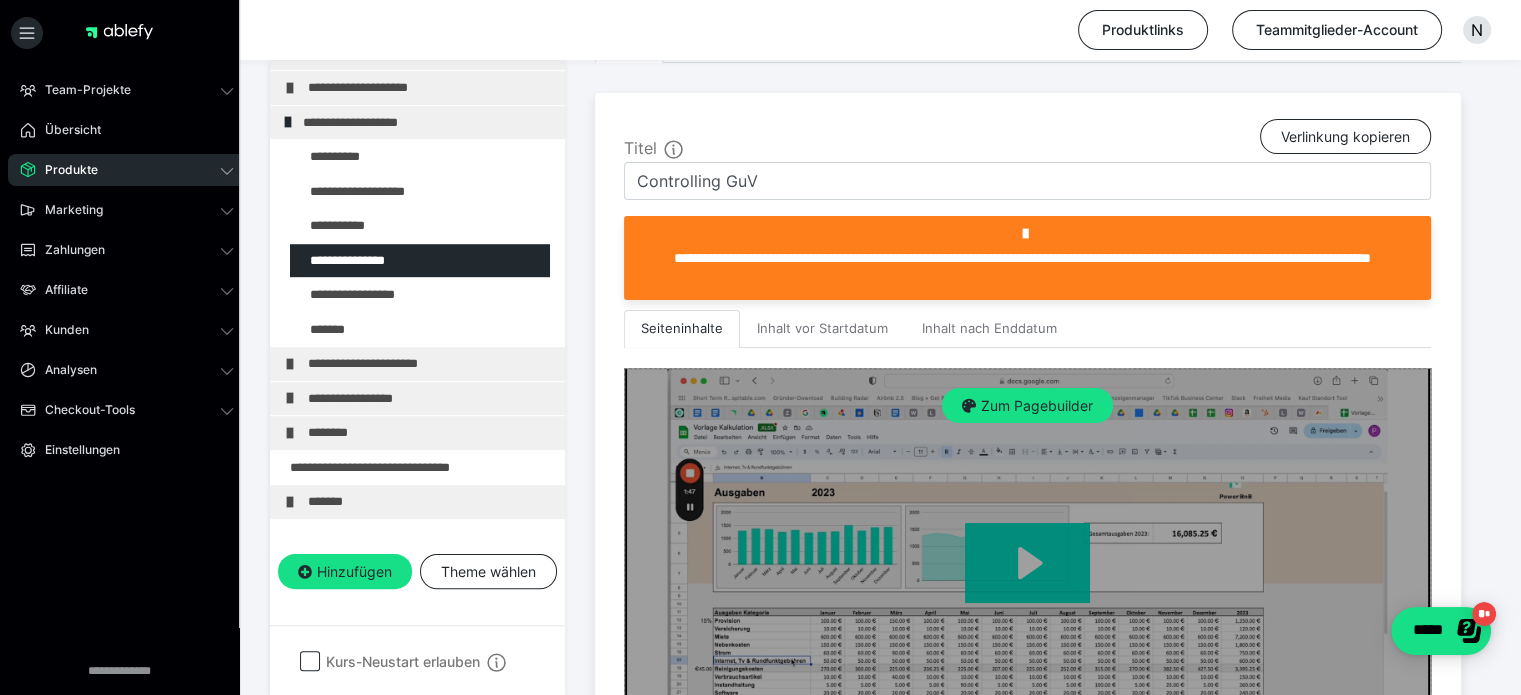 scroll, scrollTop: 400, scrollLeft: 0, axis: vertical 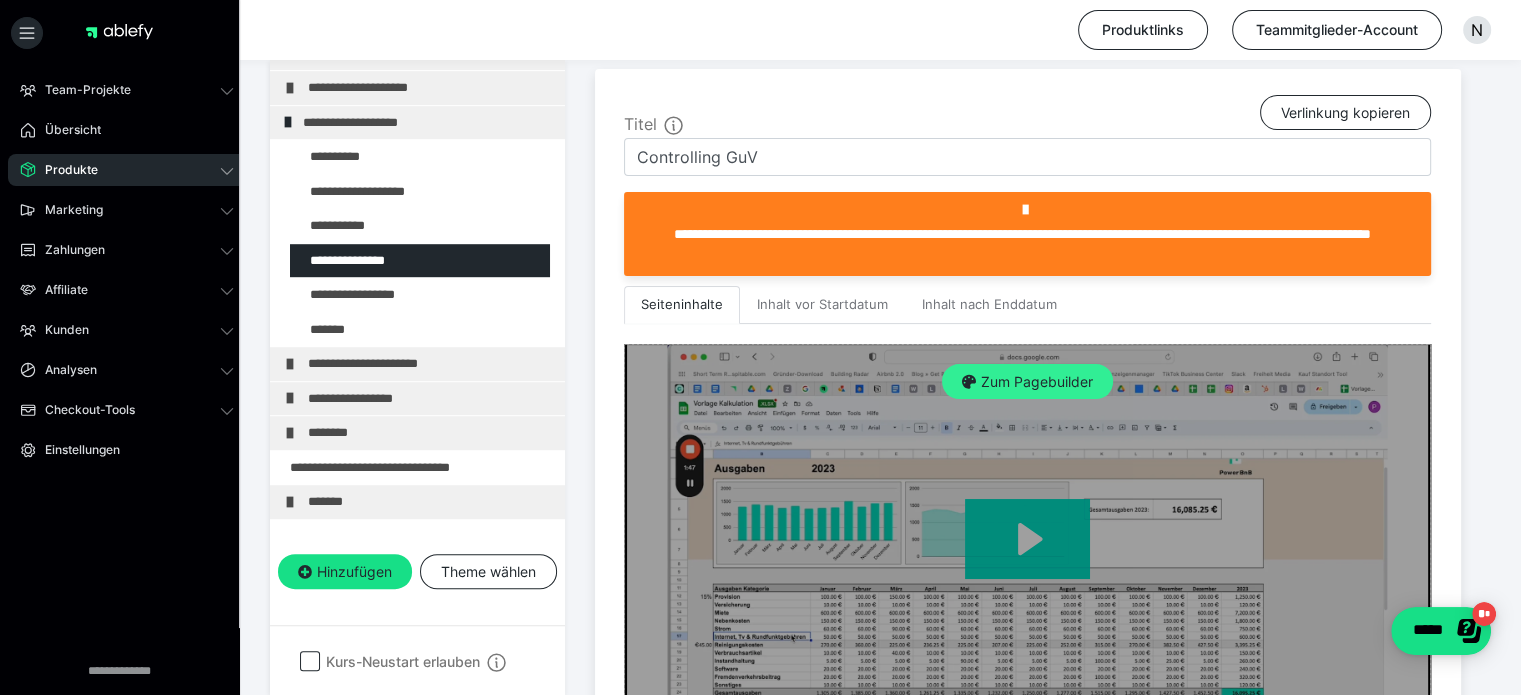 click on "Zum Pagebuilder" at bounding box center (1027, 382) 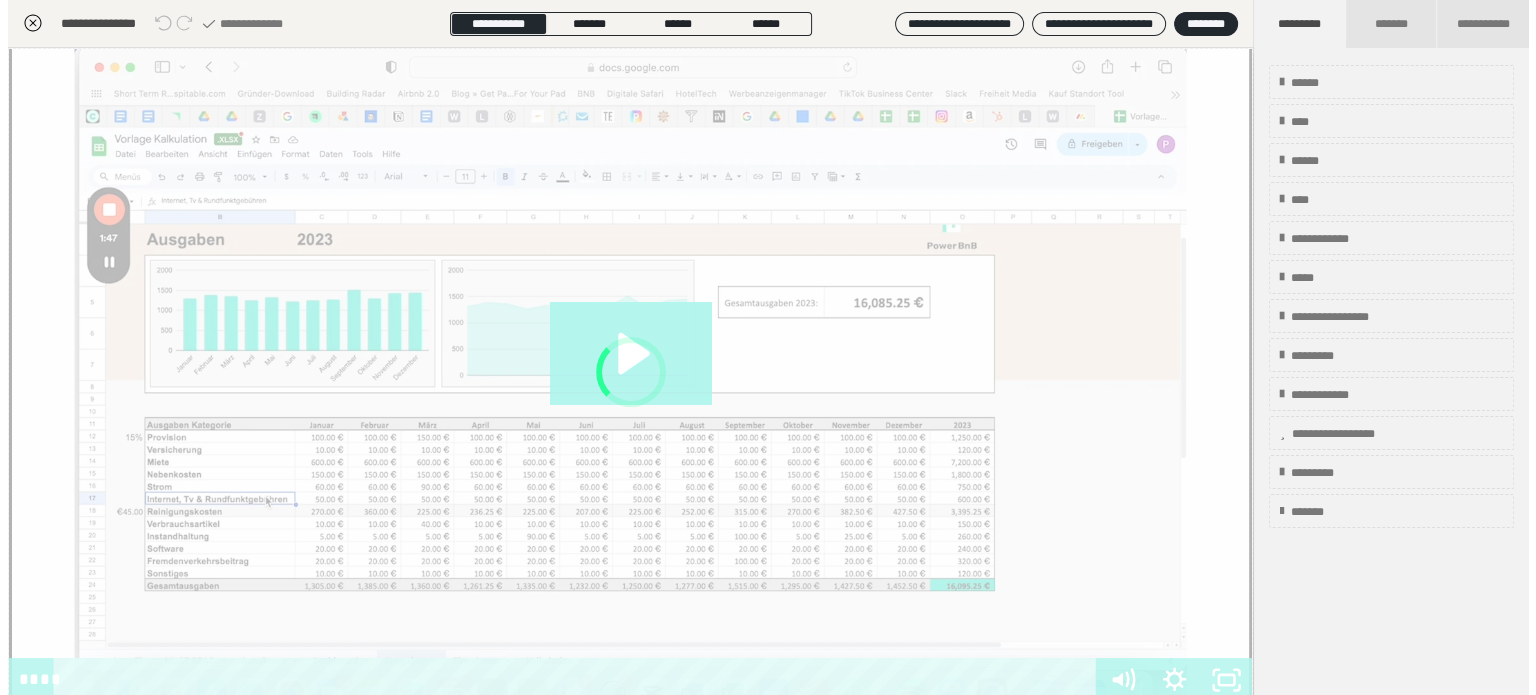 scroll, scrollTop: 311, scrollLeft: 0, axis: vertical 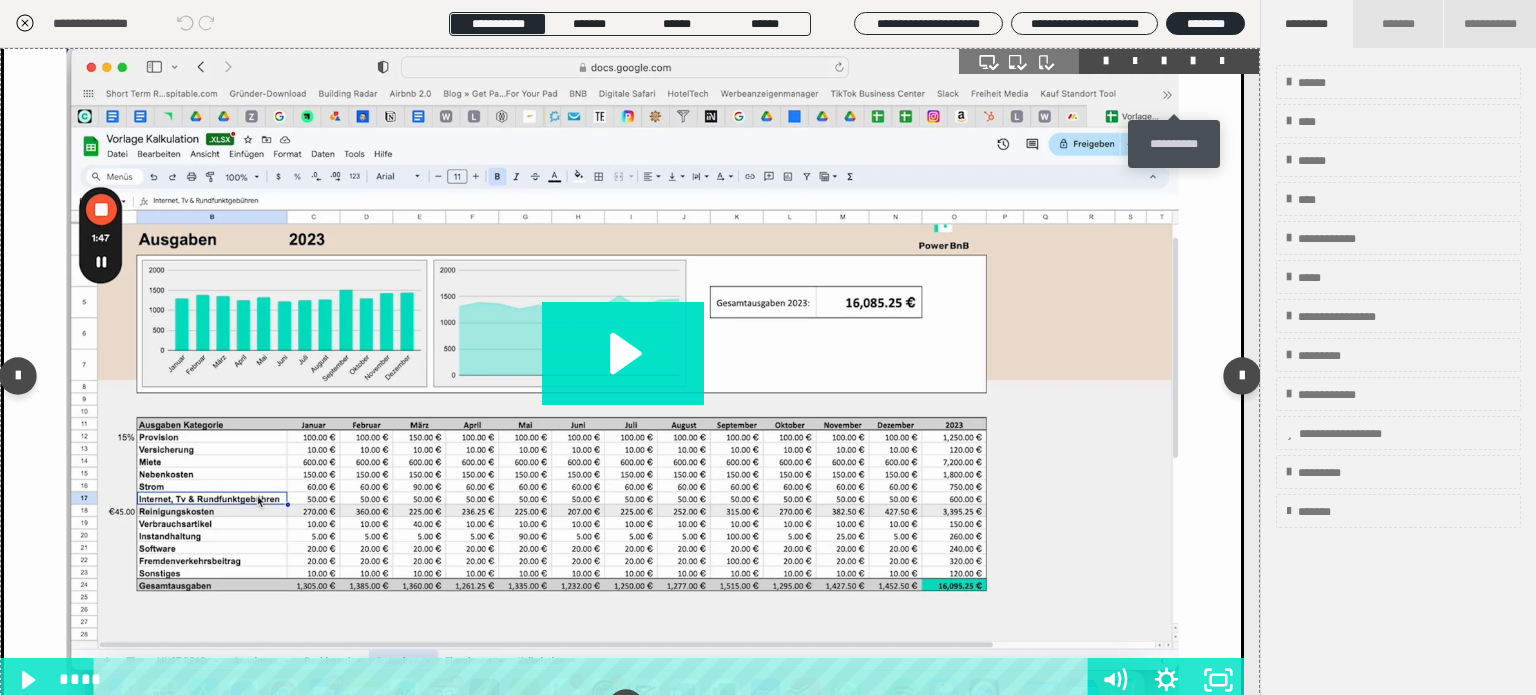 click at bounding box center (1193, 61) 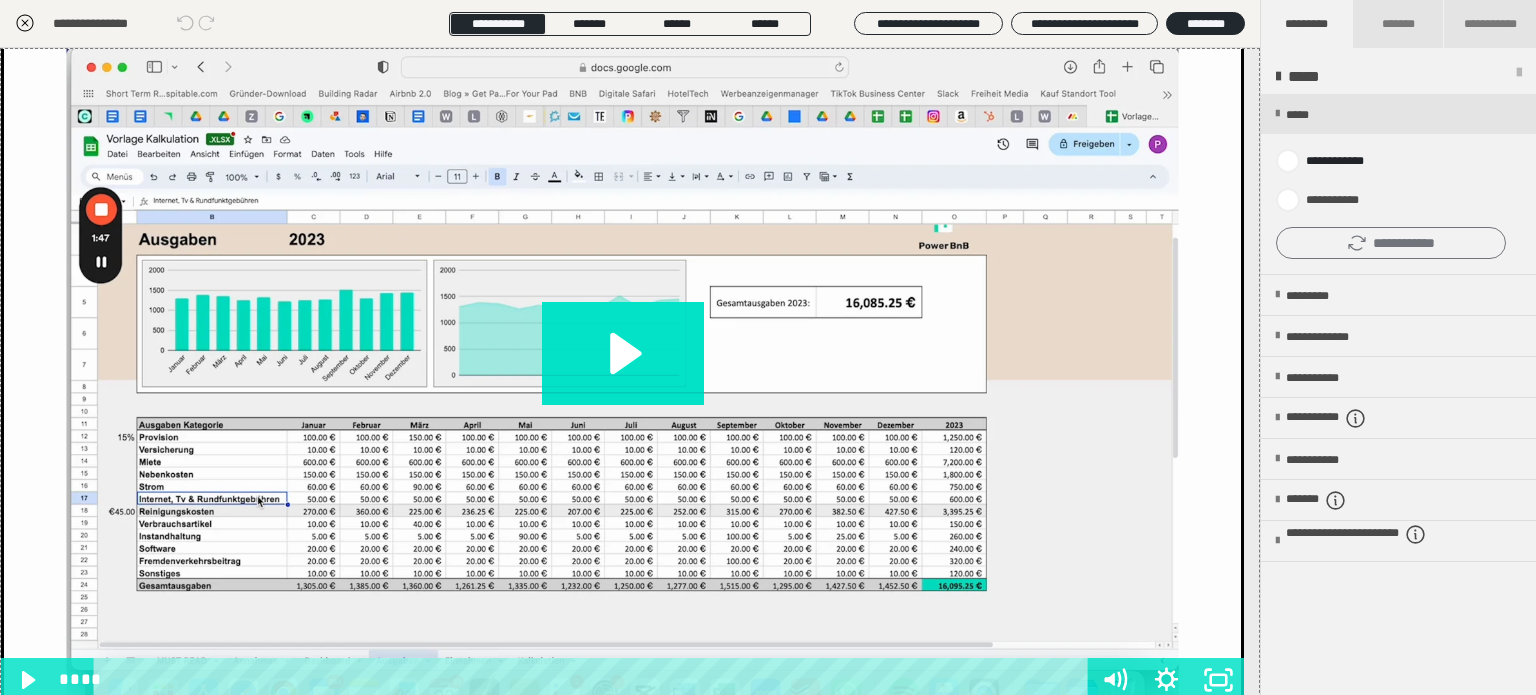 click on "**********" at bounding box center (1391, 243) 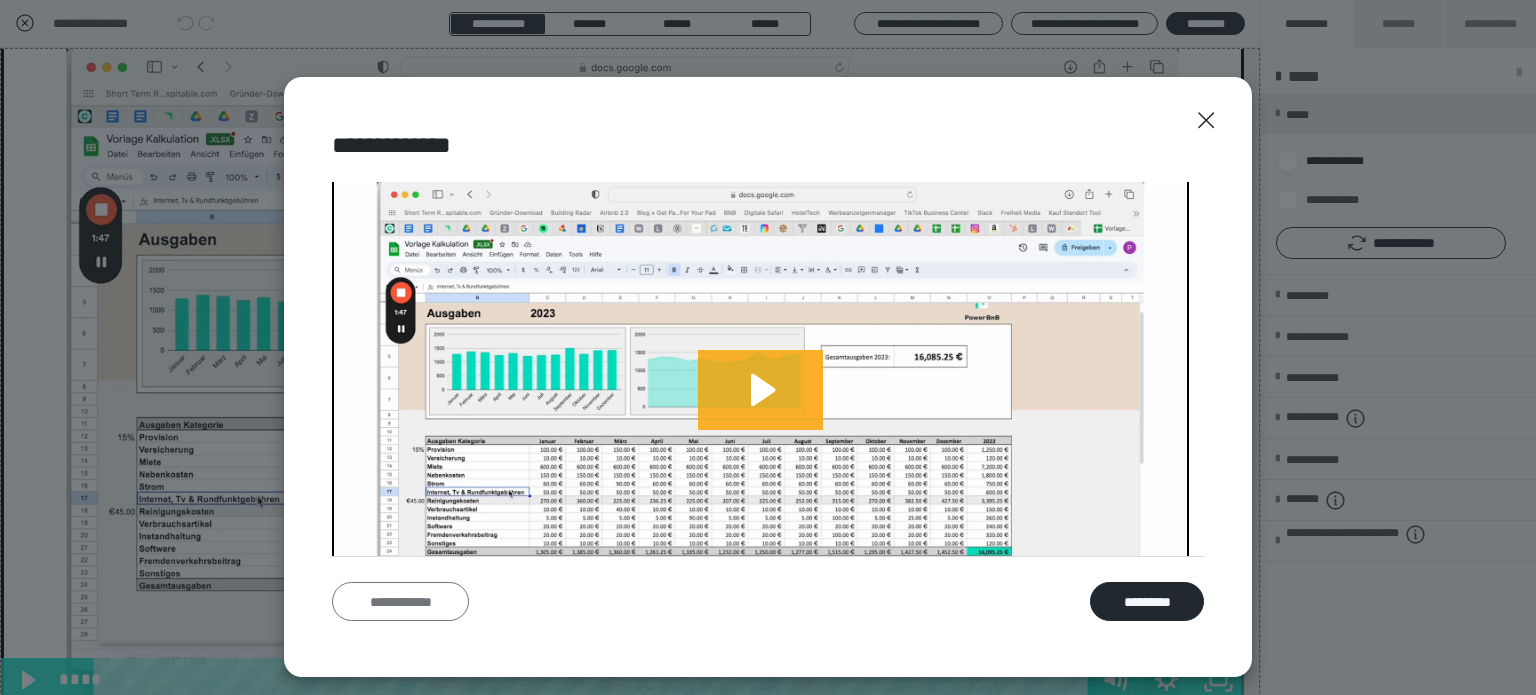 click on "**********" at bounding box center [400, 602] 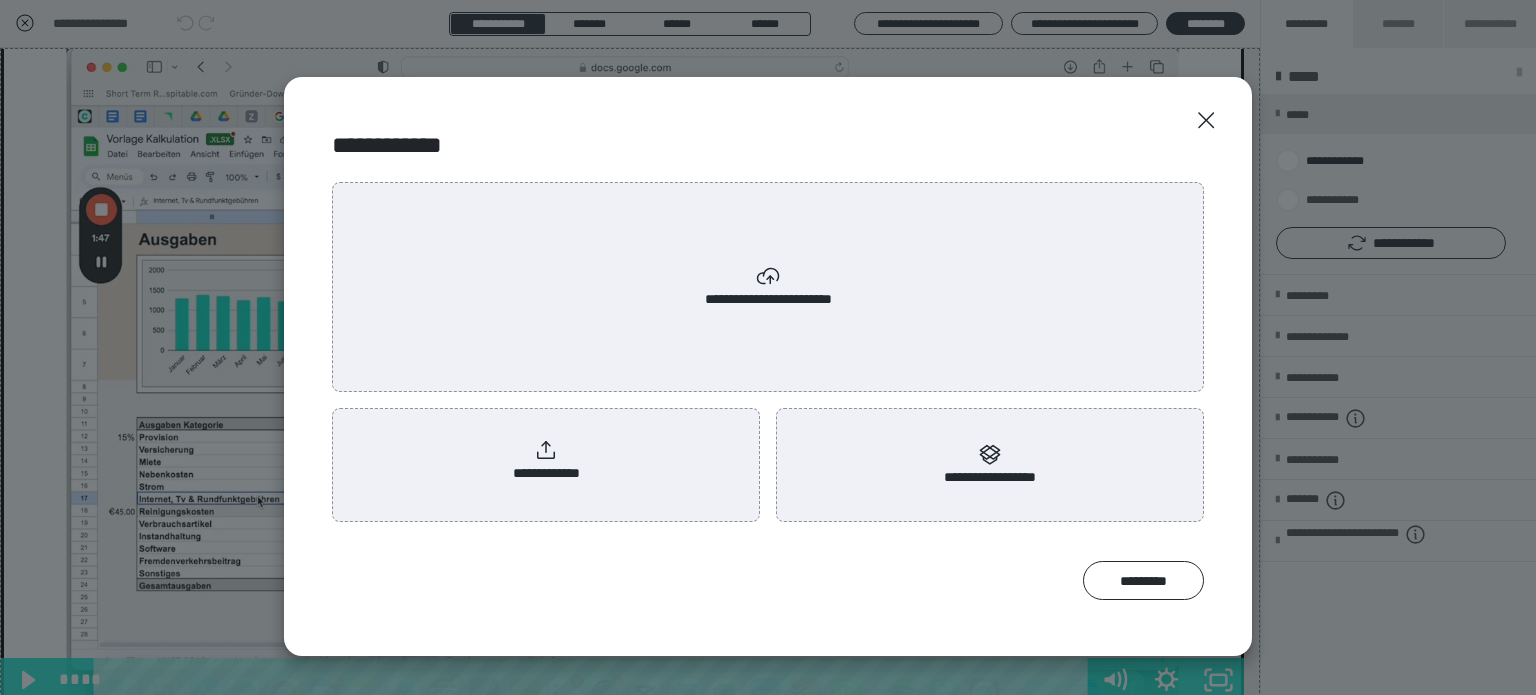 scroll, scrollTop: 0, scrollLeft: 0, axis: both 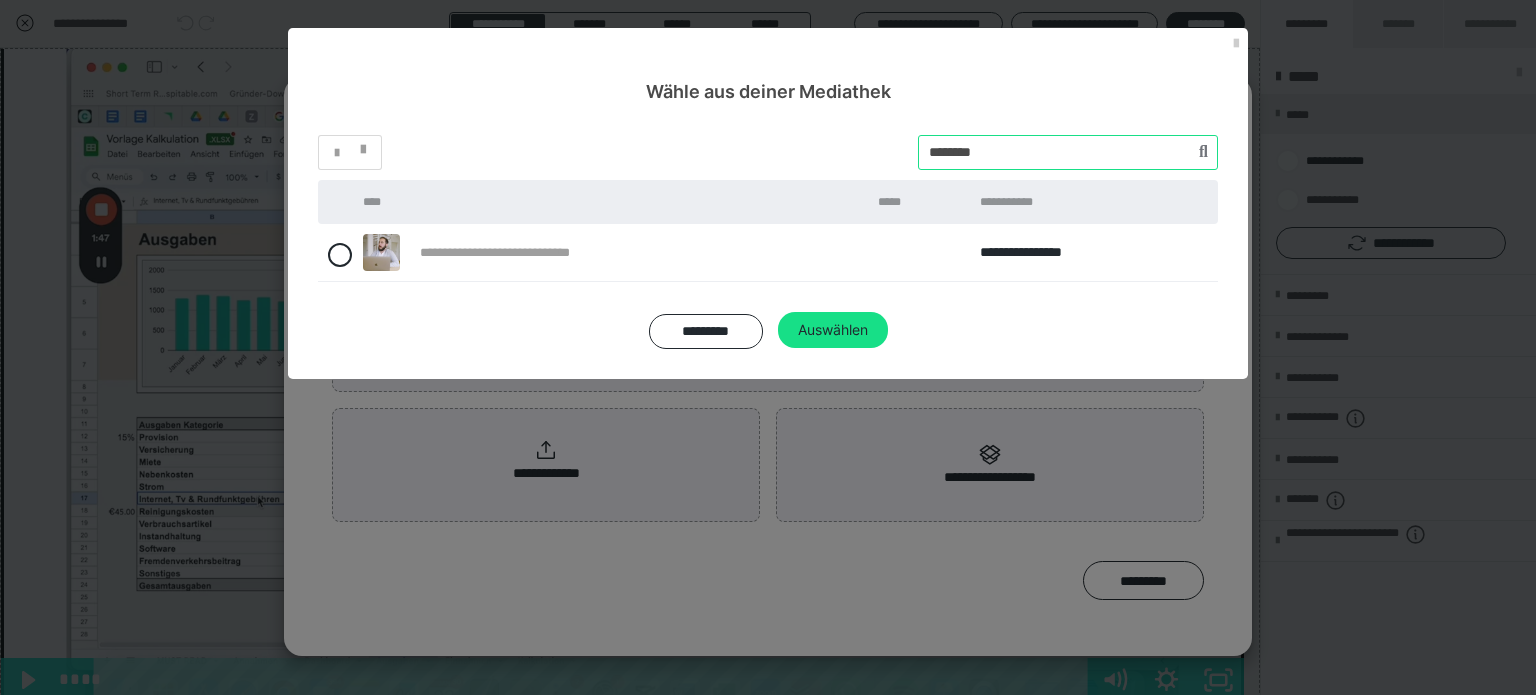 drag, startPoint x: 1020, startPoint y: 147, endPoint x: 876, endPoint y: 155, distance: 144.22205 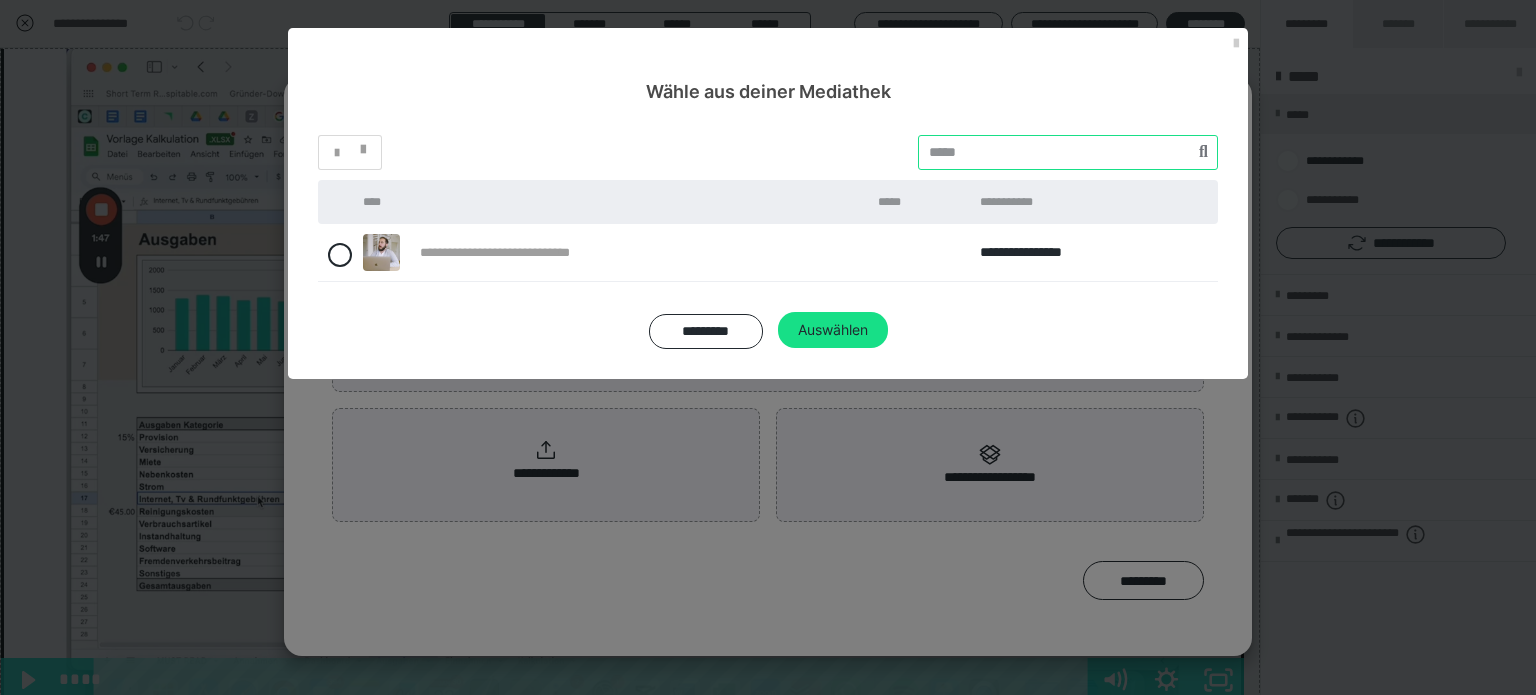 paste on "********" 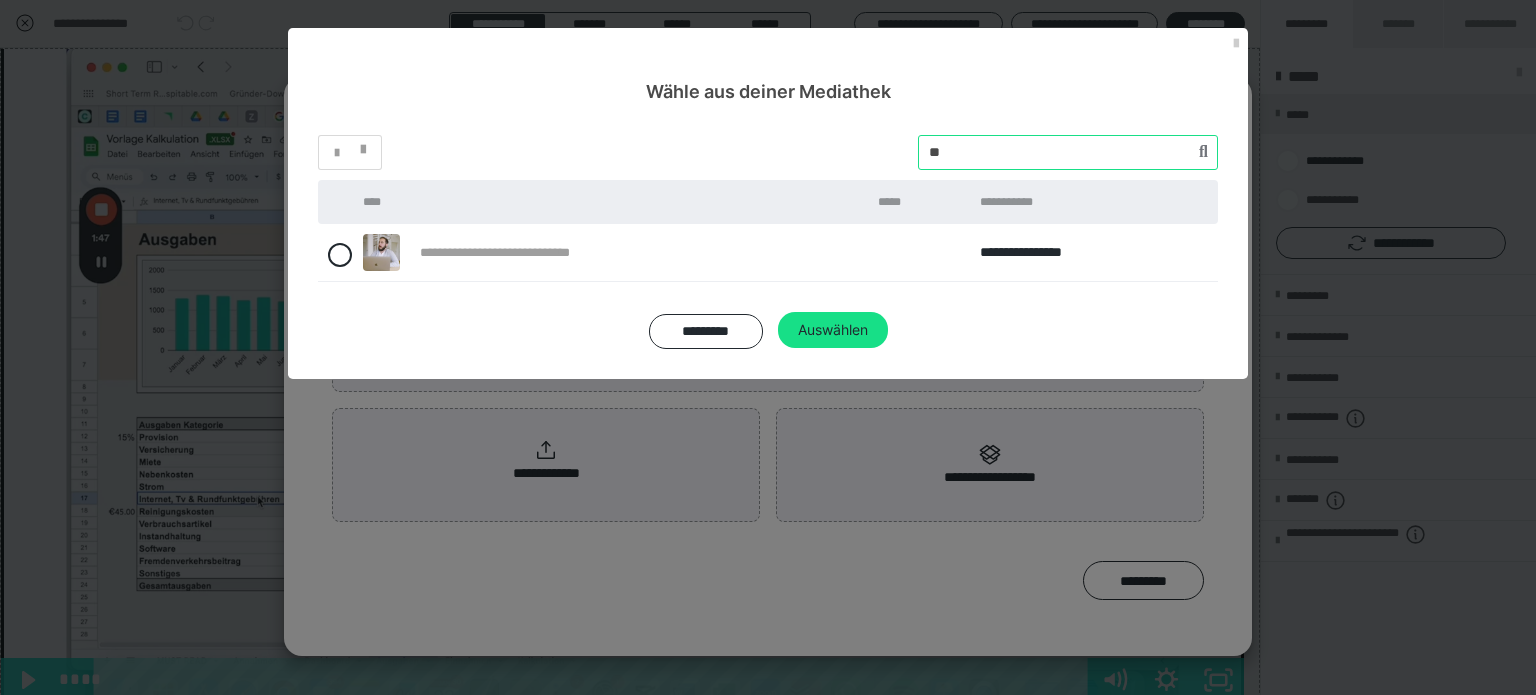 type on "*" 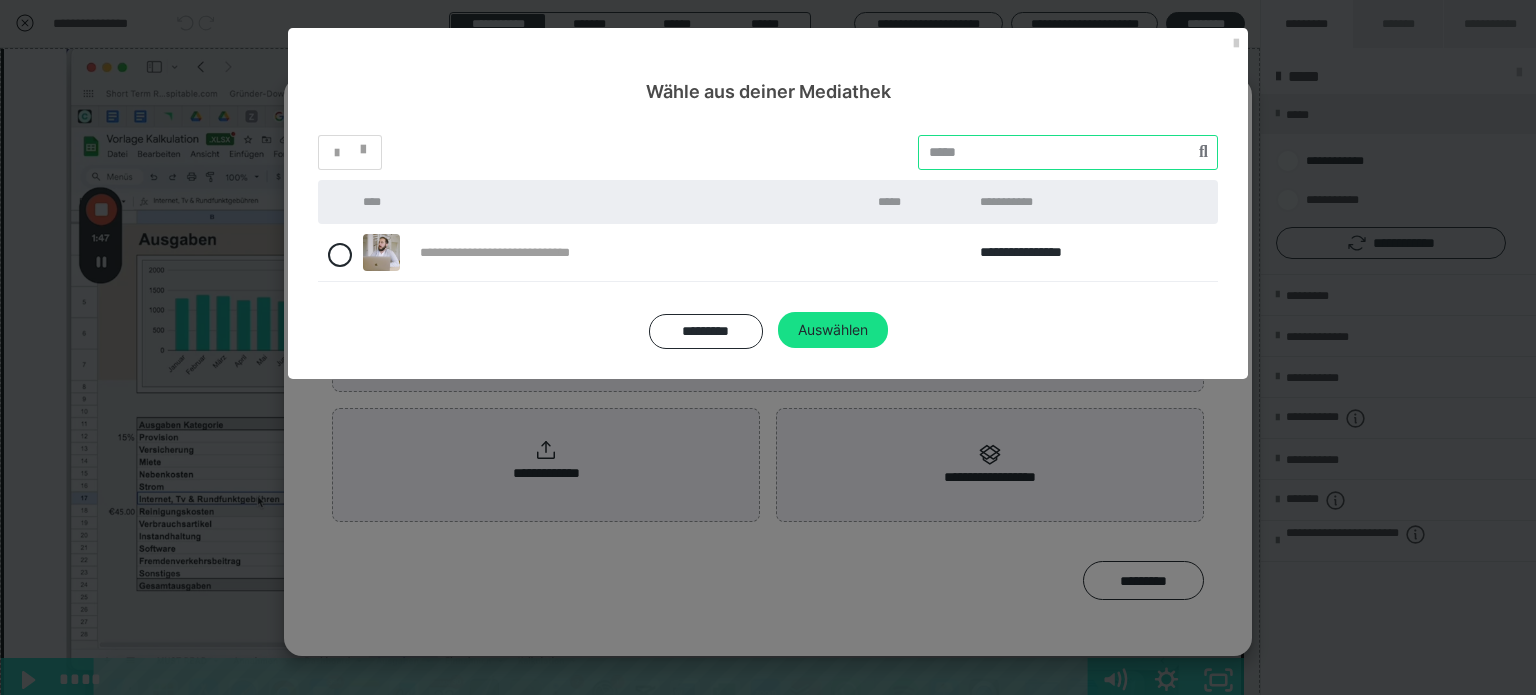 paste on "********" 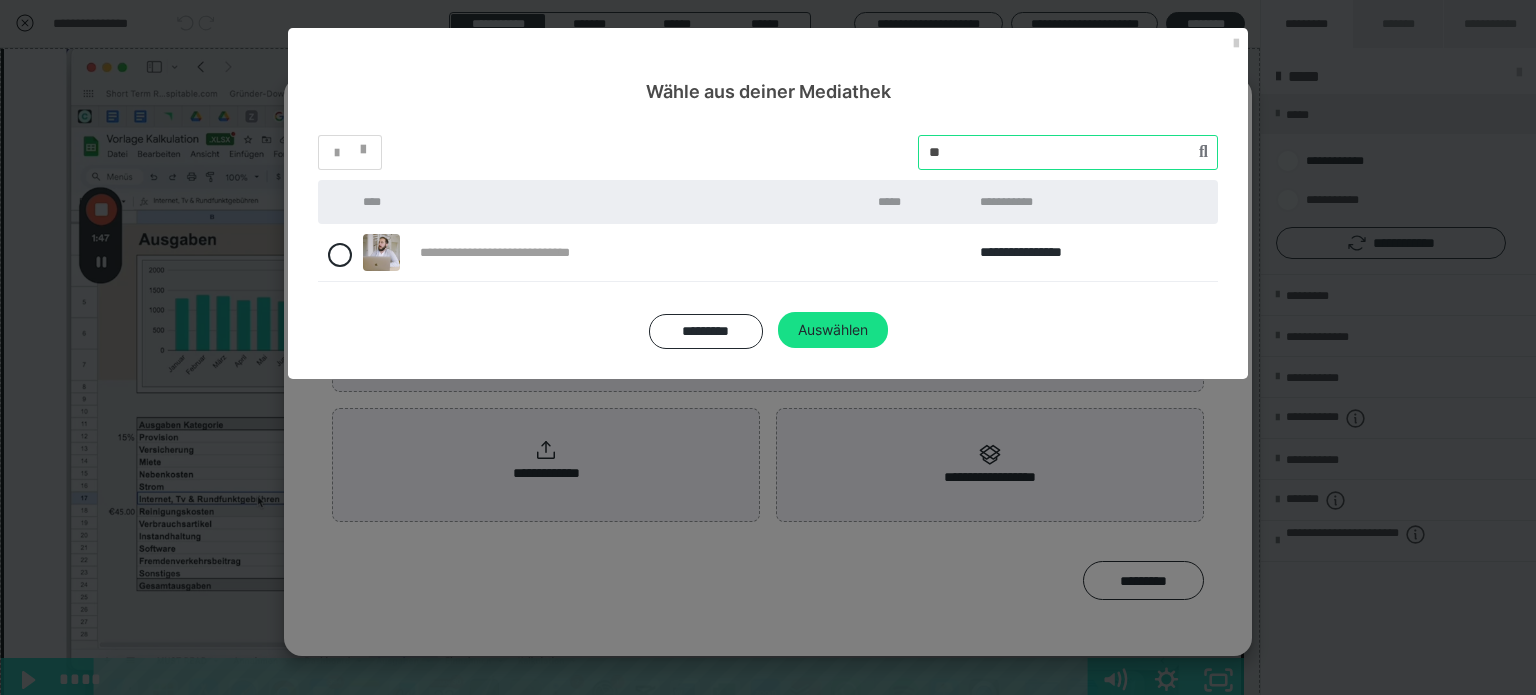 type on "*" 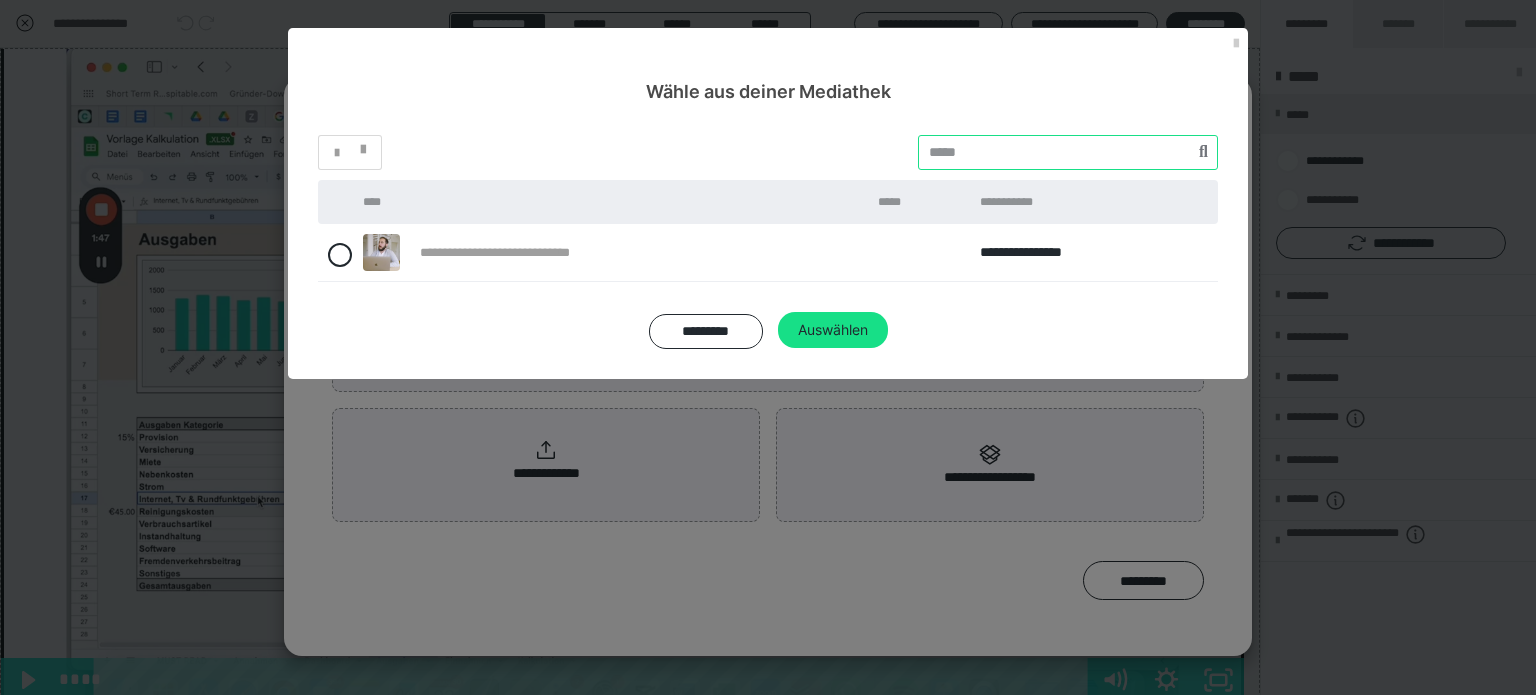paste on "********" 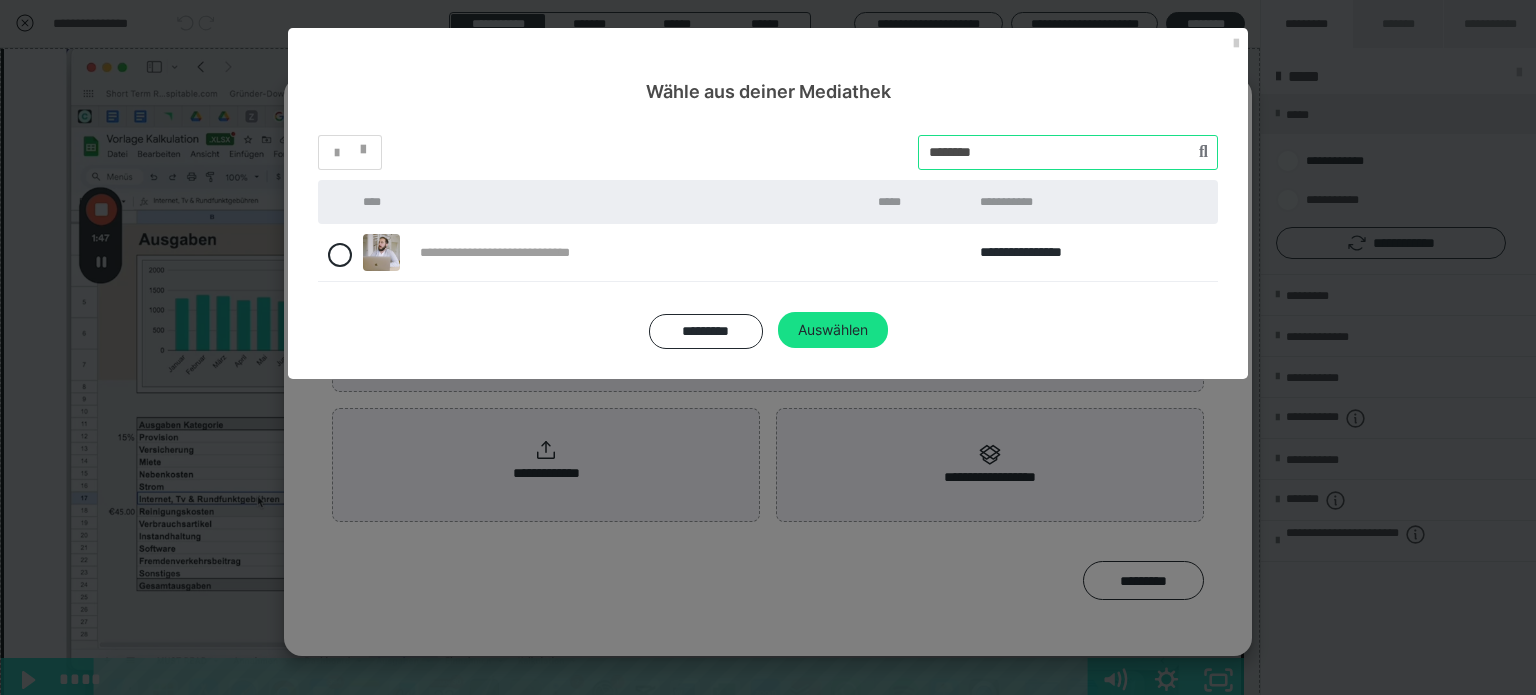 type on "********" 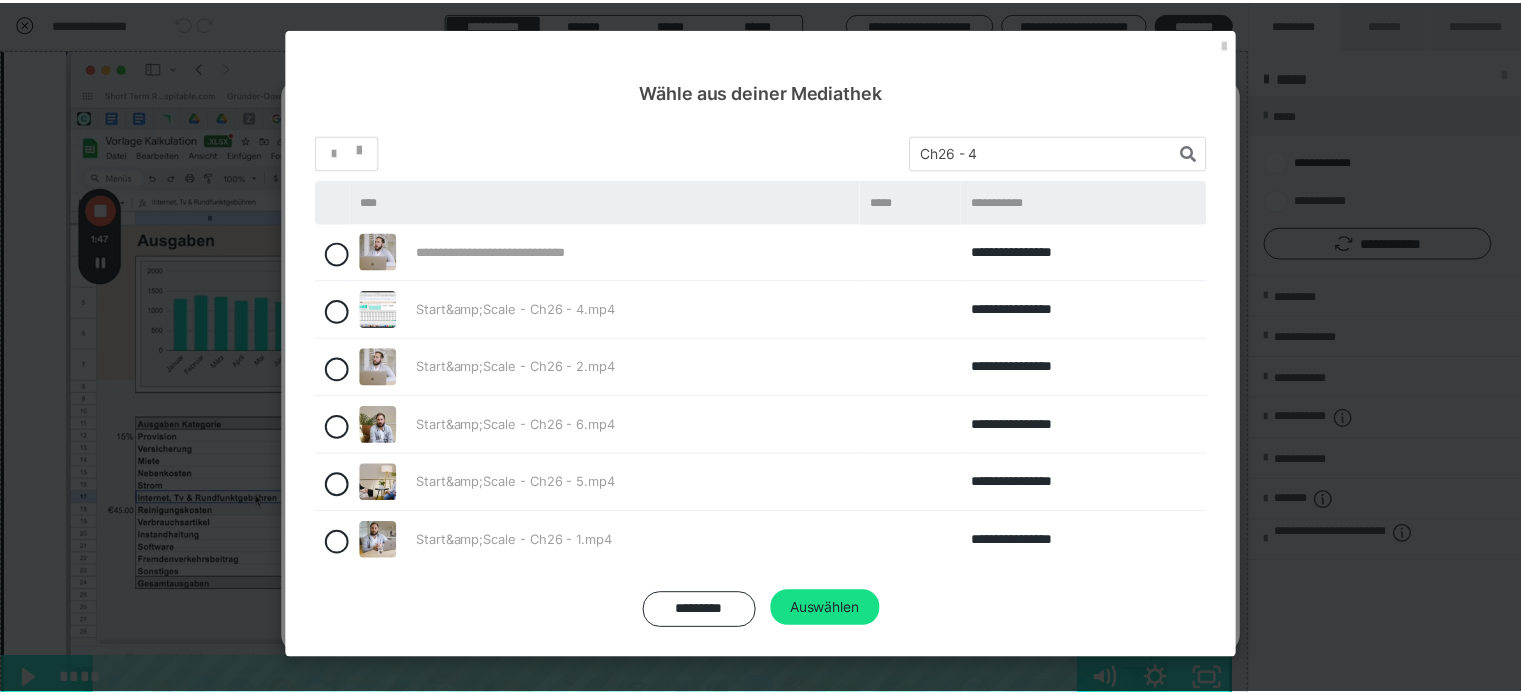 scroll, scrollTop: 0, scrollLeft: 0, axis: both 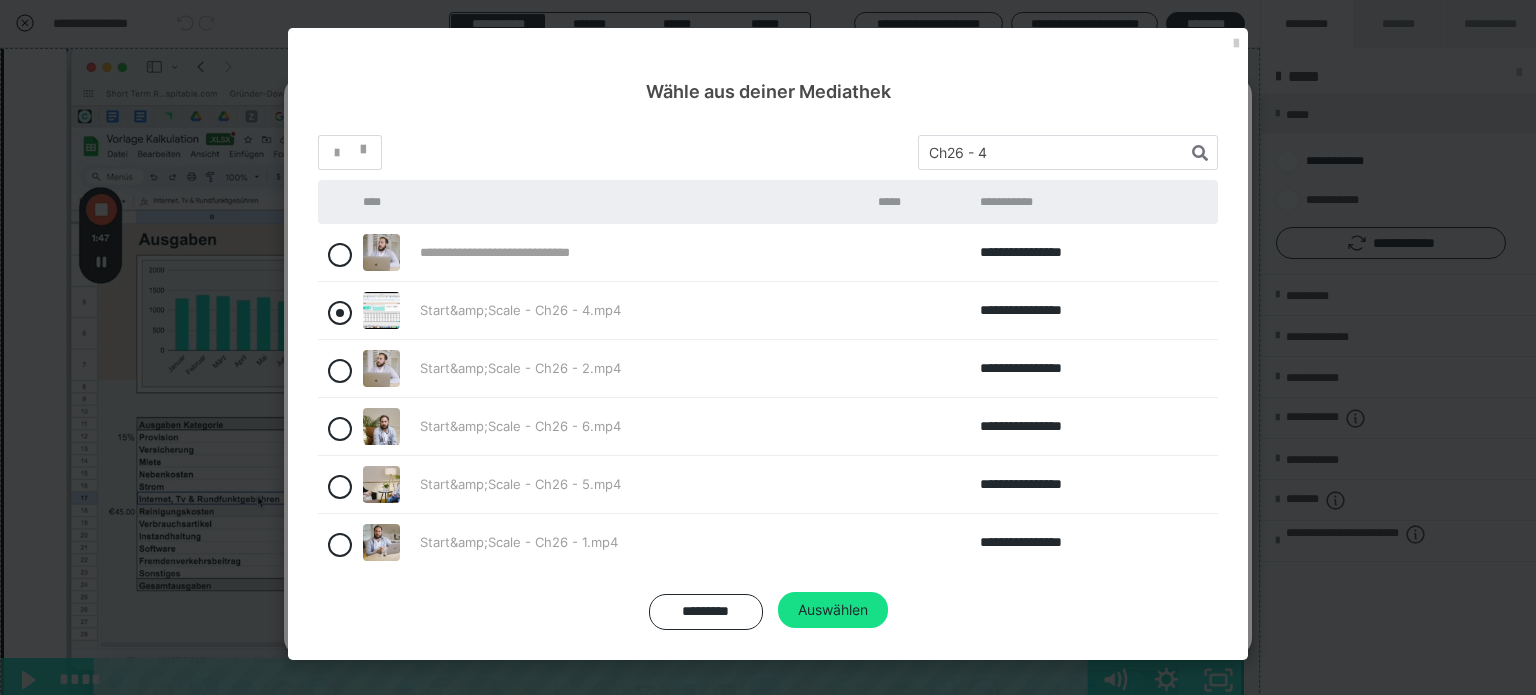 click at bounding box center (340, 313) 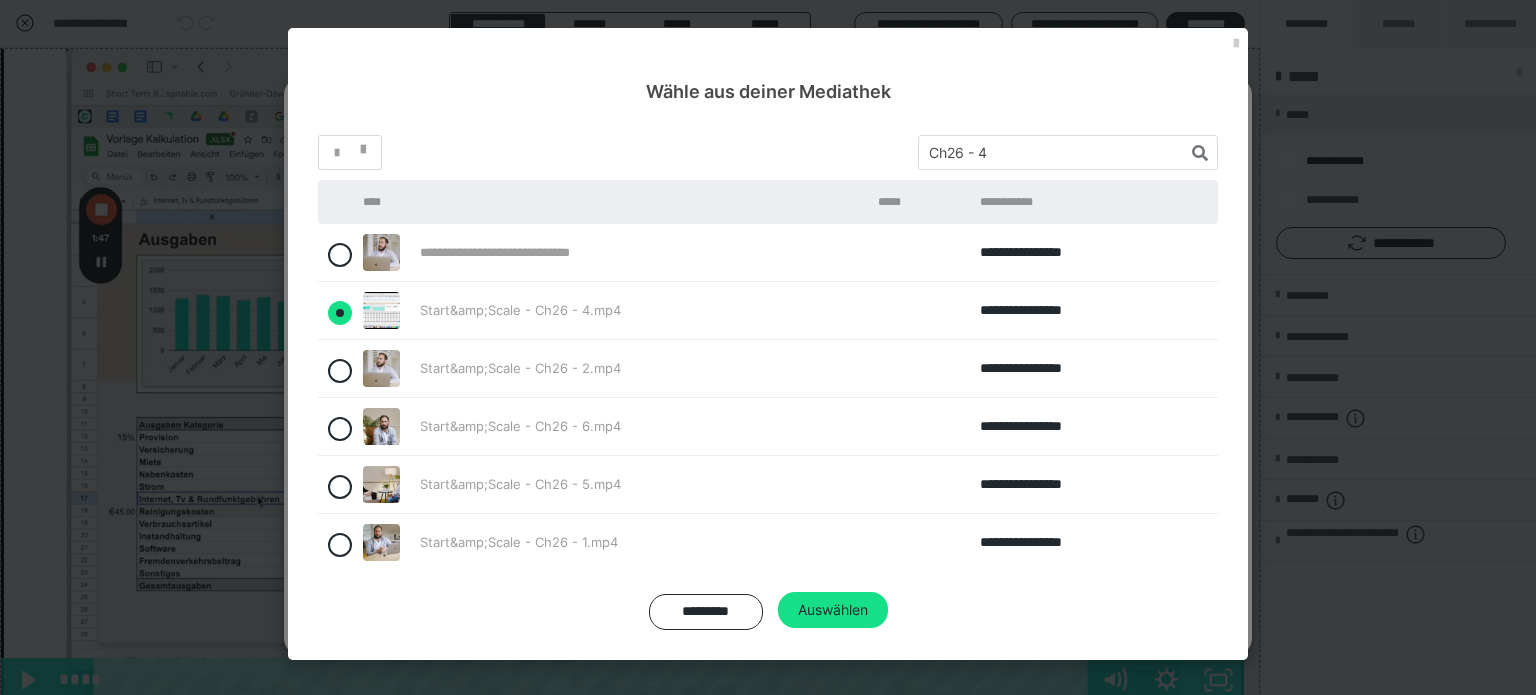 radio on "true" 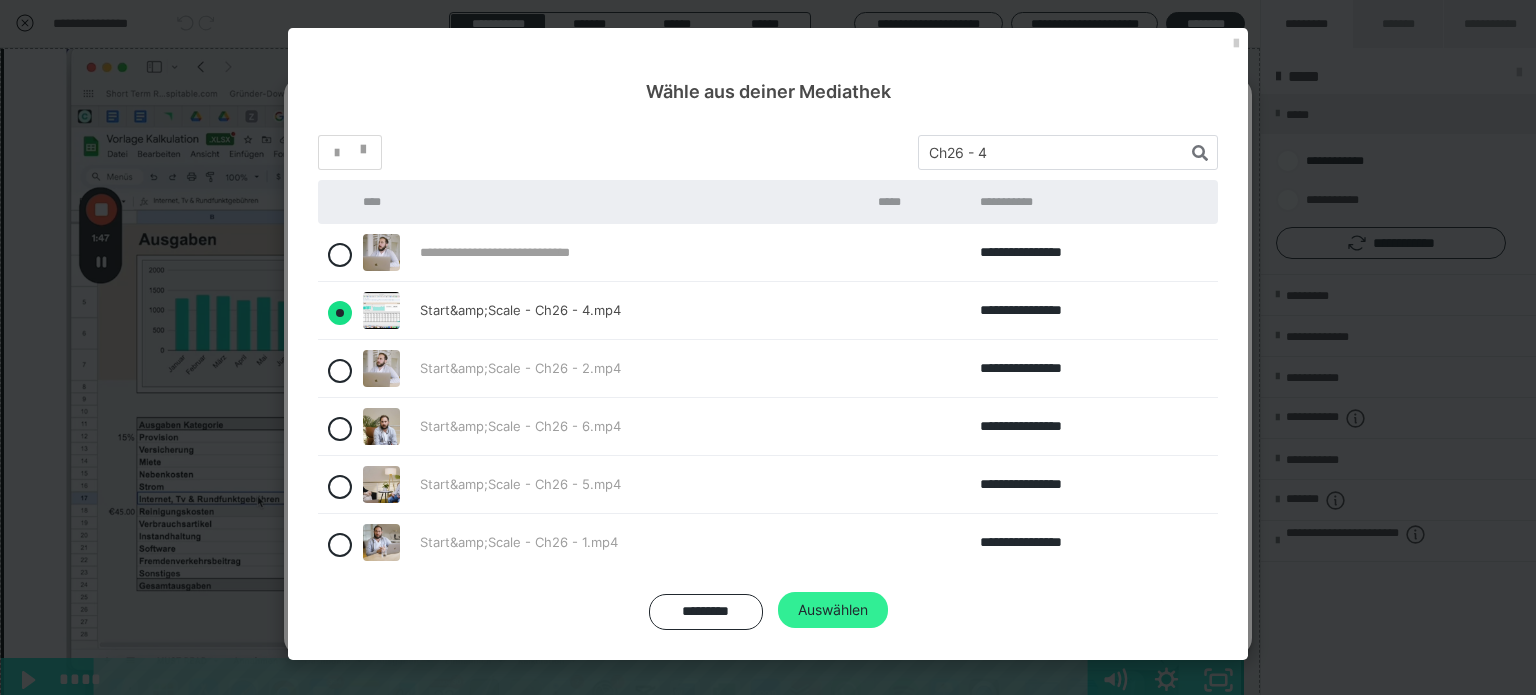click on "Auswählen" at bounding box center (833, 610) 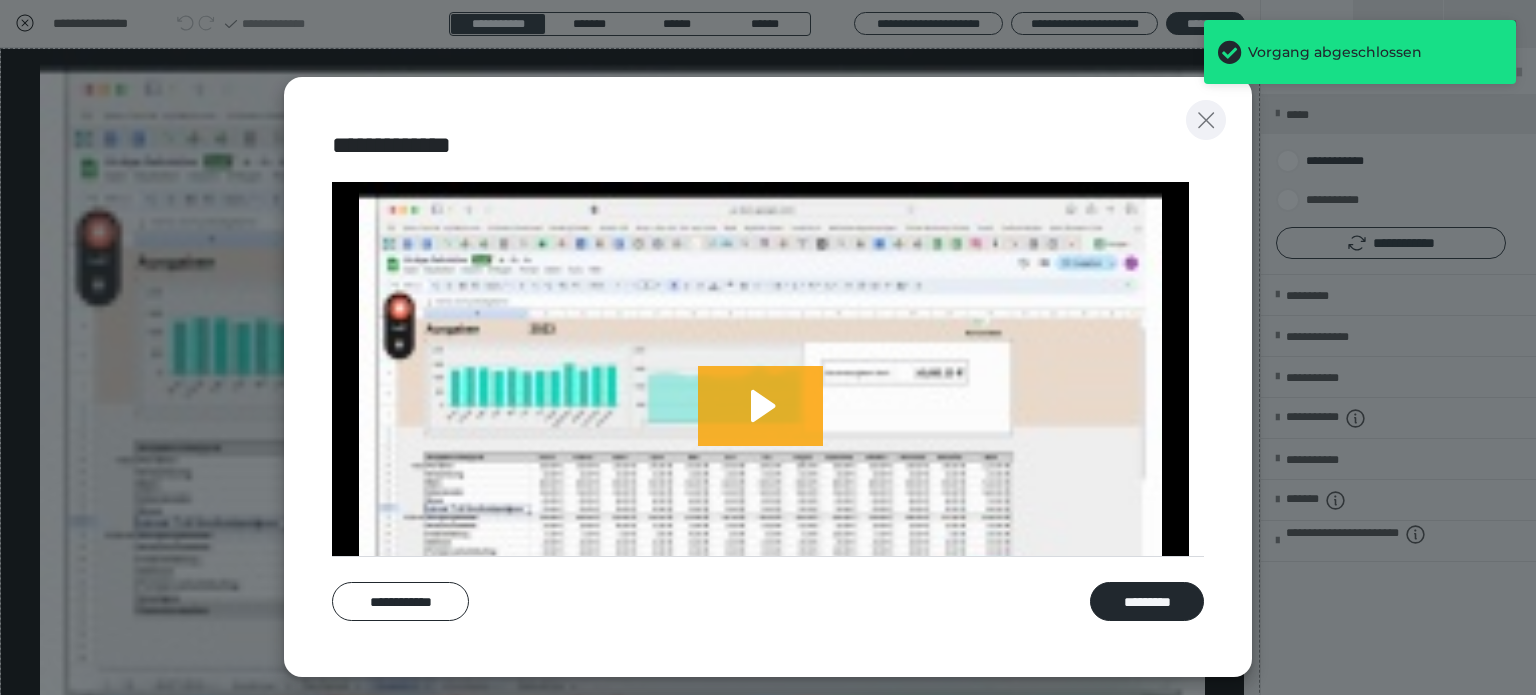 click 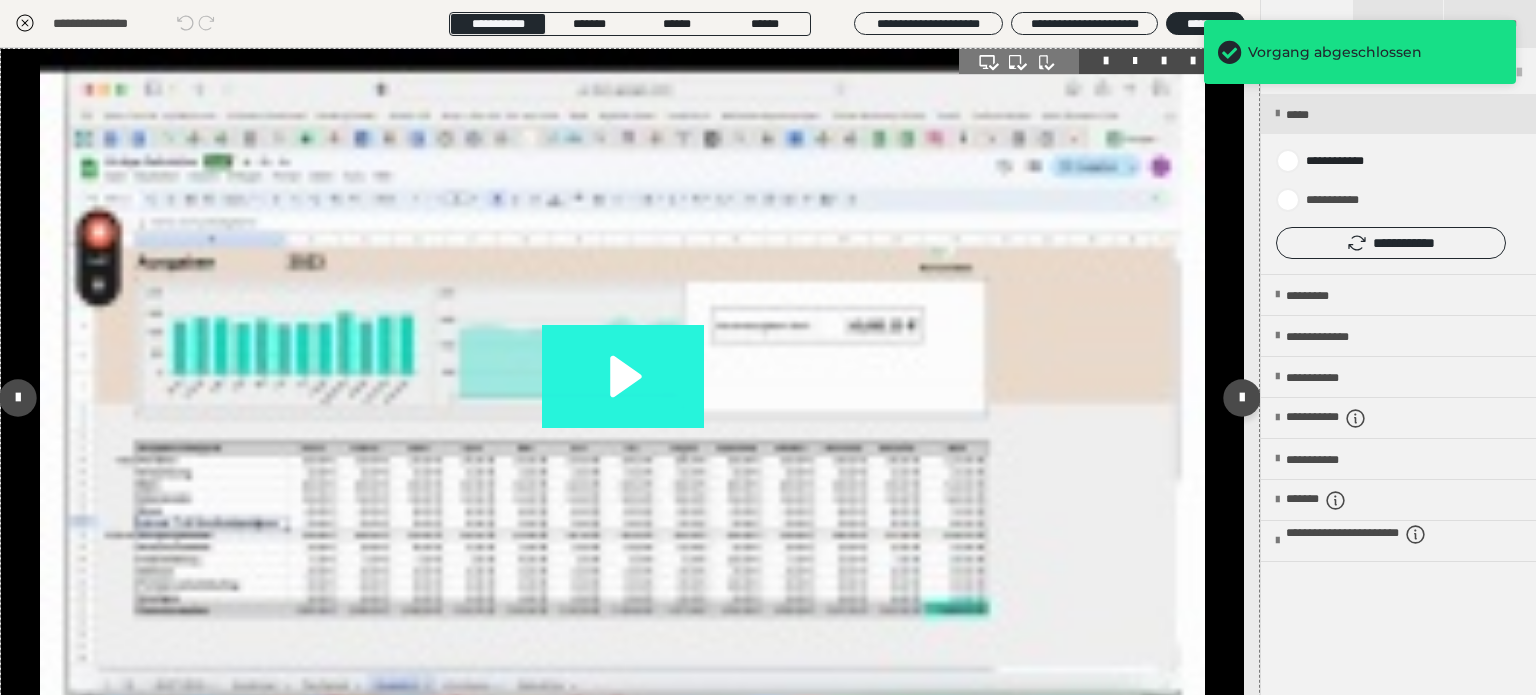 click 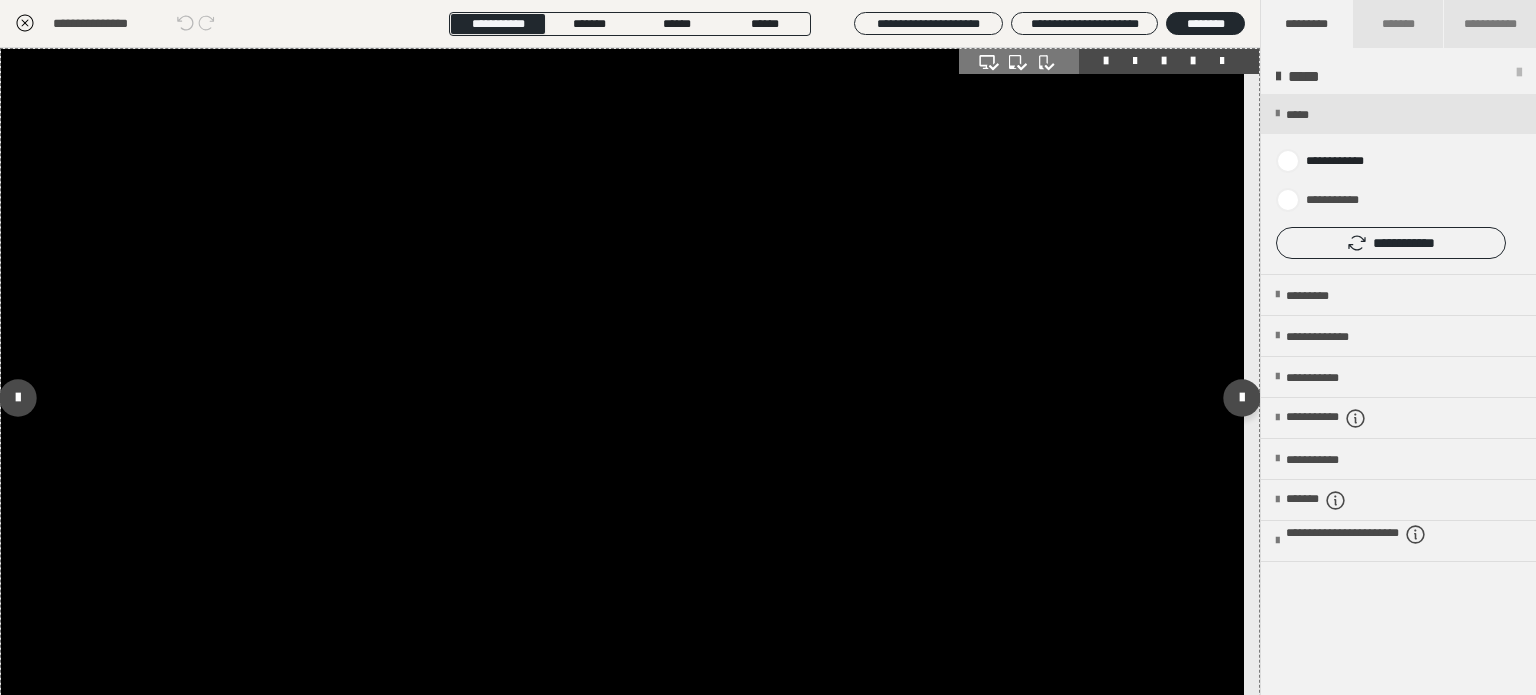 click at bounding box center [622, 398] 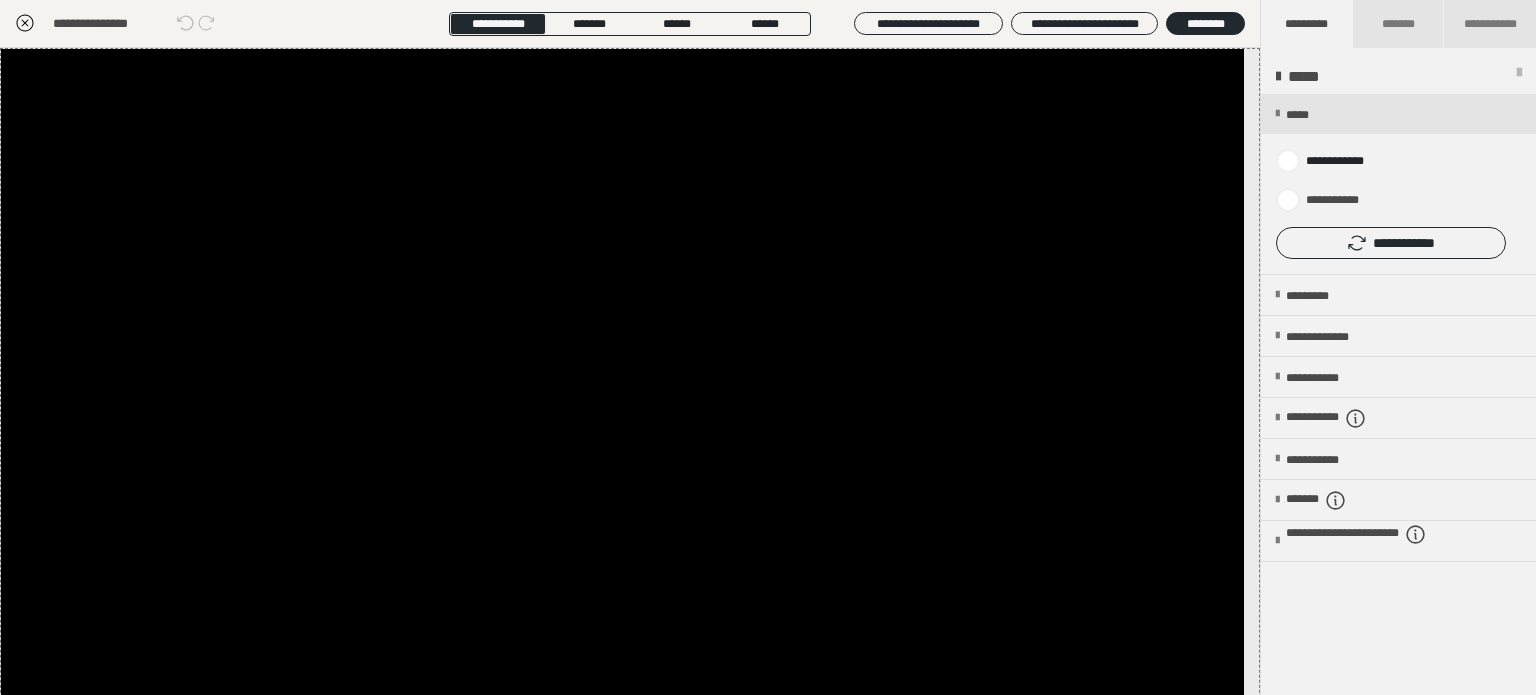 click 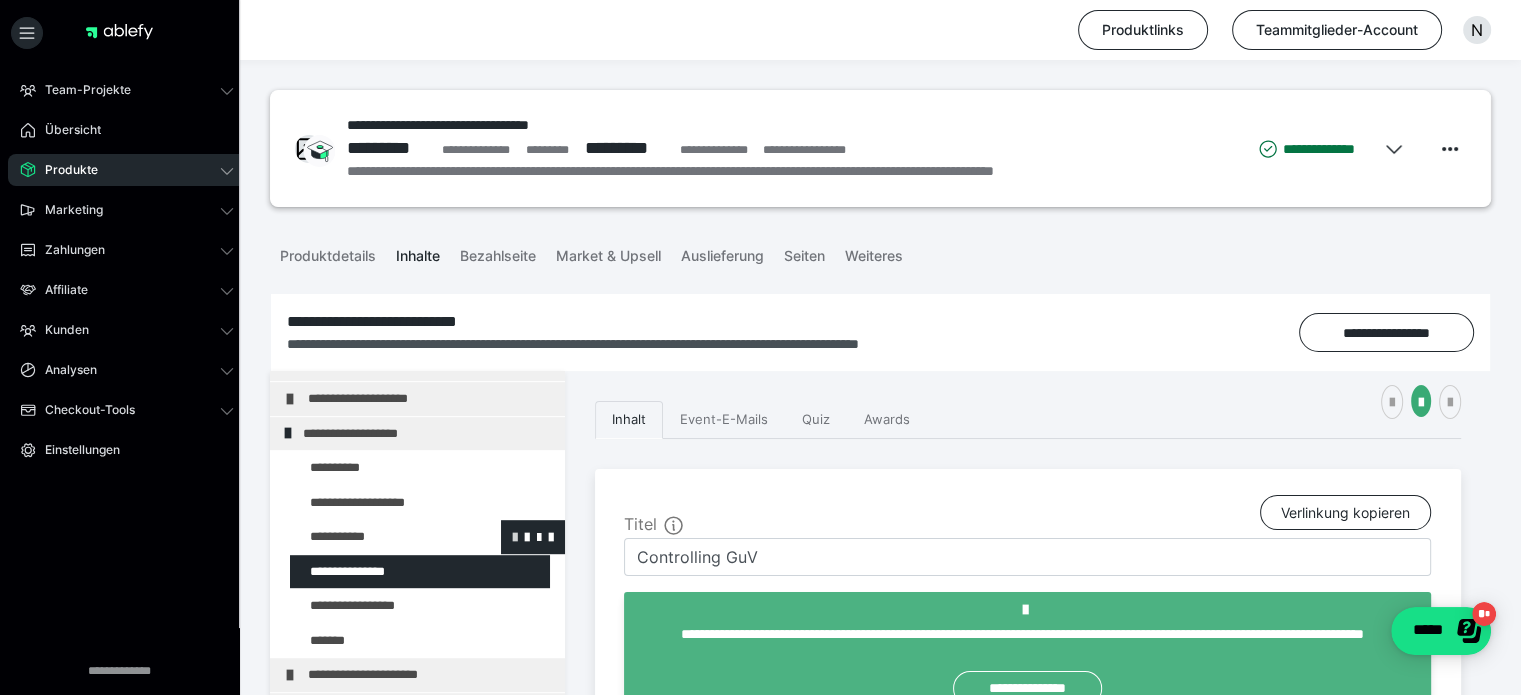scroll, scrollTop: 1343, scrollLeft: 0, axis: vertical 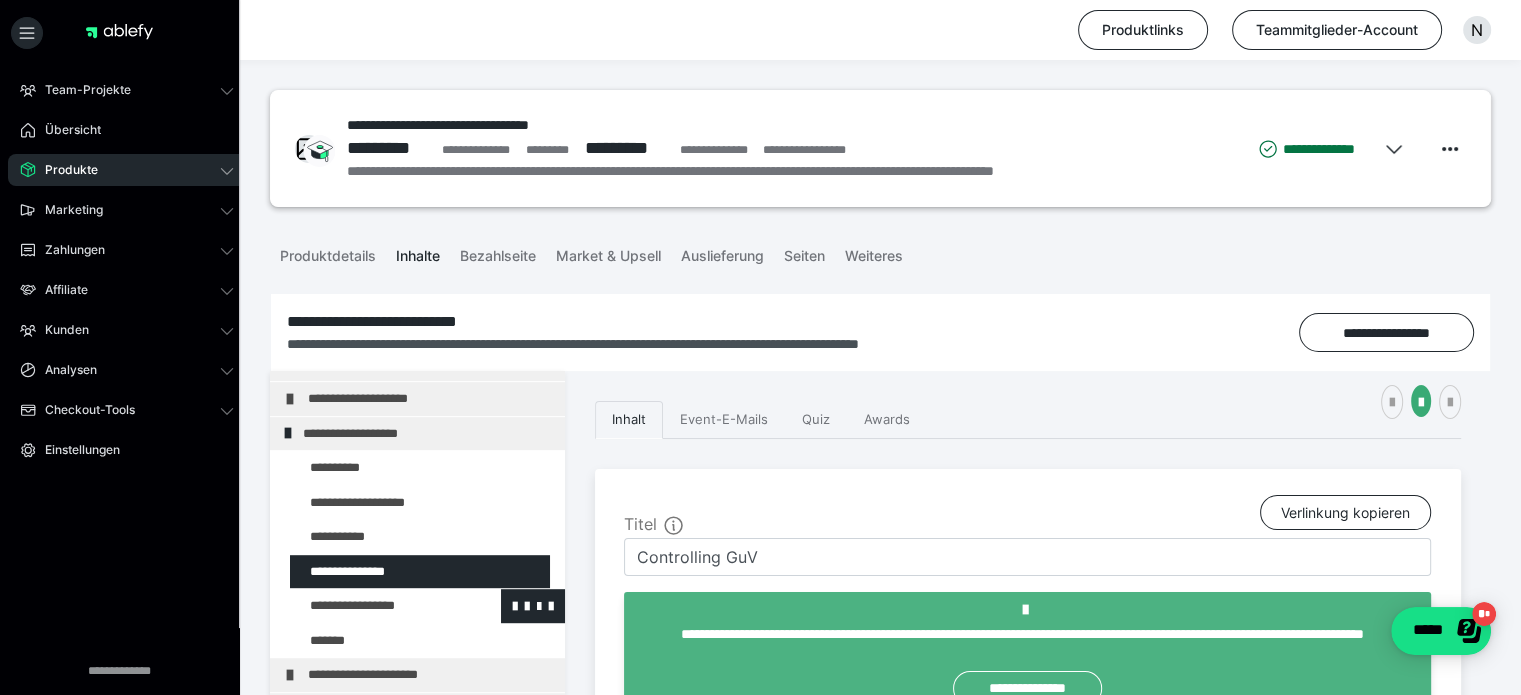 click at bounding box center (375, 606) 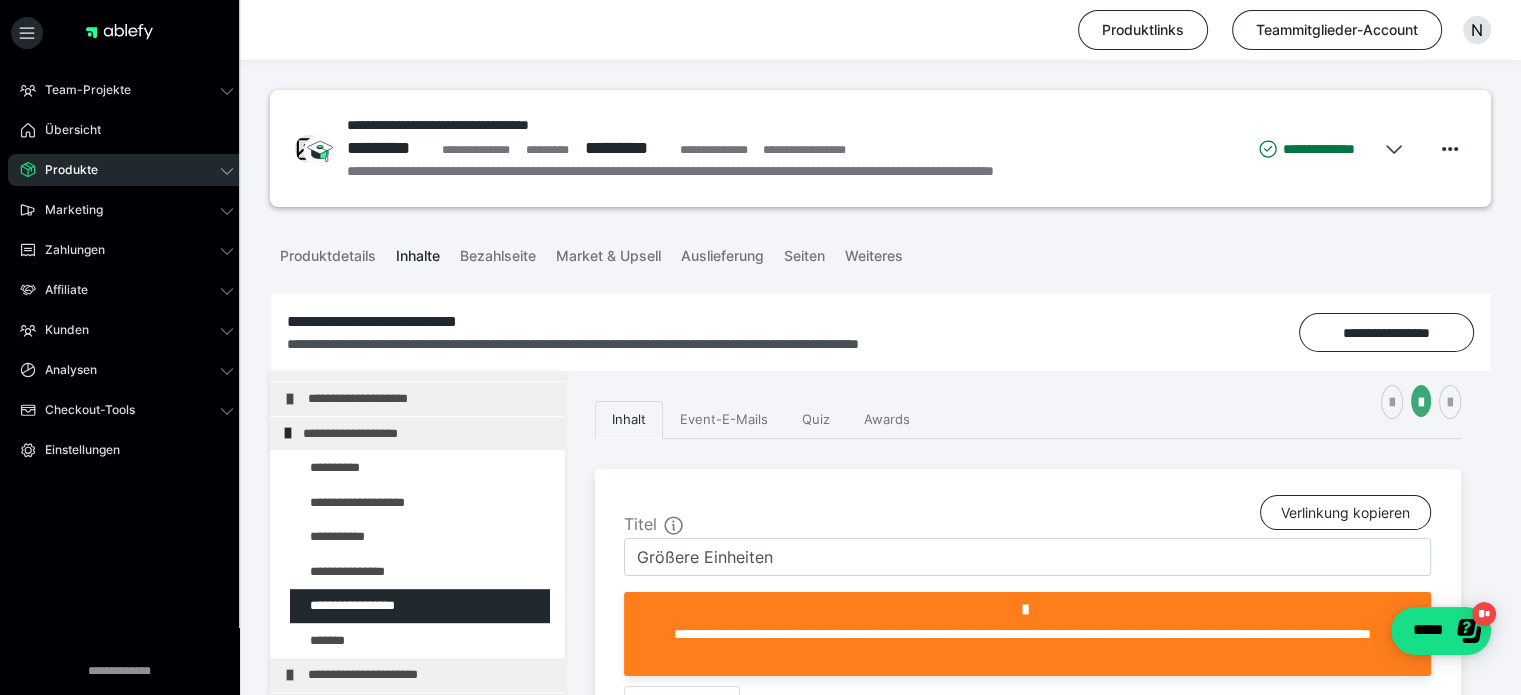 scroll, scrollTop: 500, scrollLeft: 0, axis: vertical 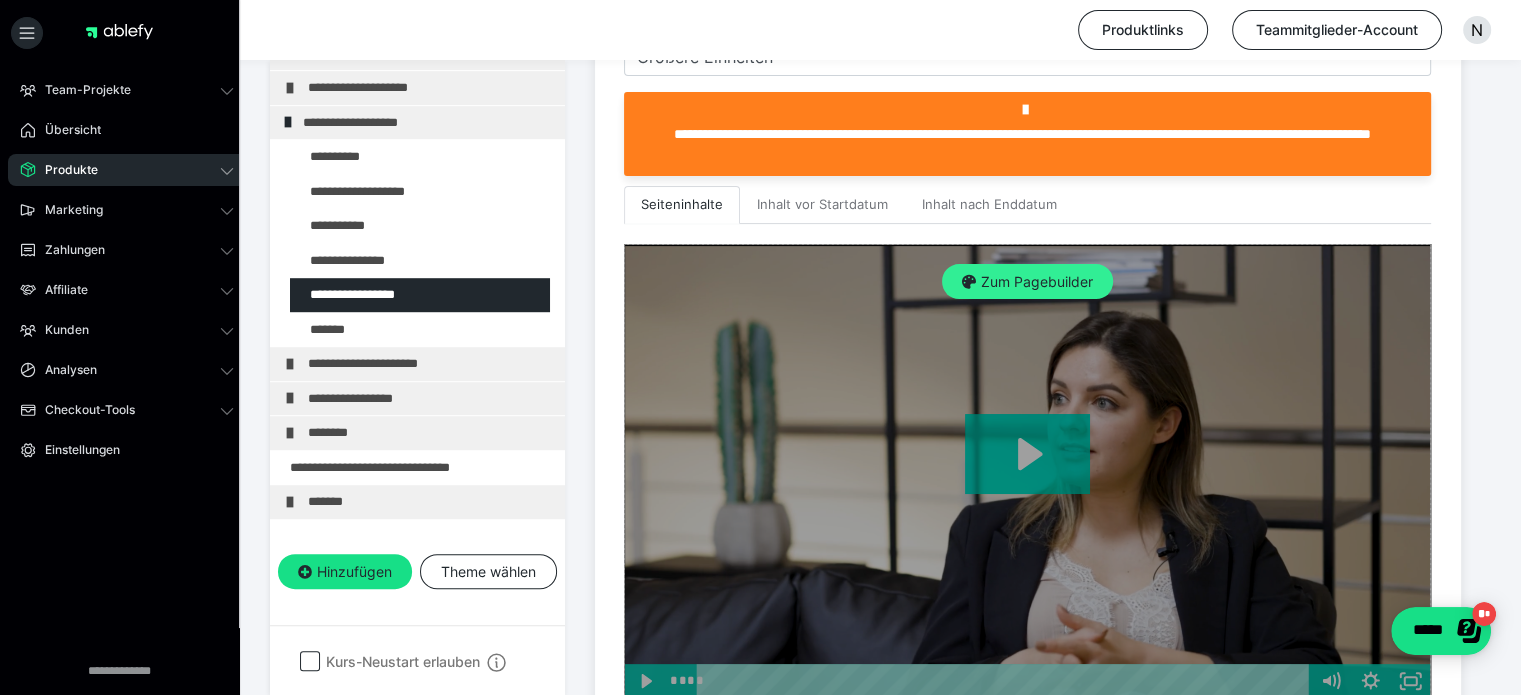 click on "Zum Pagebuilder" at bounding box center [1027, 282] 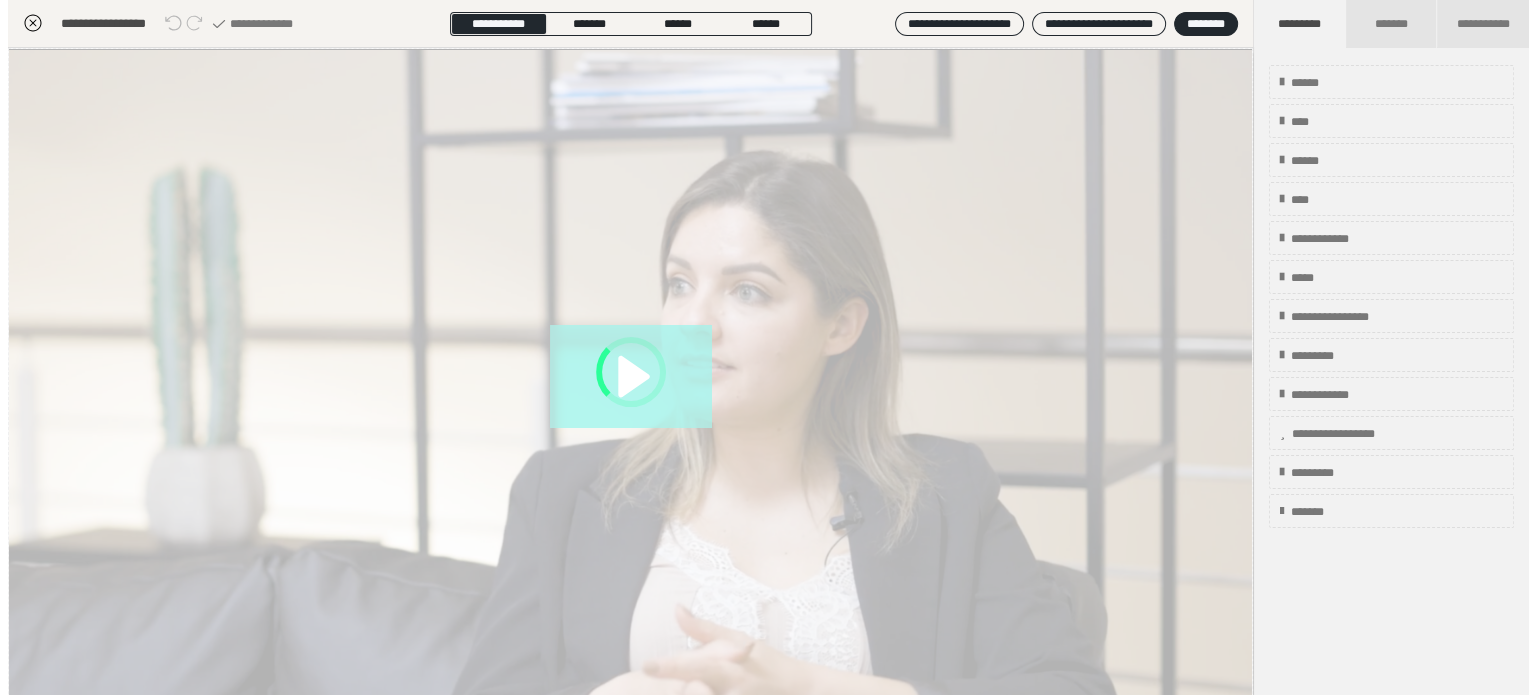 scroll, scrollTop: 311, scrollLeft: 0, axis: vertical 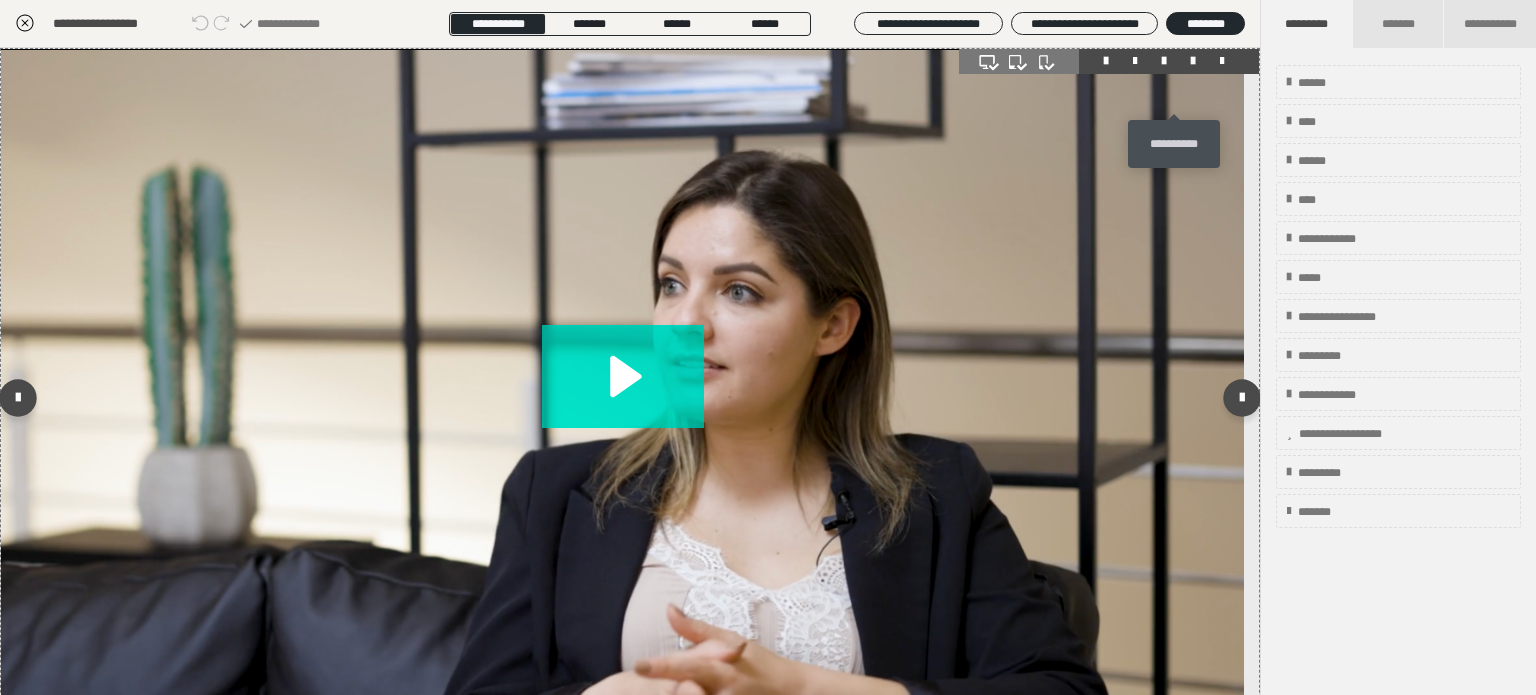 click at bounding box center (1193, 61) 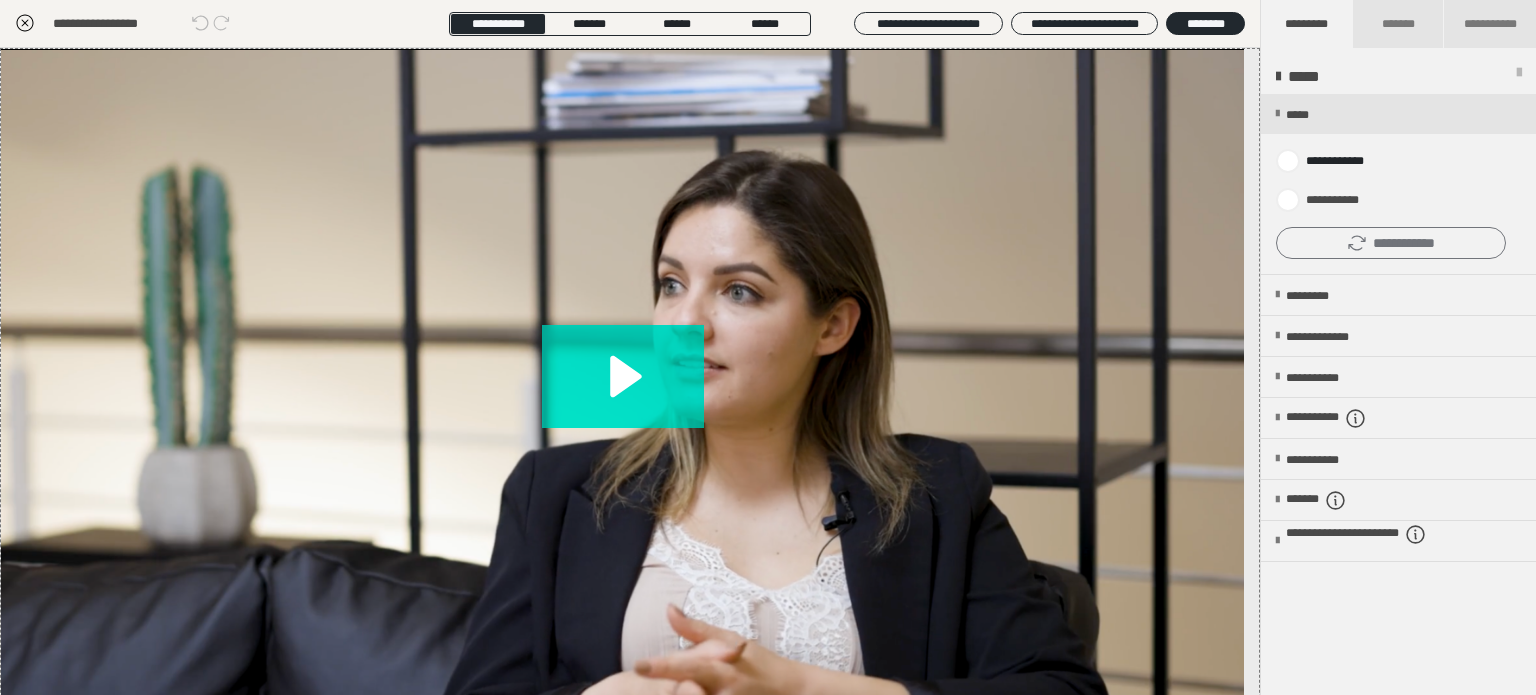 click on "**********" at bounding box center (1391, 243) 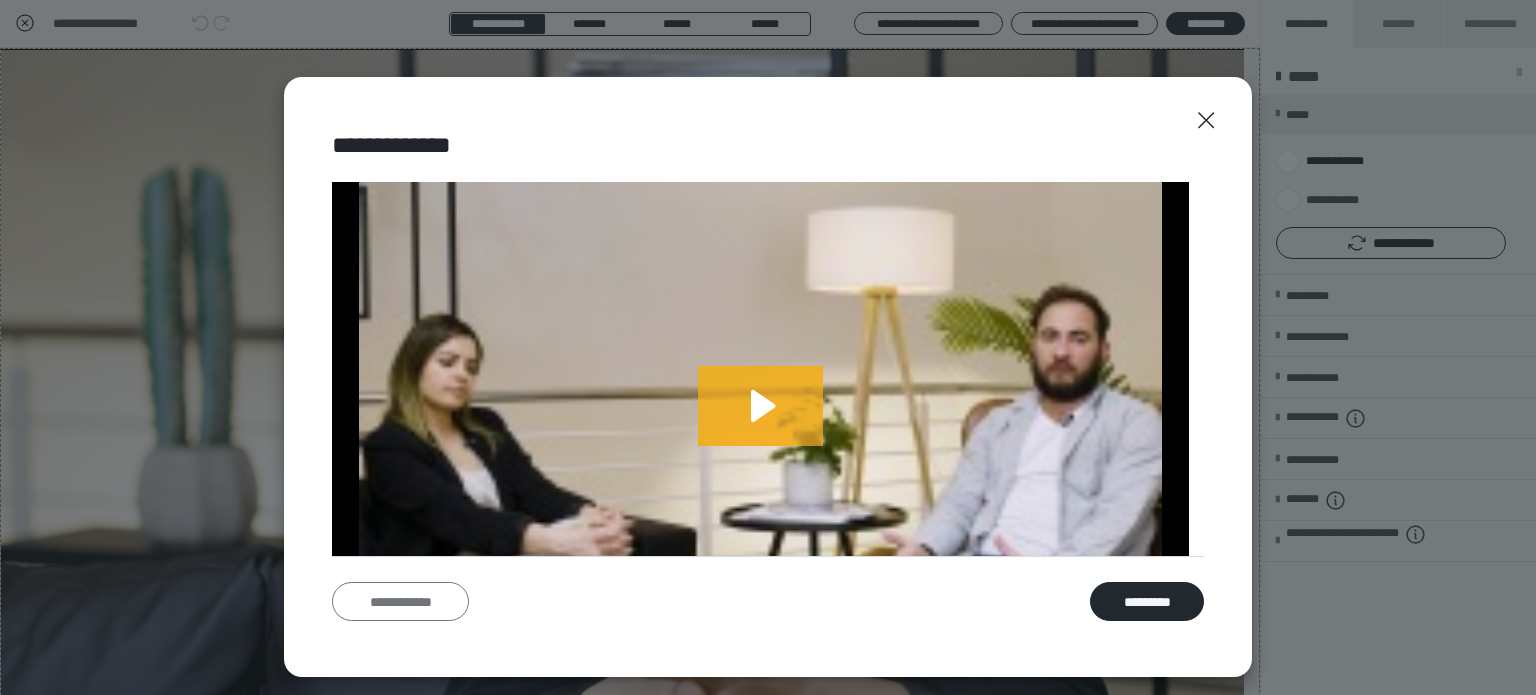 click on "**********" at bounding box center [400, 602] 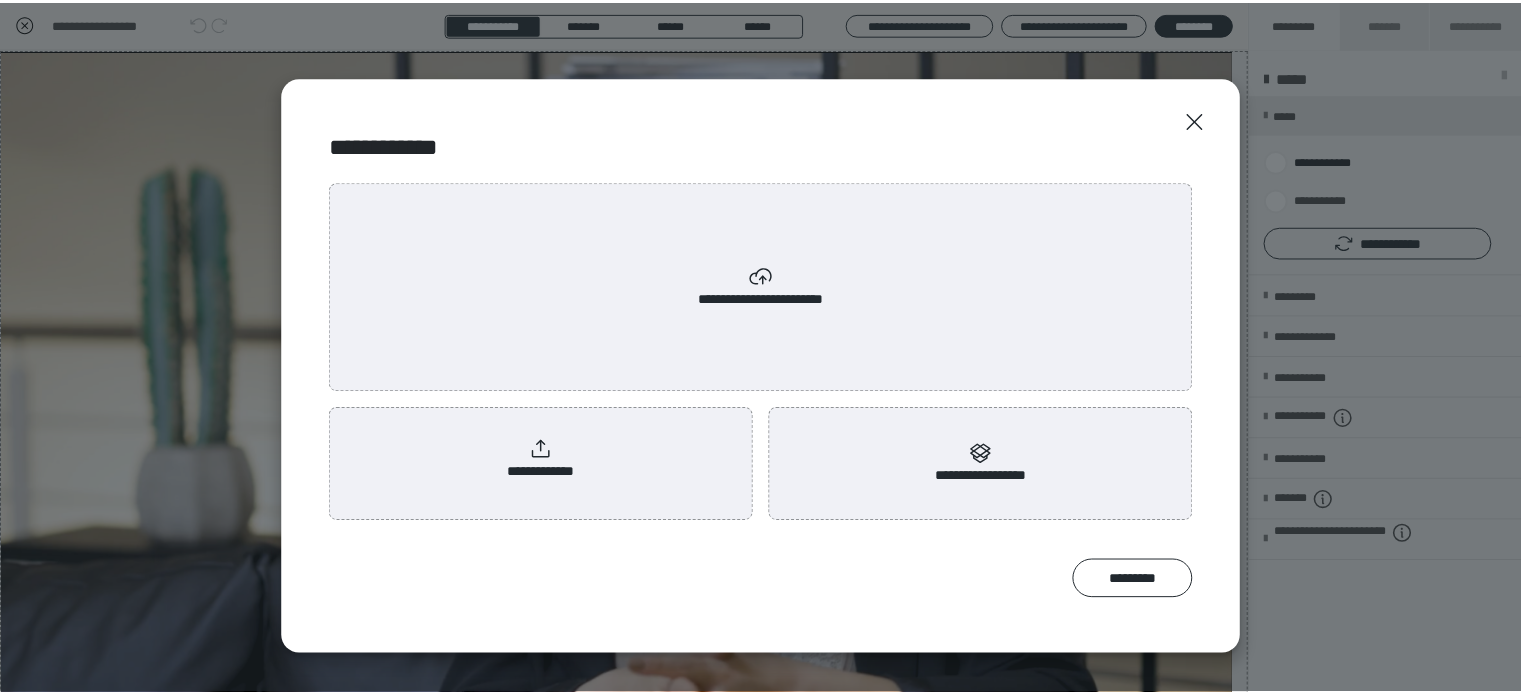 scroll, scrollTop: 0, scrollLeft: 0, axis: both 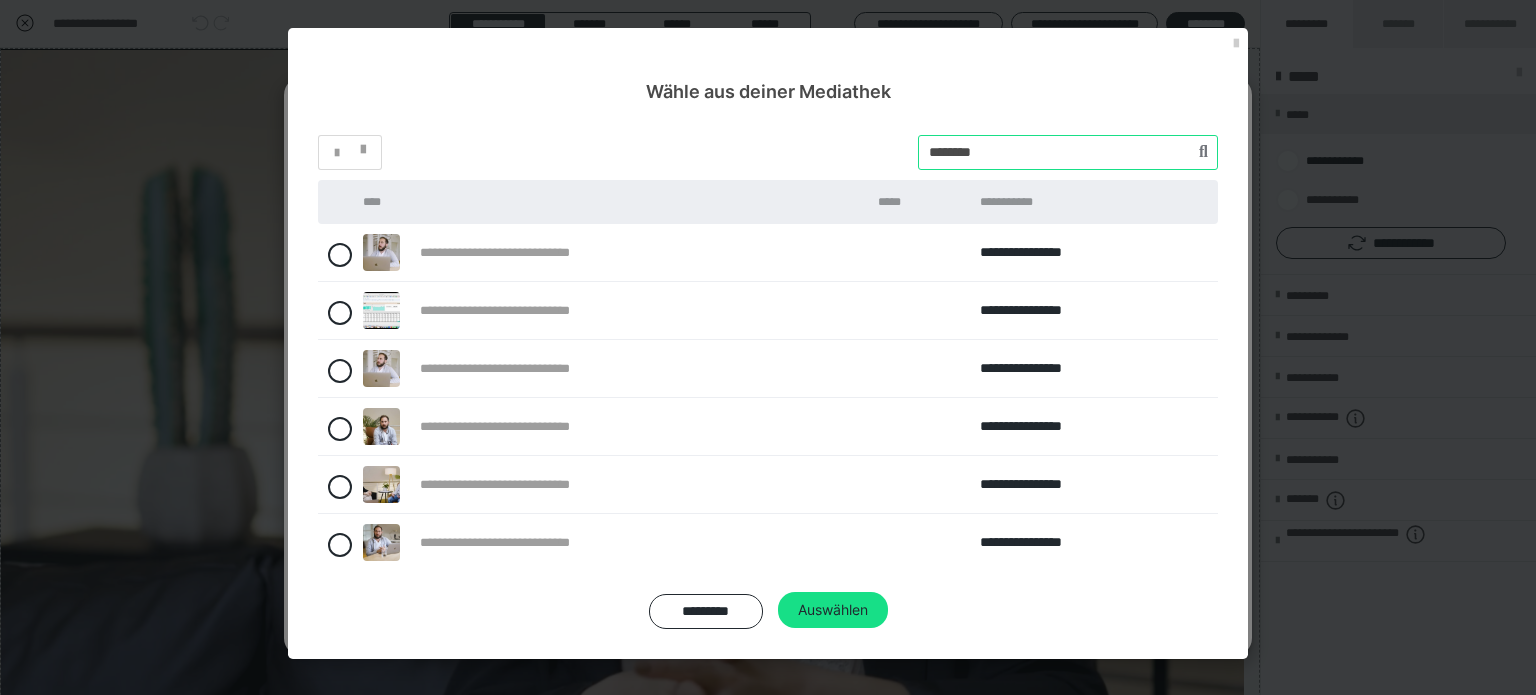 drag, startPoint x: 1015, startPoint y: 151, endPoint x: 858, endPoint y: 145, distance: 157.11461 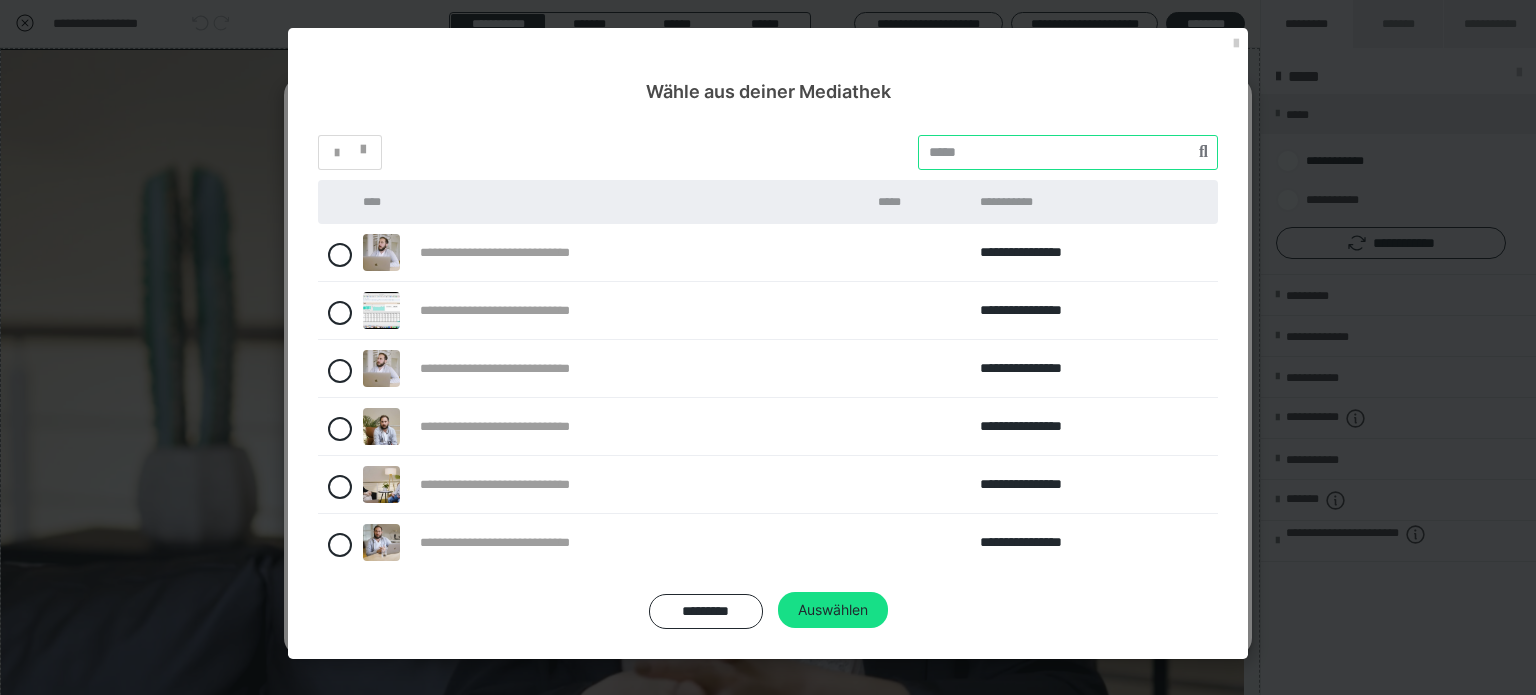 paste on "********" 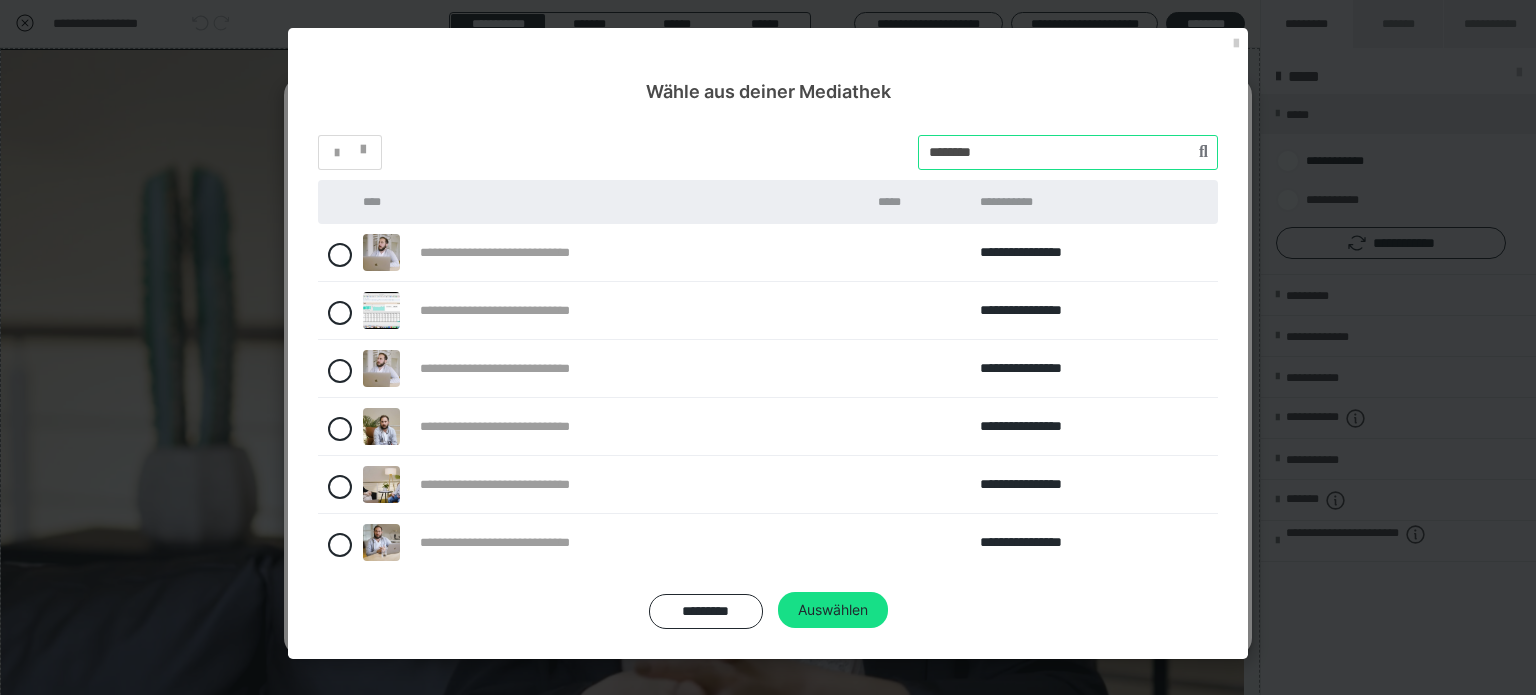 type on "********" 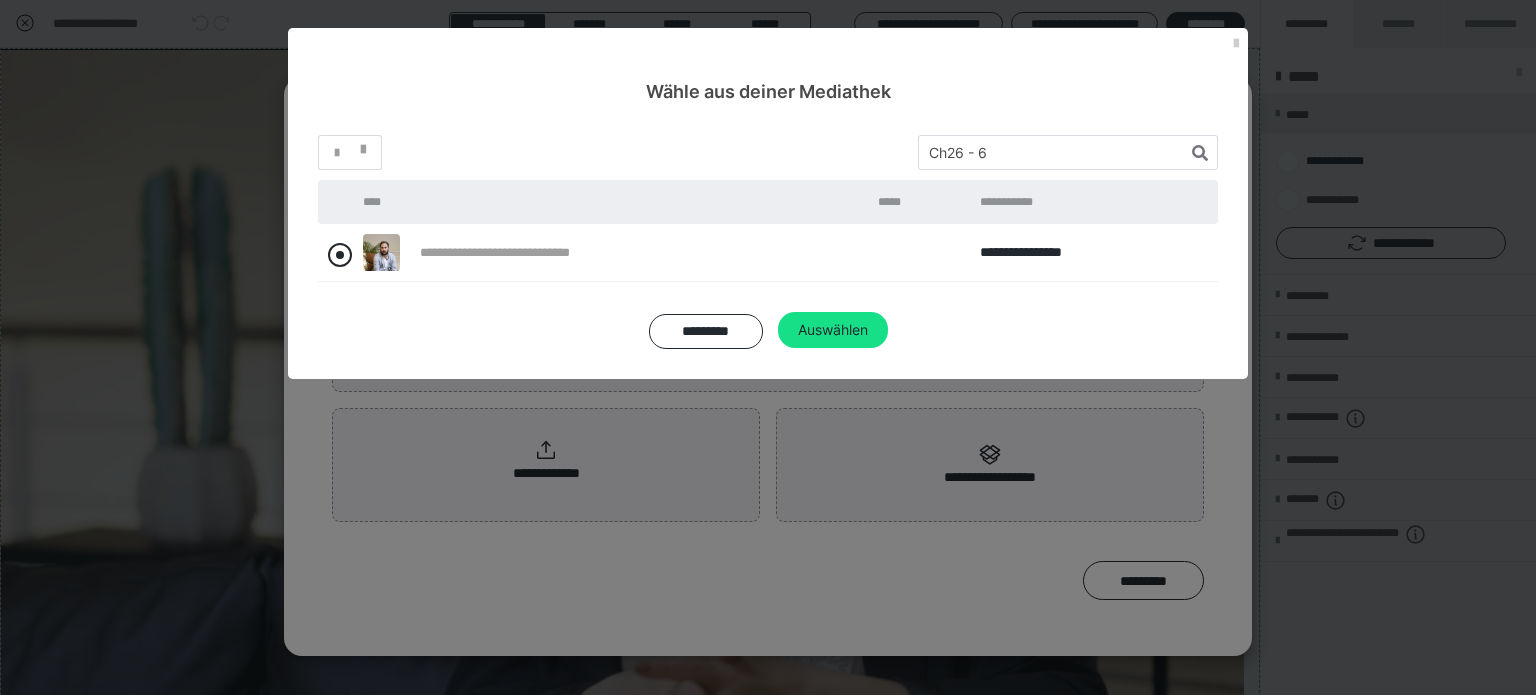 click at bounding box center [340, 255] 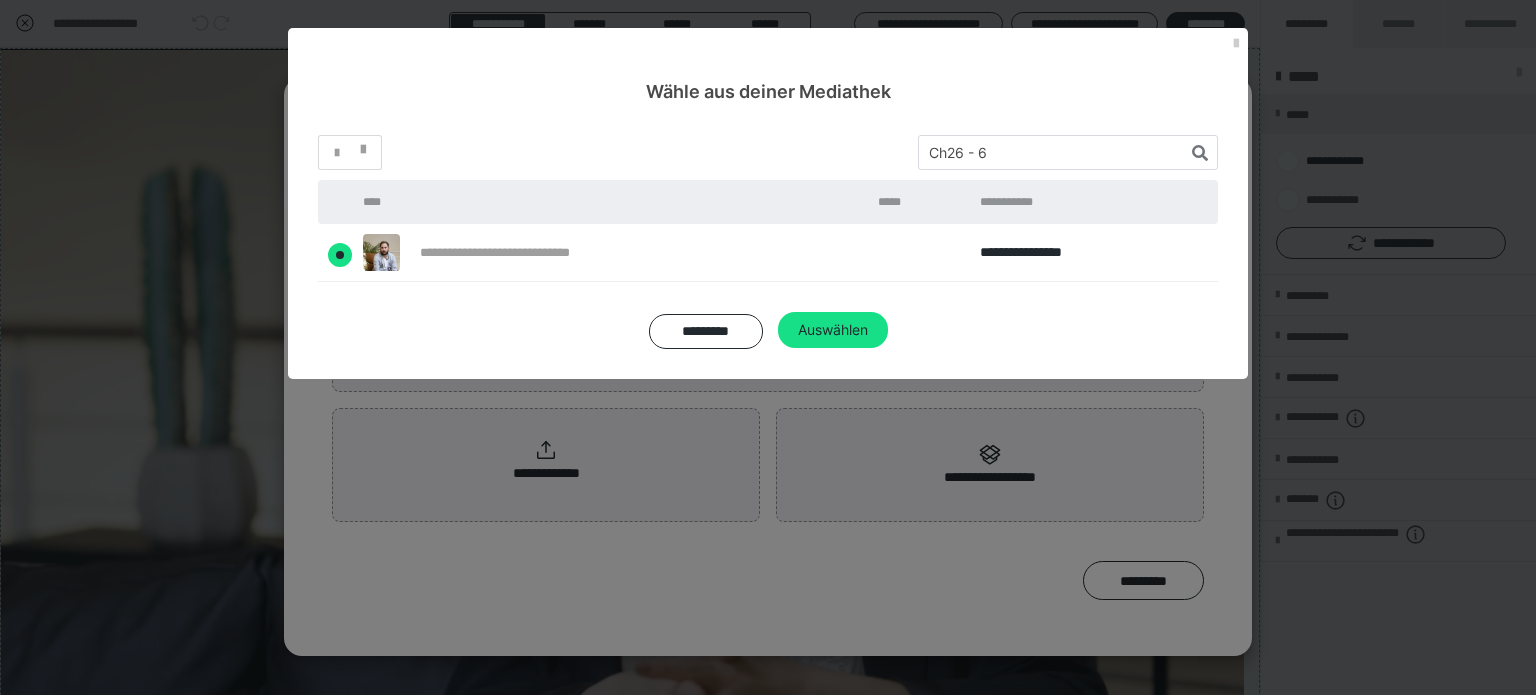 radio on "****" 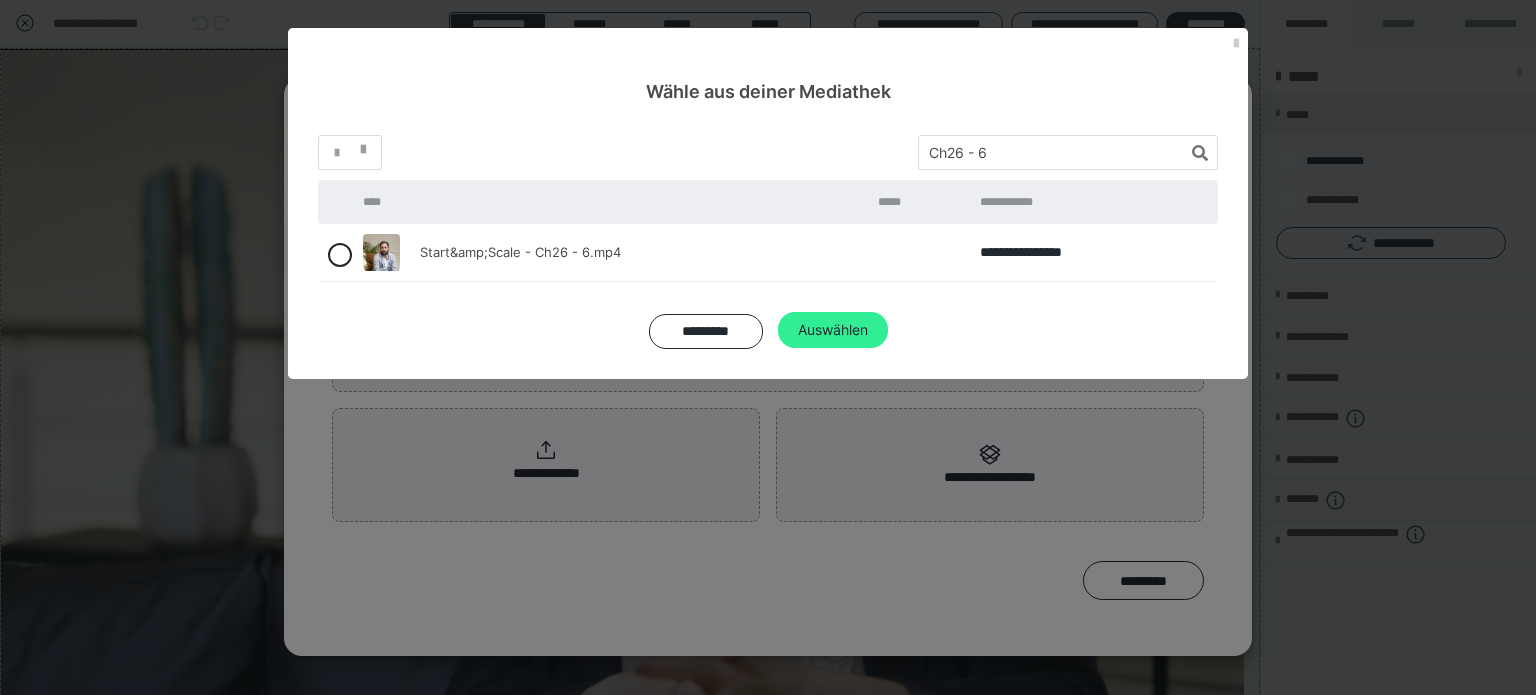 click on "Auswählen" at bounding box center (833, 330) 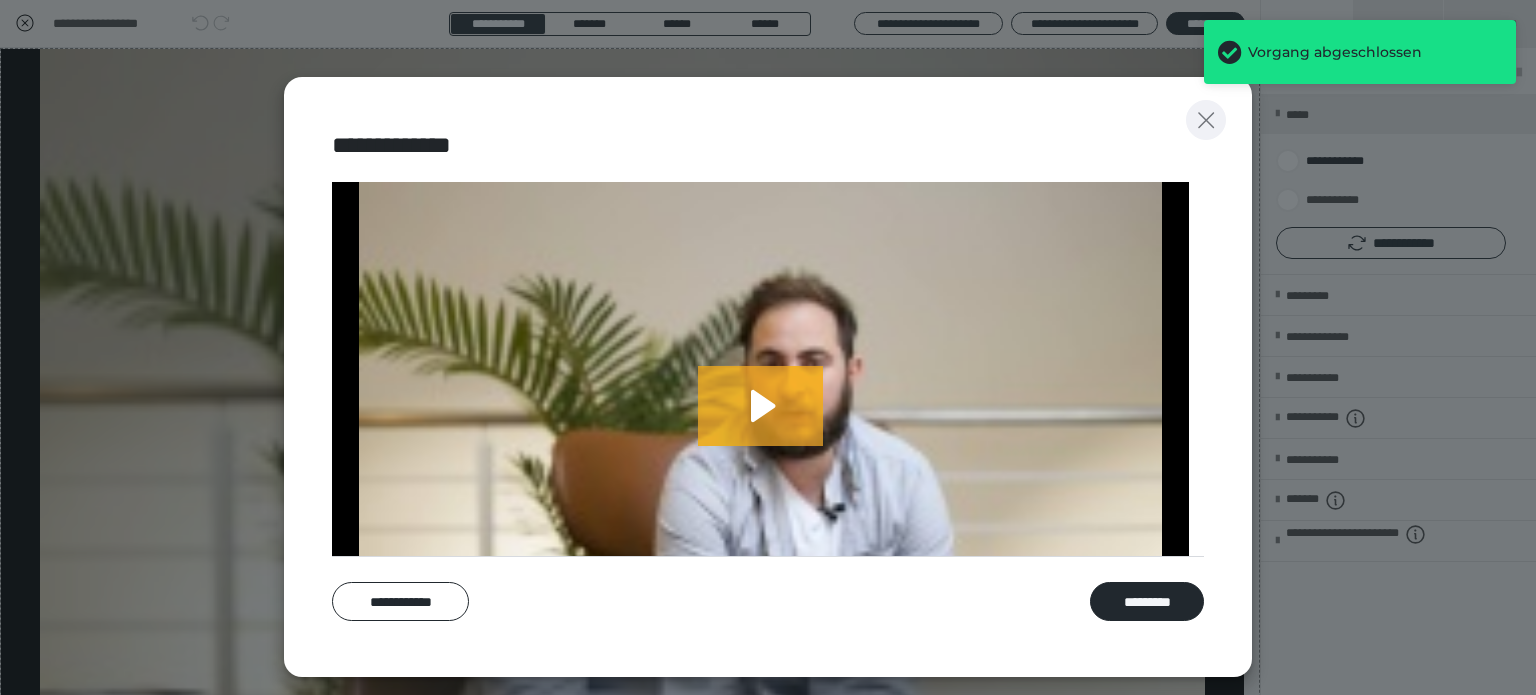 click 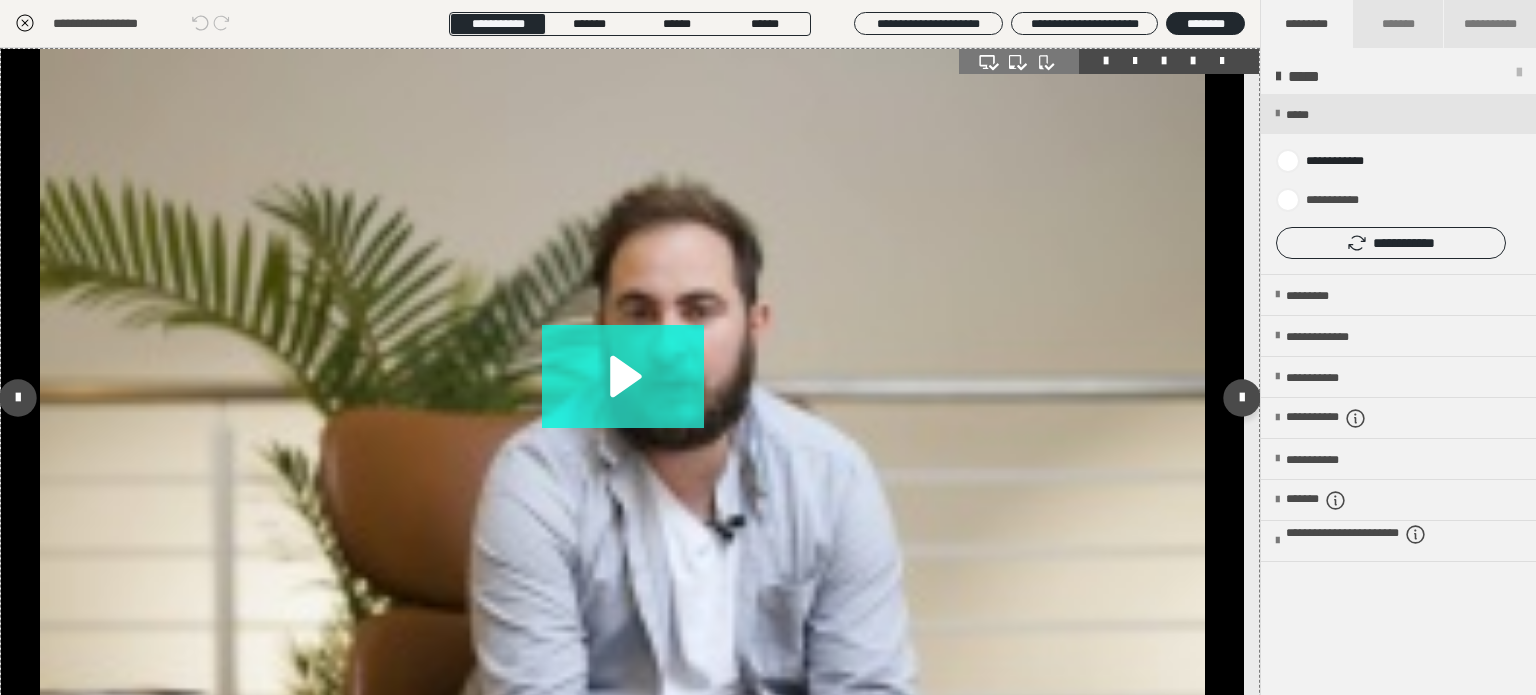 click 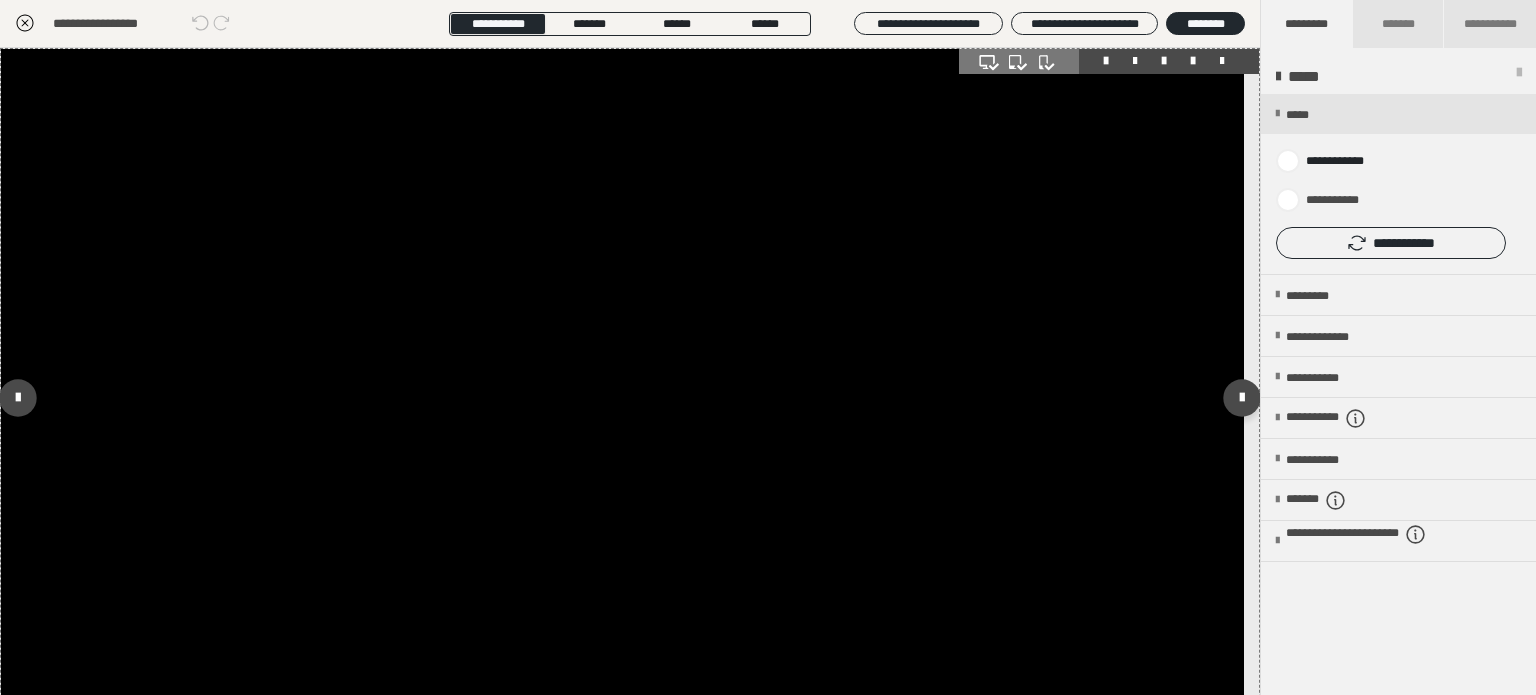 click at bounding box center [622, 398] 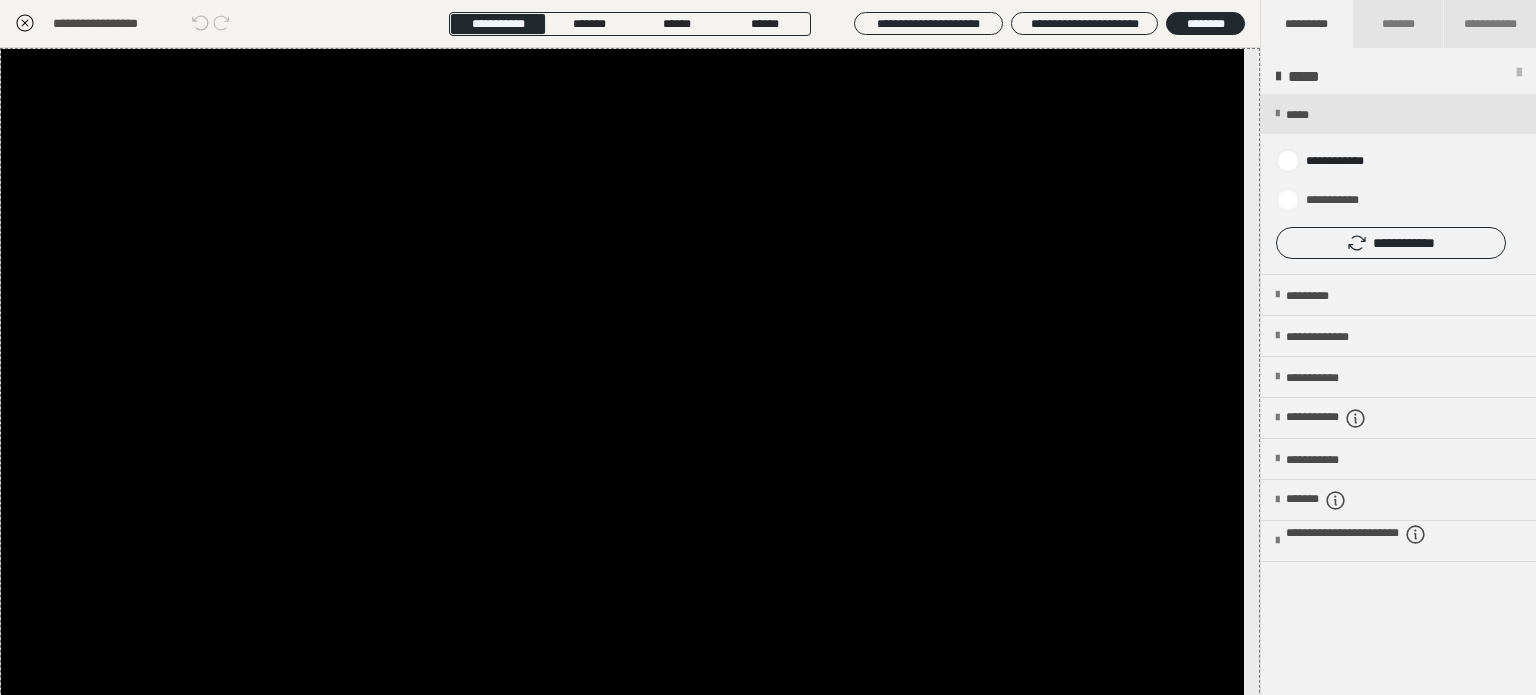 click 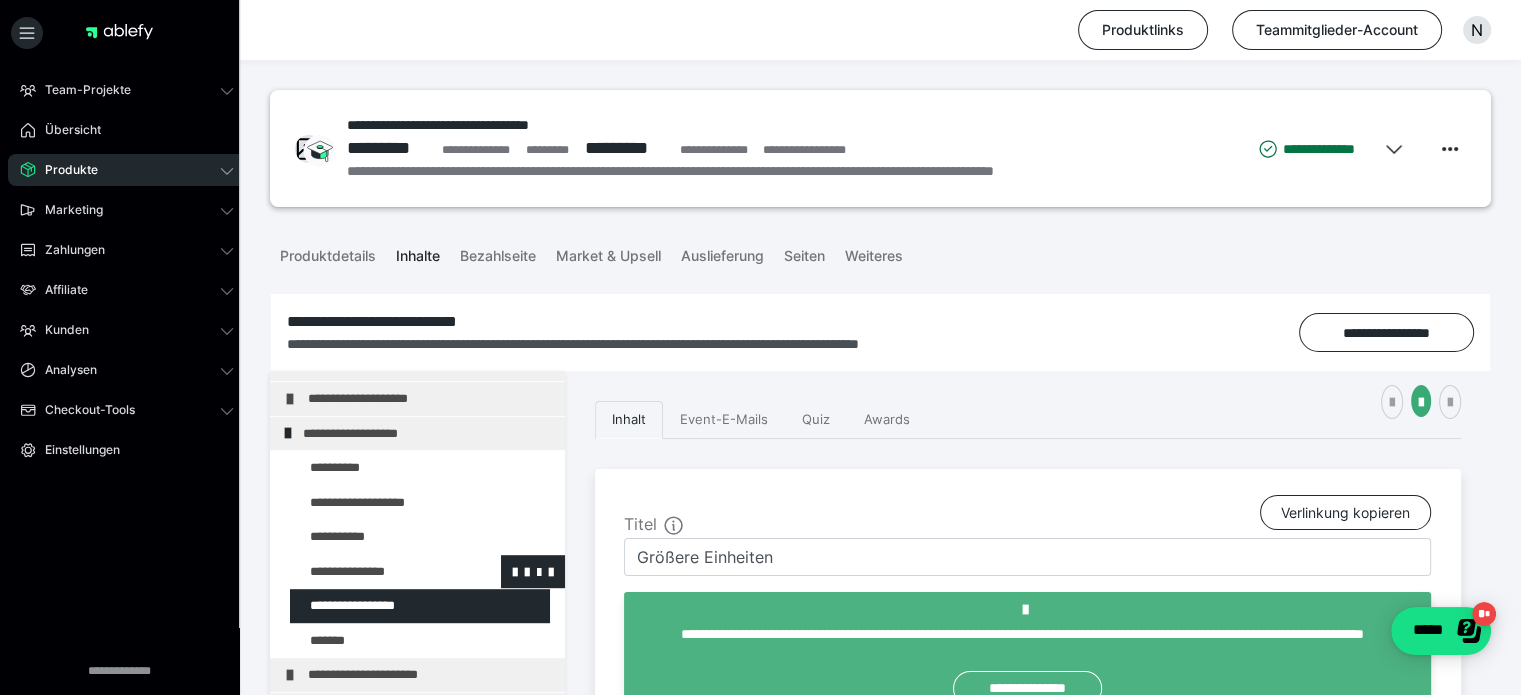 click at bounding box center [375, 572] 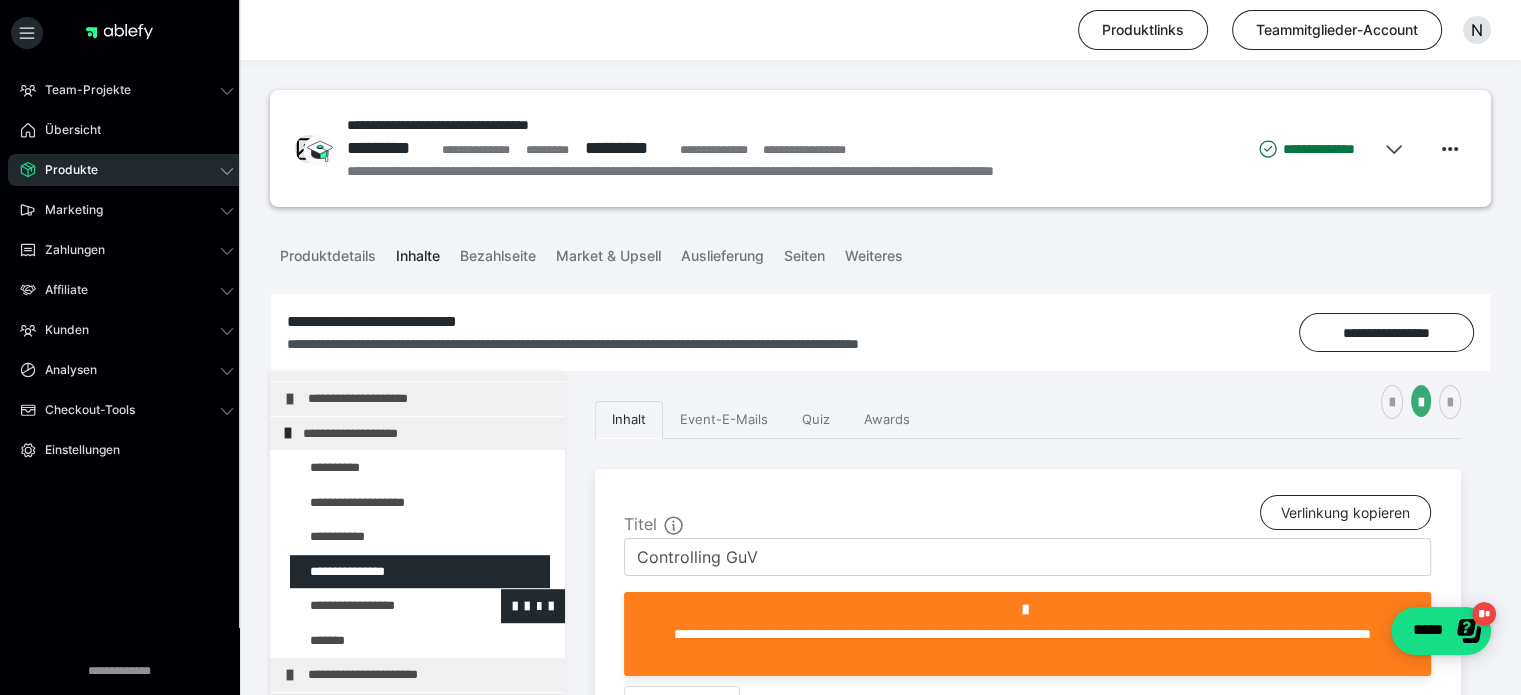 click at bounding box center (375, 606) 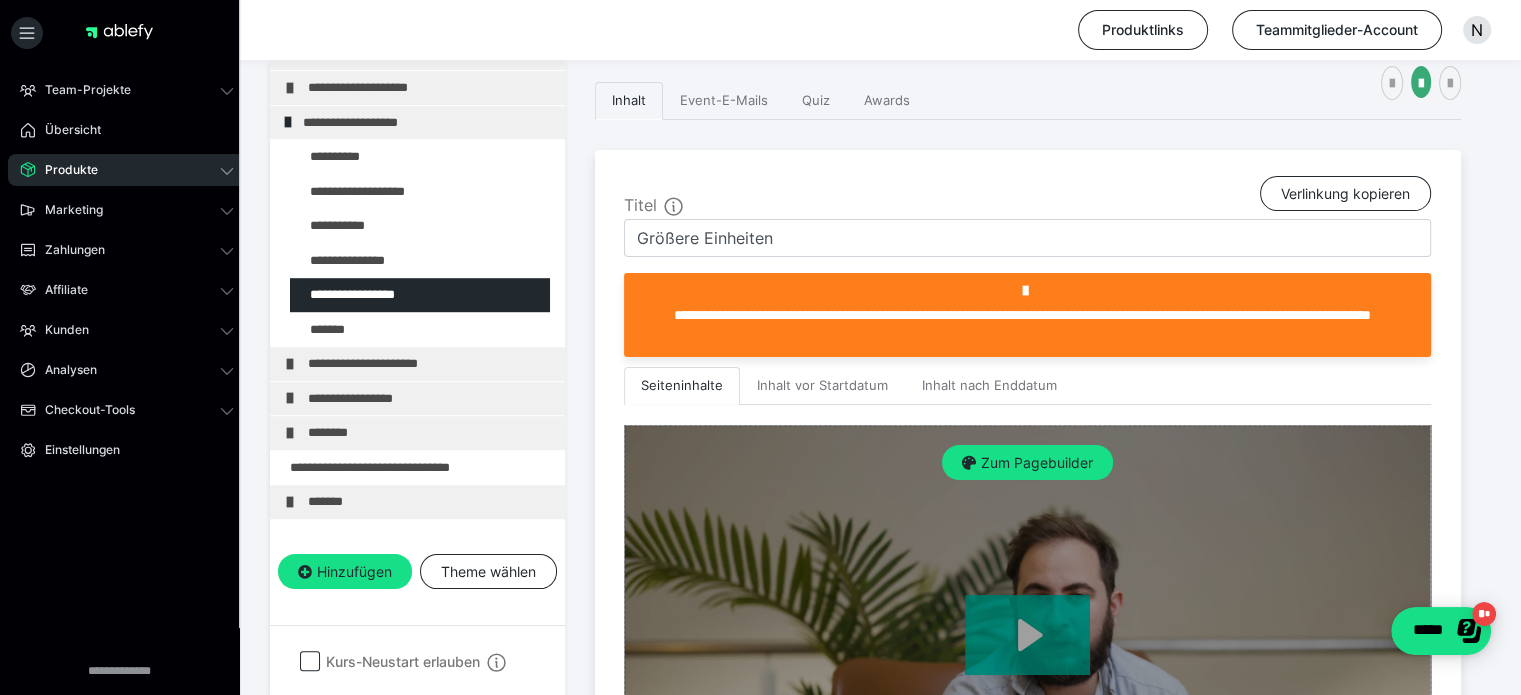 scroll, scrollTop: 519, scrollLeft: 0, axis: vertical 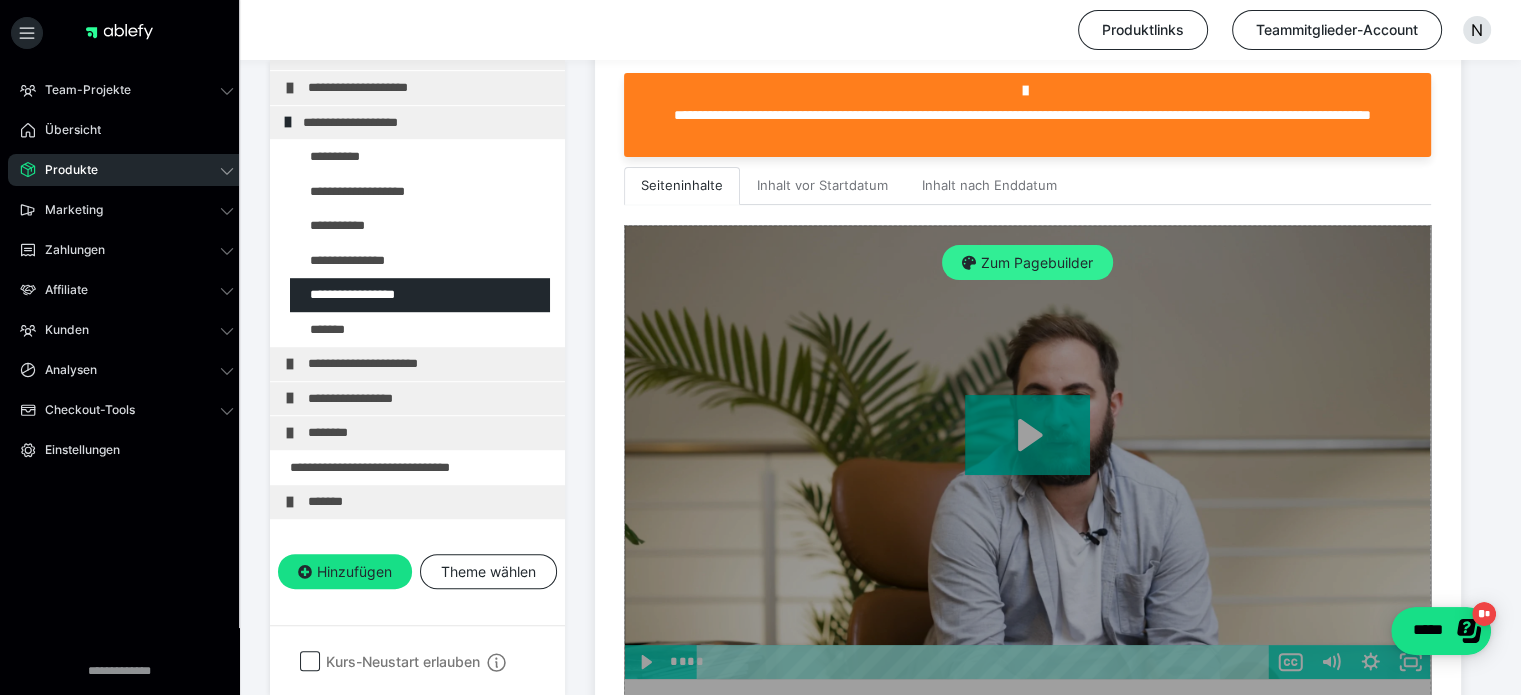 click on "Zum Pagebuilder" at bounding box center (1027, 263) 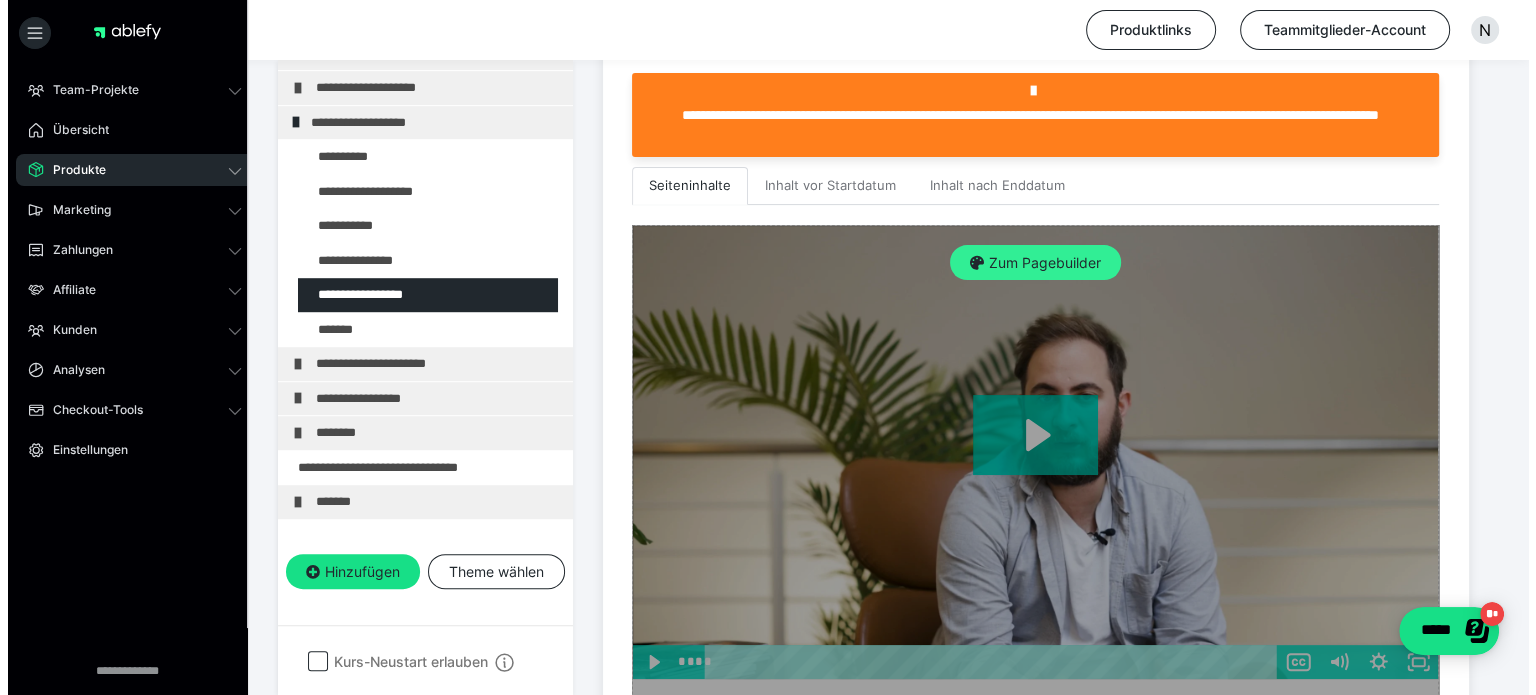 scroll, scrollTop: 311, scrollLeft: 0, axis: vertical 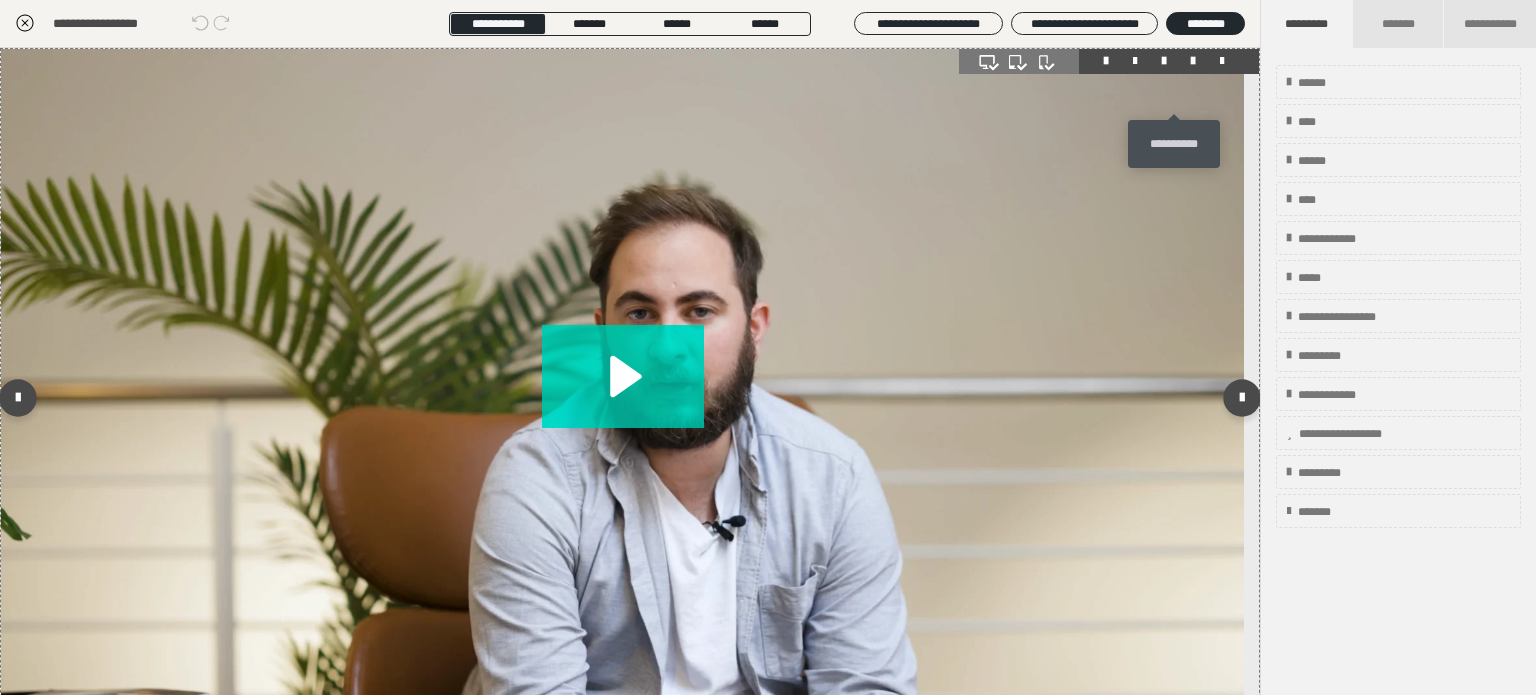 click at bounding box center [1193, 61] 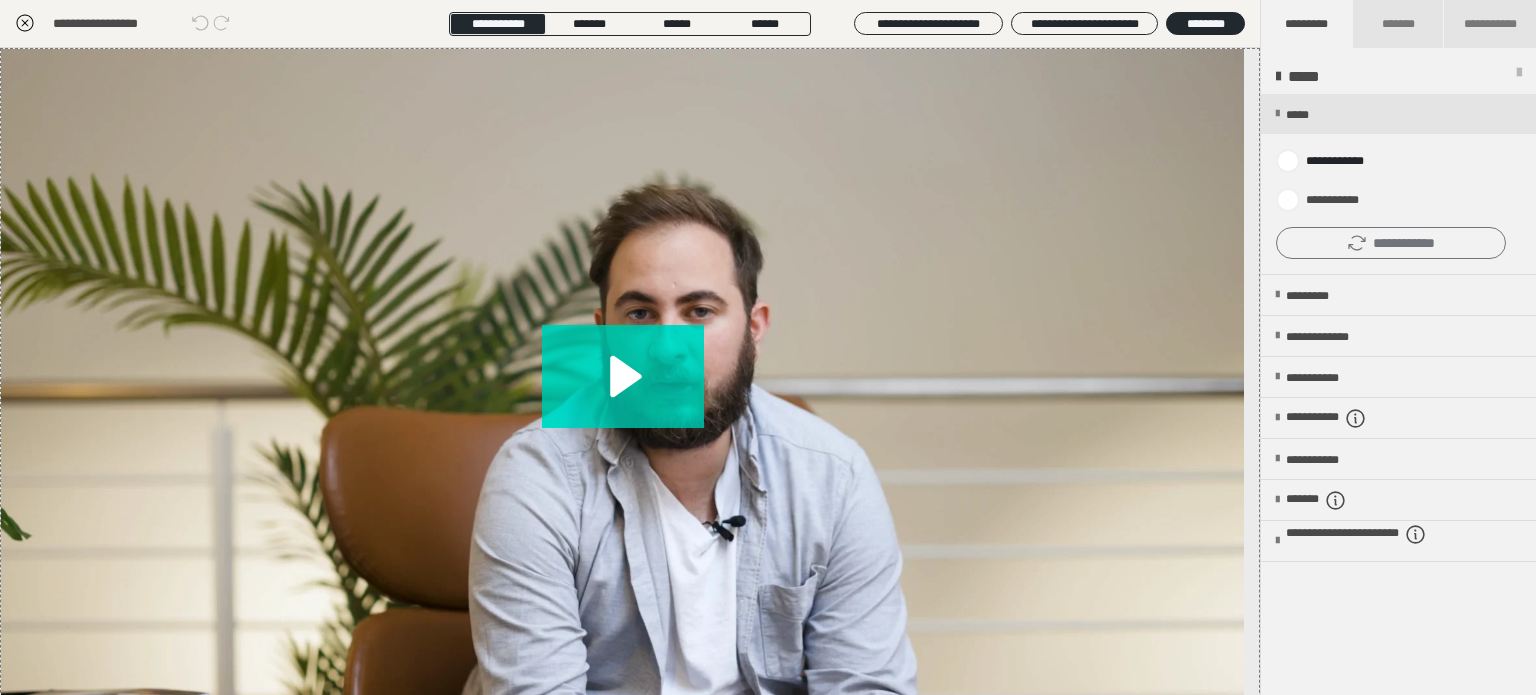 click on "**********" at bounding box center [1391, 243] 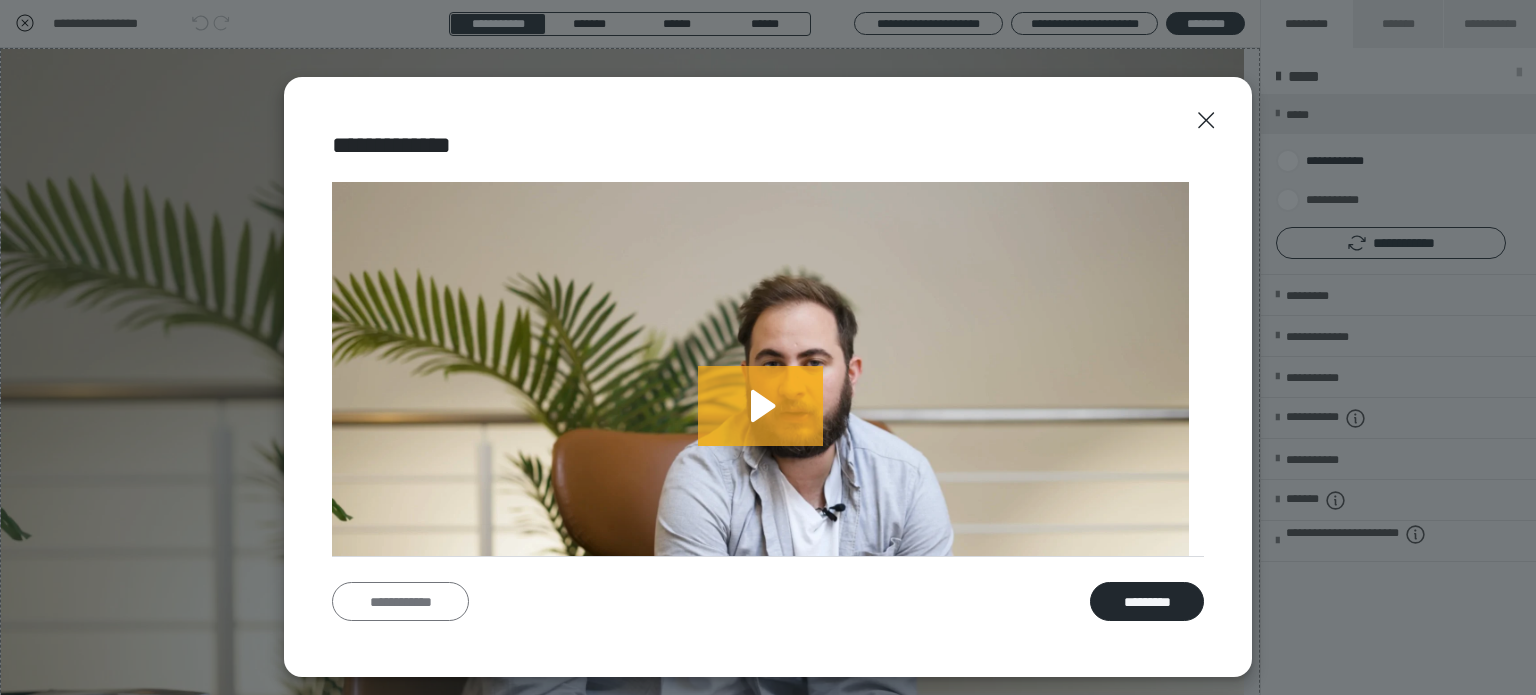 click on "**********" at bounding box center [400, 602] 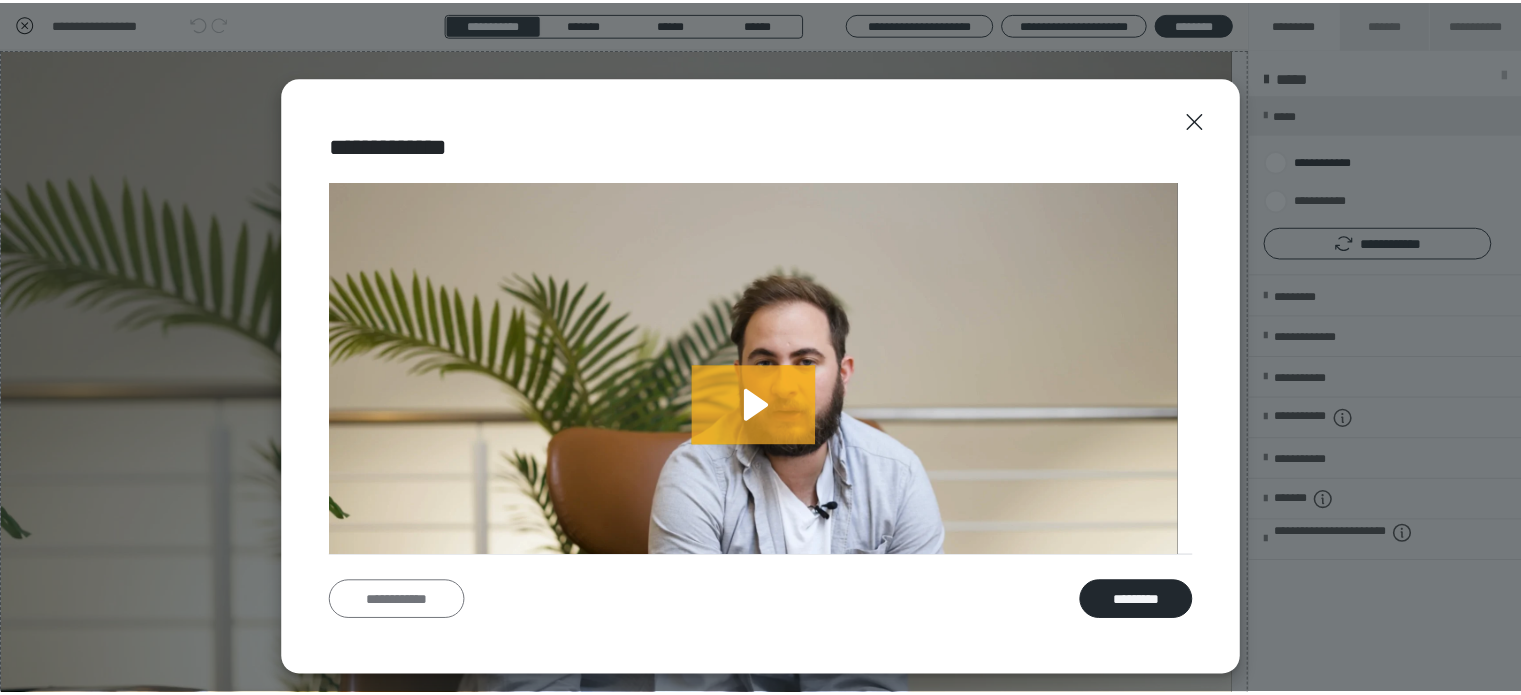 scroll, scrollTop: 0, scrollLeft: 0, axis: both 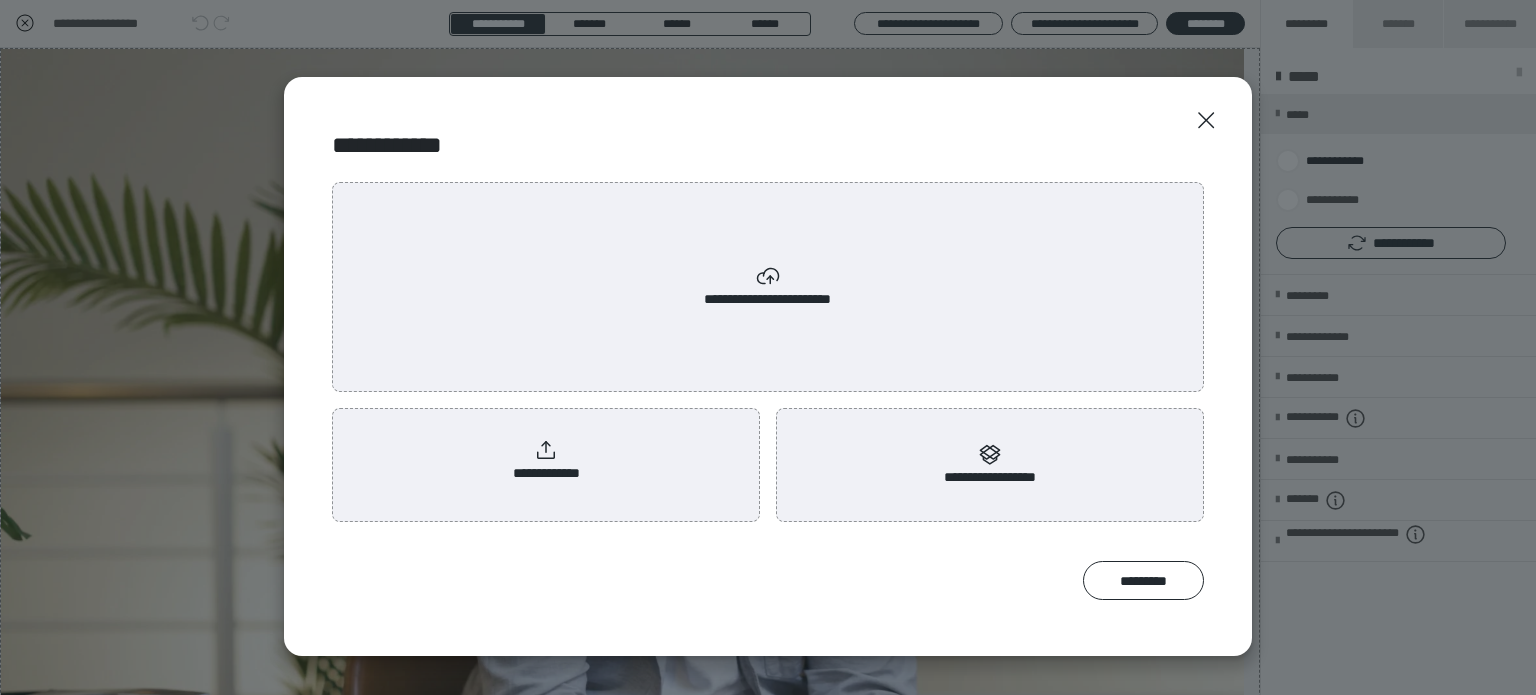 radio on "****" 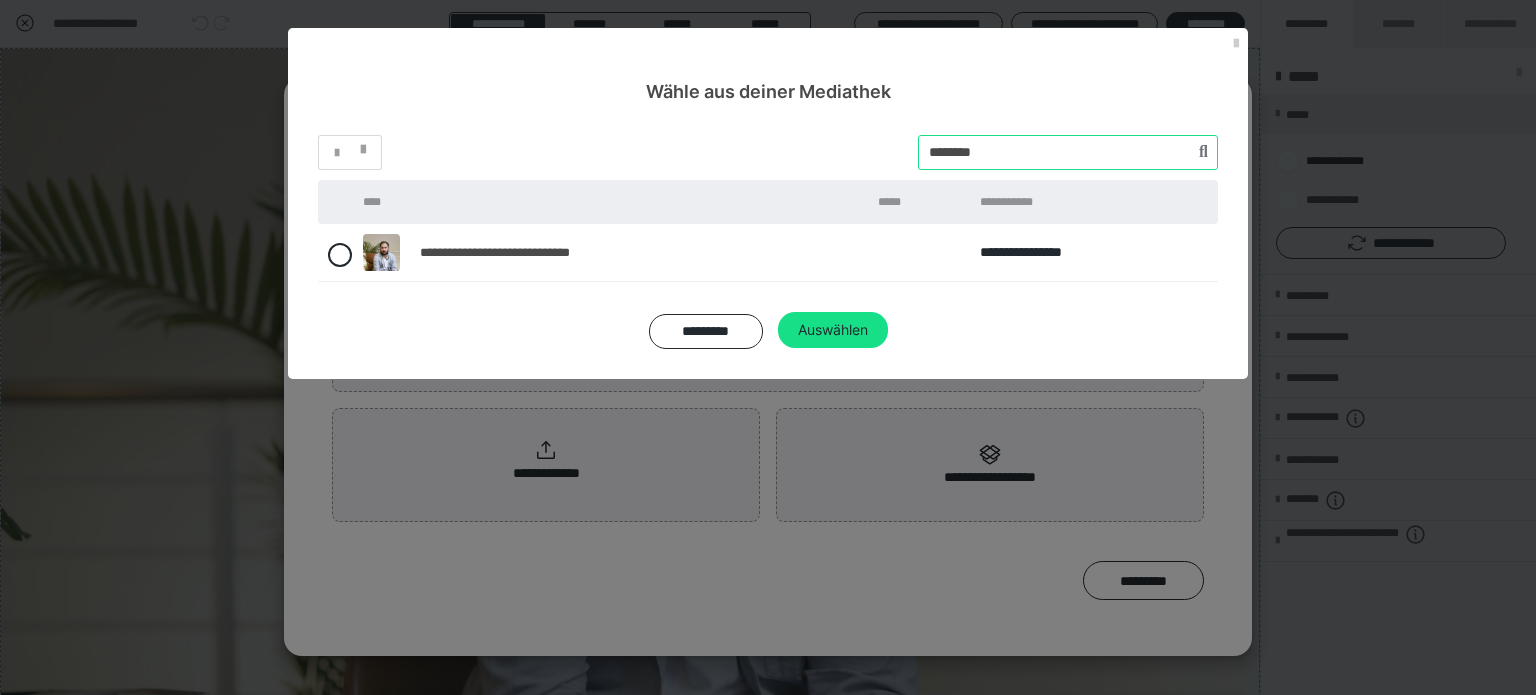 drag, startPoint x: 940, startPoint y: 152, endPoint x: 889, endPoint y: 147, distance: 51.24451 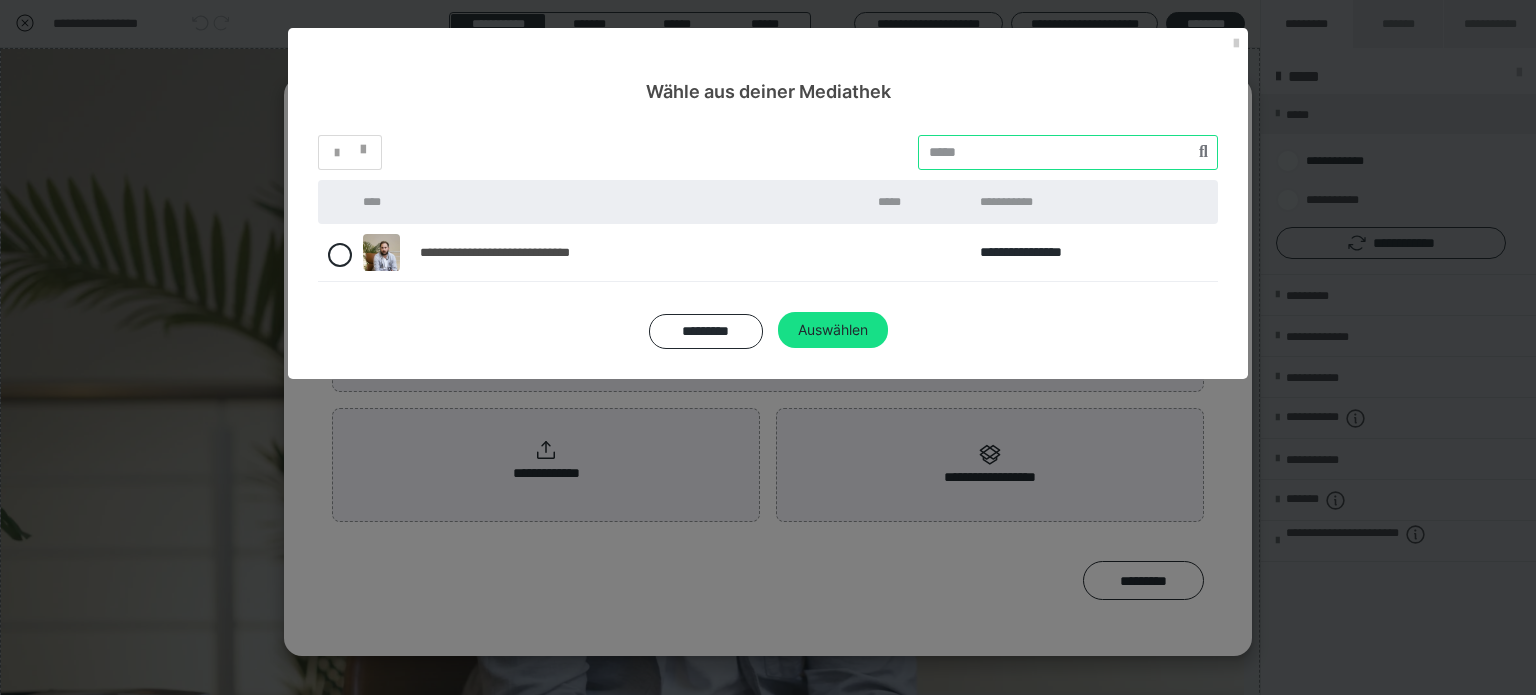 paste on "********" 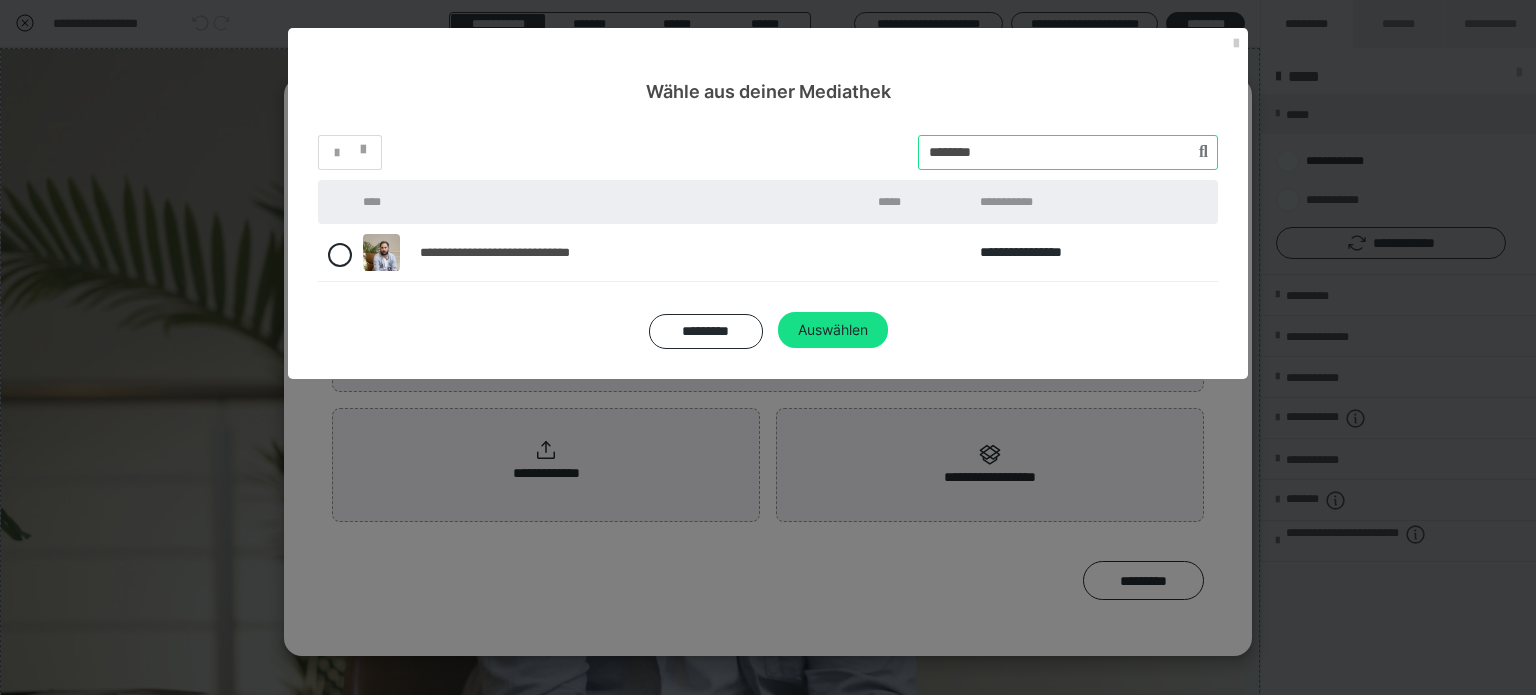 type on "********" 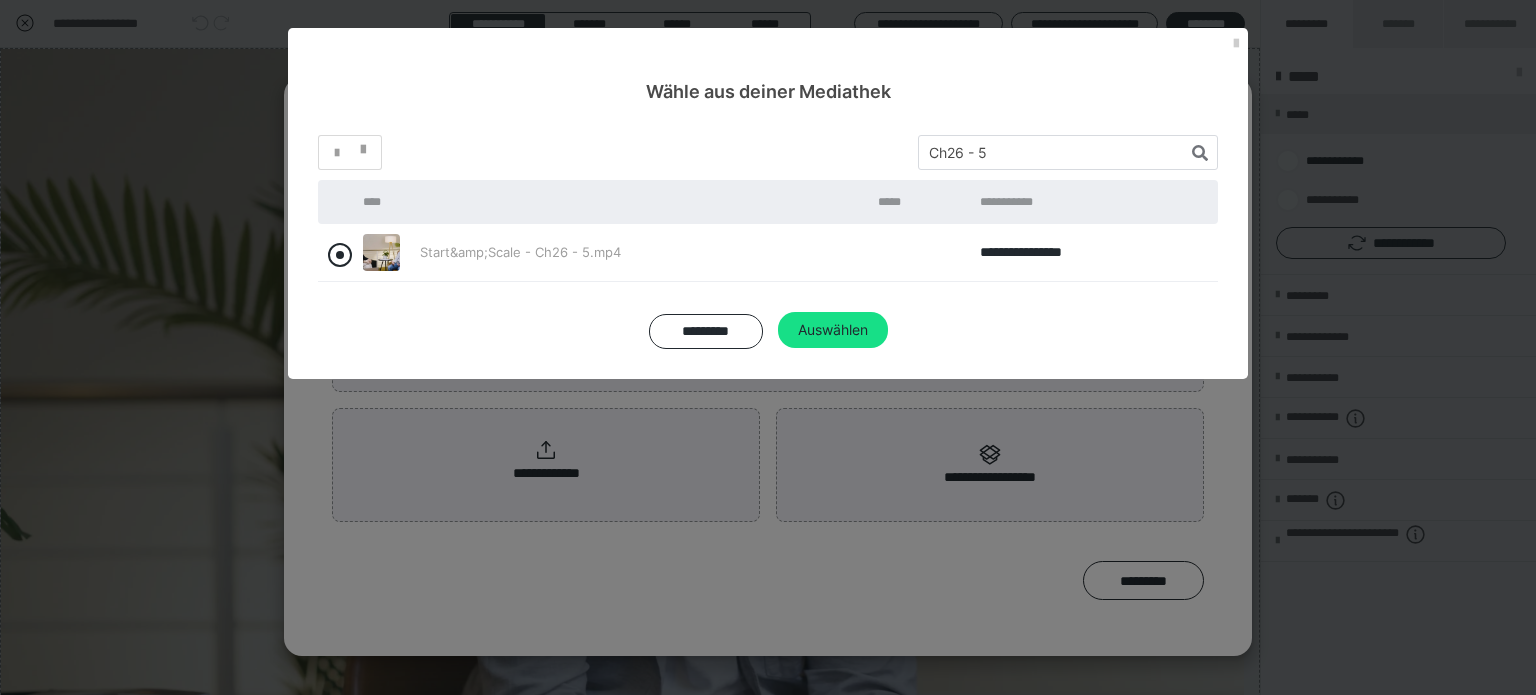 click at bounding box center (340, 255) 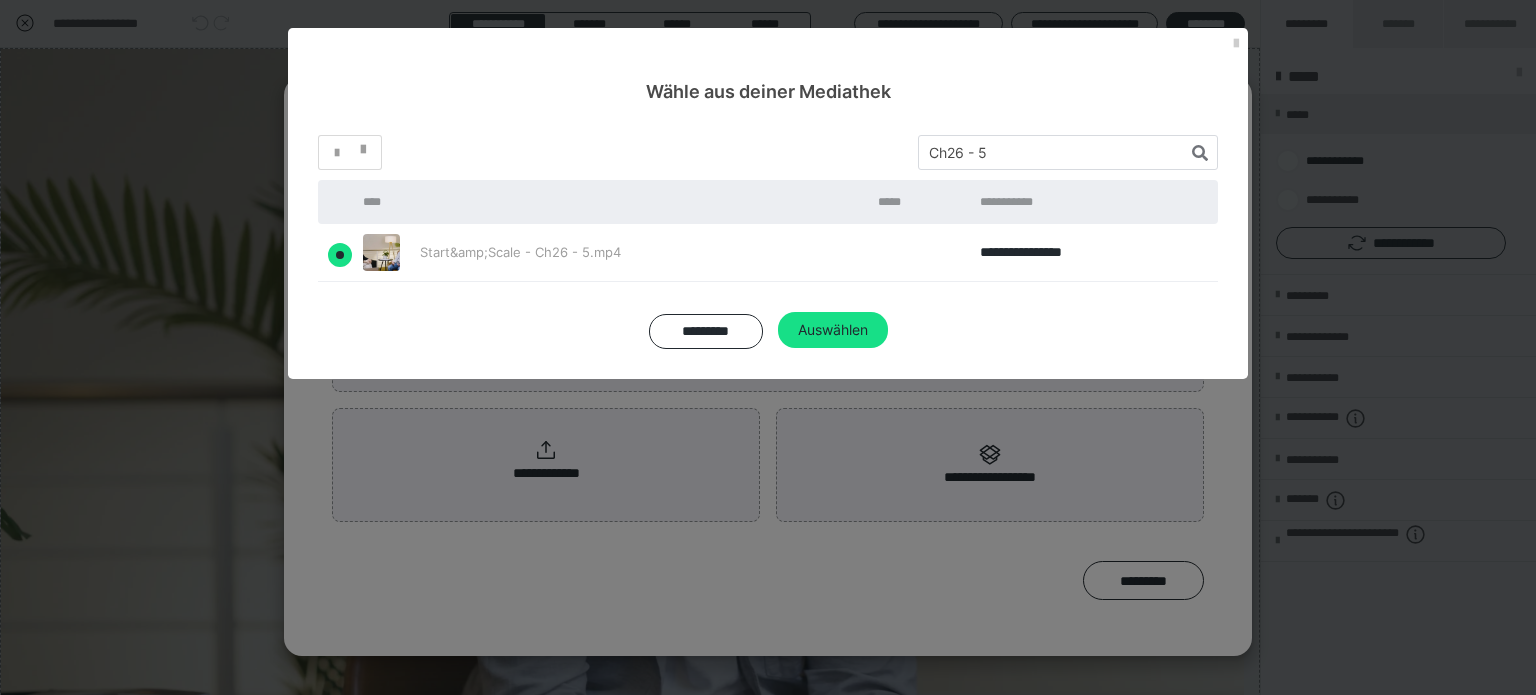 radio on "true" 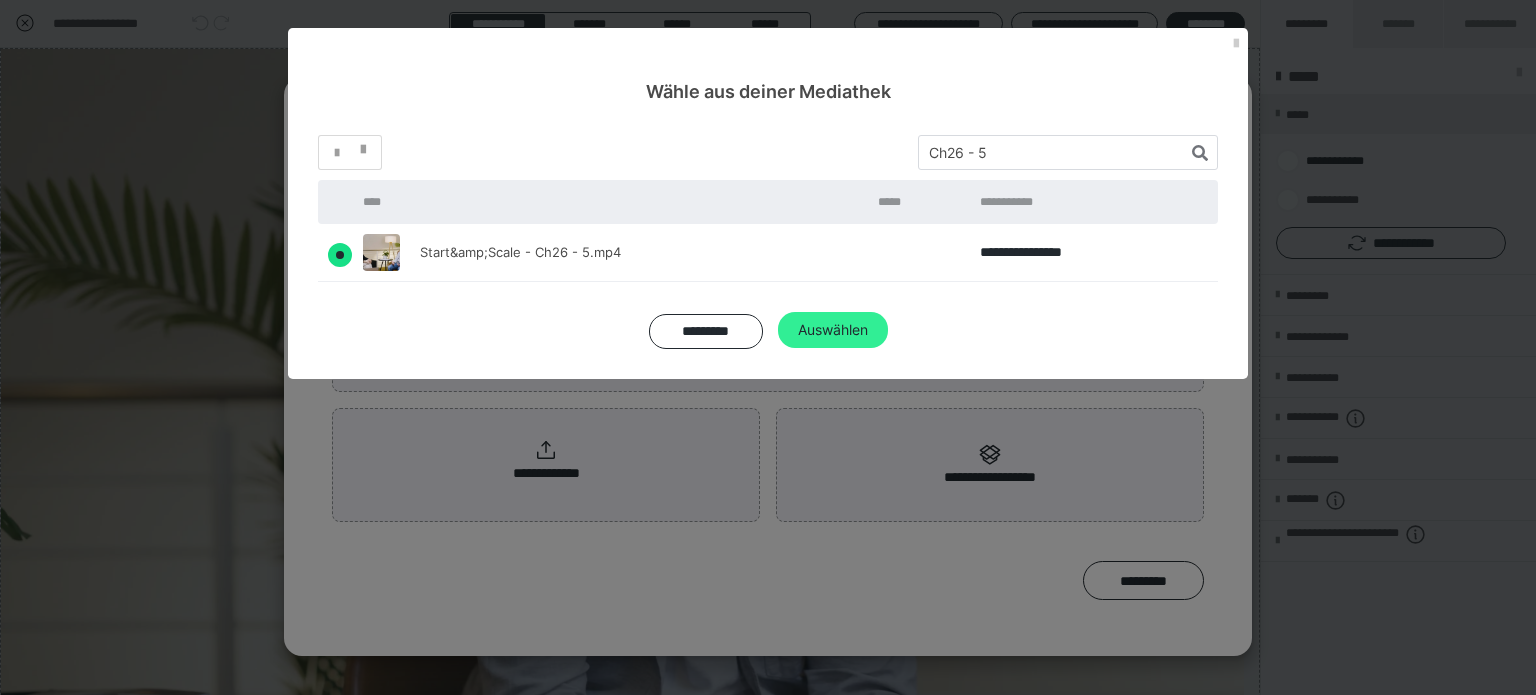 click on "Auswählen" at bounding box center (833, 330) 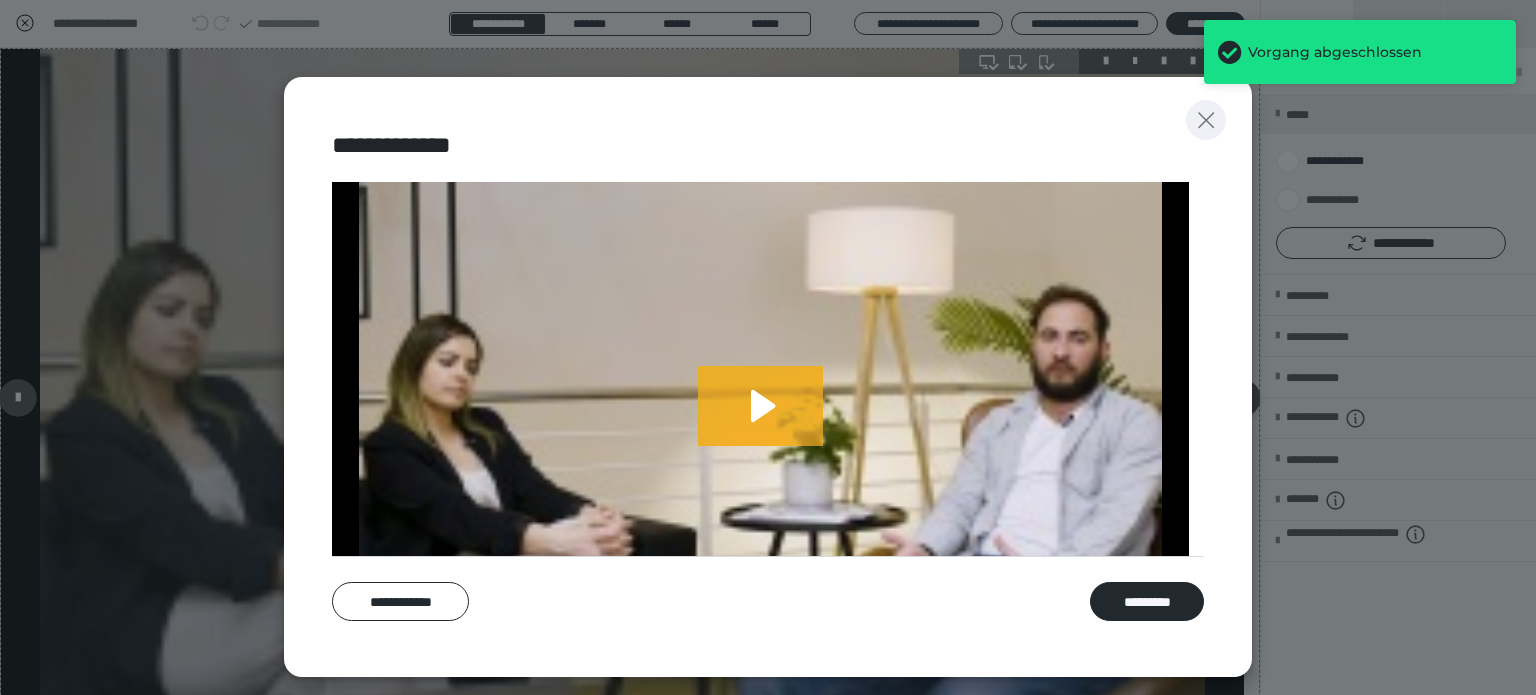 click 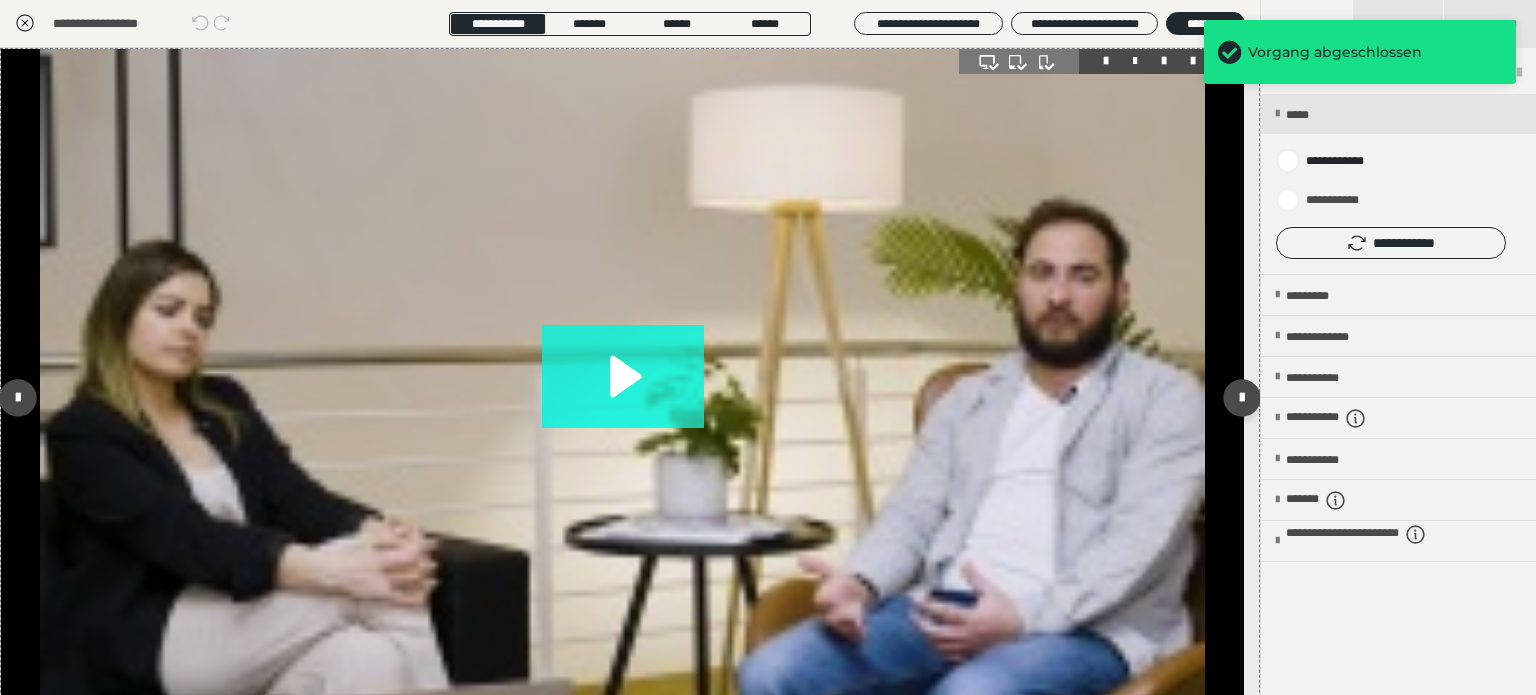 click 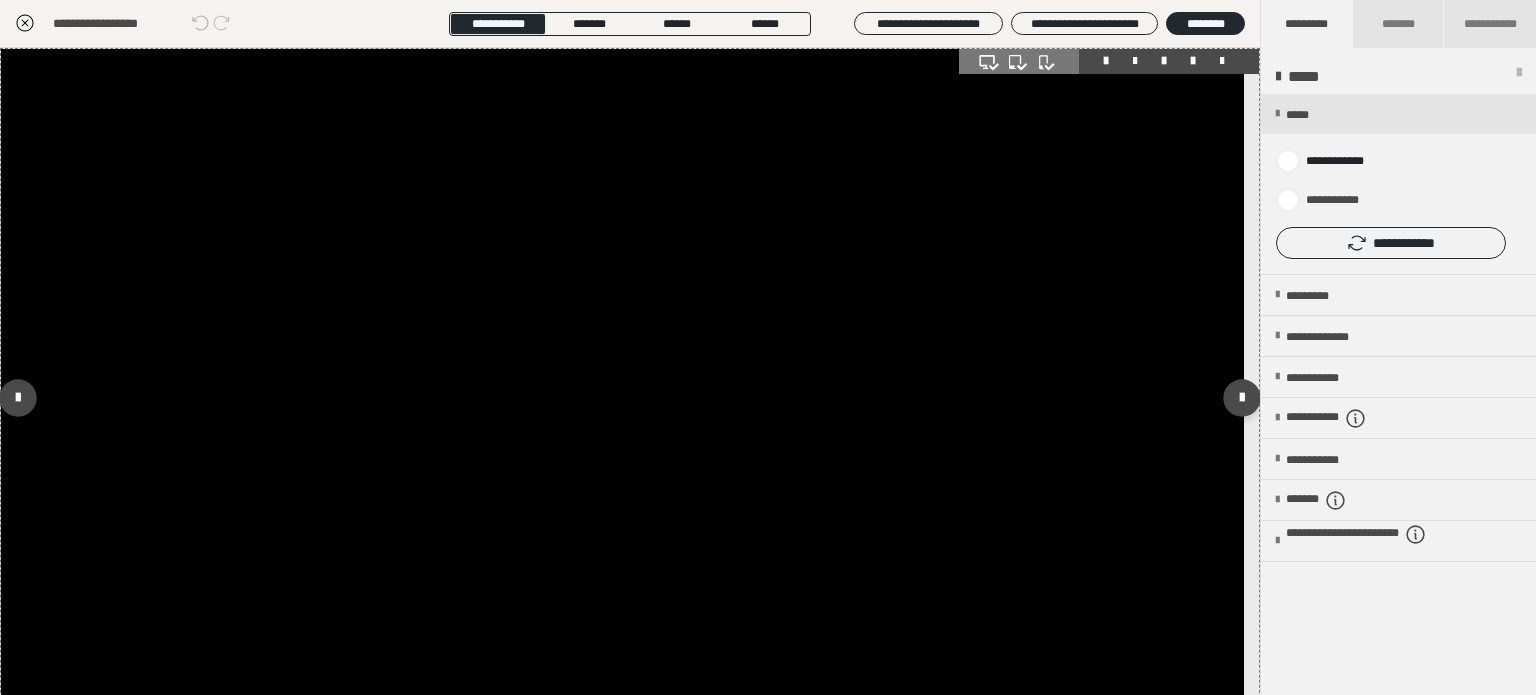 click at bounding box center [622, 398] 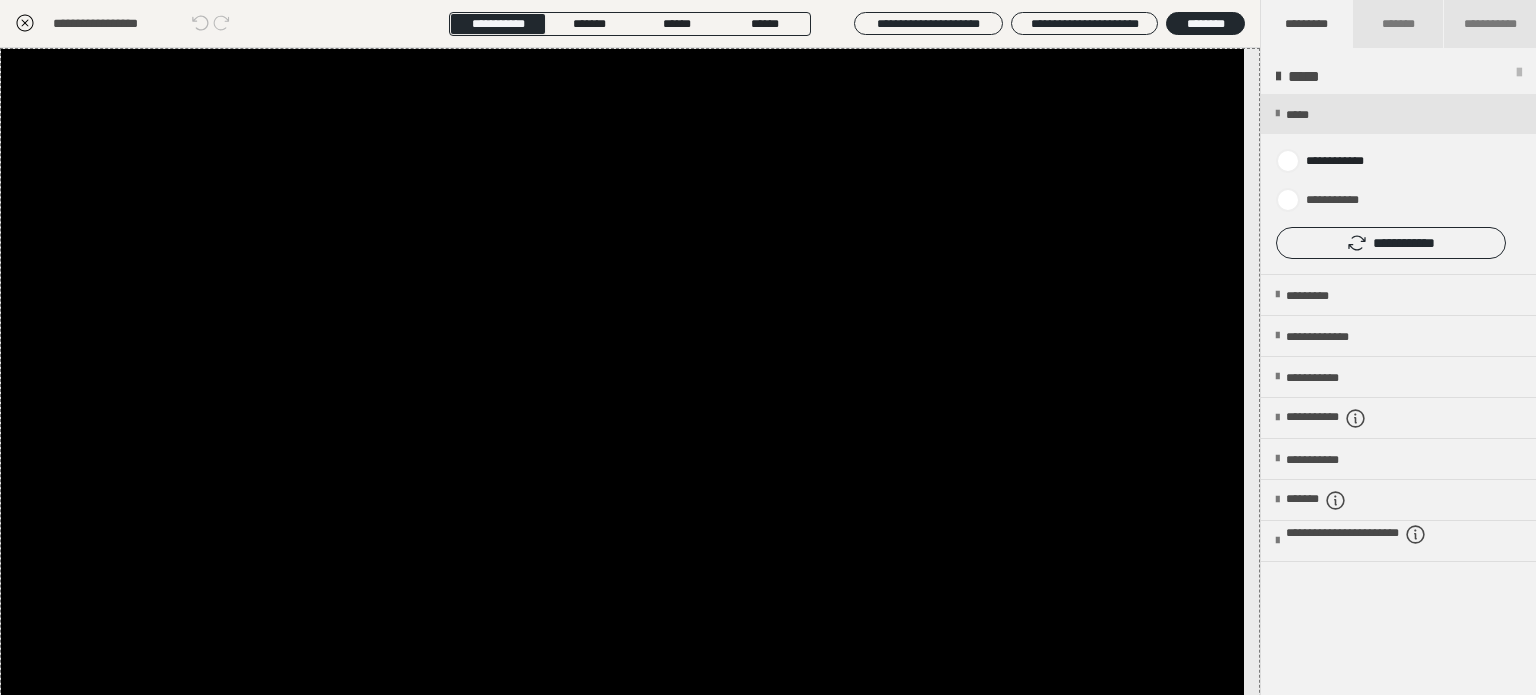click 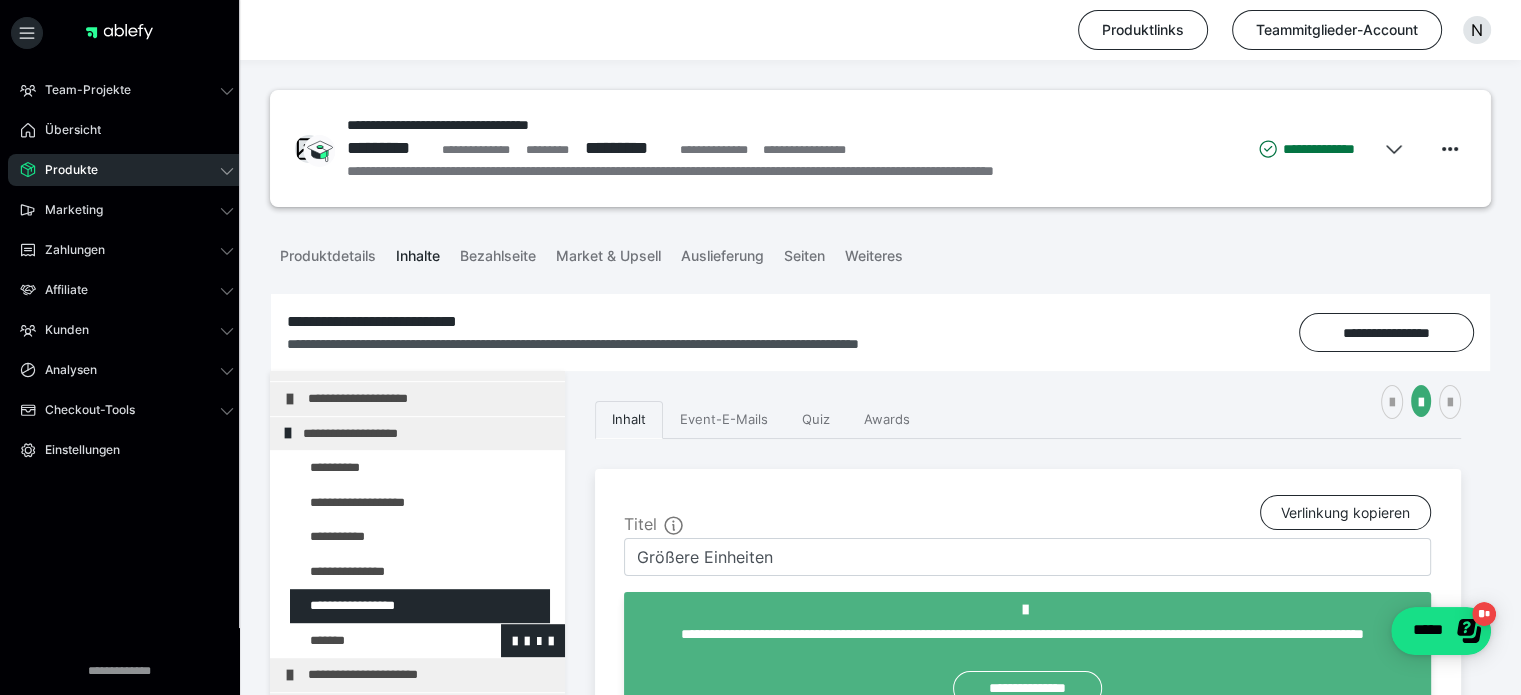 click at bounding box center (375, 641) 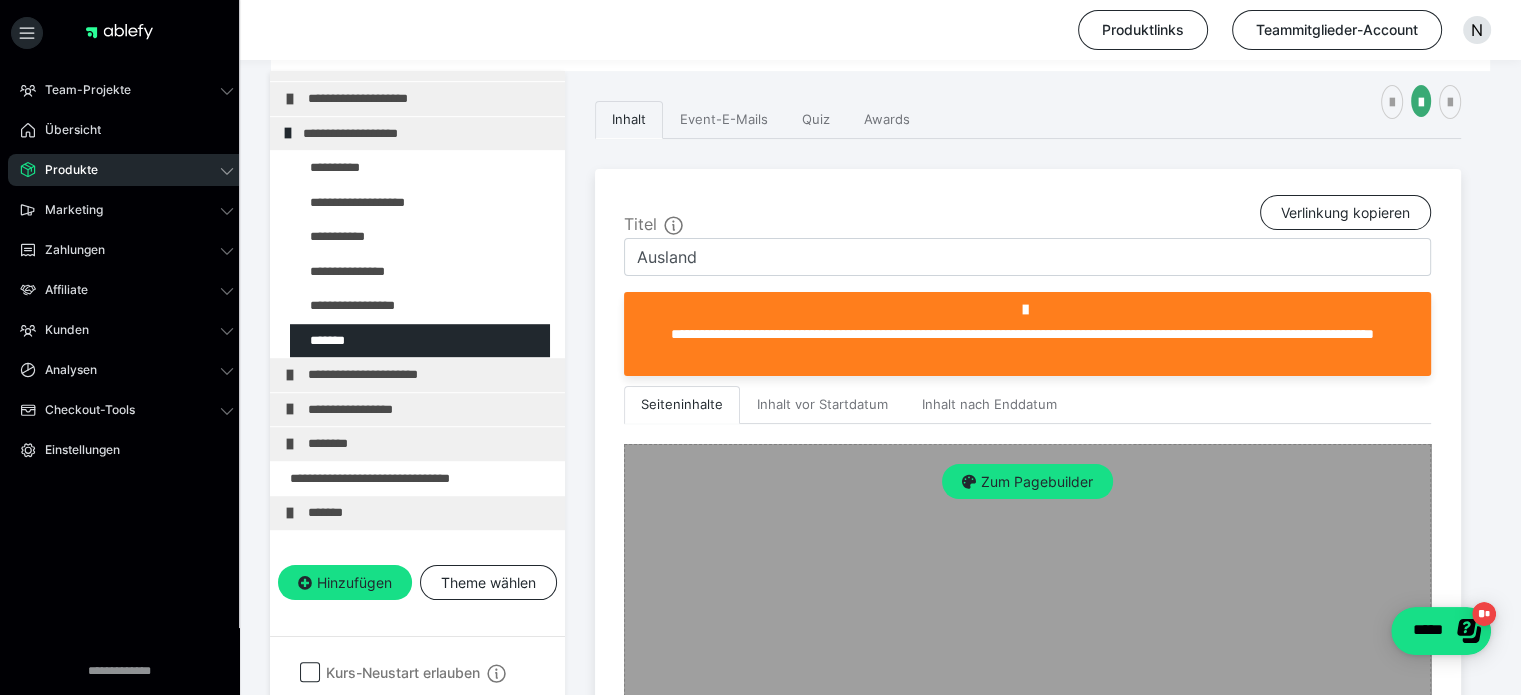 scroll, scrollTop: 500, scrollLeft: 0, axis: vertical 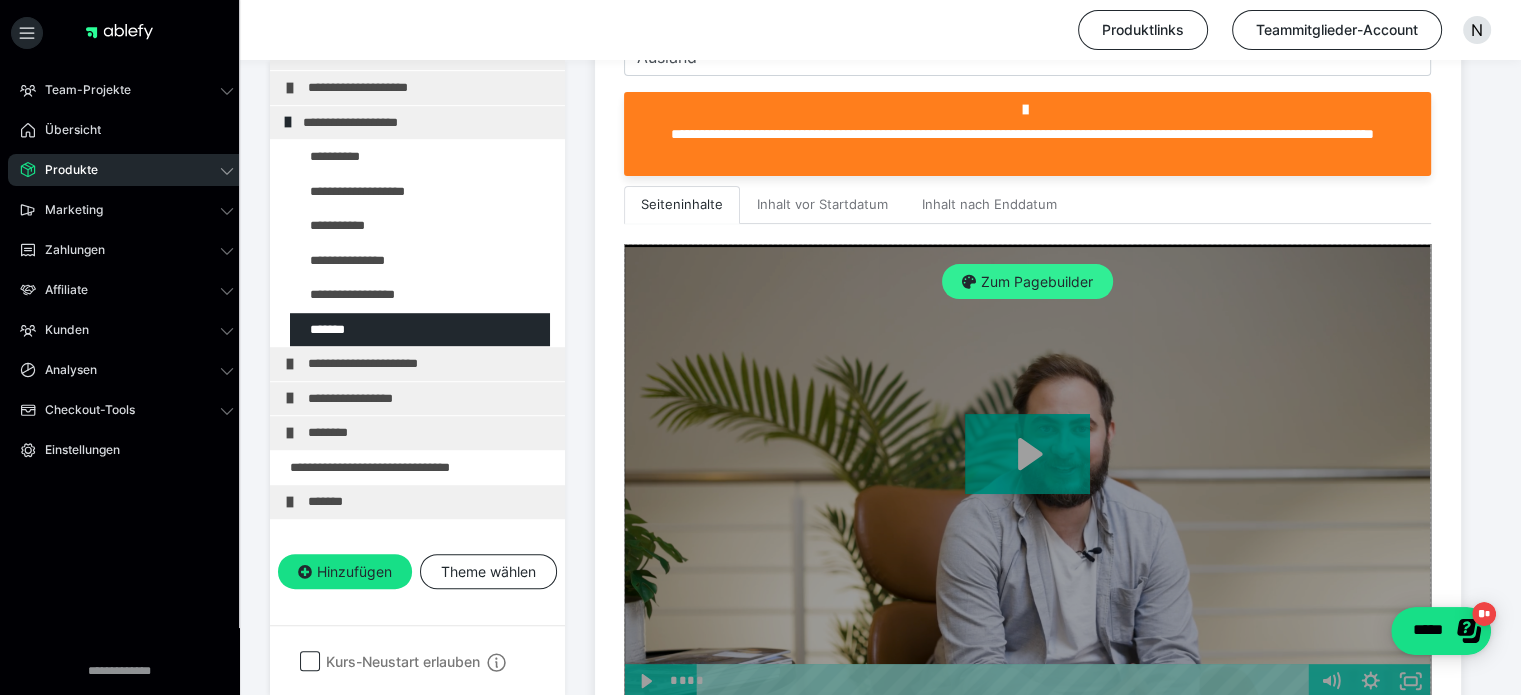 click on "Zum Pagebuilder" at bounding box center (1027, 282) 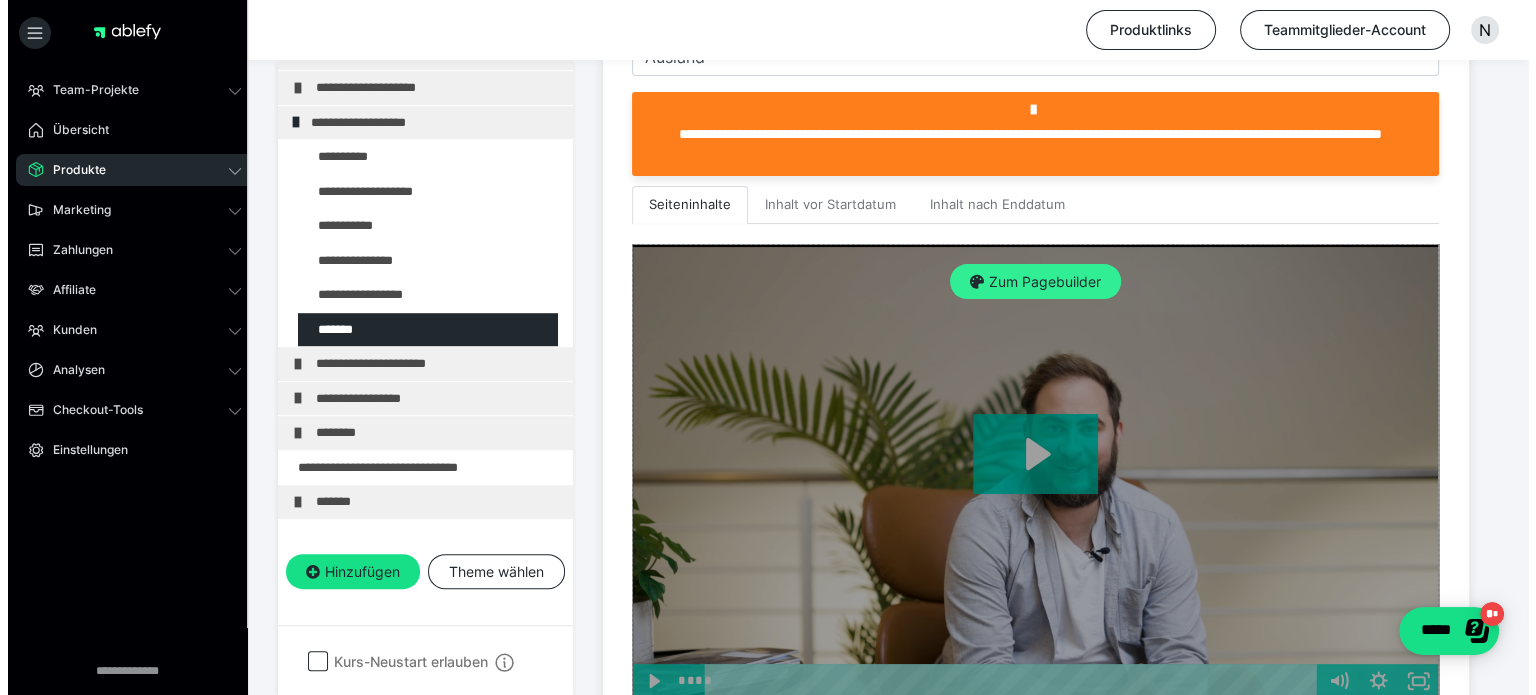scroll, scrollTop: 311, scrollLeft: 0, axis: vertical 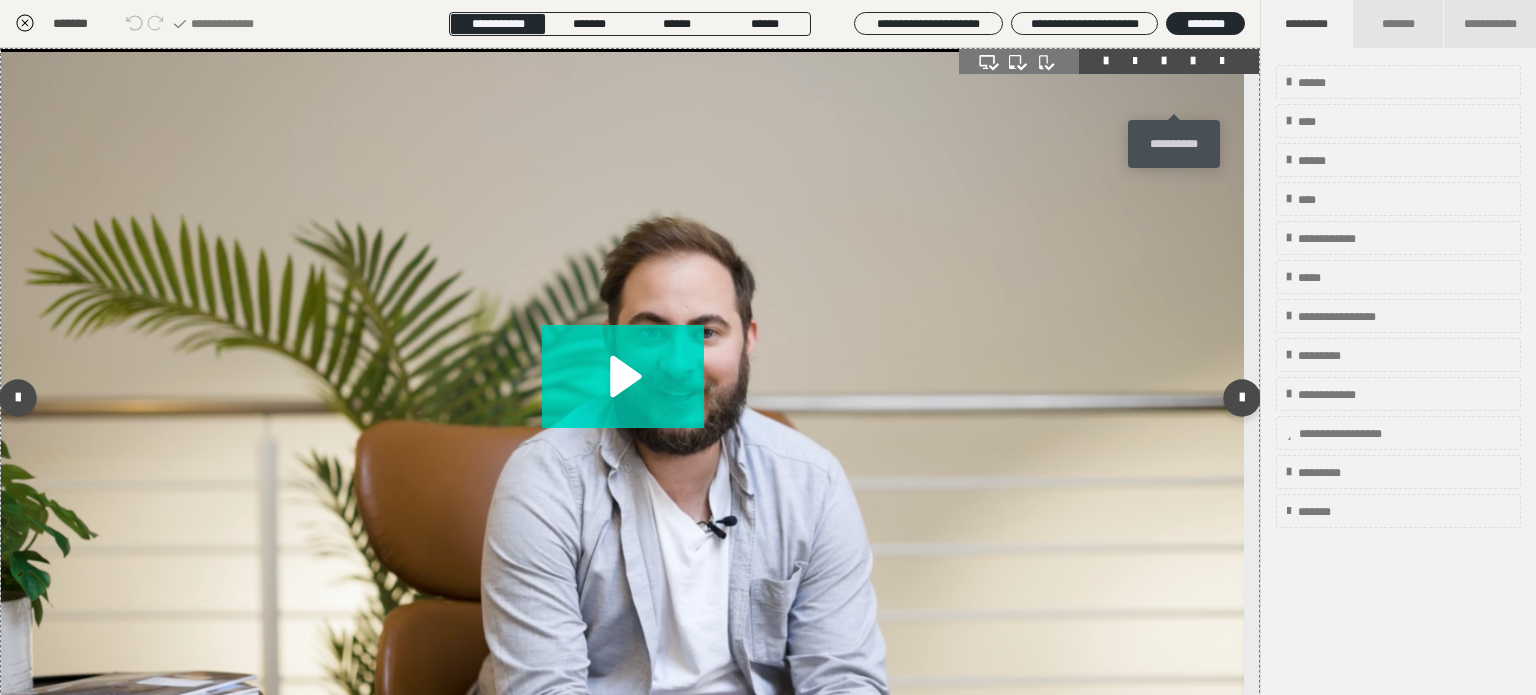 click at bounding box center [1193, 61] 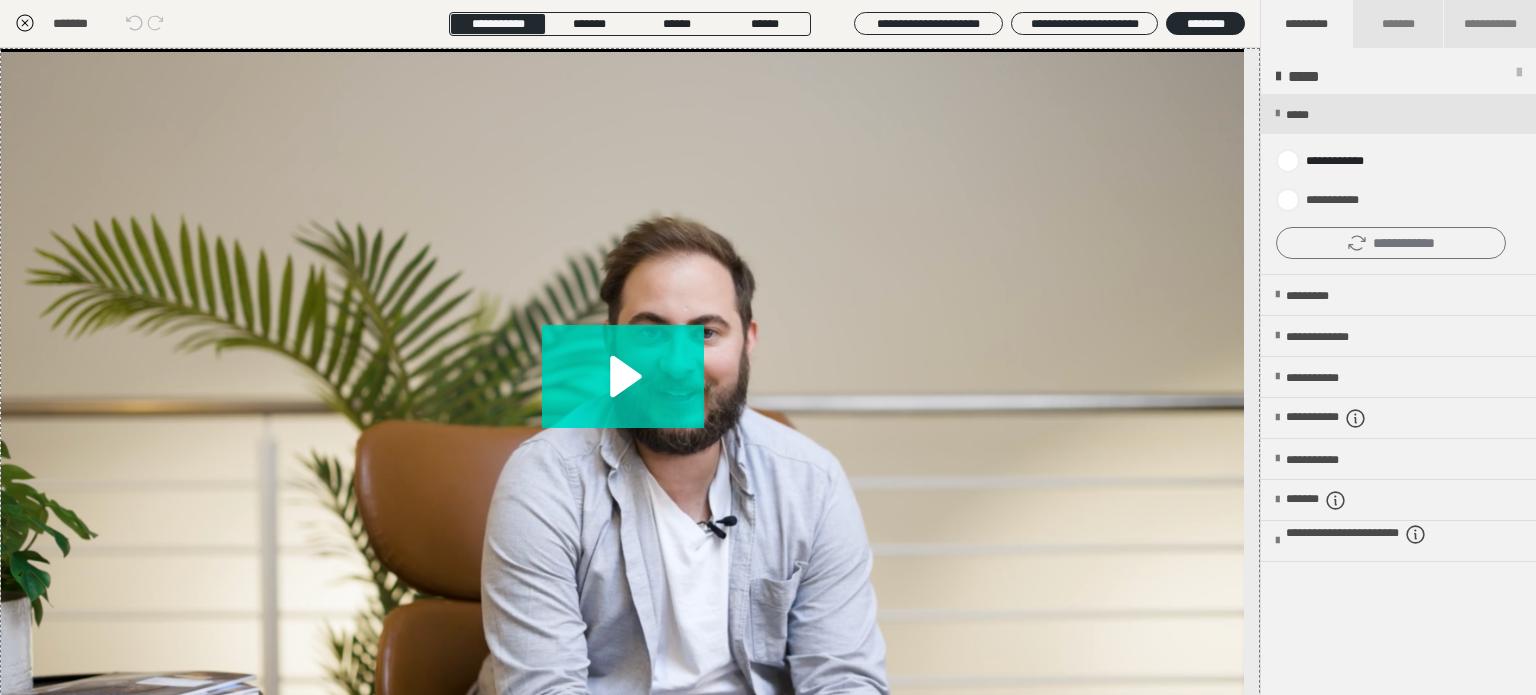 click on "**********" at bounding box center (1391, 243) 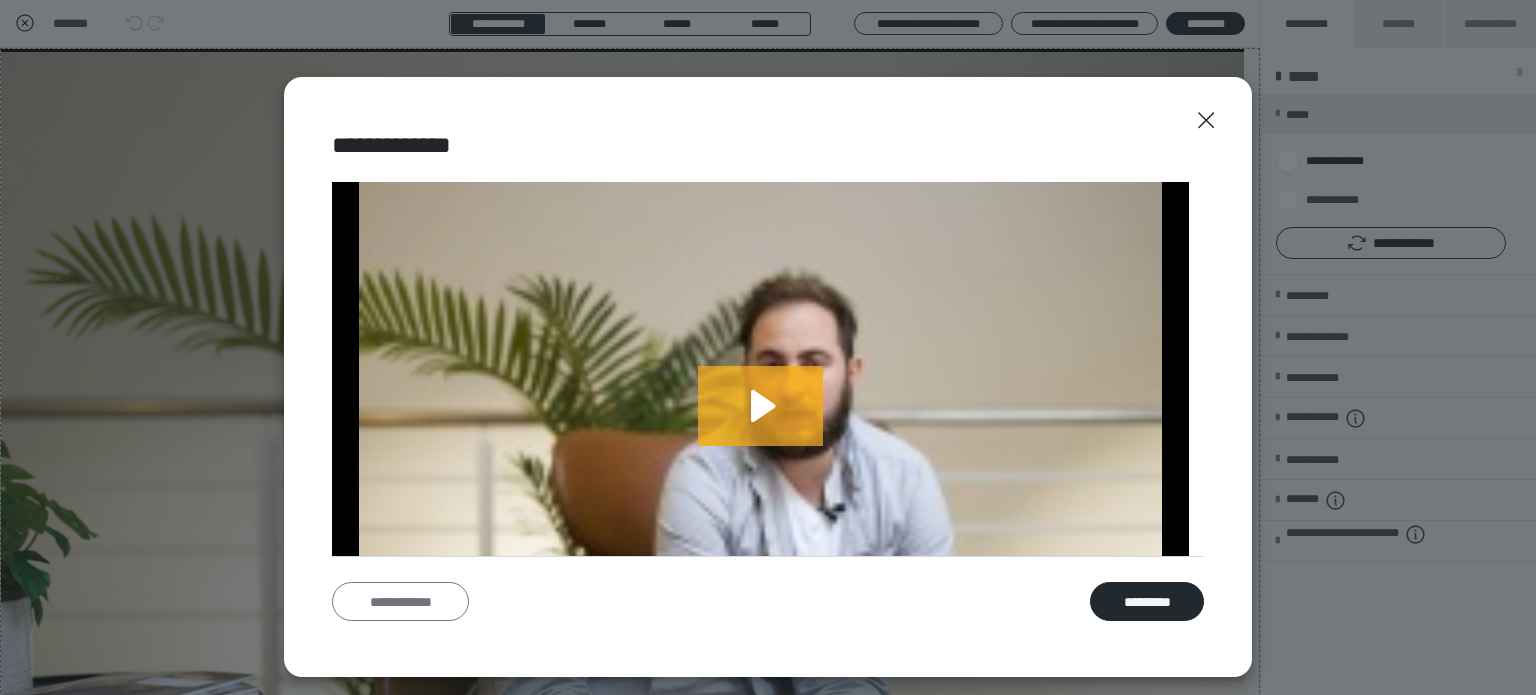 click on "**********" at bounding box center (400, 602) 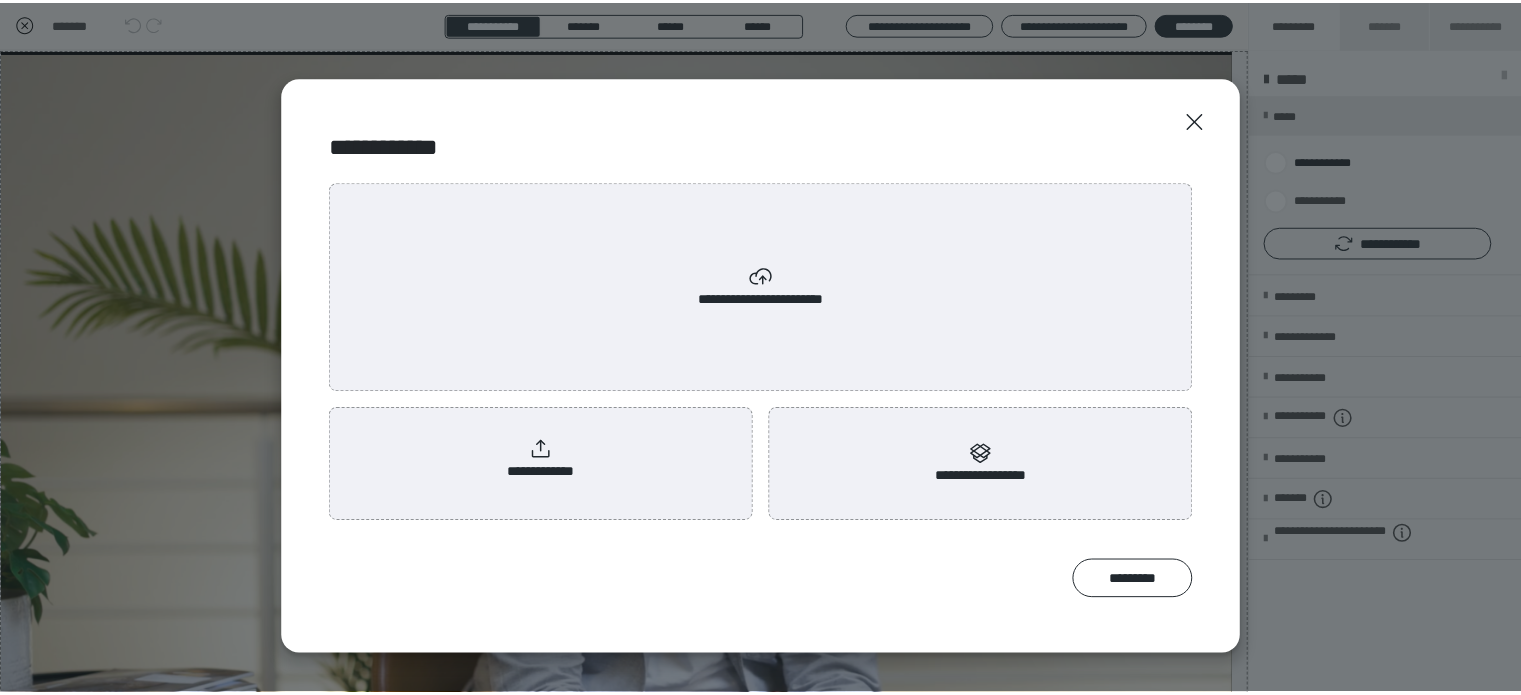 scroll, scrollTop: 0, scrollLeft: 0, axis: both 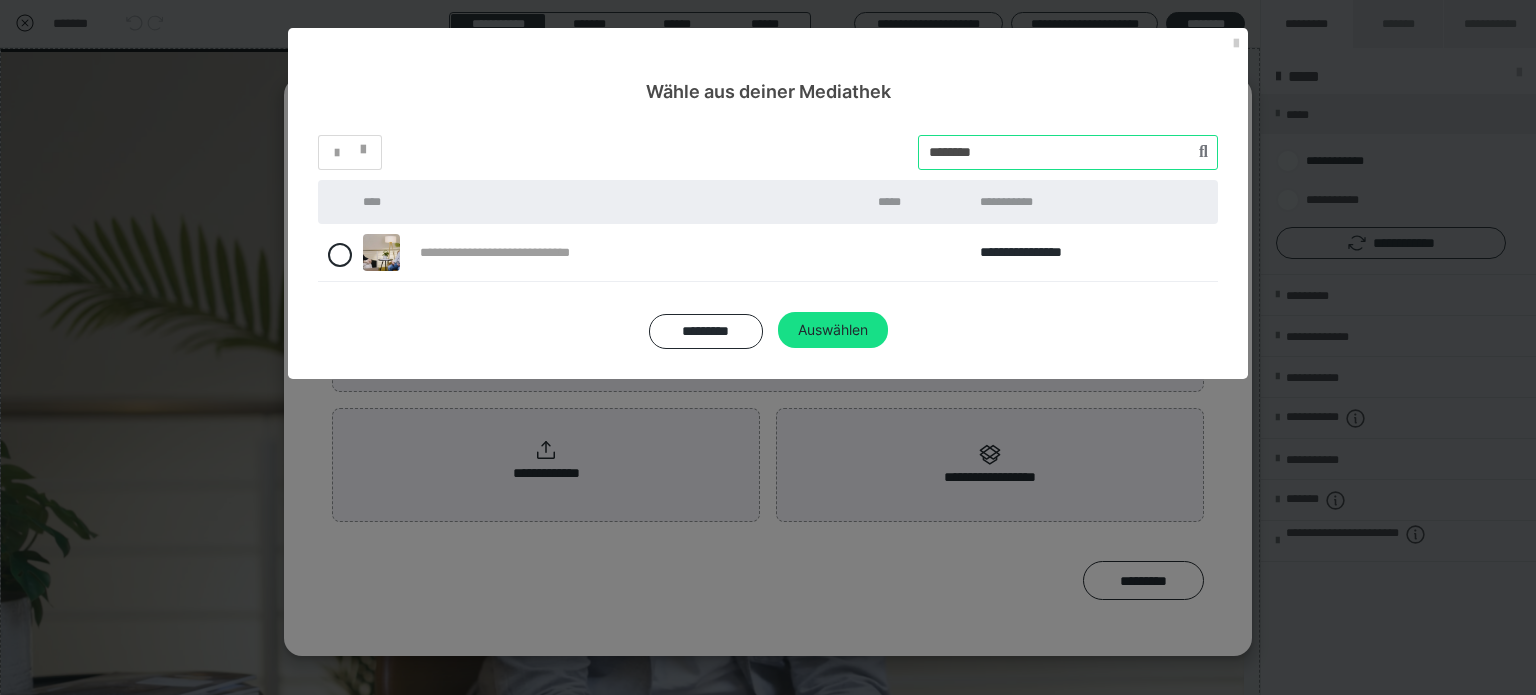 drag, startPoint x: 908, startPoint y: 151, endPoint x: 838, endPoint y: 141, distance: 70.71068 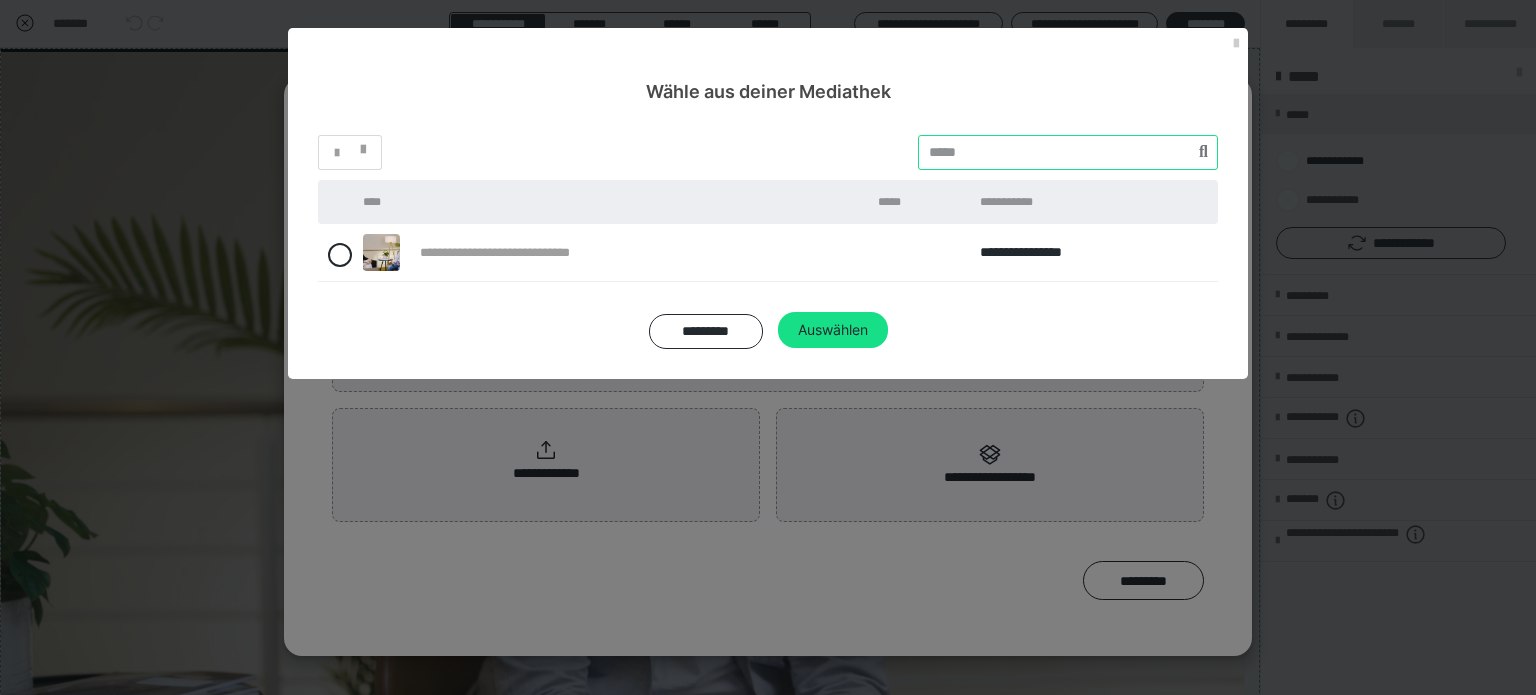 paste on "********" 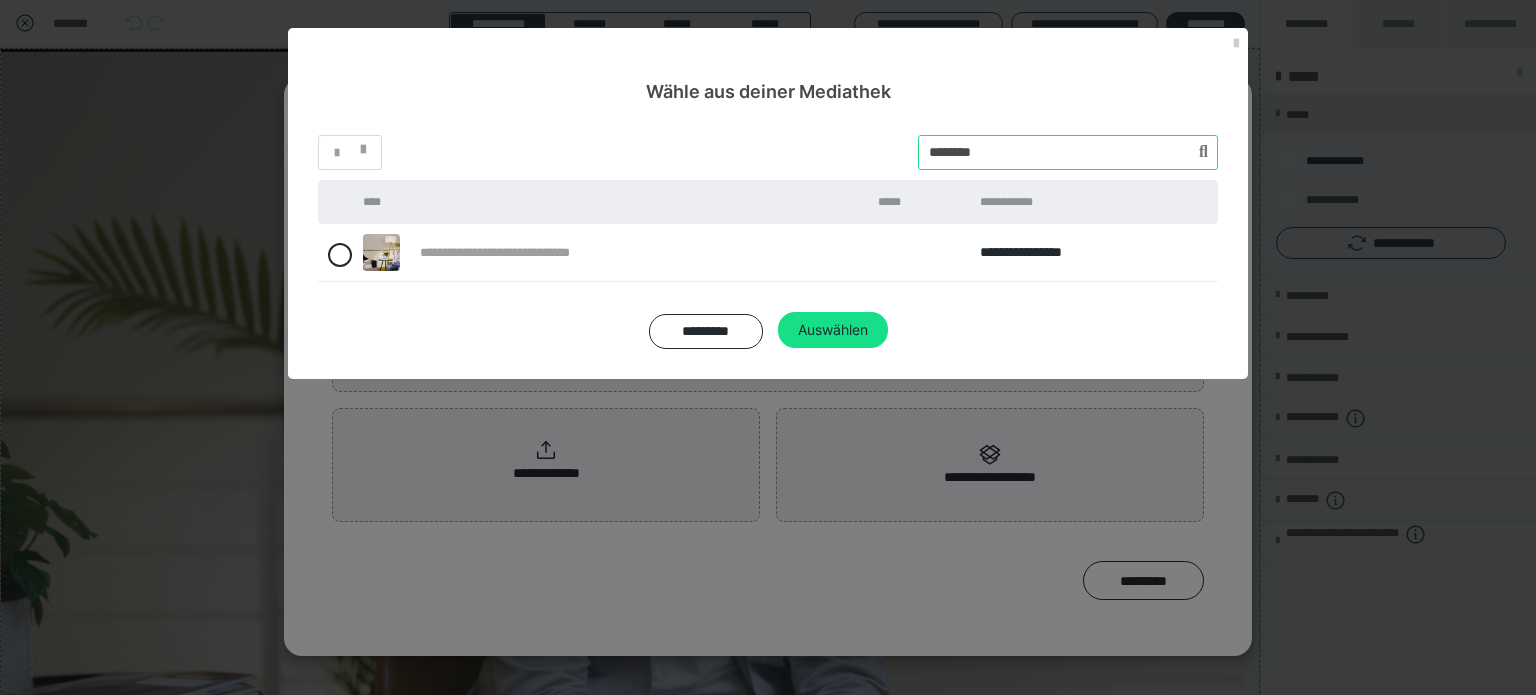type on "********" 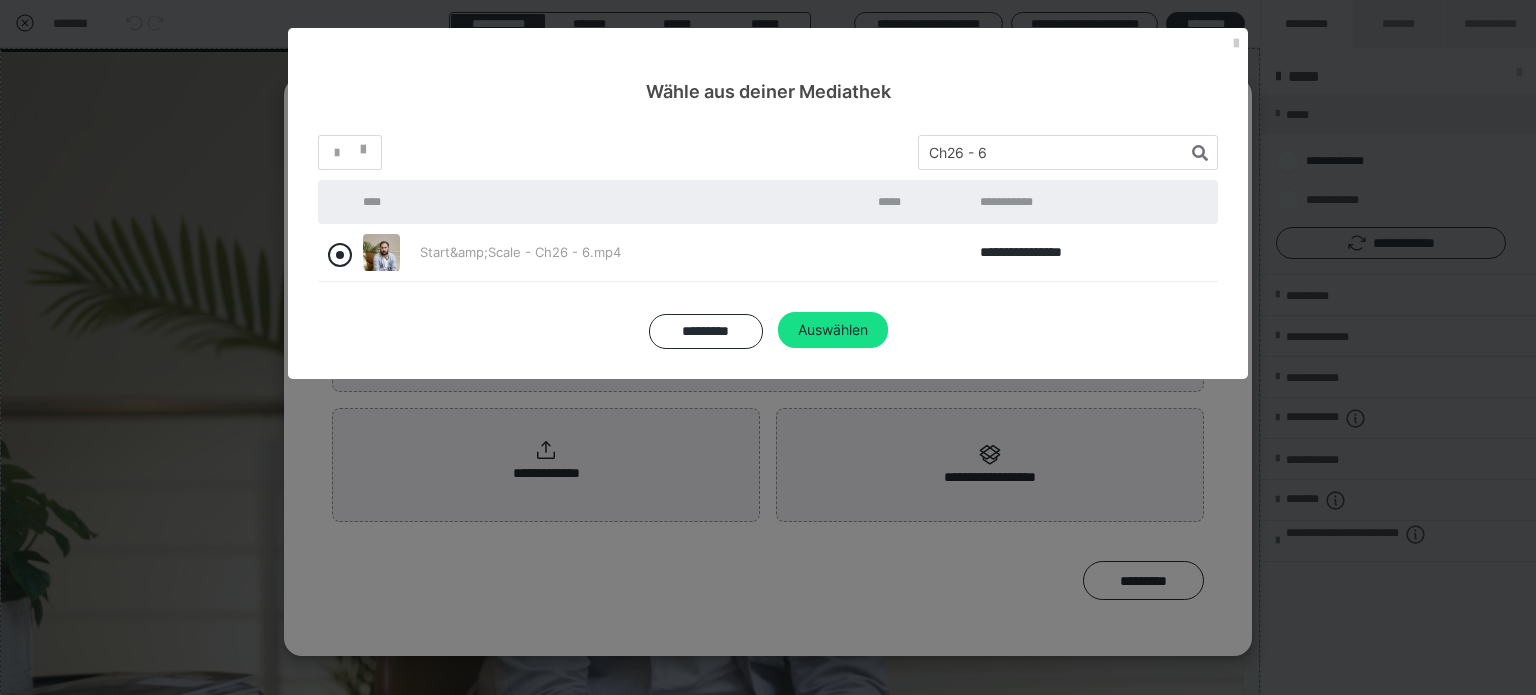click at bounding box center (340, 255) 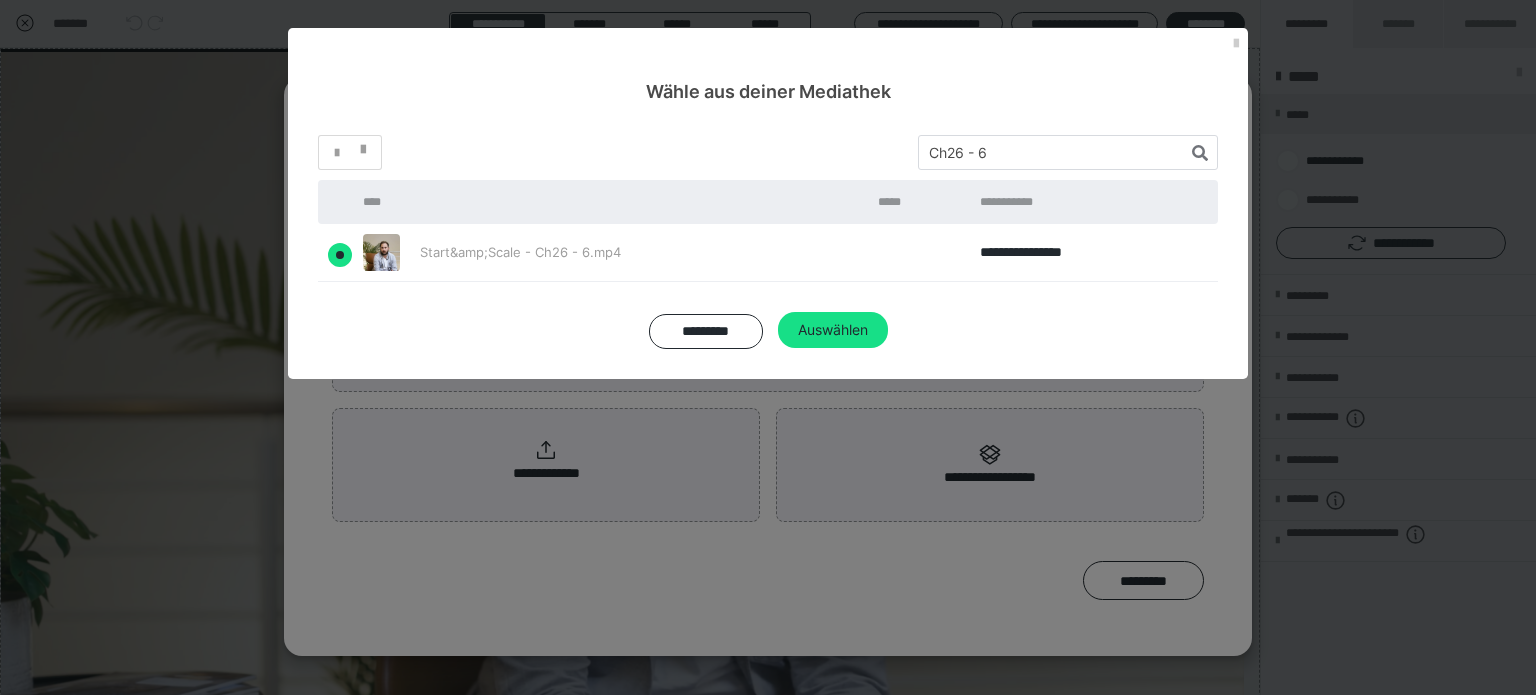 radio on "true" 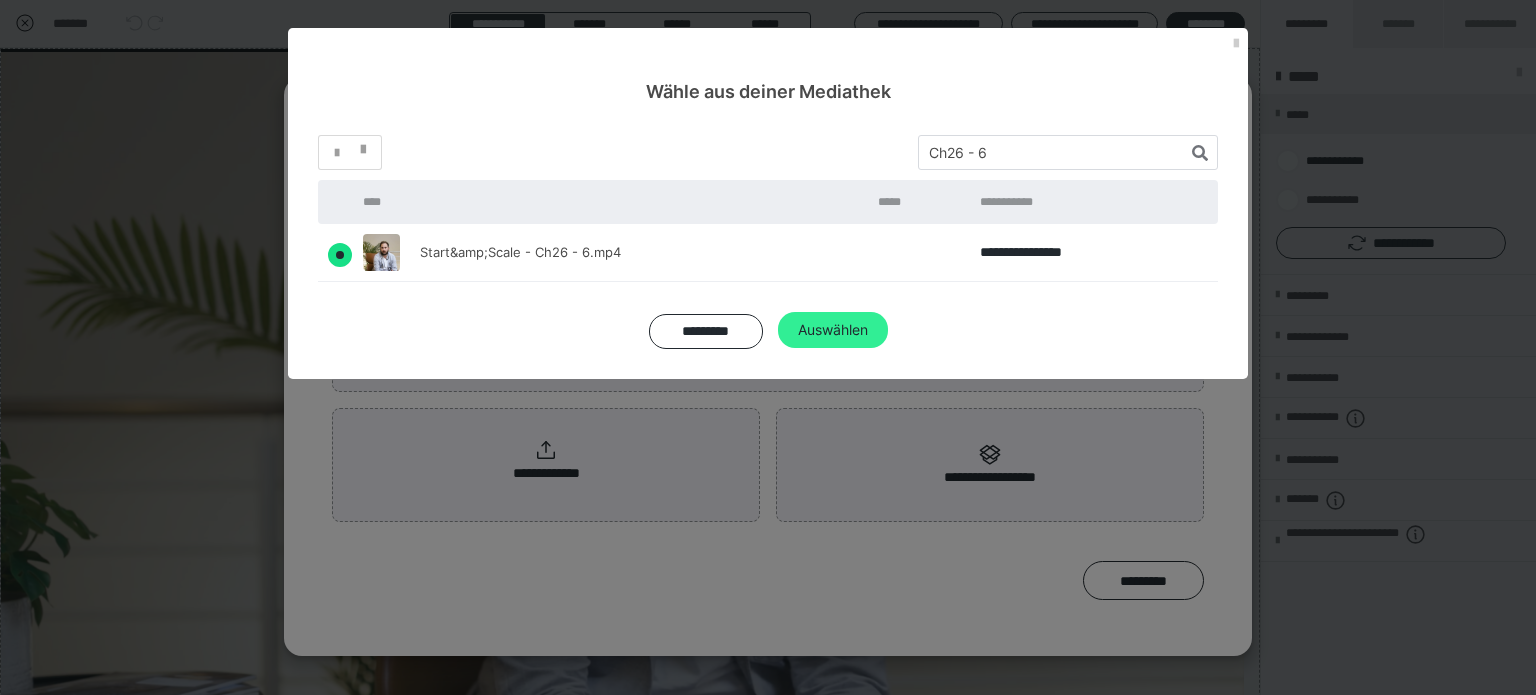 click on "Auswählen" at bounding box center [833, 330] 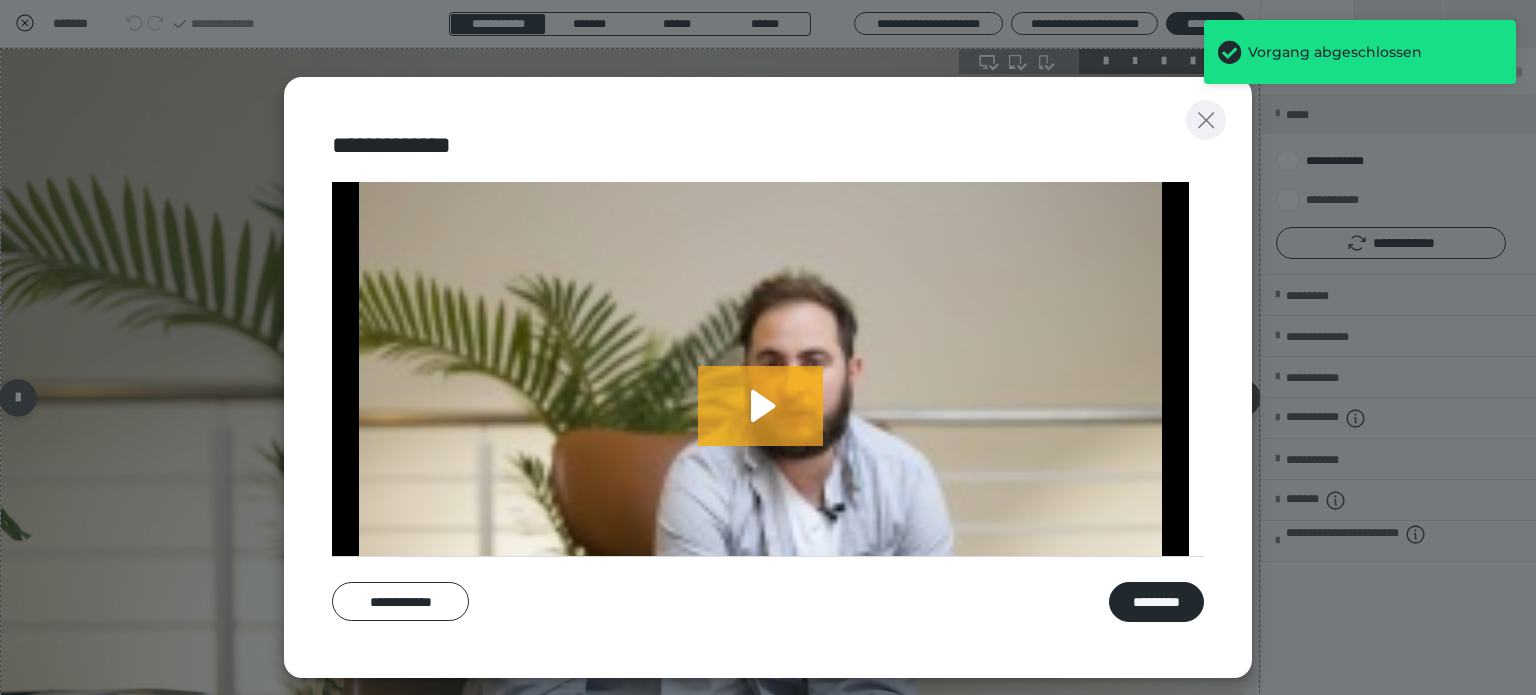 click 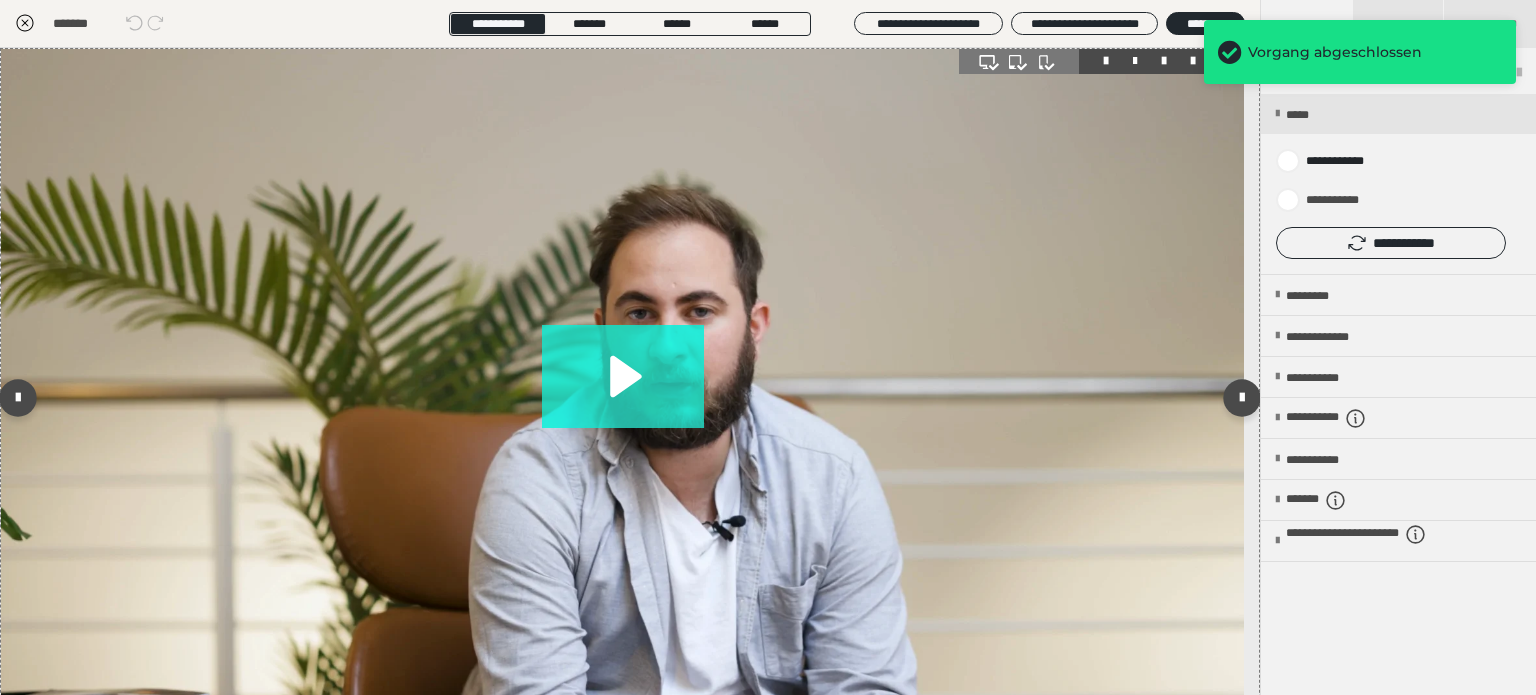 click 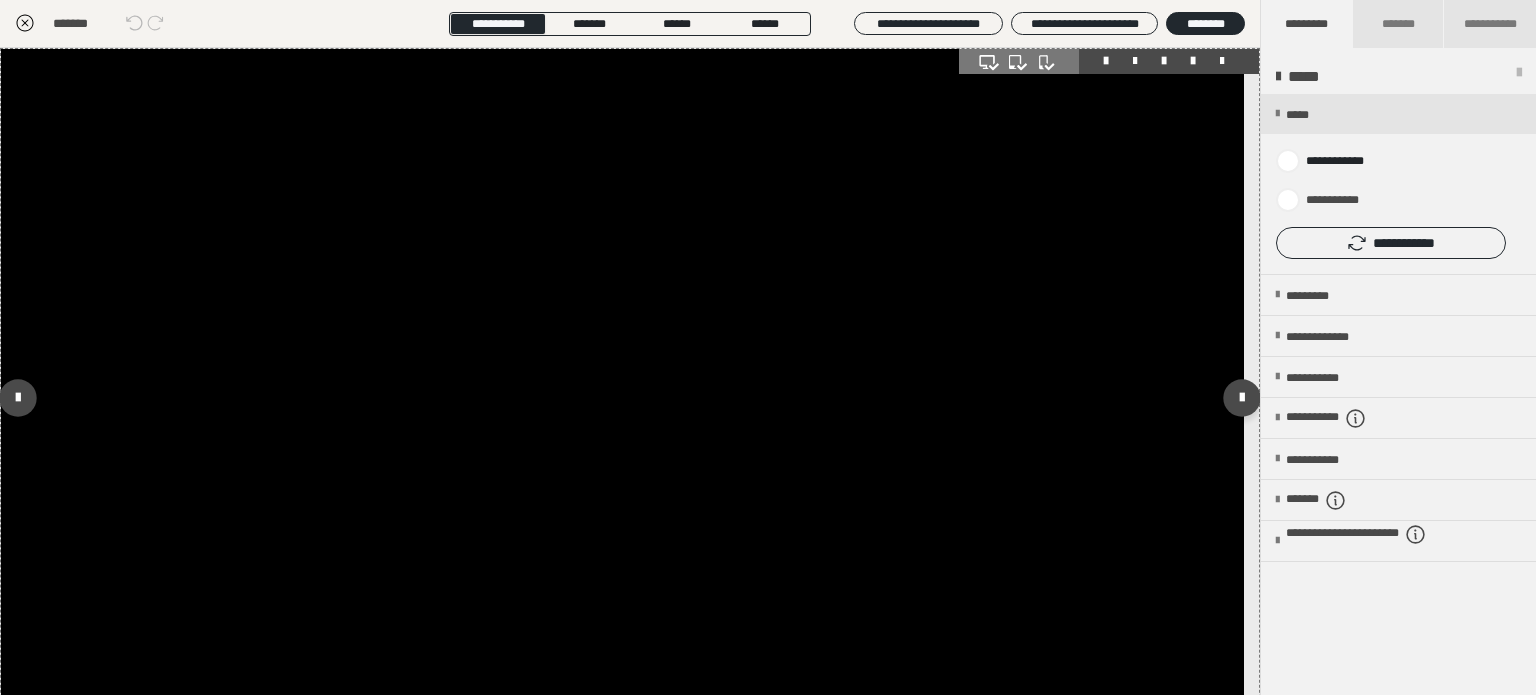 click at bounding box center (622, 398) 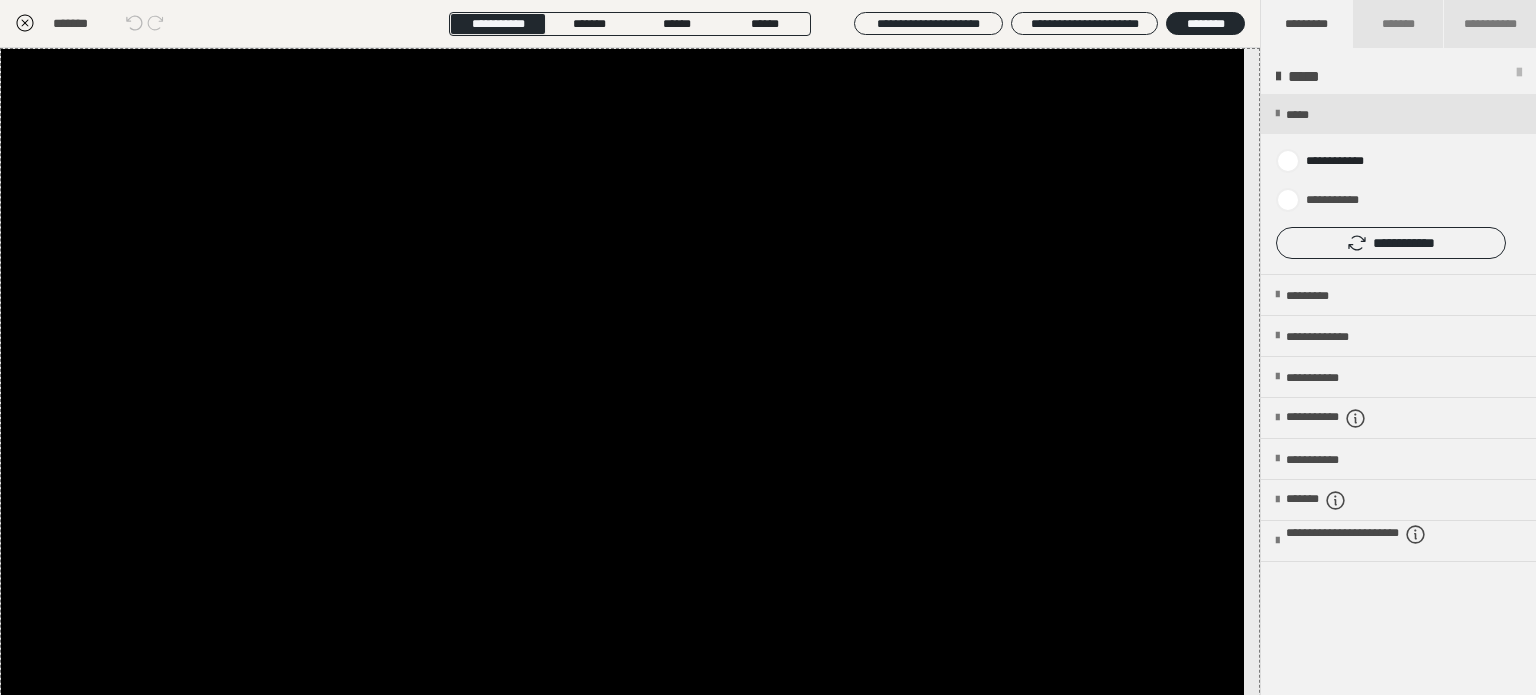 click 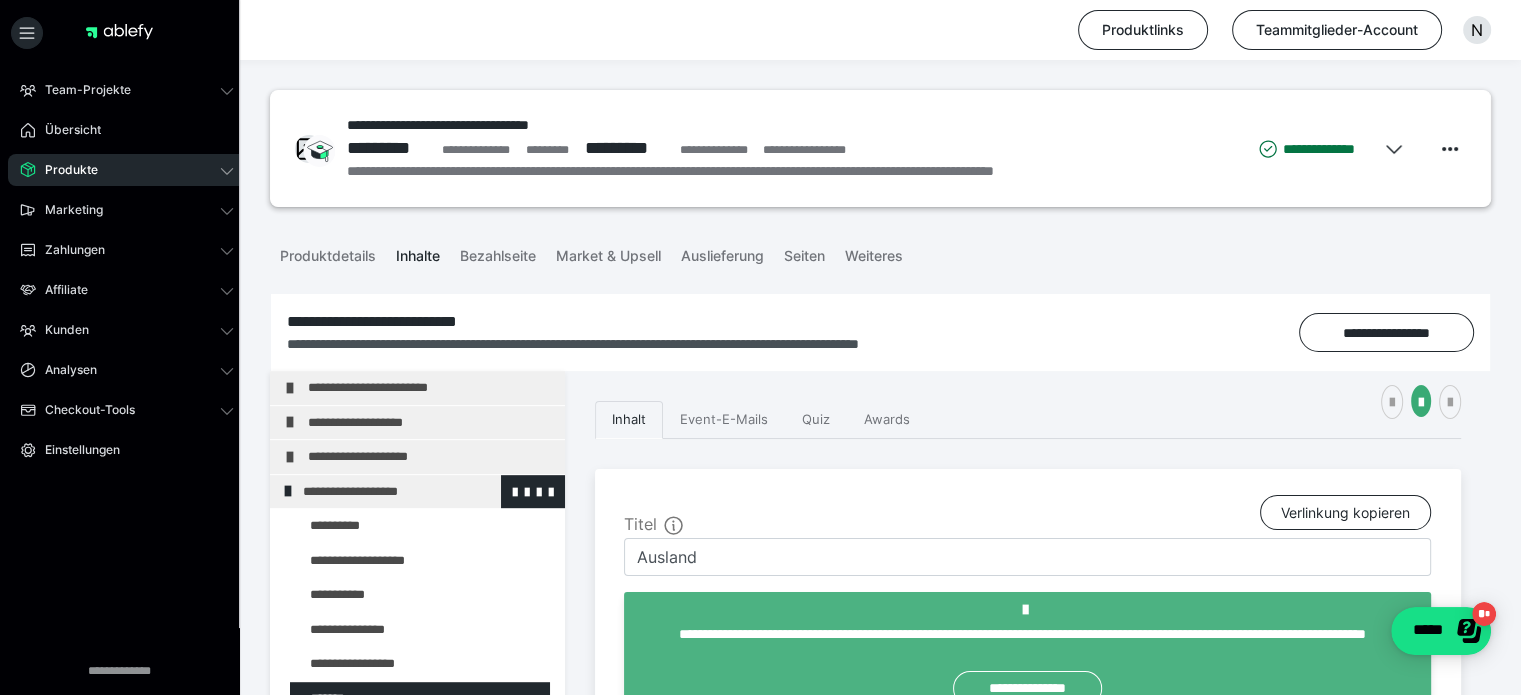 scroll, scrollTop: 1243, scrollLeft: 0, axis: vertical 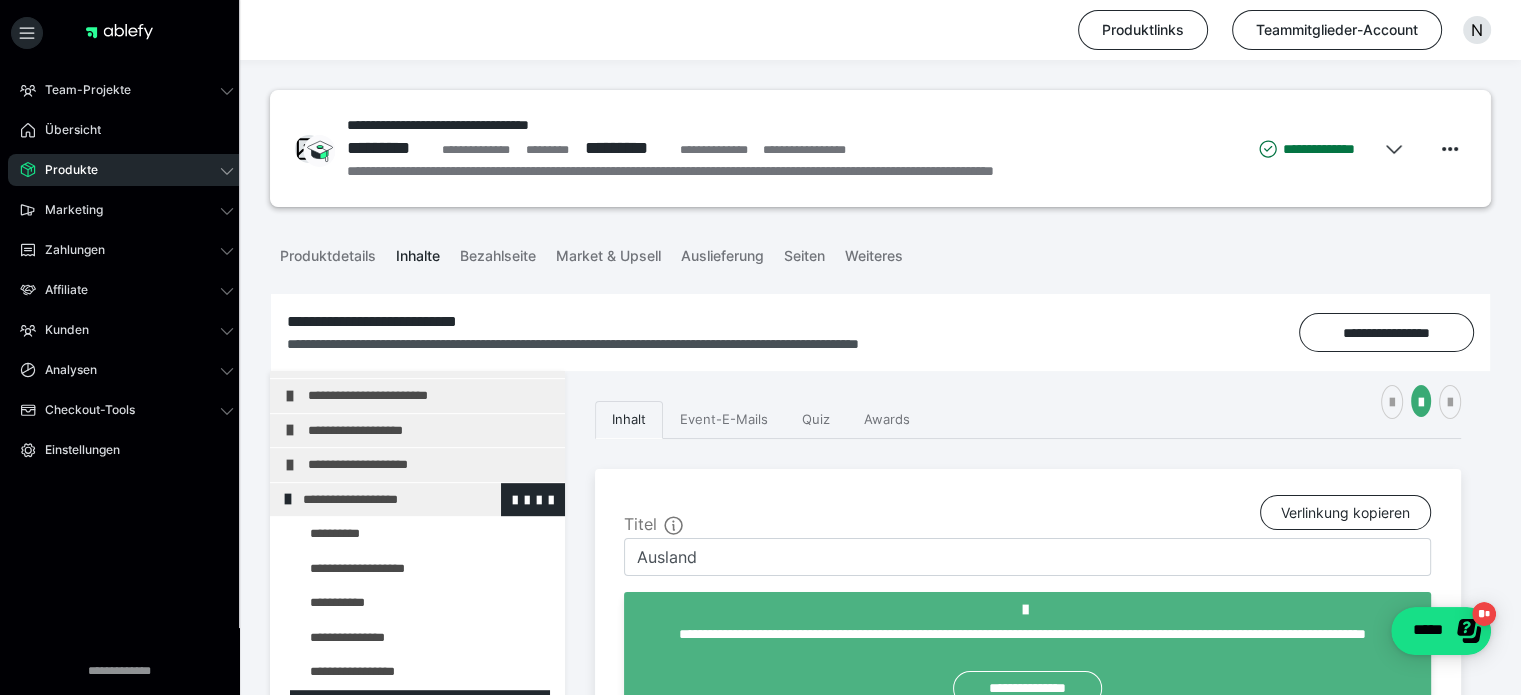 click on "**********" at bounding box center [418, 500] 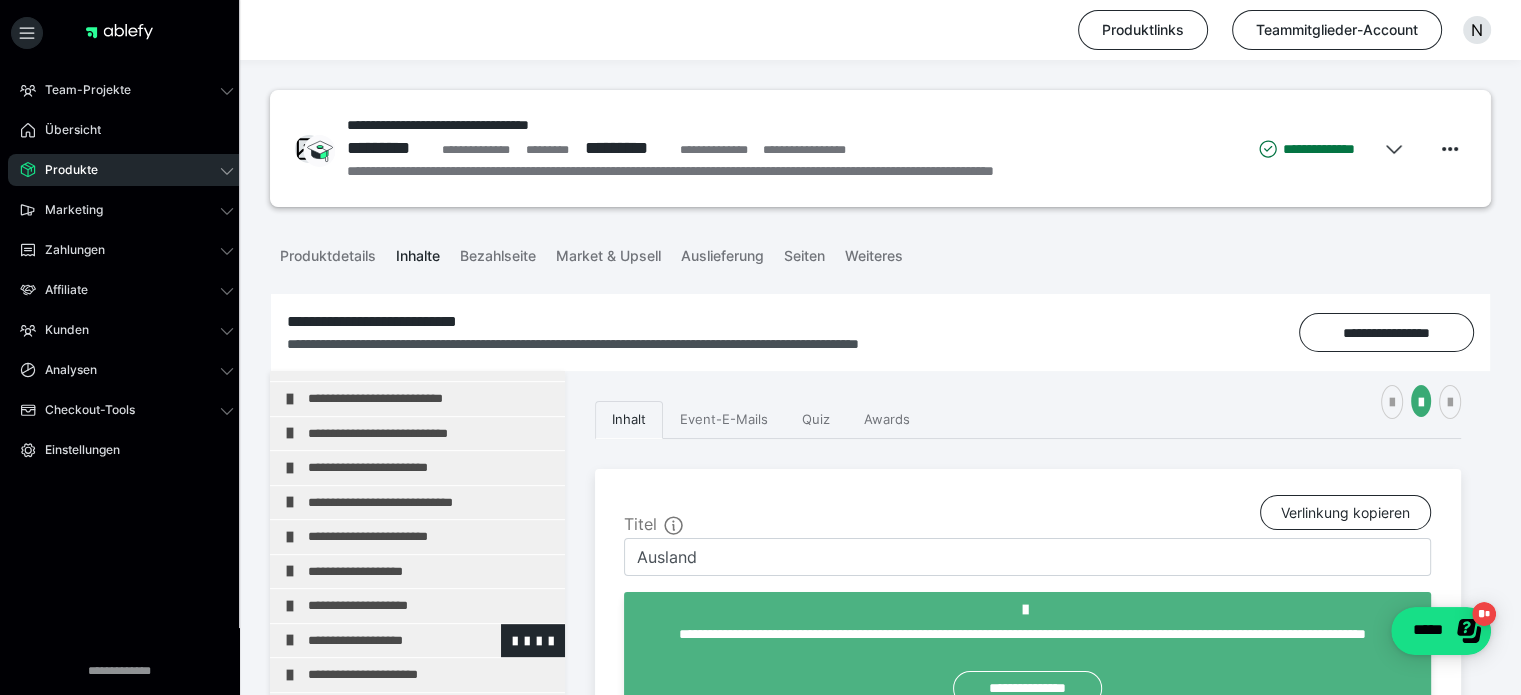 scroll, scrollTop: 300, scrollLeft: 0, axis: vertical 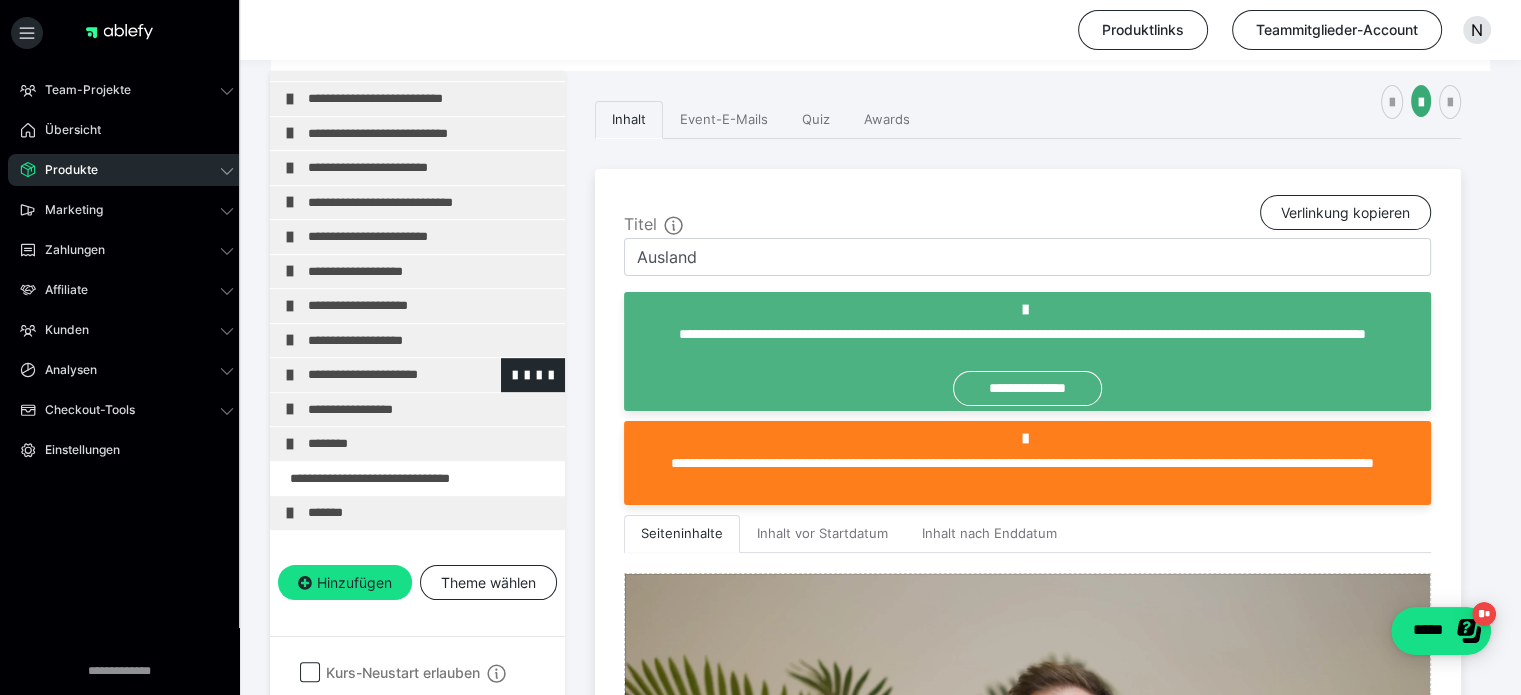 click on "**********" at bounding box center (423, 375) 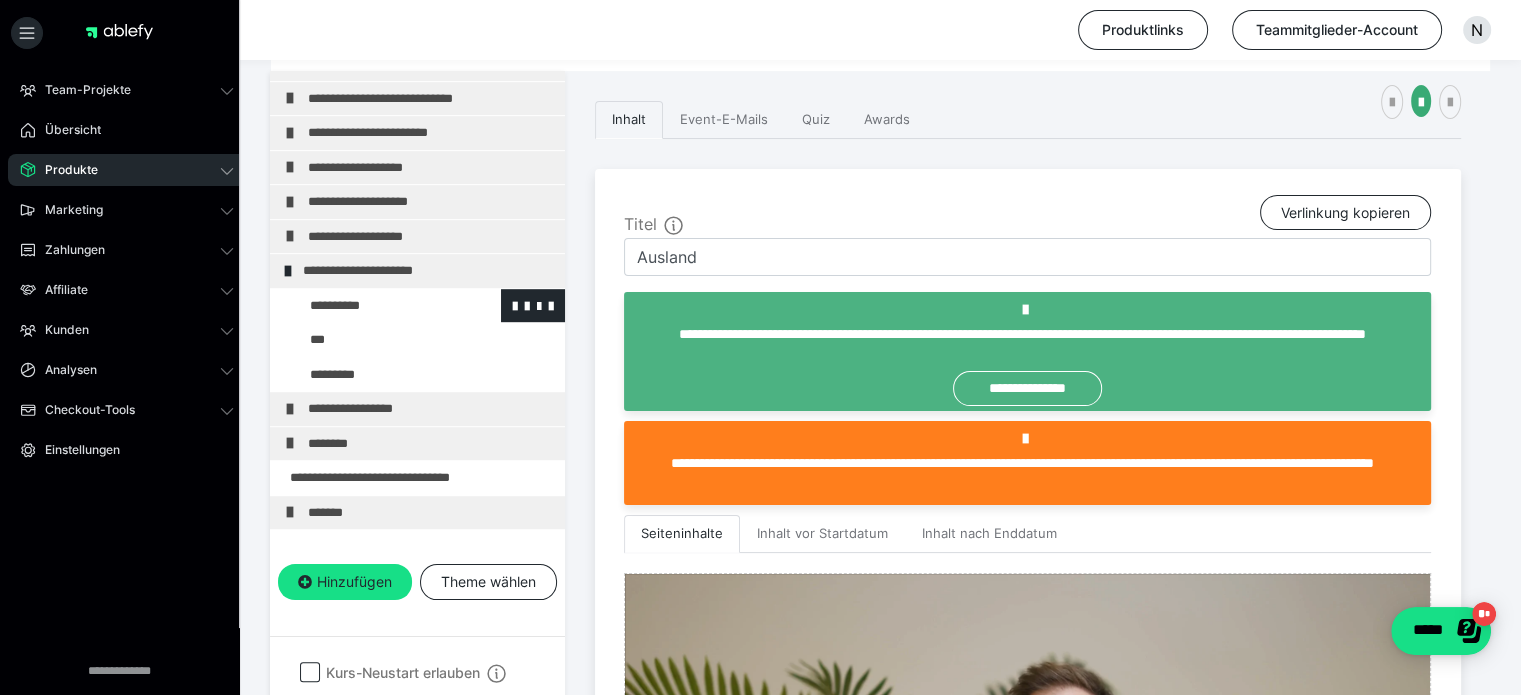 click at bounding box center (375, 306) 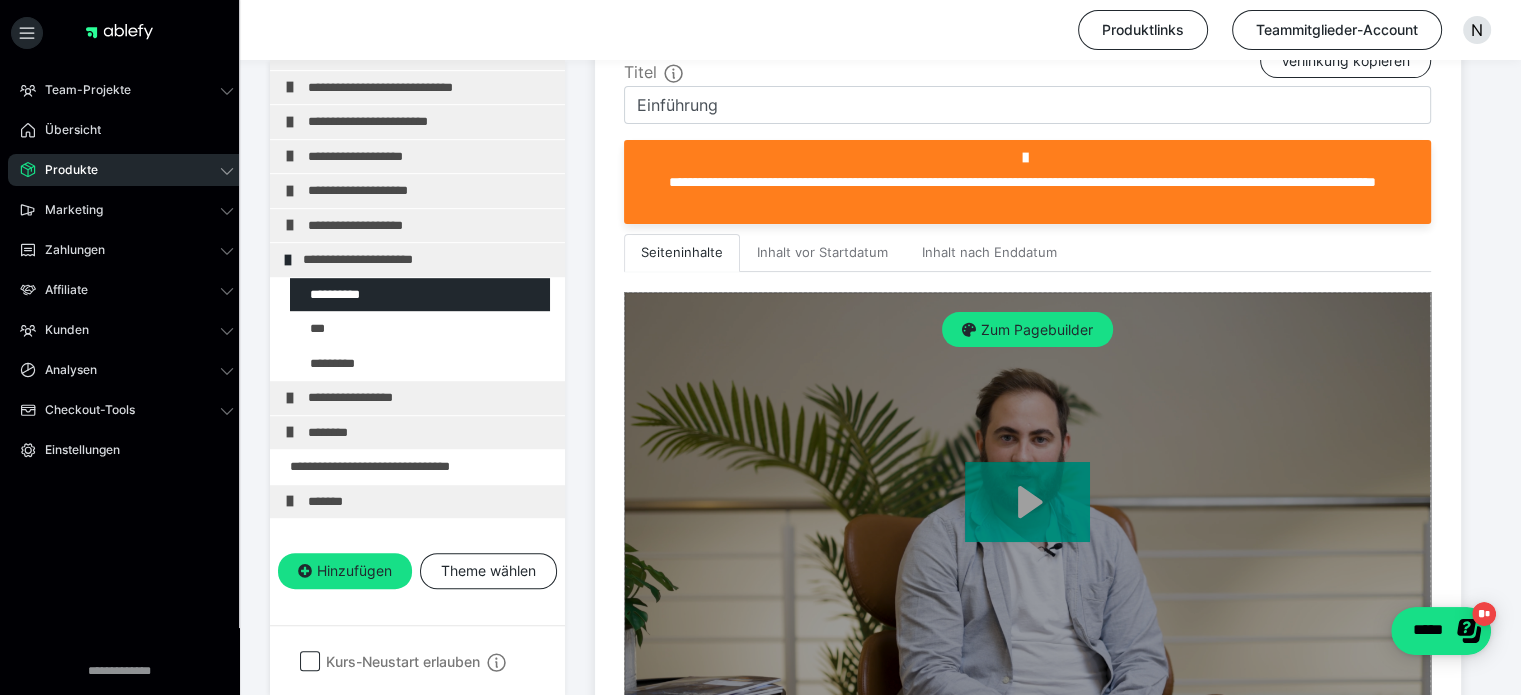 scroll, scrollTop: 552, scrollLeft: 0, axis: vertical 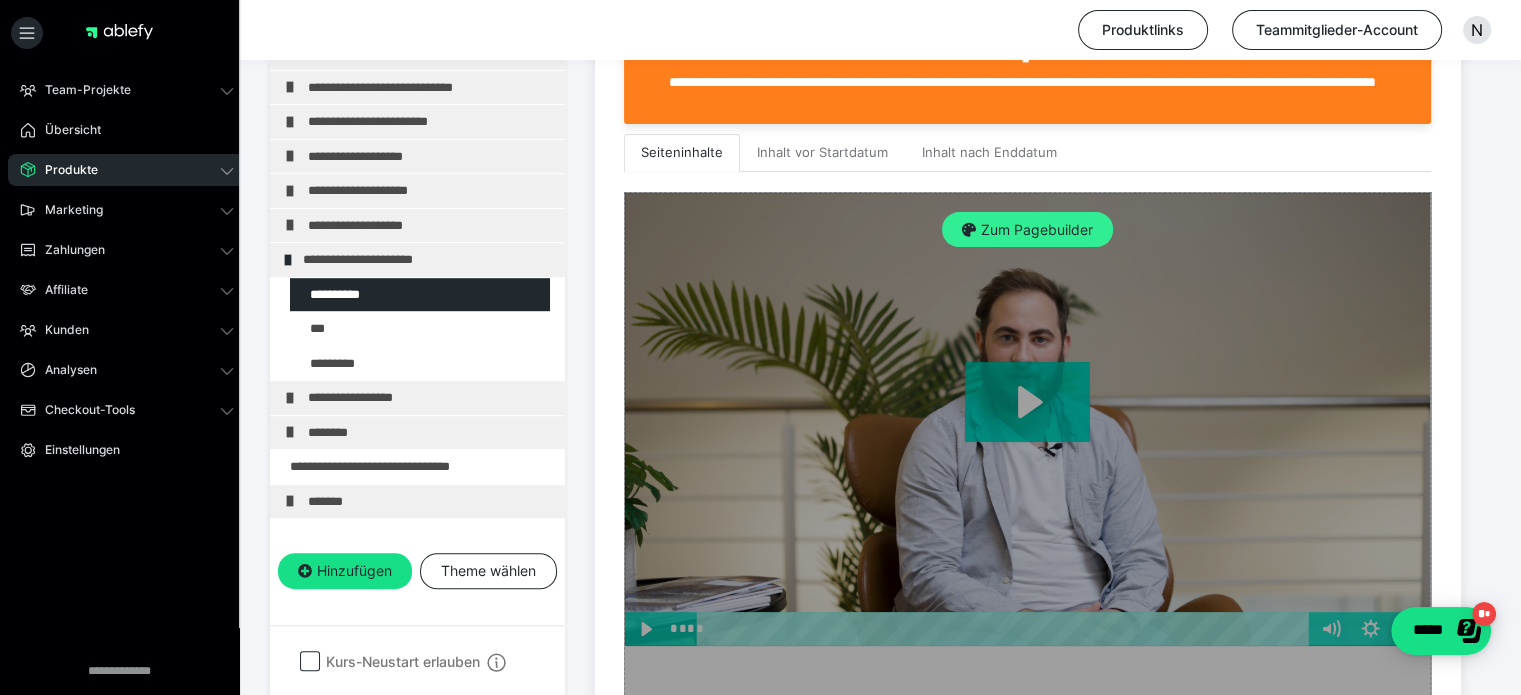 click on "Zum Pagebuilder" at bounding box center [1027, 230] 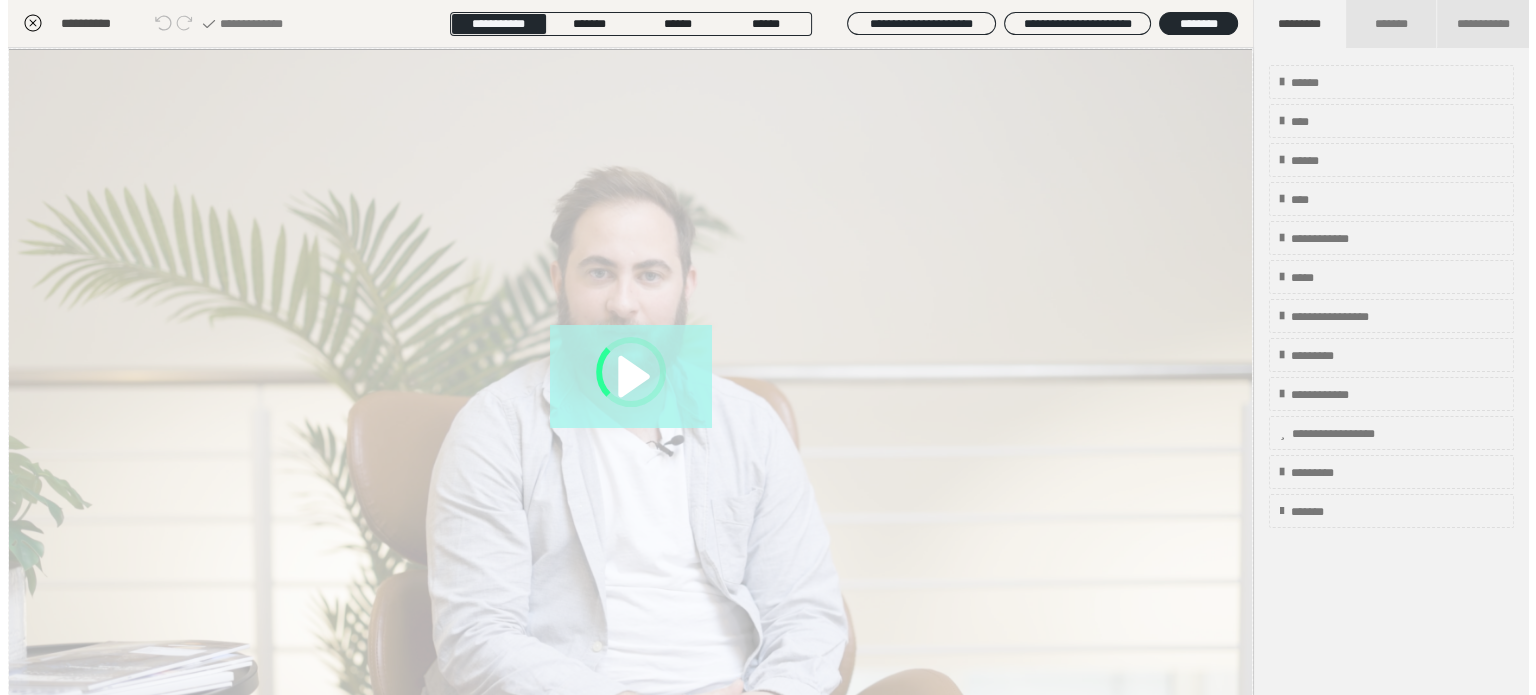 scroll, scrollTop: 311, scrollLeft: 0, axis: vertical 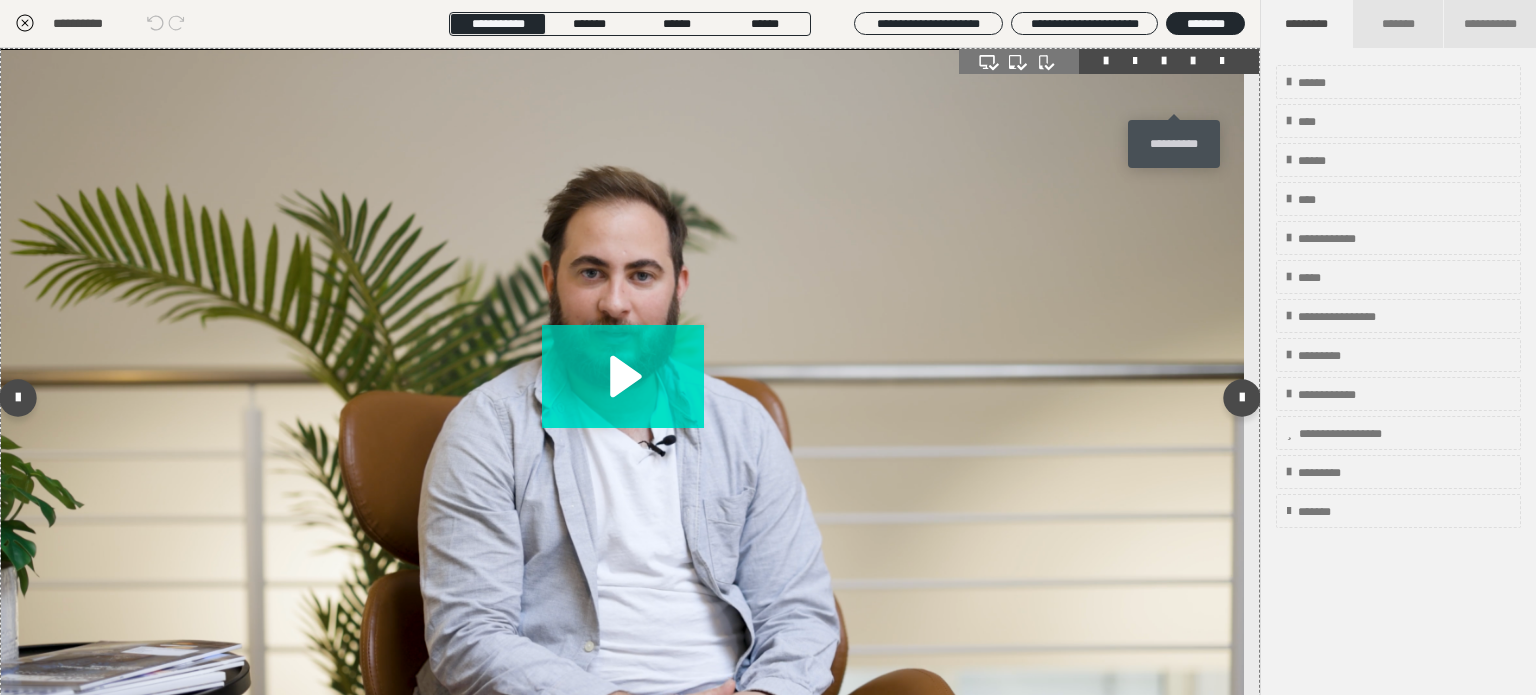 click at bounding box center (1193, 61) 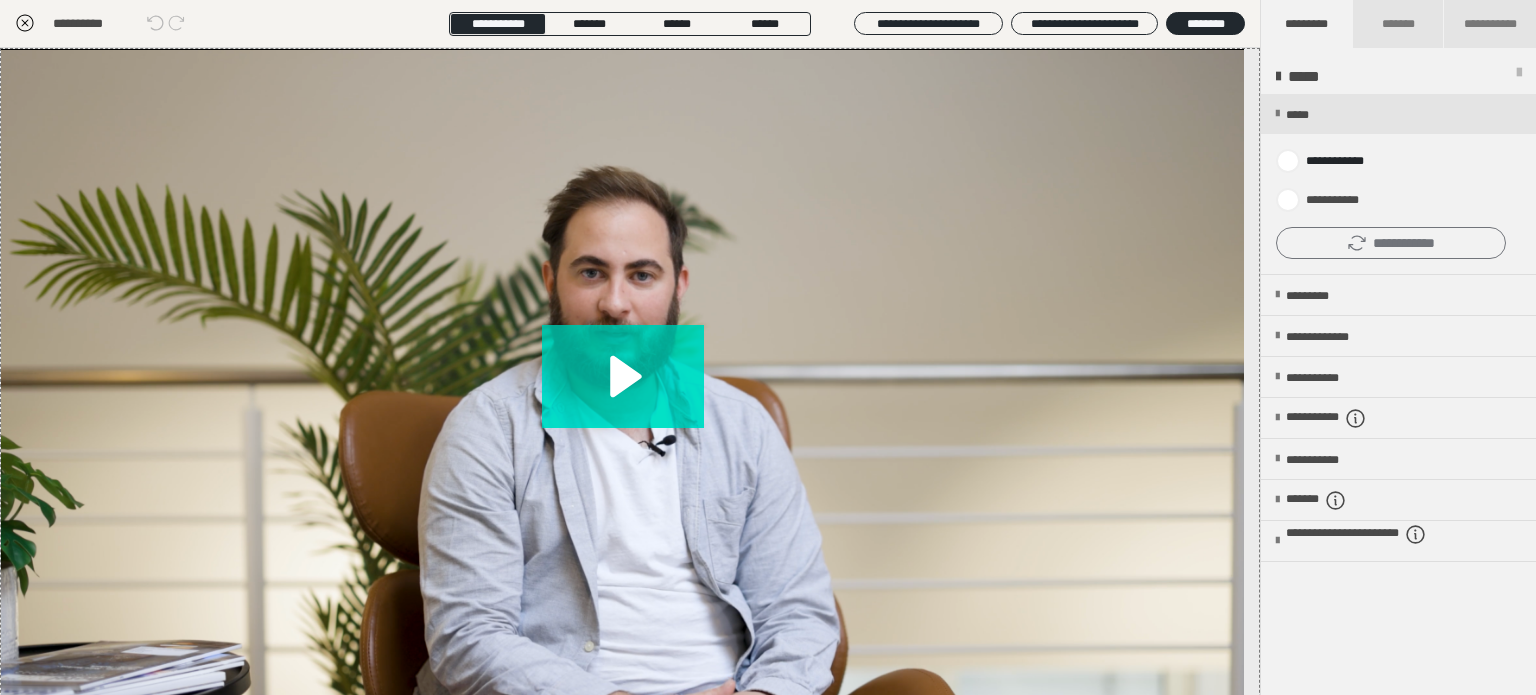 click on "**********" at bounding box center (1391, 243) 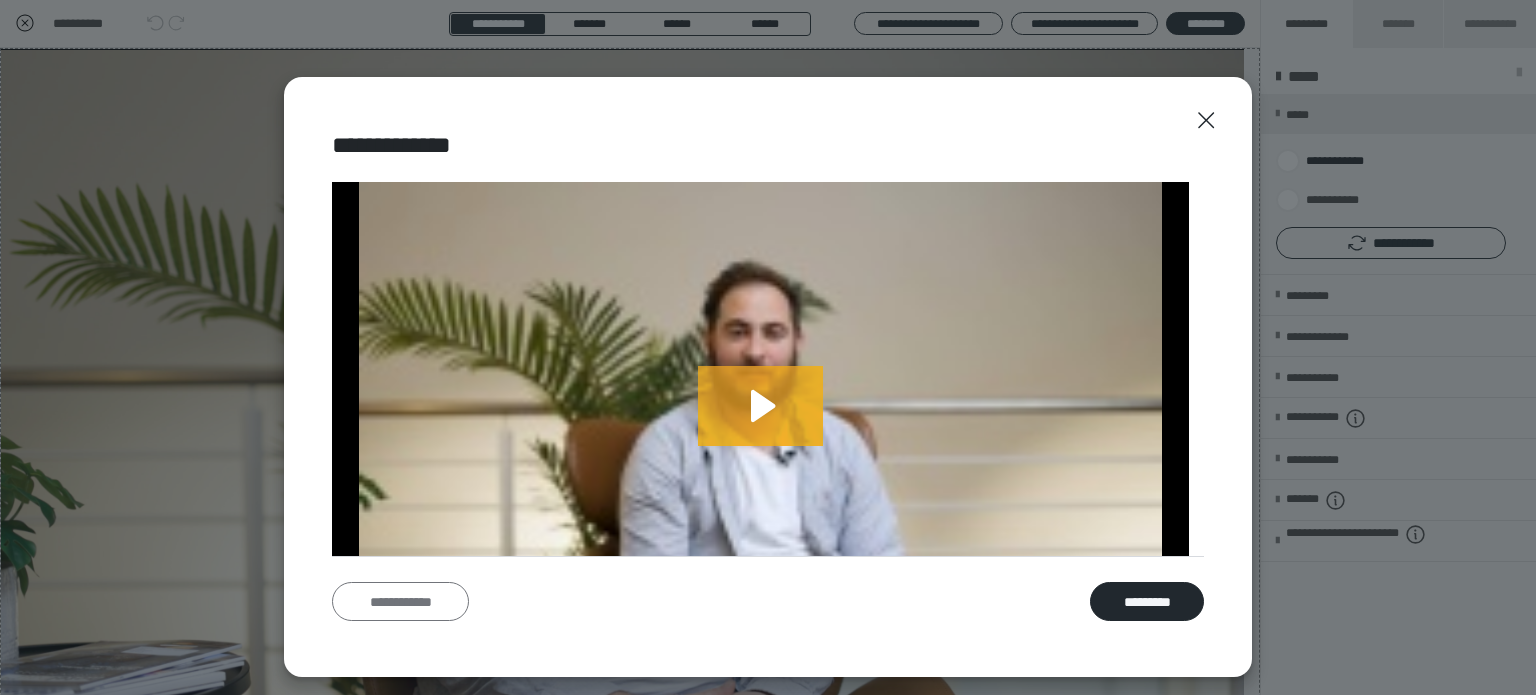 click on "**********" at bounding box center (400, 602) 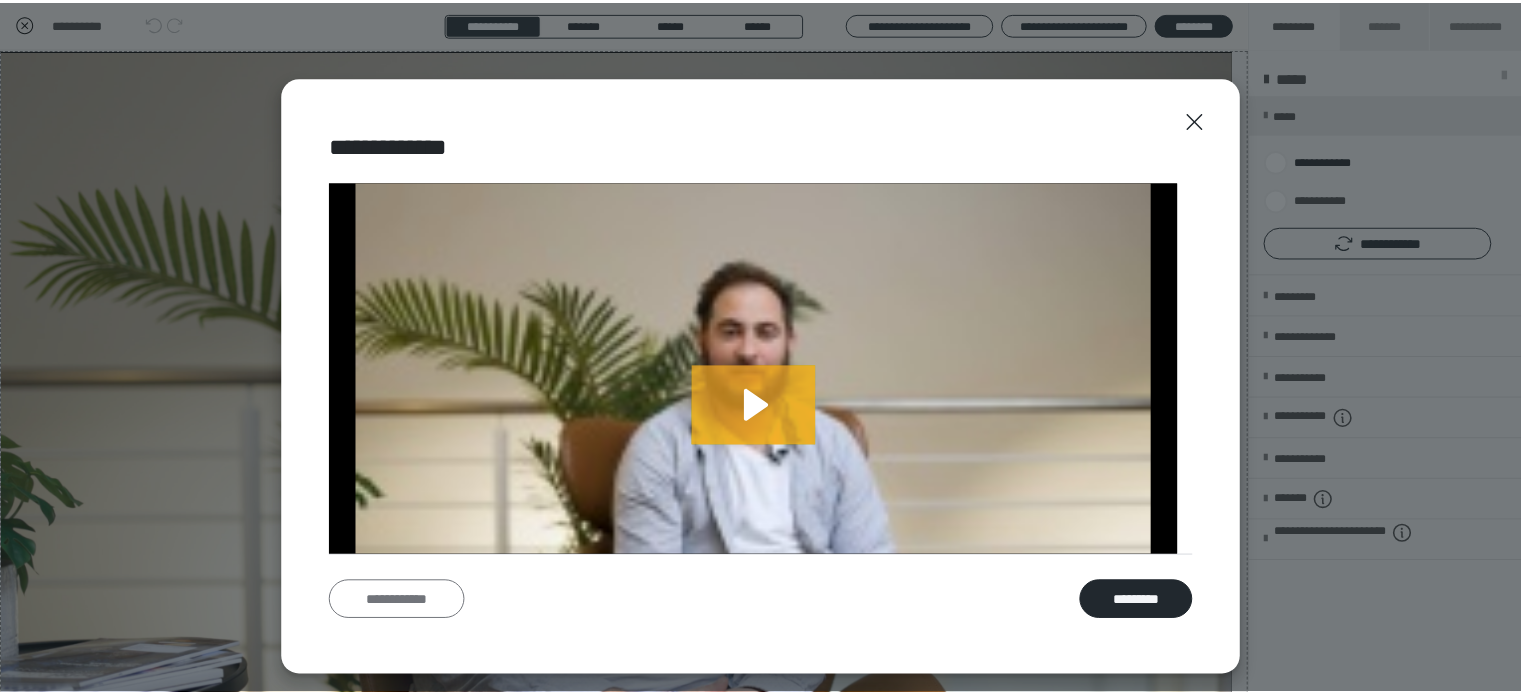 scroll, scrollTop: 0, scrollLeft: 0, axis: both 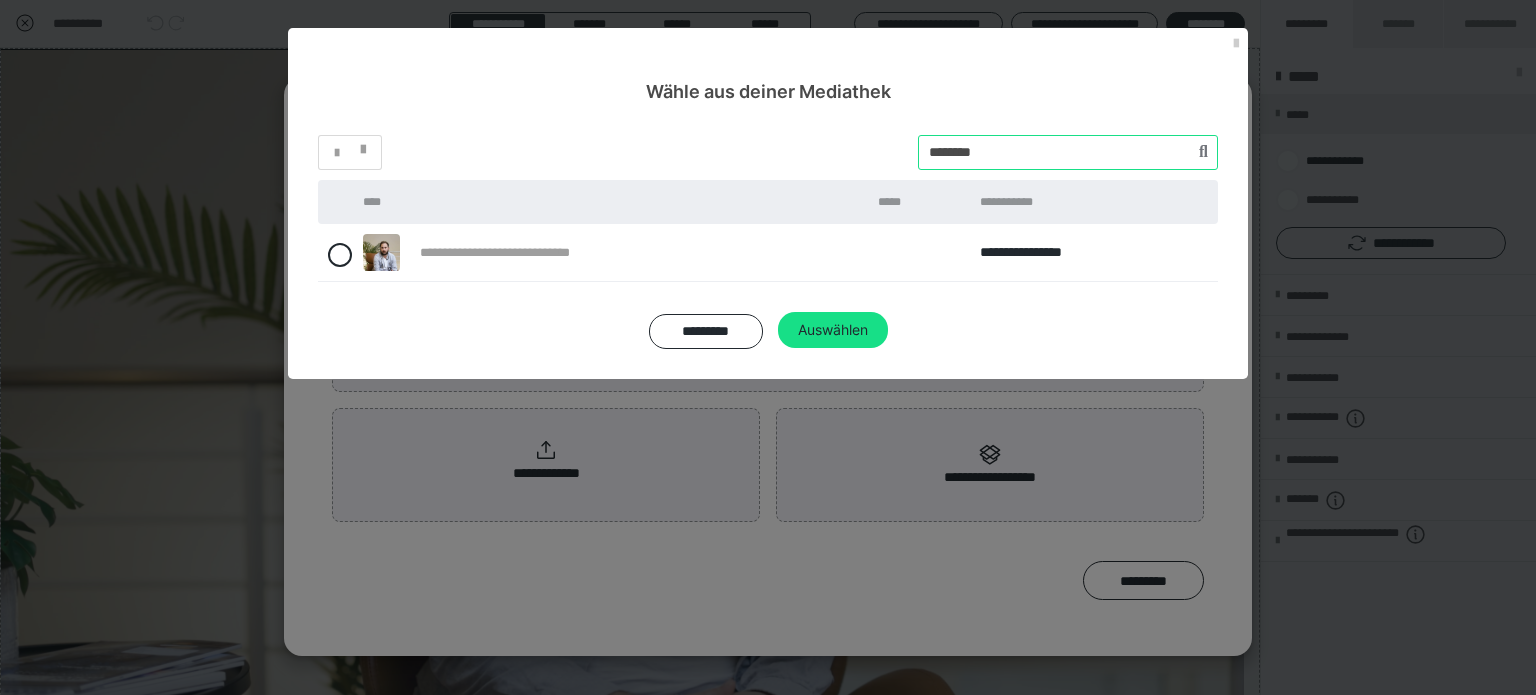 drag, startPoint x: 980, startPoint y: 155, endPoint x: 784, endPoint y: 133, distance: 197.23083 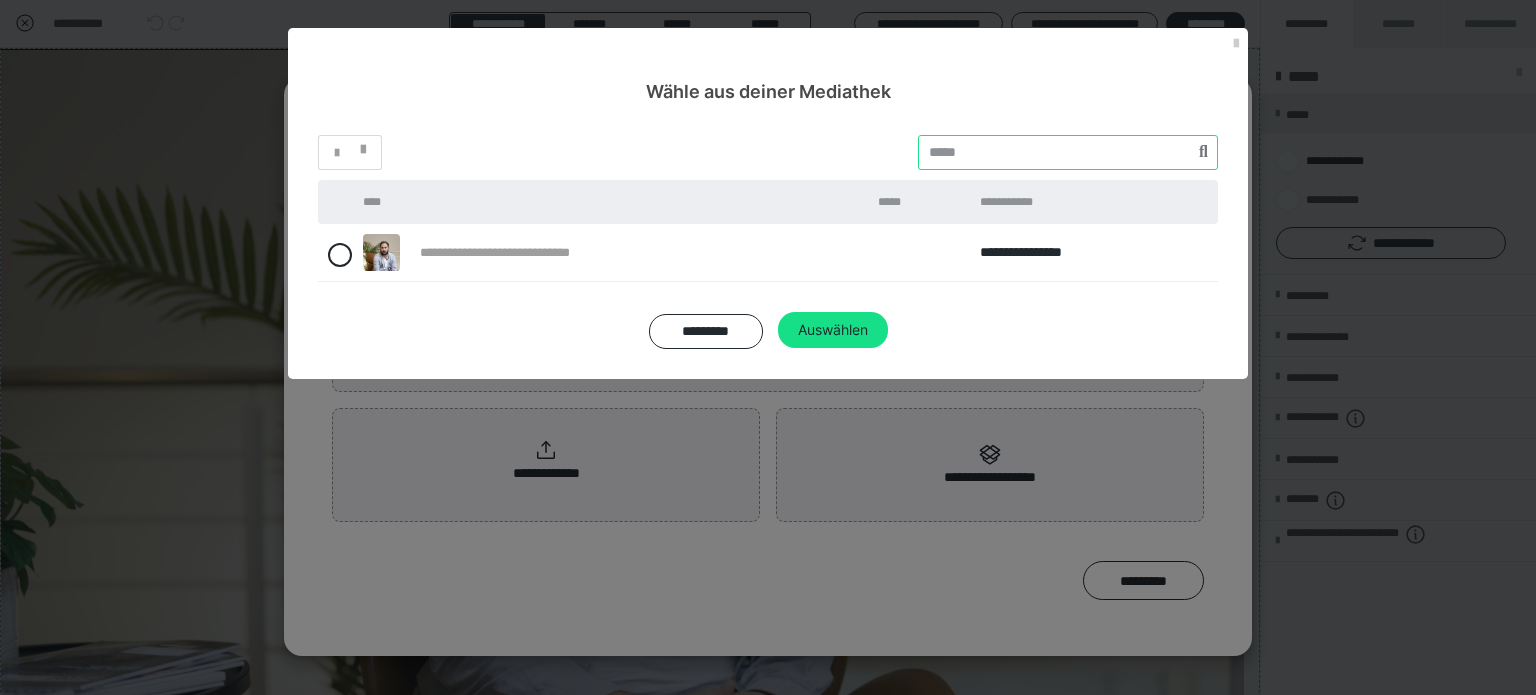 paste on "********" 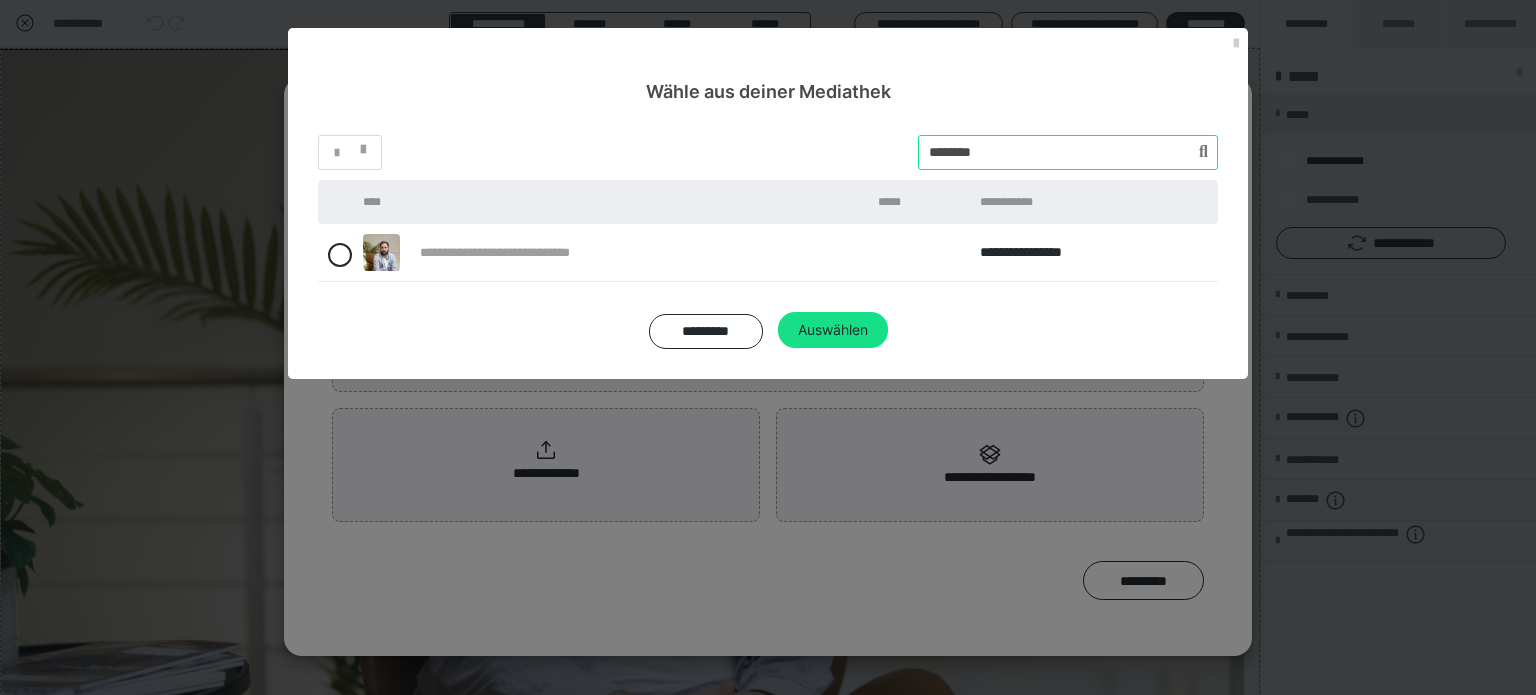 type on "********" 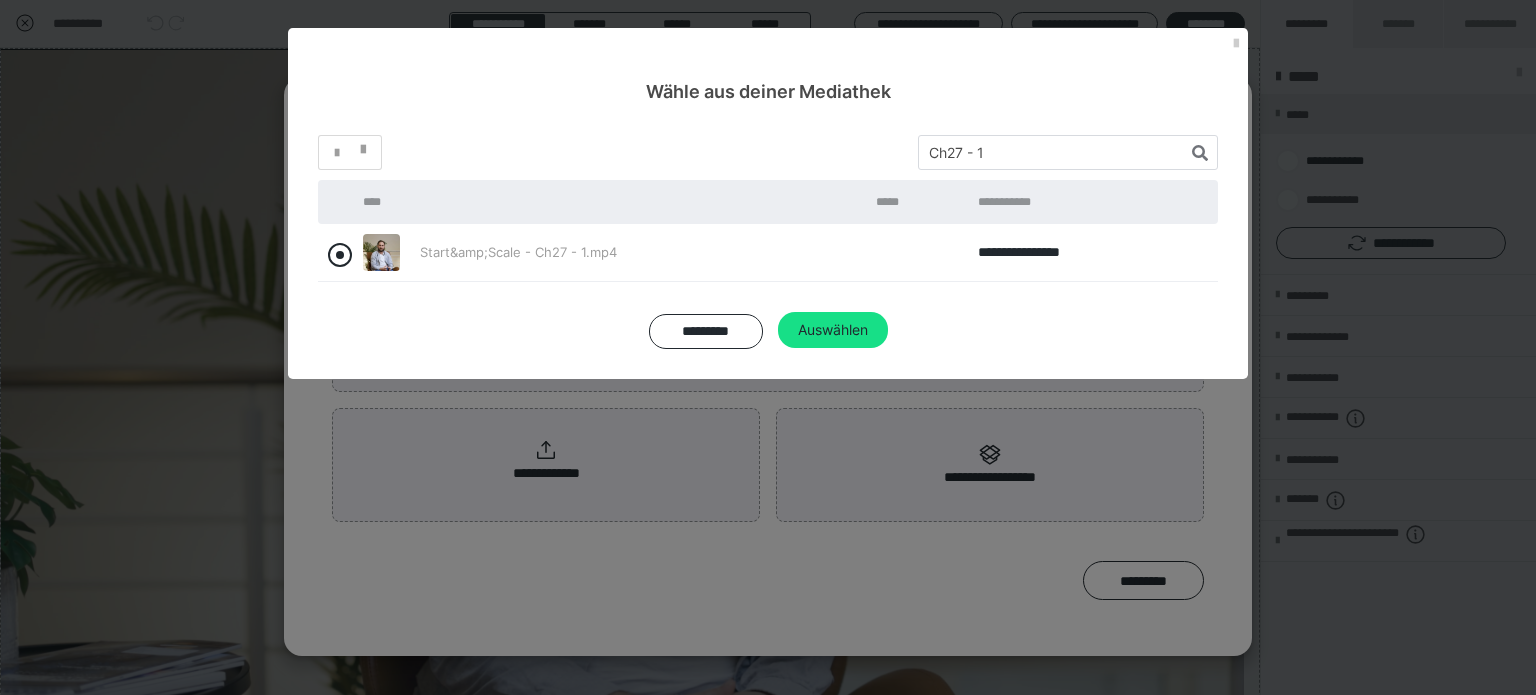 click at bounding box center (340, 255) 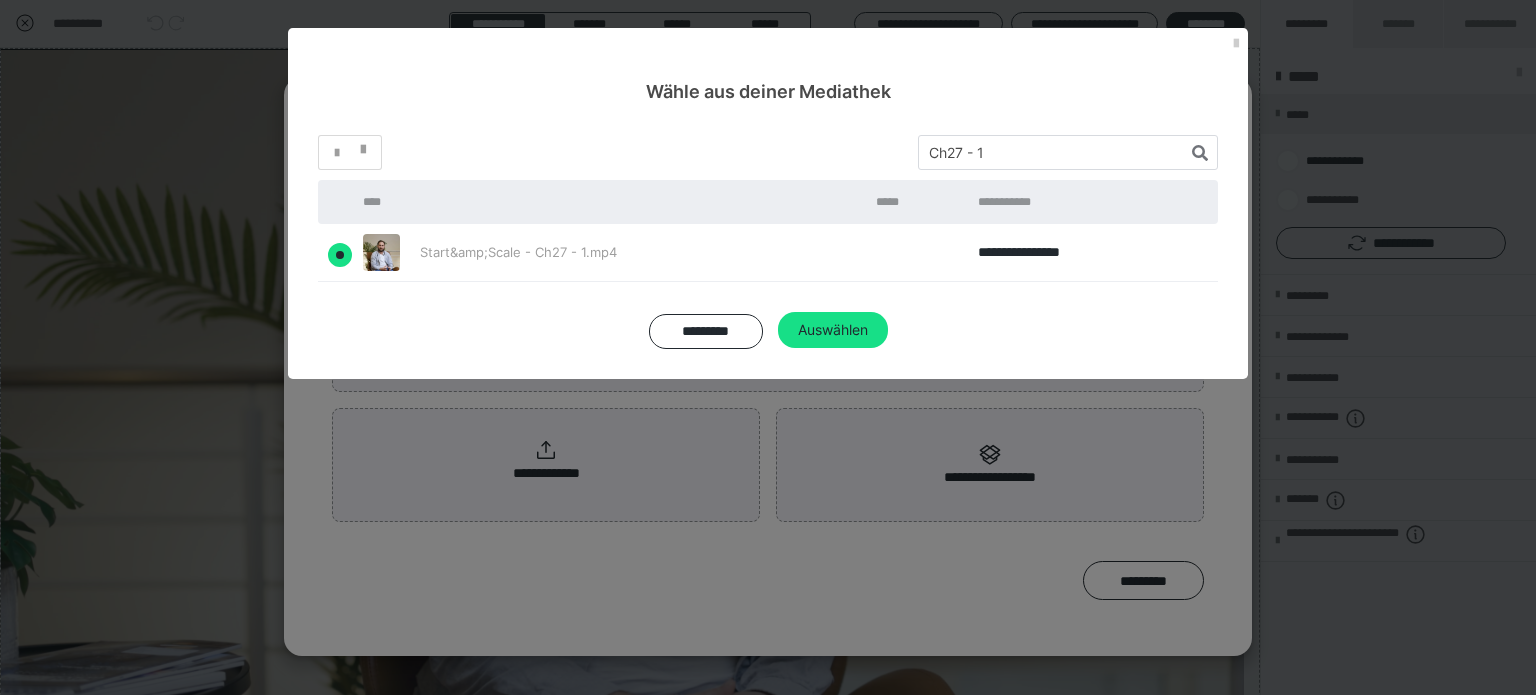 radio on "true" 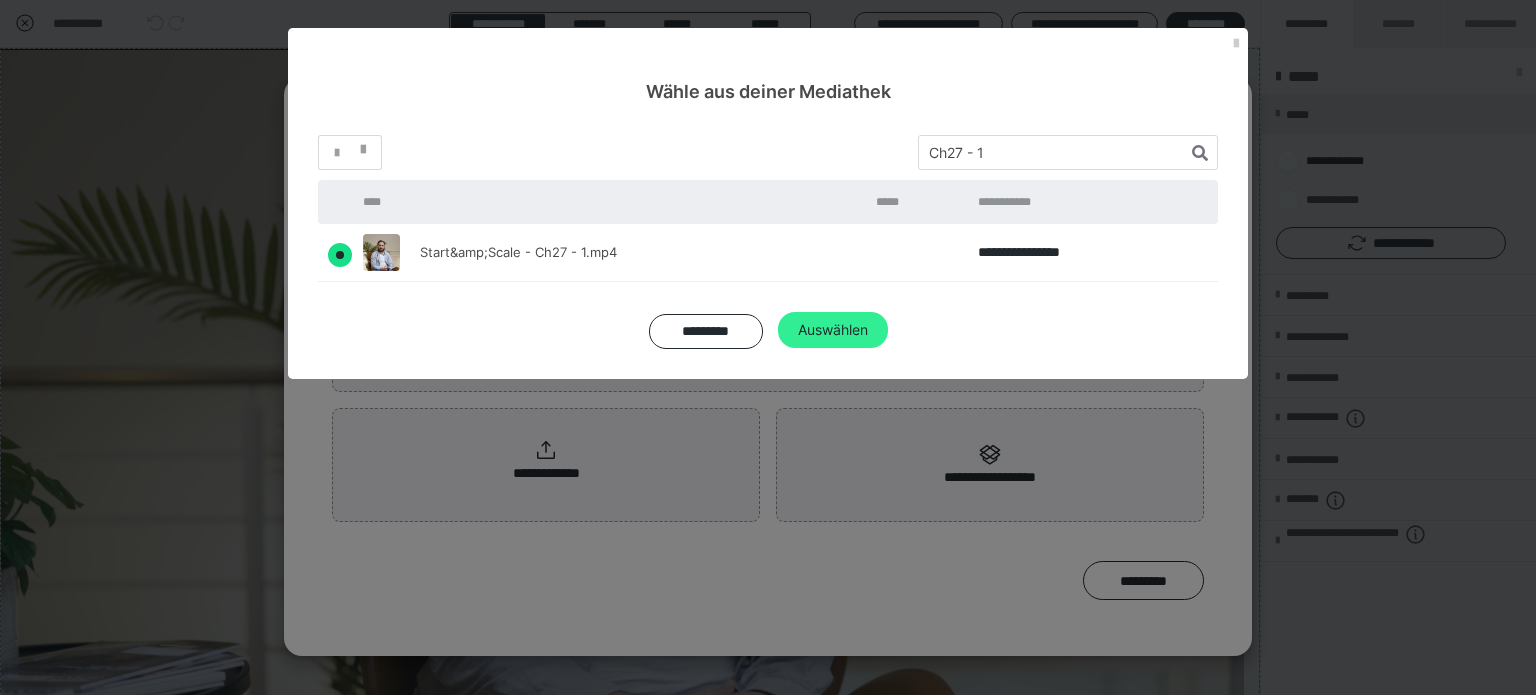 click on "Auswählen" at bounding box center [833, 330] 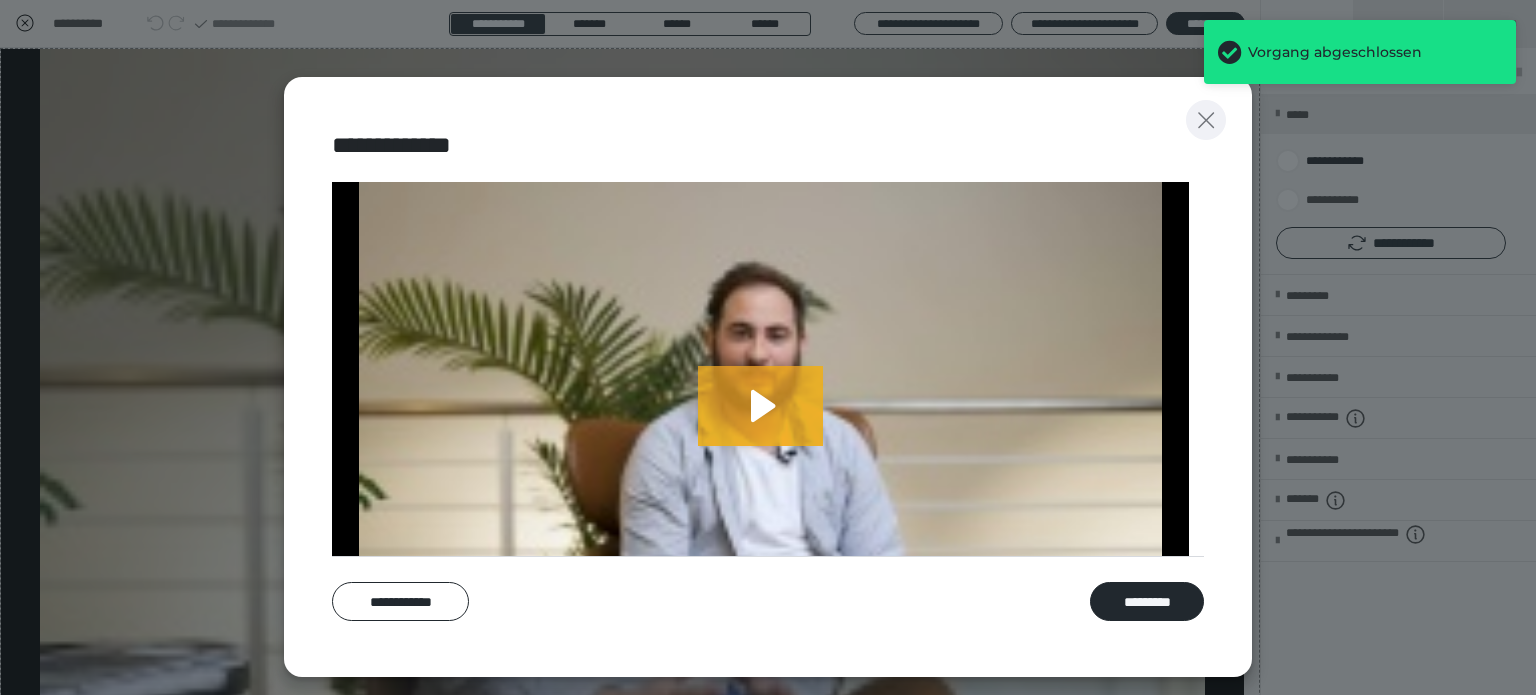 click 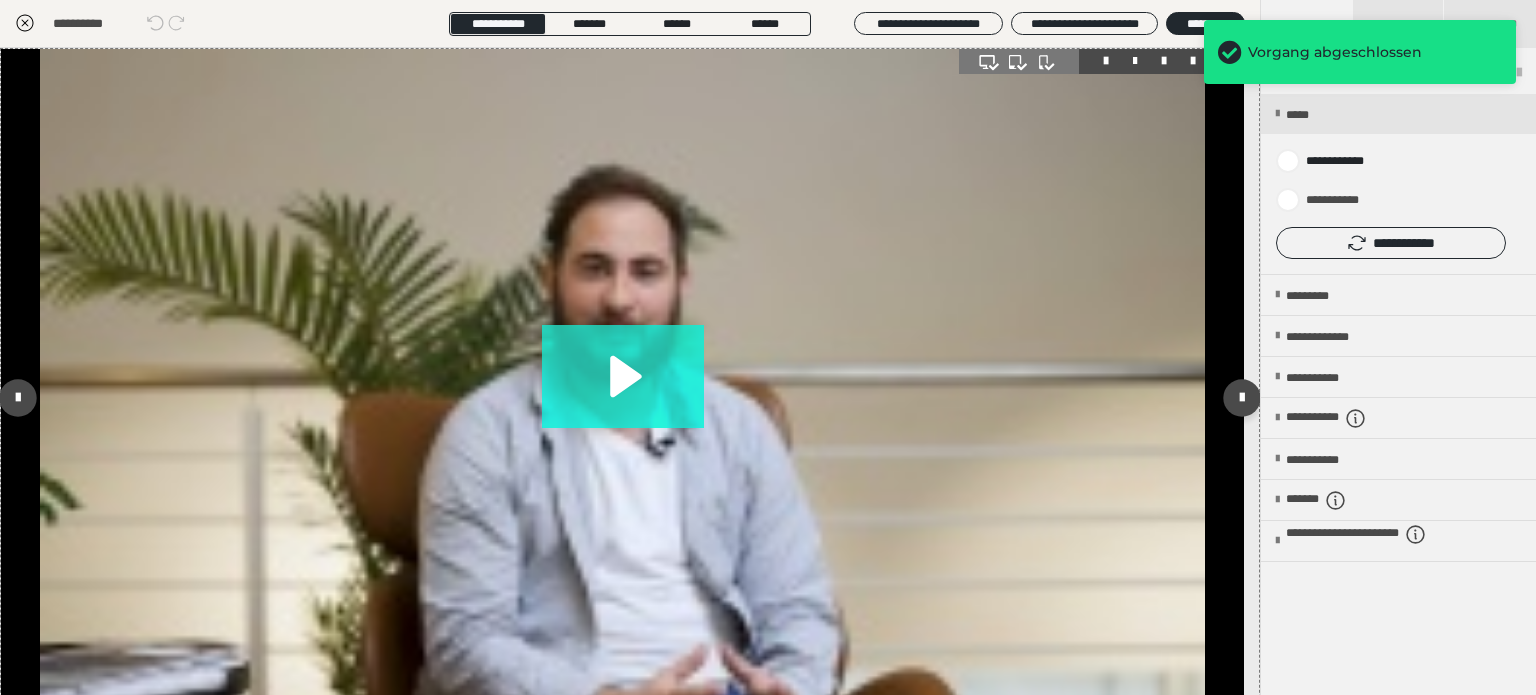 click 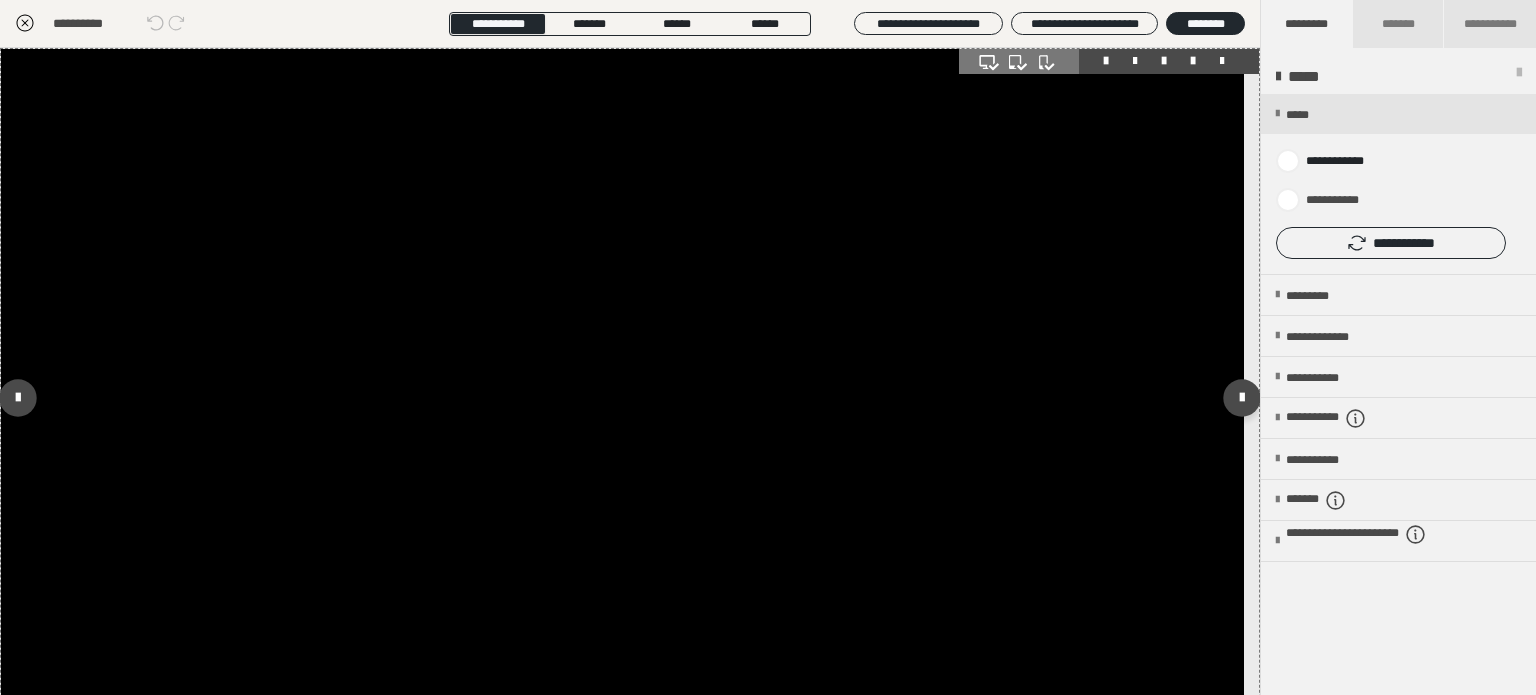 click at bounding box center [622, 398] 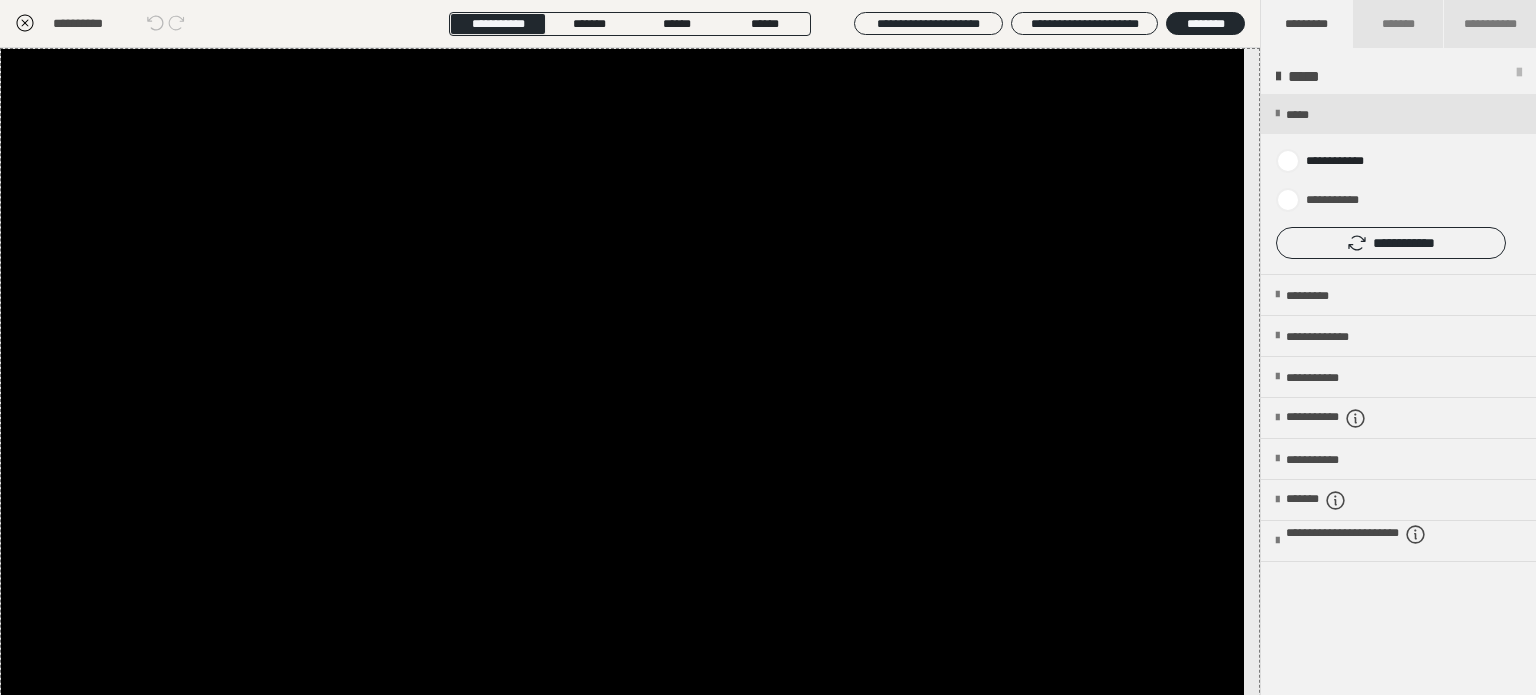 click 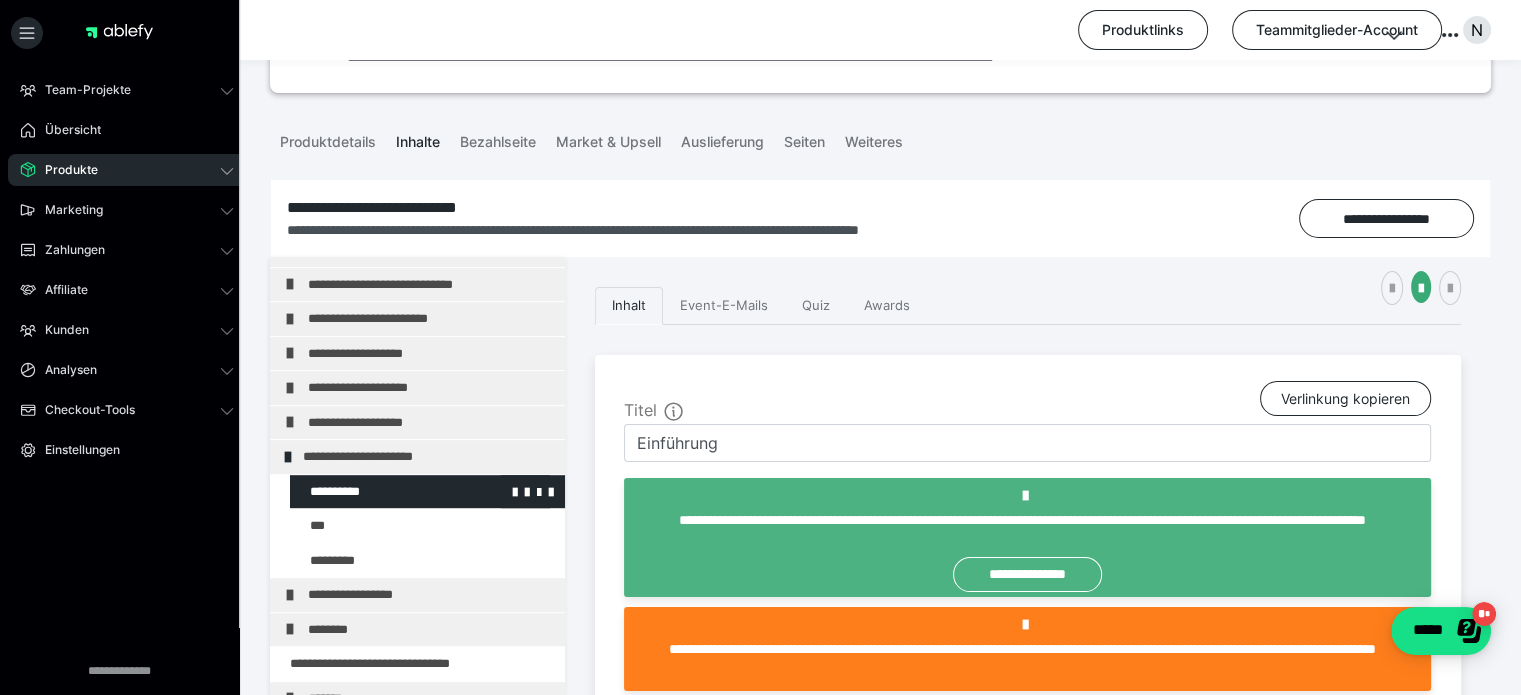 scroll, scrollTop: 200, scrollLeft: 0, axis: vertical 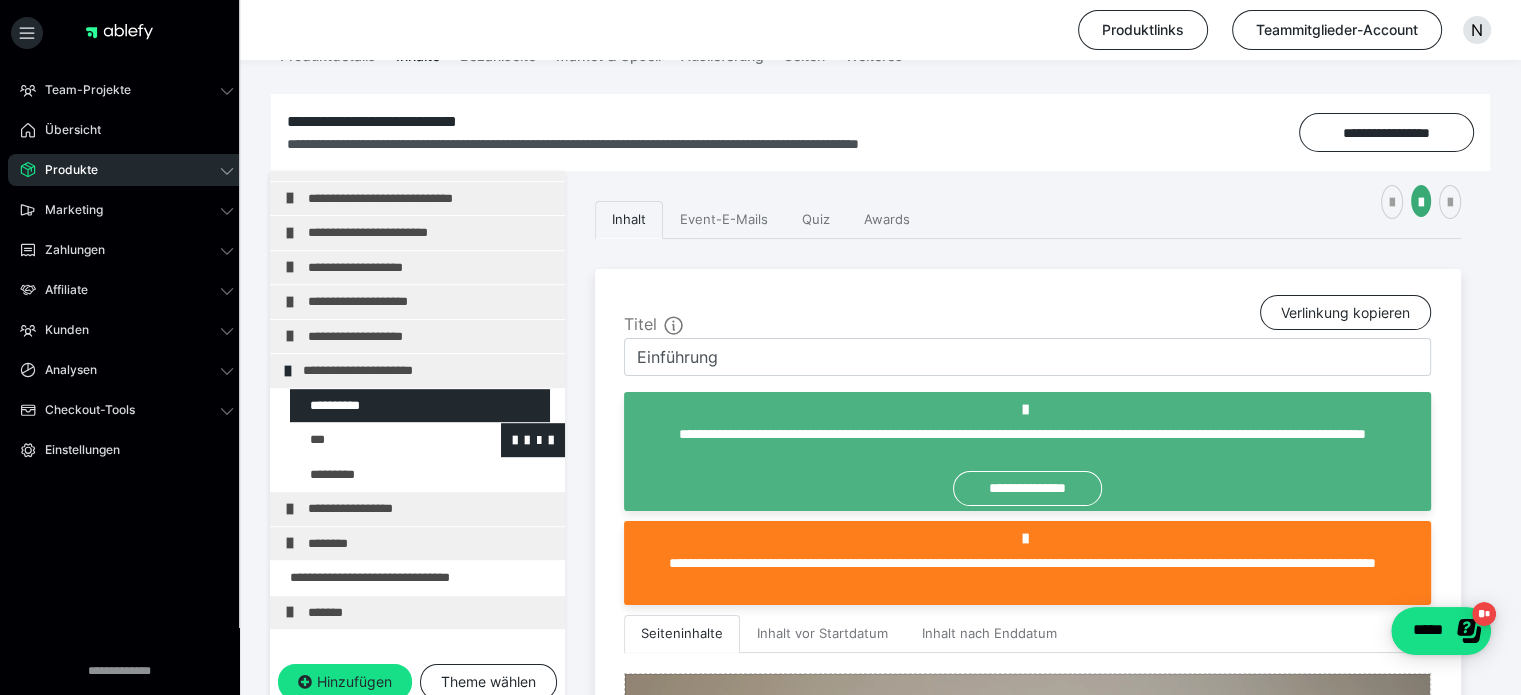 click at bounding box center [375, 440] 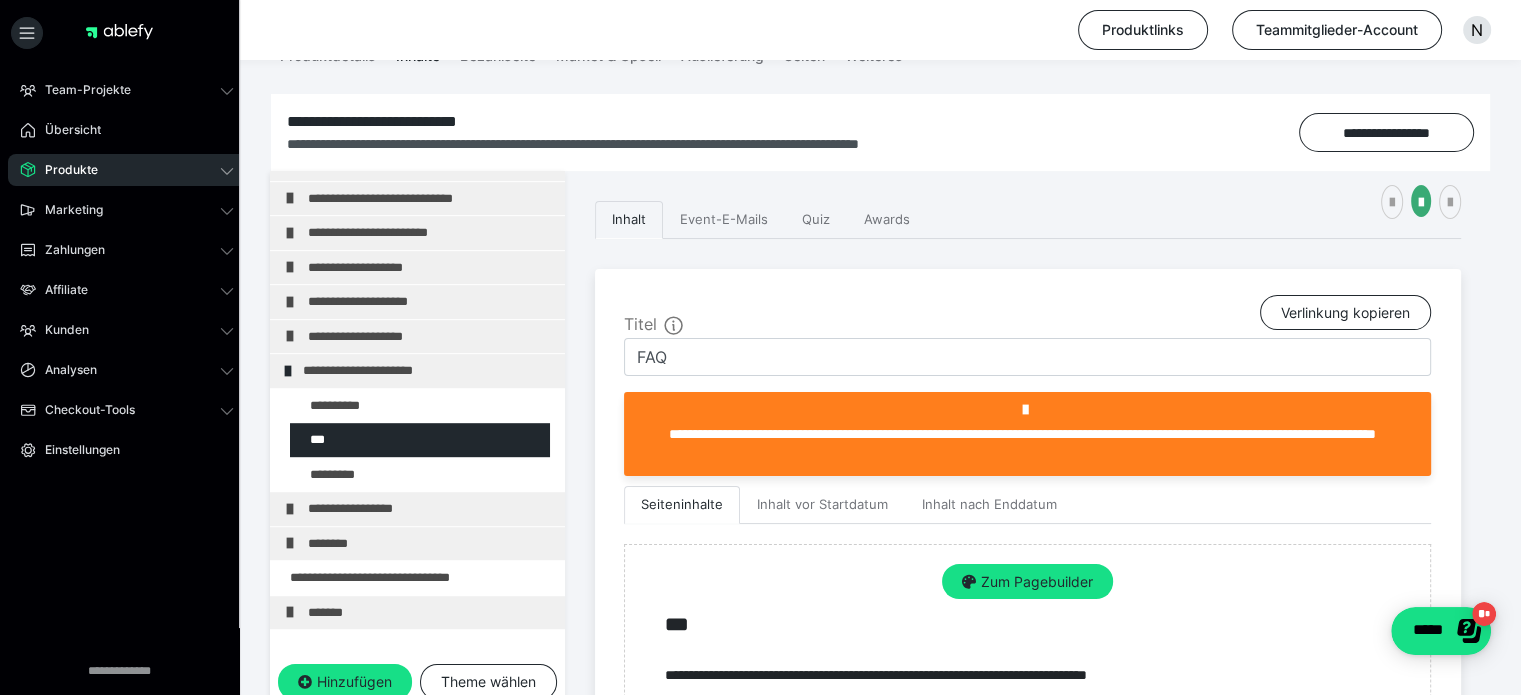 scroll, scrollTop: 519, scrollLeft: 0, axis: vertical 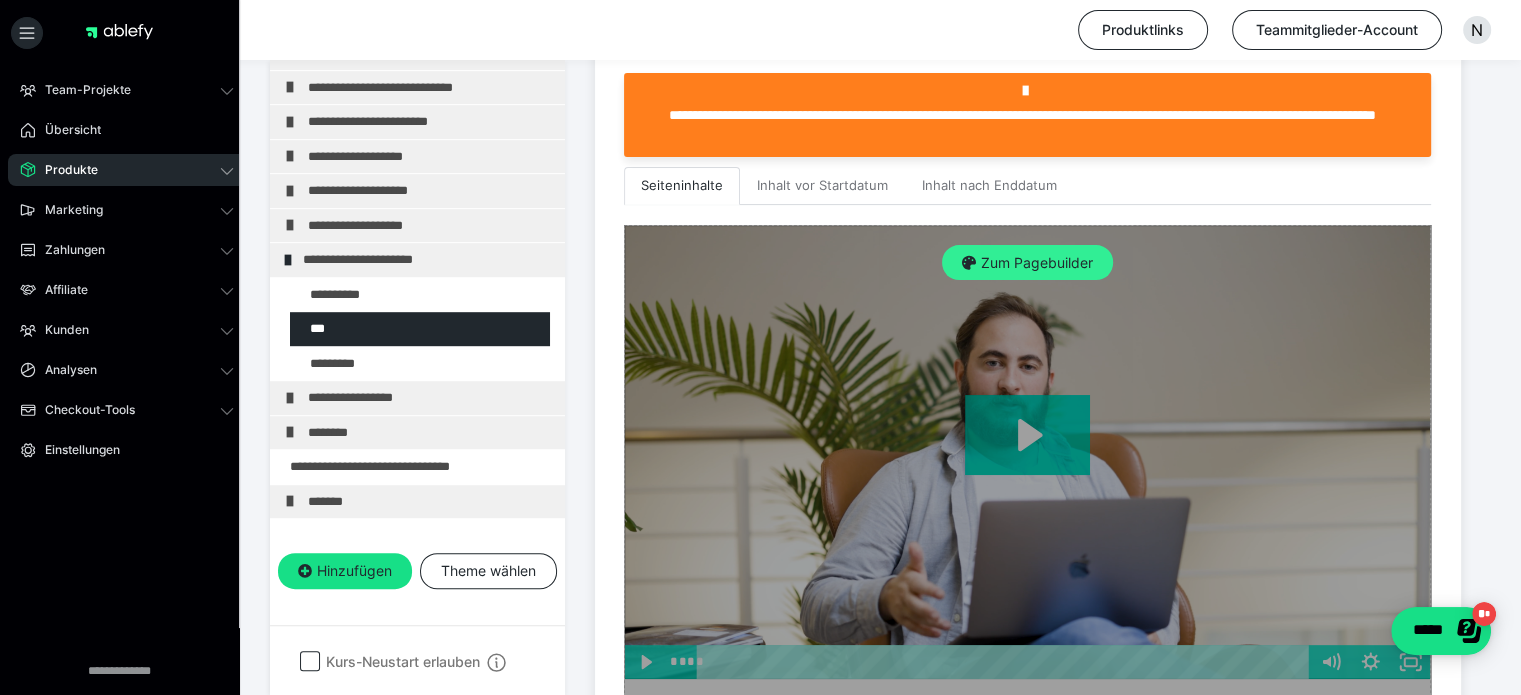 click on "Zum Pagebuilder" at bounding box center (1027, 263) 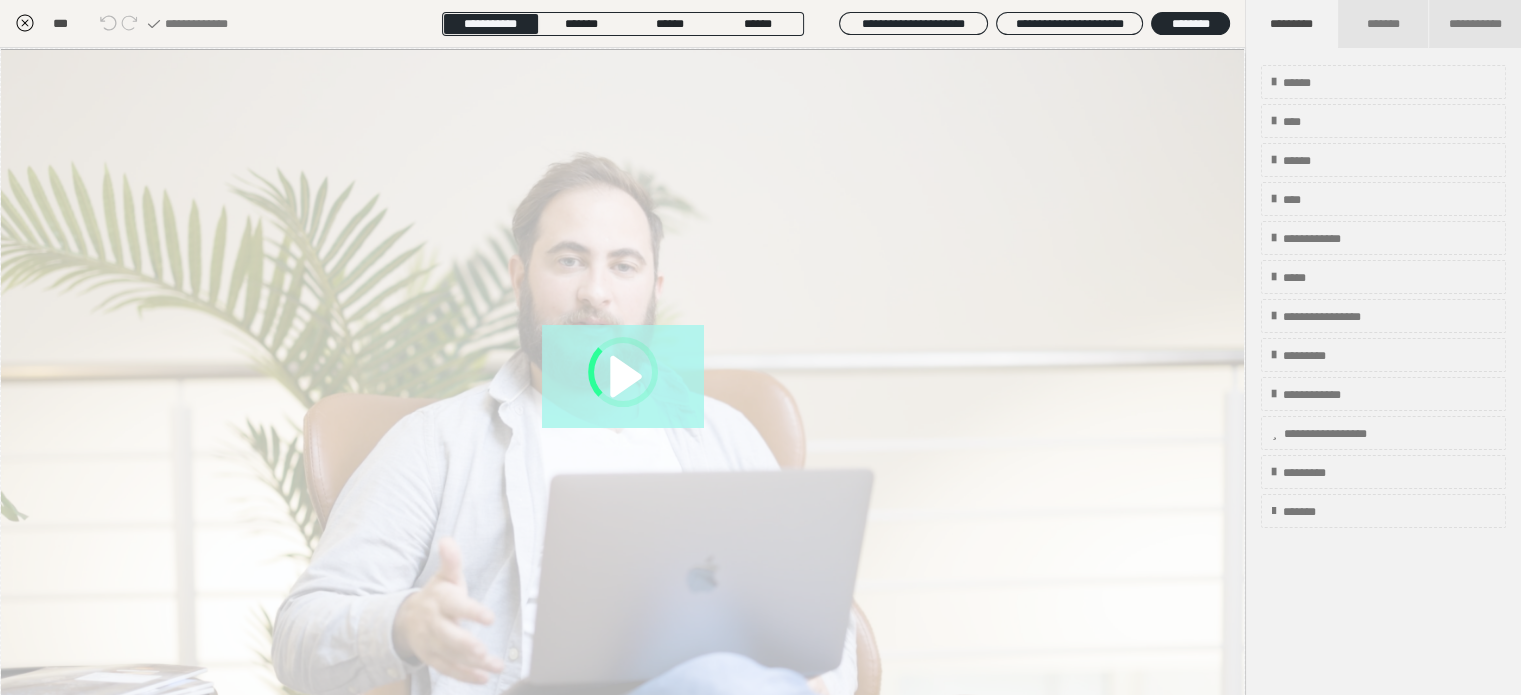 scroll, scrollTop: 311, scrollLeft: 0, axis: vertical 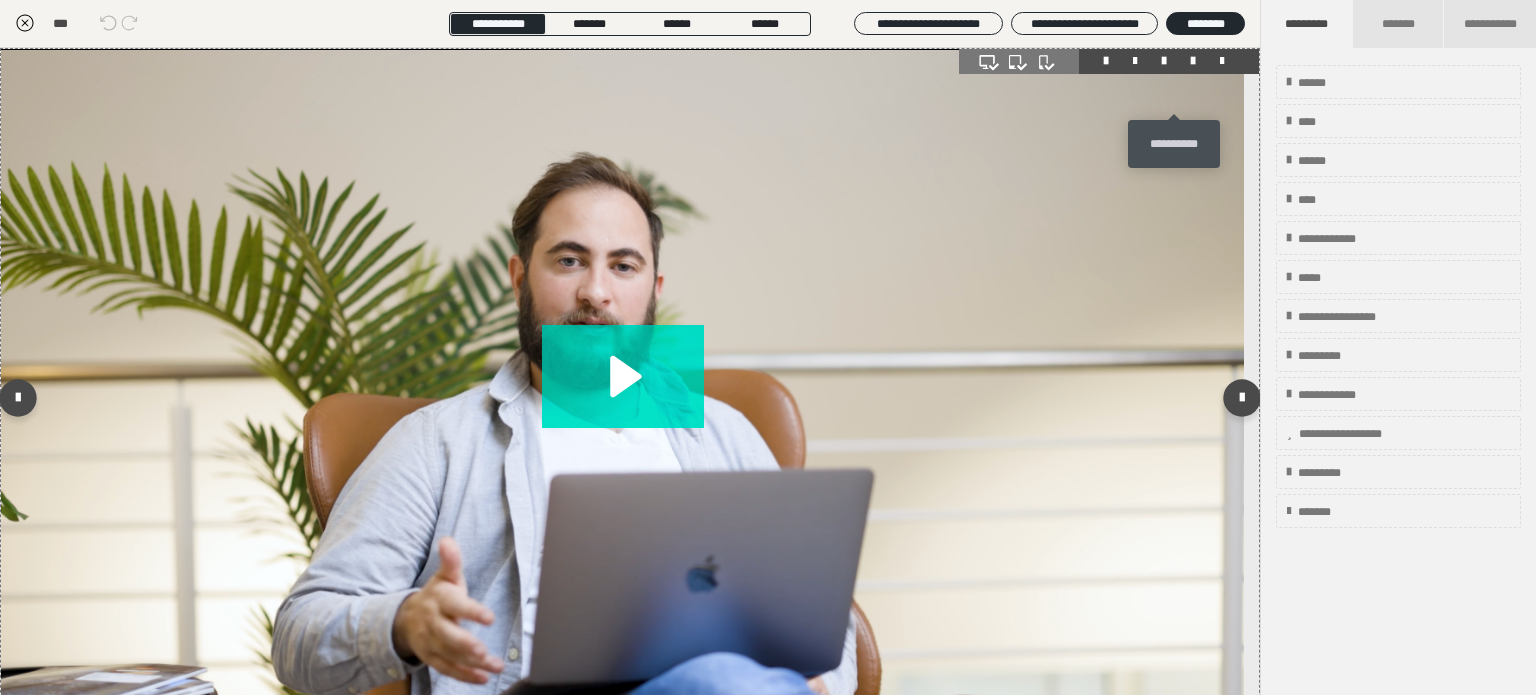 click at bounding box center [1193, 61] 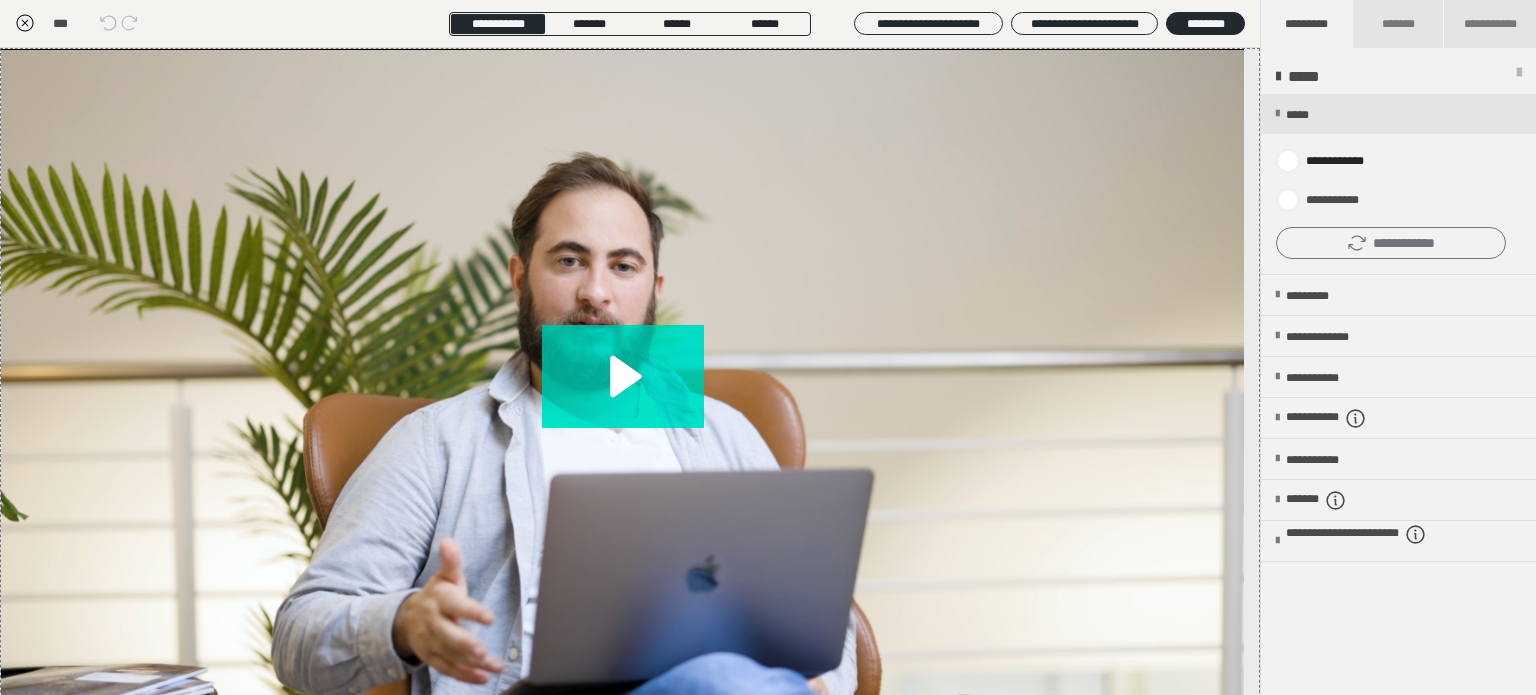 click on "**********" at bounding box center (1391, 243) 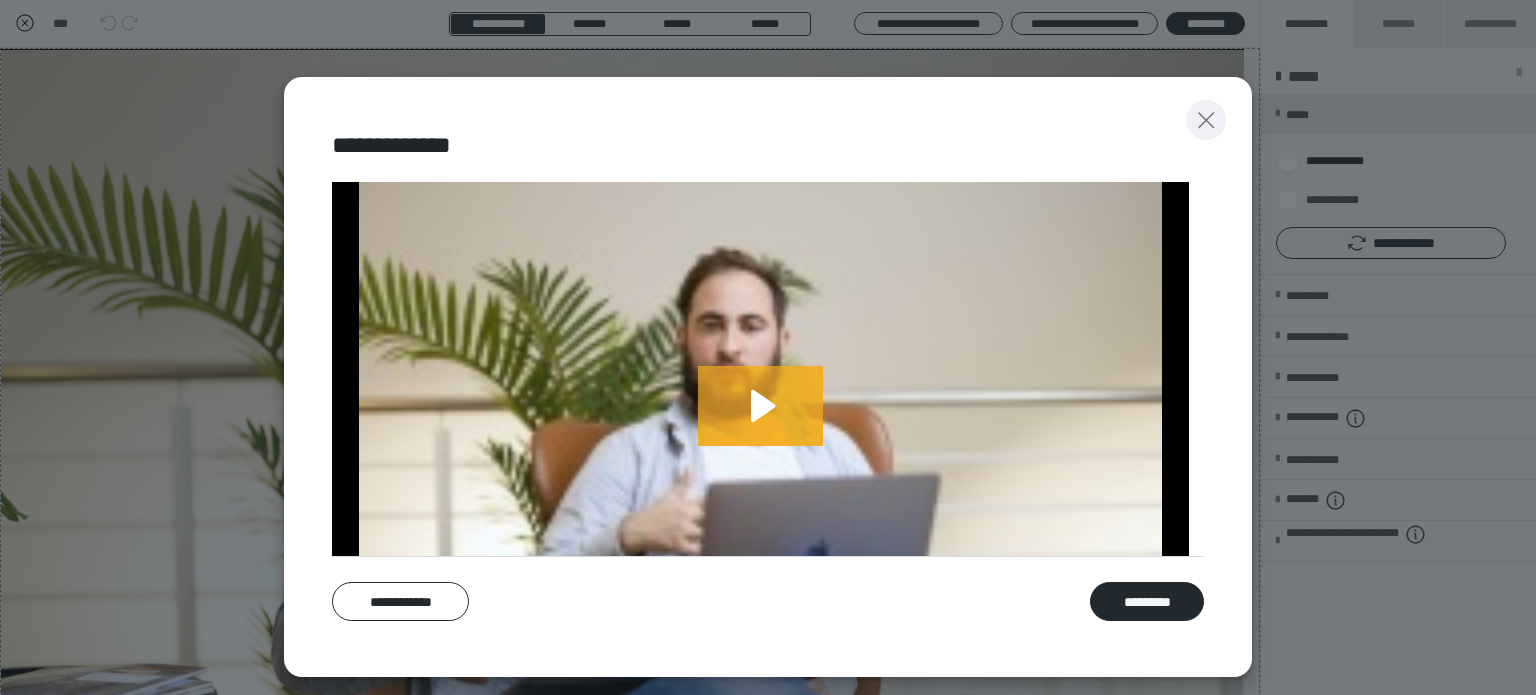 click 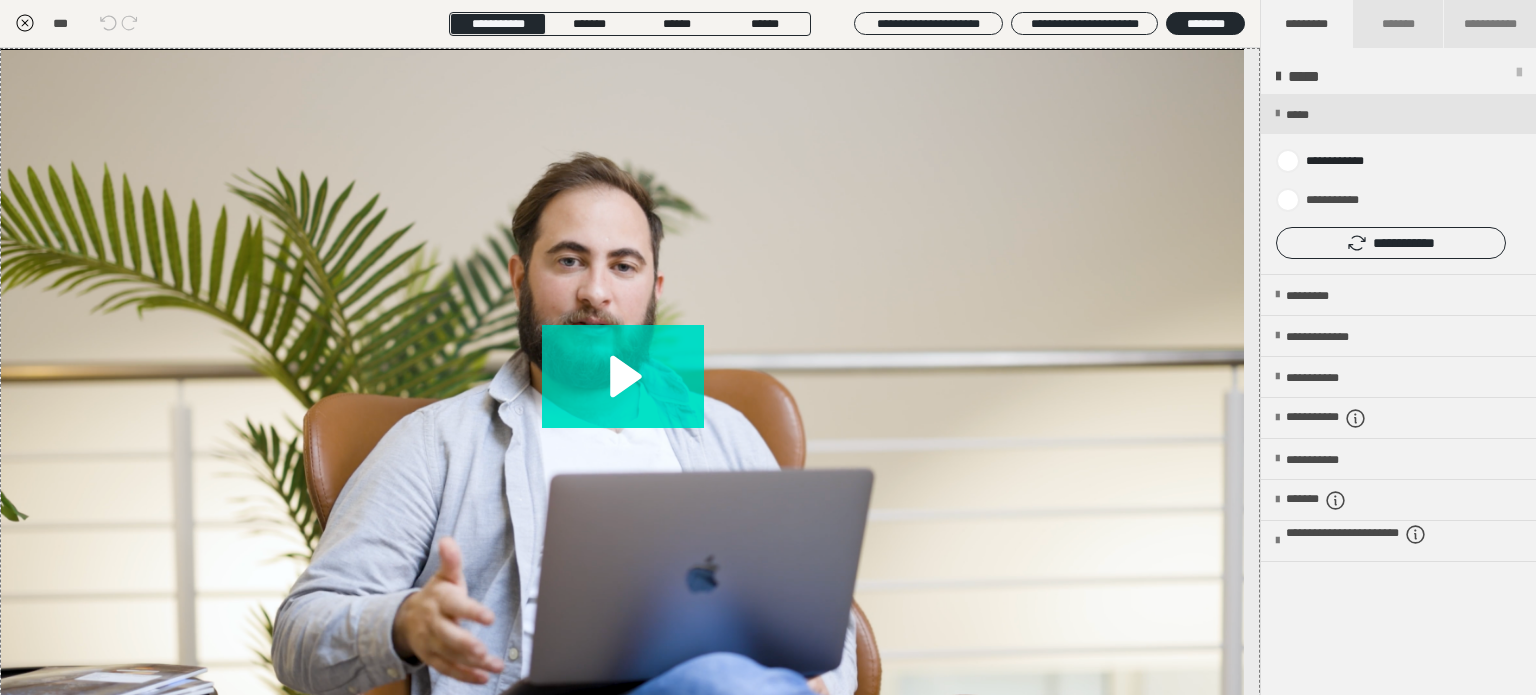 click 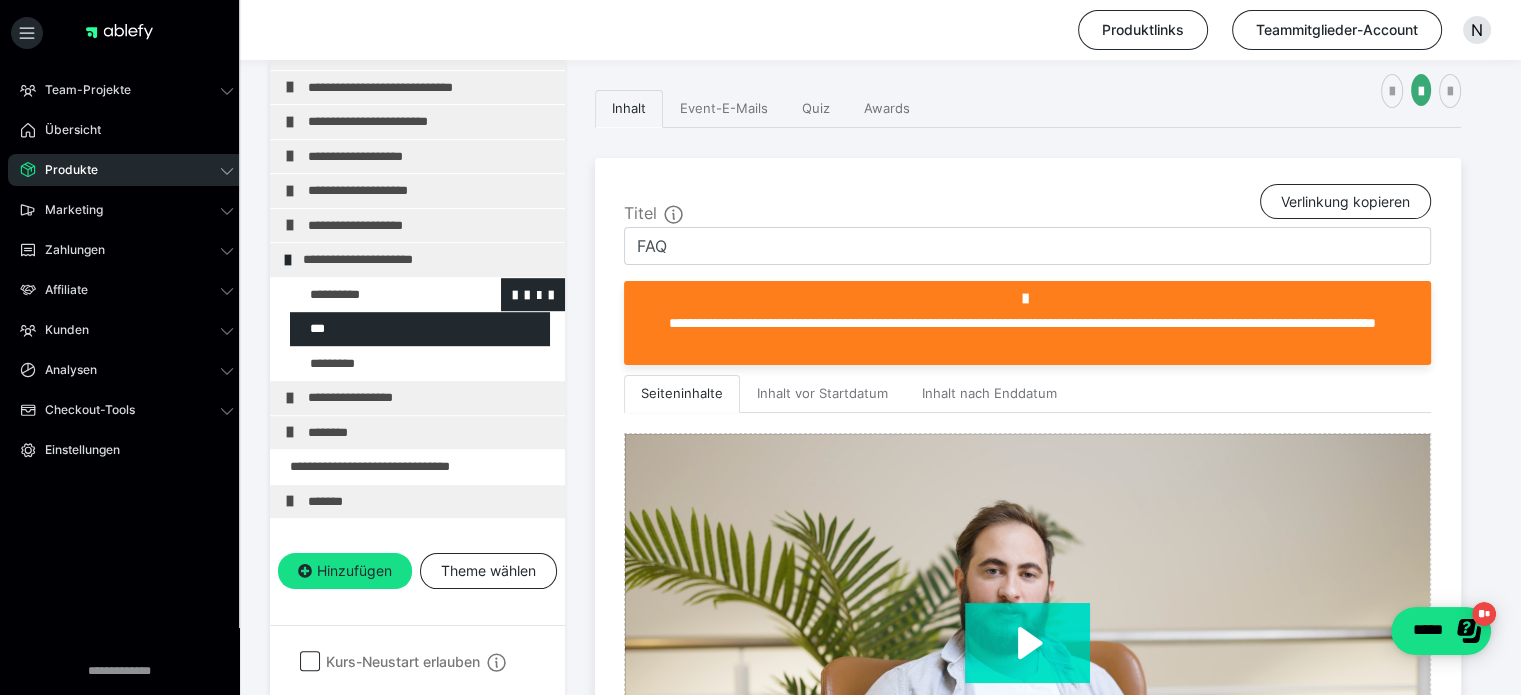 click at bounding box center [375, 295] 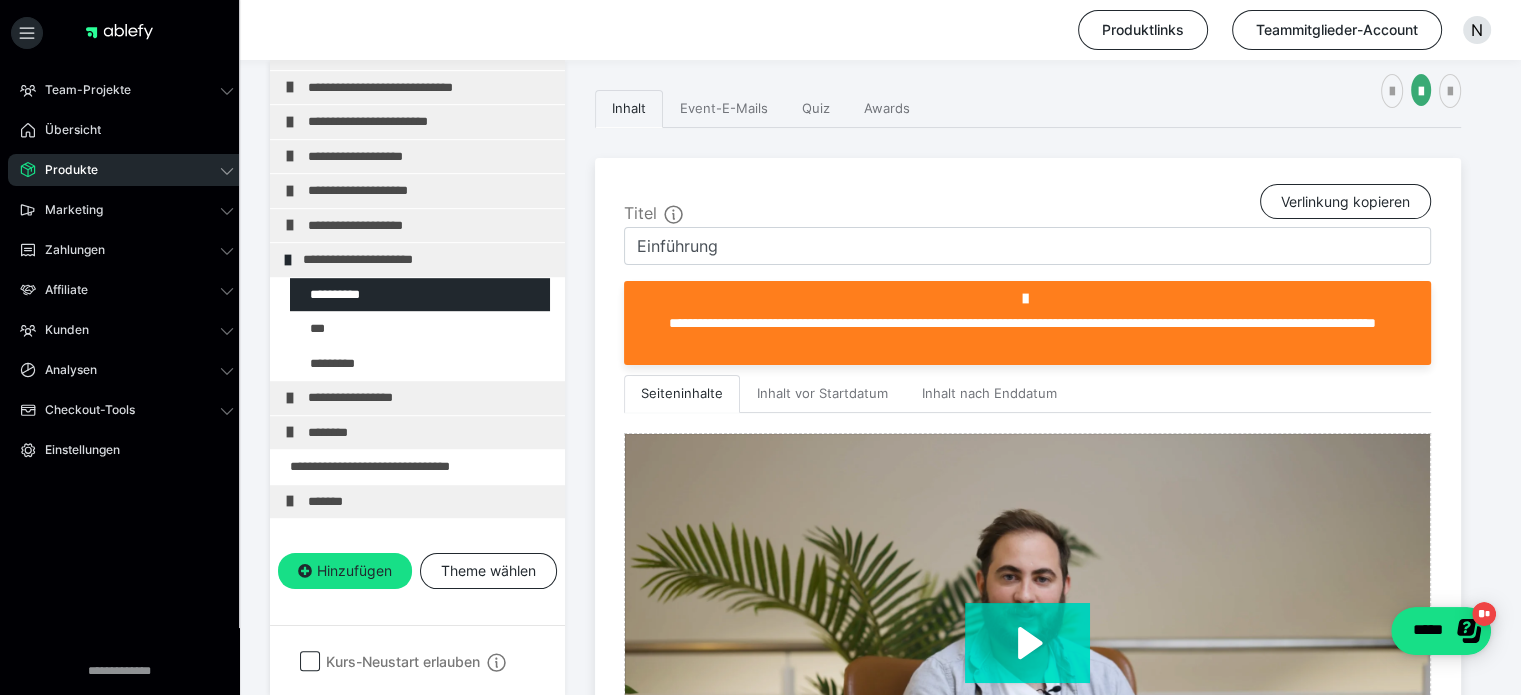 scroll, scrollTop: 511, scrollLeft: 0, axis: vertical 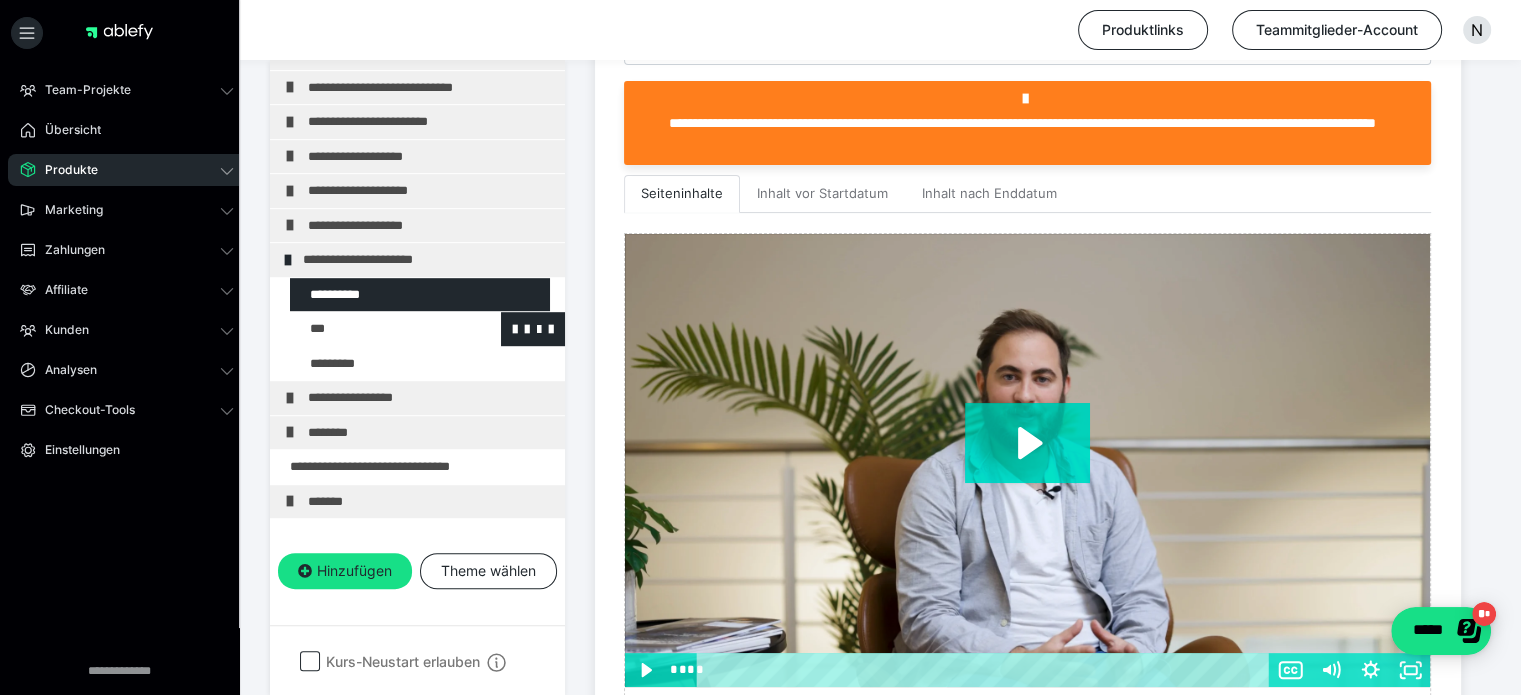 click at bounding box center [375, 329] 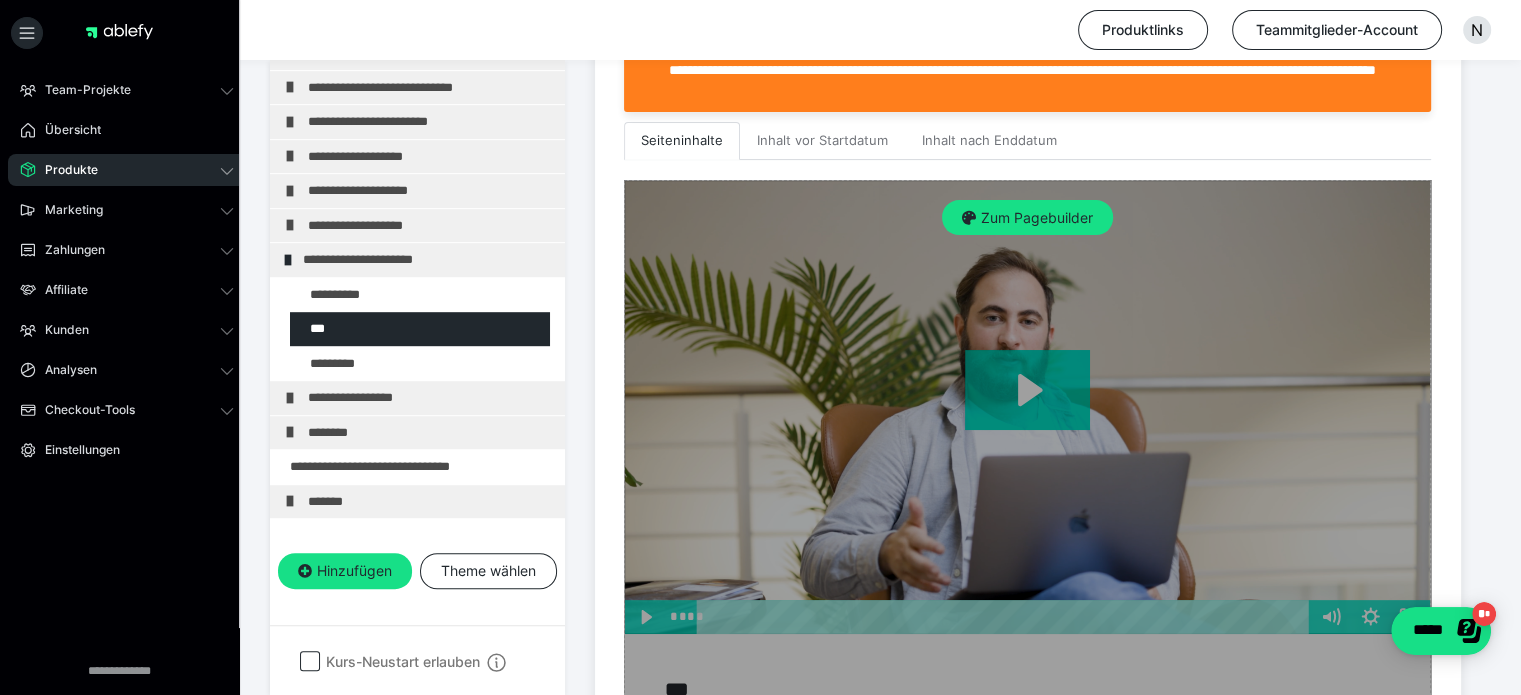 scroll, scrollTop: 611, scrollLeft: 0, axis: vertical 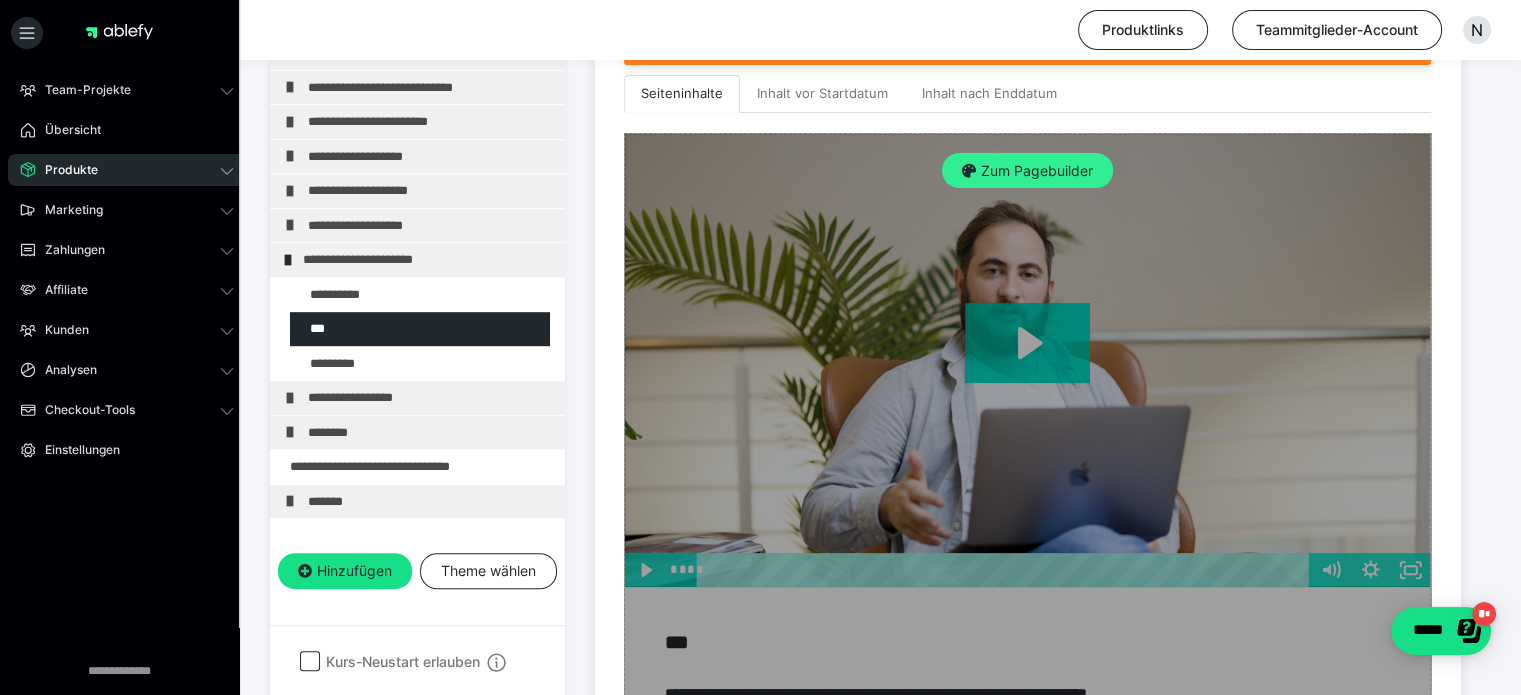 click on "Zum Pagebuilder" at bounding box center (1027, 171) 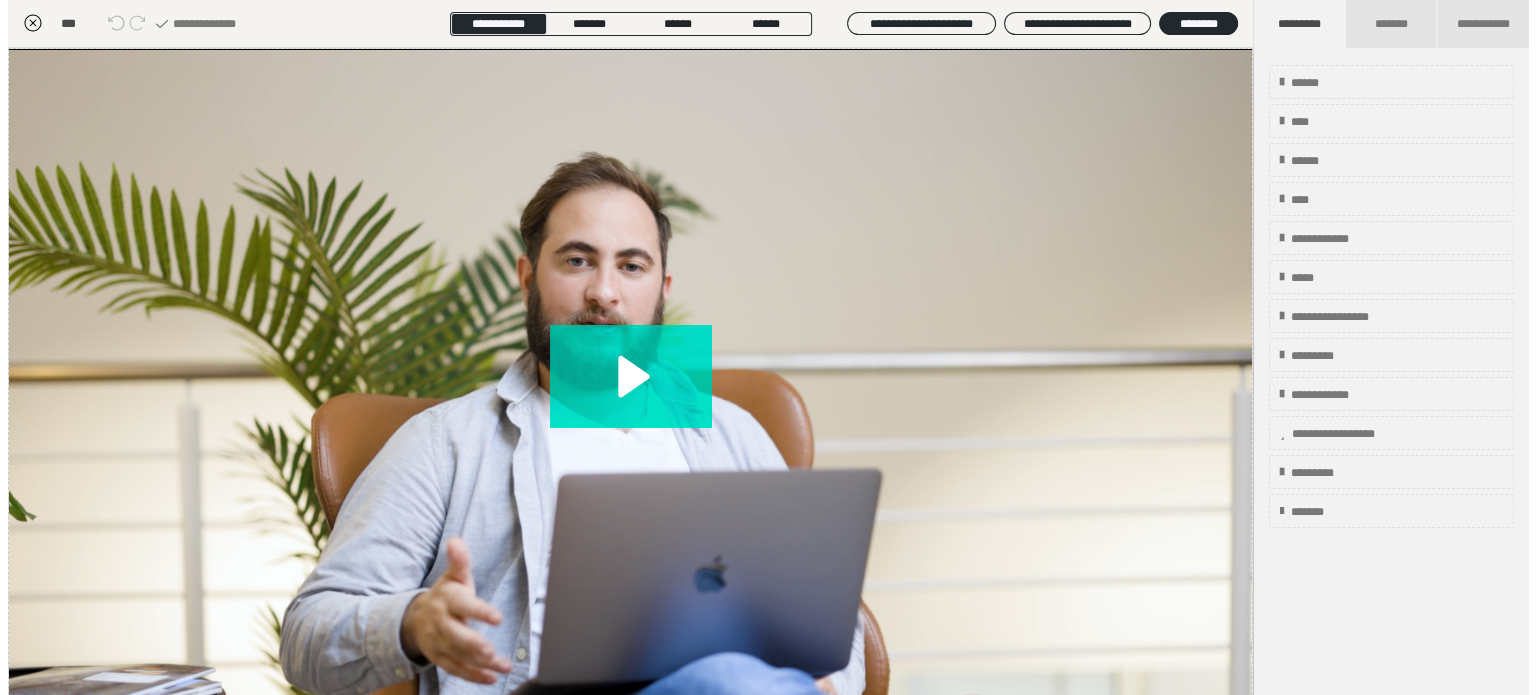 scroll, scrollTop: 311, scrollLeft: 0, axis: vertical 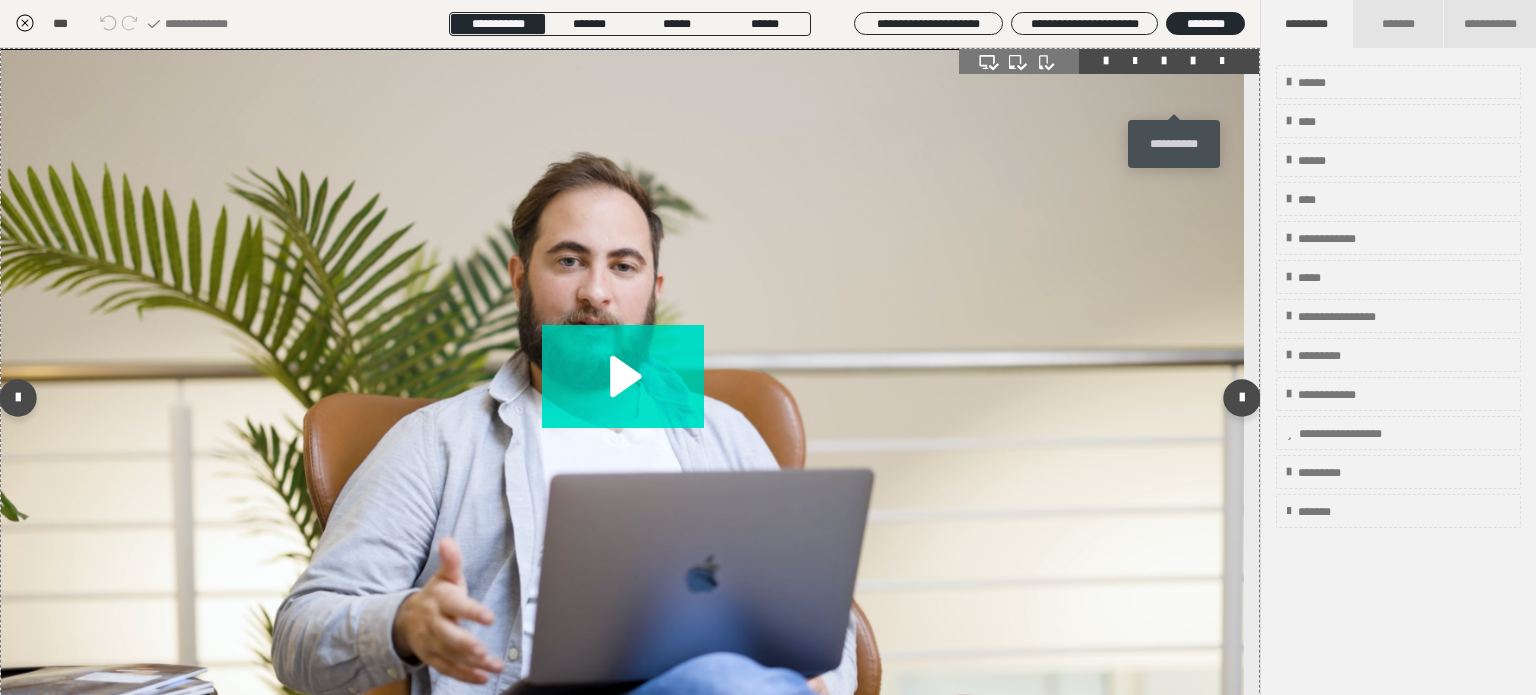 click at bounding box center (1193, 61) 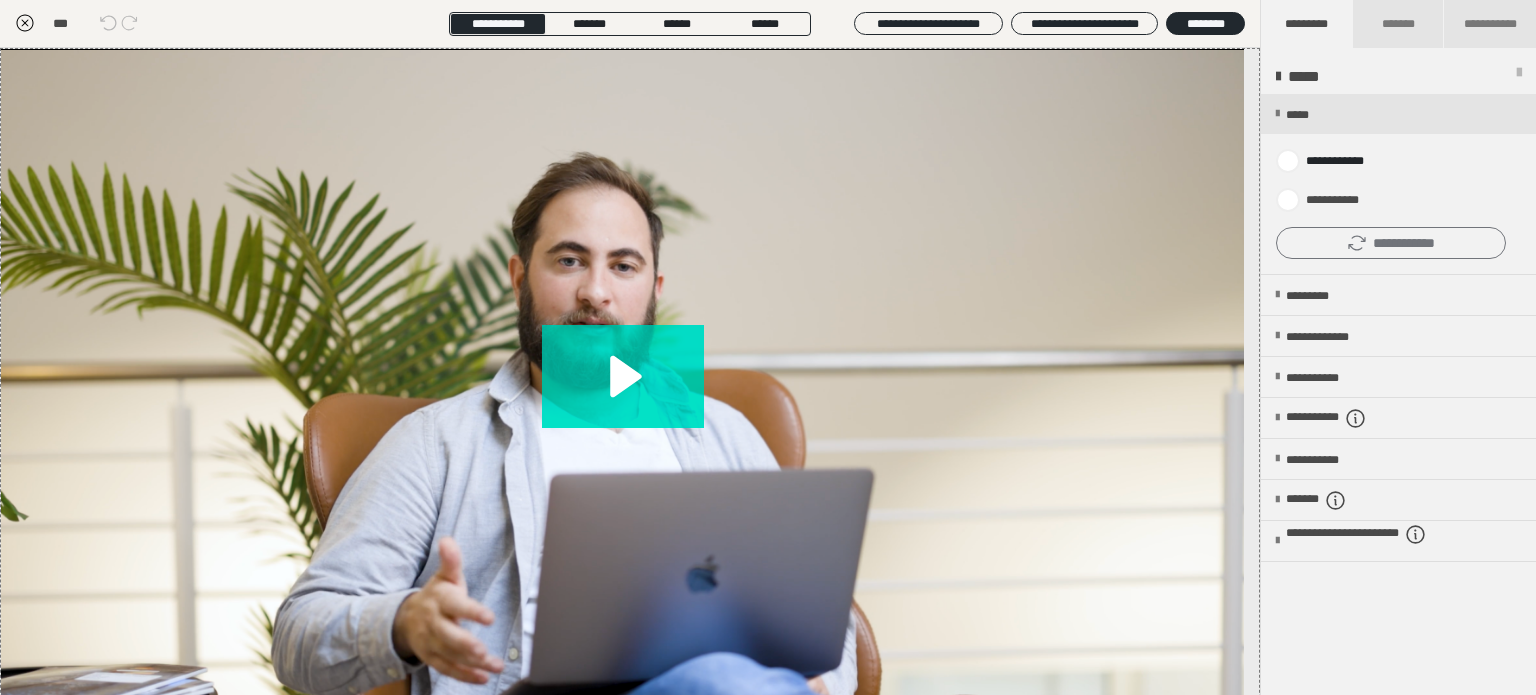click on "**********" at bounding box center (1391, 243) 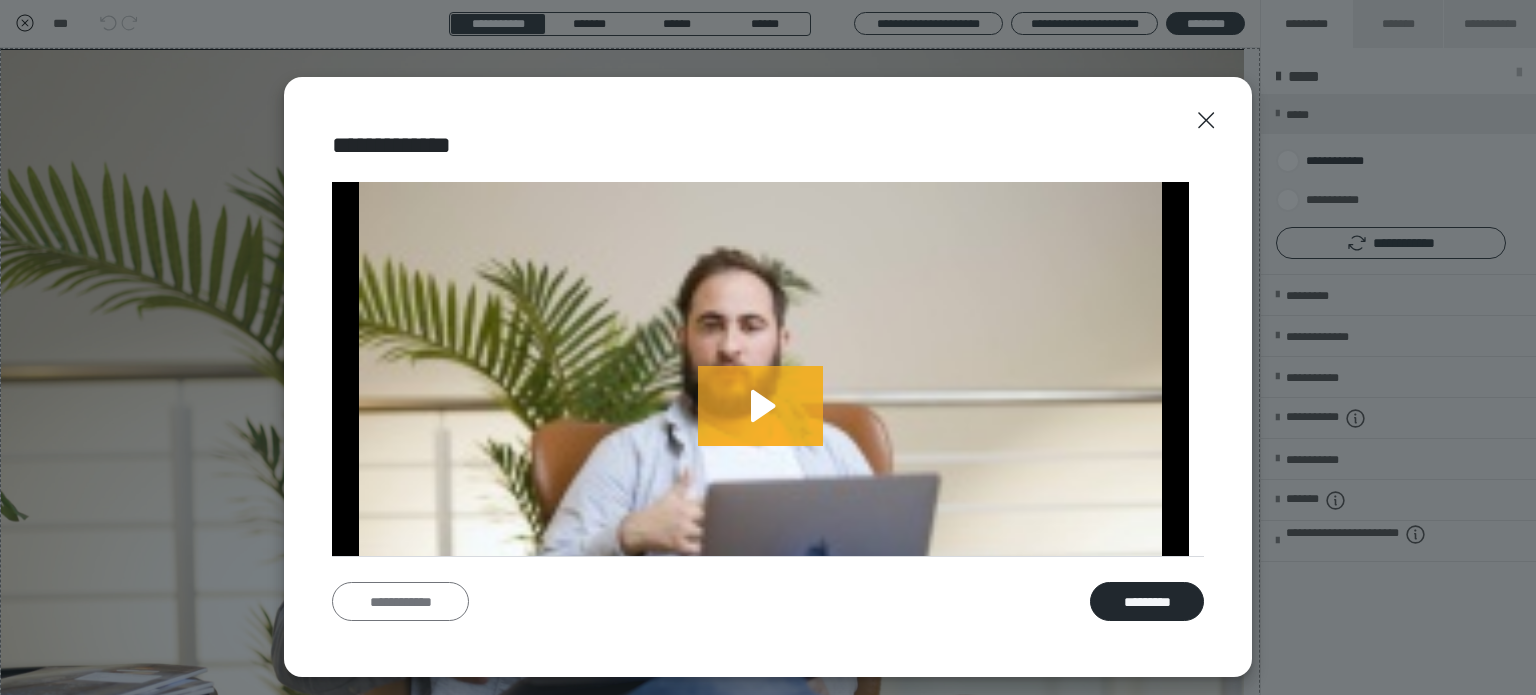 click on "**********" at bounding box center [400, 602] 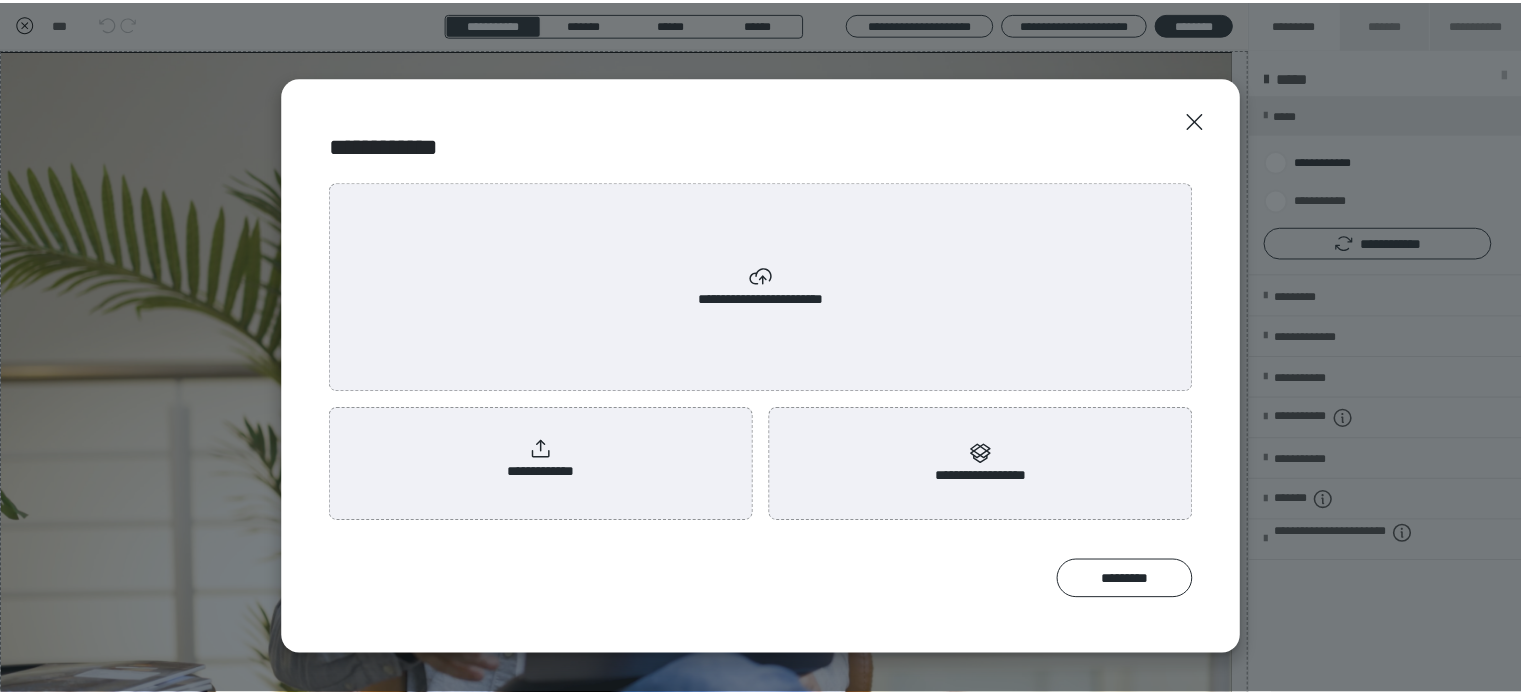 scroll, scrollTop: 0, scrollLeft: 0, axis: both 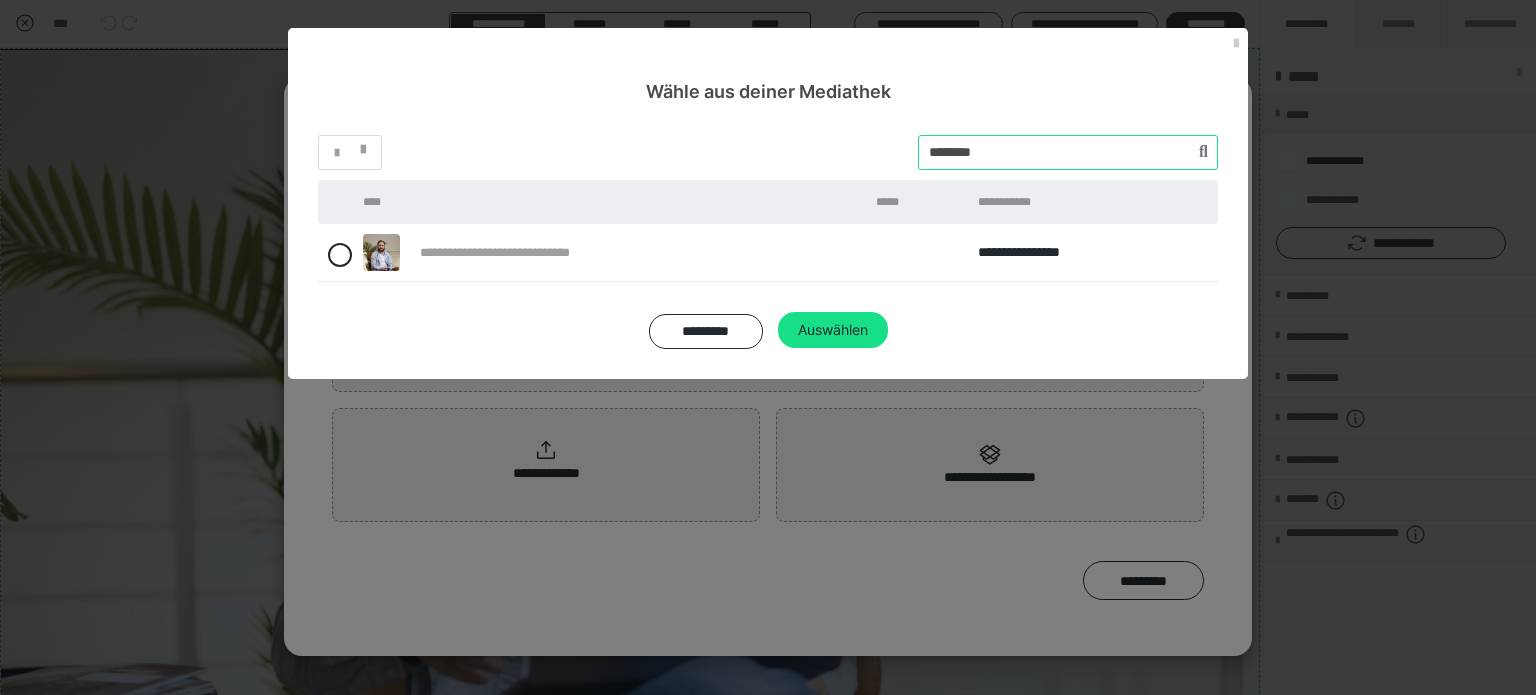 drag, startPoint x: 996, startPoint y: 150, endPoint x: 840, endPoint y: 134, distance: 156.81836 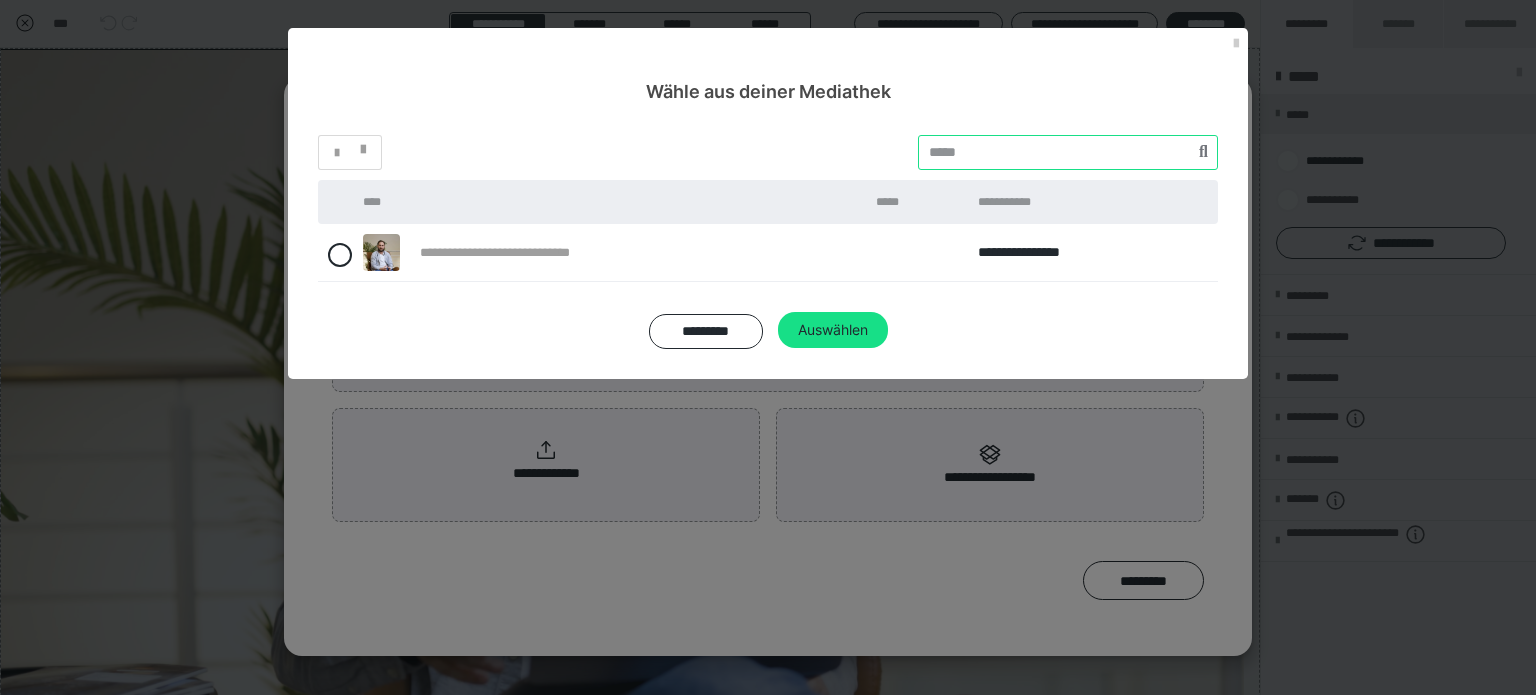 paste on "********" 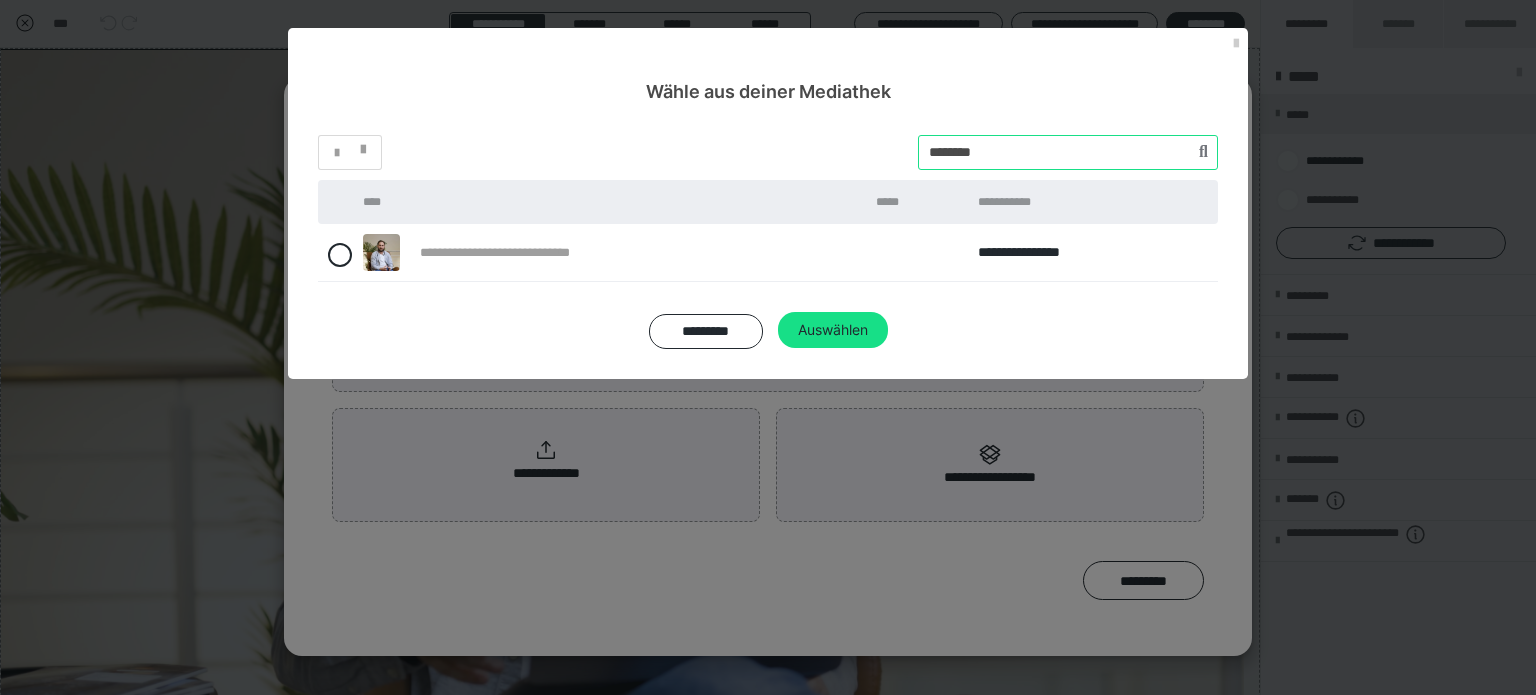 type on "********" 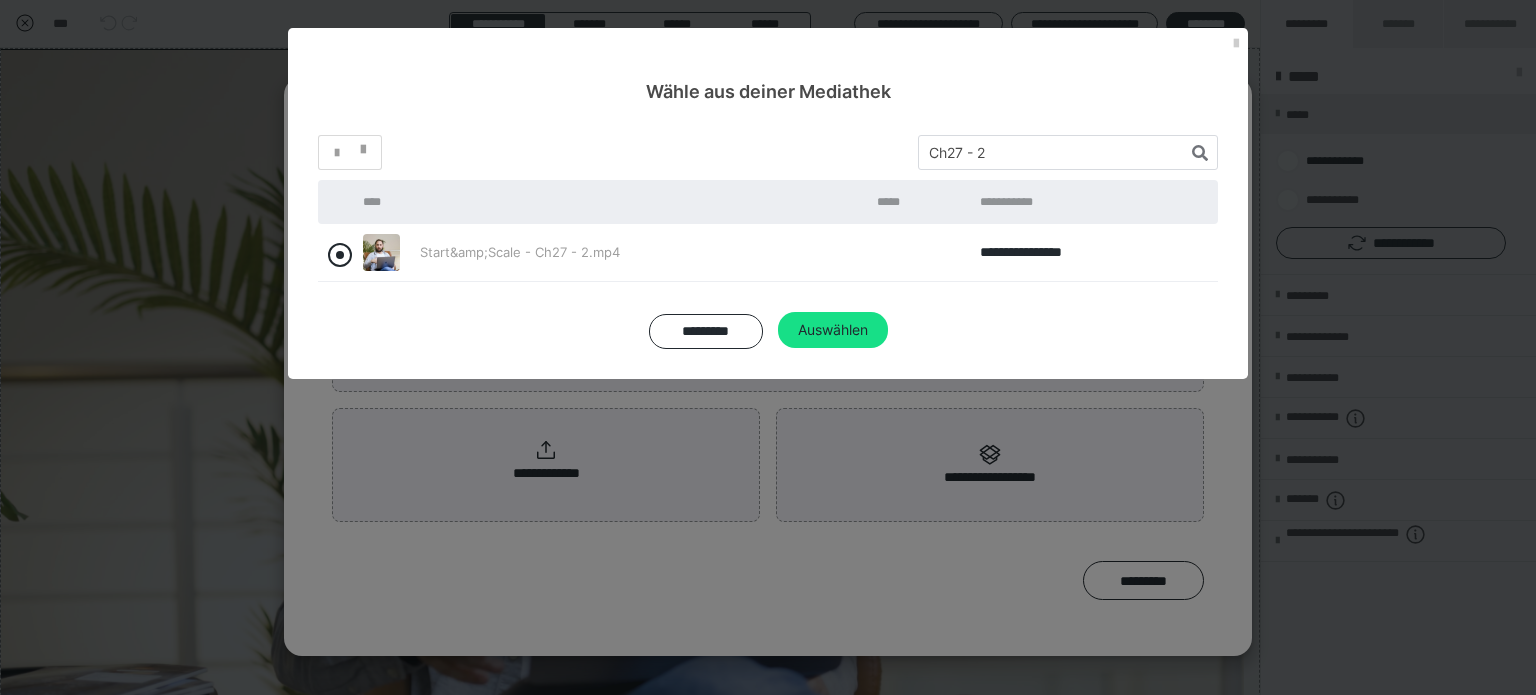 click at bounding box center [340, 255] 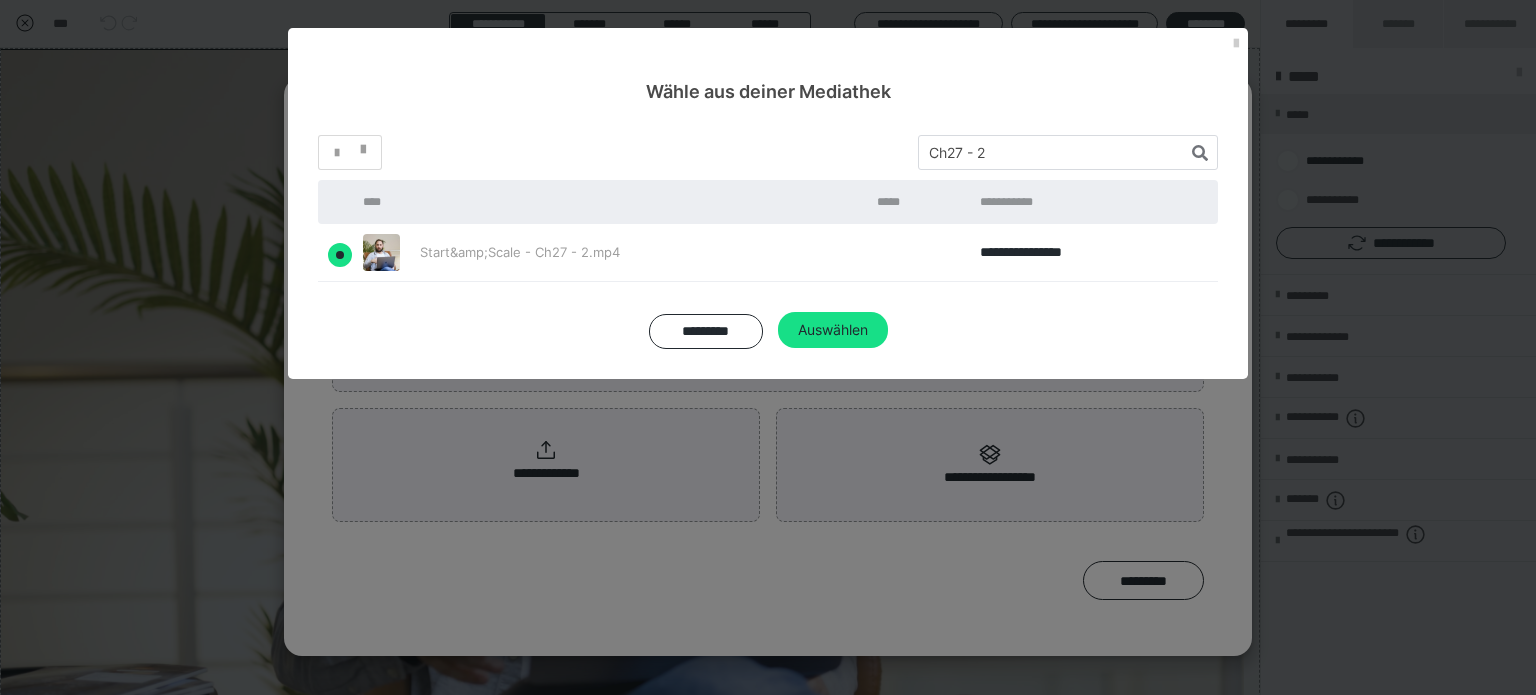 radio on "true" 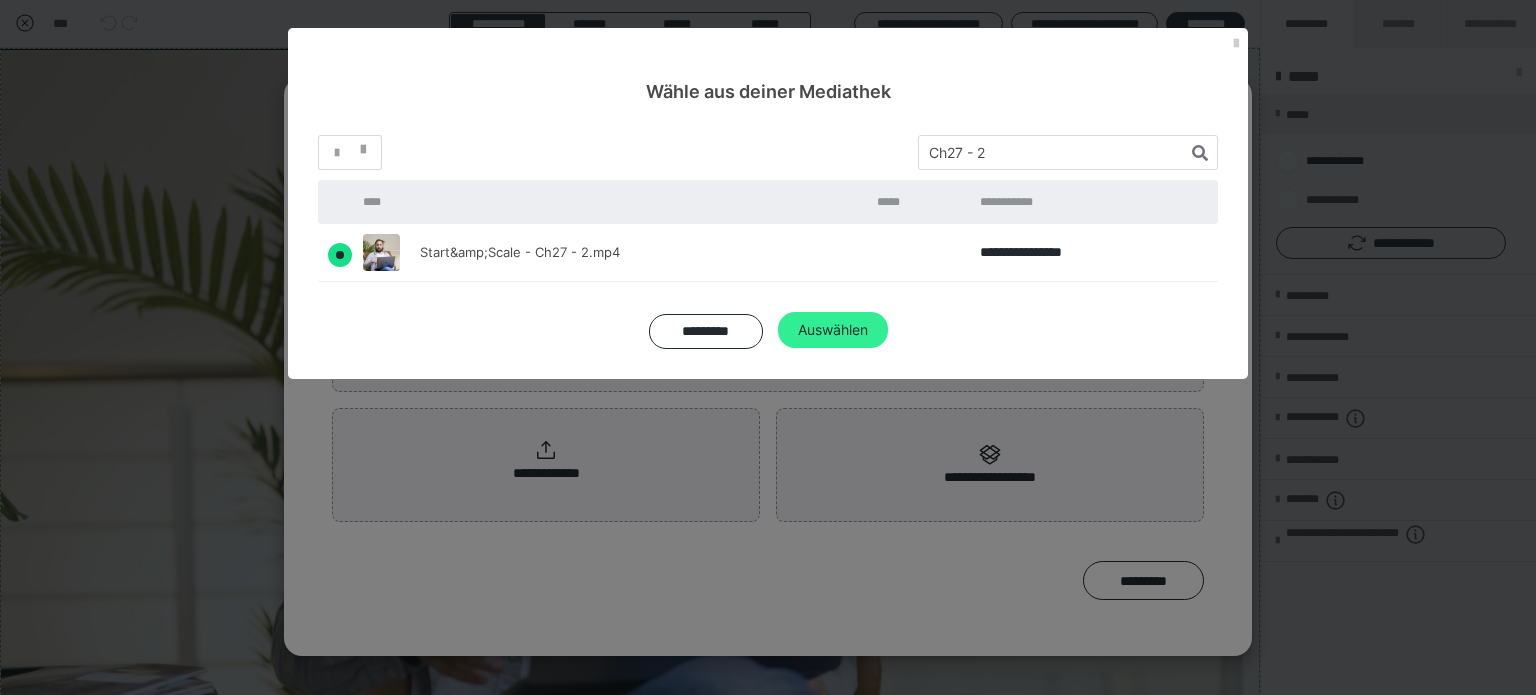 click on "Auswählen" at bounding box center (833, 330) 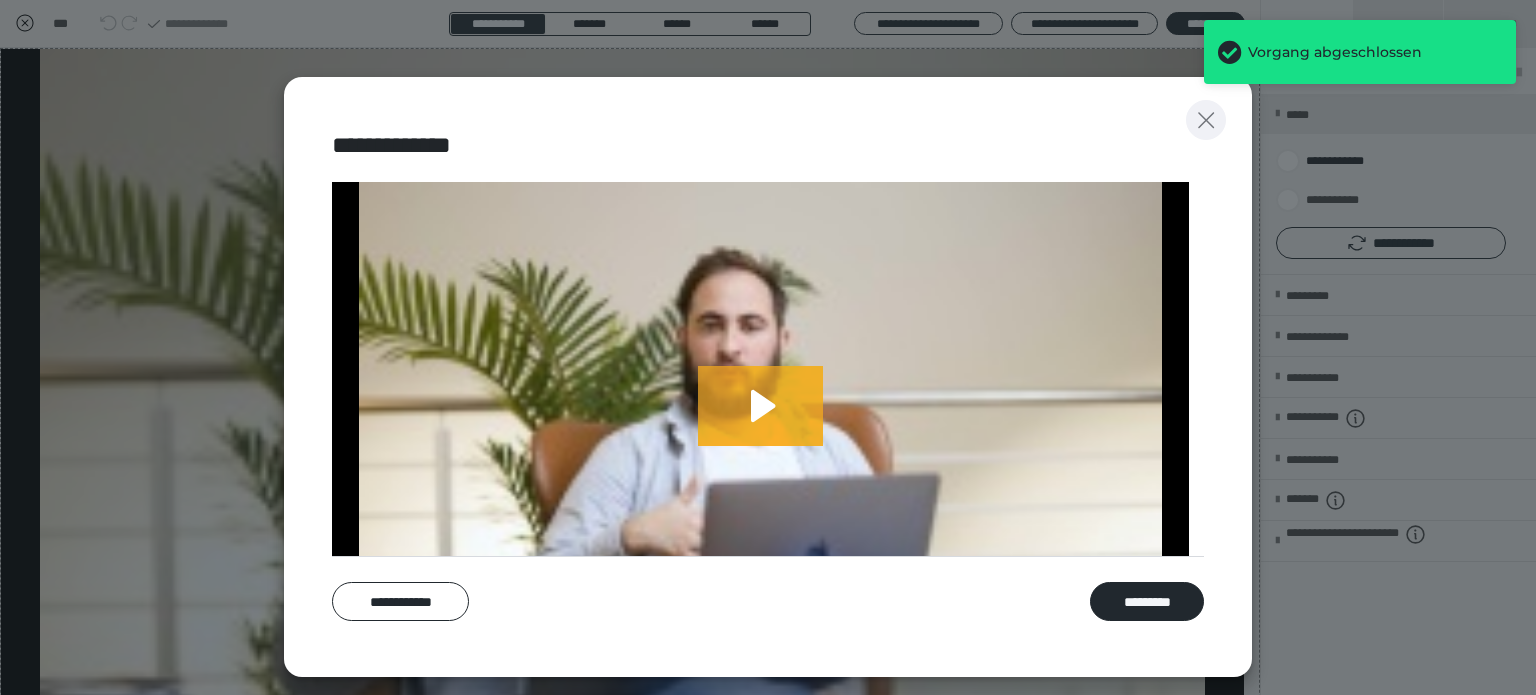click 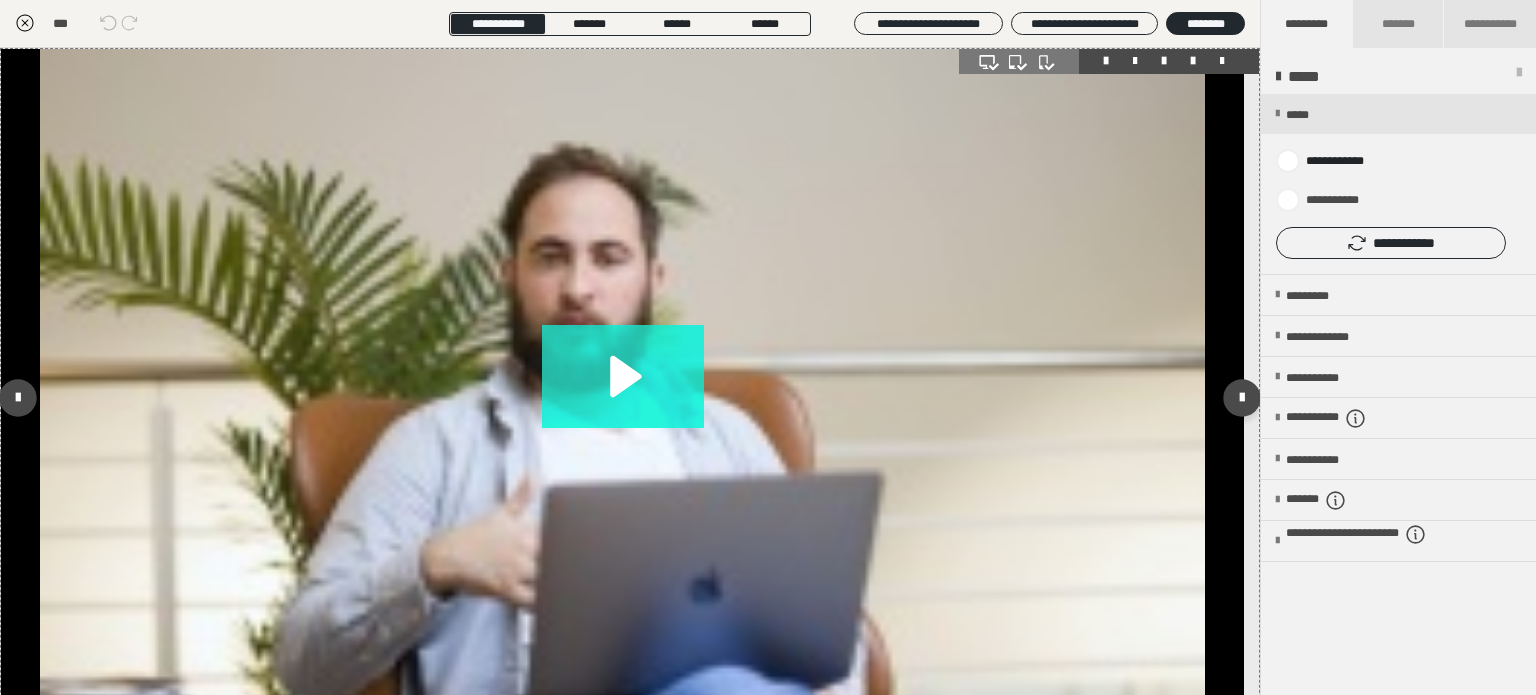click 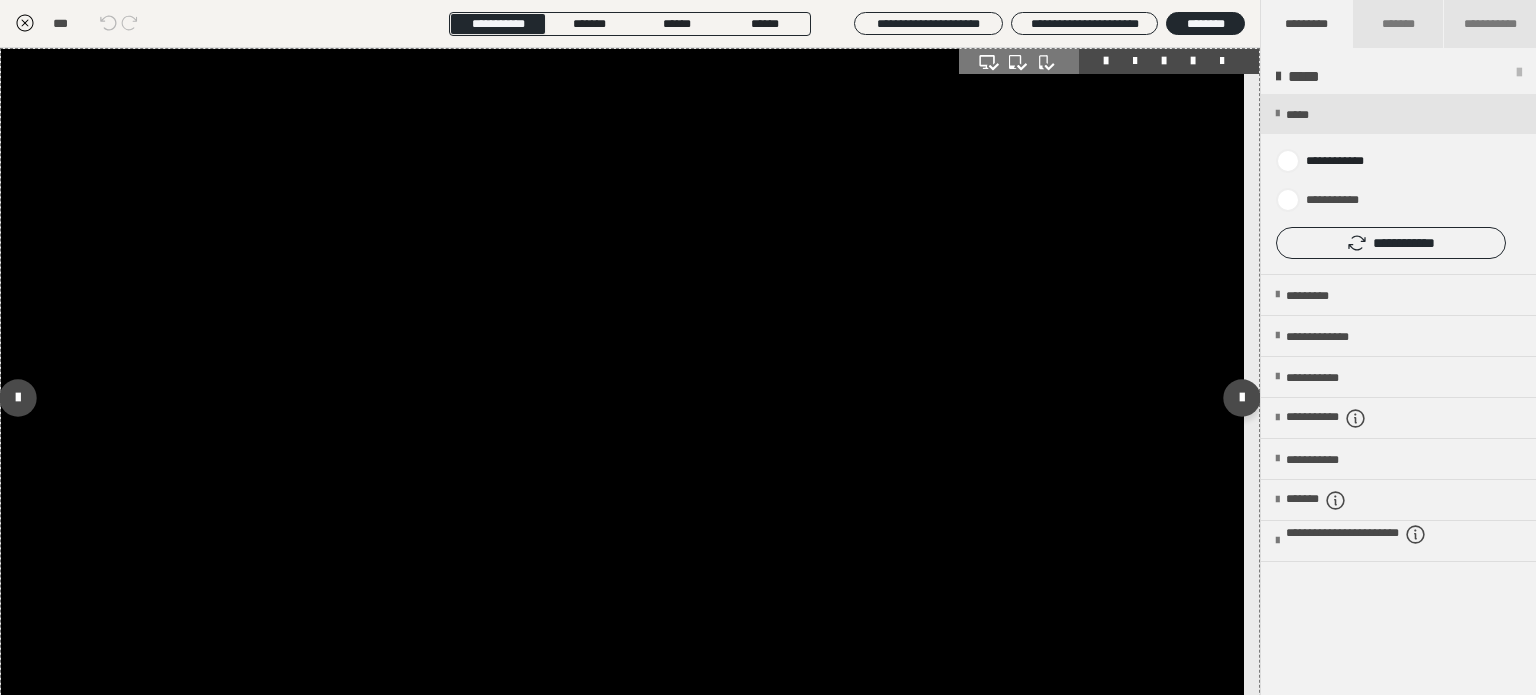 click at bounding box center [622, 398] 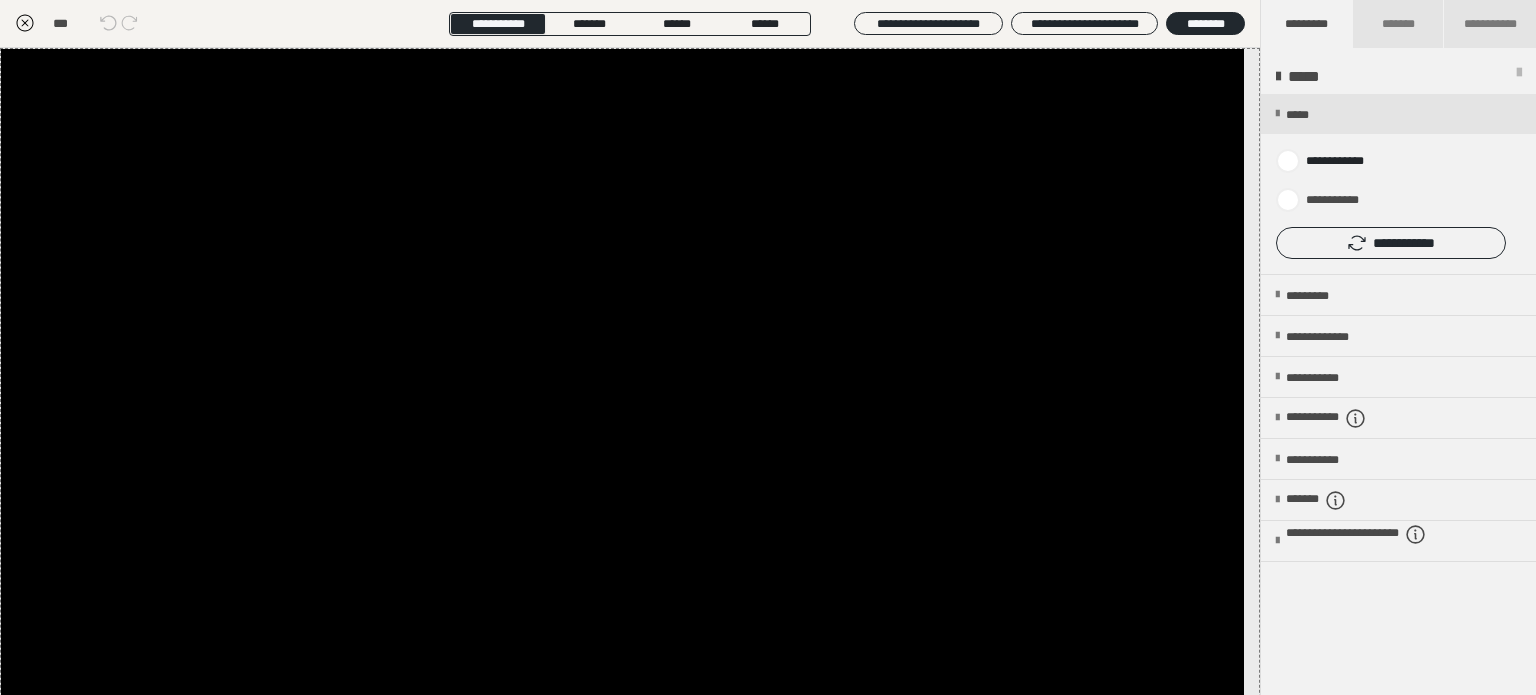 click 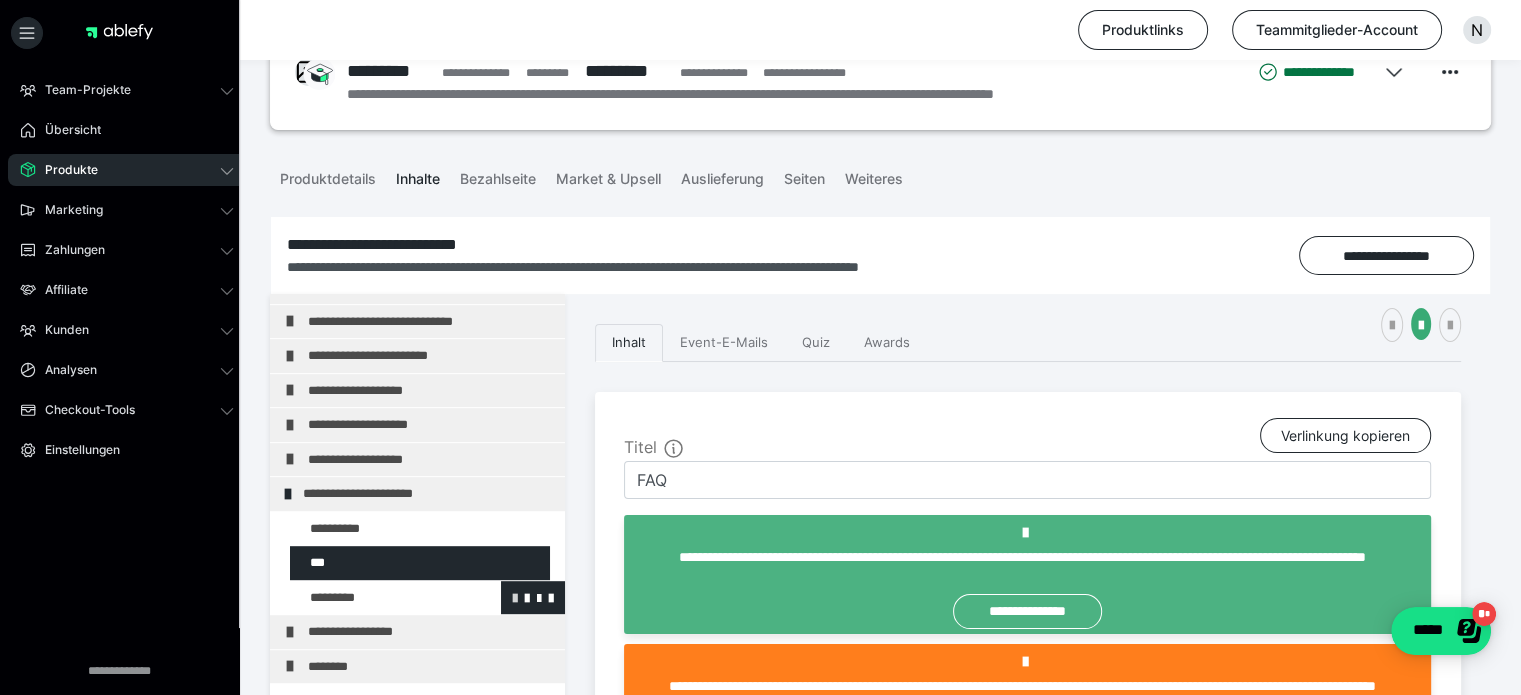 scroll, scrollTop: 200, scrollLeft: 0, axis: vertical 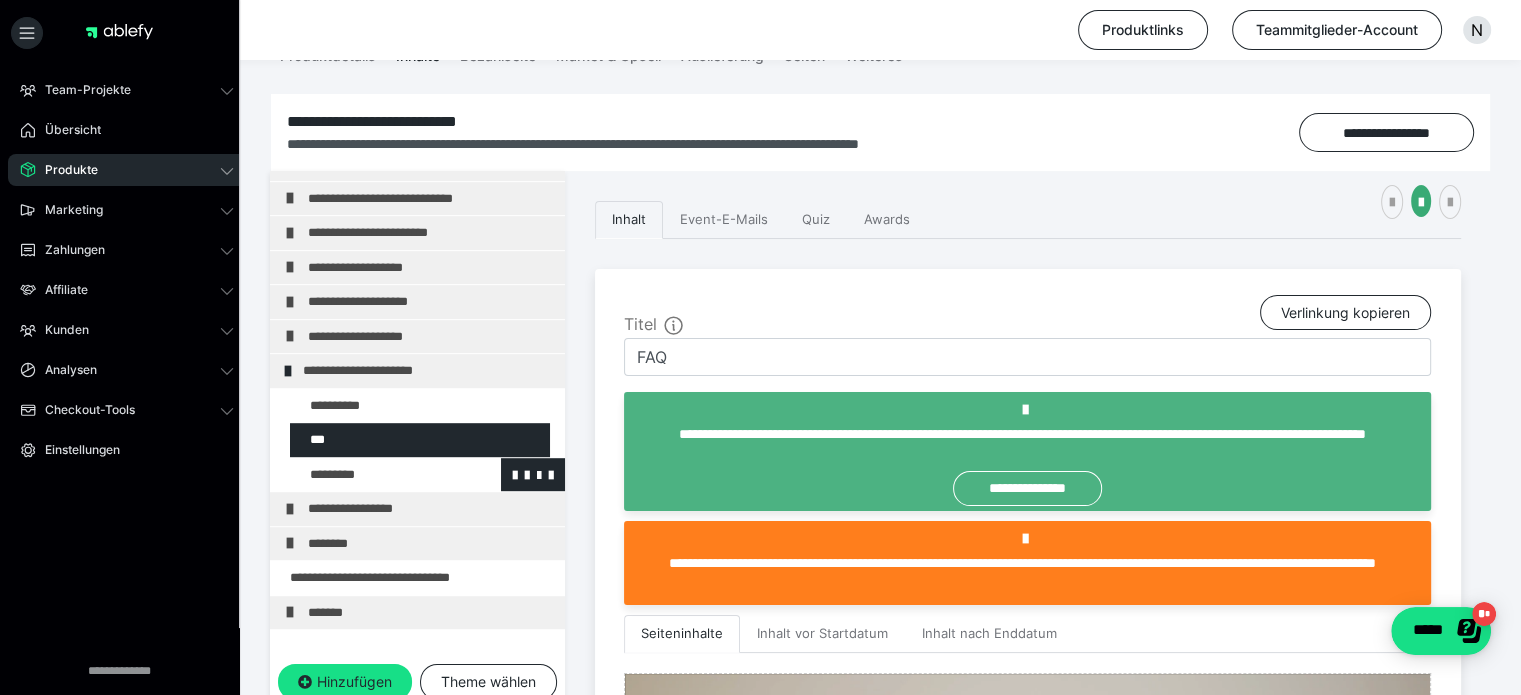click at bounding box center (375, 475) 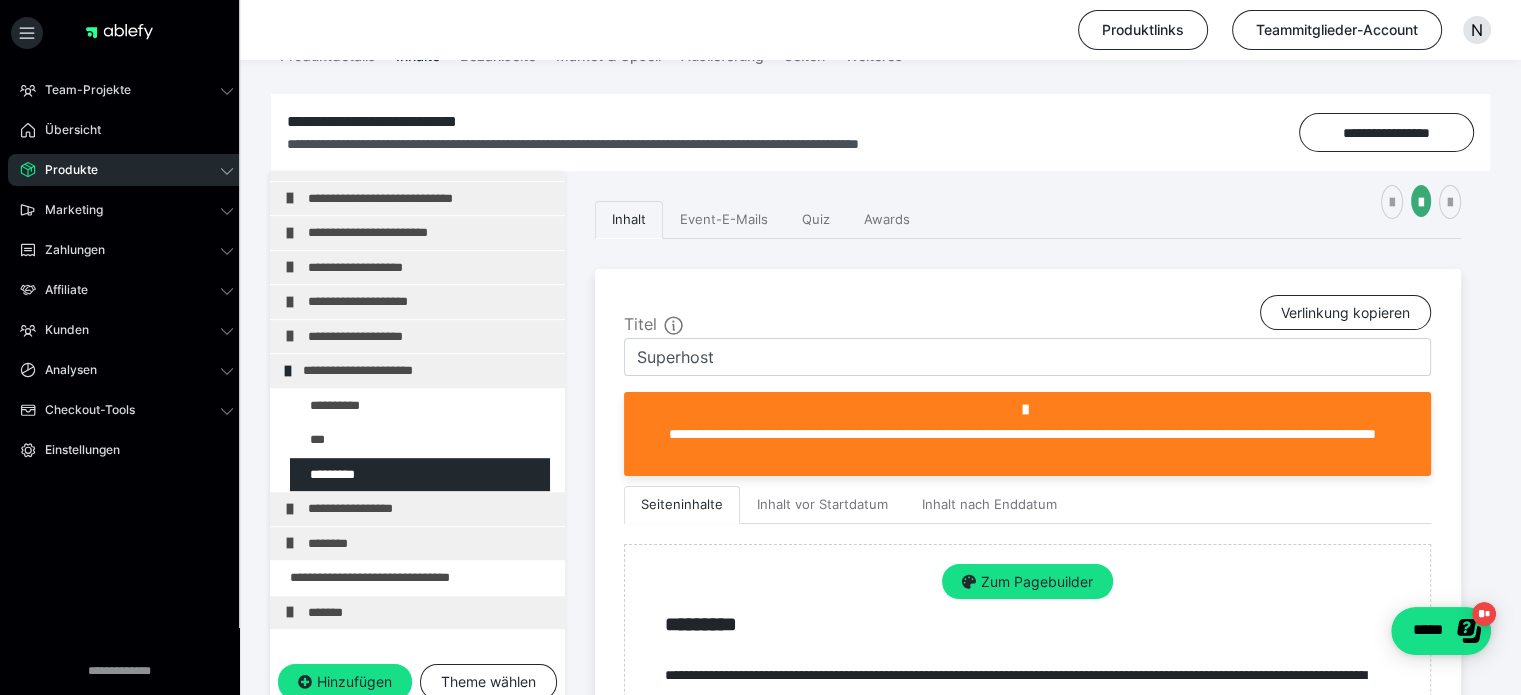 scroll, scrollTop: 519, scrollLeft: 0, axis: vertical 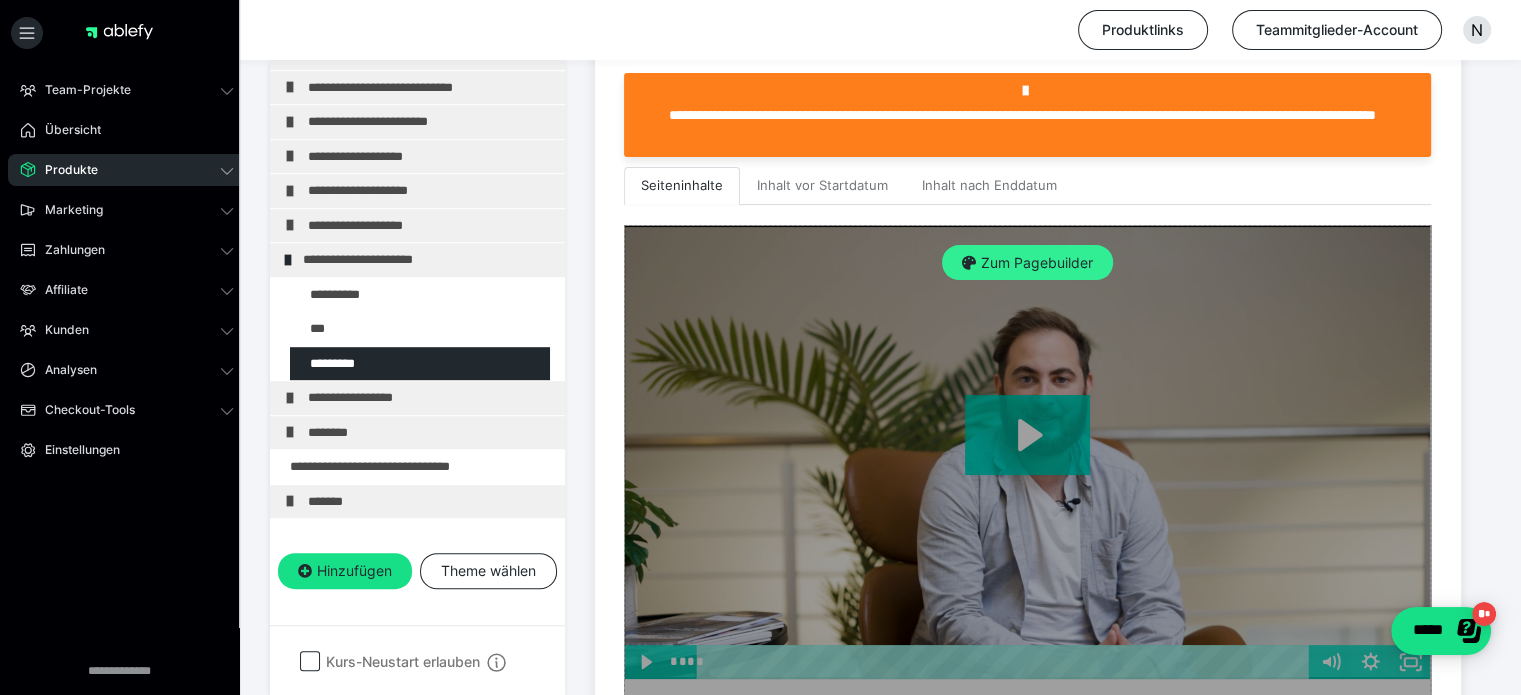 click on "Zum Pagebuilder" at bounding box center (1027, 263) 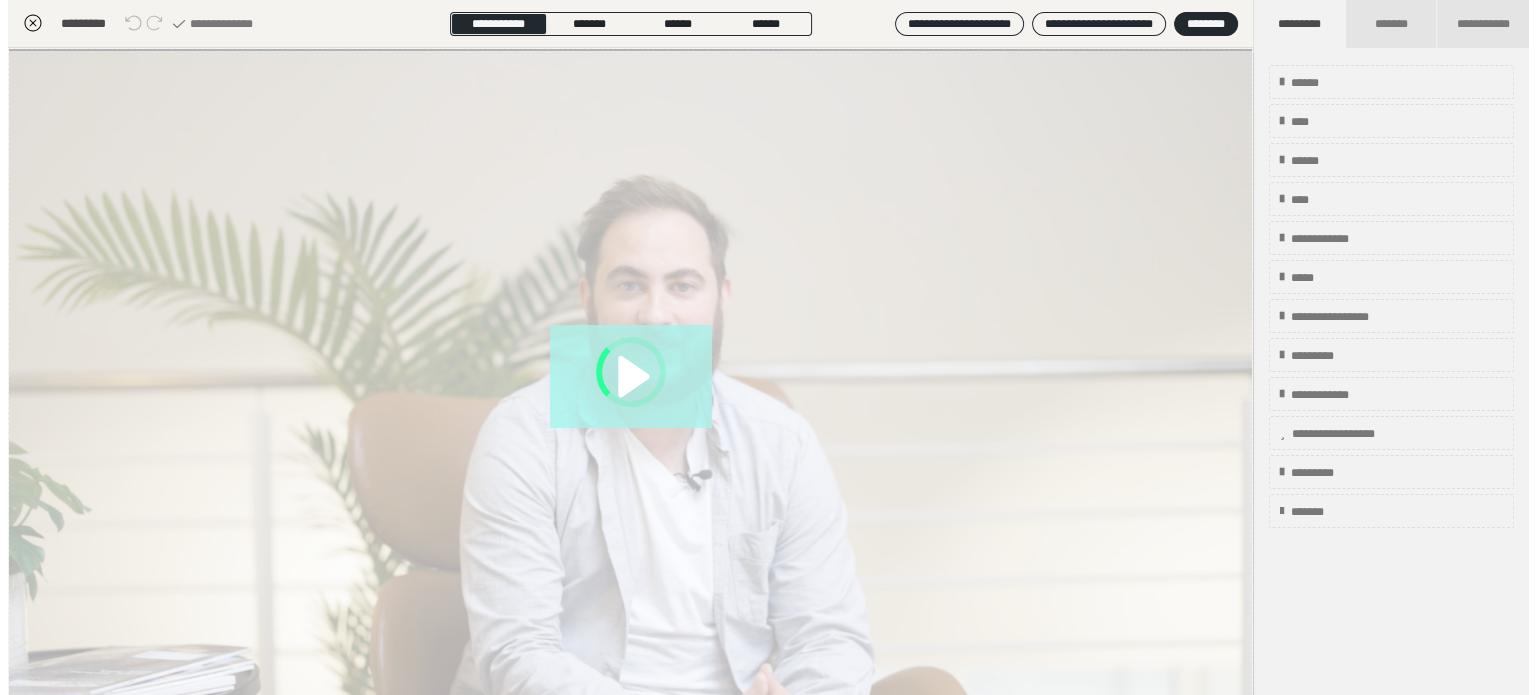 scroll, scrollTop: 311, scrollLeft: 0, axis: vertical 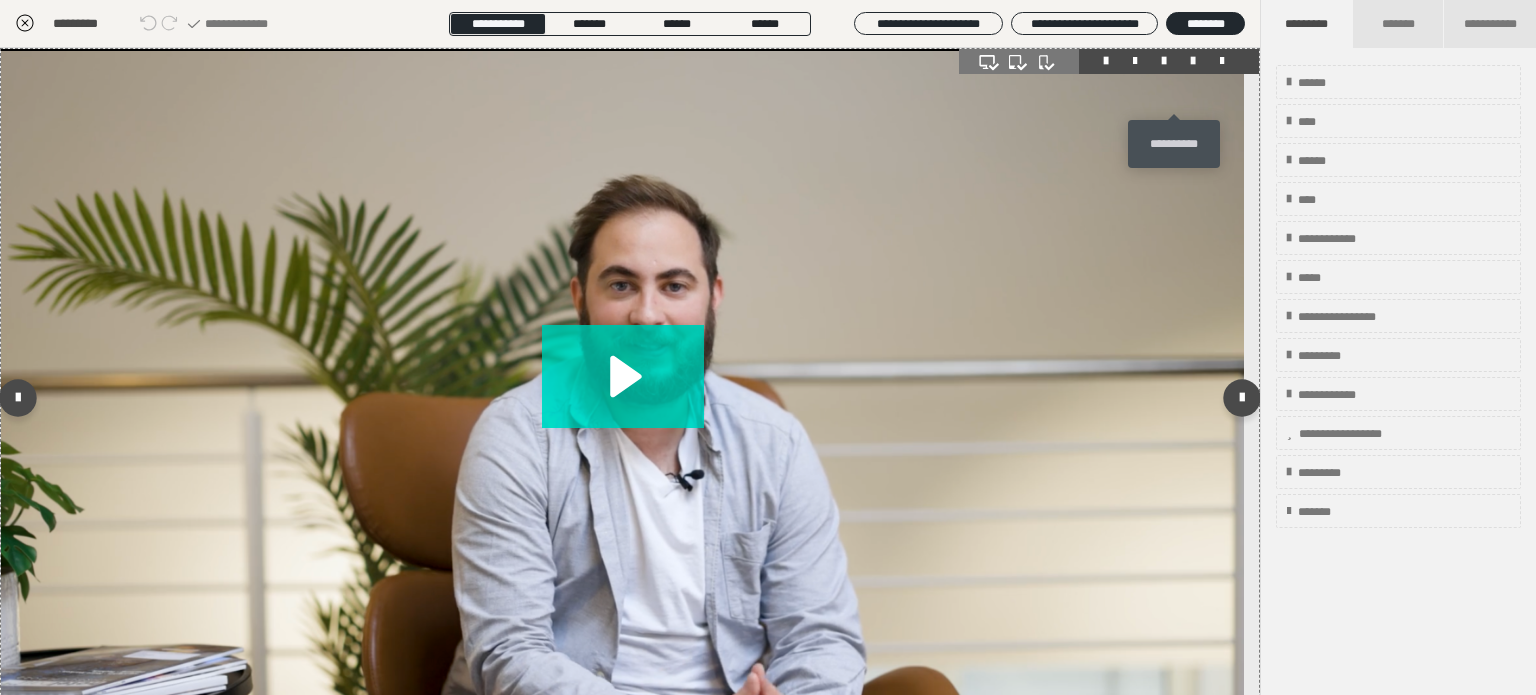 click at bounding box center (1193, 61) 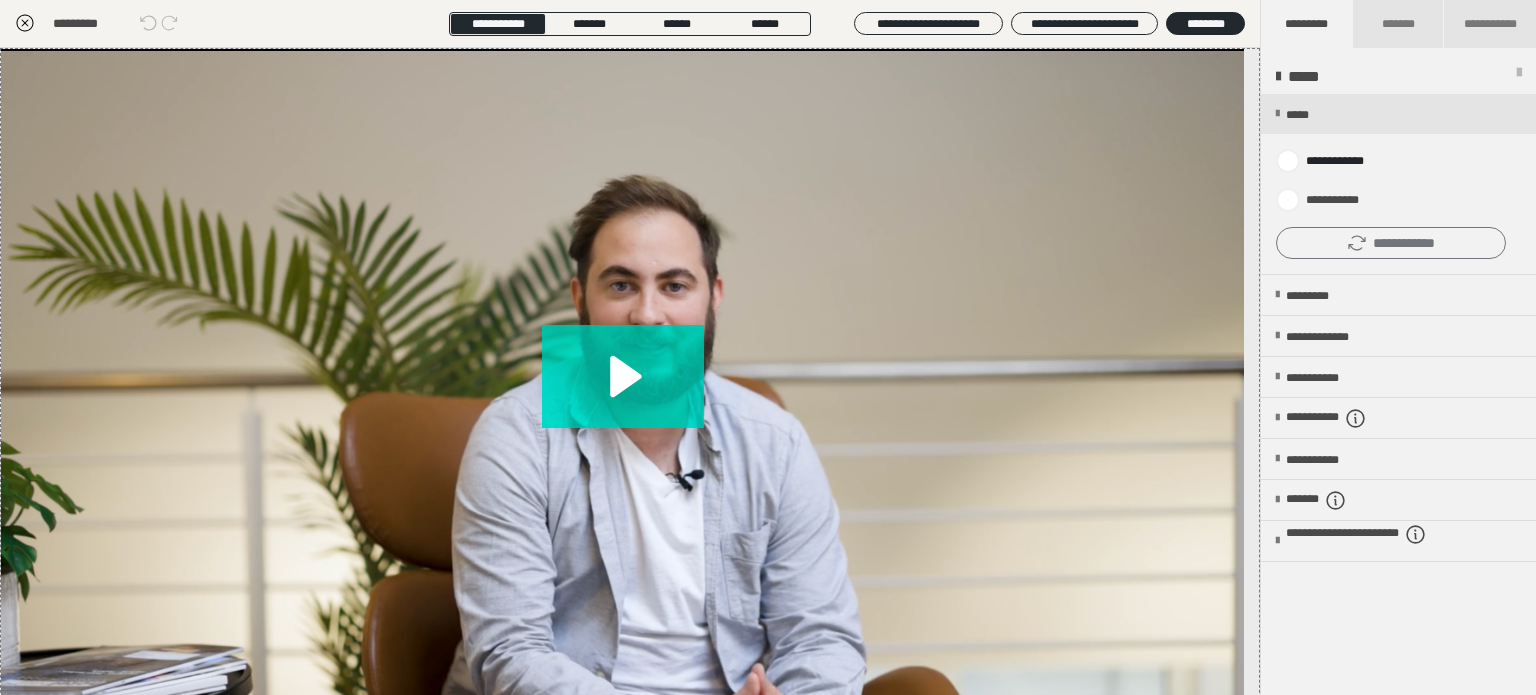 click on "**********" at bounding box center [1391, 243] 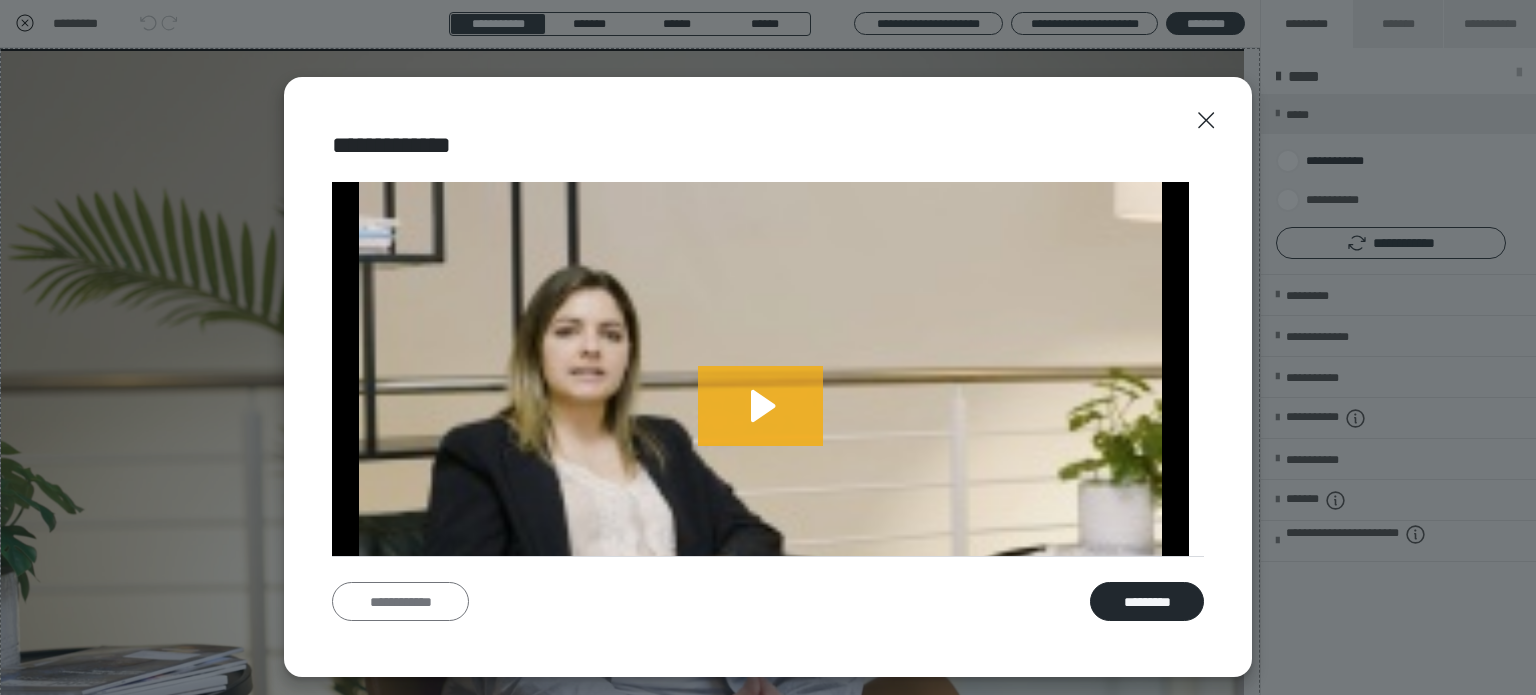 click on "**********" at bounding box center (400, 602) 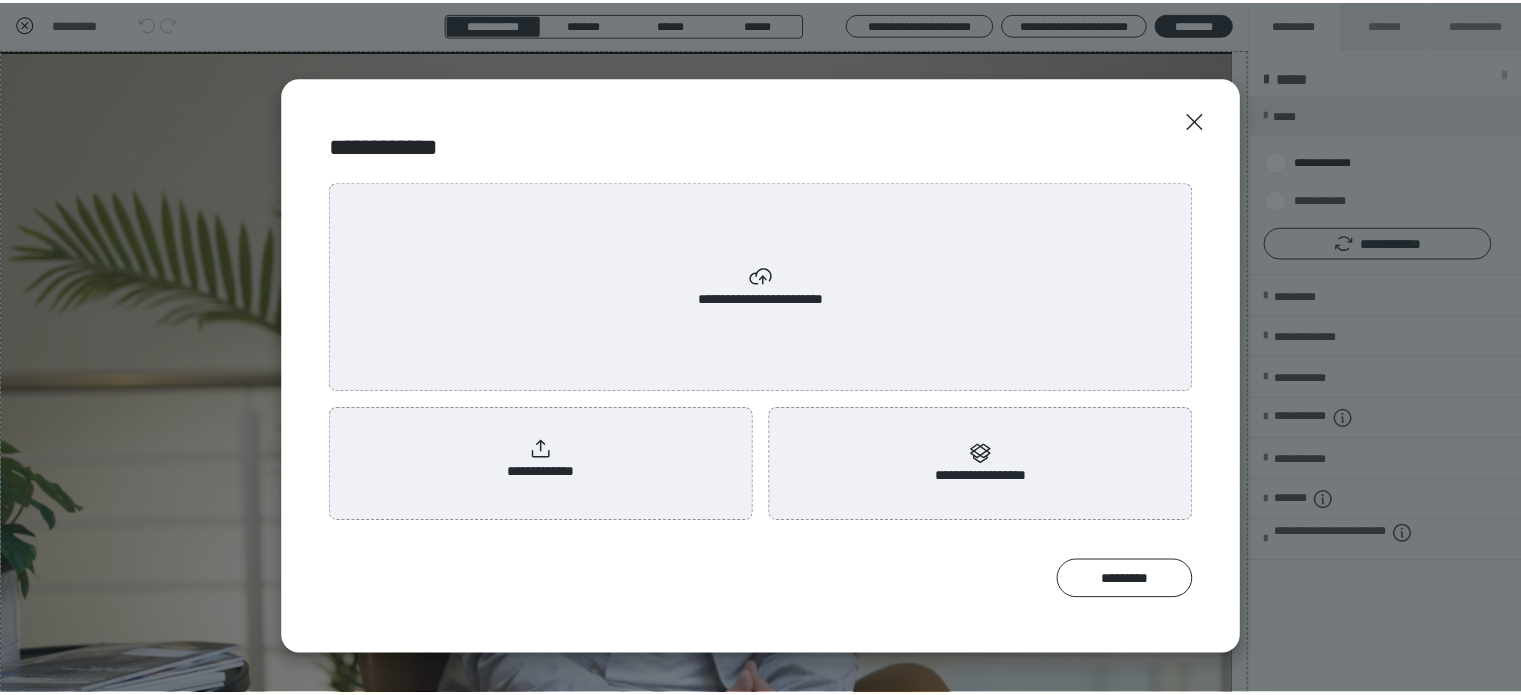 scroll, scrollTop: 0, scrollLeft: 0, axis: both 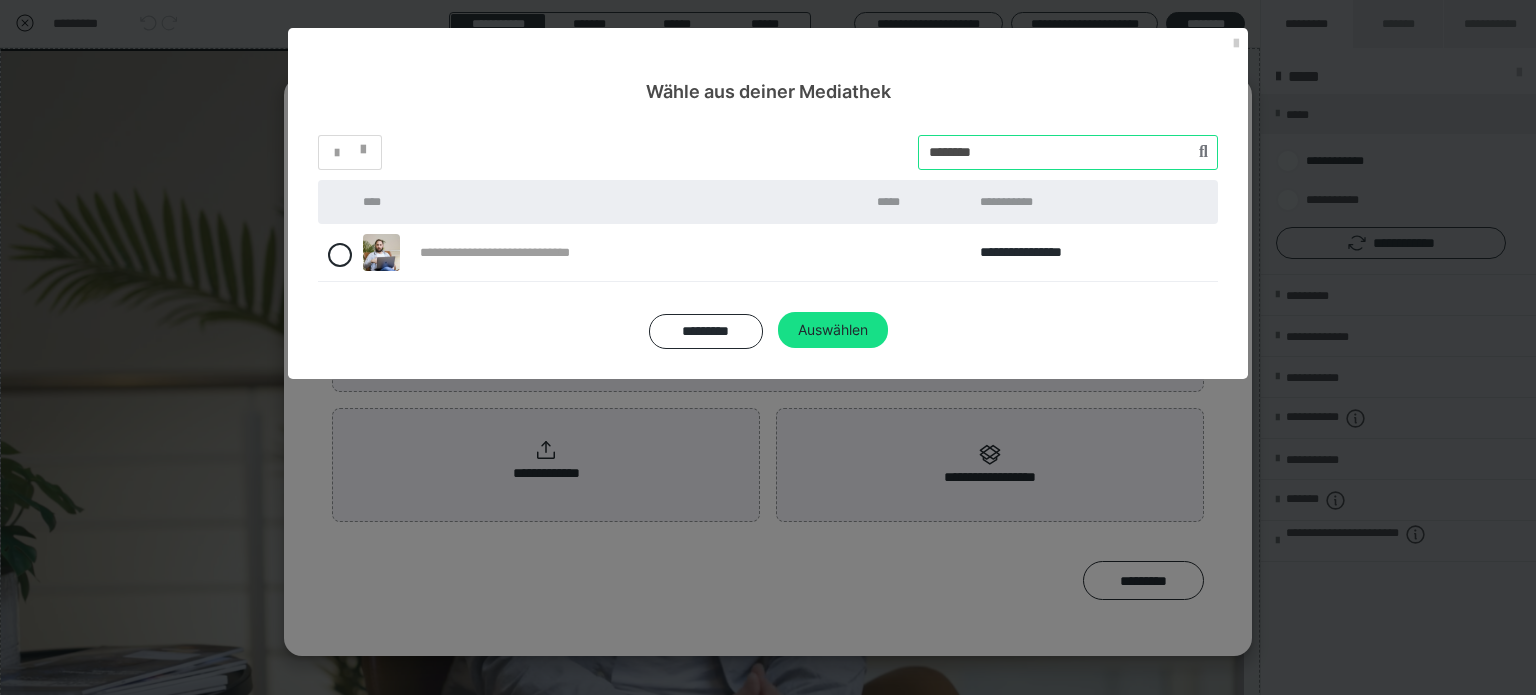 drag, startPoint x: 956, startPoint y: 157, endPoint x: 887, endPoint y: 147, distance: 69.72087 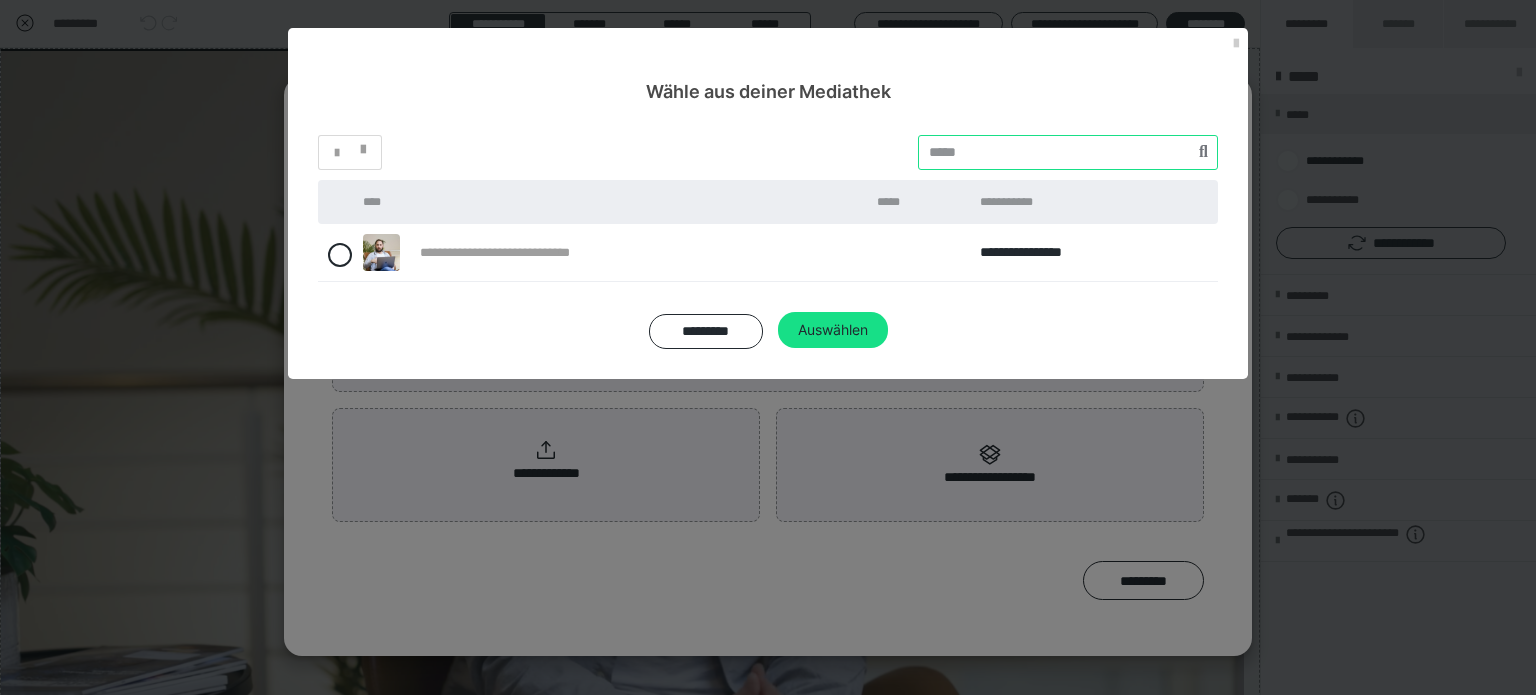 paste on "********" 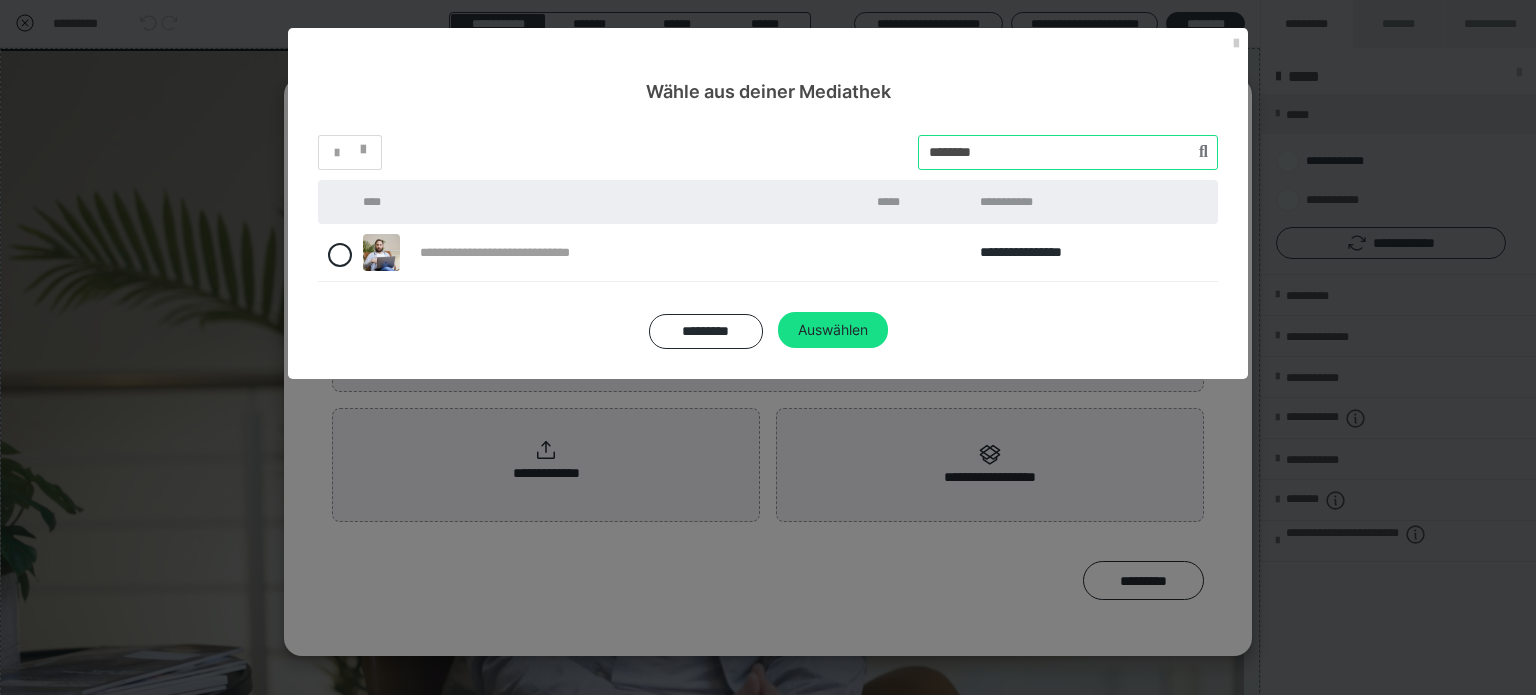 type on "********" 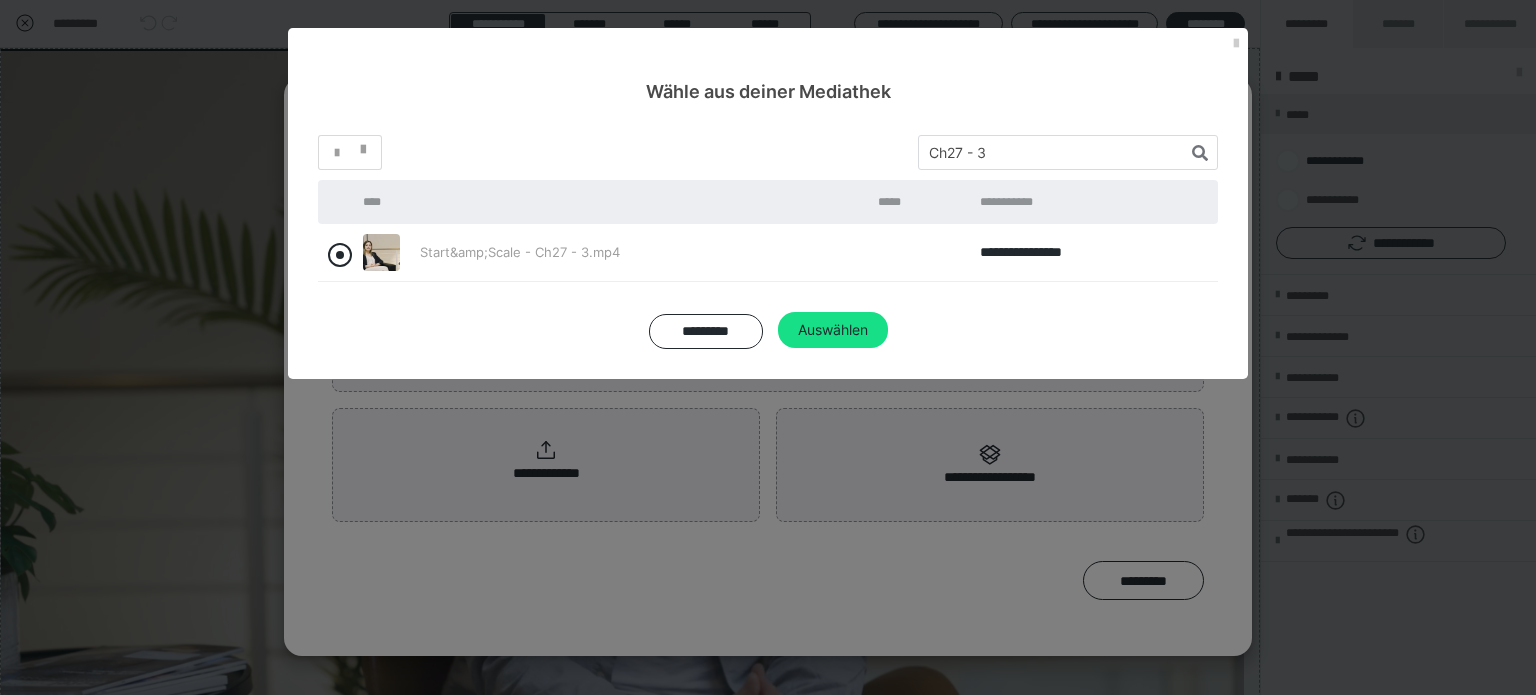 click at bounding box center (340, 255) 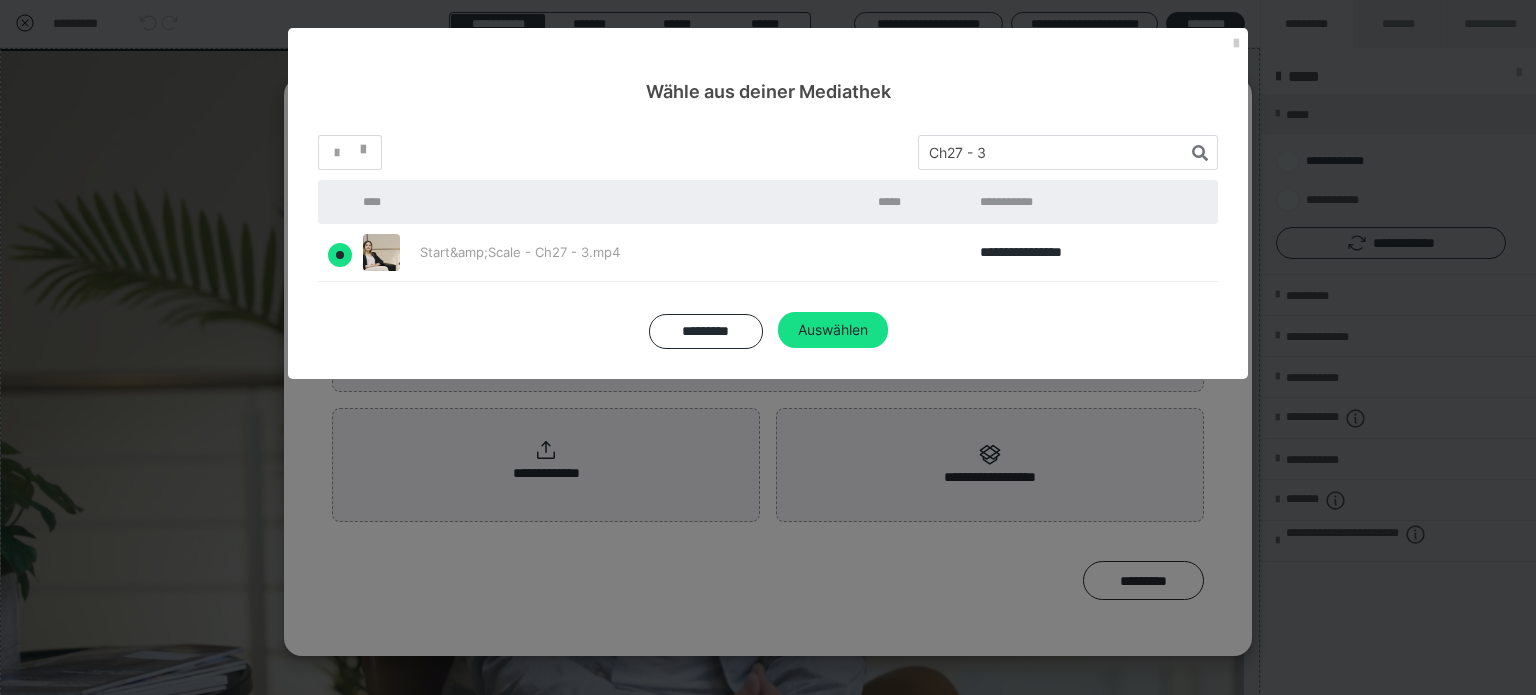 radio on "true" 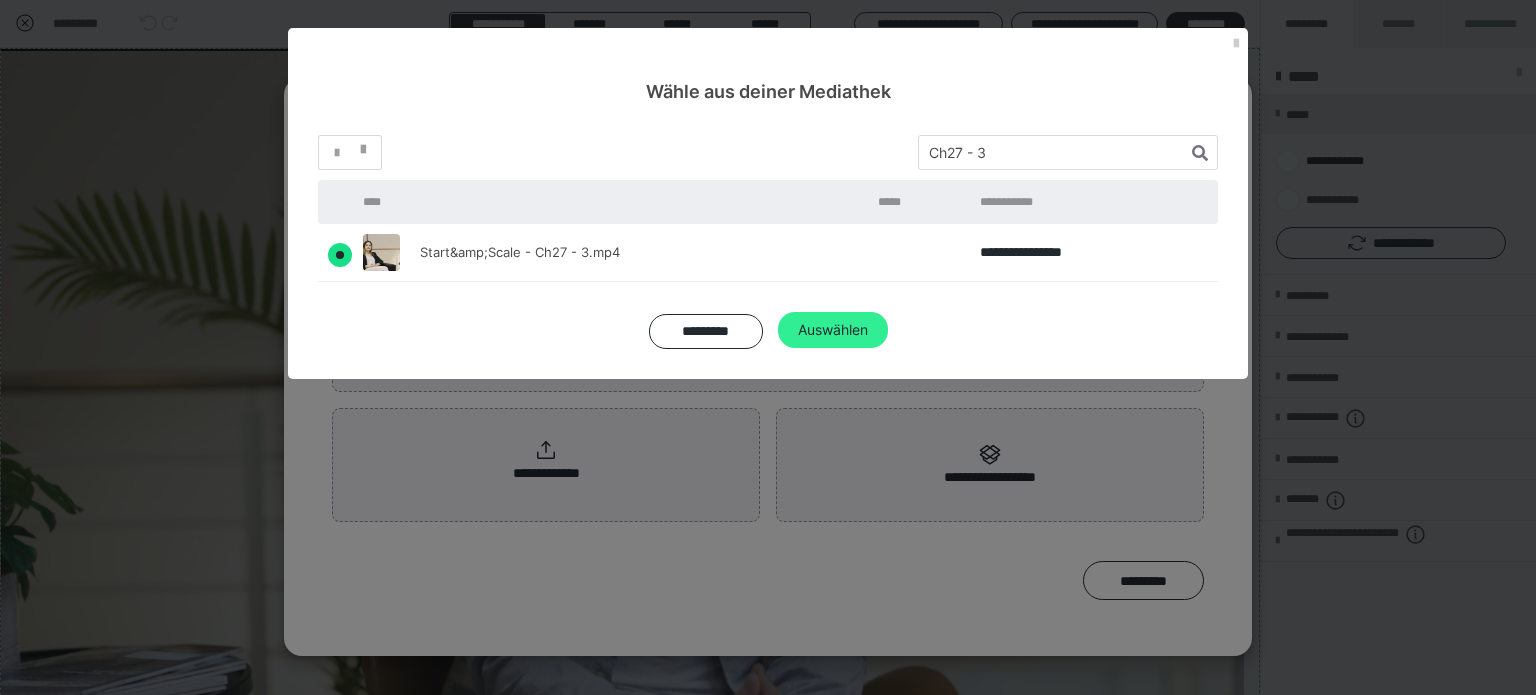 click on "Auswählen" at bounding box center (833, 330) 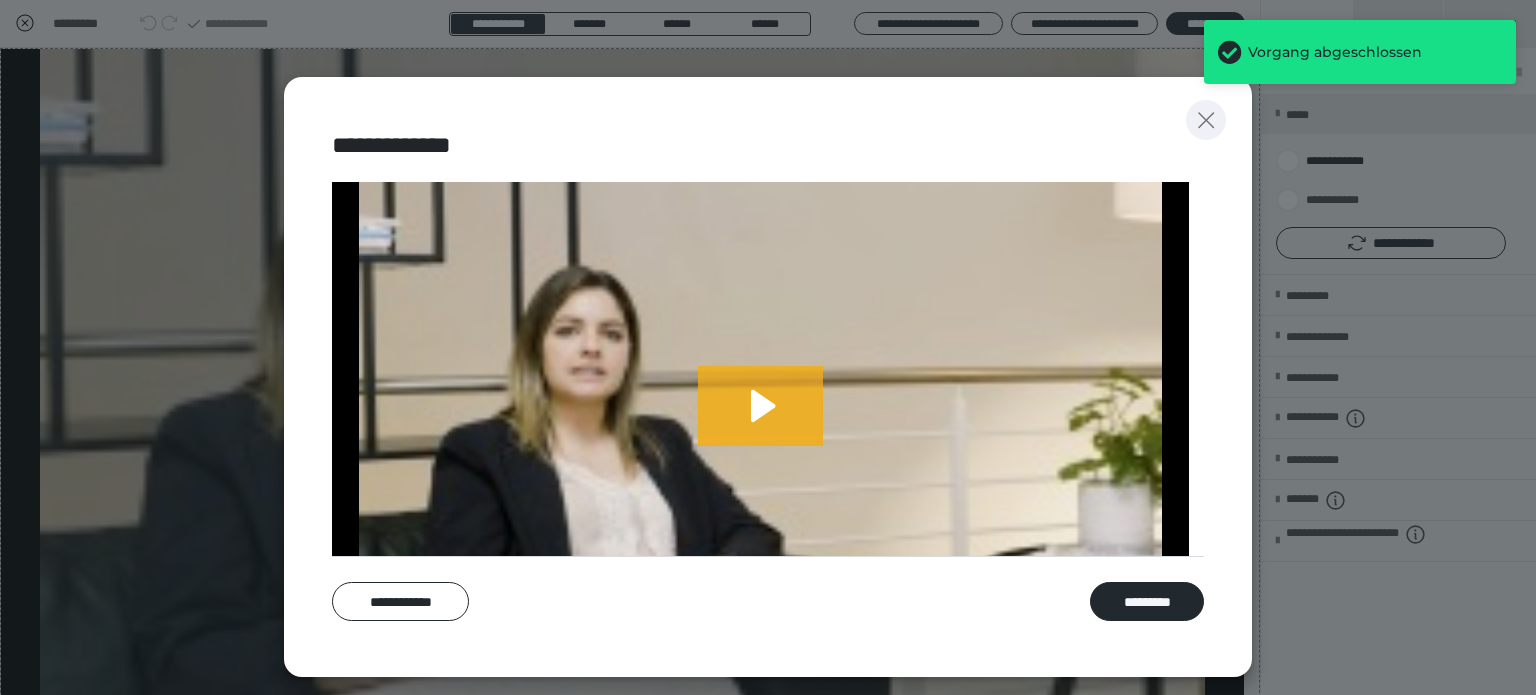 click 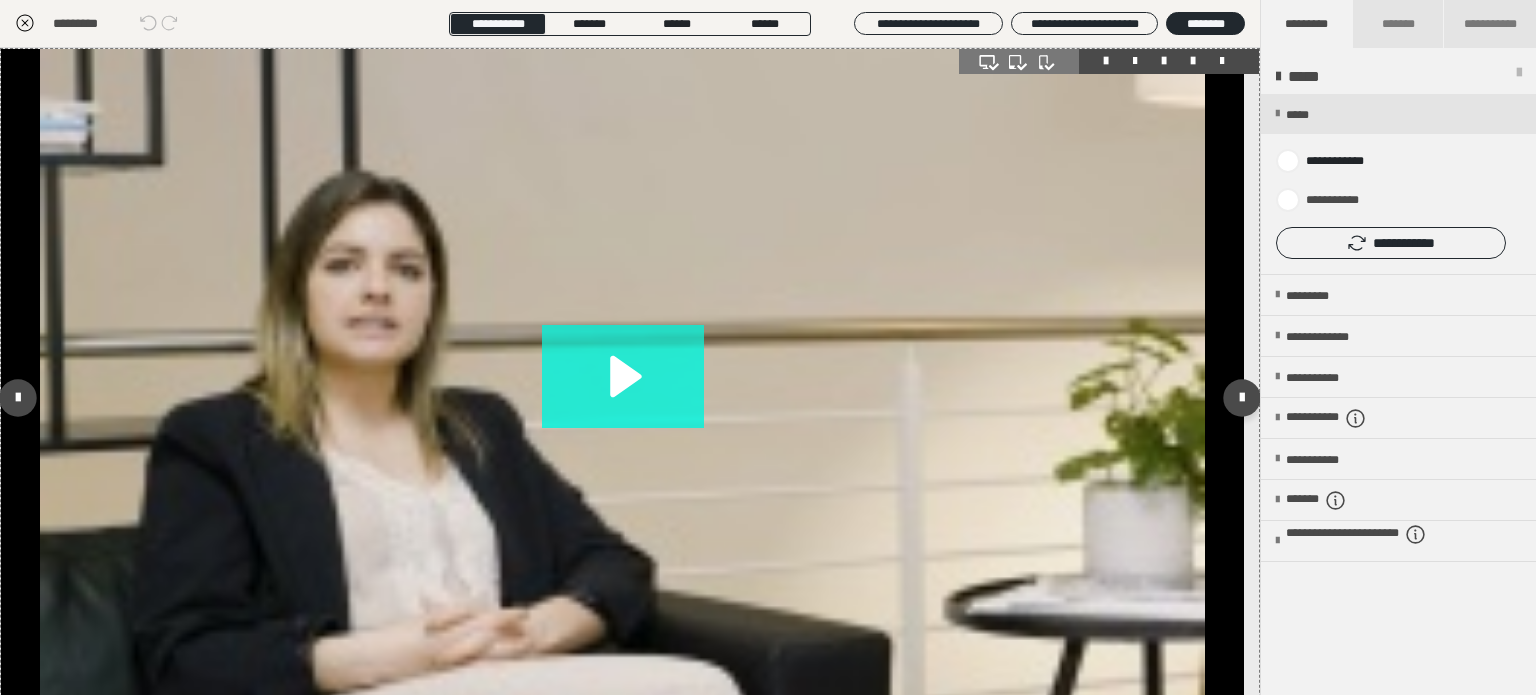 click 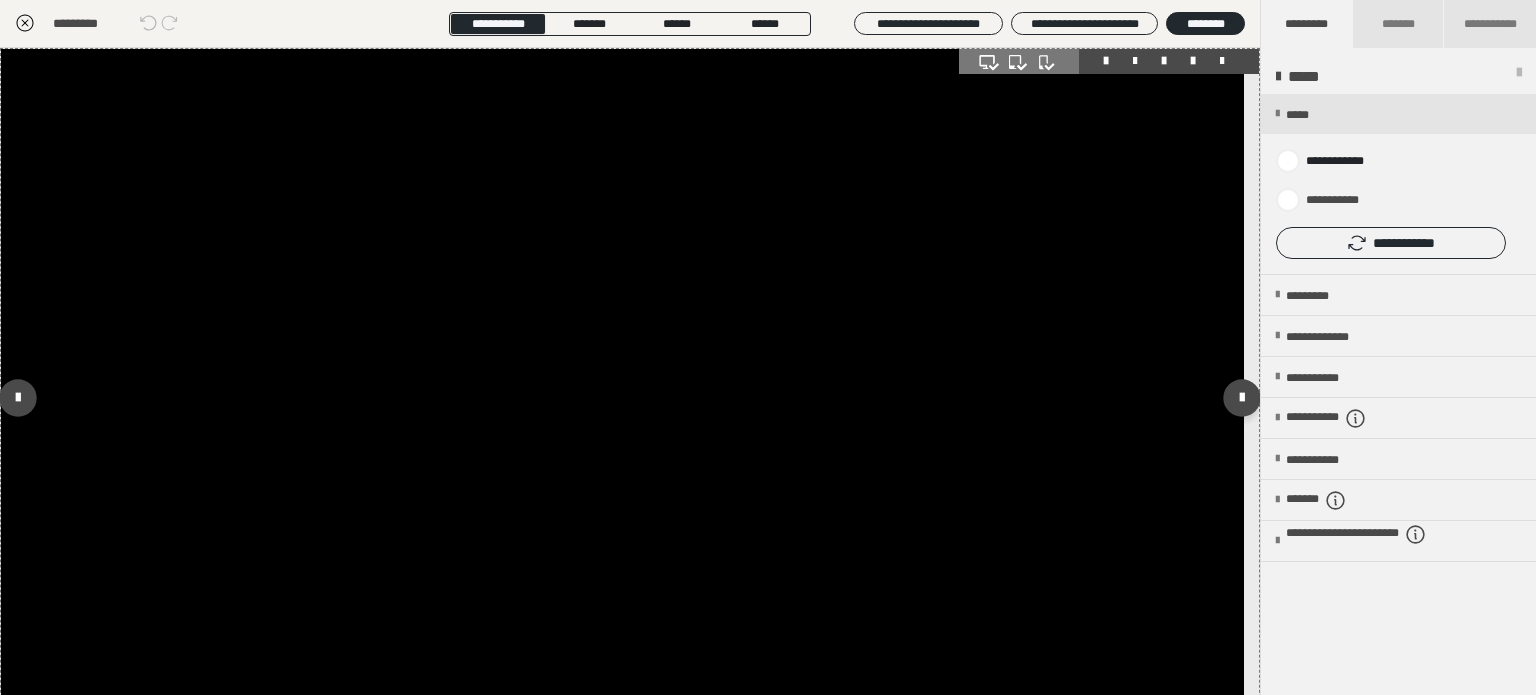 click at bounding box center (622, 398) 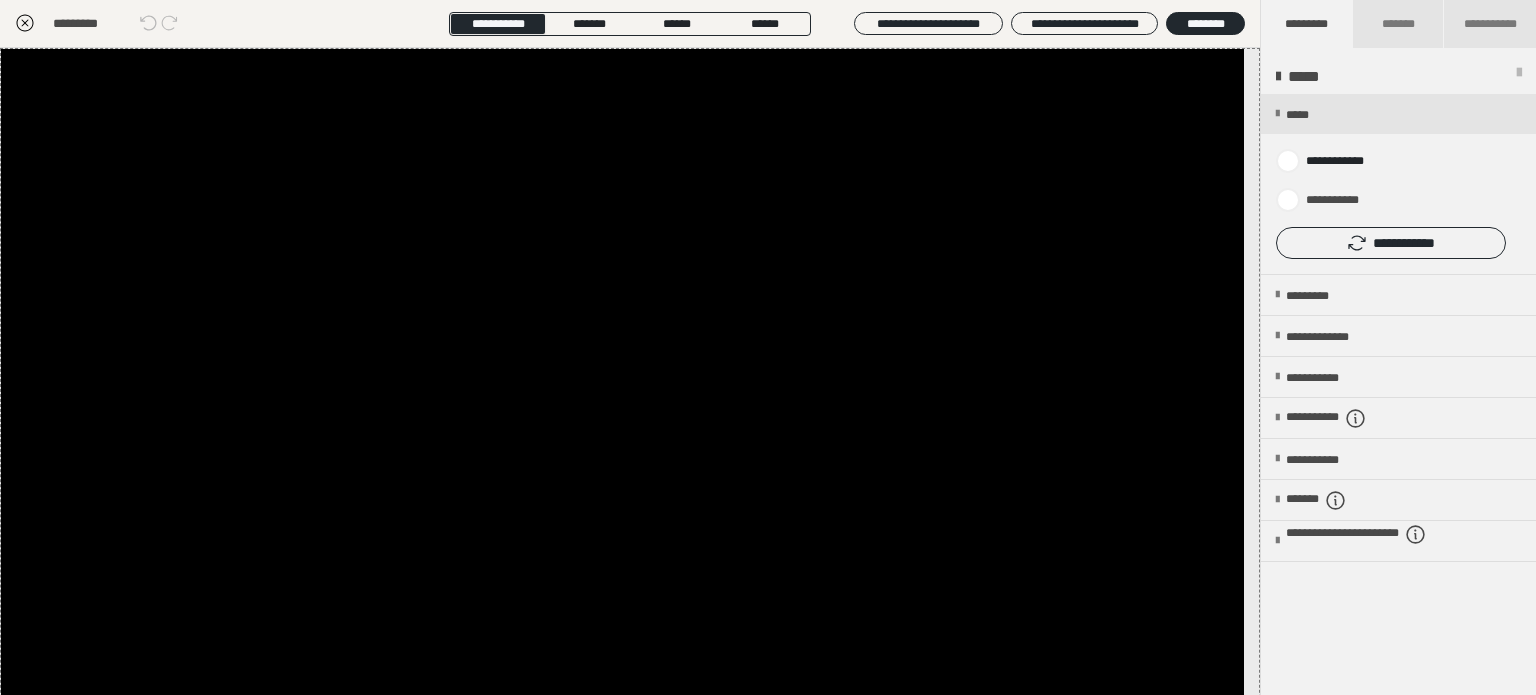 click 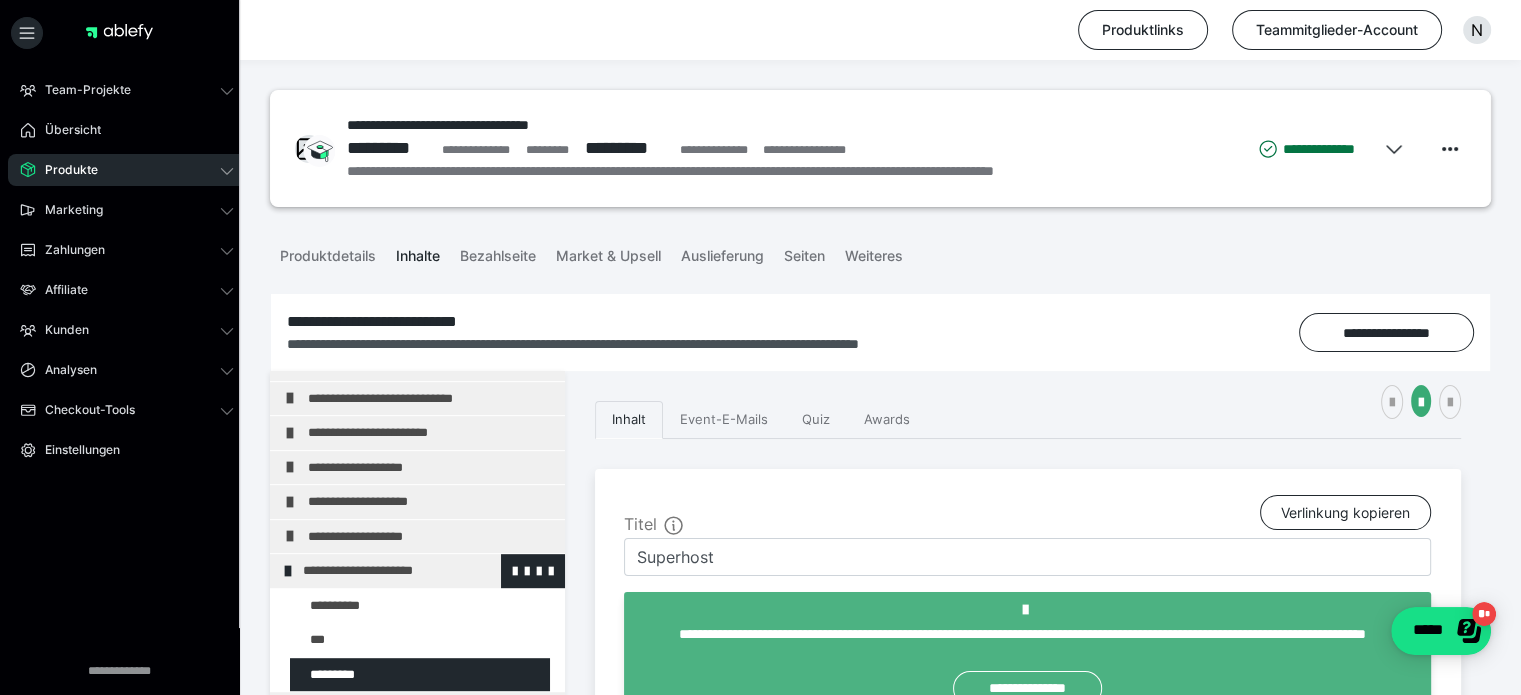 click on "**********" at bounding box center [418, 571] 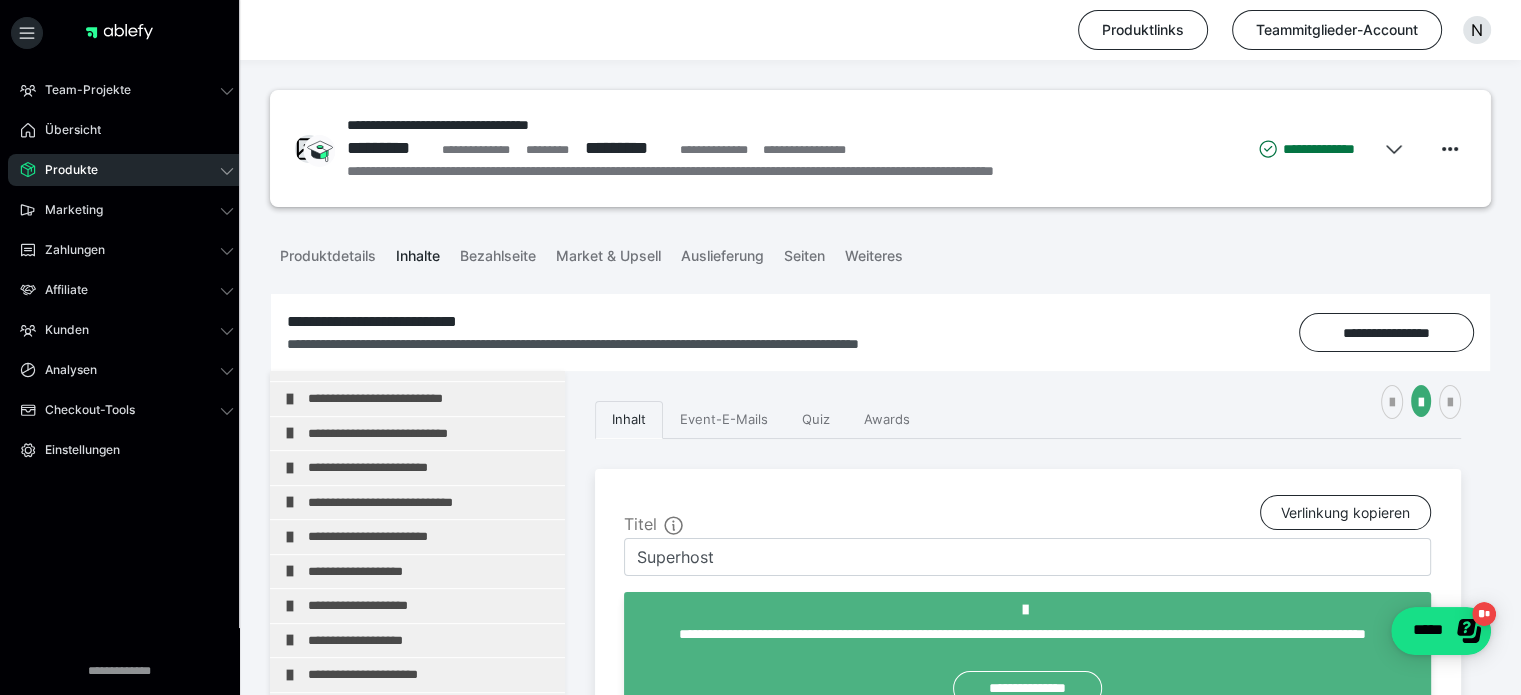 scroll, scrollTop: 400, scrollLeft: 0, axis: vertical 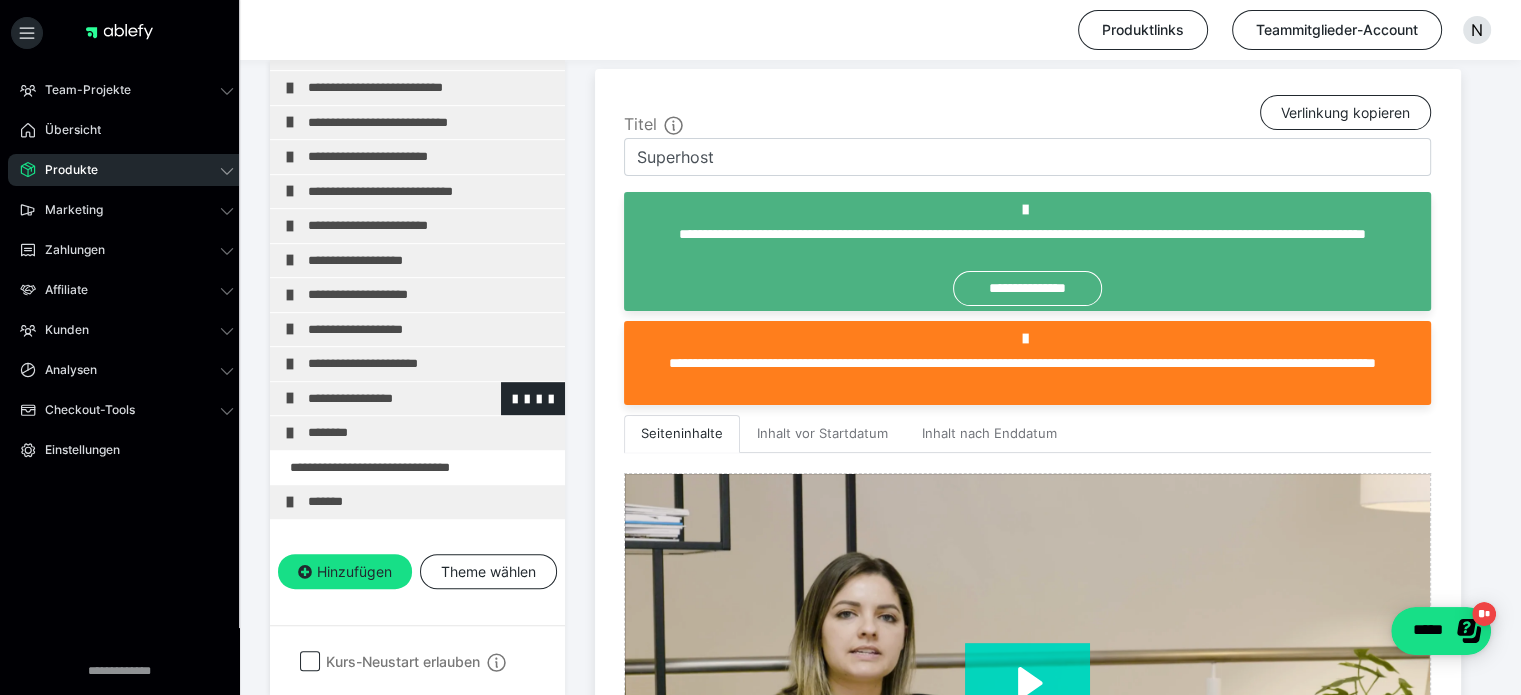 click on "**********" at bounding box center [423, 399] 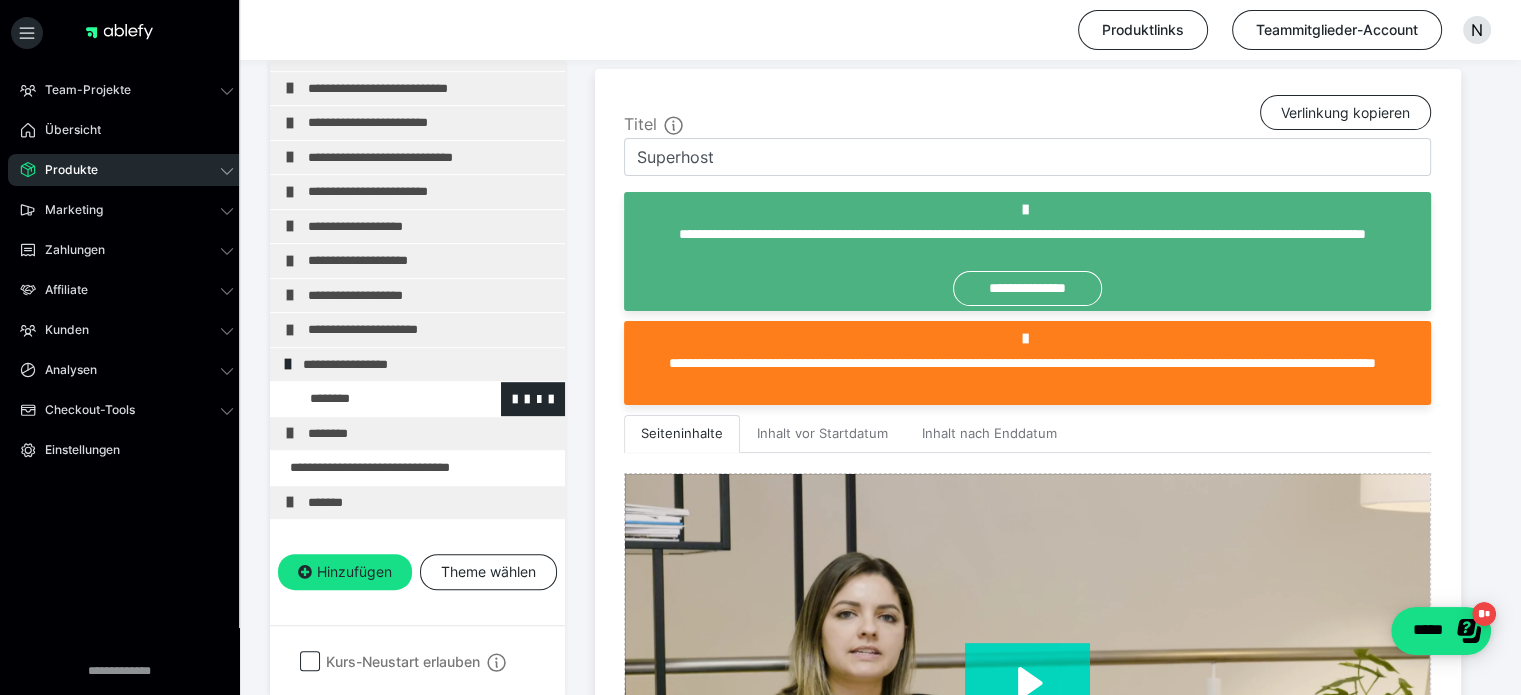 scroll, scrollTop: 1171, scrollLeft: 0, axis: vertical 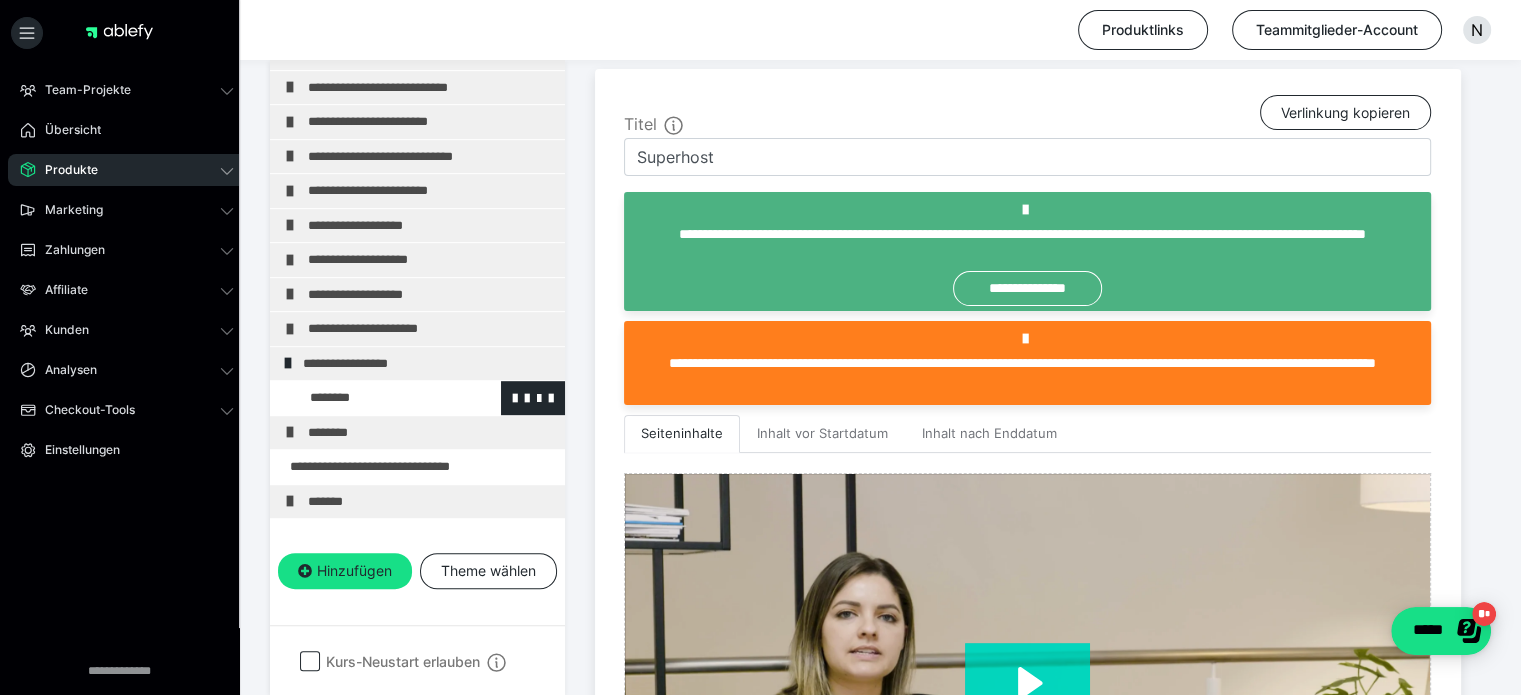 click at bounding box center (375, 398) 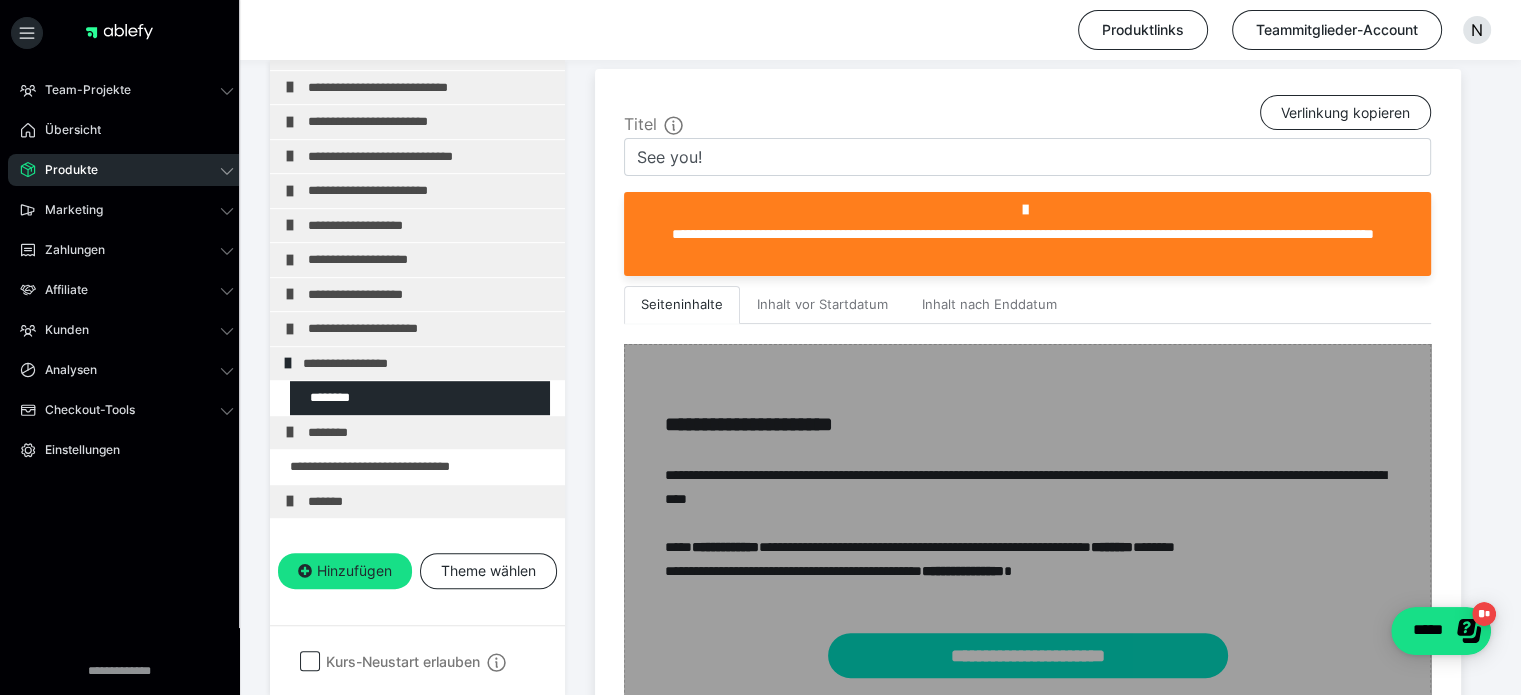 scroll, scrollTop: 500, scrollLeft: 0, axis: vertical 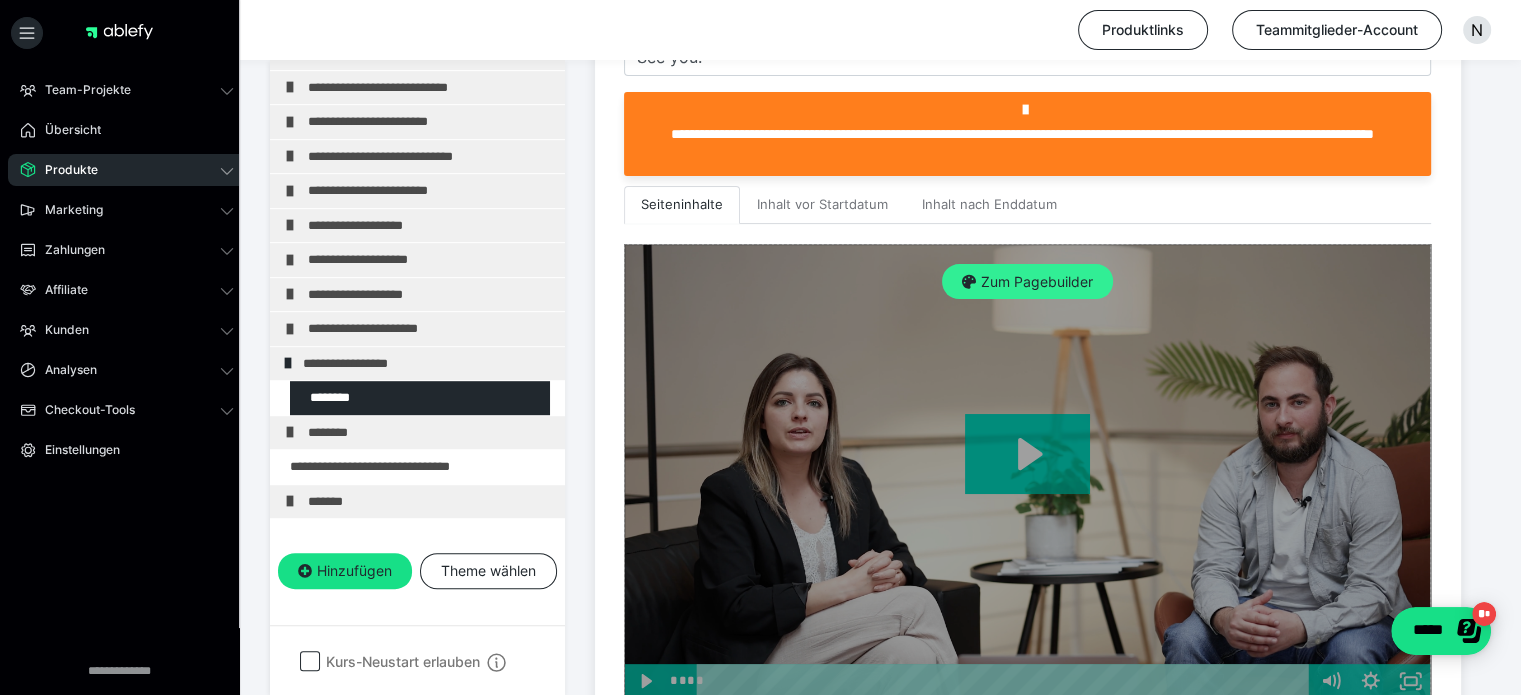 click on "Zum Pagebuilder" at bounding box center (1027, 282) 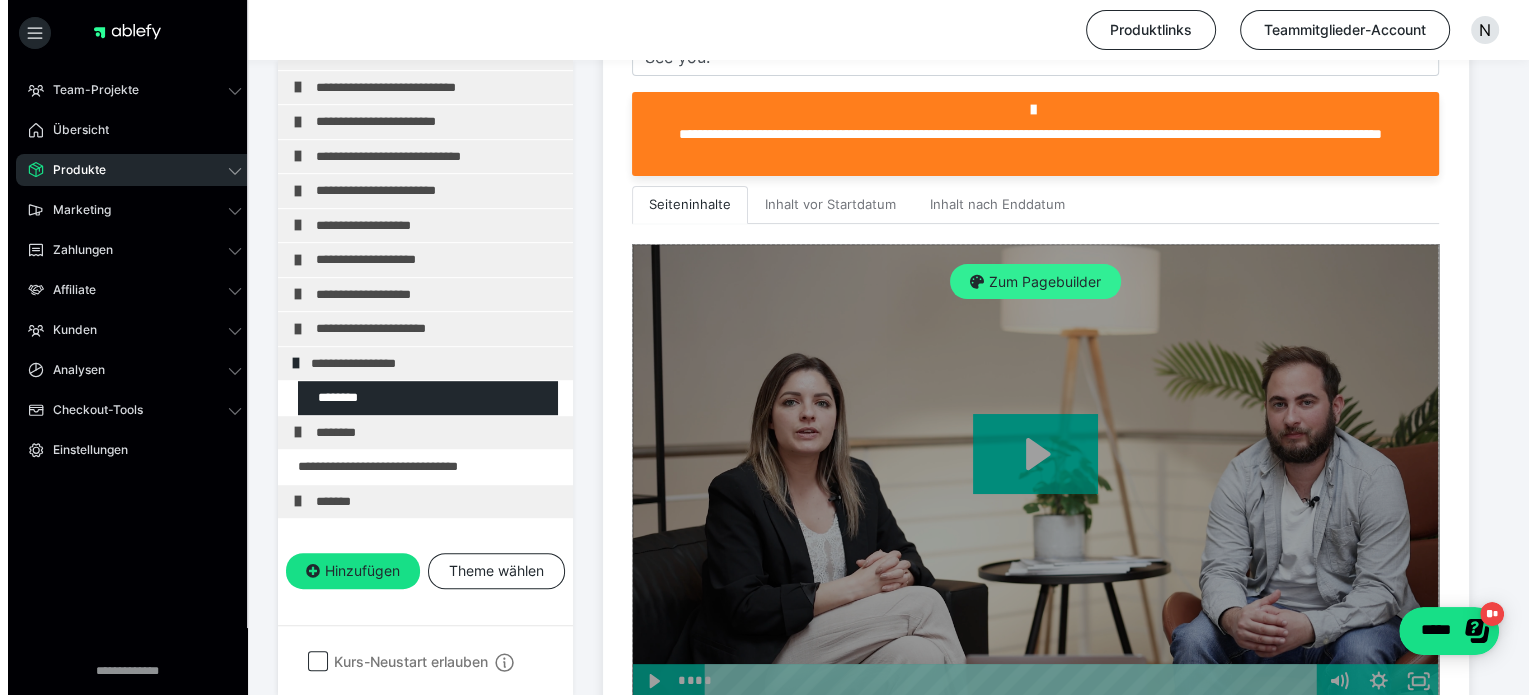 scroll, scrollTop: 311, scrollLeft: 0, axis: vertical 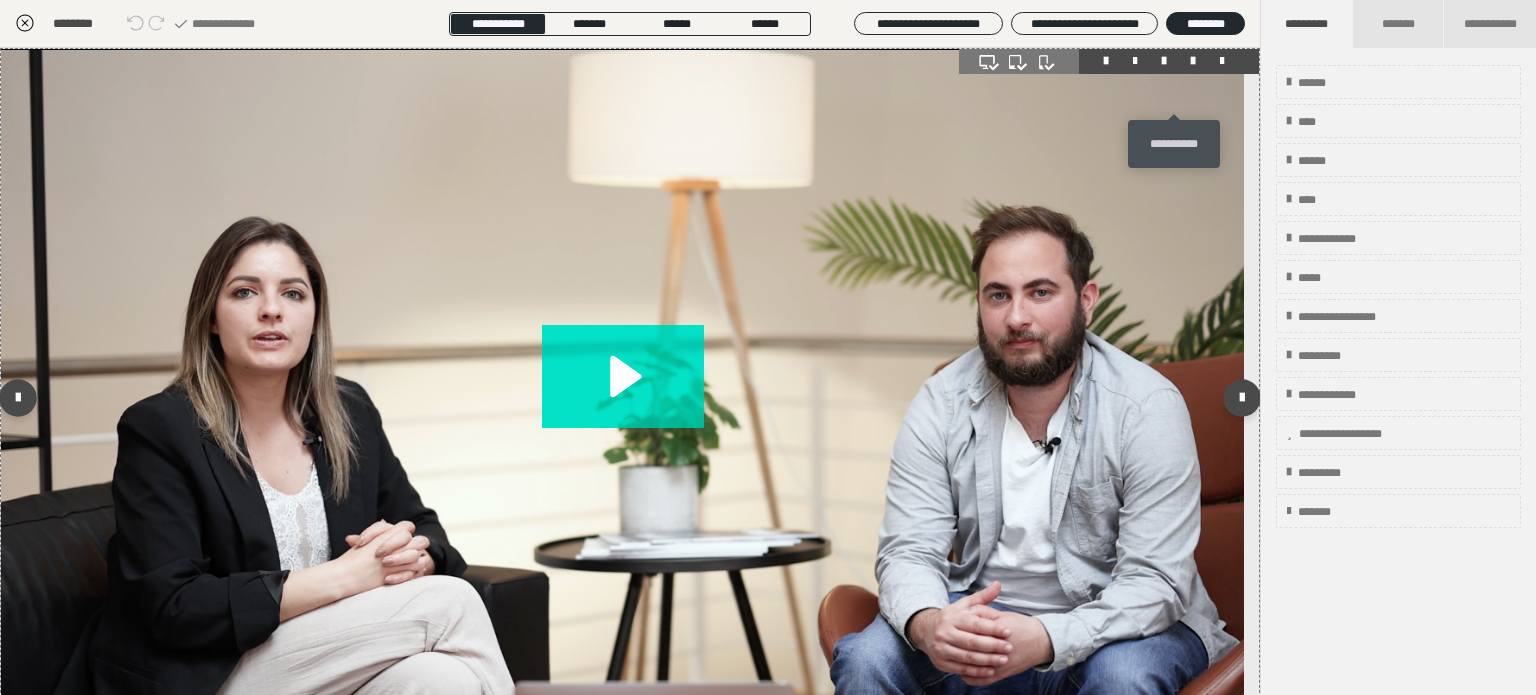 click at bounding box center [1193, 61] 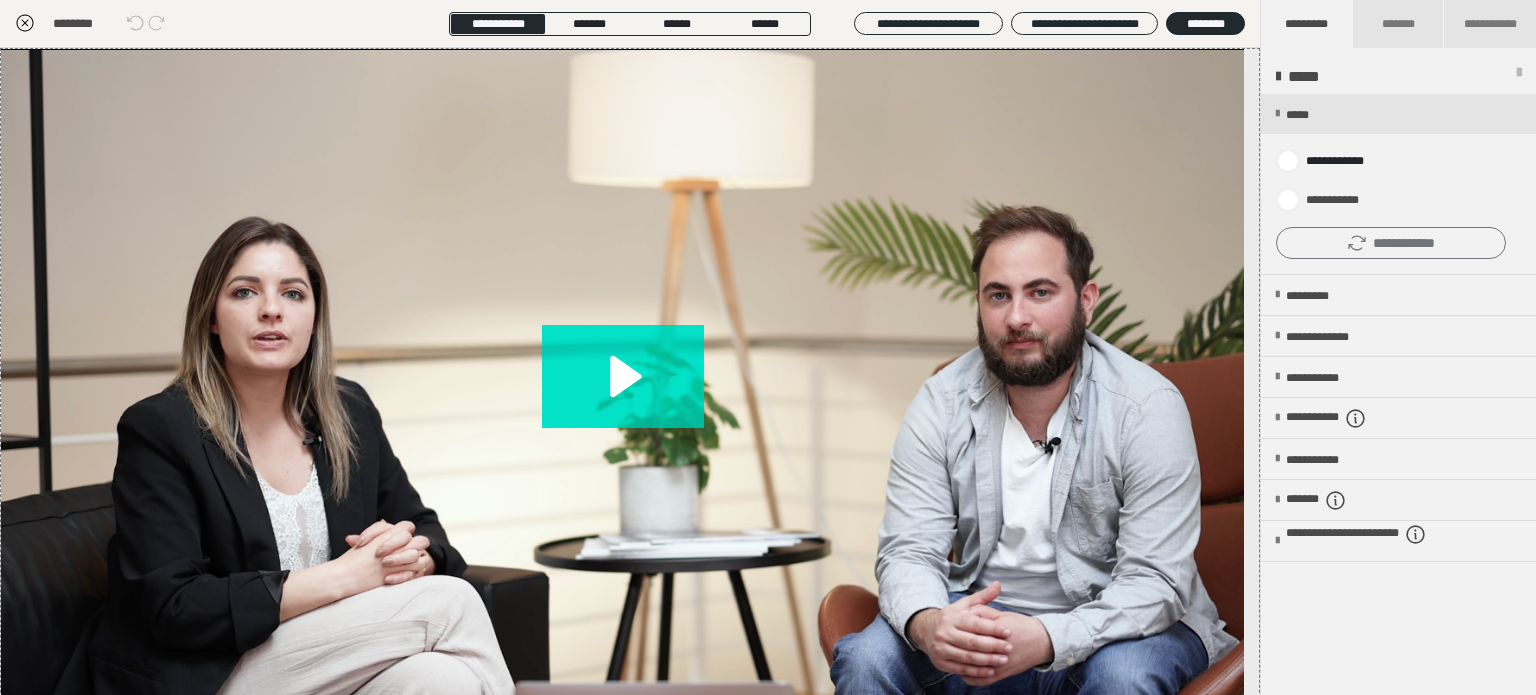 click on "**********" at bounding box center [1391, 243] 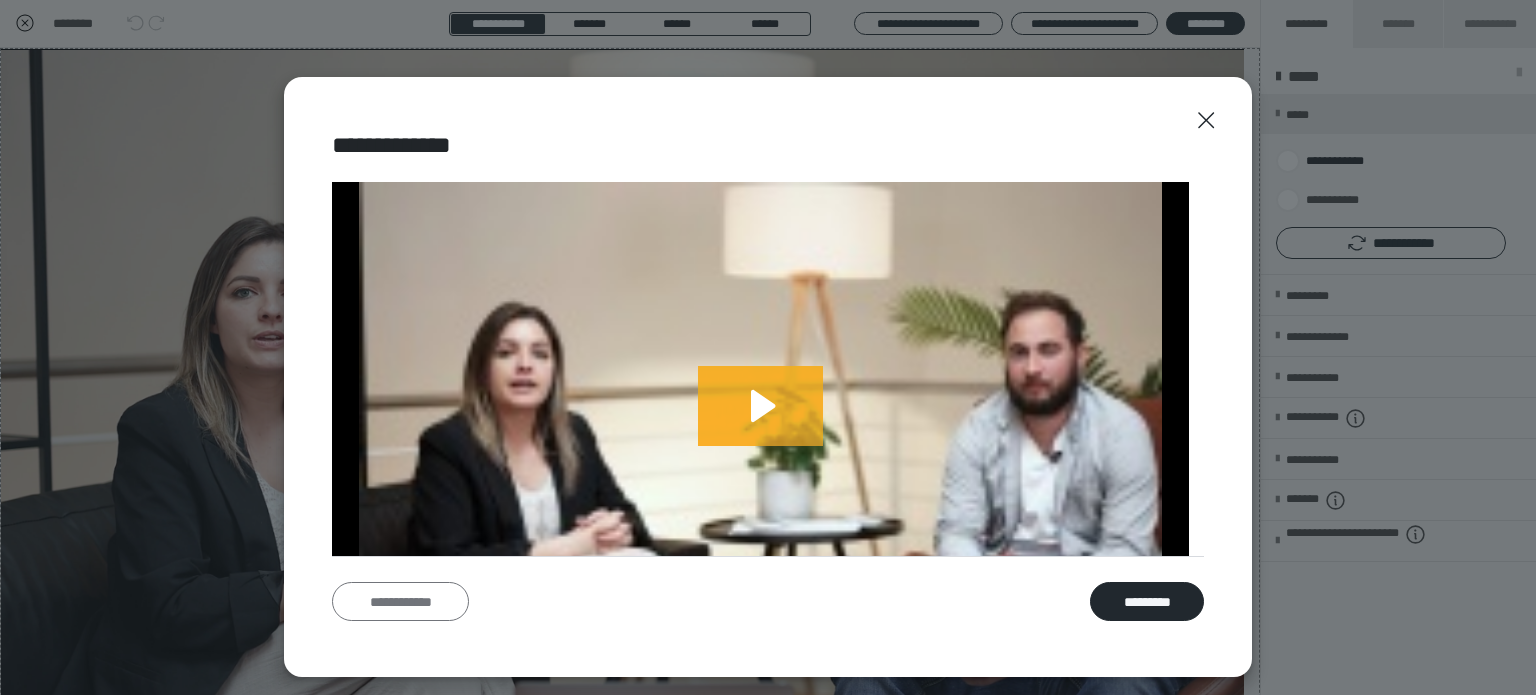 click on "**********" at bounding box center (400, 602) 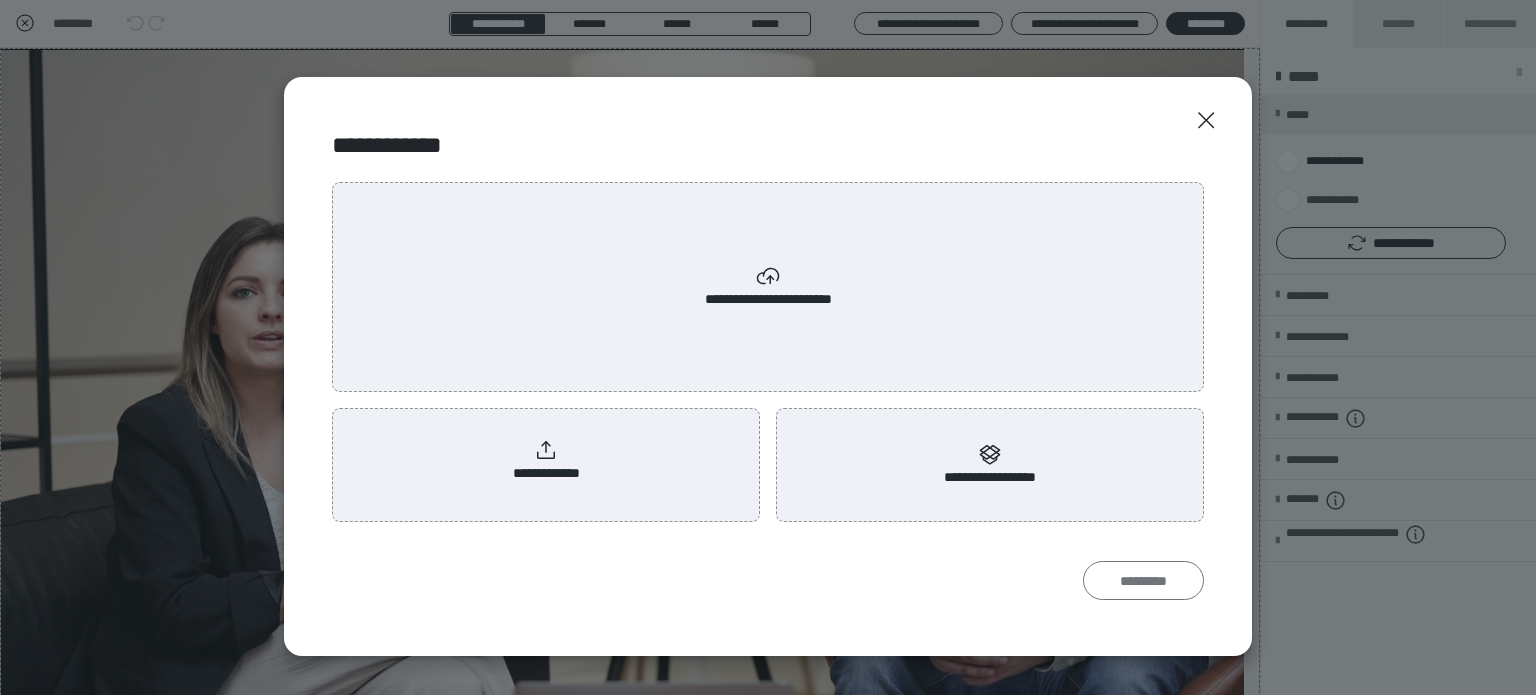 scroll, scrollTop: 0, scrollLeft: 0, axis: both 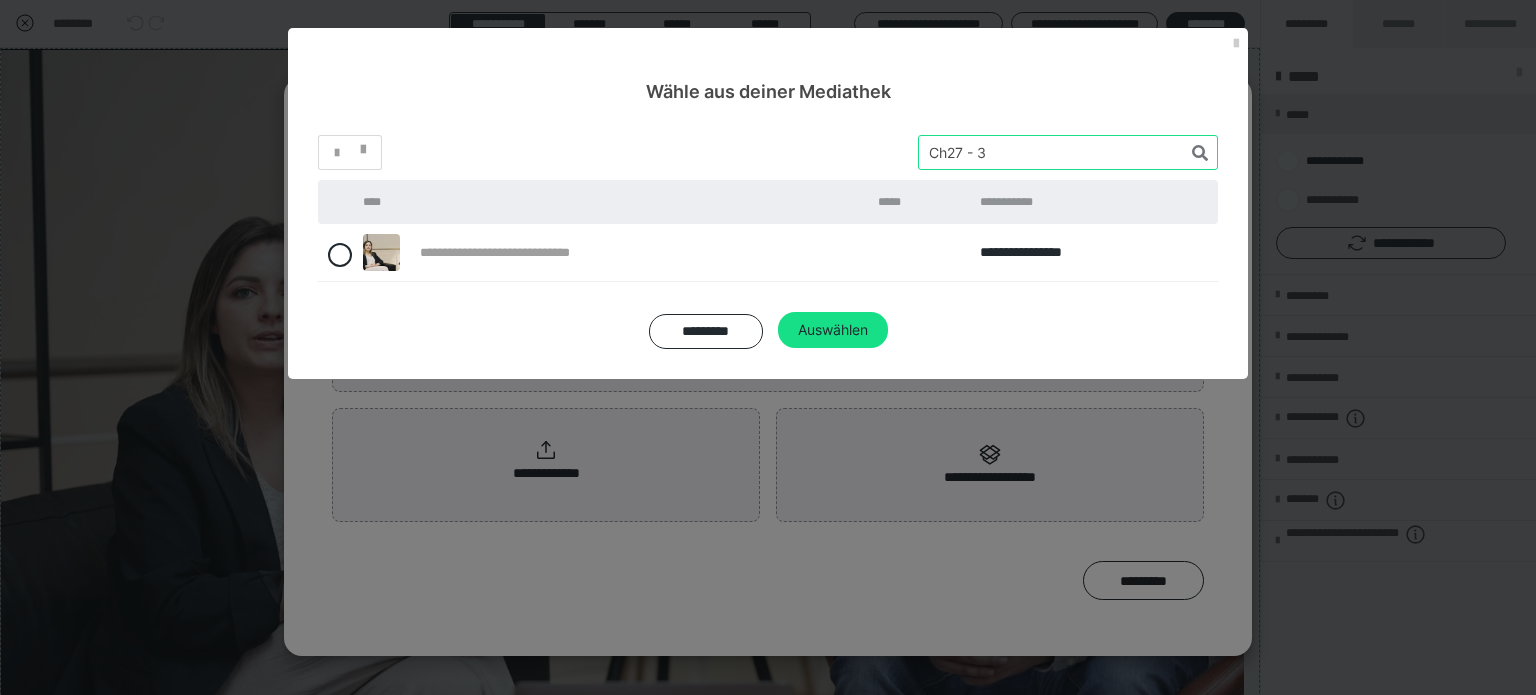 drag, startPoint x: 1043, startPoint y: 161, endPoint x: 824, endPoint y: 149, distance: 219.32852 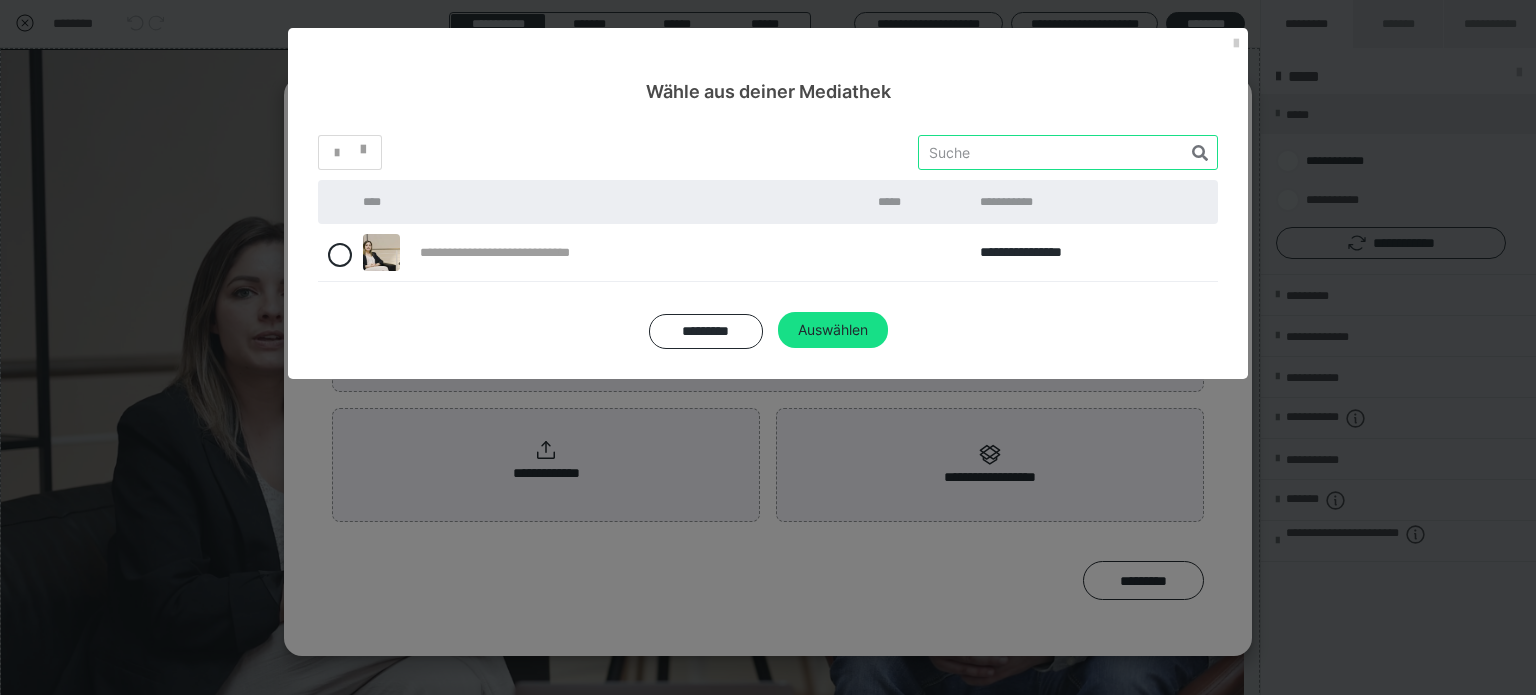 paste on "Ch28 - 1" 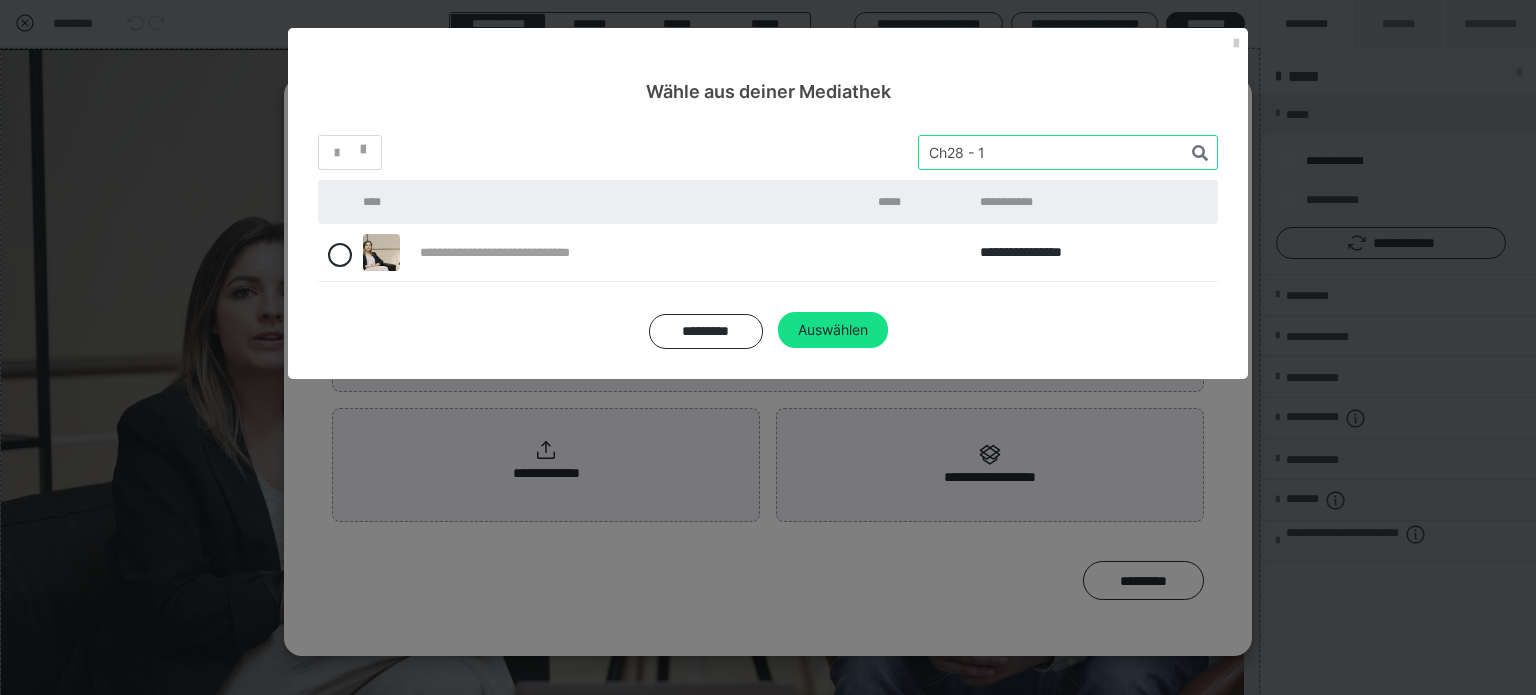 type on "Ch28 - 1" 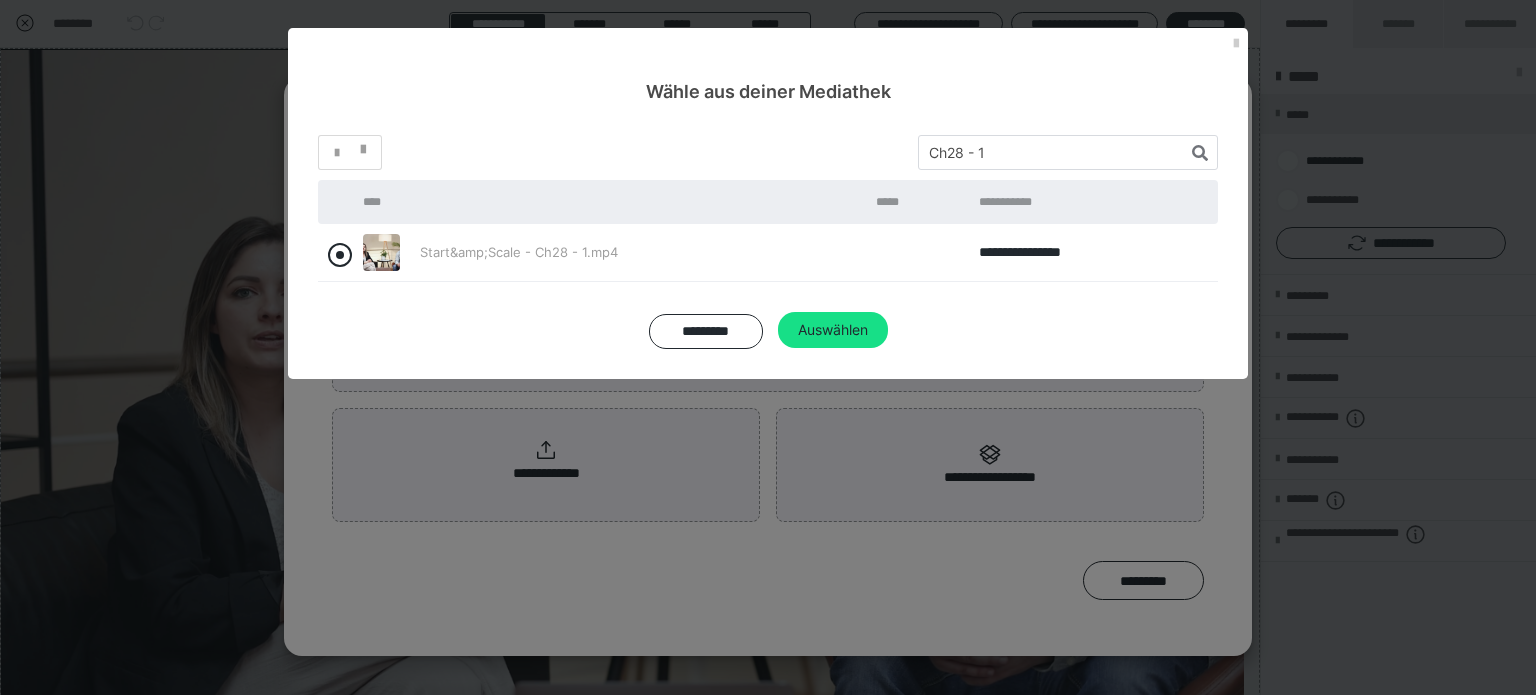 click at bounding box center [340, 255] 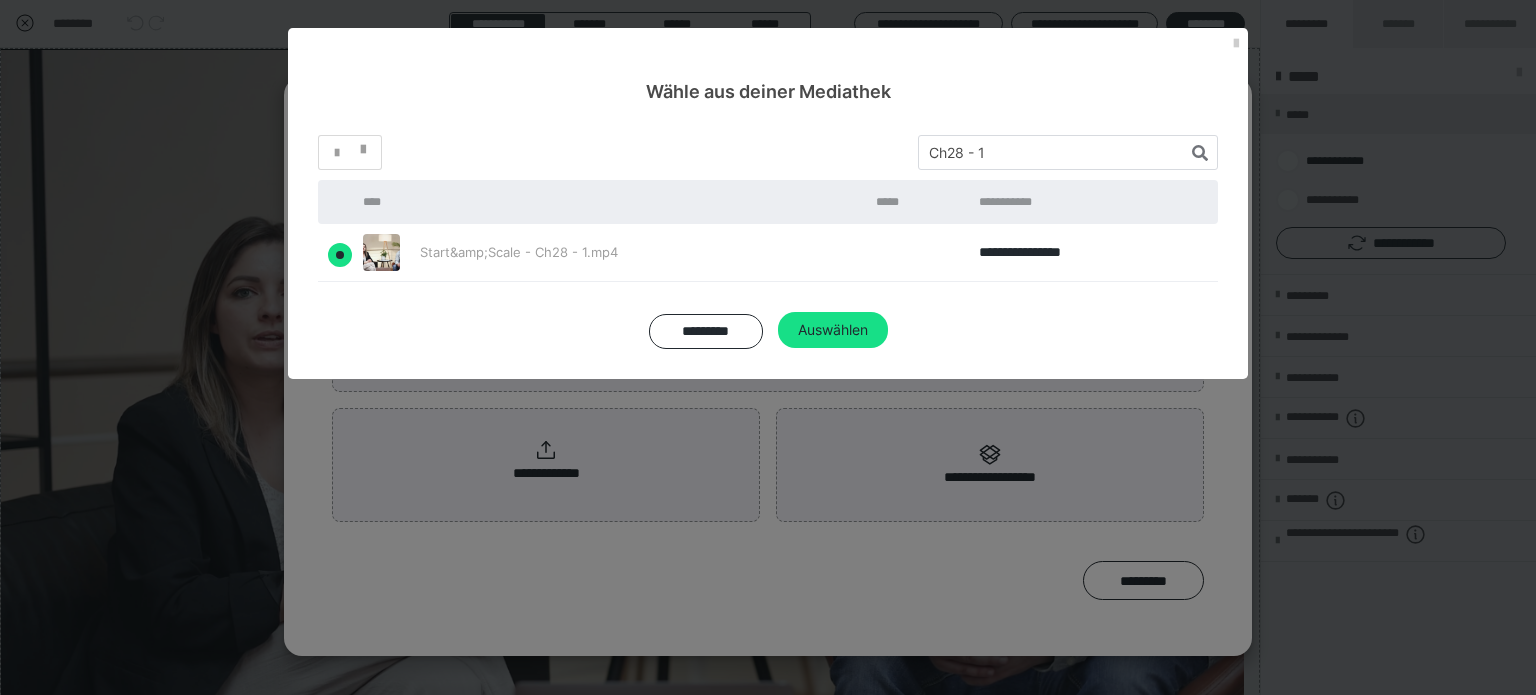 radio on "true" 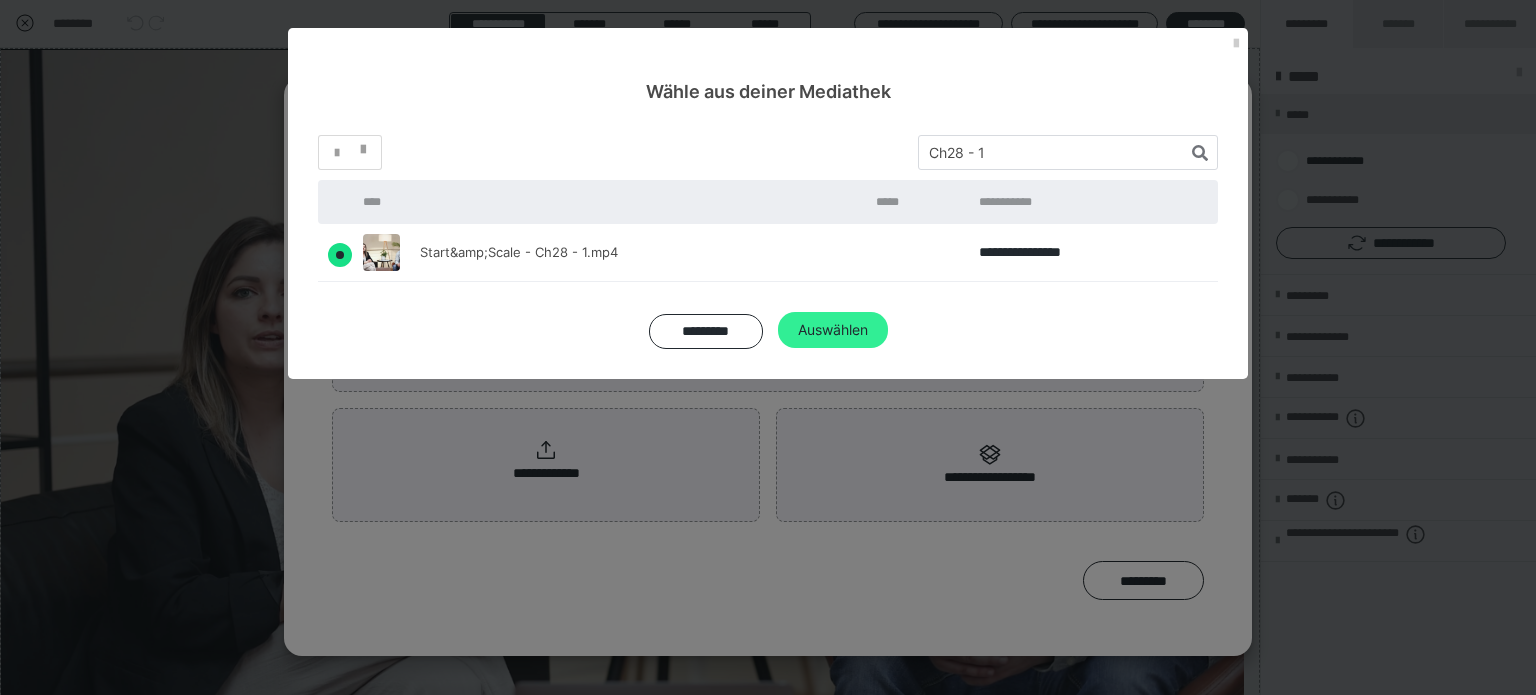 click on "Auswählen" at bounding box center (833, 330) 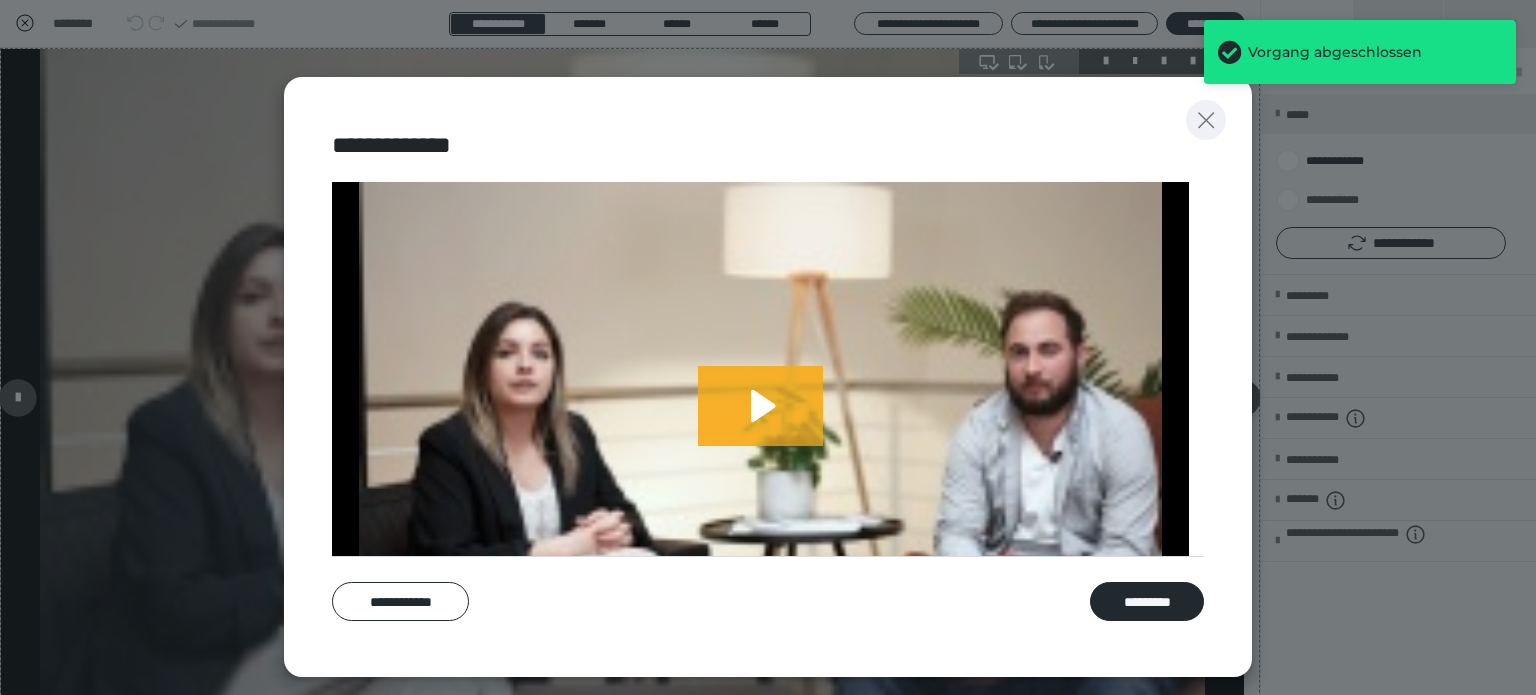 click 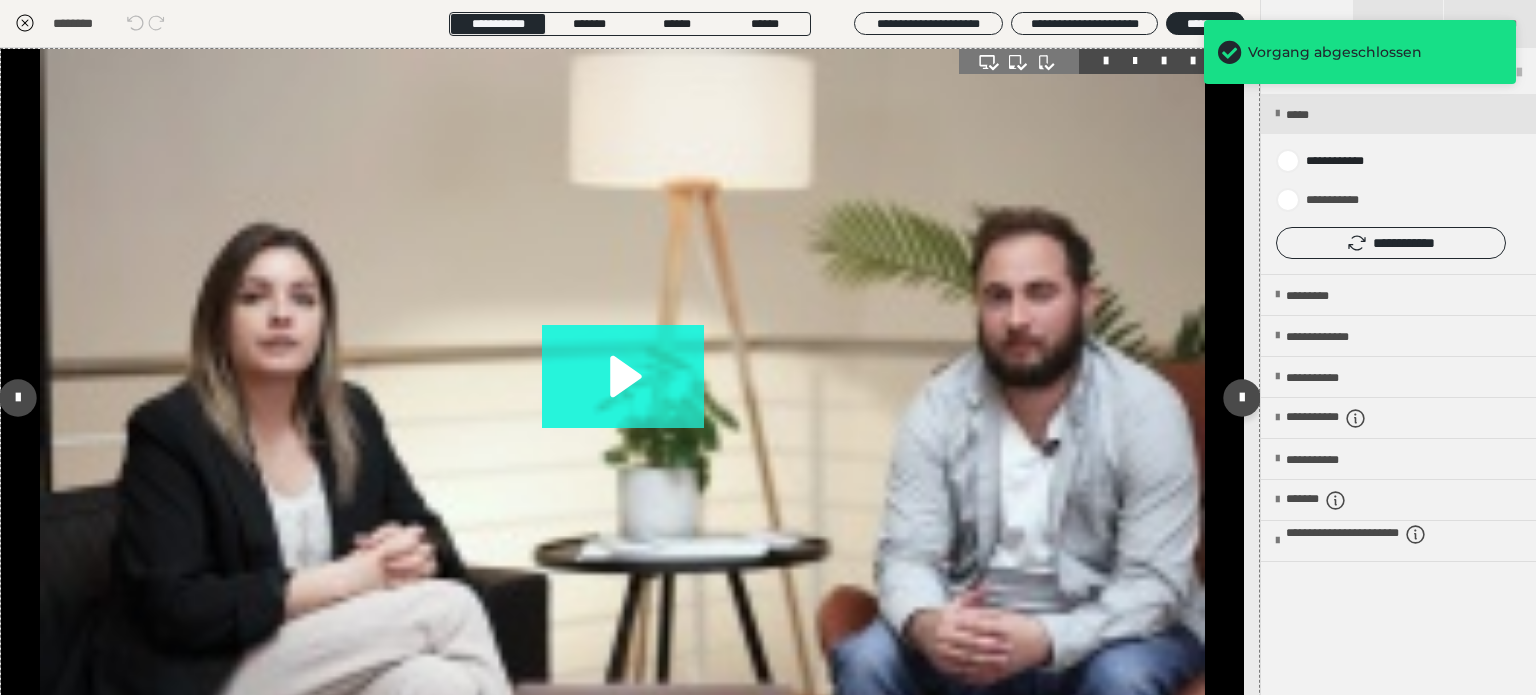 click 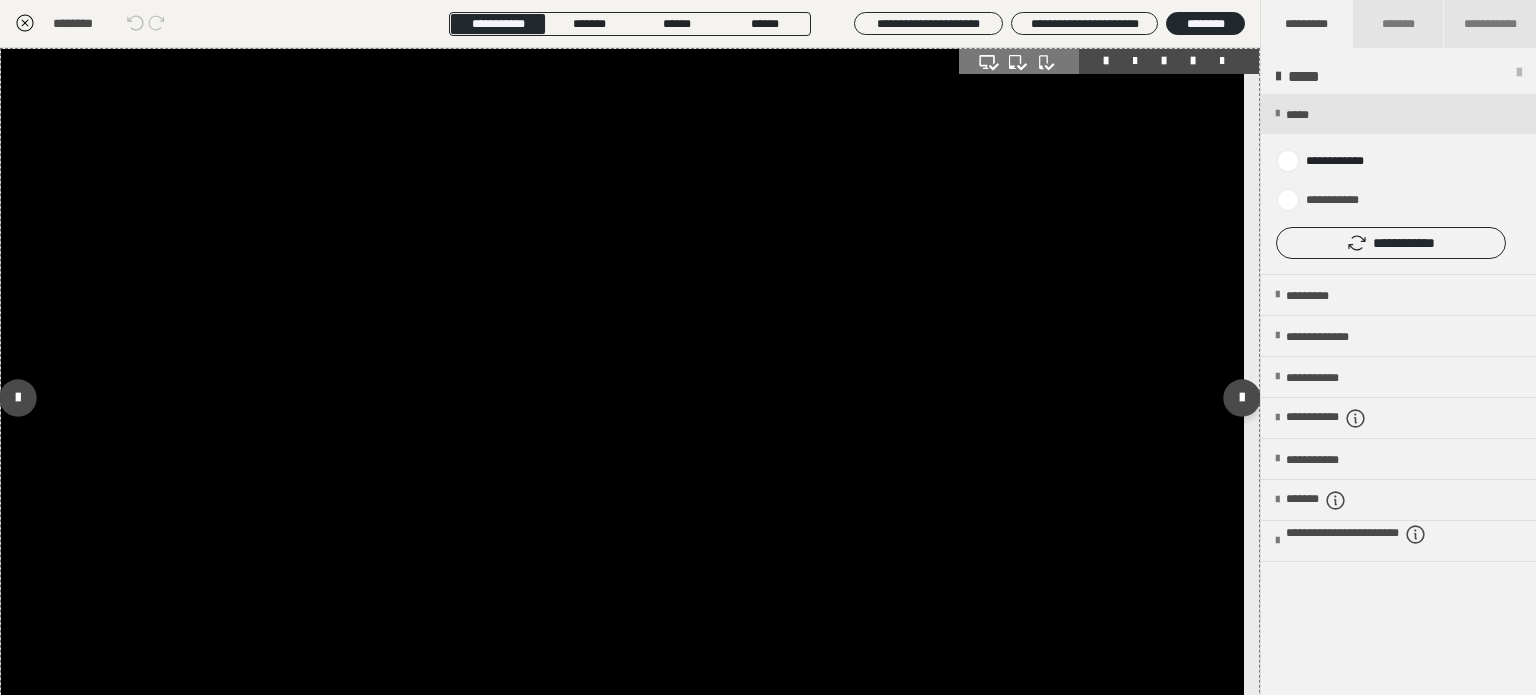 click at bounding box center (622, 398) 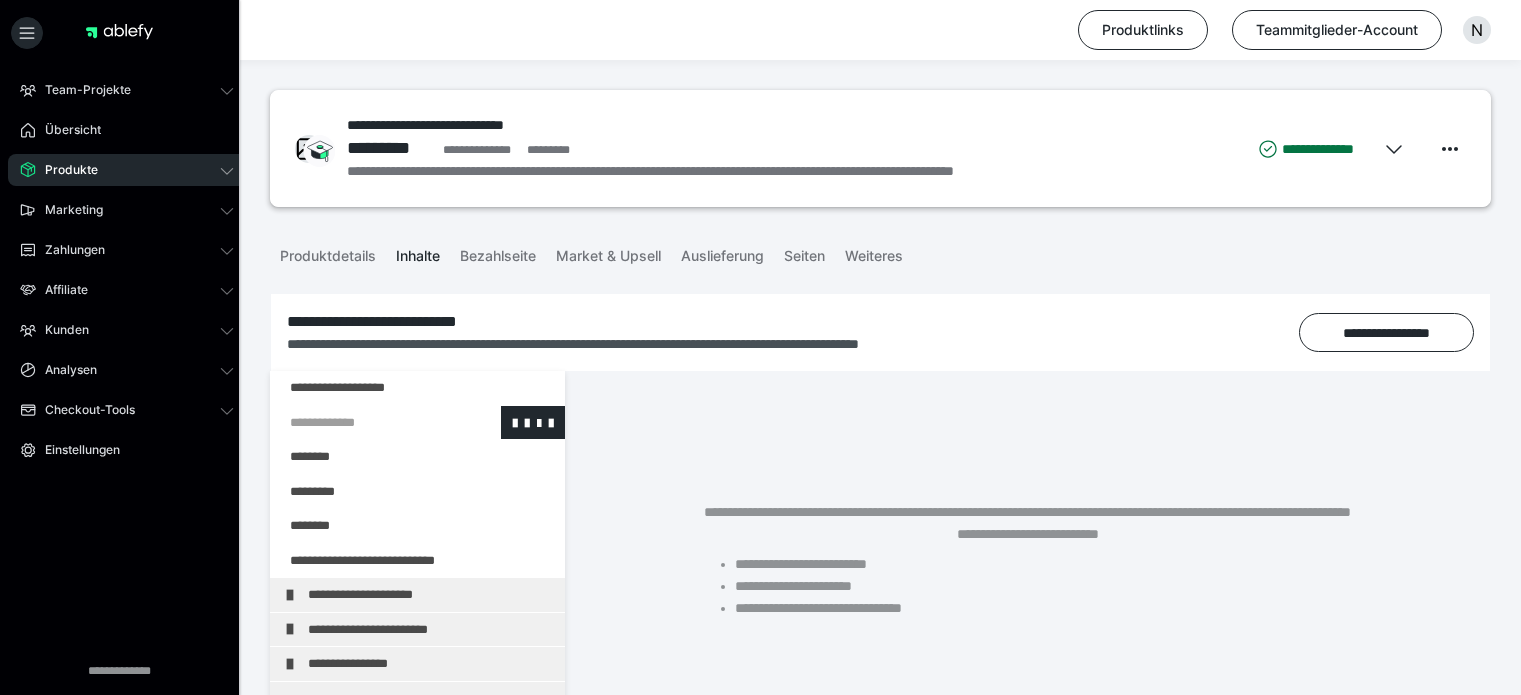 scroll, scrollTop: 0, scrollLeft: 0, axis: both 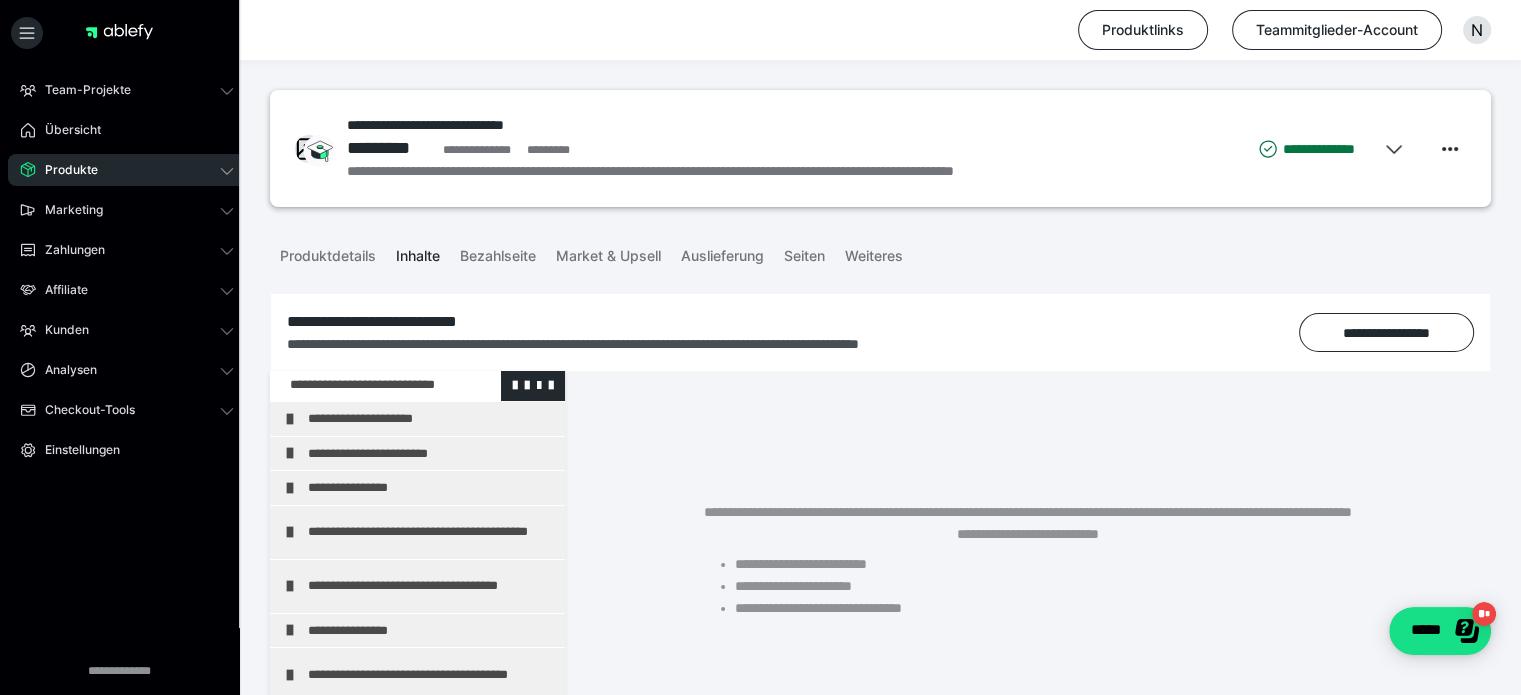 click on "**********" at bounding box center [423, 1360] 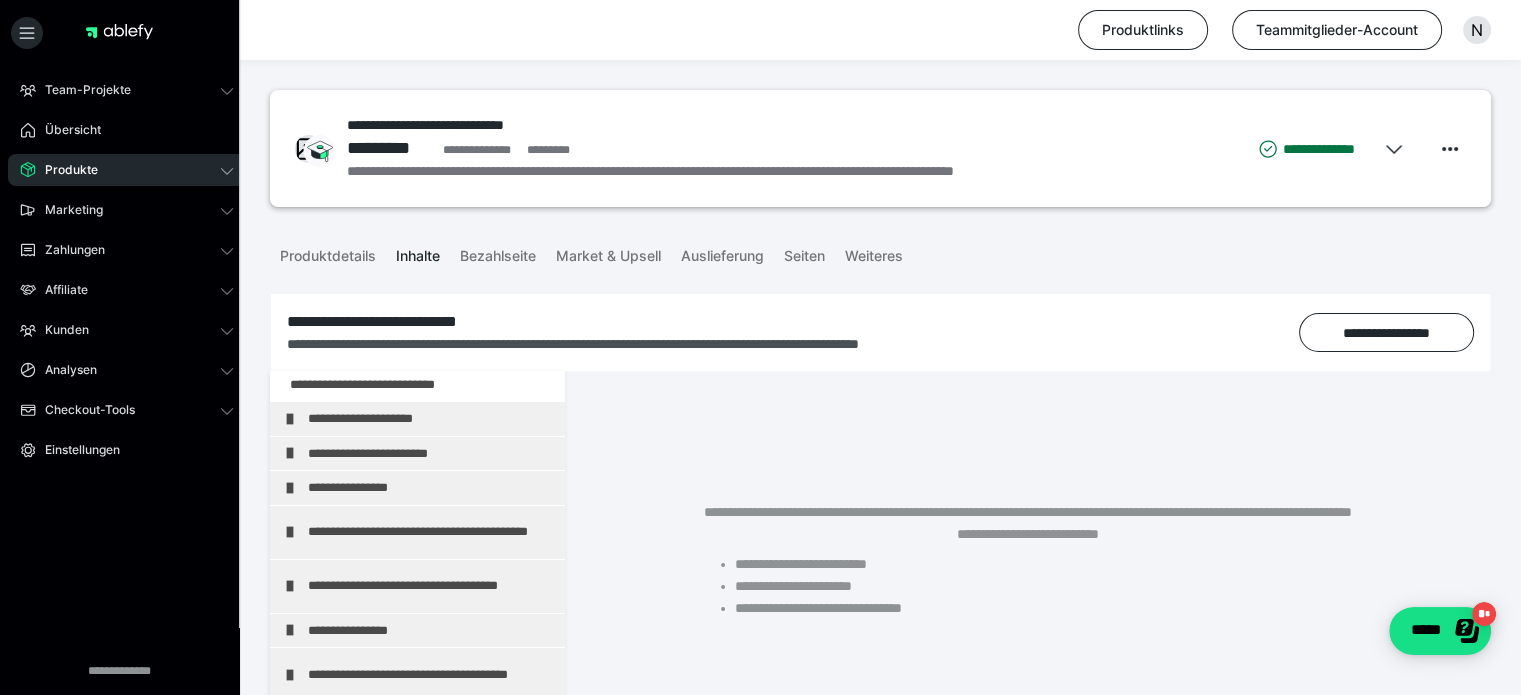scroll, scrollTop: 311, scrollLeft: 0, axis: vertical 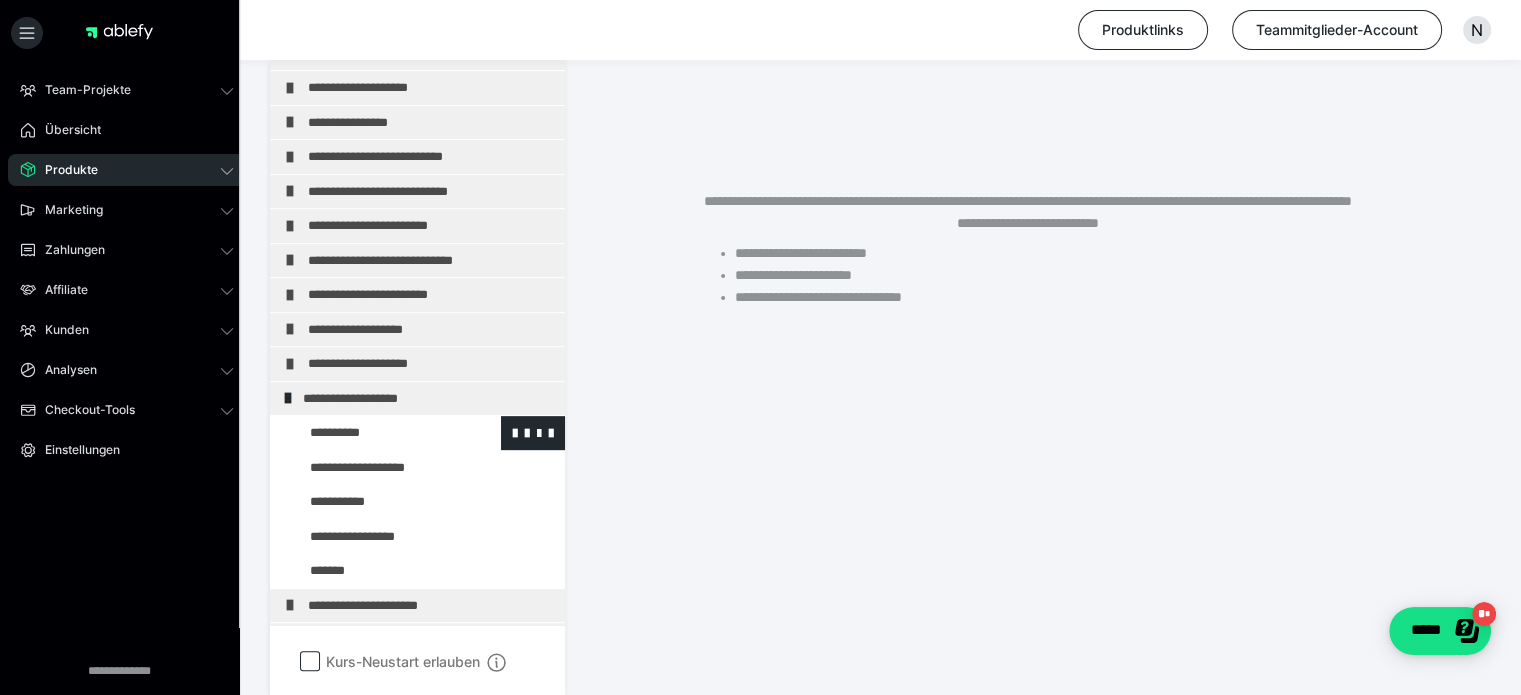 click at bounding box center [375, 433] 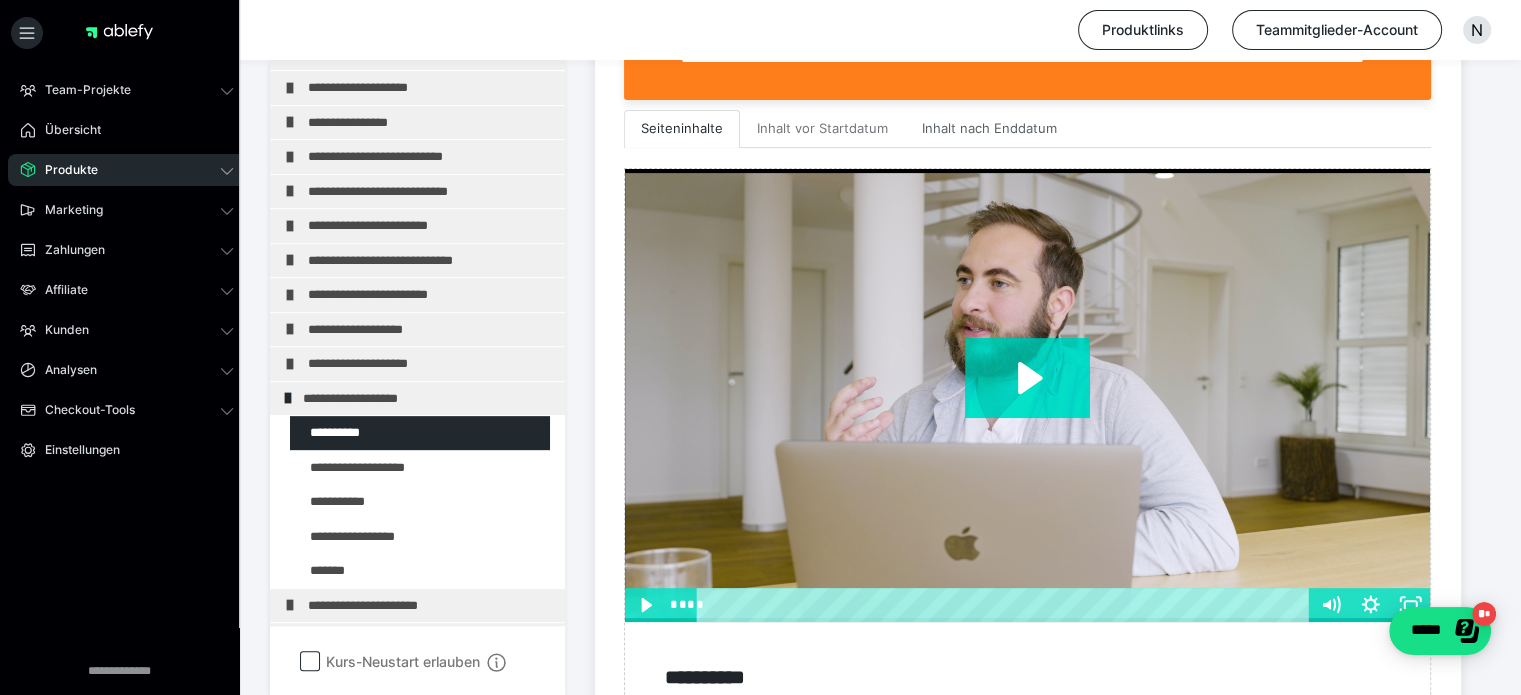scroll, scrollTop: 611, scrollLeft: 0, axis: vertical 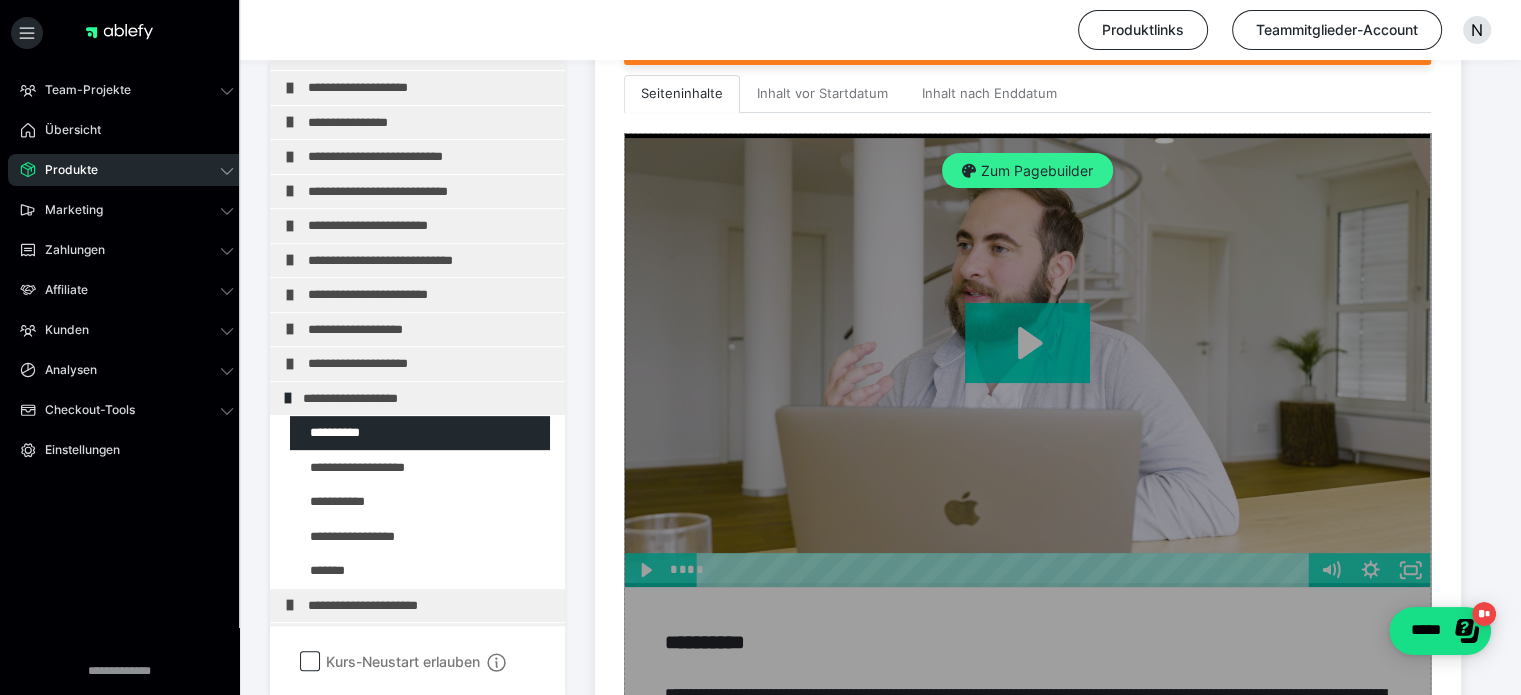 click on "Zum Pagebuilder" at bounding box center [1027, 171] 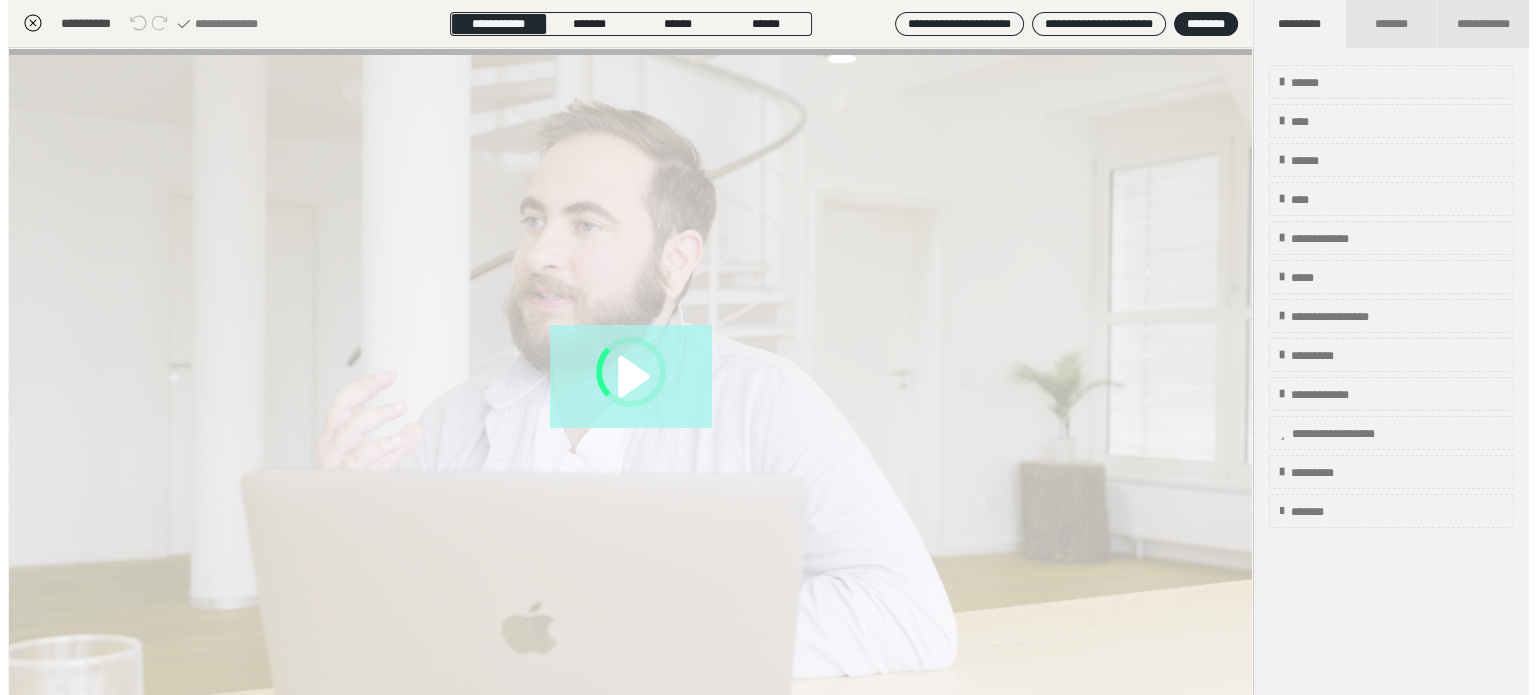scroll, scrollTop: 311, scrollLeft: 0, axis: vertical 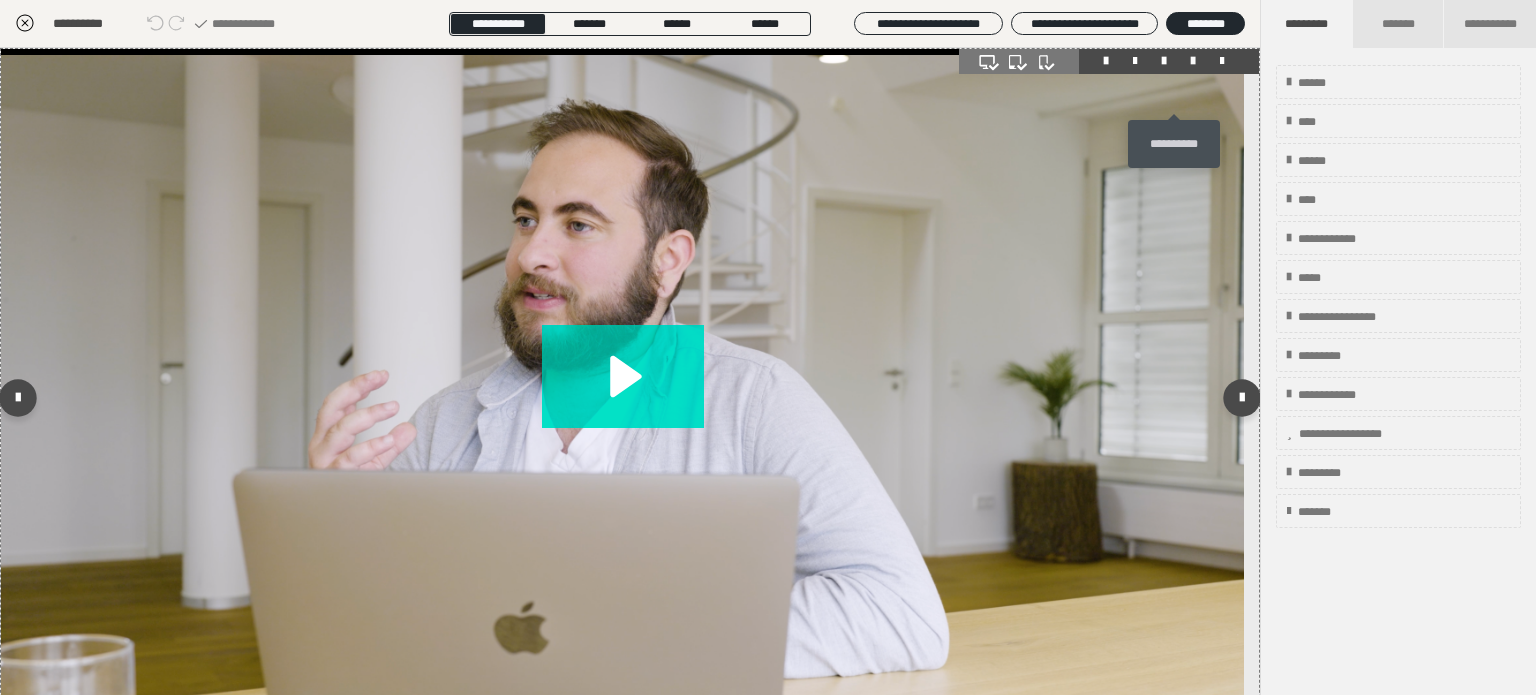 click at bounding box center (1193, 61) 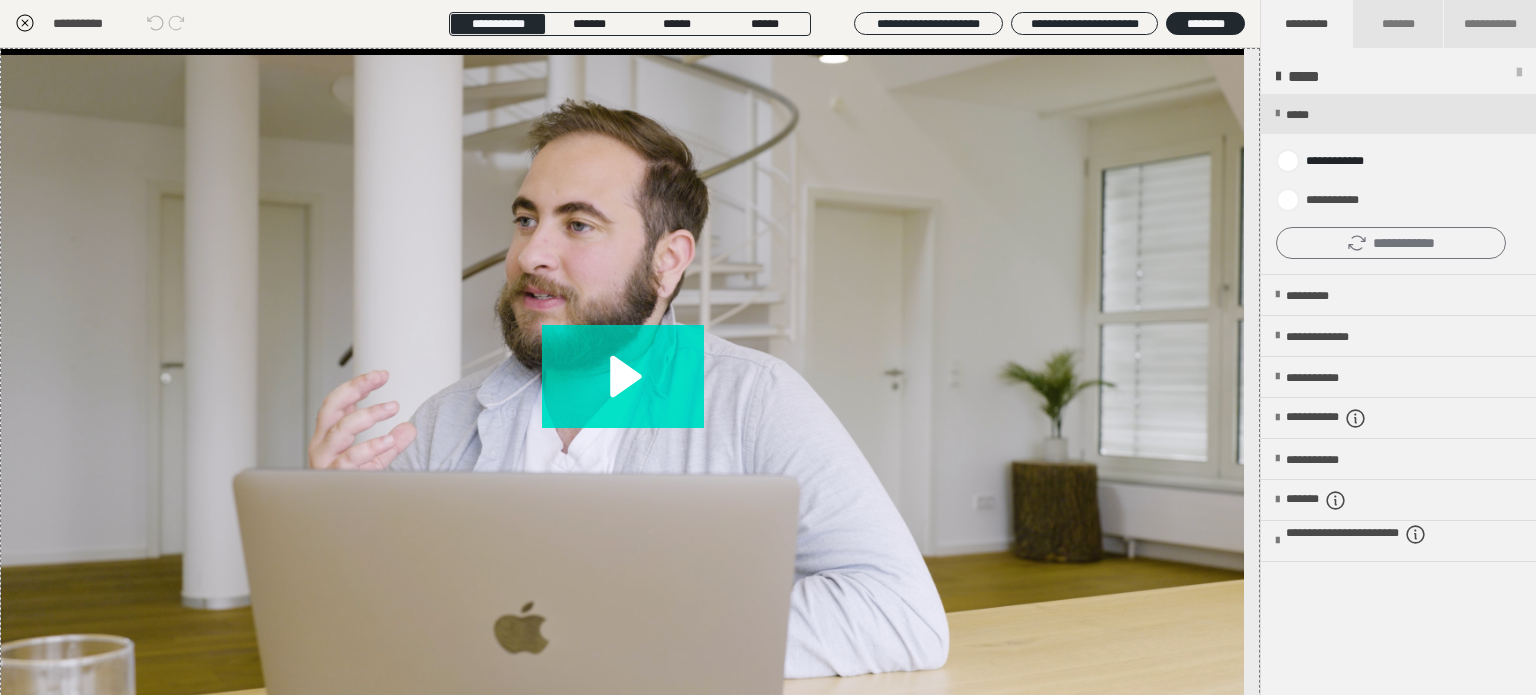 click on "**********" at bounding box center (1391, 243) 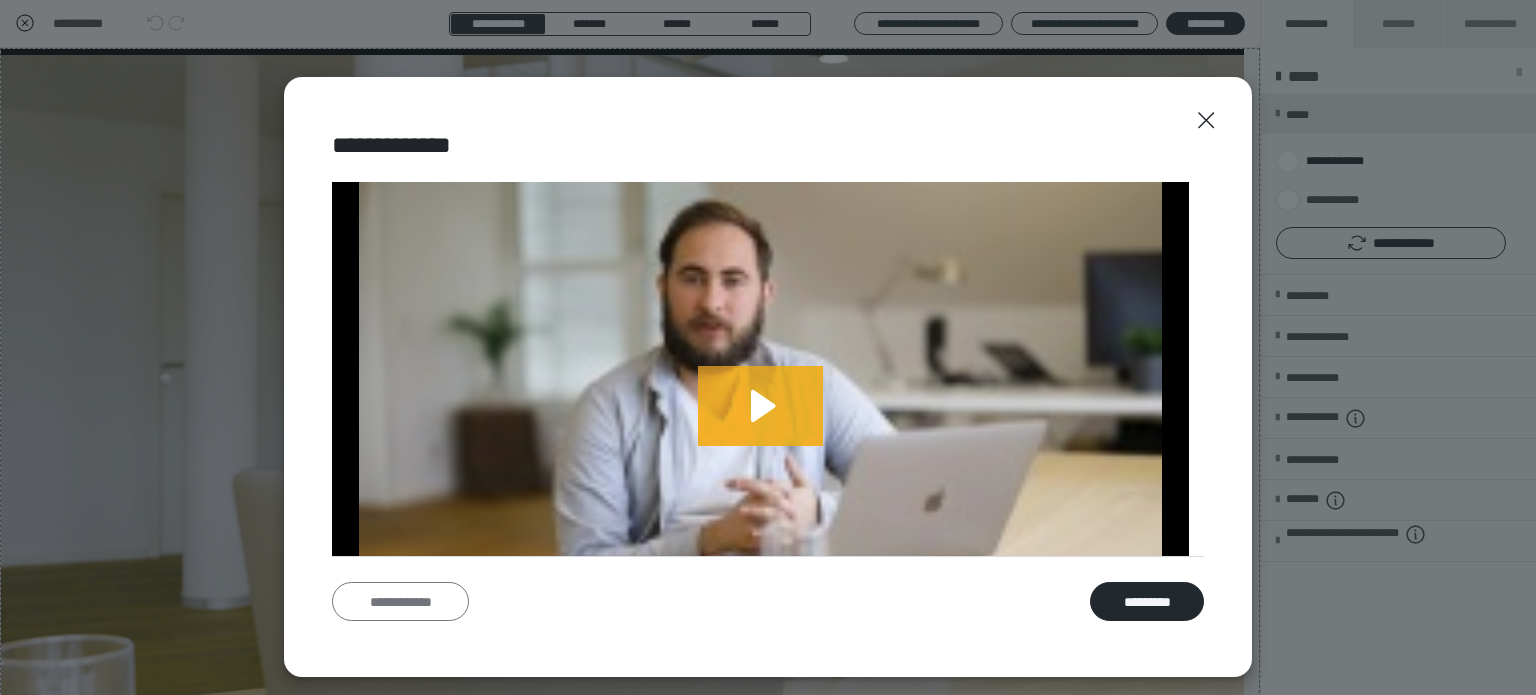 click on "**********" at bounding box center [400, 602] 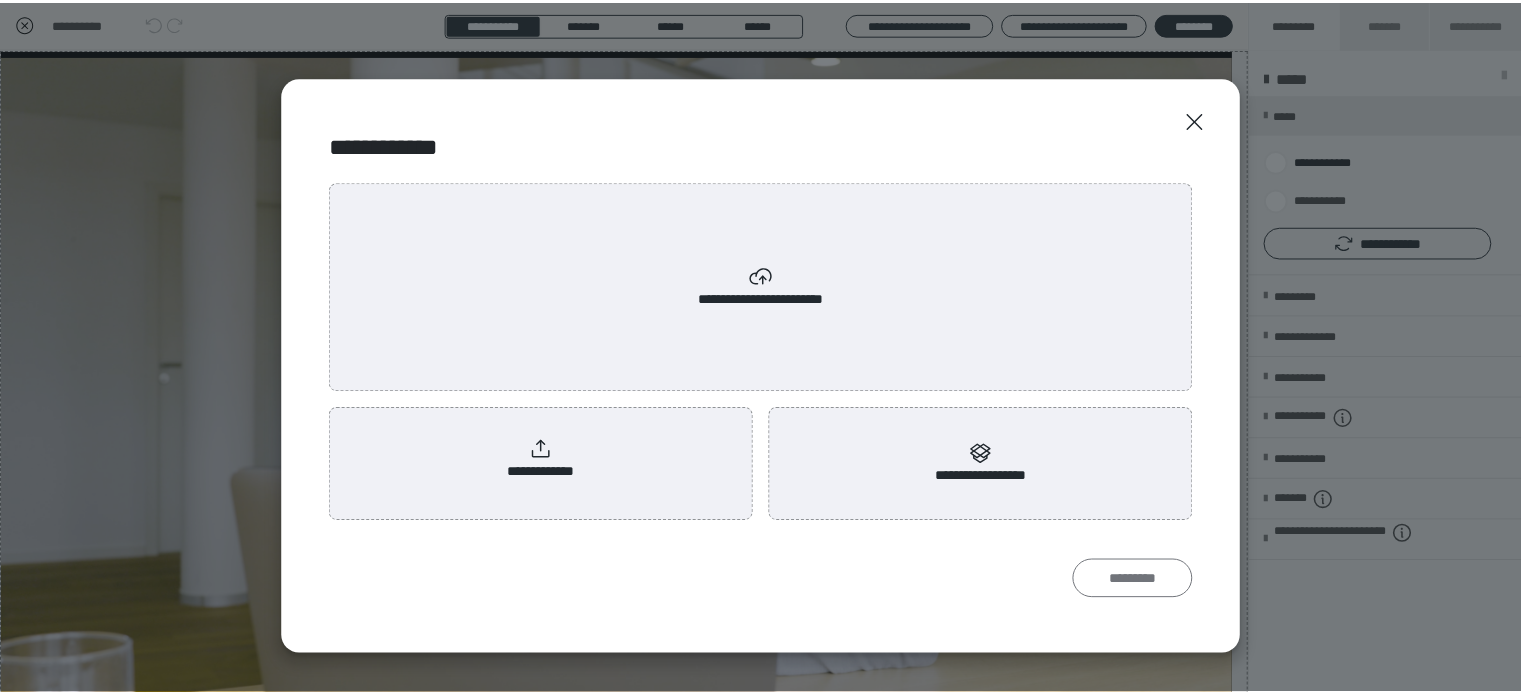 scroll, scrollTop: 0, scrollLeft: 0, axis: both 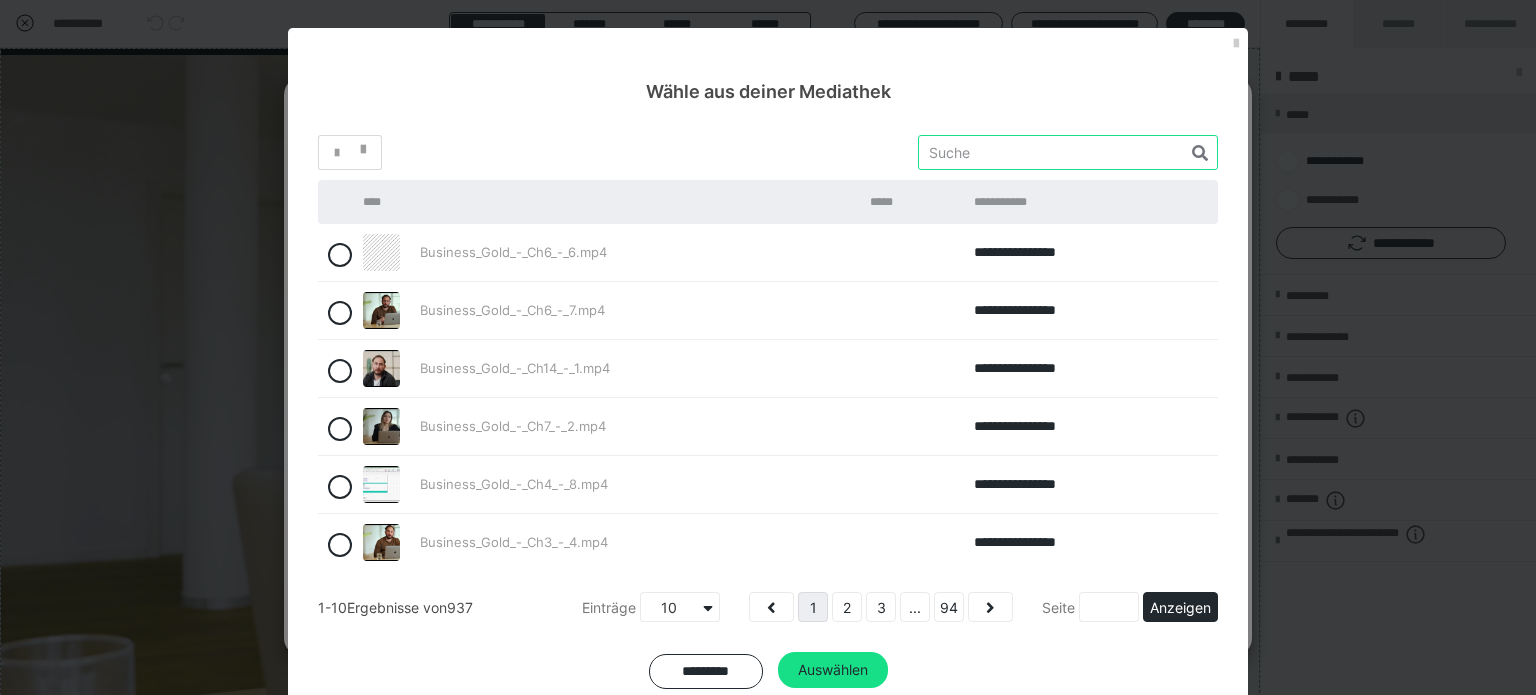 click at bounding box center (1068, 152) 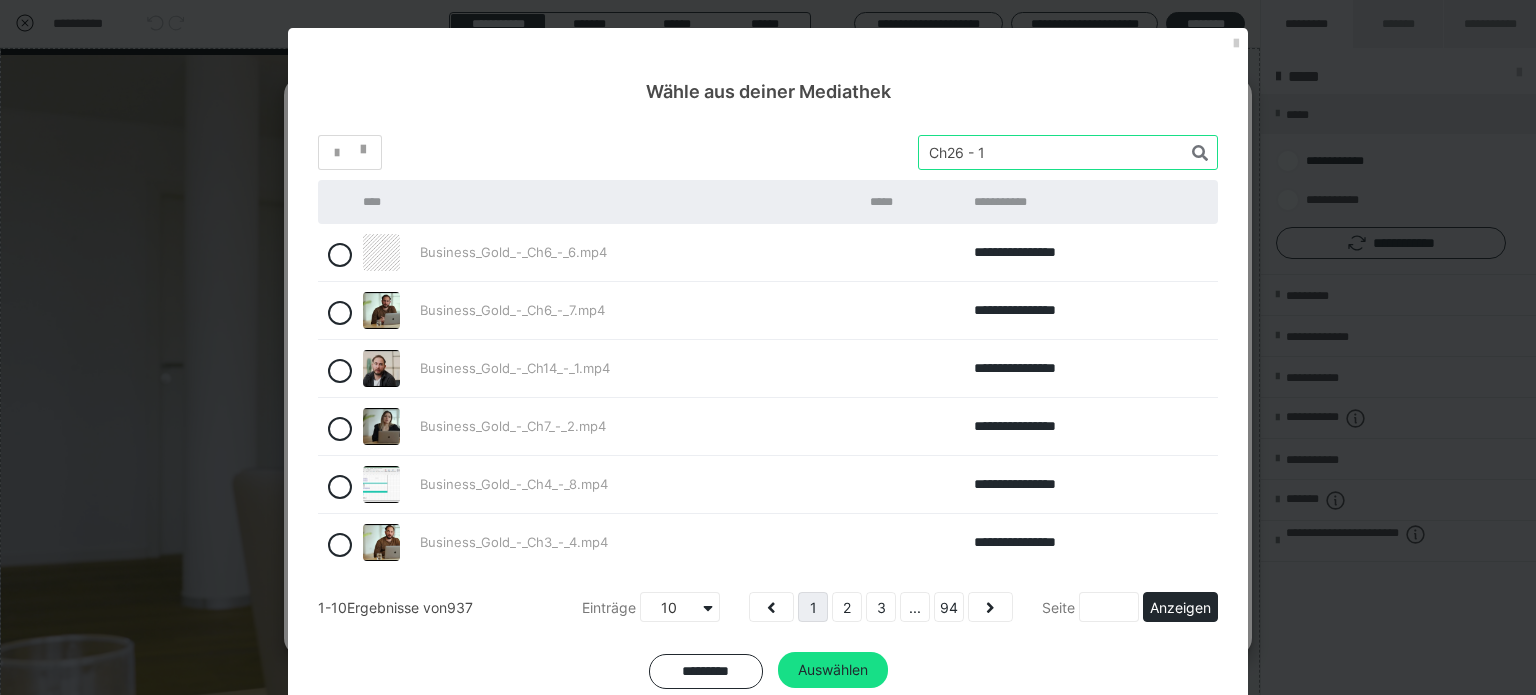 type on "Ch26 - 1" 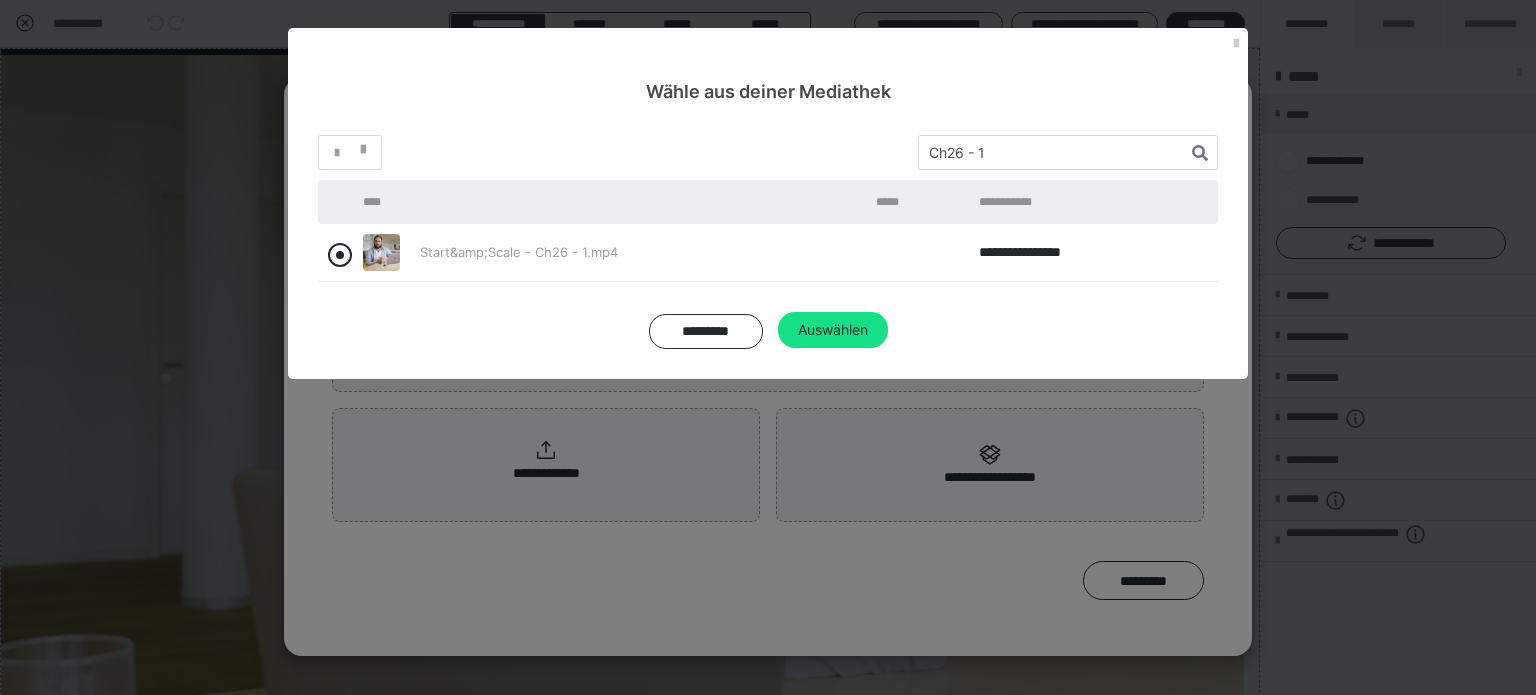 click at bounding box center (340, 255) 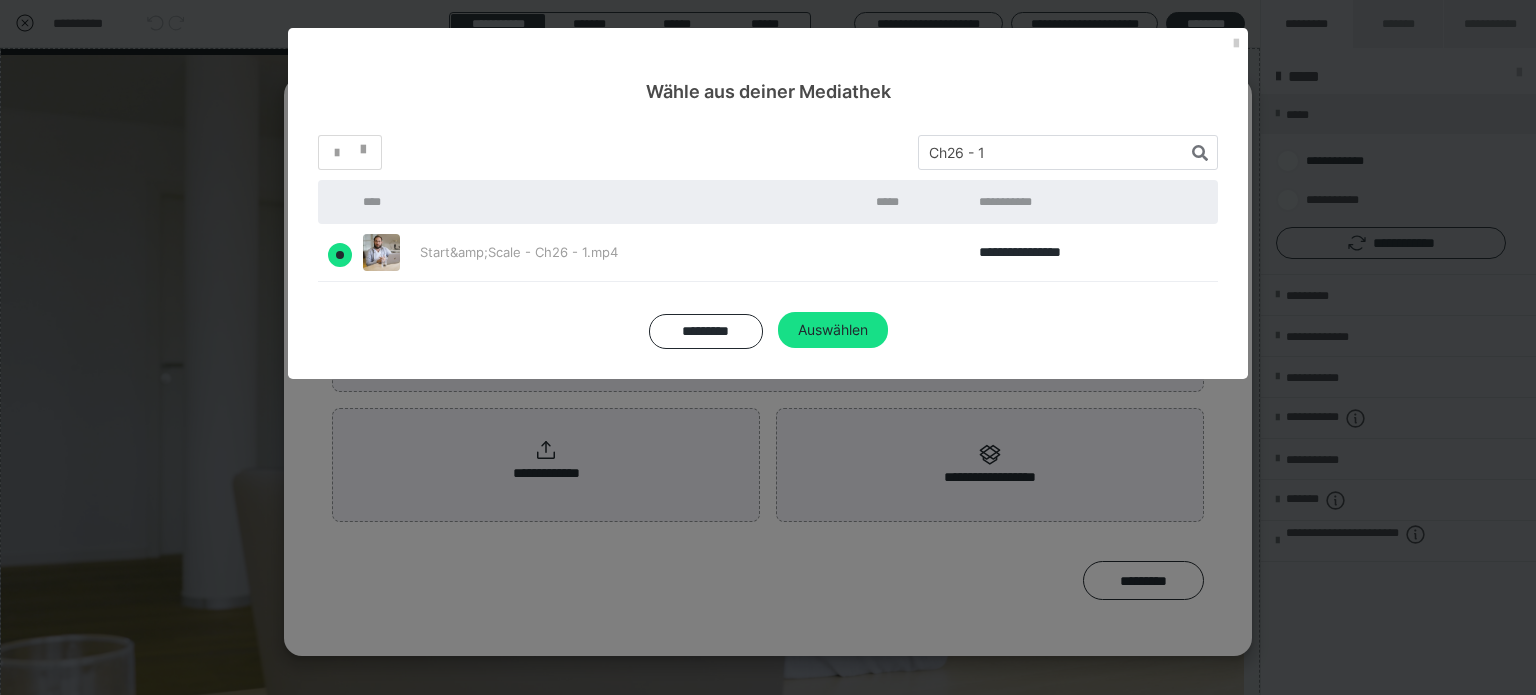 radio on "true" 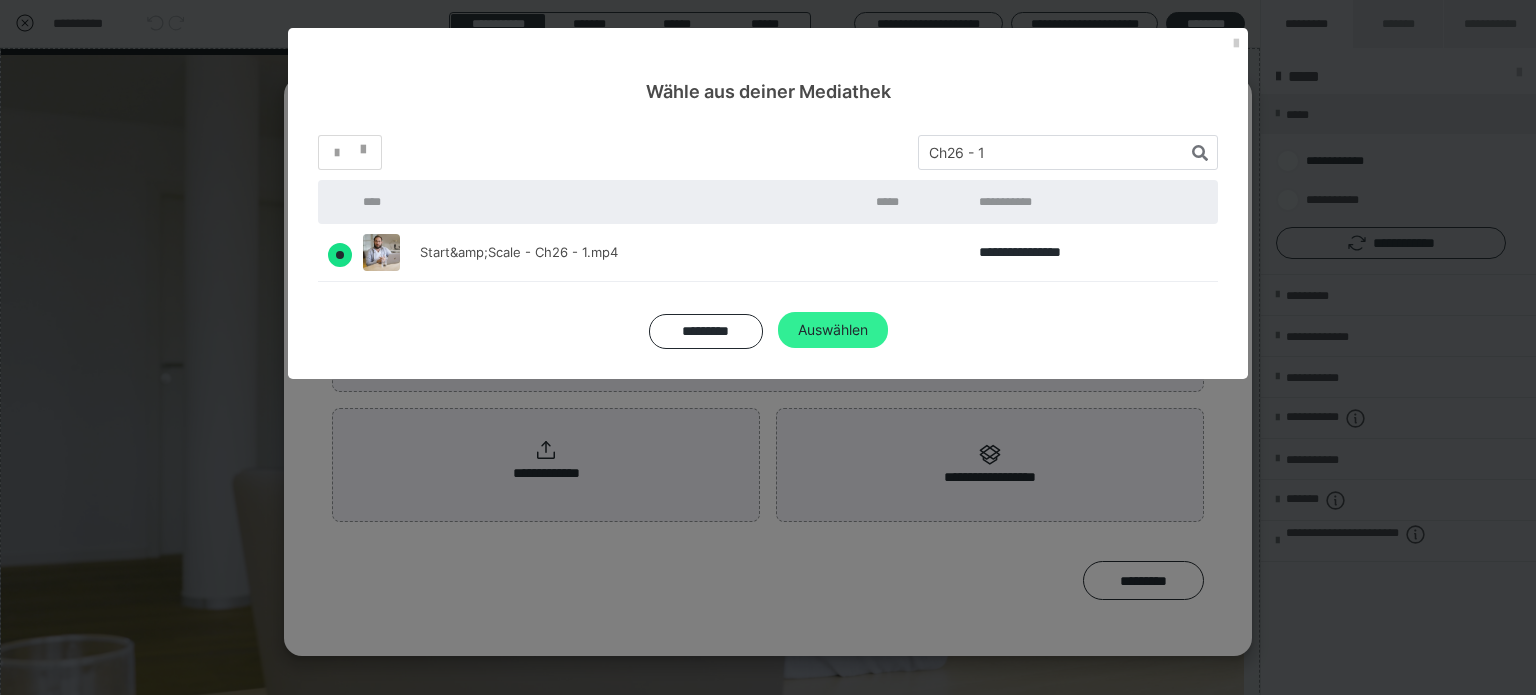 click on "Auswählen" at bounding box center [833, 330] 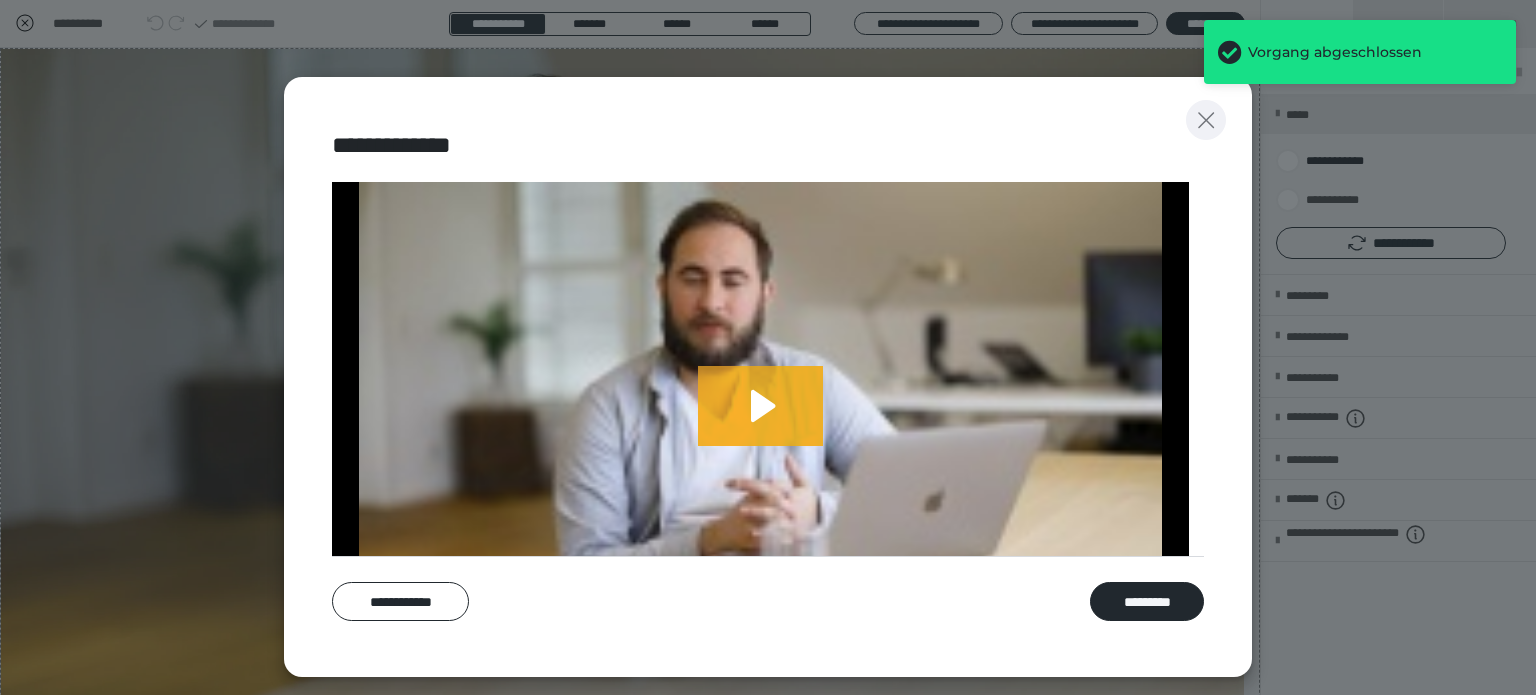 click 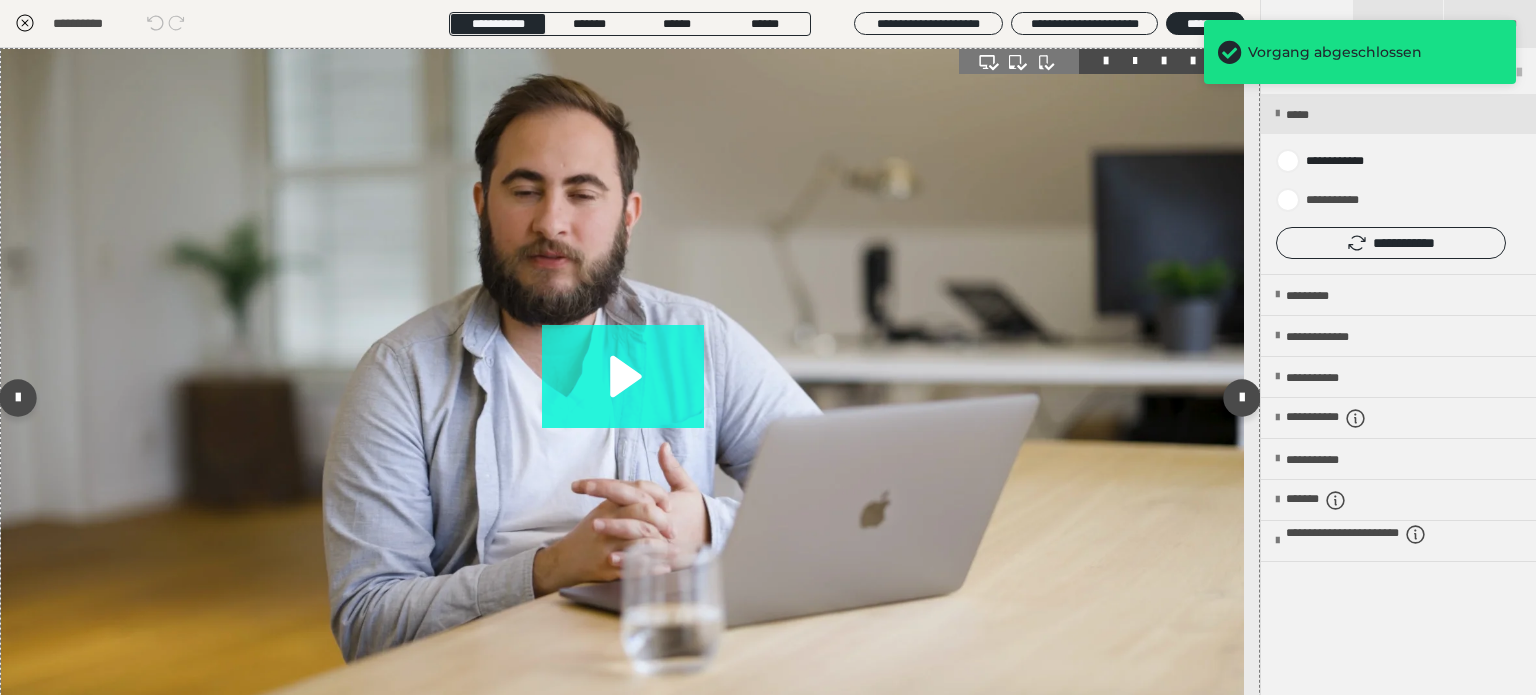 click 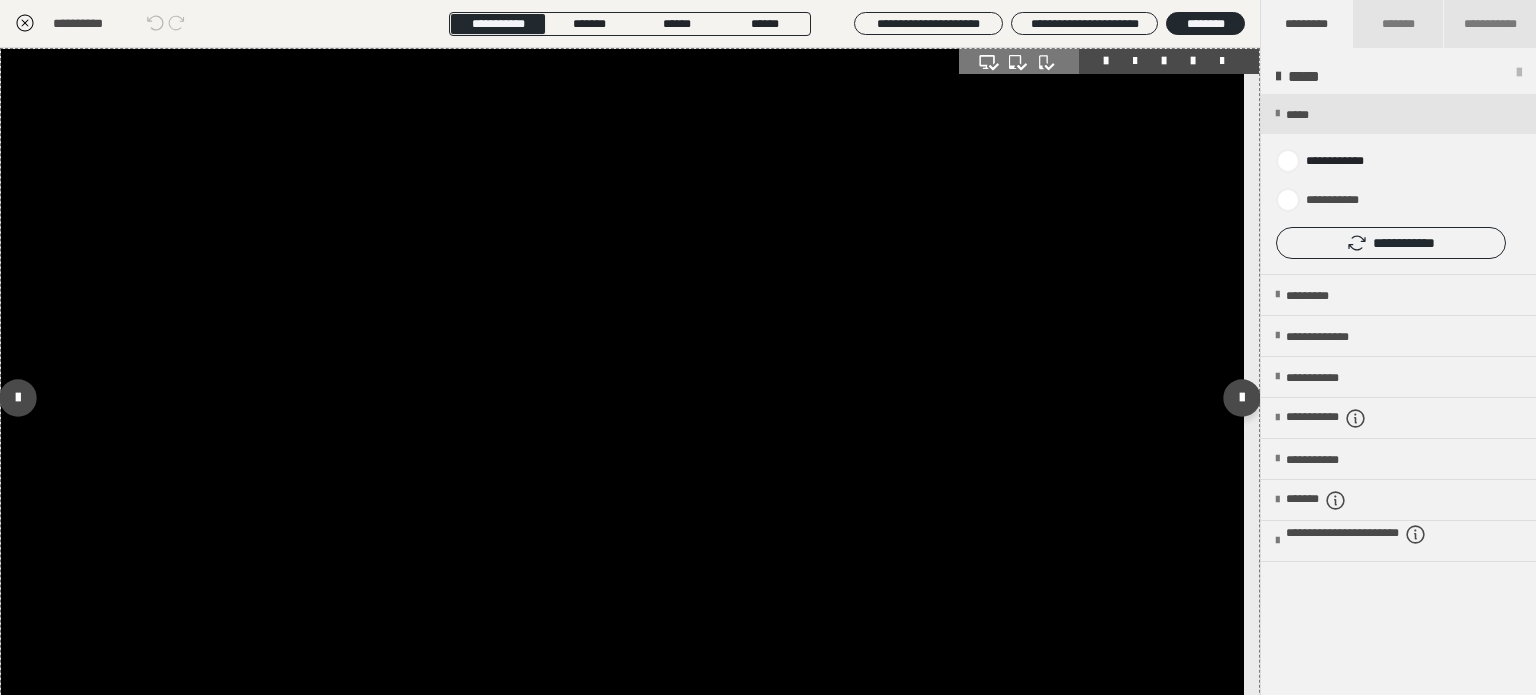 click at bounding box center [622, 398] 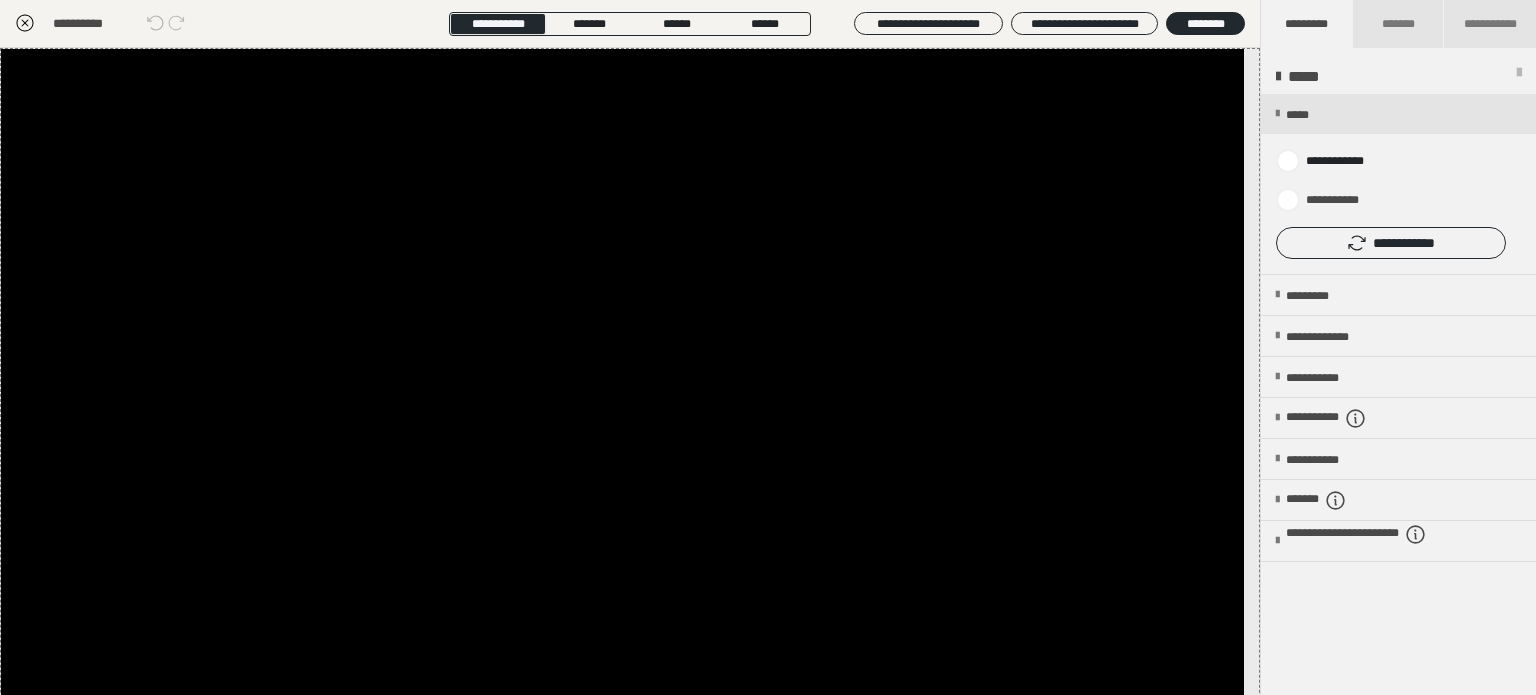 click 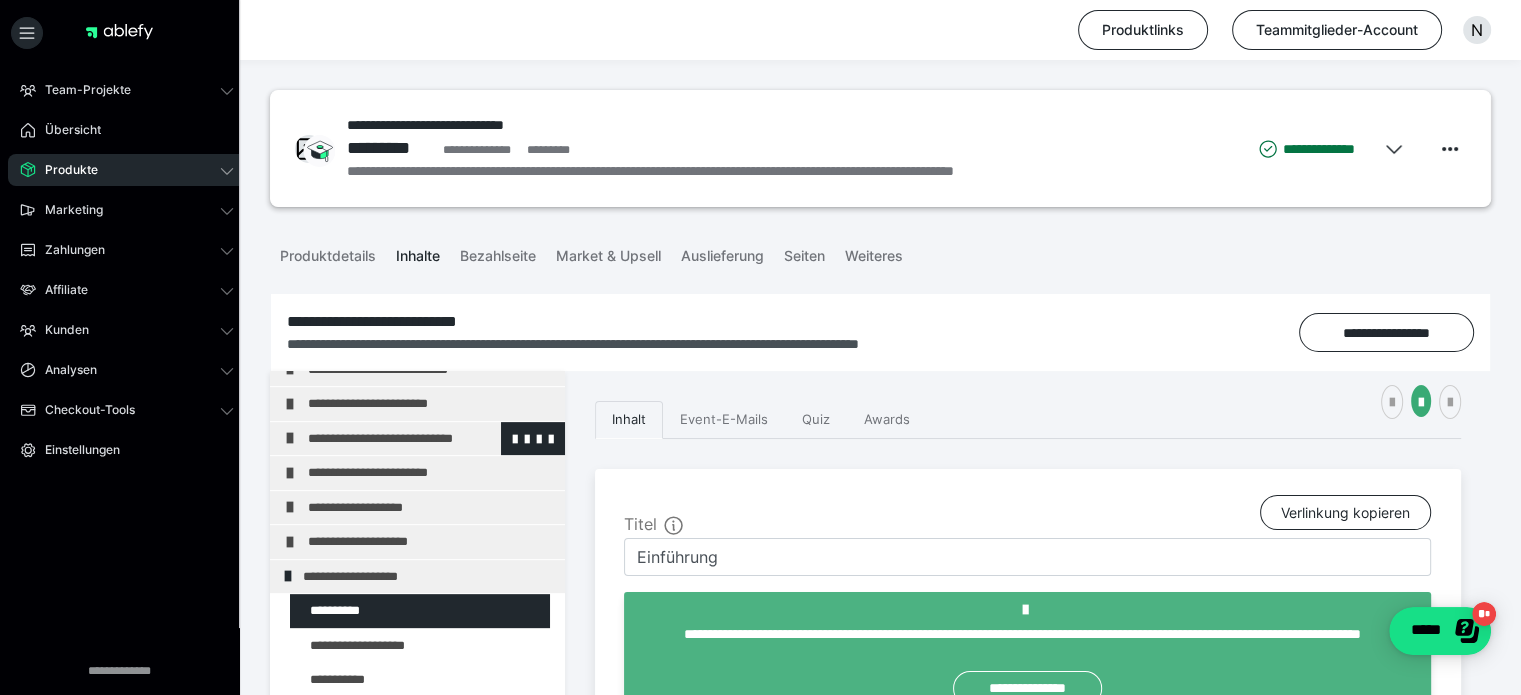 scroll, scrollTop: 998, scrollLeft: 0, axis: vertical 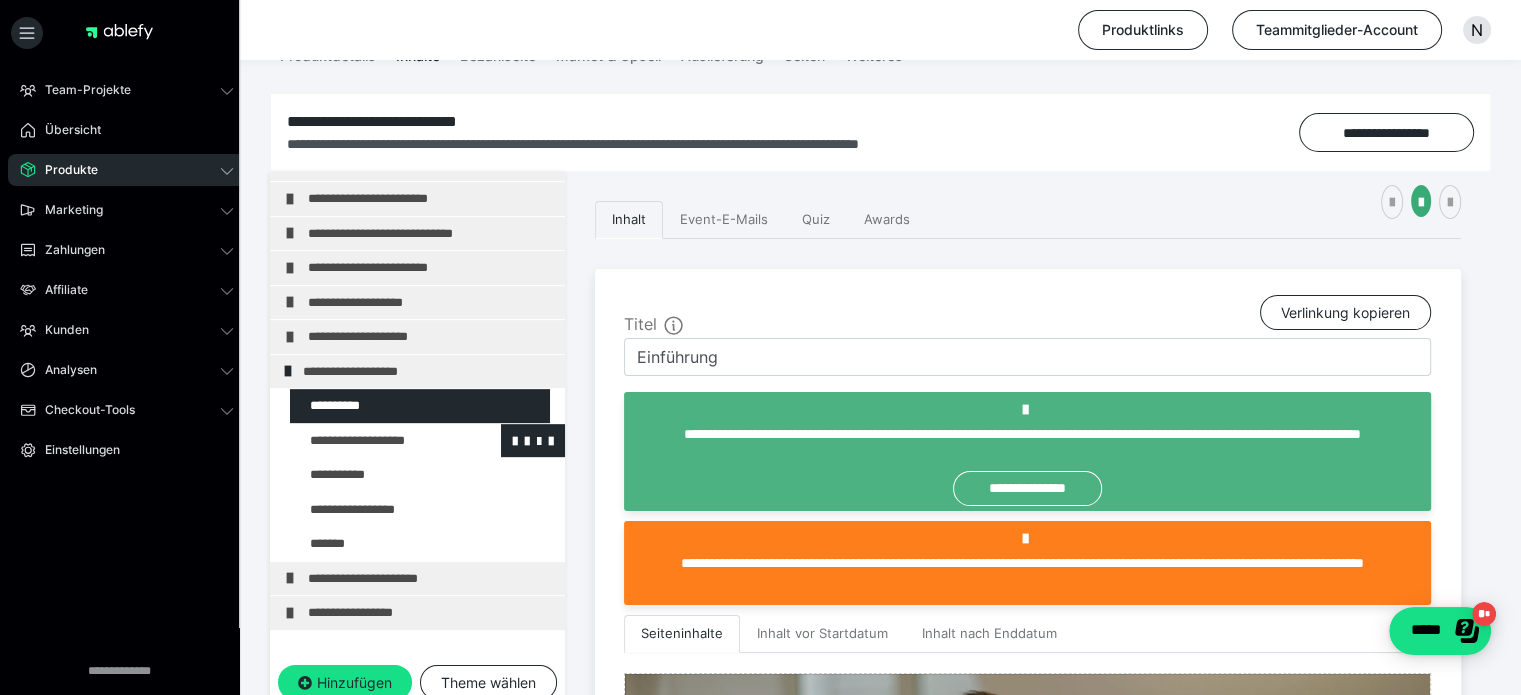 click at bounding box center [375, 441] 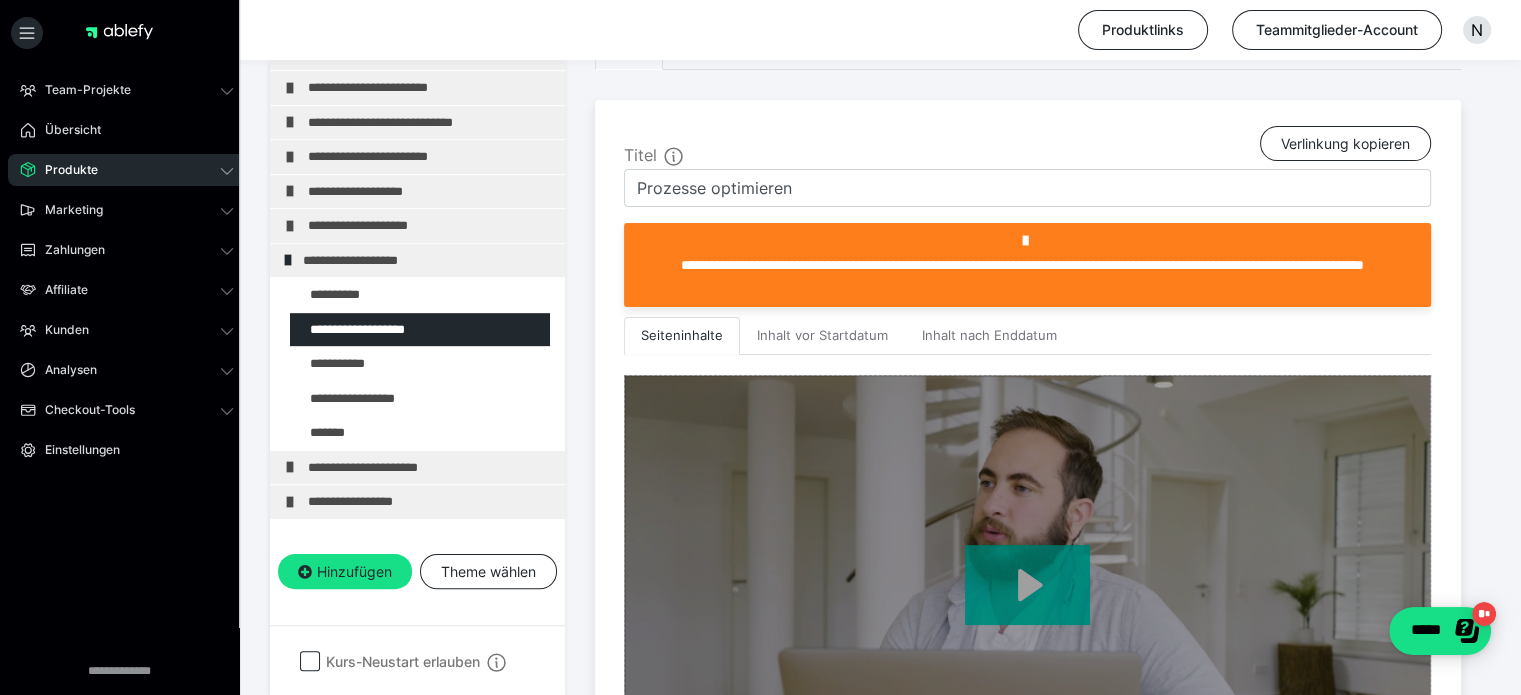 scroll, scrollTop: 400, scrollLeft: 0, axis: vertical 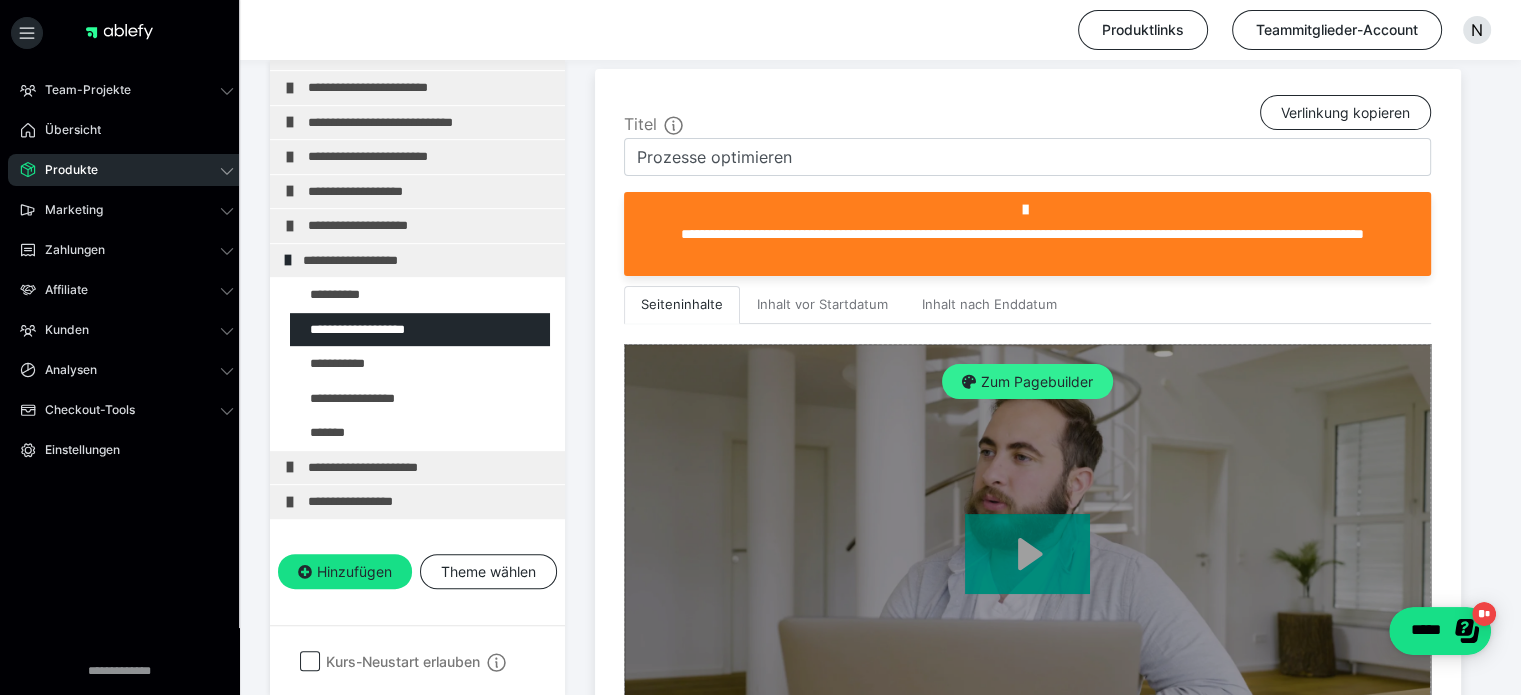 click on "Zum Pagebuilder" at bounding box center (1027, 382) 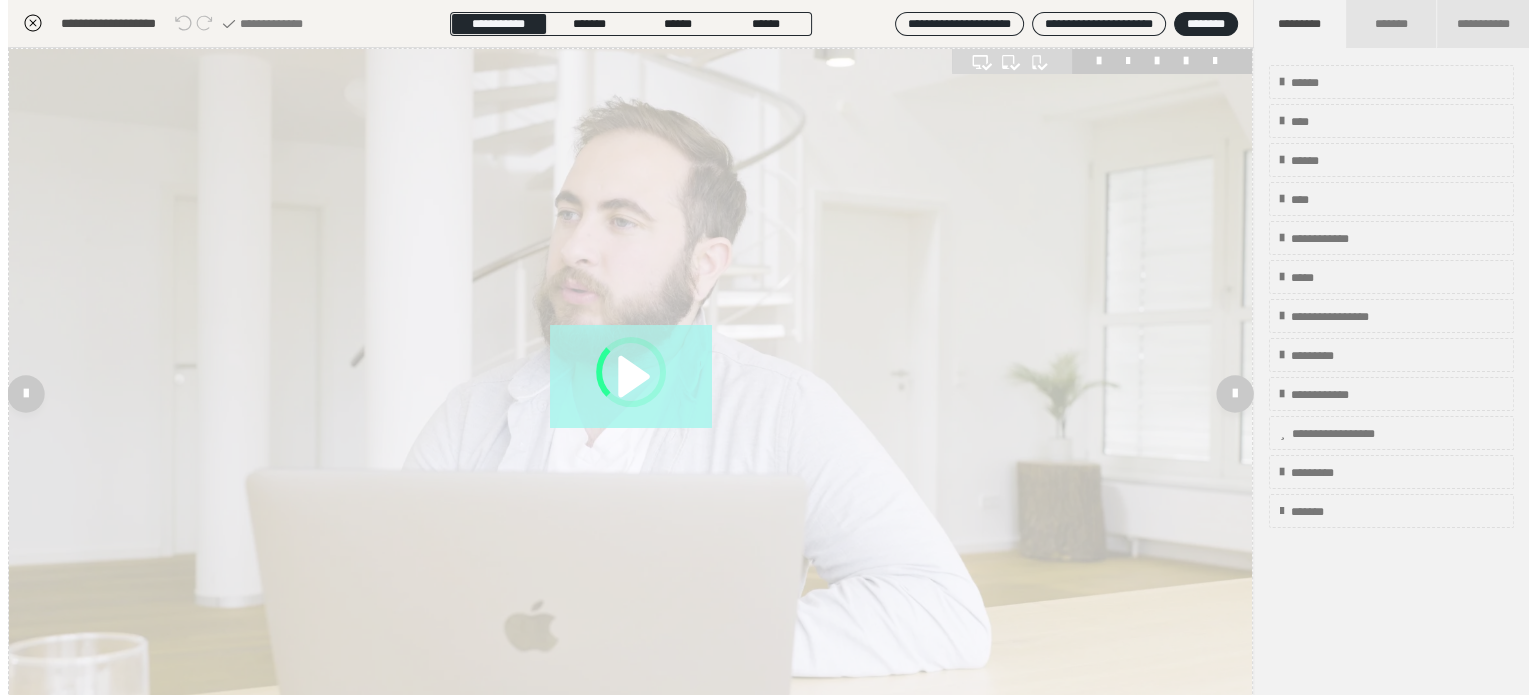 scroll, scrollTop: 311, scrollLeft: 0, axis: vertical 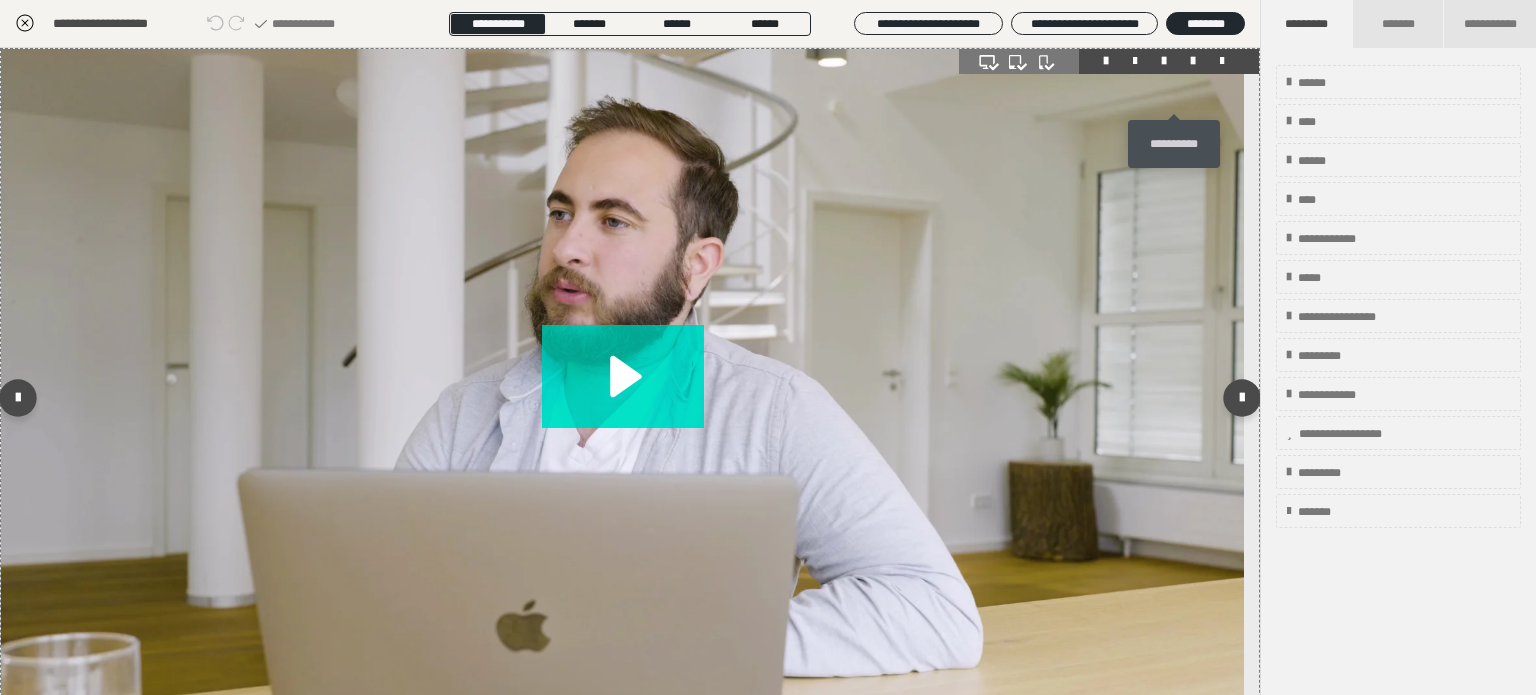 click at bounding box center (1193, 61) 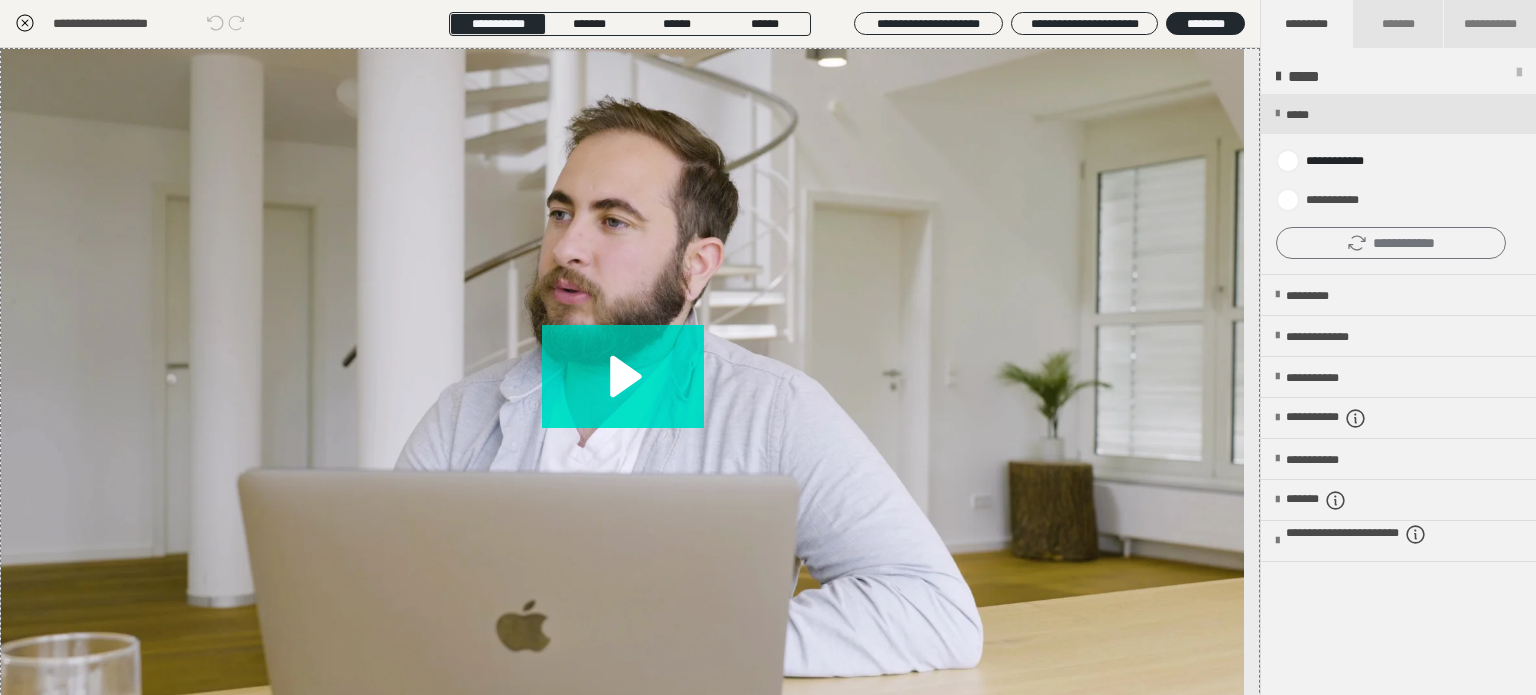 click on "**********" at bounding box center (1391, 243) 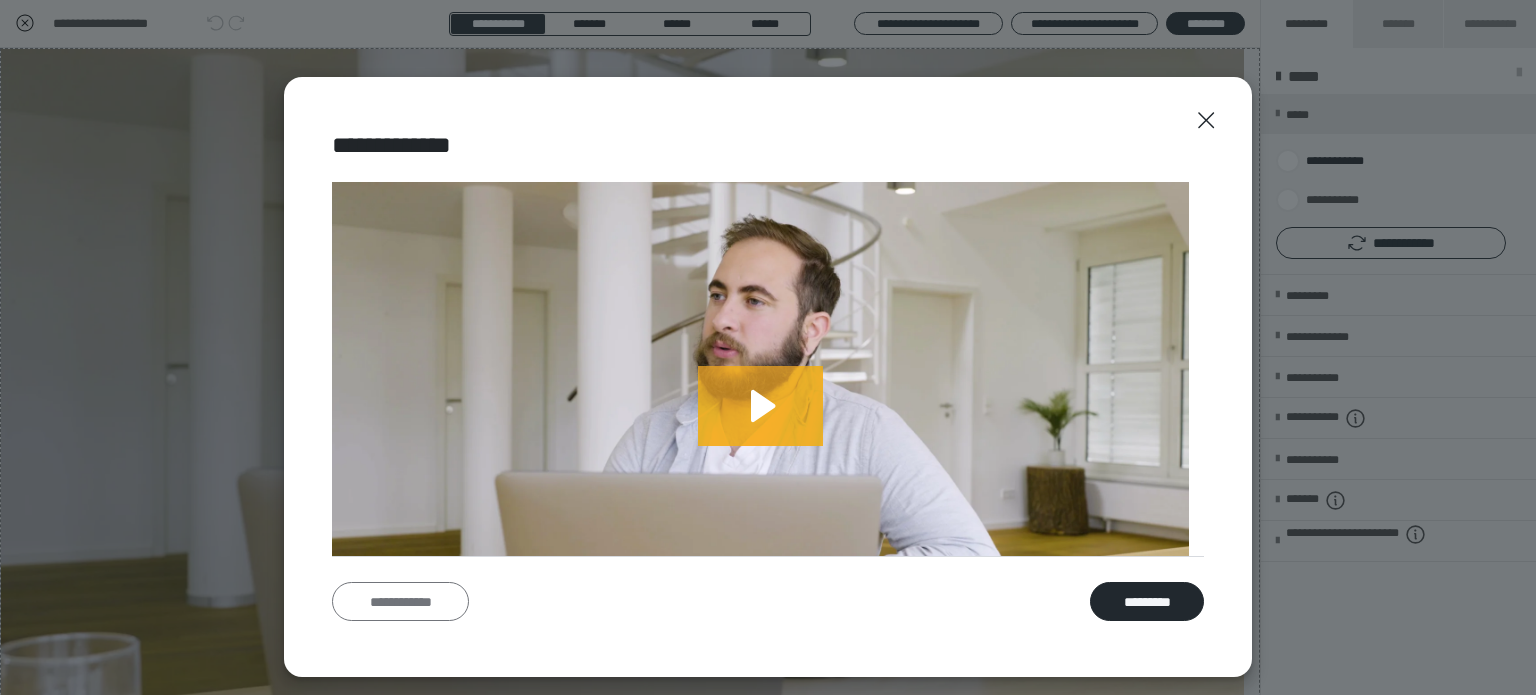 click on "**********" at bounding box center (400, 602) 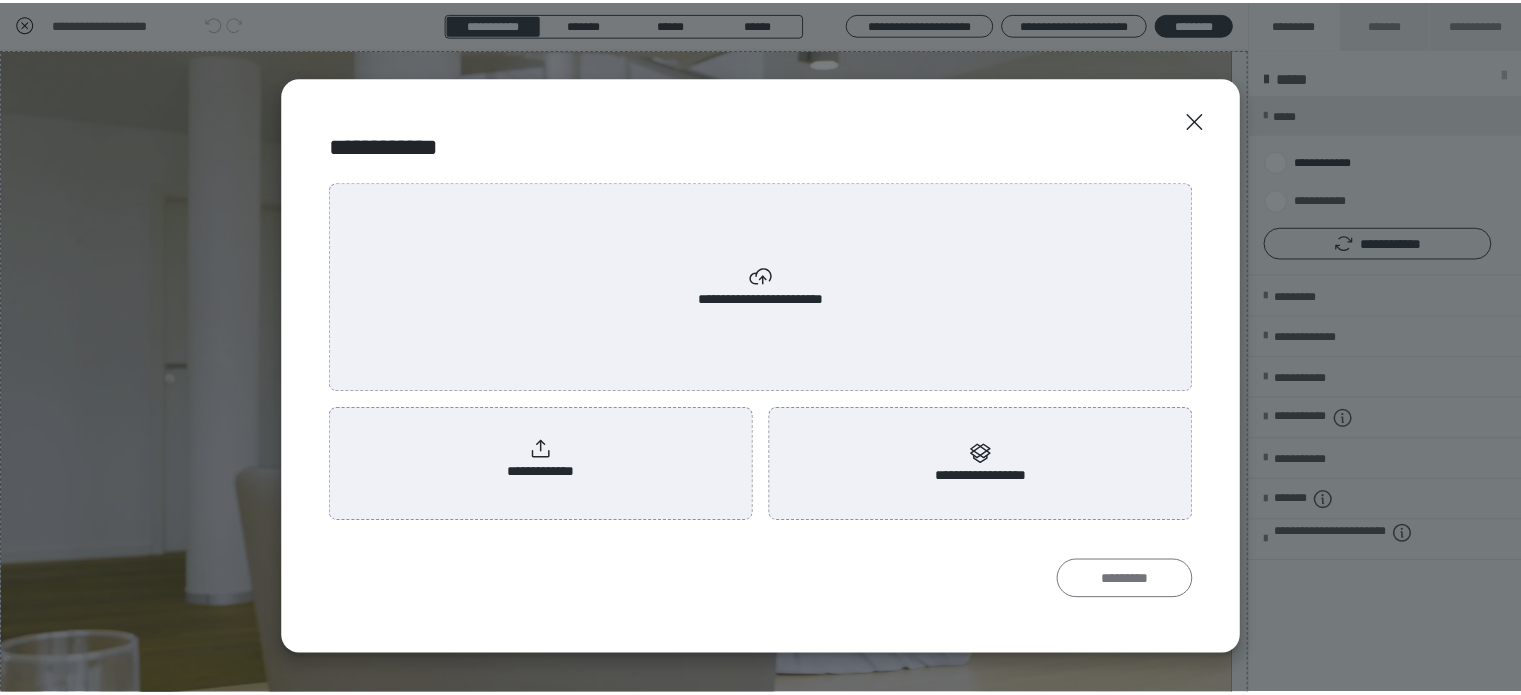 scroll, scrollTop: 0, scrollLeft: 0, axis: both 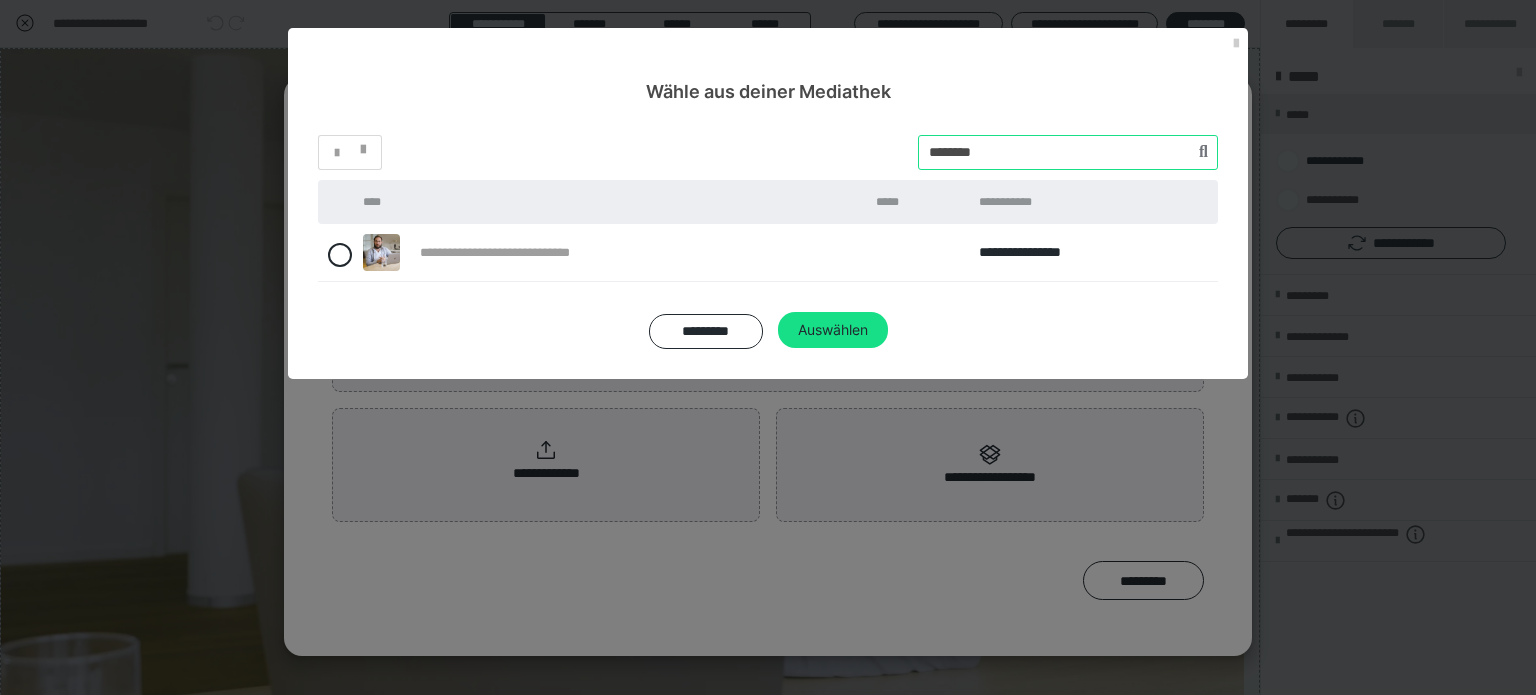 drag, startPoint x: 1020, startPoint y: 154, endPoint x: 846, endPoint y: 140, distance: 174.56232 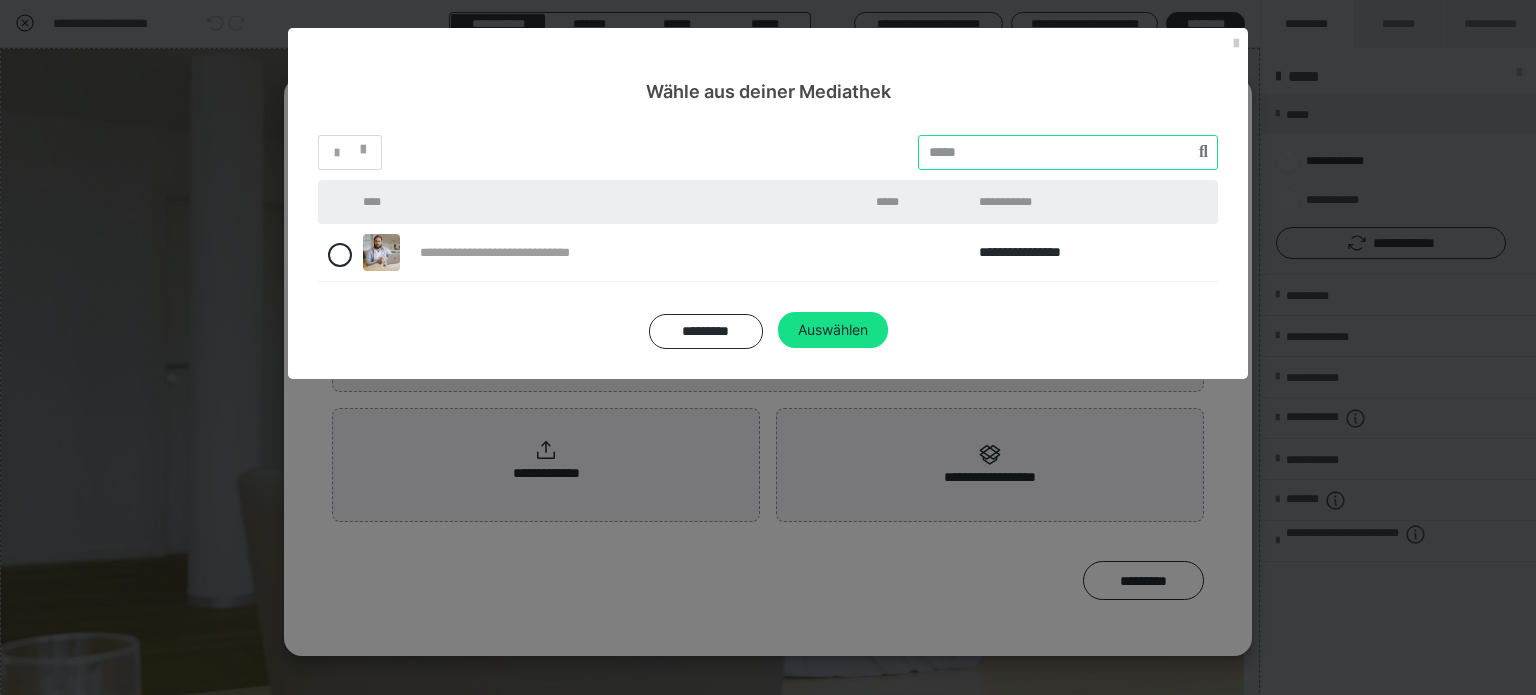 paste on "********" 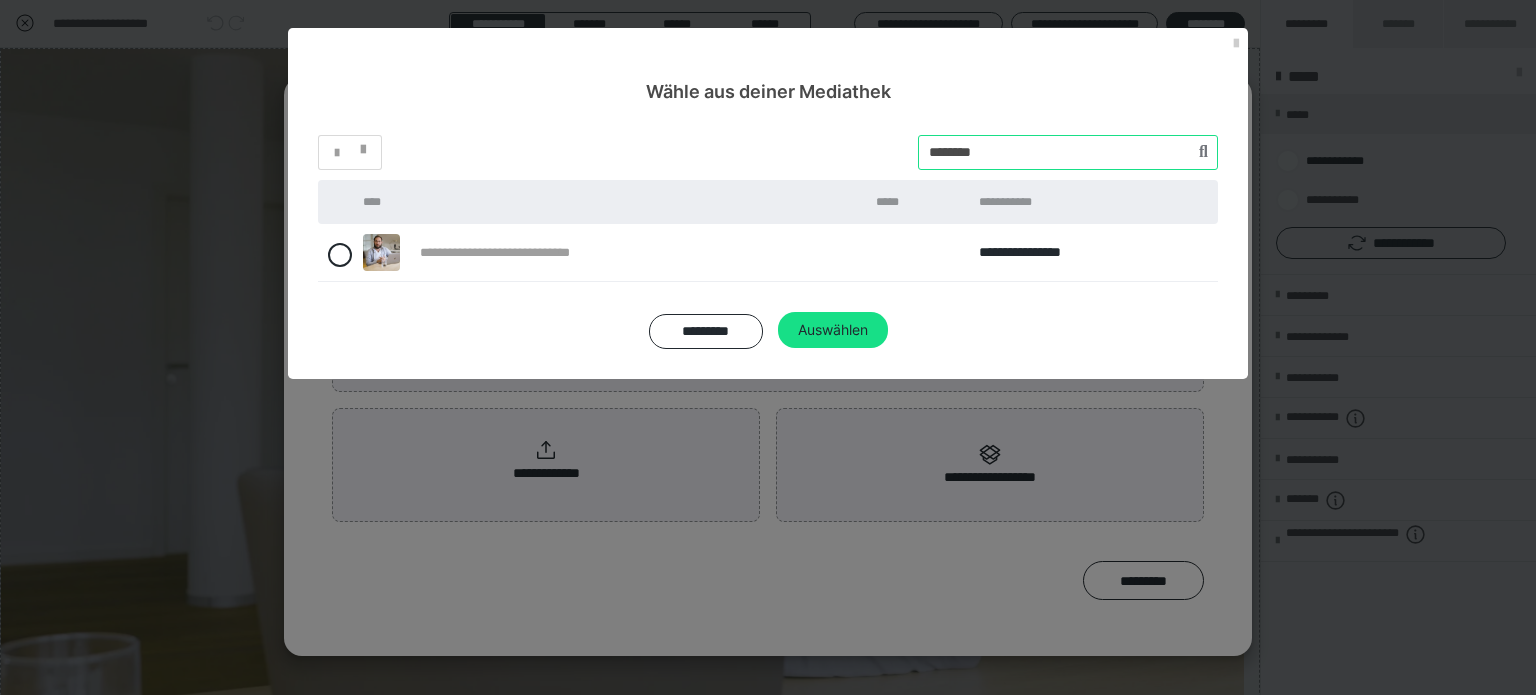 type on "********" 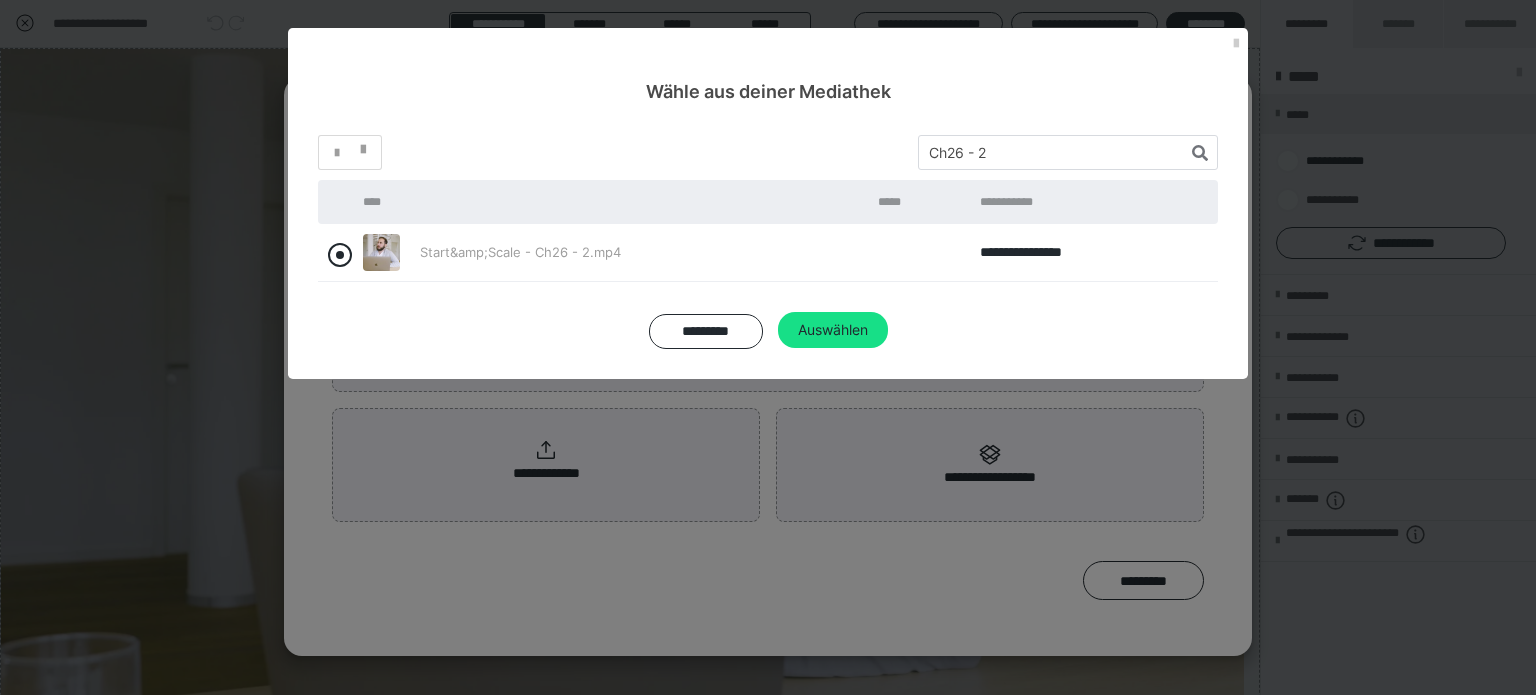 click at bounding box center (340, 255) 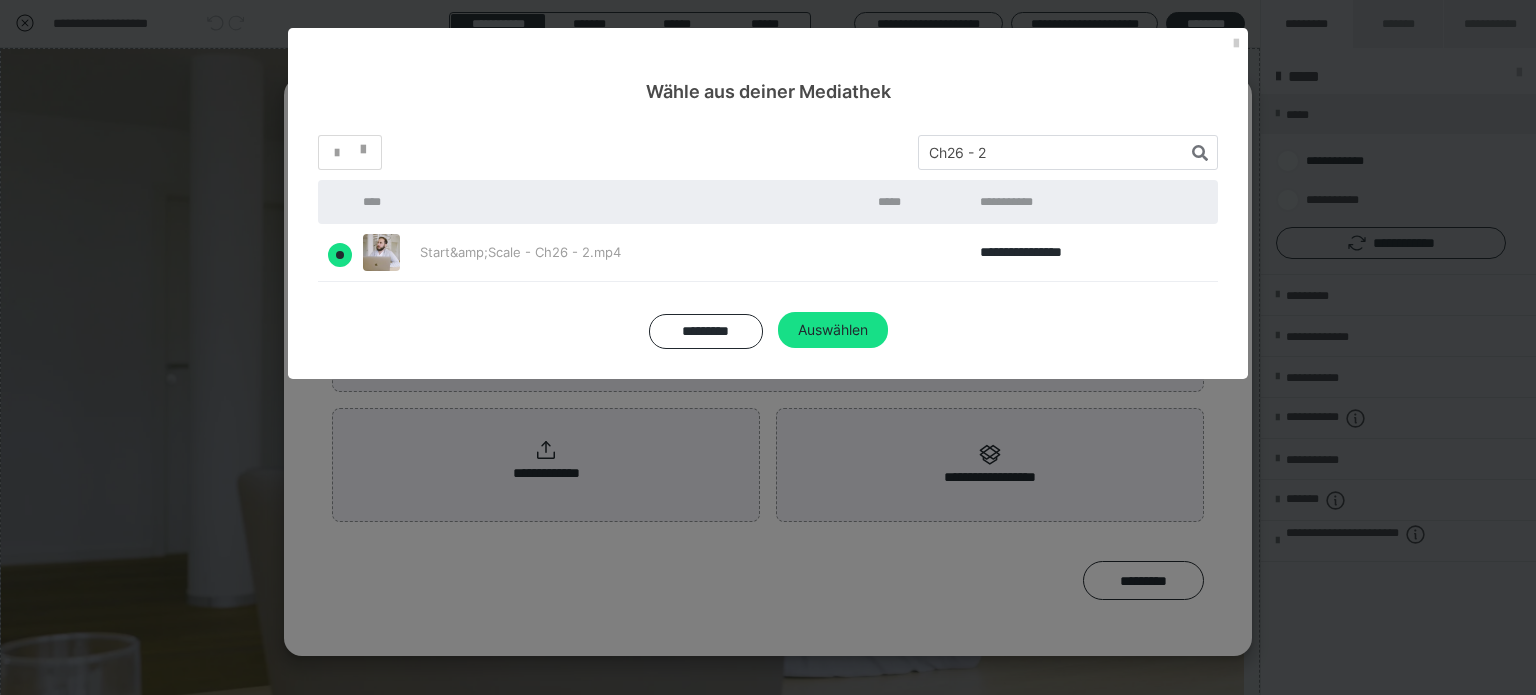radio on "true" 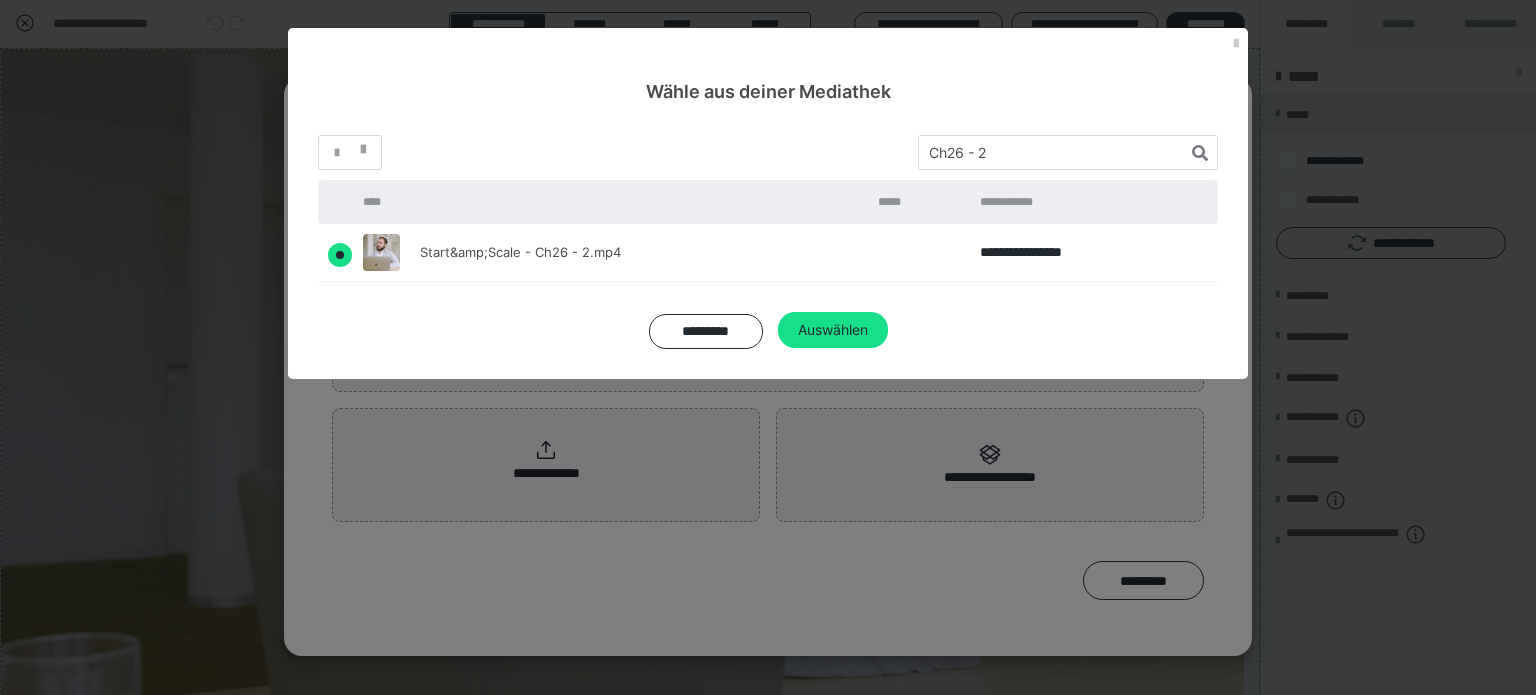 click at bounding box center (340, 255) 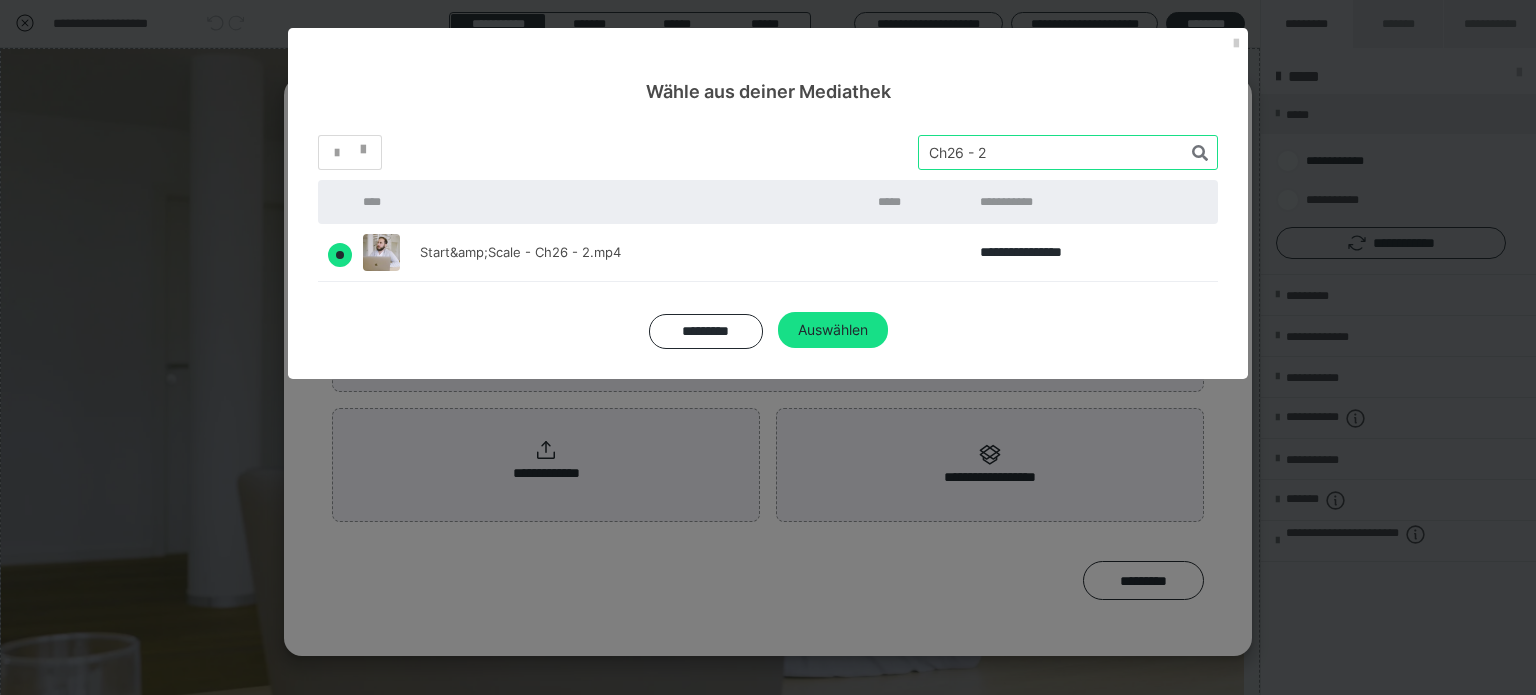 drag, startPoint x: 1005, startPoint y: 155, endPoint x: 789, endPoint y: 151, distance: 216.03703 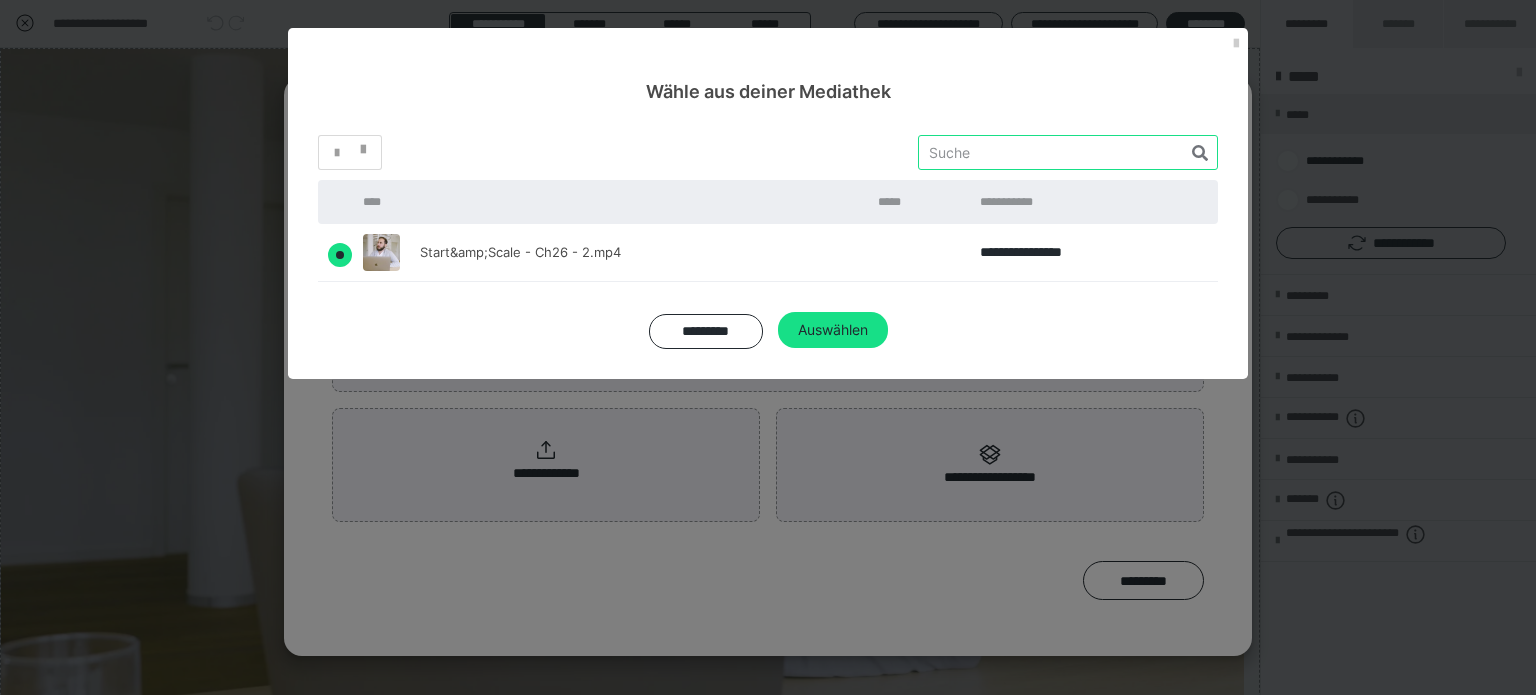 paste on "Ch26 - 2" 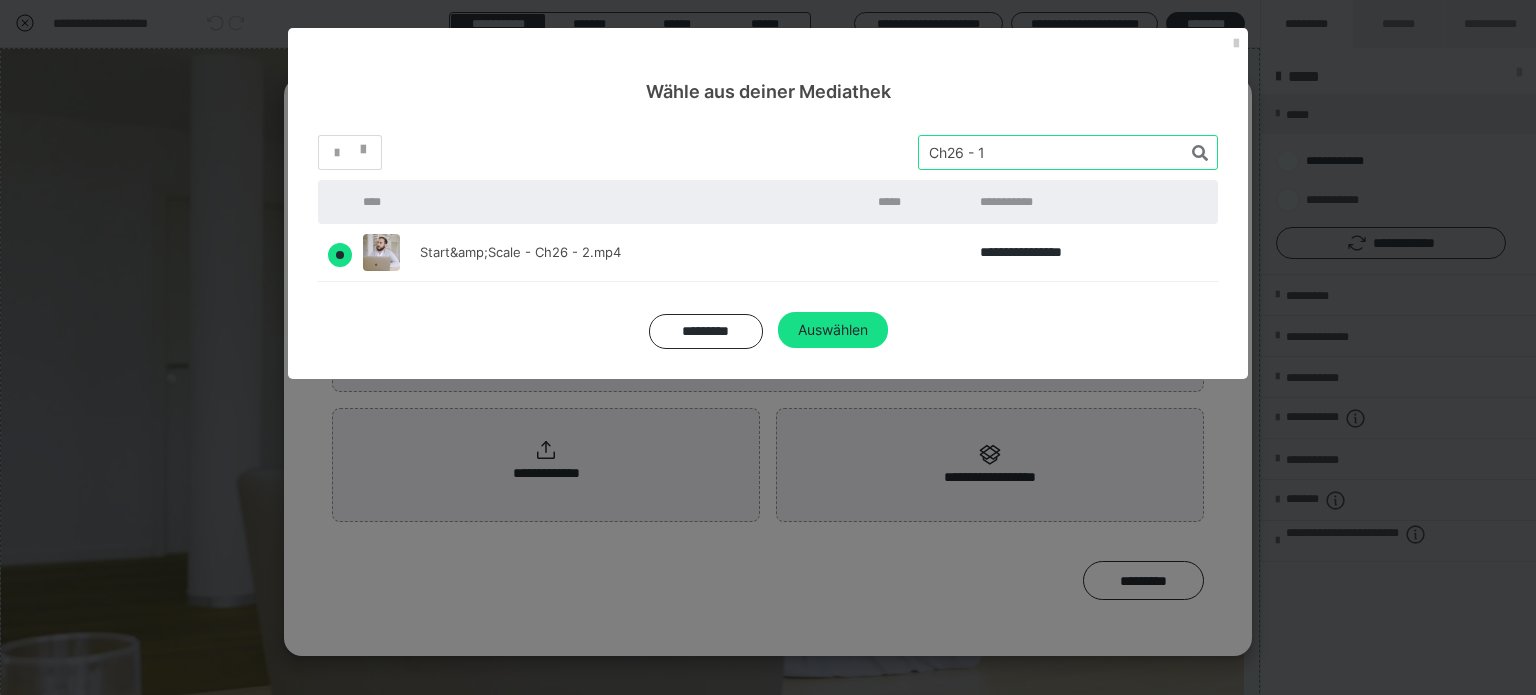 type on "Ch26 - 1" 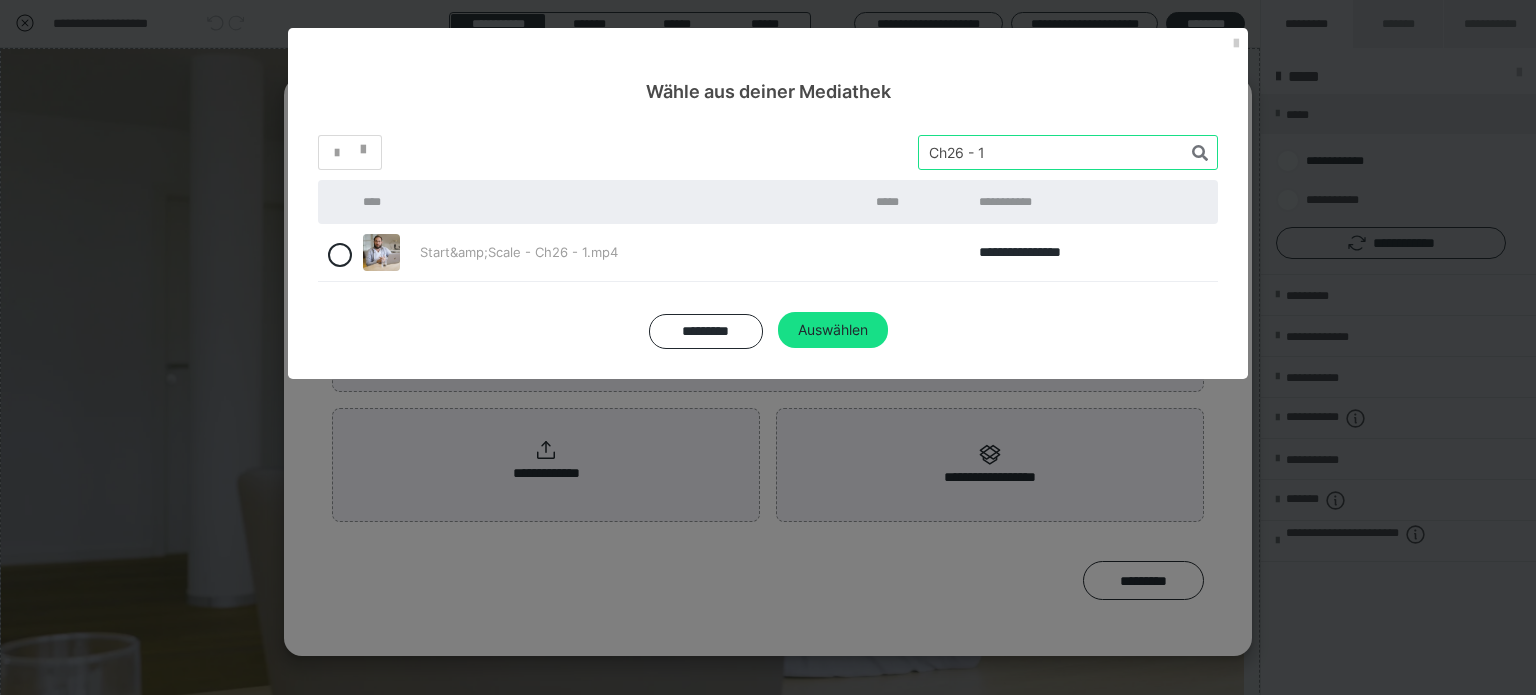 drag, startPoint x: 1036, startPoint y: 149, endPoint x: 642, endPoint y: 134, distance: 394.28543 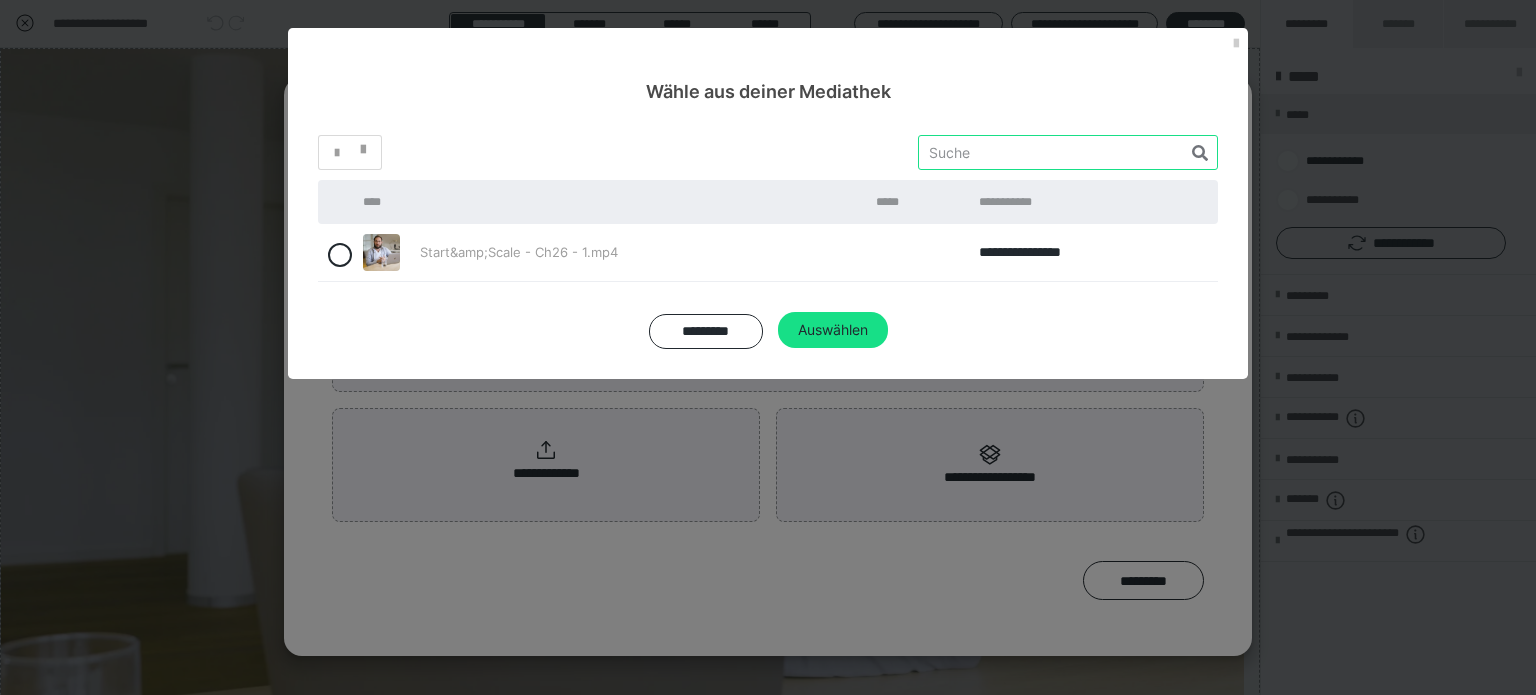 paste on "Ch26 - 2" 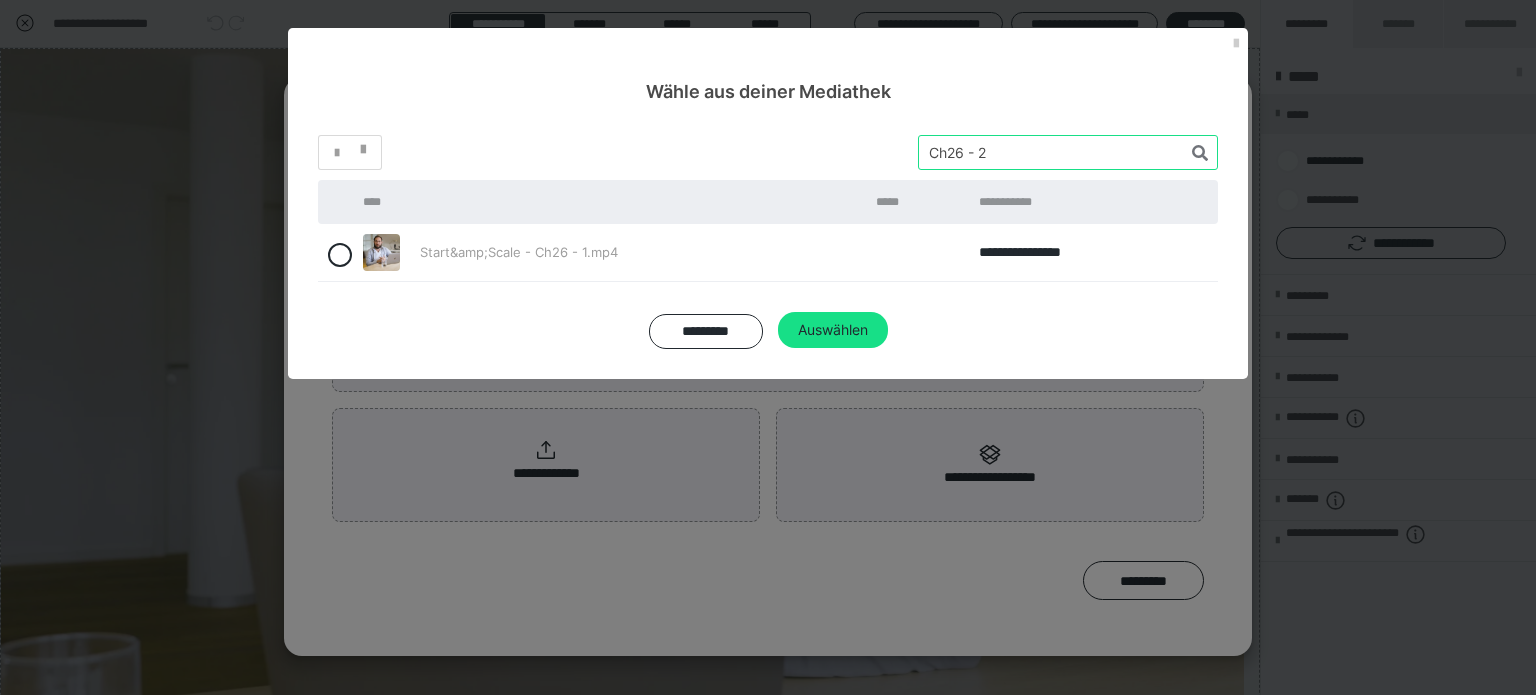 type on "Ch26 - 2" 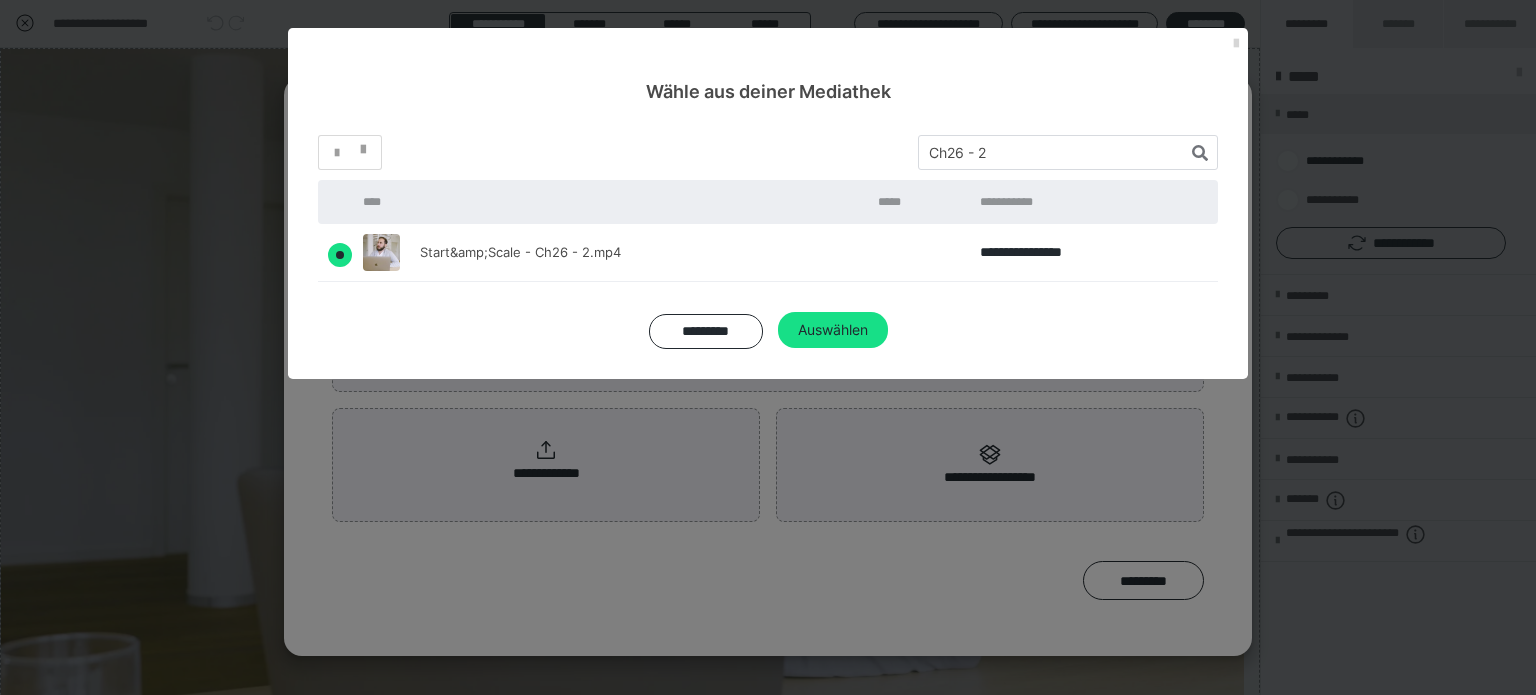 click at bounding box center (1236, 44) 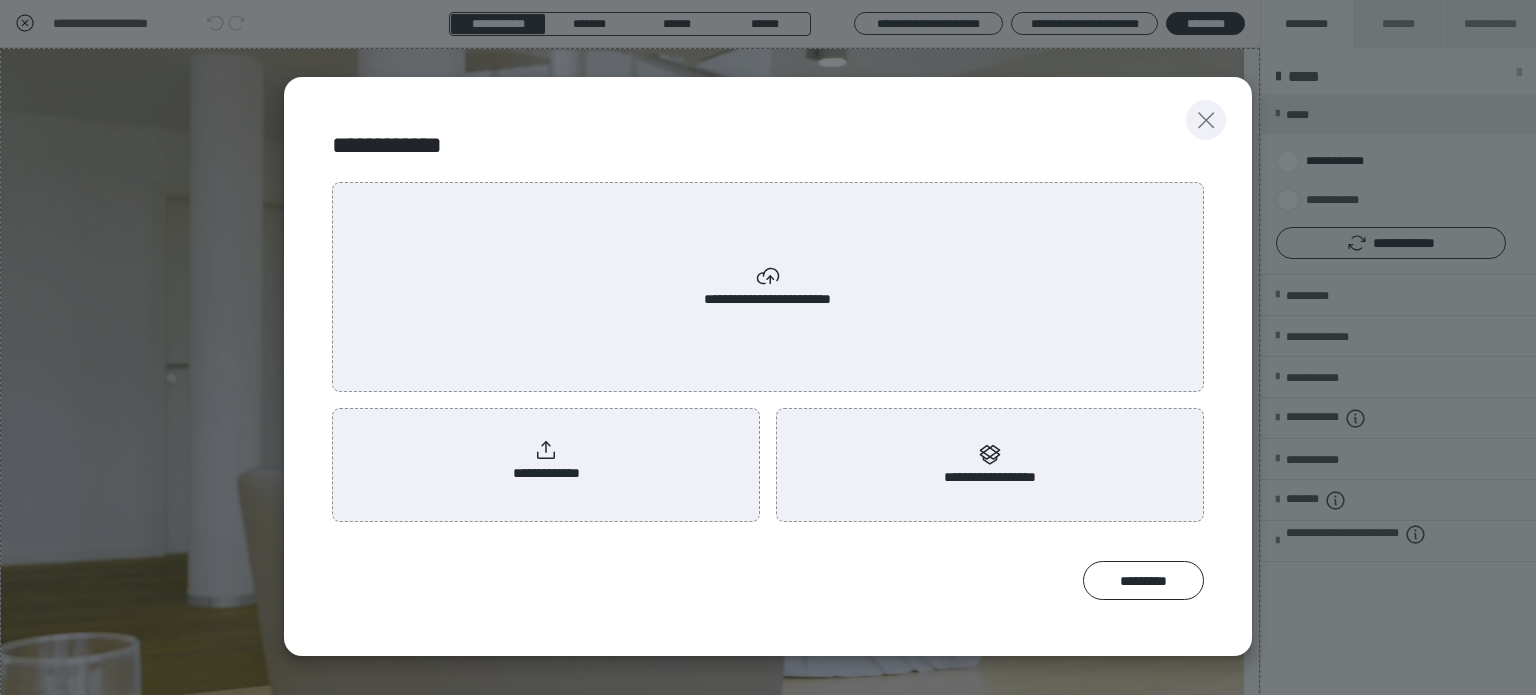 click 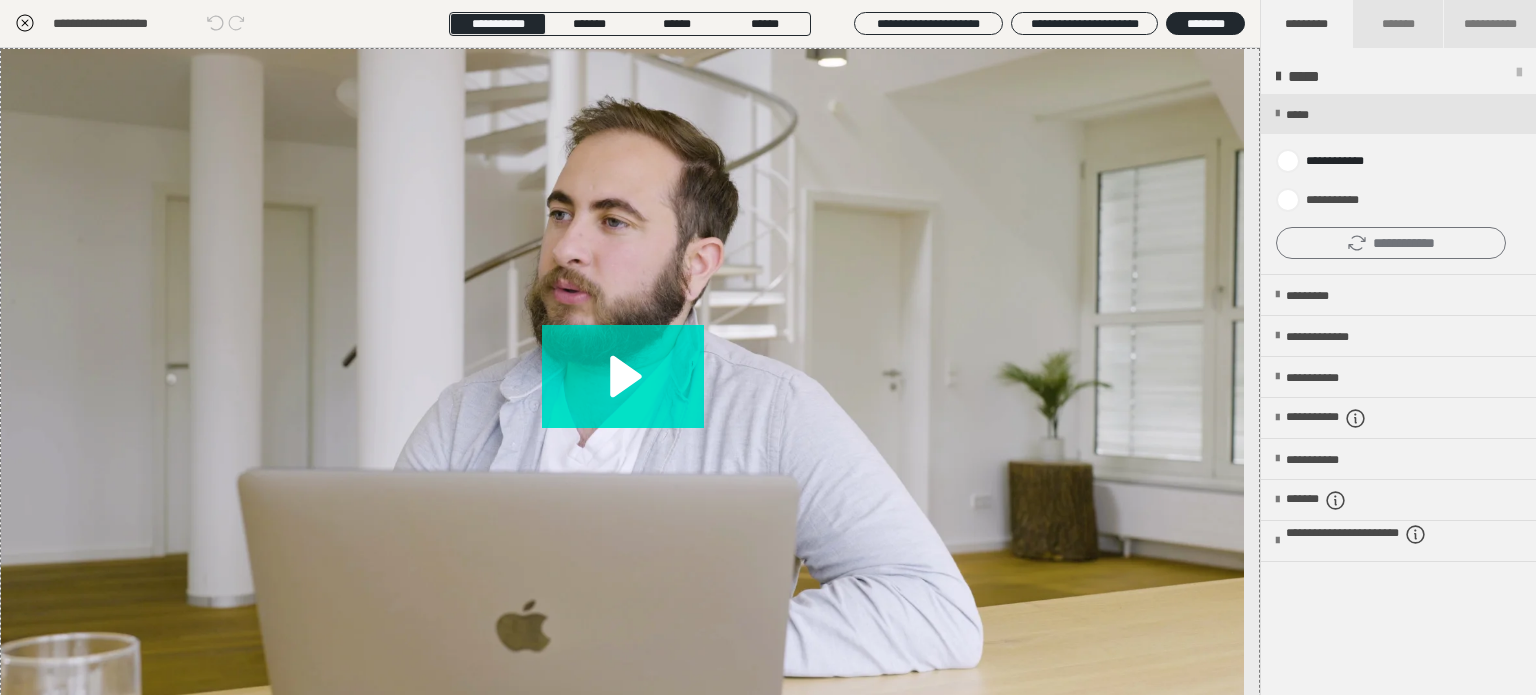 click on "**********" at bounding box center [1391, 243] 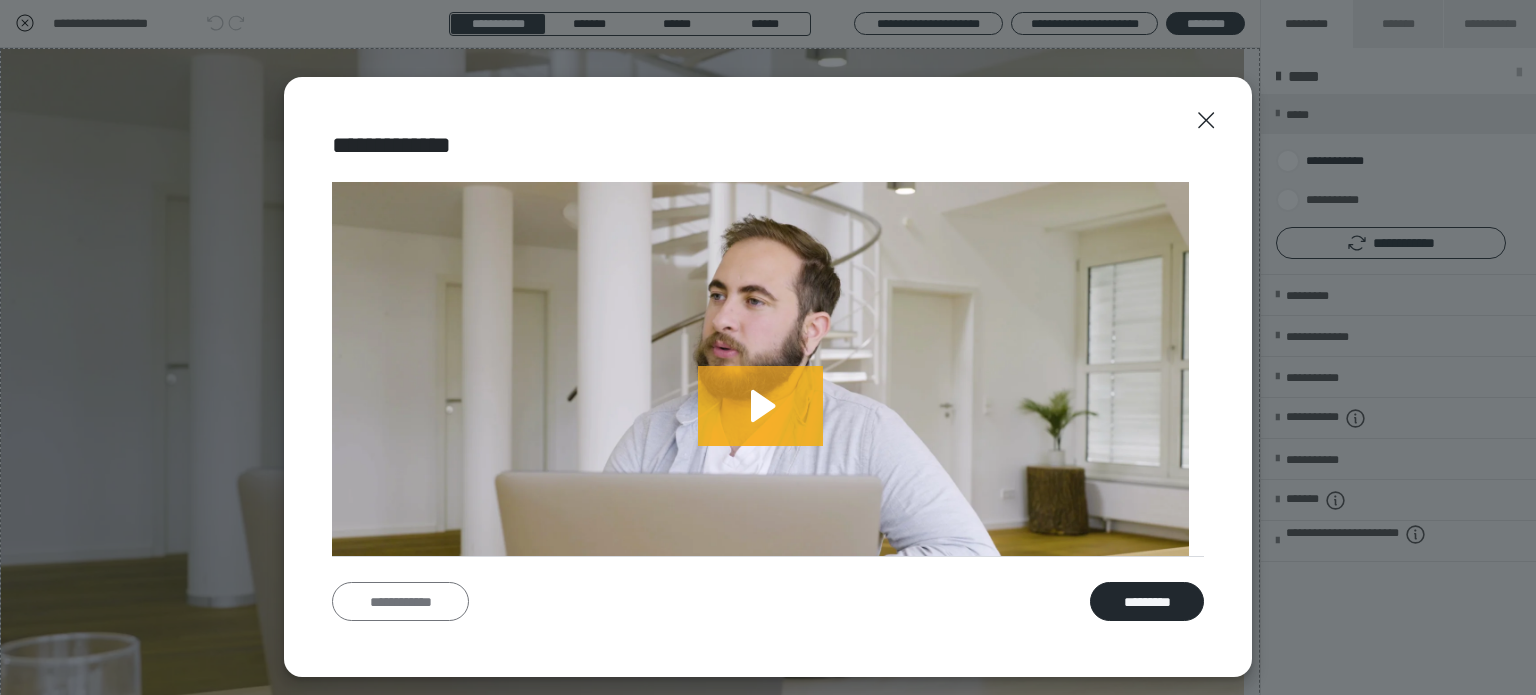 click on "**********" at bounding box center (400, 602) 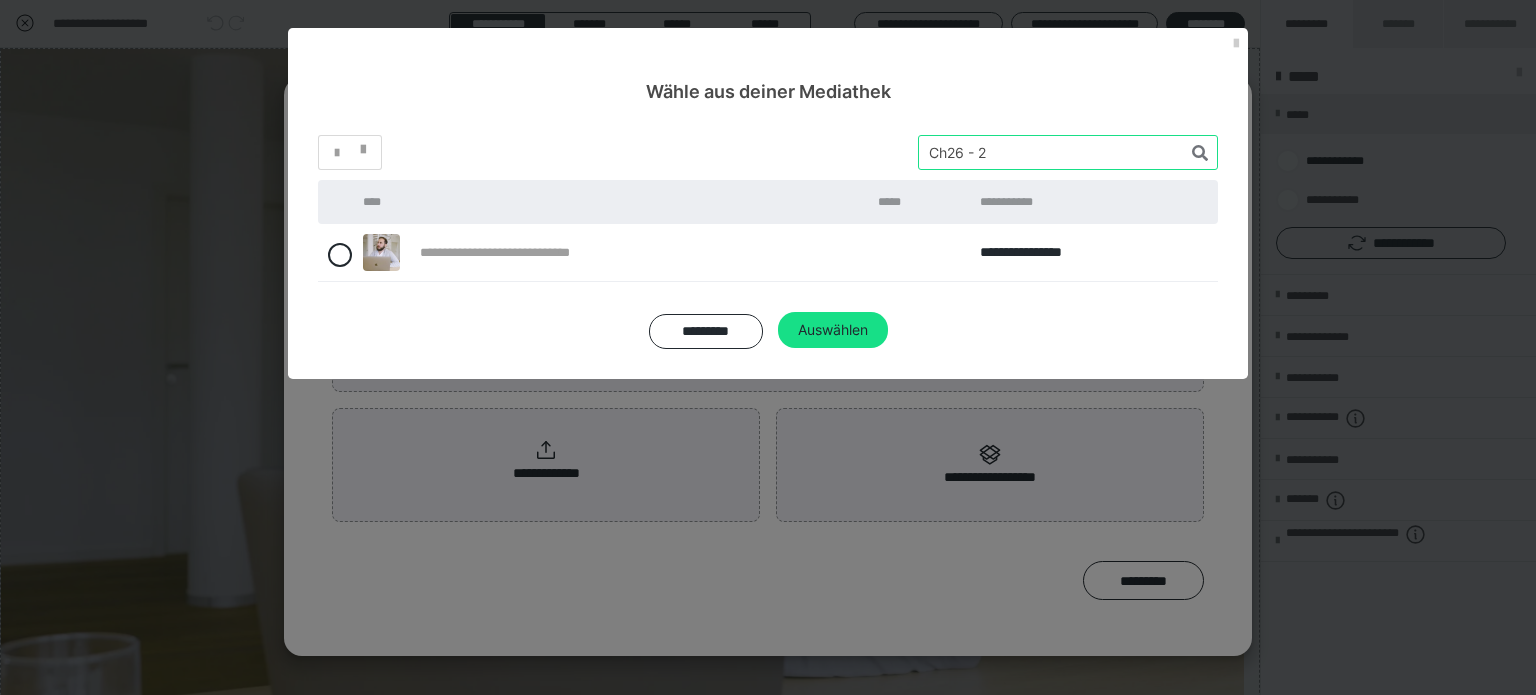 drag, startPoint x: 1018, startPoint y: 157, endPoint x: 704, endPoint y: 136, distance: 314.70145 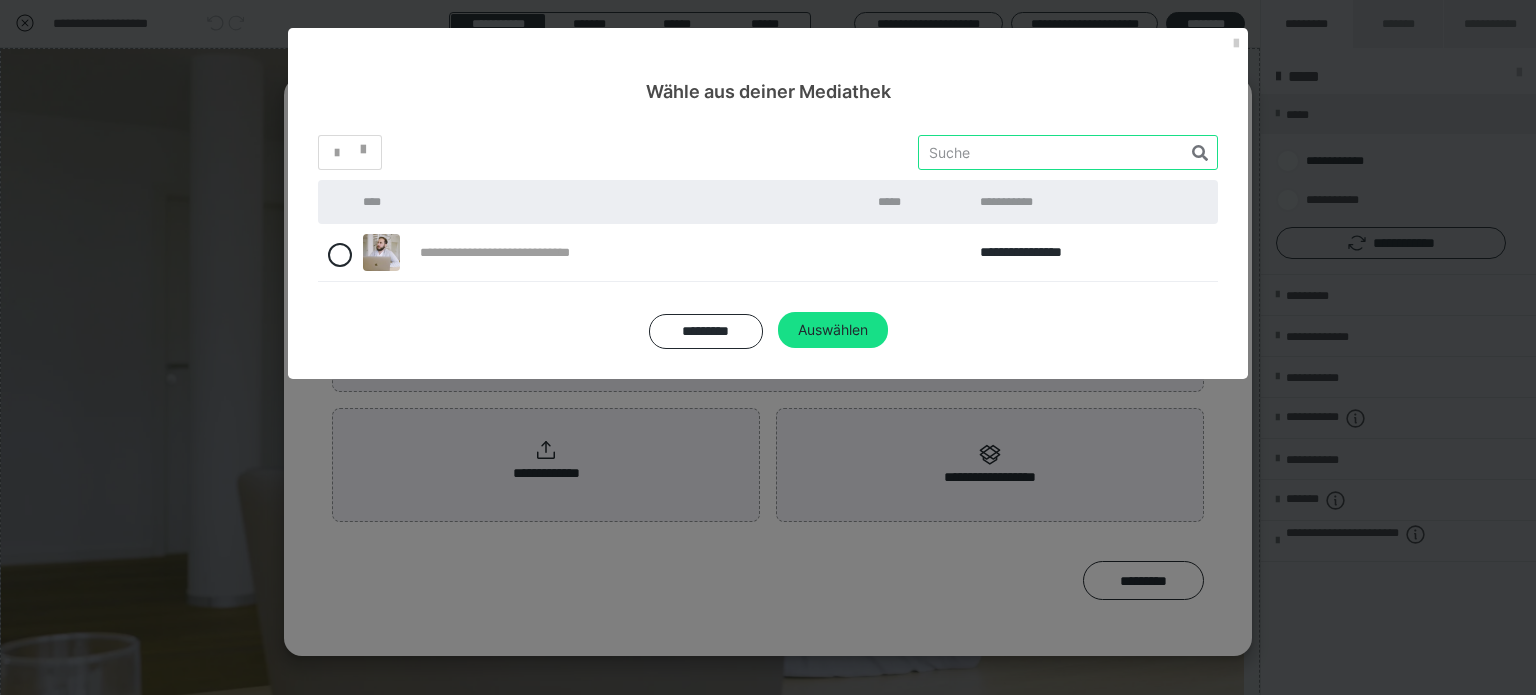 paste on "Ch26 - 2" 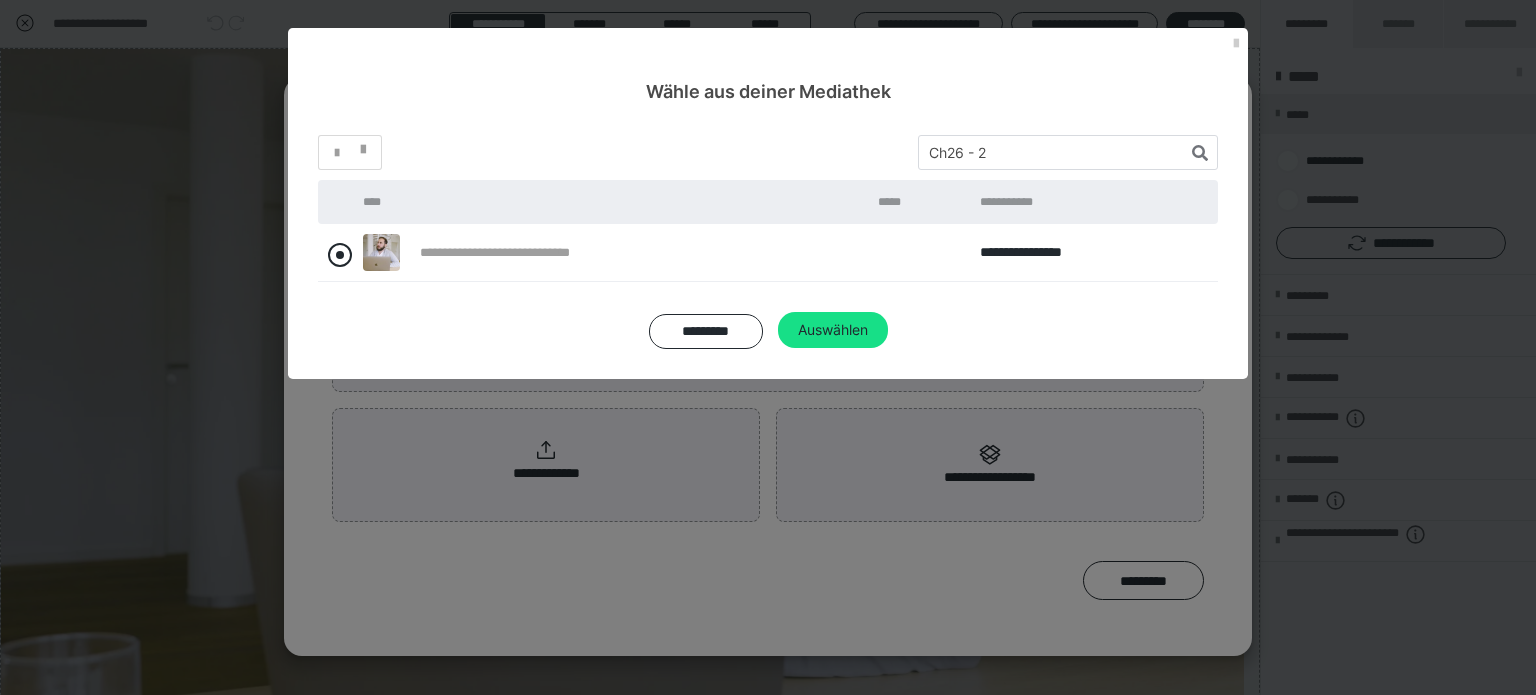 click at bounding box center (340, 255) 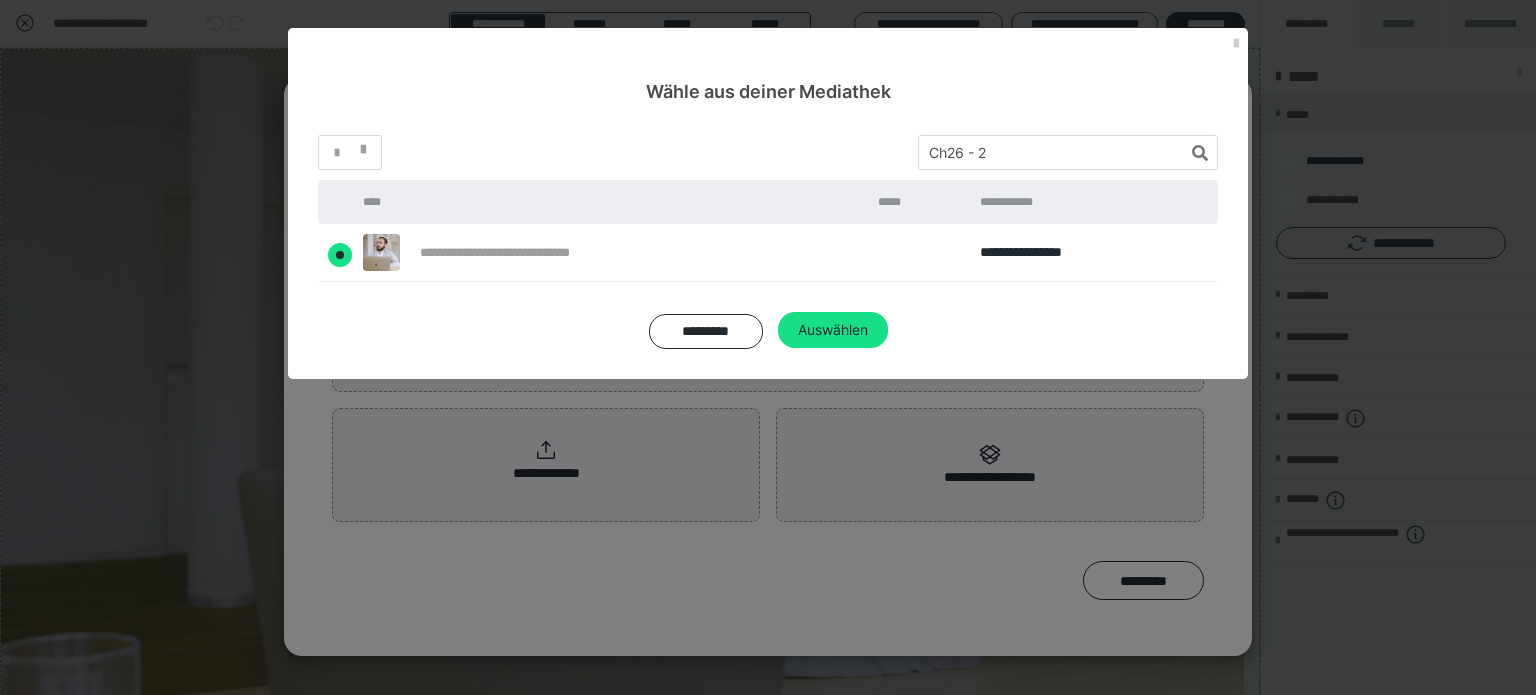 radio on "****" 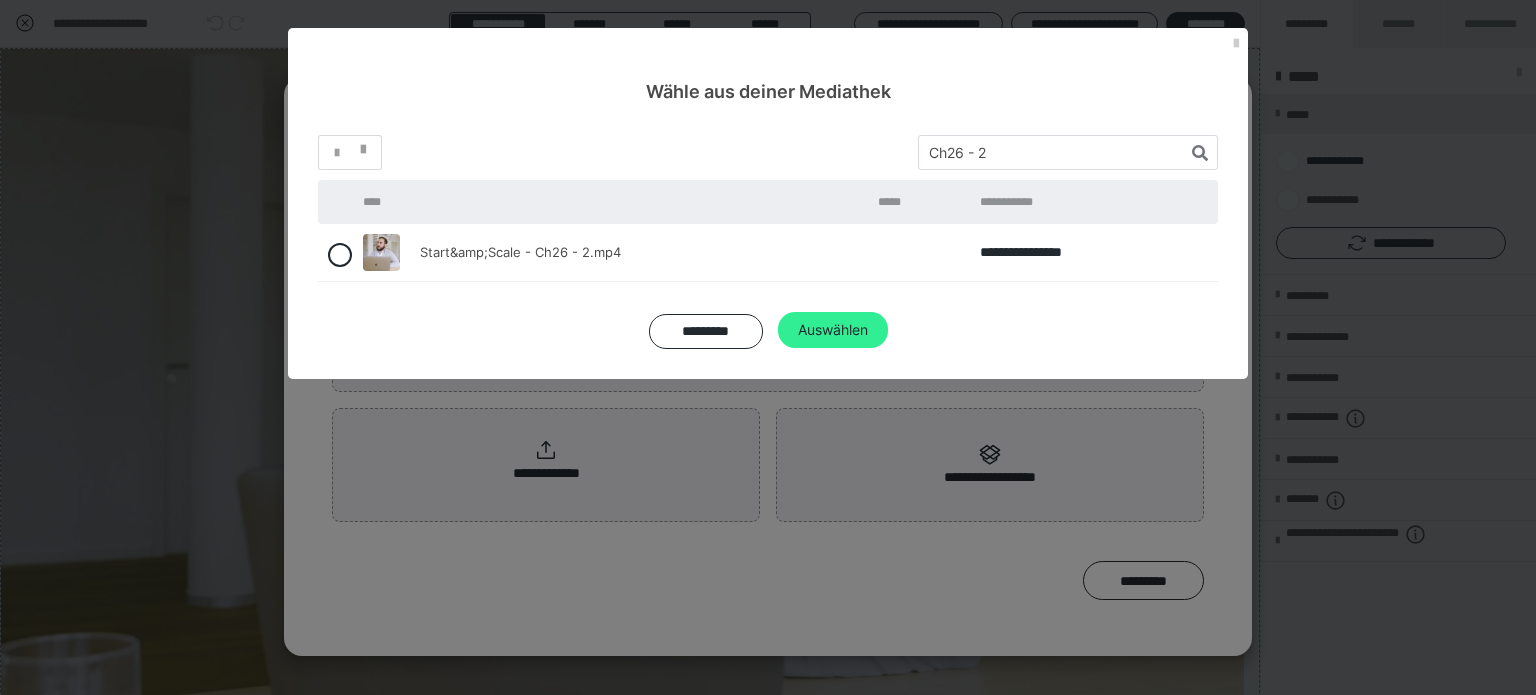 click on "Auswählen" at bounding box center (833, 330) 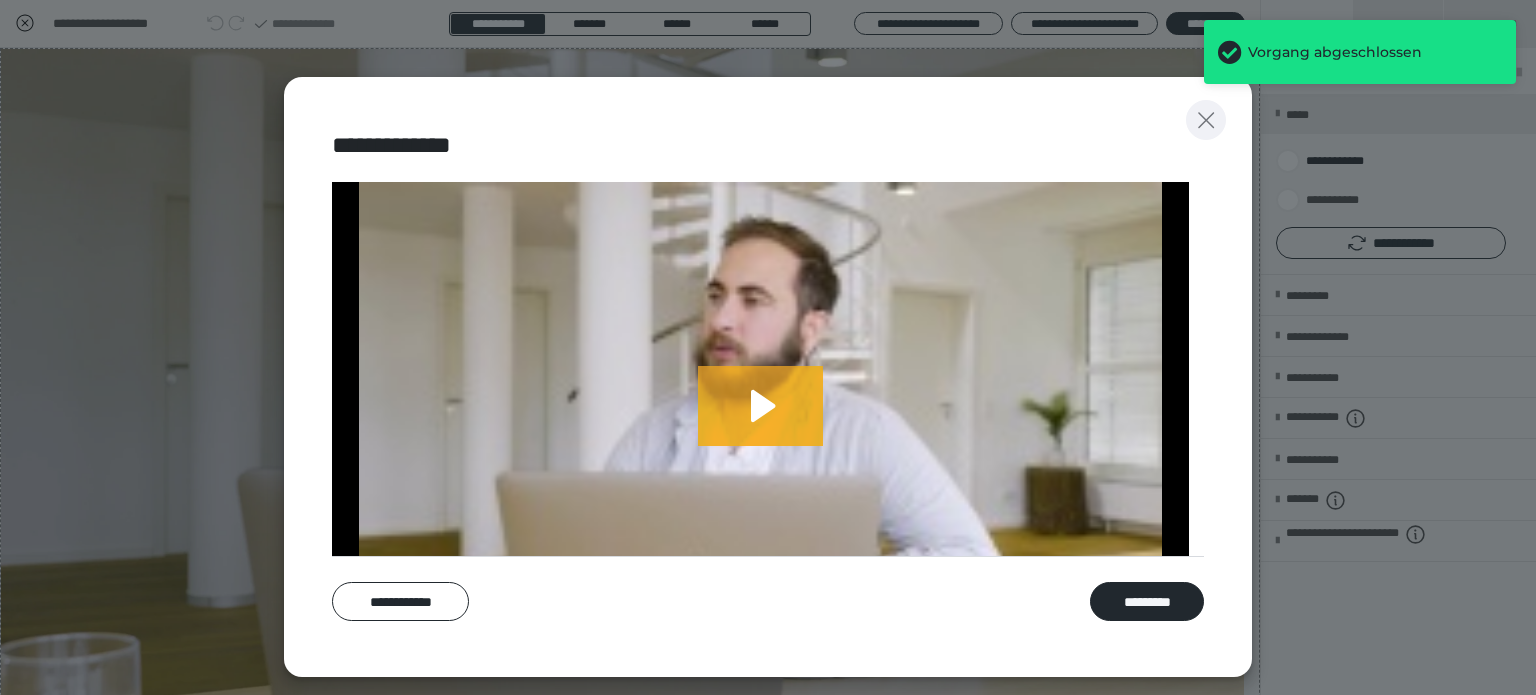 click 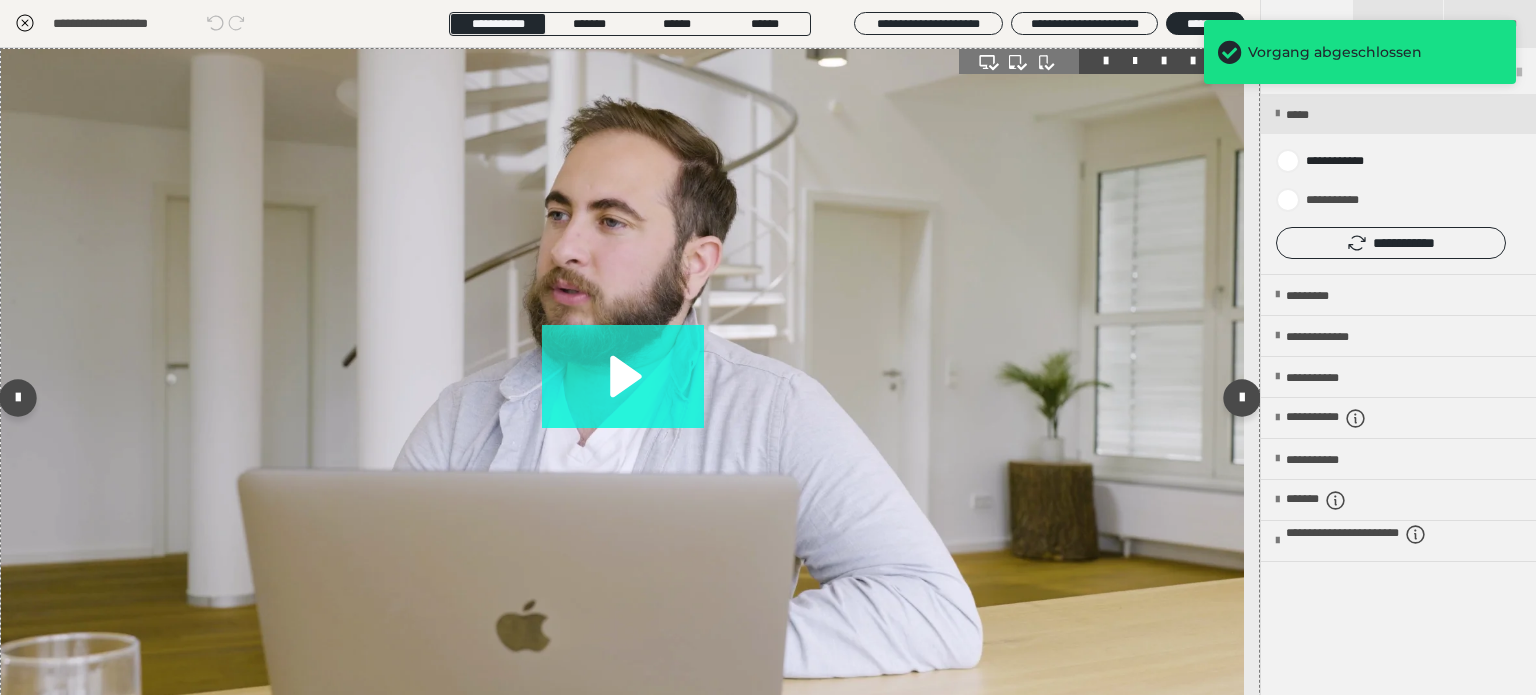 click 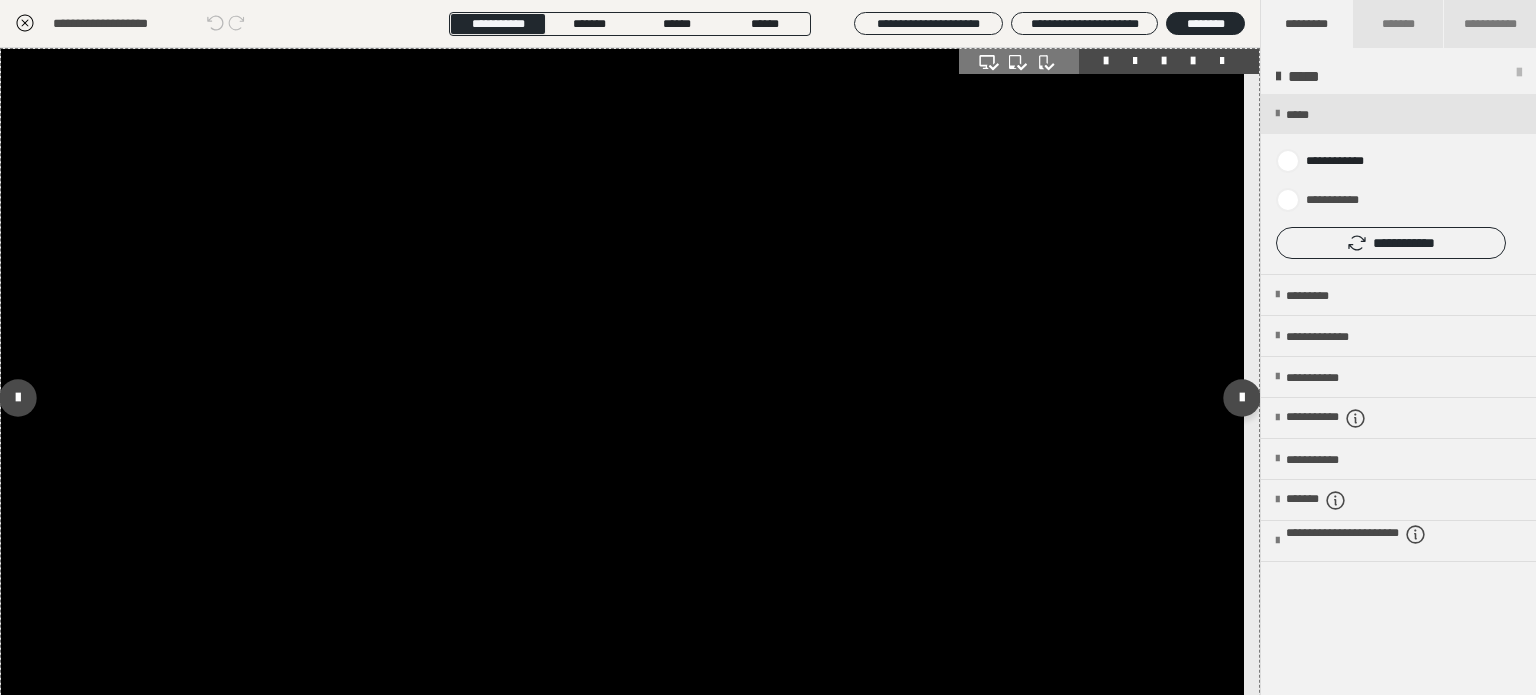 click at bounding box center [622, 398] 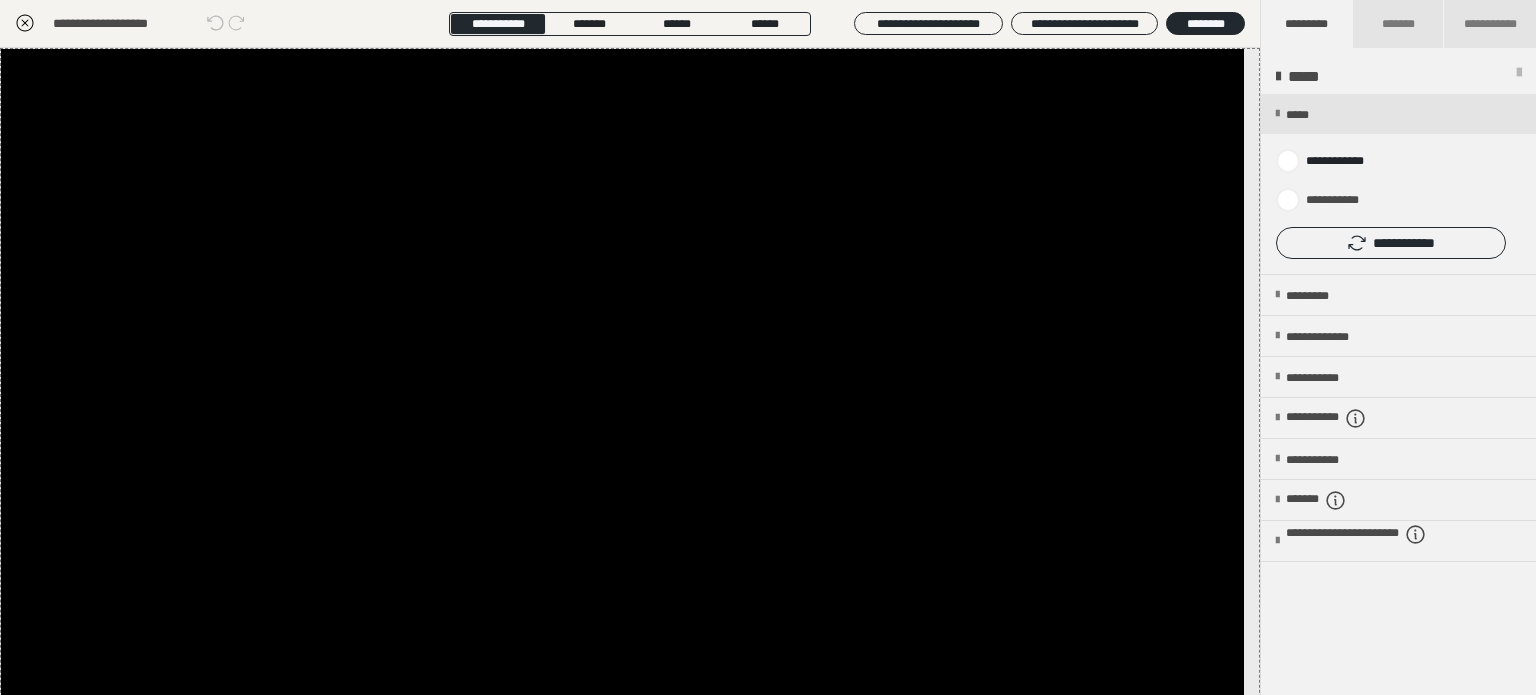 click 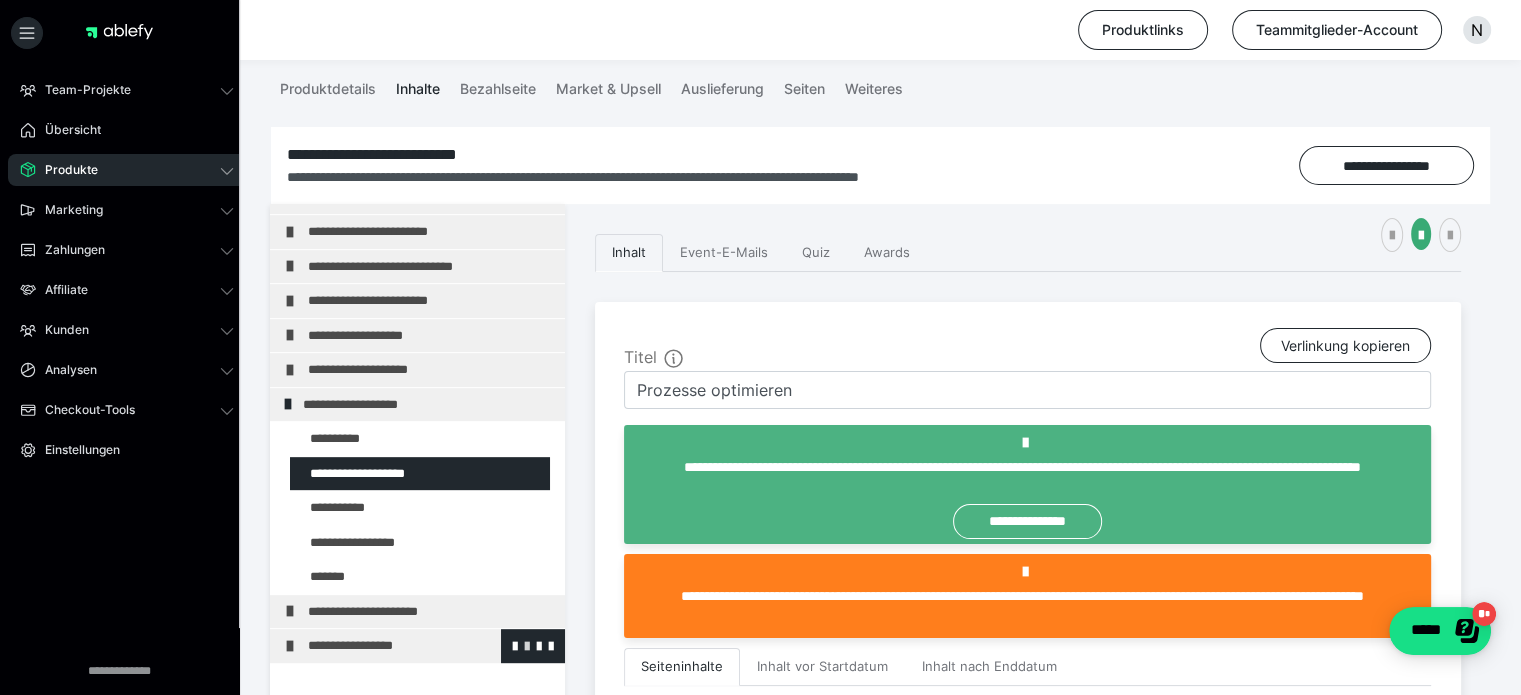 scroll, scrollTop: 300, scrollLeft: 0, axis: vertical 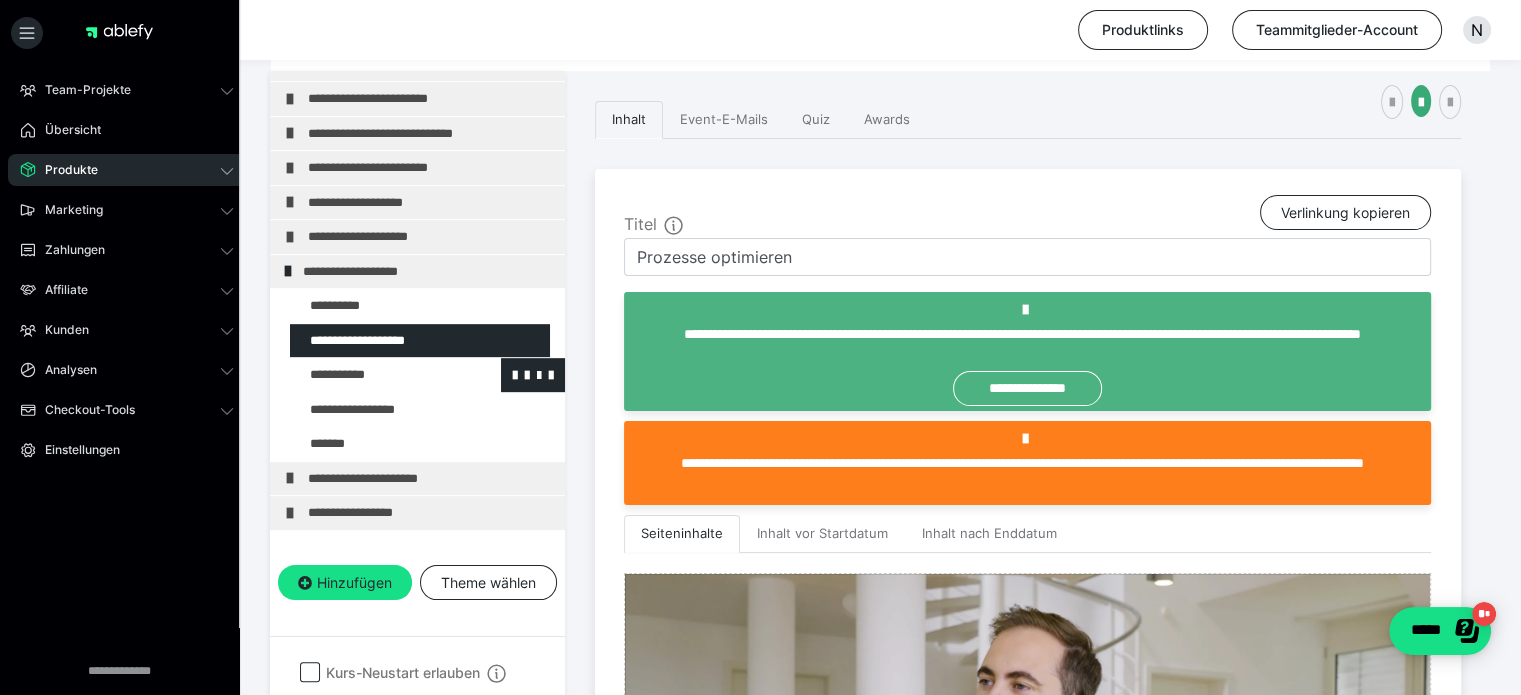 click at bounding box center (375, 375) 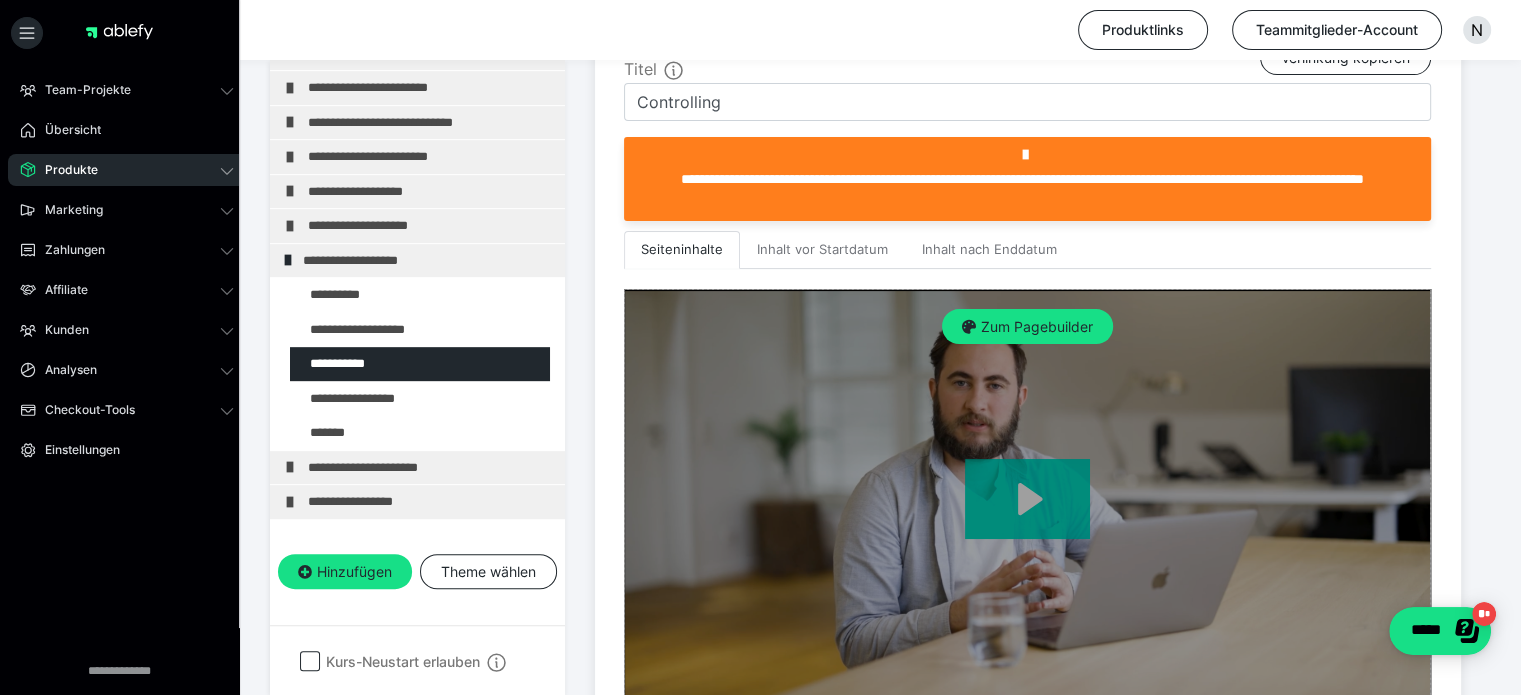scroll, scrollTop: 500, scrollLeft: 0, axis: vertical 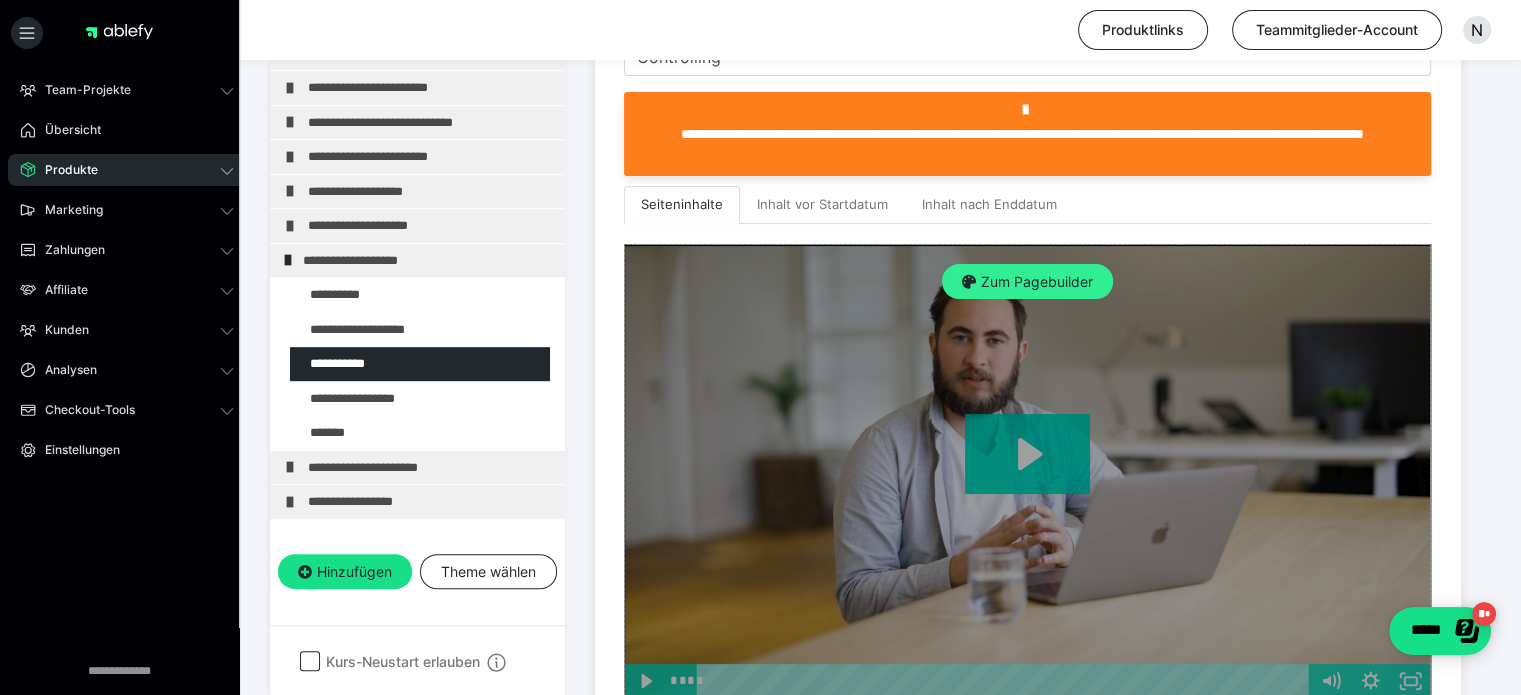 click on "Zum Pagebuilder" at bounding box center (1027, 282) 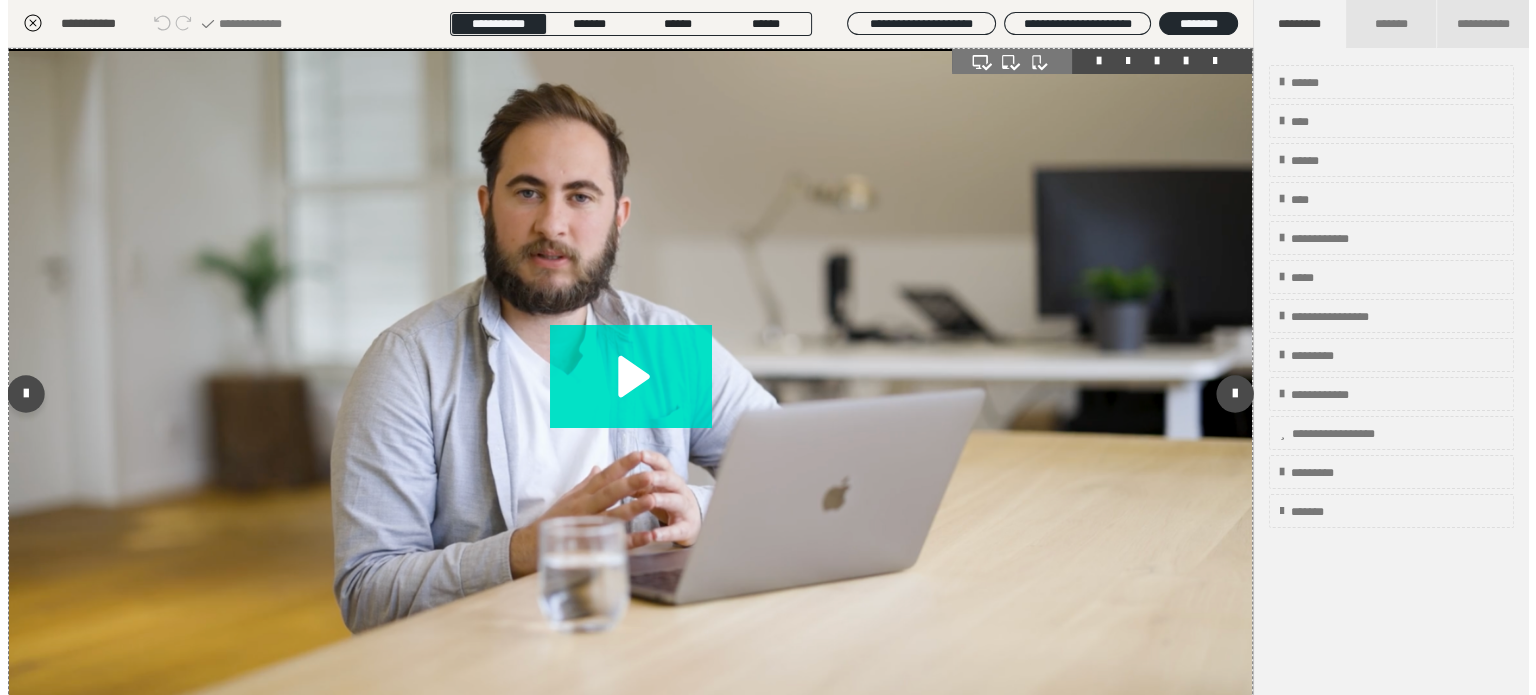 scroll, scrollTop: 311, scrollLeft: 0, axis: vertical 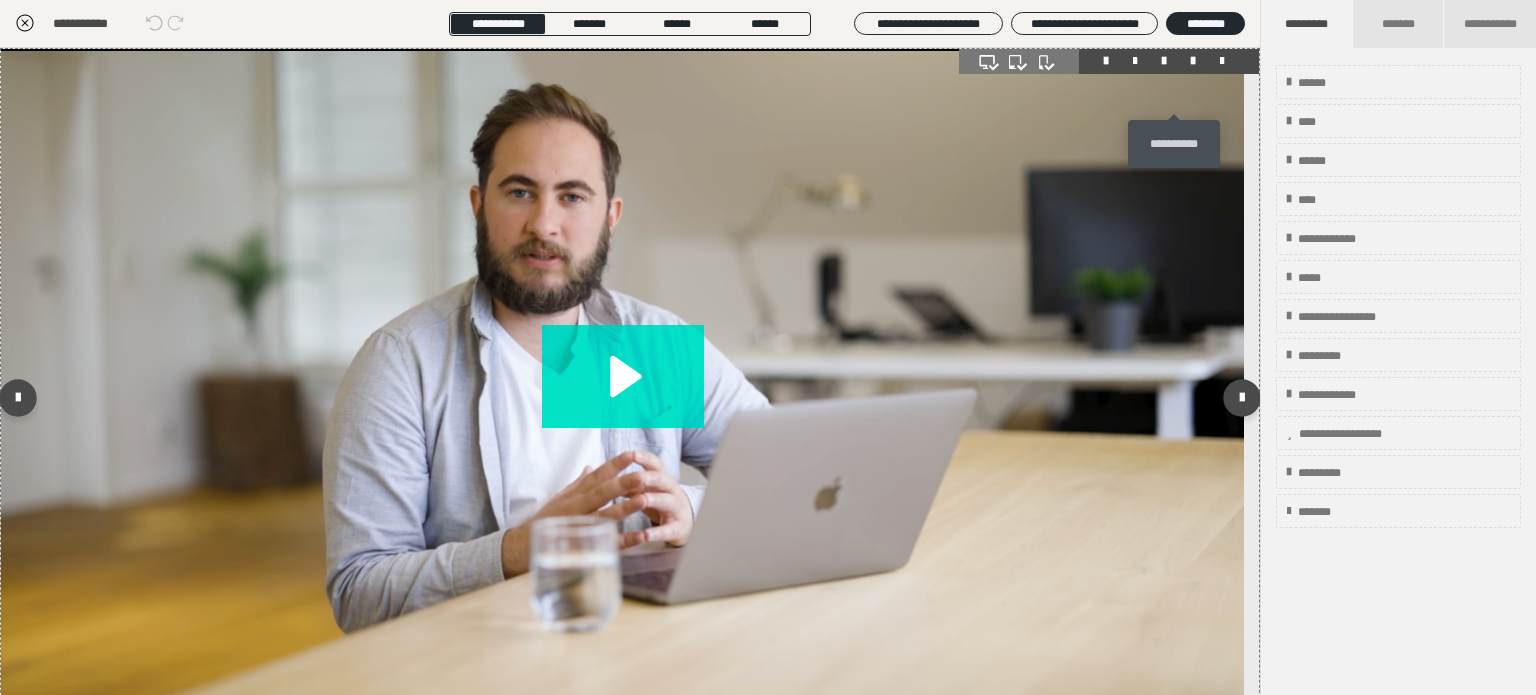 click at bounding box center (1193, 61) 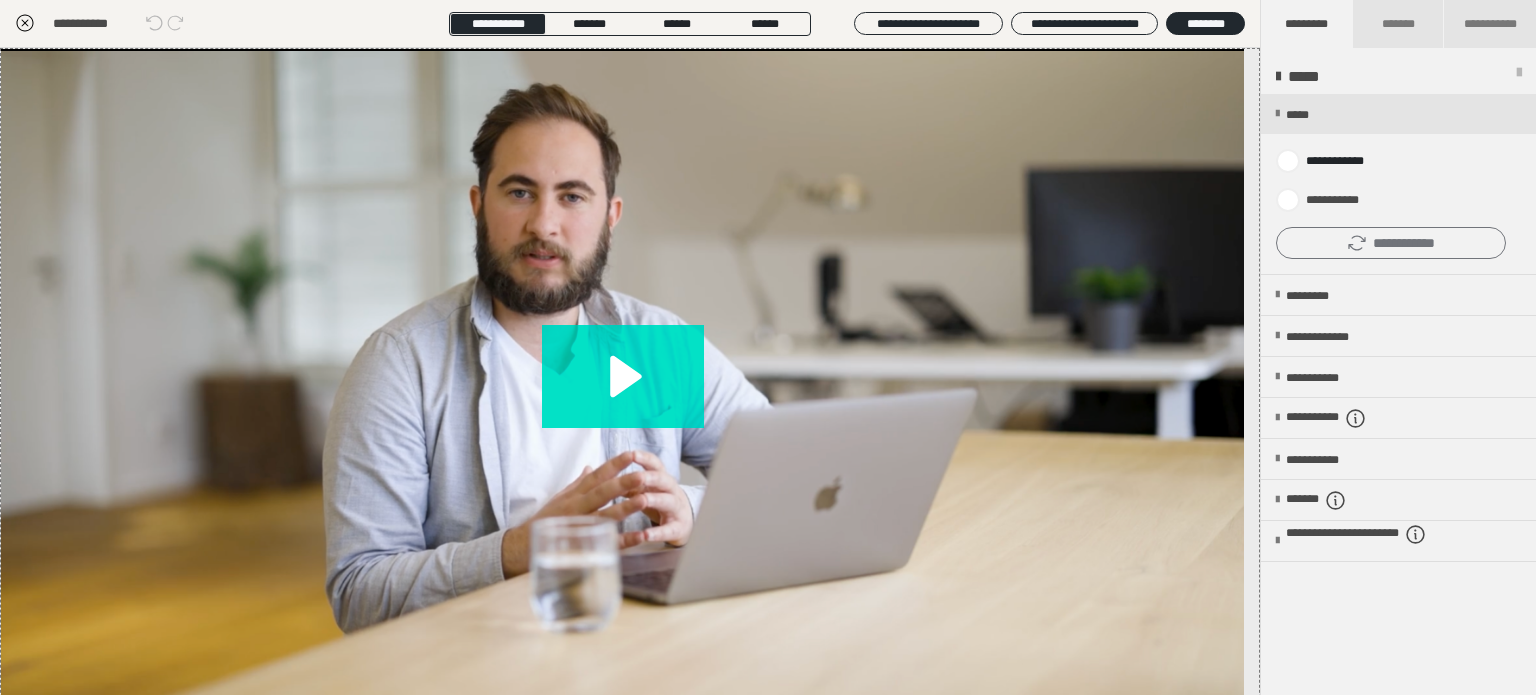 click on "**********" at bounding box center (1391, 243) 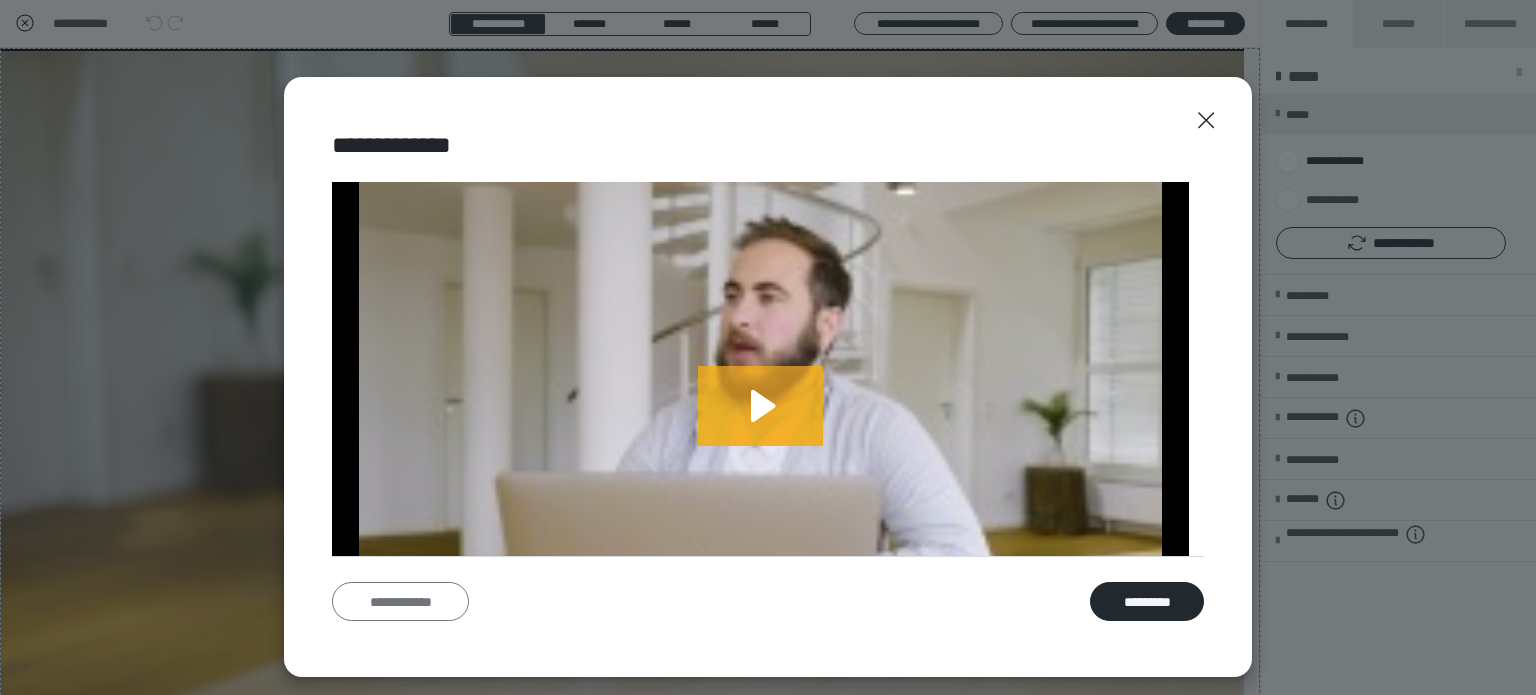 click on "**********" at bounding box center (400, 602) 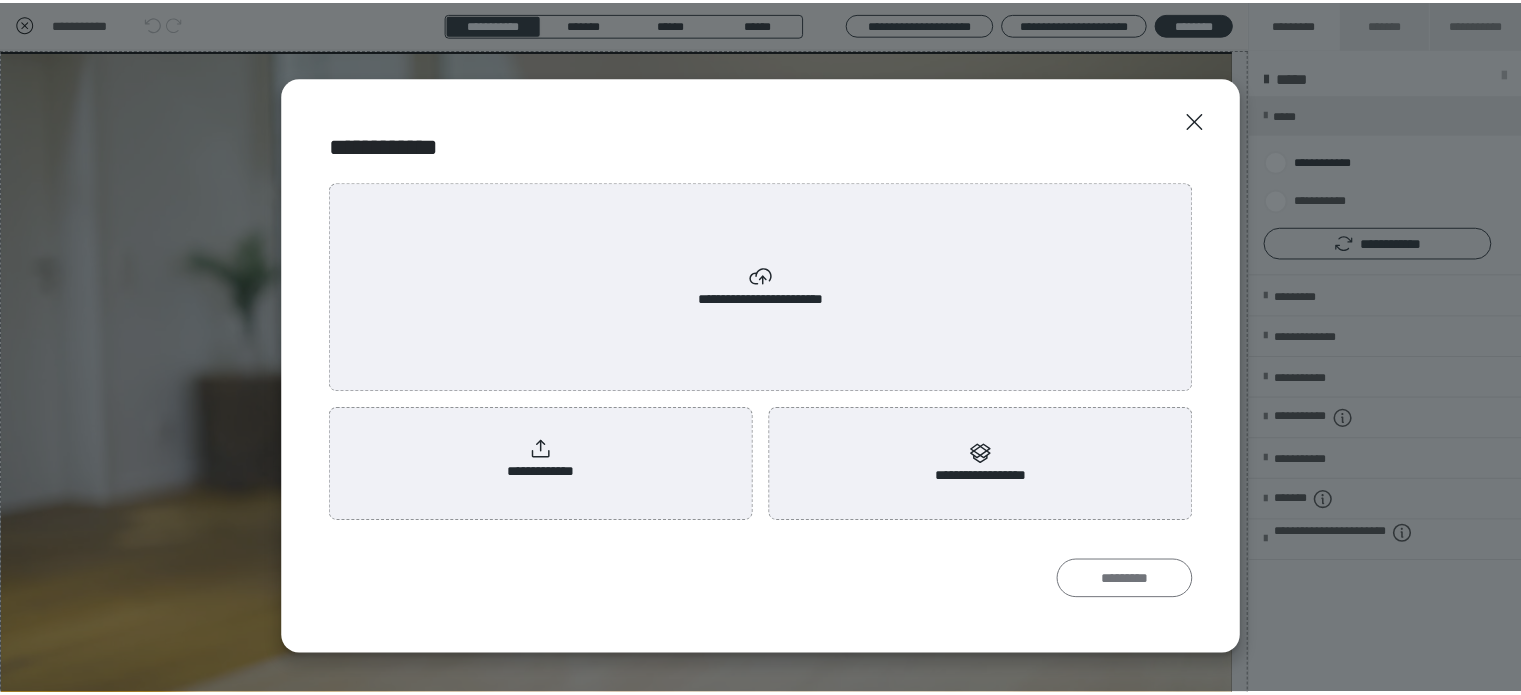 scroll, scrollTop: 0, scrollLeft: 0, axis: both 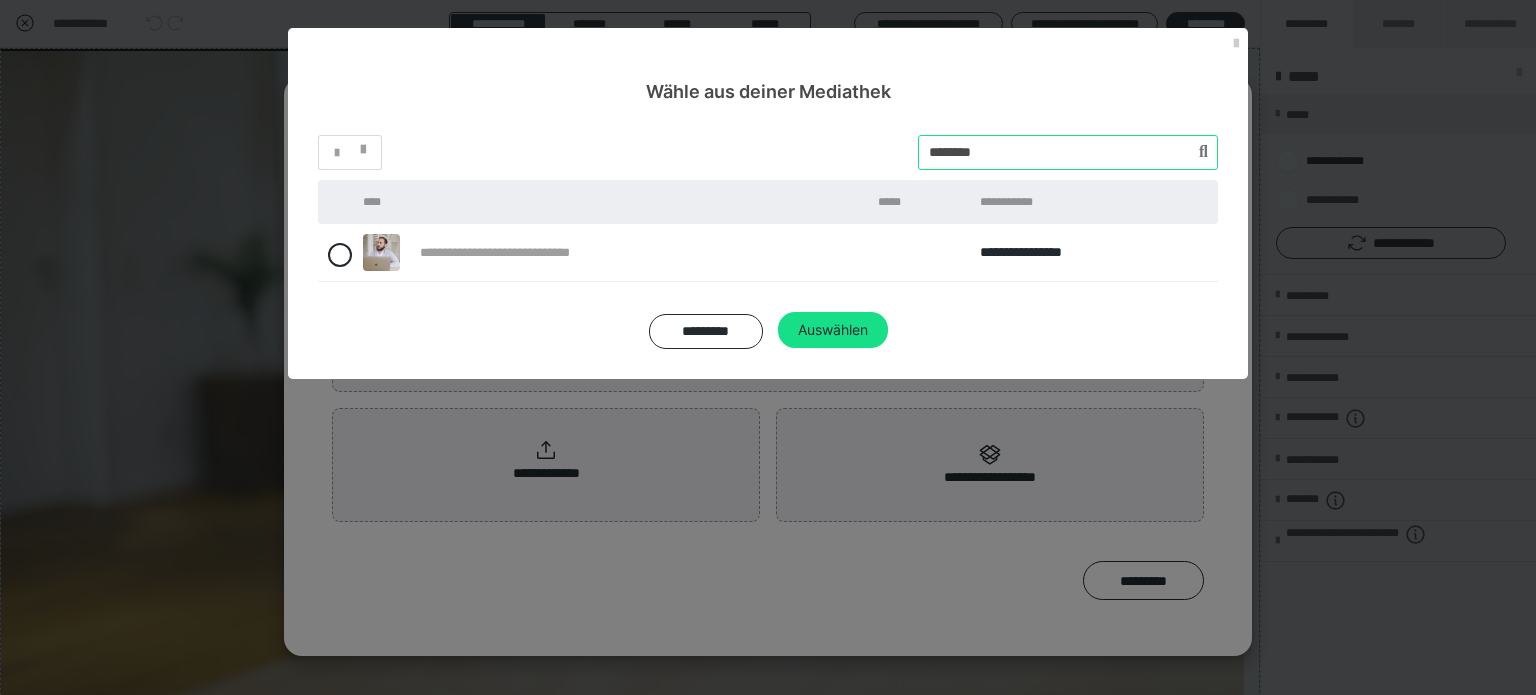 drag, startPoint x: 997, startPoint y: 153, endPoint x: 685, endPoint y: 120, distance: 313.74033 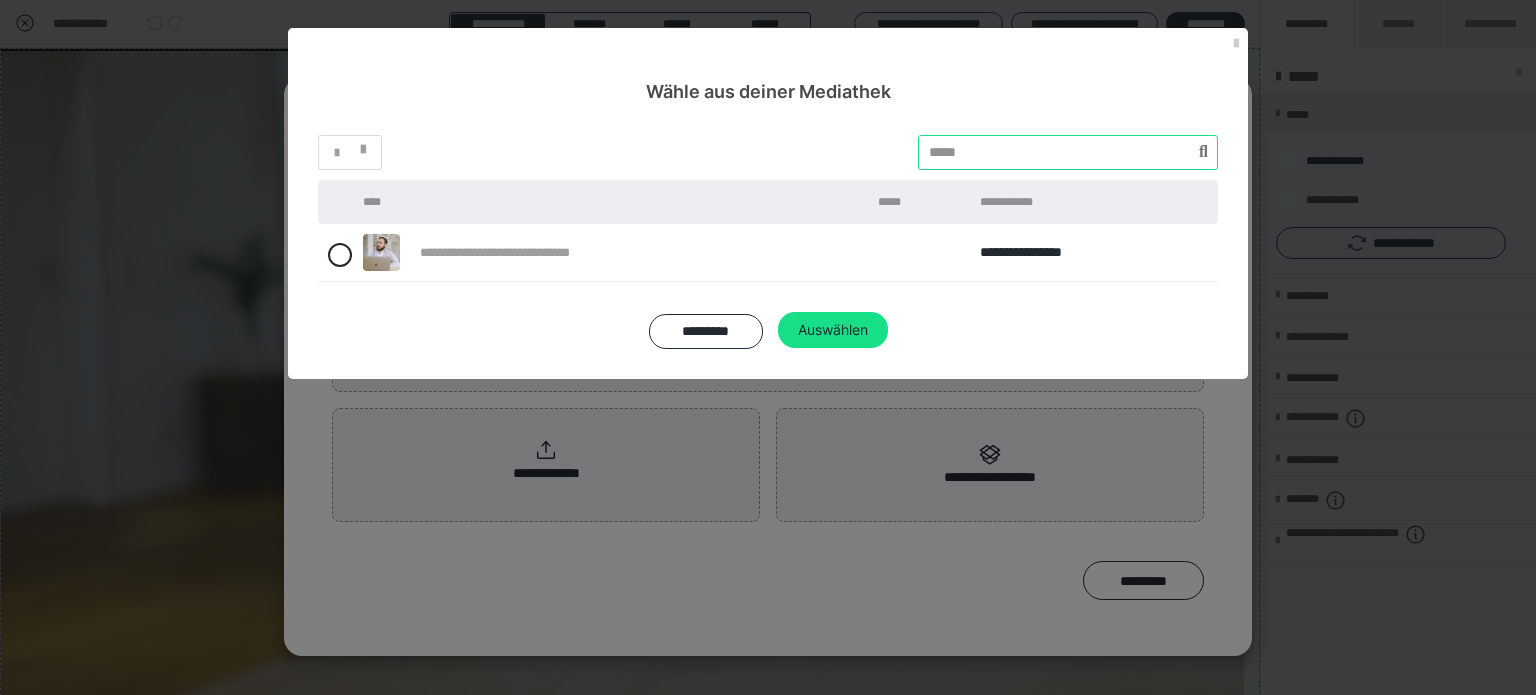 paste on "********" 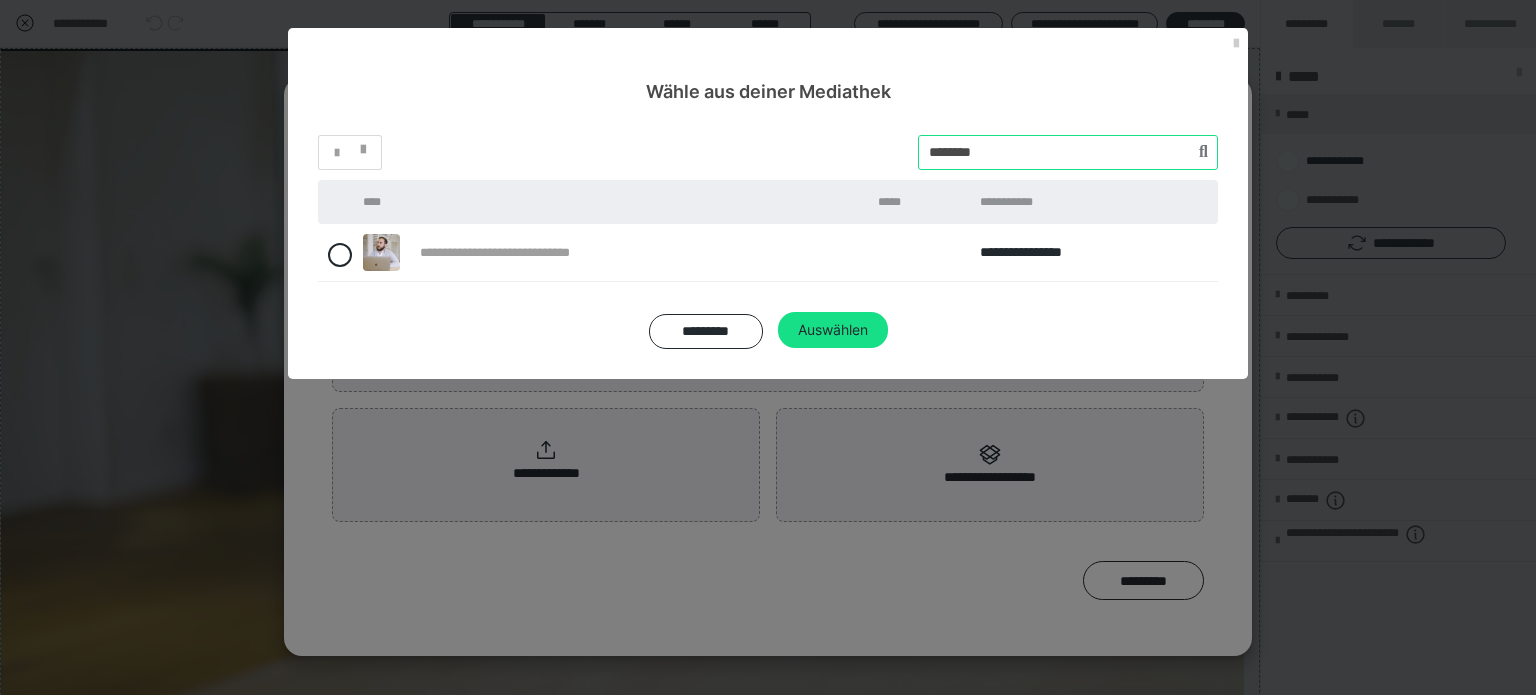type on "********" 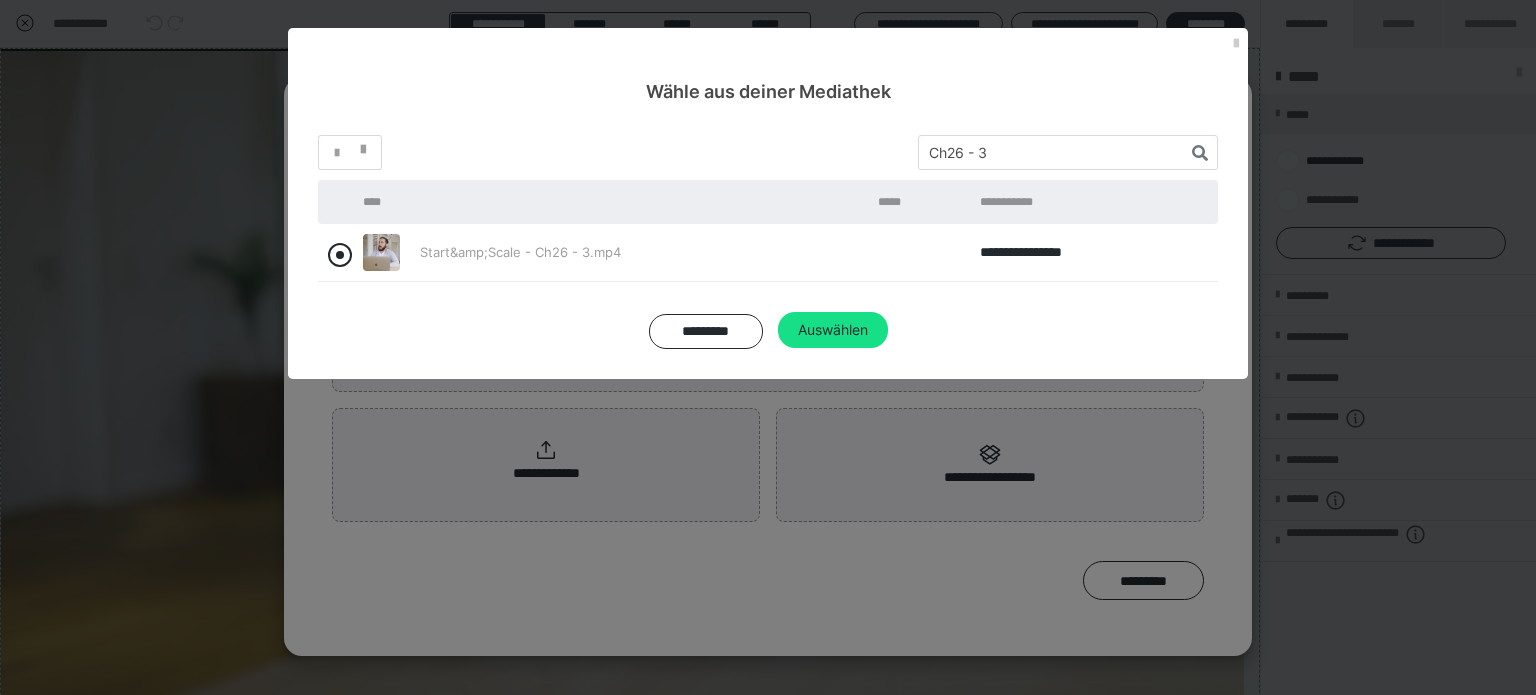 click at bounding box center (340, 255) 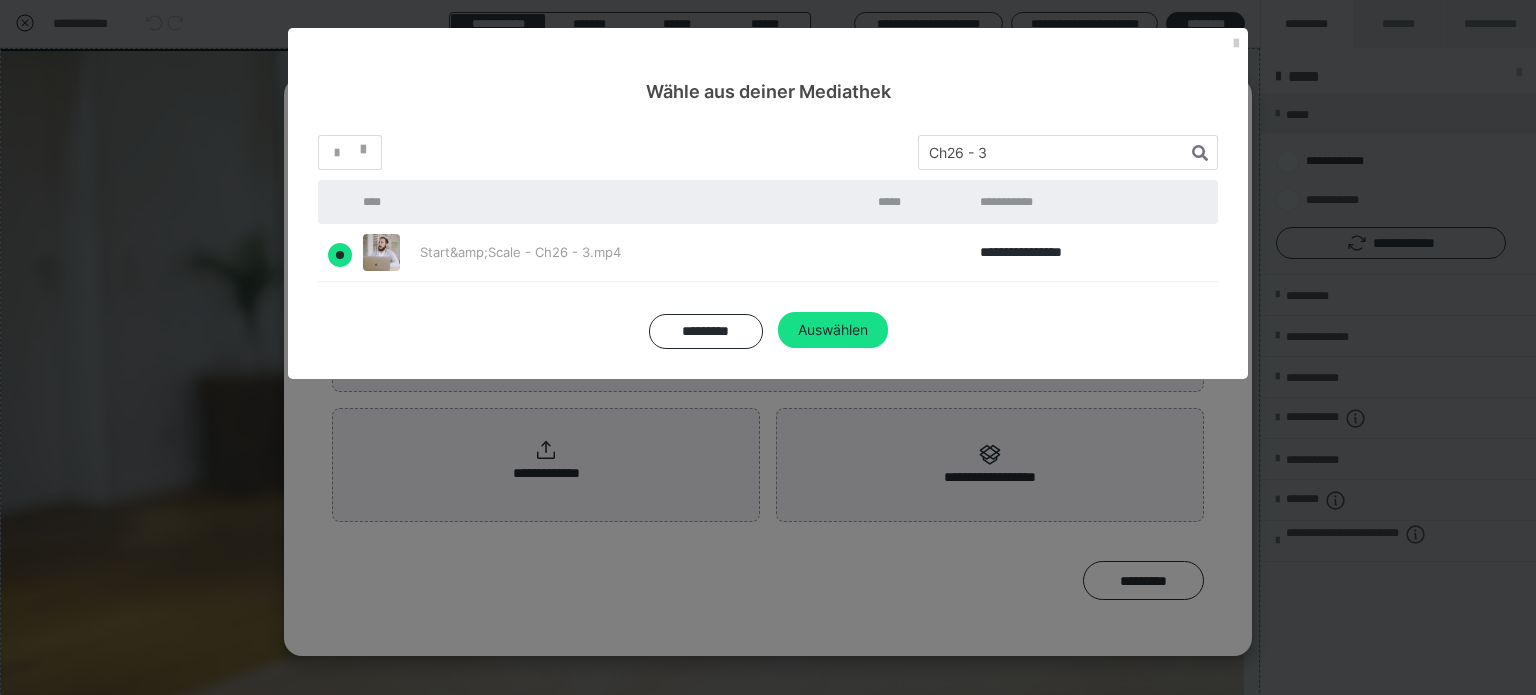 radio on "true" 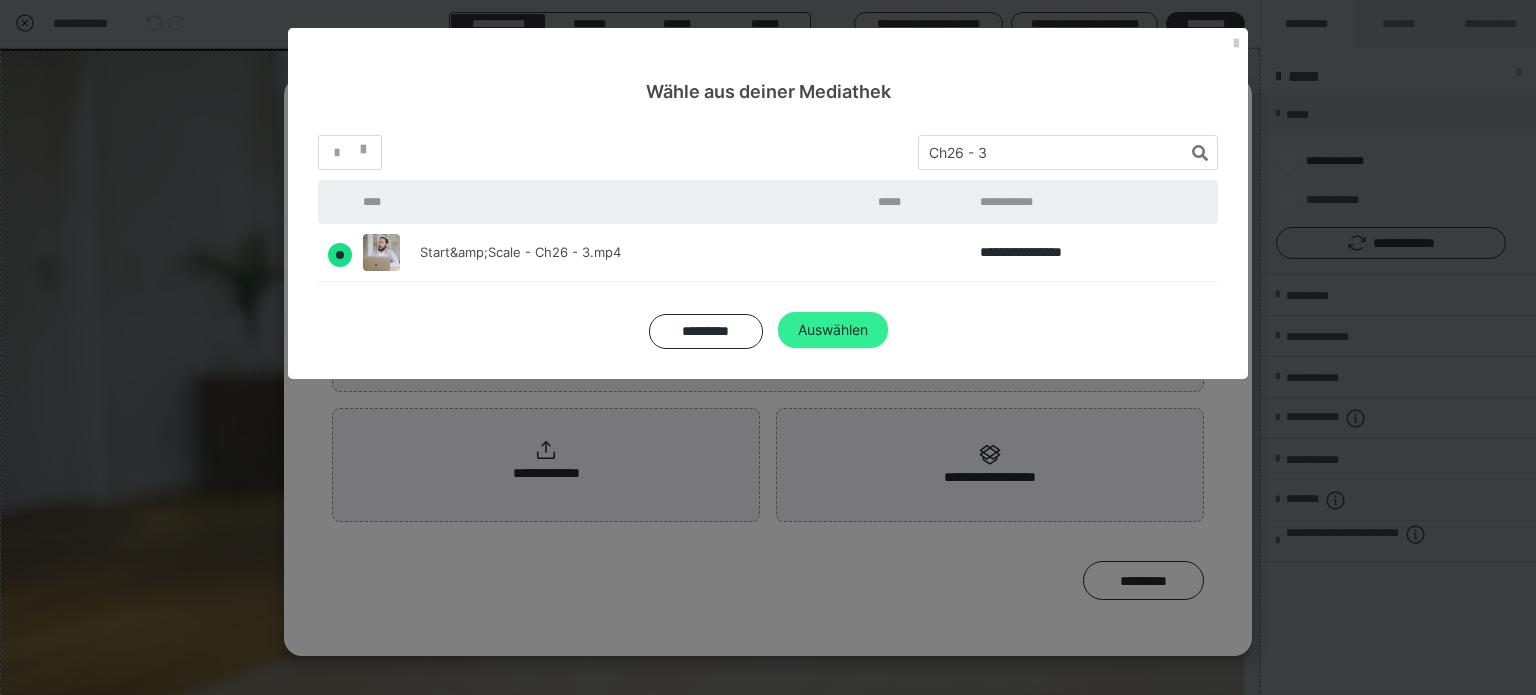 click on "Auswählen" at bounding box center [833, 330] 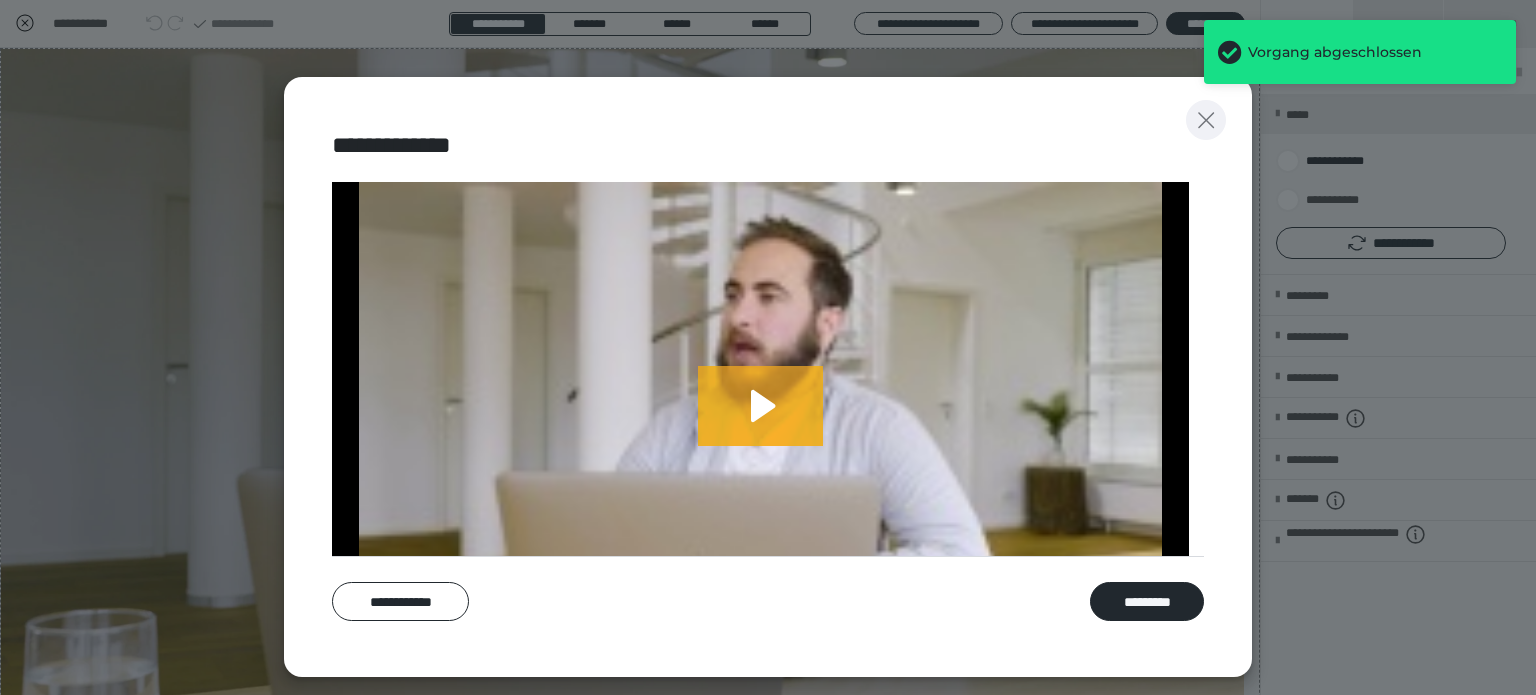 click 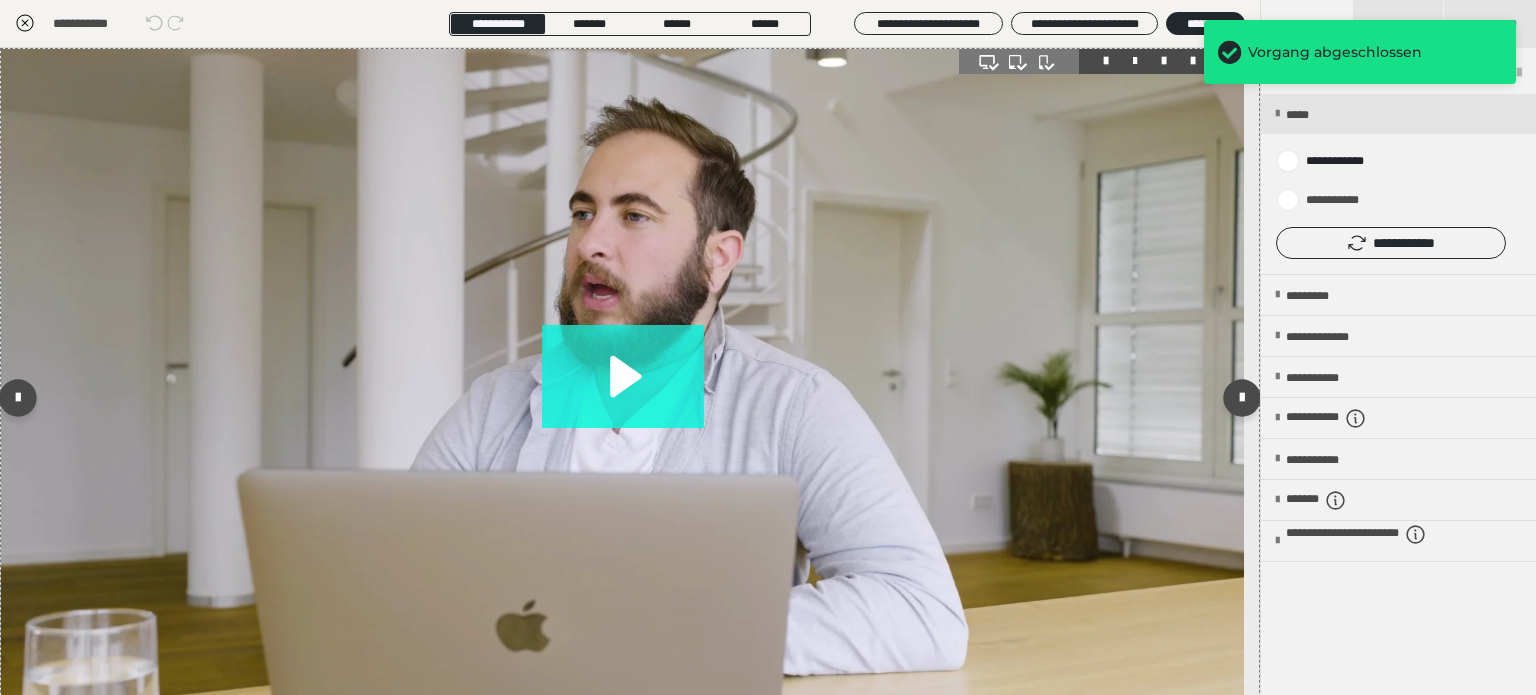 click 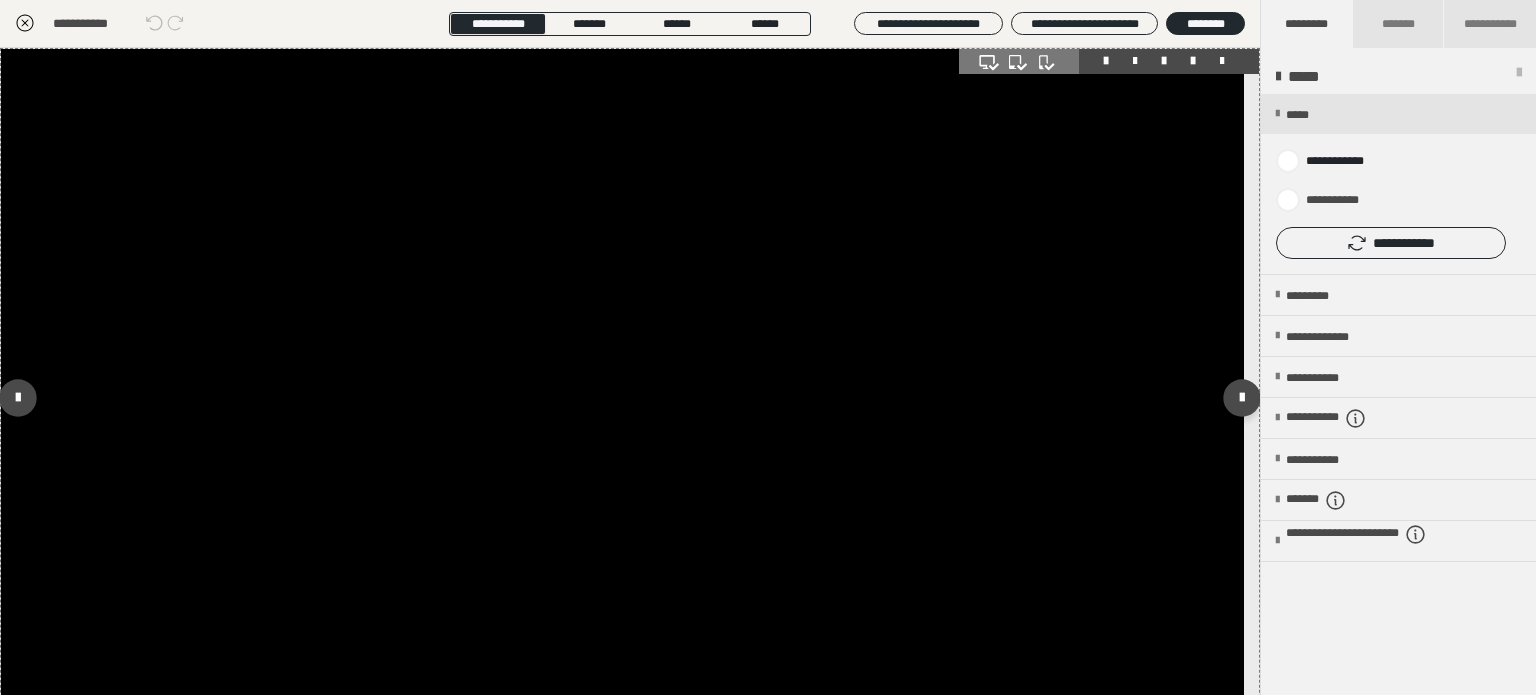 click at bounding box center (622, 398) 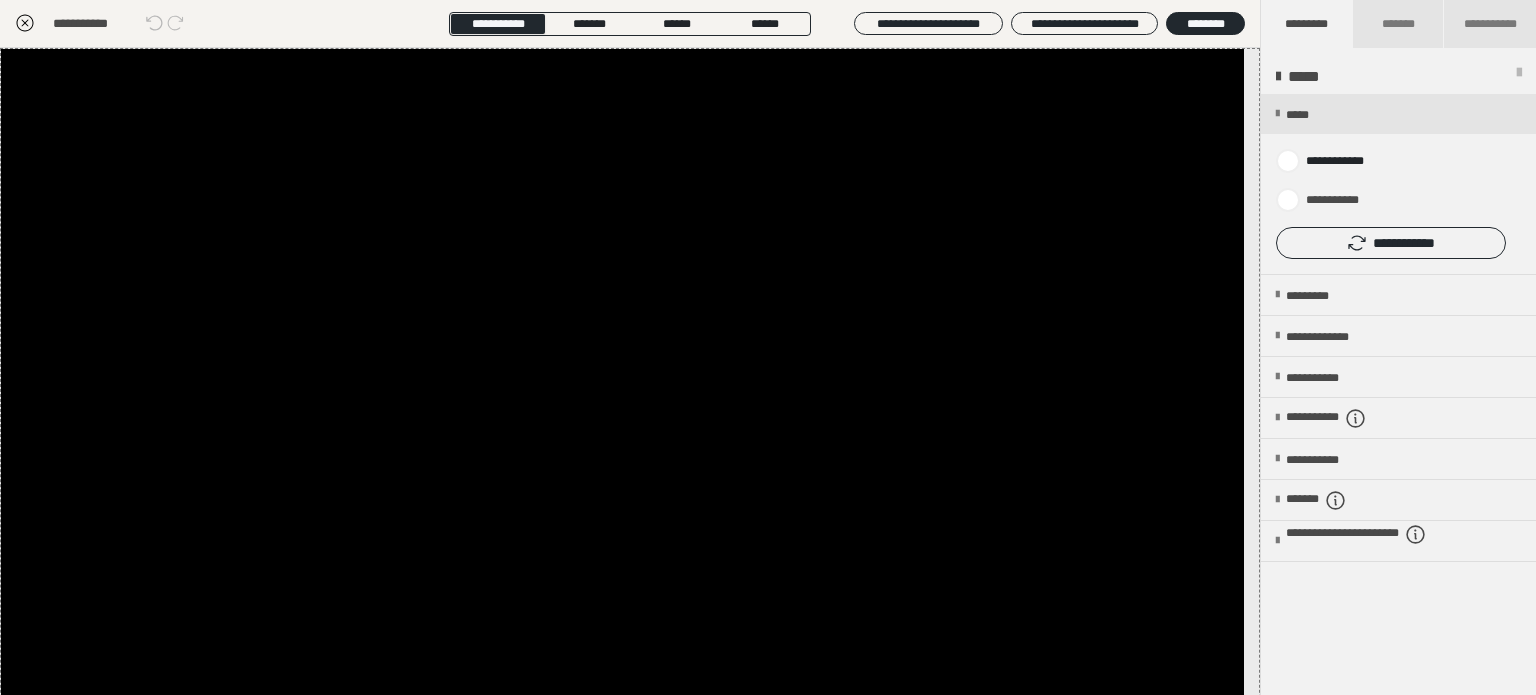 click 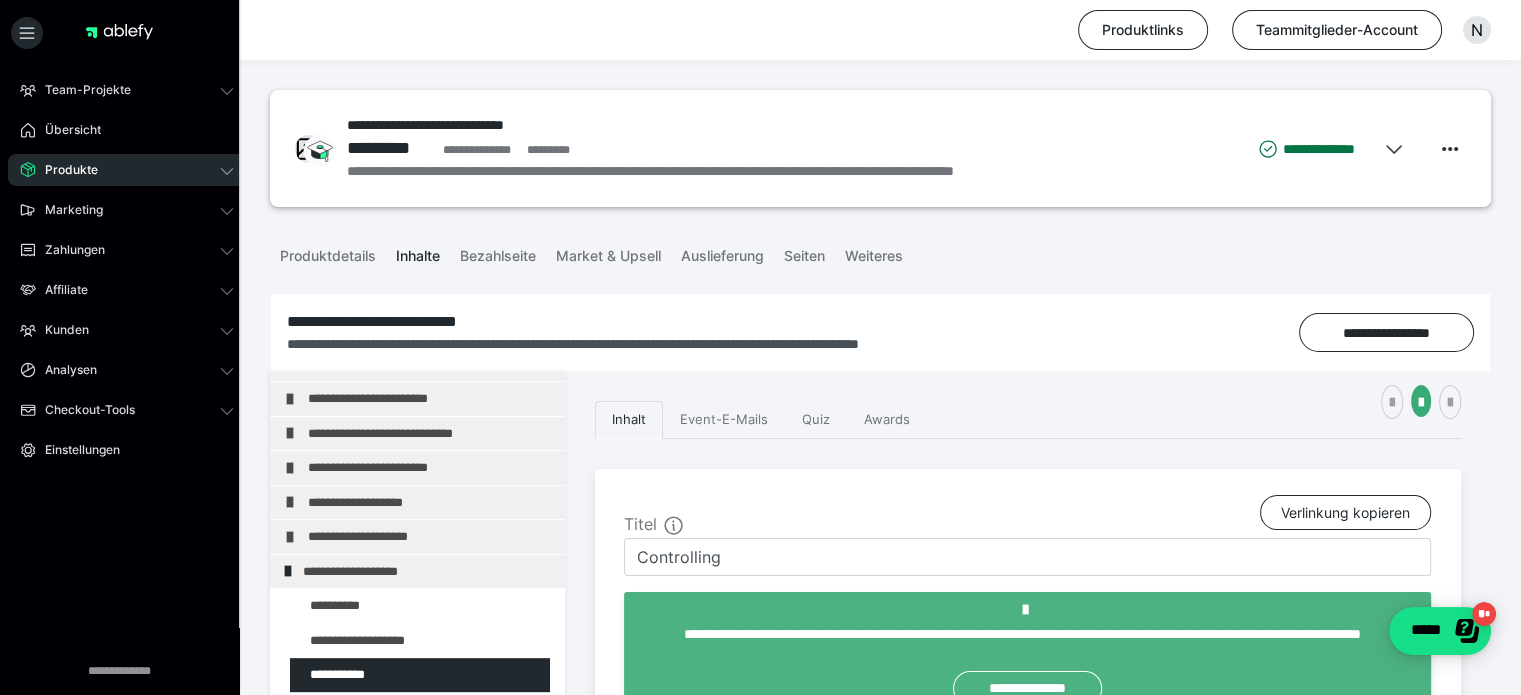 scroll, scrollTop: 200, scrollLeft: 0, axis: vertical 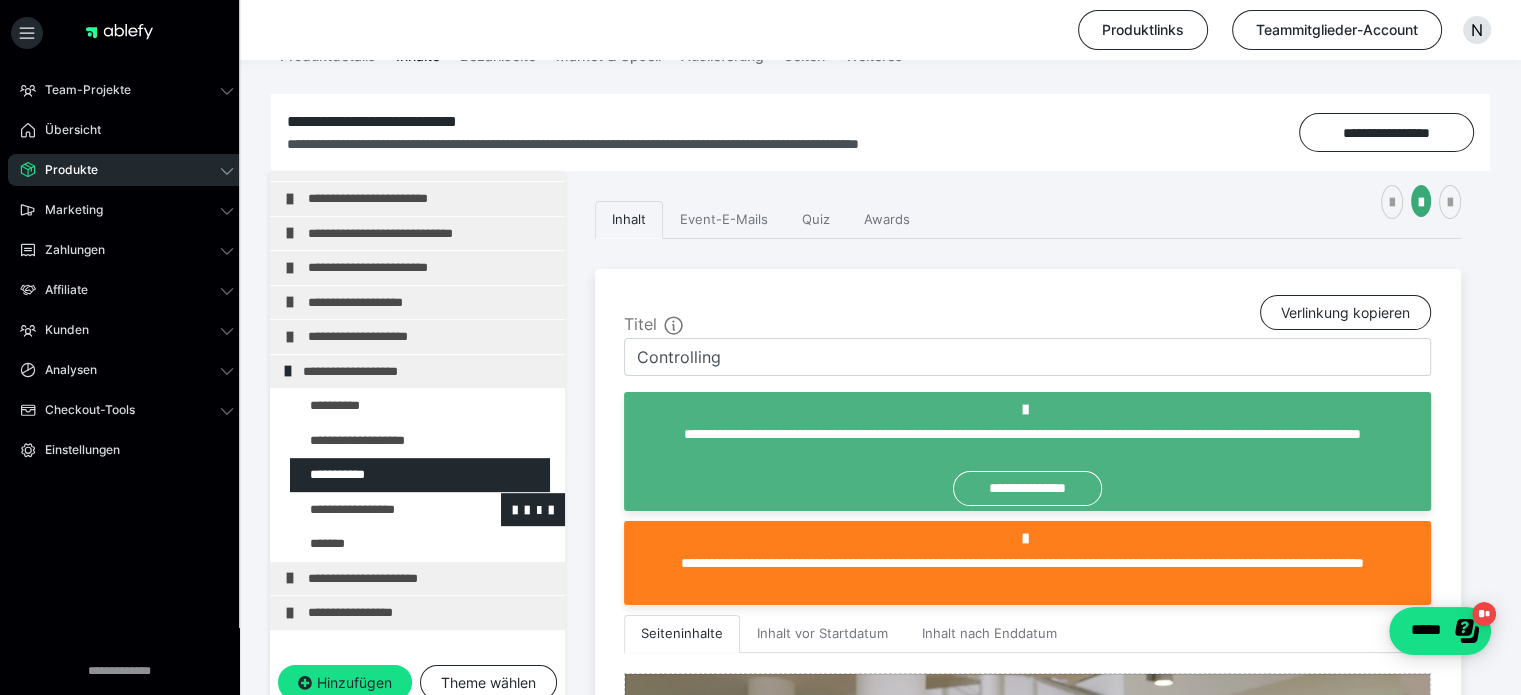 click at bounding box center (375, 510) 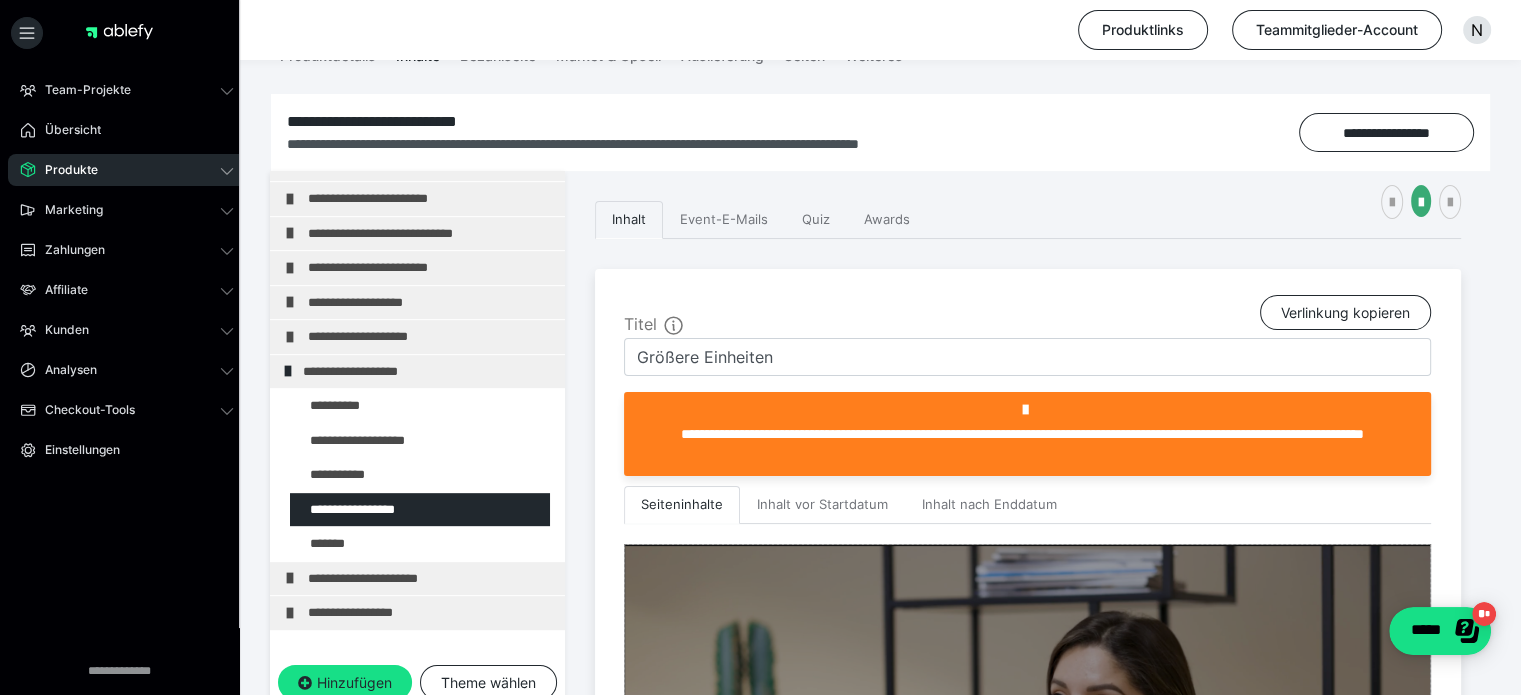 scroll, scrollTop: 500, scrollLeft: 0, axis: vertical 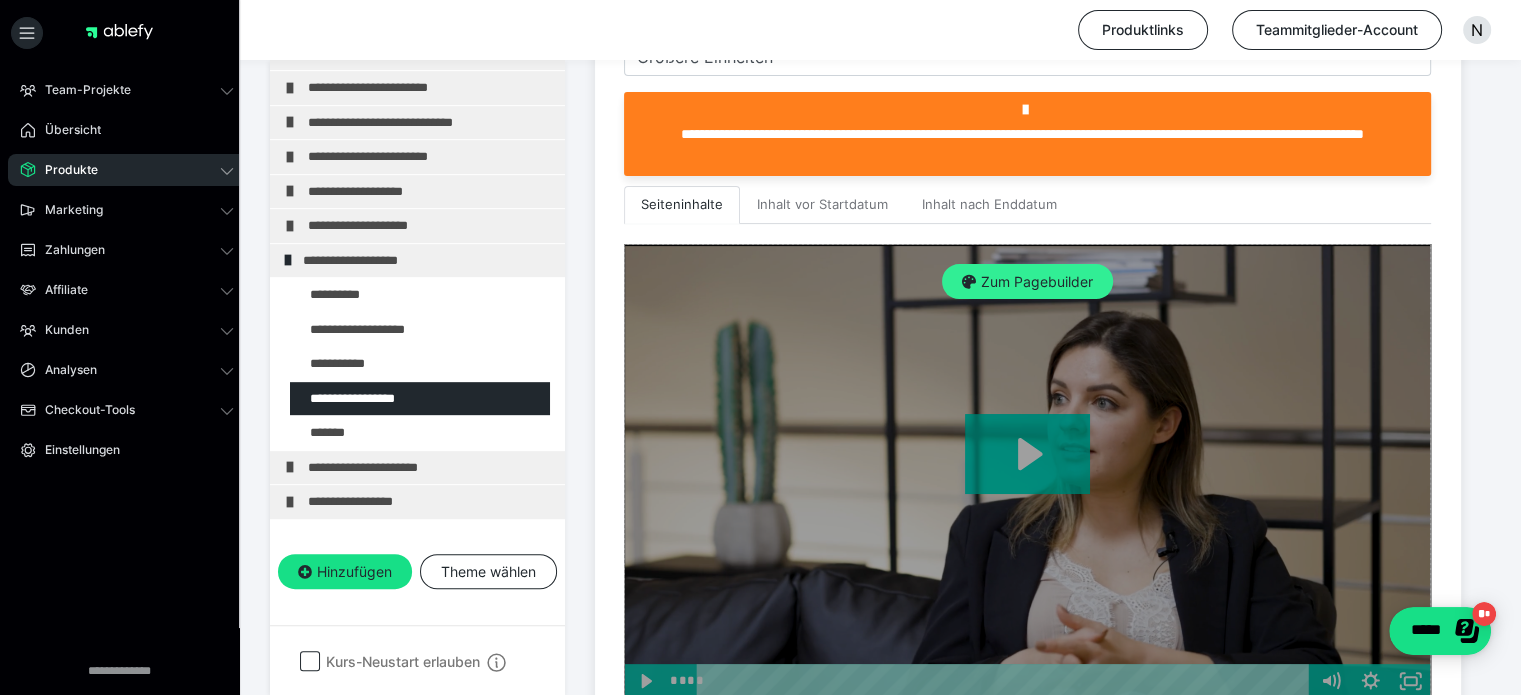 click on "Zum Pagebuilder" at bounding box center (1027, 282) 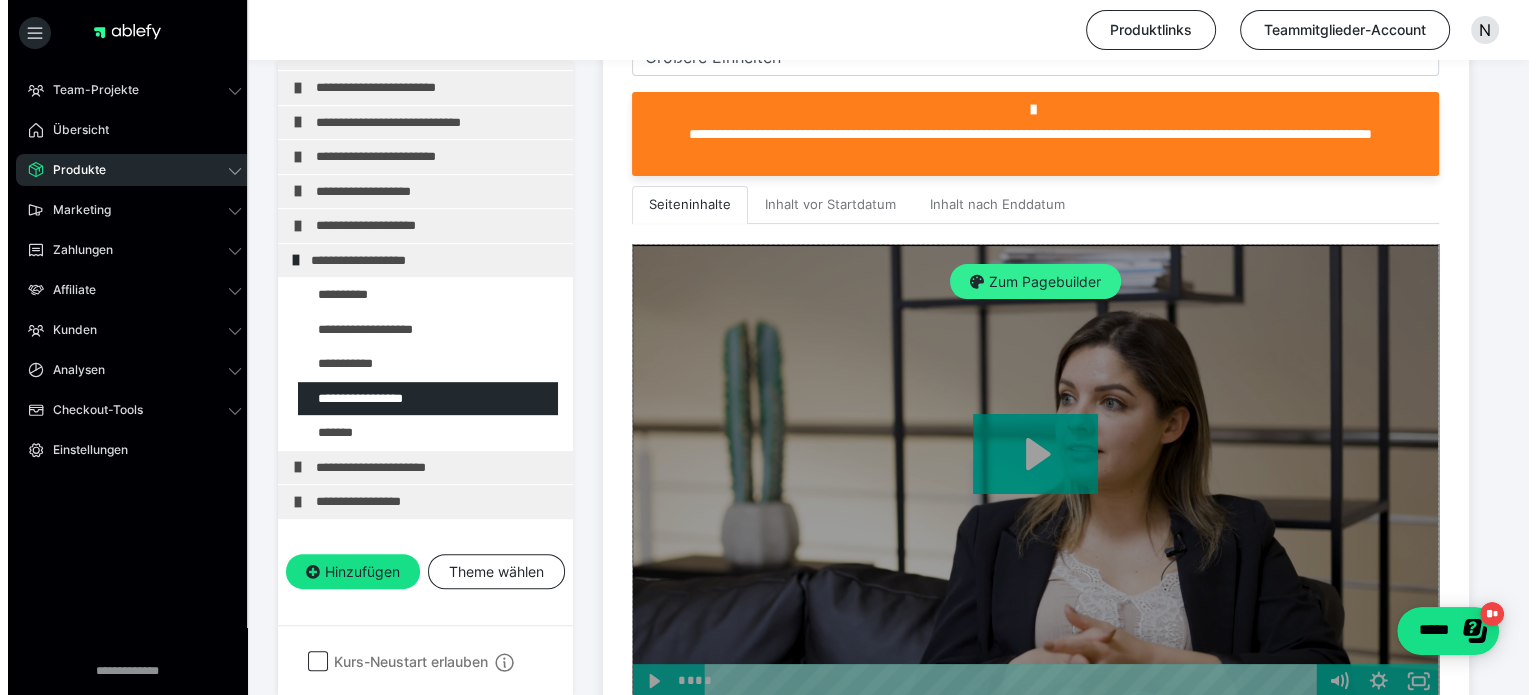 scroll, scrollTop: 311, scrollLeft: 0, axis: vertical 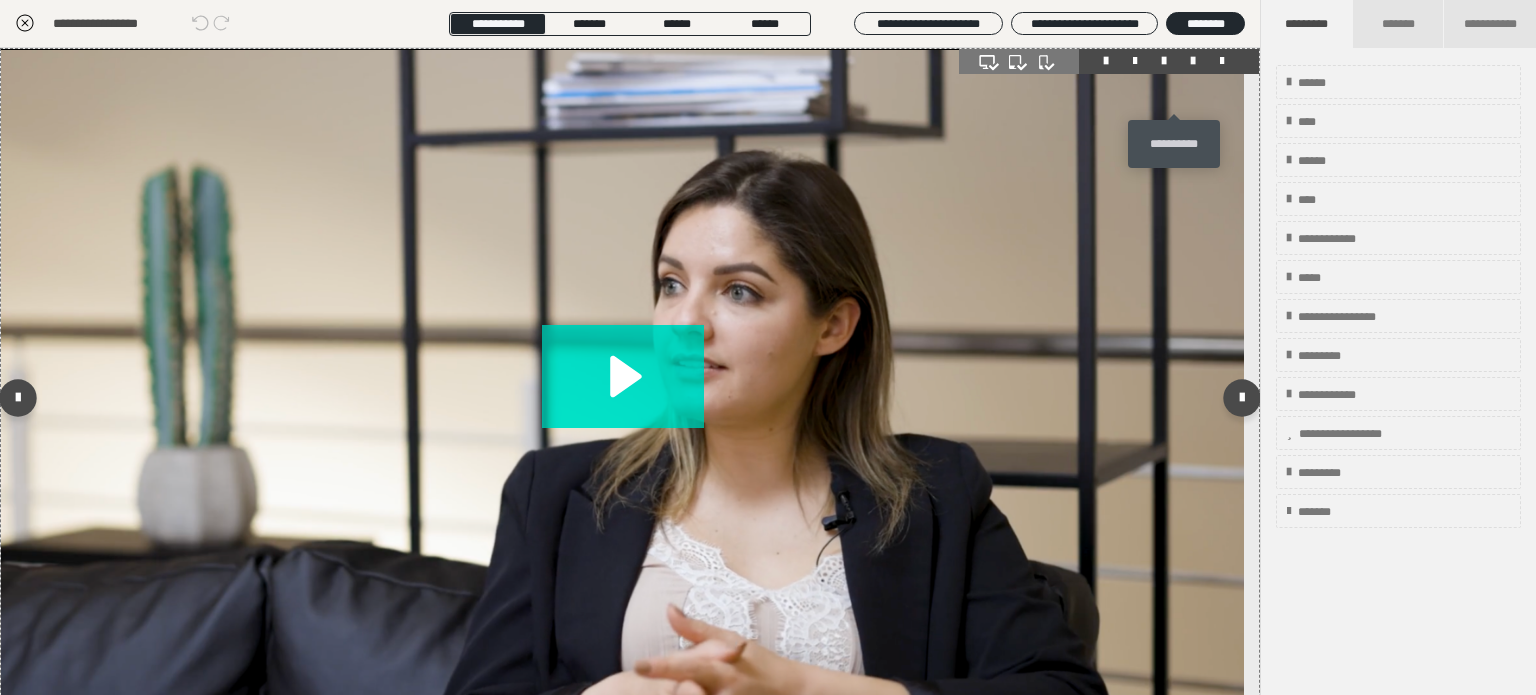 click at bounding box center [1193, 61] 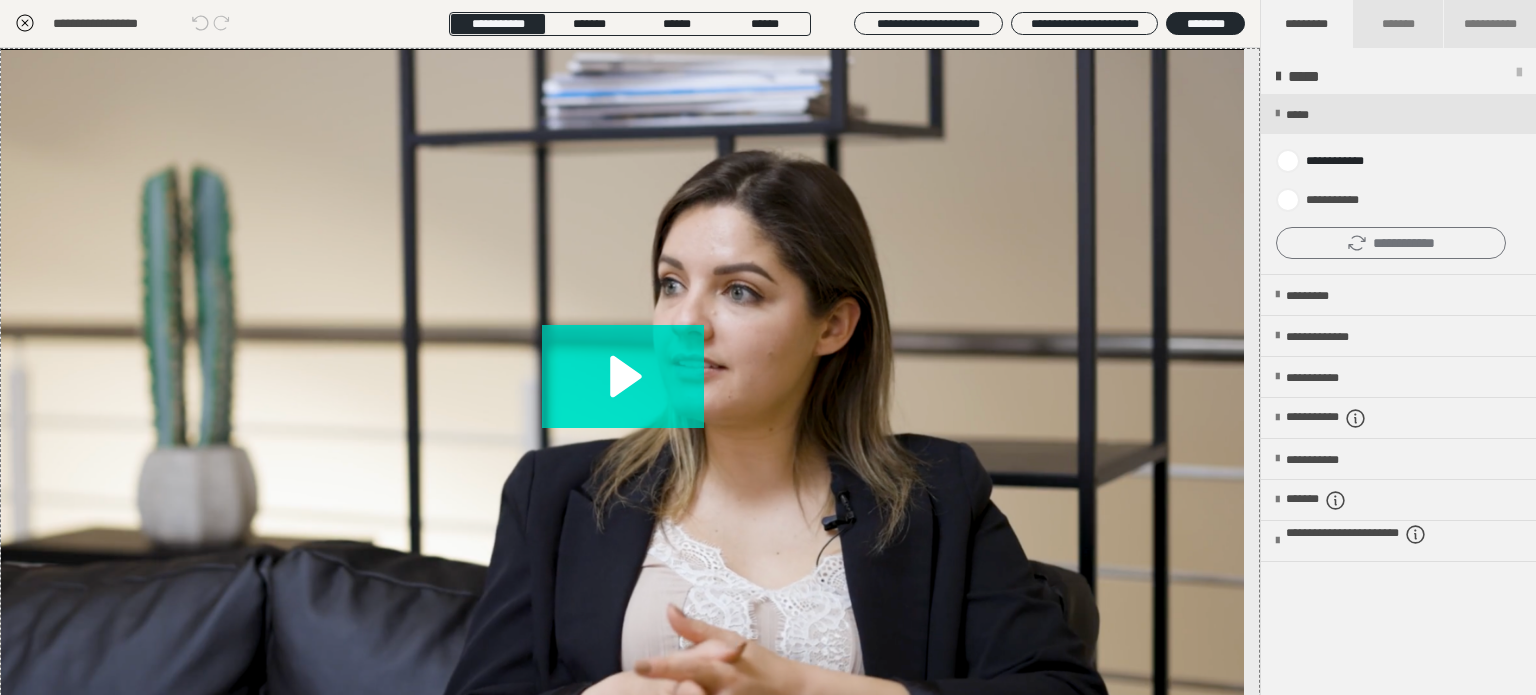 click on "**********" at bounding box center [1391, 243] 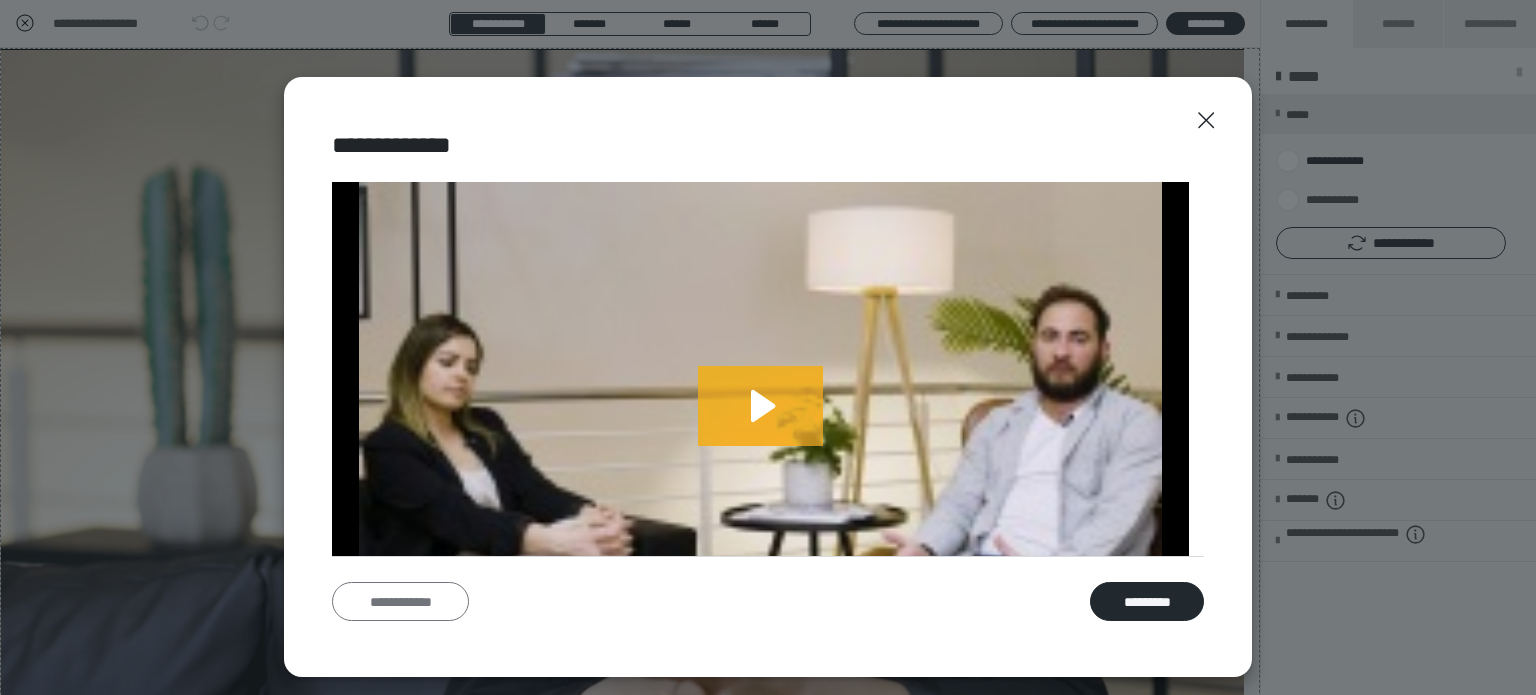 click on "**********" at bounding box center [400, 602] 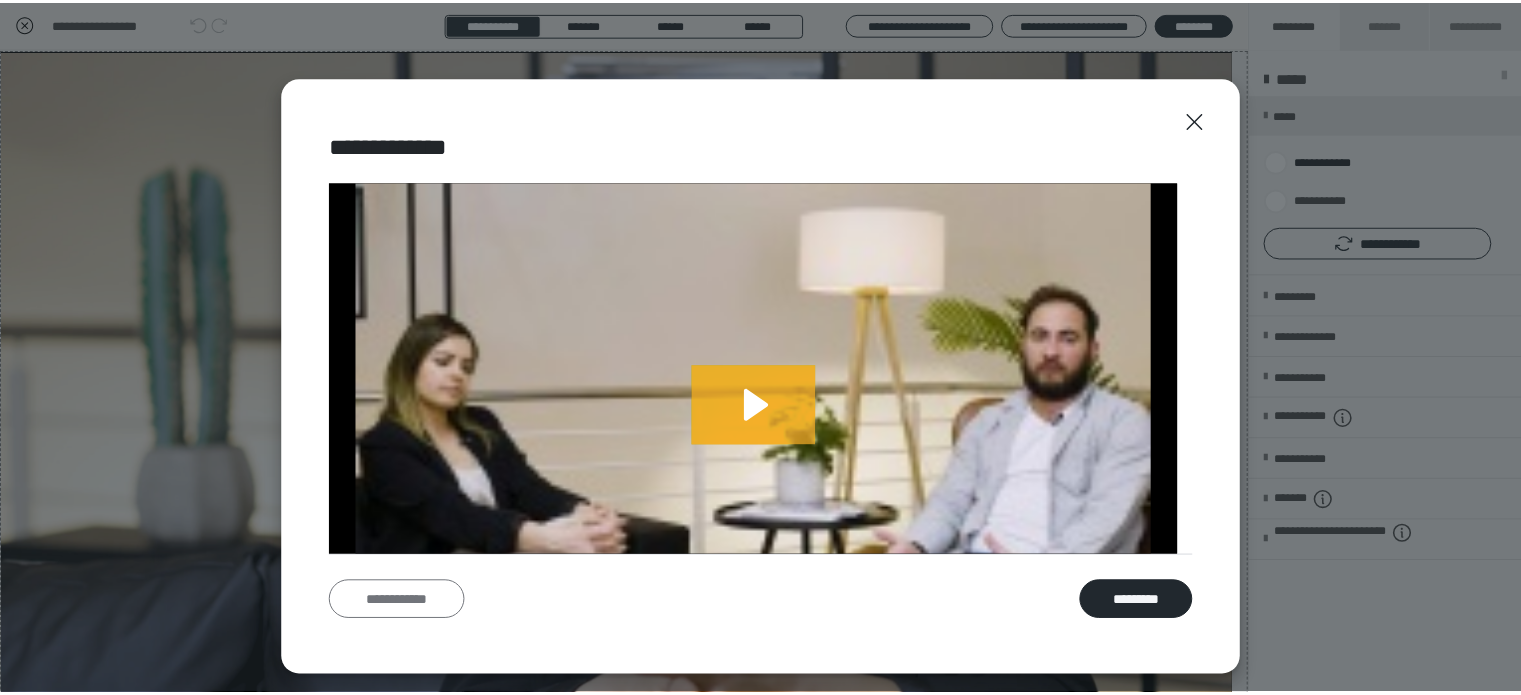 scroll, scrollTop: 0, scrollLeft: 0, axis: both 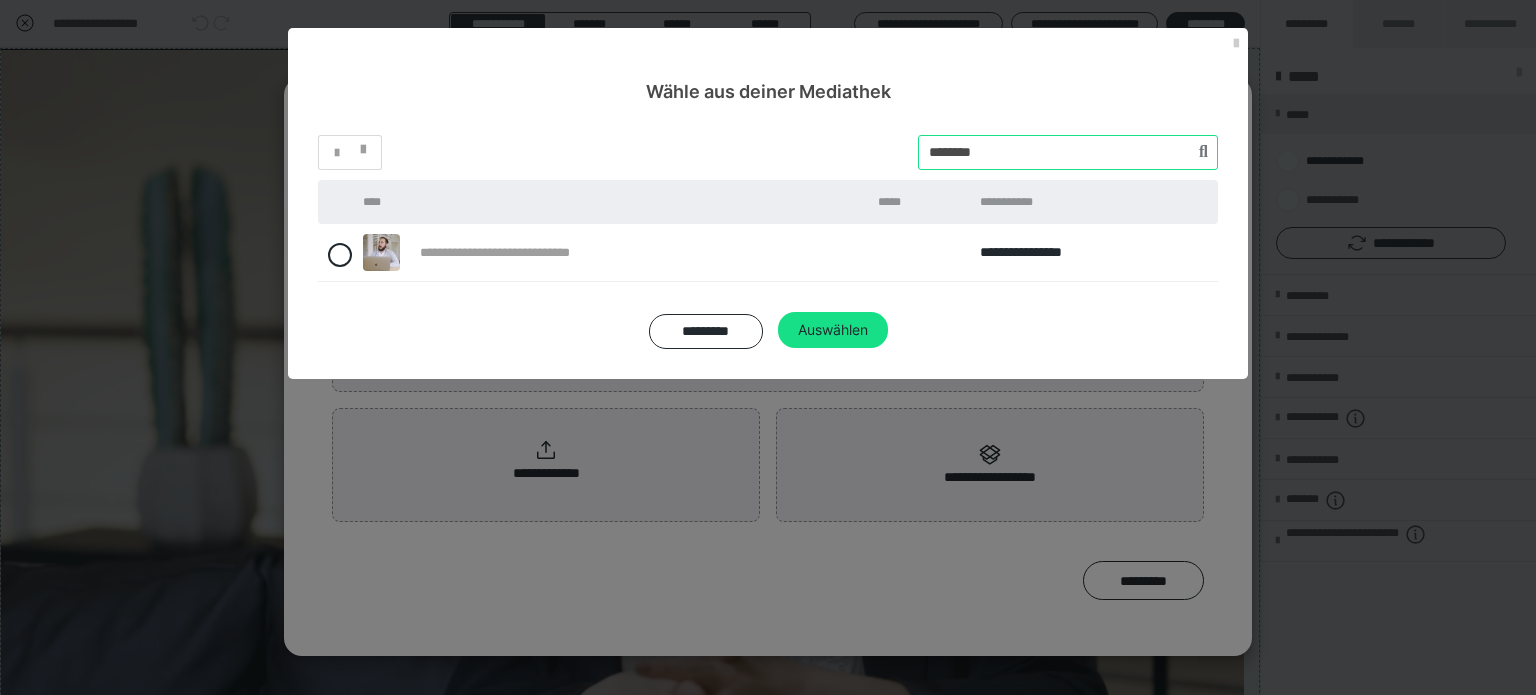 drag, startPoint x: 1004, startPoint y: 151, endPoint x: 868, endPoint y: 142, distance: 136.29747 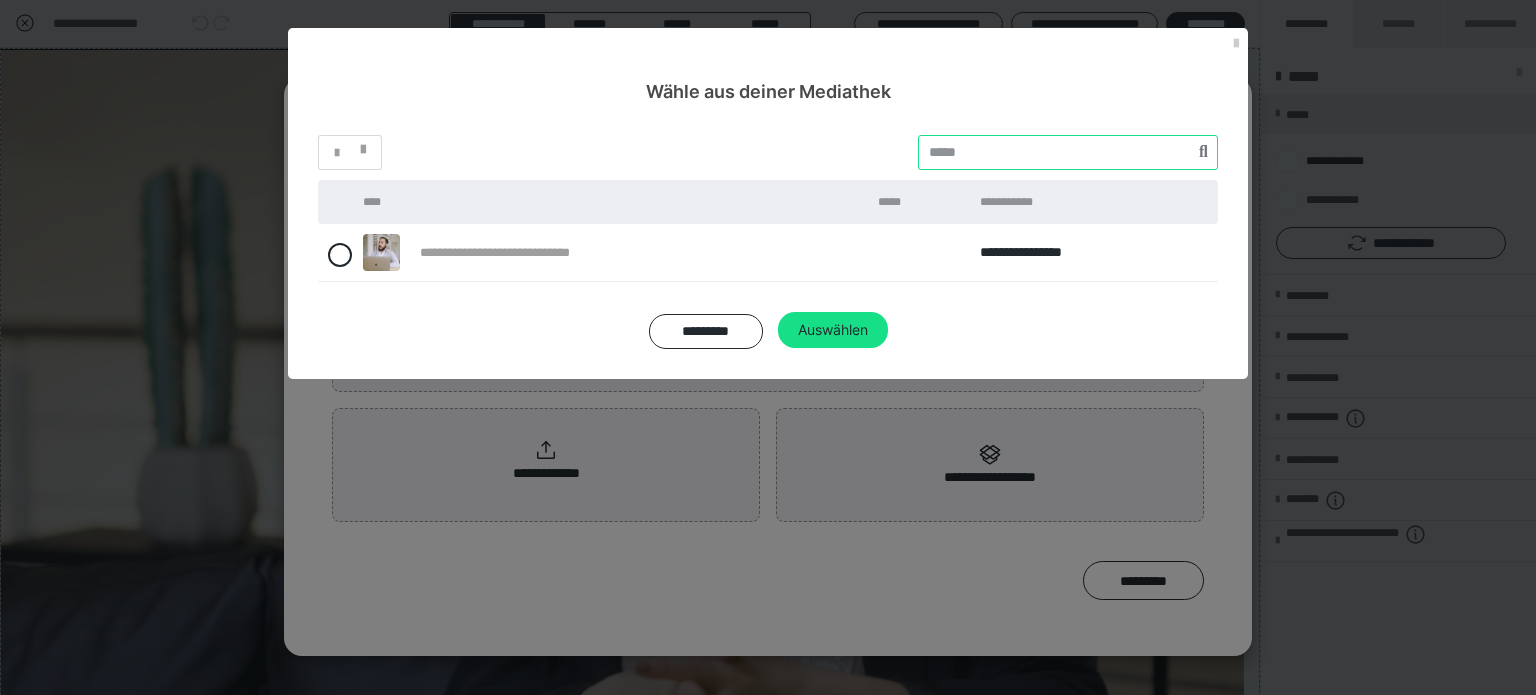 paste on "********" 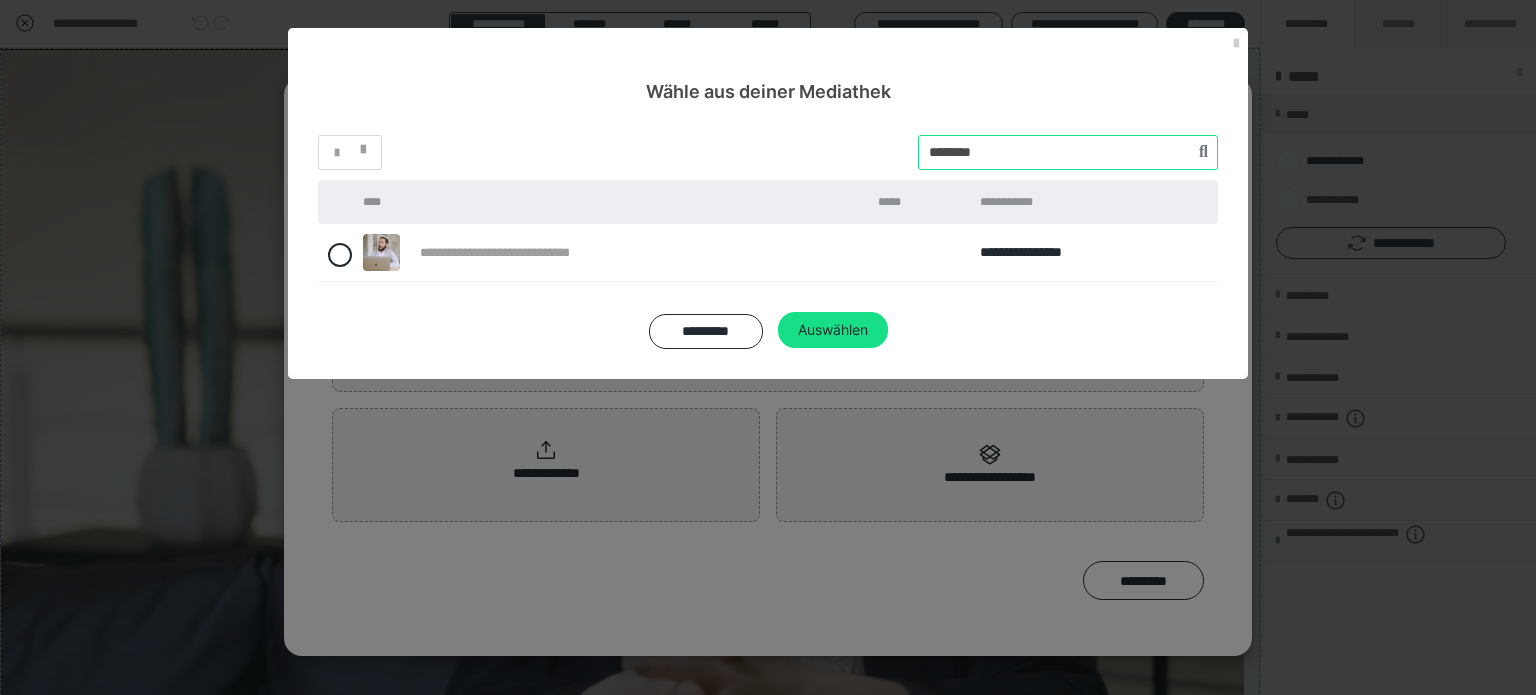 type on "********" 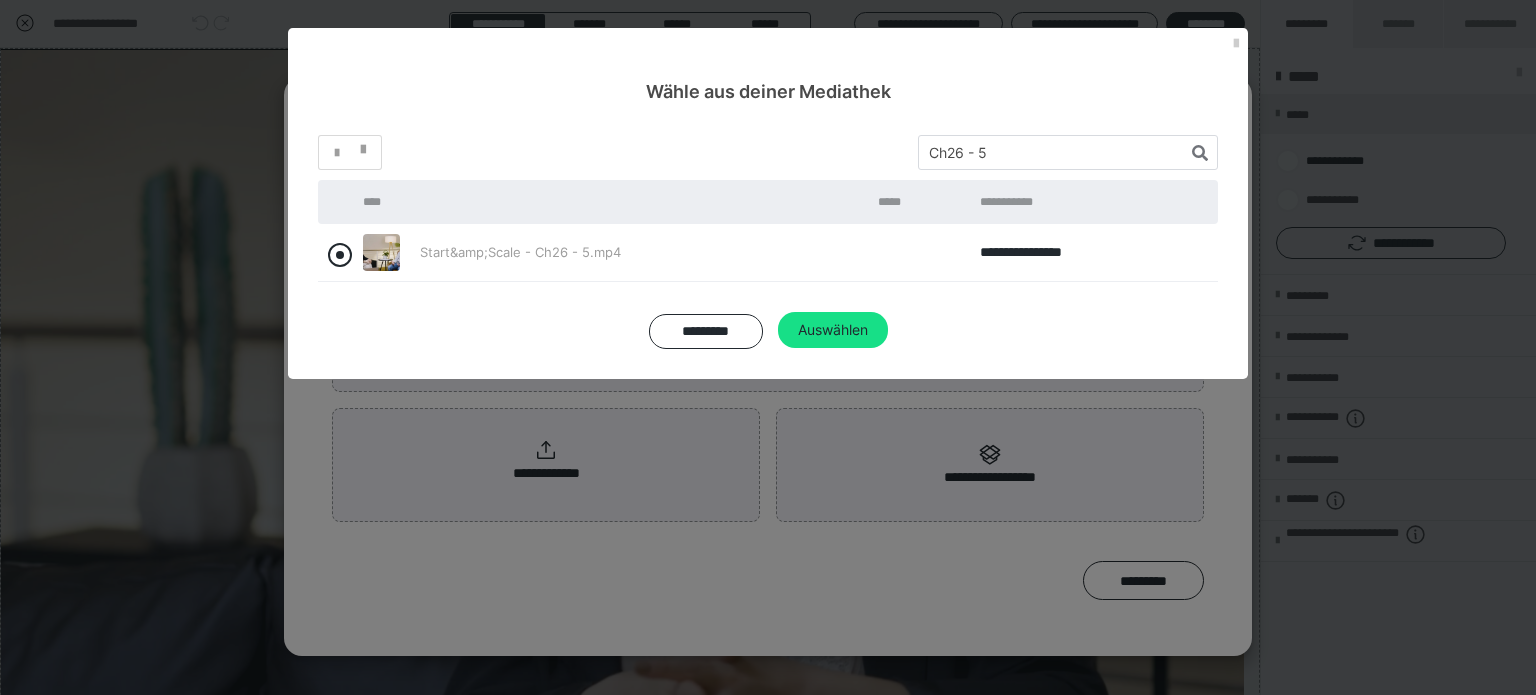 click at bounding box center (340, 255) 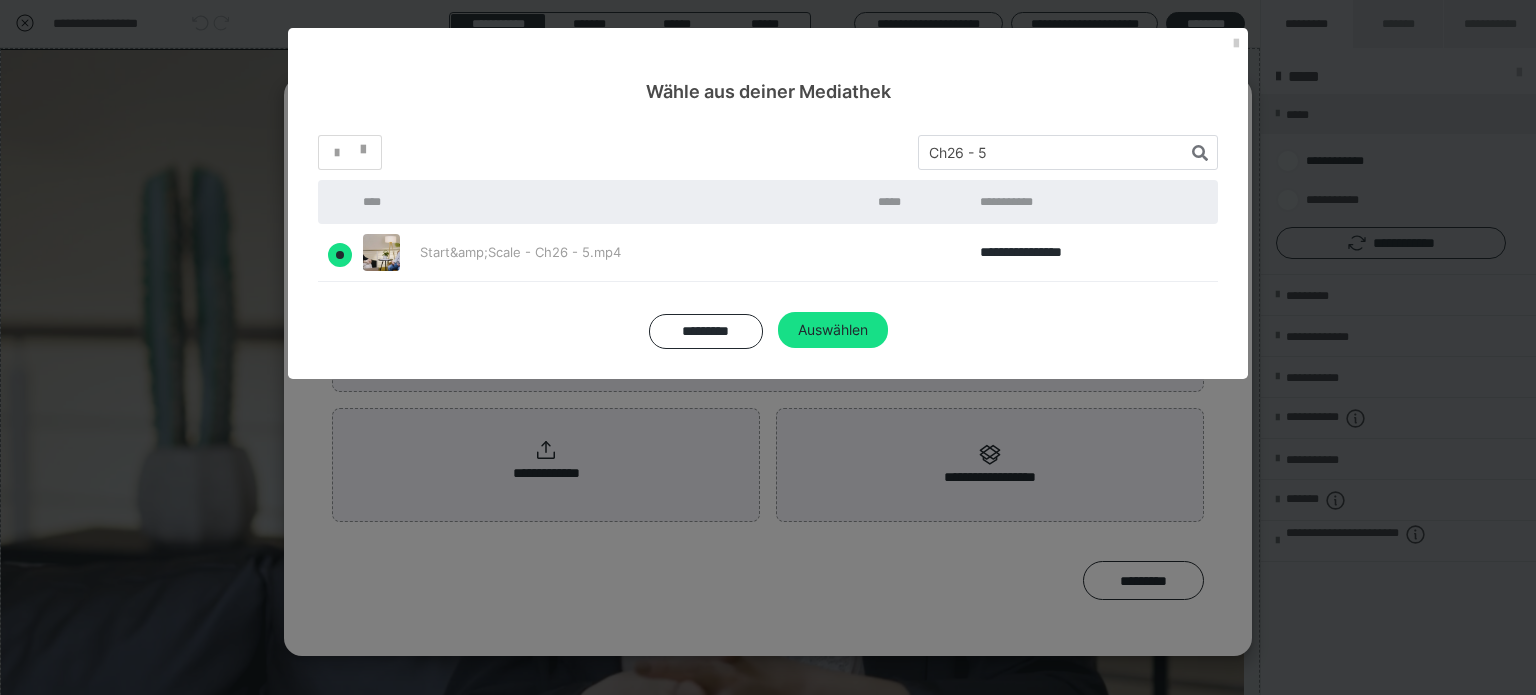 radio on "true" 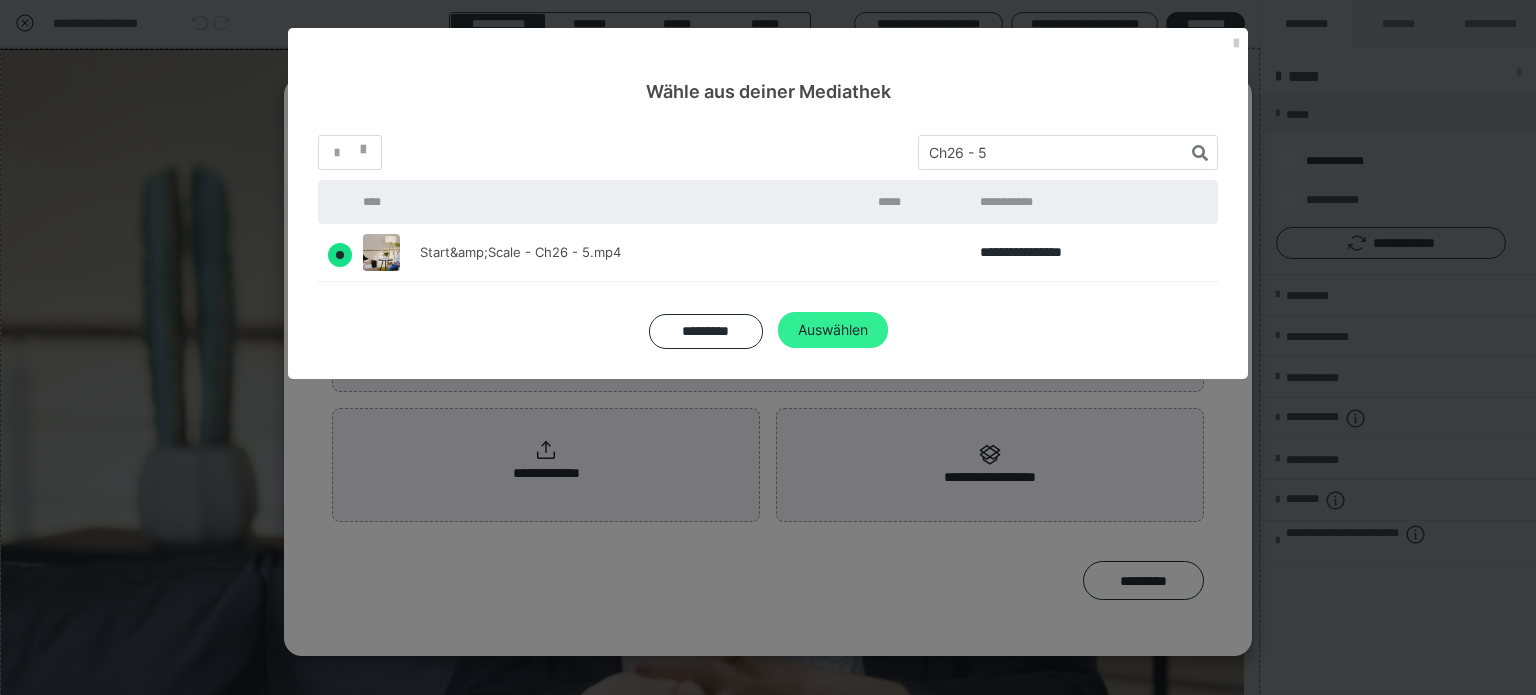 click on "Auswählen" at bounding box center (833, 330) 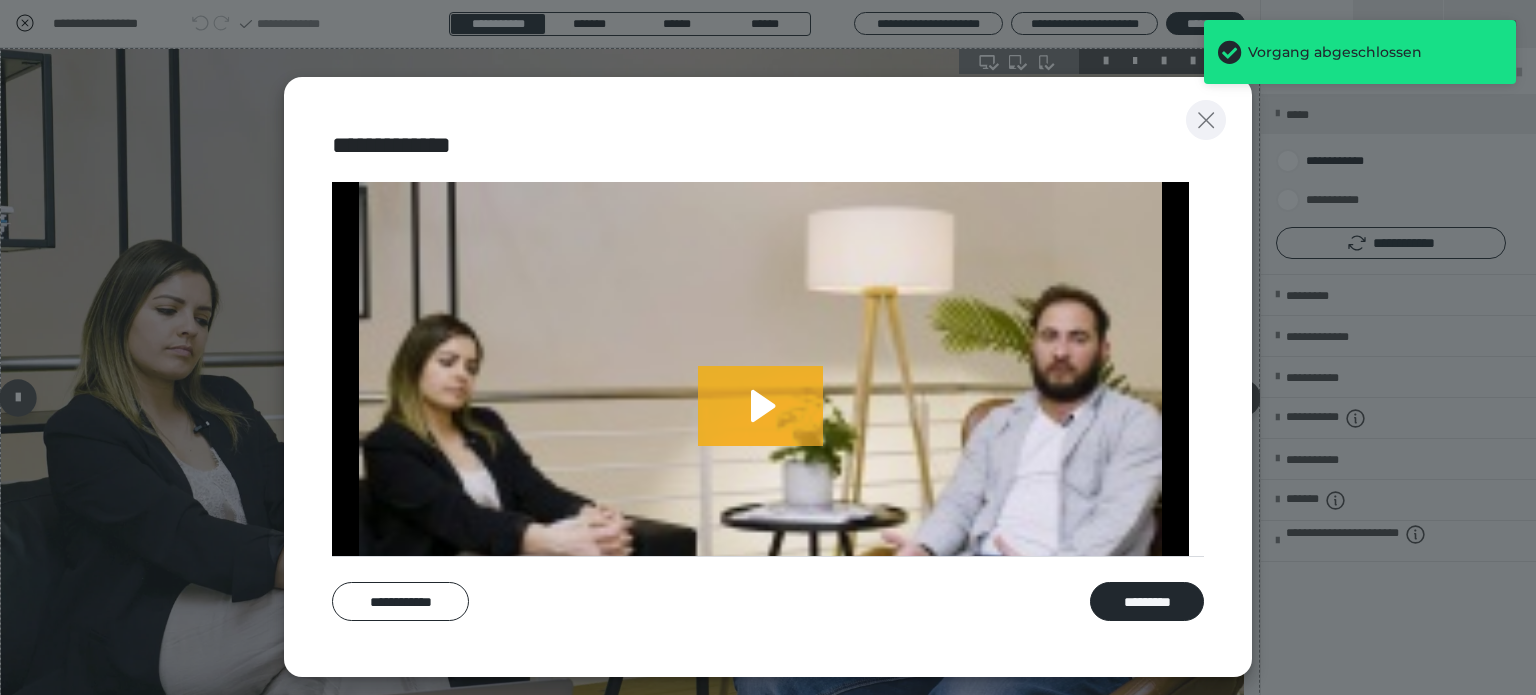 click 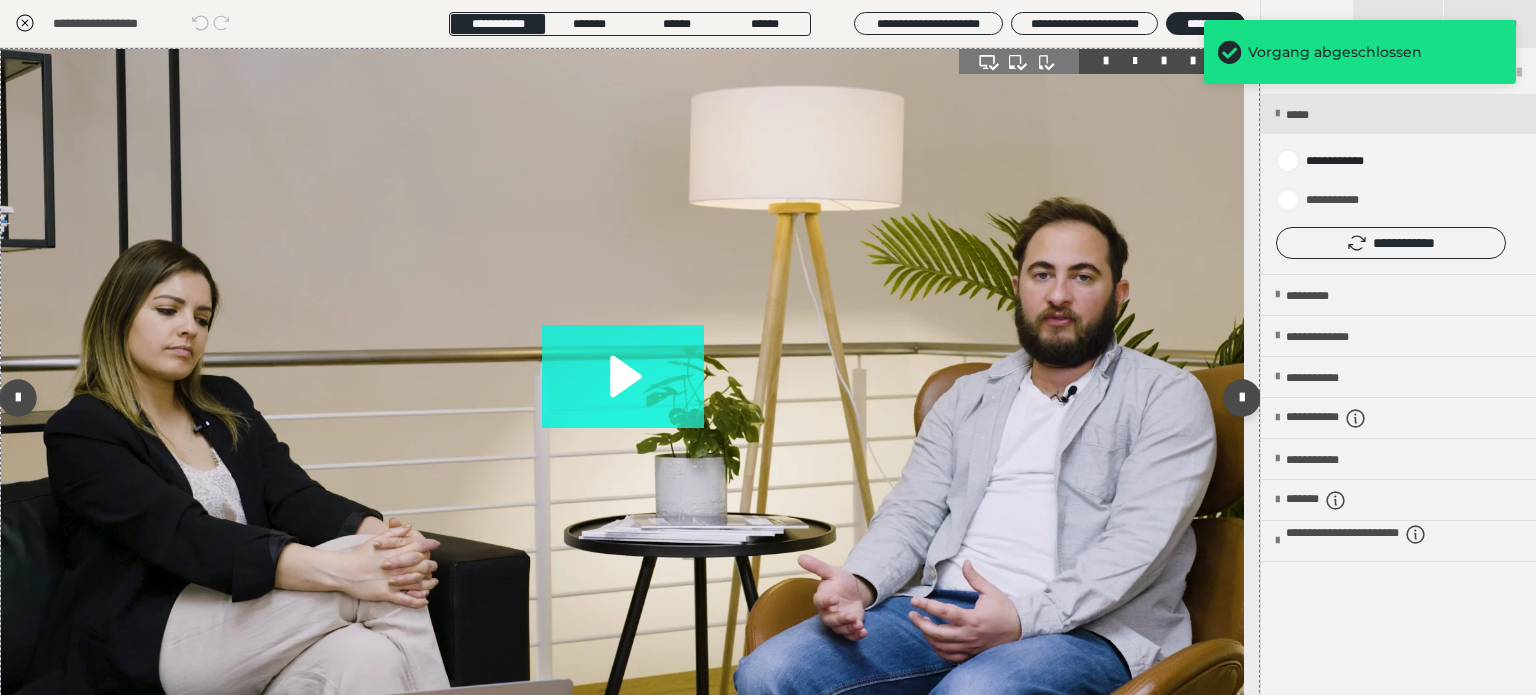 click 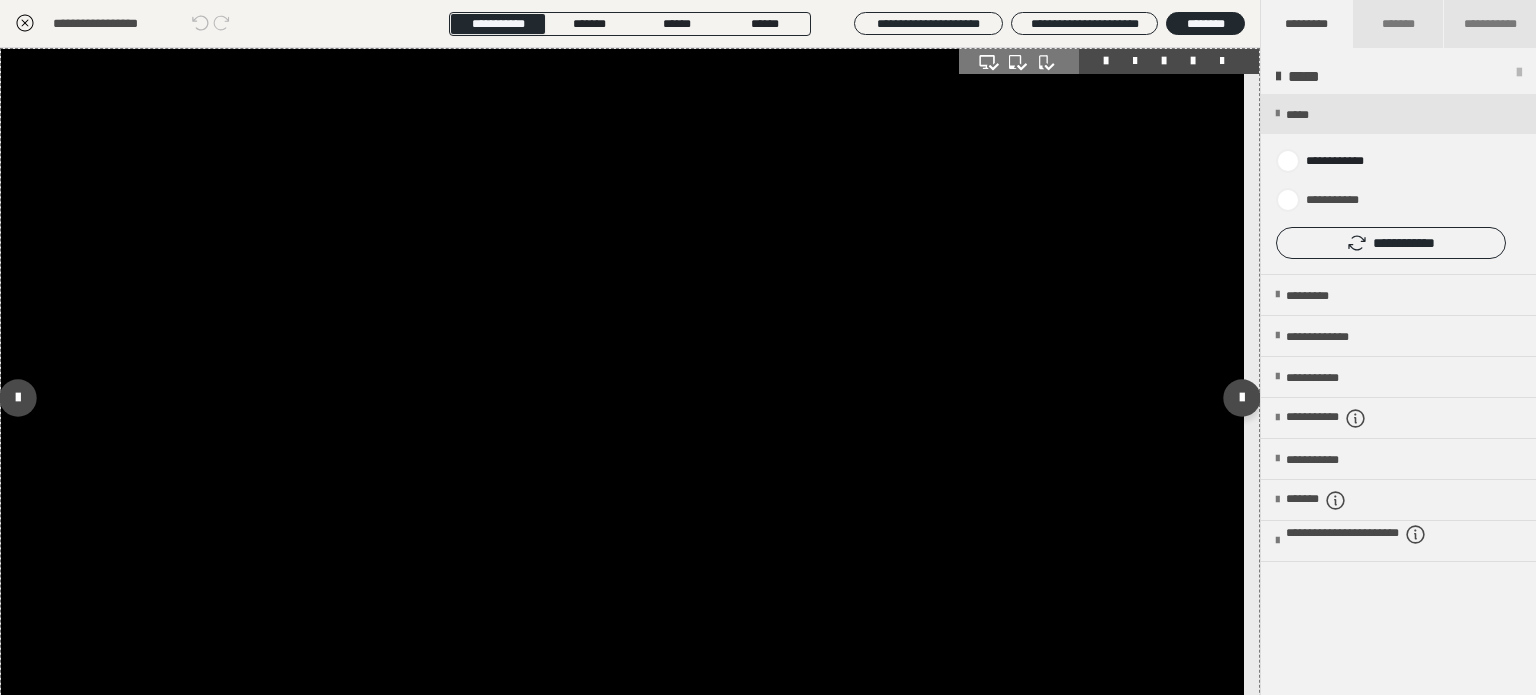 click at bounding box center [622, 398] 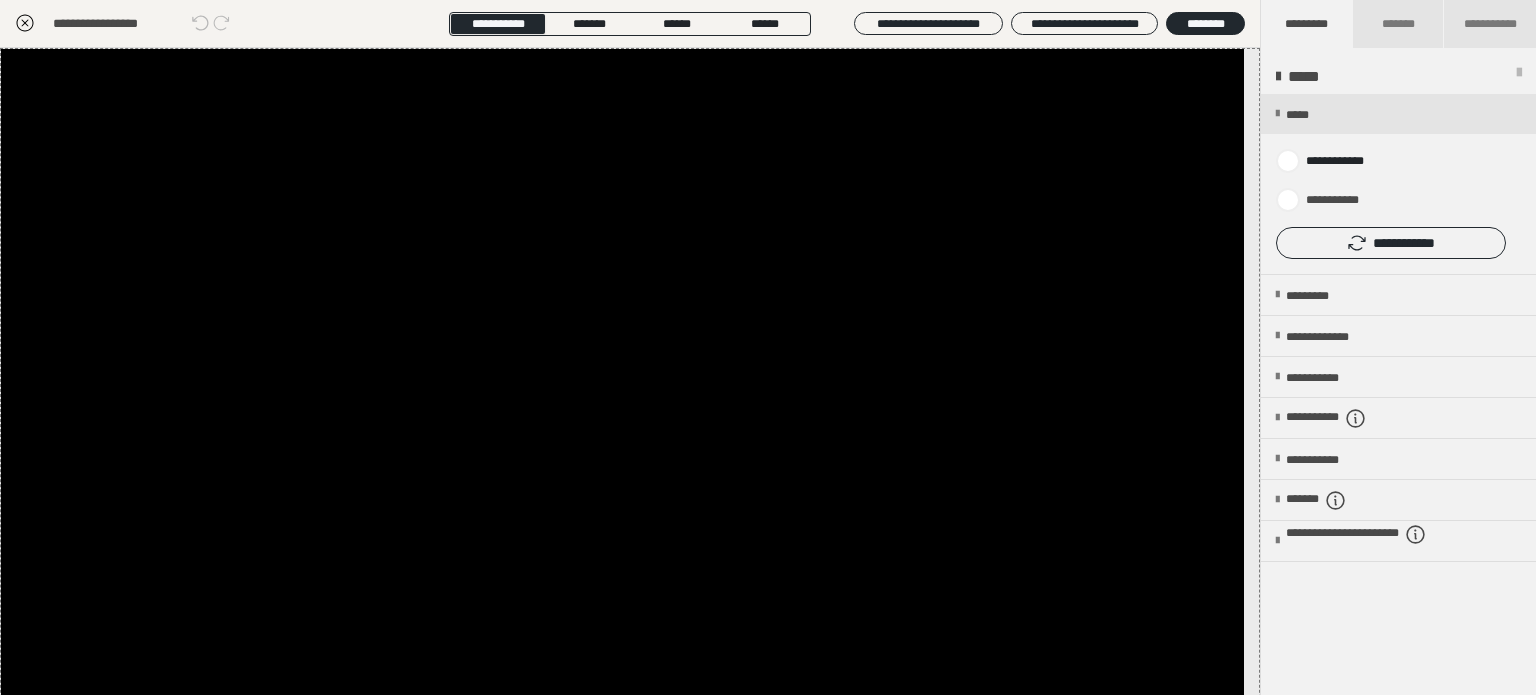 click 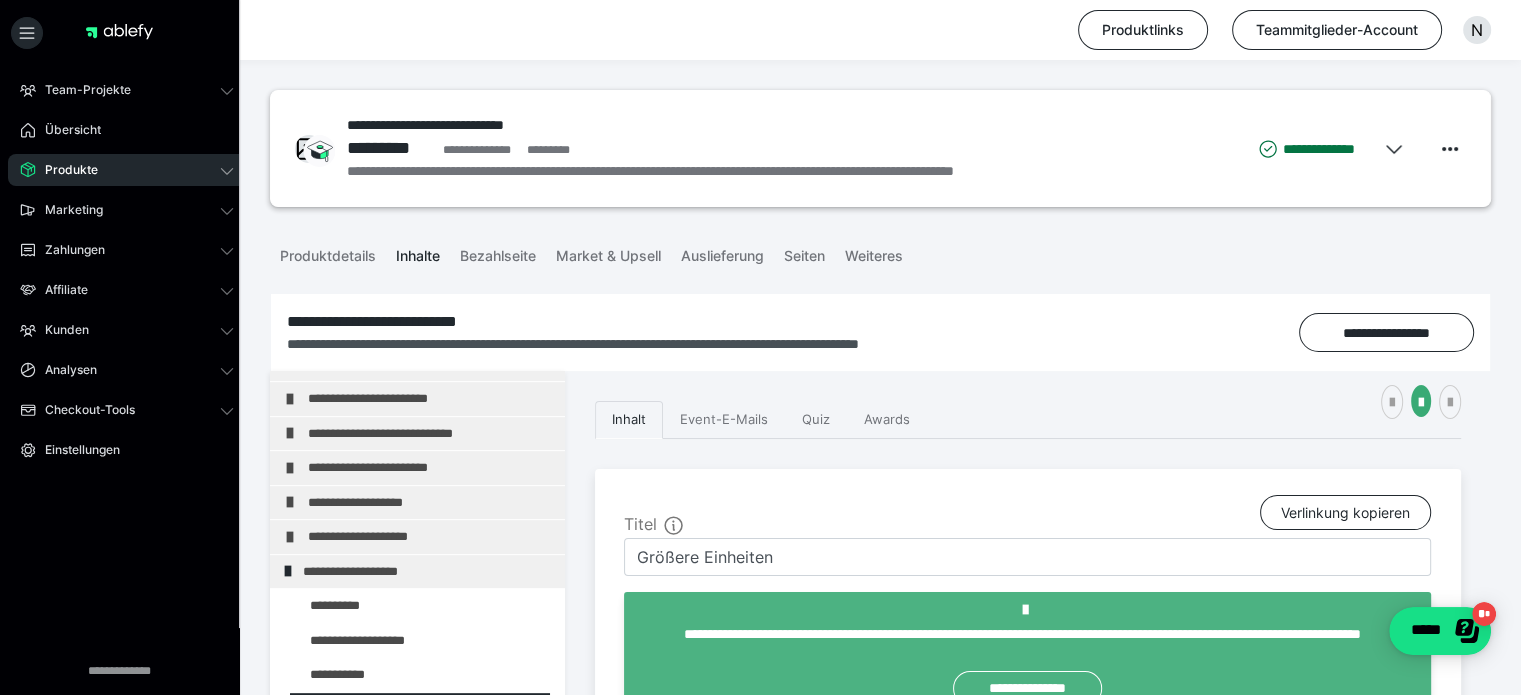scroll, scrollTop: 300, scrollLeft: 0, axis: vertical 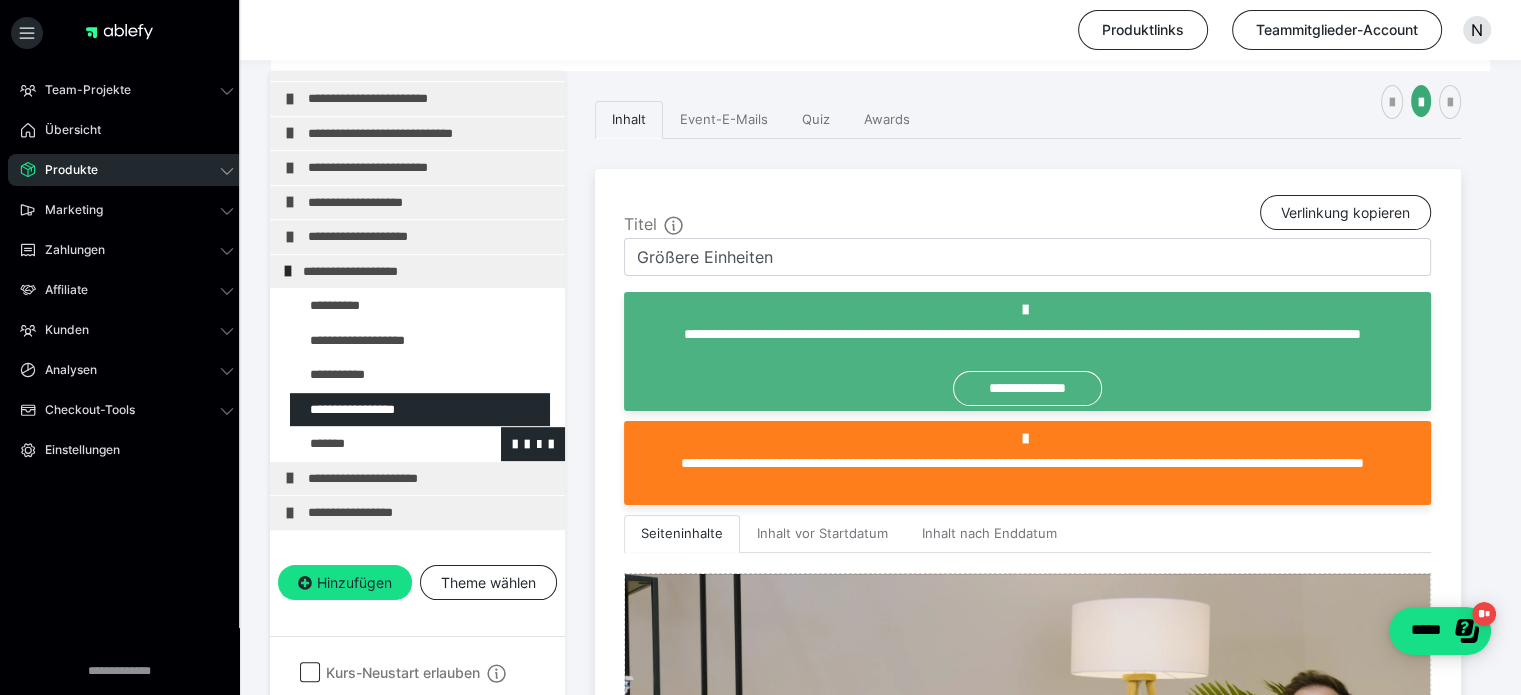 click at bounding box center [375, 444] 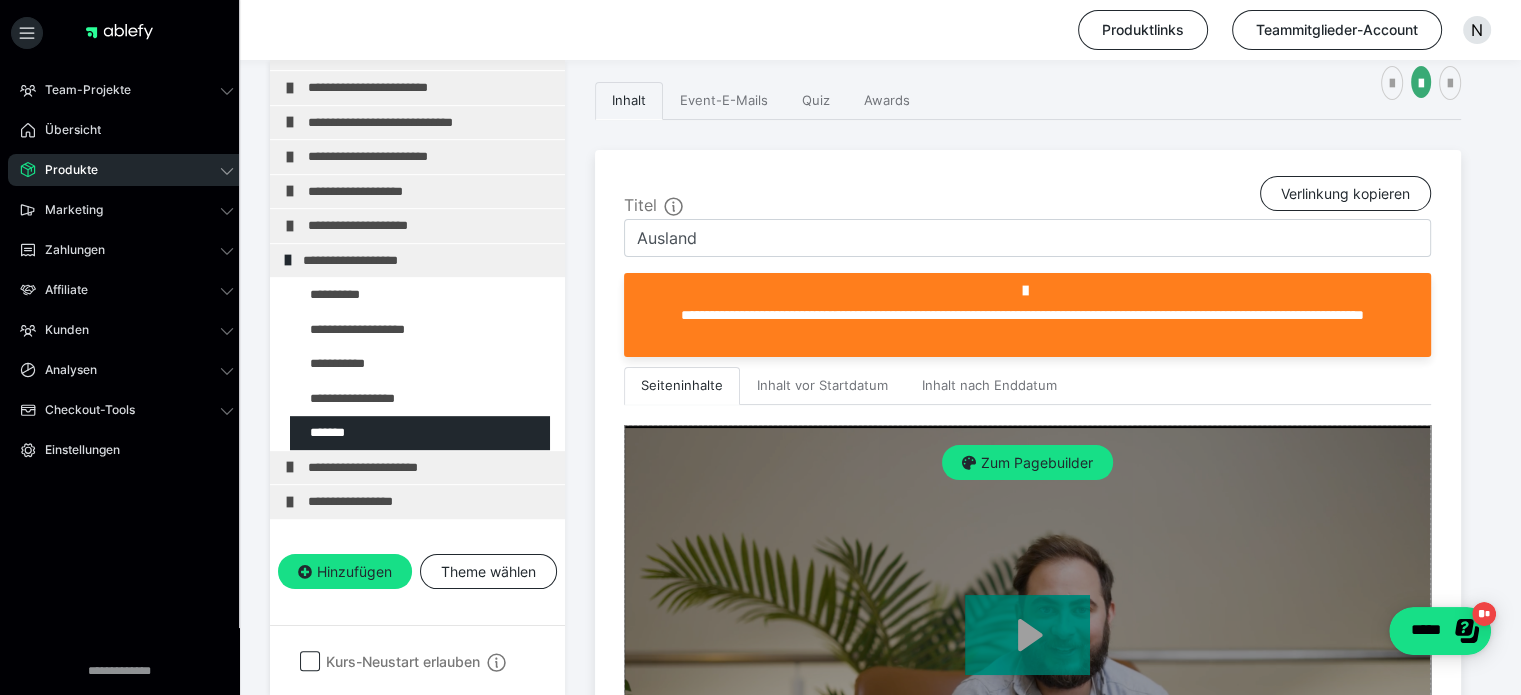 scroll, scrollTop: 519, scrollLeft: 0, axis: vertical 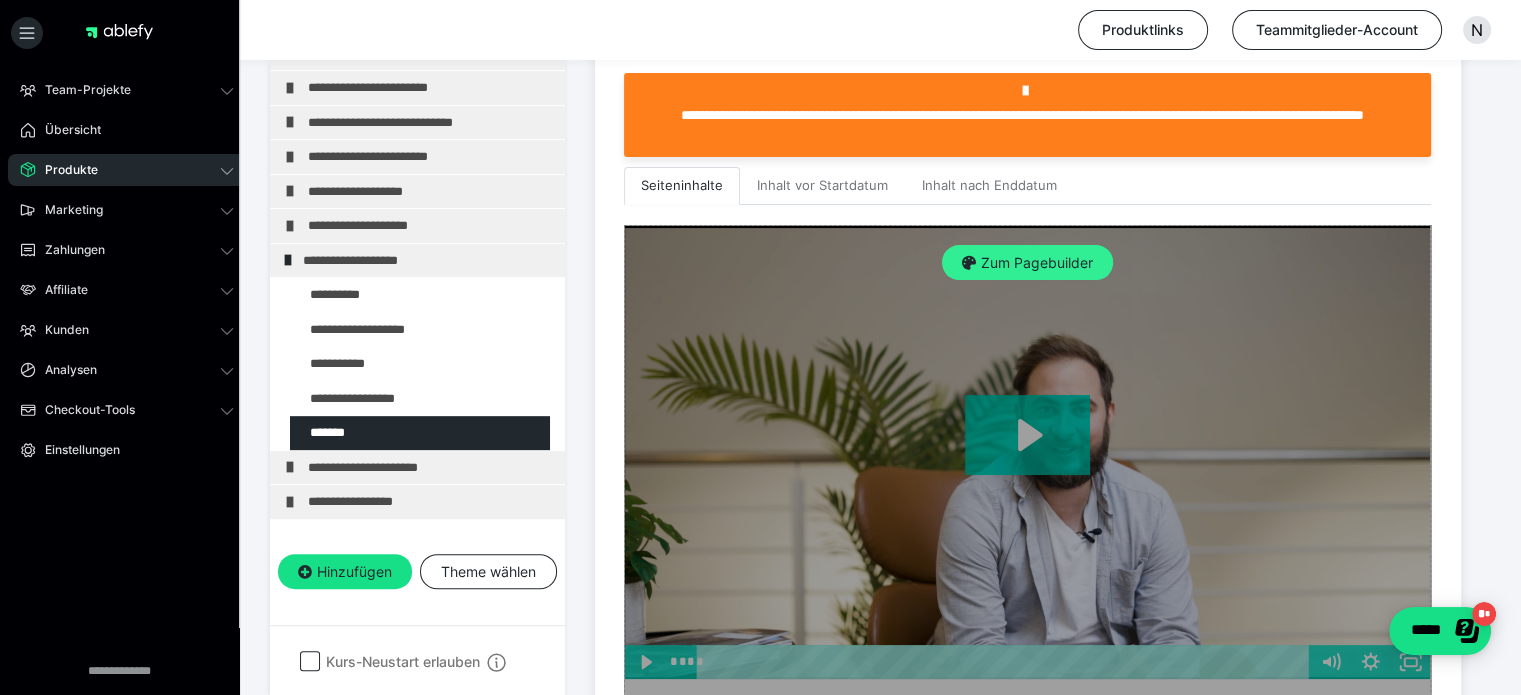 click on "Zum Pagebuilder" at bounding box center (1027, 263) 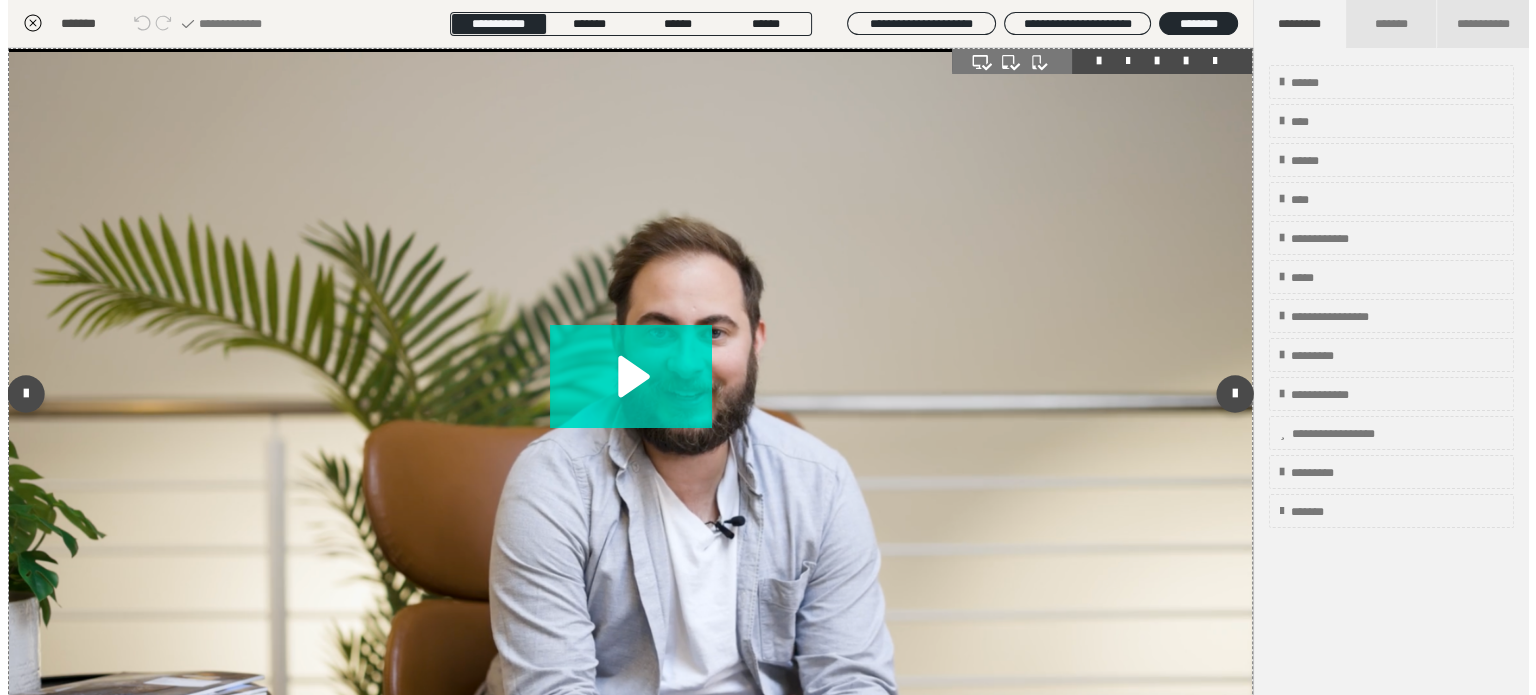 scroll, scrollTop: 311, scrollLeft: 0, axis: vertical 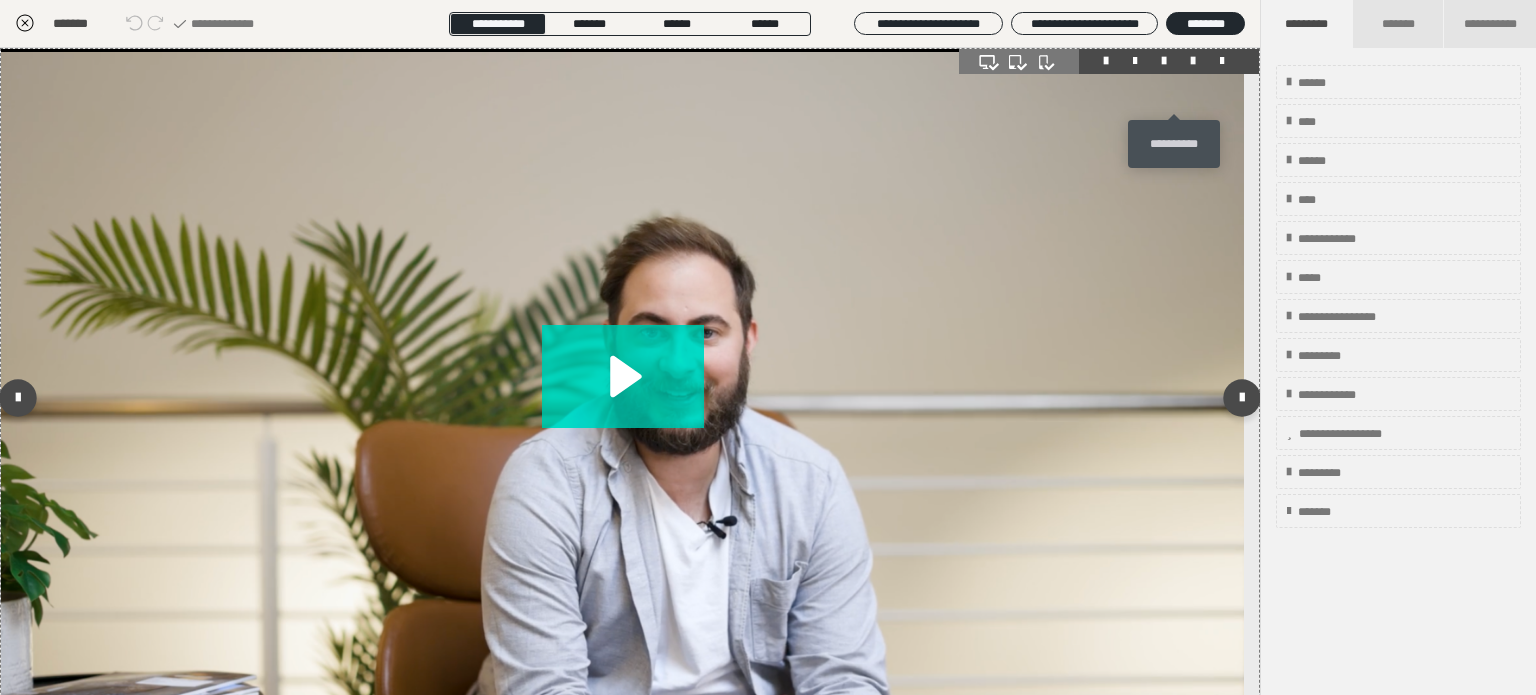 click at bounding box center [1193, 61] 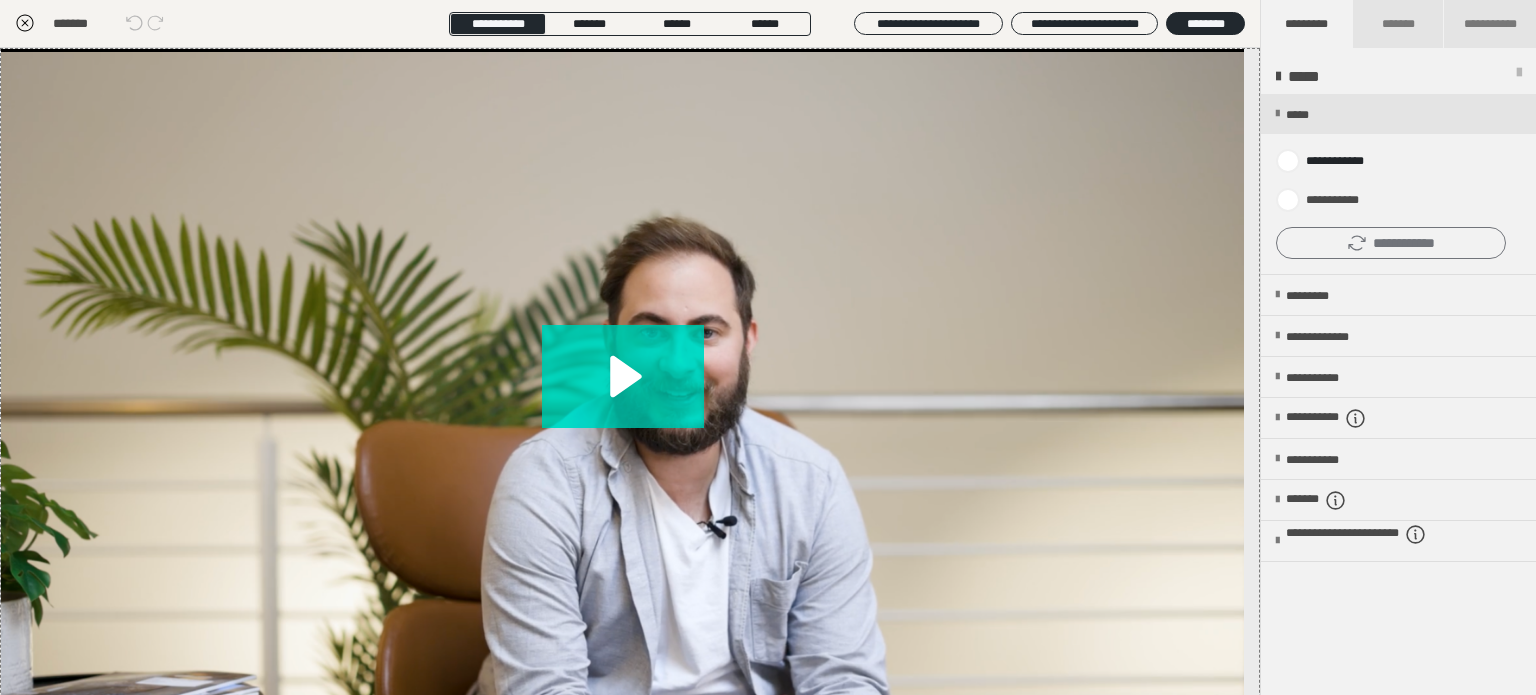 click on "**********" at bounding box center [1391, 243] 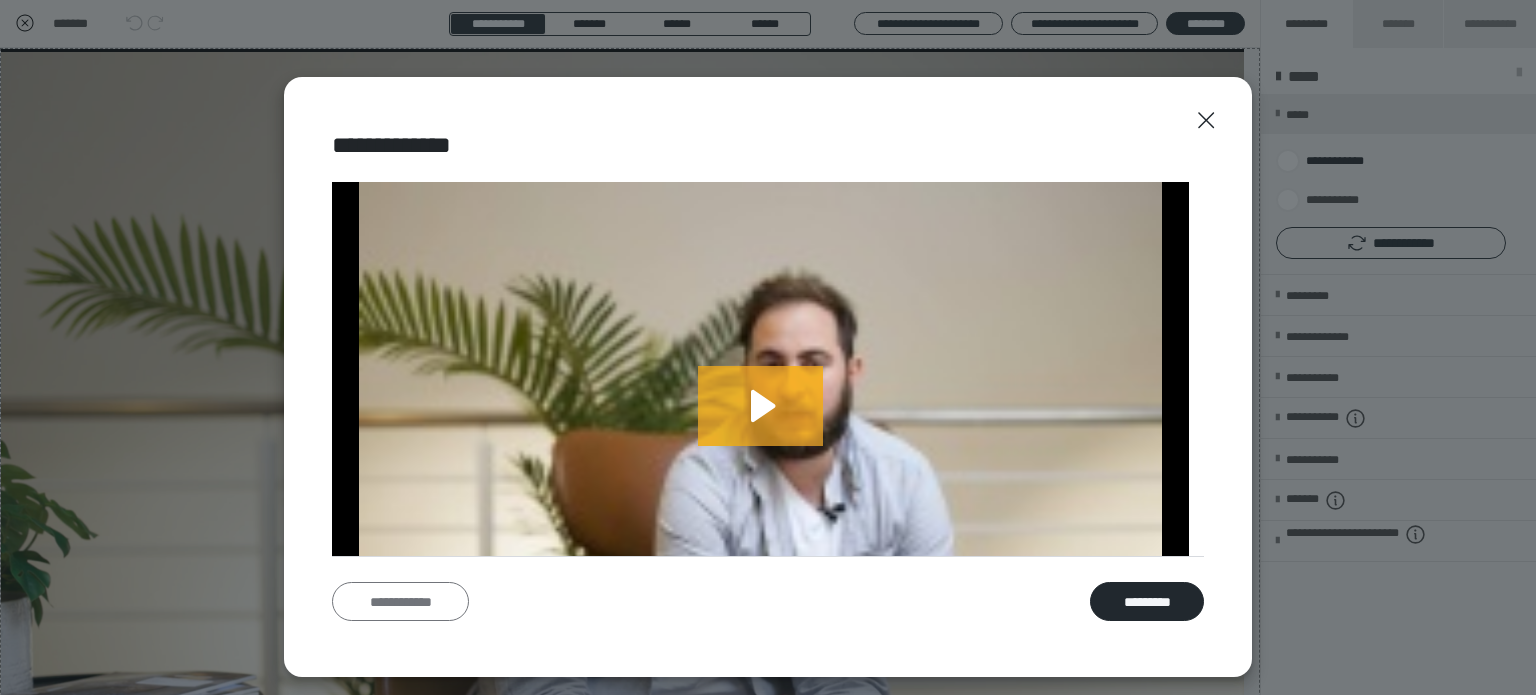 click on "**********" at bounding box center (400, 602) 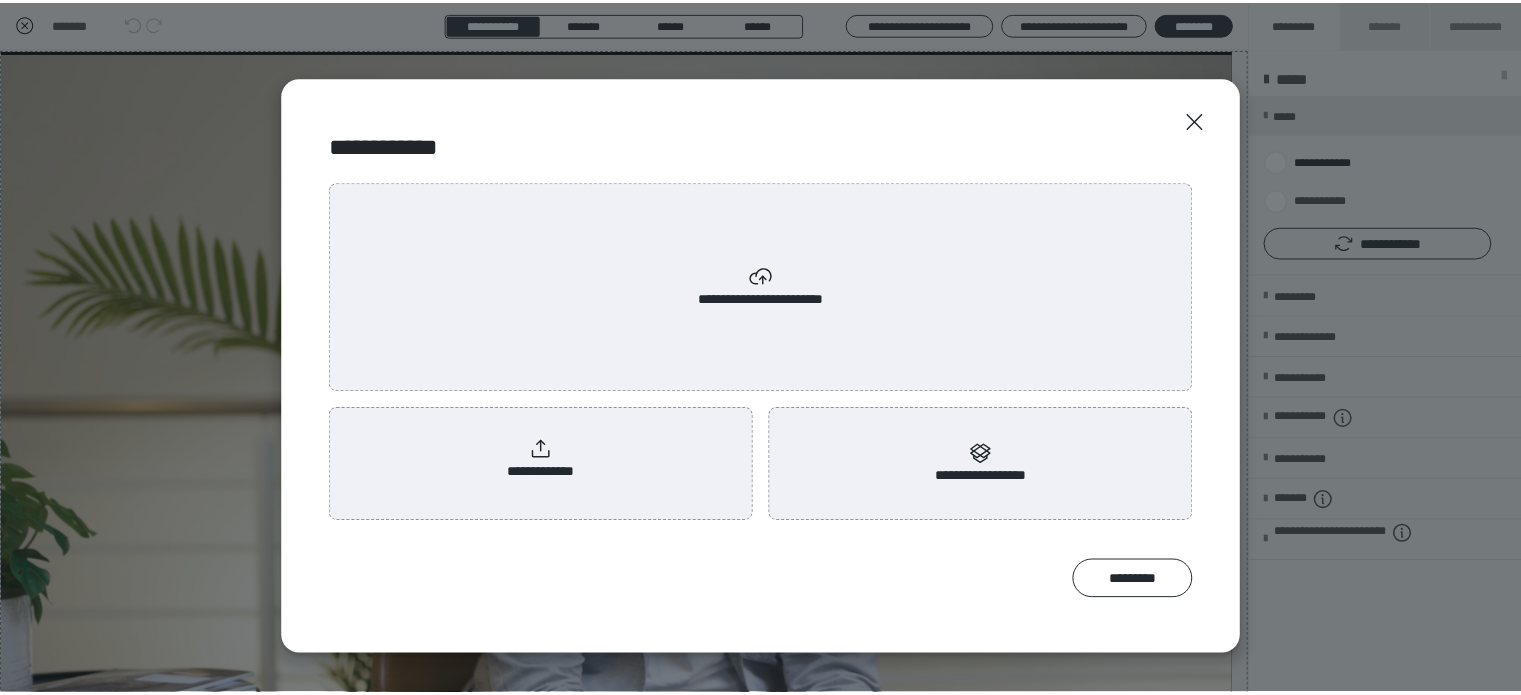 scroll, scrollTop: 0, scrollLeft: 0, axis: both 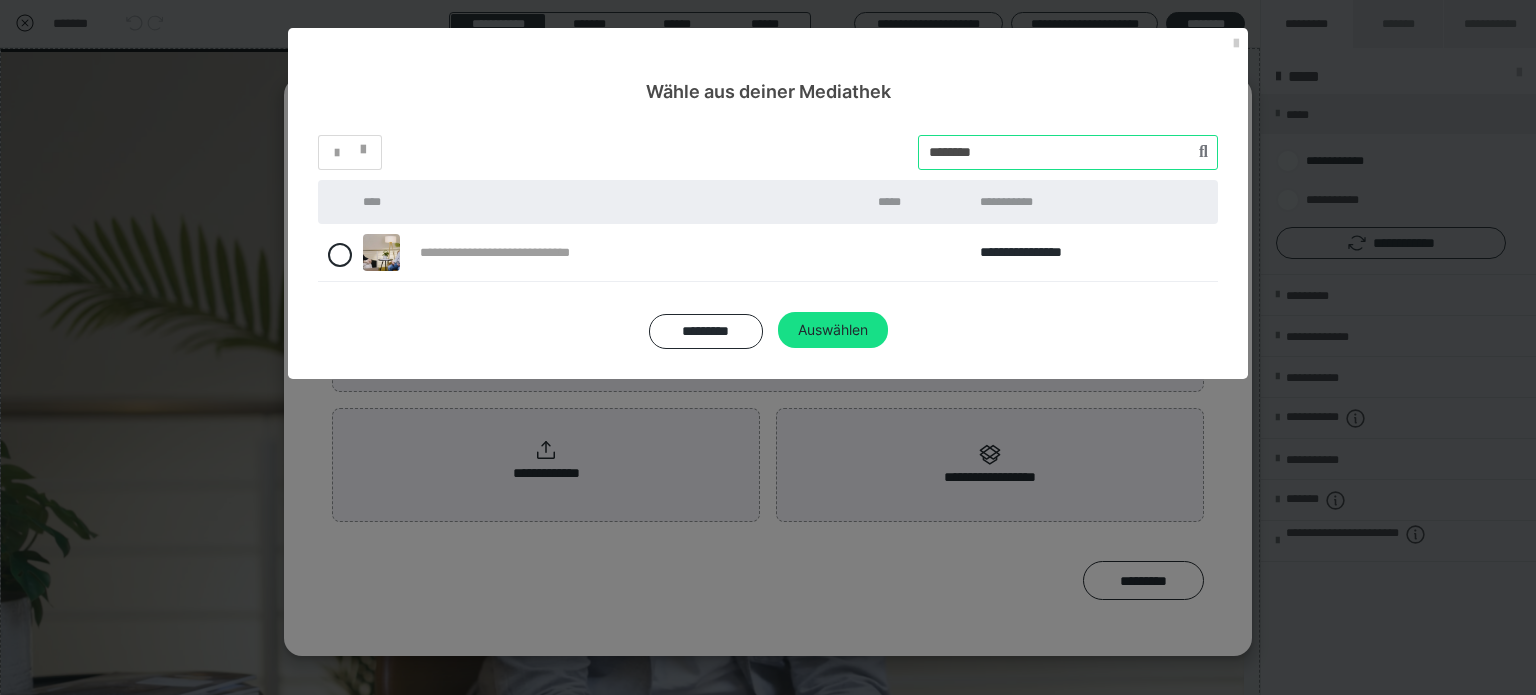 drag, startPoint x: 1019, startPoint y: 151, endPoint x: 759, endPoint y: 134, distance: 260.55518 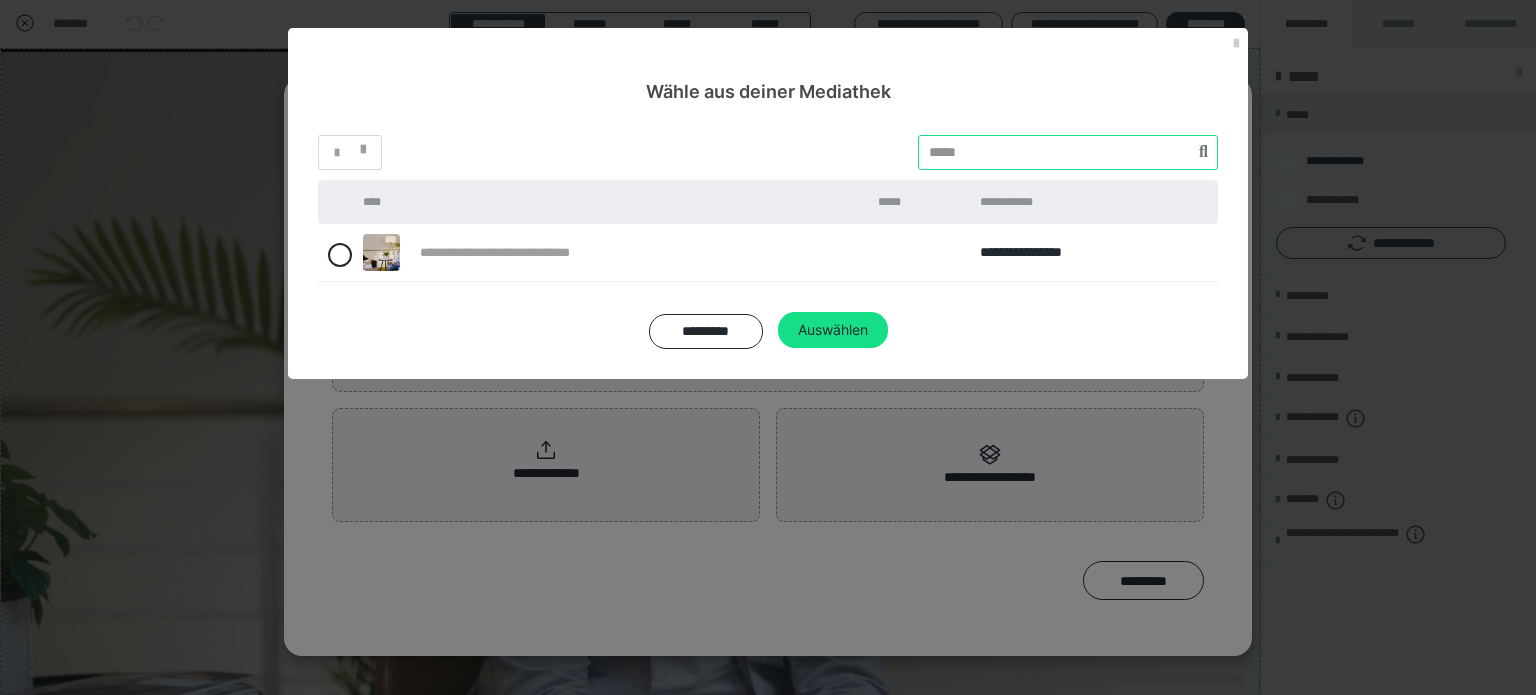 paste on "********" 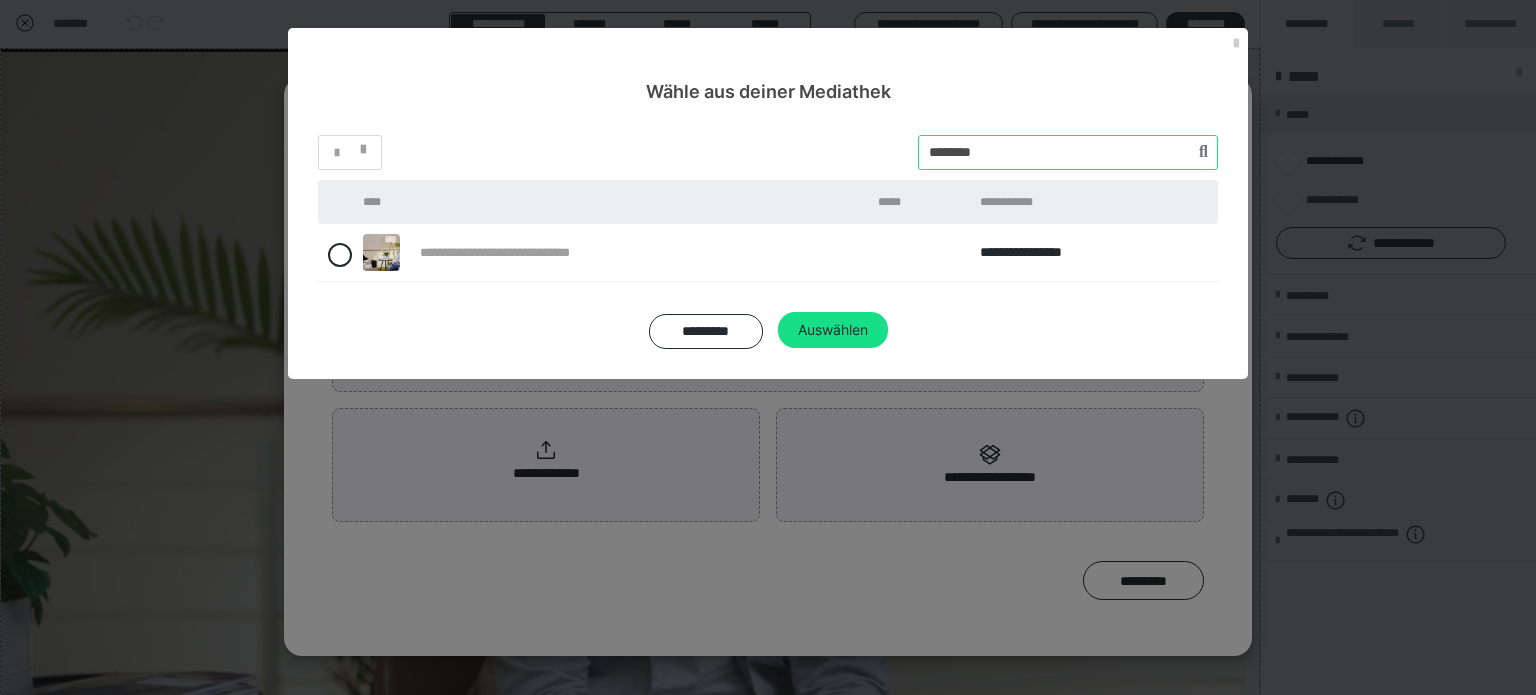 type on "********" 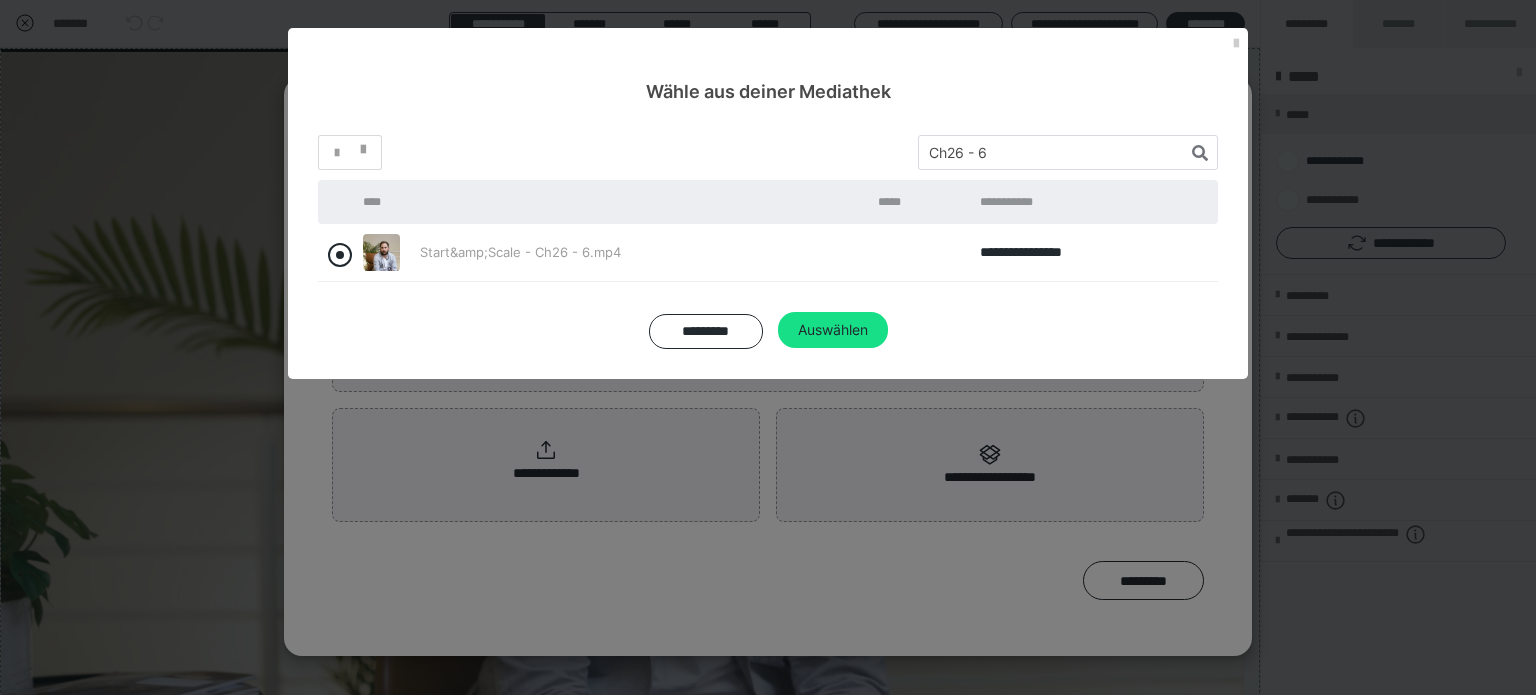 click at bounding box center (340, 255) 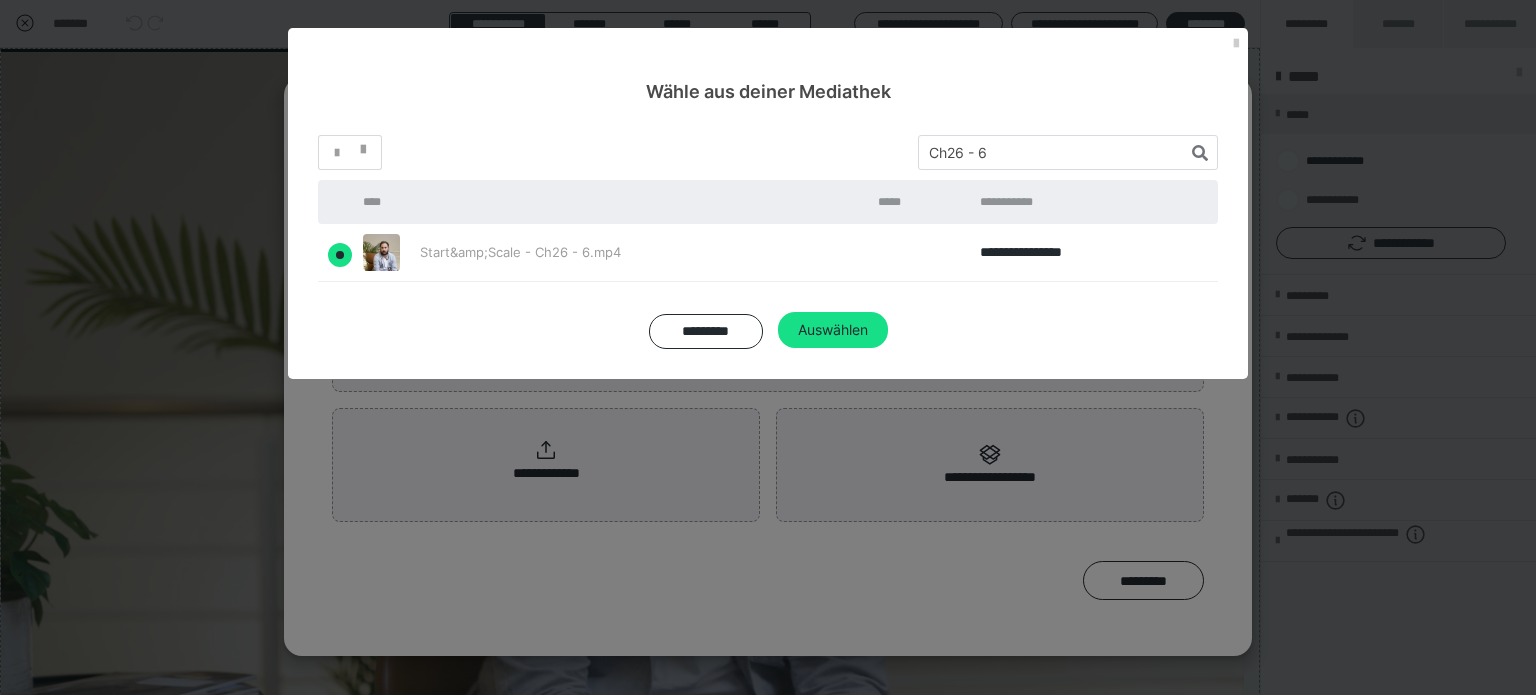 radio on "true" 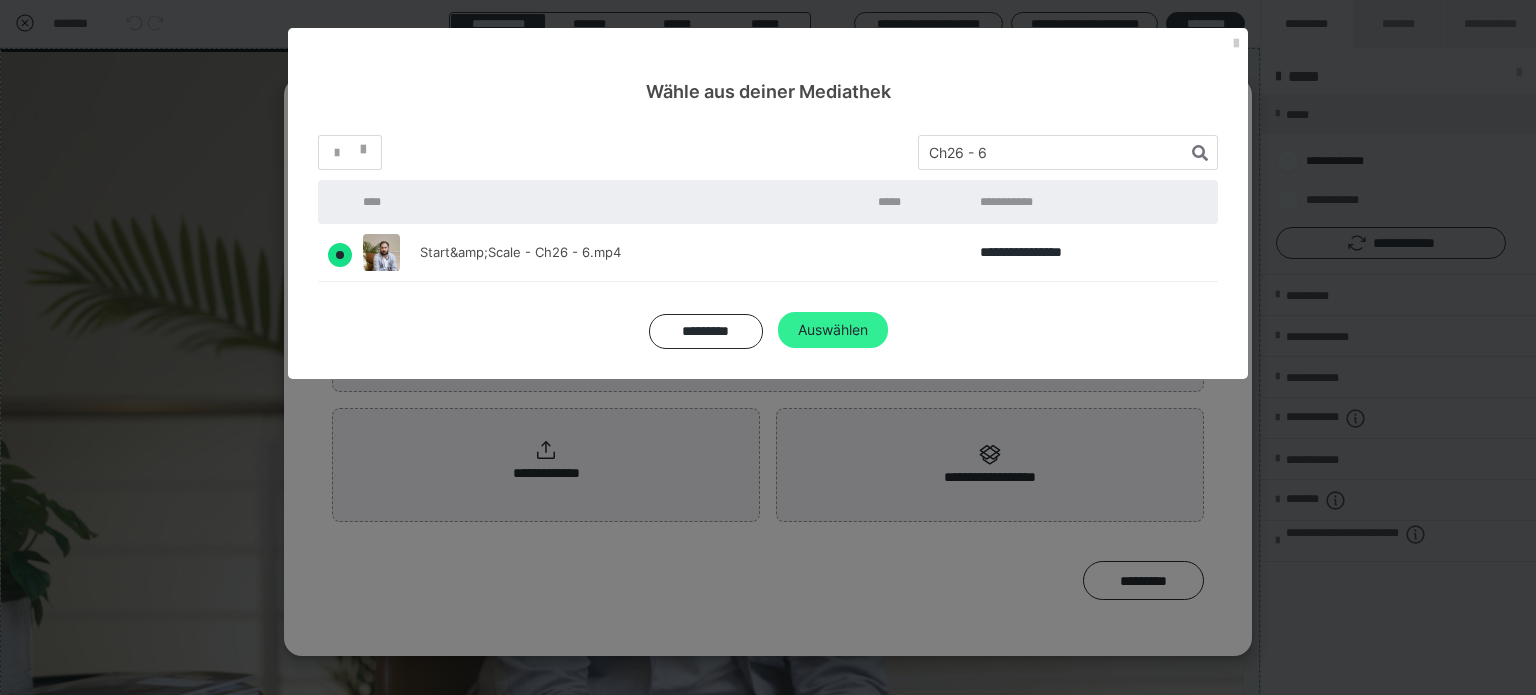 click on "Auswählen" at bounding box center (833, 330) 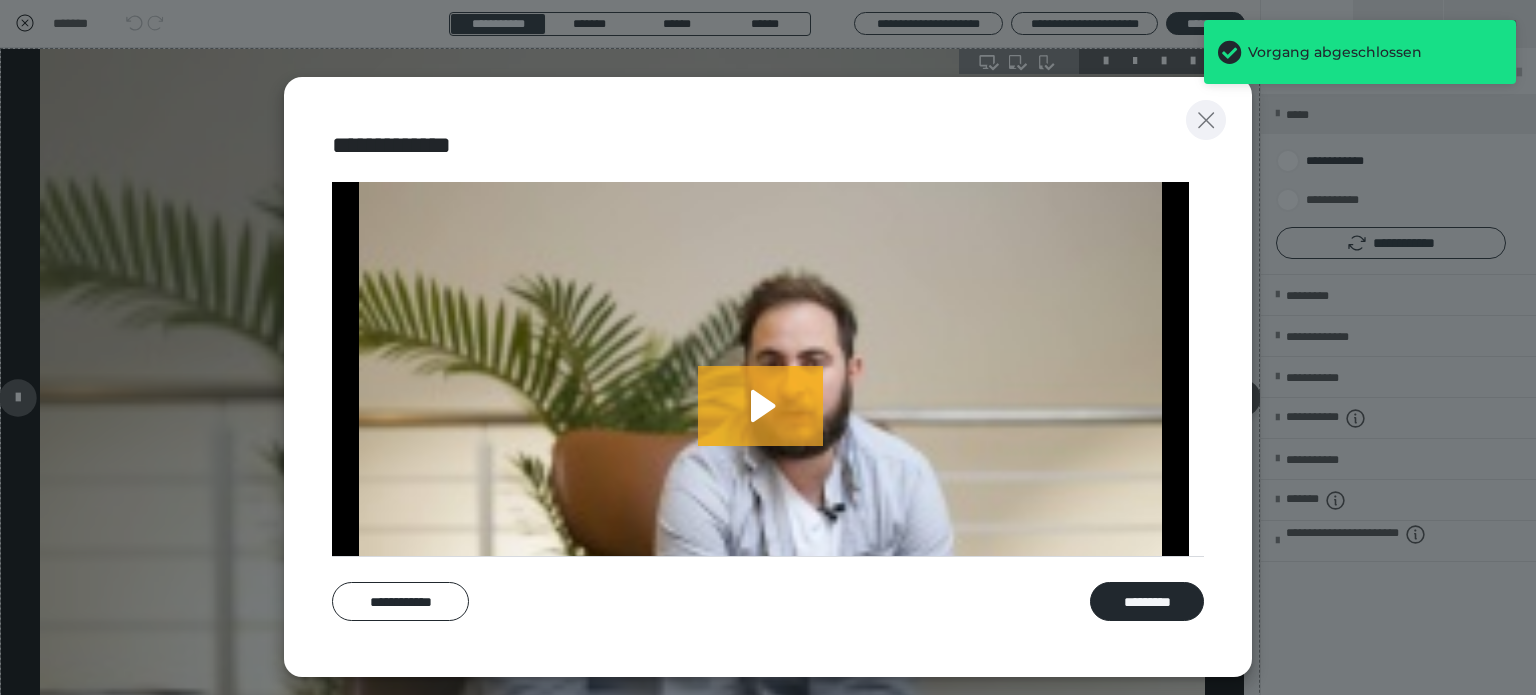 click 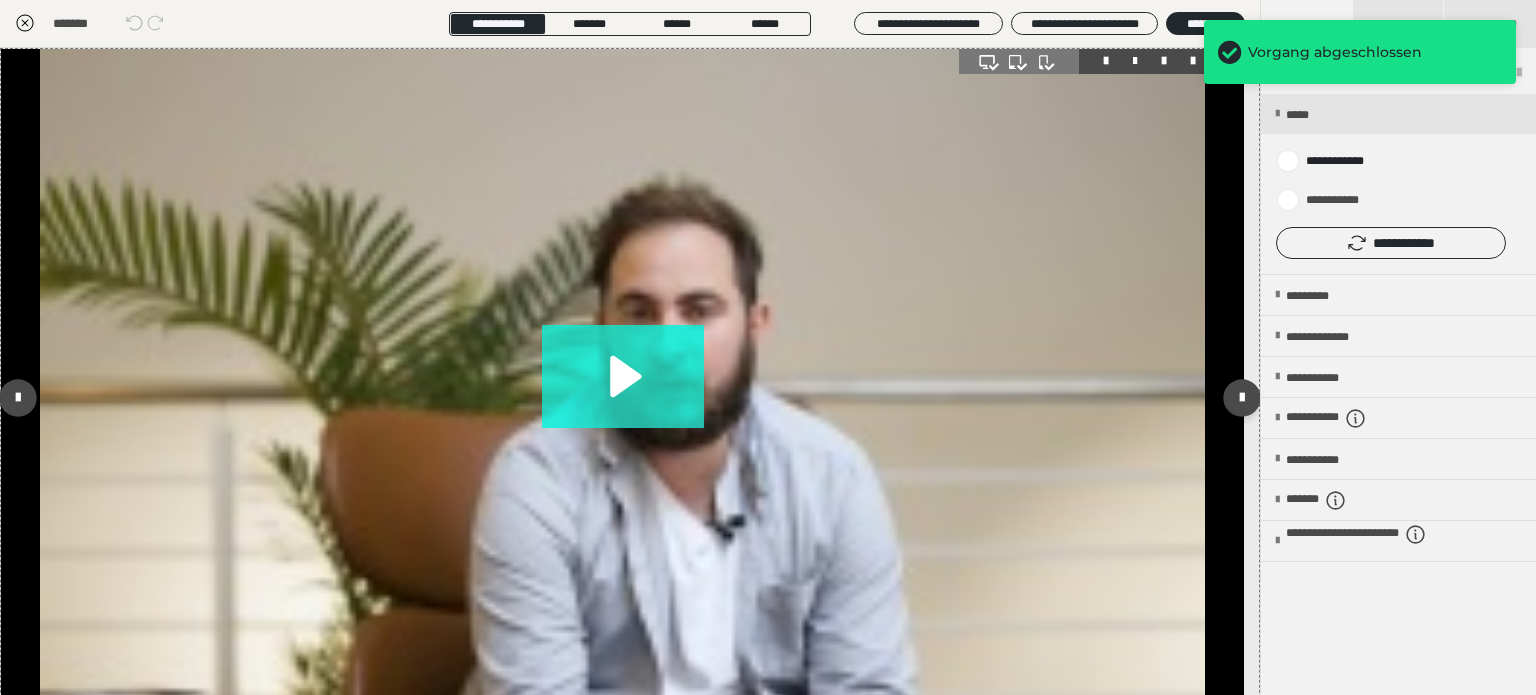 click 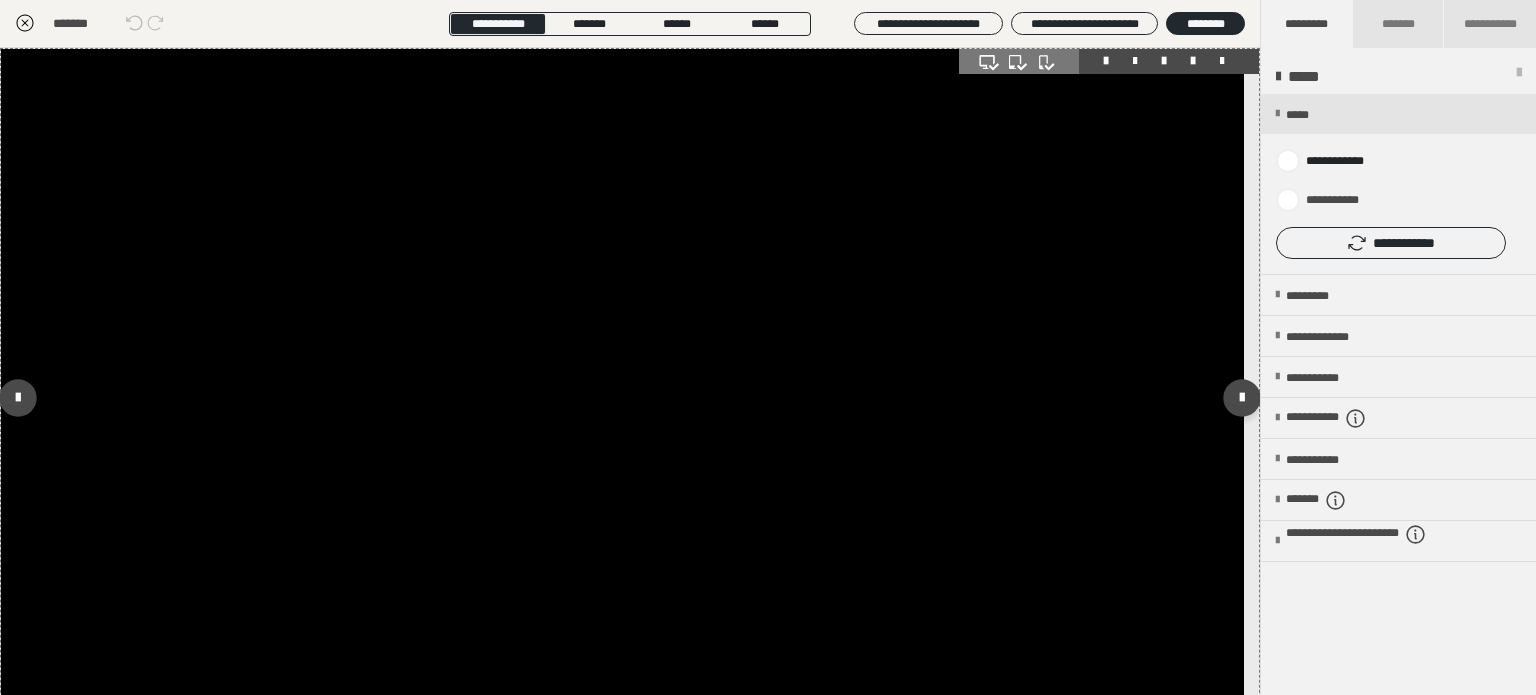 click at bounding box center [622, 398] 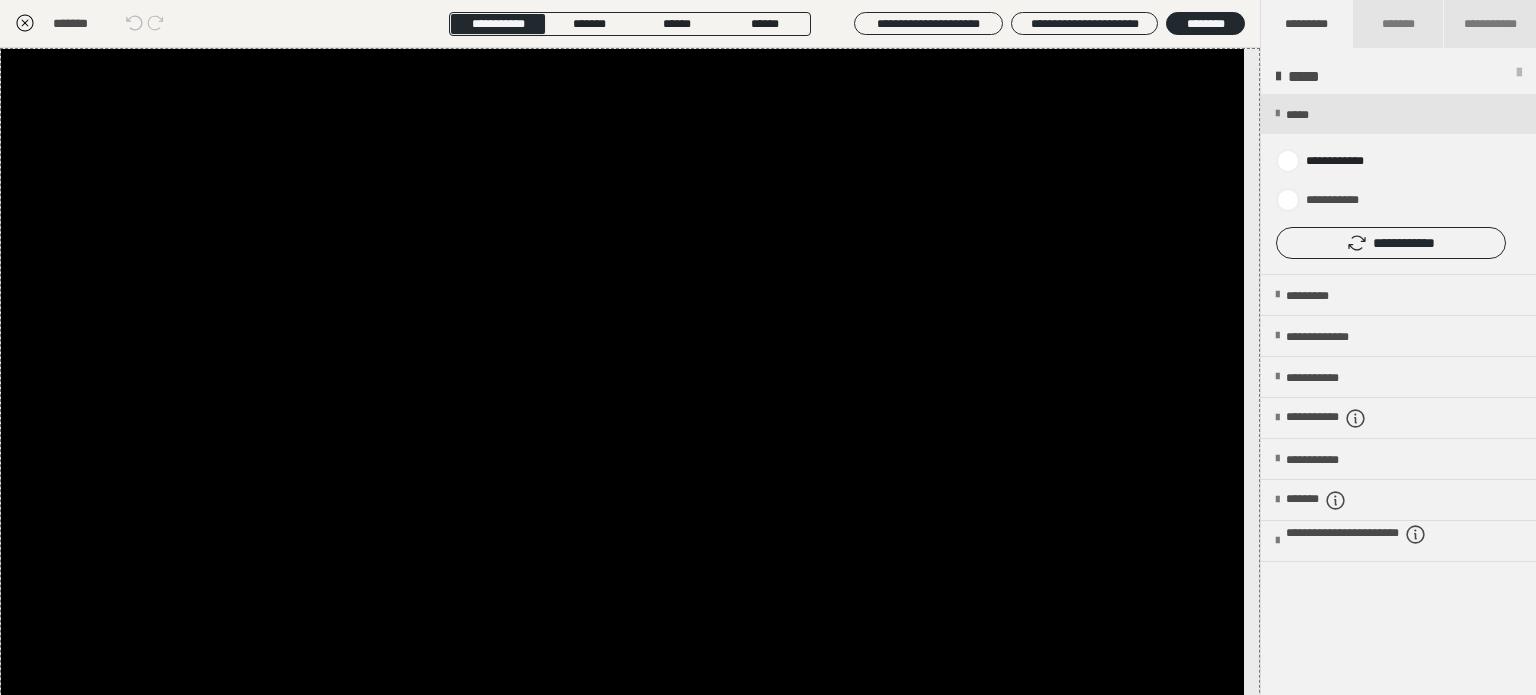 click 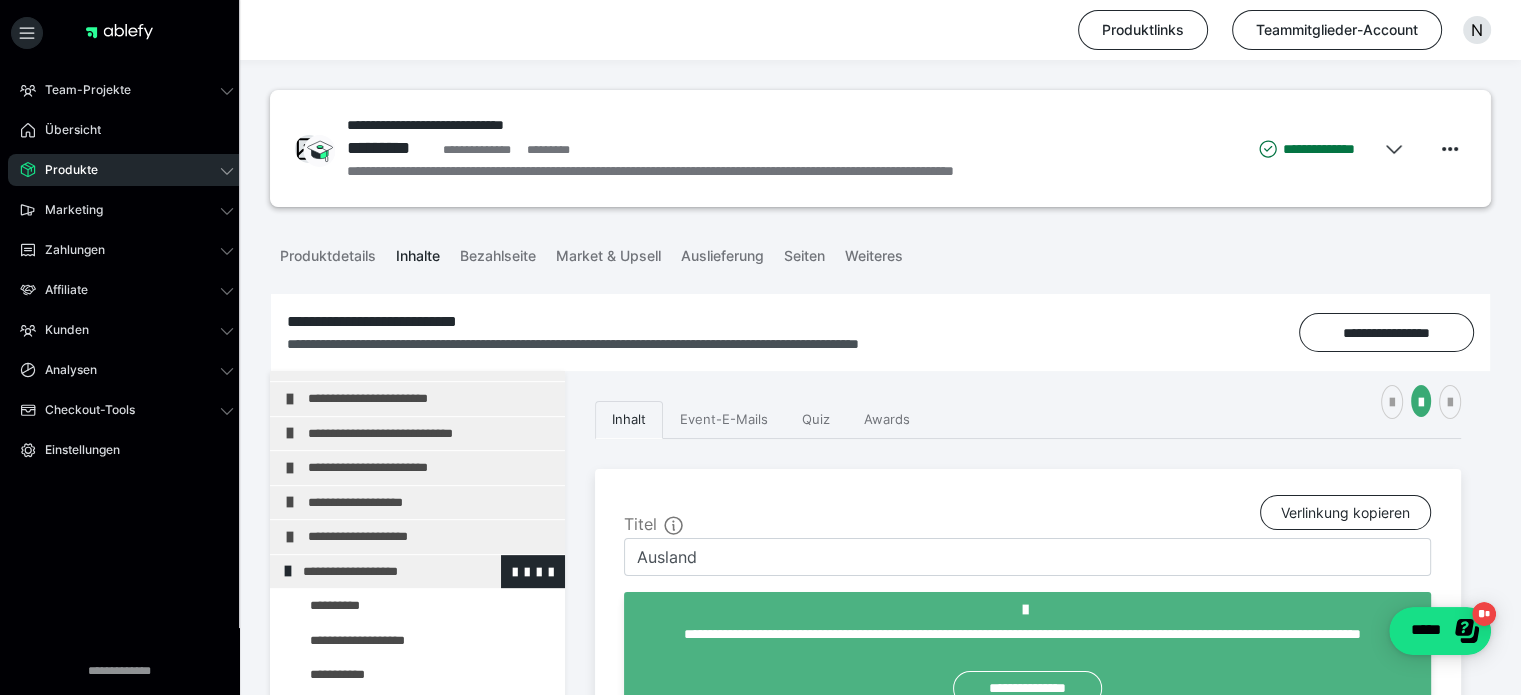 click on "**********" at bounding box center (418, 572) 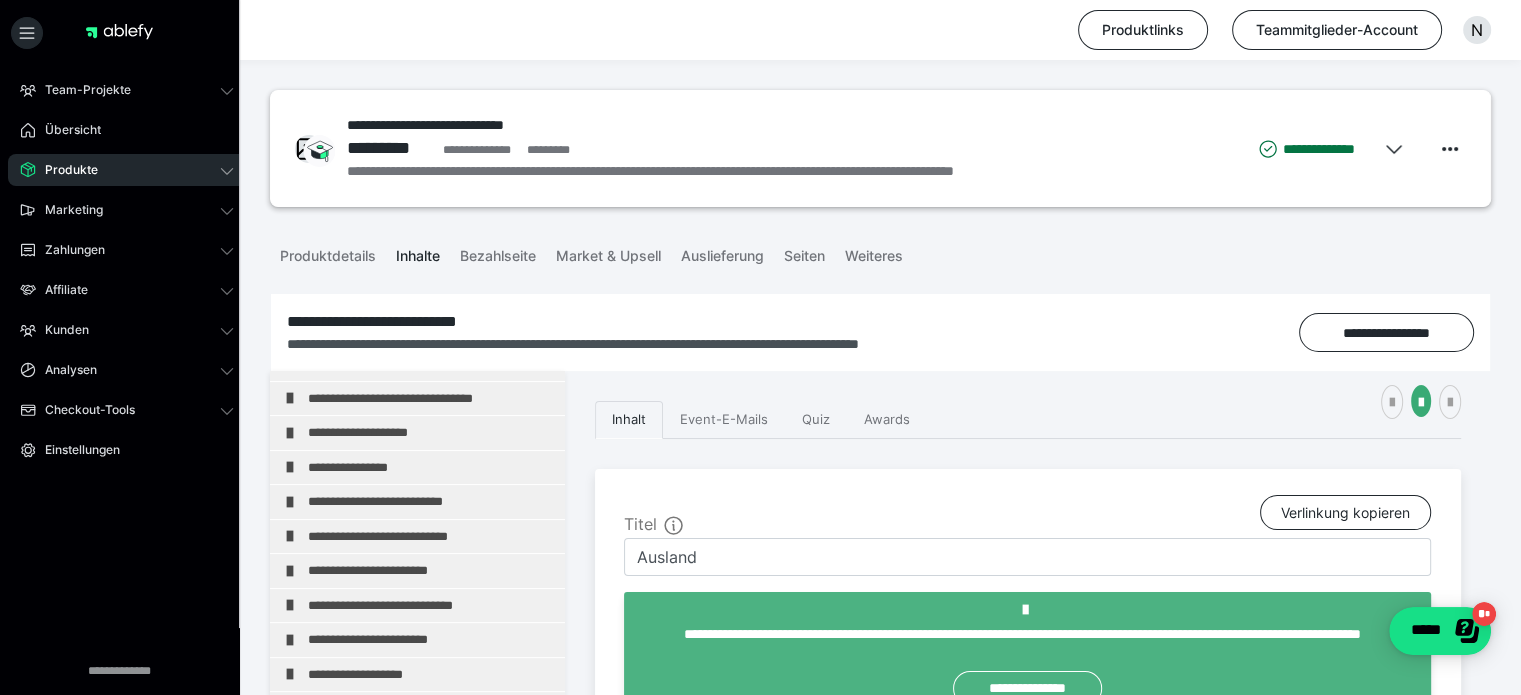 scroll, scrollTop: 826, scrollLeft: 0, axis: vertical 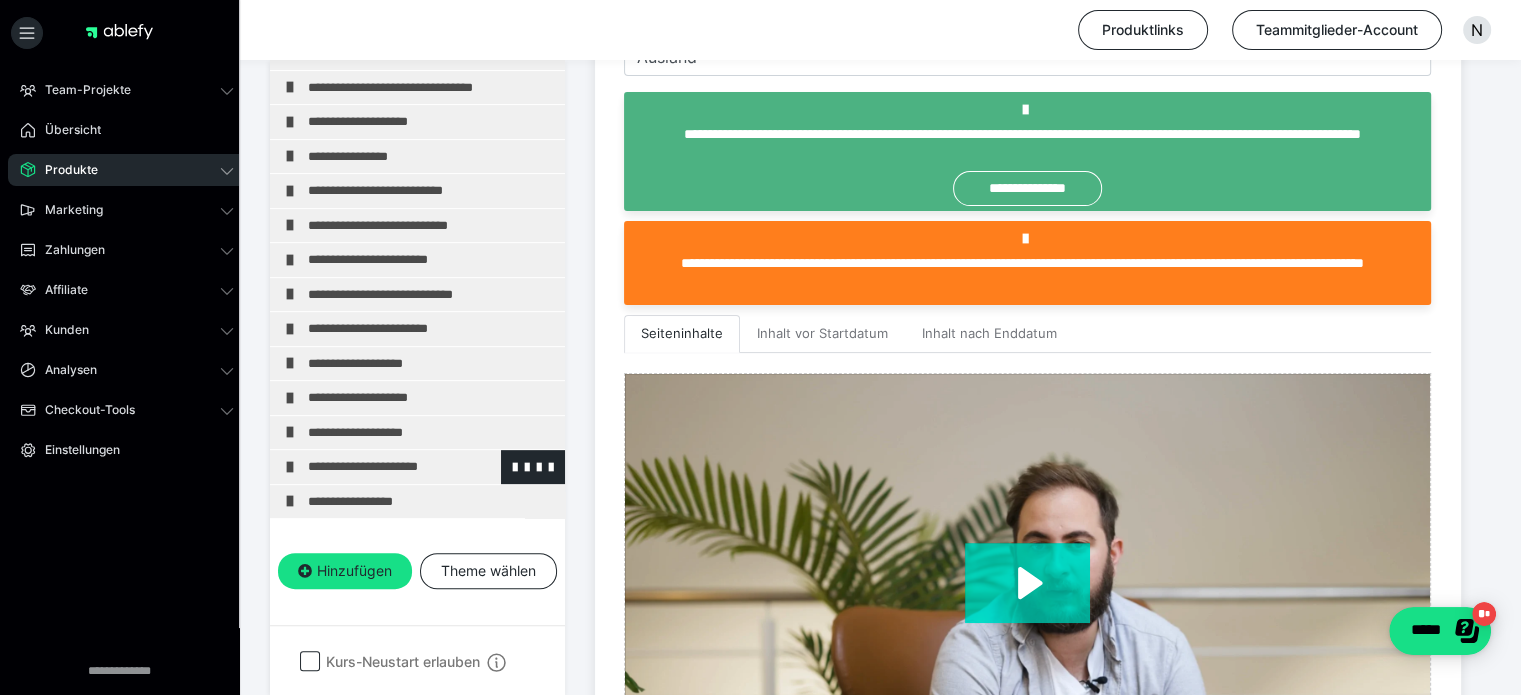 click on "**********" at bounding box center (423, 467) 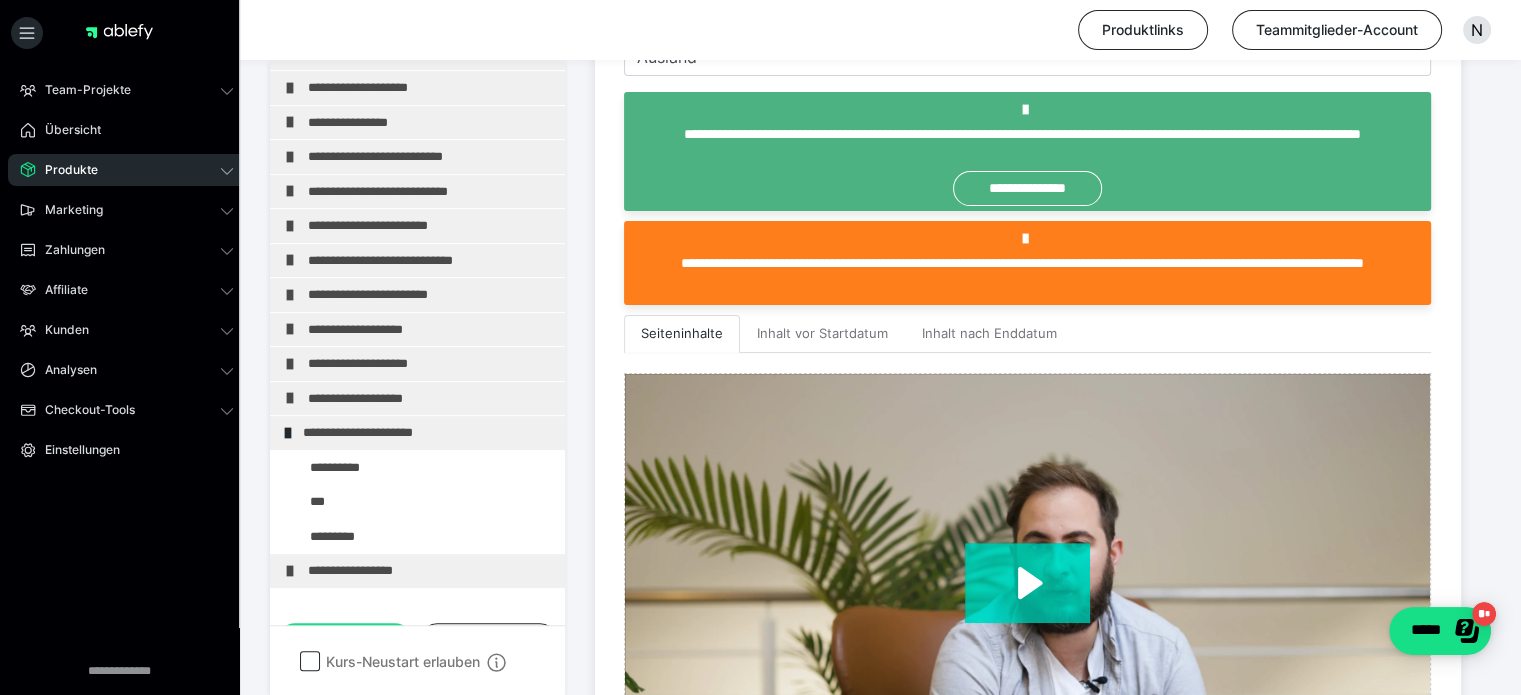 scroll, scrollTop: 929, scrollLeft: 0, axis: vertical 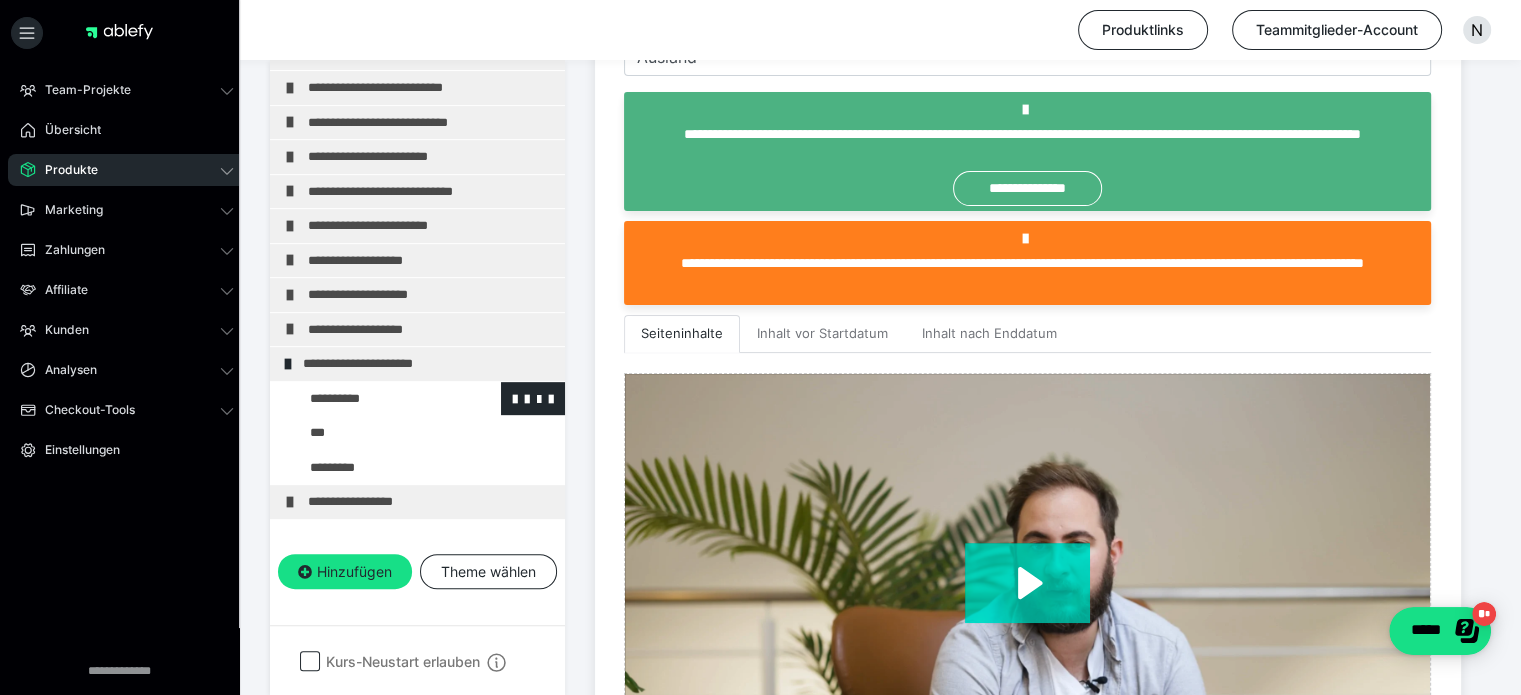 click at bounding box center [375, 399] 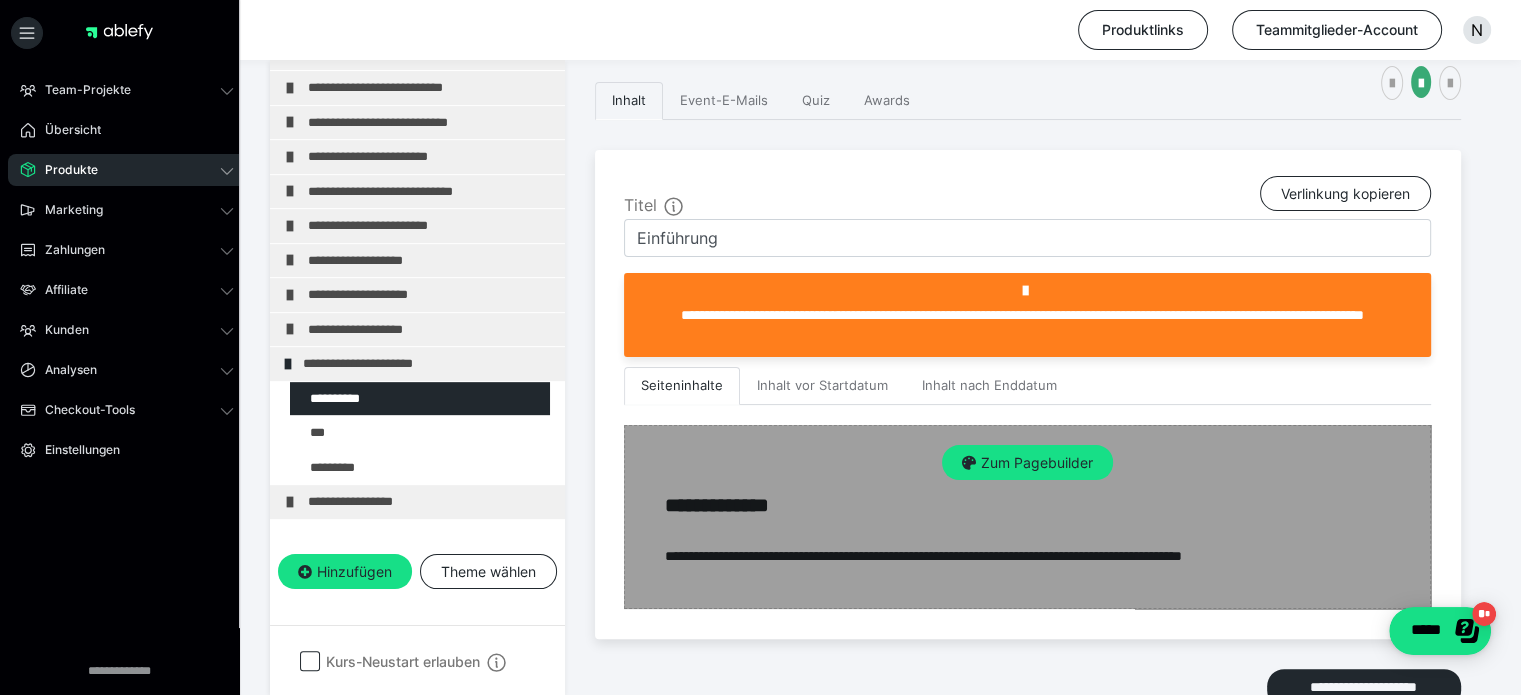 scroll, scrollTop: 452, scrollLeft: 0, axis: vertical 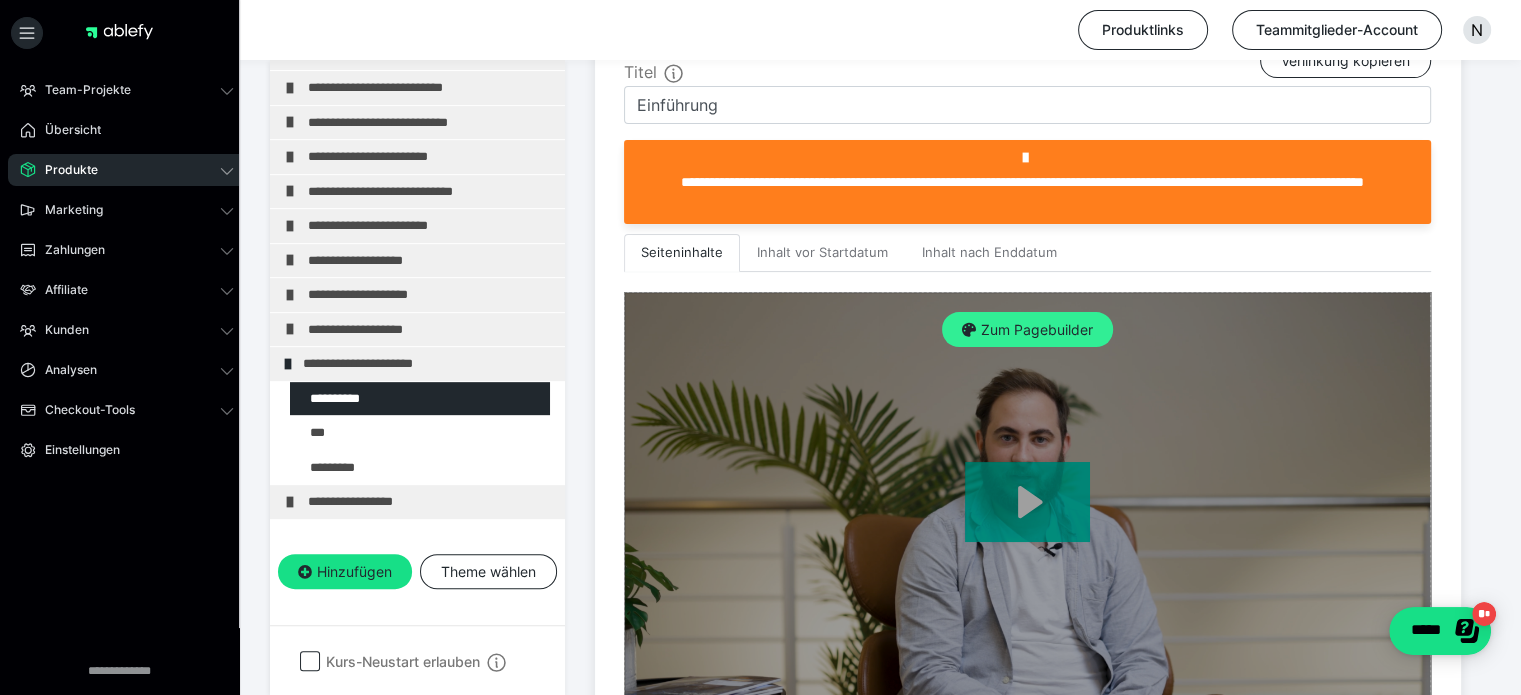 click on "Zum Pagebuilder" at bounding box center [1027, 330] 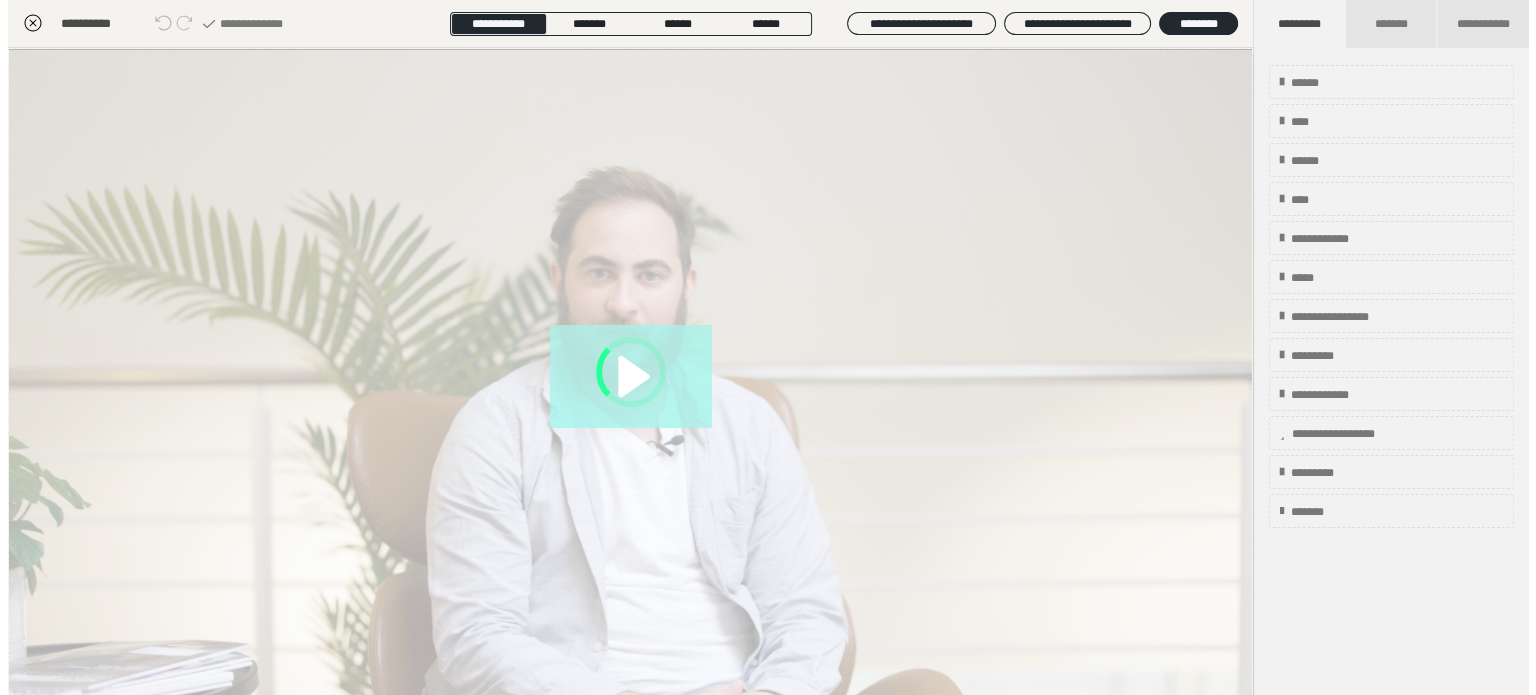 scroll, scrollTop: 311, scrollLeft: 0, axis: vertical 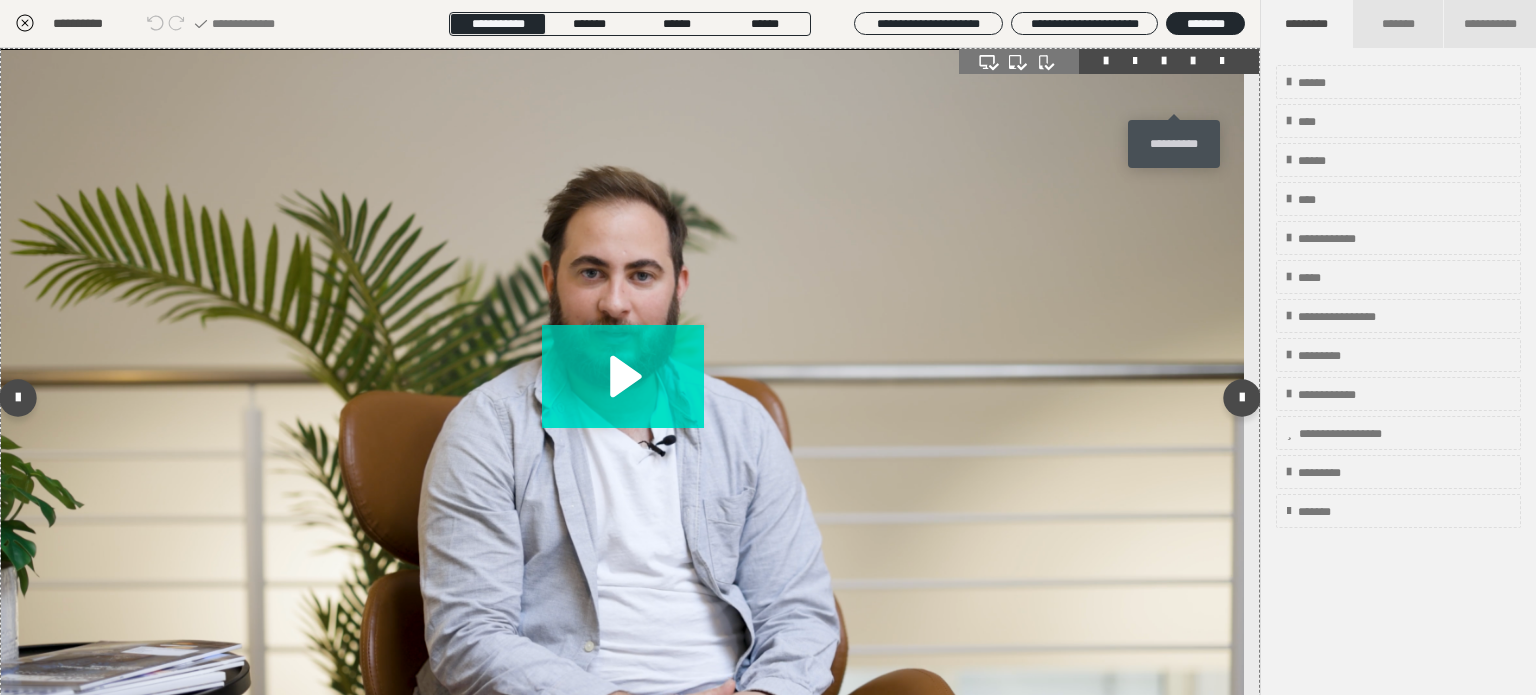 click at bounding box center (1193, 61) 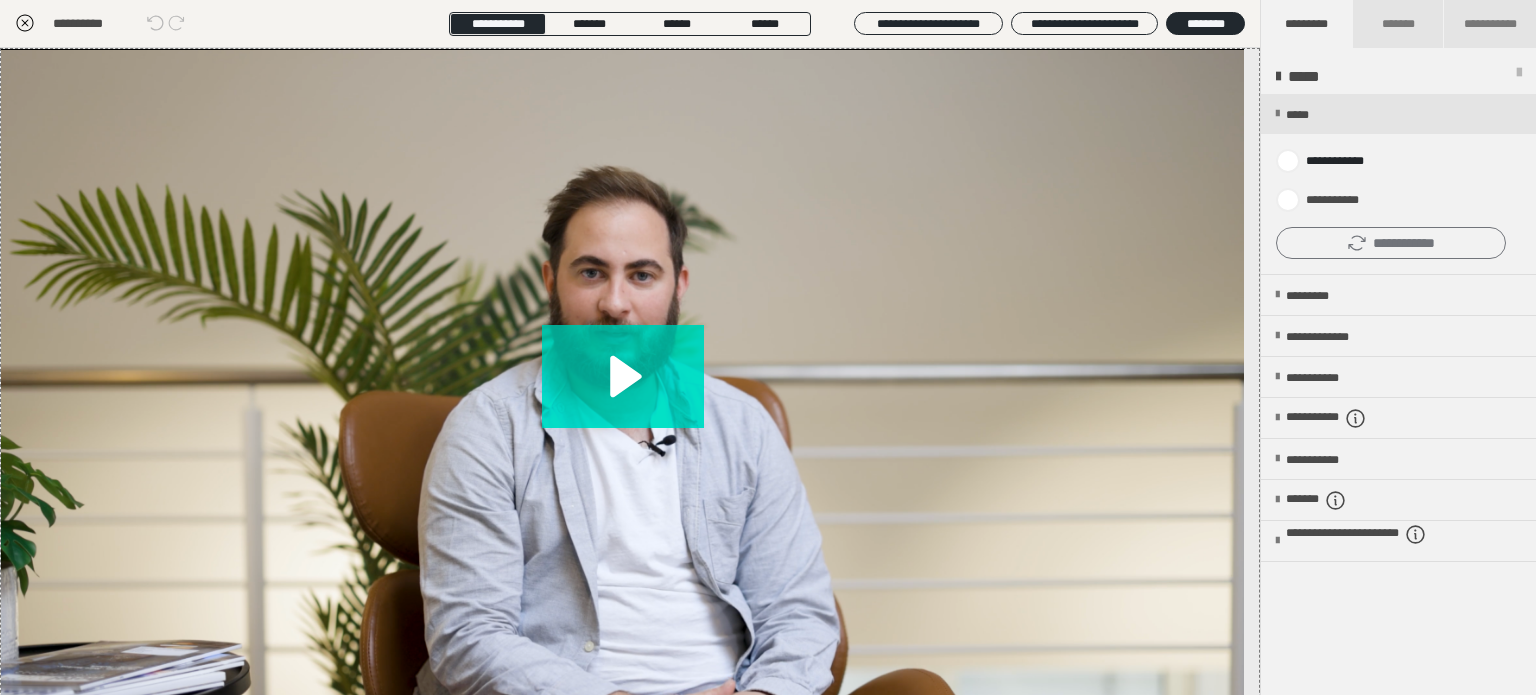 click on "**********" at bounding box center (1391, 243) 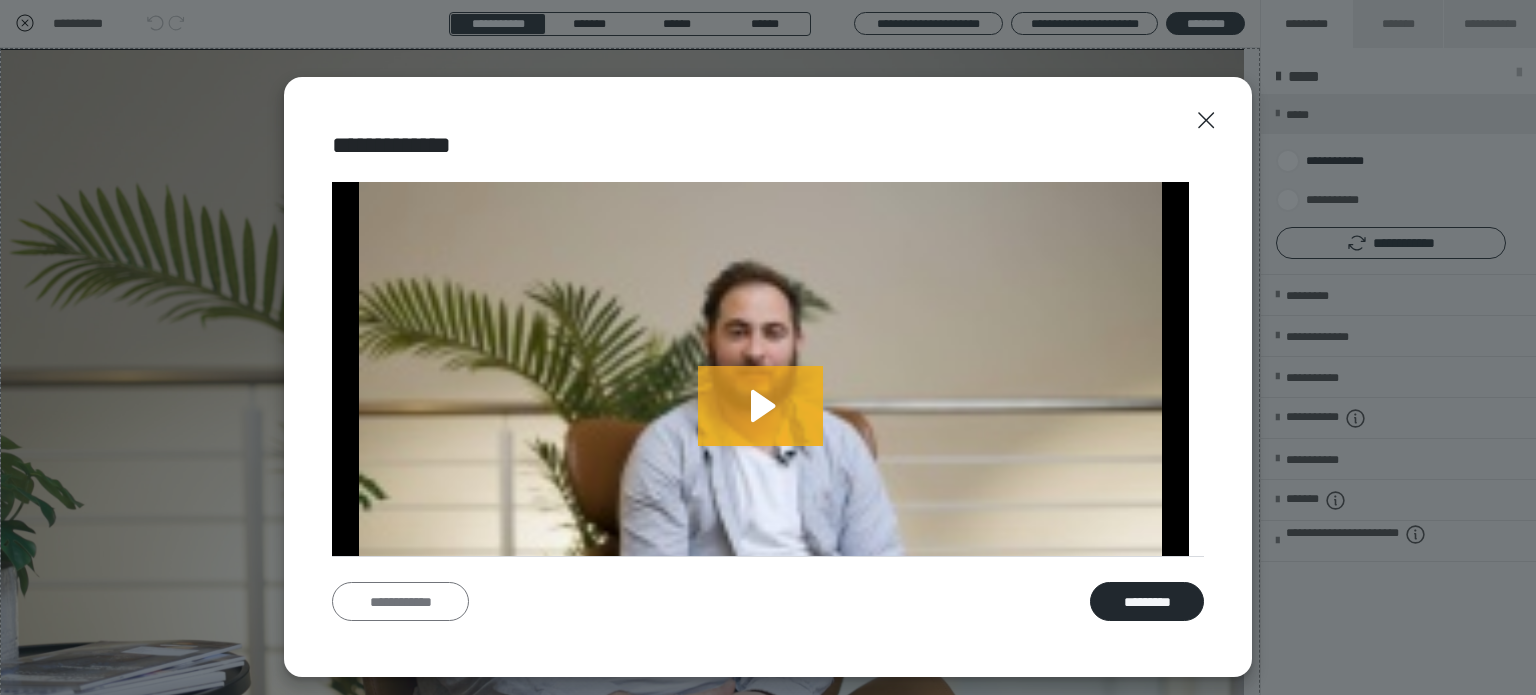 click on "**********" at bounding box center (400, 602) 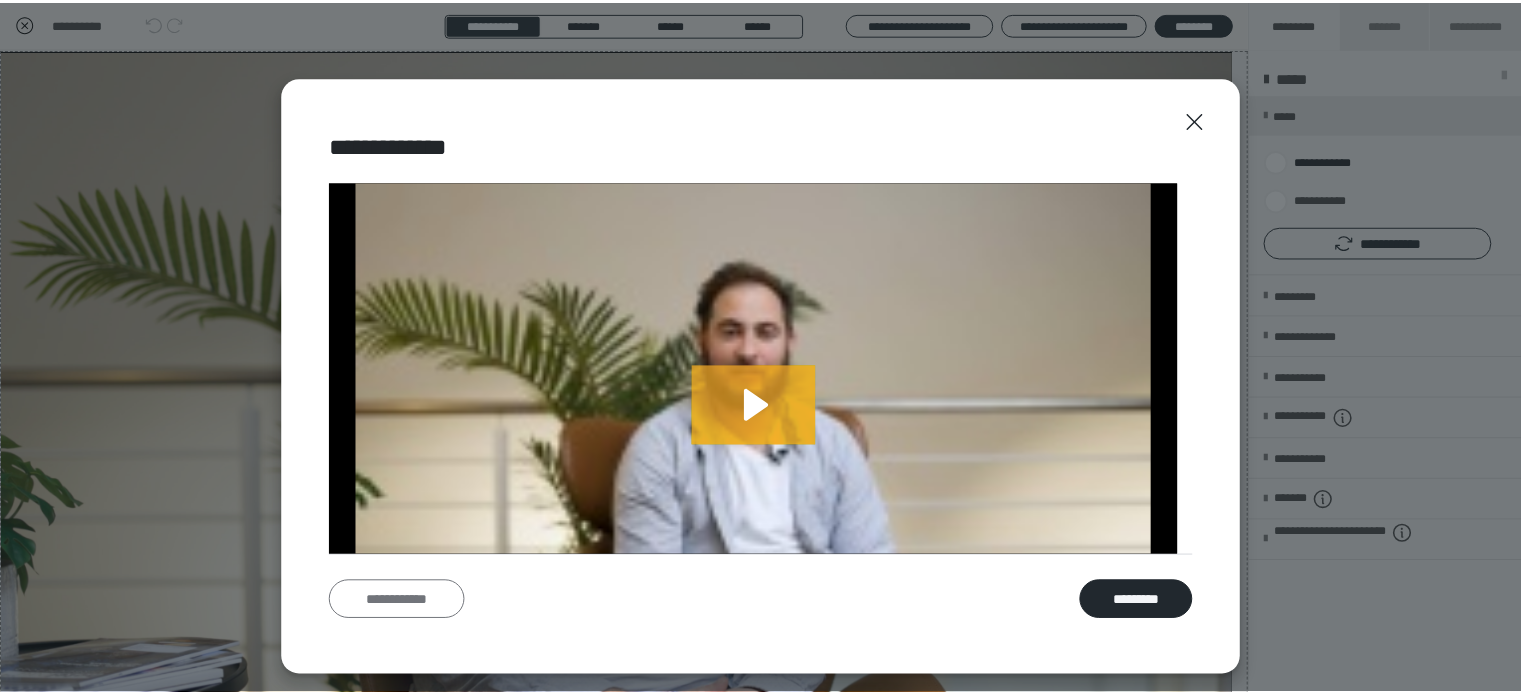 scroll, scrollTop: 0, scrollLeft: 0, axis: both 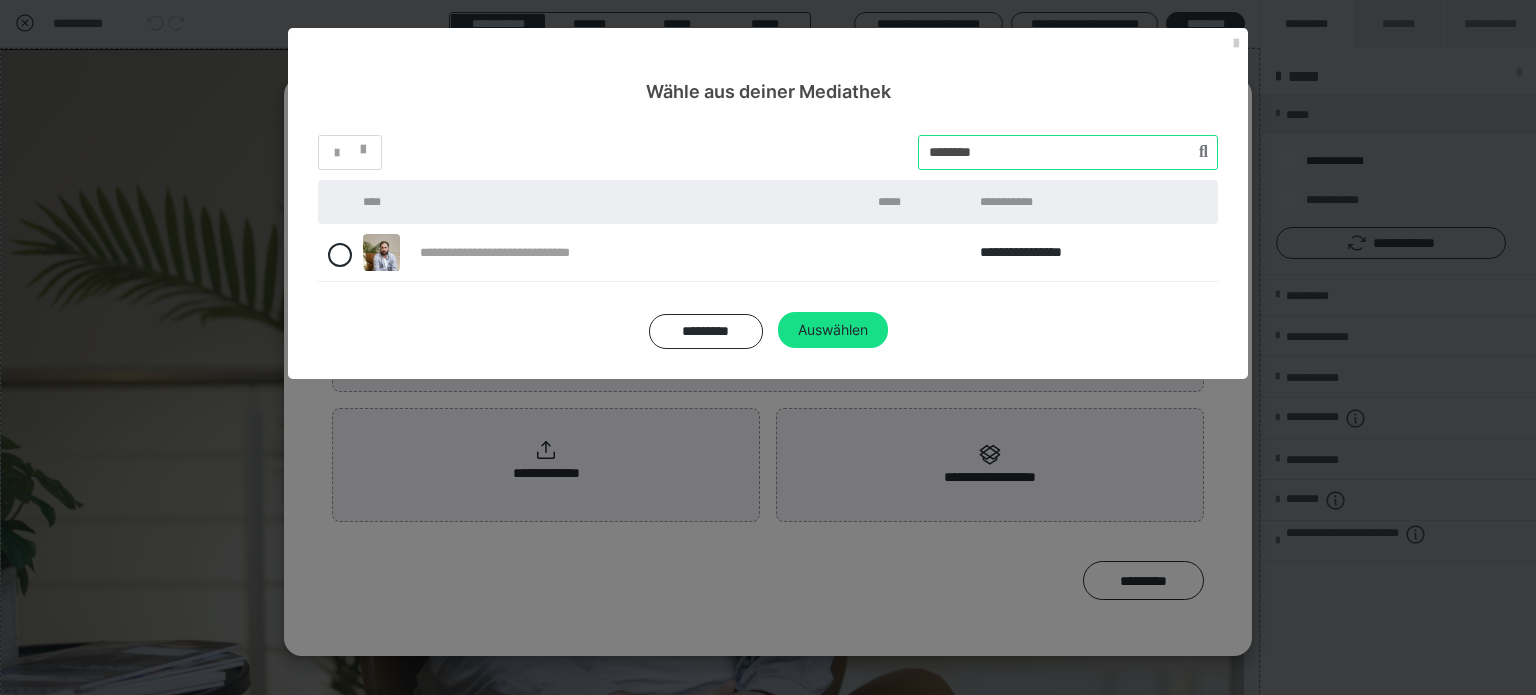 drag, startPoint x: 1017, startPoint y: 152, endPoint x: 880, endPoint y: 153, distance: 137.00365 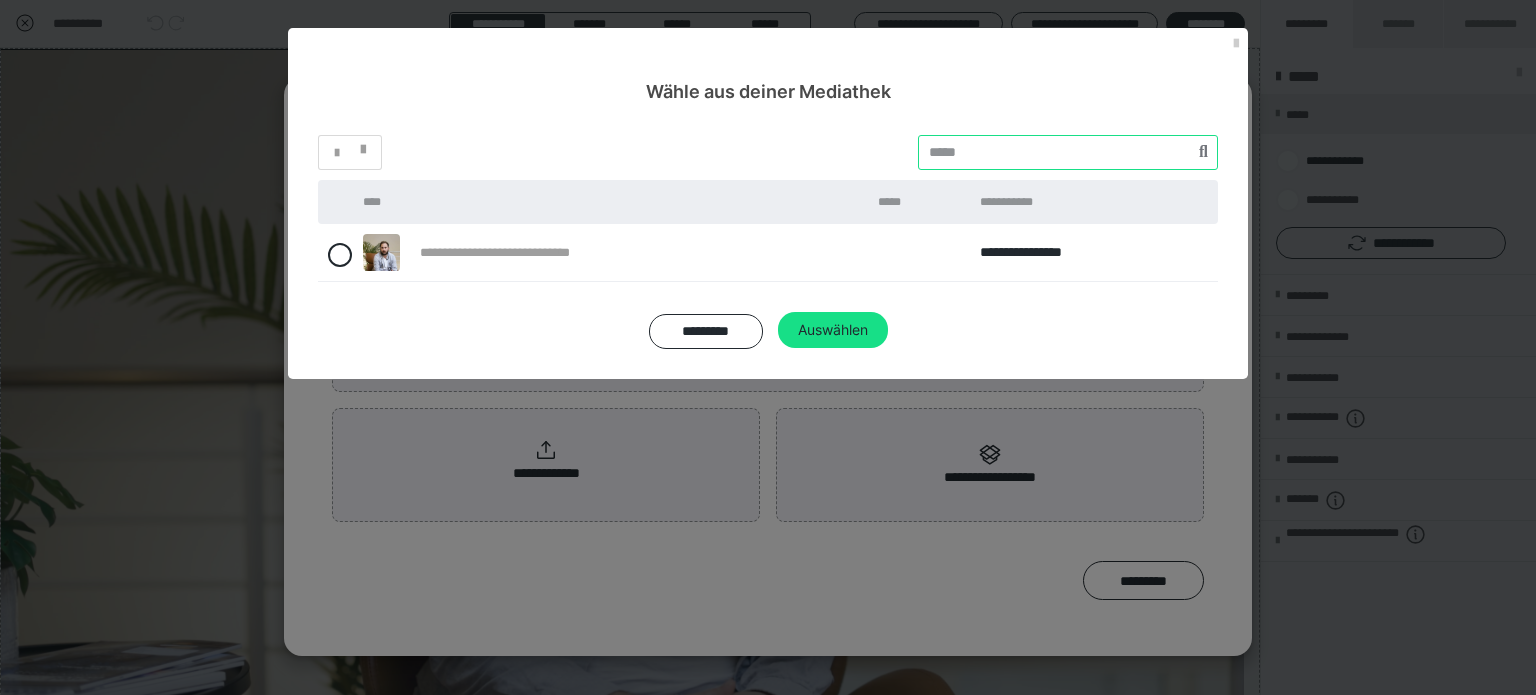 paste on "********" 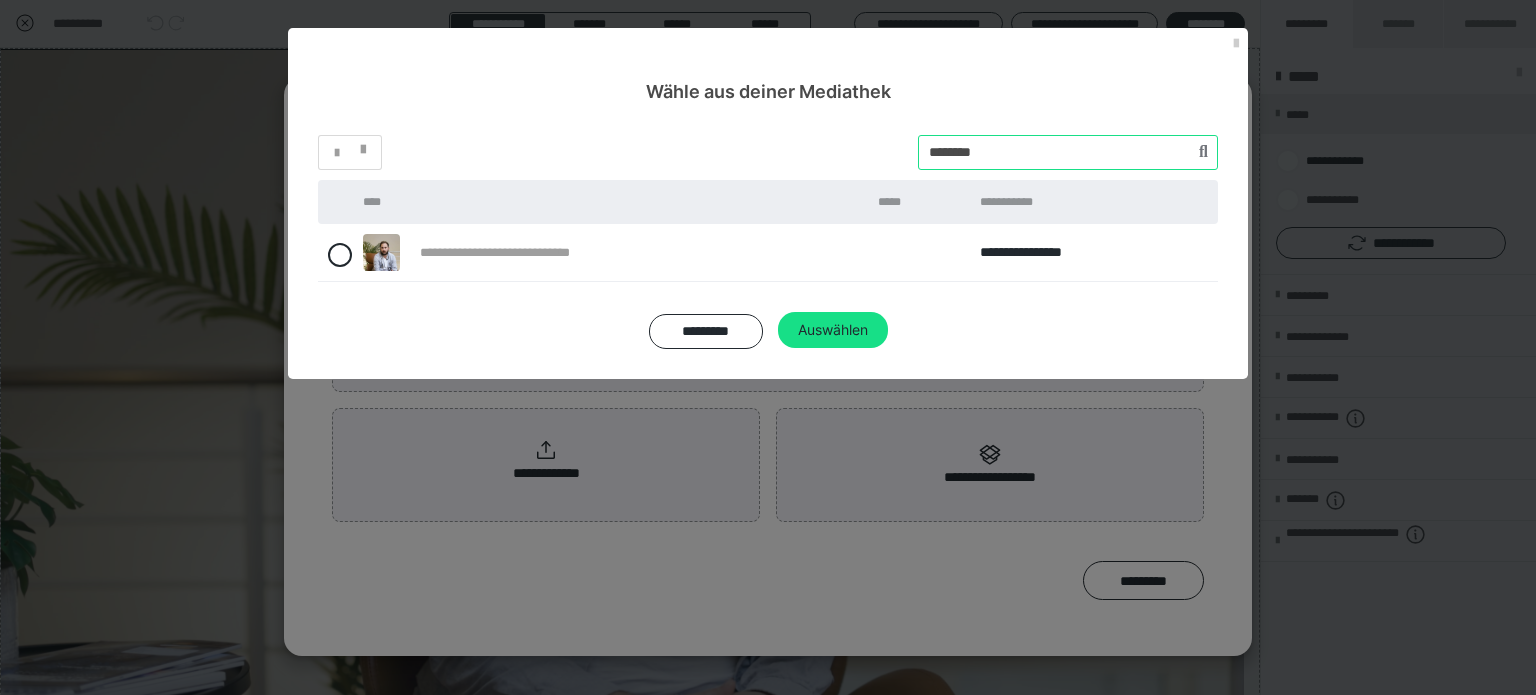 type on "********" 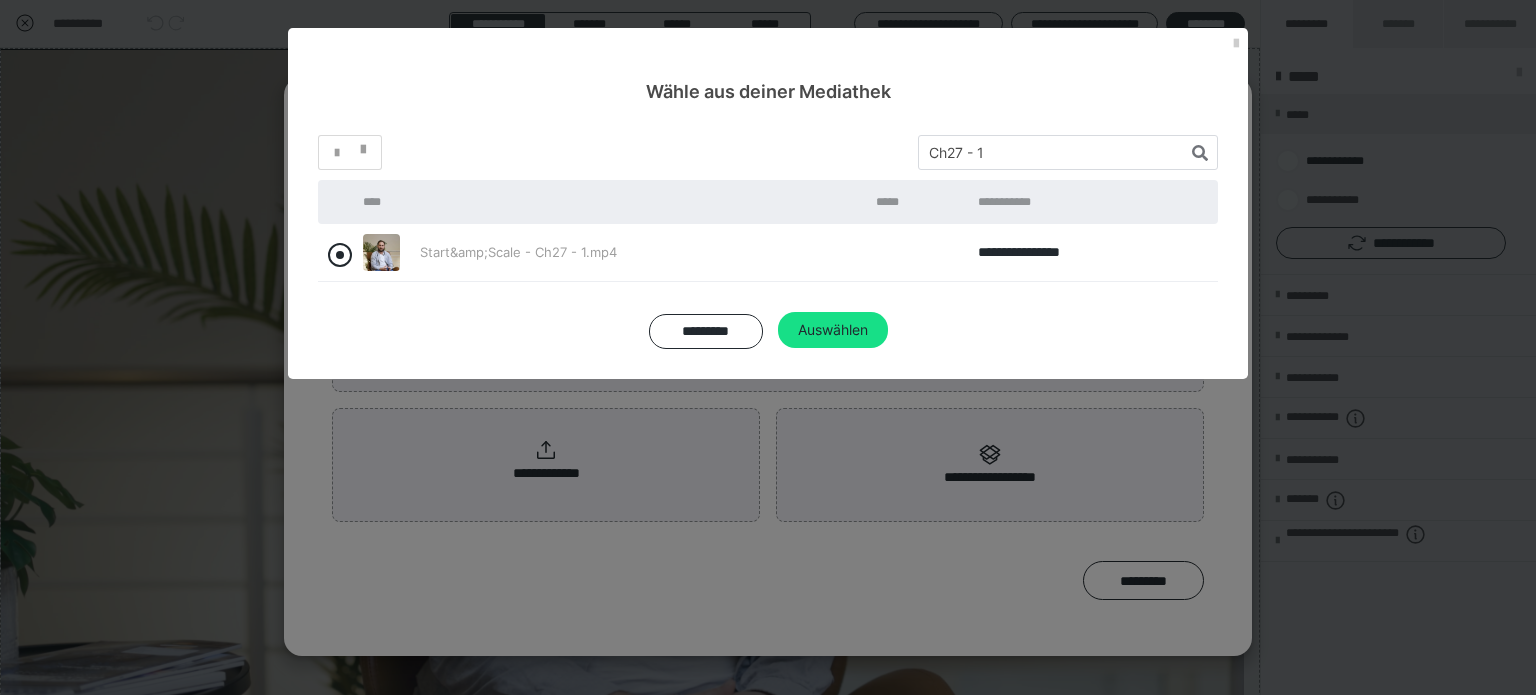 click at bounding box center [340, 255] 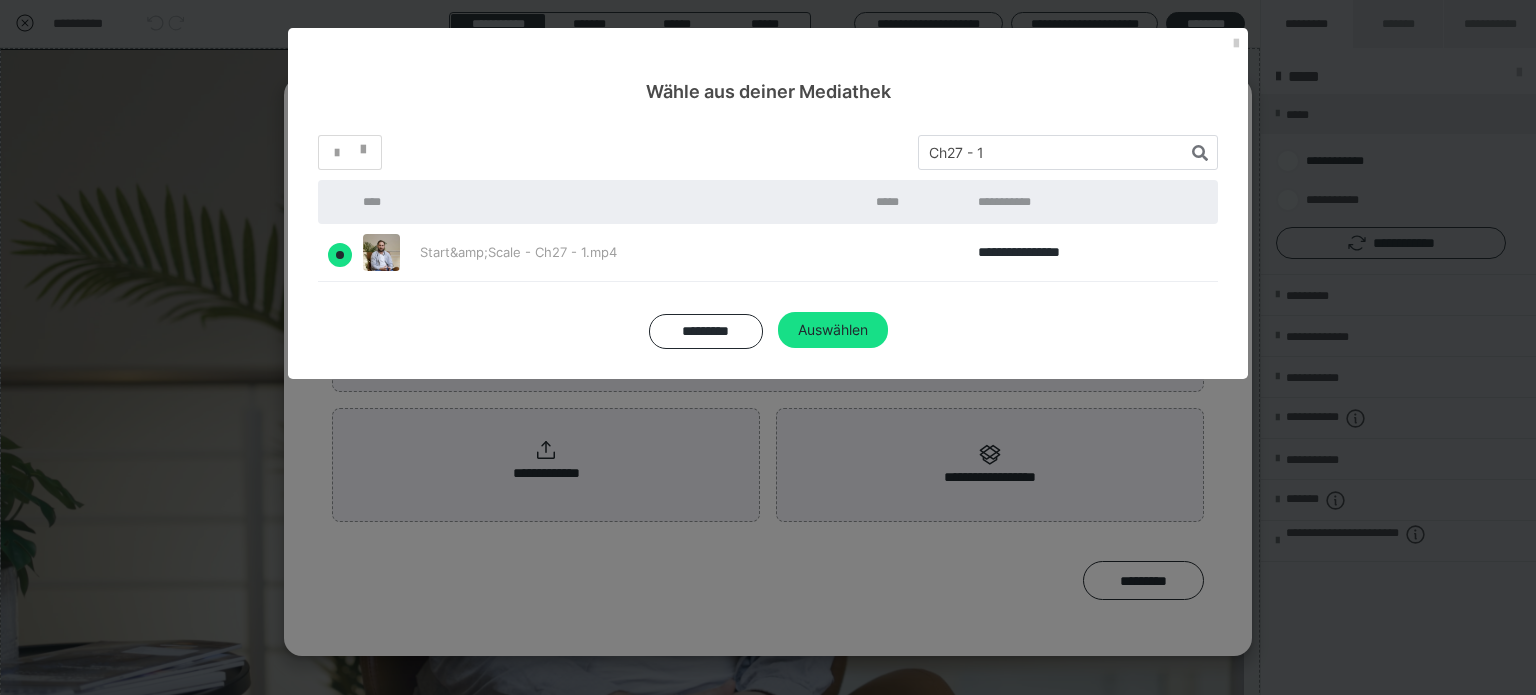 radio on "true" 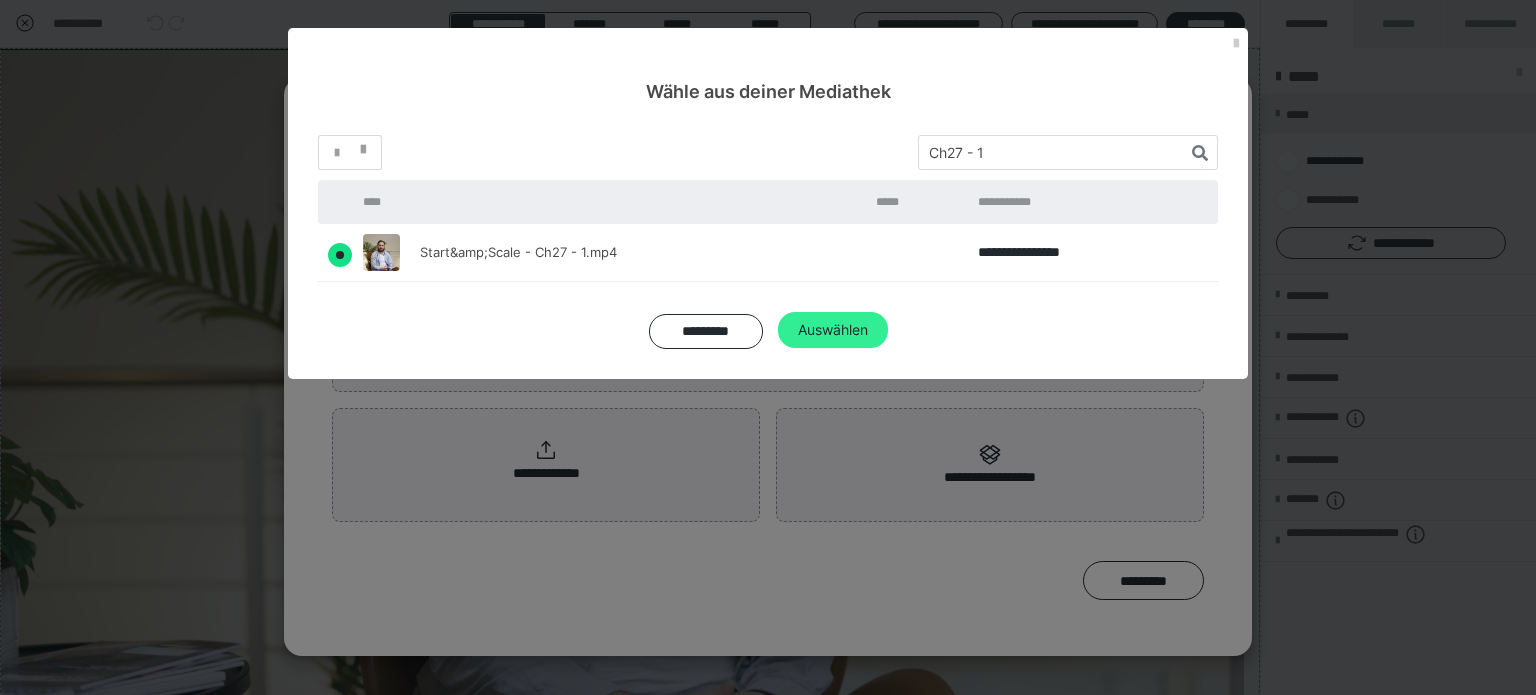 click on "Auswählen" at bounding box center (833, 330) 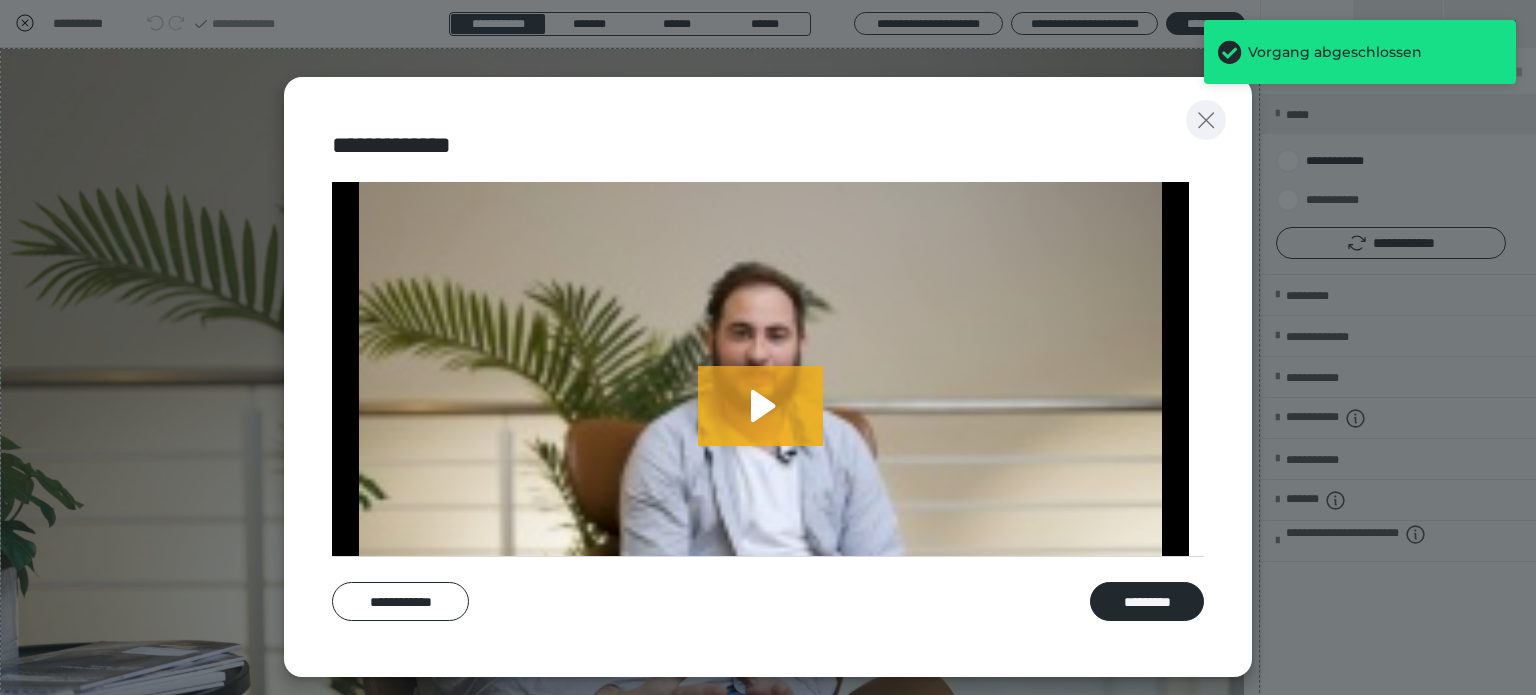 click 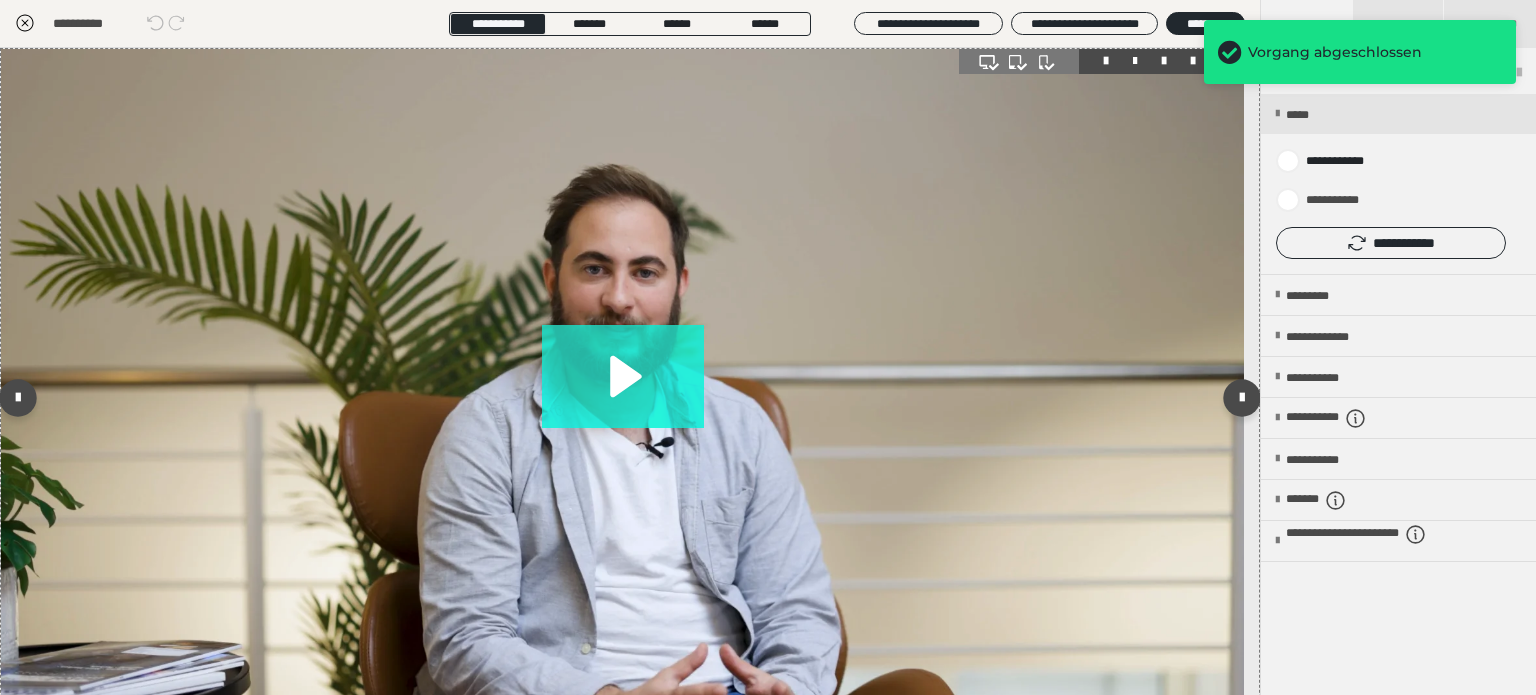 click 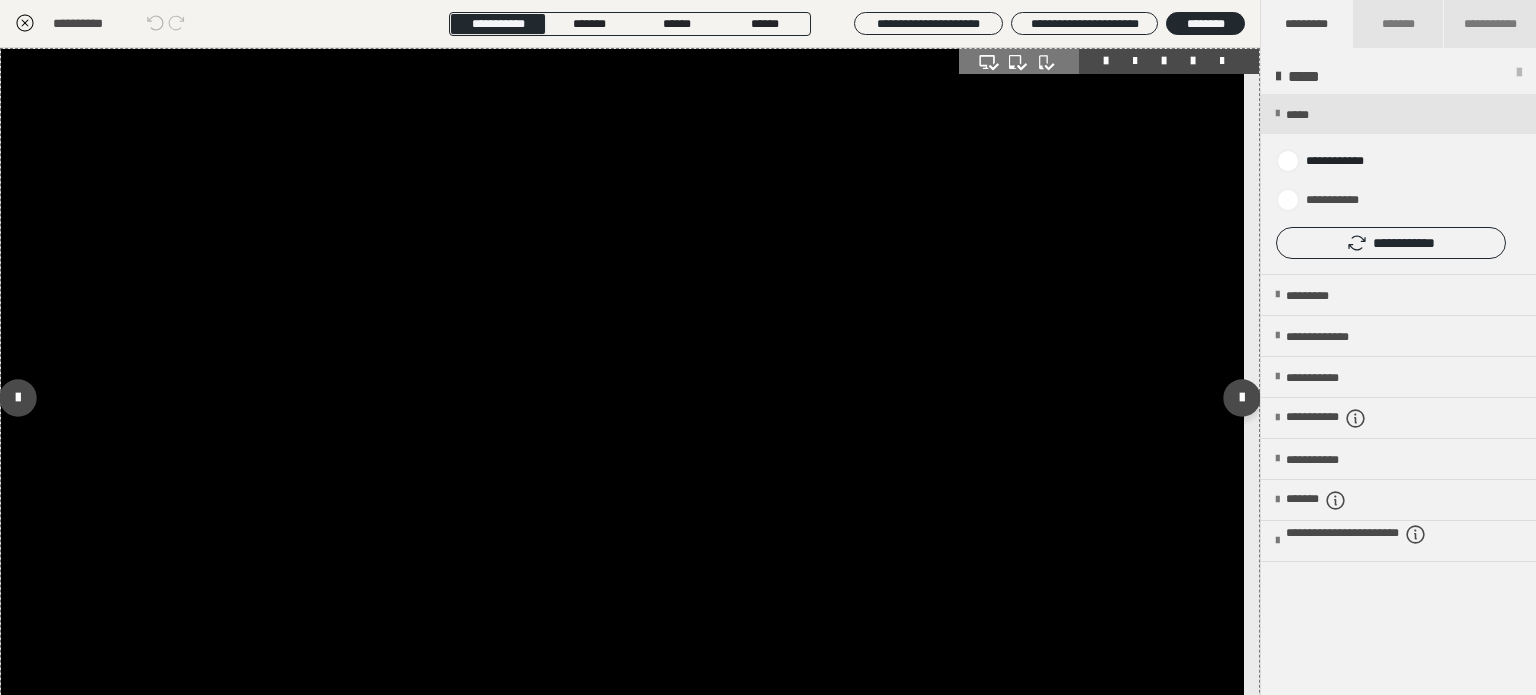 click at bounding box center (622, 398) 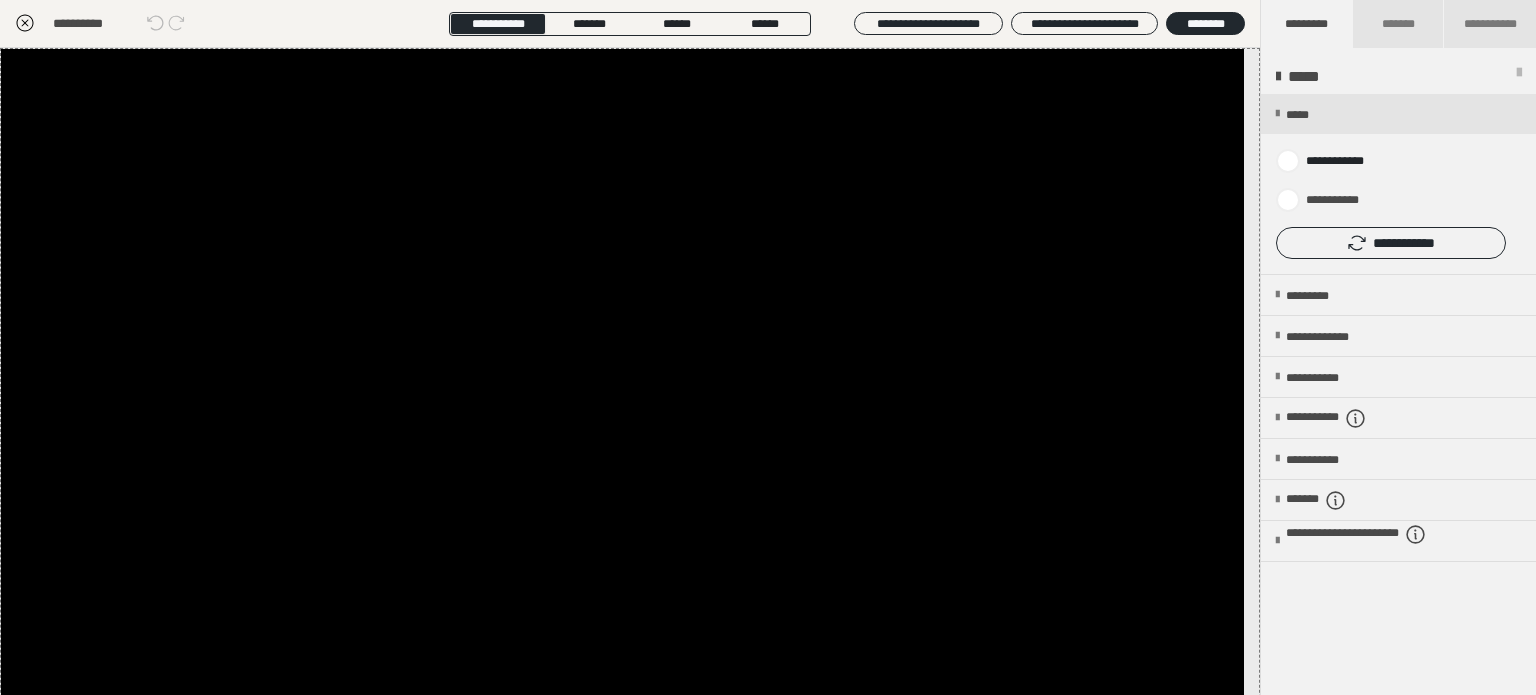 click 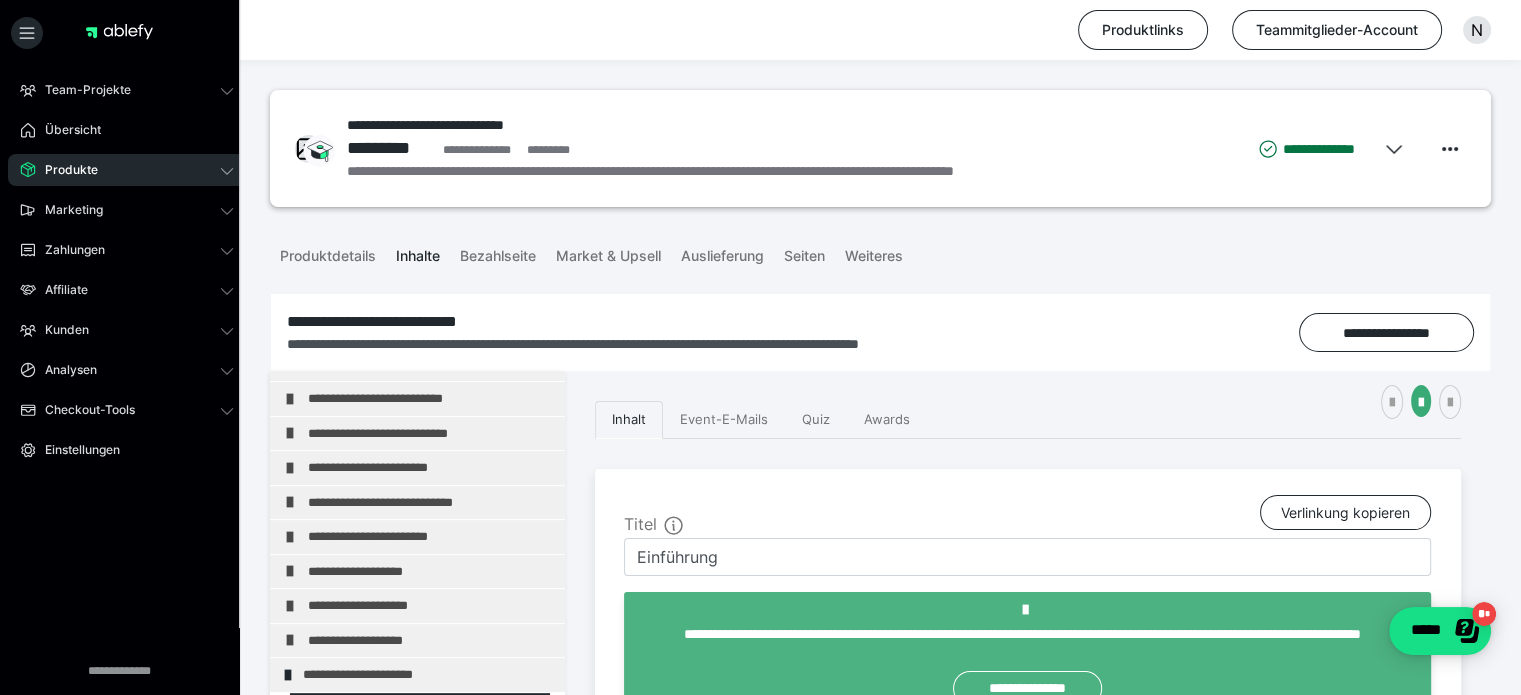 scroll, scrollTop: 200, scrollLeft: 0, axis: vertical 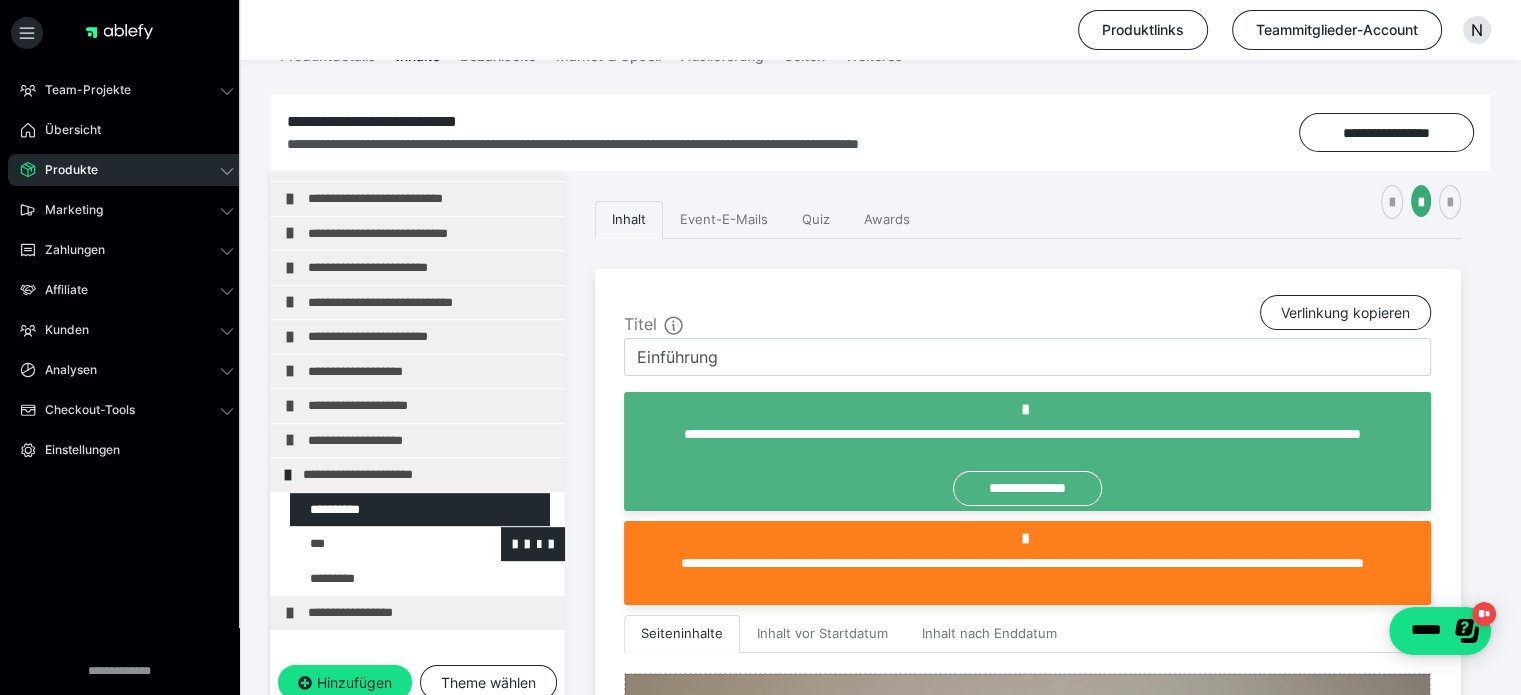 click at bounding box center [375, 544] 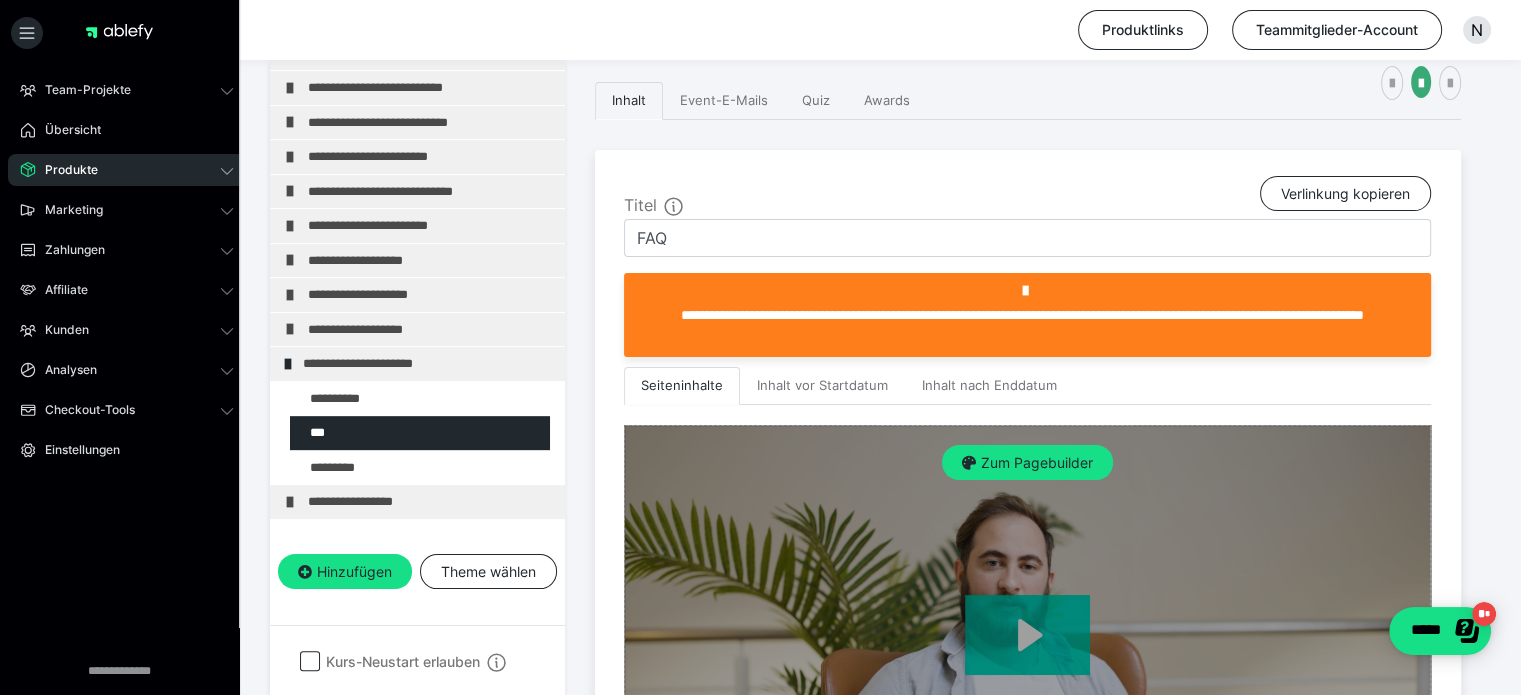 scroll, scrollTop: 419, scrollLeft: 0, axis: vertical 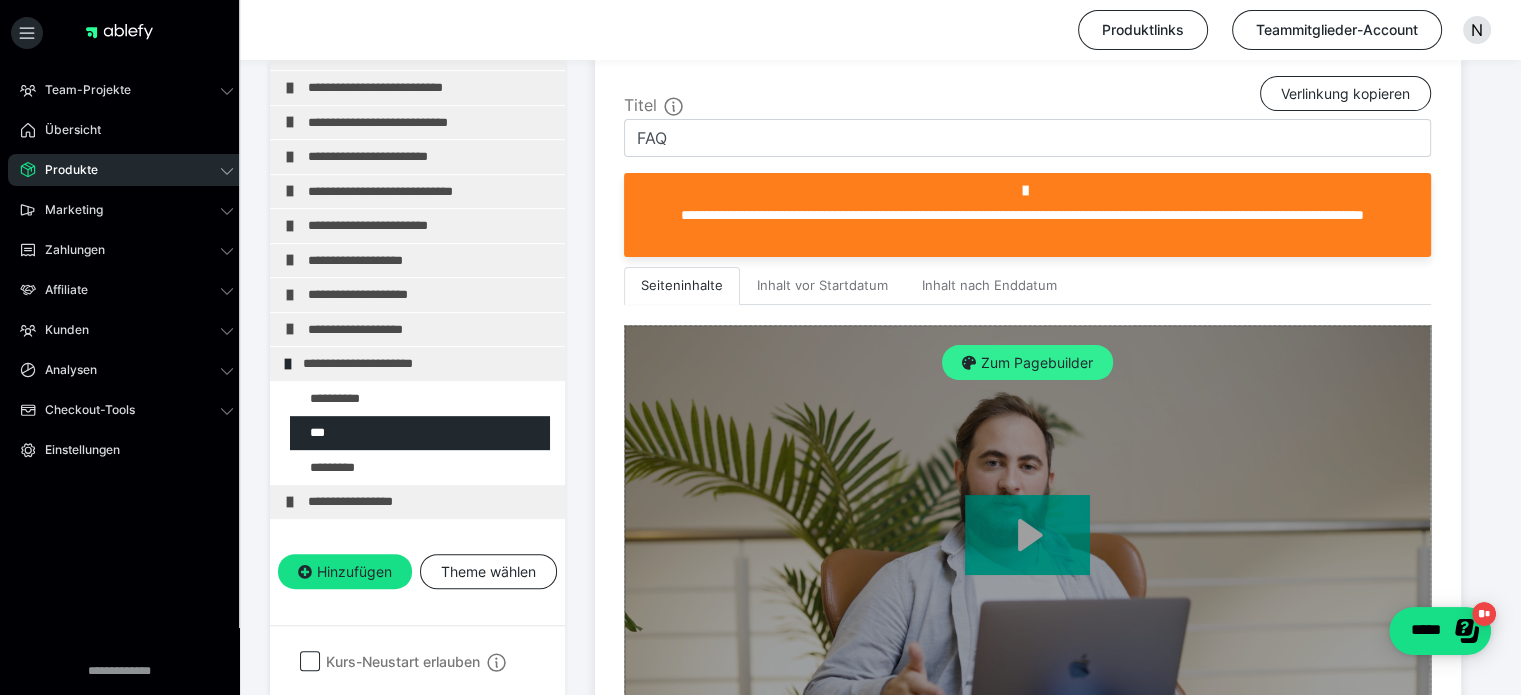 click on "Zum Pagebuilder" at bounding box center (1027, 363) 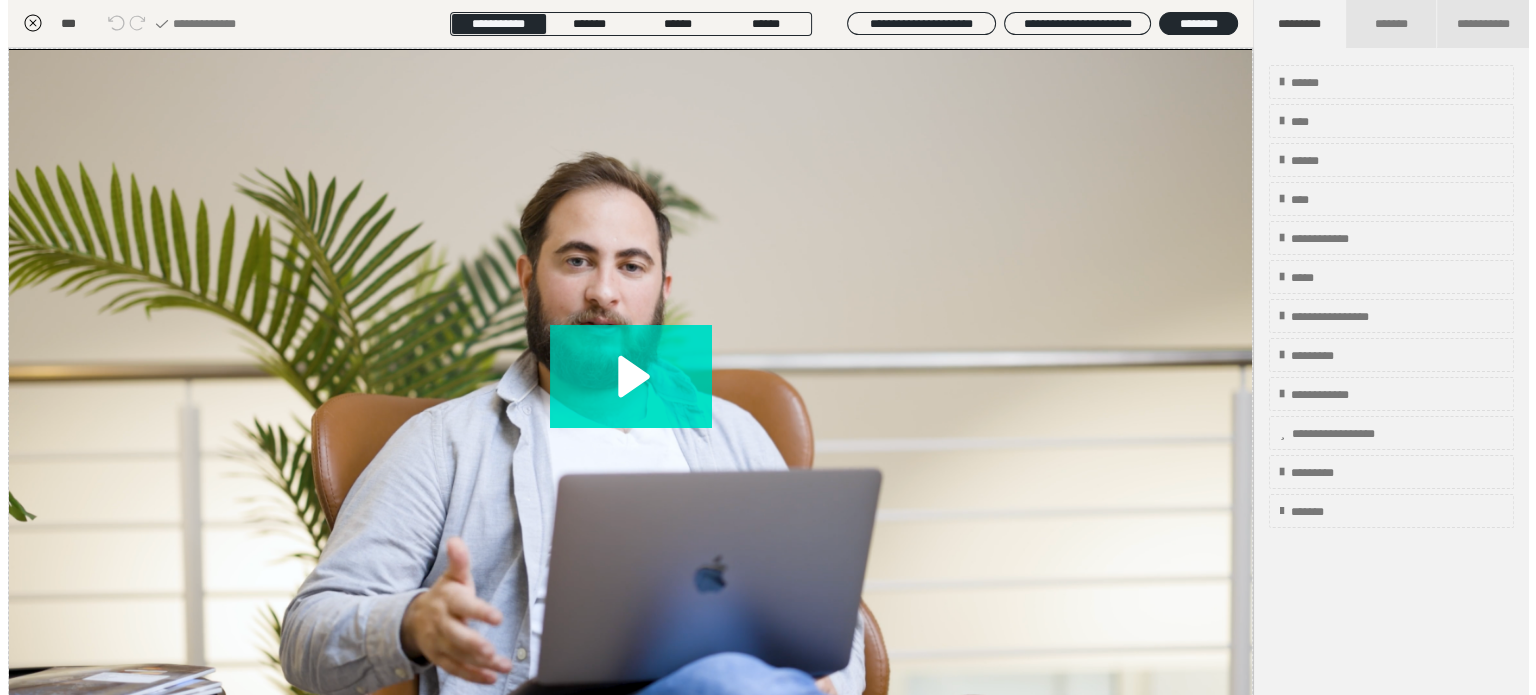 scroll, scrollTop: 311, scrollLeft: 0, axis: vertical 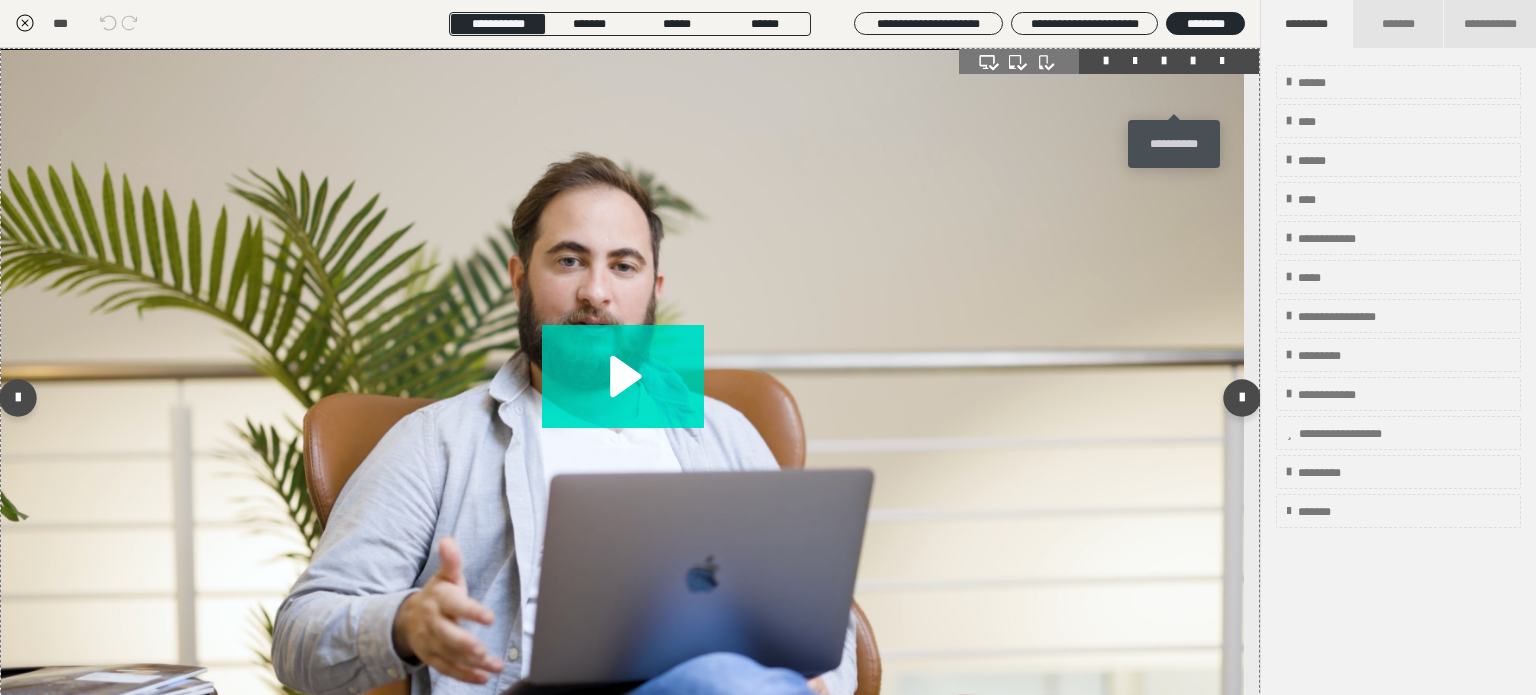click at bounding box center [1193, 61] 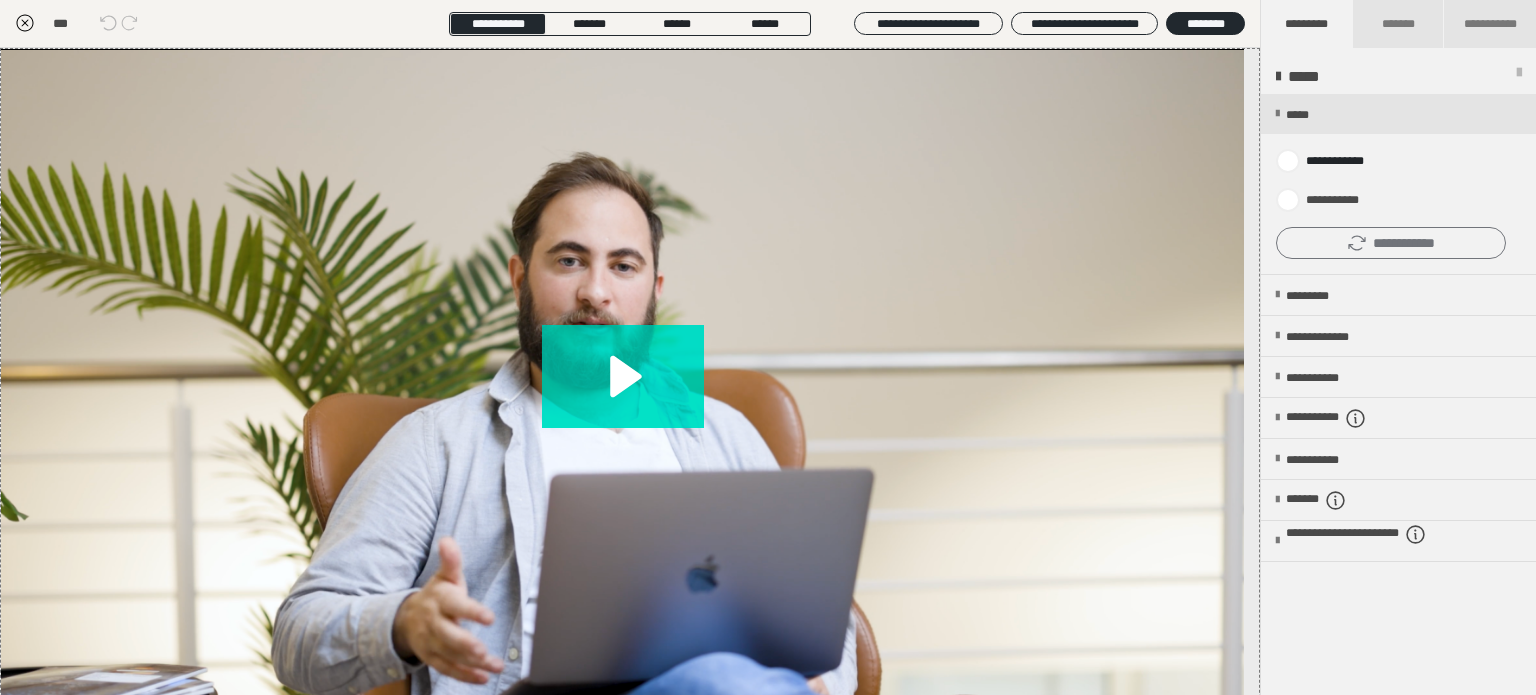 click on "**********" at bounding box center (1391, 243) 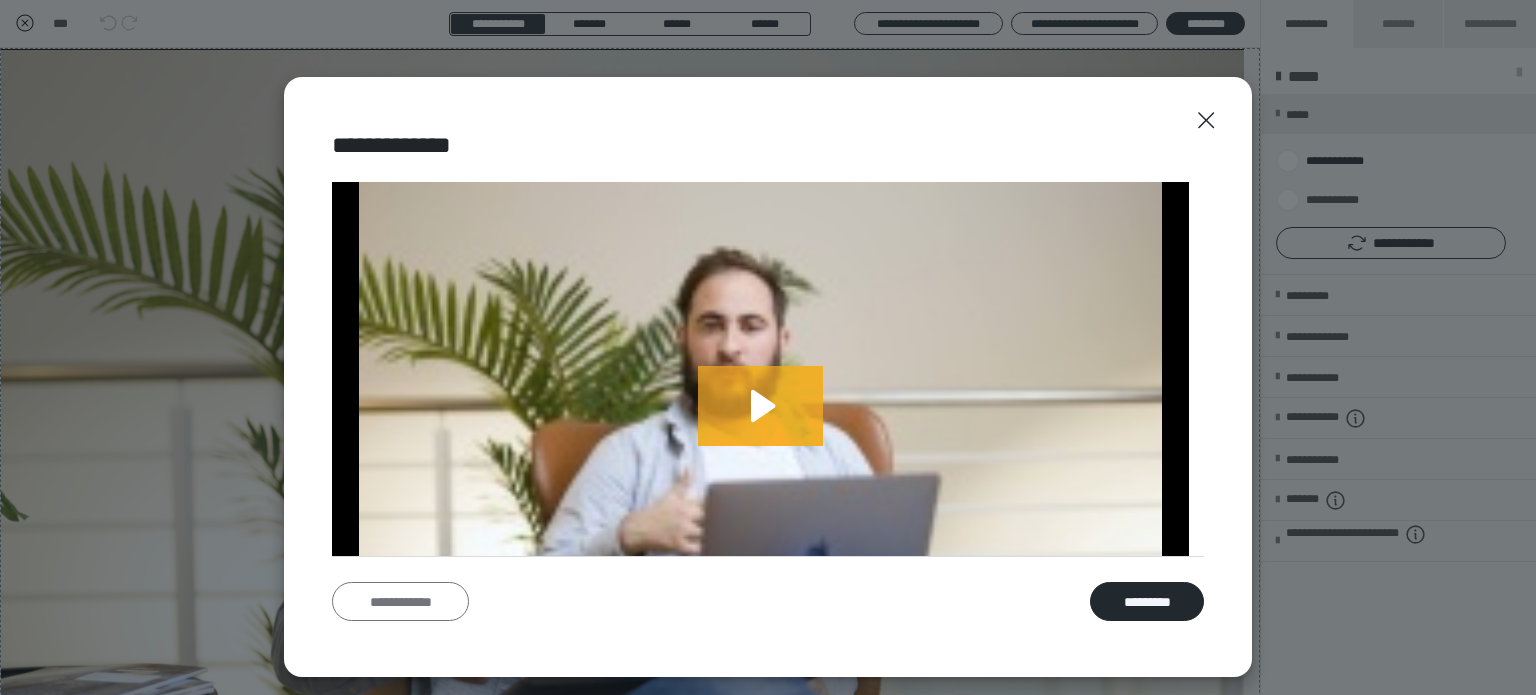 click on "**********" at bounding box center [400, 602] 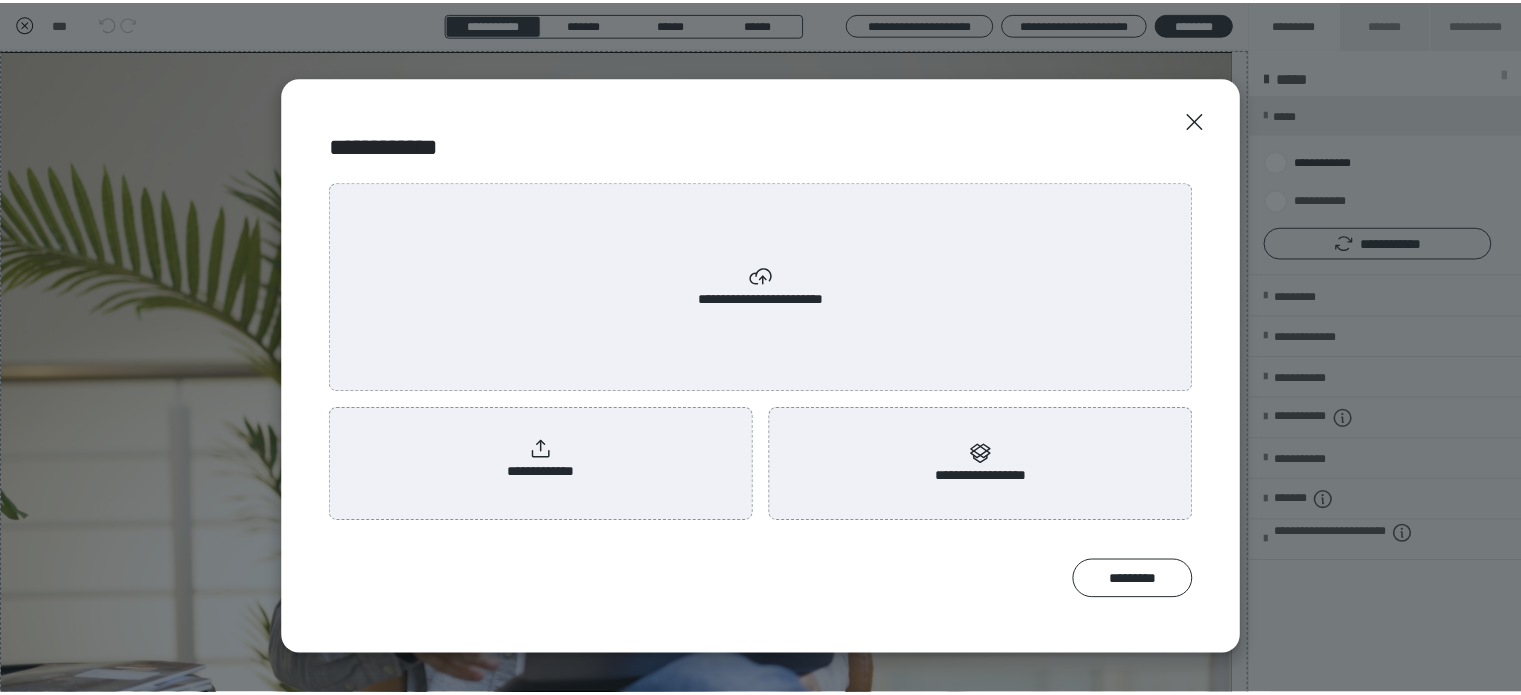 scroll, scrollTop: 0, scrollLeft: 0, axis: both 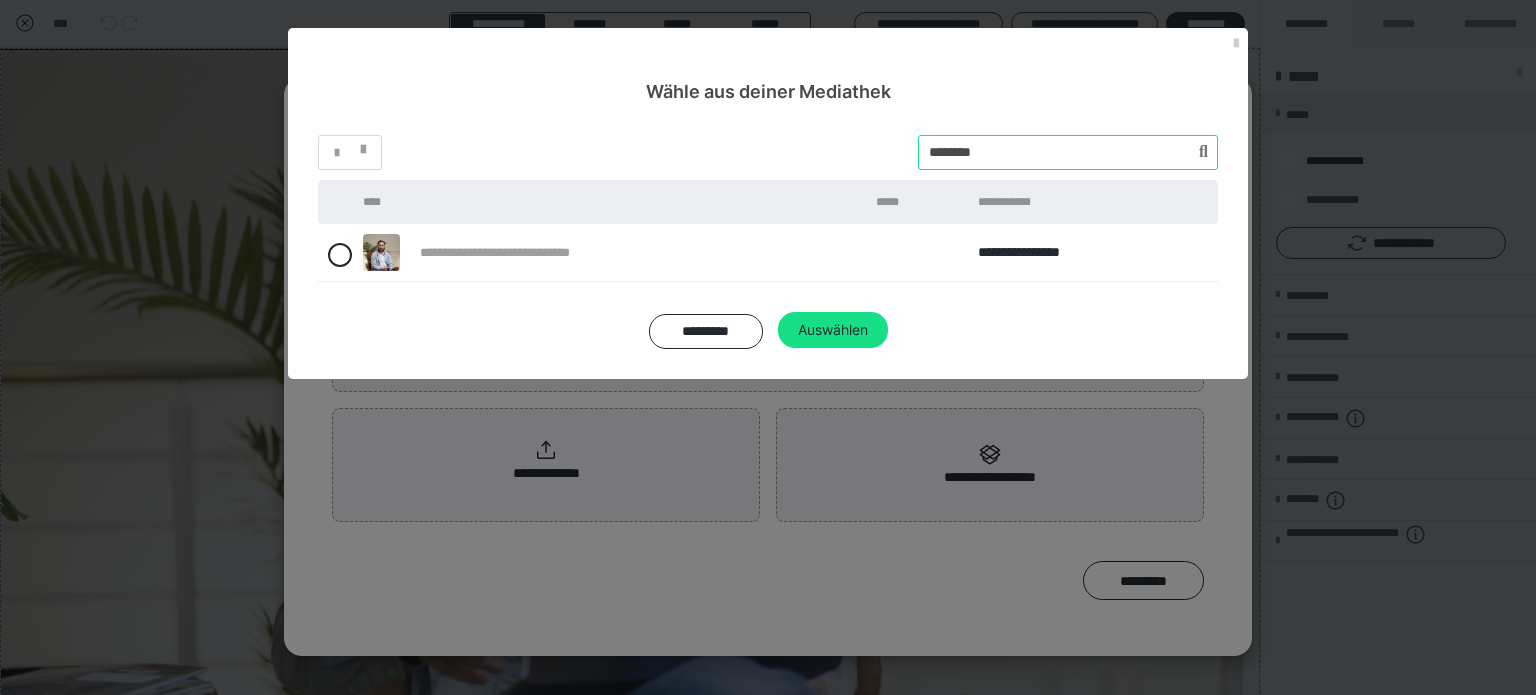drag, startPoint x: 1015, startPoint y: 163, endPoint x: 824, endPoint y: 151, distance: 191.37659 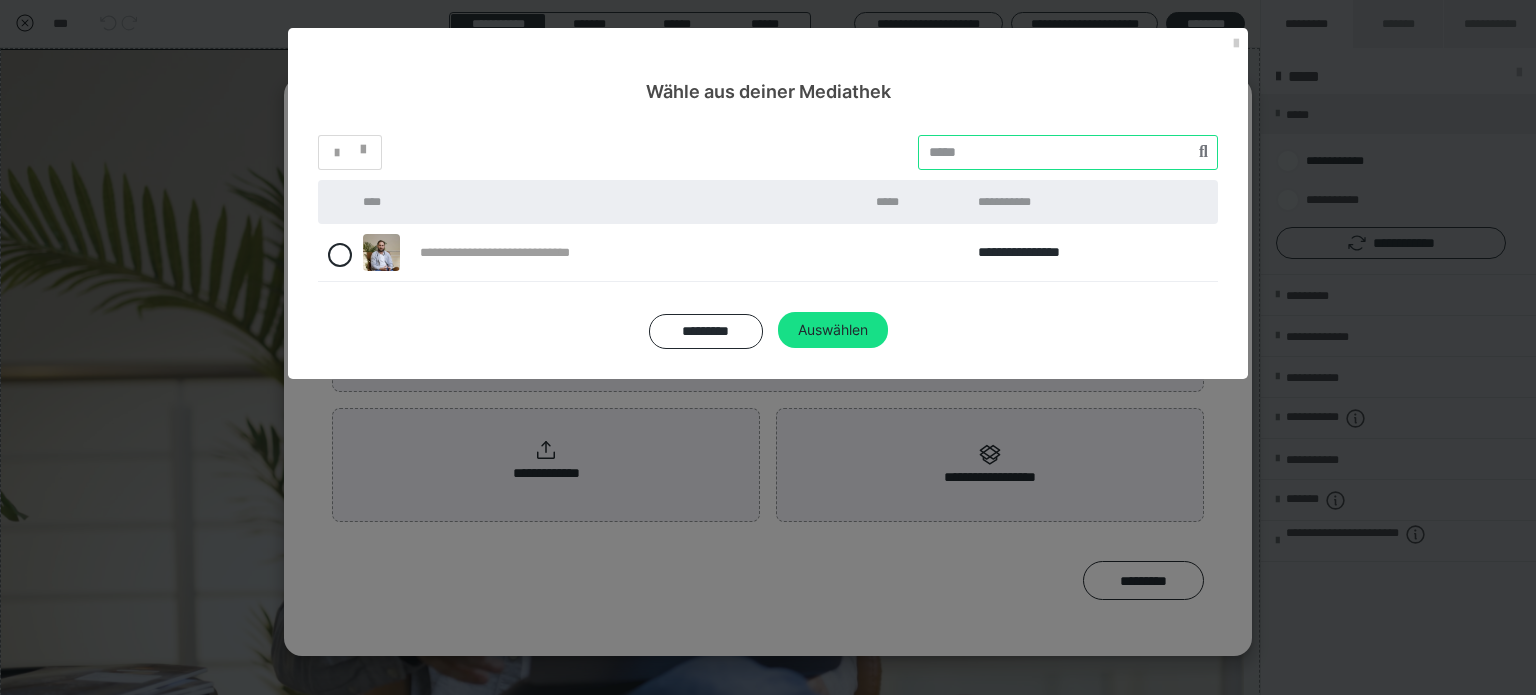 paste on "********" 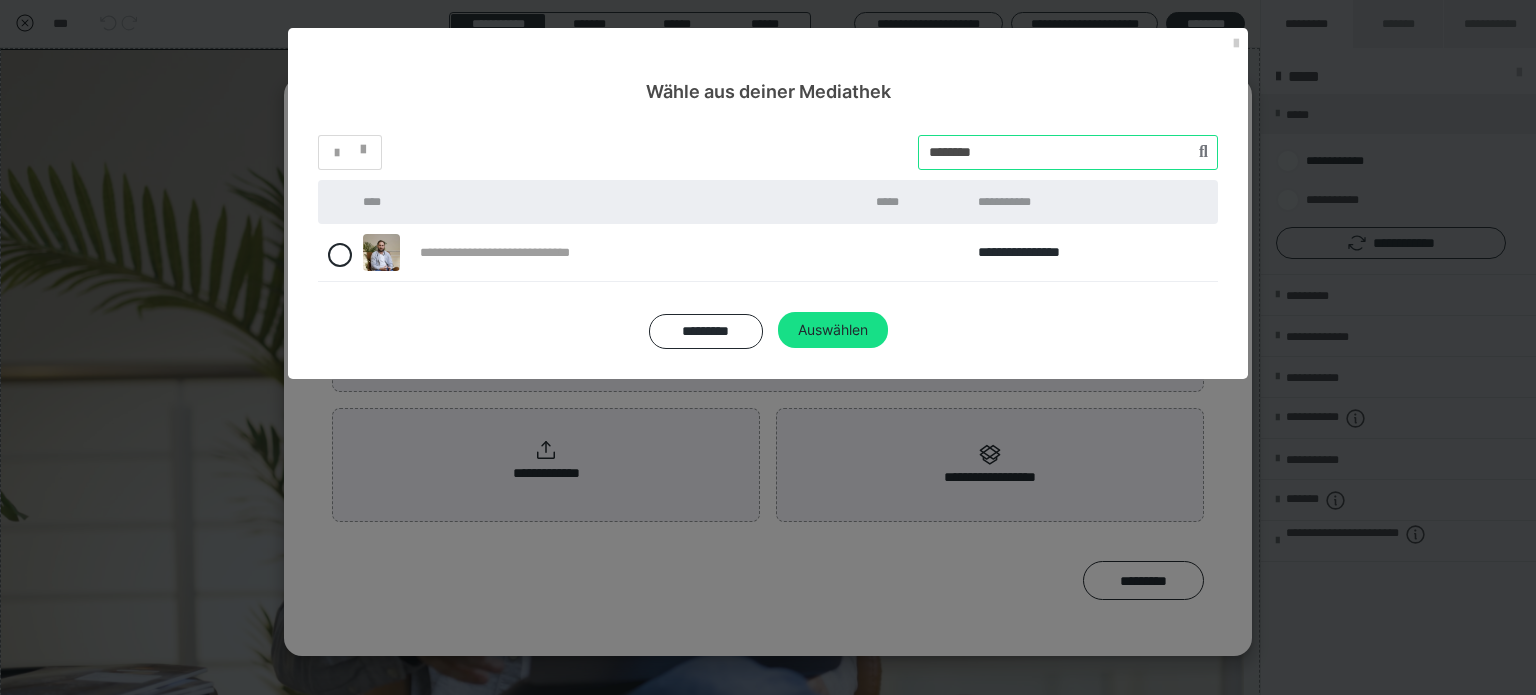 type on "********" 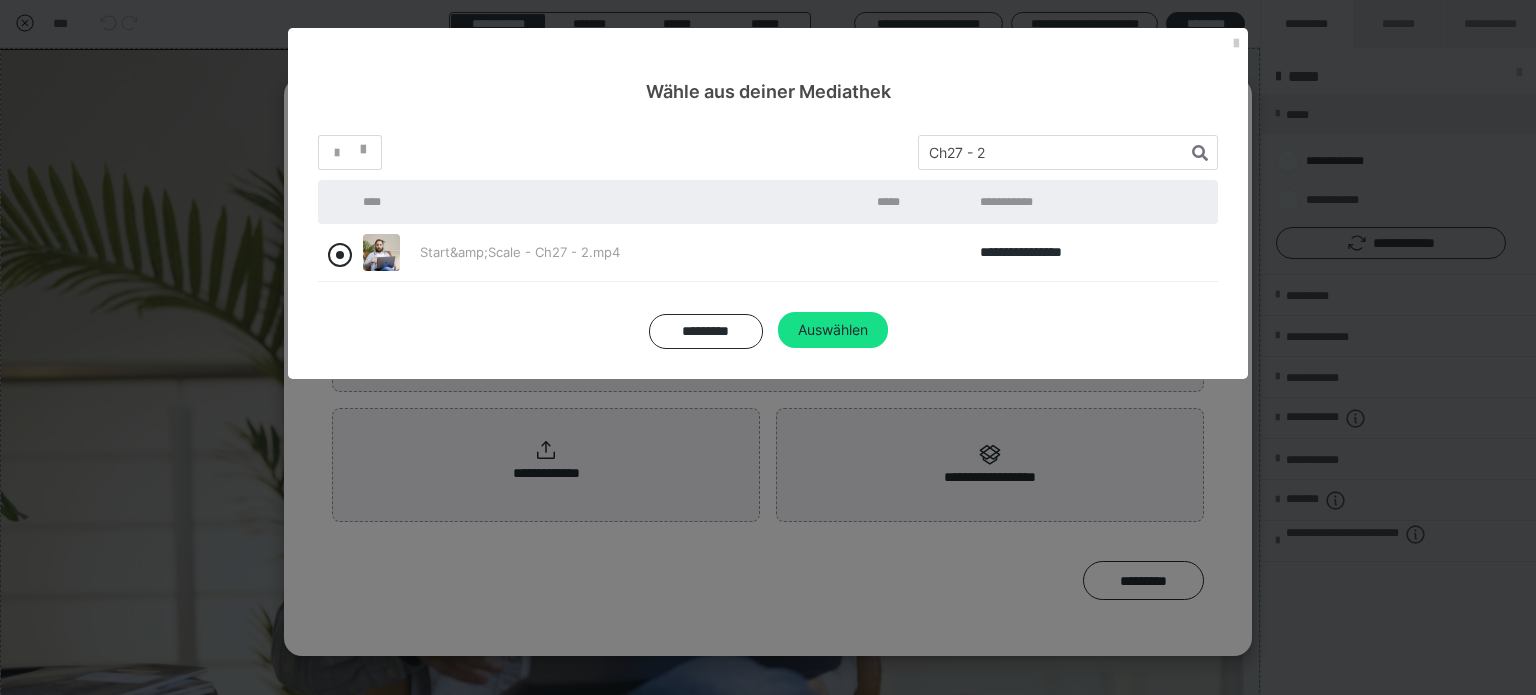 click at bounding box center (340, 255) 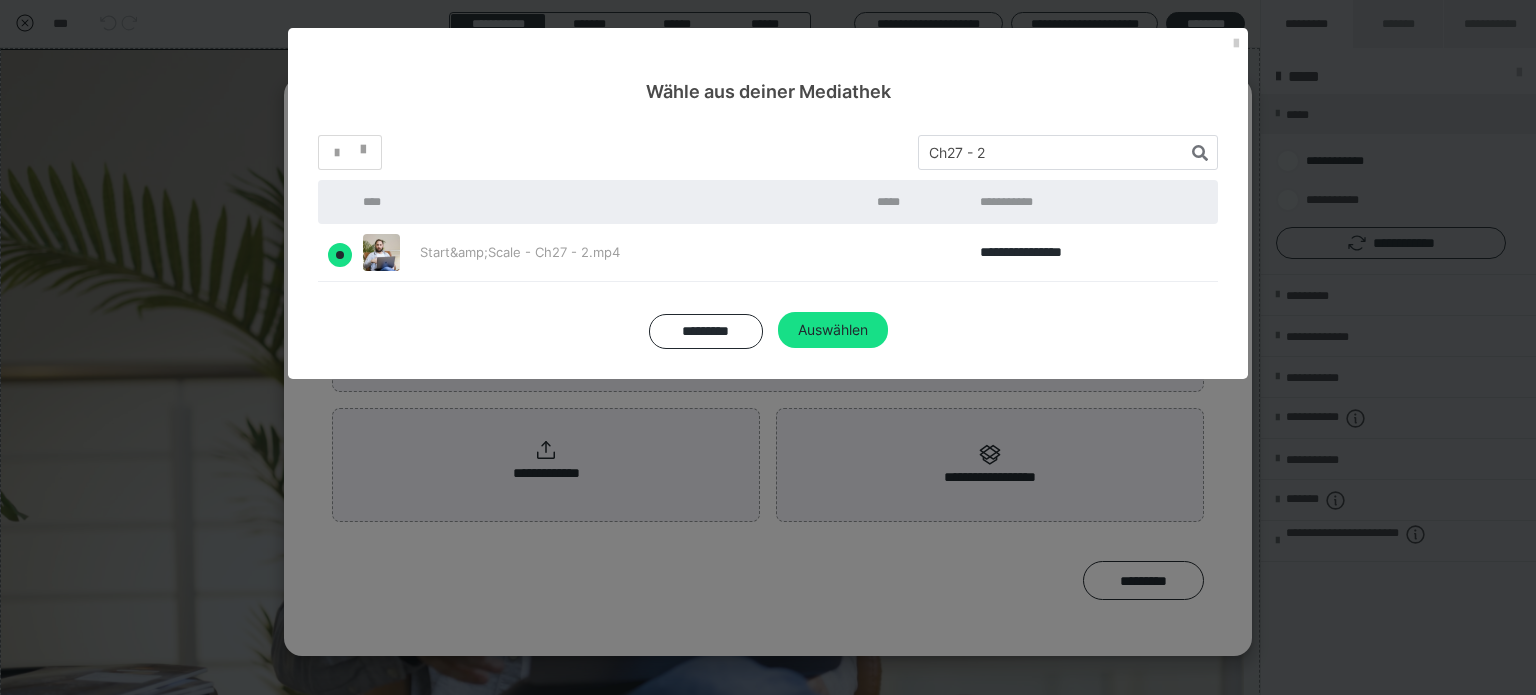 radio on "true" 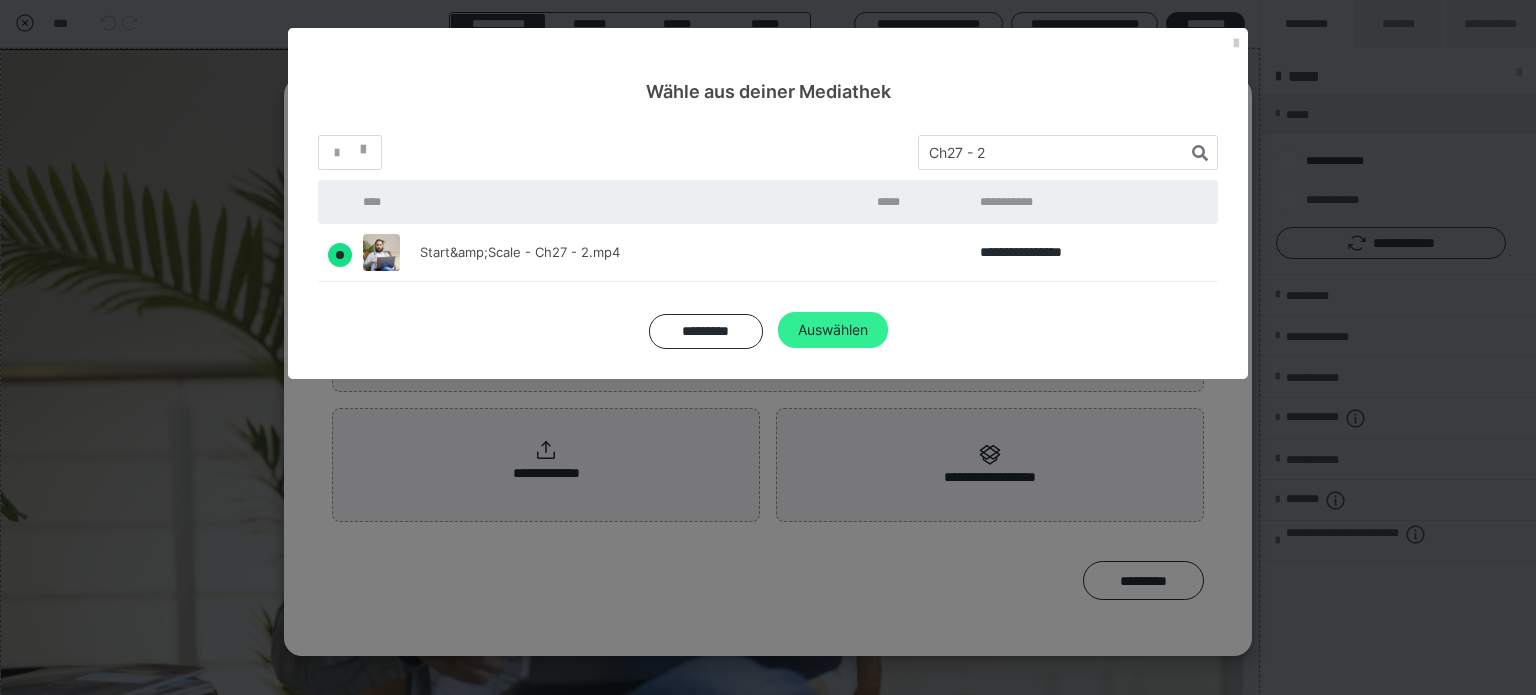 click on "Auswählen" at bounding box center [833, 330] 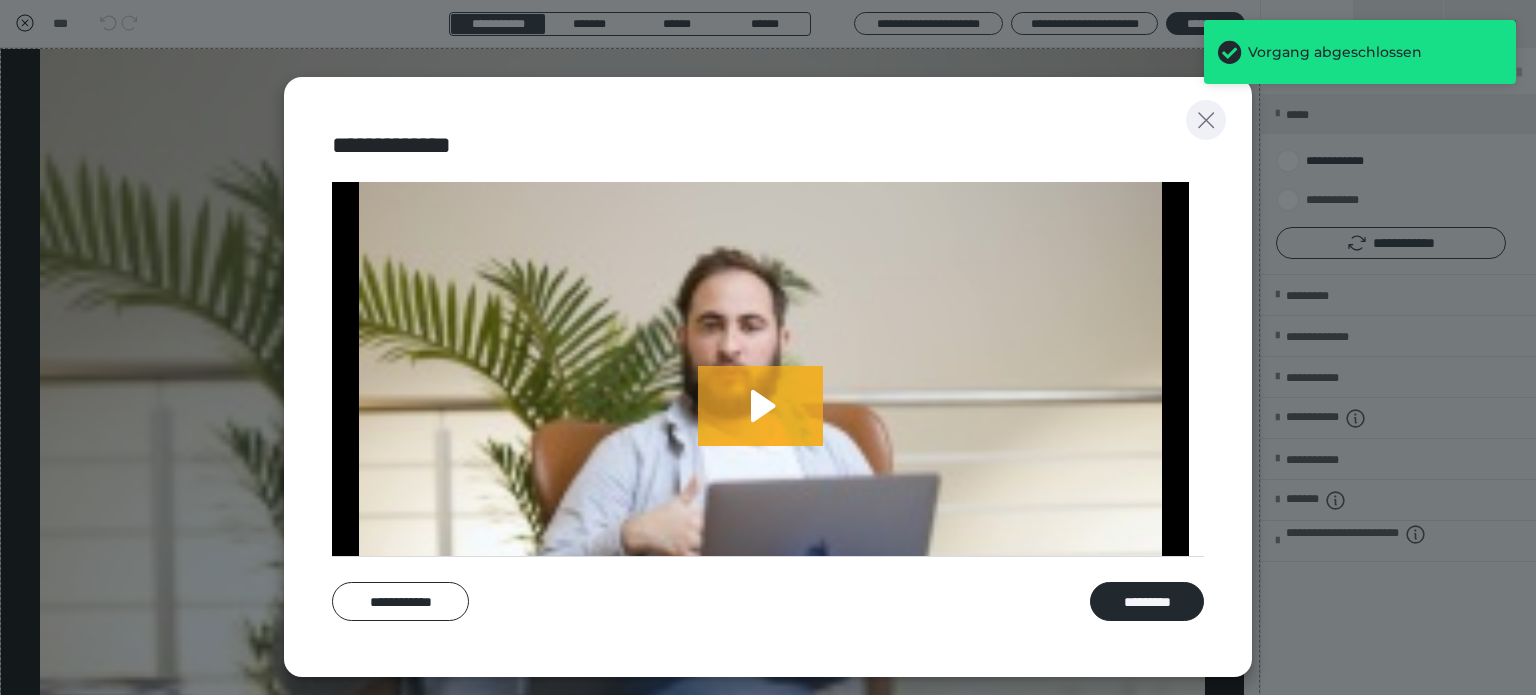 click 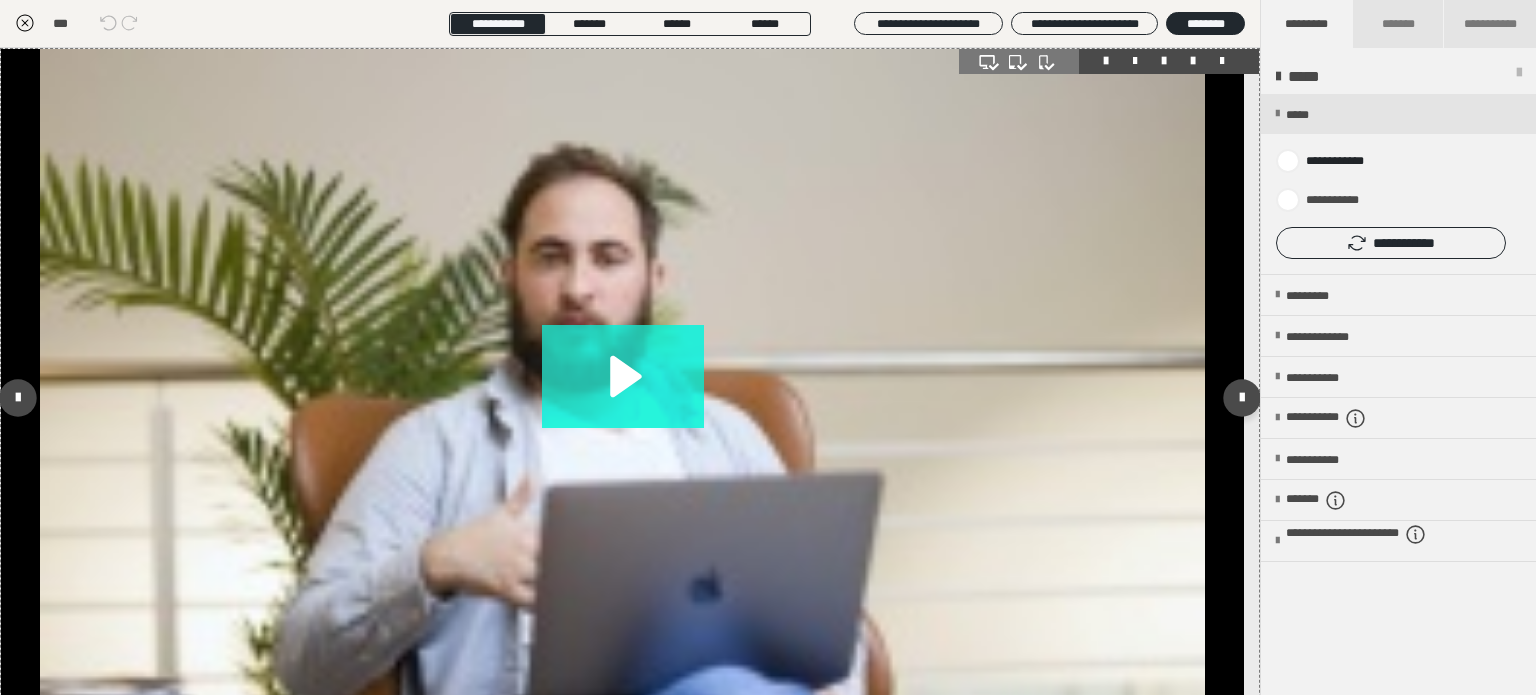 click 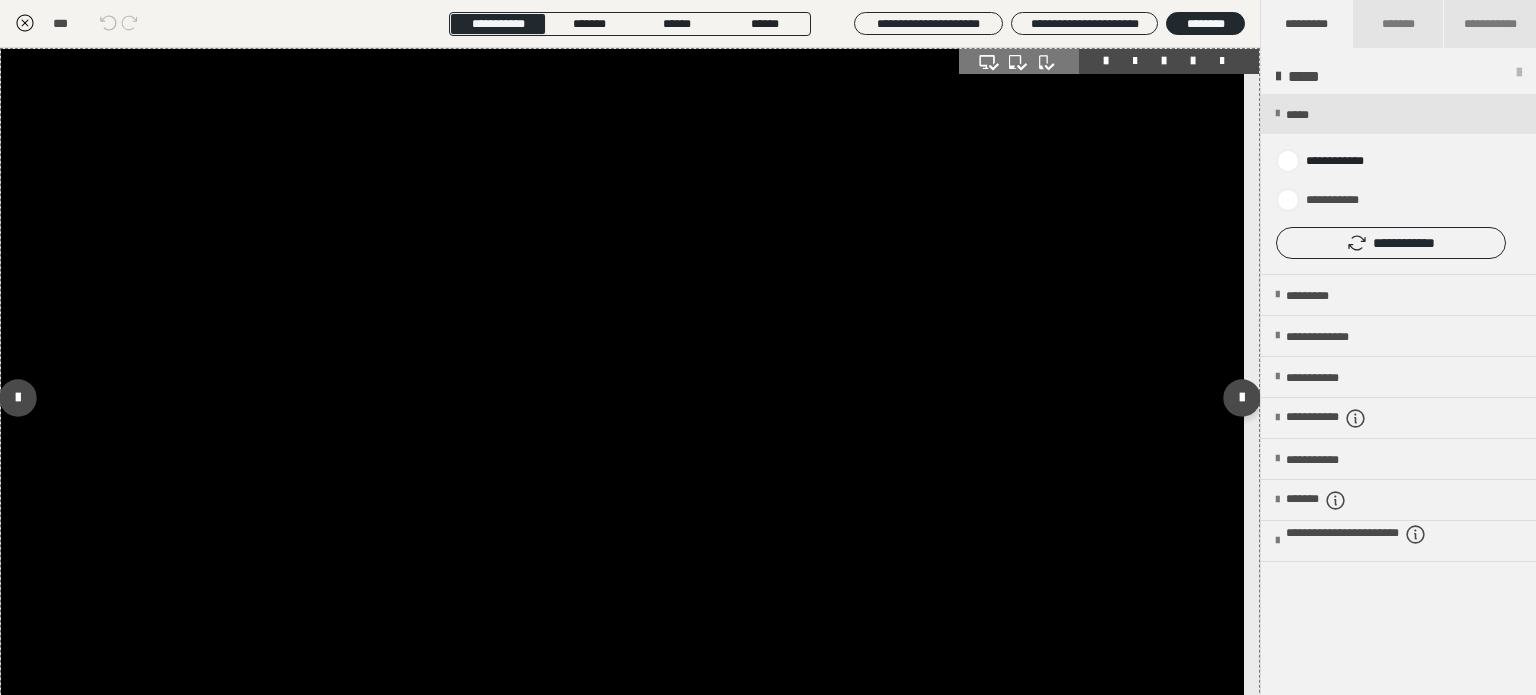 click at bounding box center [622, 398] 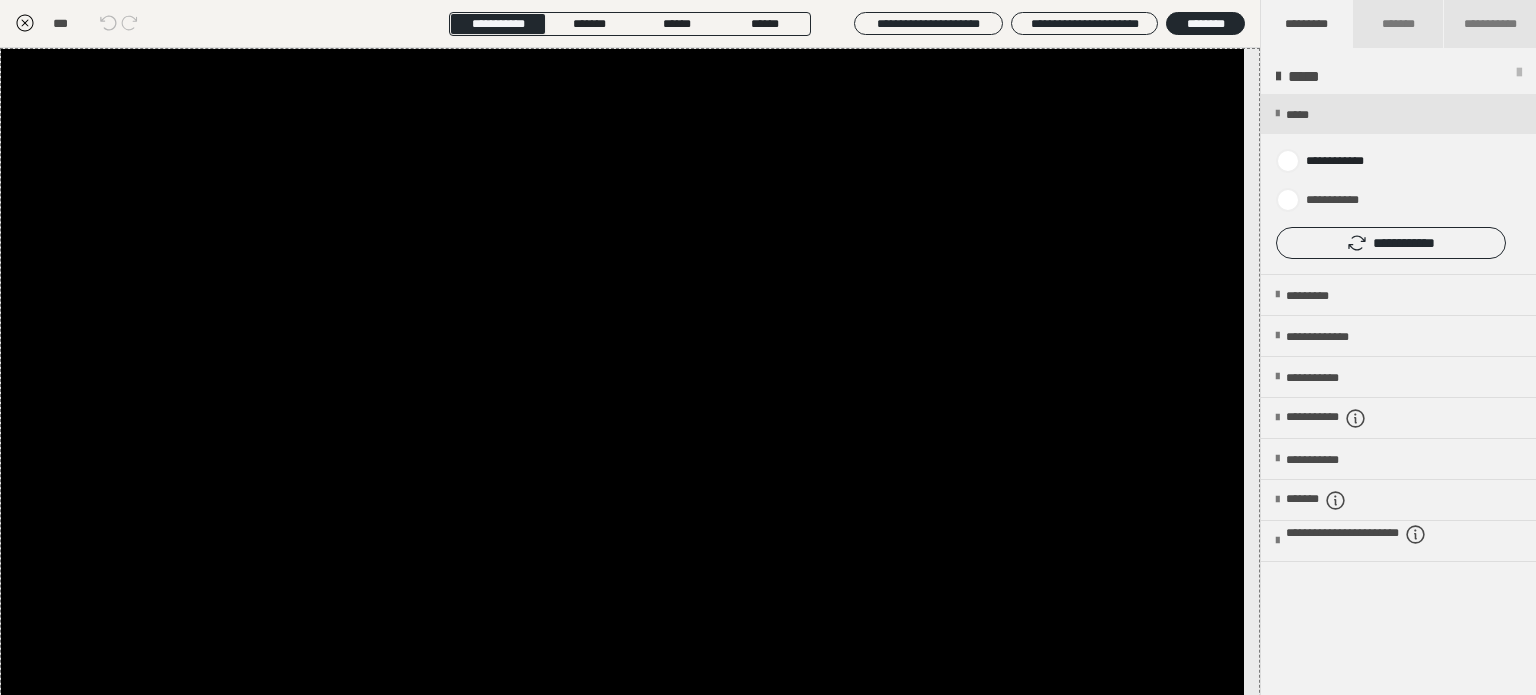 click 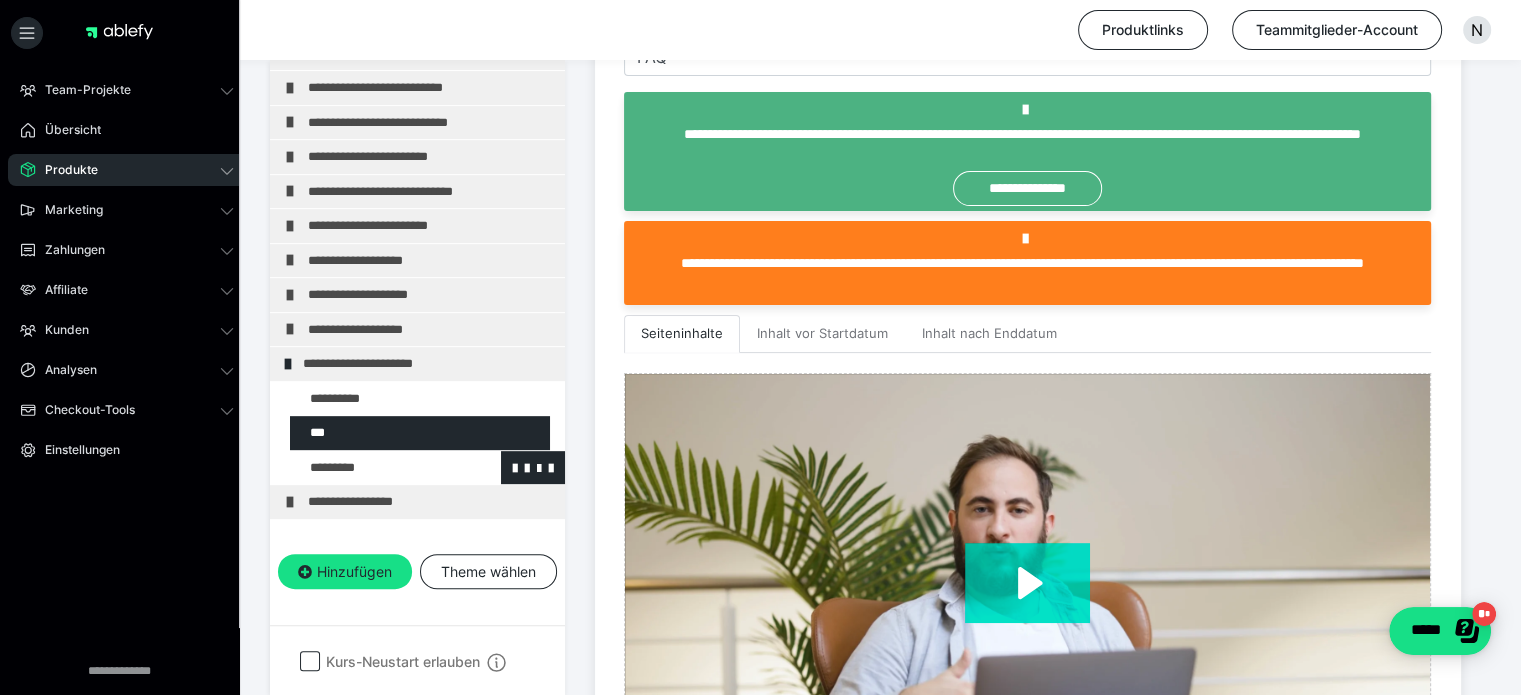 click at bounding box center [375, 468] 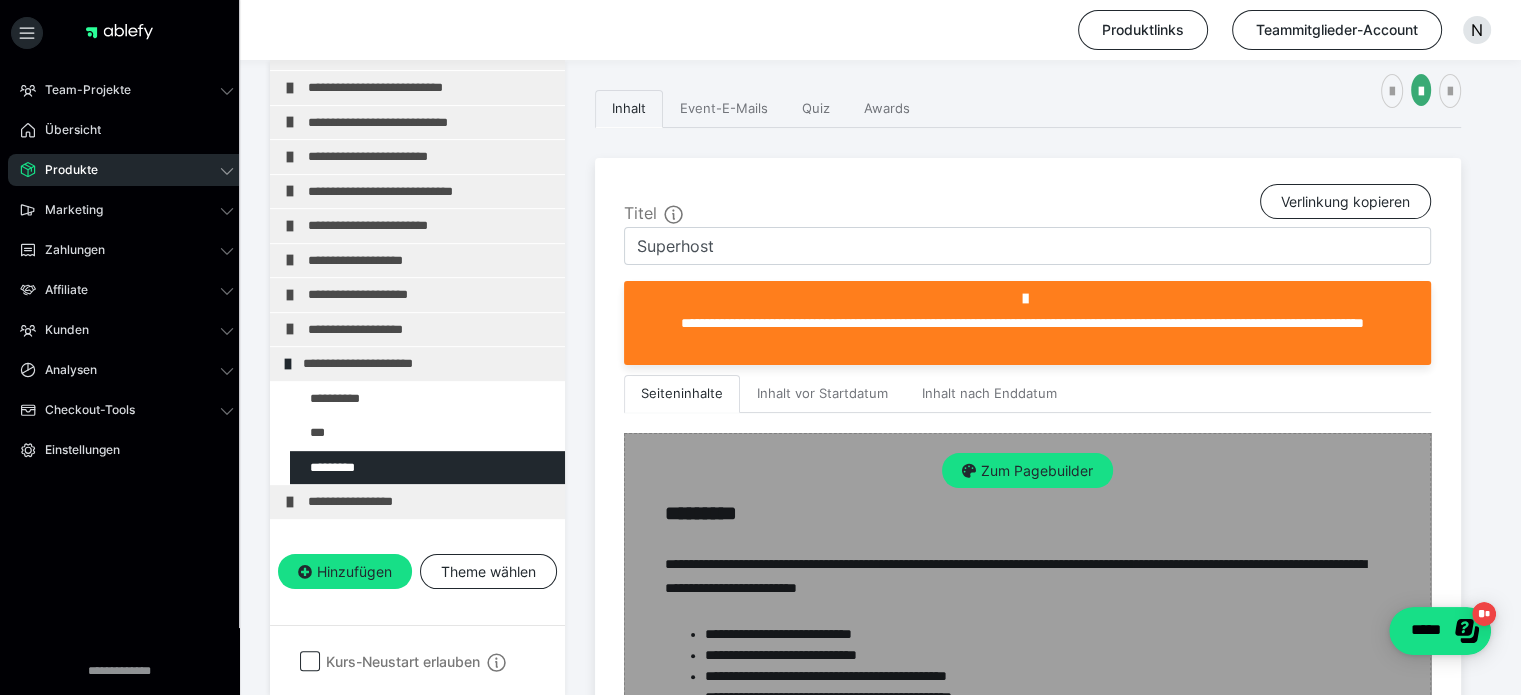 scroll, scrollTop: 500, scrollLeft: 0, axis: vertical 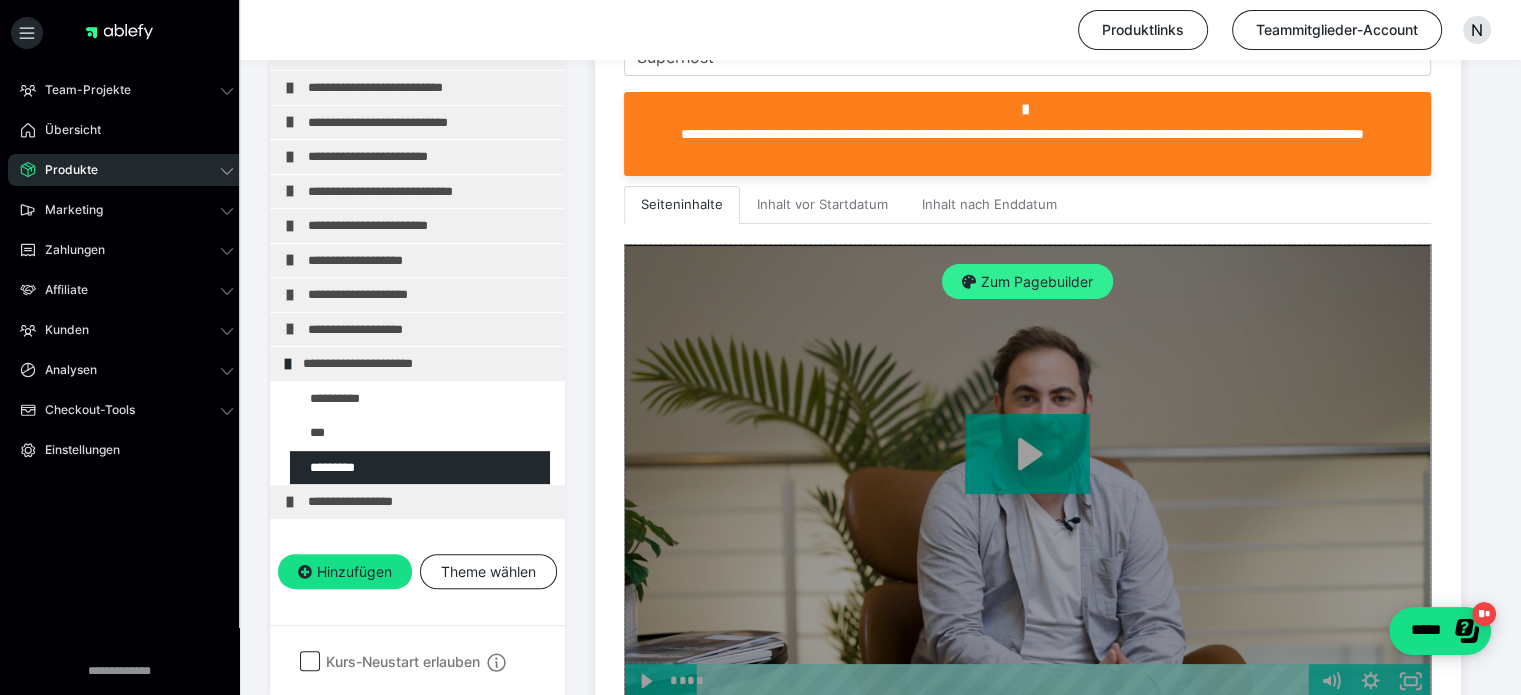 click on "Zum Pagebuilder" at bounding box center [1027, 282] 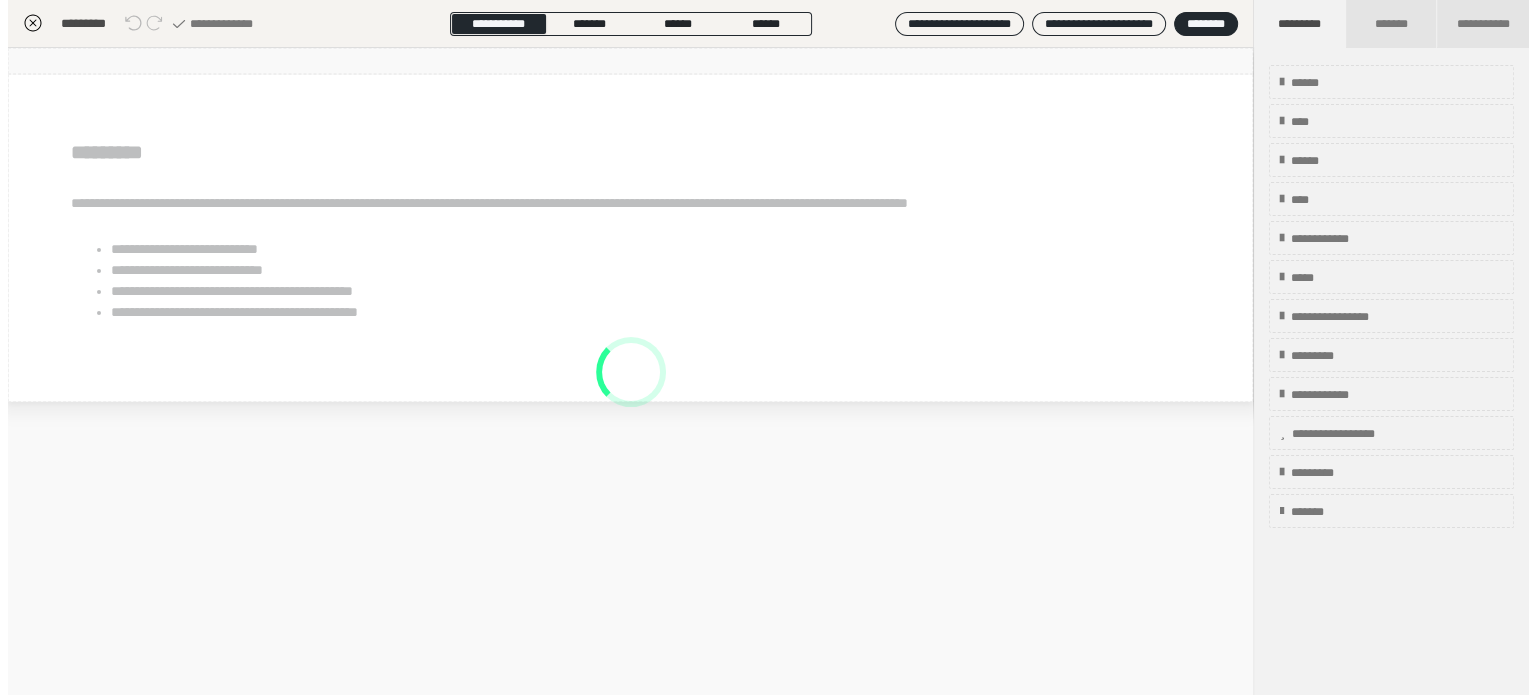 scroll, scrollTop: 311, scrollLeft: 0, axis: vertical 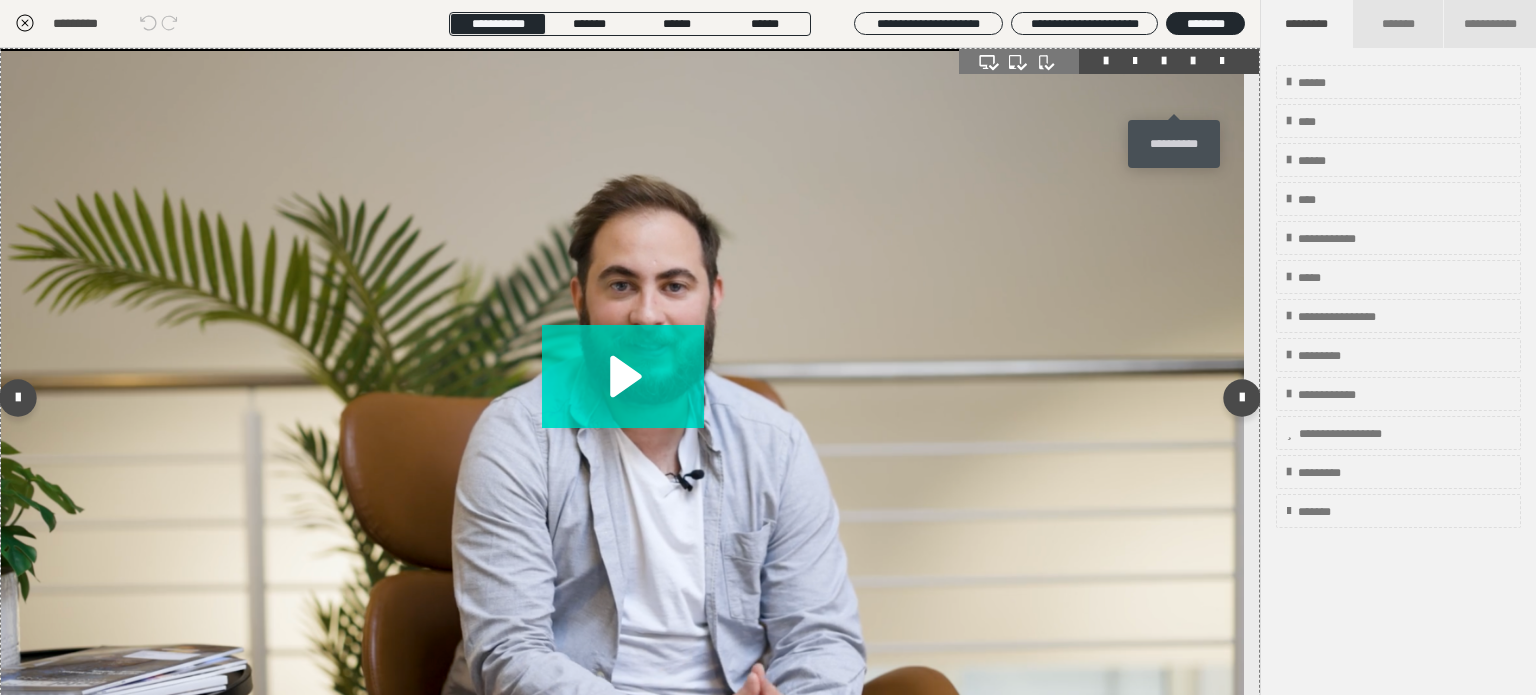 click at bounding box center [1193, 61] 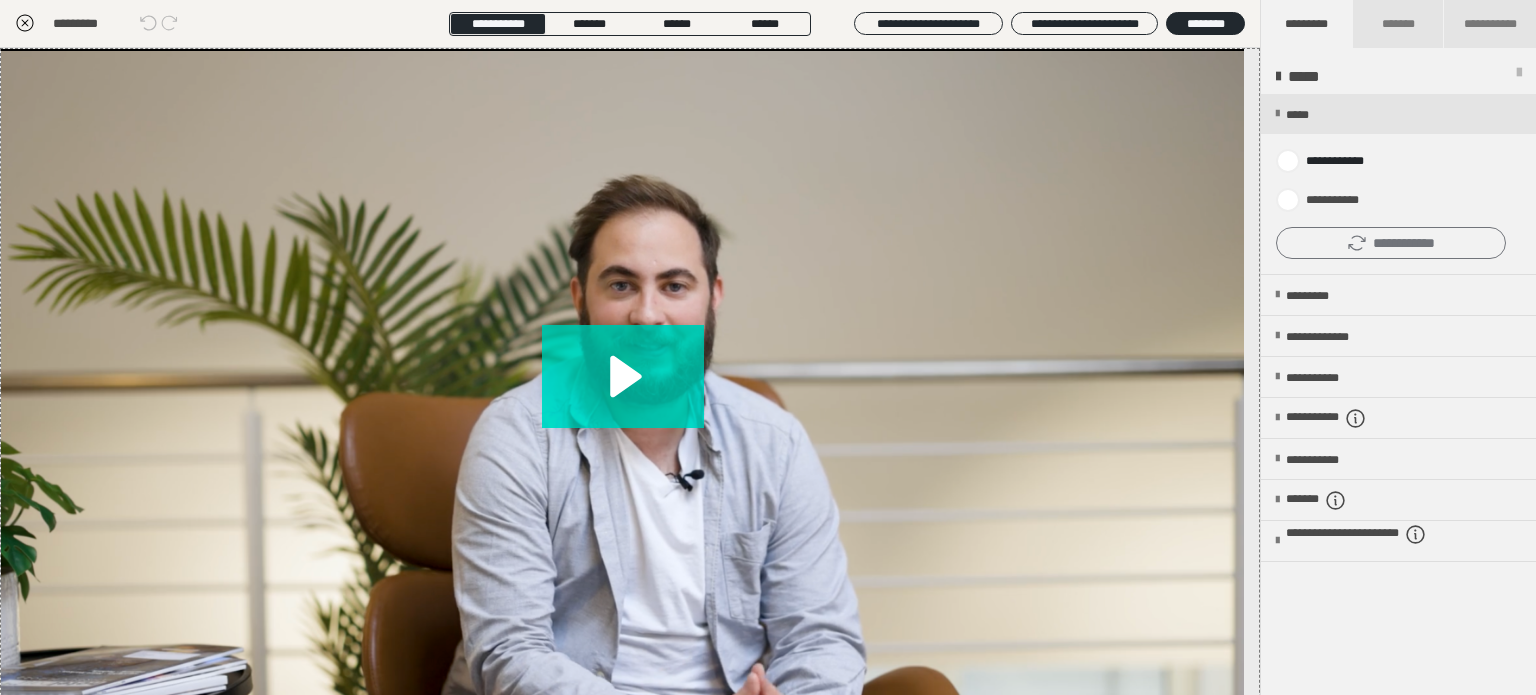 click on "**********" at bounding box center [1391, 243] 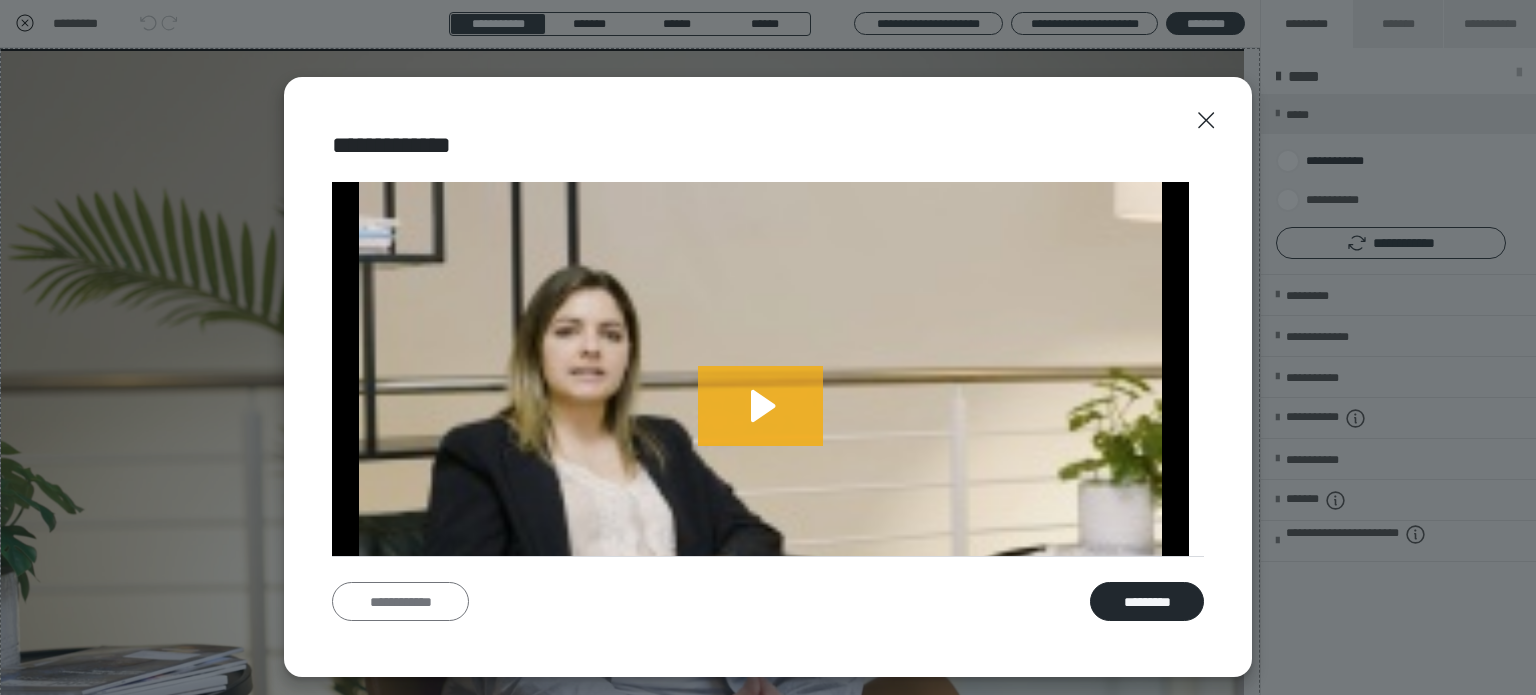 click on "**********" at bounding box center [400, 602] 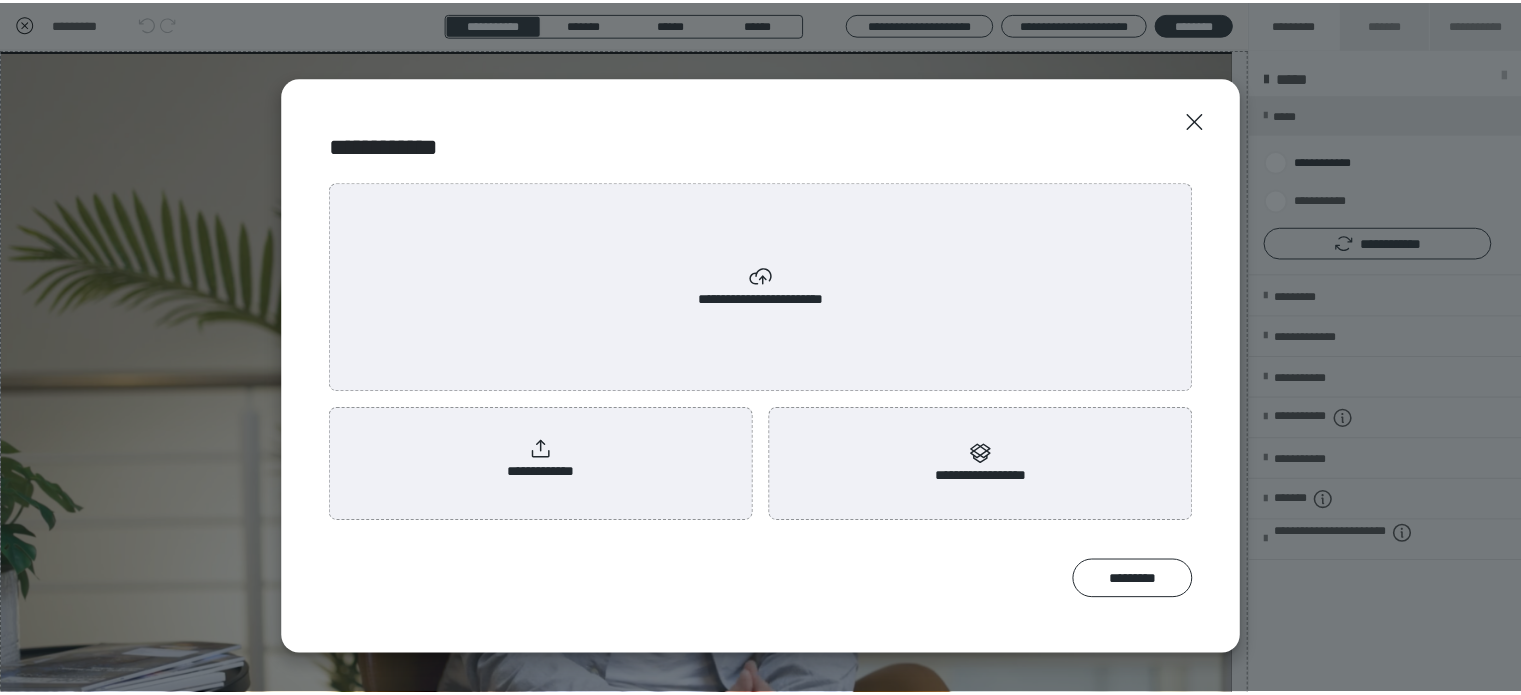 scroll, scrollTop: 0, scrollLeft: 0, axis: both 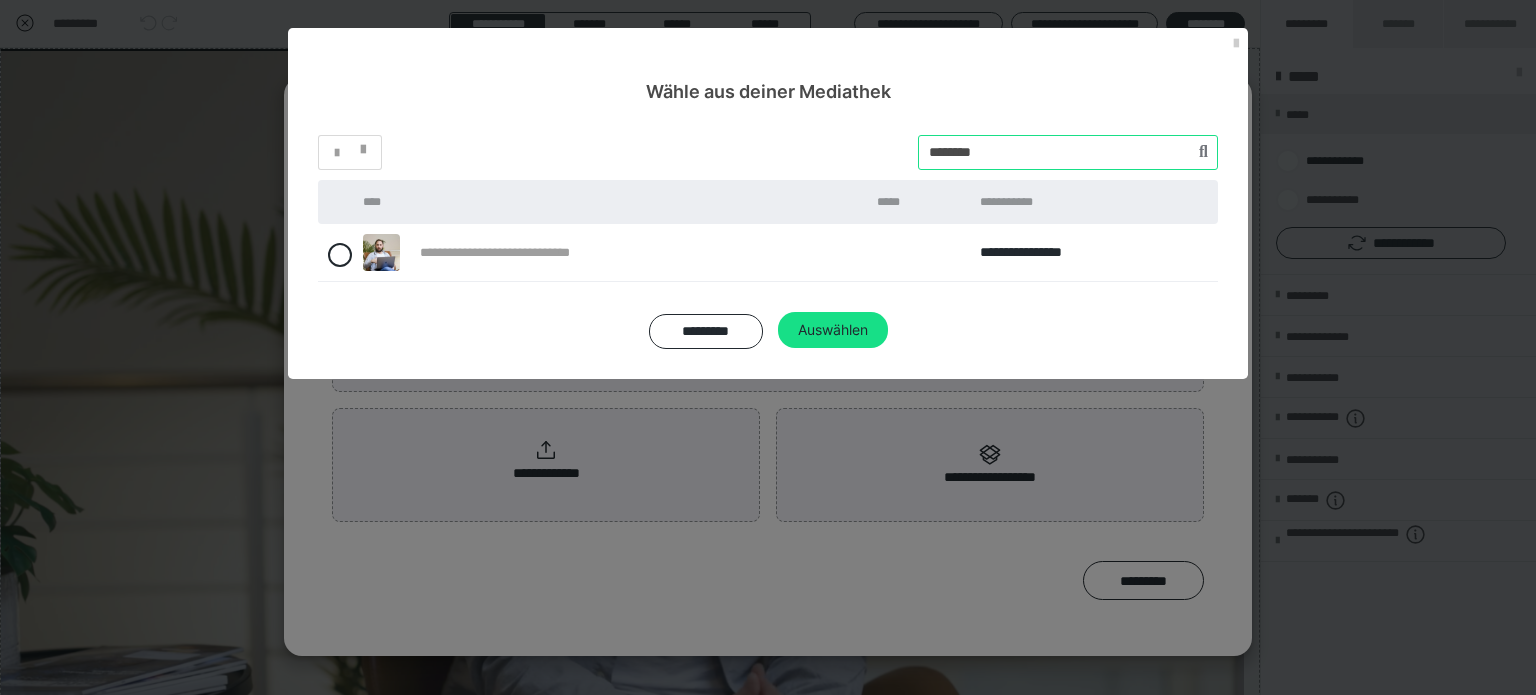 drag, startPoint x: 1014, startPoint y: 157, endPoint x: 816, endPoint y: 123, distance: 200.89798 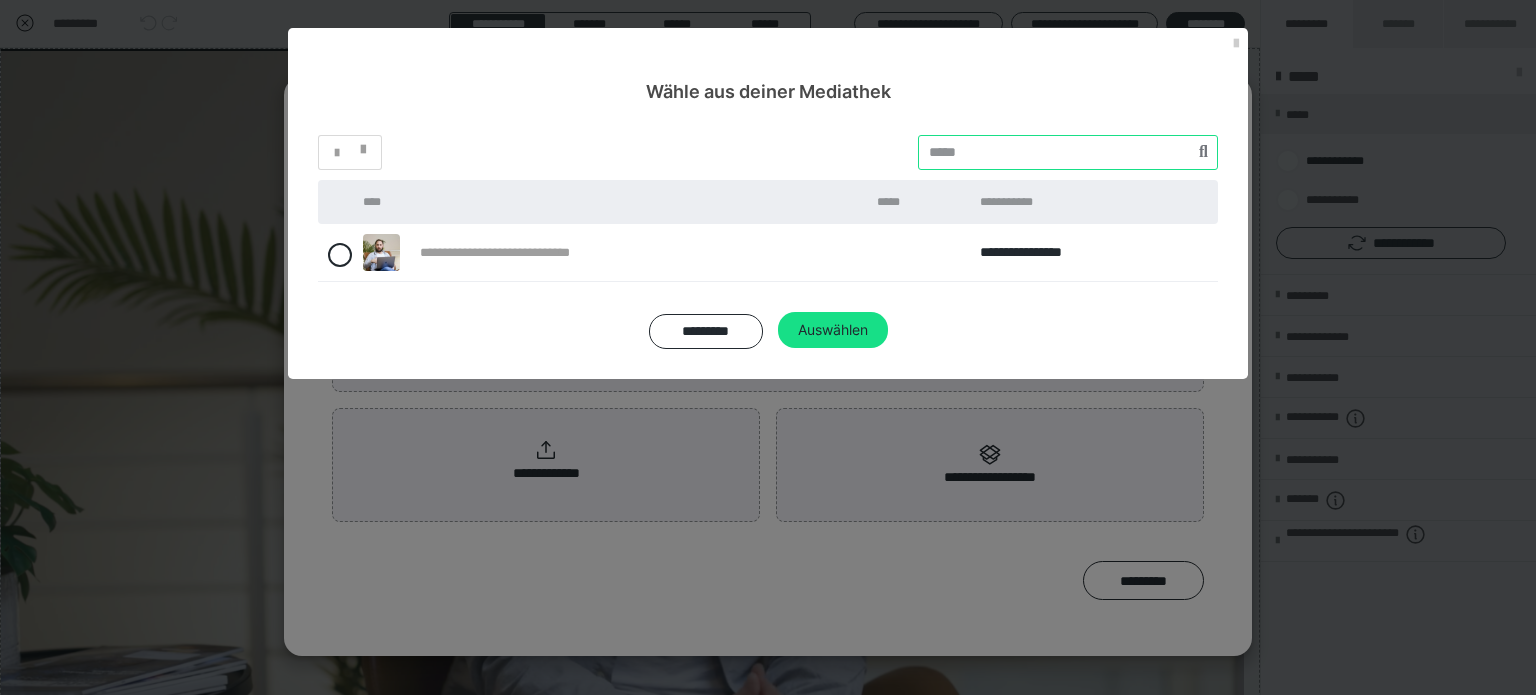 paste on "********" 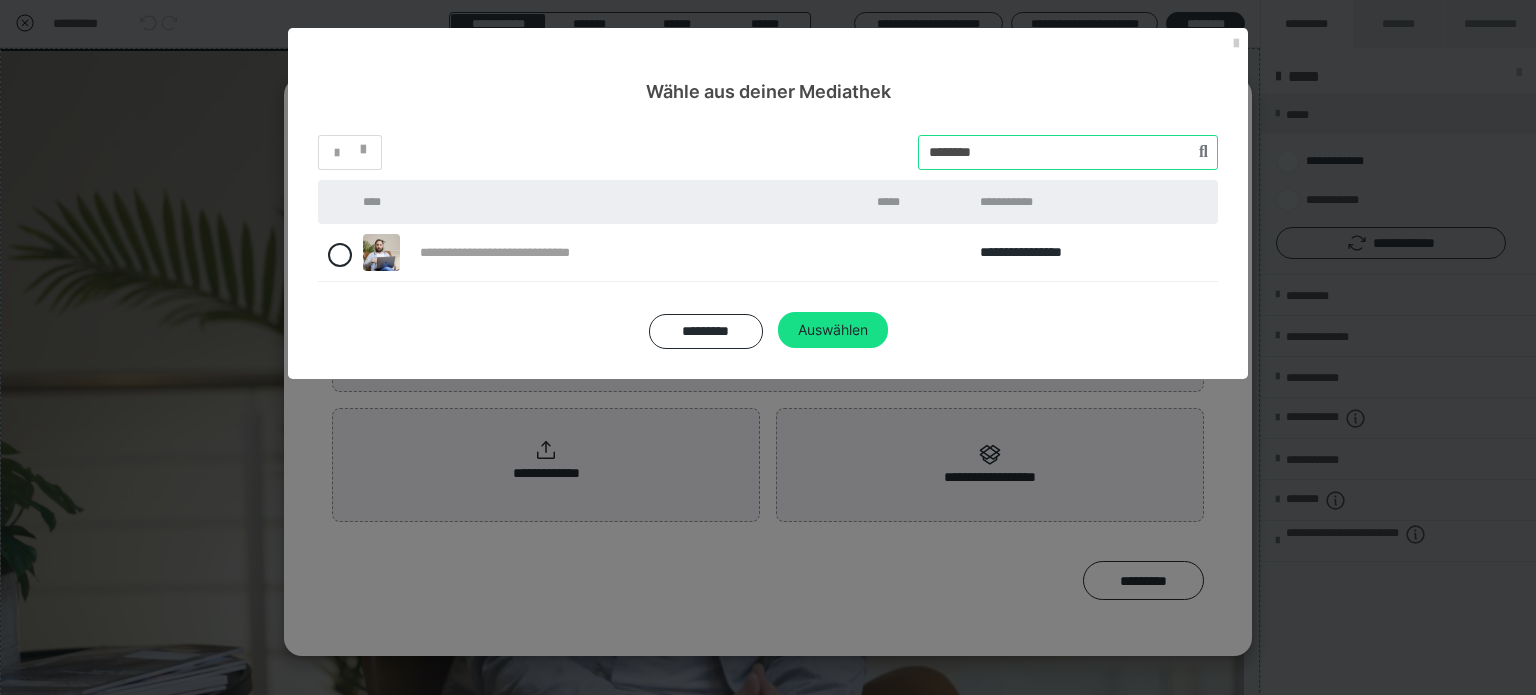 type on "********" 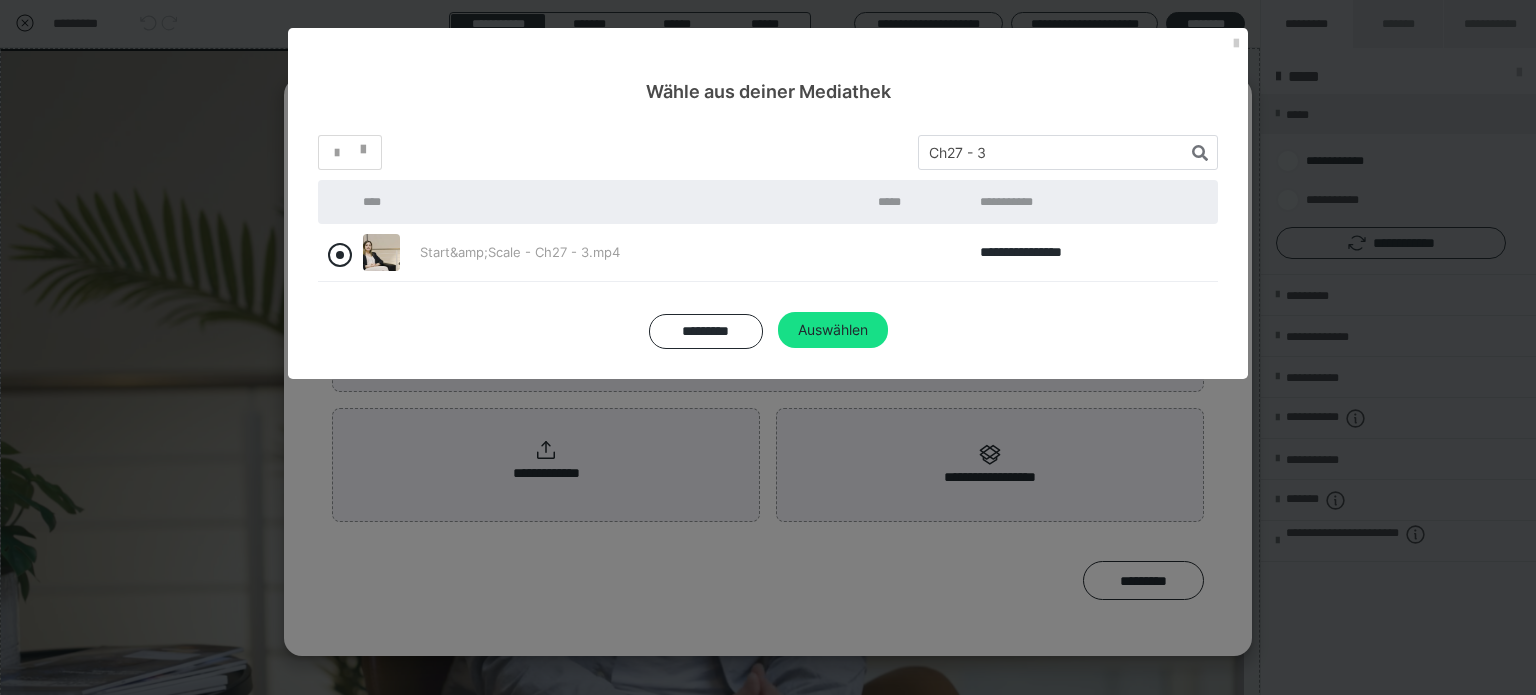 click at bounding box center (340, 255) 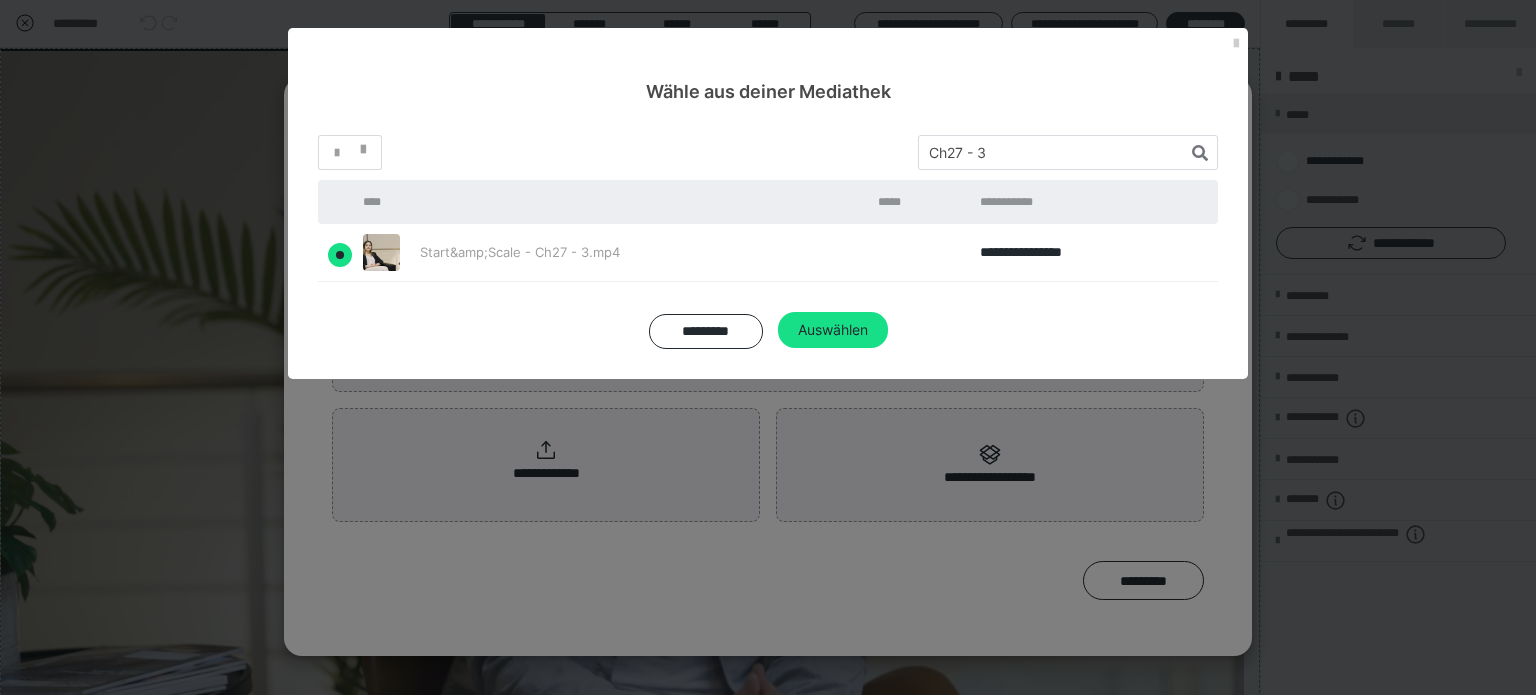 radio on "true" 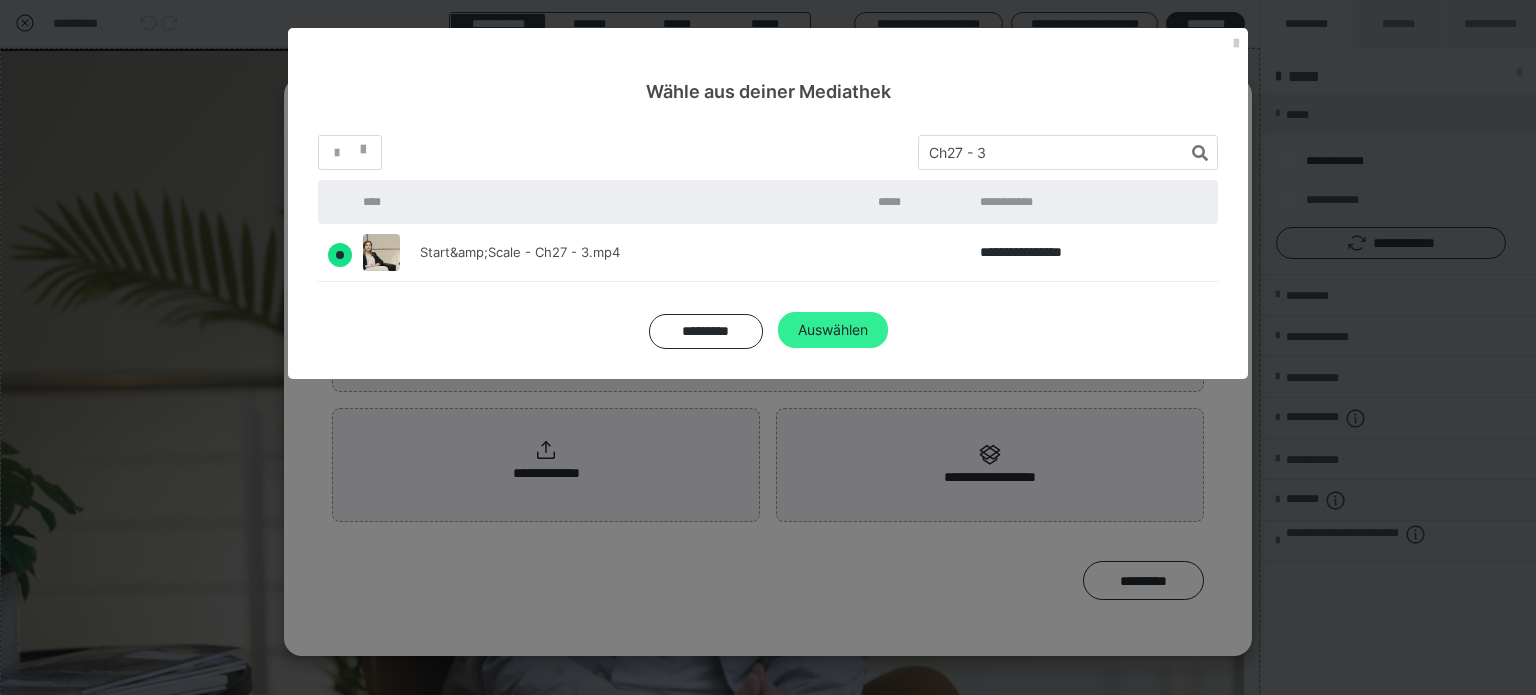 click on "Auswählen" at bounding box center (833, 330) 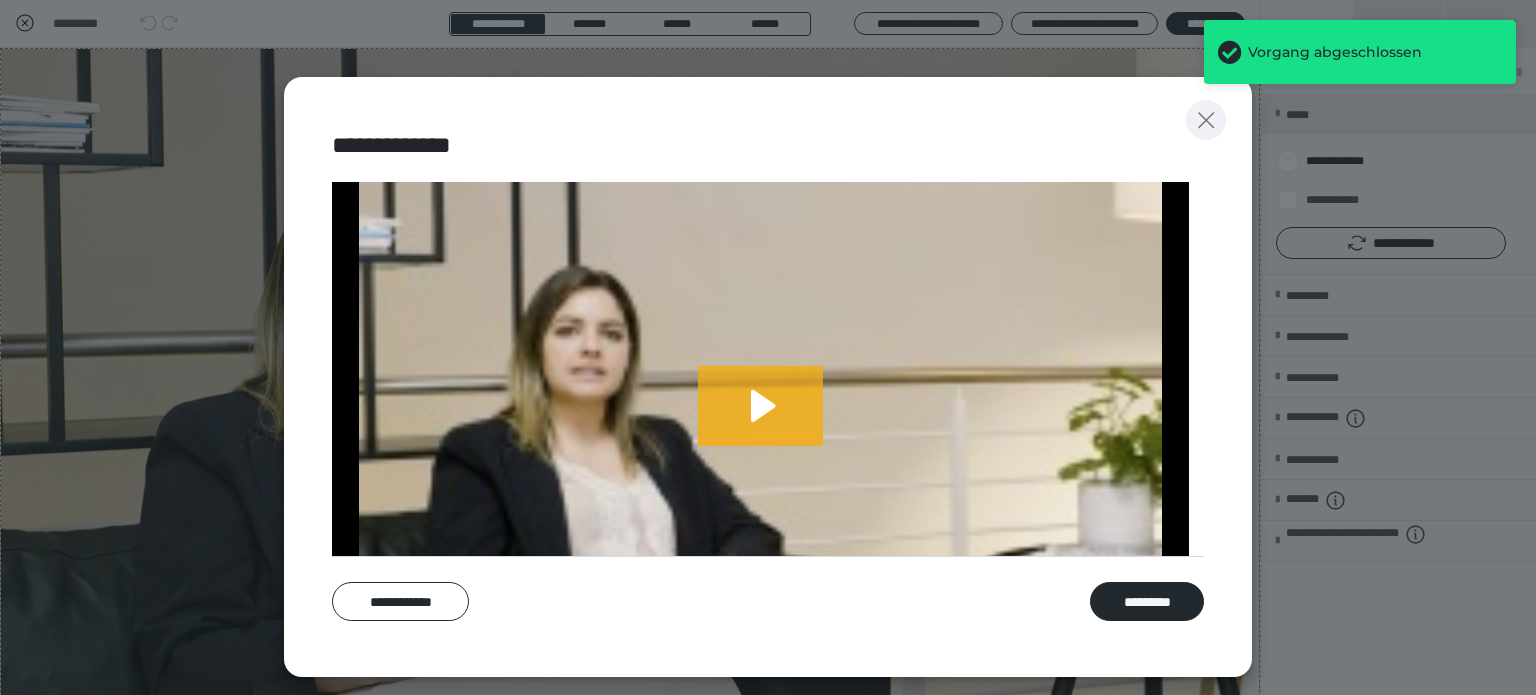 click 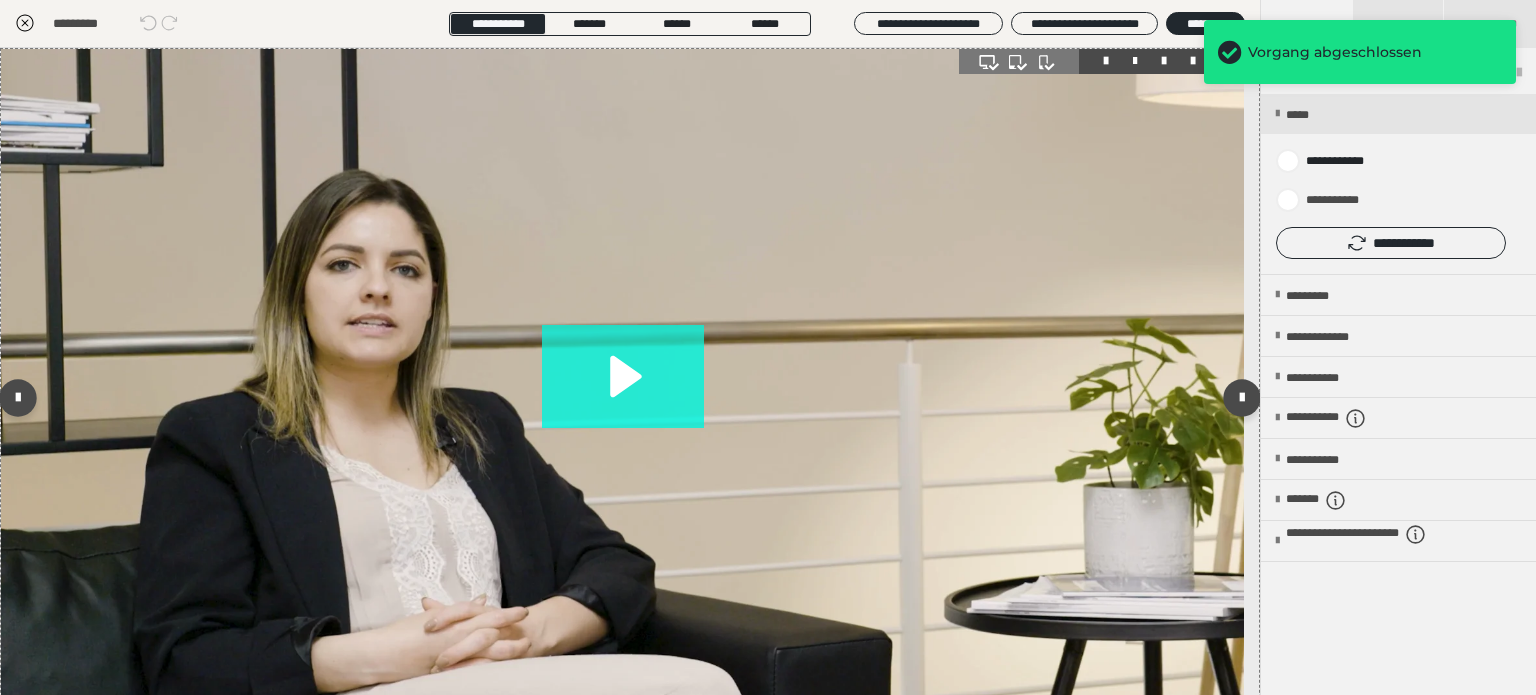 click 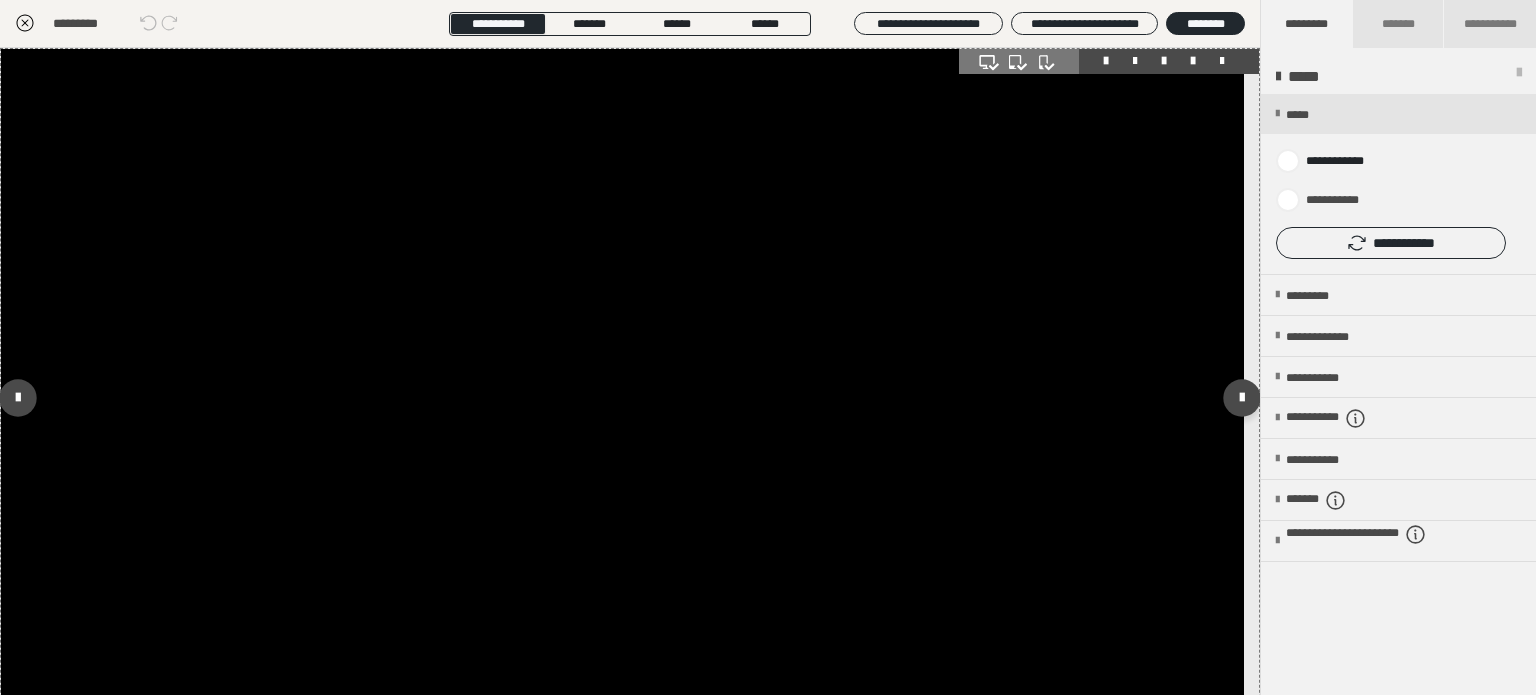 click at bounding box center (622, 398) 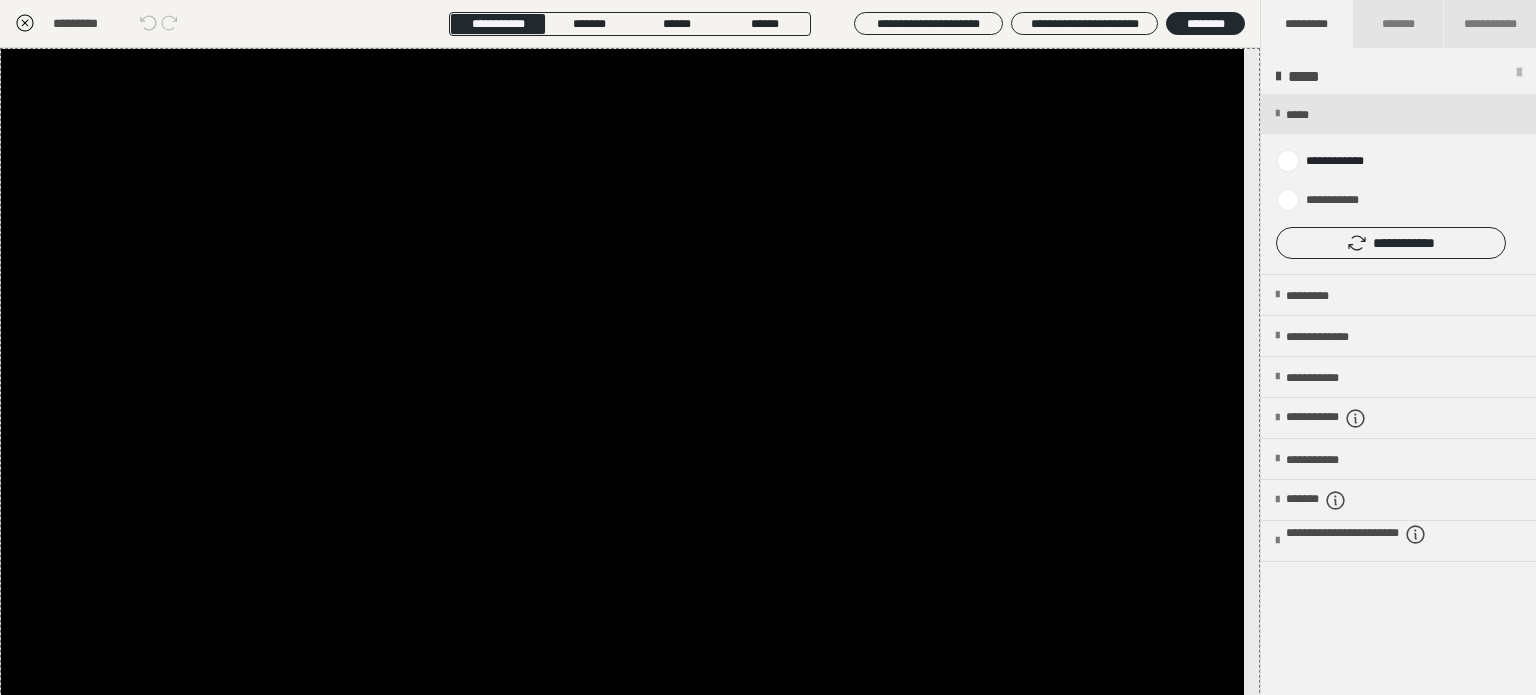 click 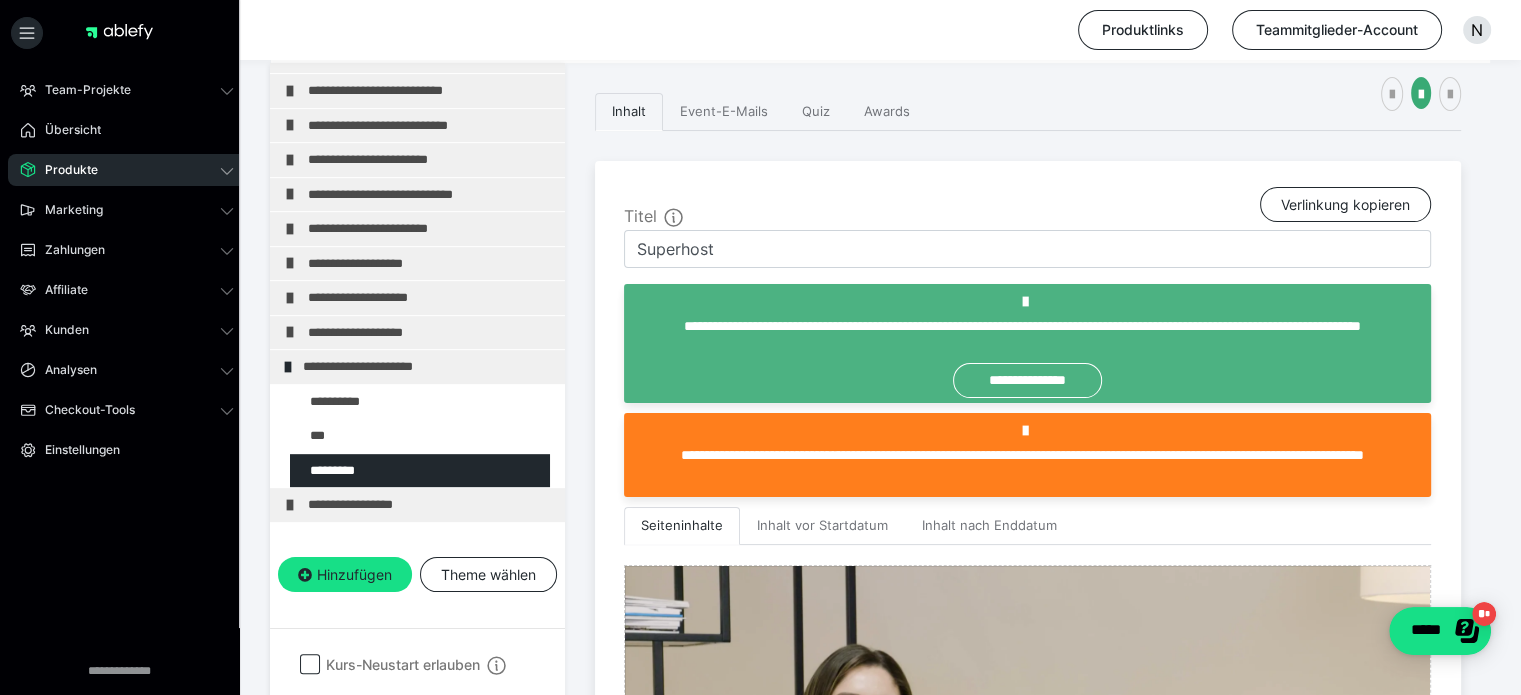 scroll, scrollTop: 400, scrollLeft: 0, axis: vertical 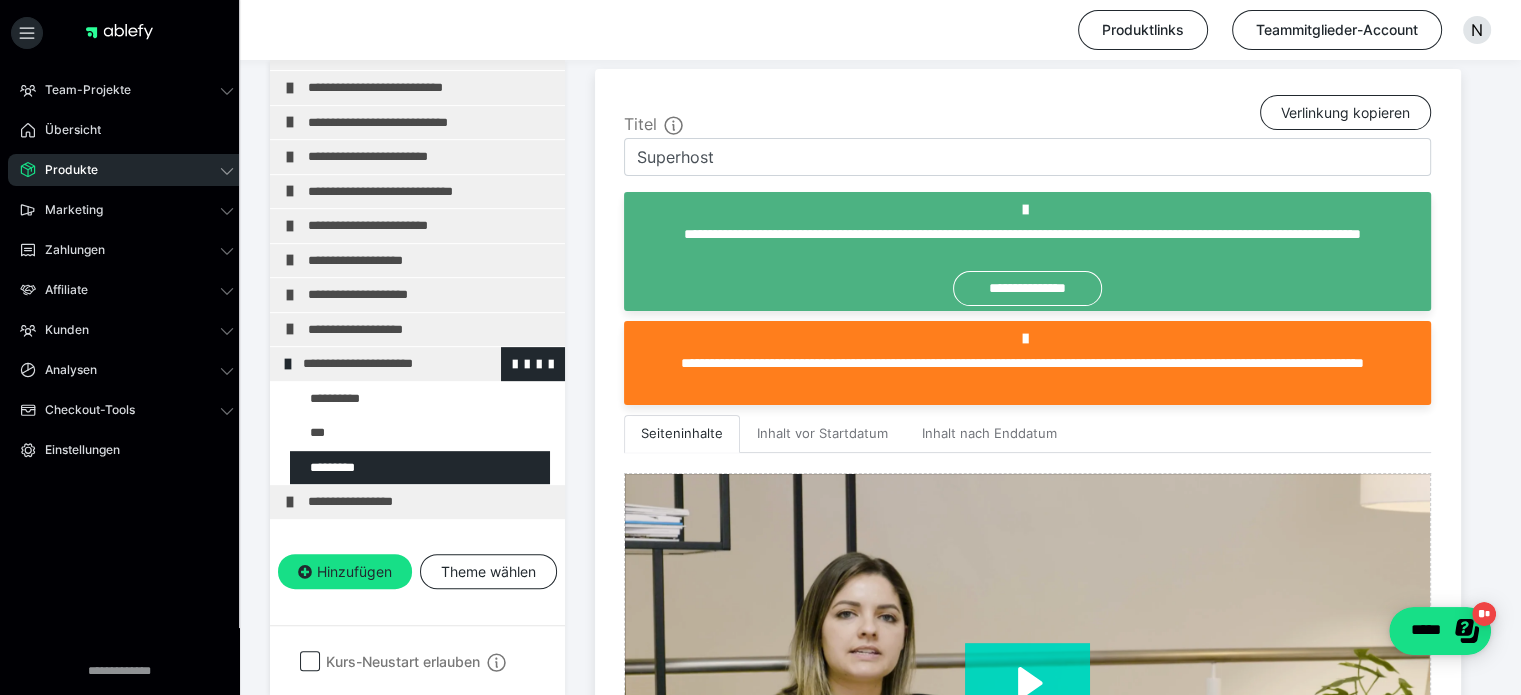 click on "**********" at bounding box center [418, 364] 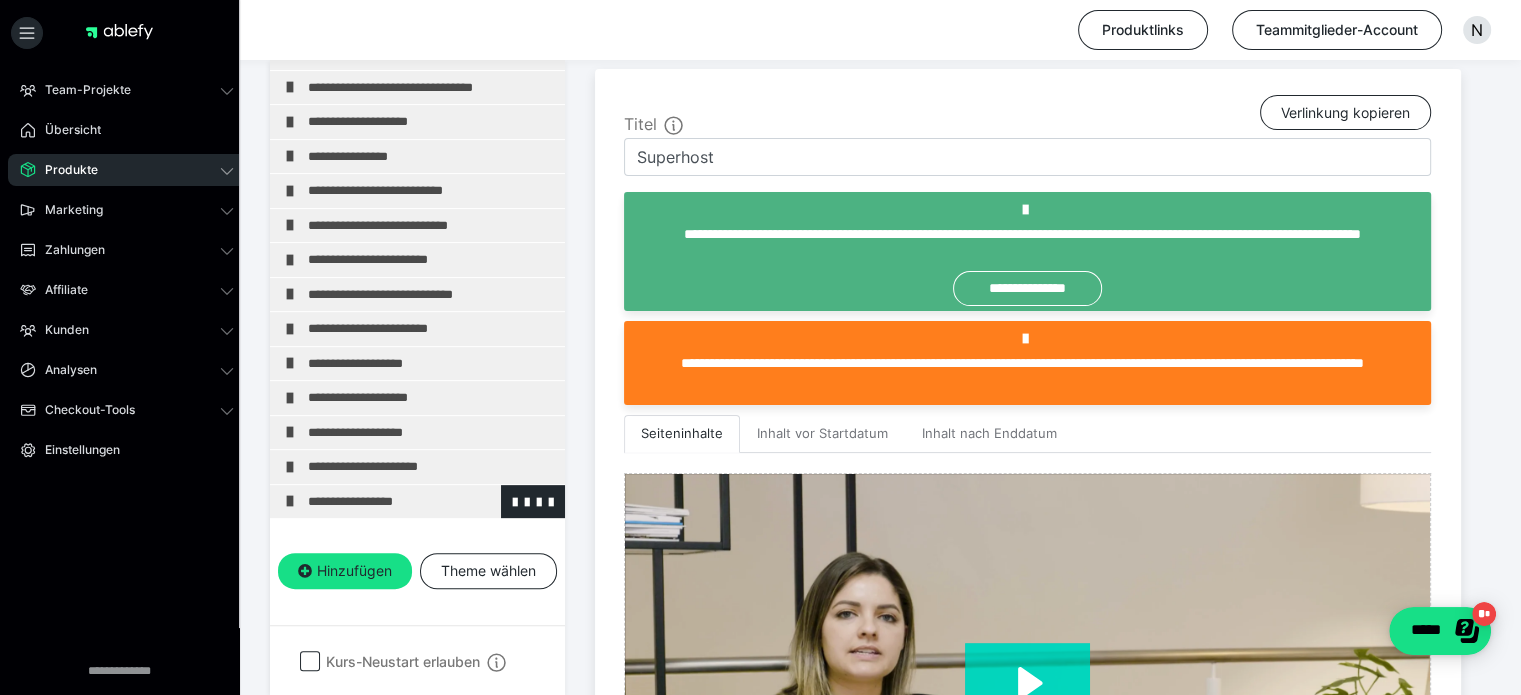scroll, scrollTop: 826, scrollLeft: 0, axis: vertical 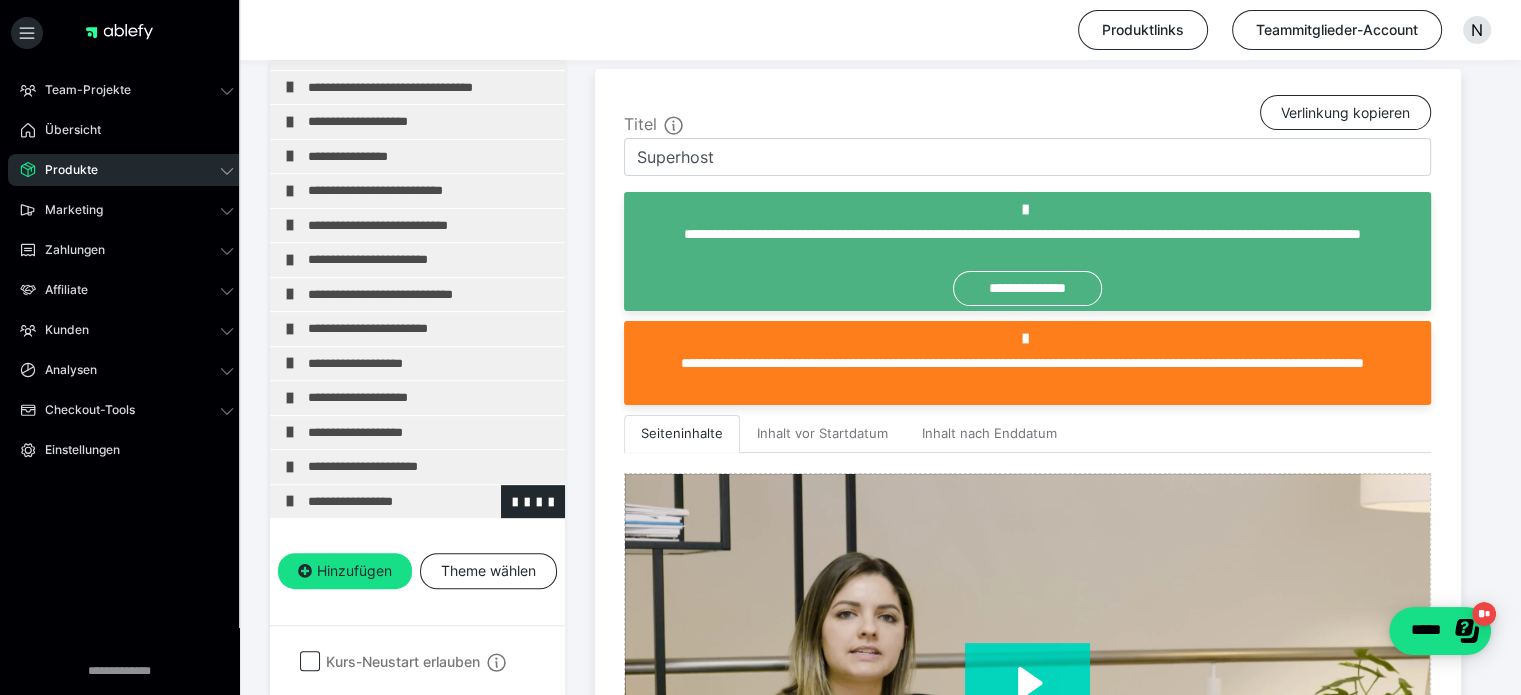 click on "**********" at bounding box center (423, 502) 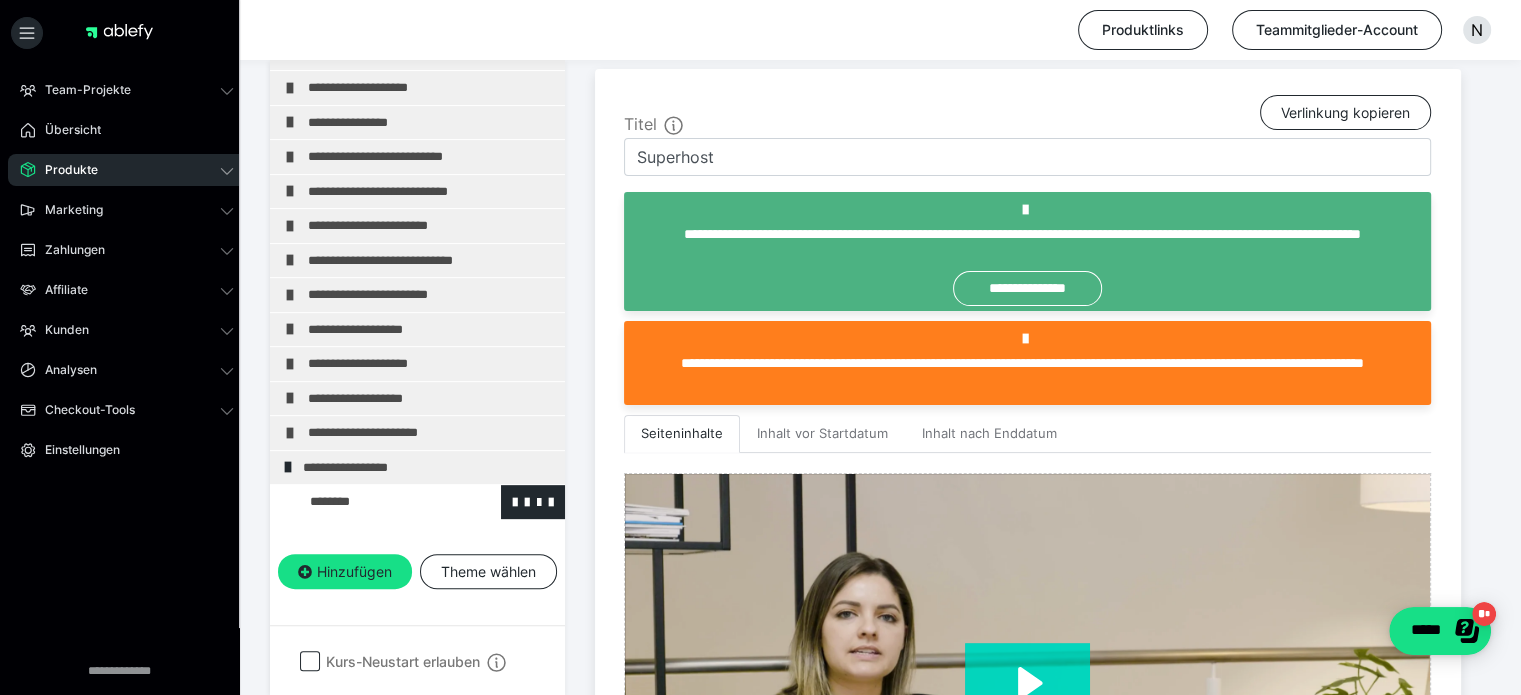 scroll, scrollTop: 860, scrollLeft: 0, axis: vertical 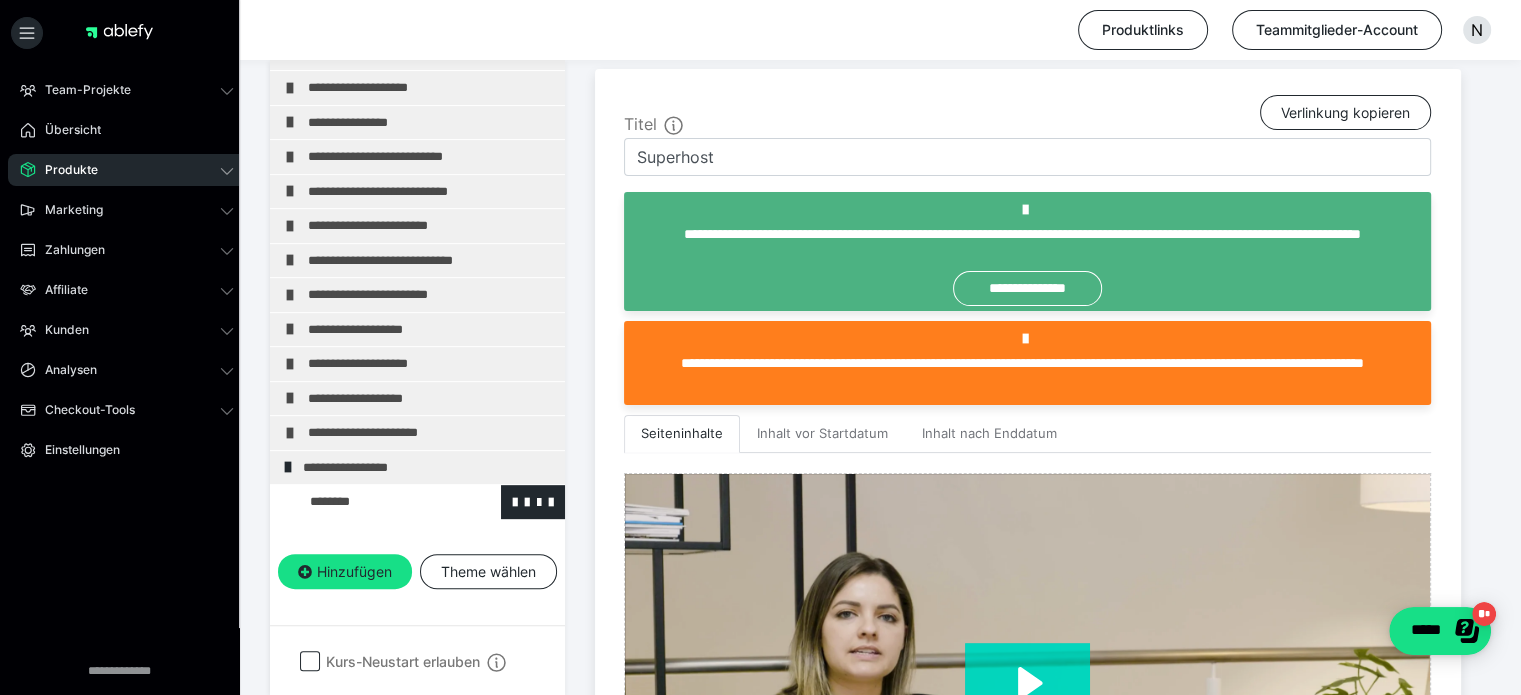 click at bounding box center [375, 502] 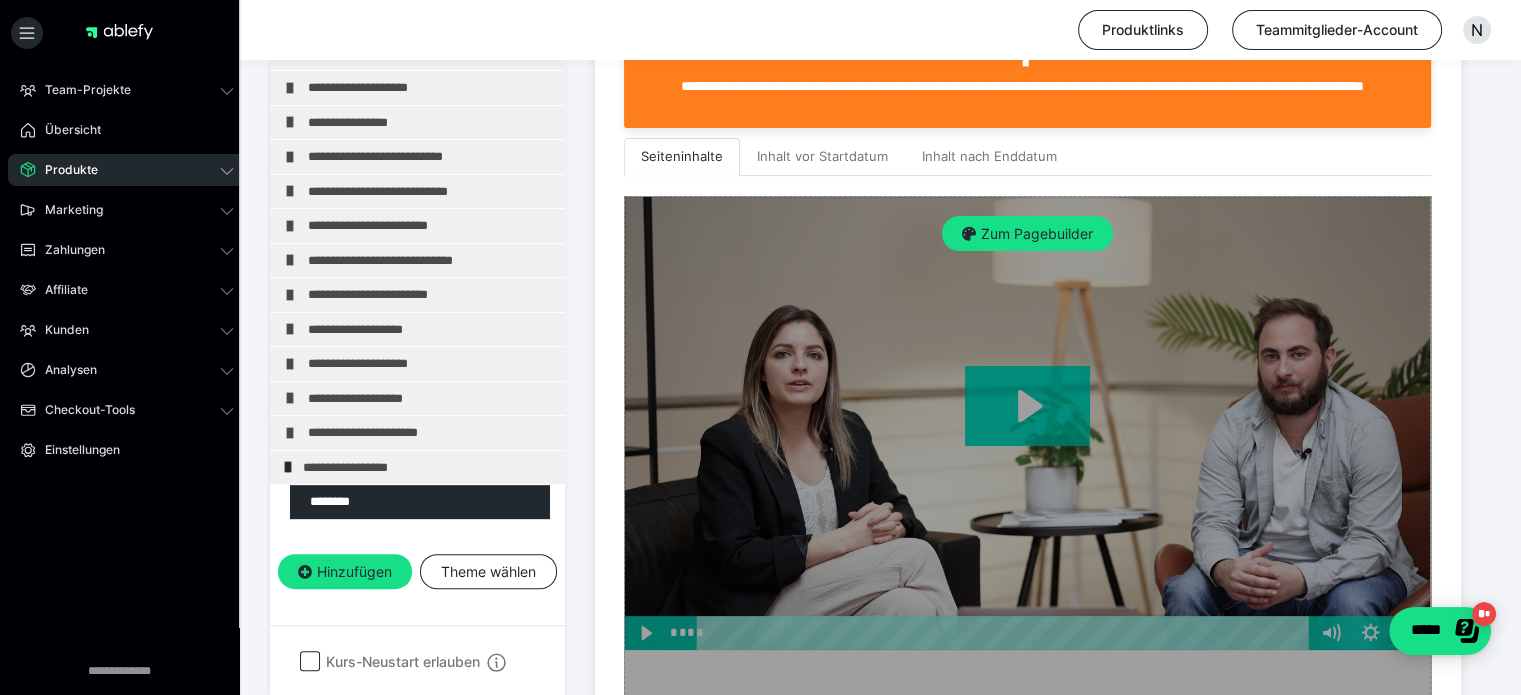 scroll, scrollTop: 500, scrollLeft: 0, axis: vertical 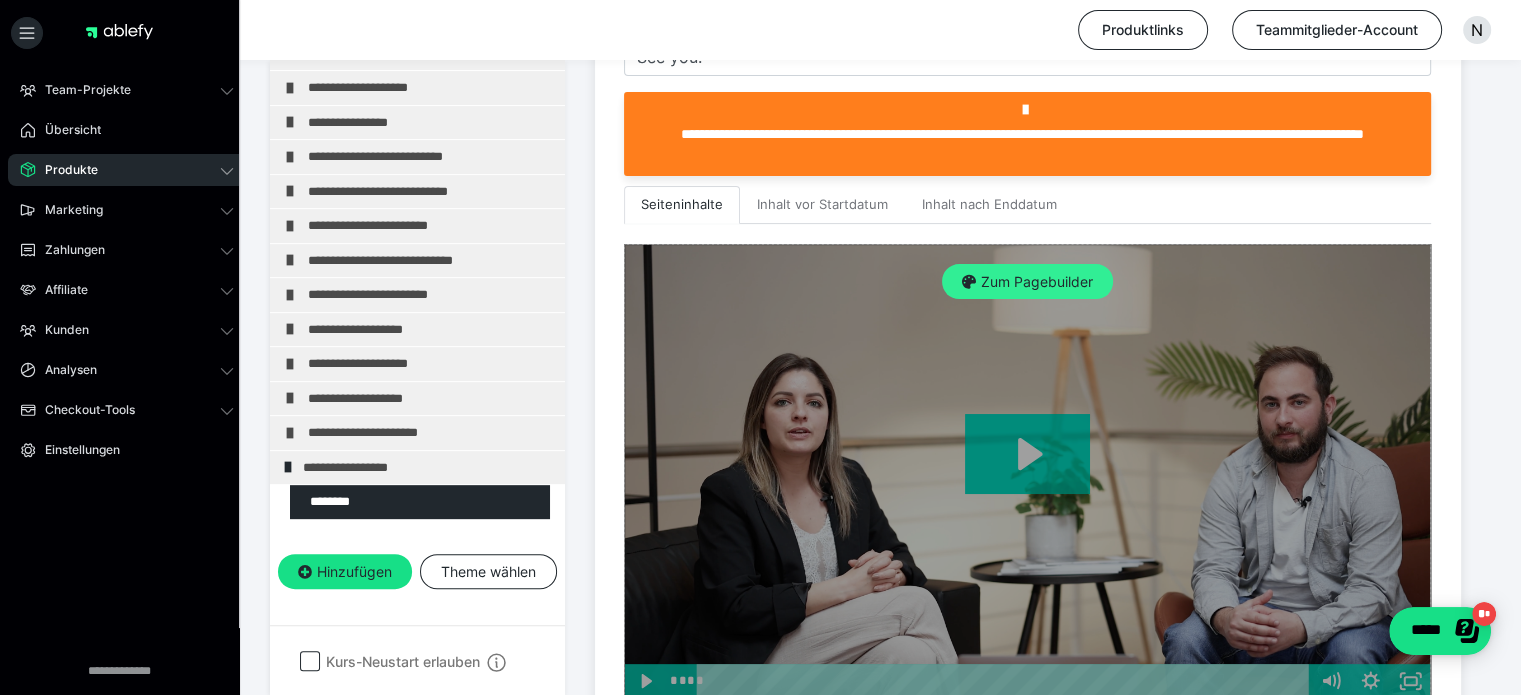 click on "Zum Pagebuilder" at bounding box center [1027, 282] 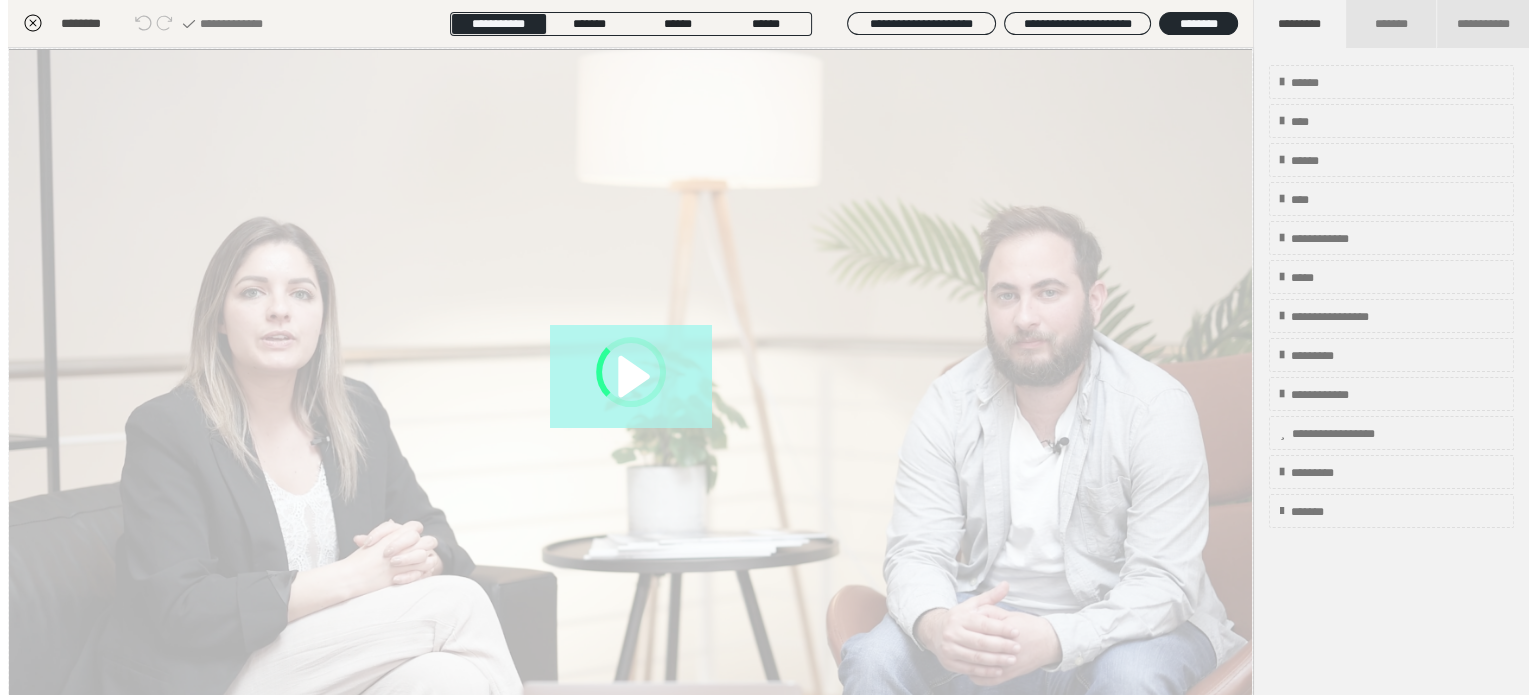 scroll, scrollTop: 311, scrollLeft: 0, axis: vertical 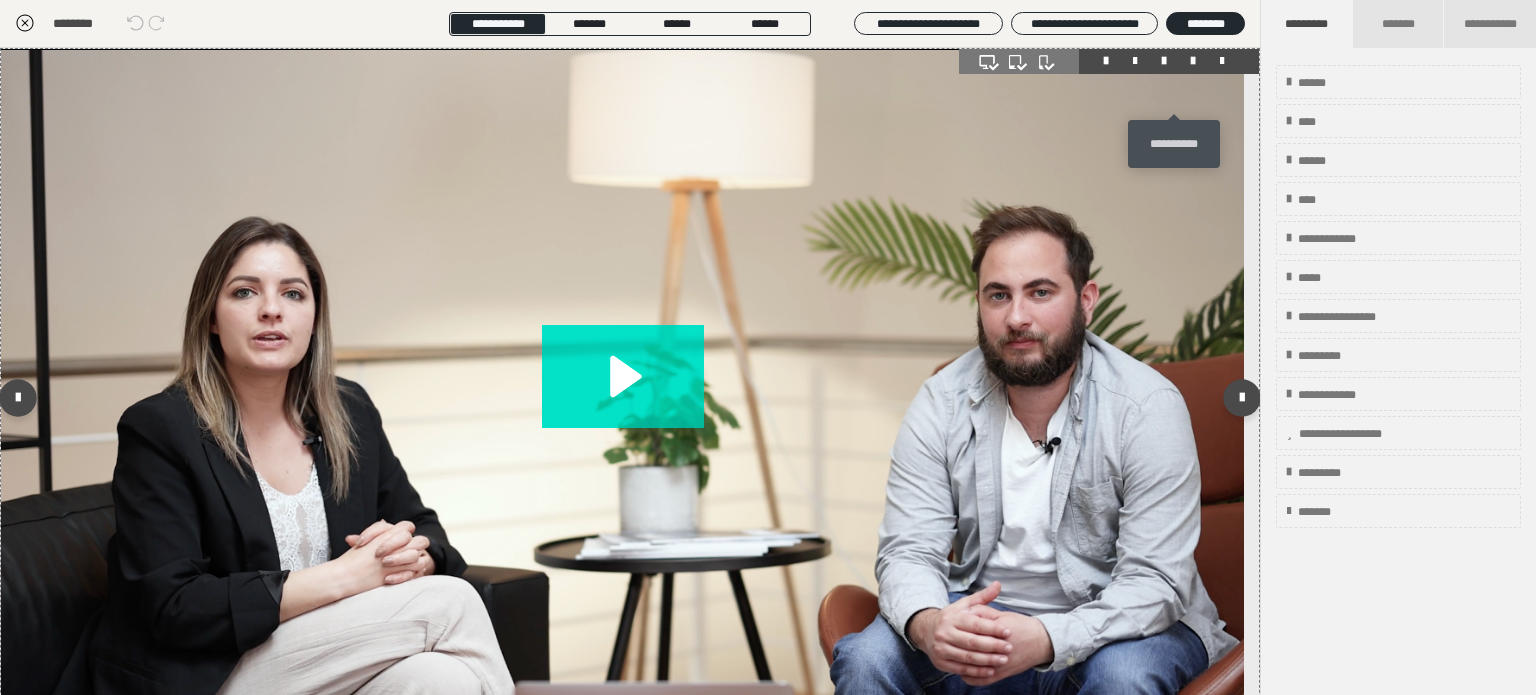 click at bounding box center (1193, 61) 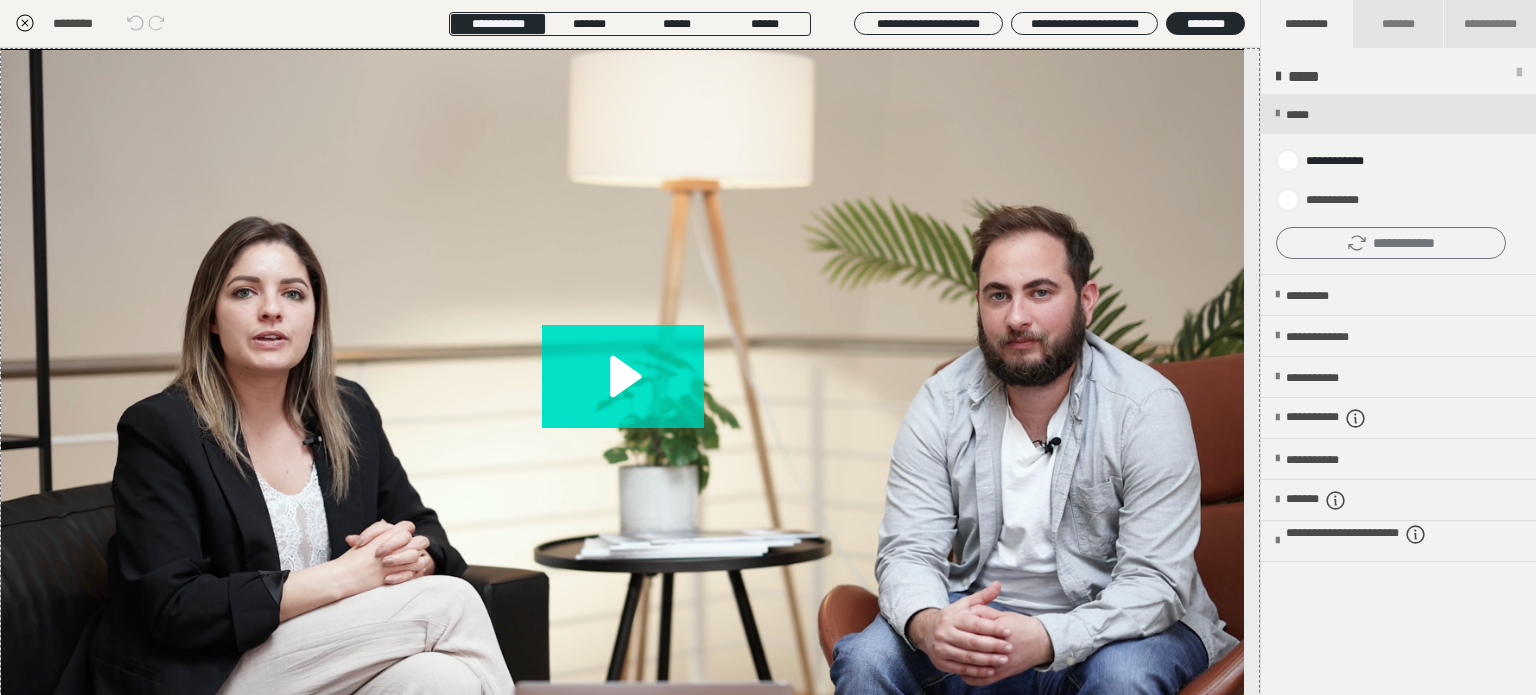 click on "**********" at bounding box center [1391, 243] 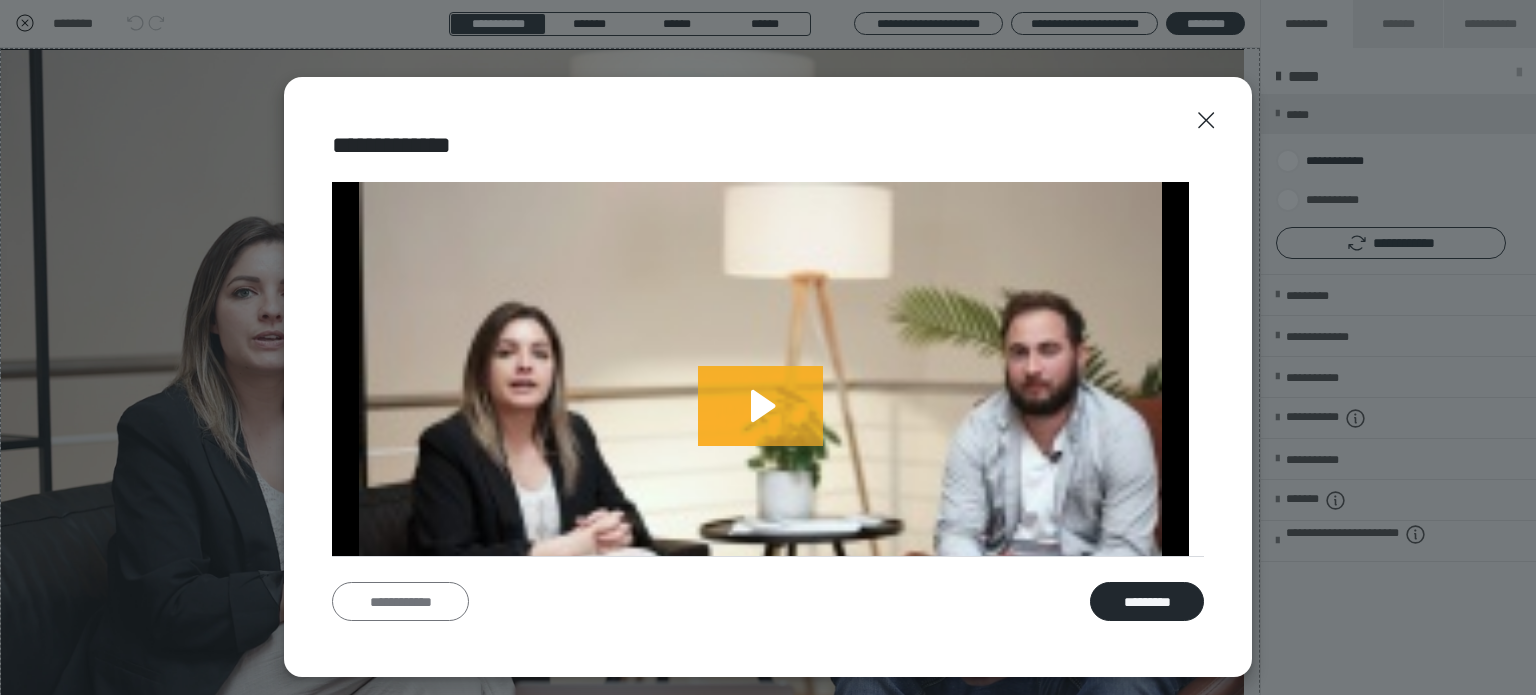 click on "**********" at bounding box center (400, 602) 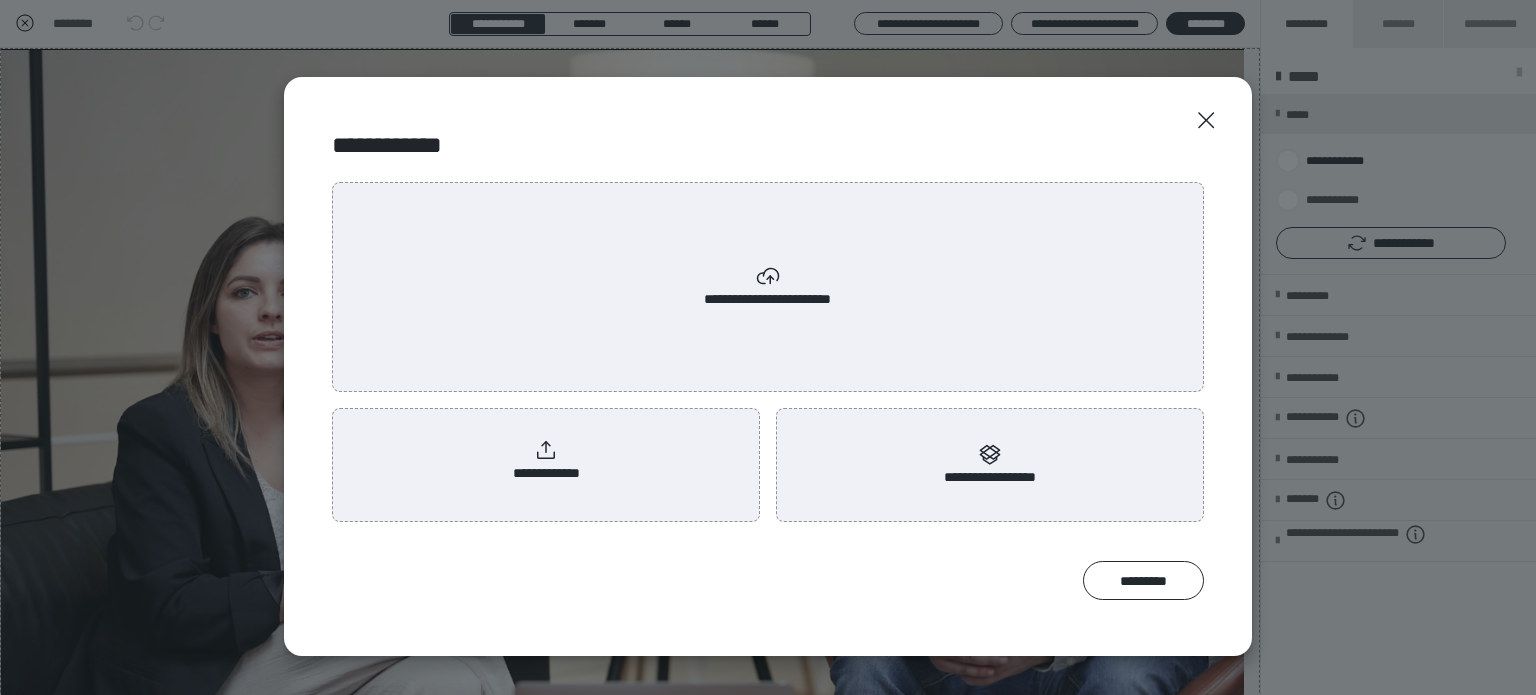 scroll, scrollTop: 0, scrollLeft: 0, axis: both 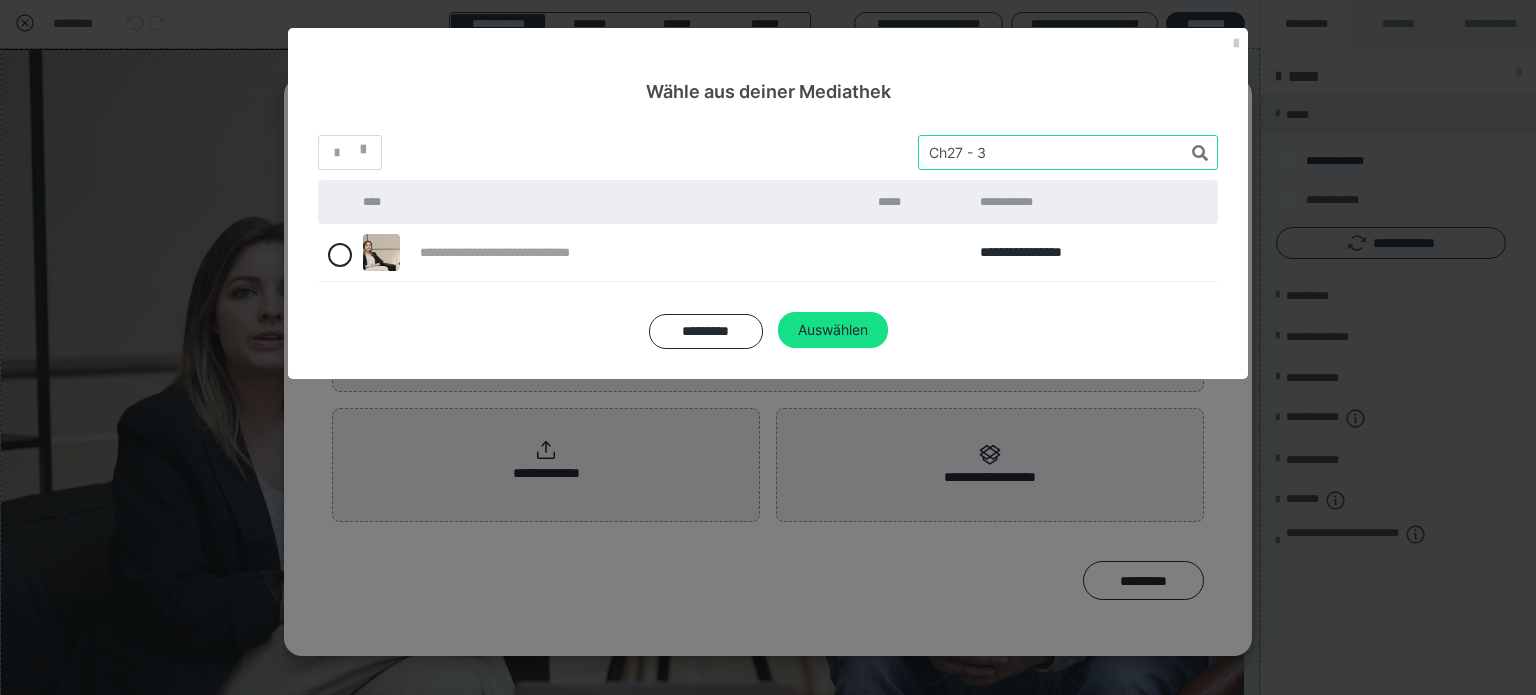 drag, startPoint x: 1004, startPoint y: 154, endPoint x: 839, endPoint y: 145, distance: 165.24527 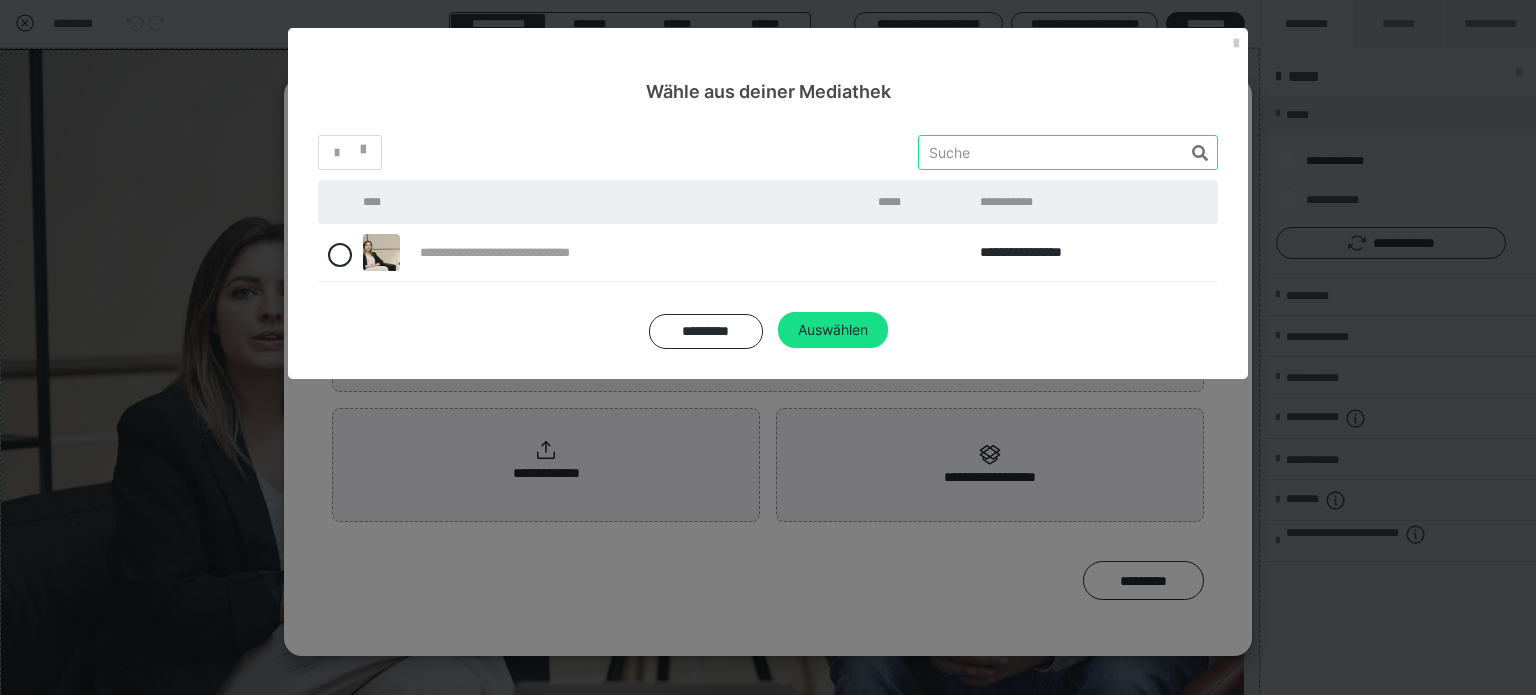 paste on "Ch28 - 1" 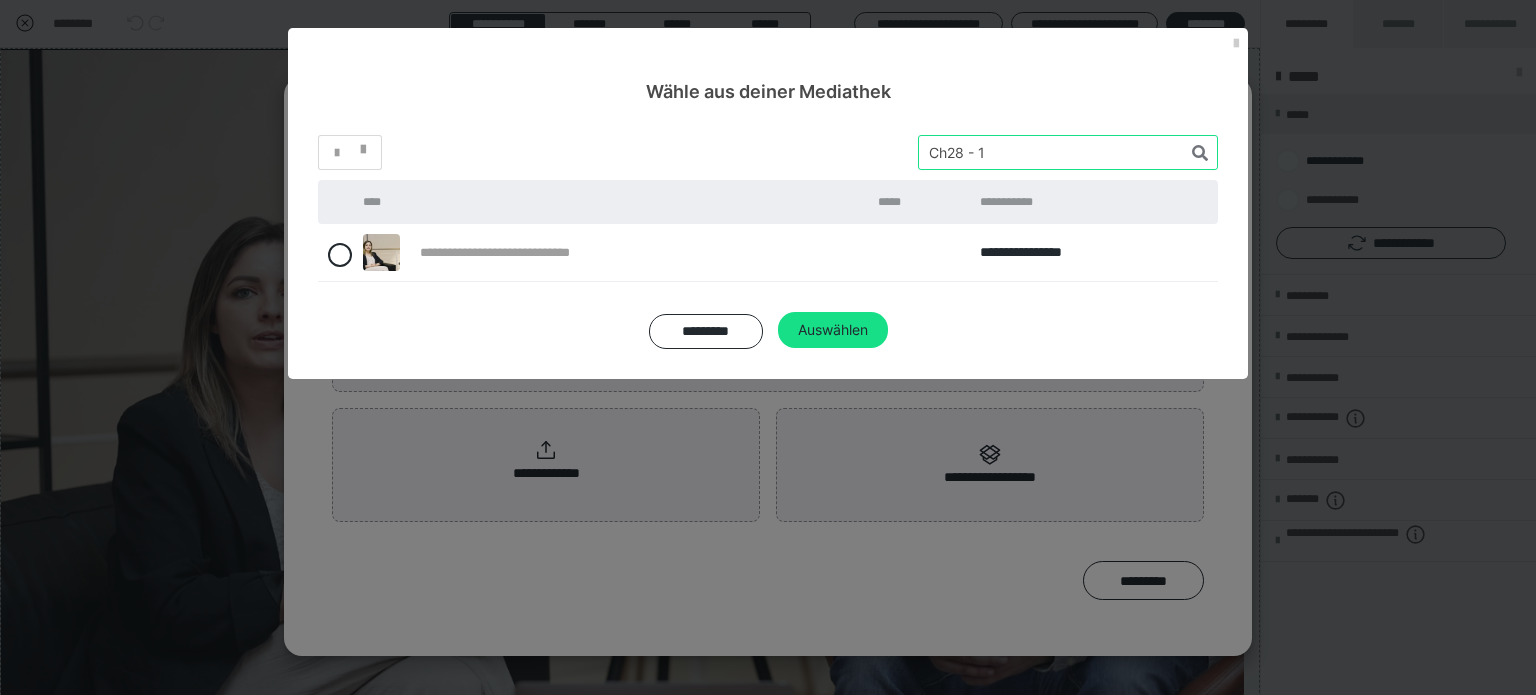 type on "Ch28 - 1" 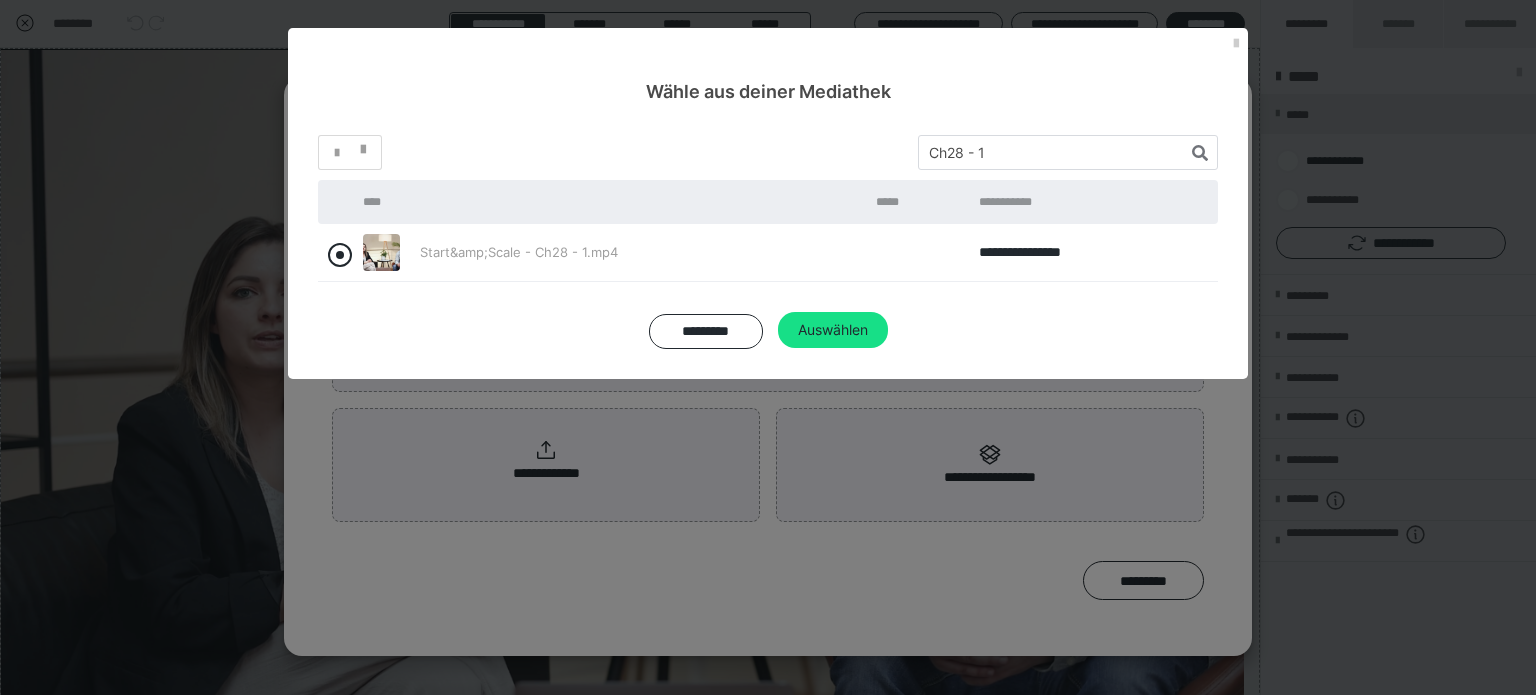 click at bounding box center [340, 255] 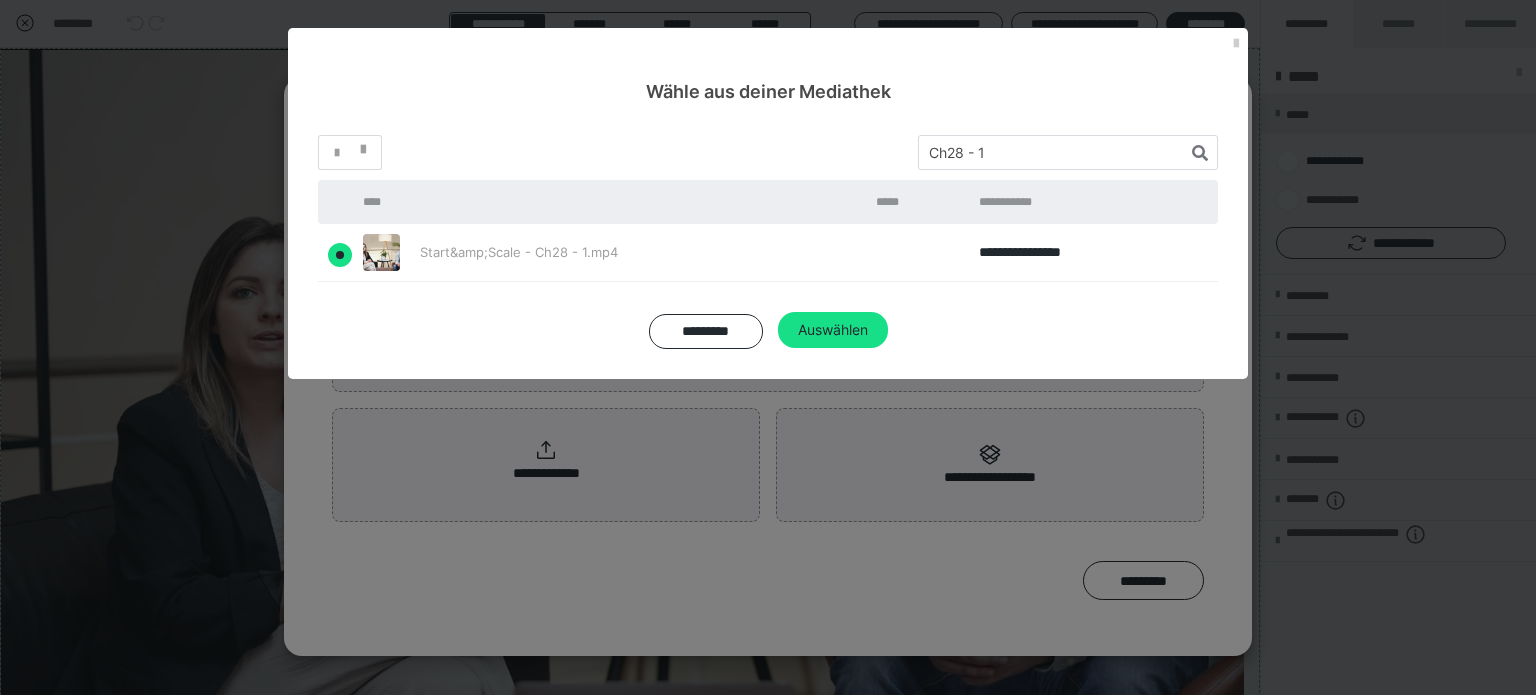 radio on "true" 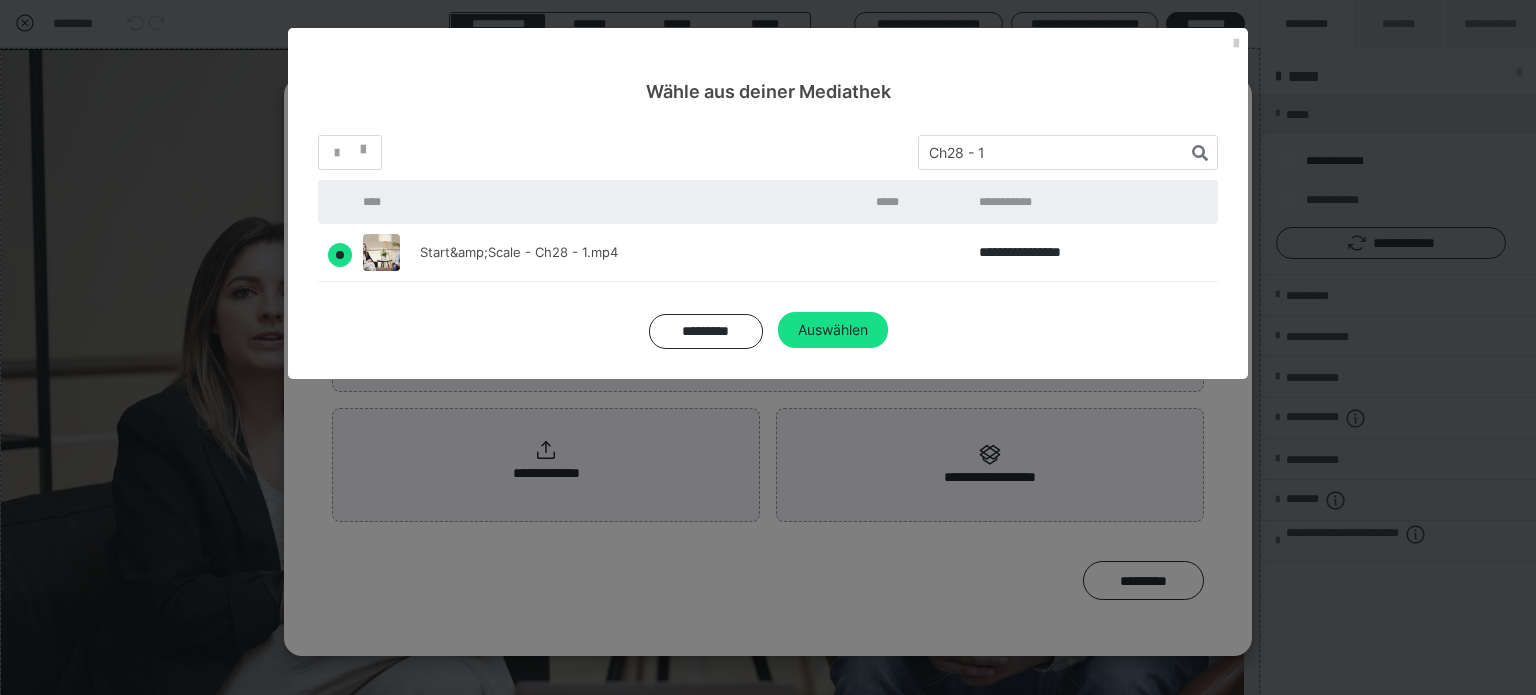 click on "Auswählen" at bounding box center (833, 330) 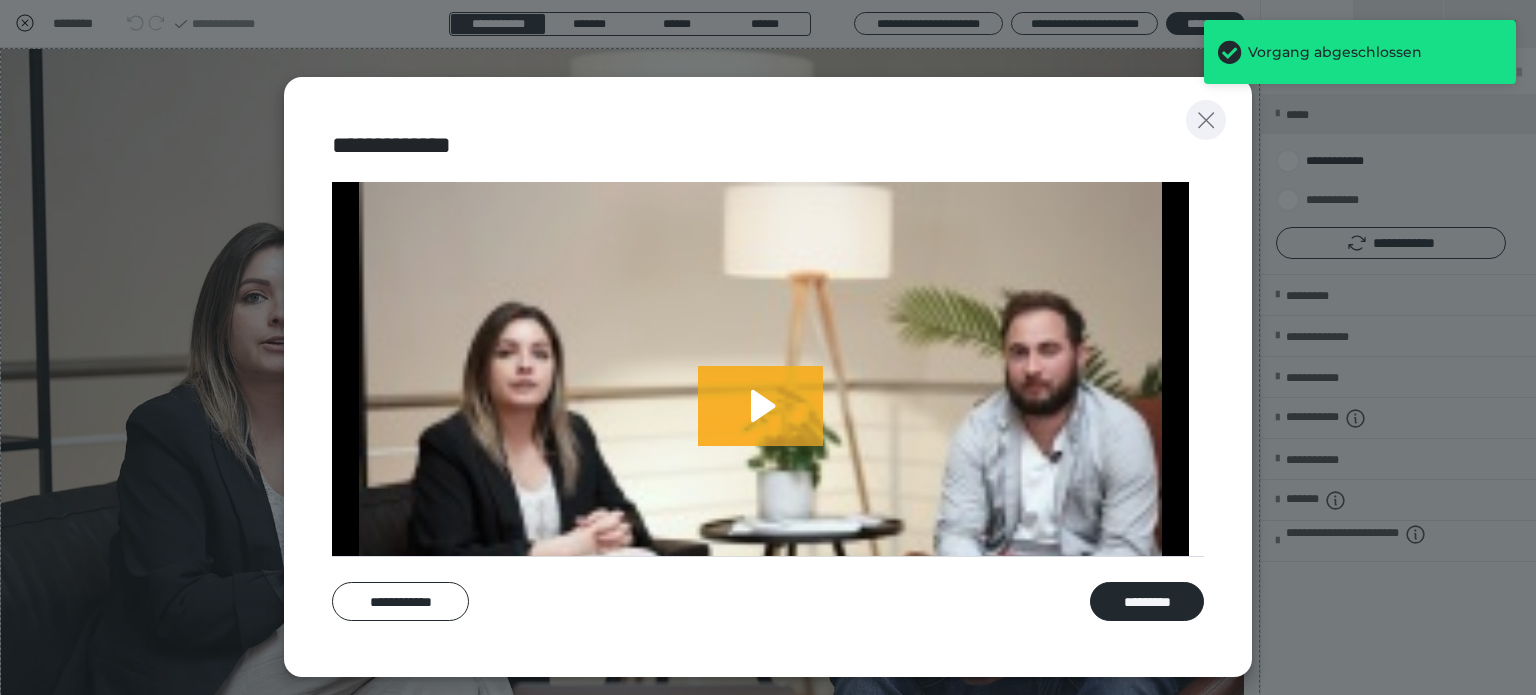 click 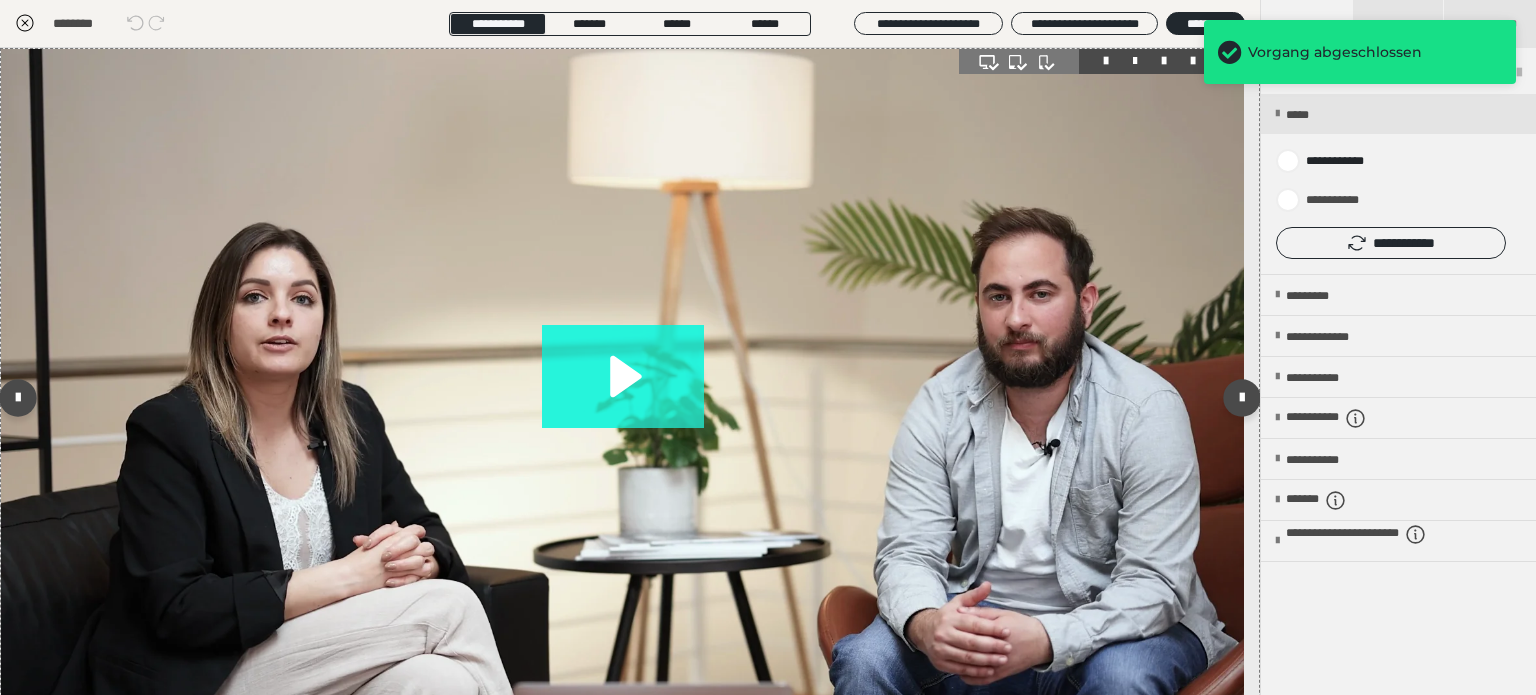 click 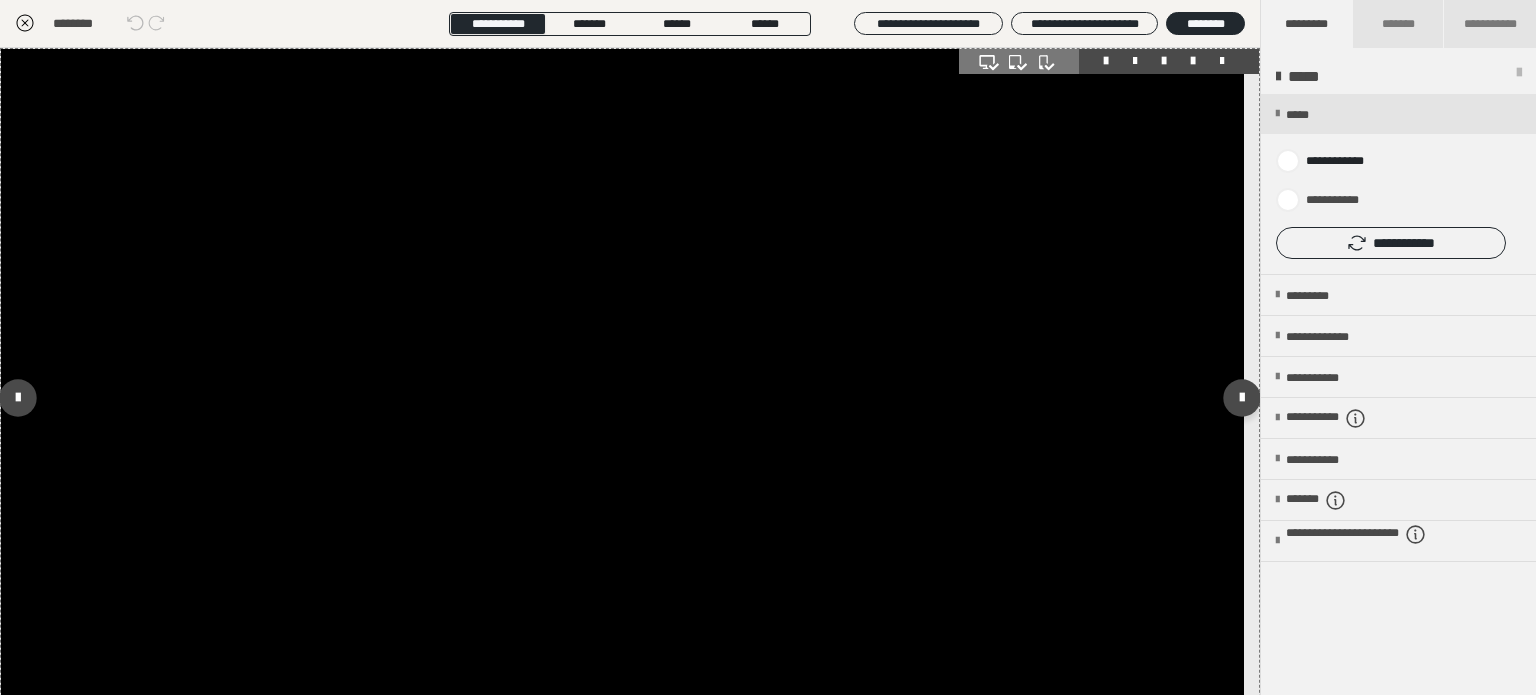 click at bounding box center (622, 398) 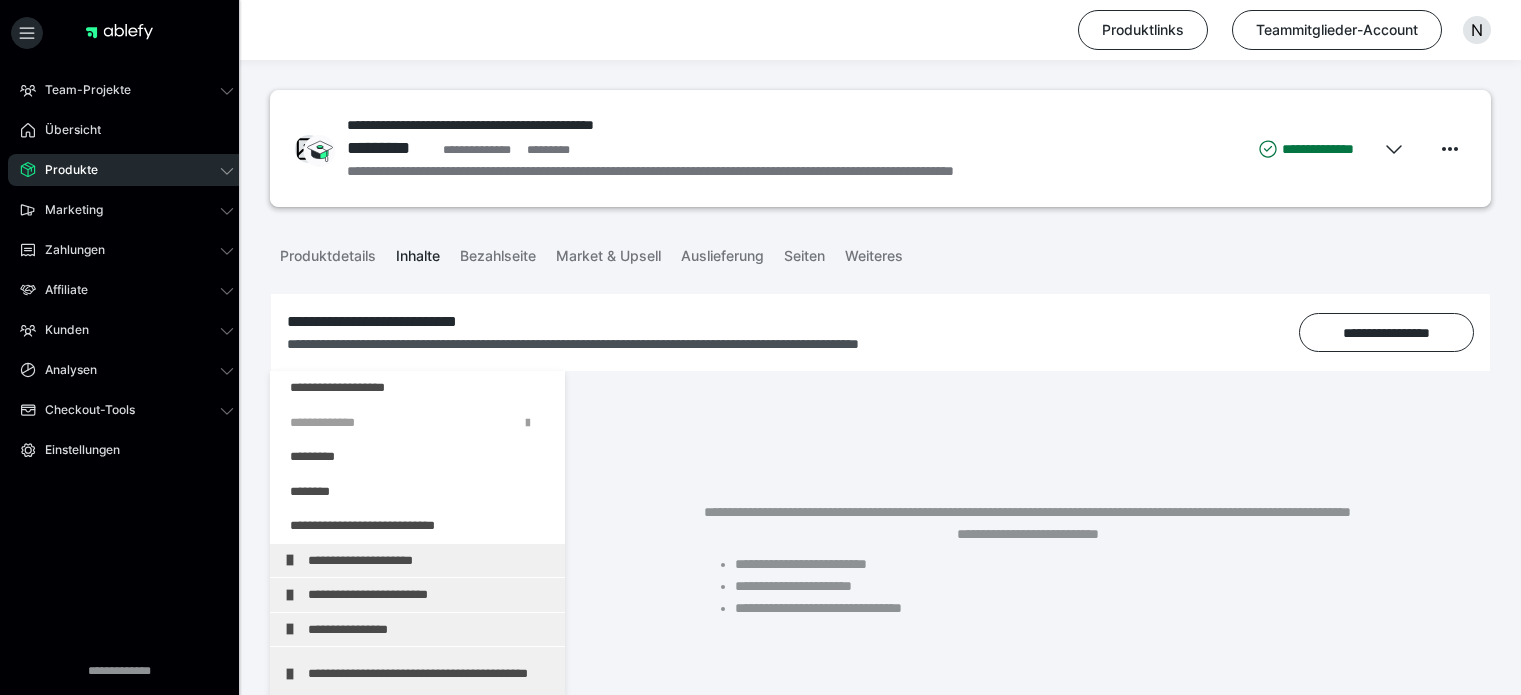 scroll, scrollTop: 311, scrollLeft: 0, axis: vertical 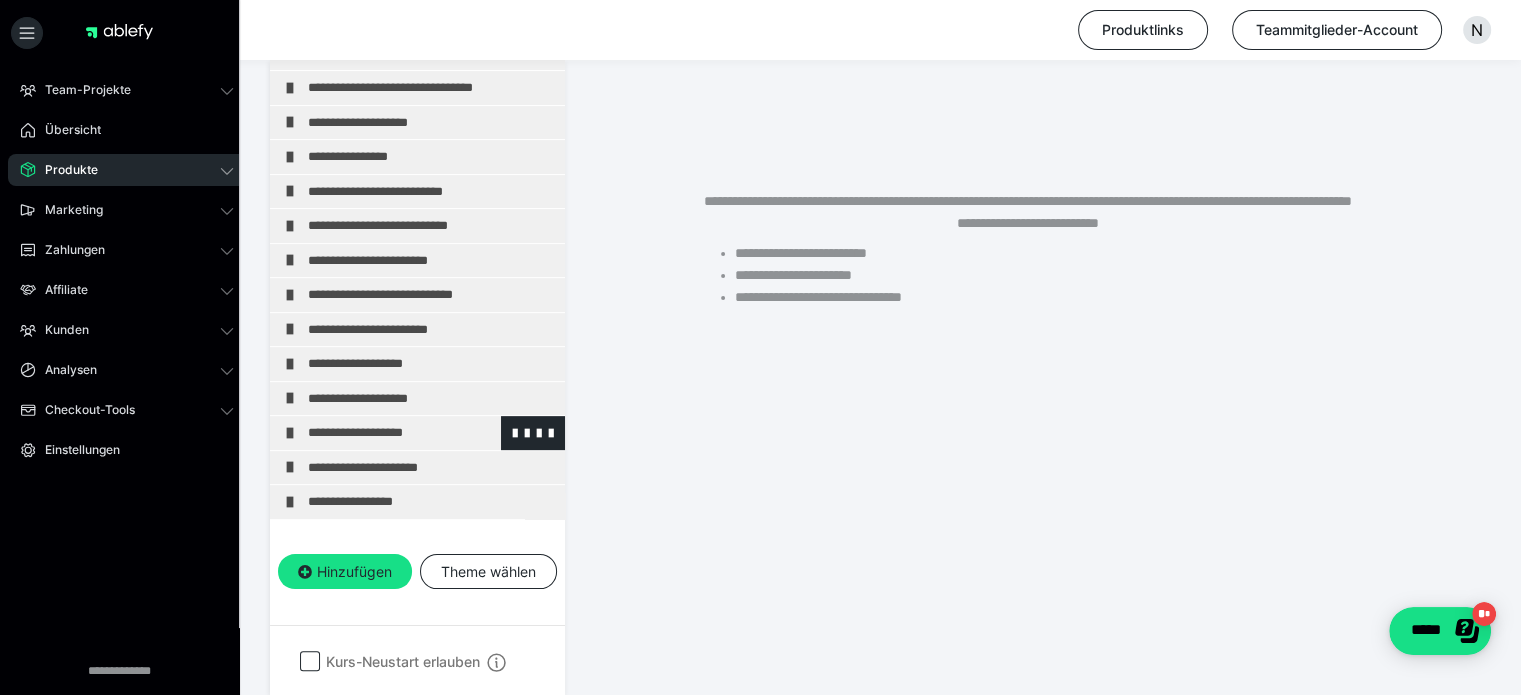 click on "**********" at bounding box center [423, 433] 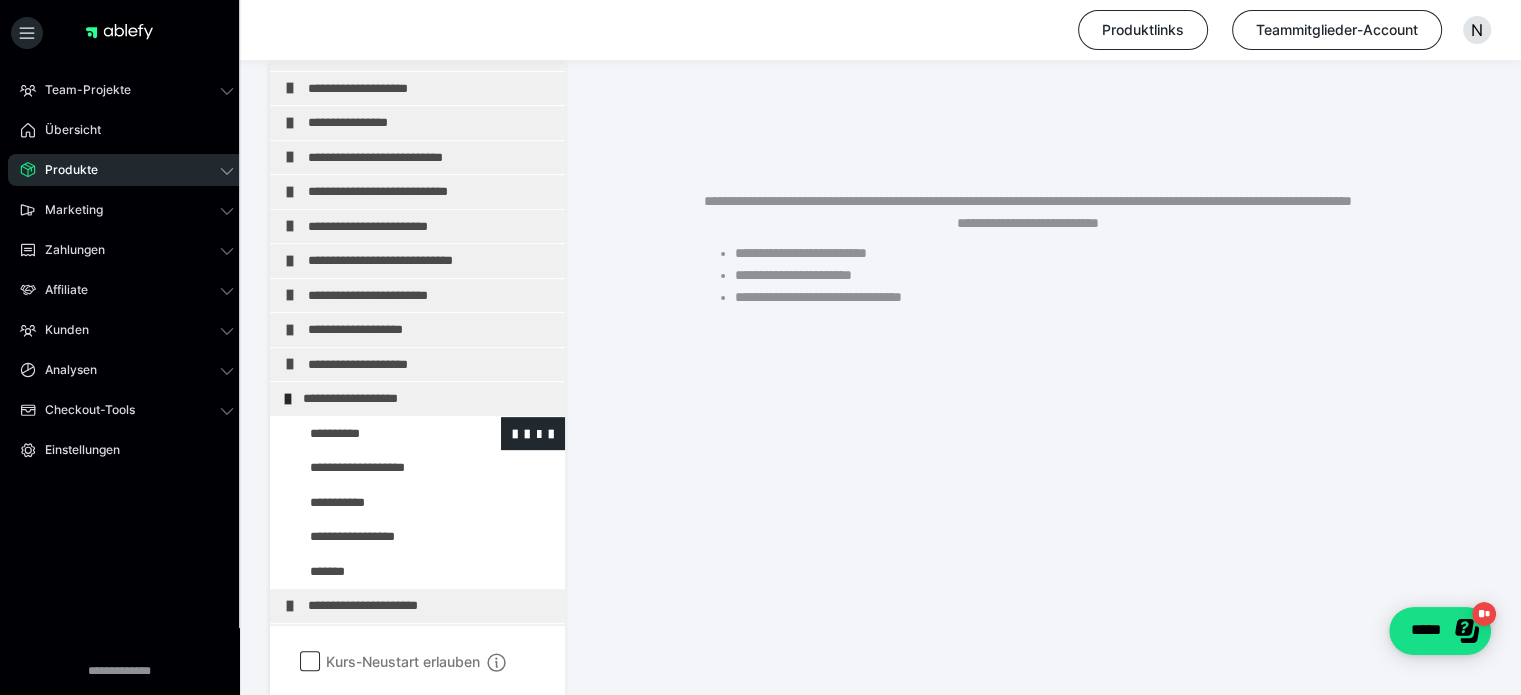 click at bounding box center (375, 434) 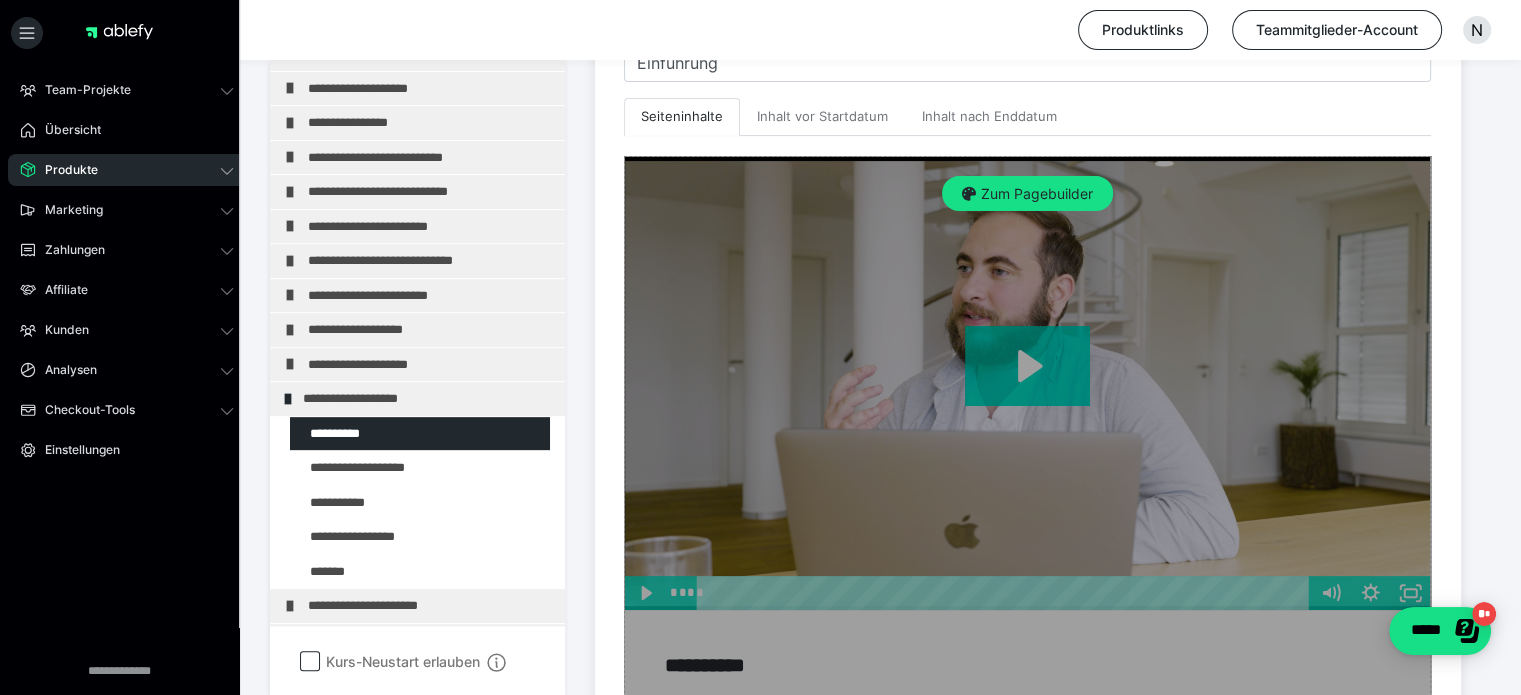 scroll, scrollTop: 511, scrollLeft: 0, axis: vertical 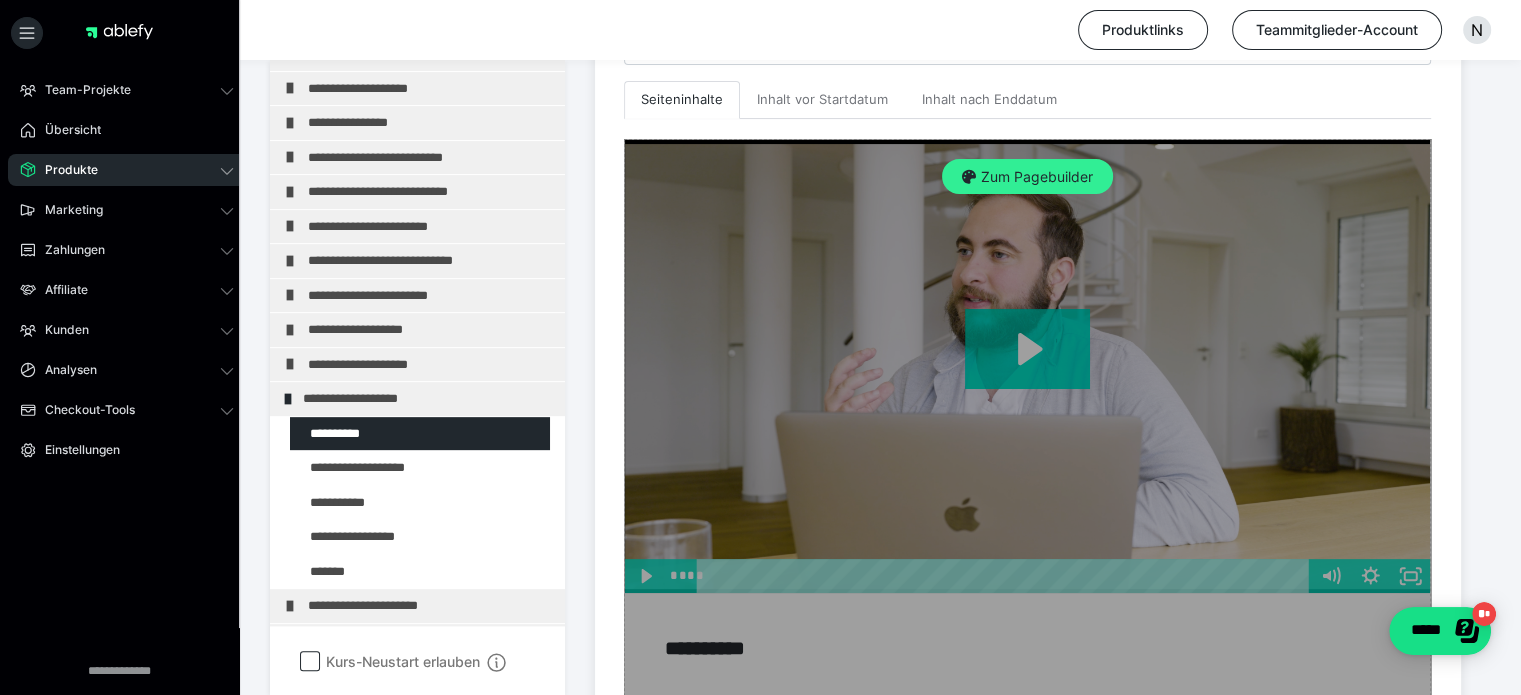 click on "Zum Pagebuilder" at bounding box center [1027, 177] 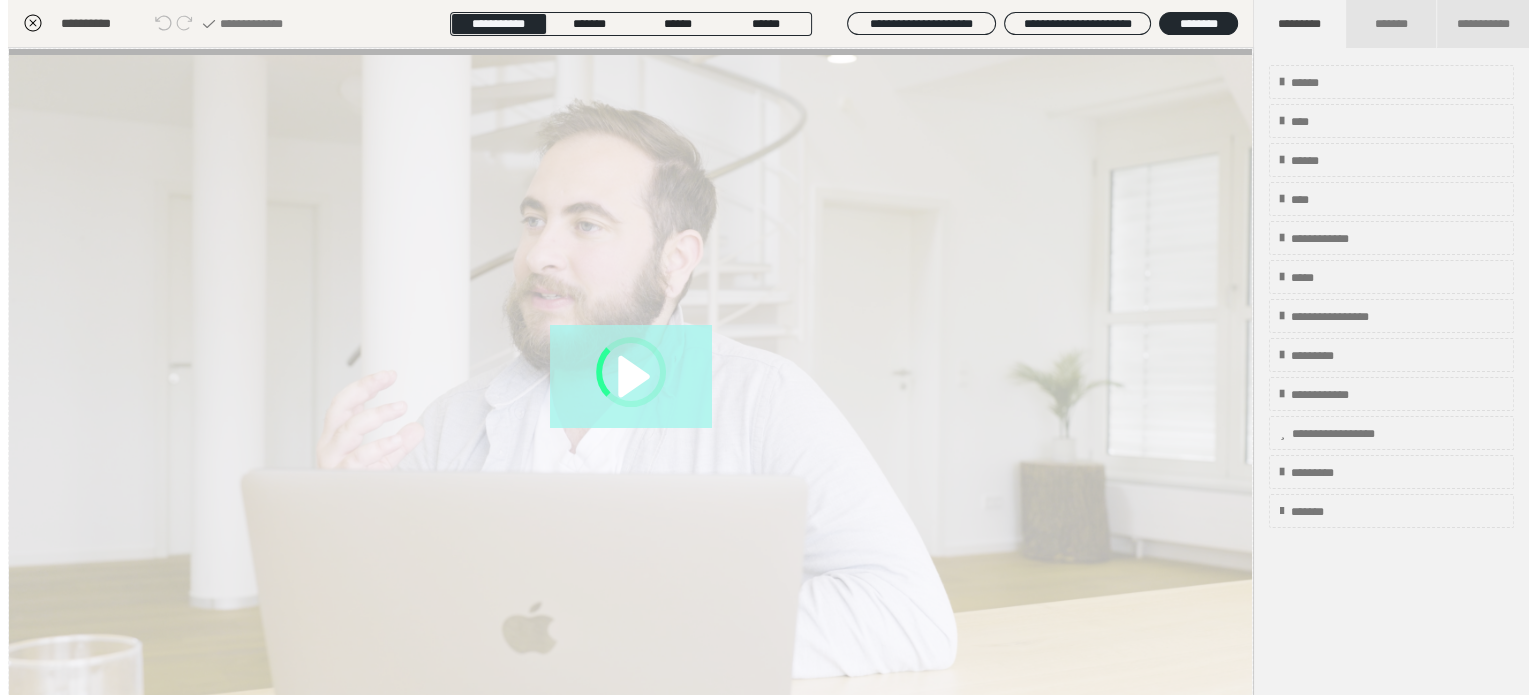 scroll, scrollTop: 311, scrollLeft: 0, axis: vertical 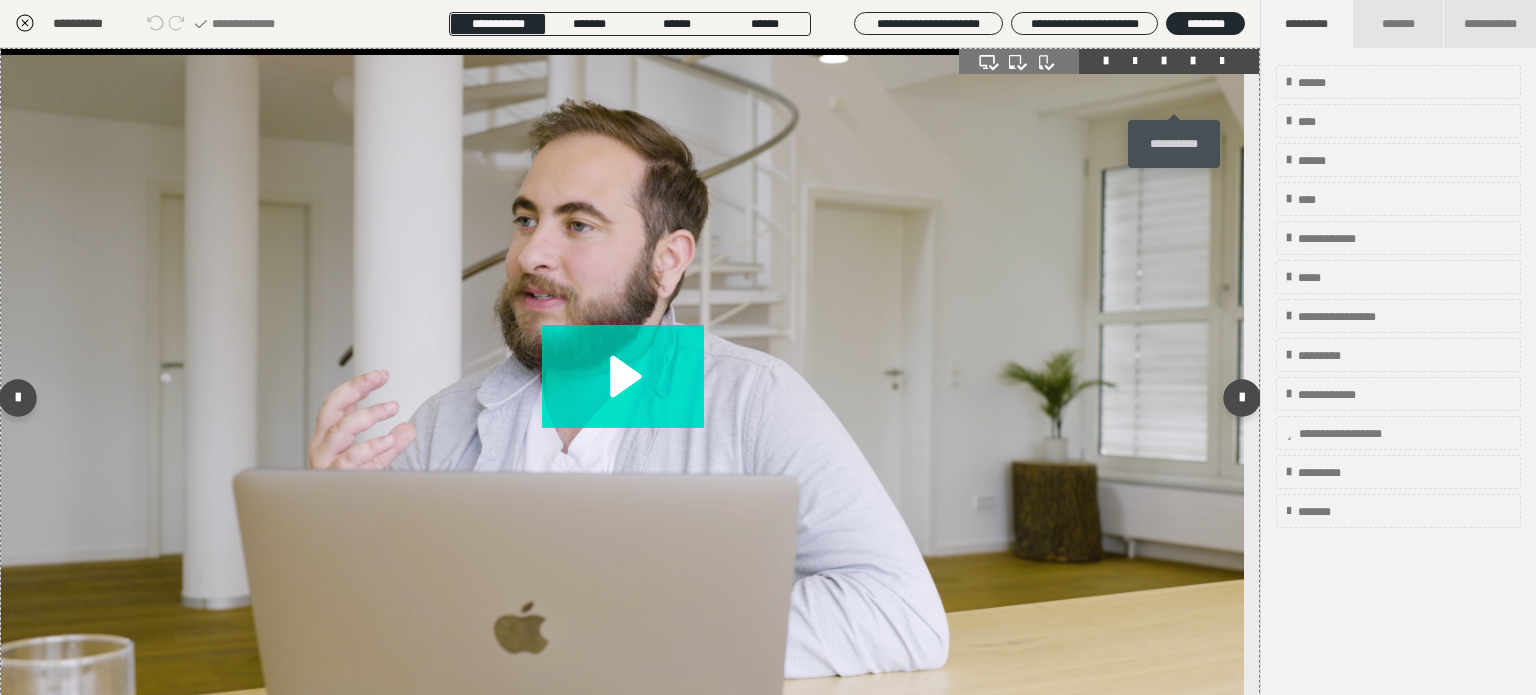 click at bounding box center (1193, 61) 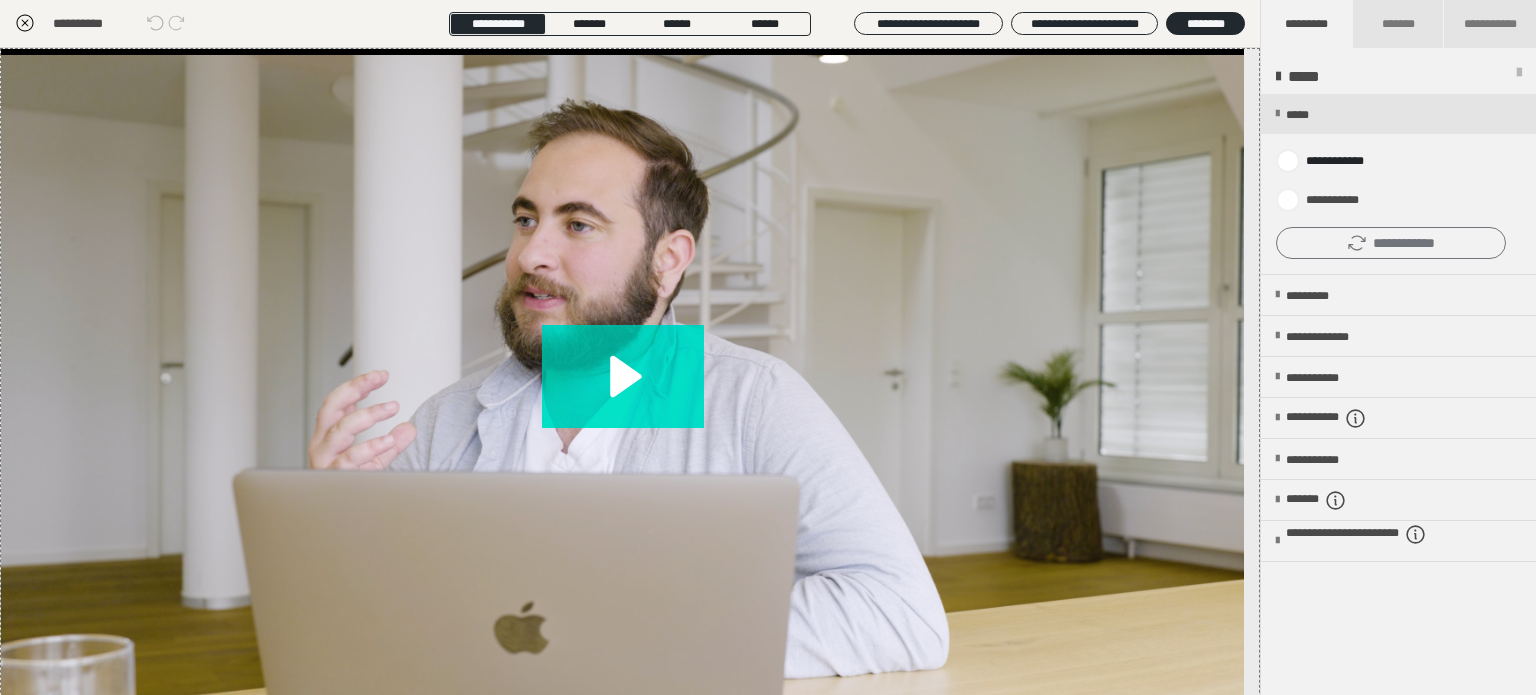 click on "**********" at bounding box center (1391, 243) 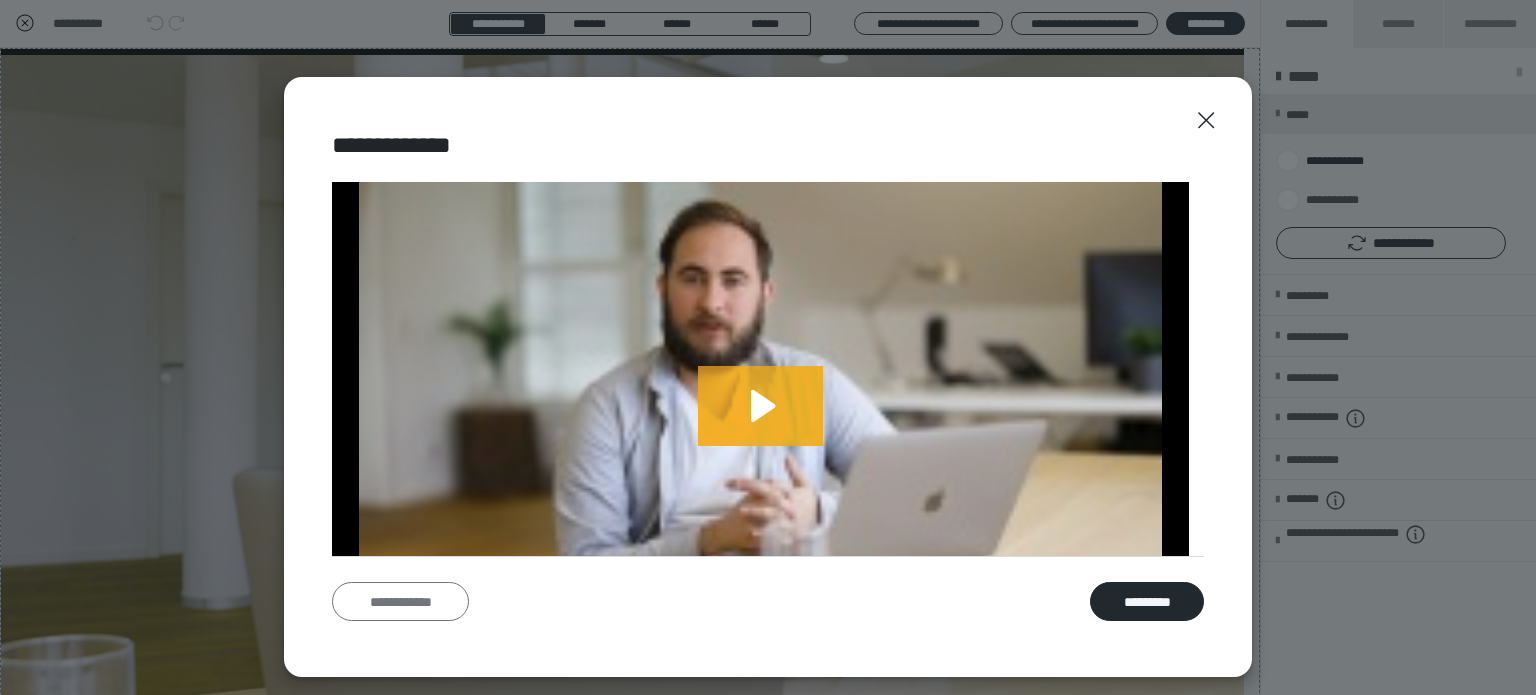 click on "**********" at bounding box center [400, 602] 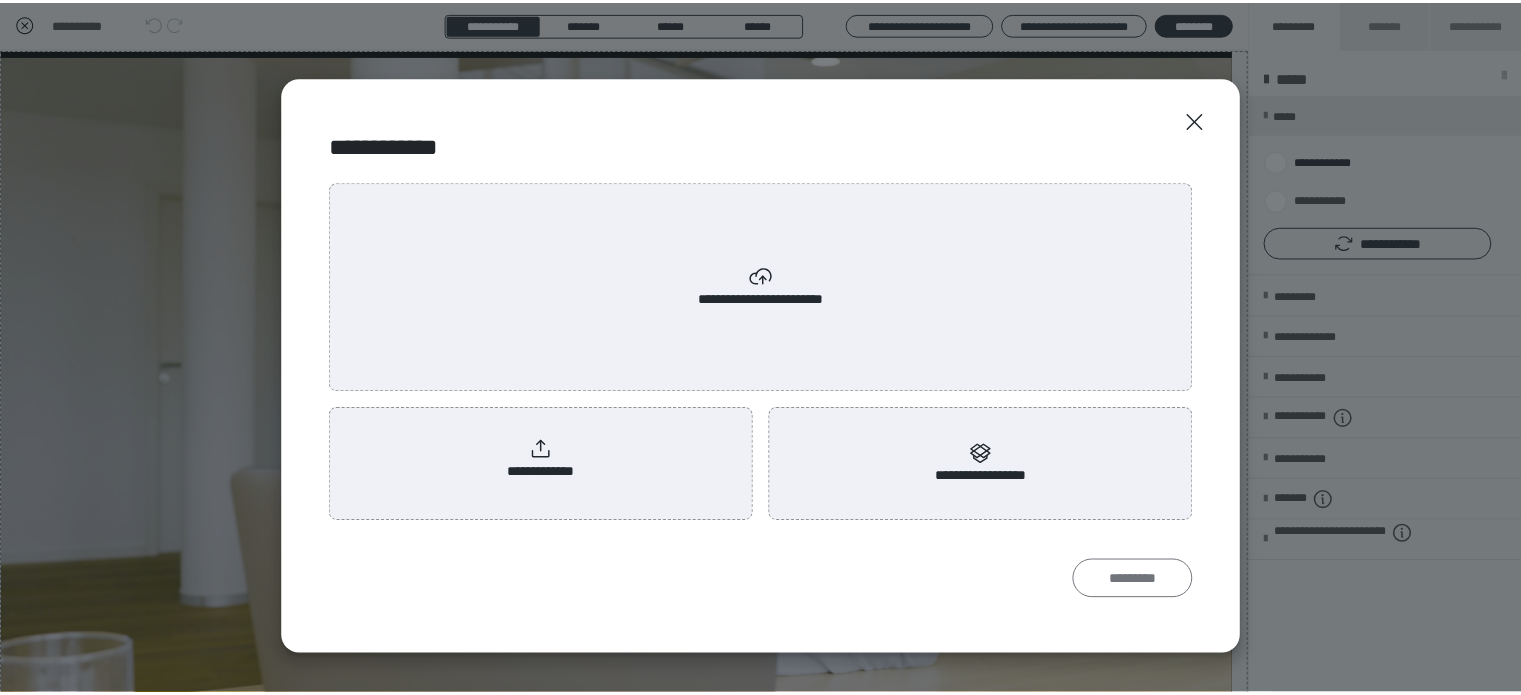 scroll, scrollTop: 0, scrollLeft: 0, axis: both 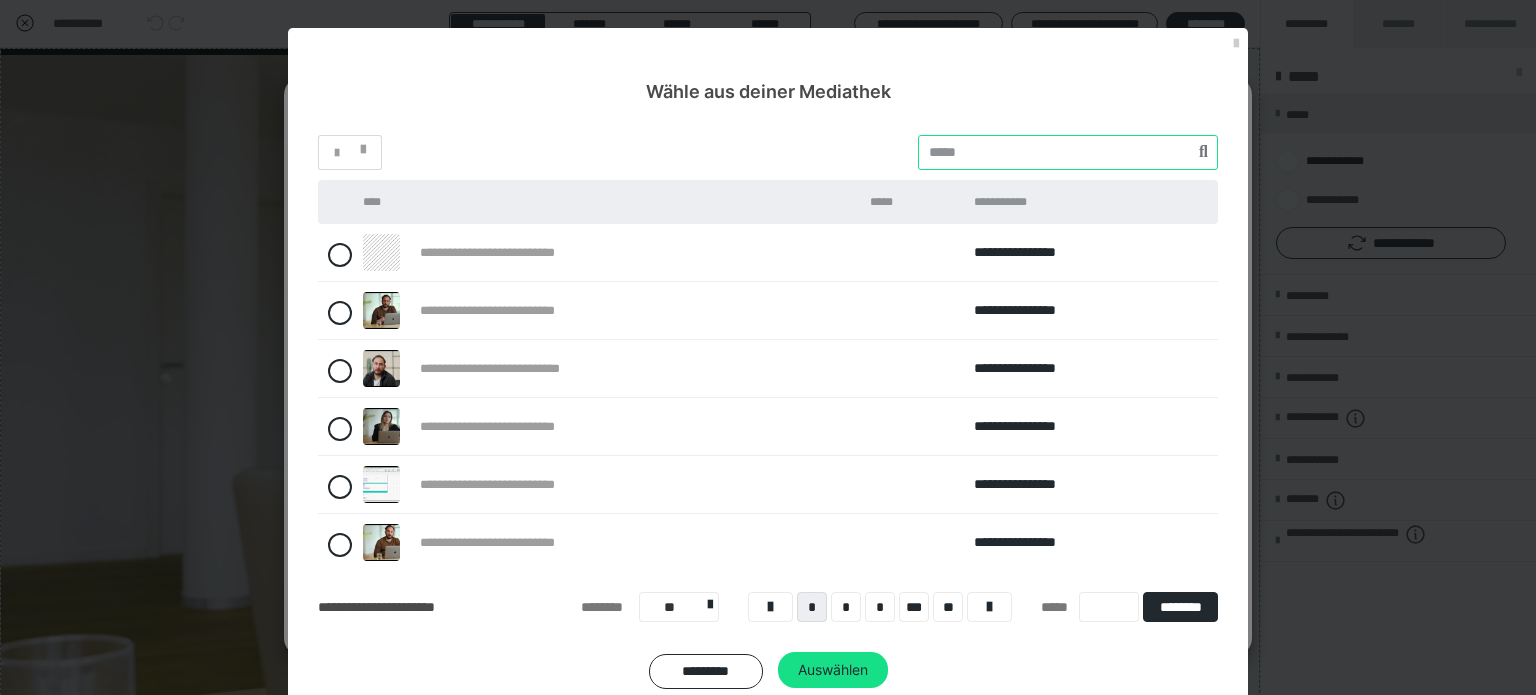 click at bounding box center (1068, 152) 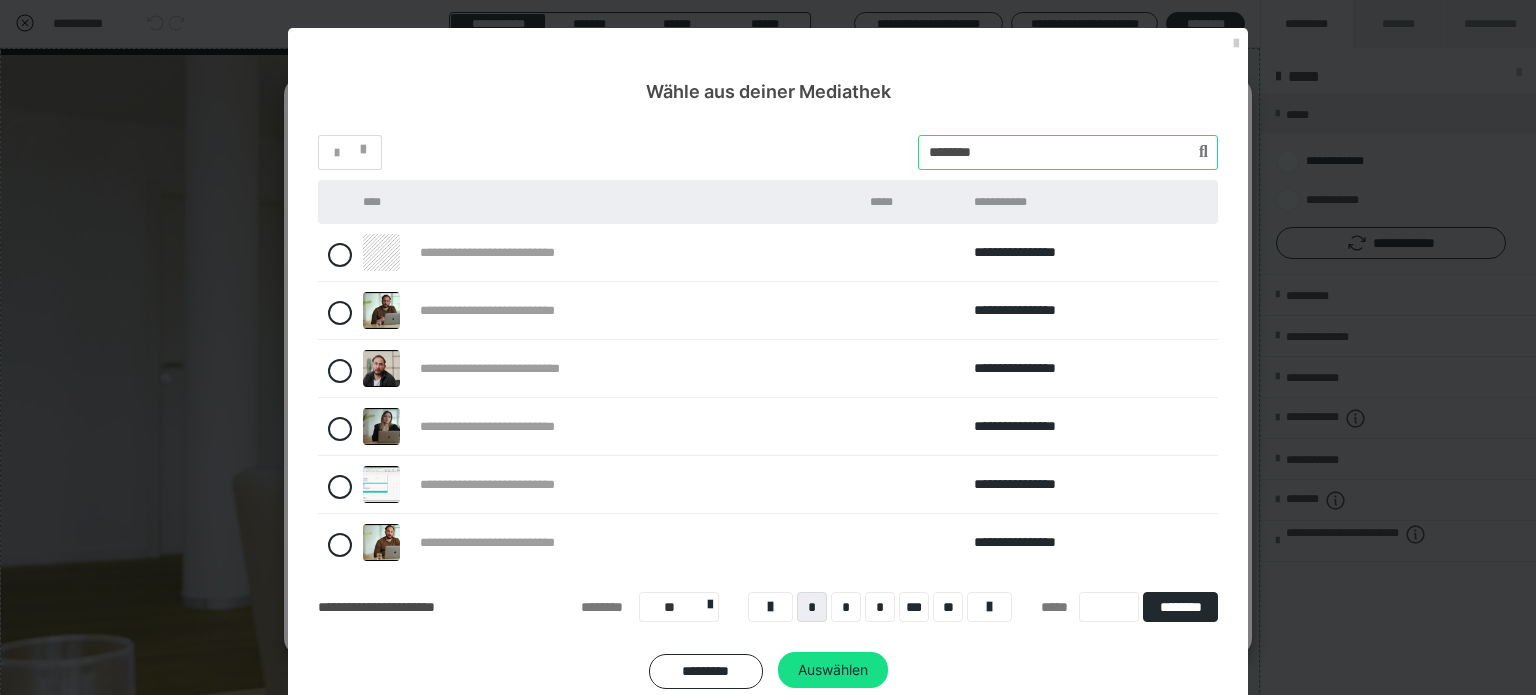 type on "********" 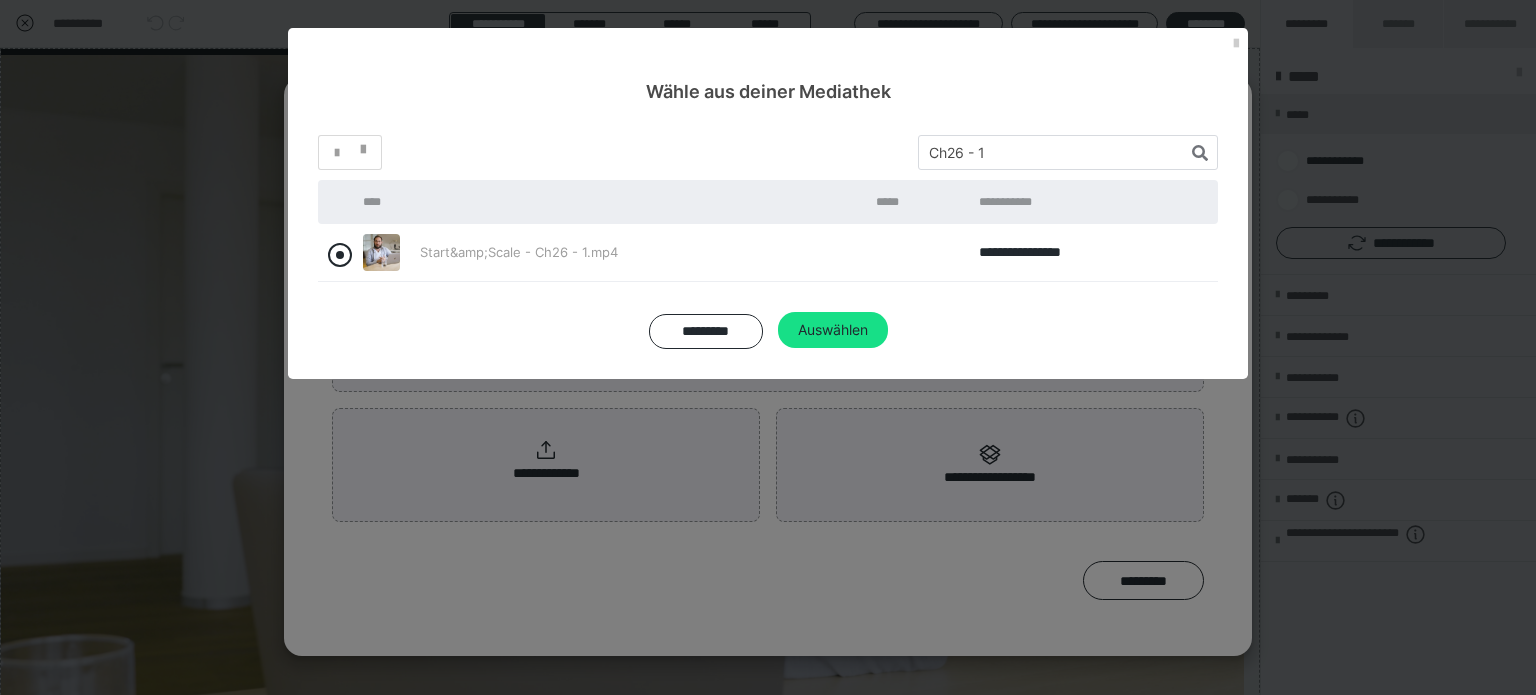 click at bounding box center [340, 255] 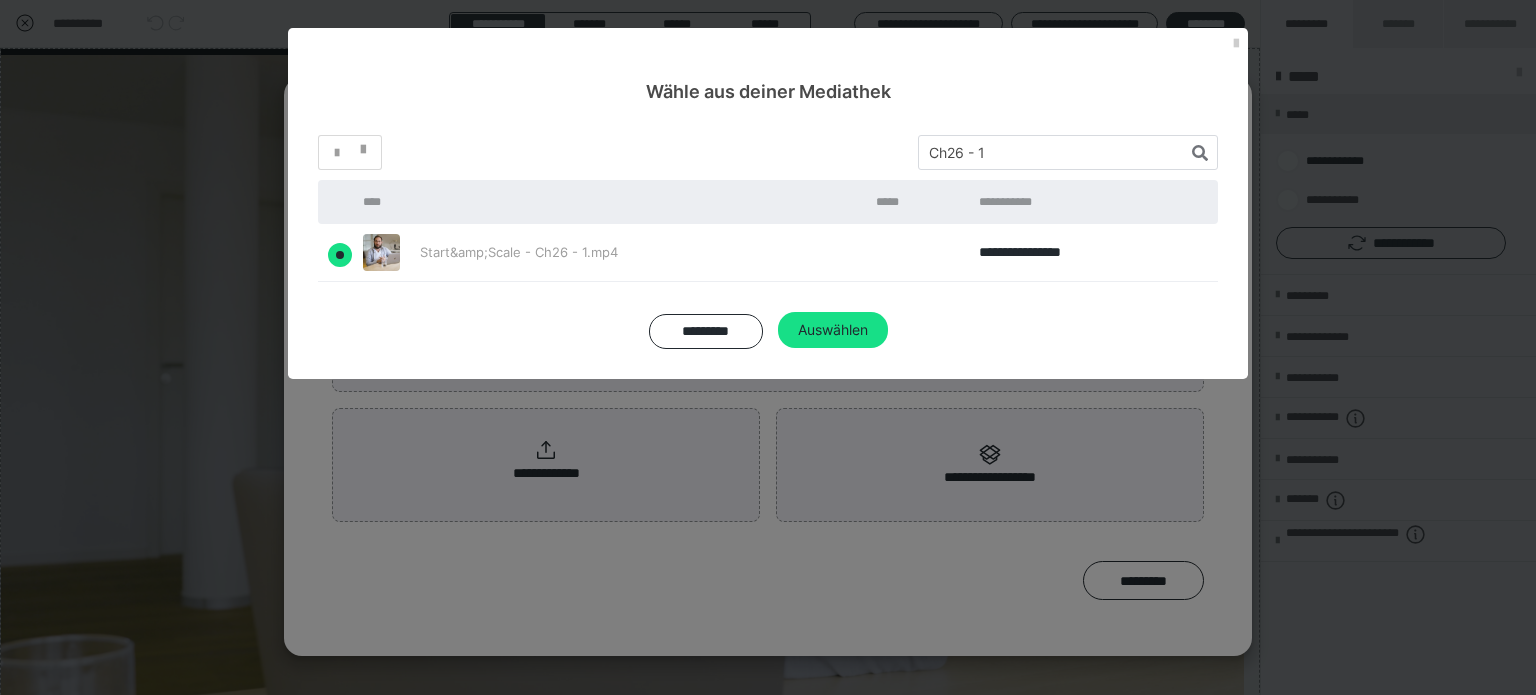 radio on "true" 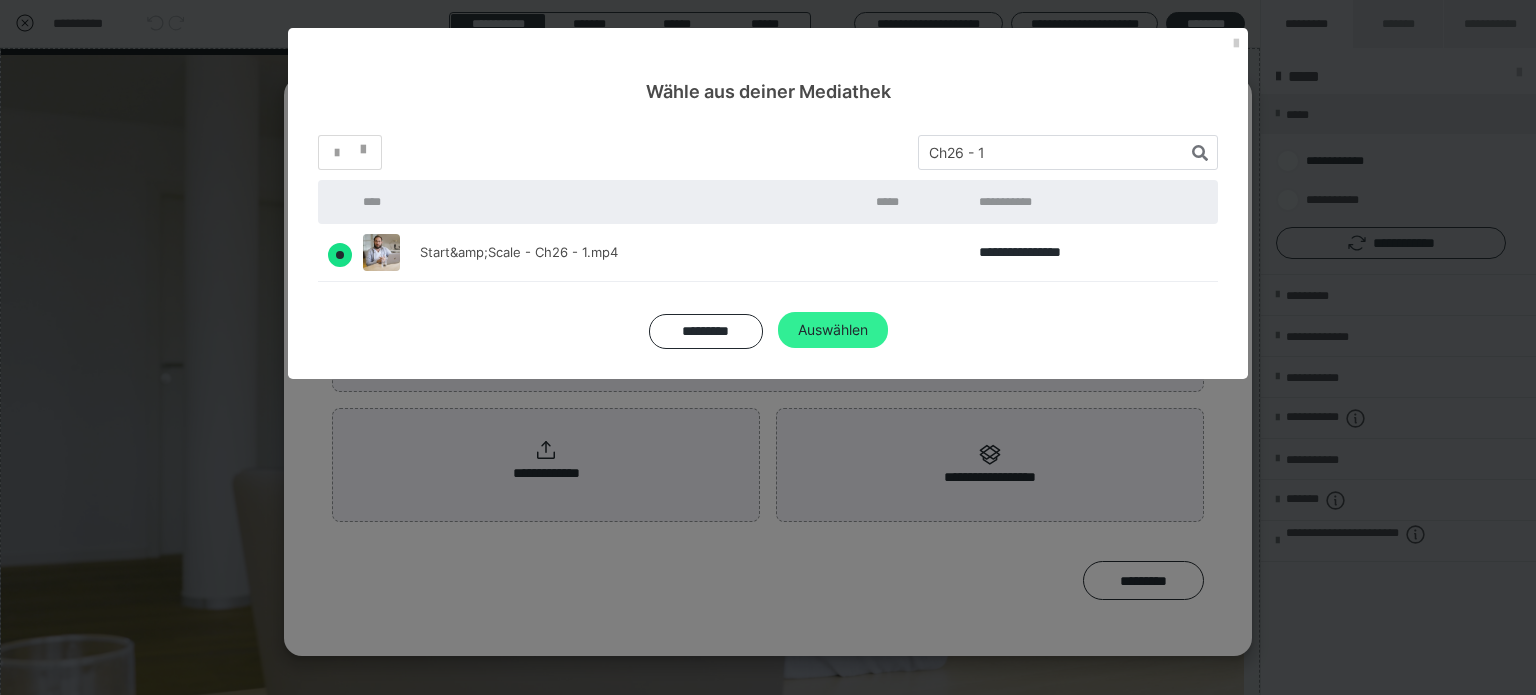 click on "Auswählen" at bounding box center (833, 330) 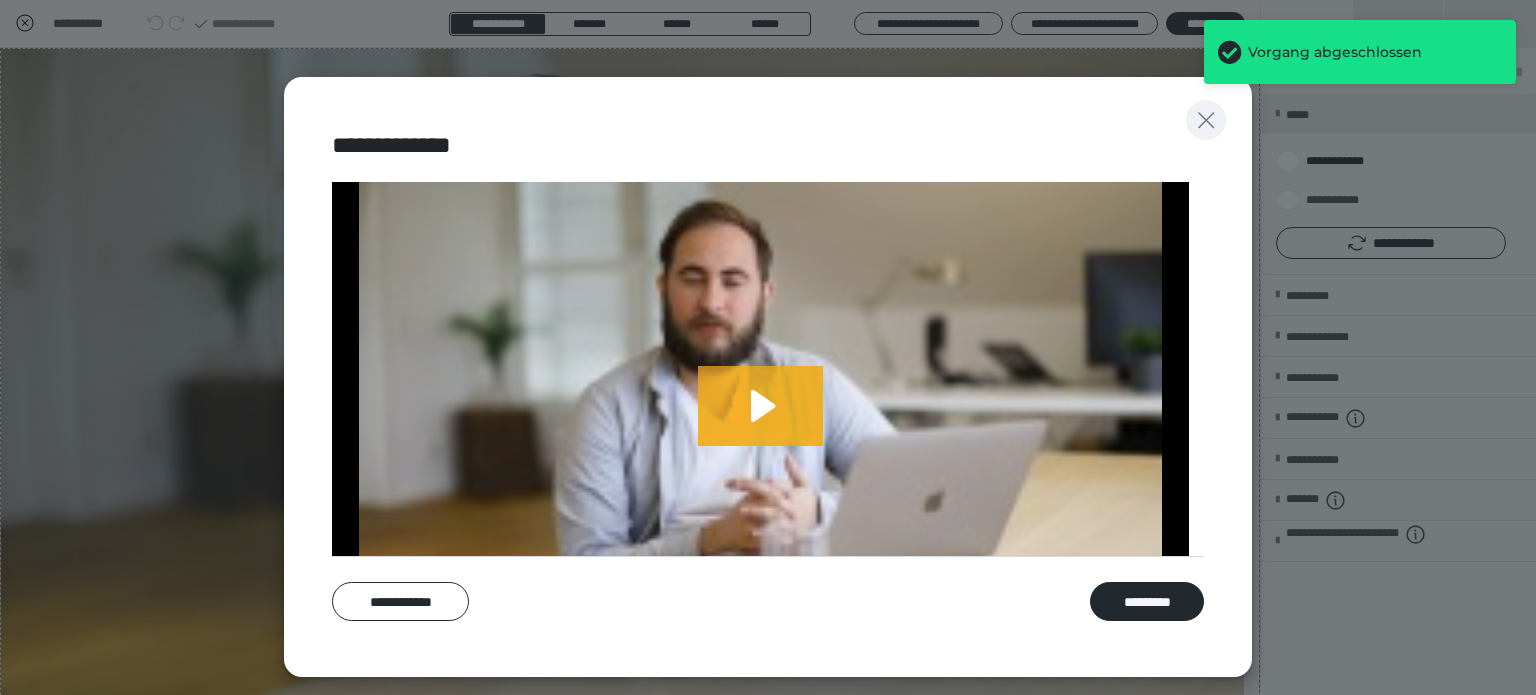 click 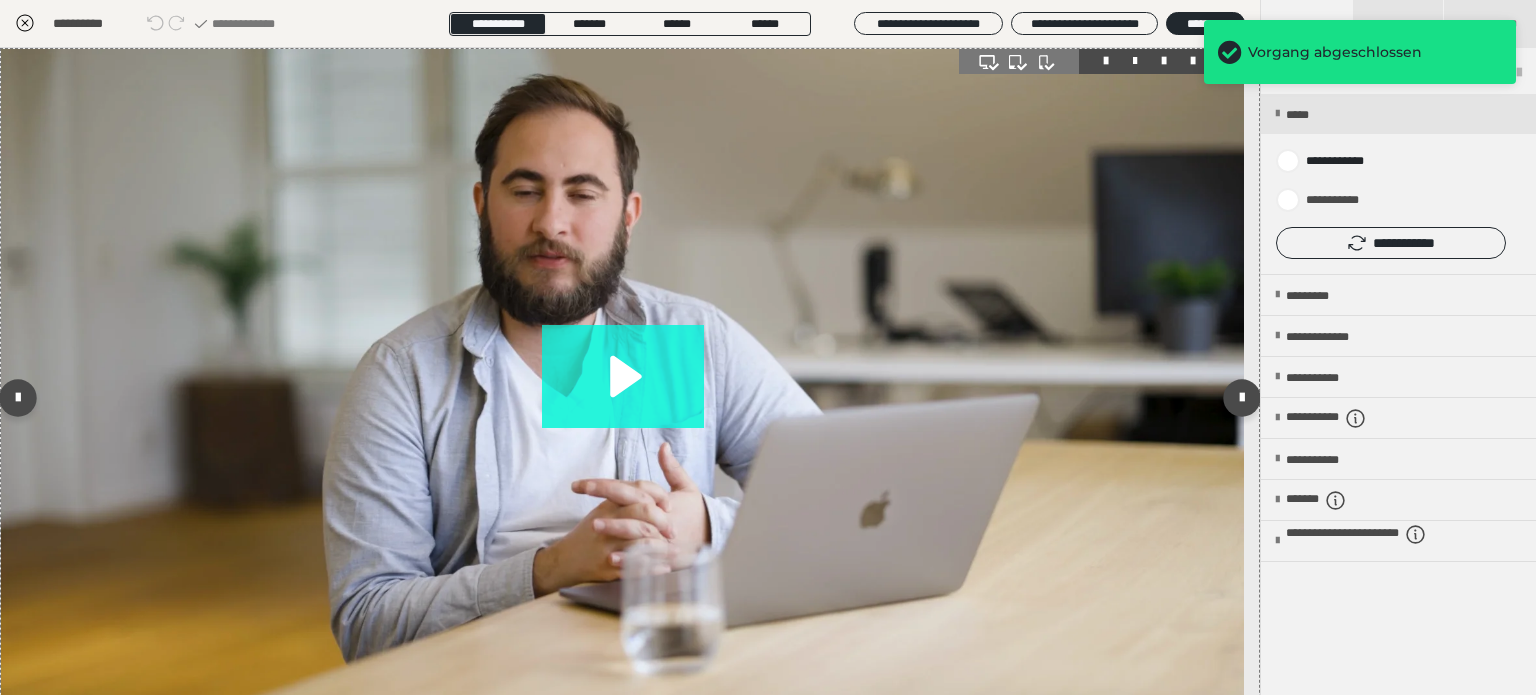 click 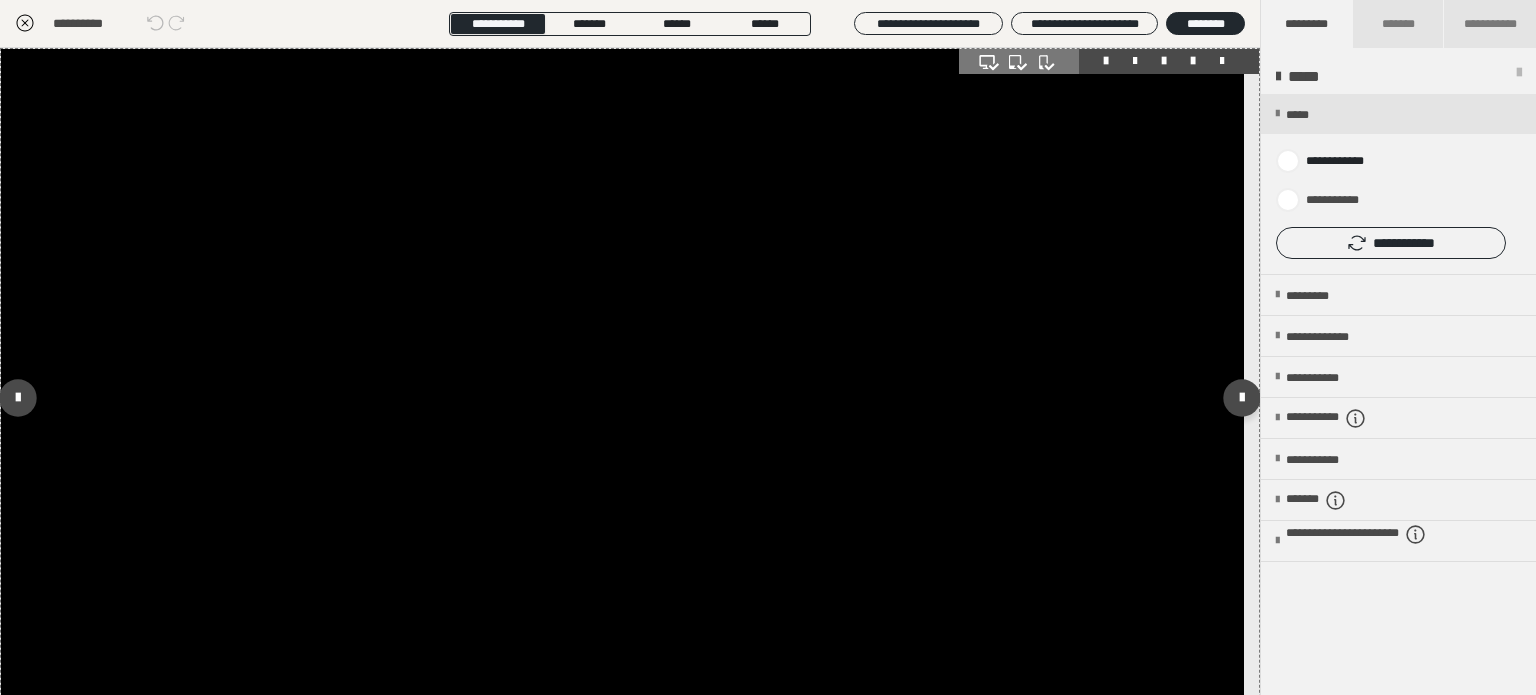 click at bounding box center (622, 398) 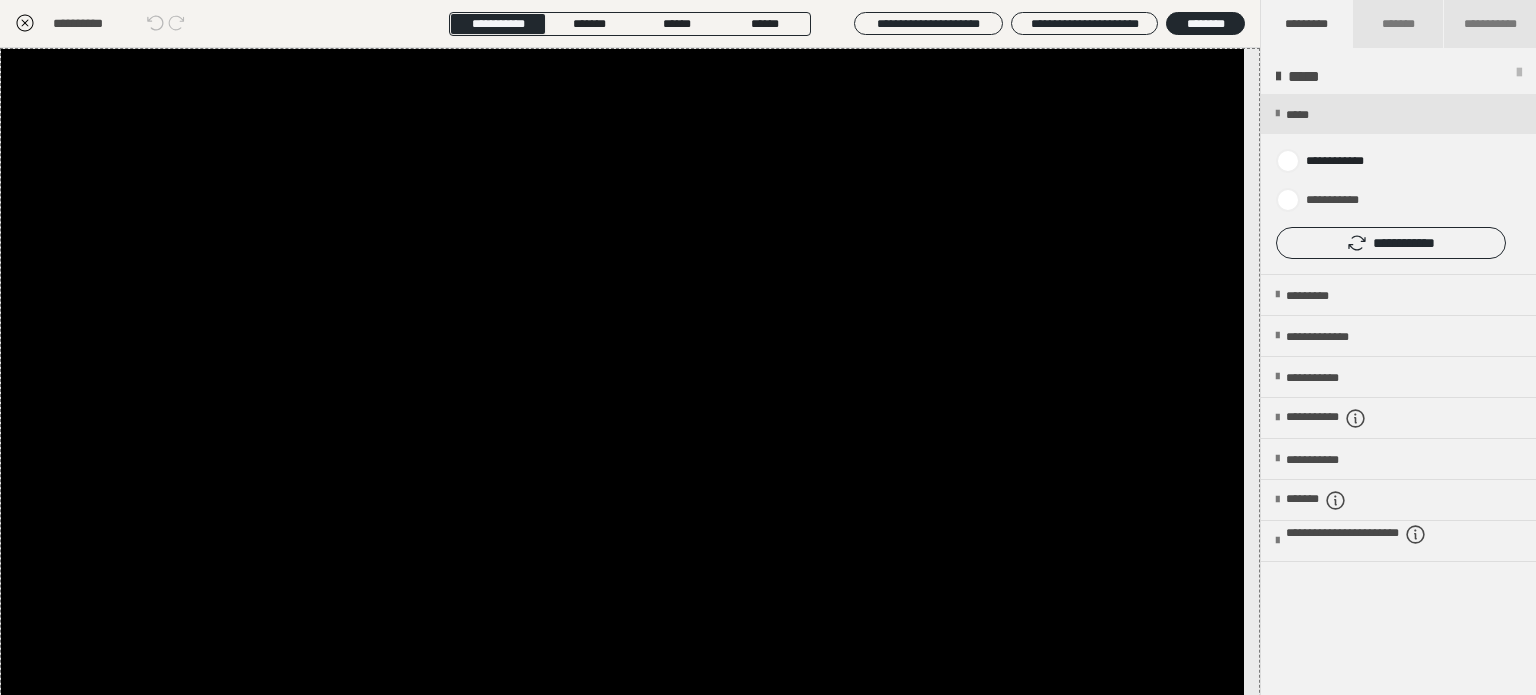 click 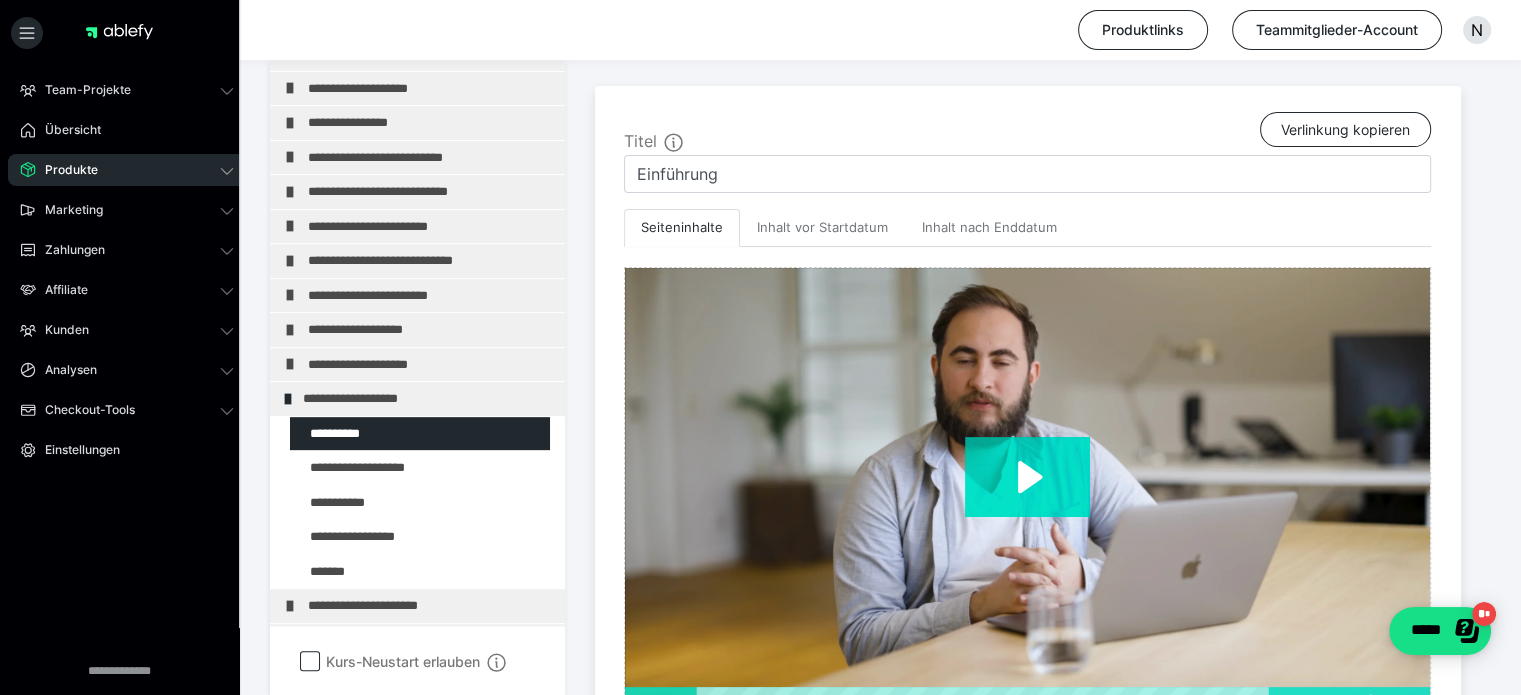 scroll, scrollTop: 400, scrollLeft: 0, axis: vertical 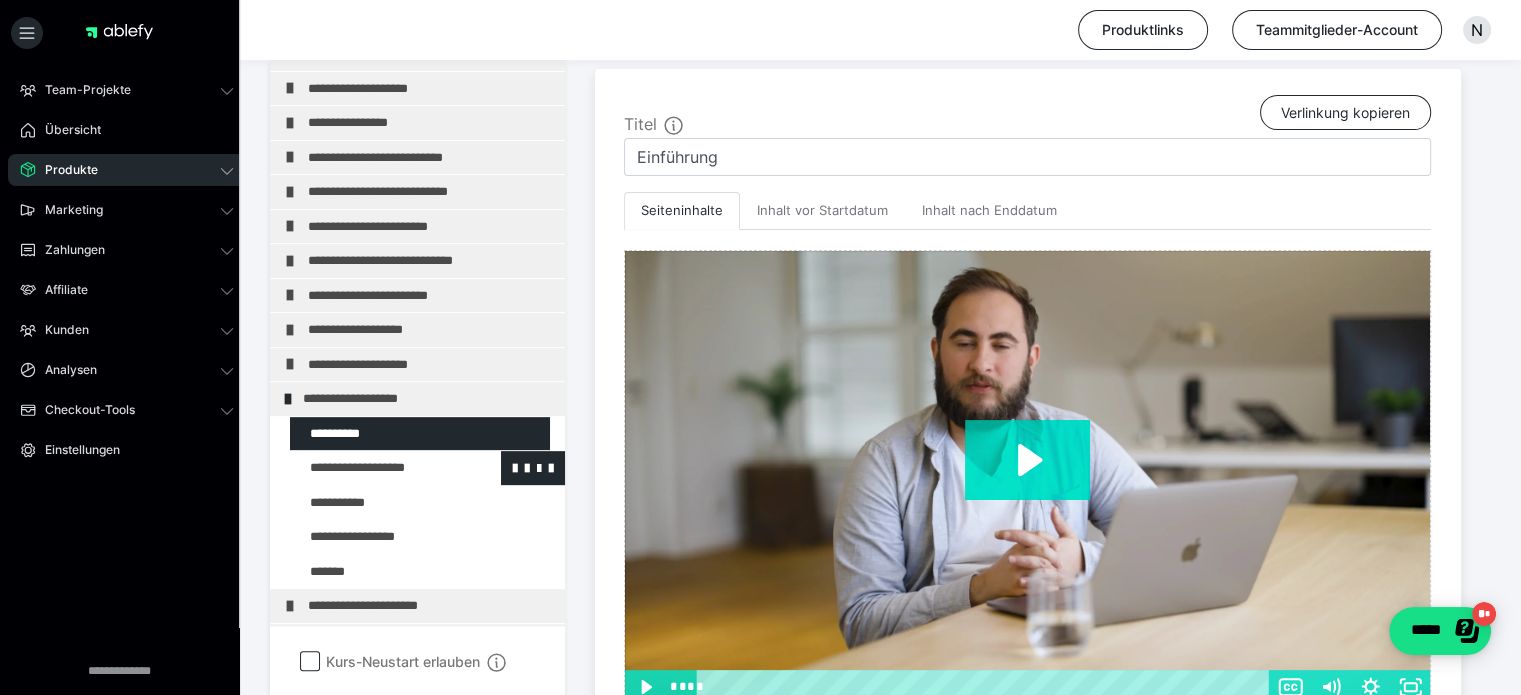 click at bounding box center (375, 468) 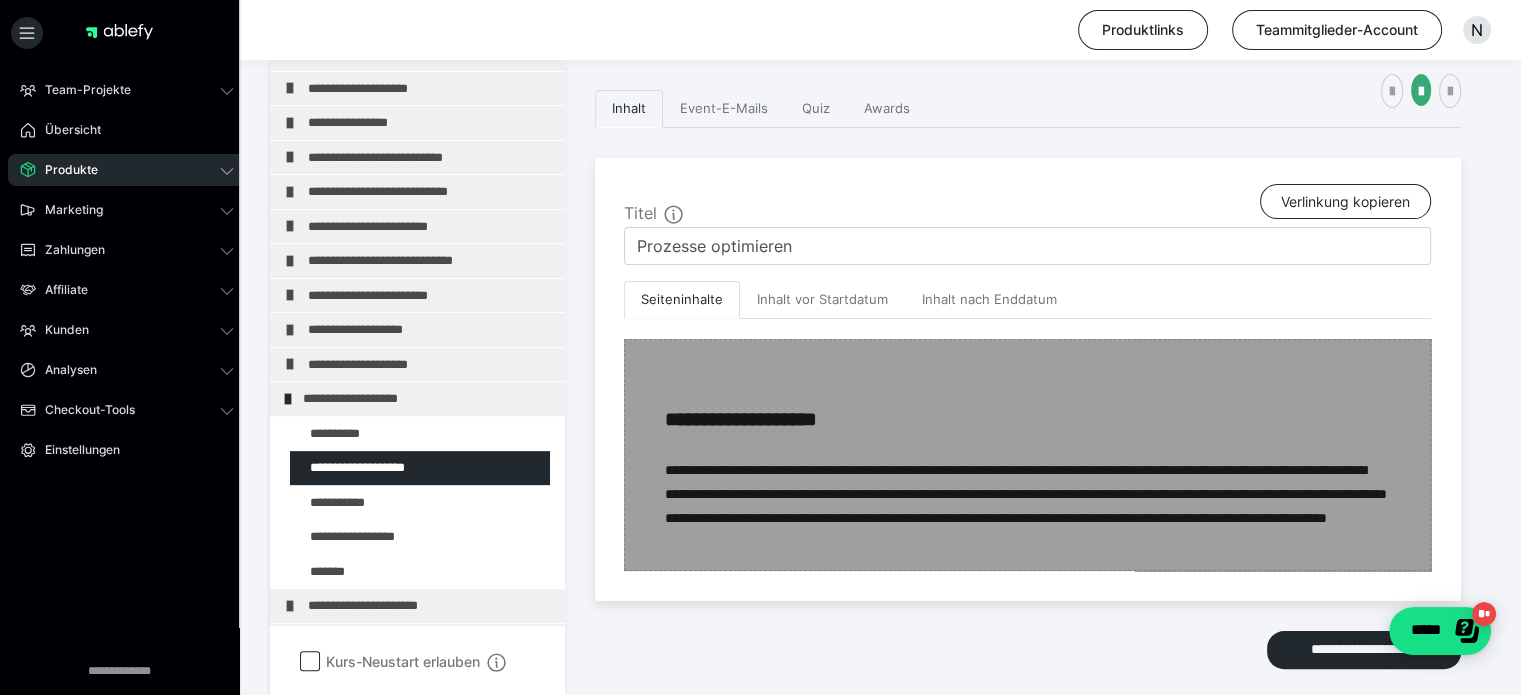scroll, scrollTop: 400, scrollLeft: 0, axis: vertical 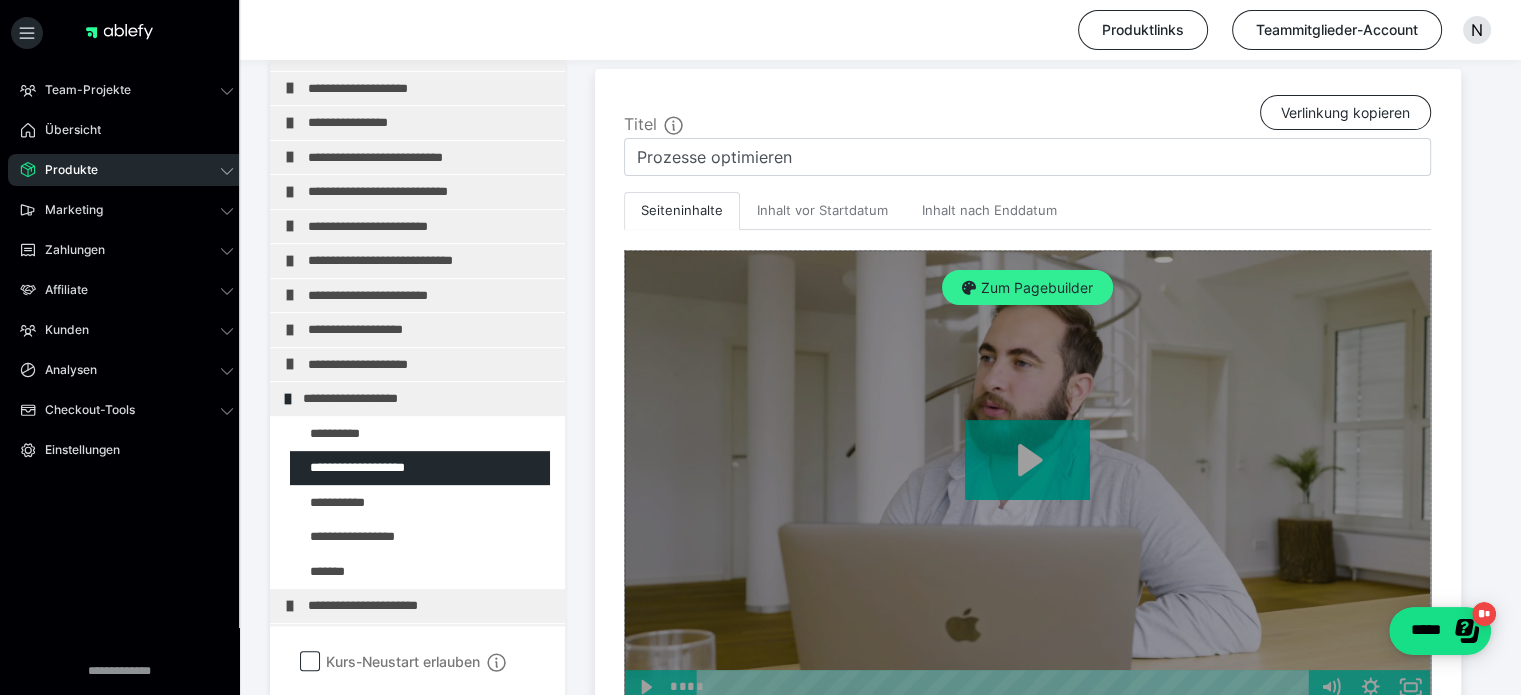 click on "Zum Pagebuilder" at bounding box center (1027, 288) 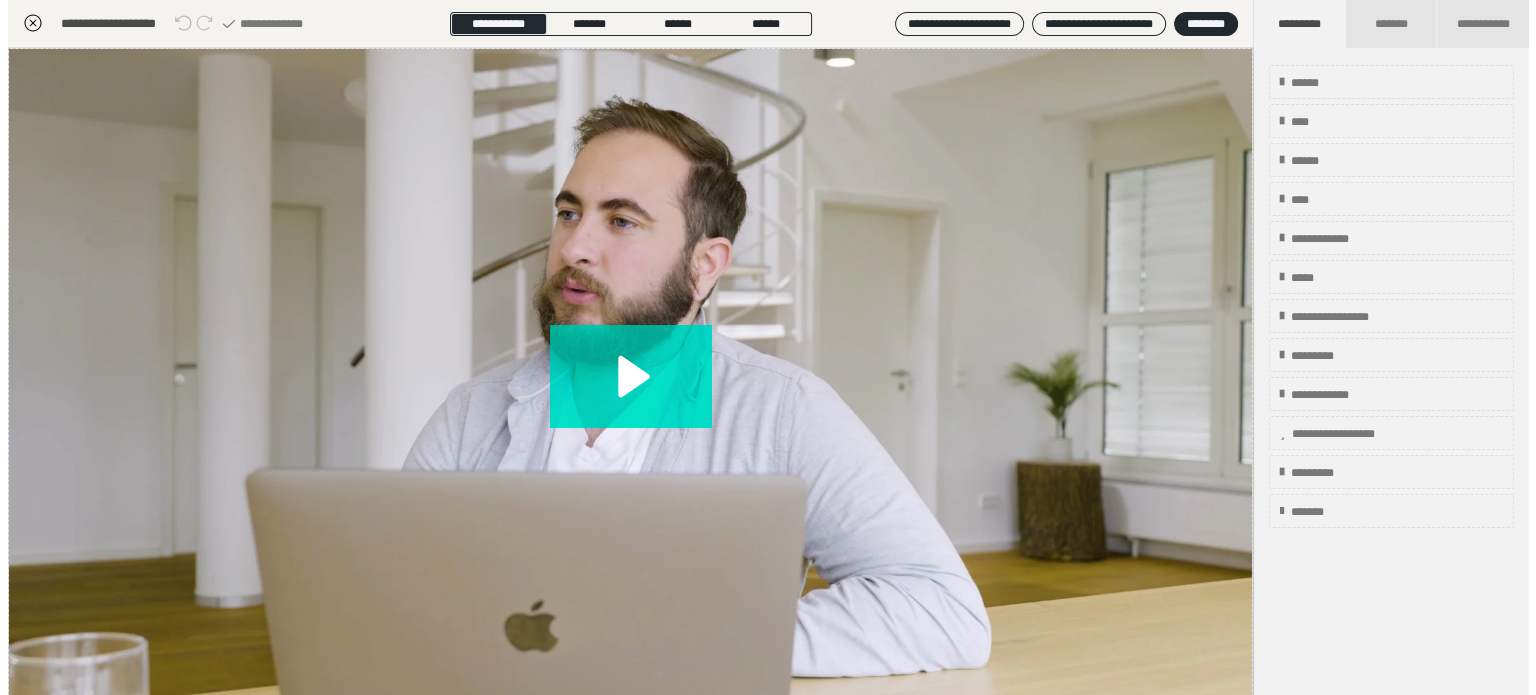 scroll, scrollTop: 311, scrollLeft: 0, axis: vertical 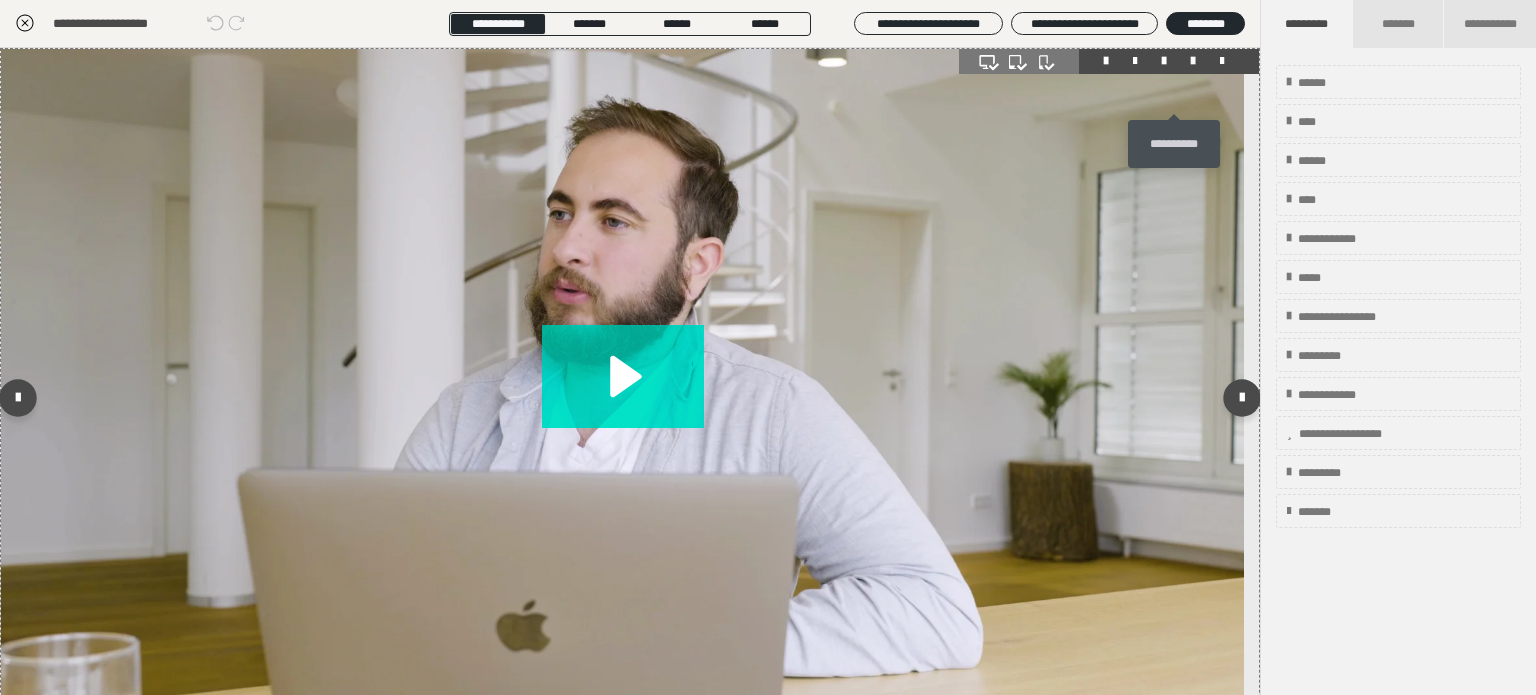 click at bounding box center [1193, 61] 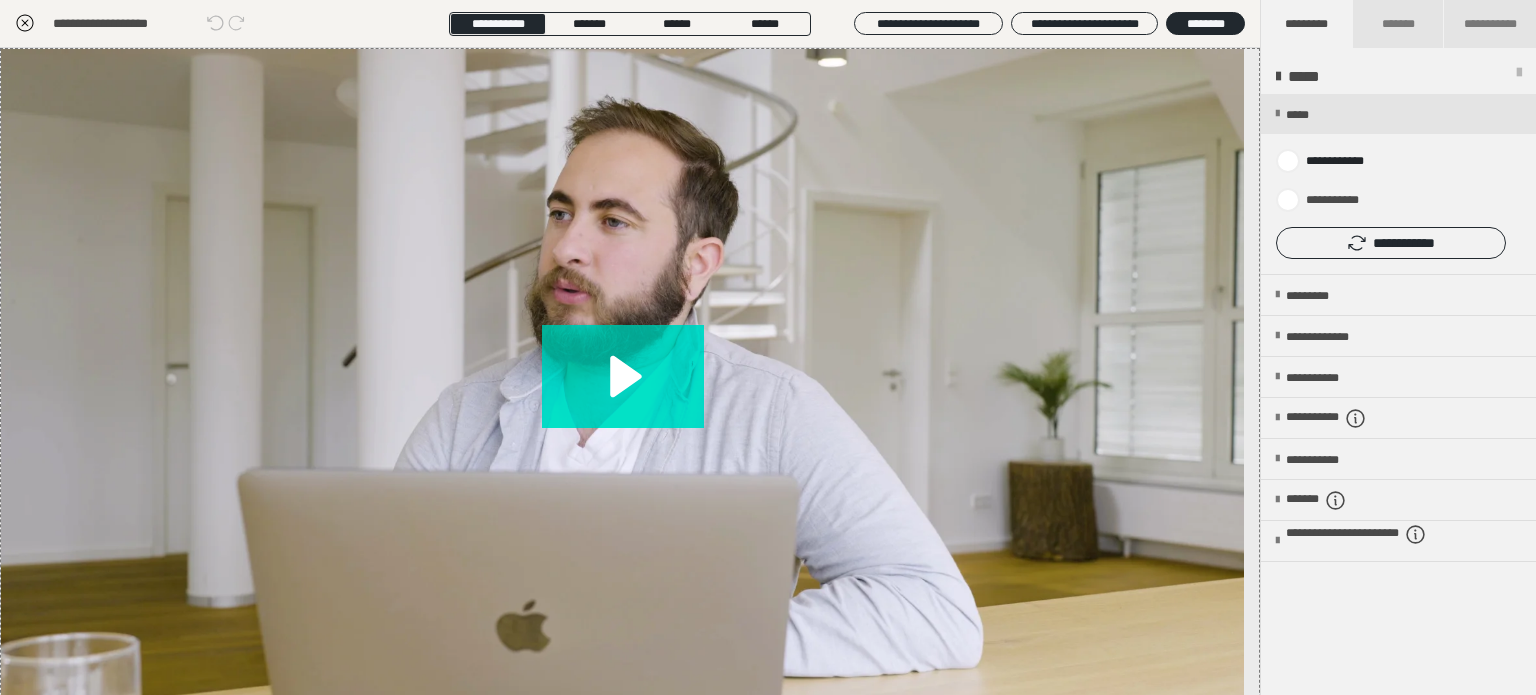 click on "**********" at bounding box center [1391, 243] 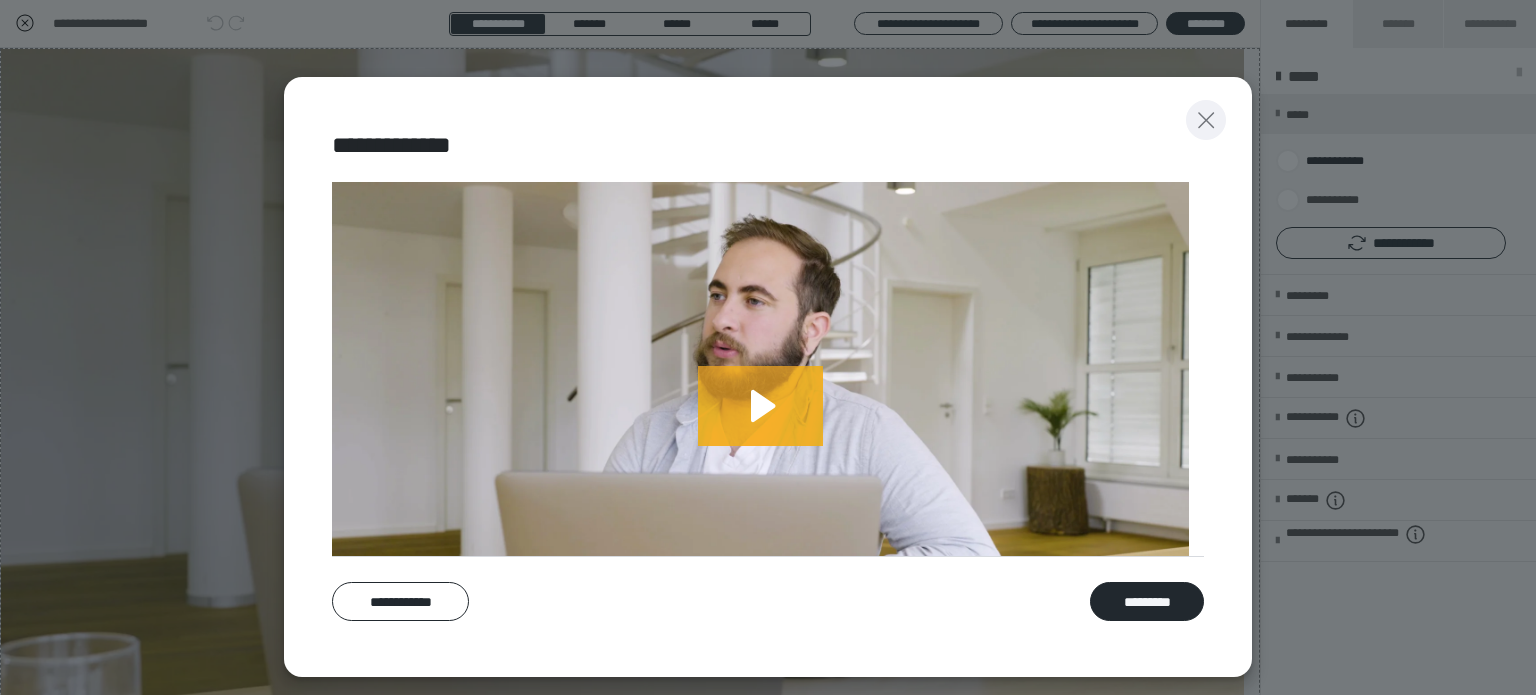 click 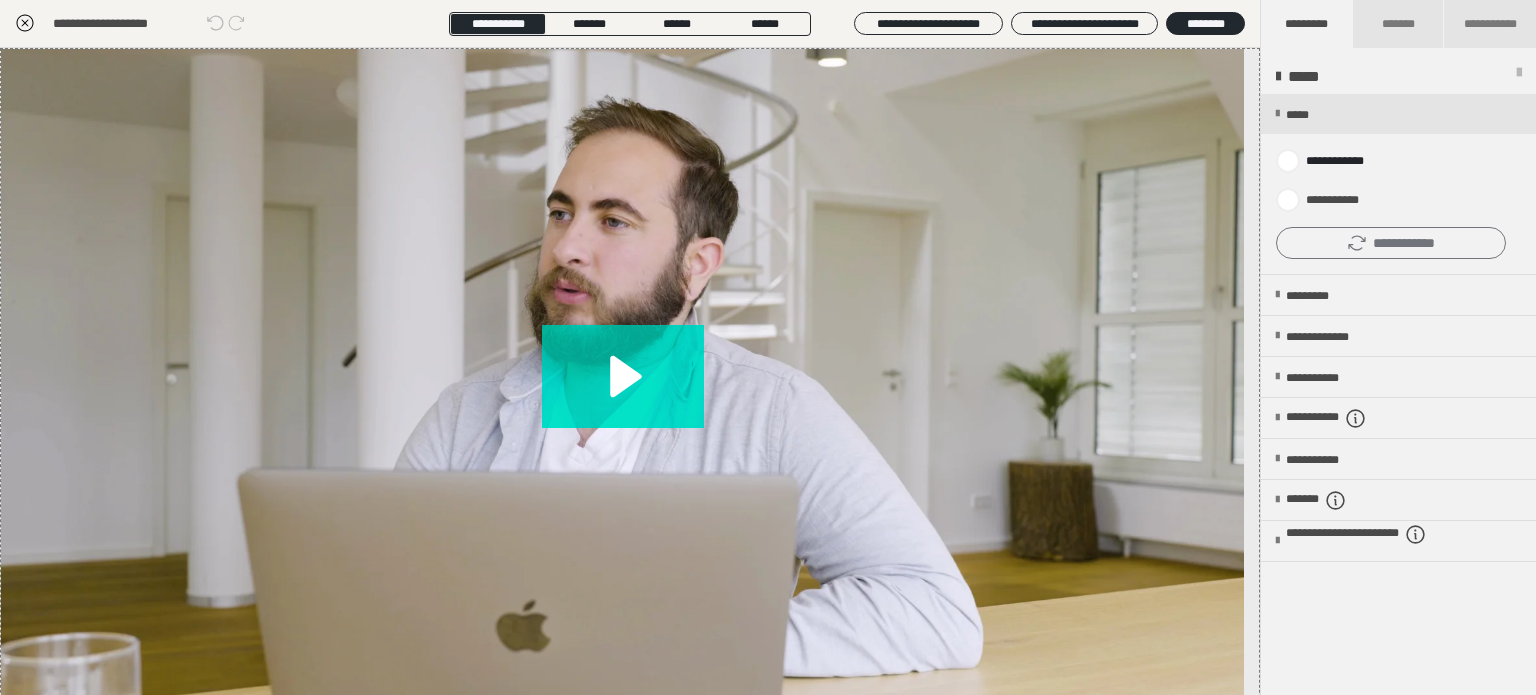 click on "**********" at bounding box center (1391, 243) 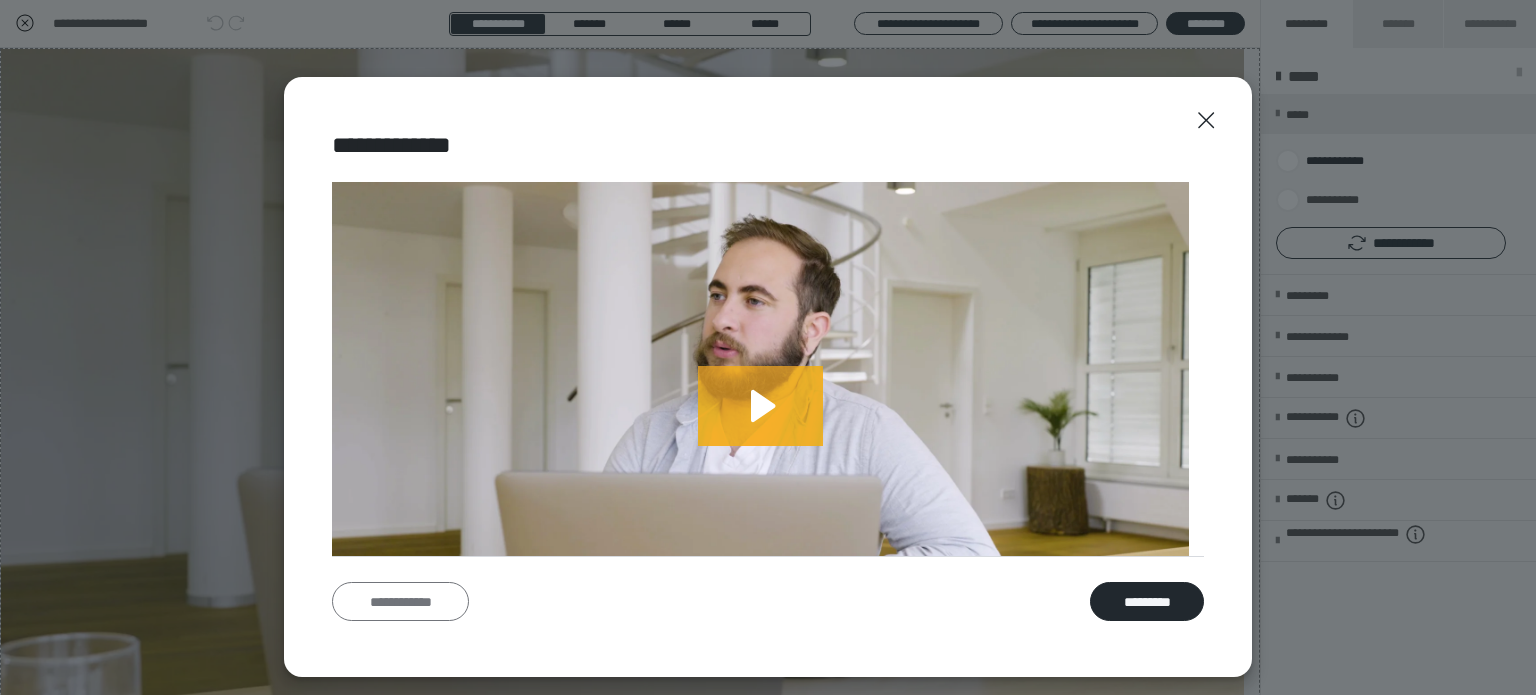 click on "**********" at bounding box center [400, 602] 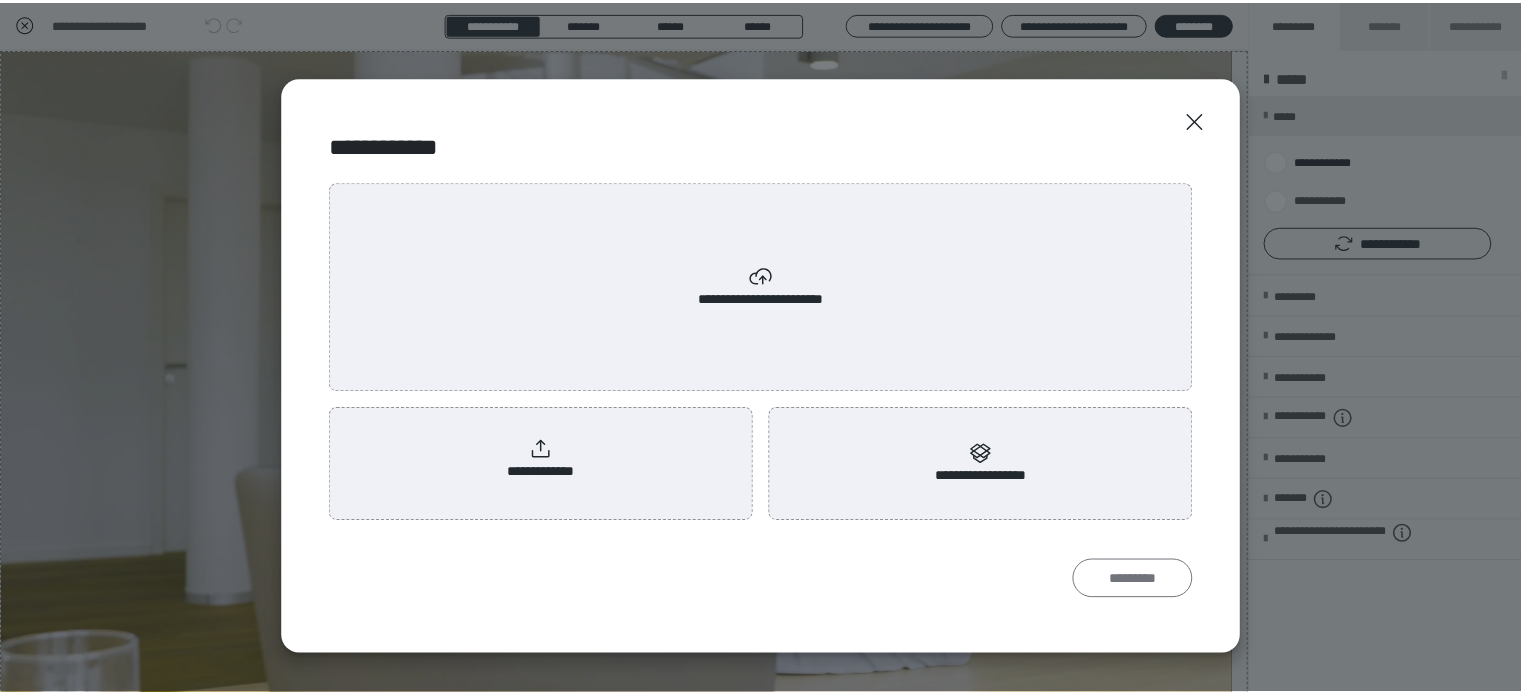 scroll, scrollTop: 0, scrollLeft: 0, axis: both 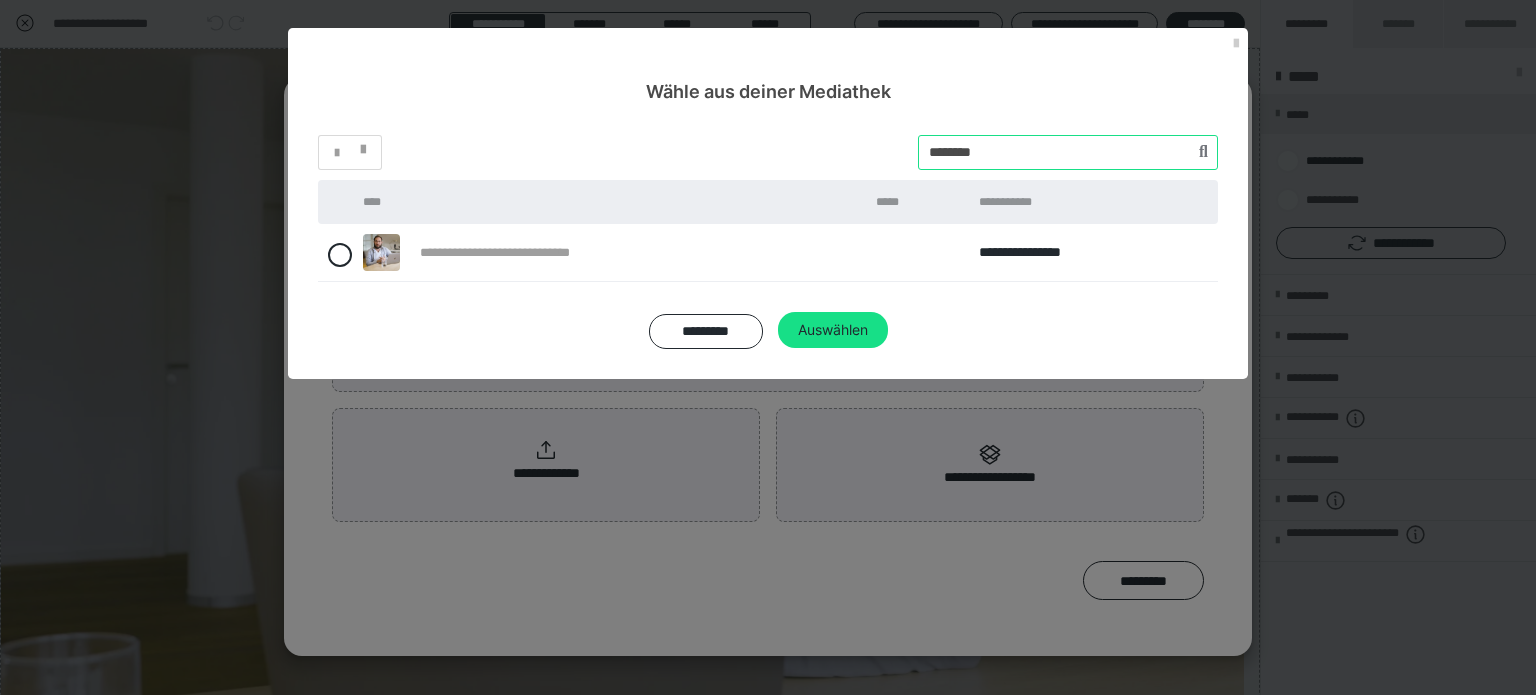 drag, startPoint x: 992, startPoint y: 158, endPoint x: 798, endPoint y: 127, distance: 196.4612 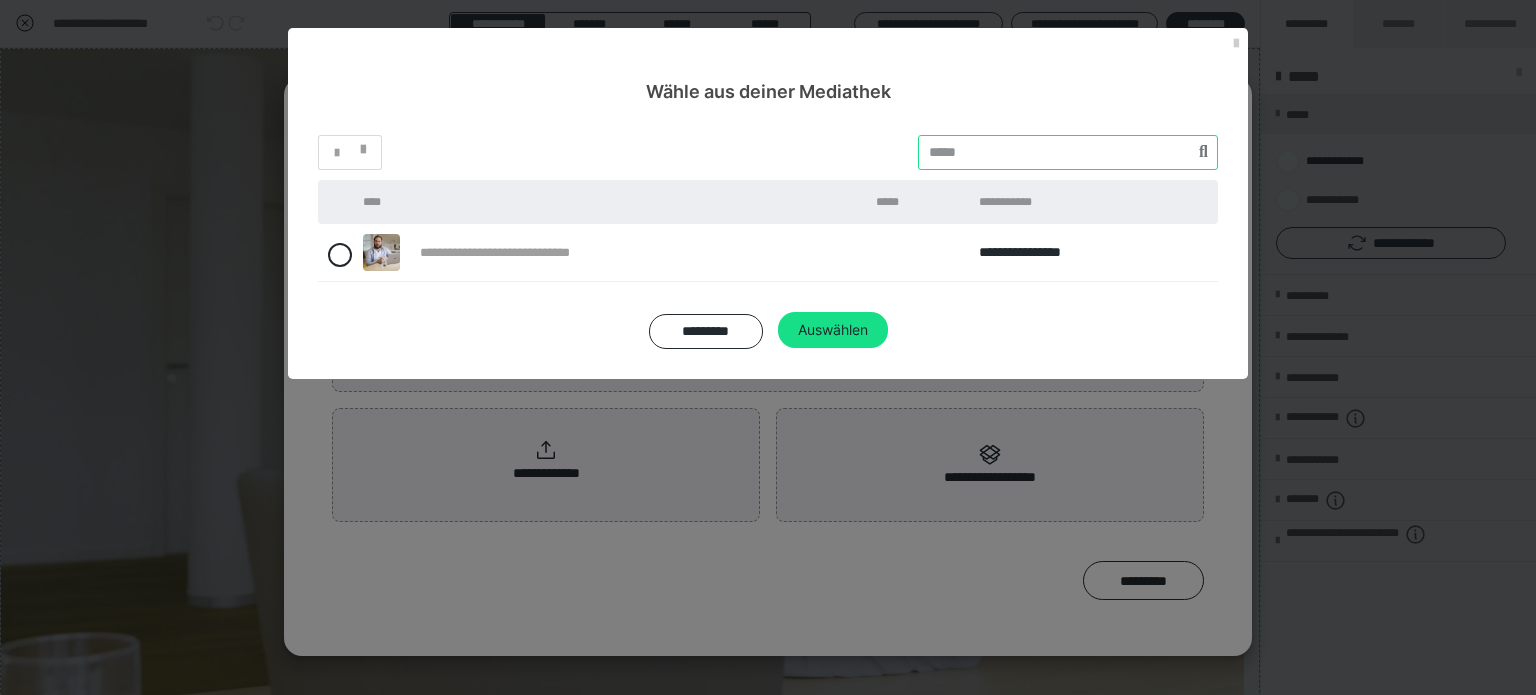 paste on "********" 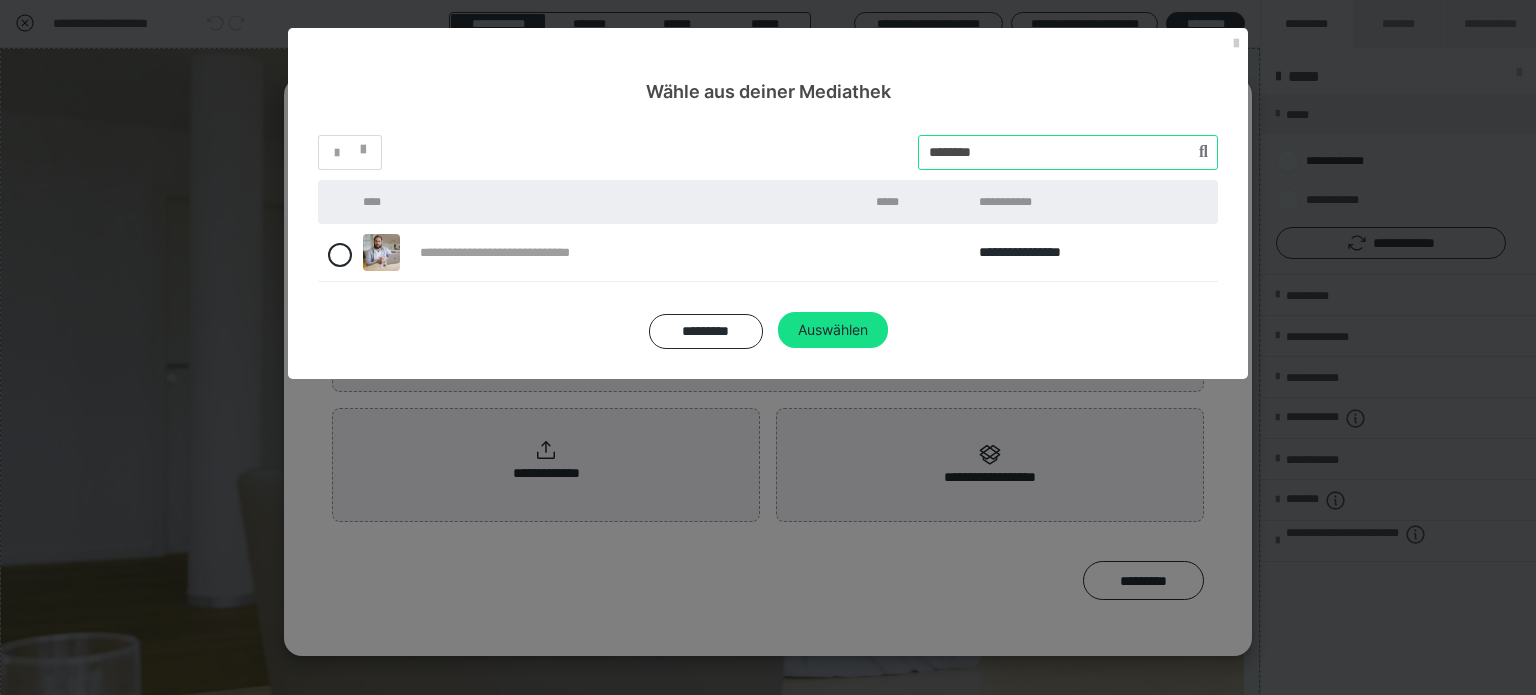 type on "********" 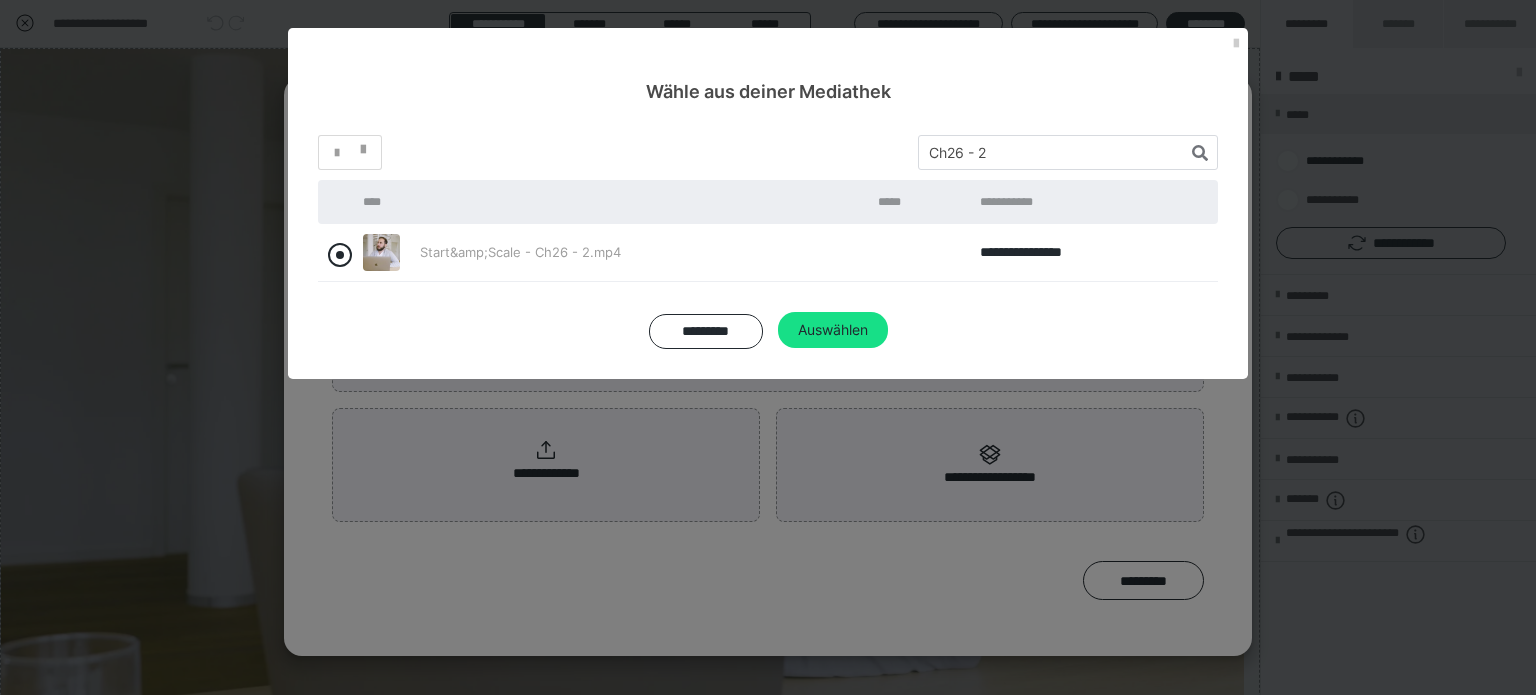 click at bounding box center (340, 255) 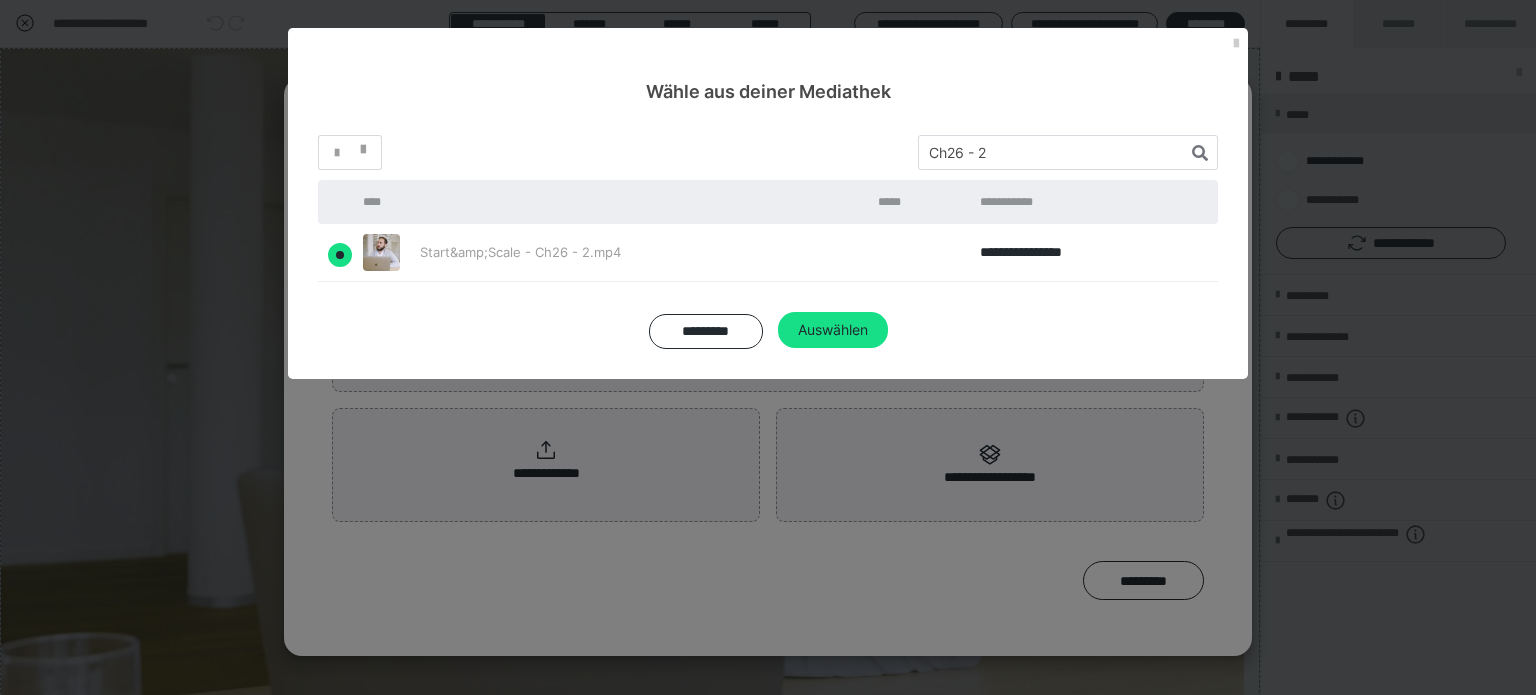 radio on "true" 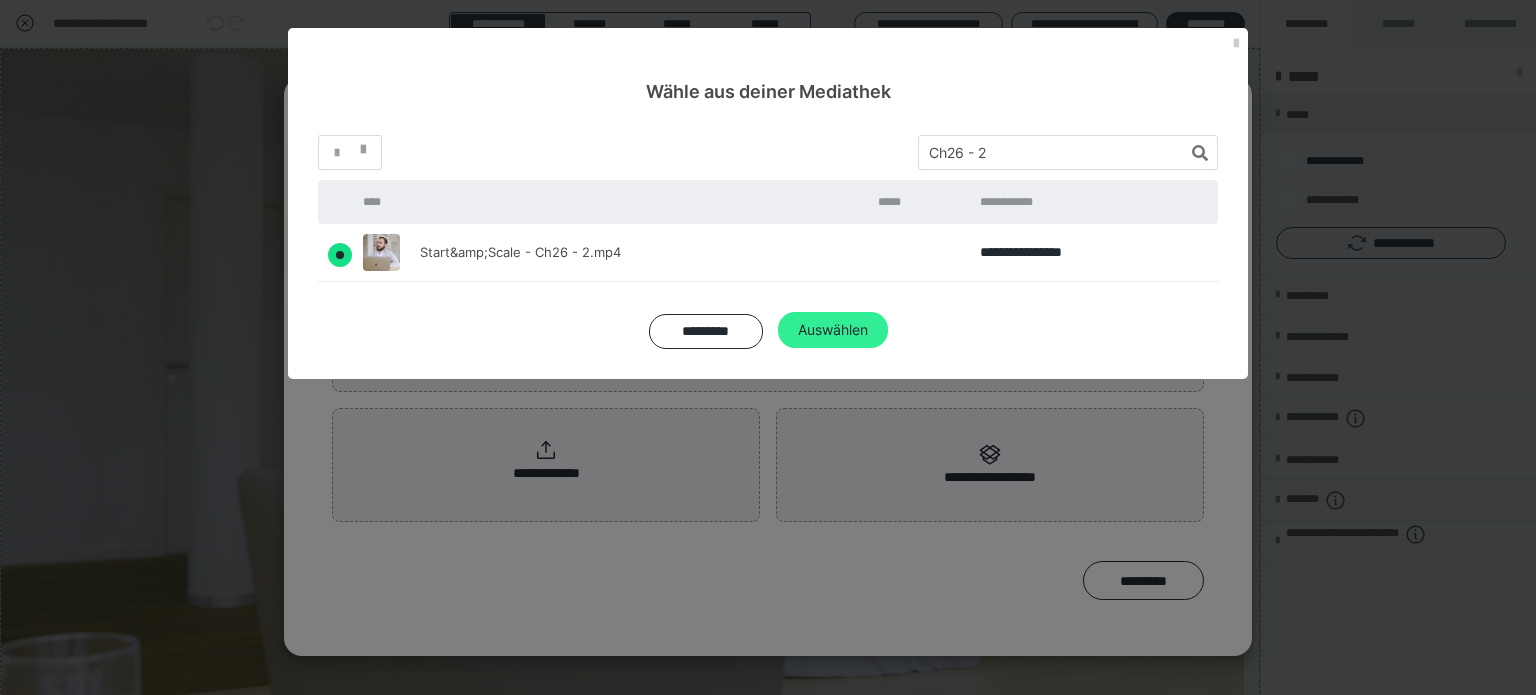 click on "Auswählen" at bounding box center (833, 330) 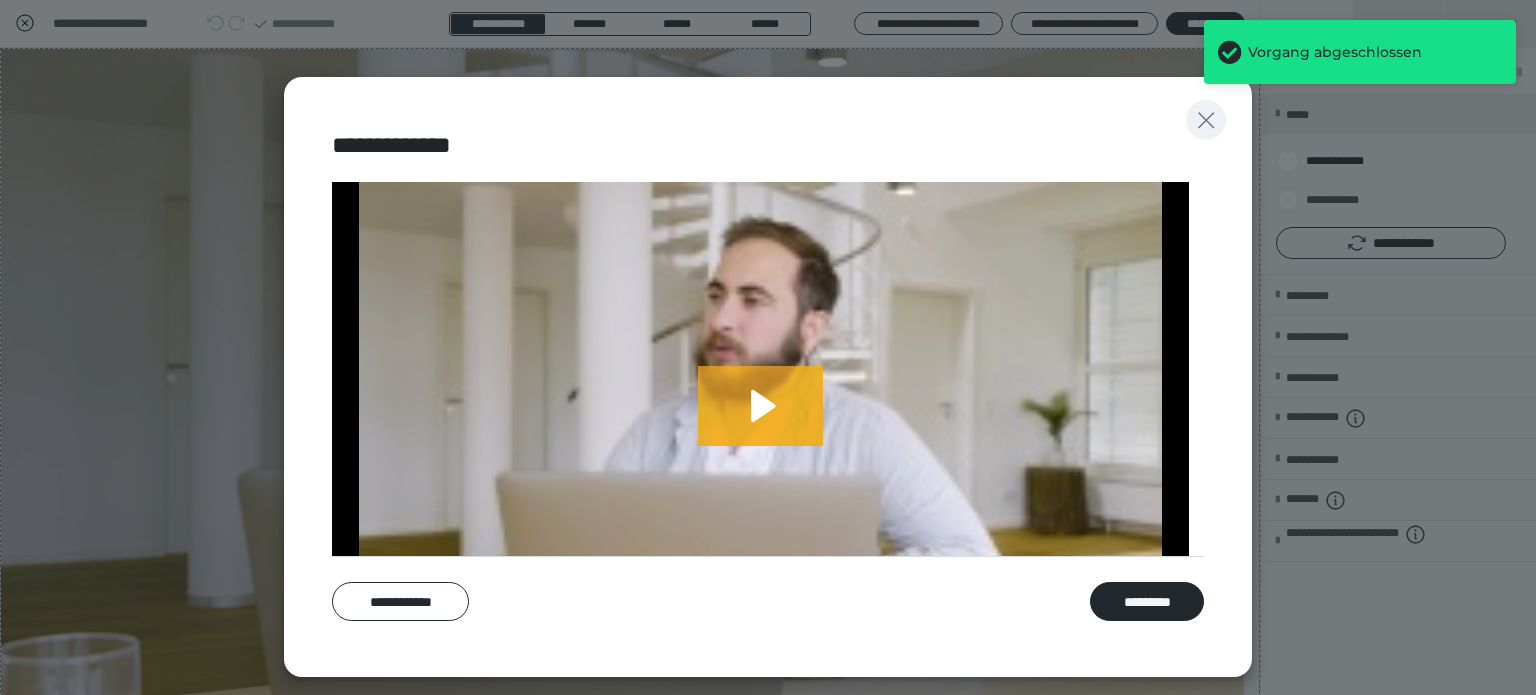 click 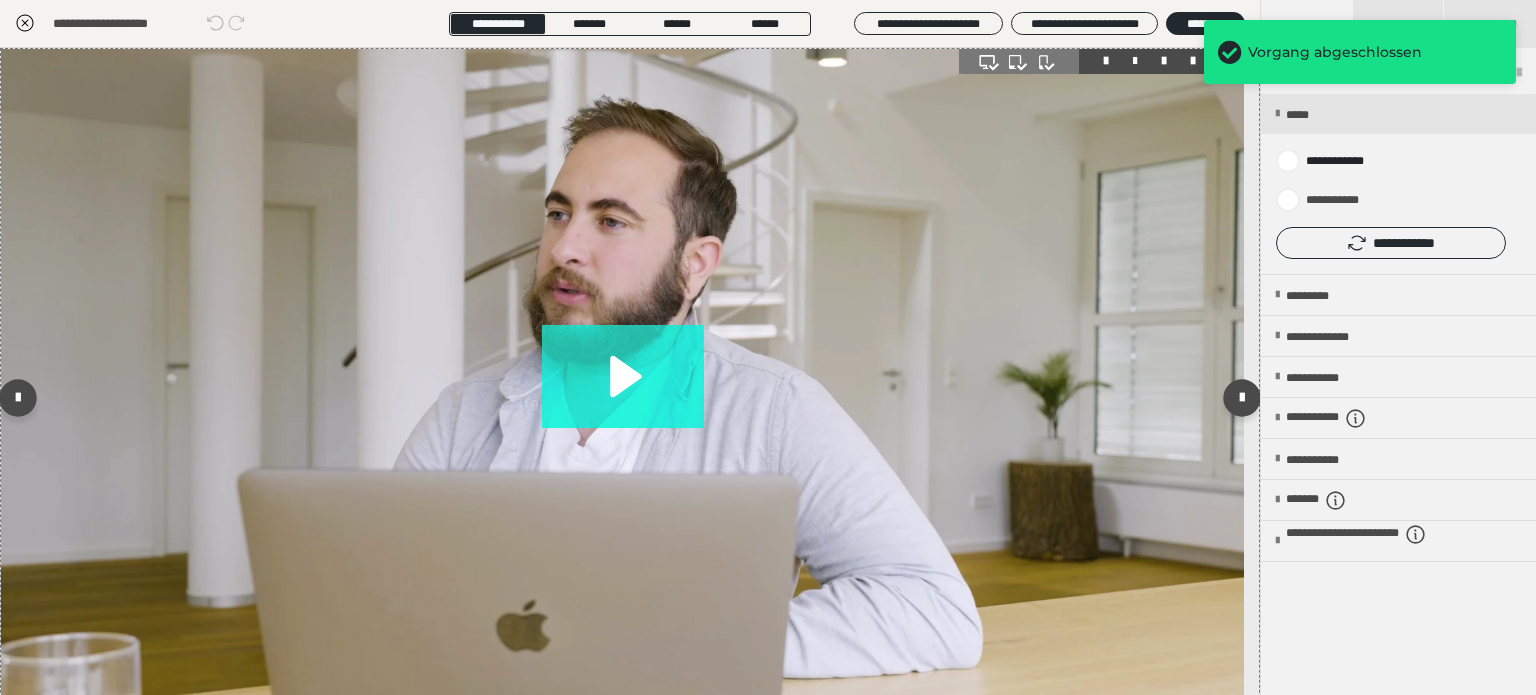 click 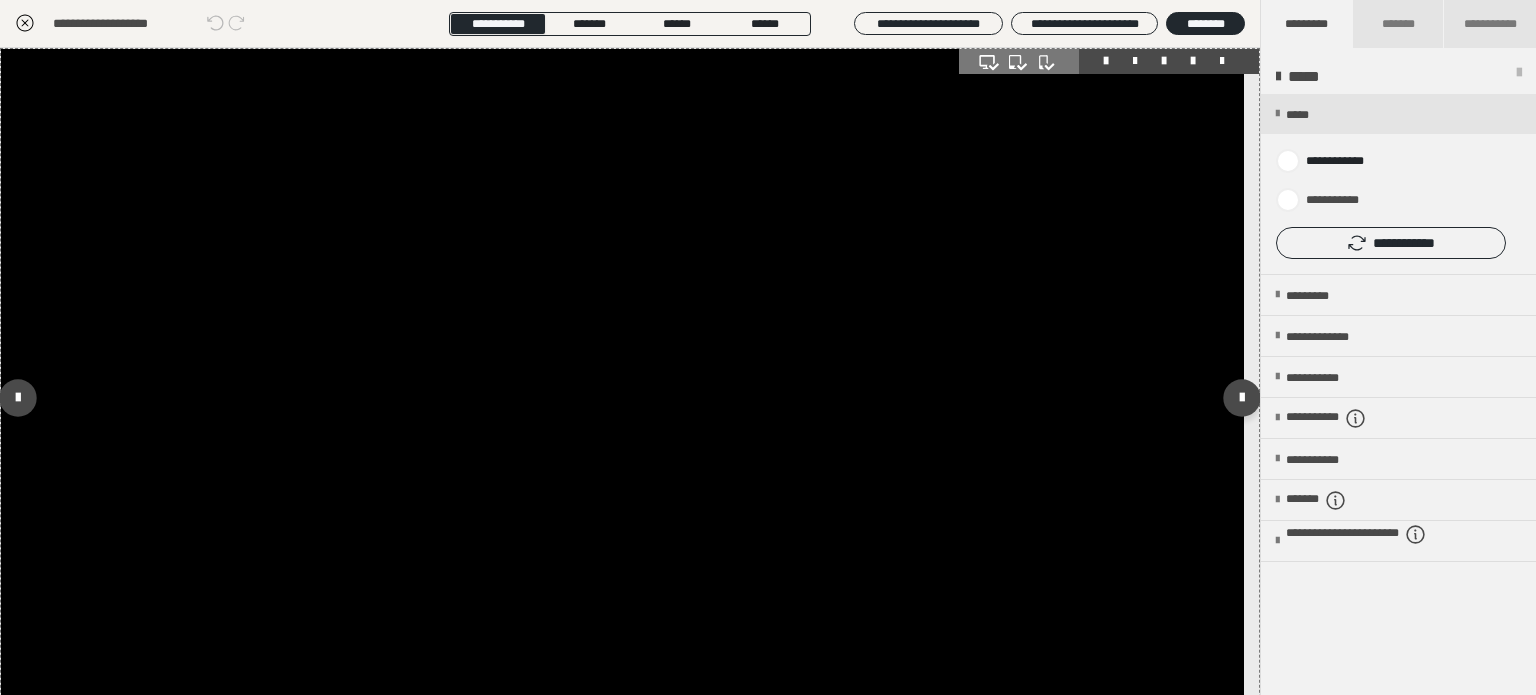 click at bounding box center (622, 398) 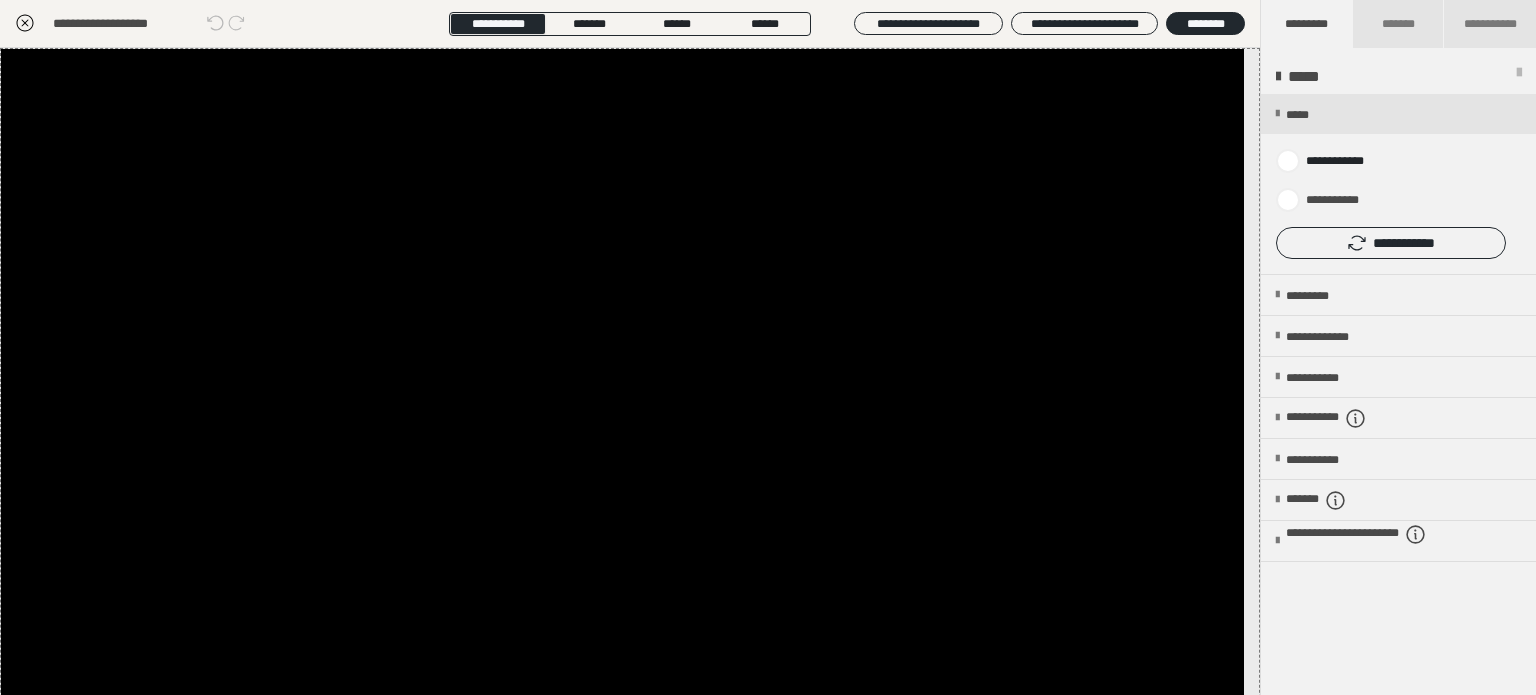 click 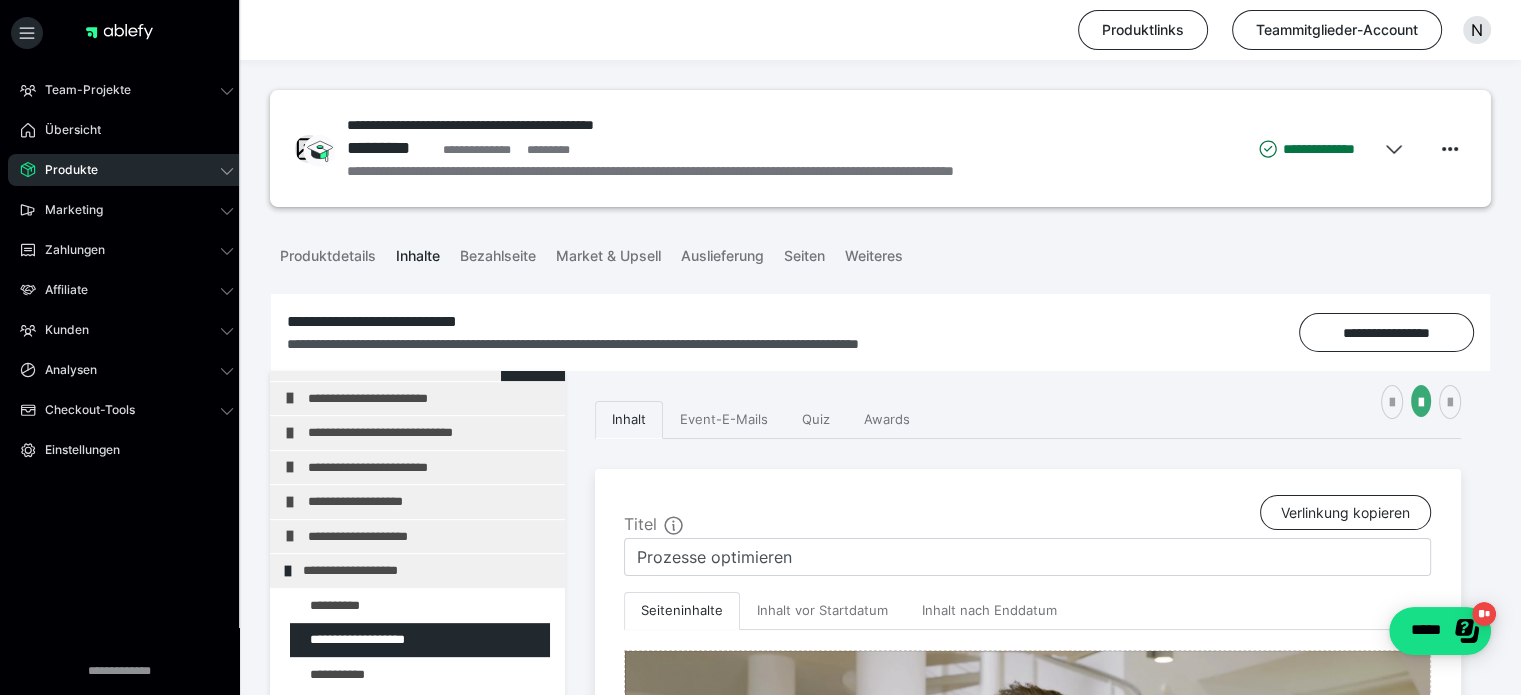 scroll, scrollTop: 964, scrollLeft: 0, axis: vertical 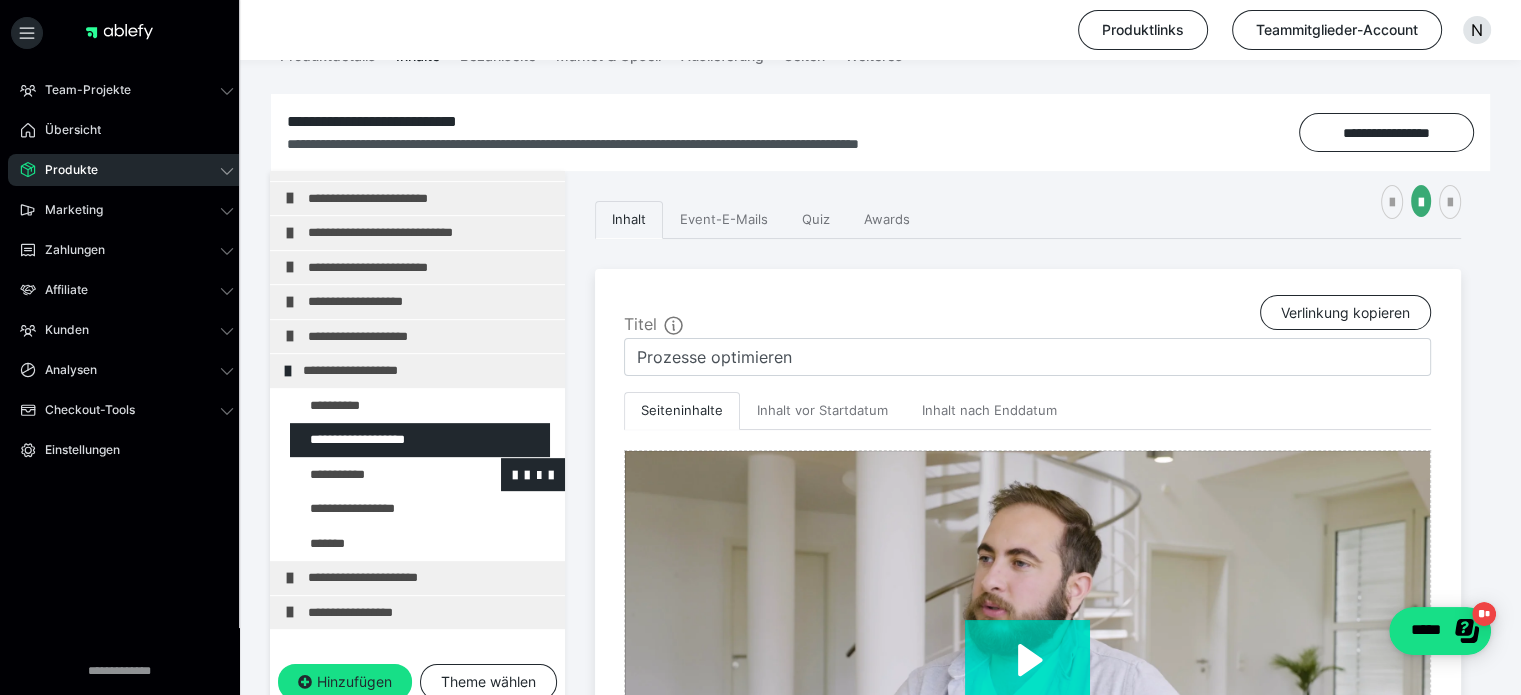 click at bounding box center (375, 475) 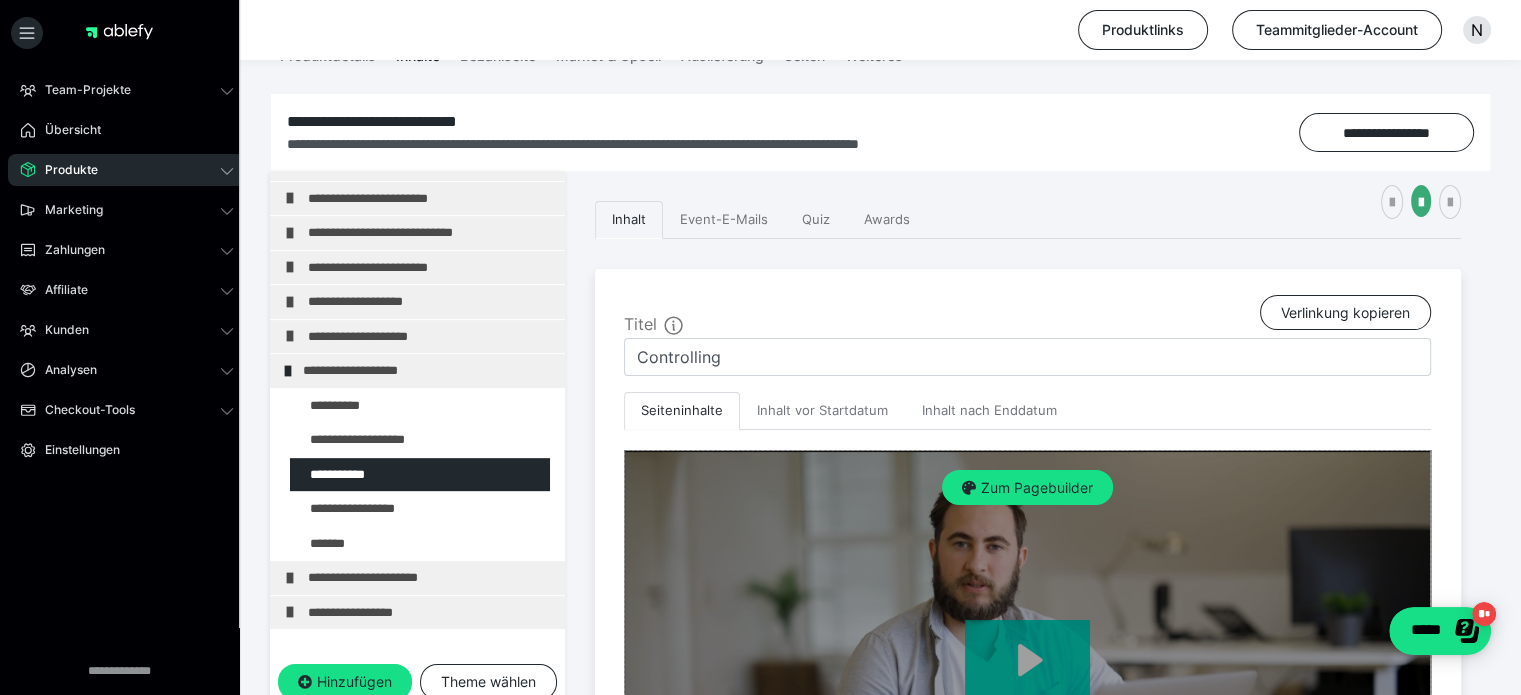 scroll, scrollTop: 478, scrollLeft: 0, axis: vertical 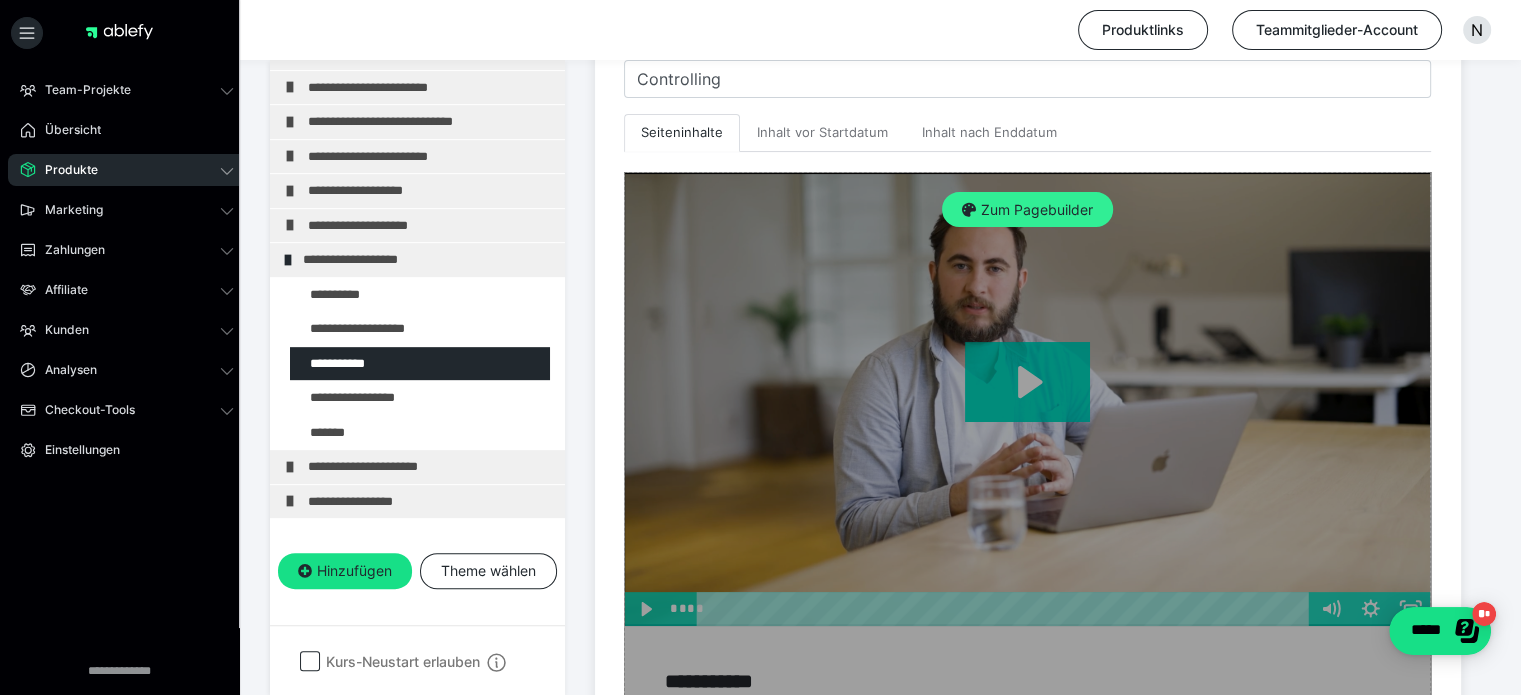 click on "Zum Pagebuilder" at bounding box center [1027, 210] 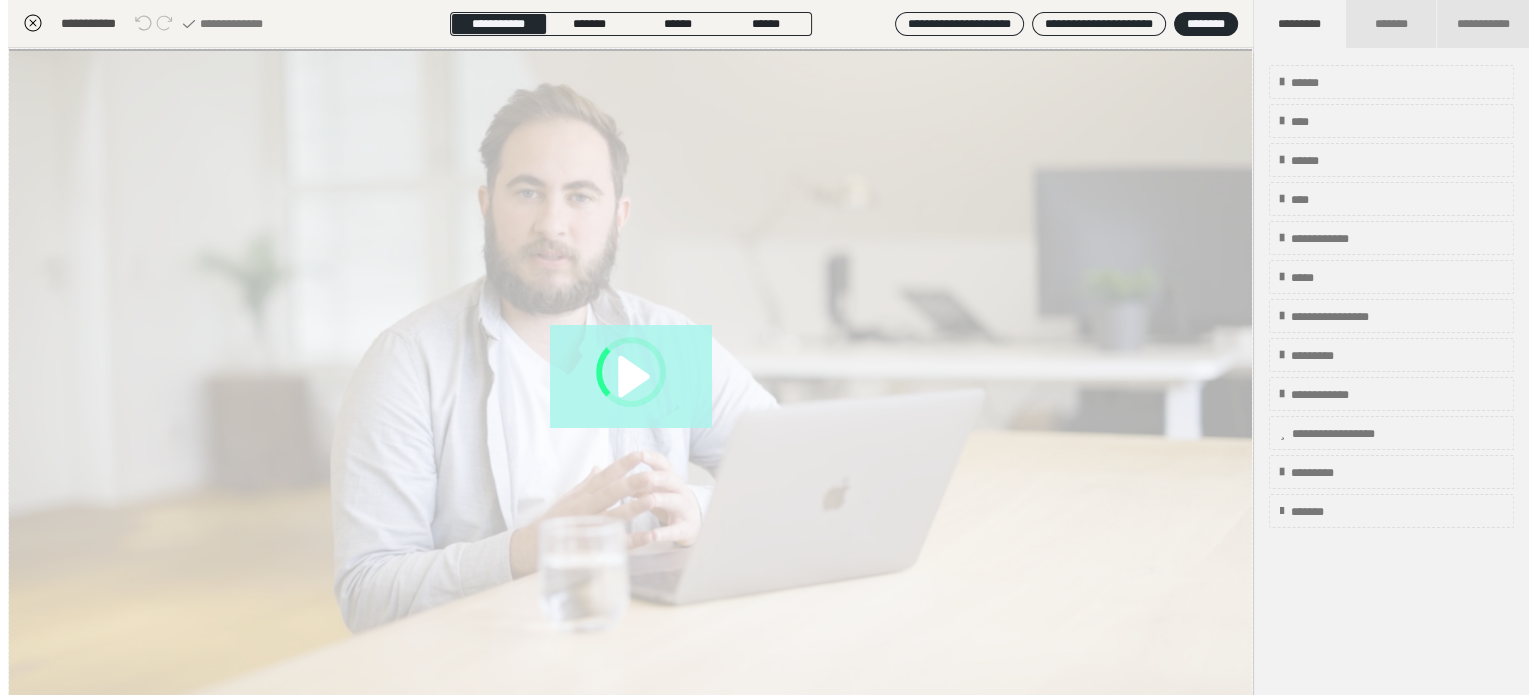 scroll, scrollTop: 311, scrollLeft: 0, axis: vertical 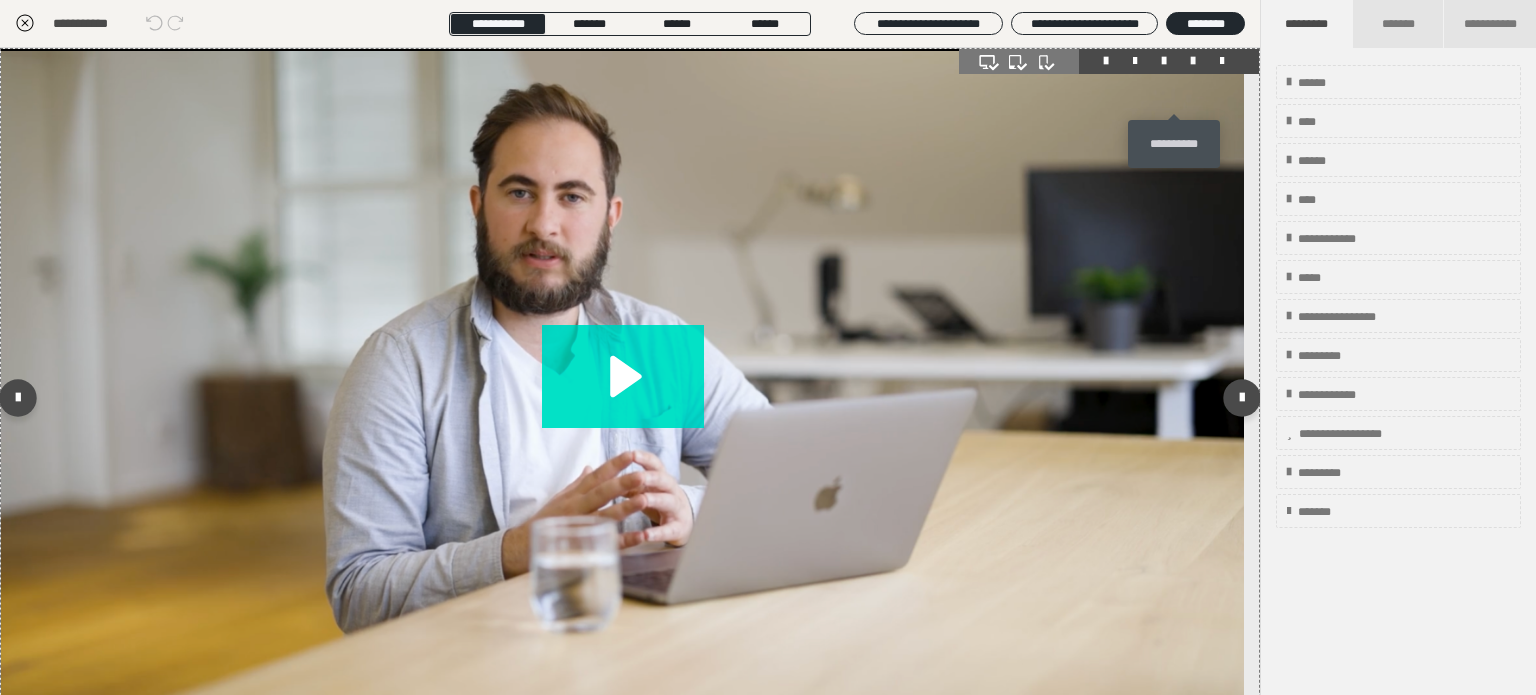 click at bounding box center (1193, 61) 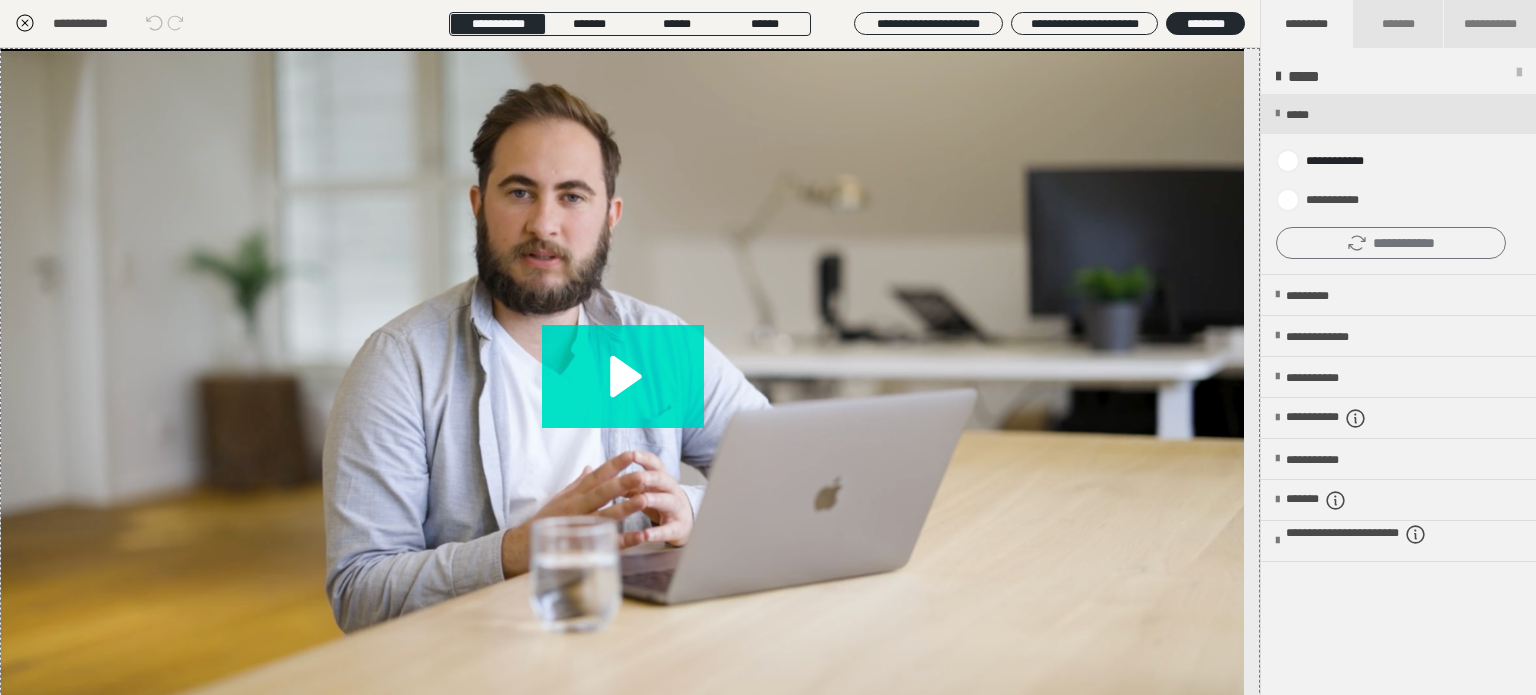 click on "**********" at bounding box center (1391, 243) 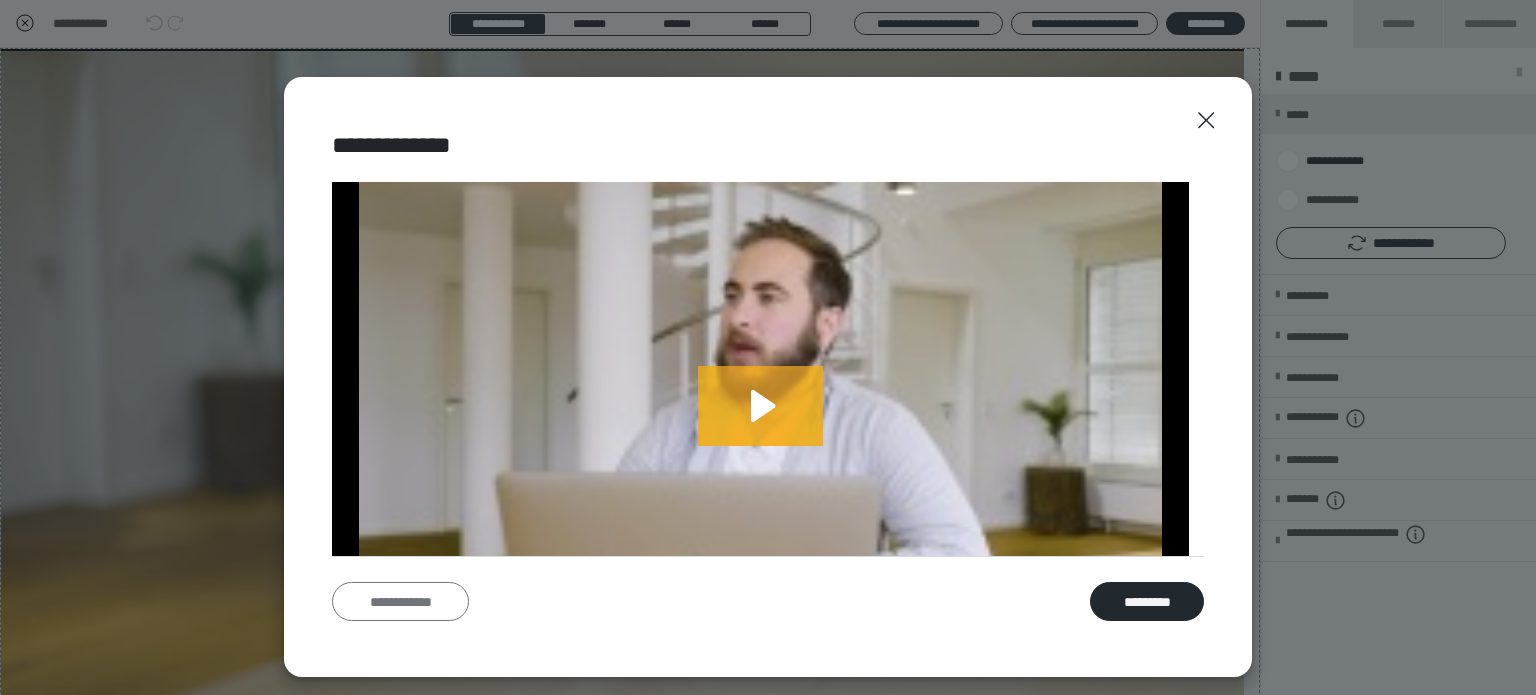 click on "**********" at bounding box center [400, 602] 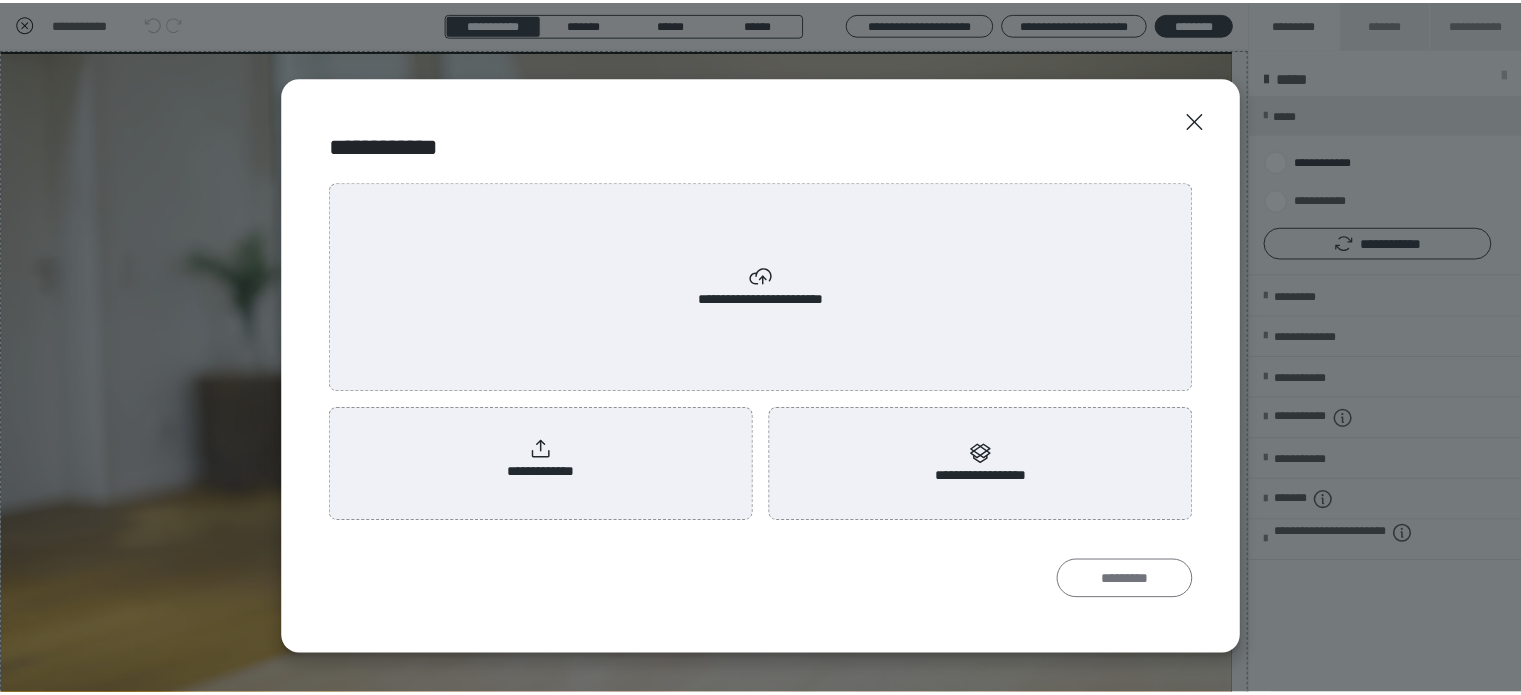 scroll, scrollTop: 0, scrollLeft: 0, axis: both 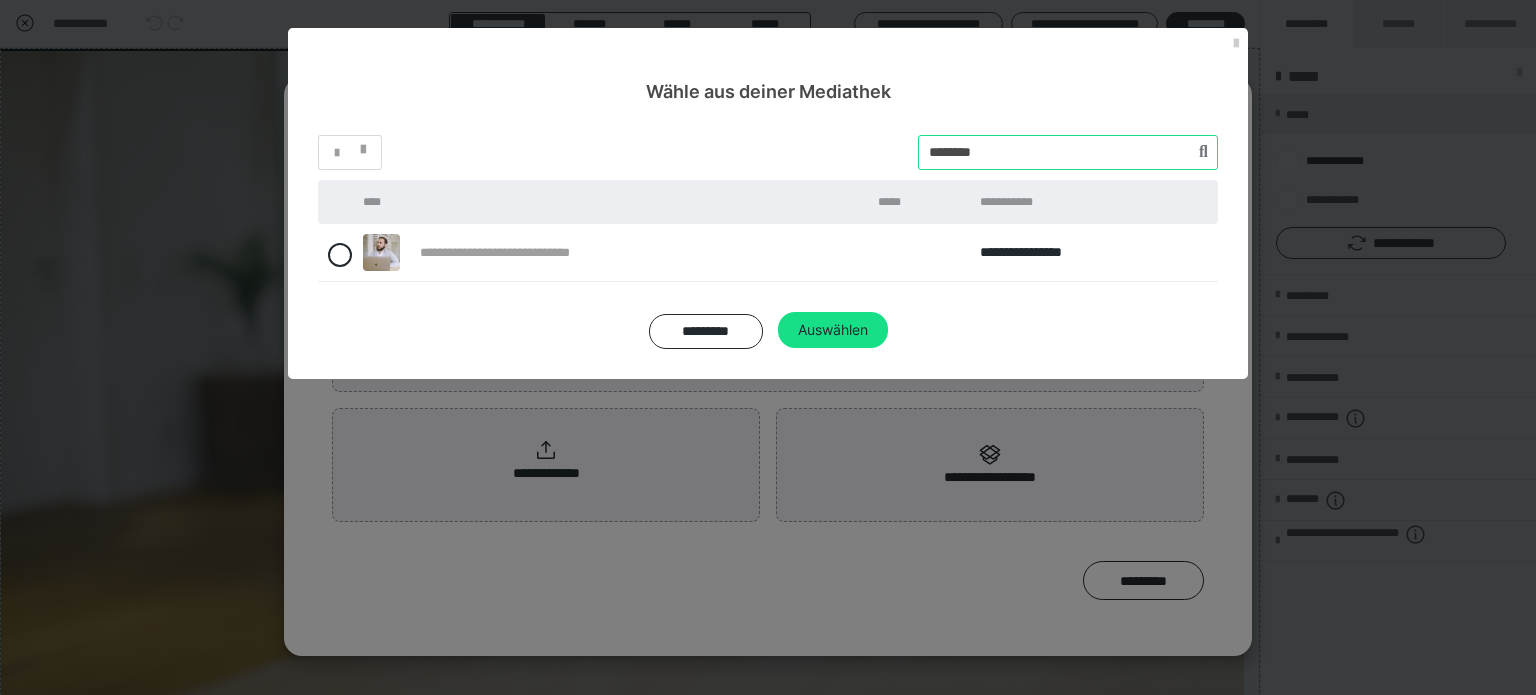 drag, startPoint x: 1014, startPoint y: 155, endPoint x: 789, endPoint y: 131, distance: 226.27638 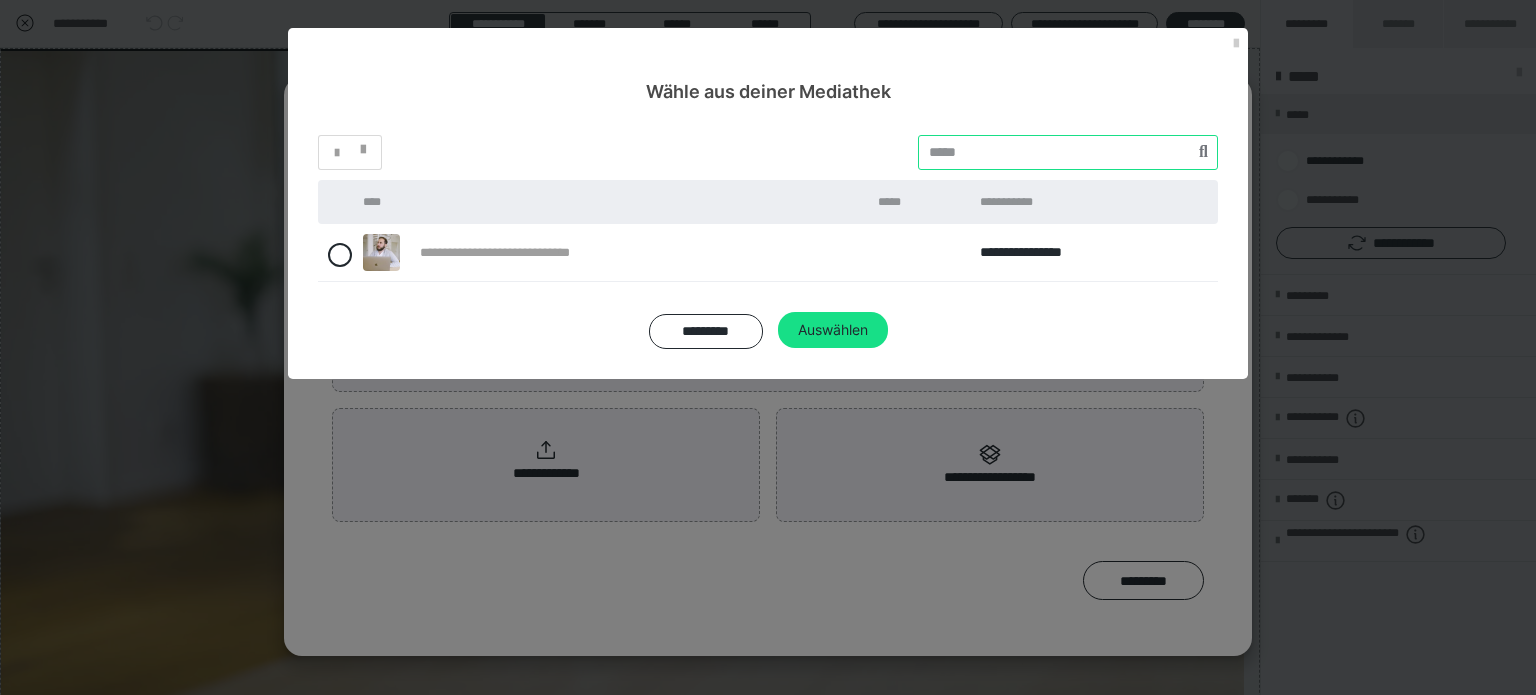 paste on "********" 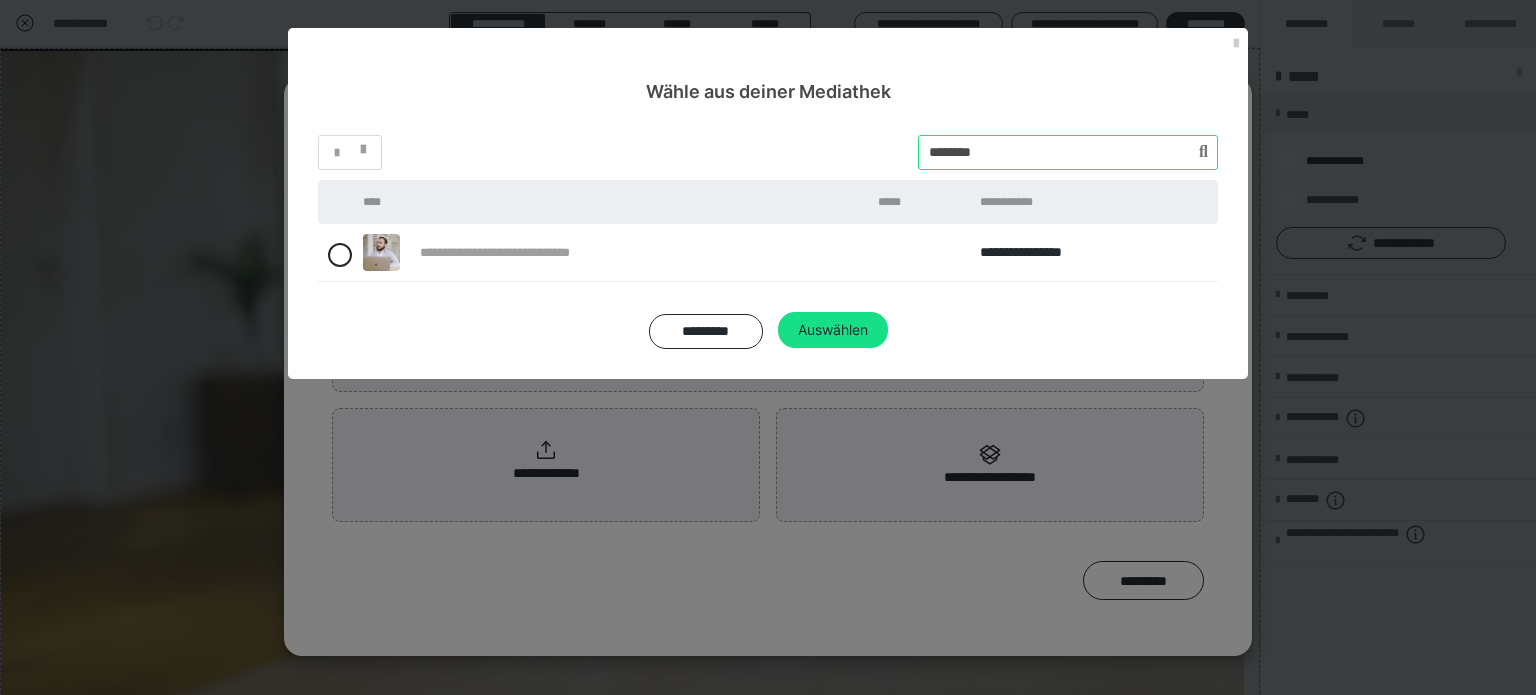 type on "********" 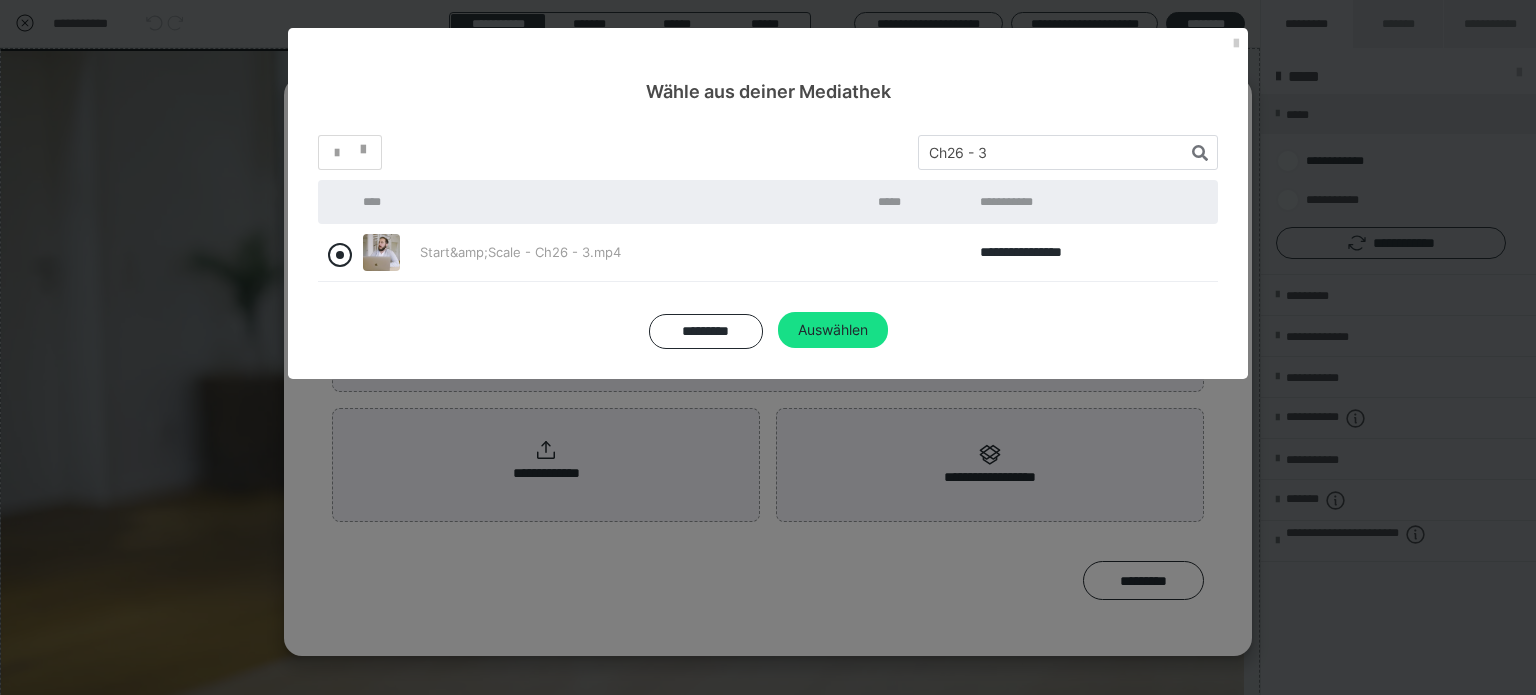 click at bounding box center [340, 255] 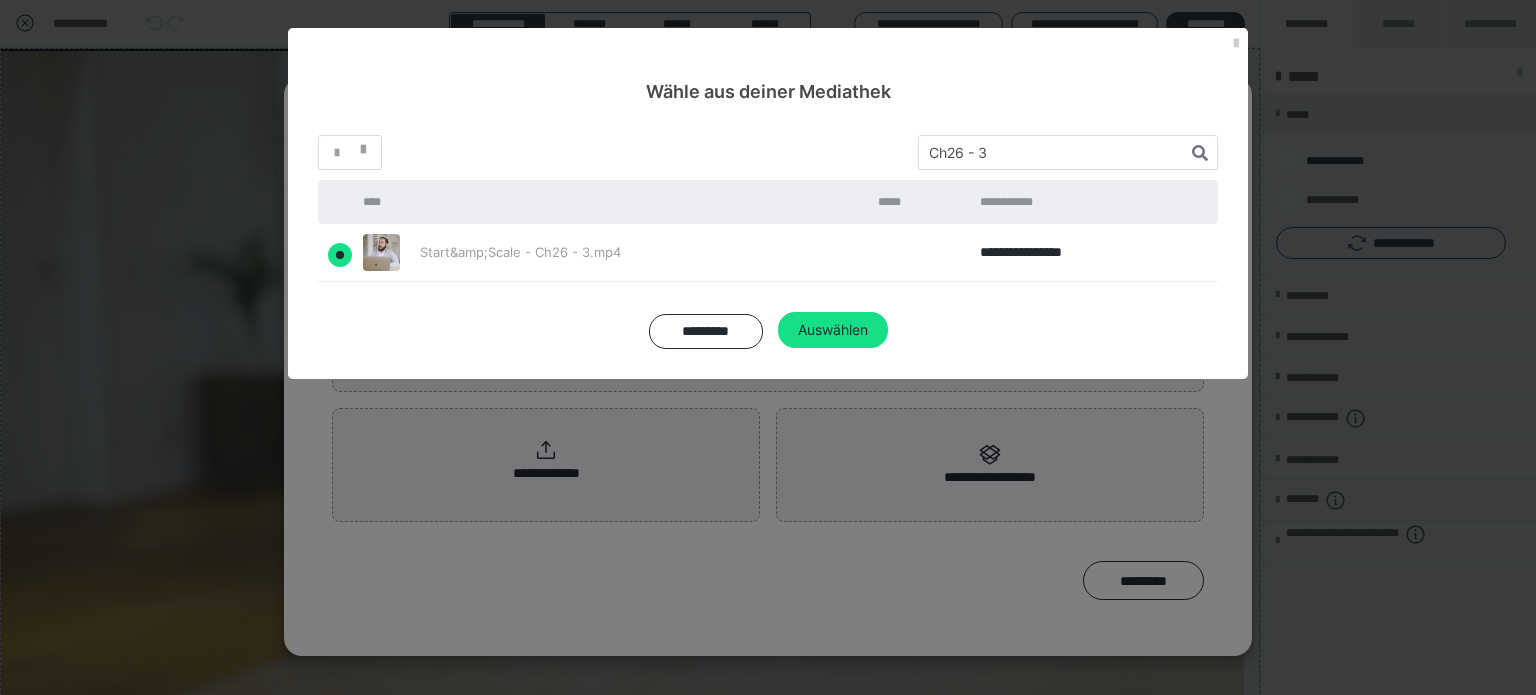 radio on "true" 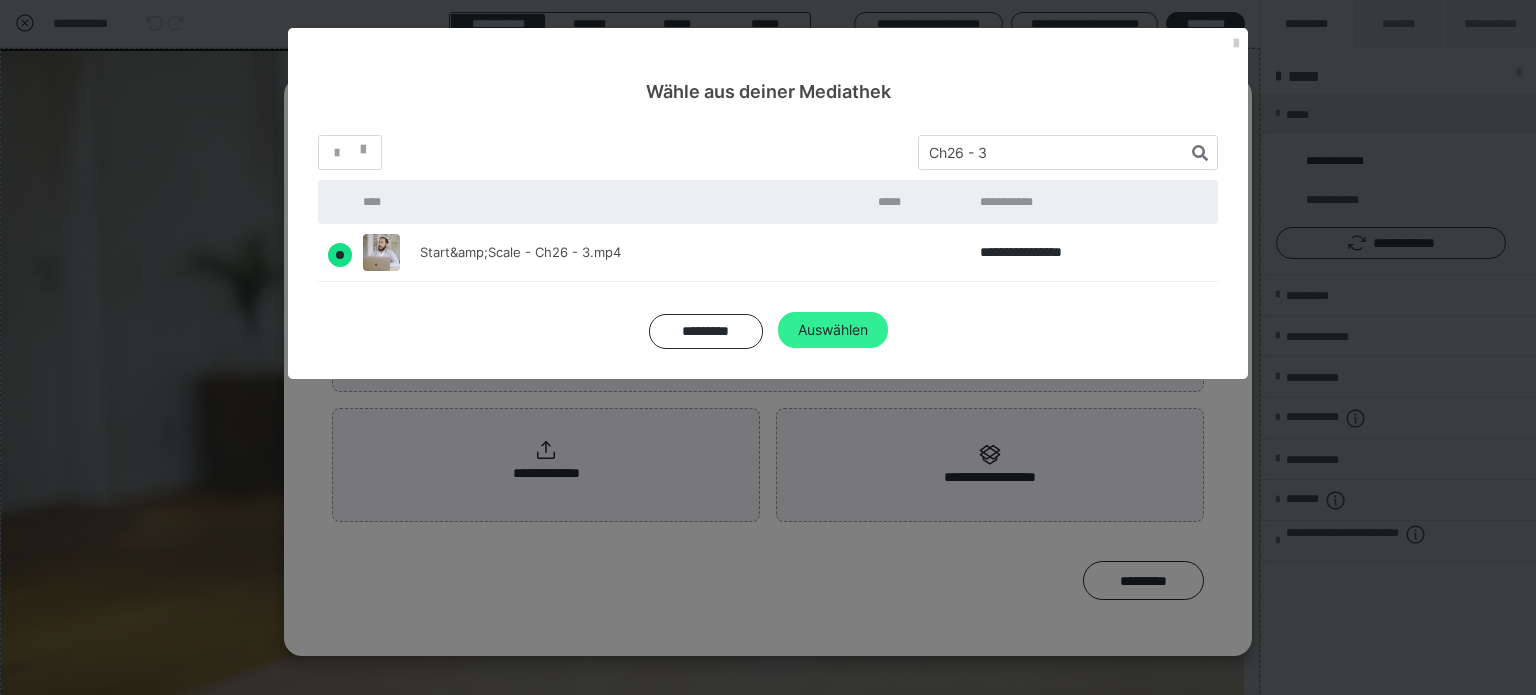 click on "Auswählen" at bounding box center (833, 330) 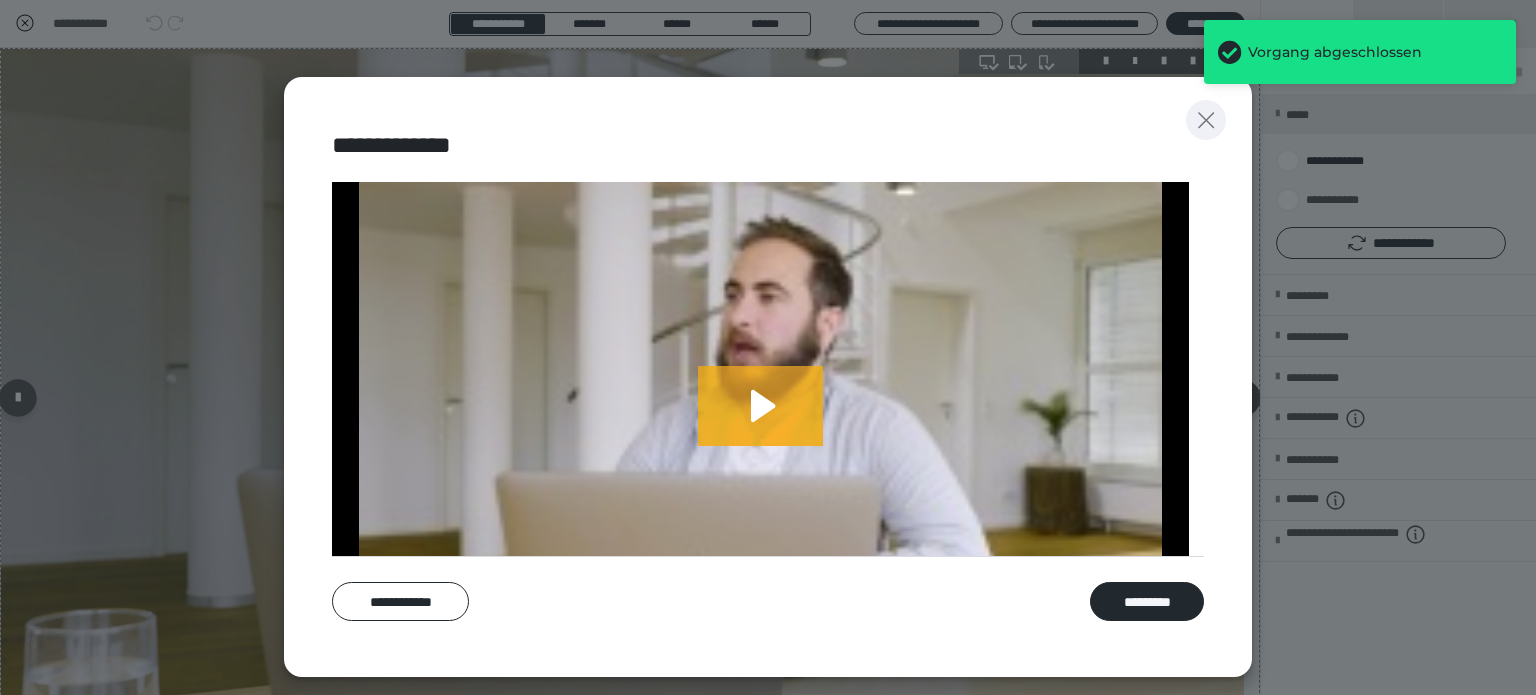 click 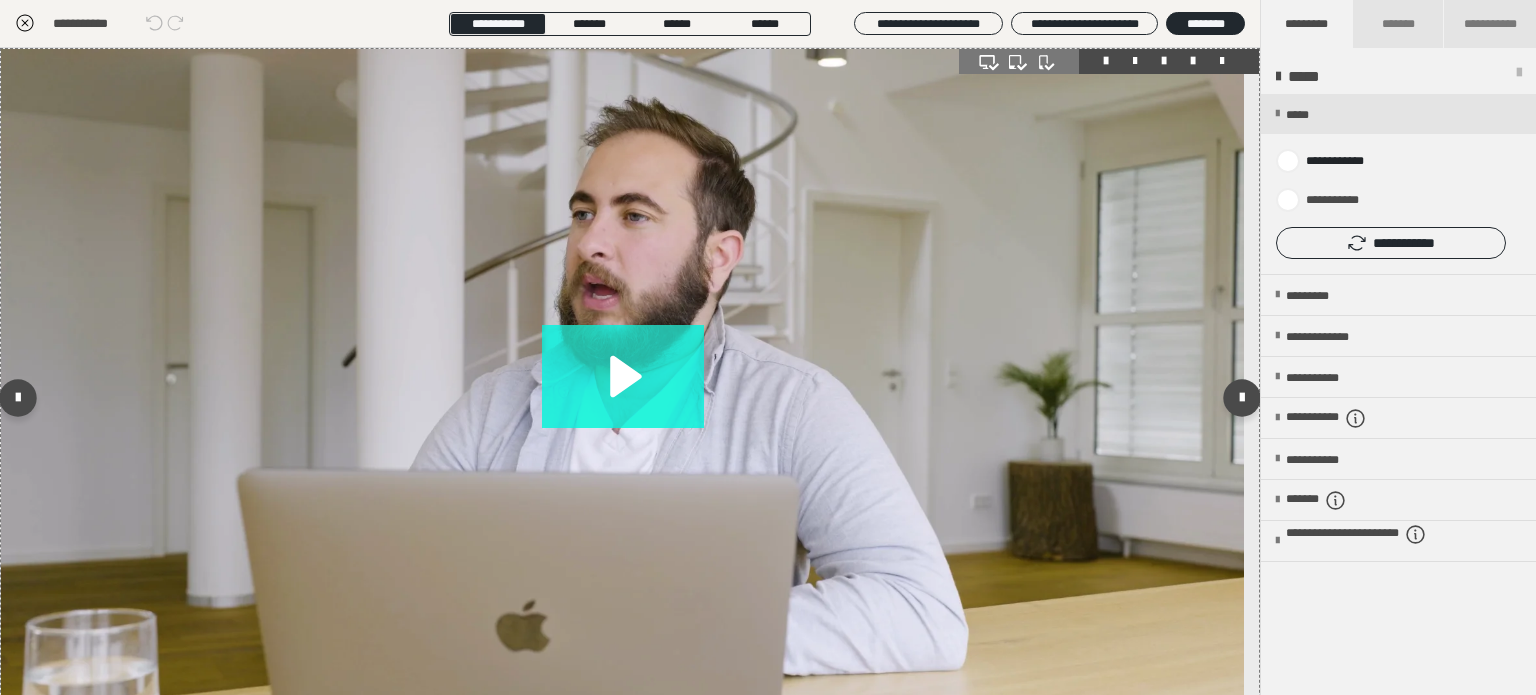 click 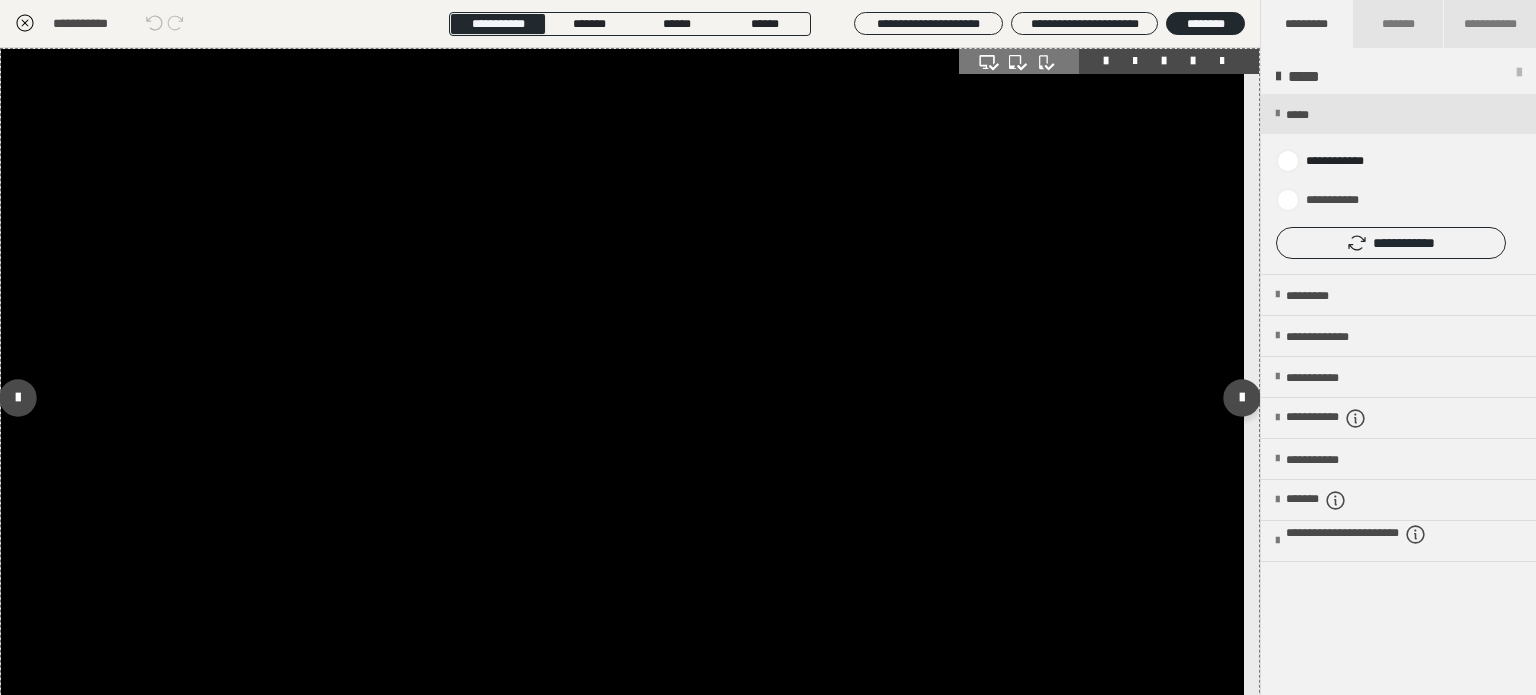 click at bounding box center (622, 398) 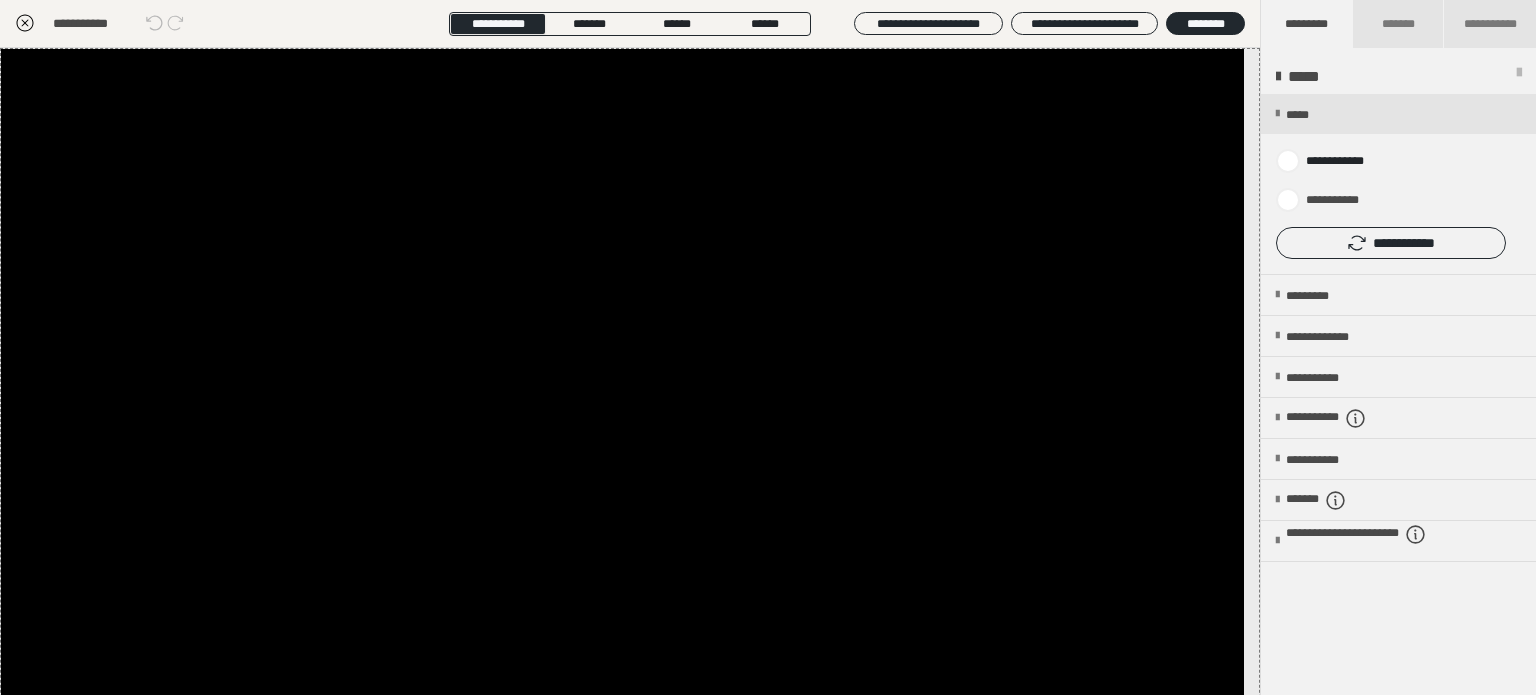 click 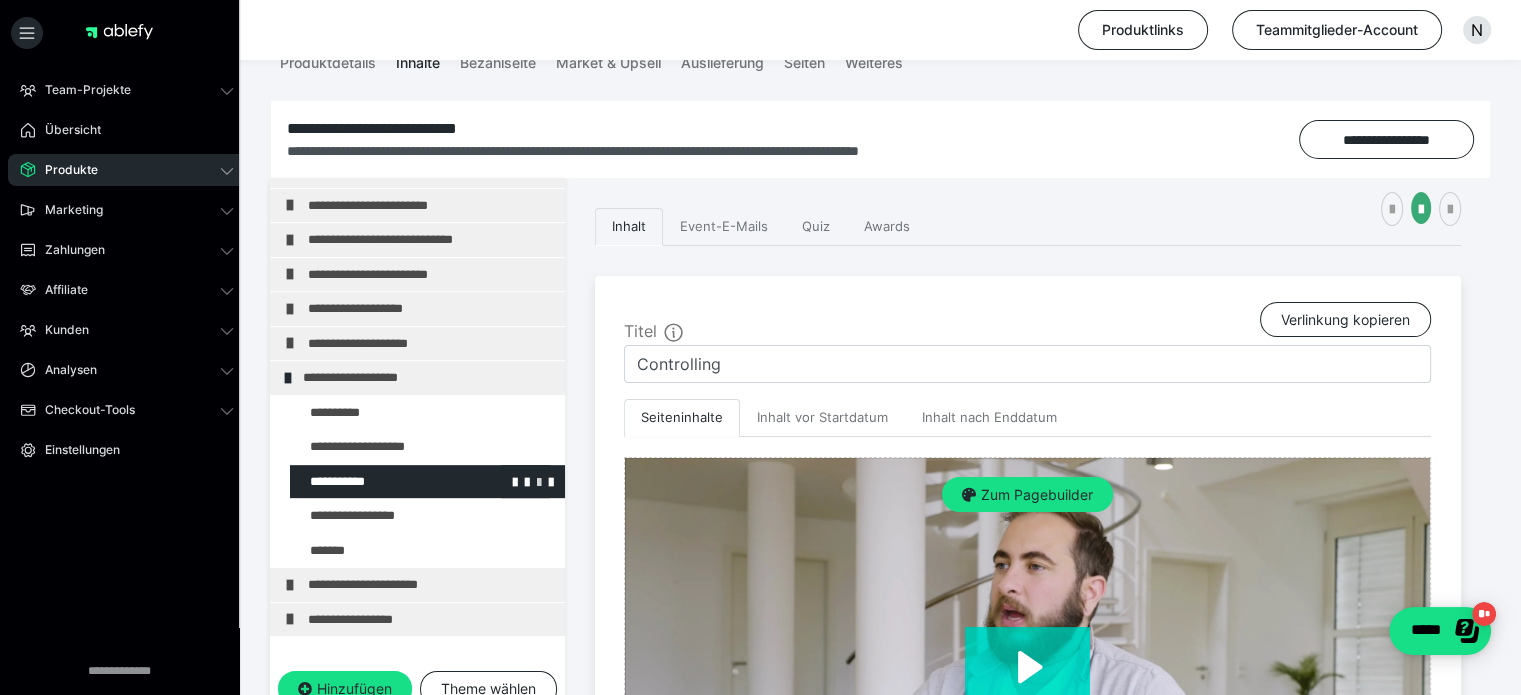 scroll, scrollTop: 200, scrollLeft: 0, axis: vertical 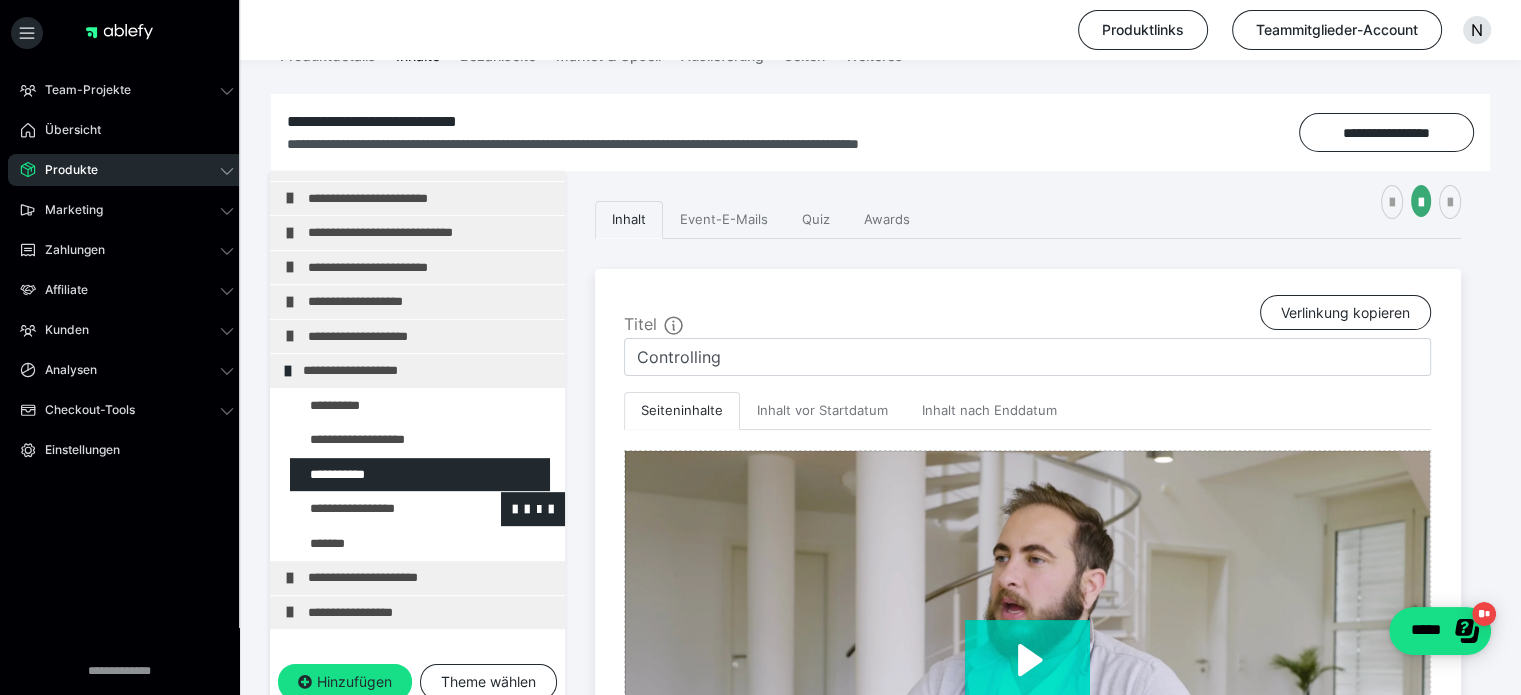 click at bounding box center [375, 509] 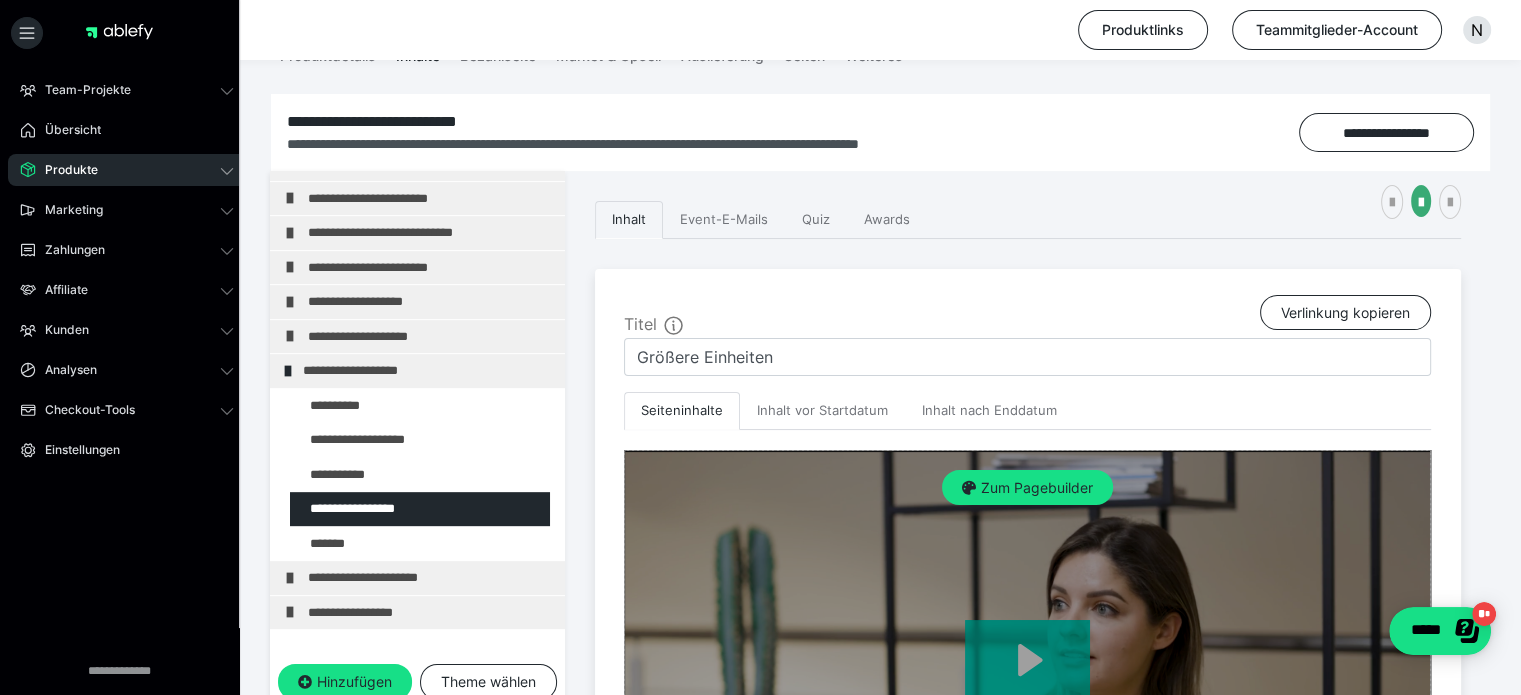 scroll, scrollTop: 454, scrollLeft: 0, axis: vertical 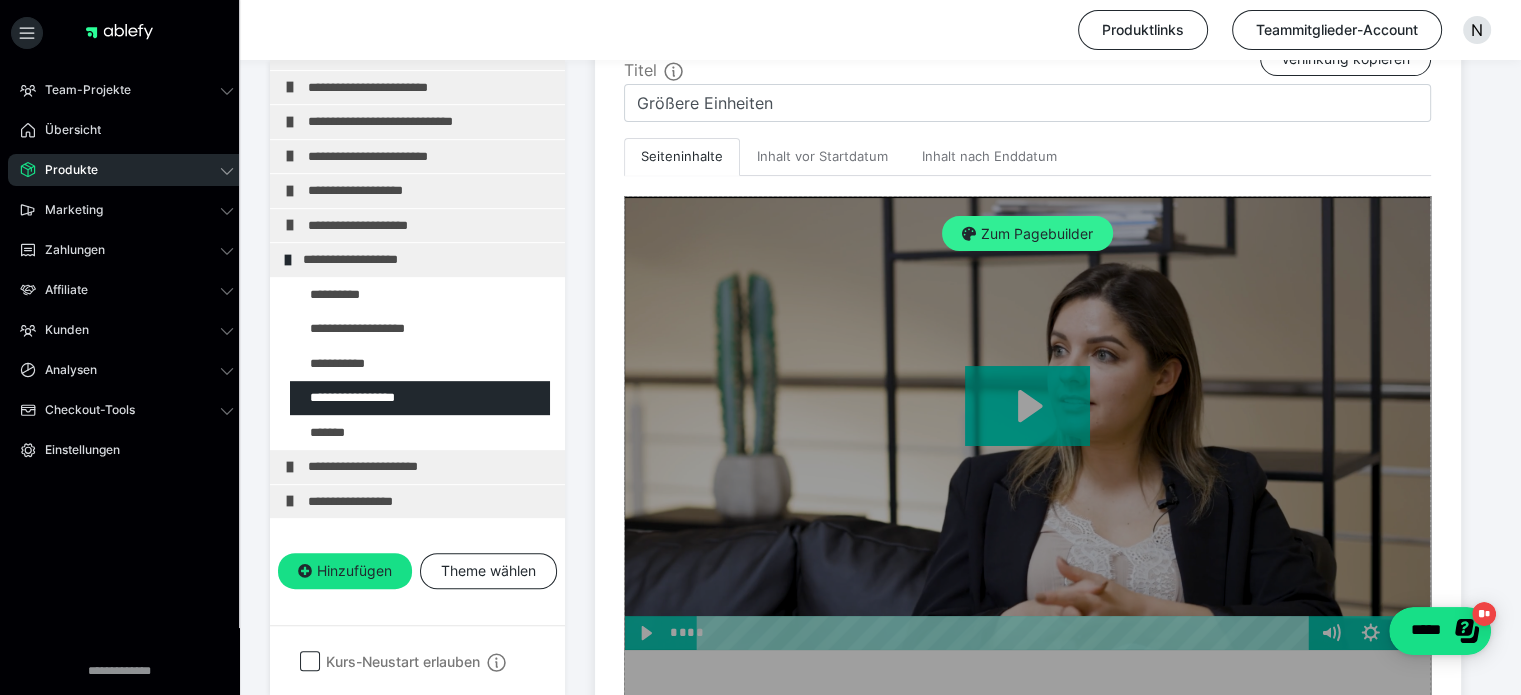 click on "Zum Pagebuilder" at bounding box center [1027, 234] 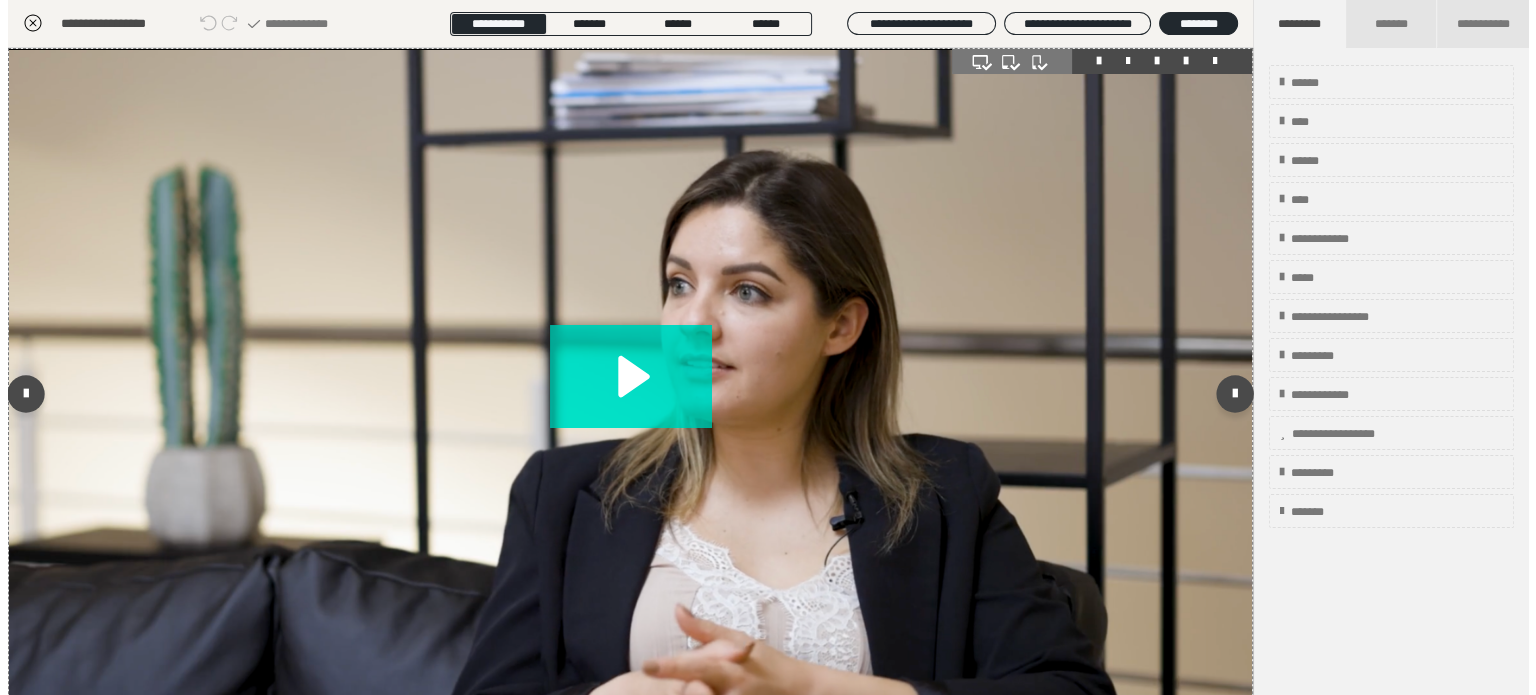 scroll, scrollTop: 311, scrollLeft: 0, axis: vertical 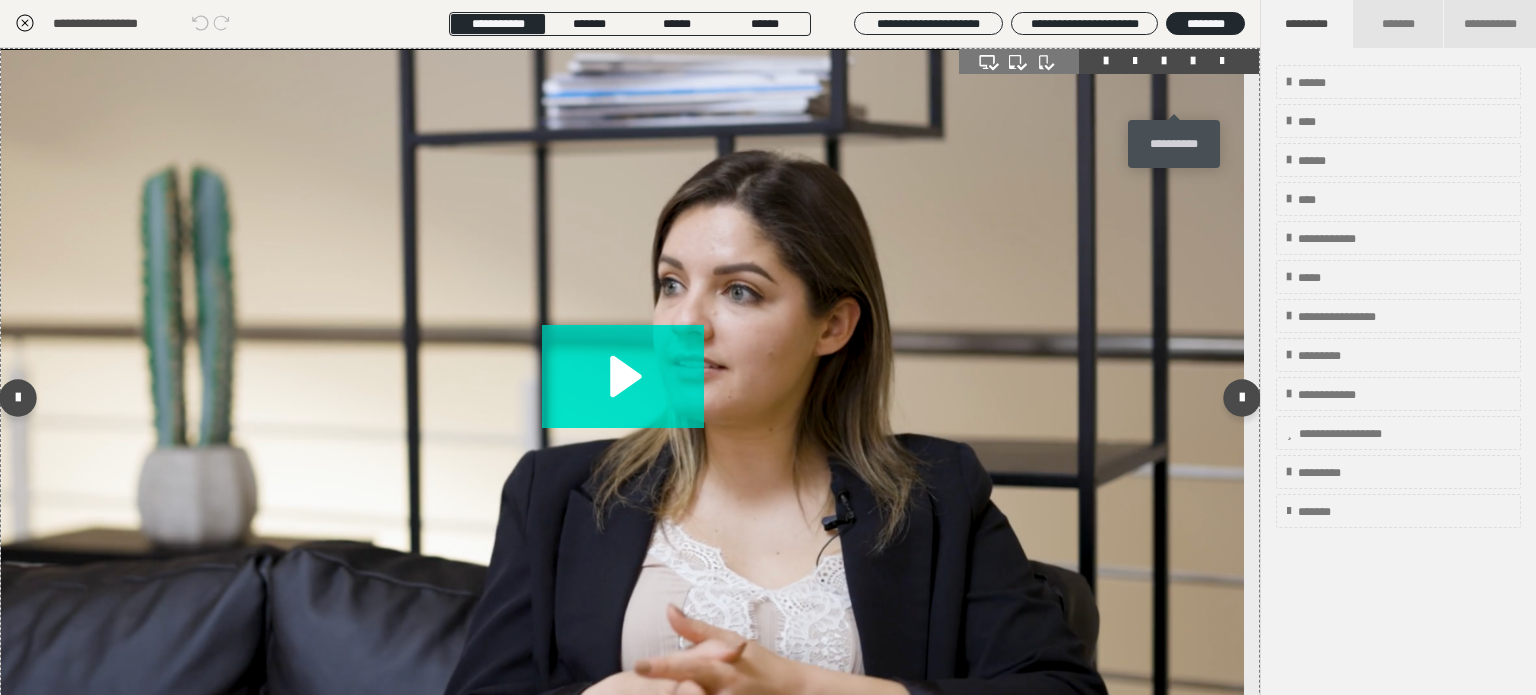 click at bounding box center [1193, 61] 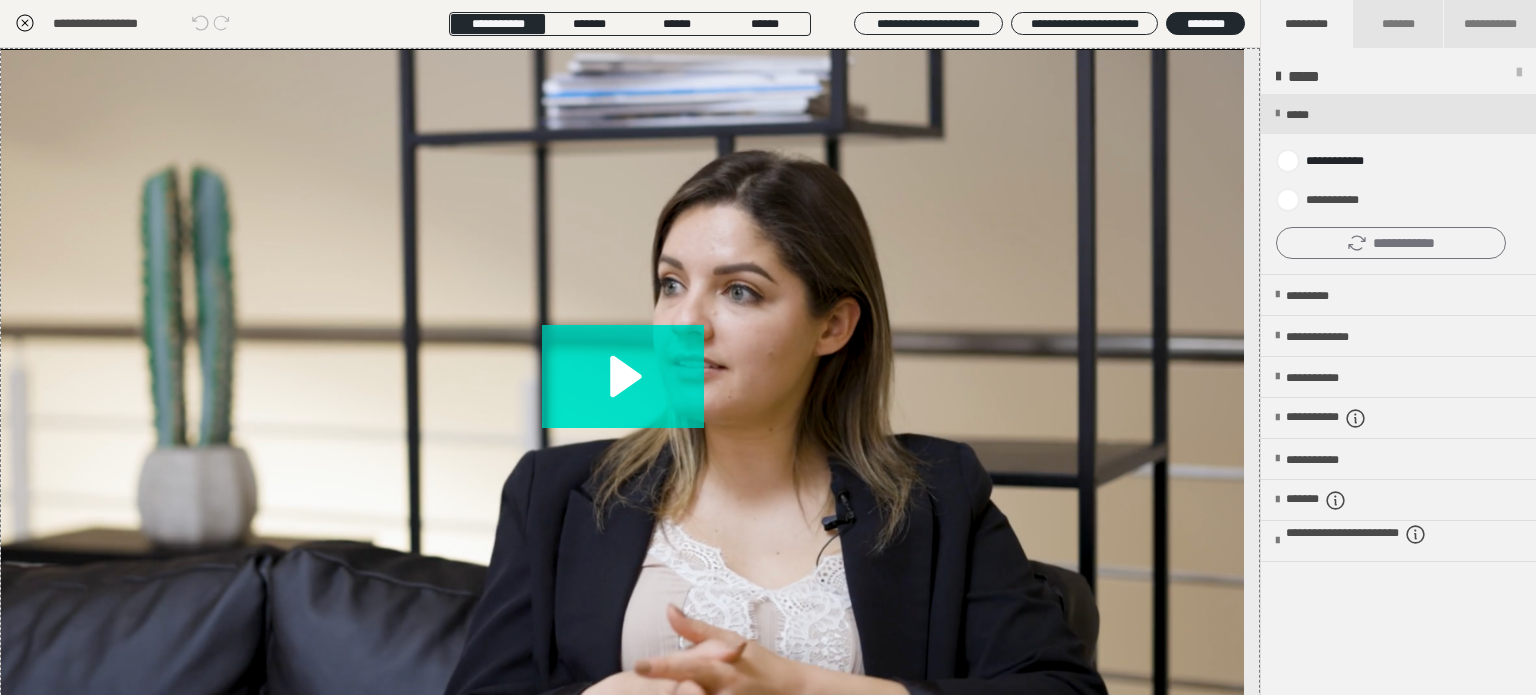 click on "**********" at bounding box center (1391, 243) 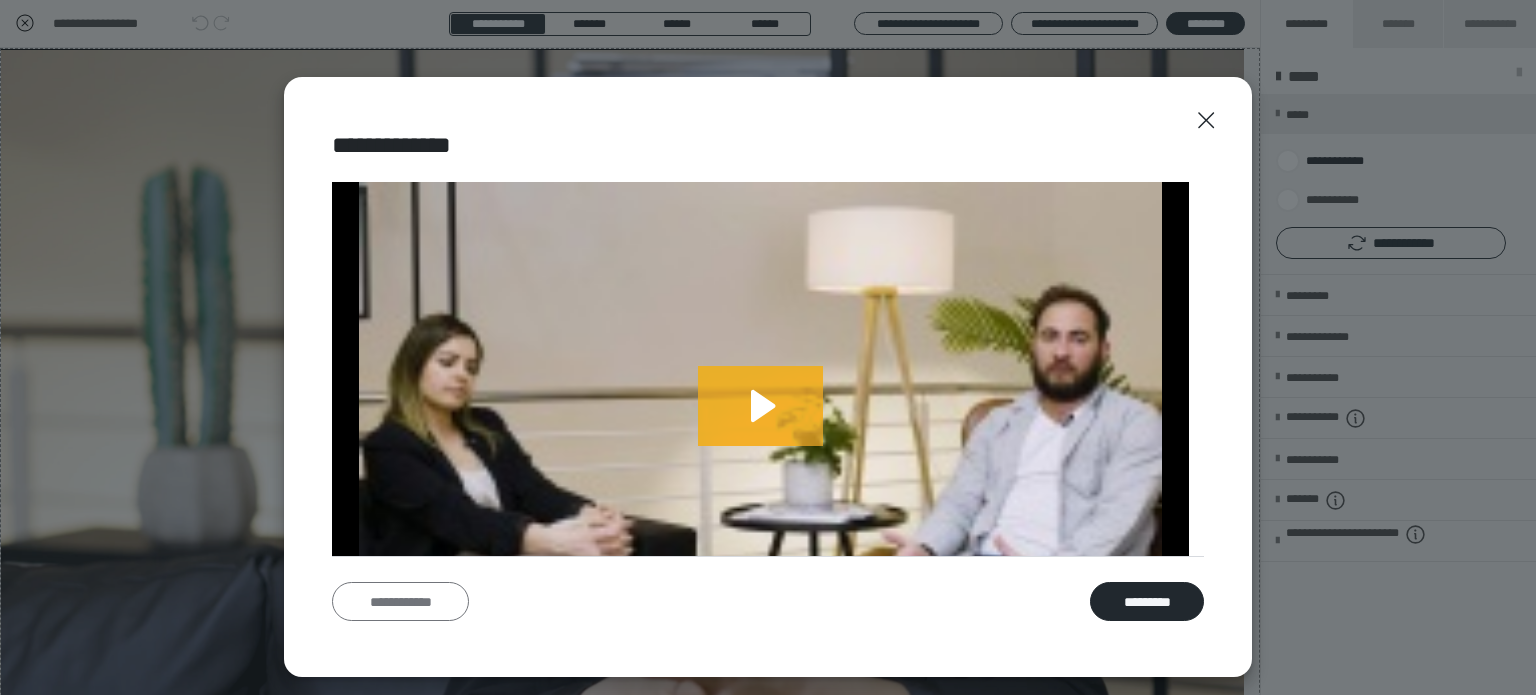 click on "**********" at bounding box center (400, 602) 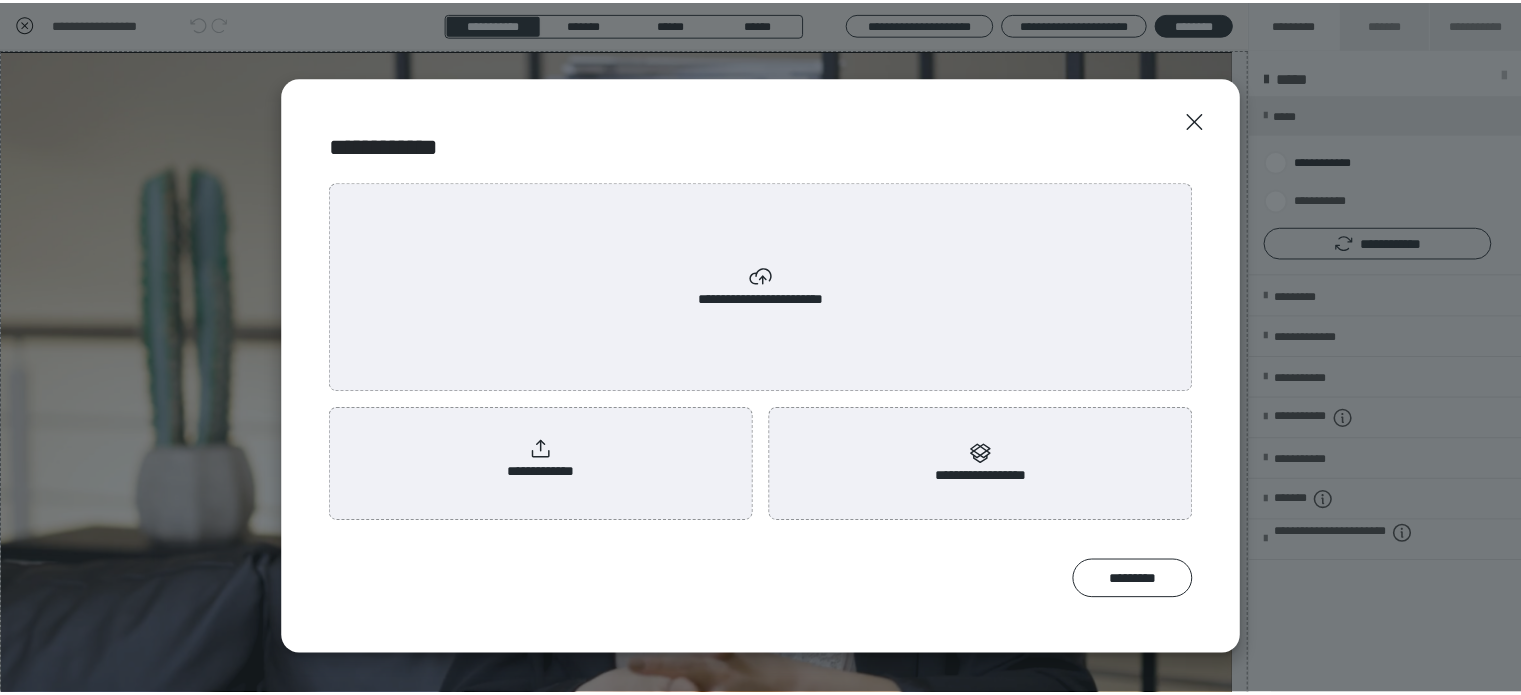 scroll, scrollTop: 0, scrollLeft: 0, axis: both 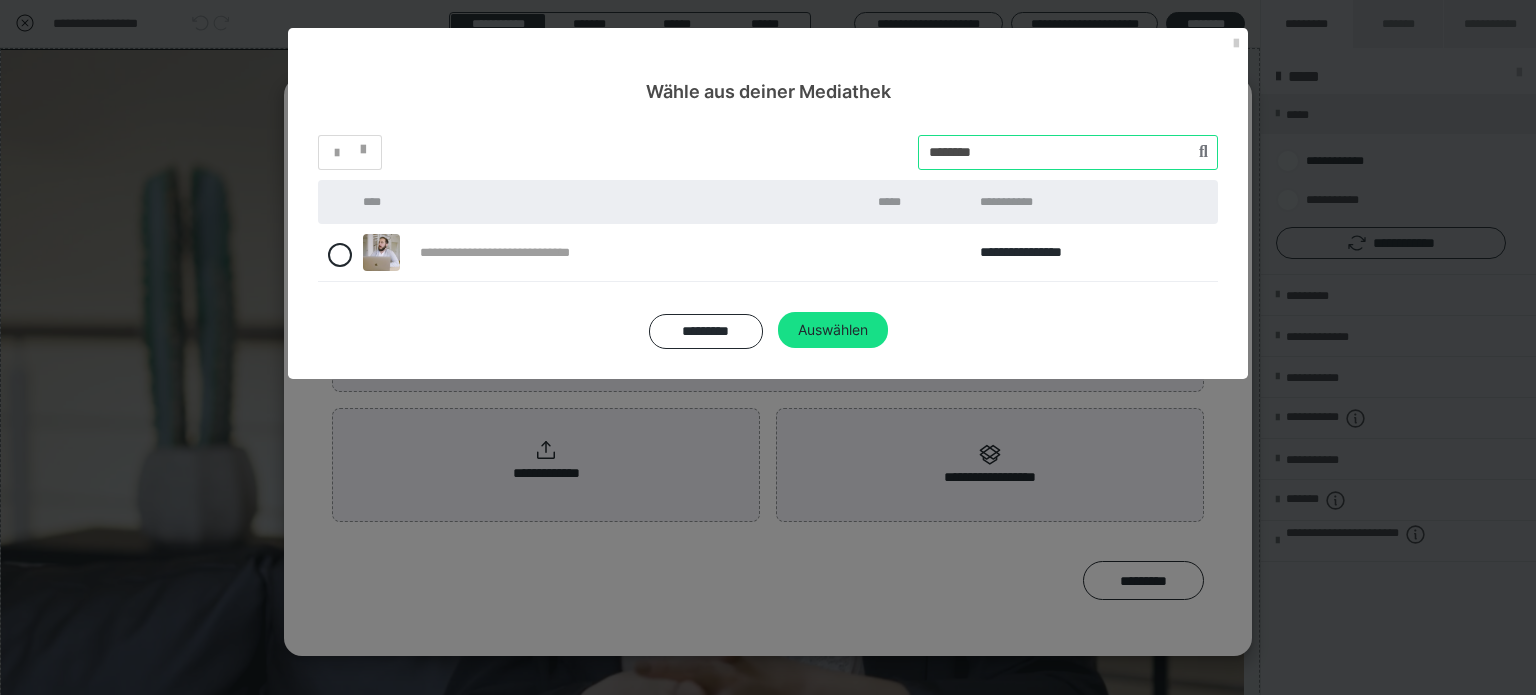 drag, startPoint x: 876, startPoint y: 140, endPoint x: 856, endPoint y: 135, distance: 20.615528 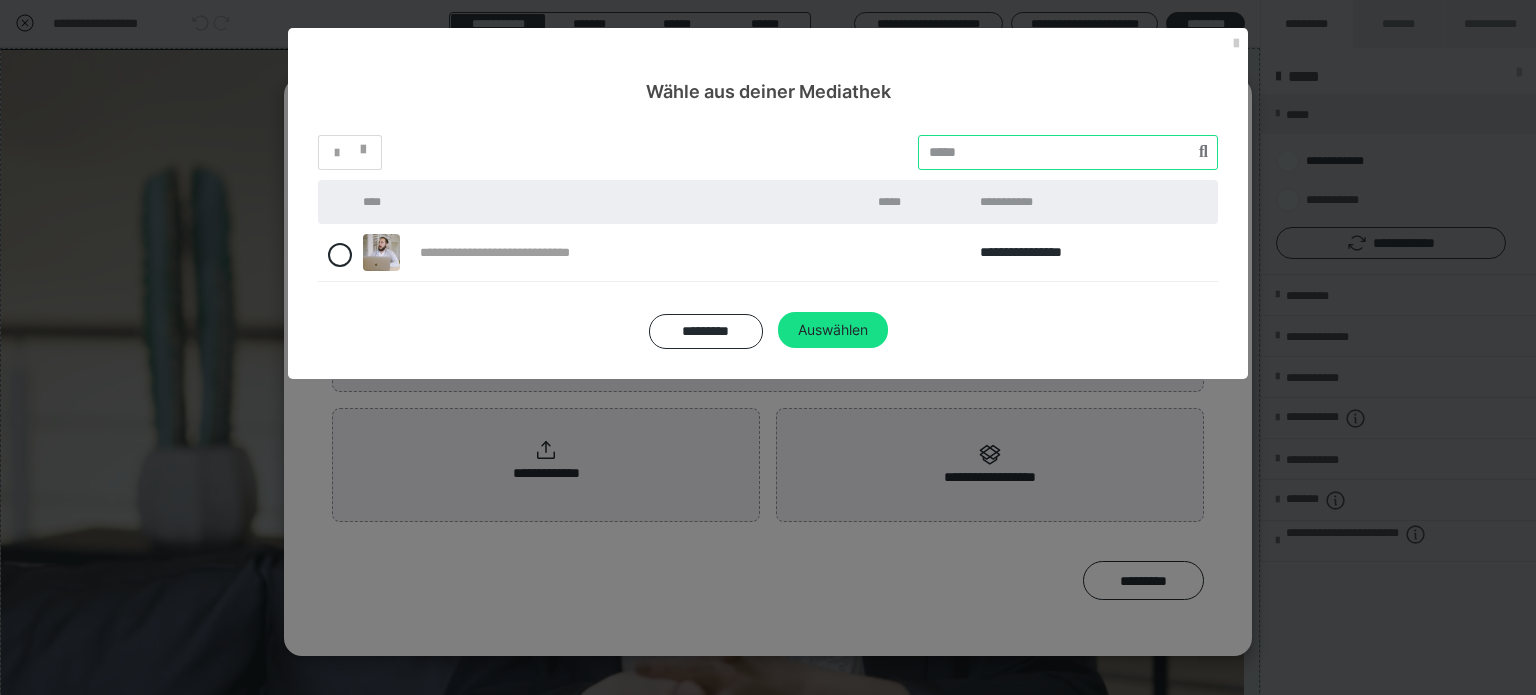 paste on "********" 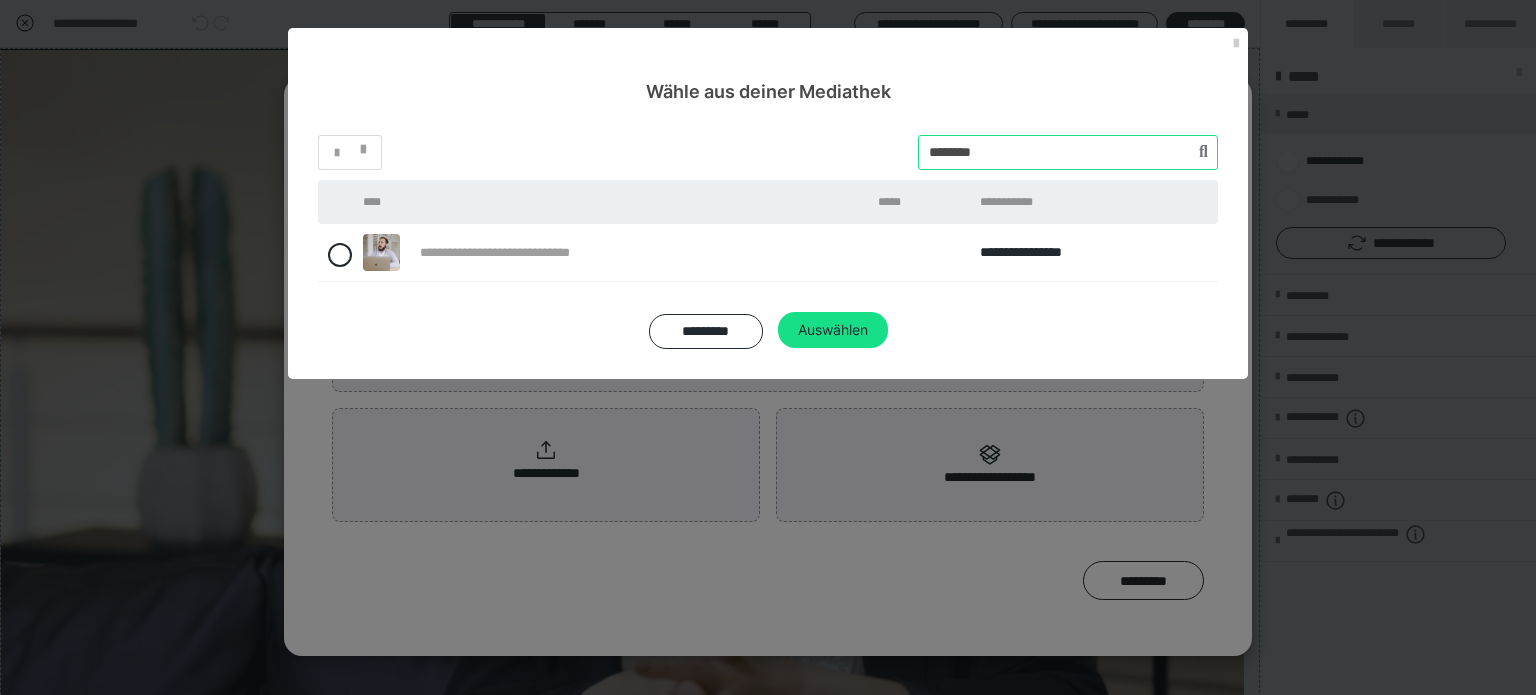 type on "********" 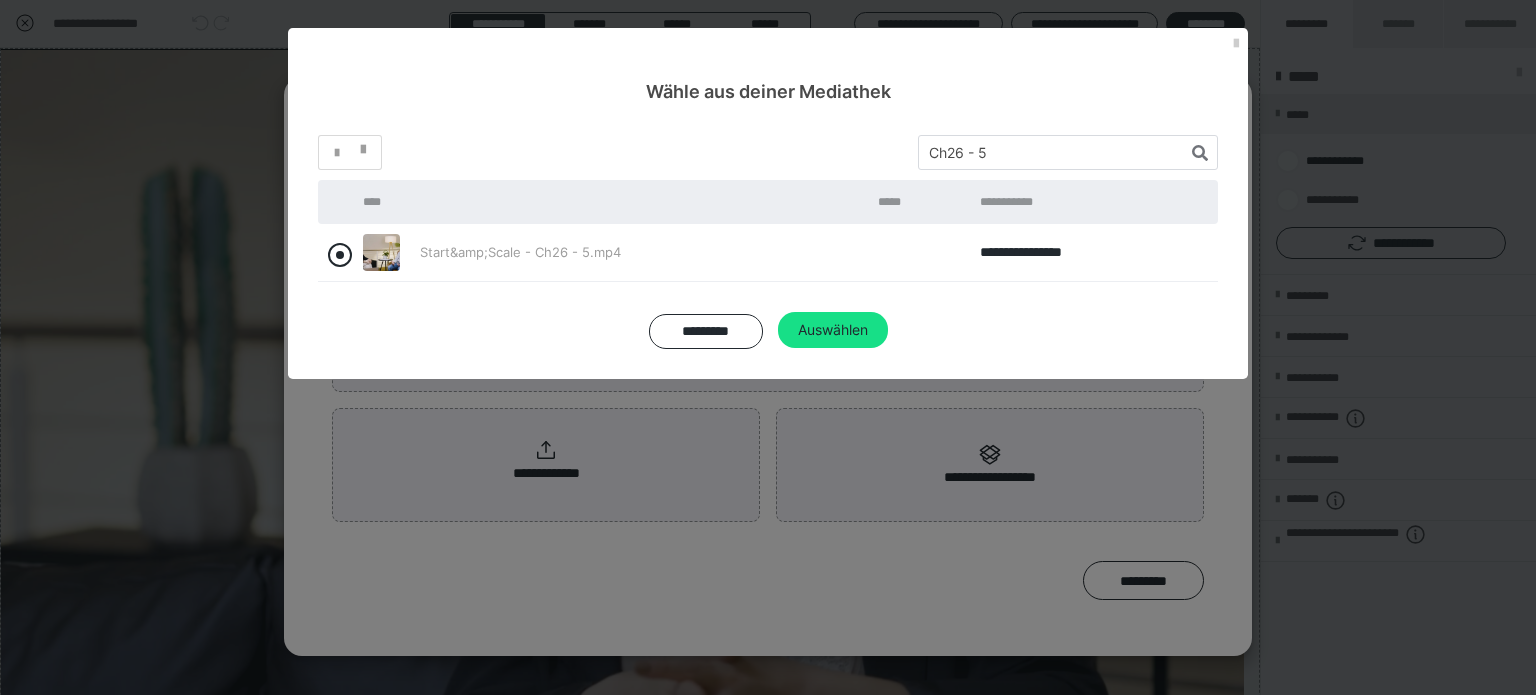 click at bounding box center [340, 255] 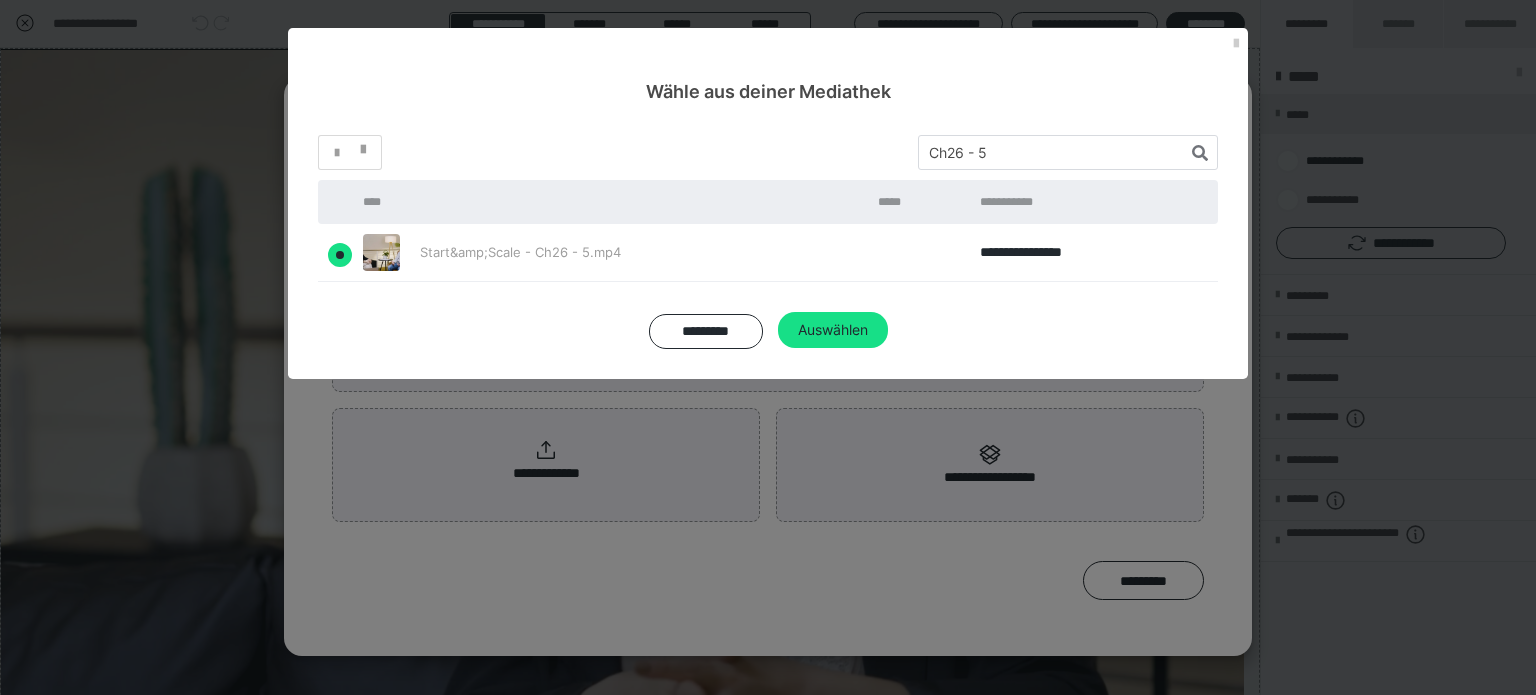 radio on "true" 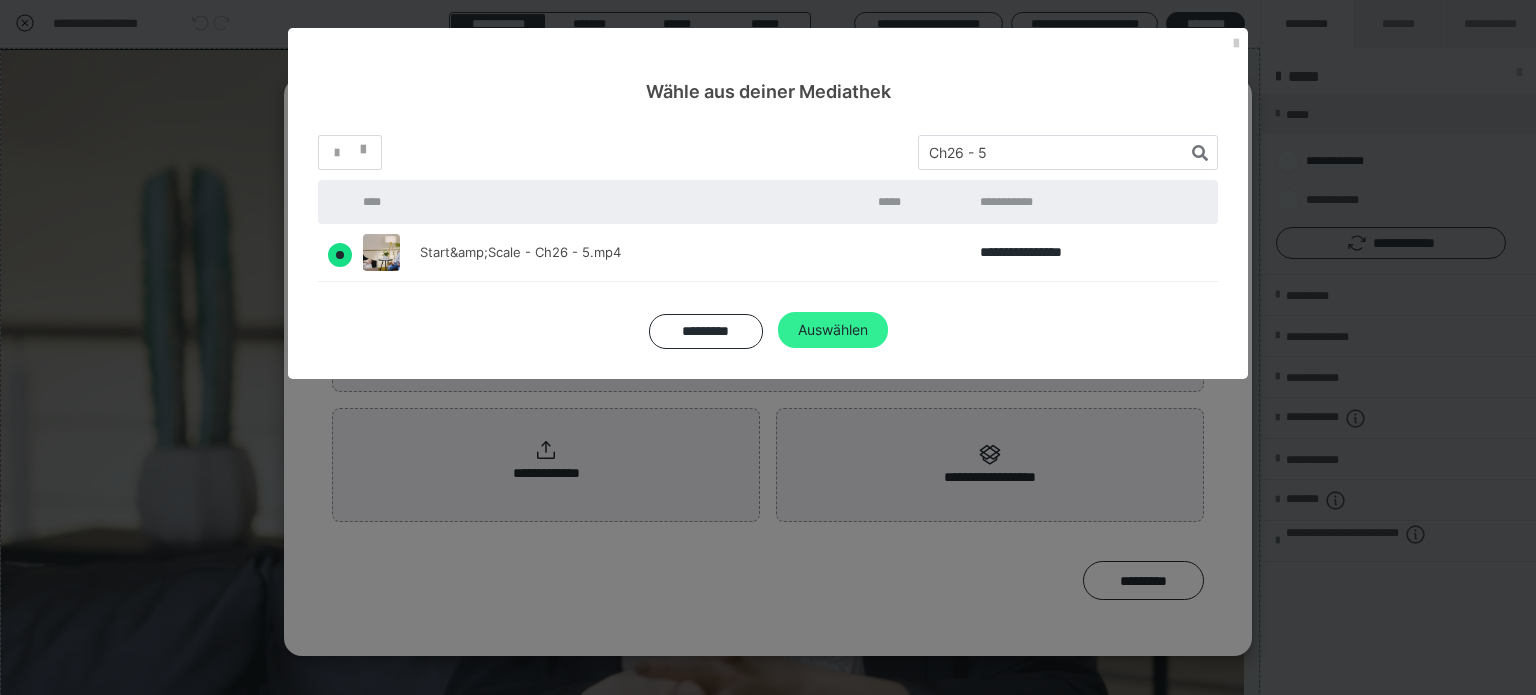 click on "Auswählen" at bounding box center [833, 330] 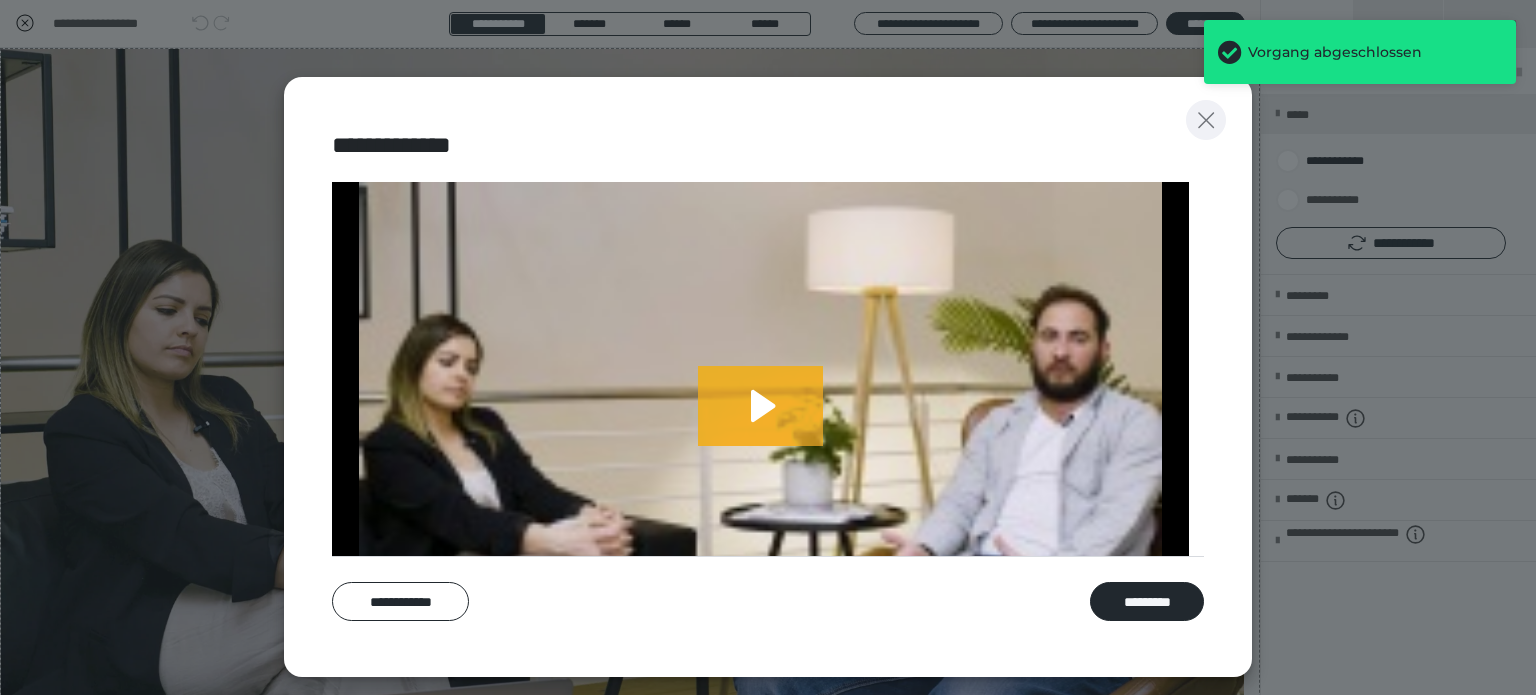 click 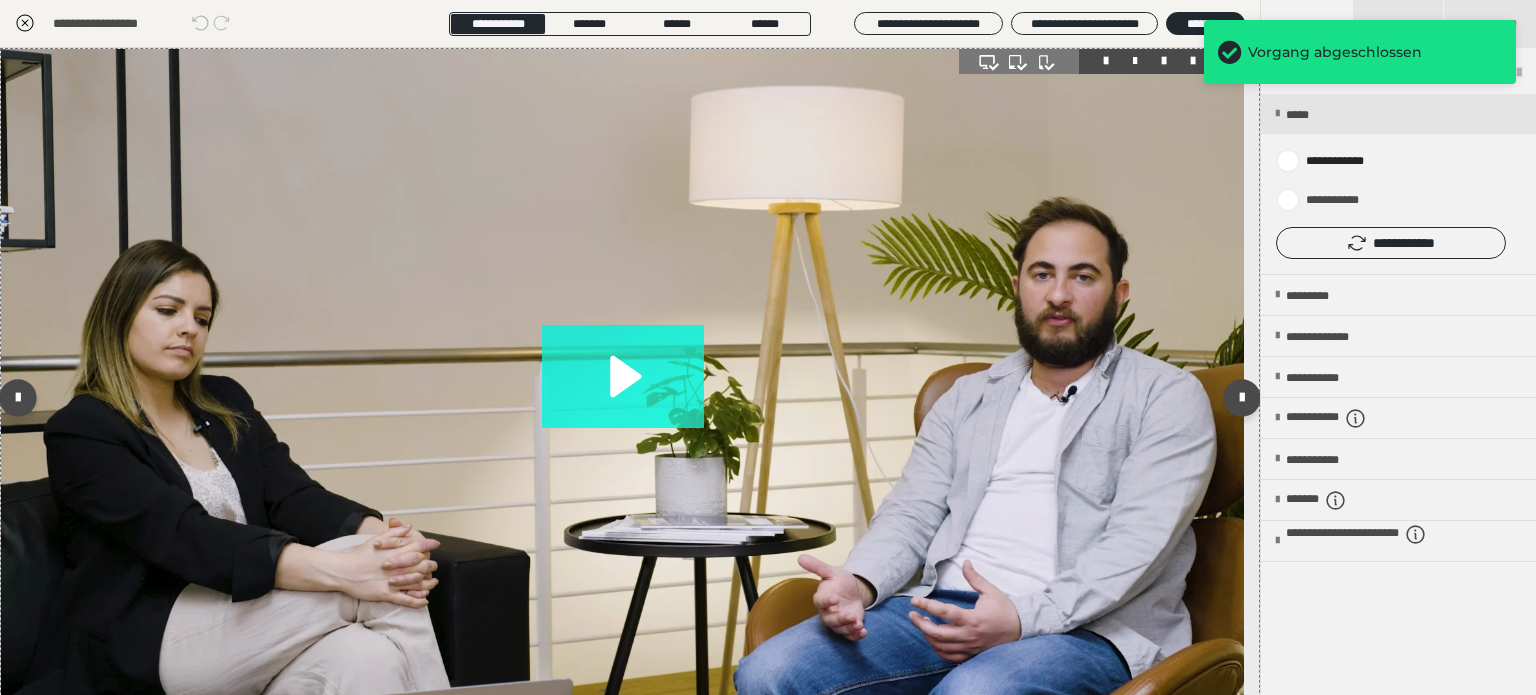 click 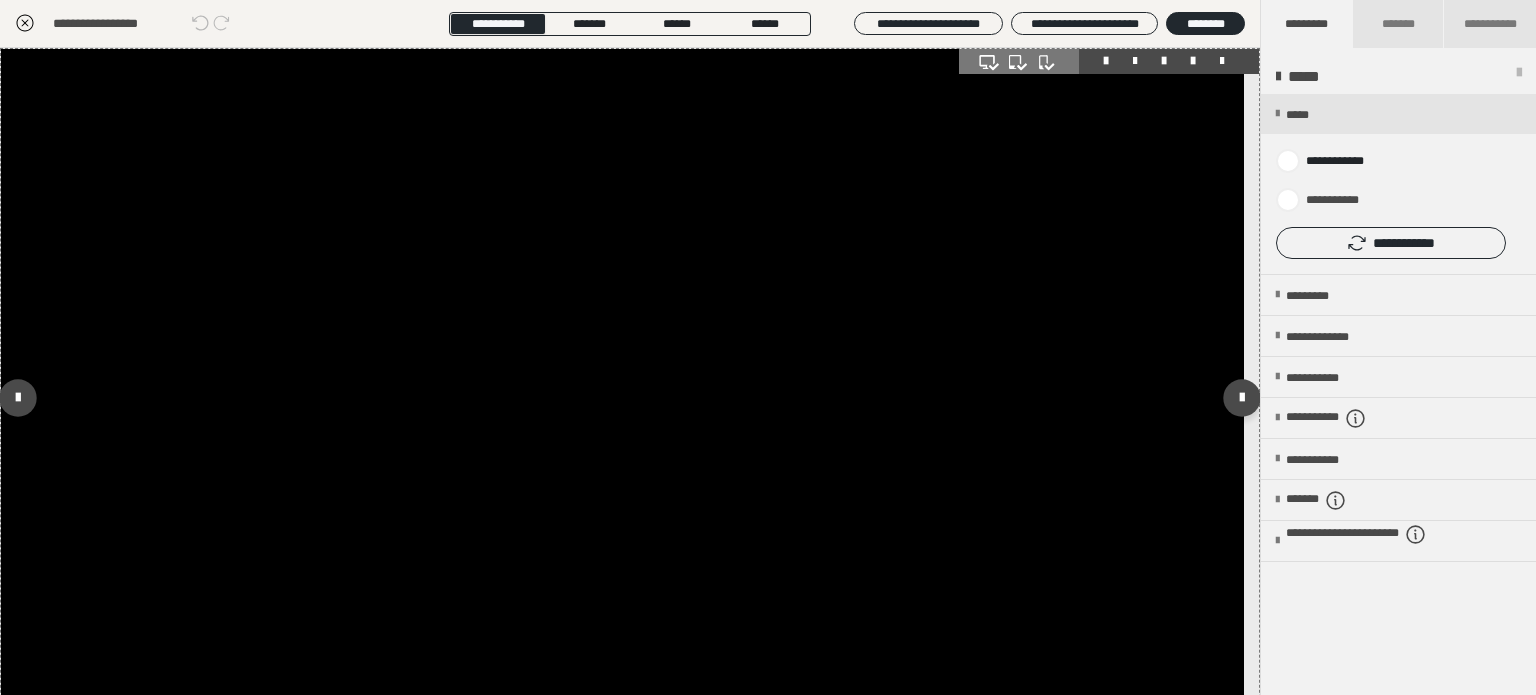click at bounding box center [622, 398] 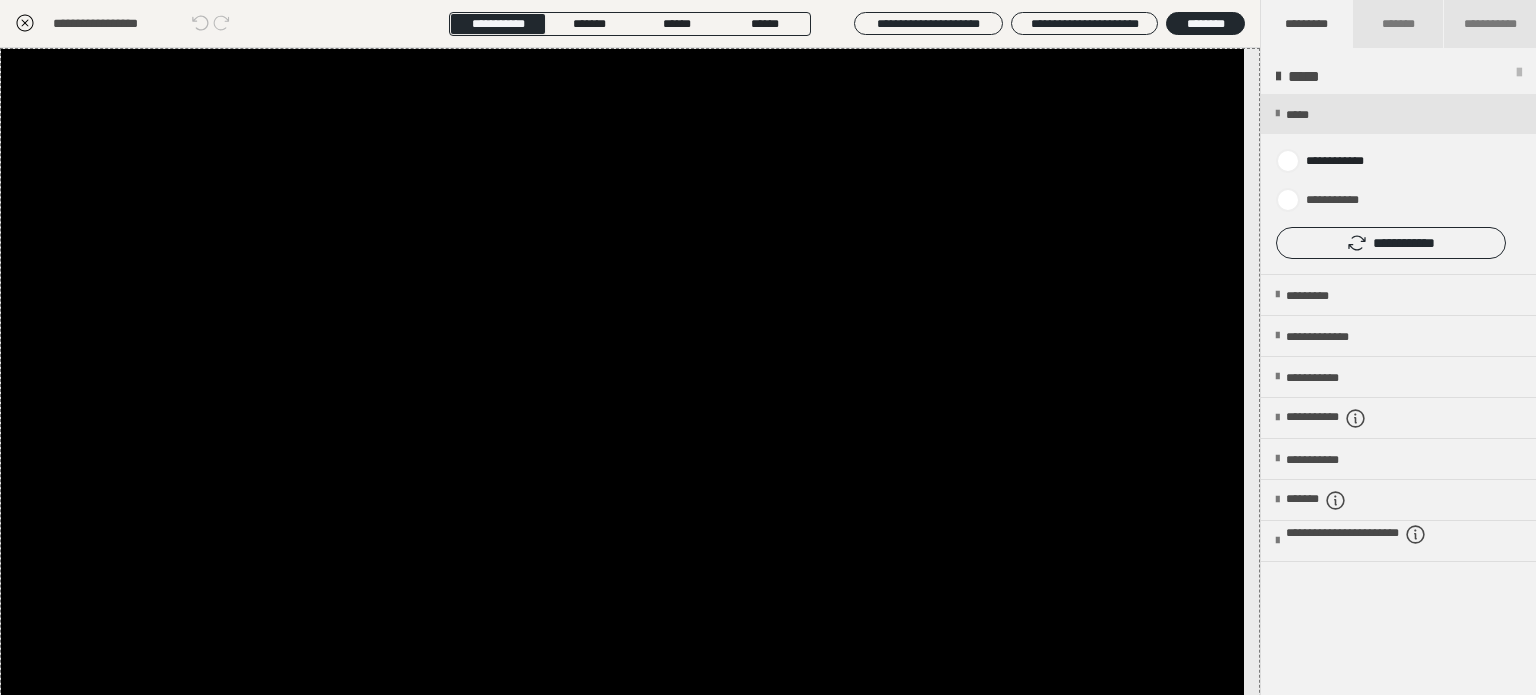 click 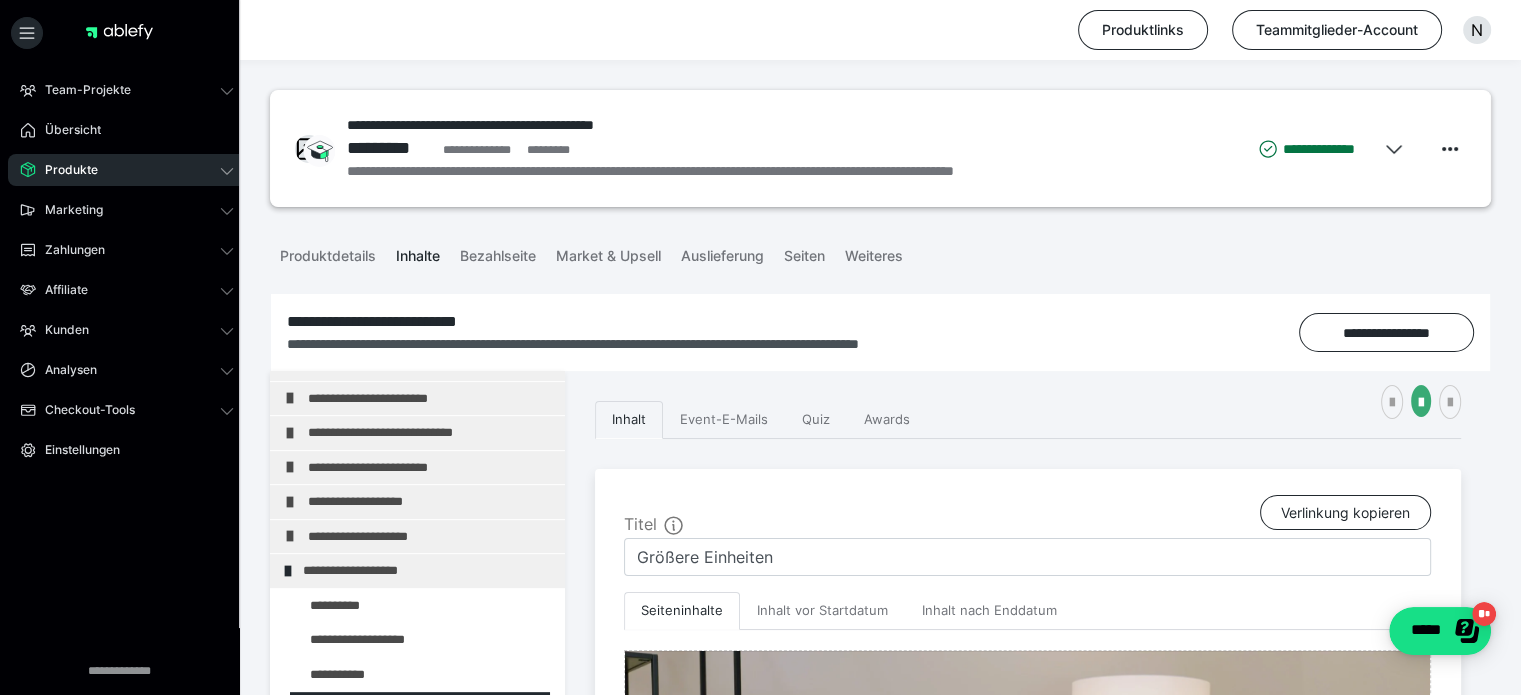 scroll, scrollTop: 400, scrollLeft: 0, axis: vertical 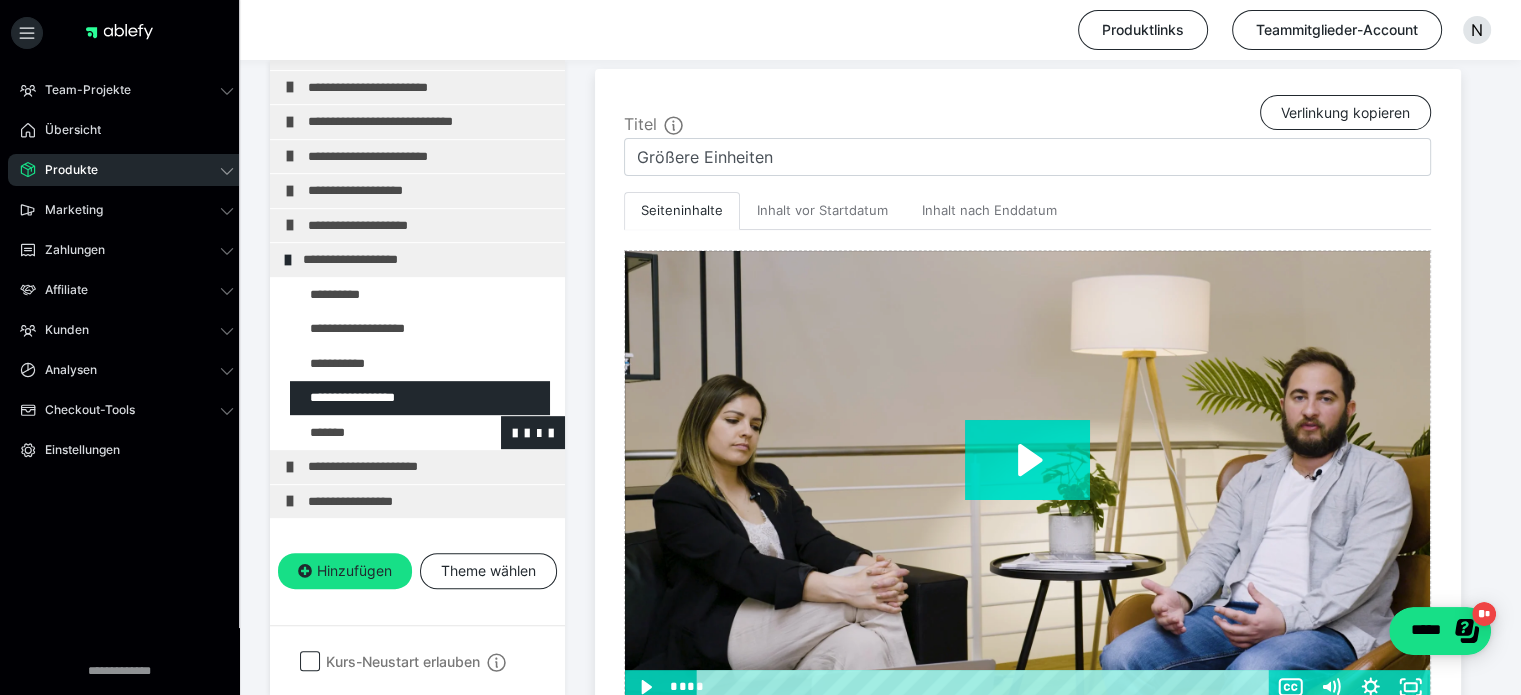click at bounding box center (375, 433) 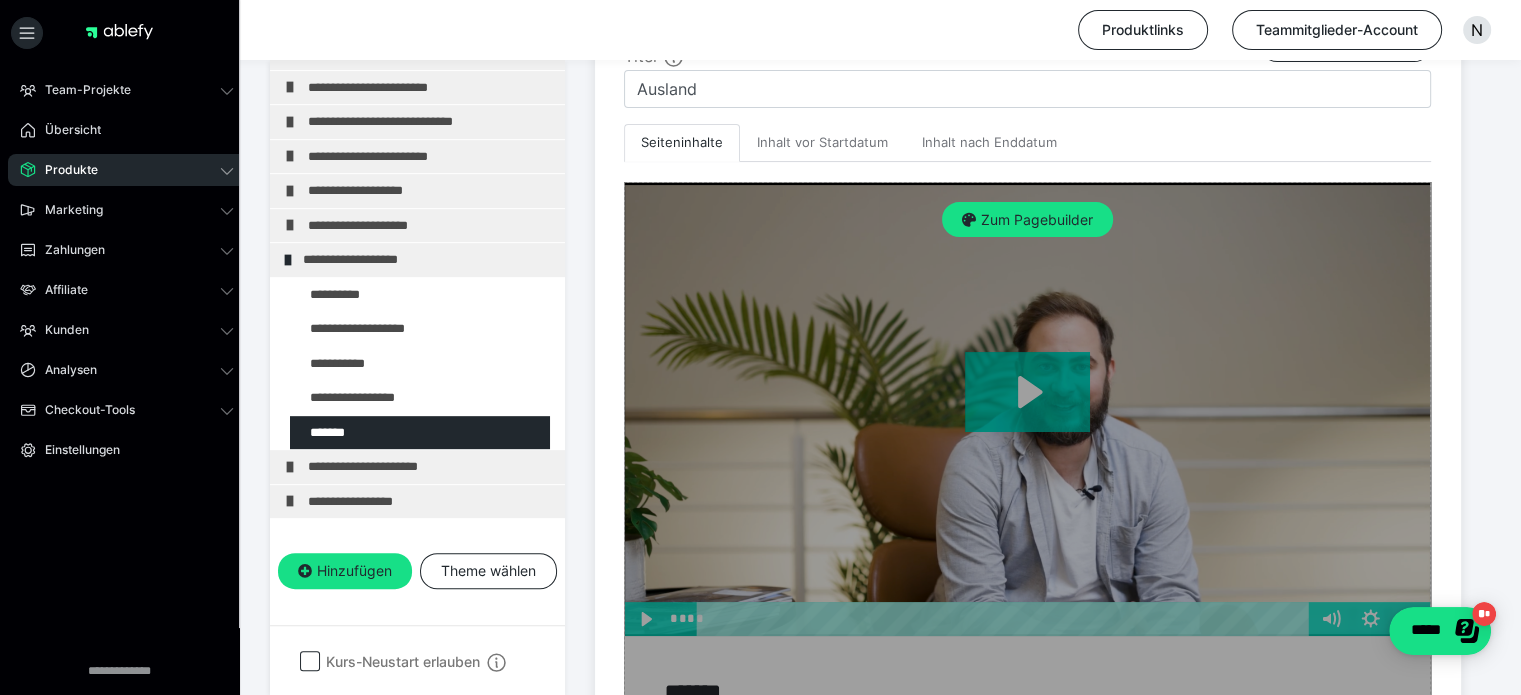 scroll, scrollTop: 500, scrollLeft: 0, axis: vertical 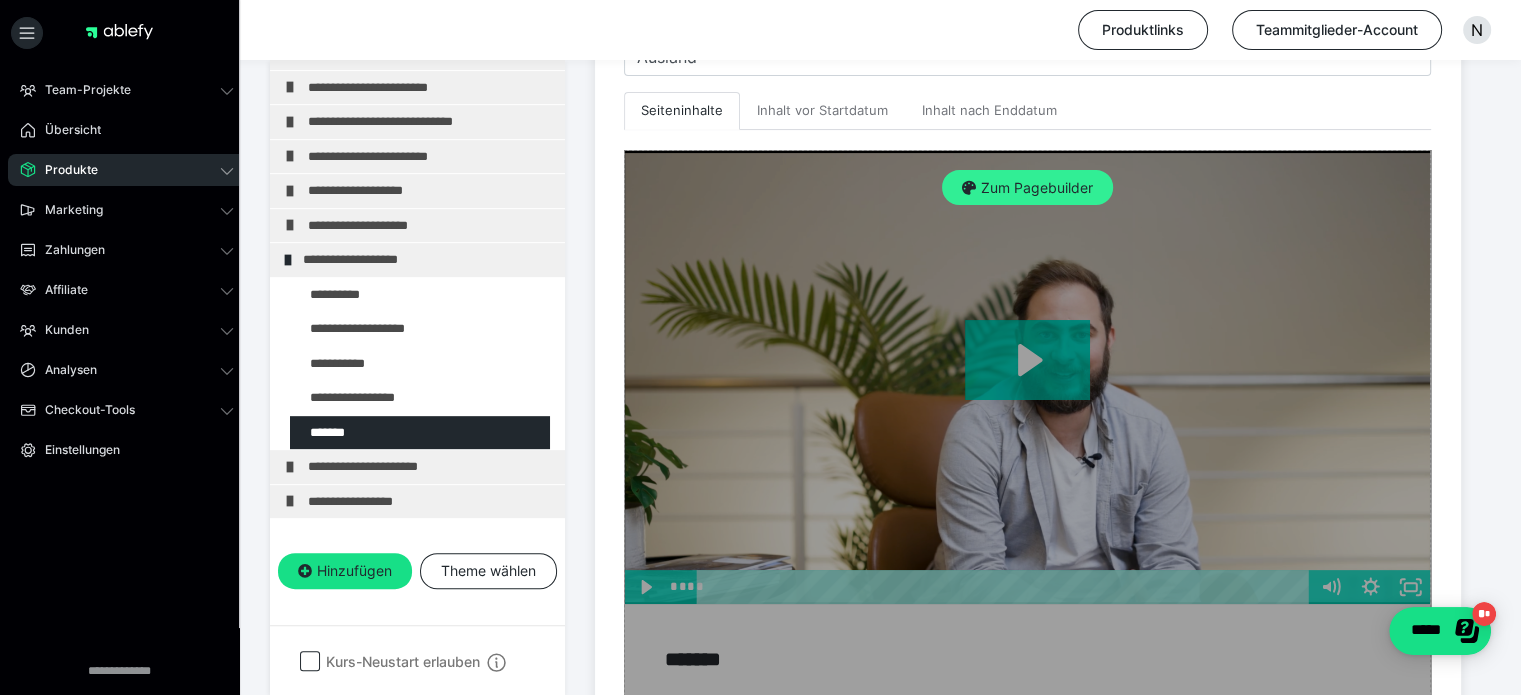 click on "Zum Pagebuilder" at bounding box center [1027, 188] 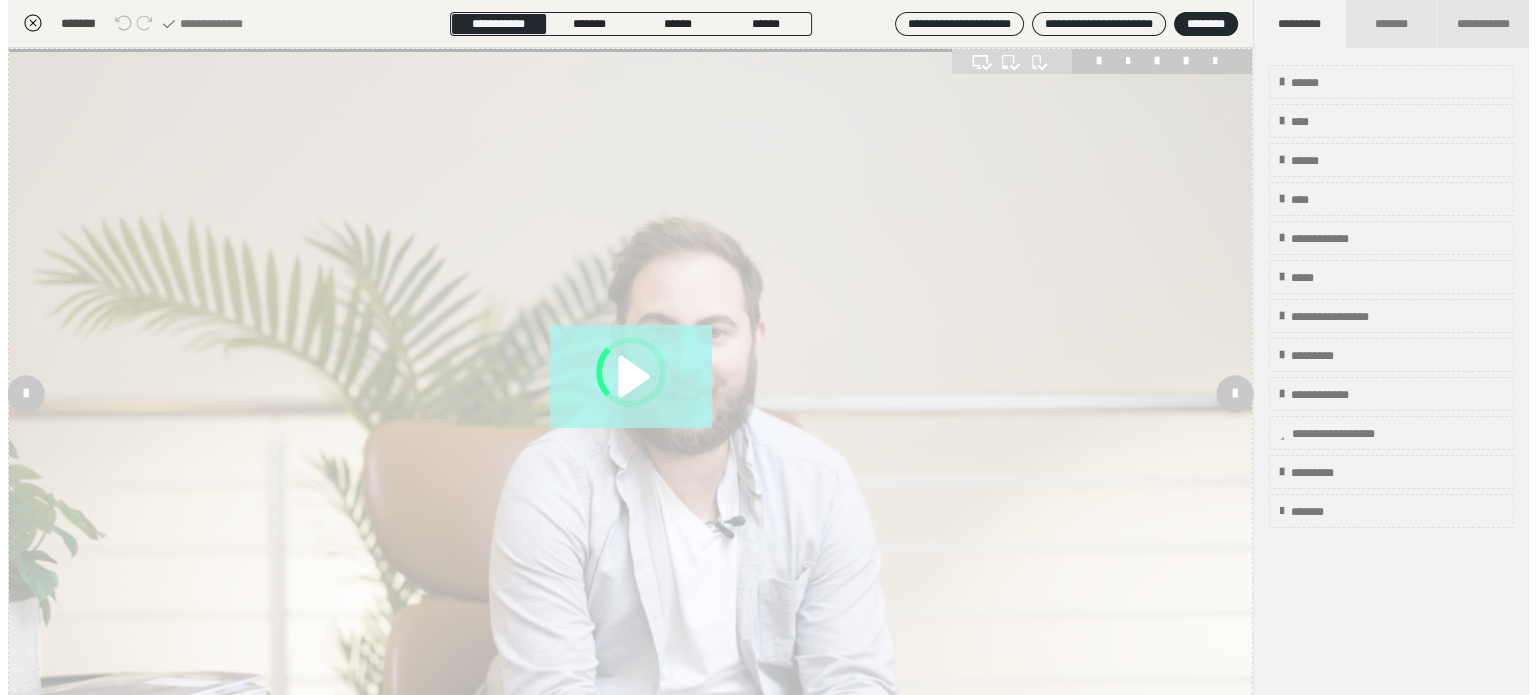 scroll, scrollTop: 311, scrollLeft: 0, axis: vertical 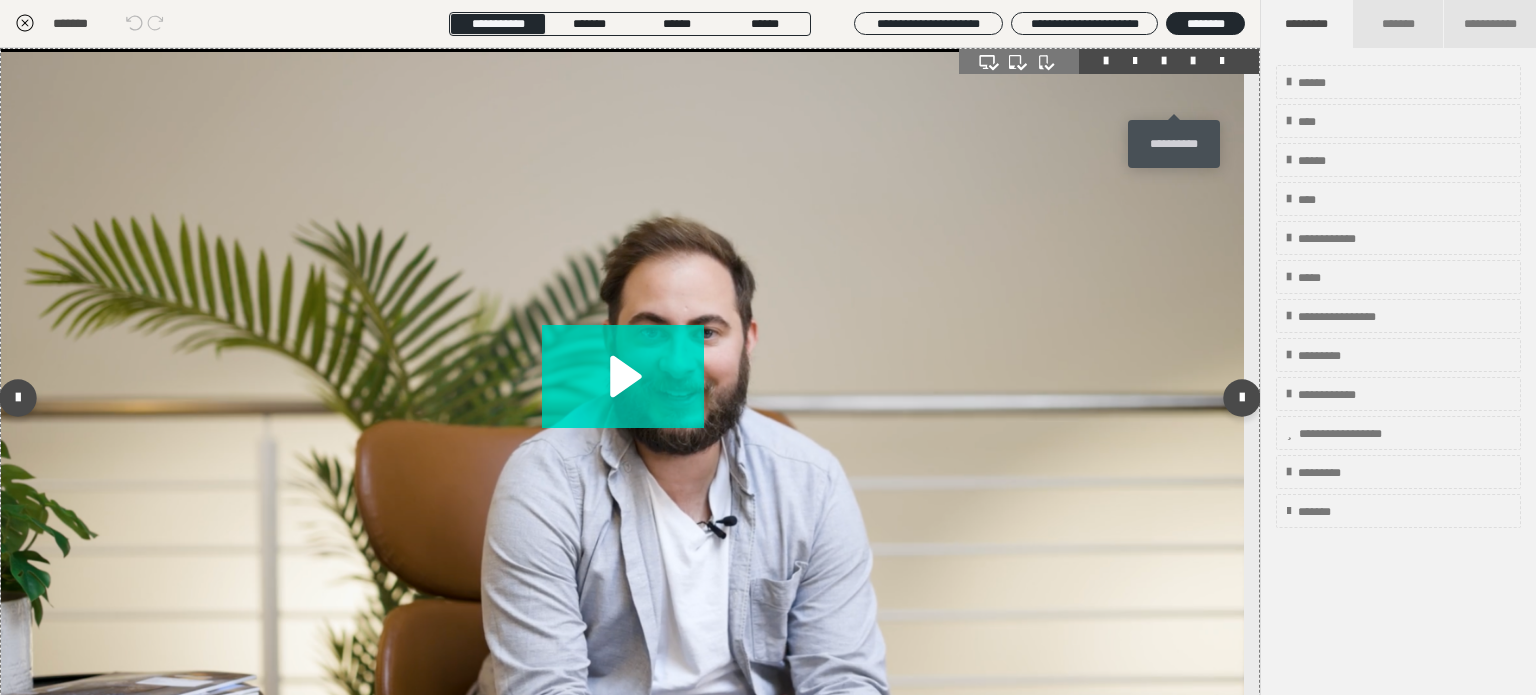 click at bounding box center (1193, 61) 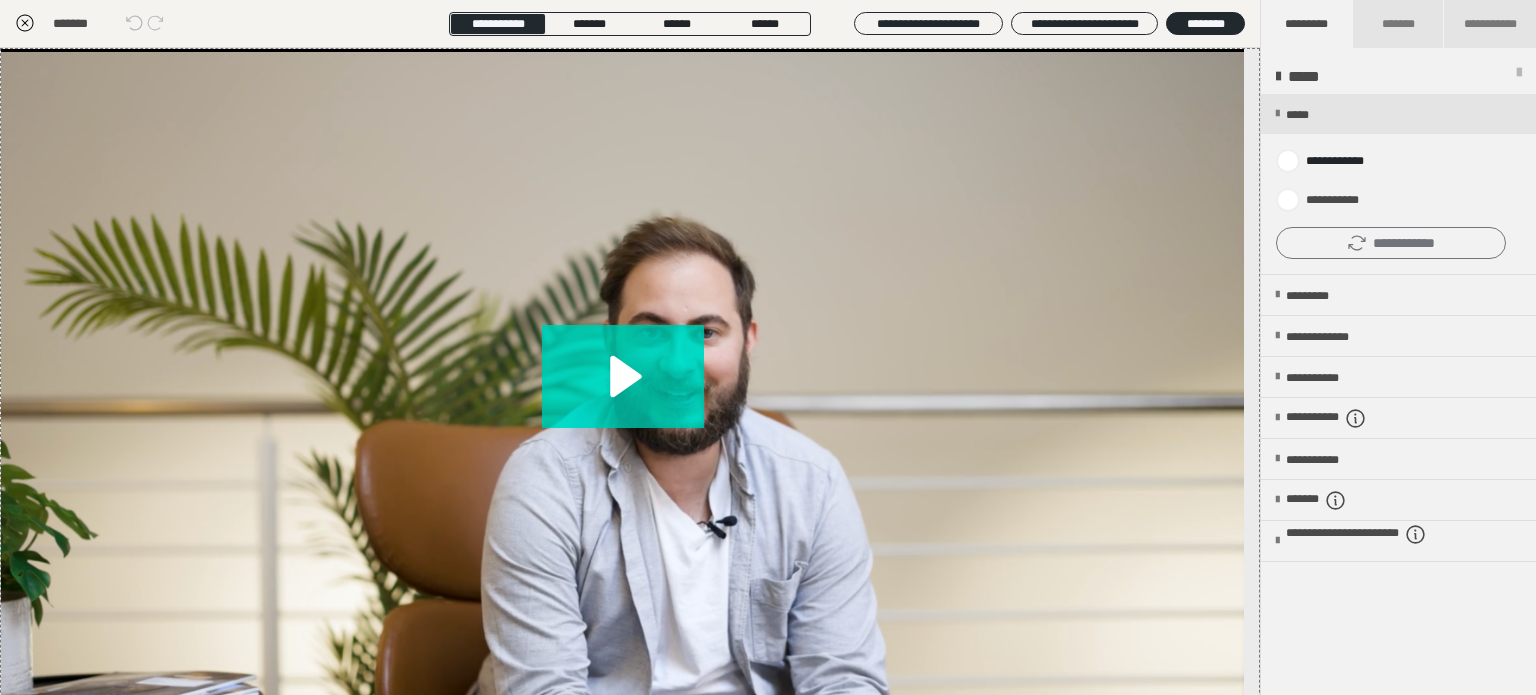 click on "**********" at bounding box center [1391, 243] 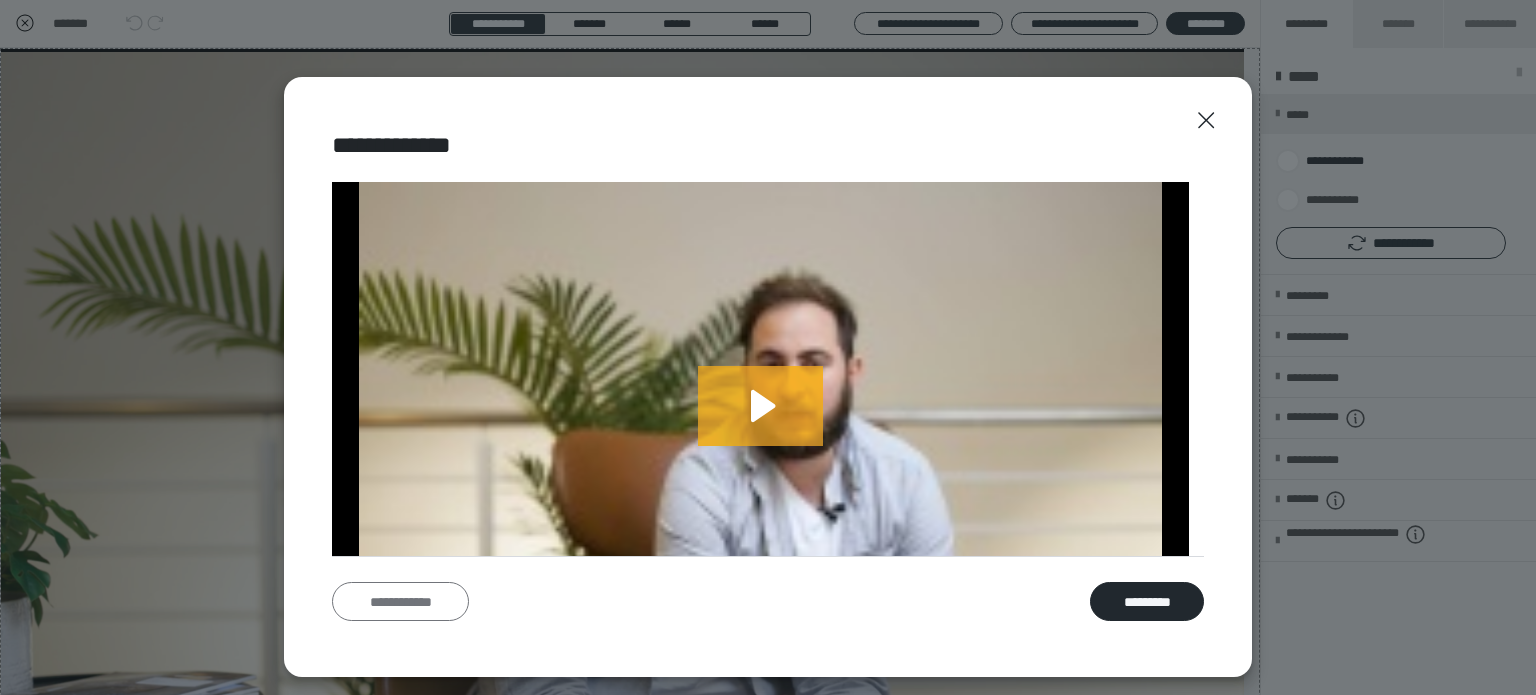 click on "**********" at bounding box center (400, 602) 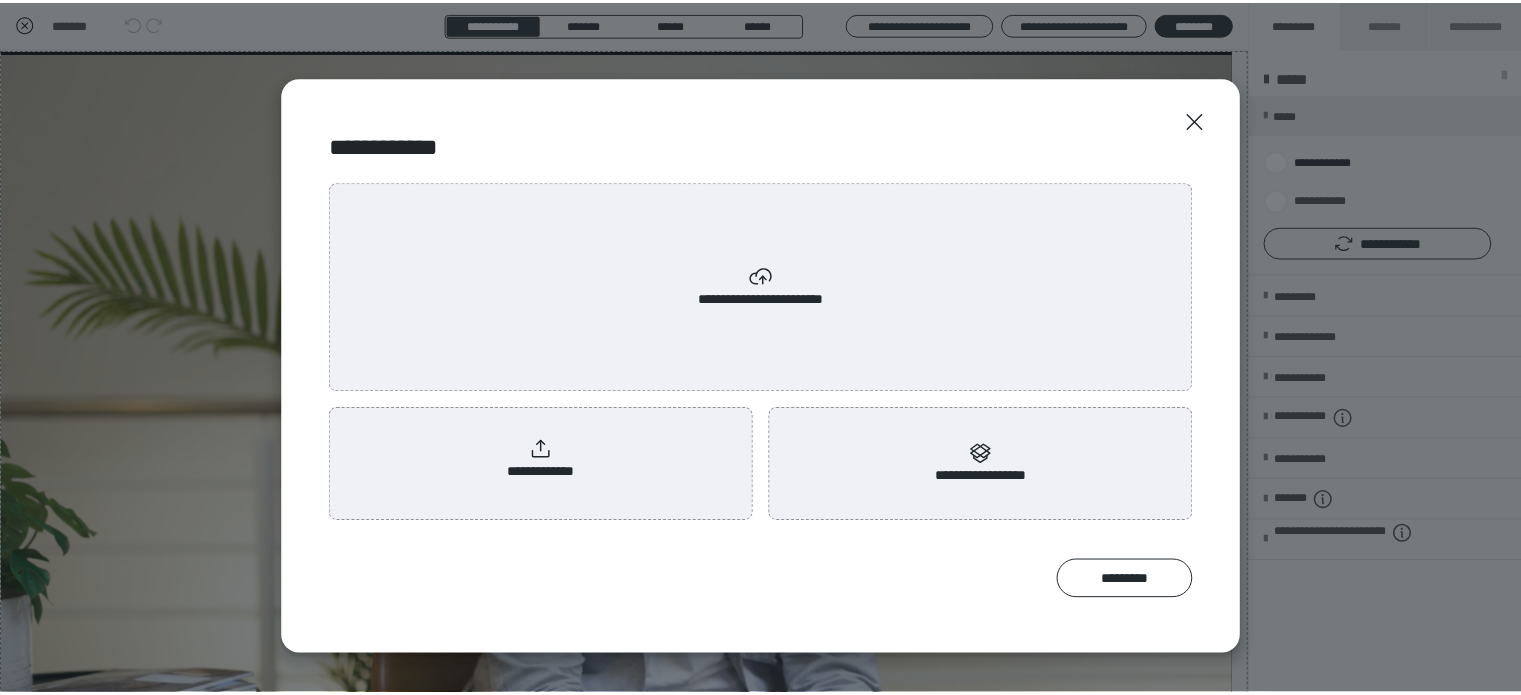 scroll, scrollTop: 0, scrollLeft: 0, axis: both 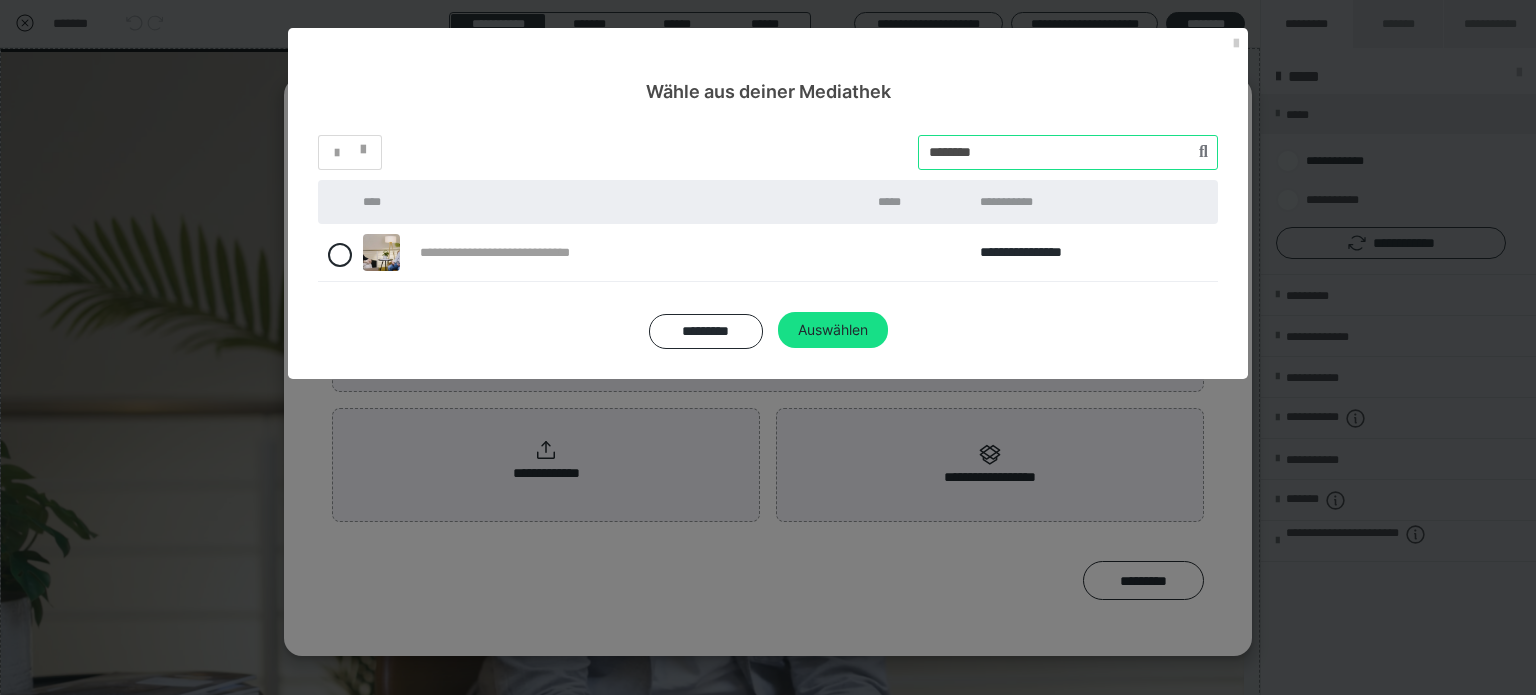 drag, startPoint x: 996, startPoint y: 156, endPoint x: 780, endPoint y: 148, distance: 216.1481 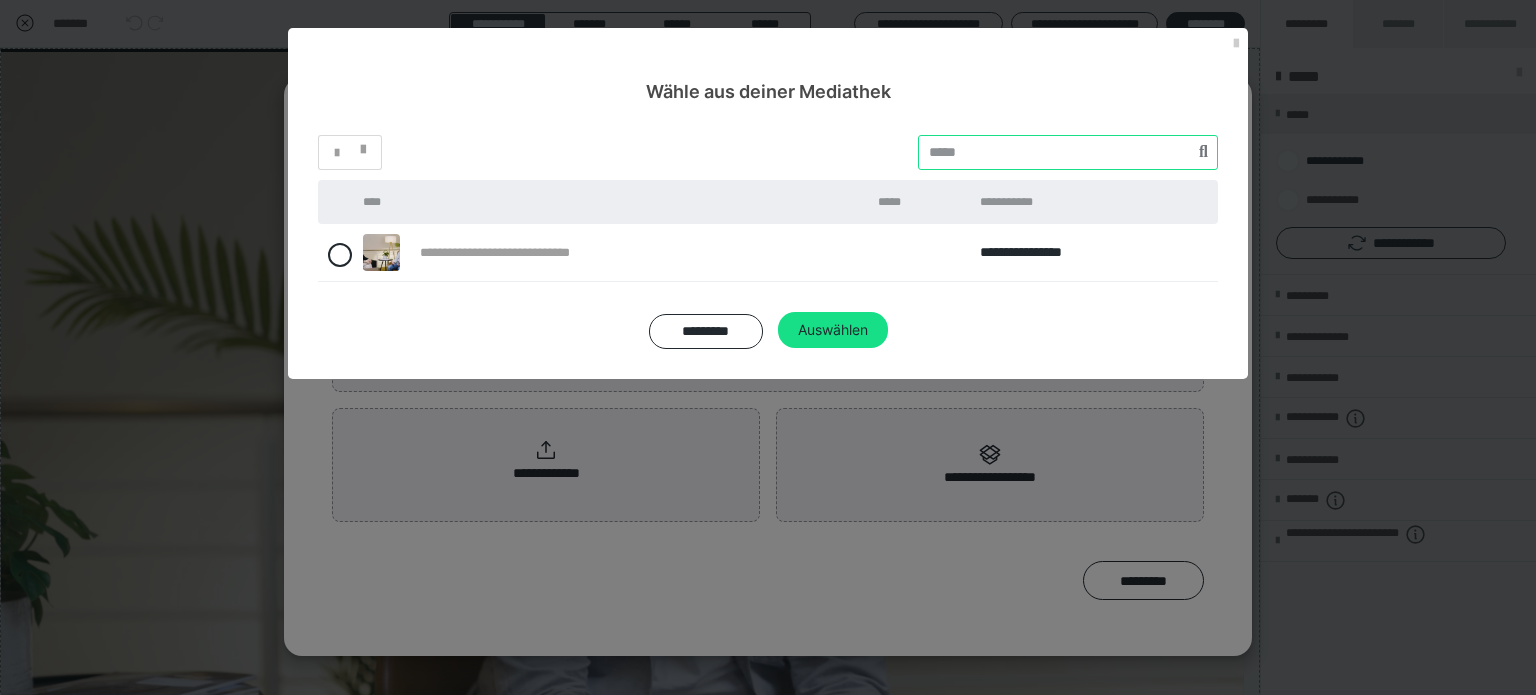 paste on "********" 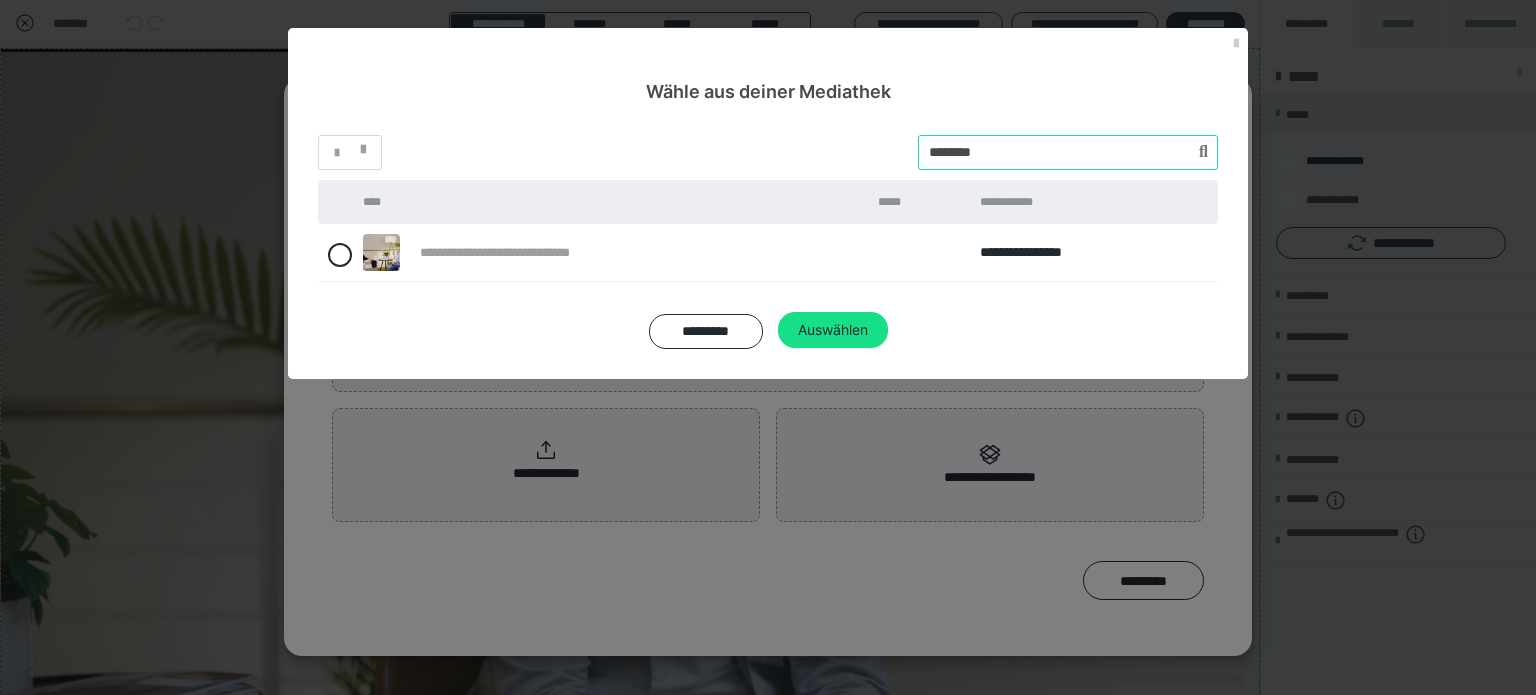 type on "********" 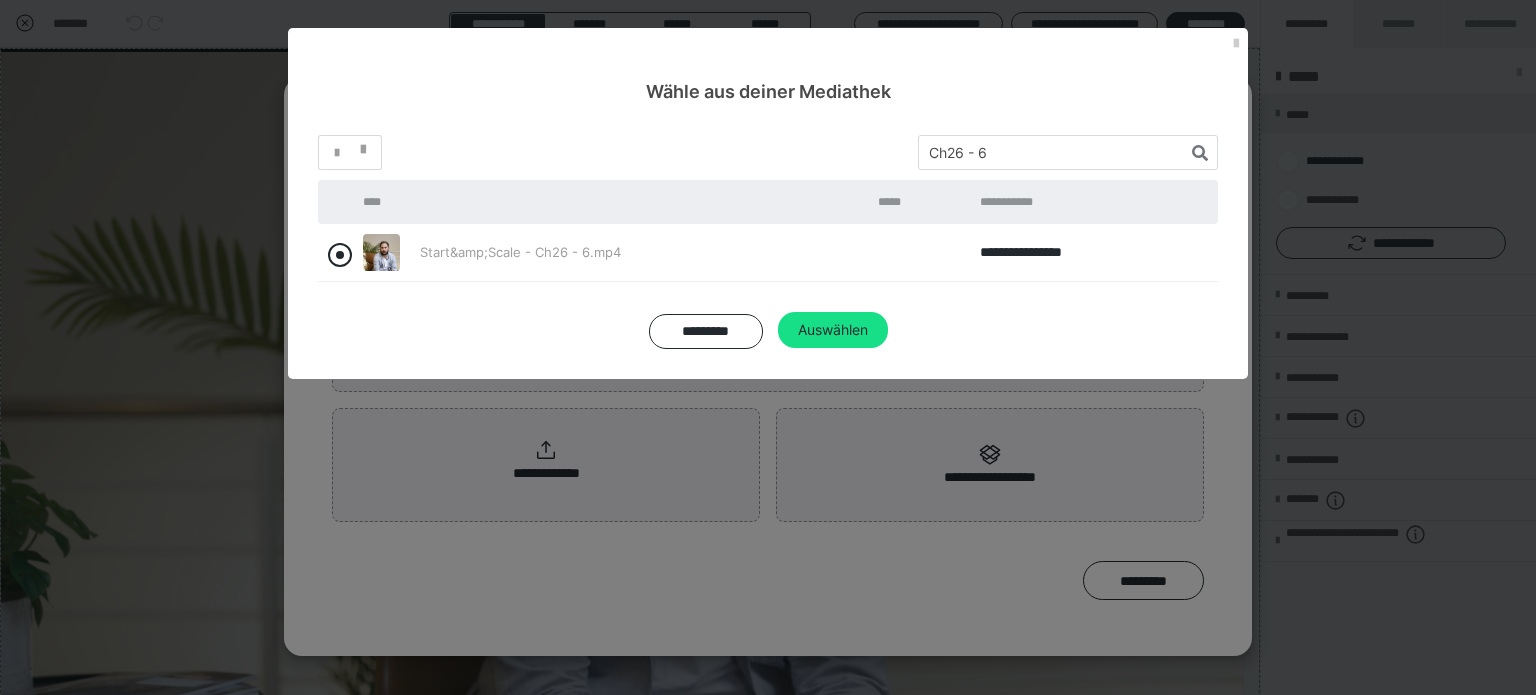 click at bounding box center (340, 255) 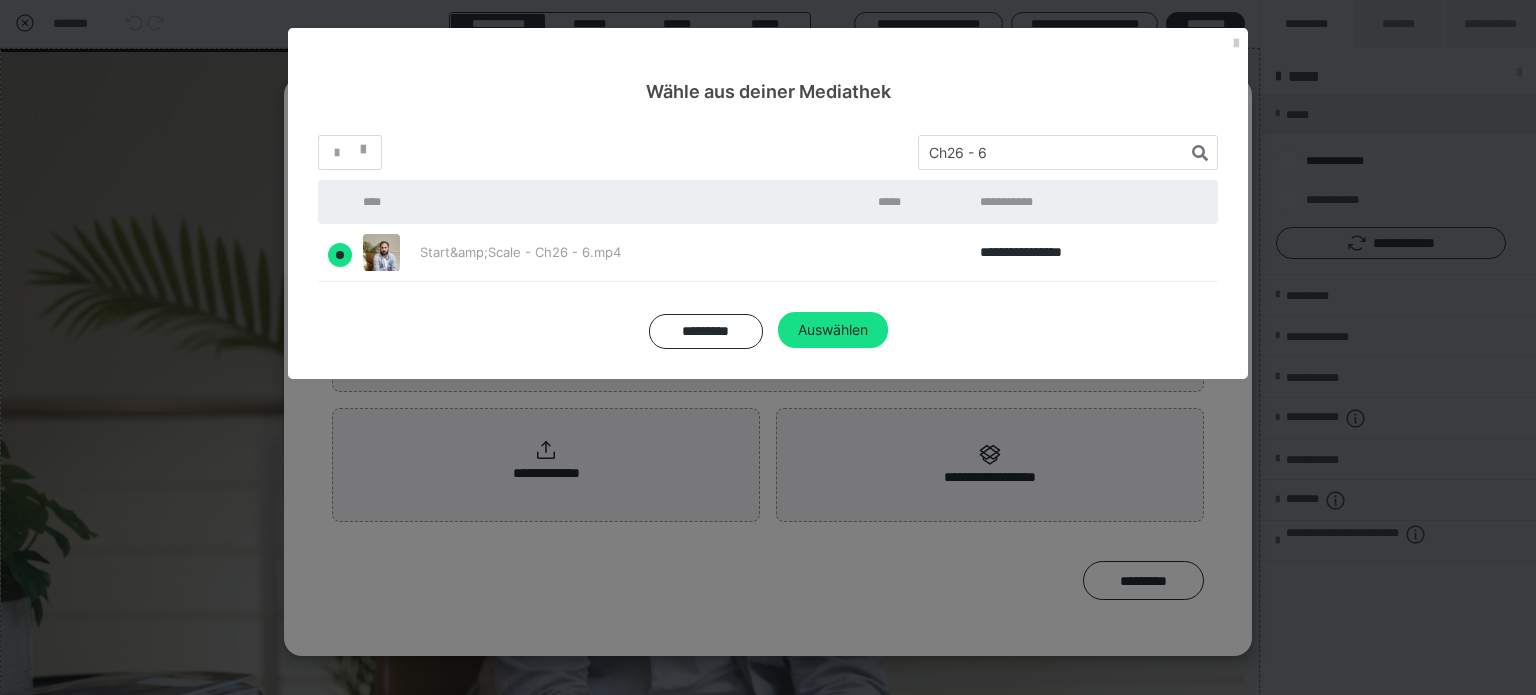radio on "true" 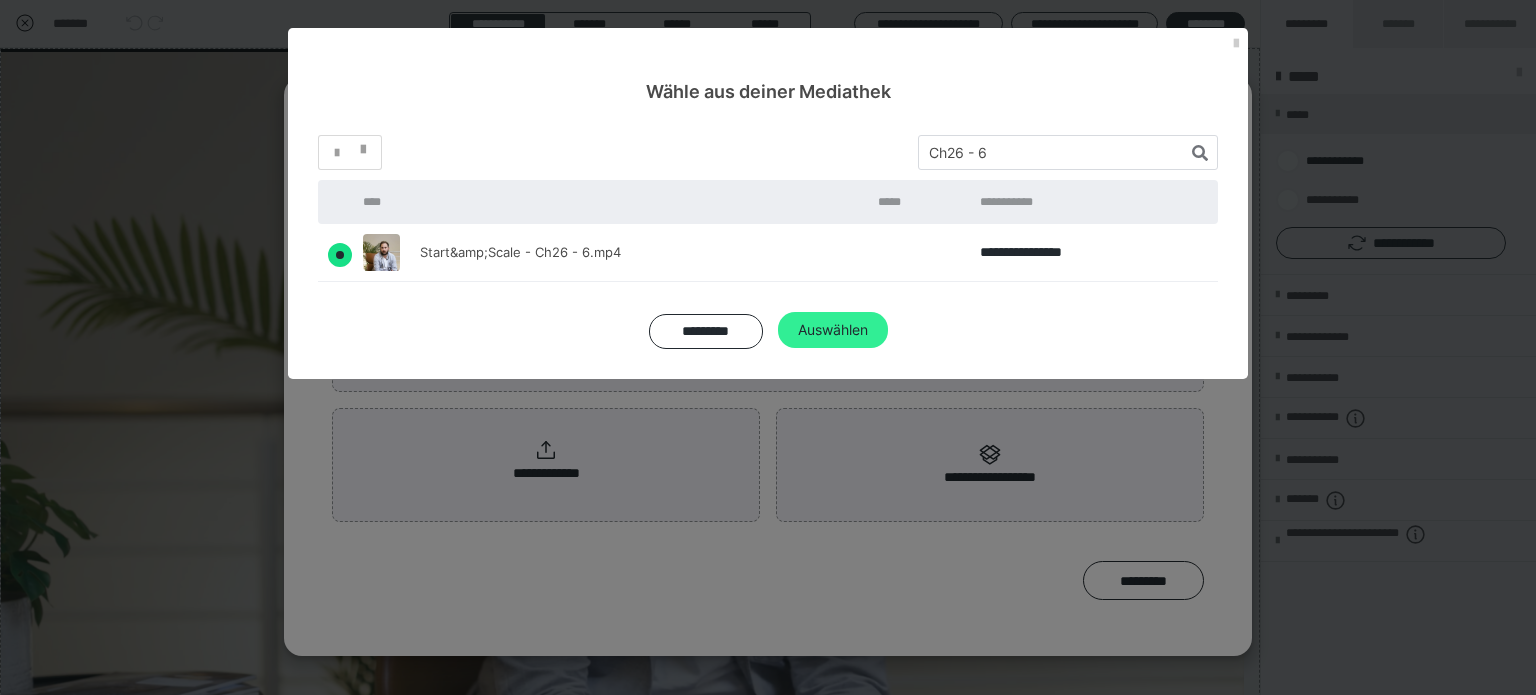 click on "Auswählen" at bounding box center [833, 330] 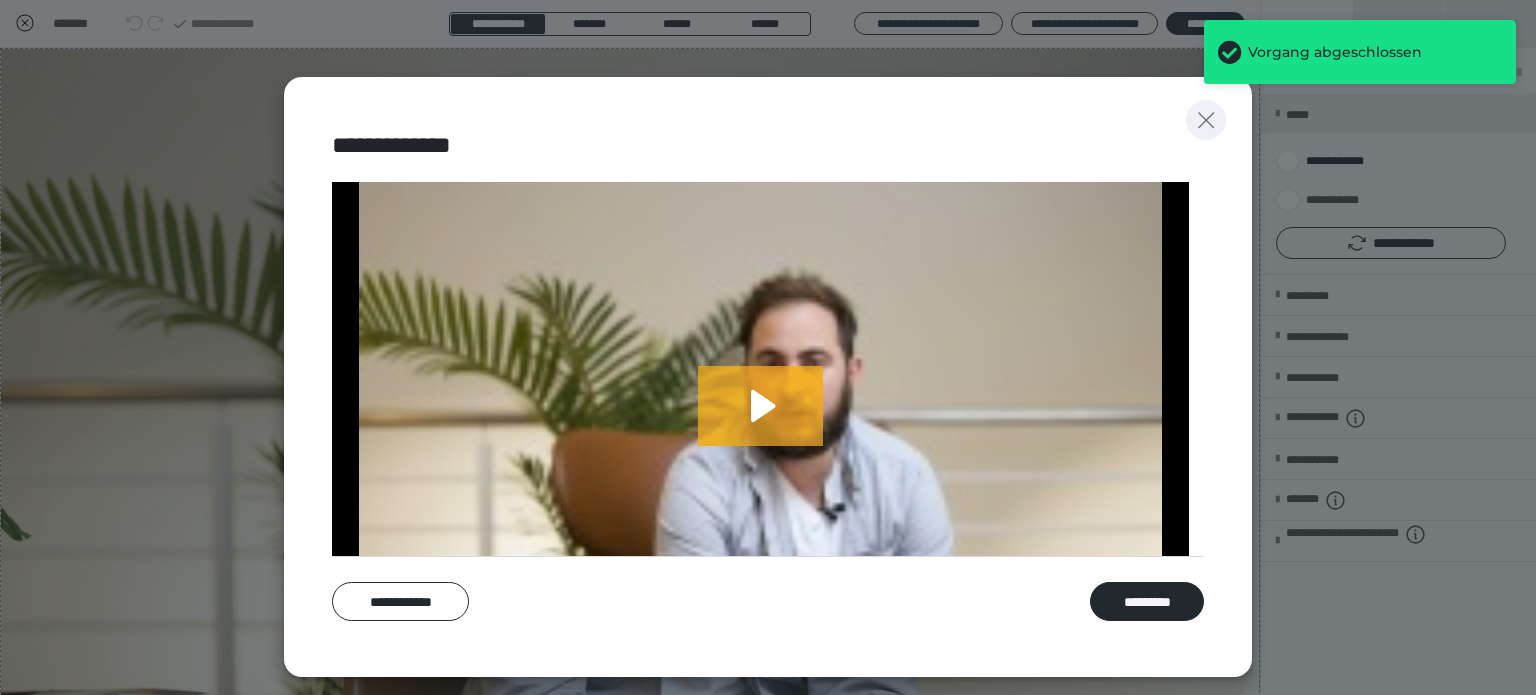 click 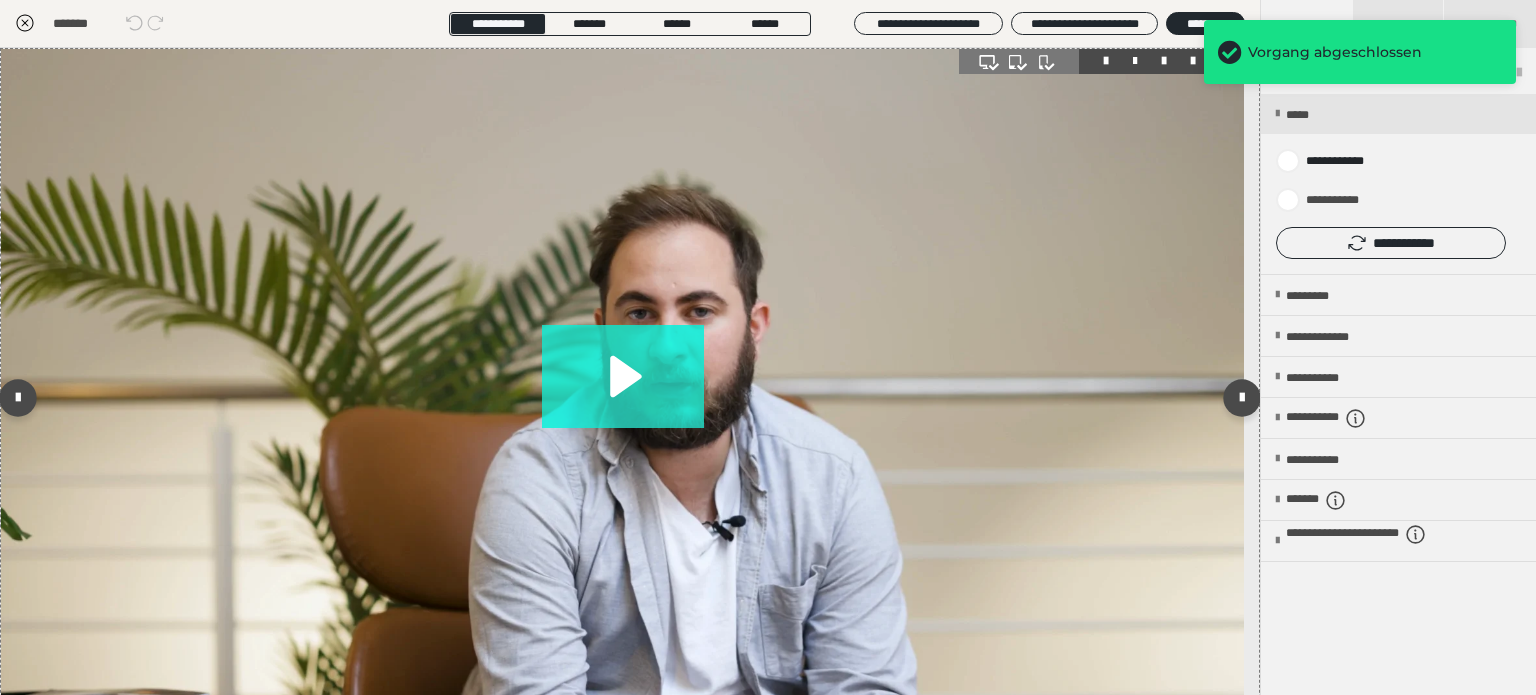 click 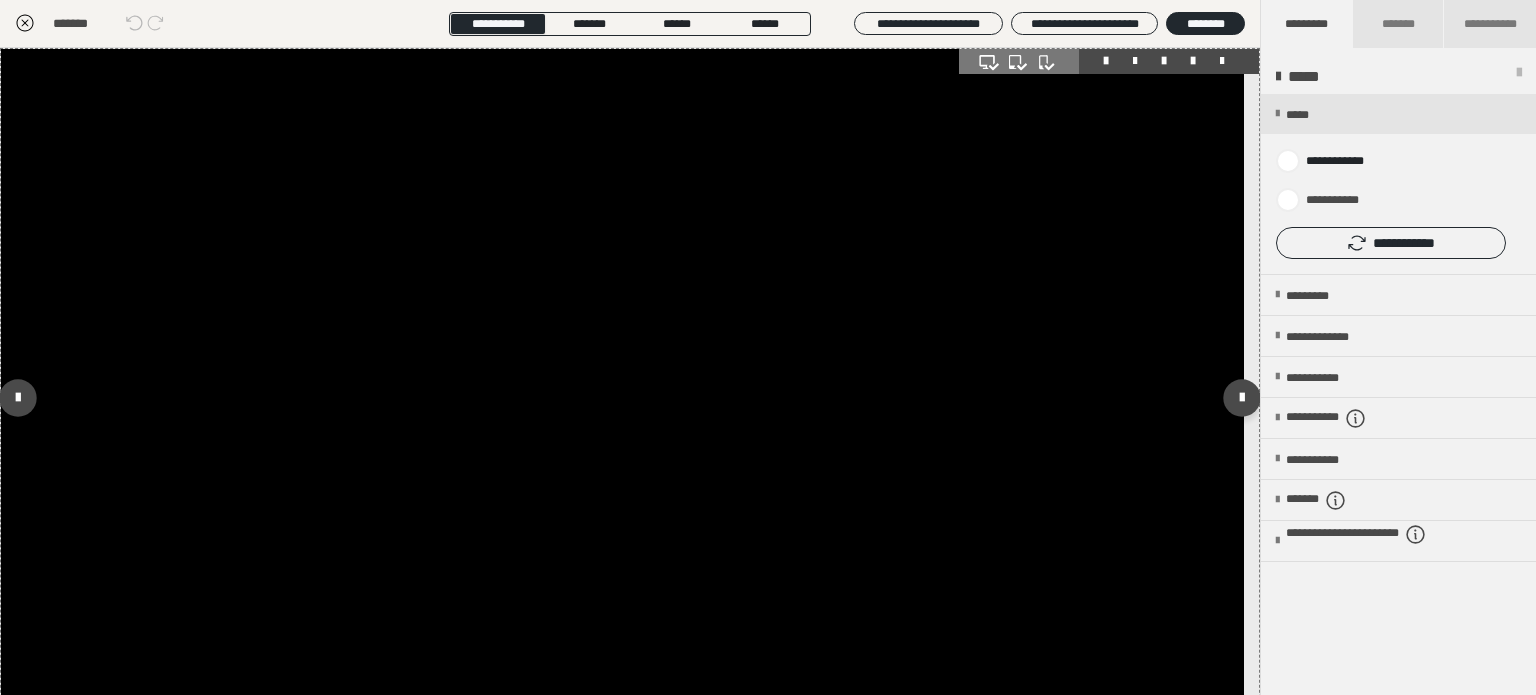 click at bounding box center [622, 398] 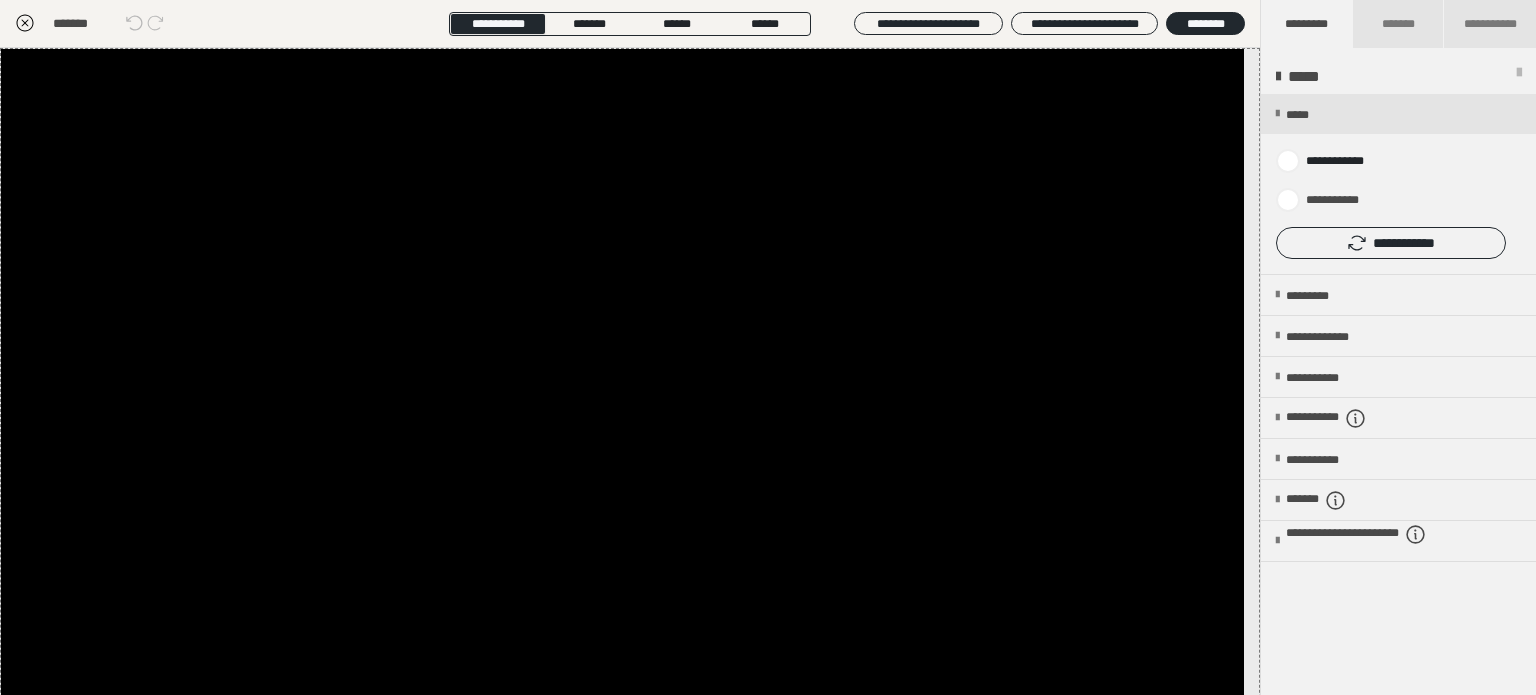 click 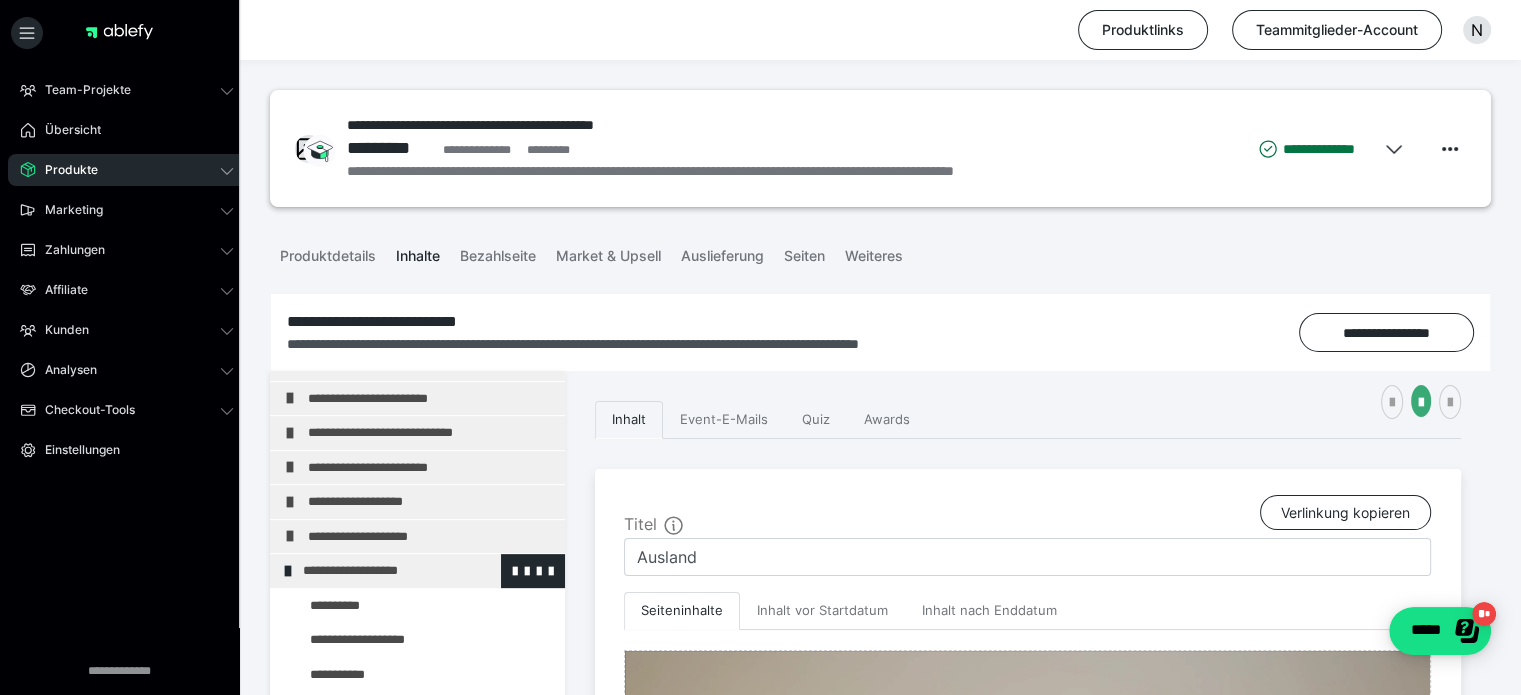 click on "**********" at bounding box center [418, 571] 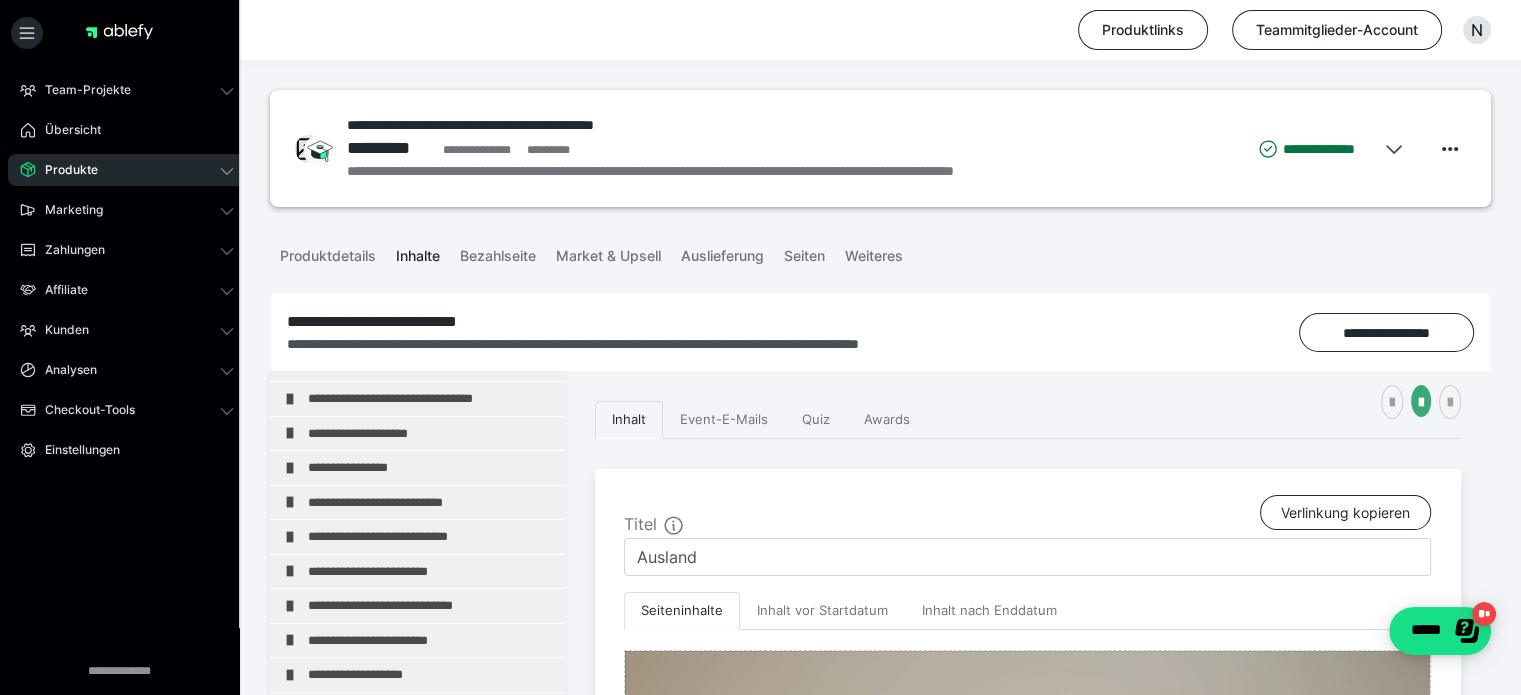 scroll, scrollTop: 791, scrollLeft: 0, axis: vertical 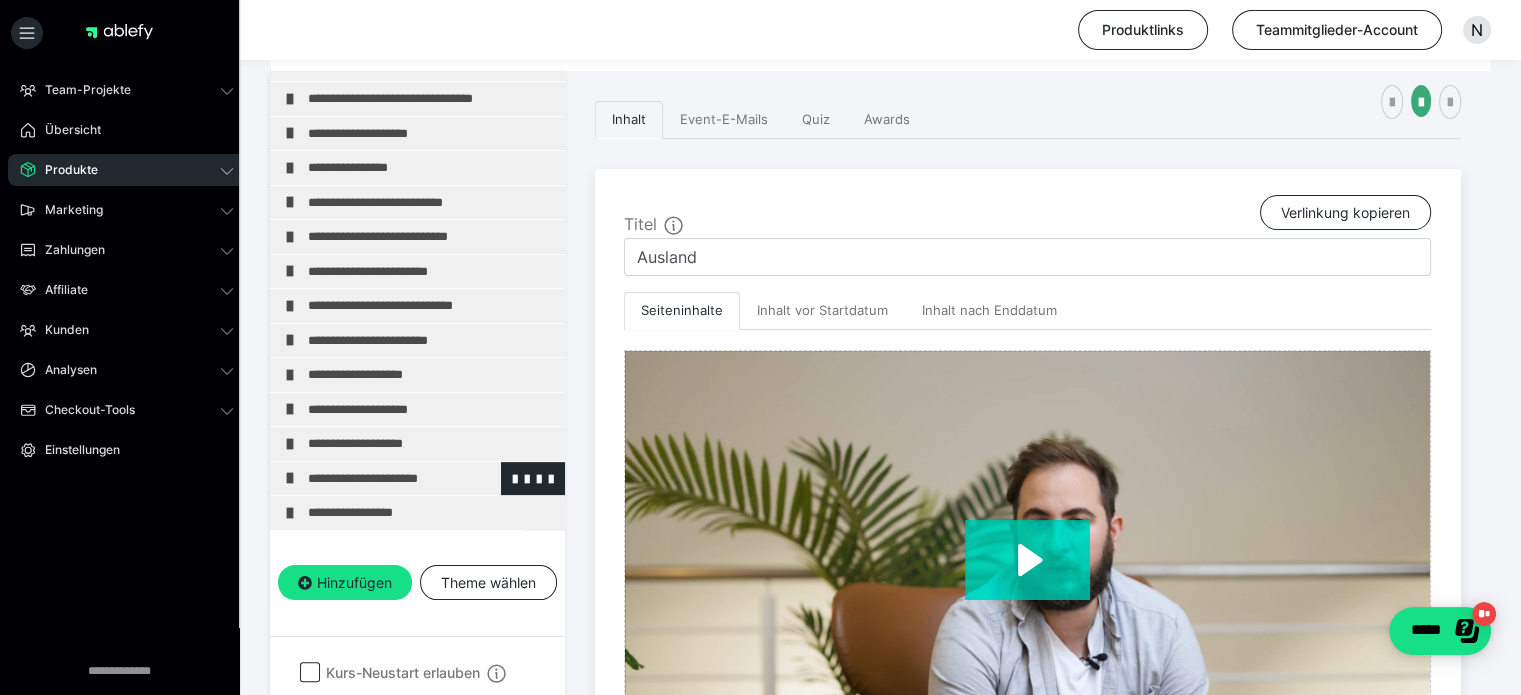 click on "**********" at bounding box center (423, 479) 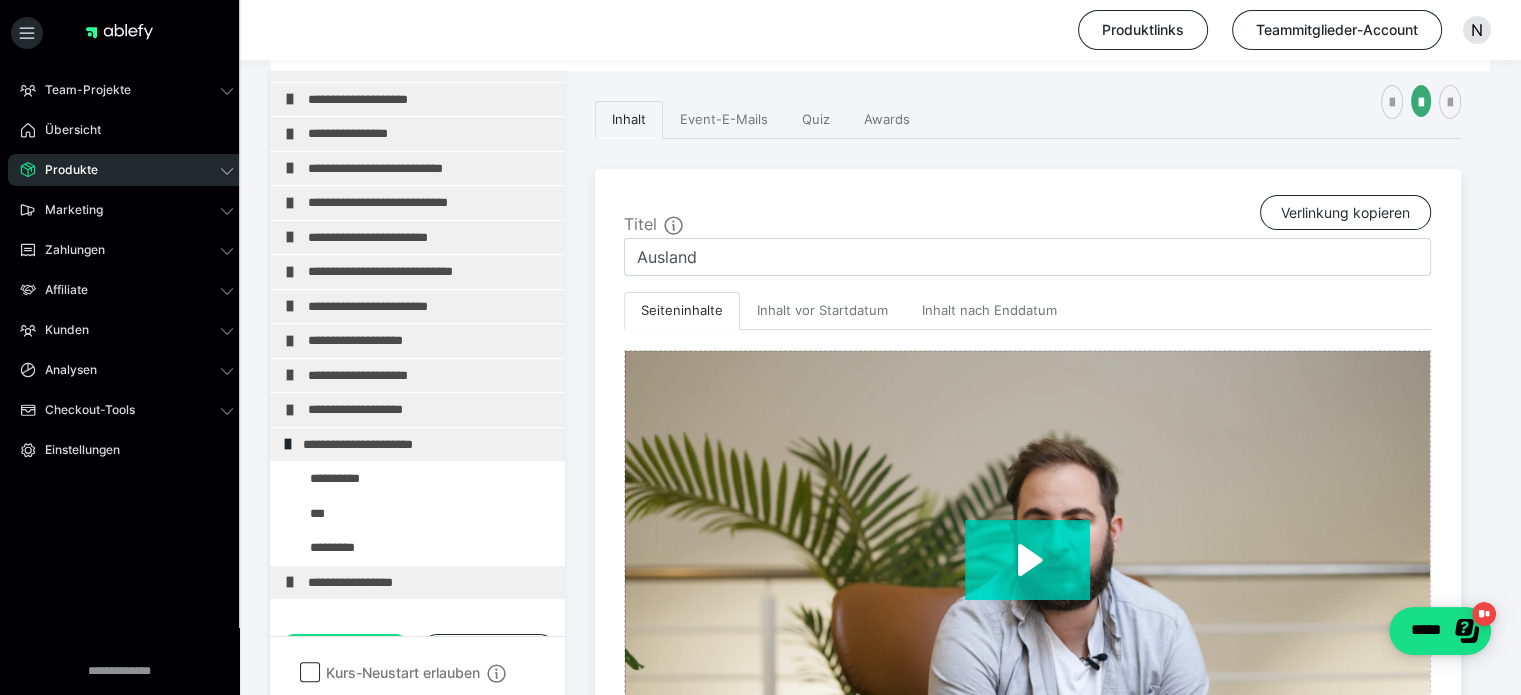 scroll, scrollTop: 895, scrollLeft: 0, axis: vertical 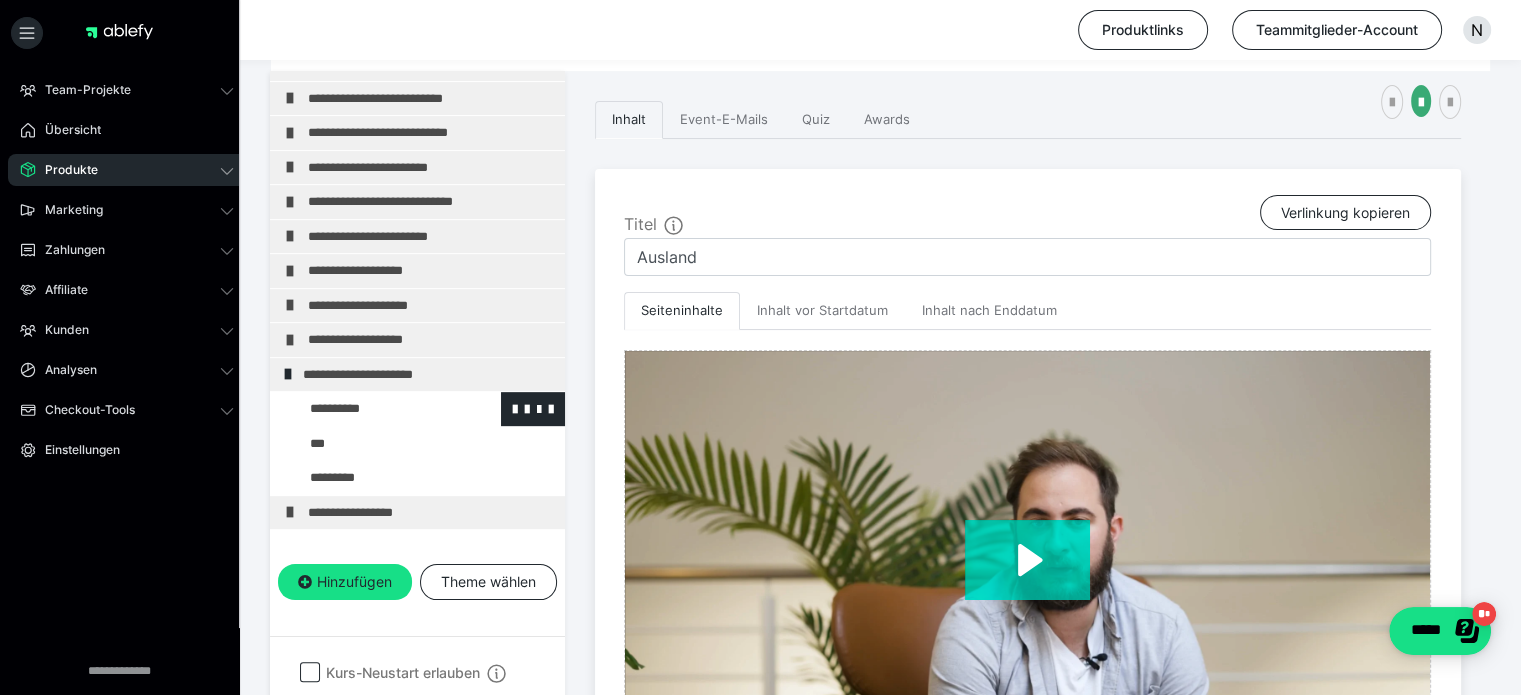 click at bounding box center (375, 409) 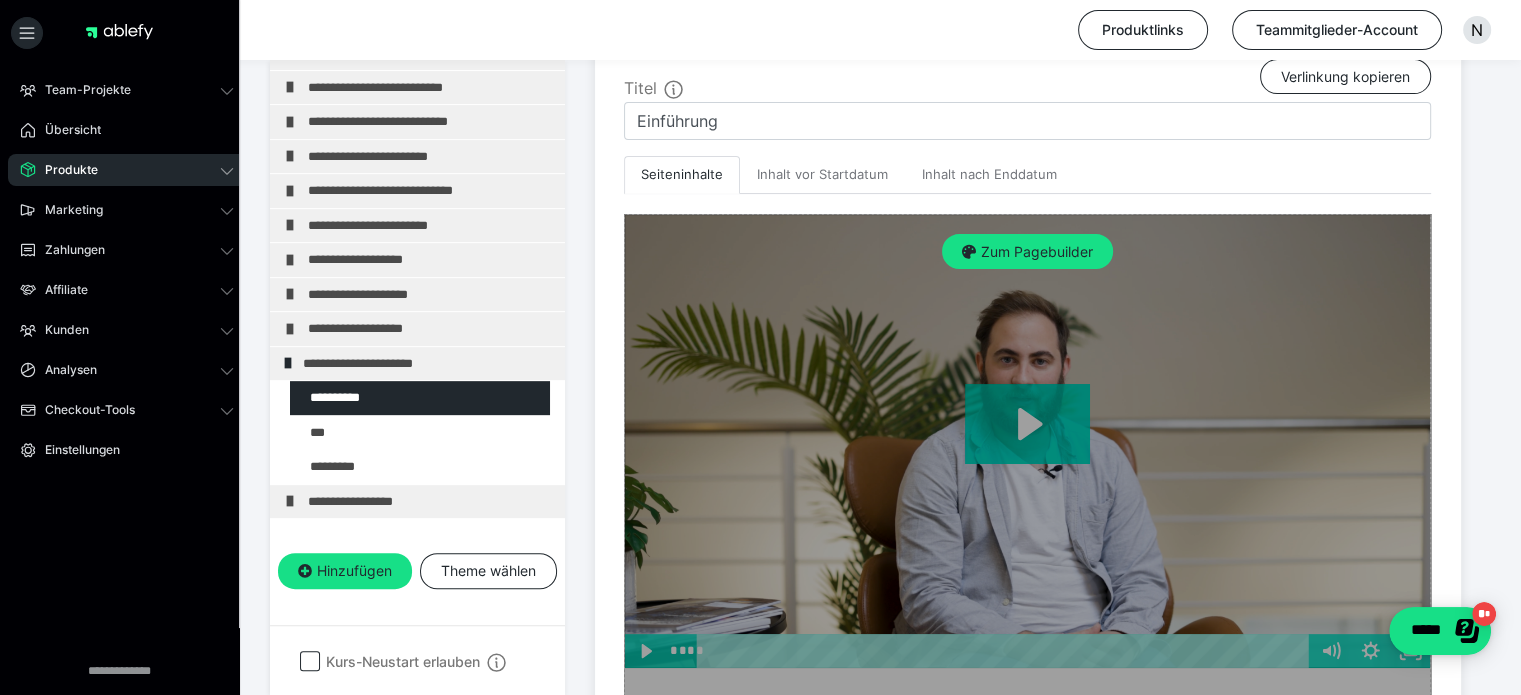 scroll, scrollTop: 458, scrollLeft: 0, axis: vertical 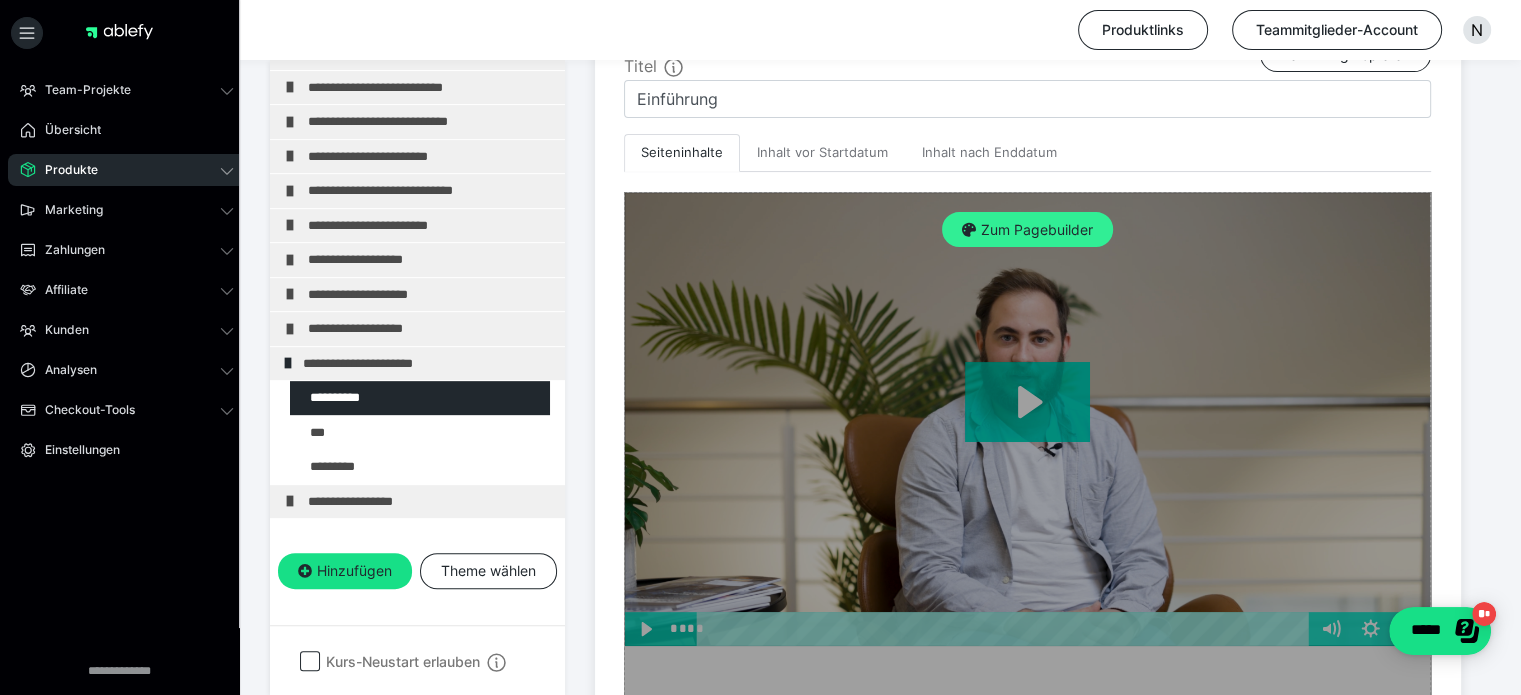 click on "Zum Pagebuilder" at bounding box center (1027, 230) 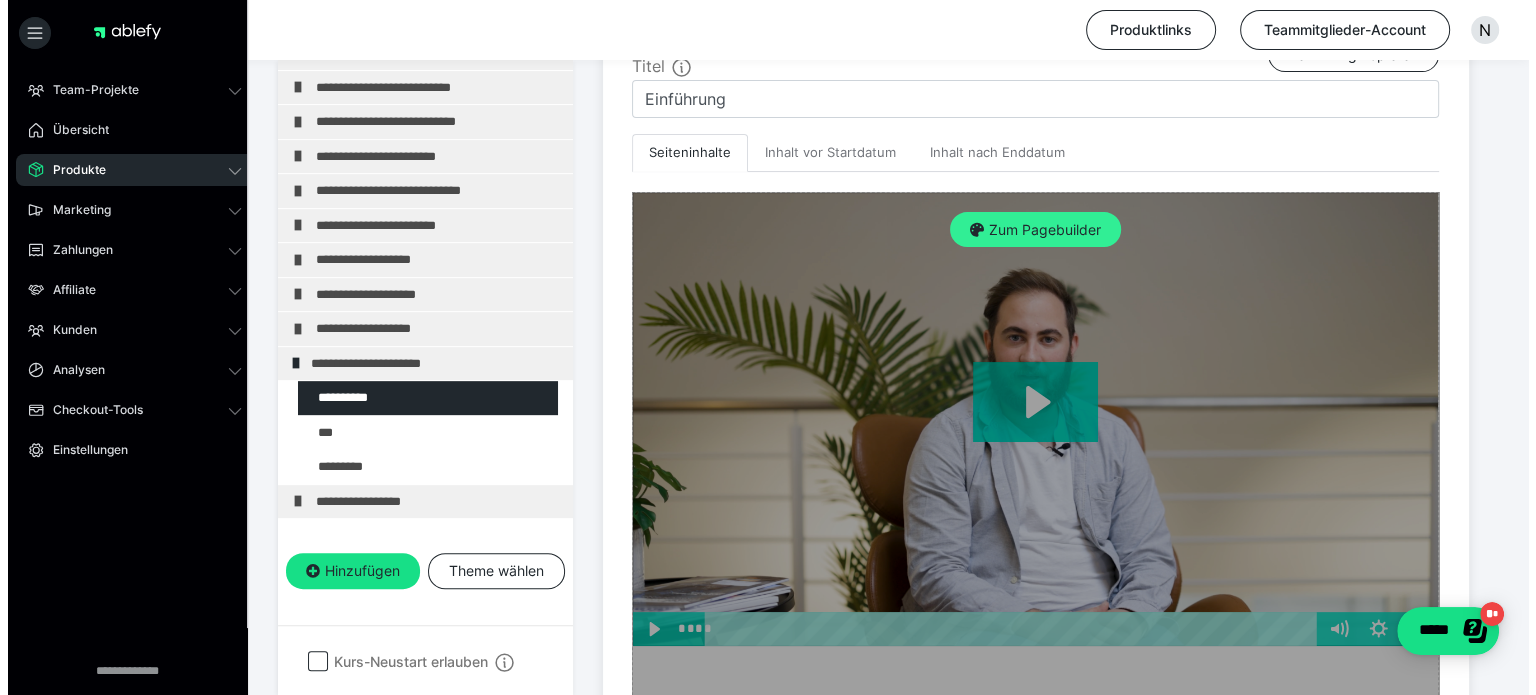 scroll, scrollTop: 311, scrollLeft: 0, axis: vertical 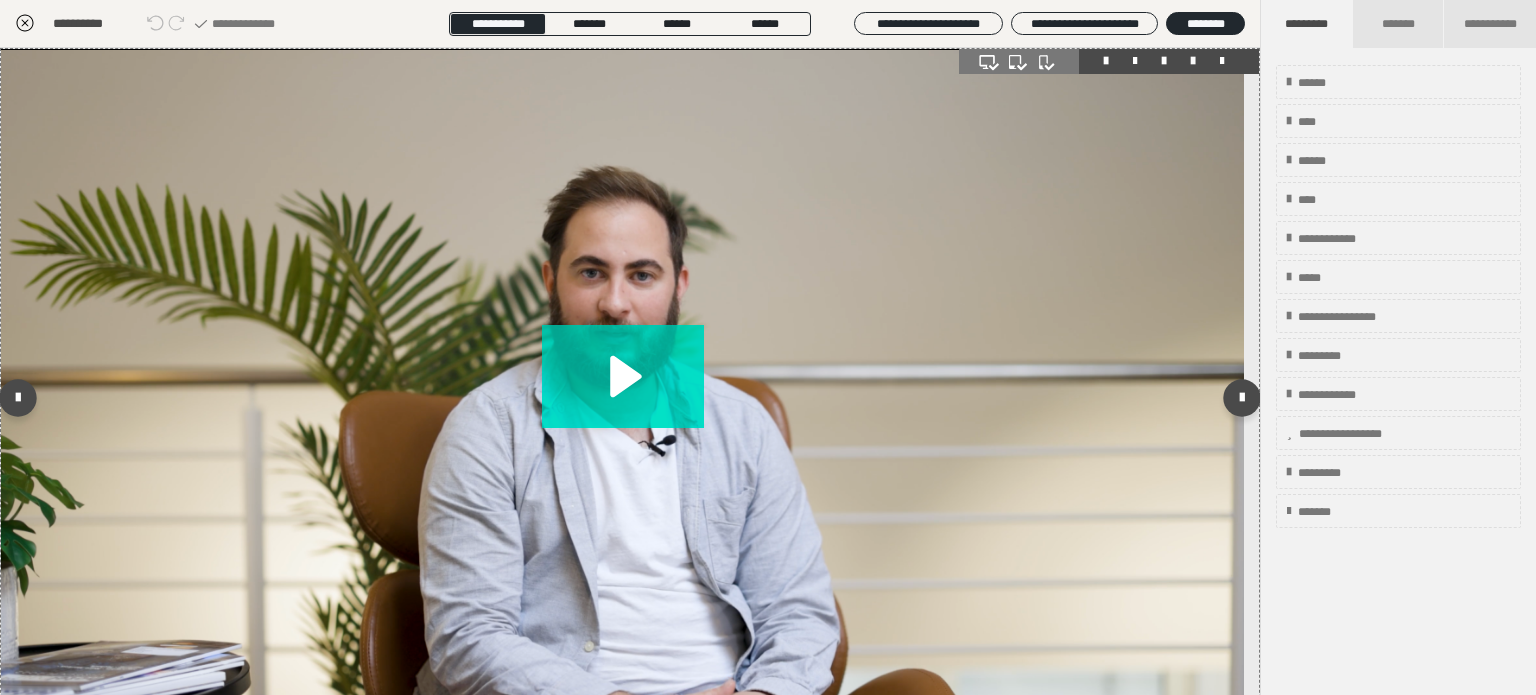 click at bounding box center [1193, 61] 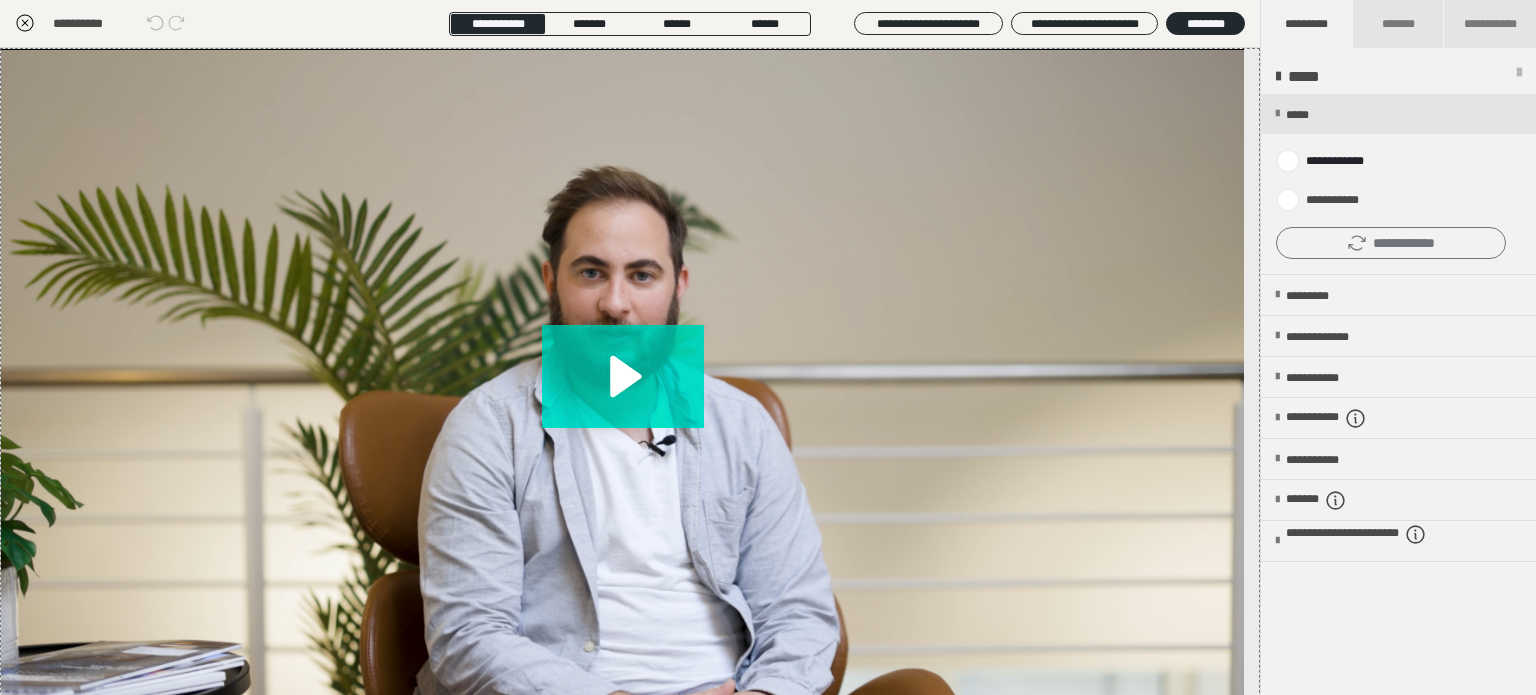 click on "**********" at bounding box center [1391, 243] 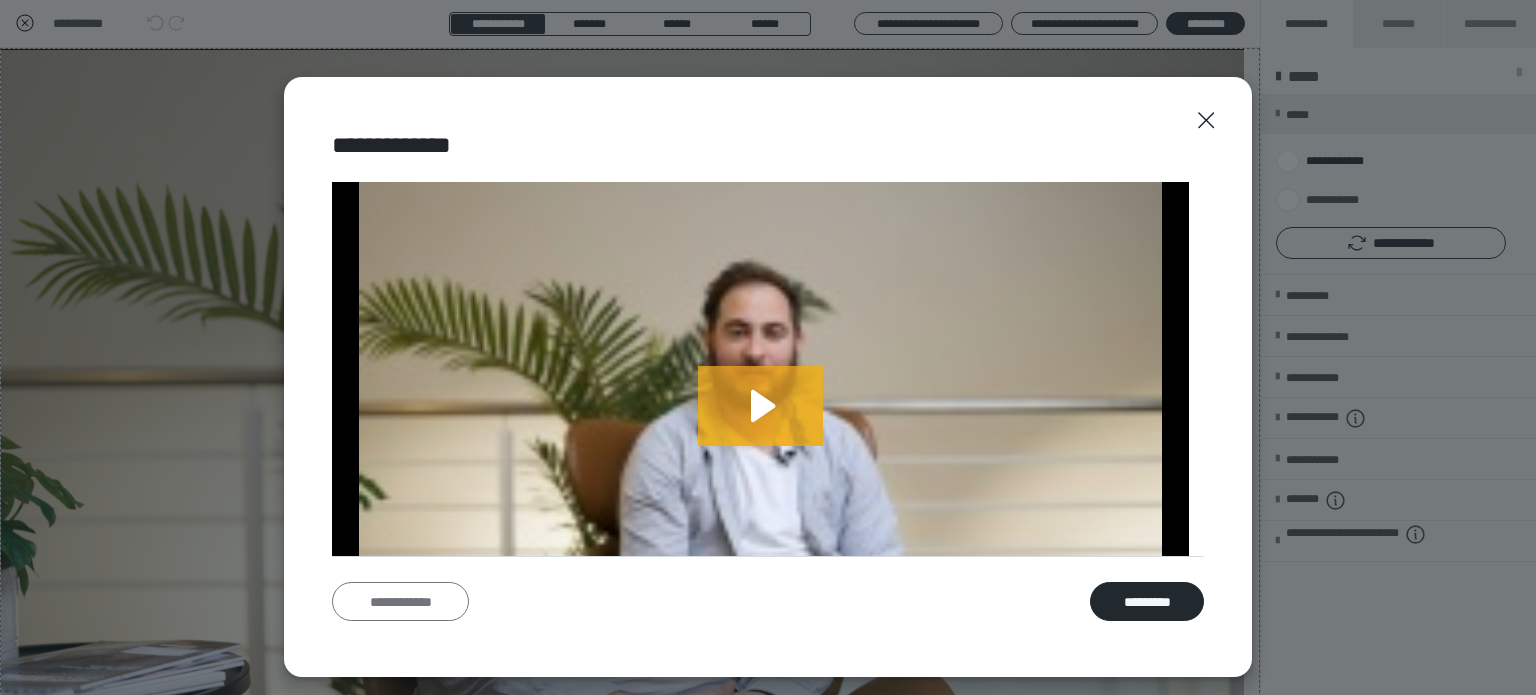 click on "**********" at bounding box center [400, 602] 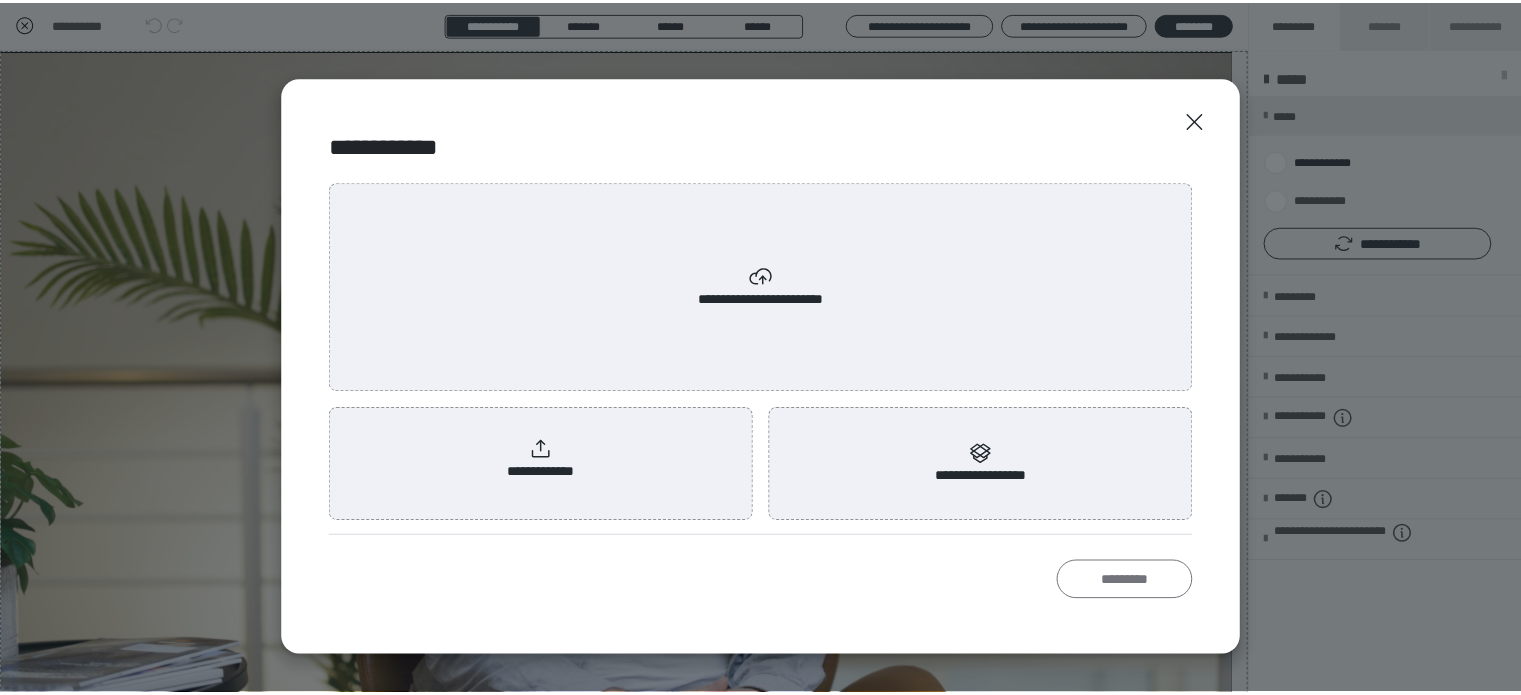 scroll, scrollTop: 0, scrollLeft: 0, axis: both 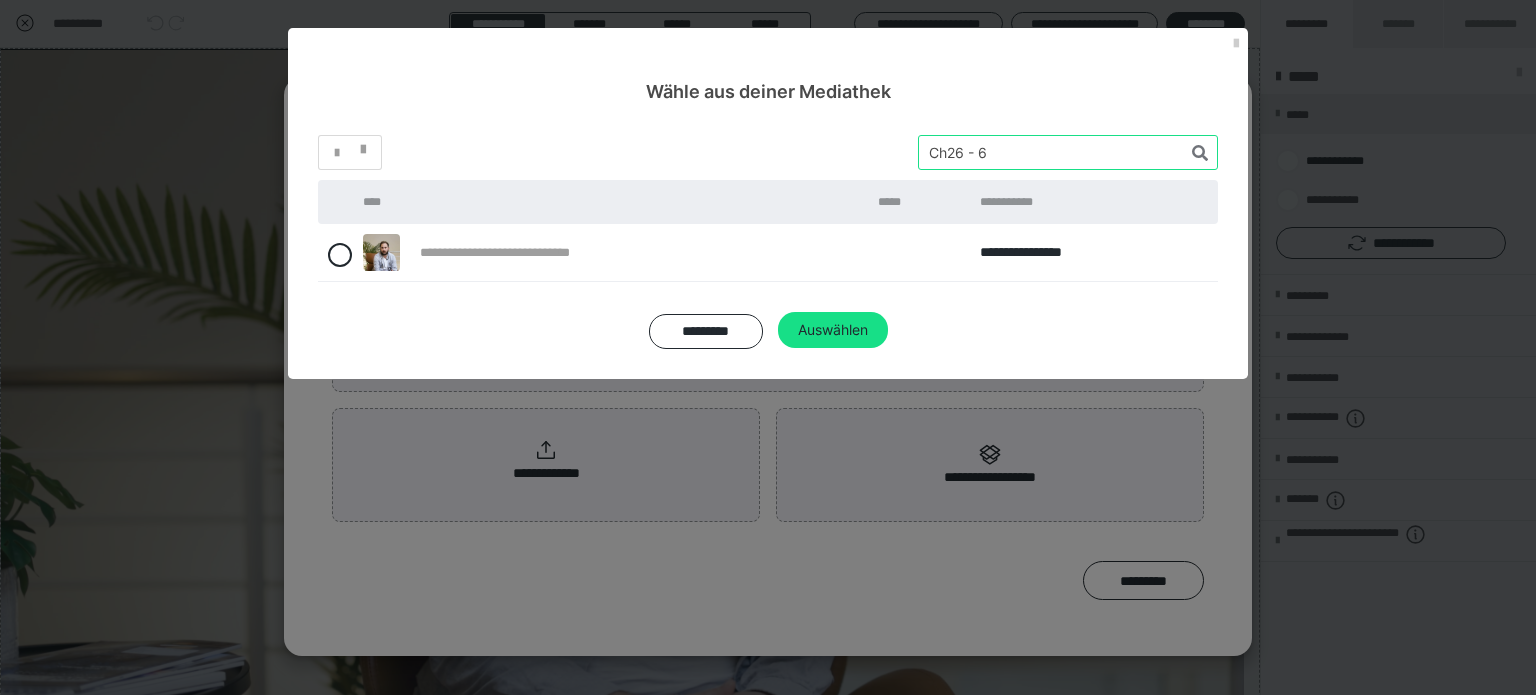 drag, startPoint x: 954, startPoint y: 156, endPoint x: 697, endPoint y: 135, distance: 257.85654 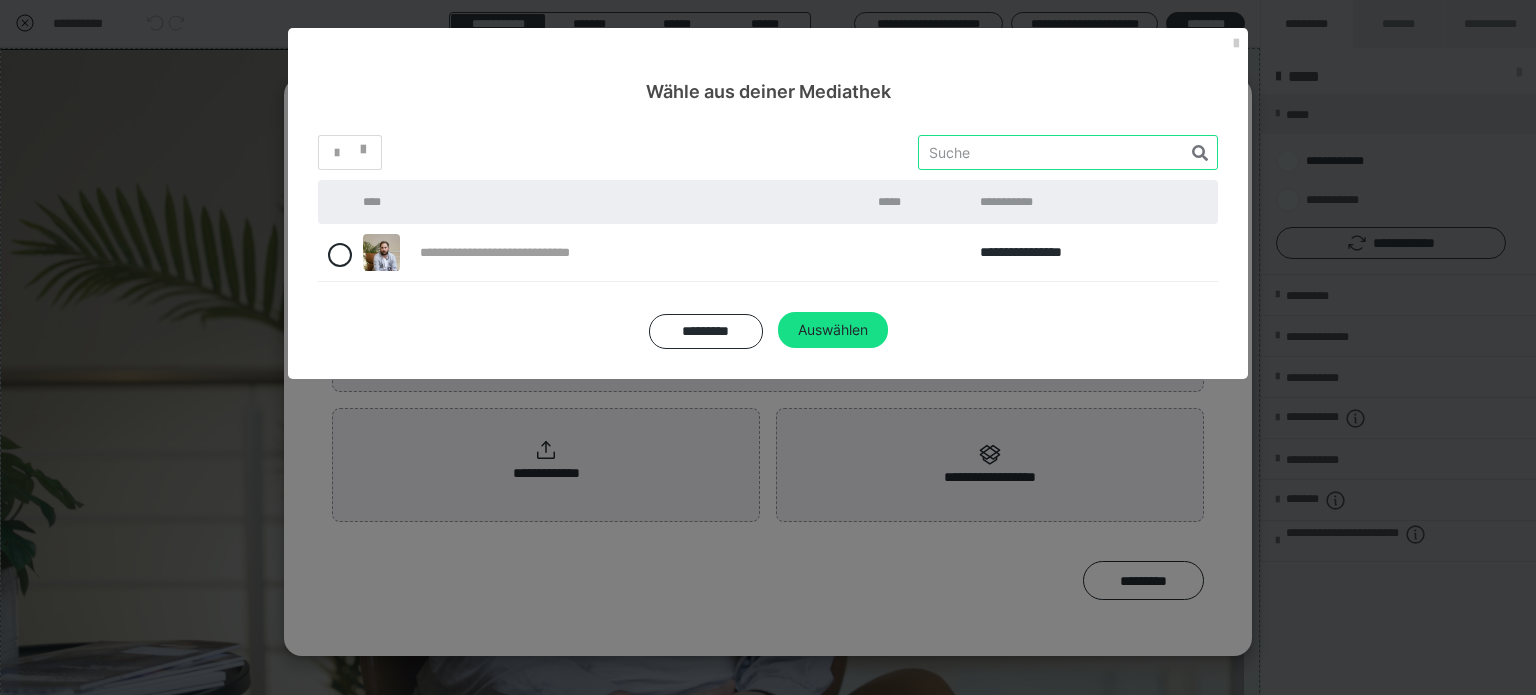 paste on "Ch27 - 1" 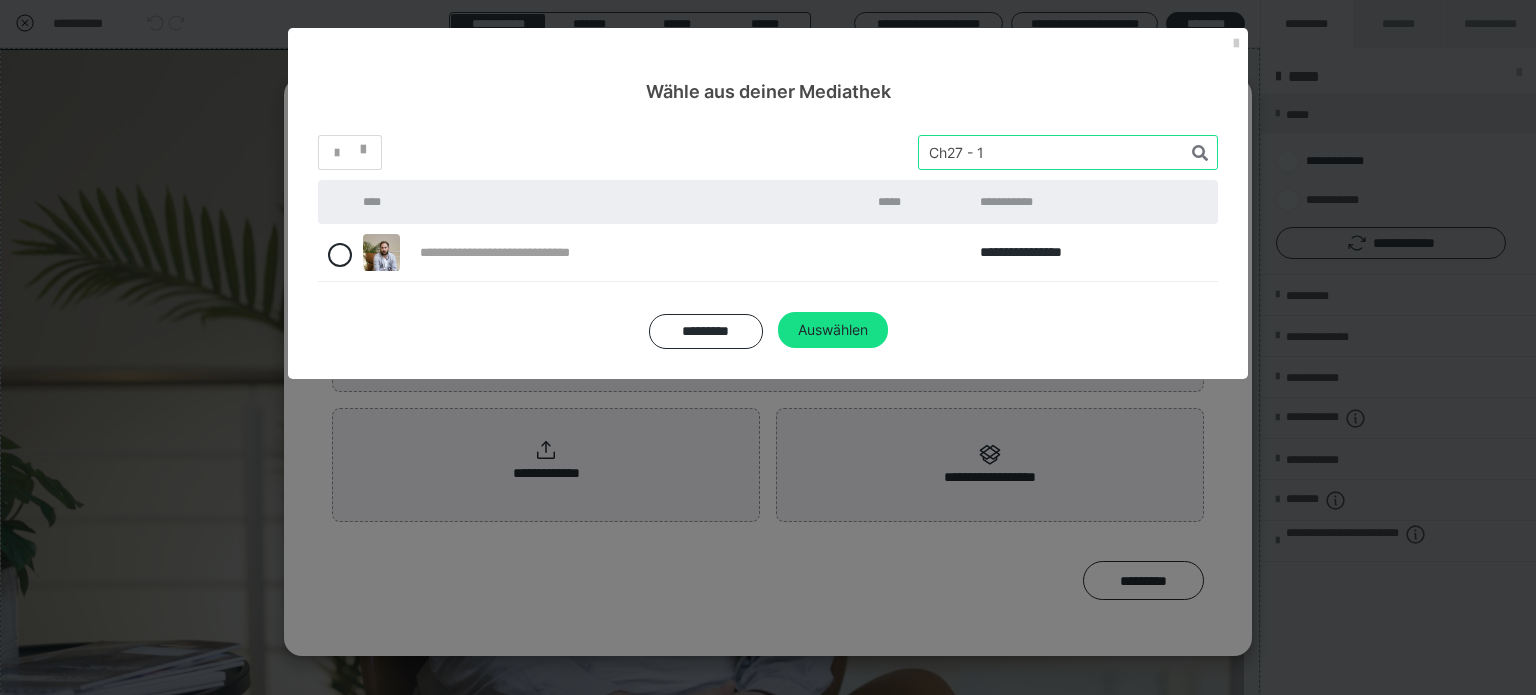 type on "Ch27 - 1" 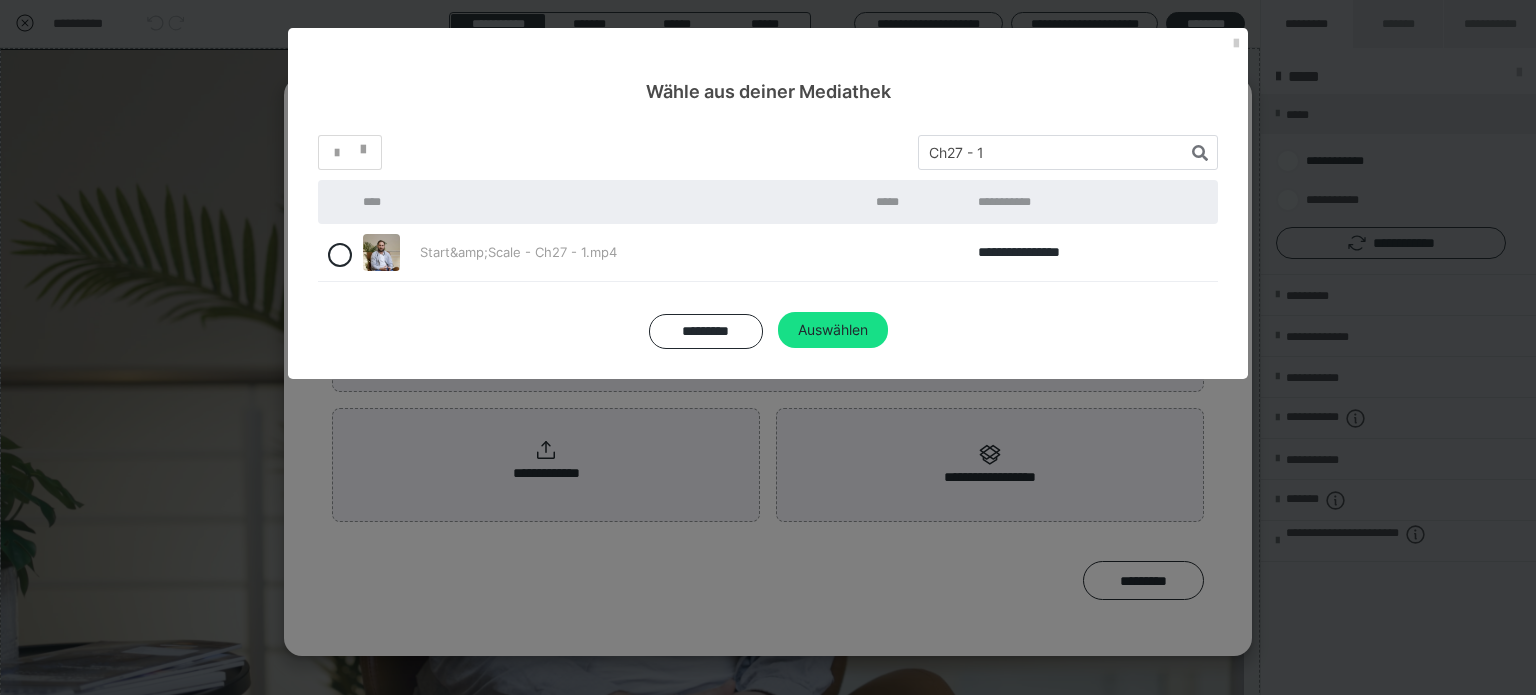 click at bounding box center [340, 255] 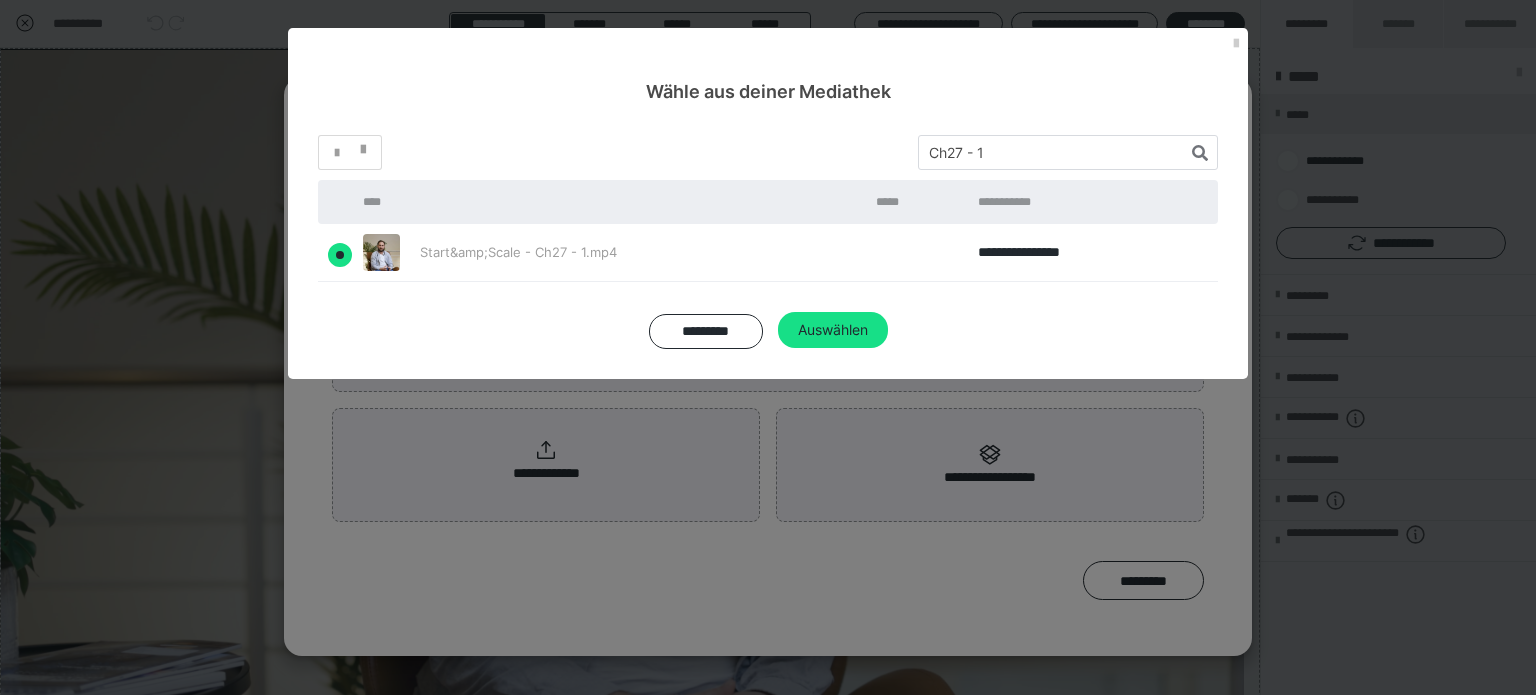 radio on "true" 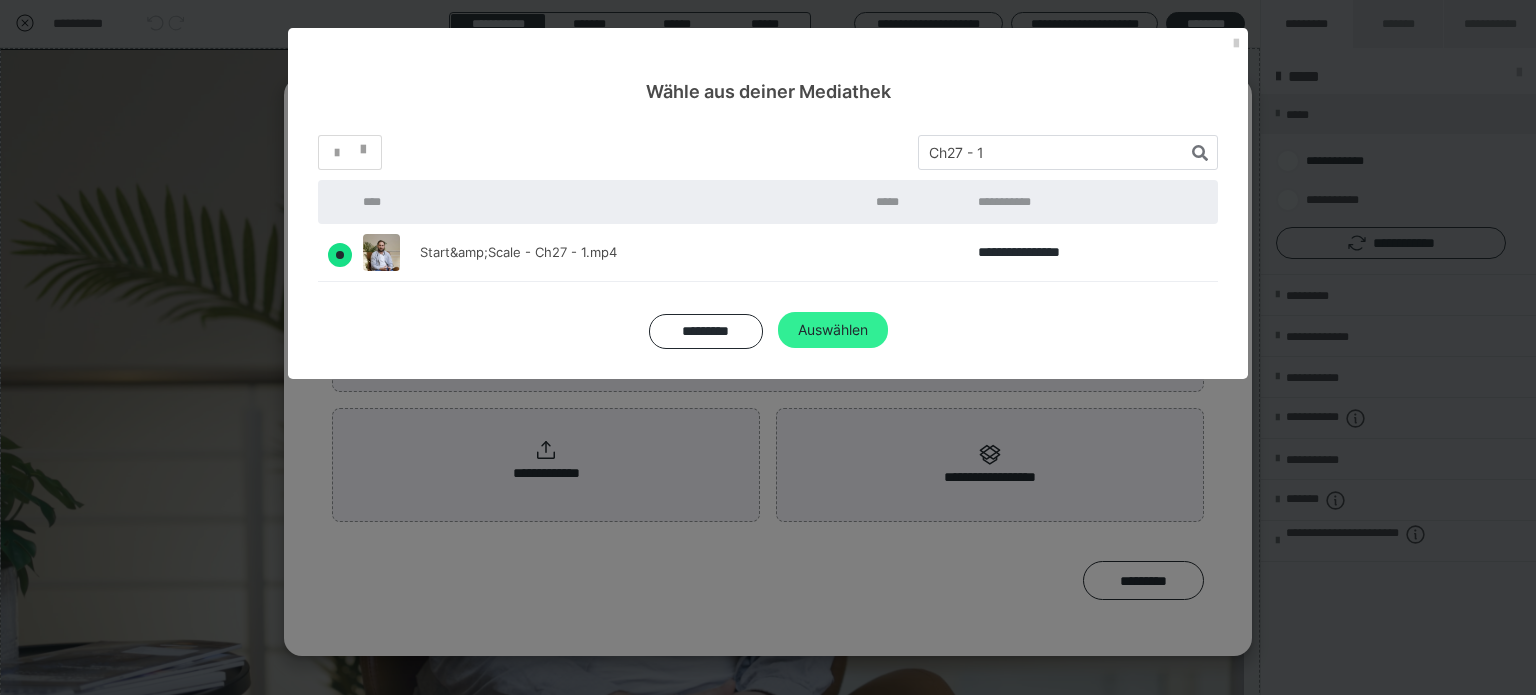 click on "Auswählen" at bounding box center (833, 330) 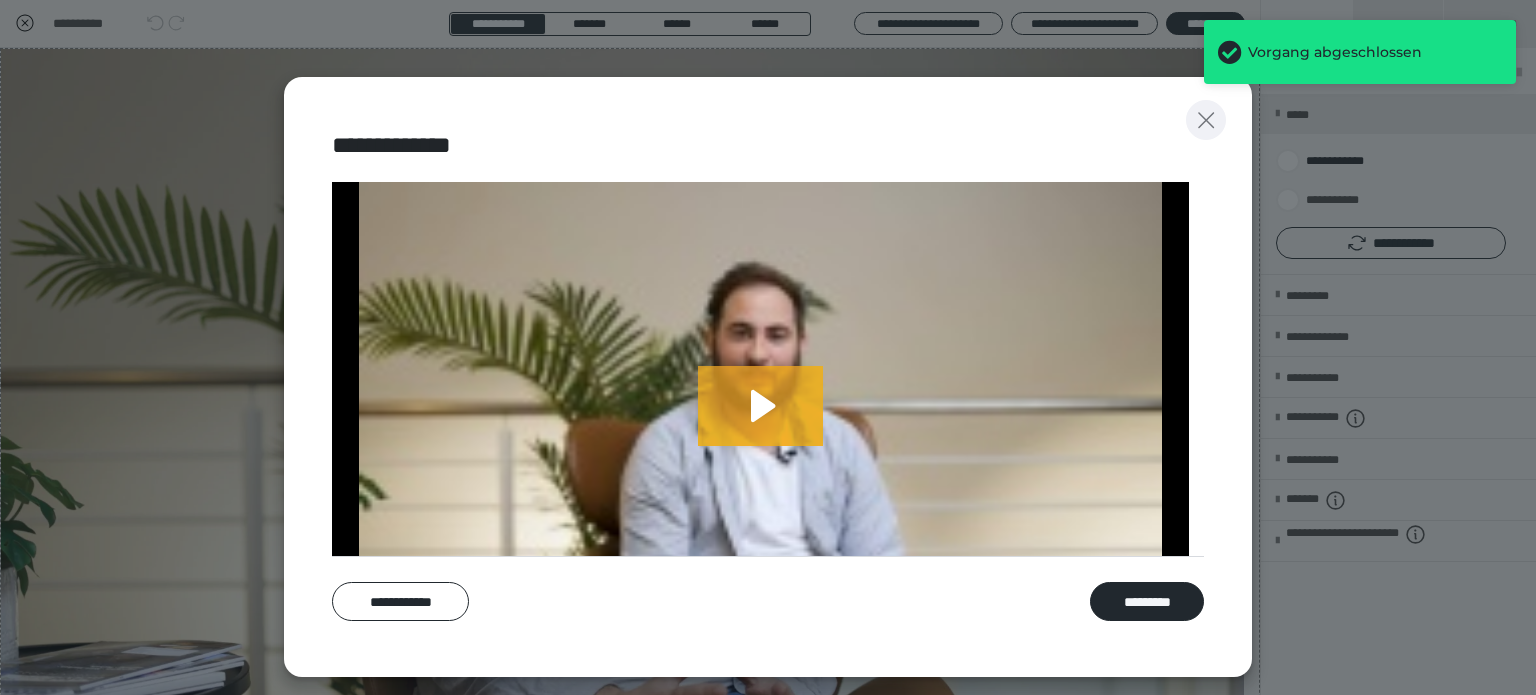 click 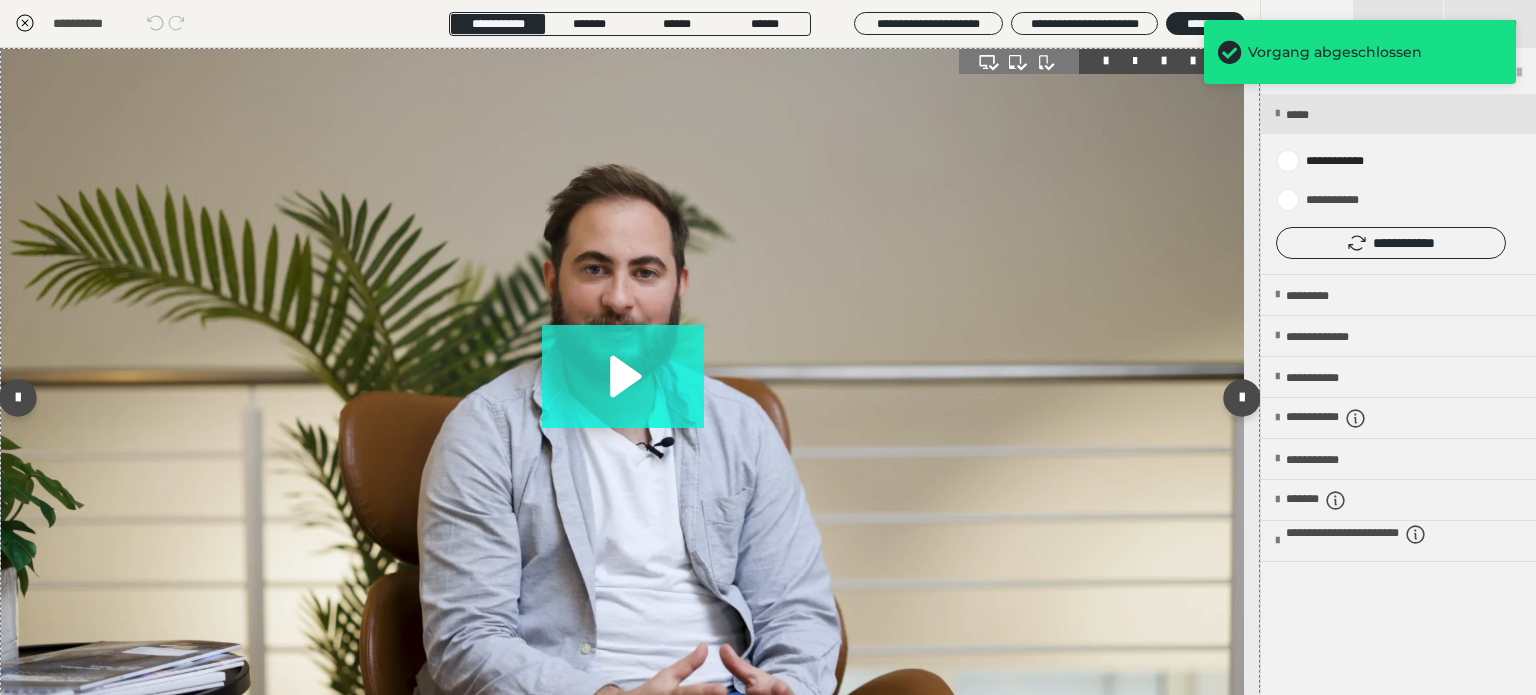 click 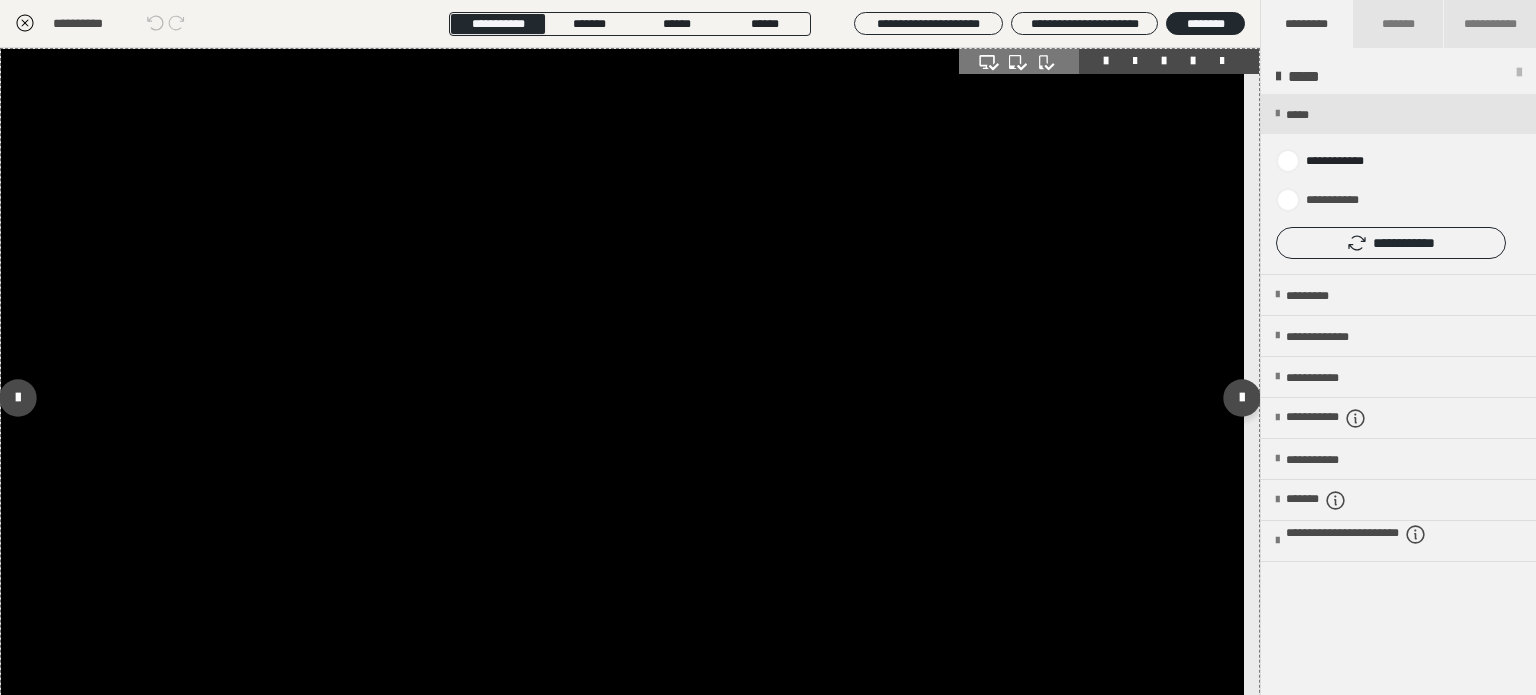 click at bounding box center [622, 398] 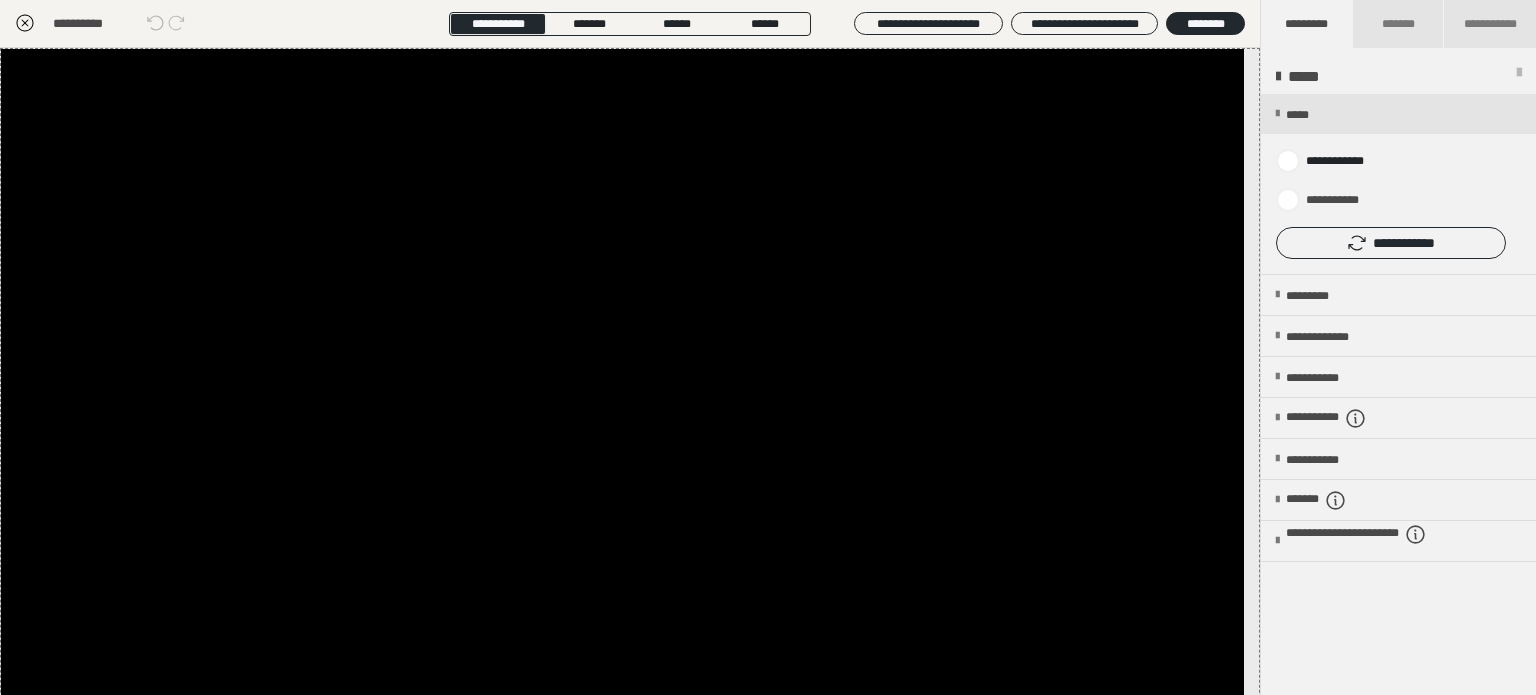 click 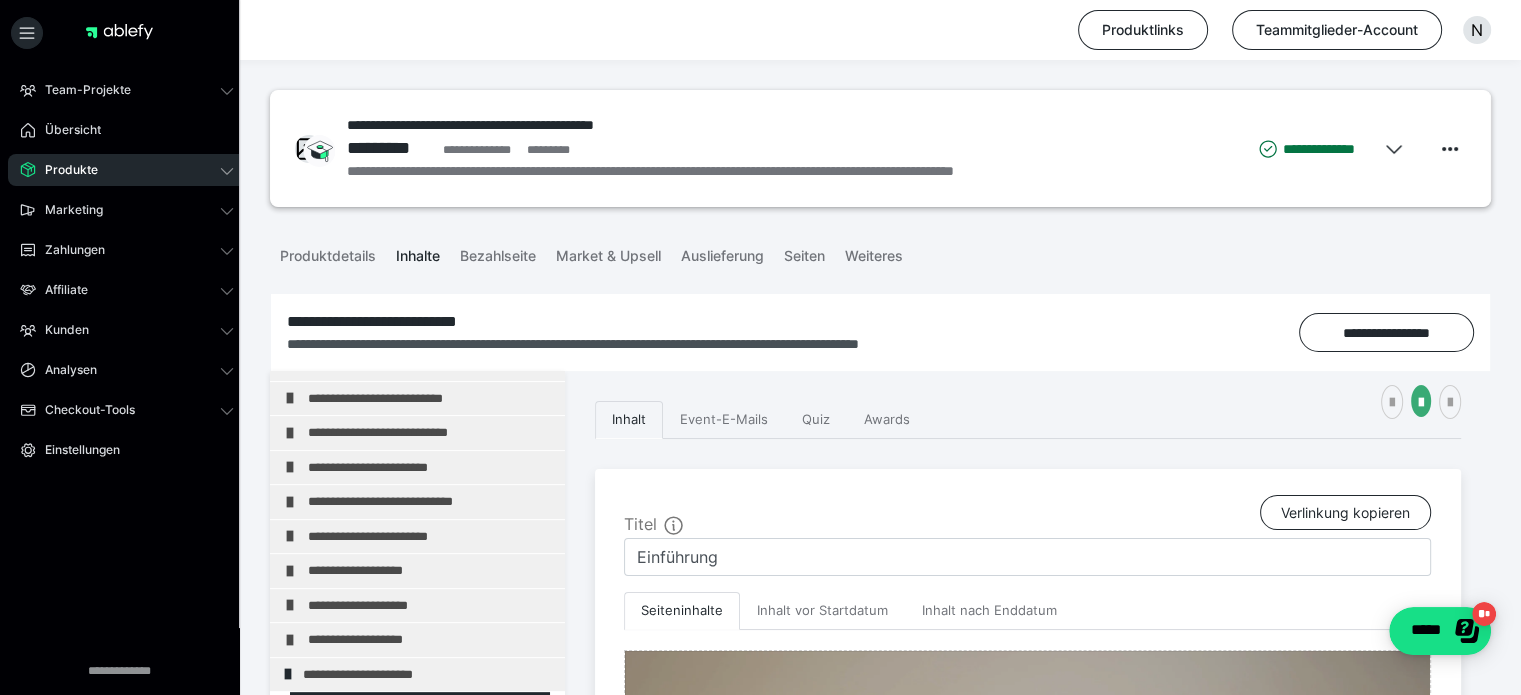scroll, scrollTop: 400, scrollLeft: 0, axis: vertical 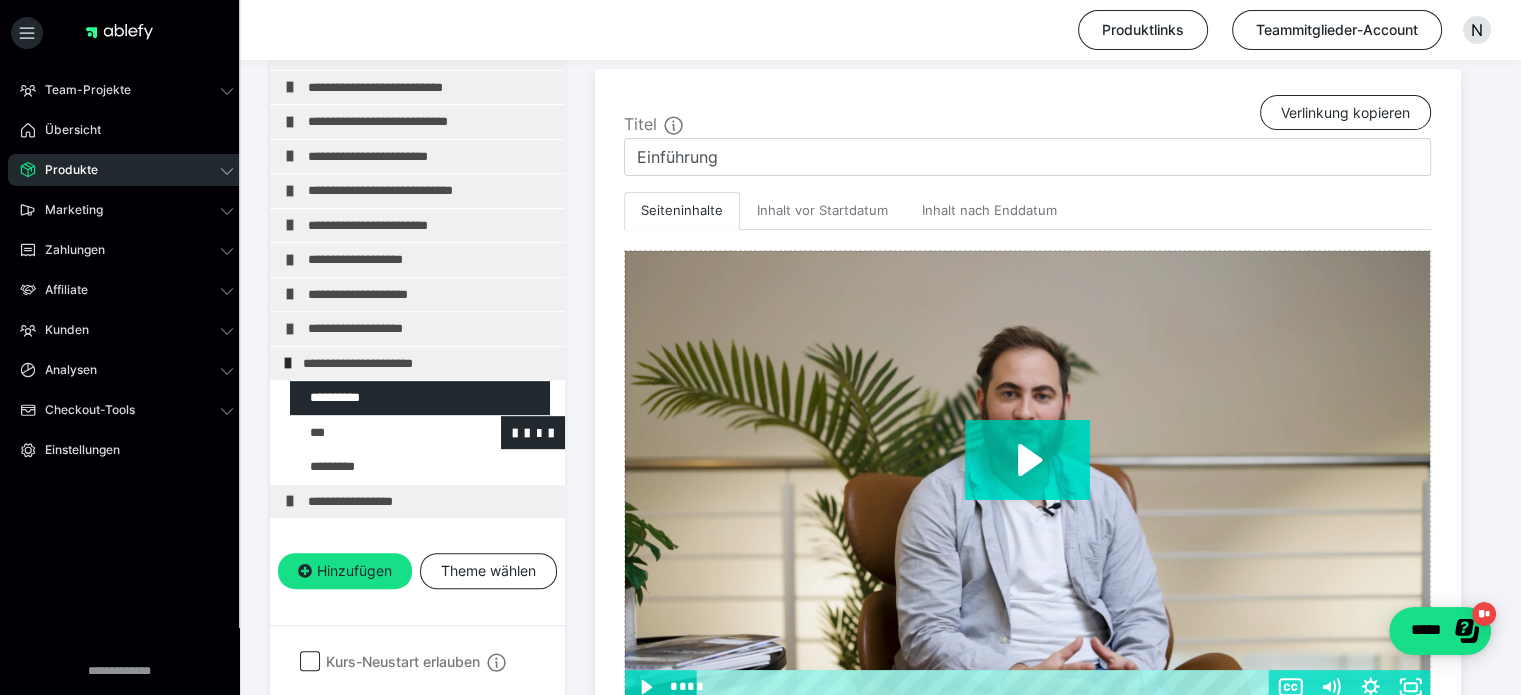 click at bounding box center (375, 433) 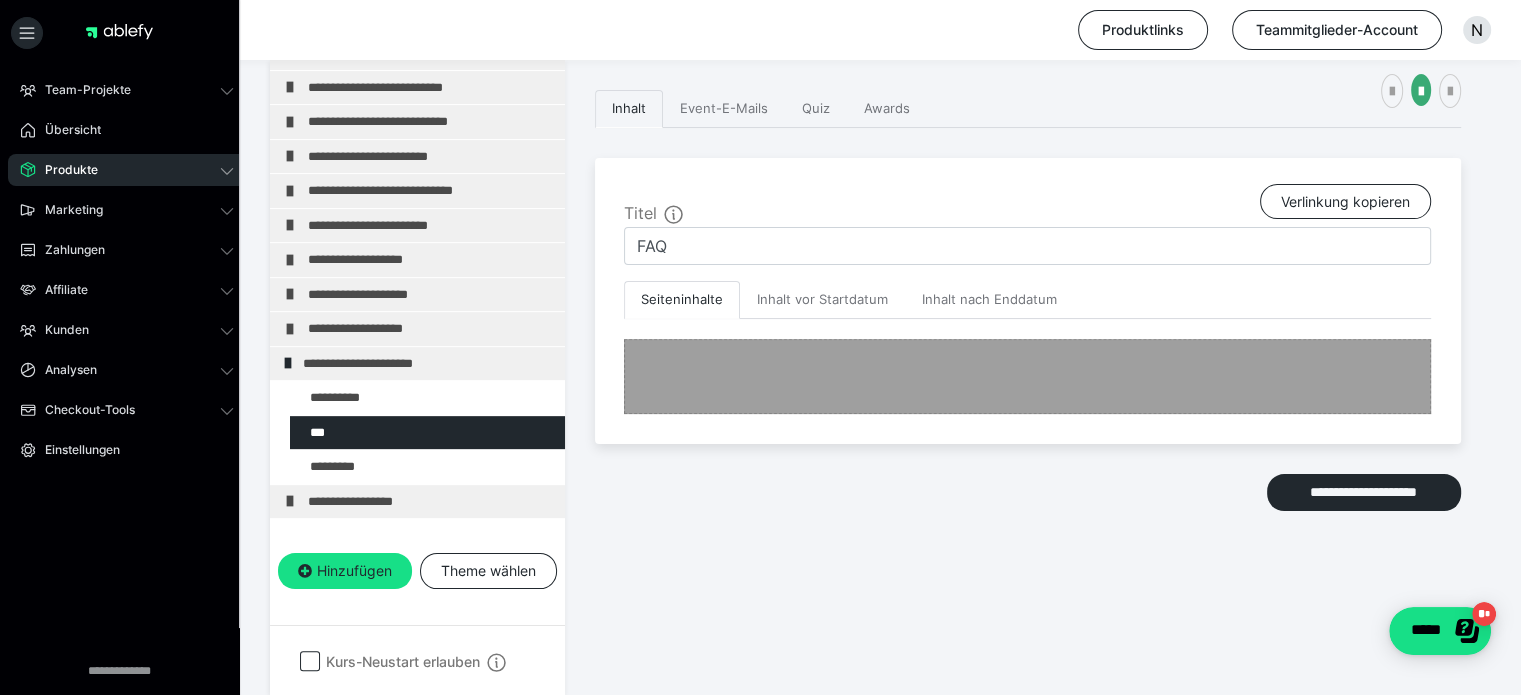 scroll, scrollTop: 400, scrollLeft: 0, axis: vertical 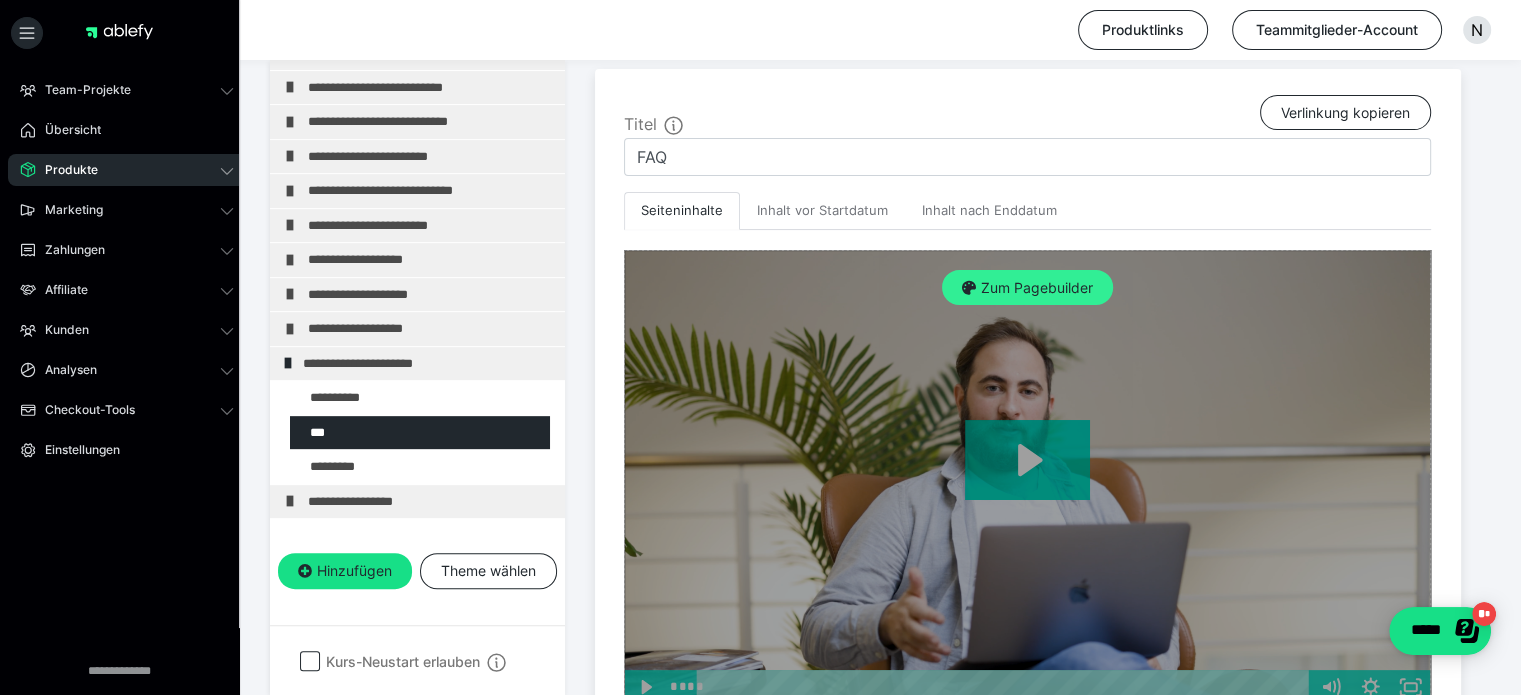 click on "Zum Pagebuilder" at bounding box center [1027, 288] 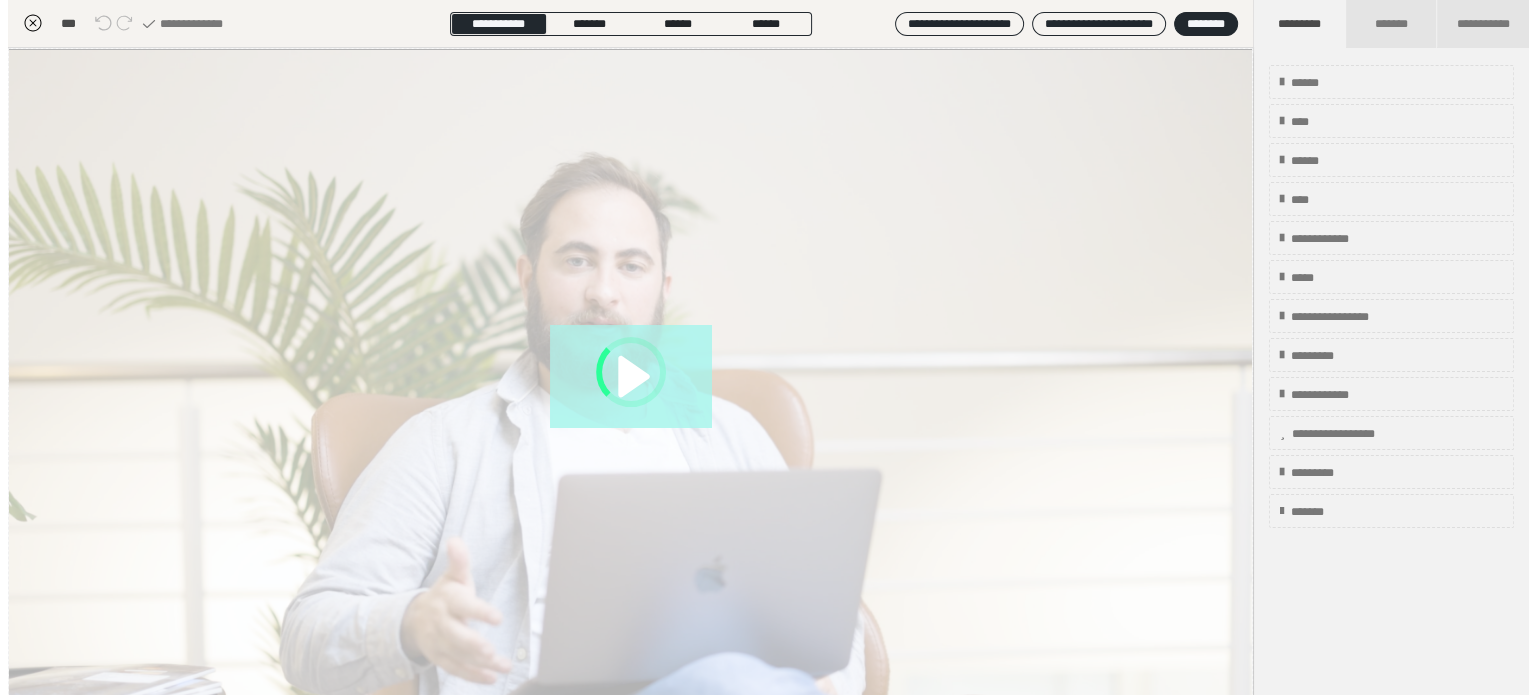 scroll, scrollTop: 311, scrollLeft: 0, axis: vertical 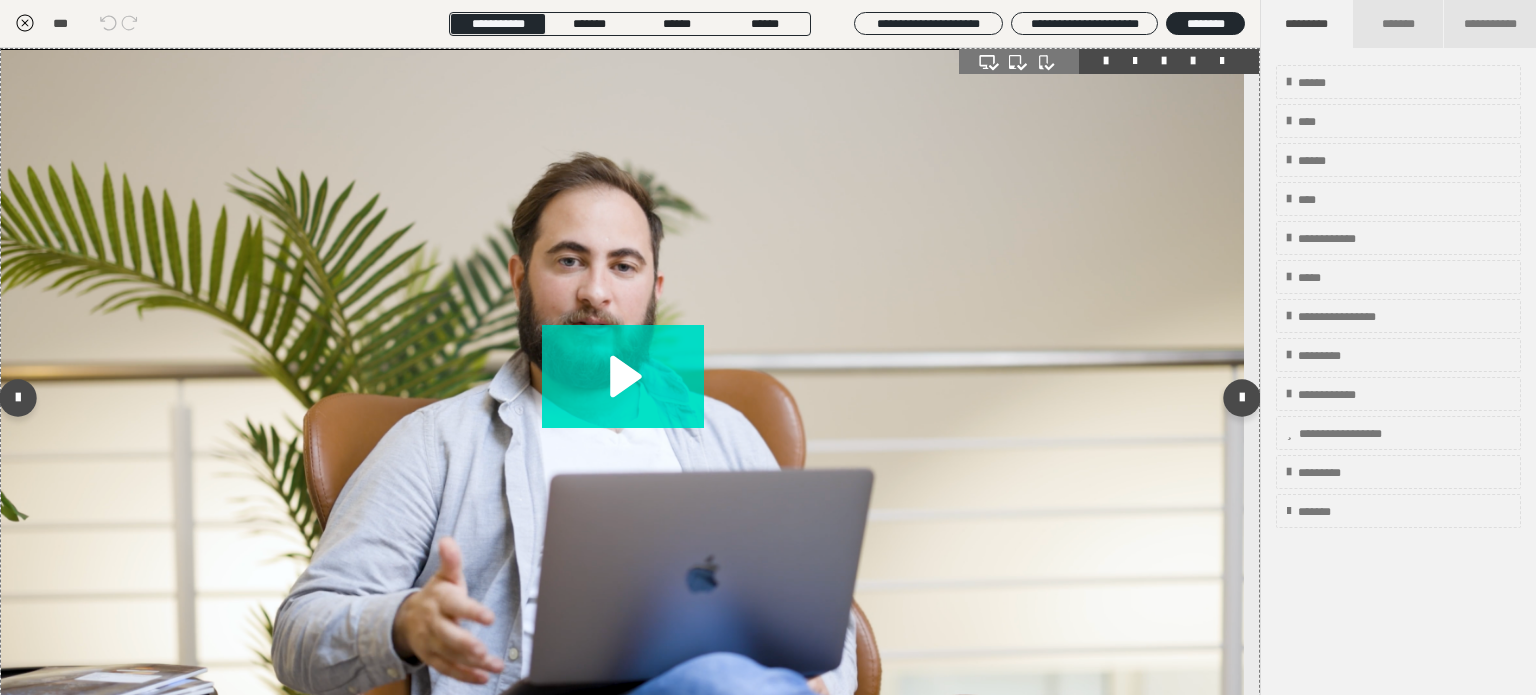 click at bounding box center [1193, 61] 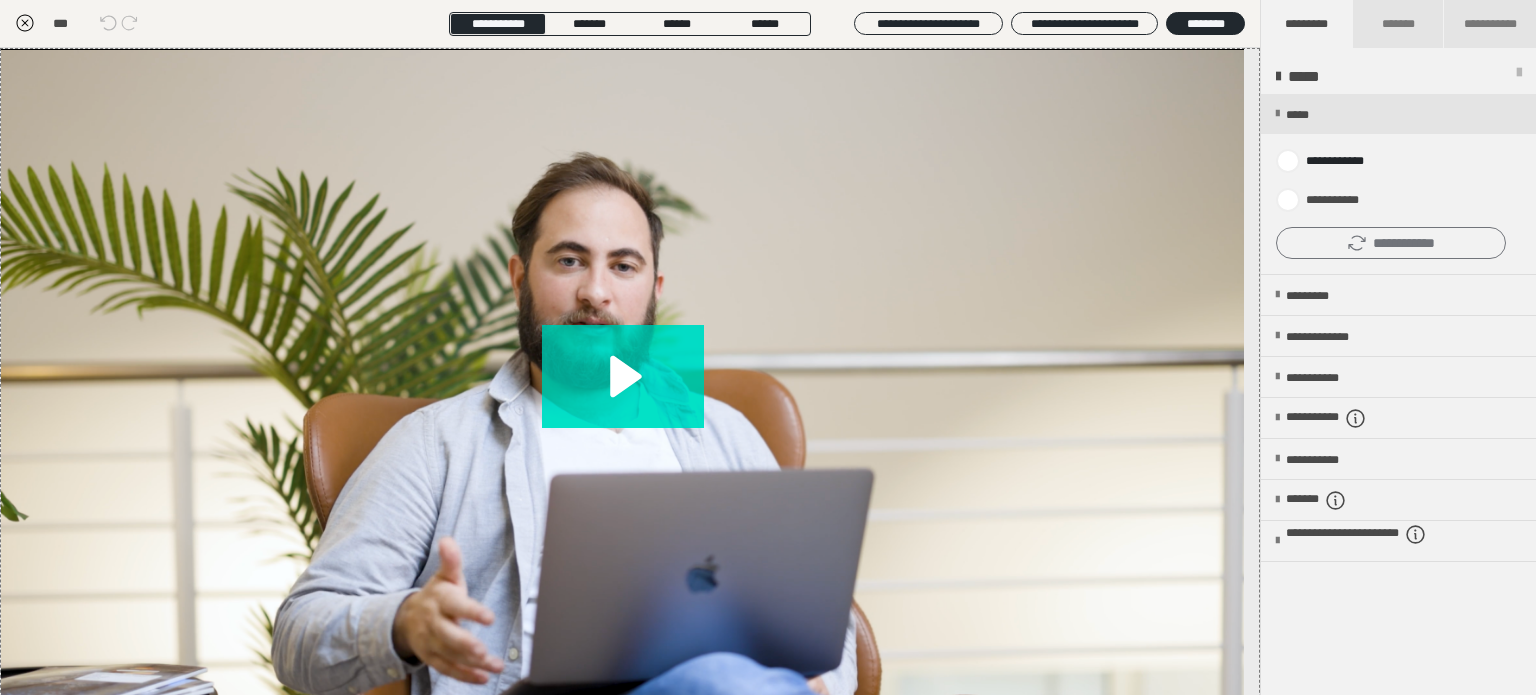 click on "**********" at bounding box center [1391, 243] 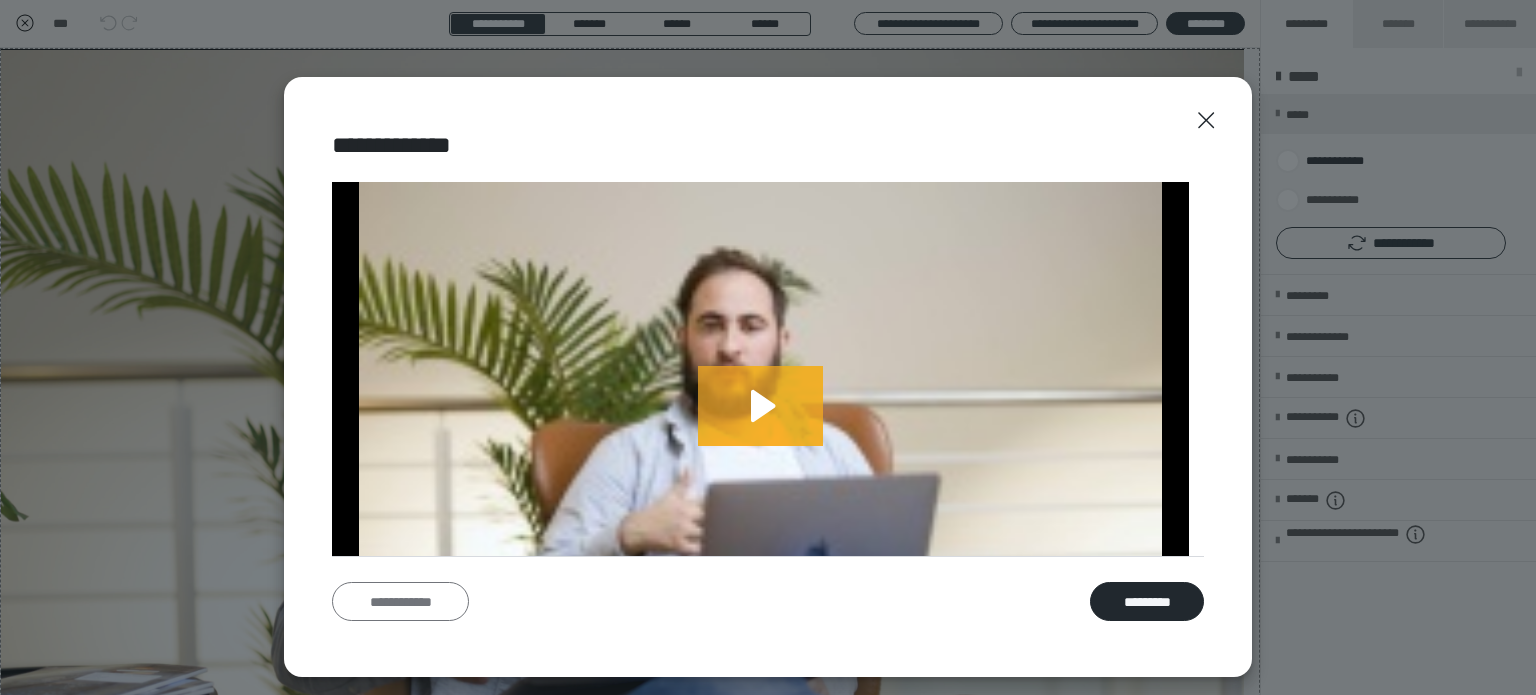 click on "**********" at bounding box center (400, 602) 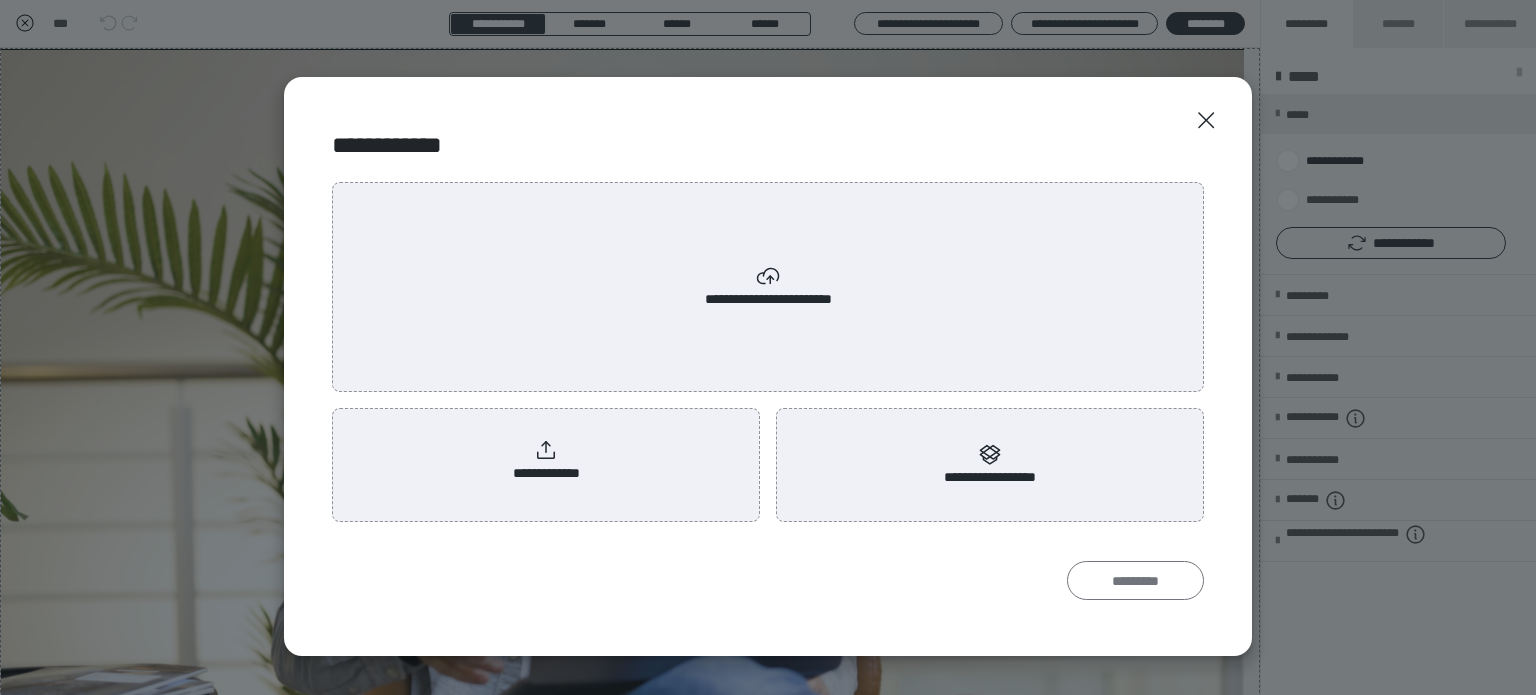 scroll, scrollTop: 0, scrollLeft: 0, axis: both 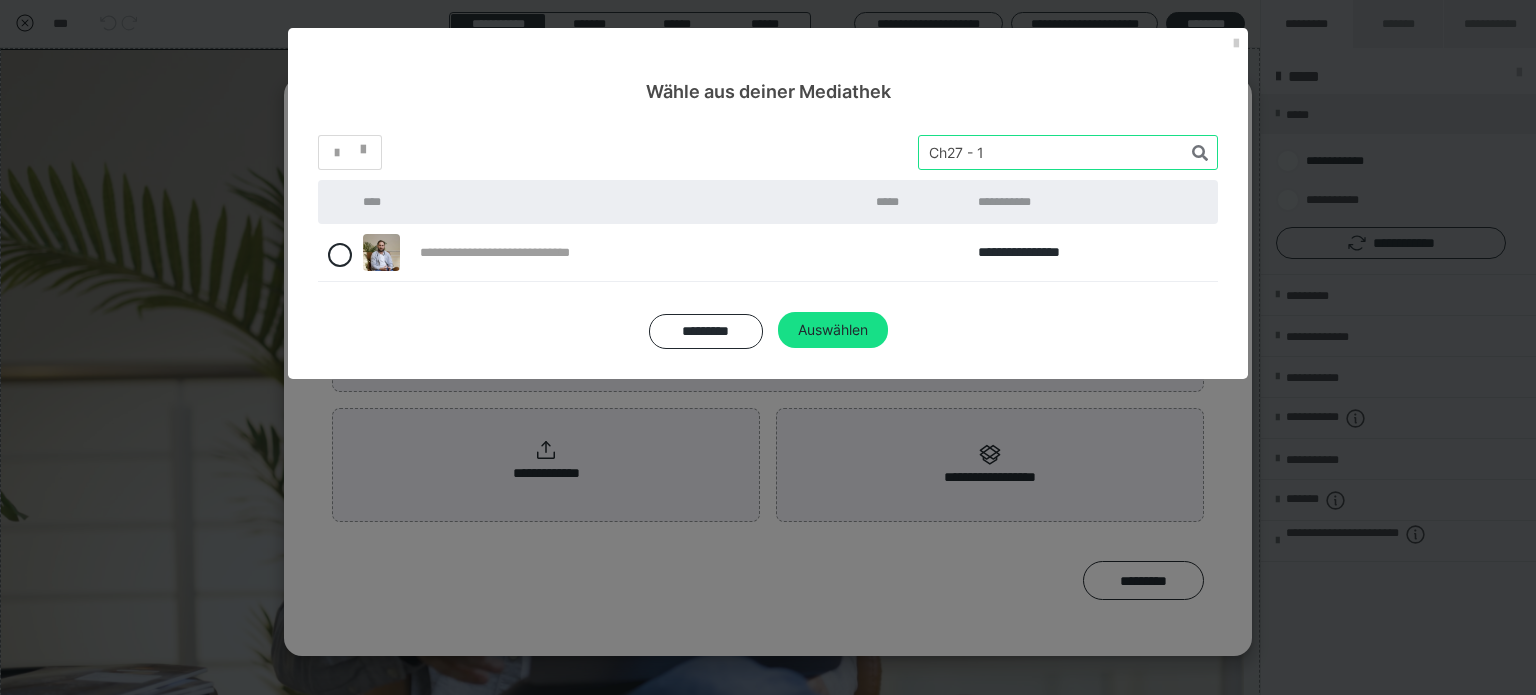 drag, startPoint x: 1027, startPoint y: 147, endPoint x: 858, endPoint y: 159, distance: 169.4255 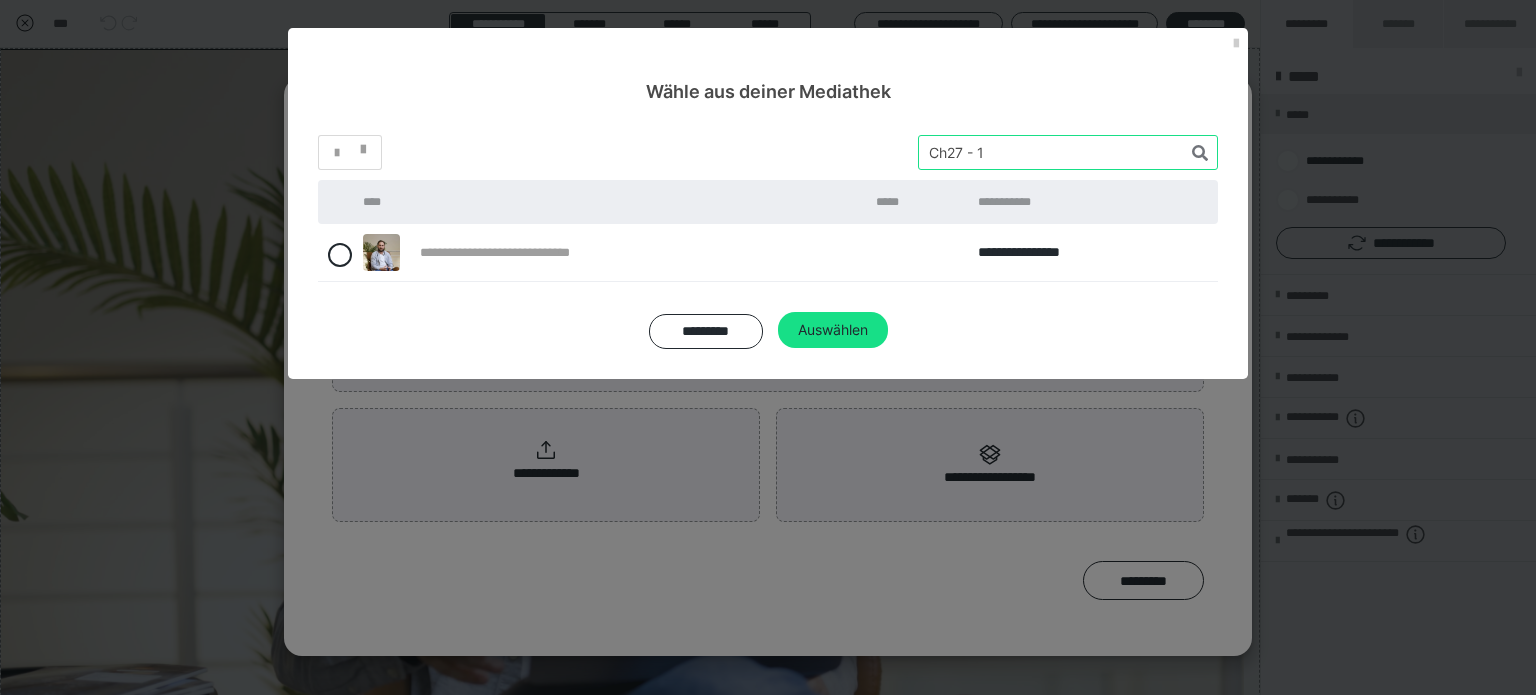 type 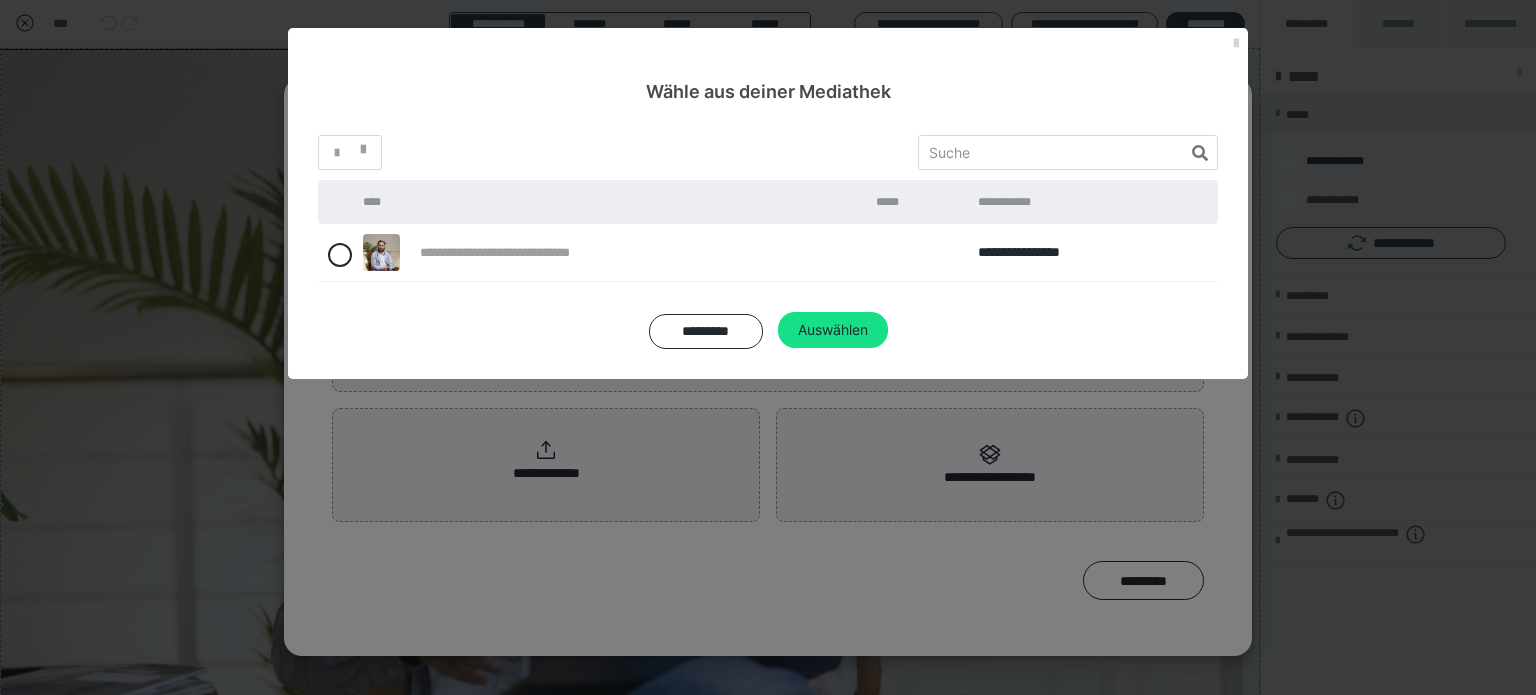click at bounding box center [1236, 44] 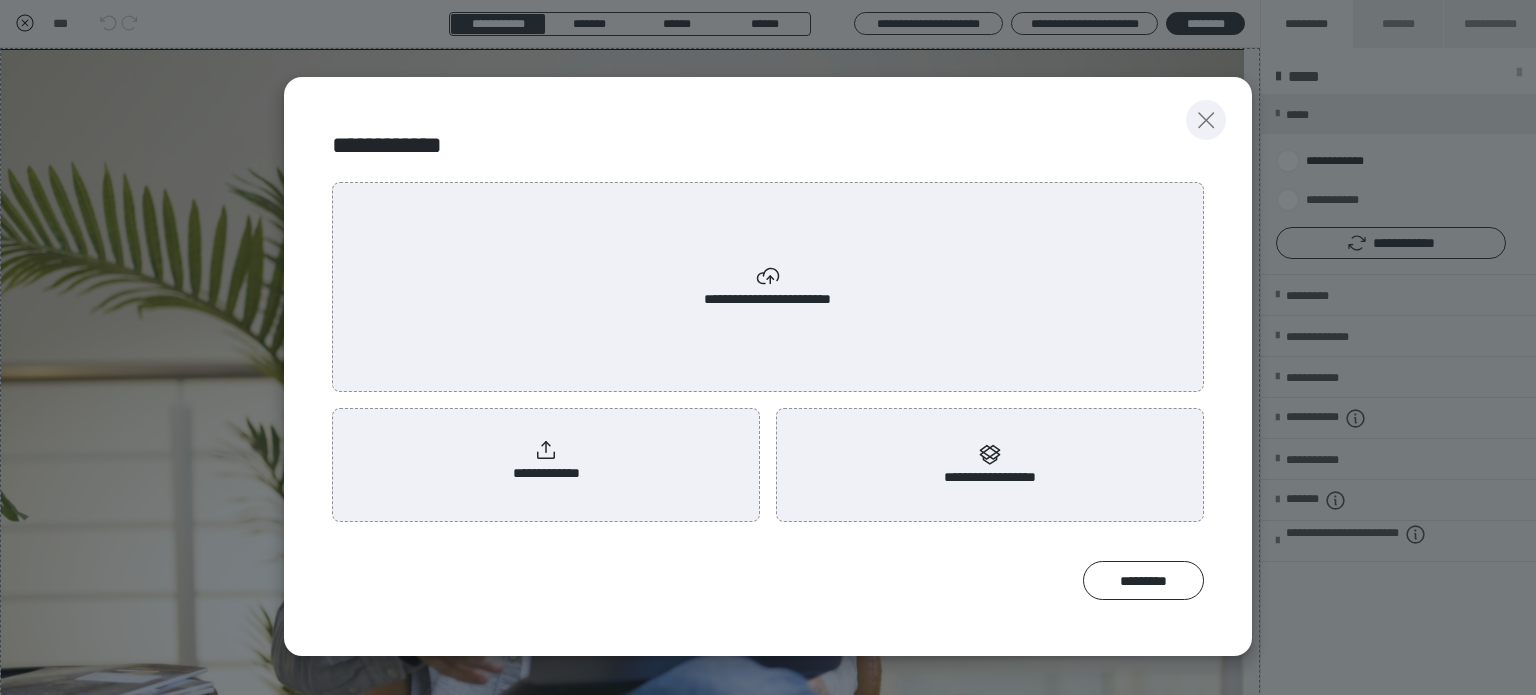 click 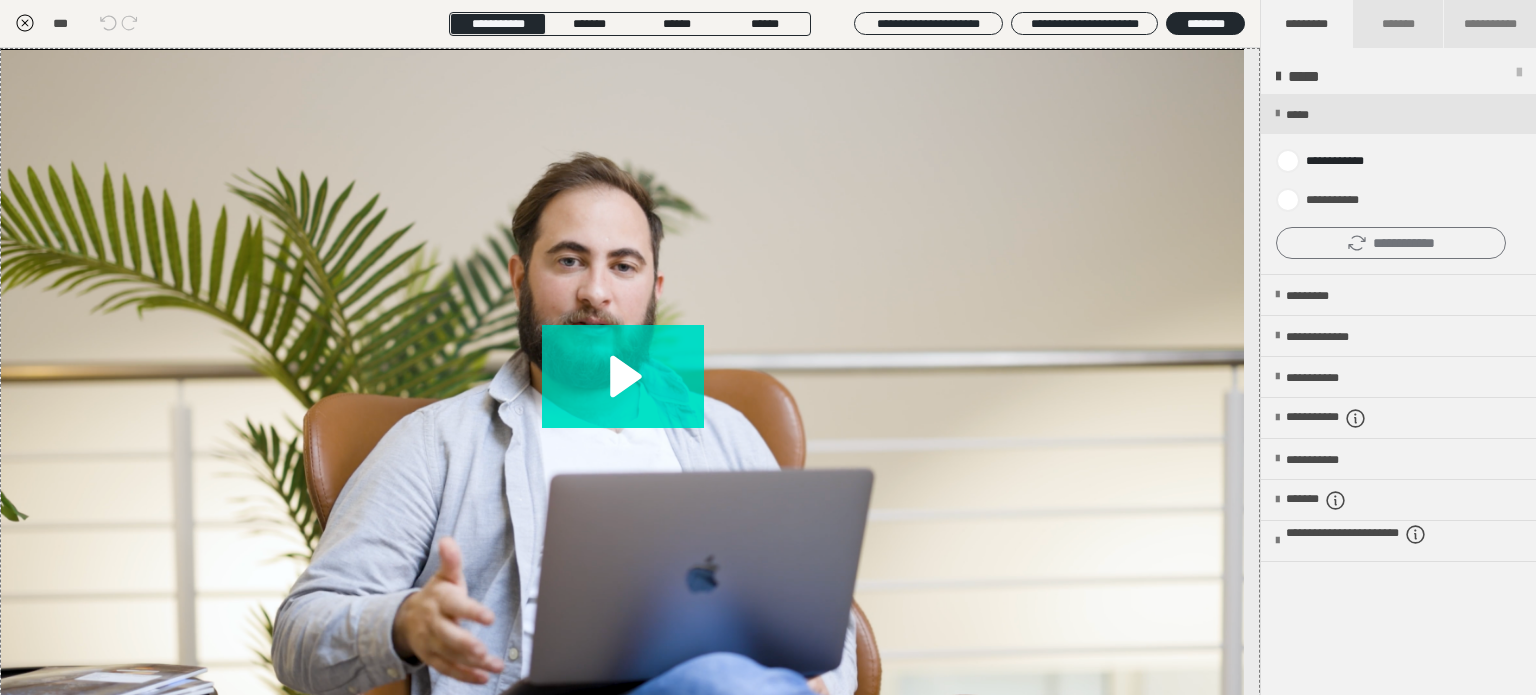 click on "**********" at bounding box center [1391, 243] 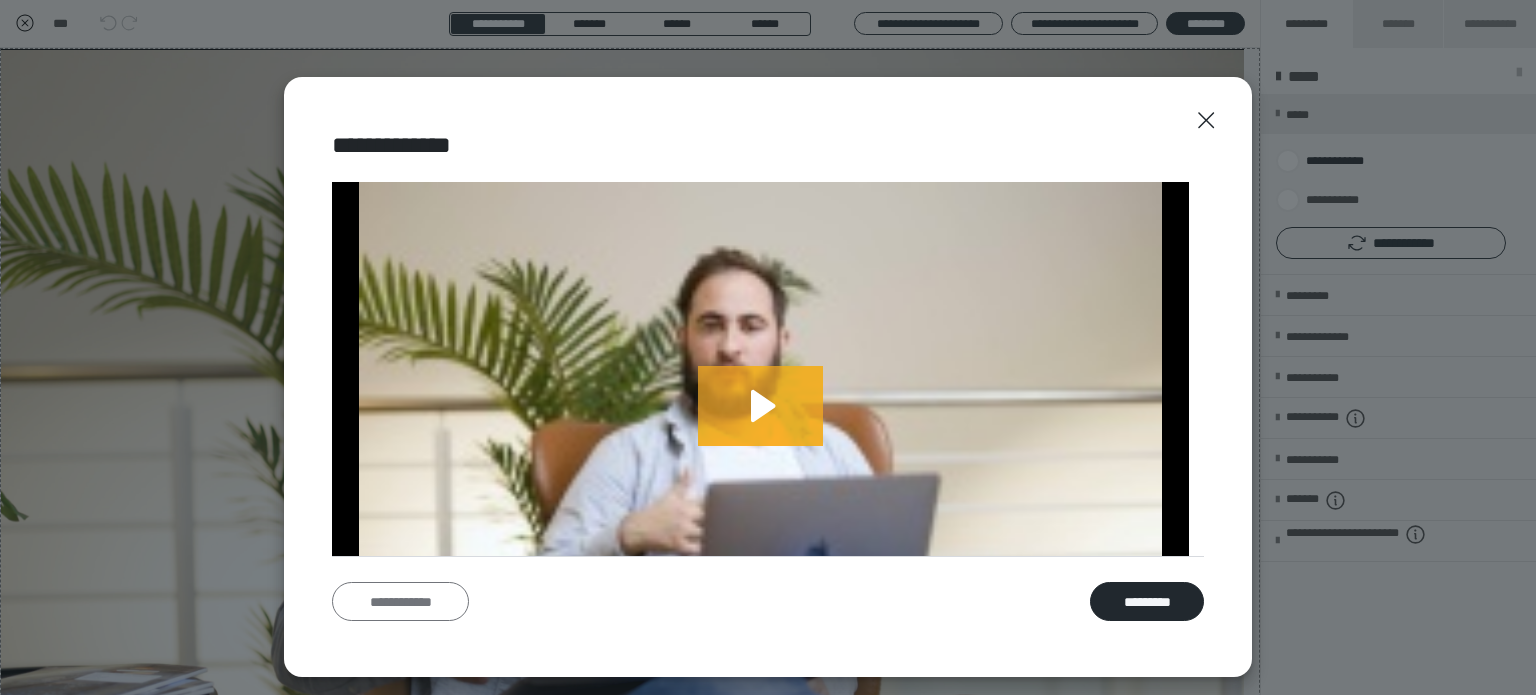 click on "**********" at bounding box center [400, 602] 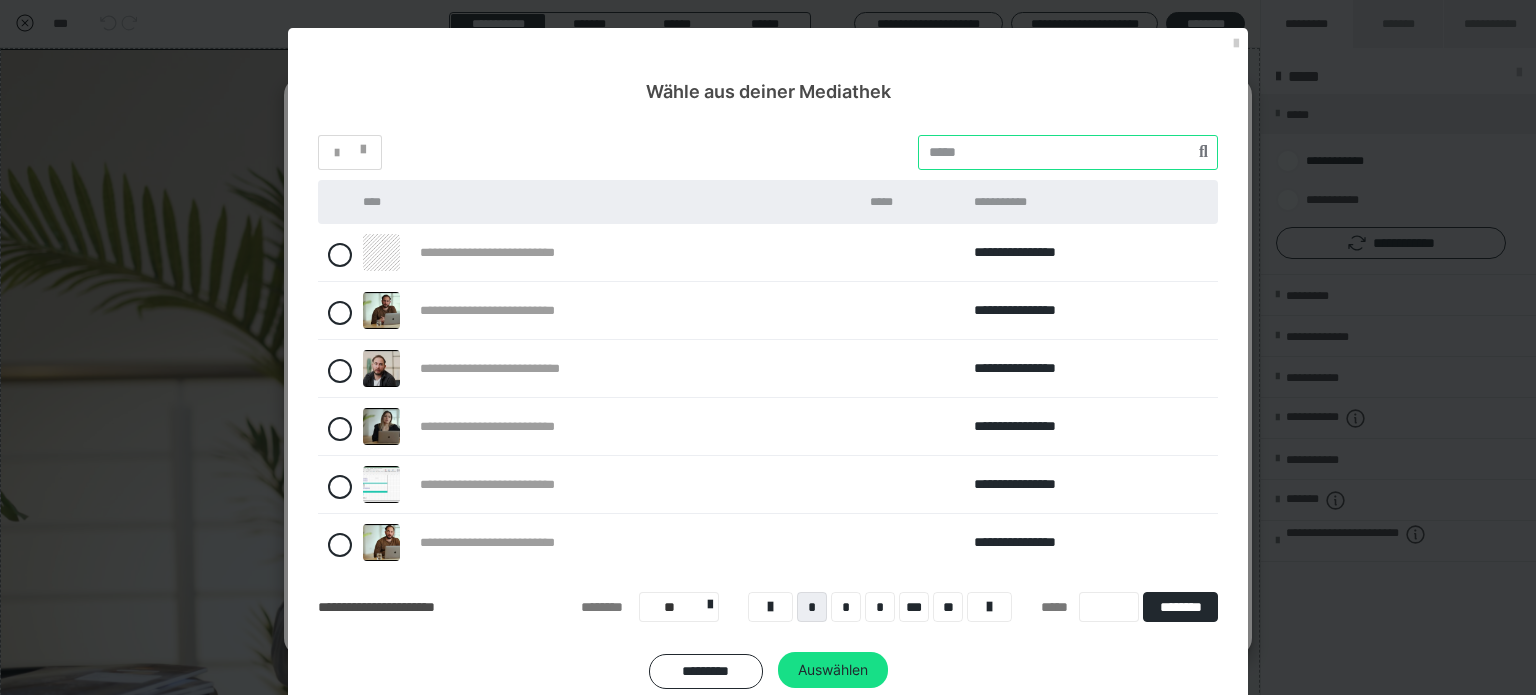drag, startPoint x: 981, startPoint y: 158, endPoint x: 920, endPoint y: 155, distance: 61.073727 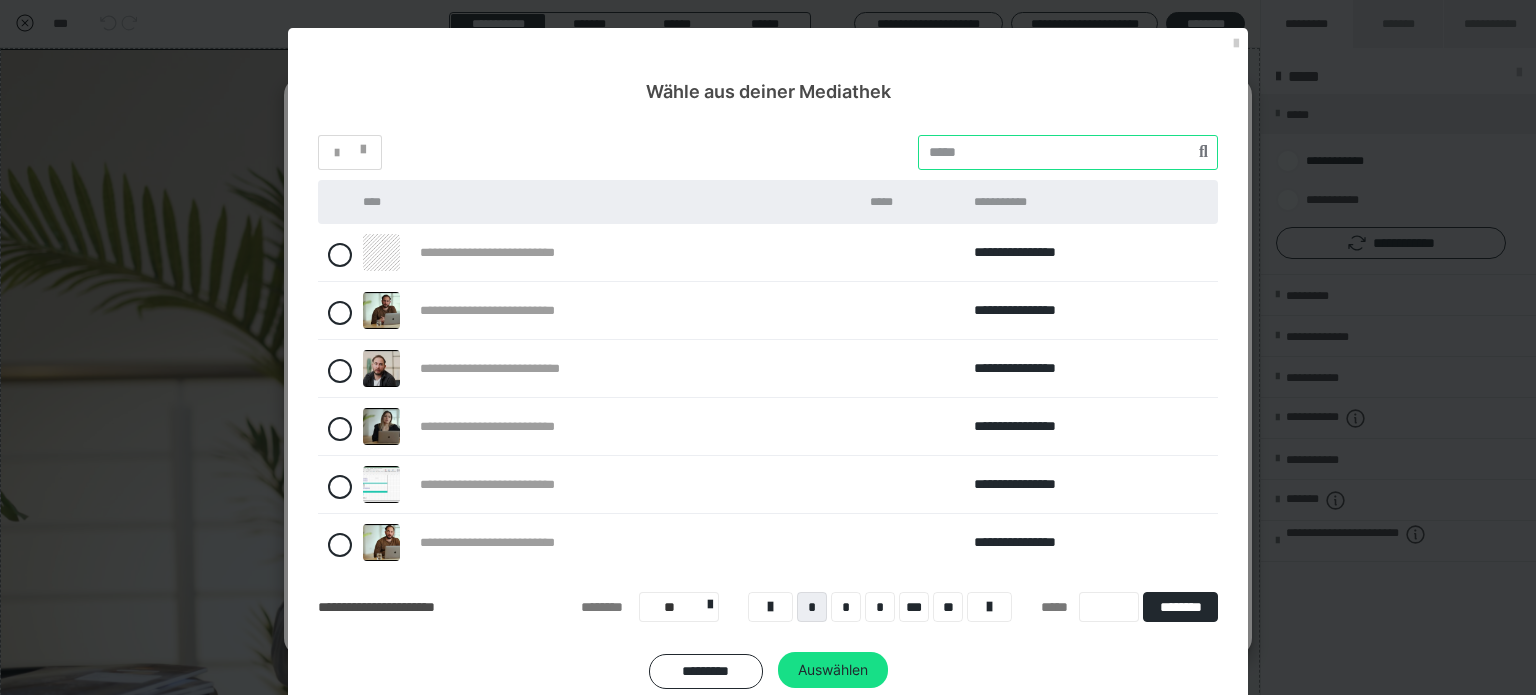 click at bounding box center [1068, 152] 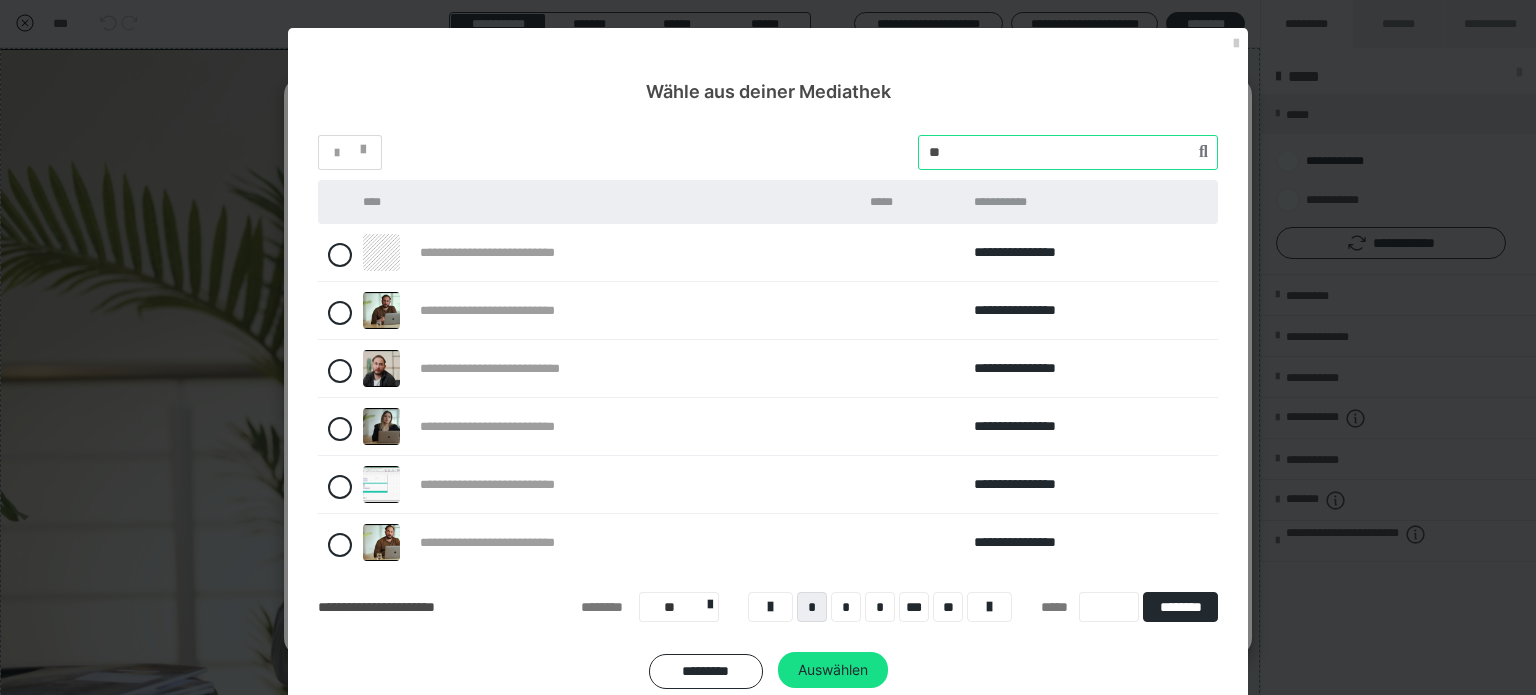 type on "*" 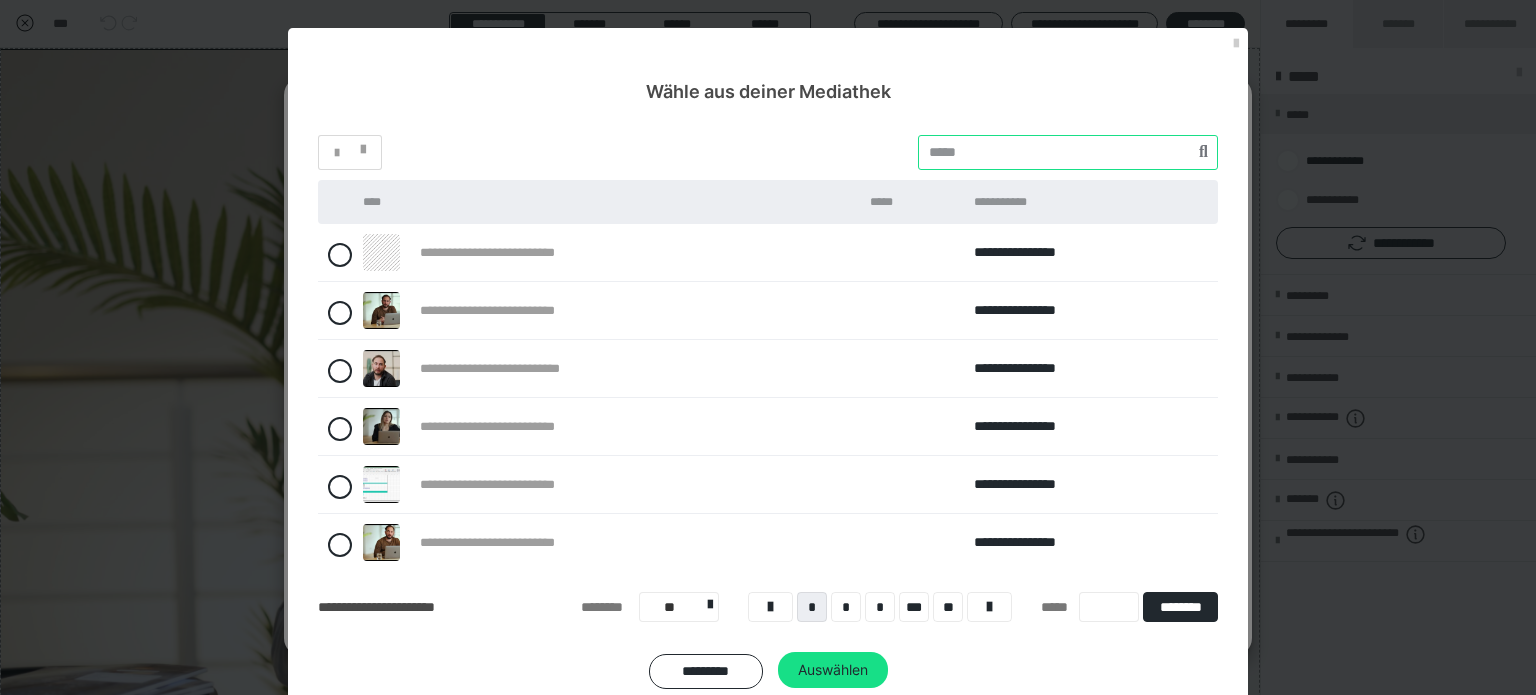 paste on "********" 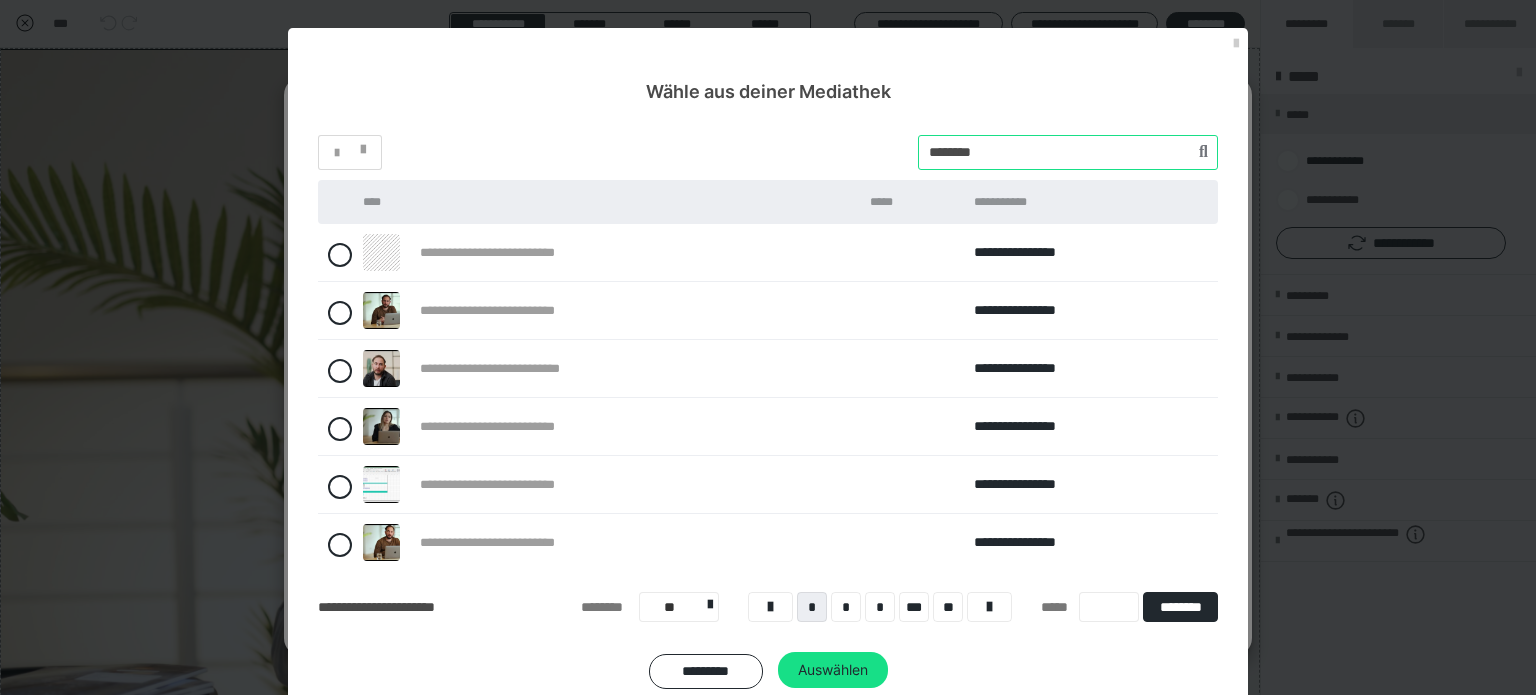 type on "********" 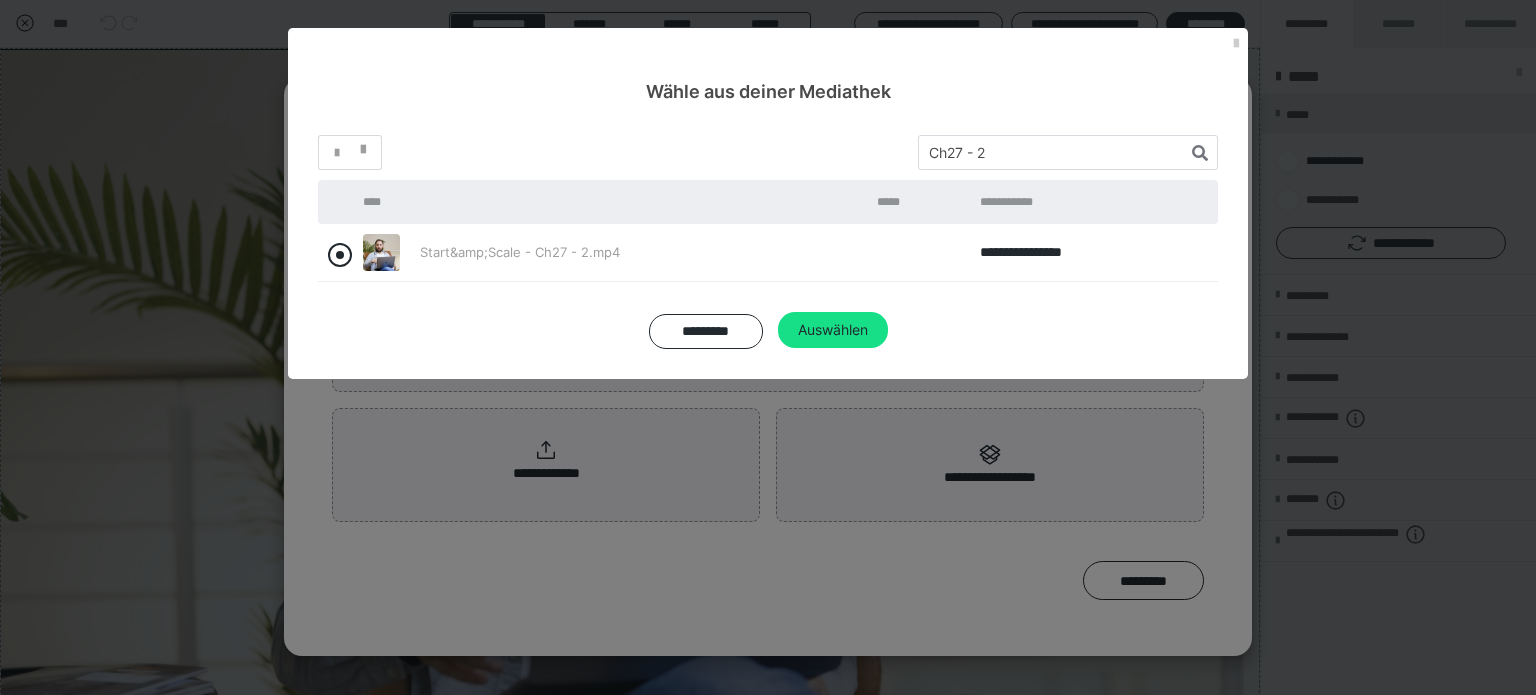 click at bounding box center (340, 255) 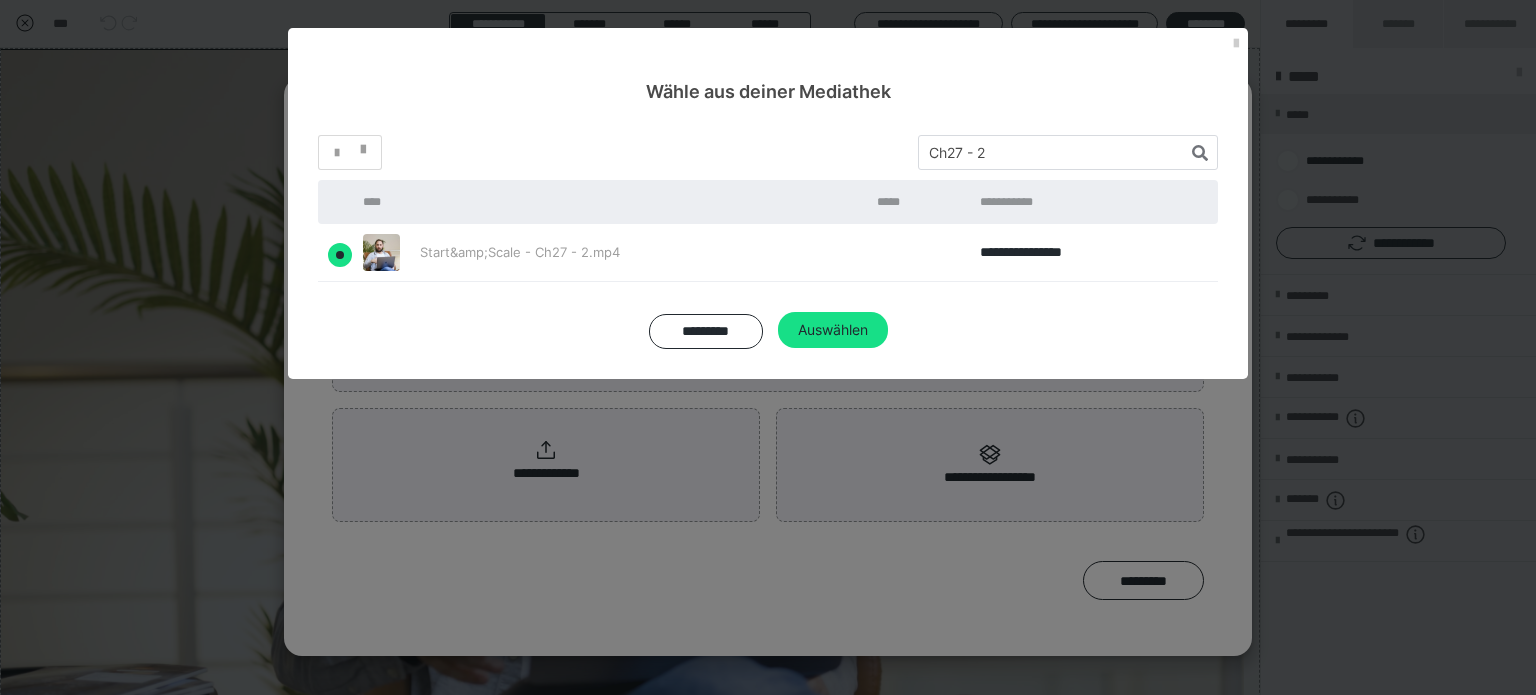 radio on "true" 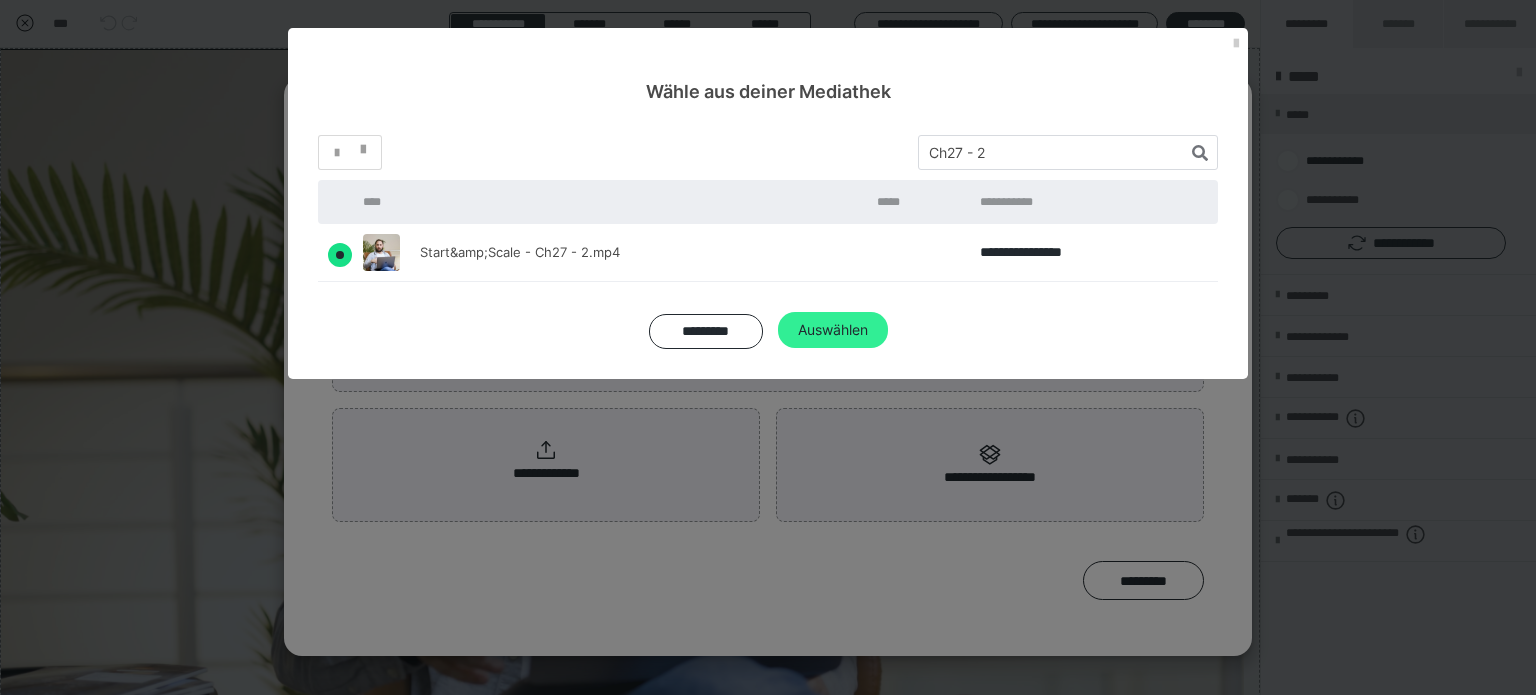 click on "Auswählen" at bounding box center [833, 330] 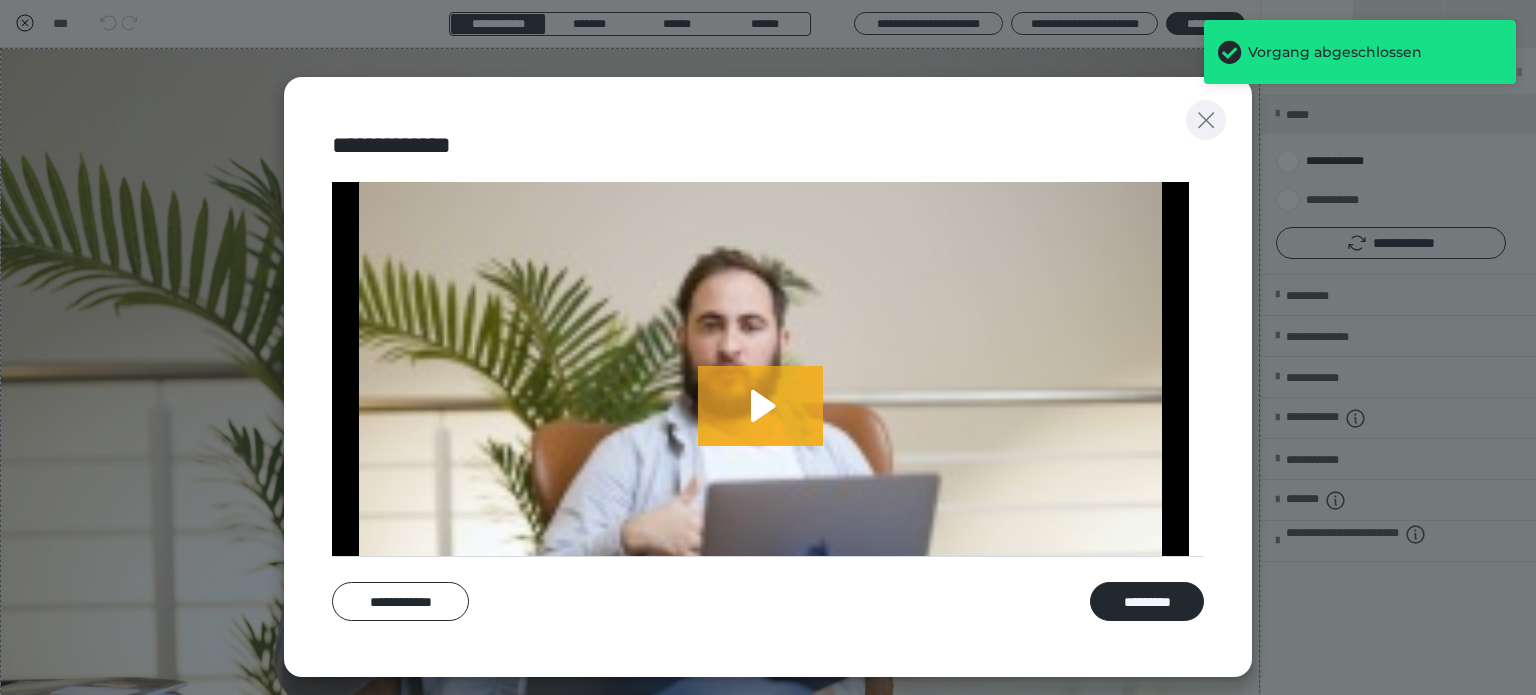 click 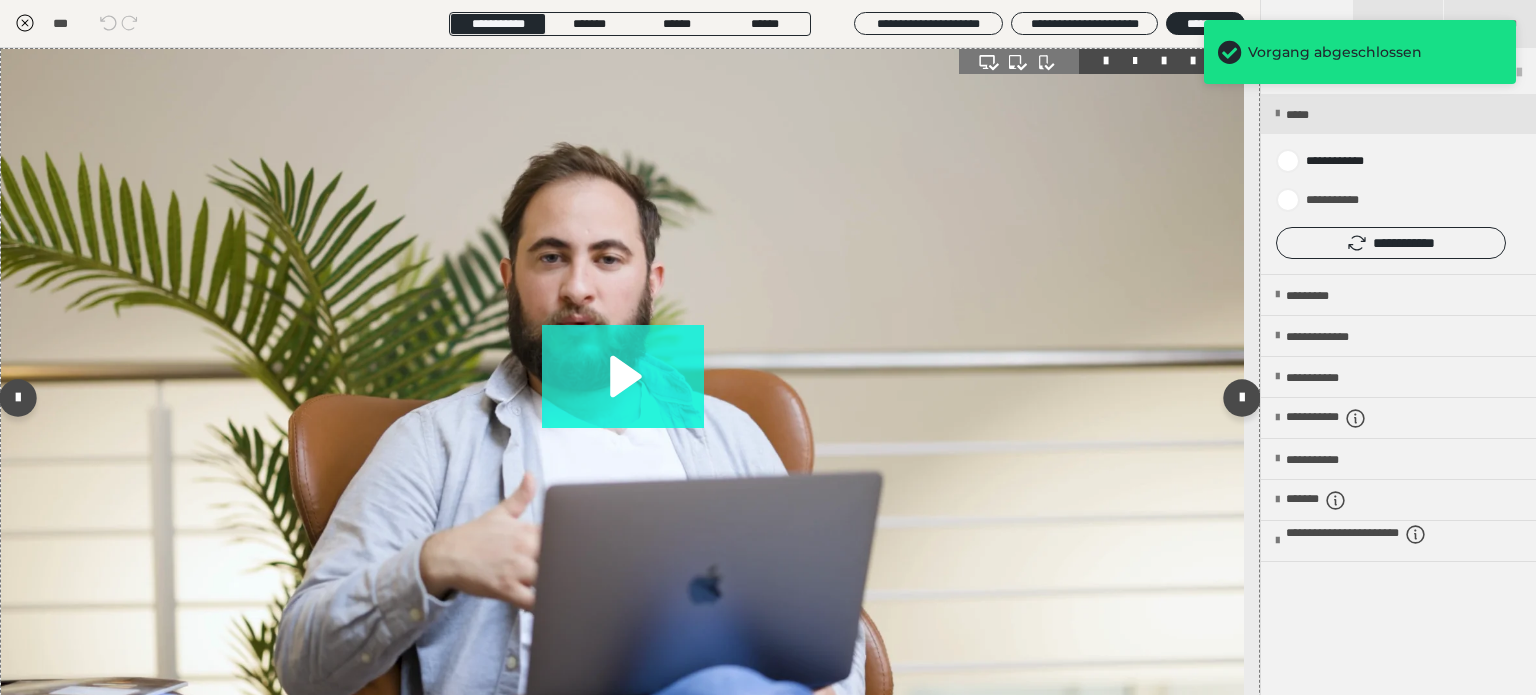 click 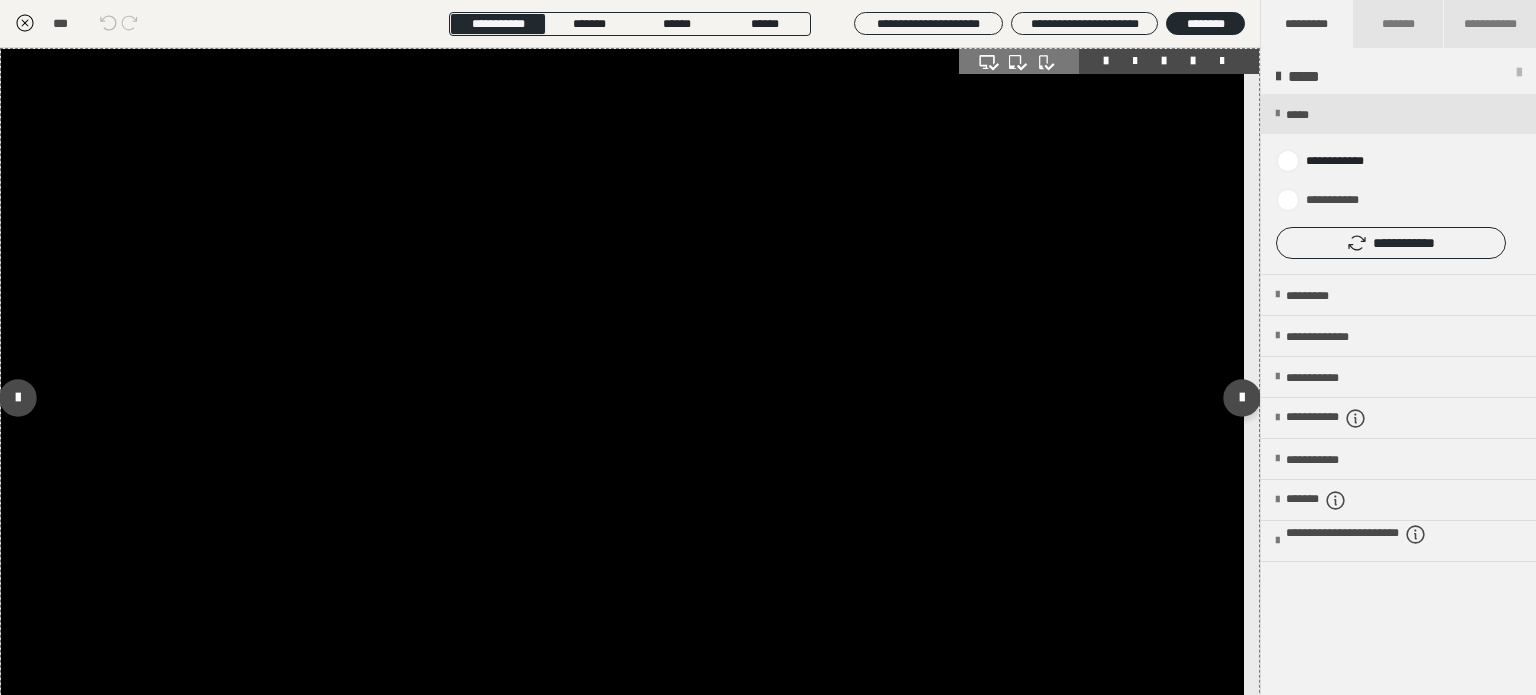 click at bounding box center [622, 398] 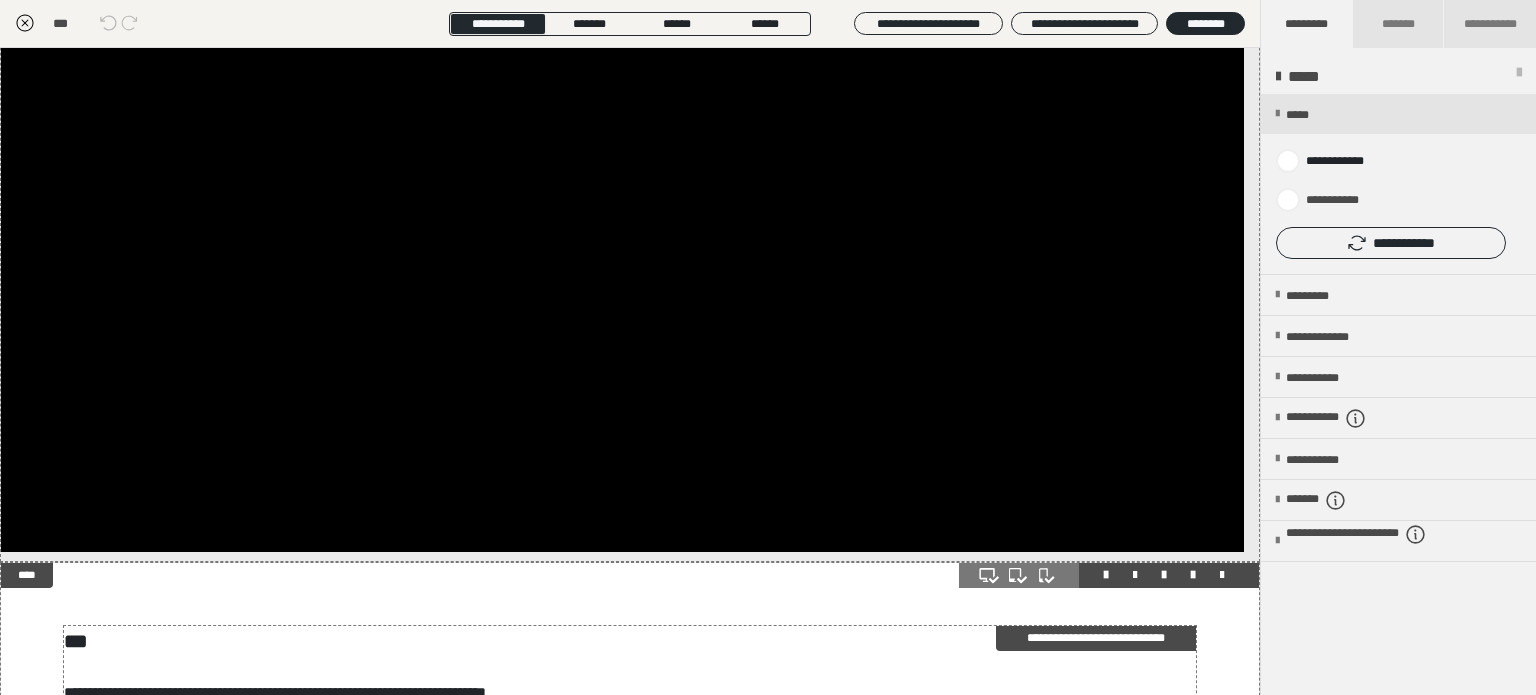 scroll, scrollTop: 300, scrollLeft: 0, axis: vertical 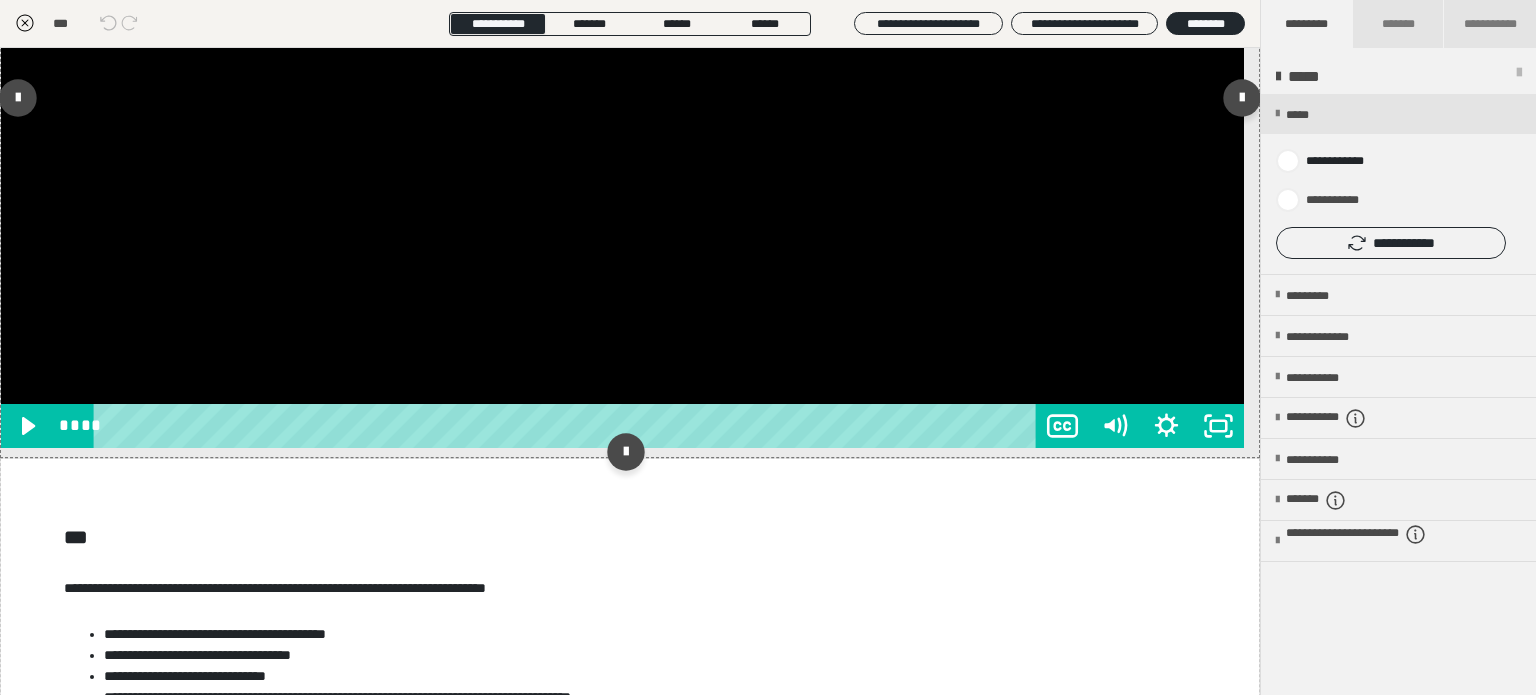 drag, startPoint x: 129, startPoint y: 426, endPoint x: 76, endPoint y: 396, distance: 60.90156 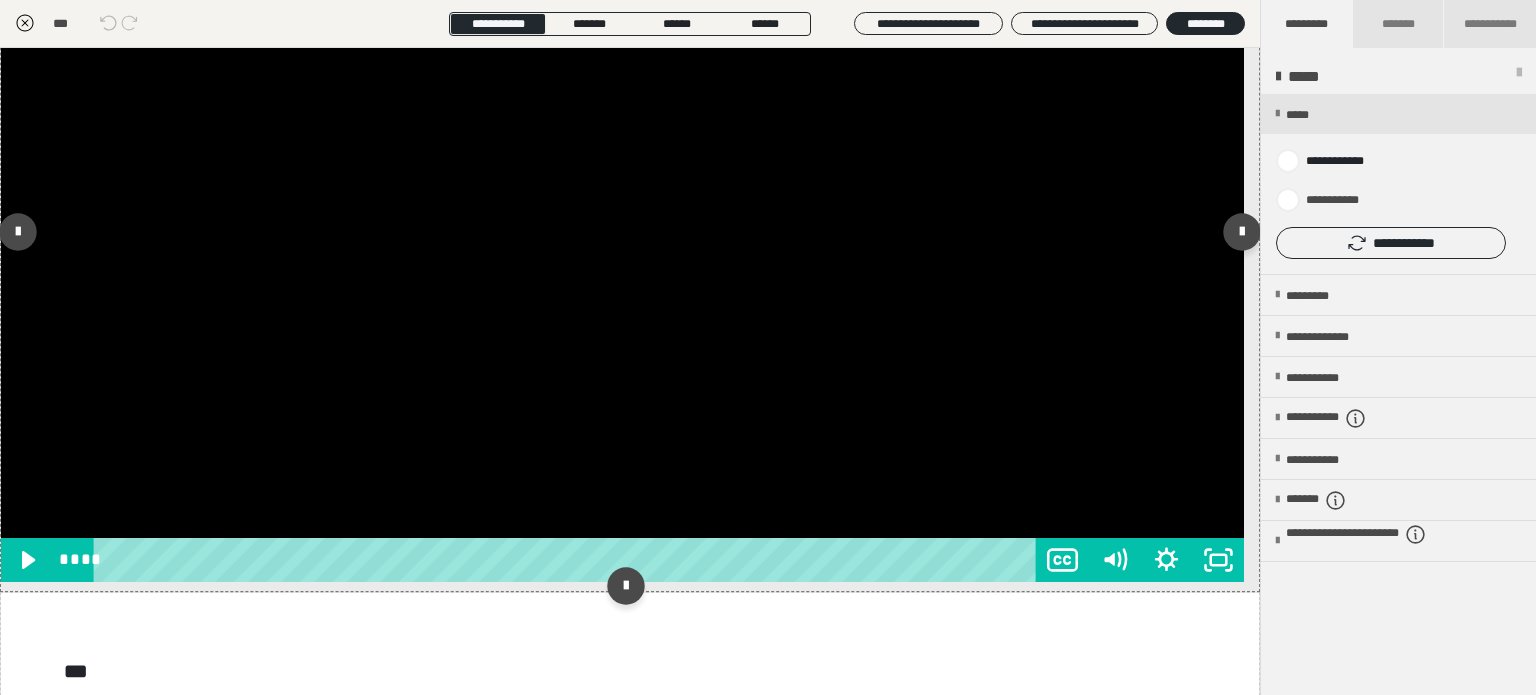 scroll, scrollTop: 200, scrollLeft: 0, axis: vertical 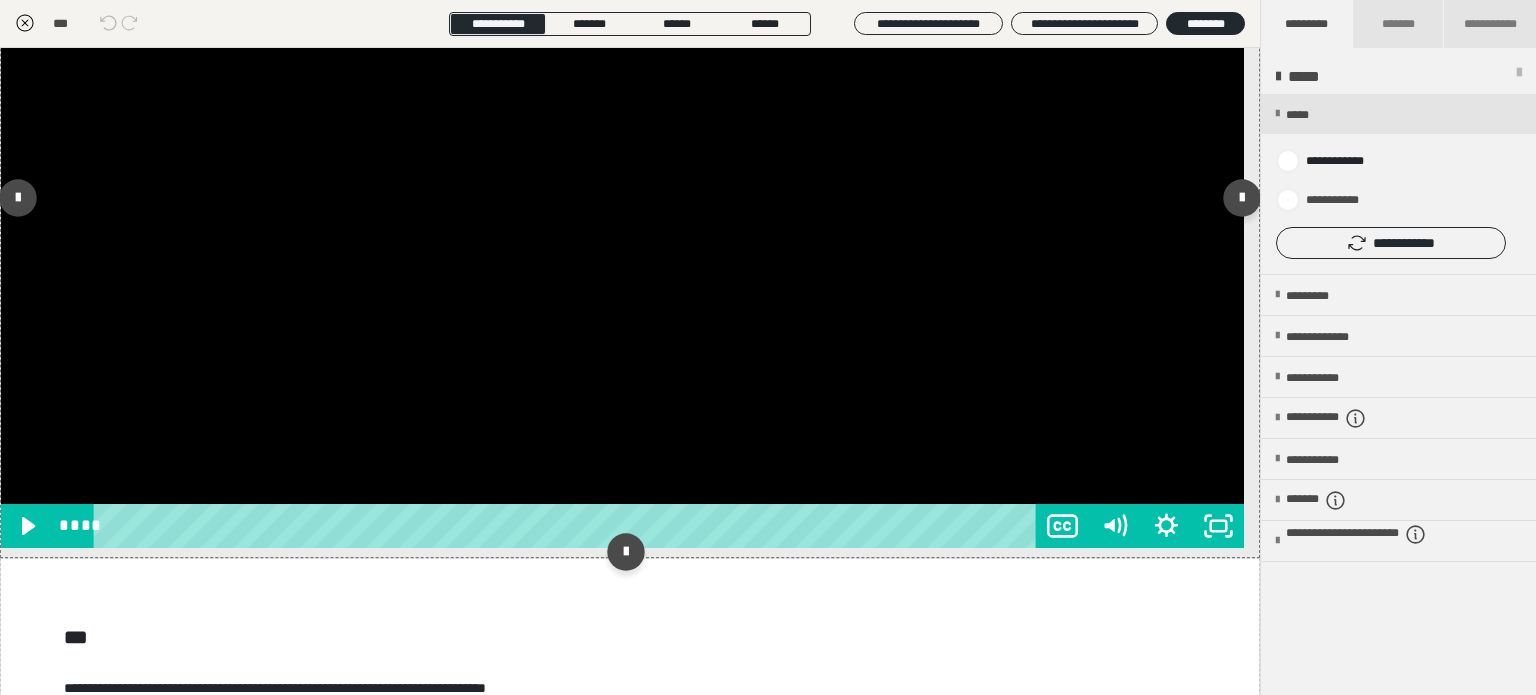 drag, startPoint x: 111, startPoint y: 526, endPoint x: 59, endPoint y: 527, distance: 52.009613 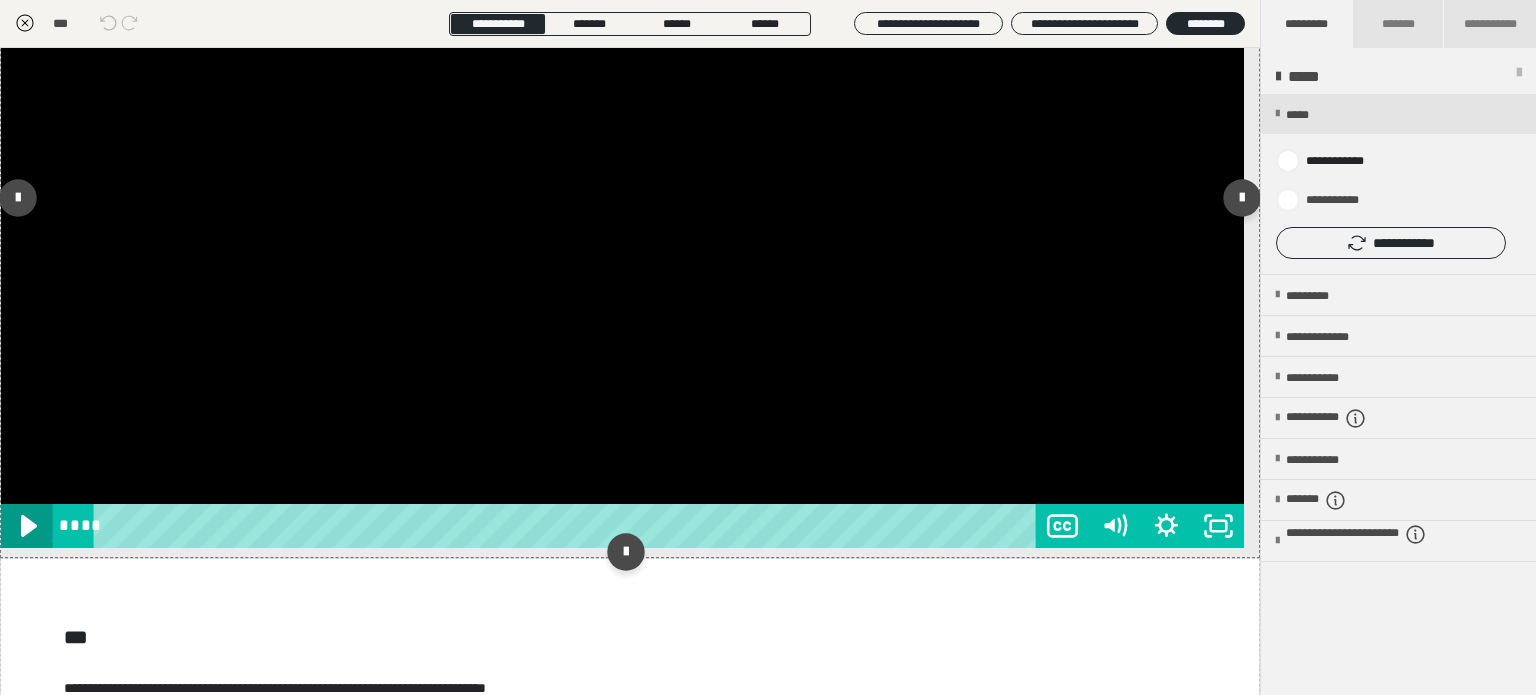 click 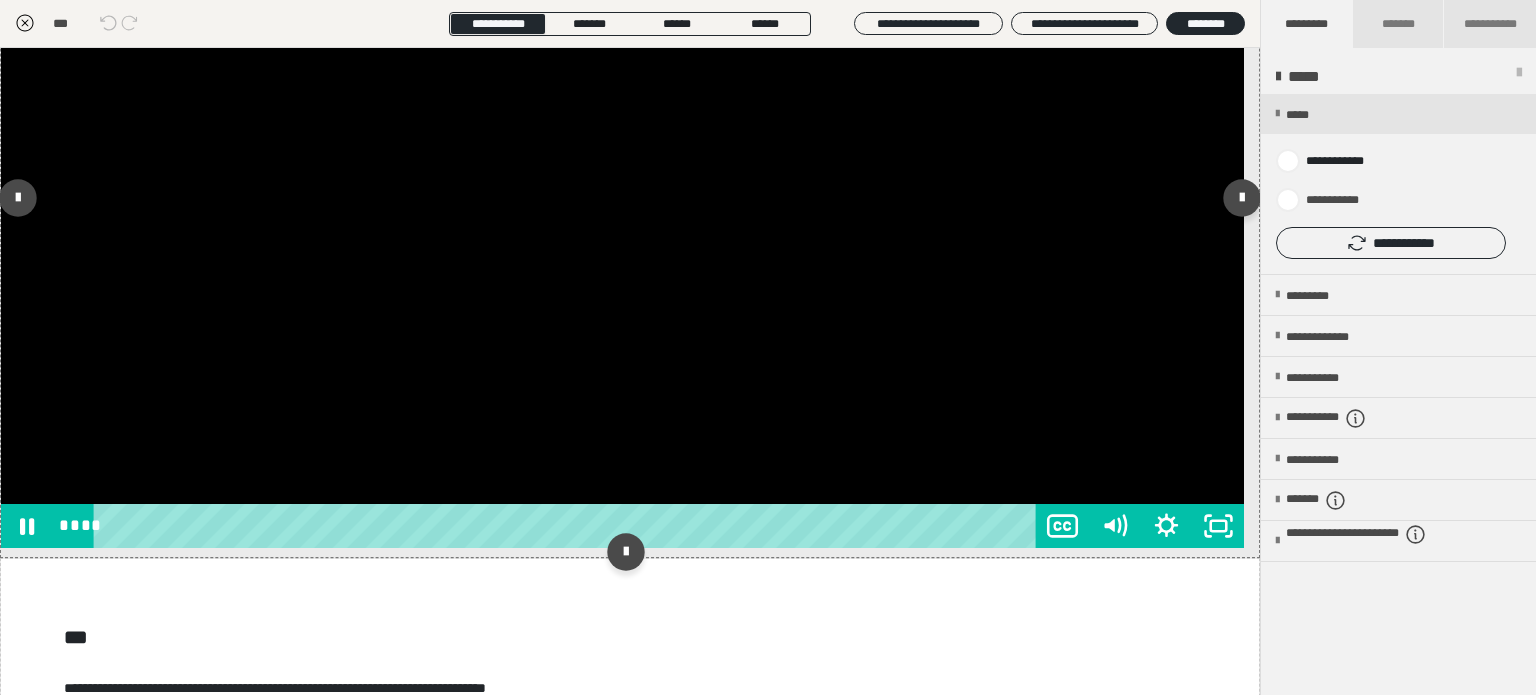 click at bounding box center (622, 198) 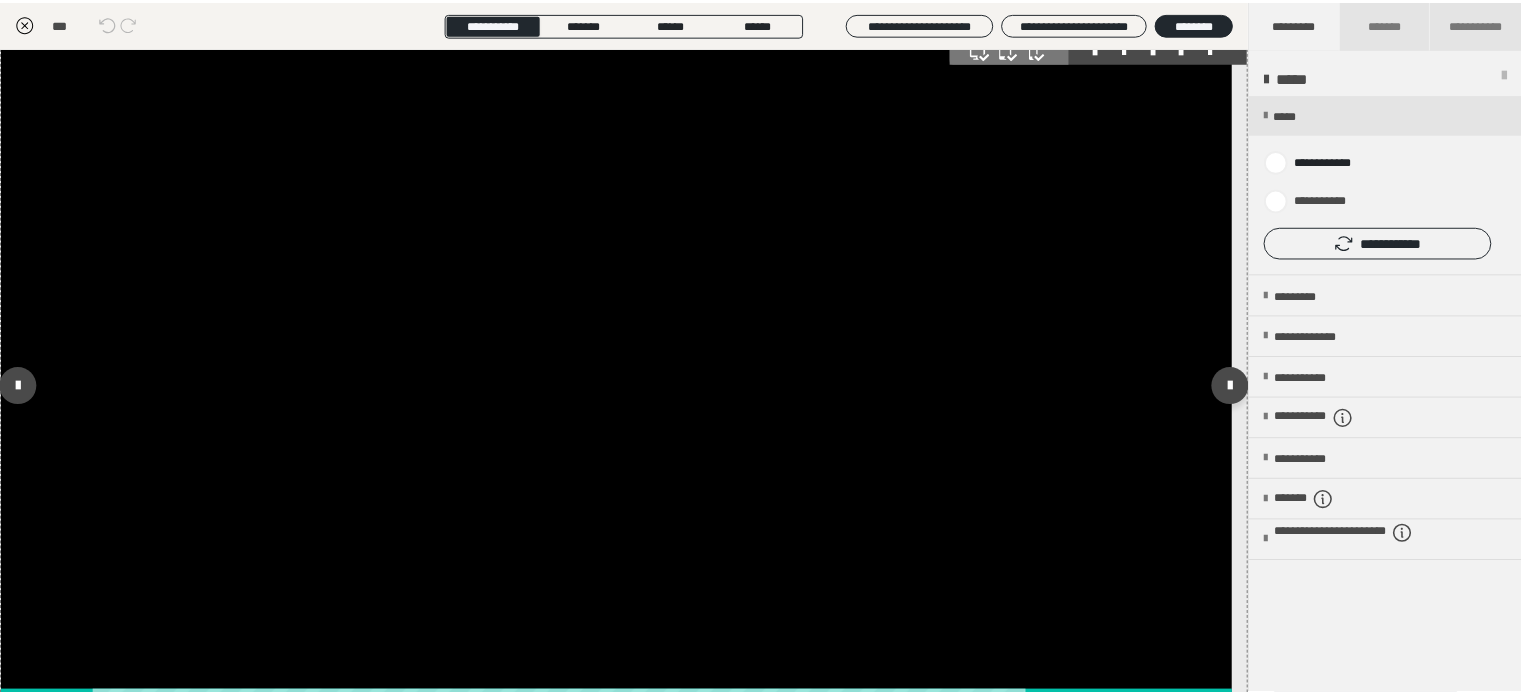 scroll, scrollTop: 0, scrollLeft: 0, axis: both 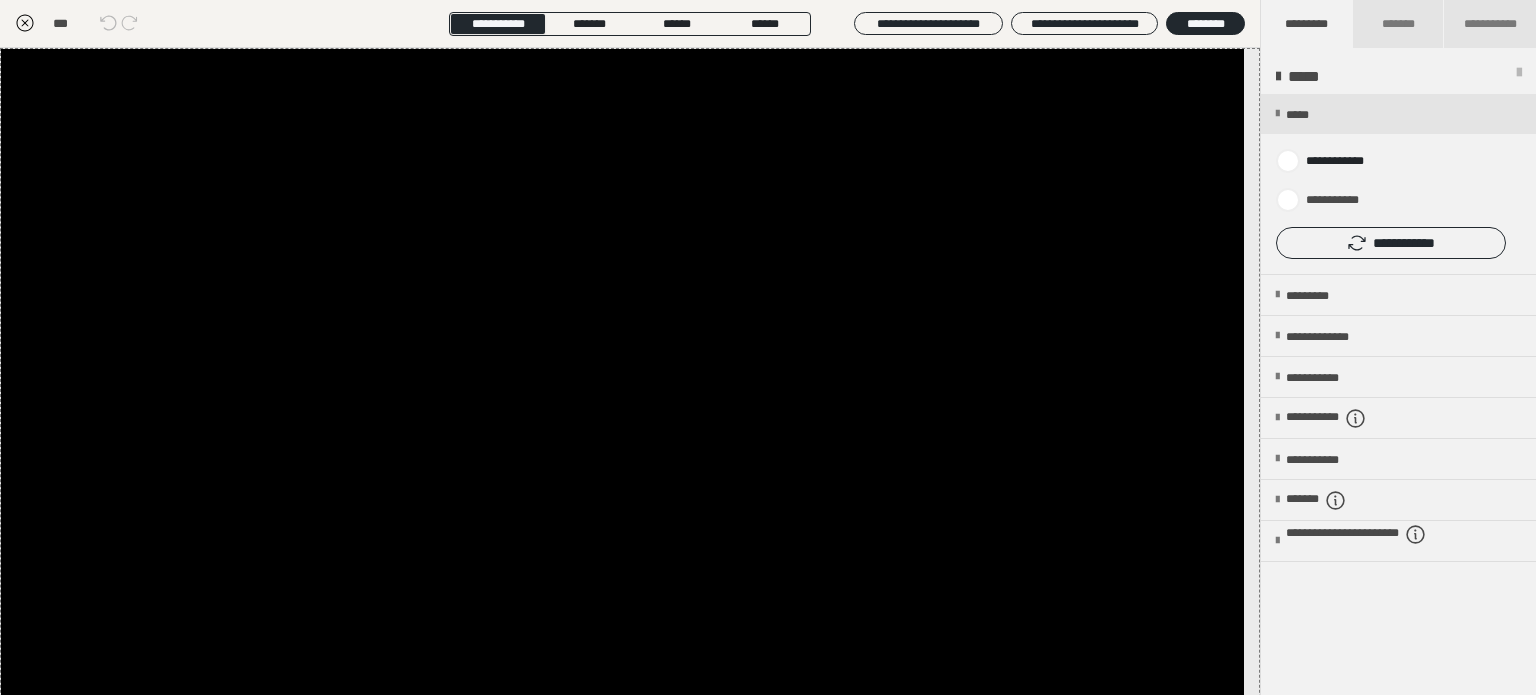 click 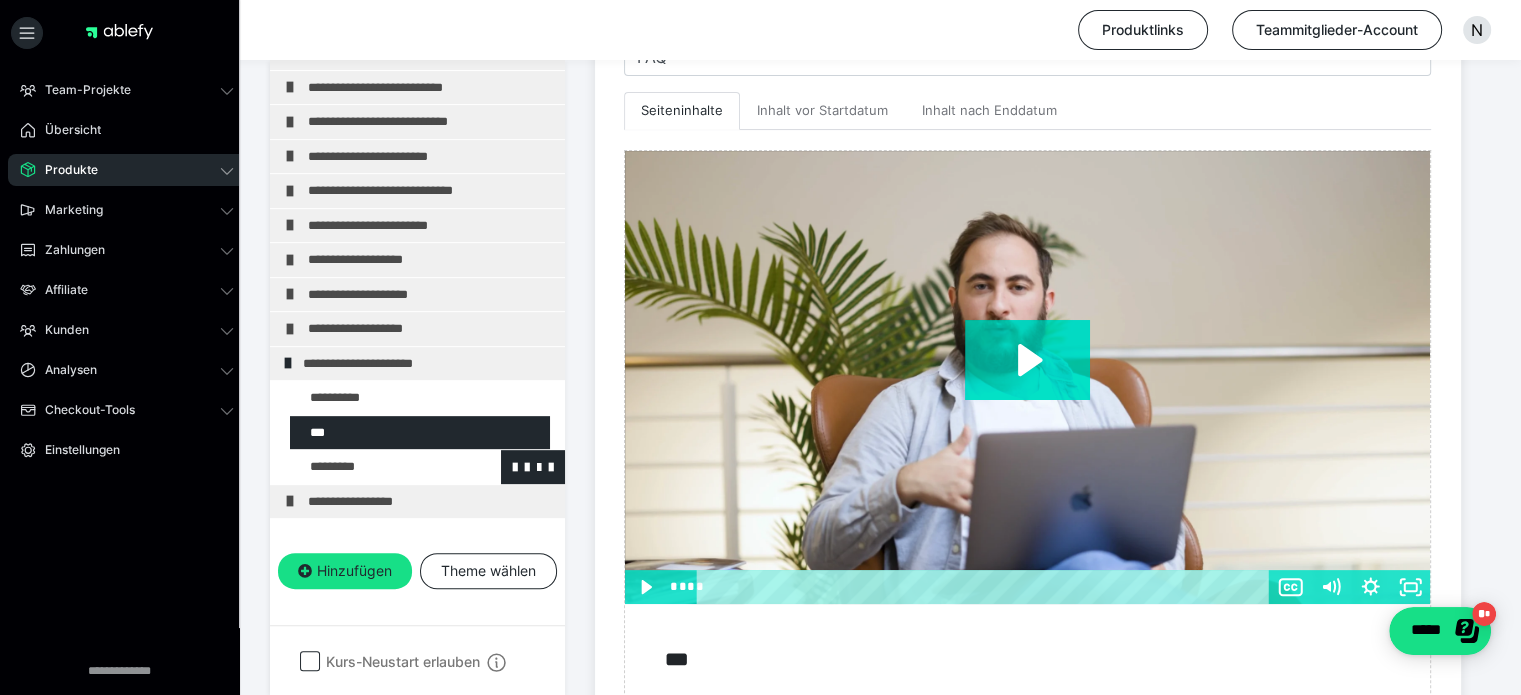 click at bounding box center [375, 467] 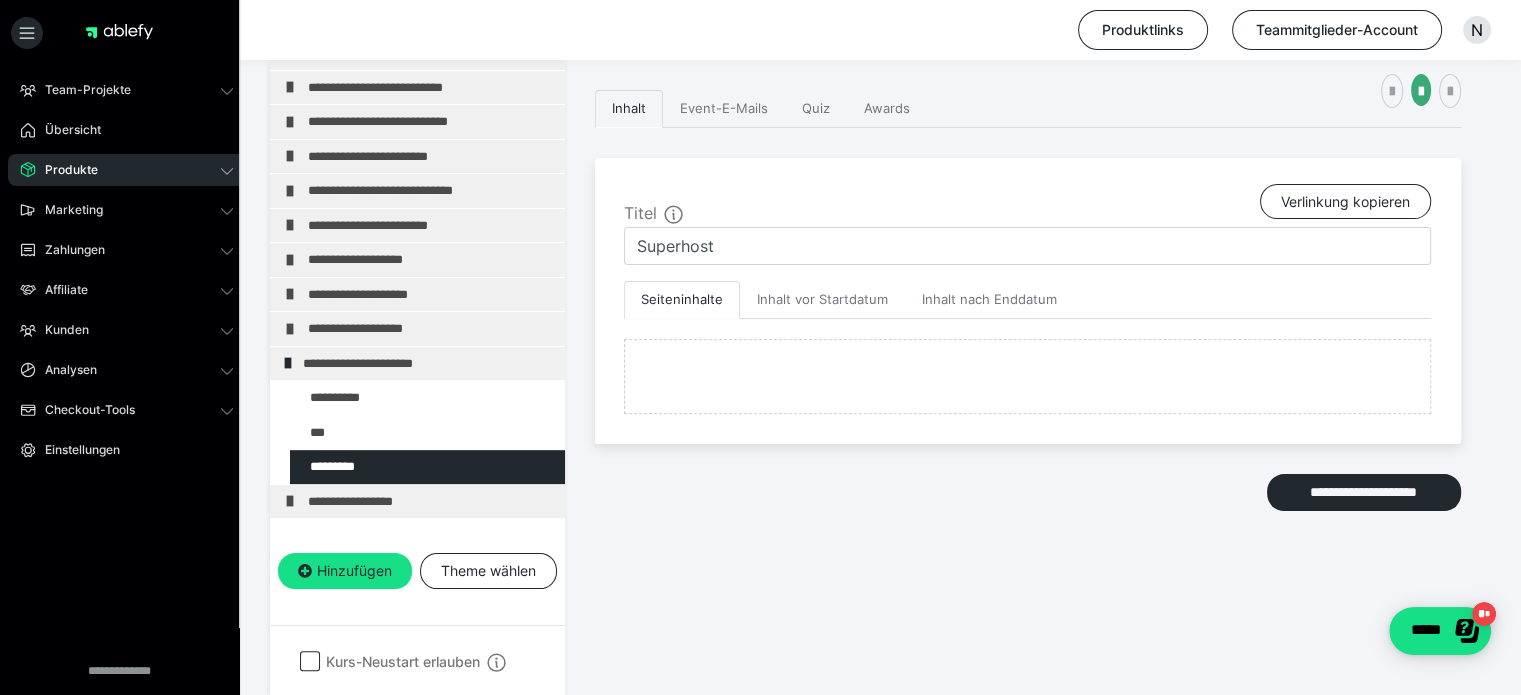 scroll, scrollTop: 482, scrollLeft: 0, axis: vertical 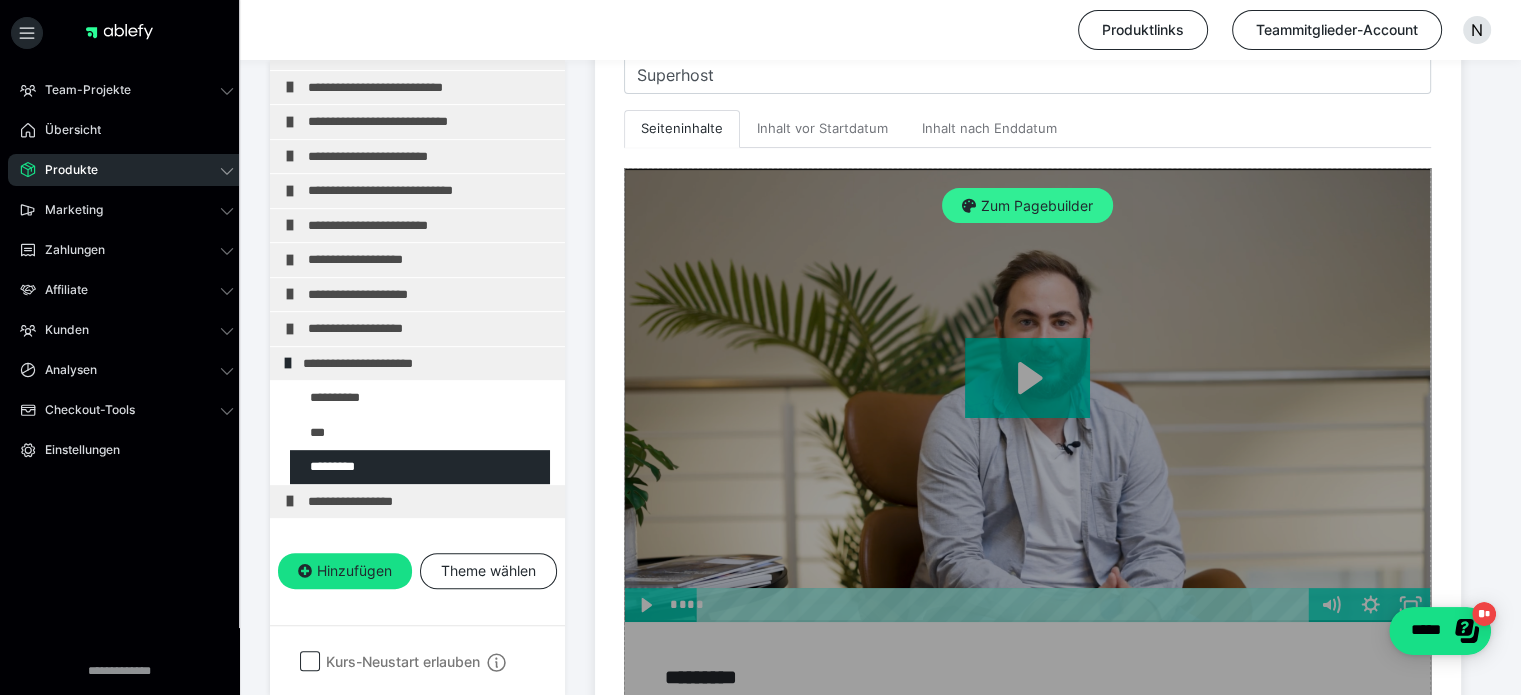 click on "Zum Pagebuilder" at bounding box center [1027, 206] 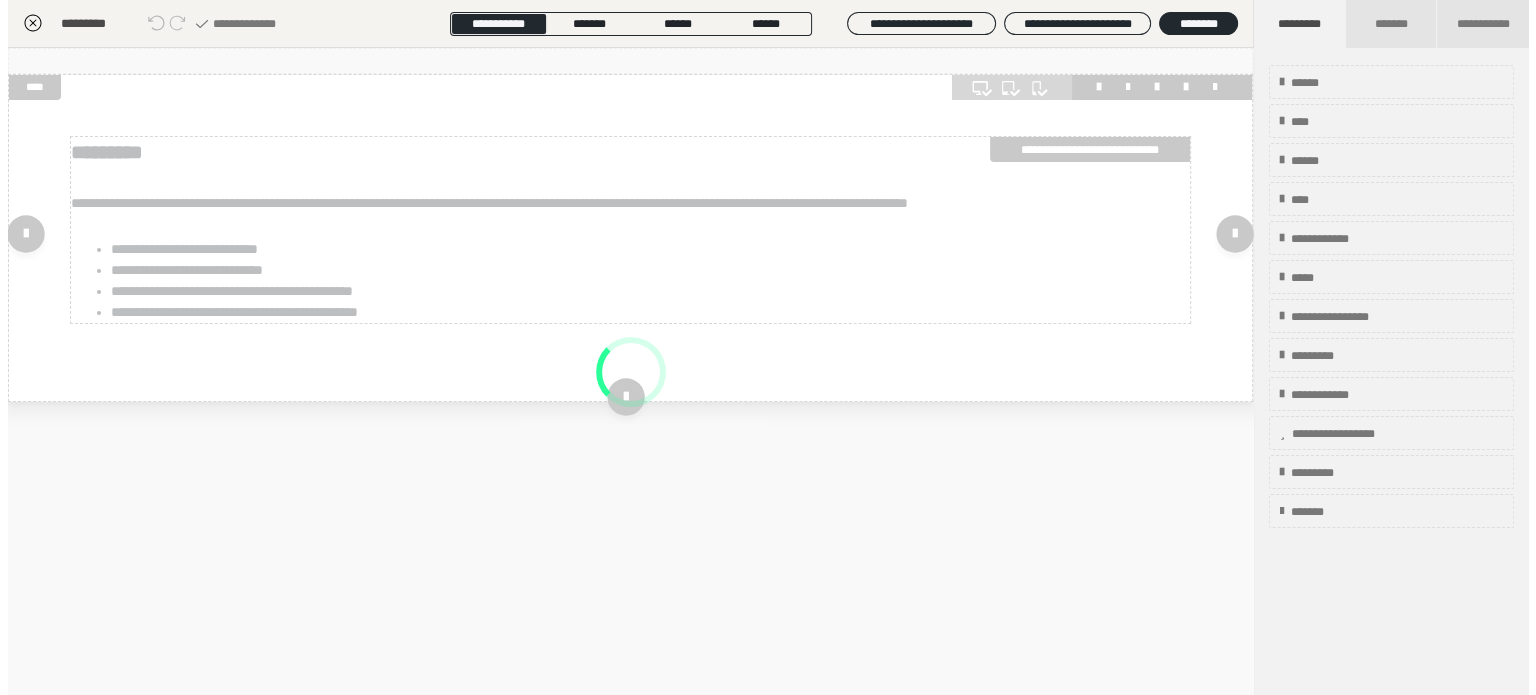 scroll, scrollTop: 311, scrollLeft: 0, axis: vertical 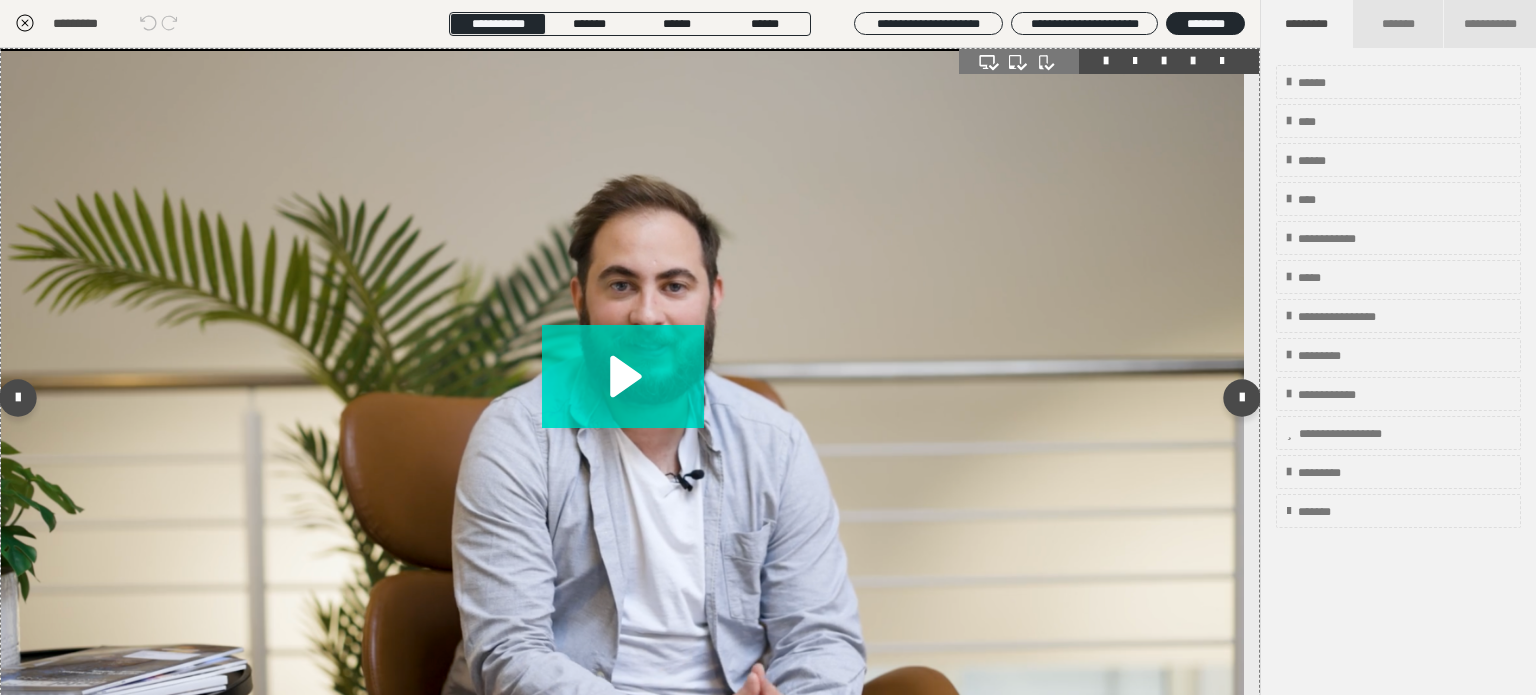 click at bounding box center (1193, 61) 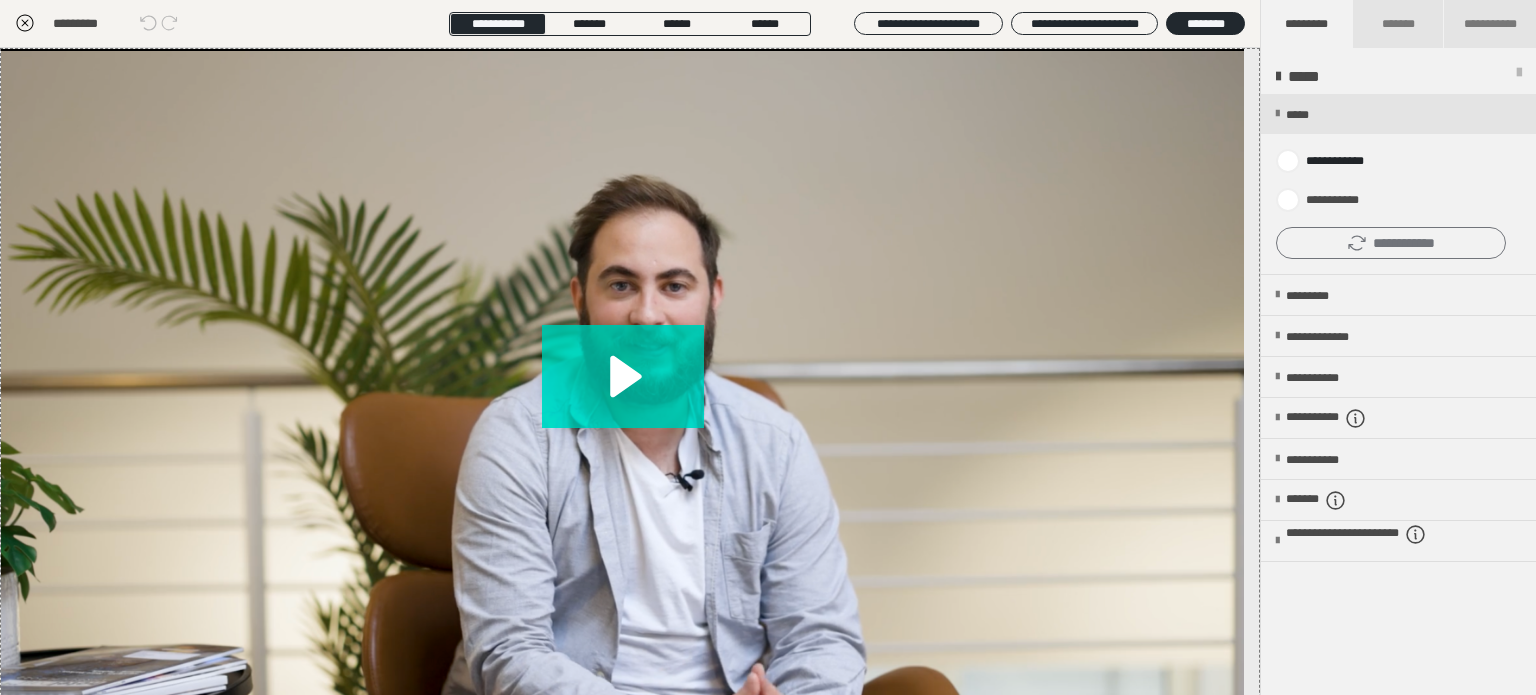 click on "**********" at bounding box center (1391, 243) 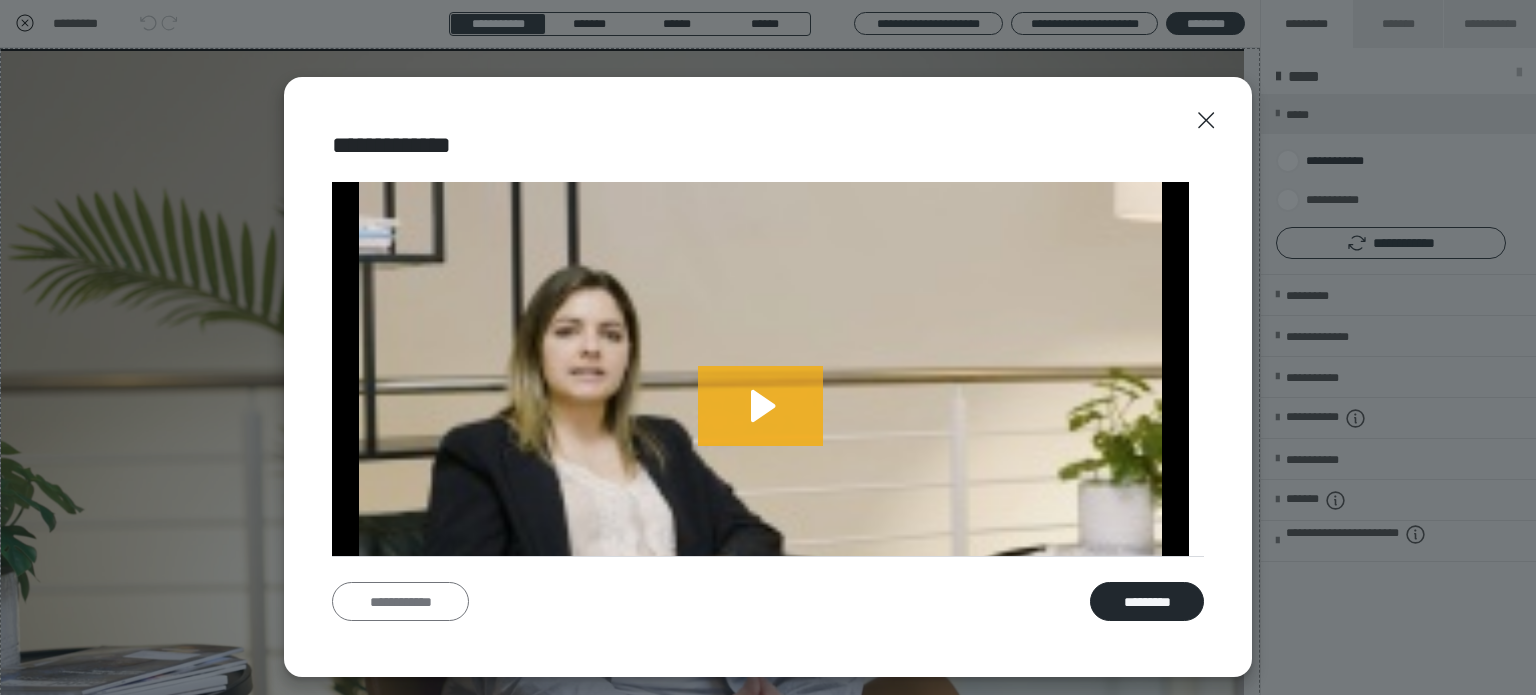 click on "**********" at bounding box center (400, 602) 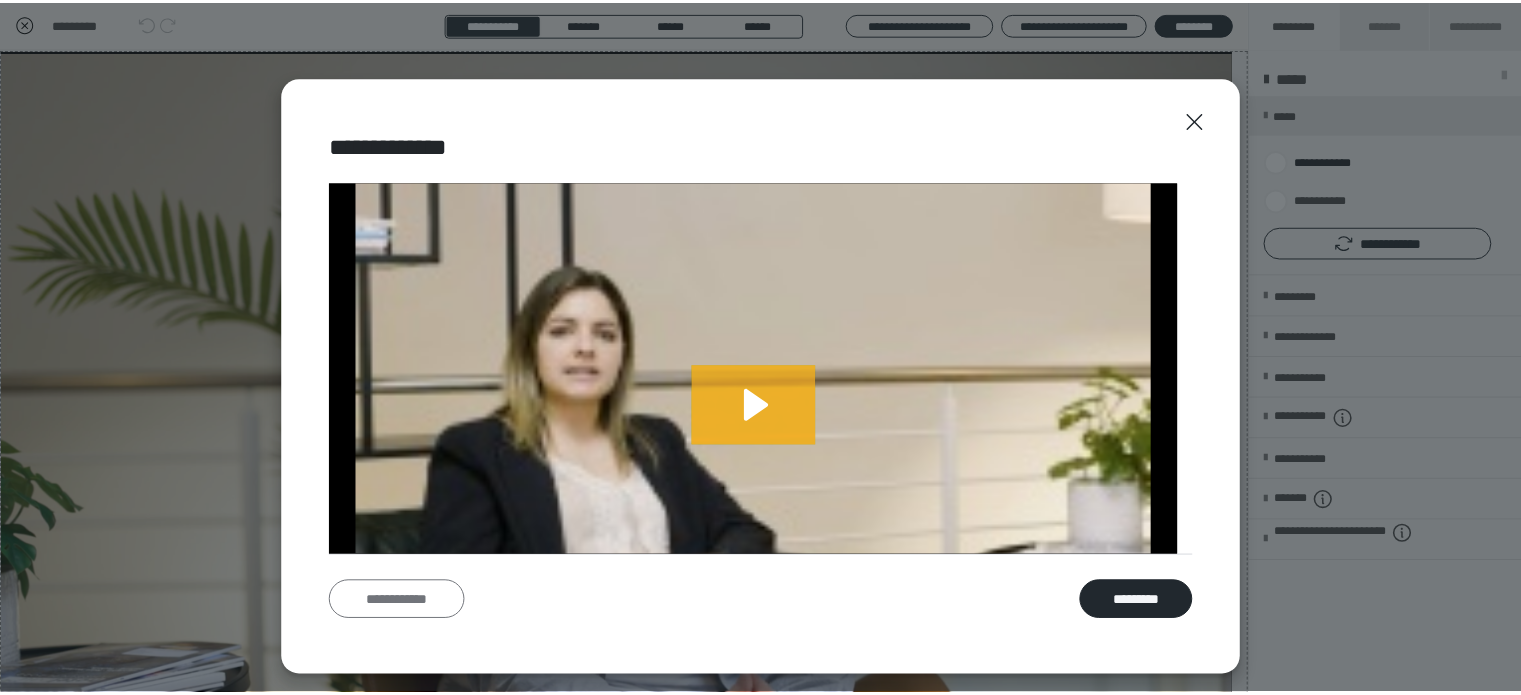 scroll, scrollTop: 0, scrollLeft: 0, axis: both 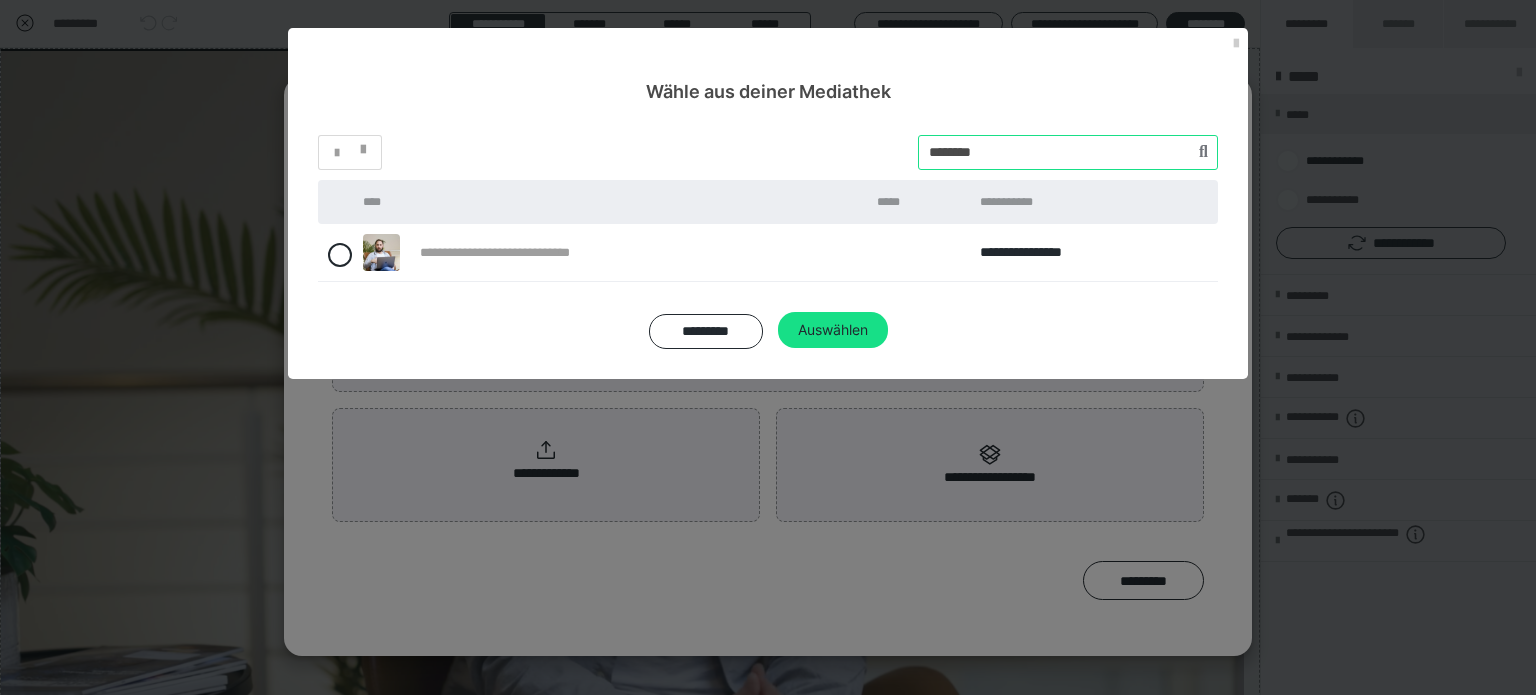 drag, startPoint x: 1021, startPoint y: 144, endPoint x: 816, endPoint y: 125, distance: 205.8786 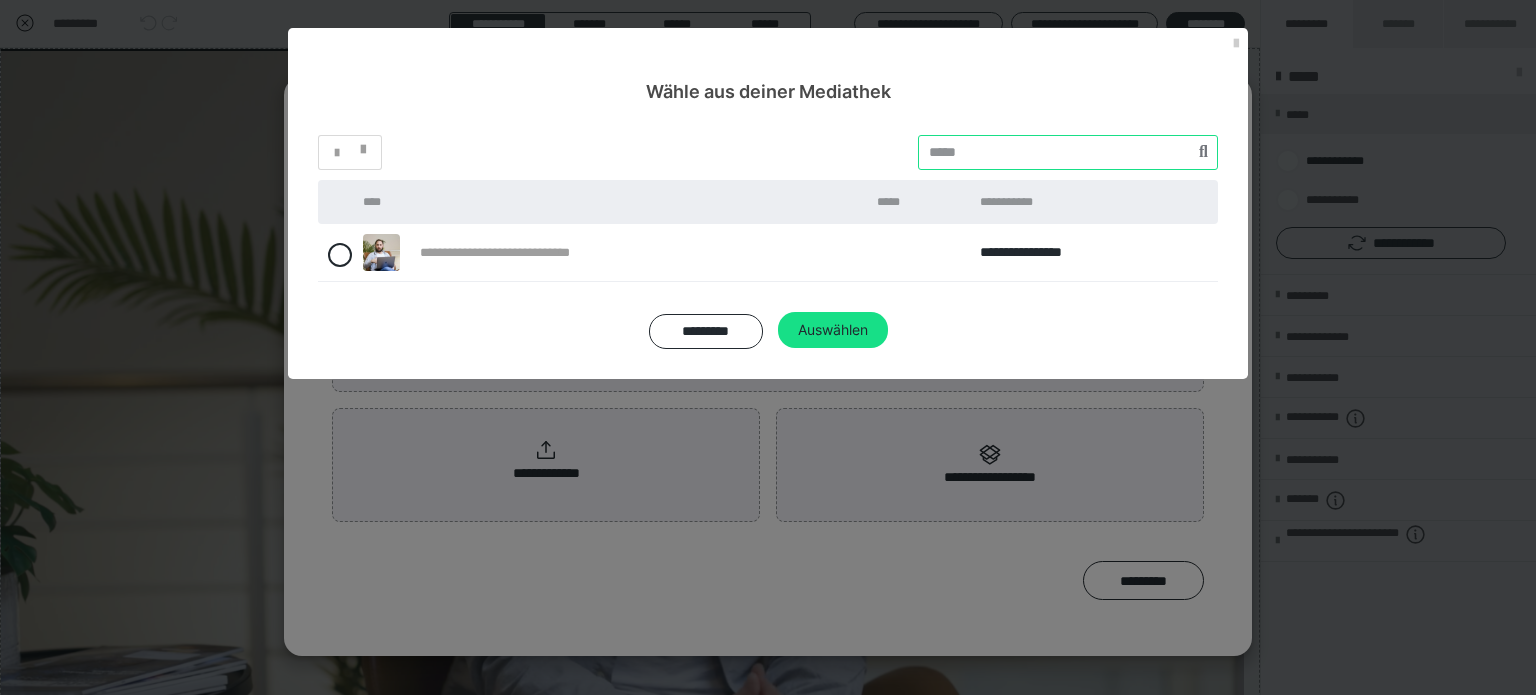 paste on "********" 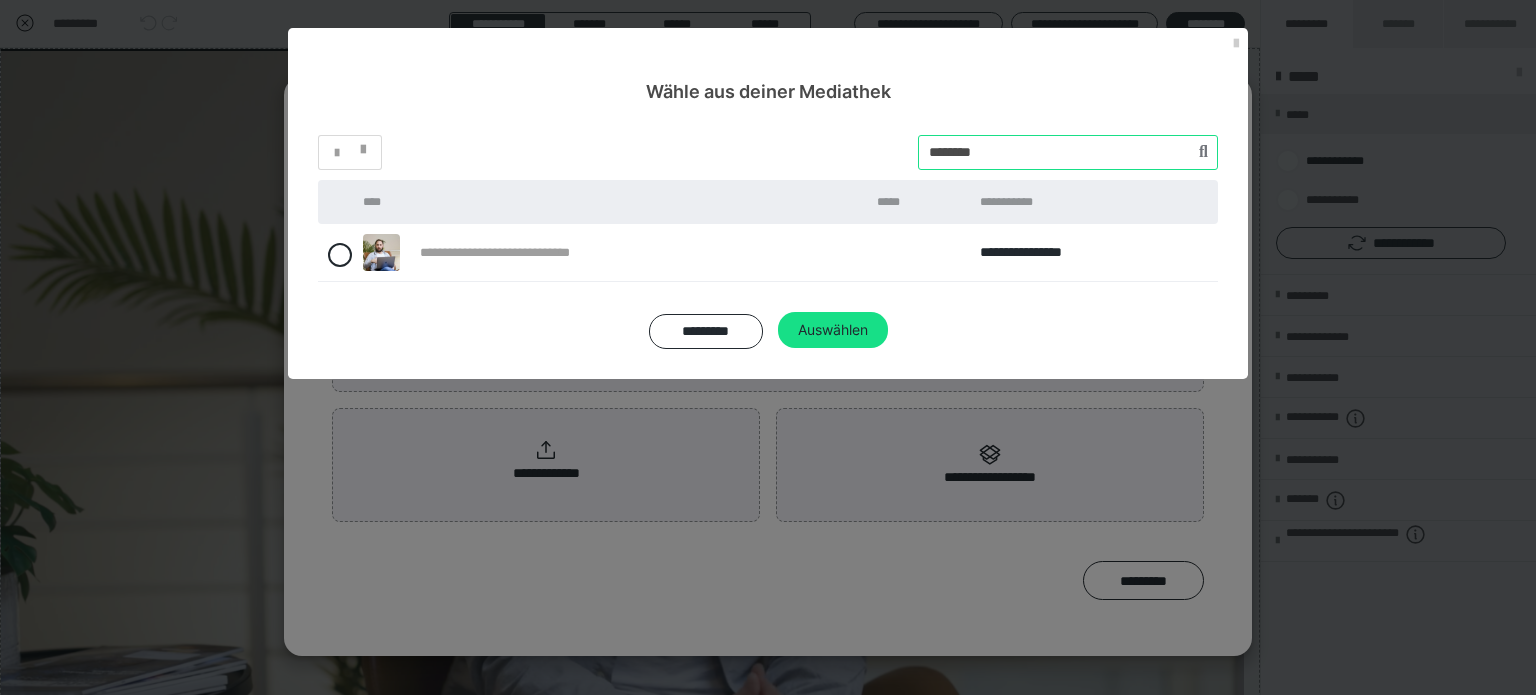 type on "********" 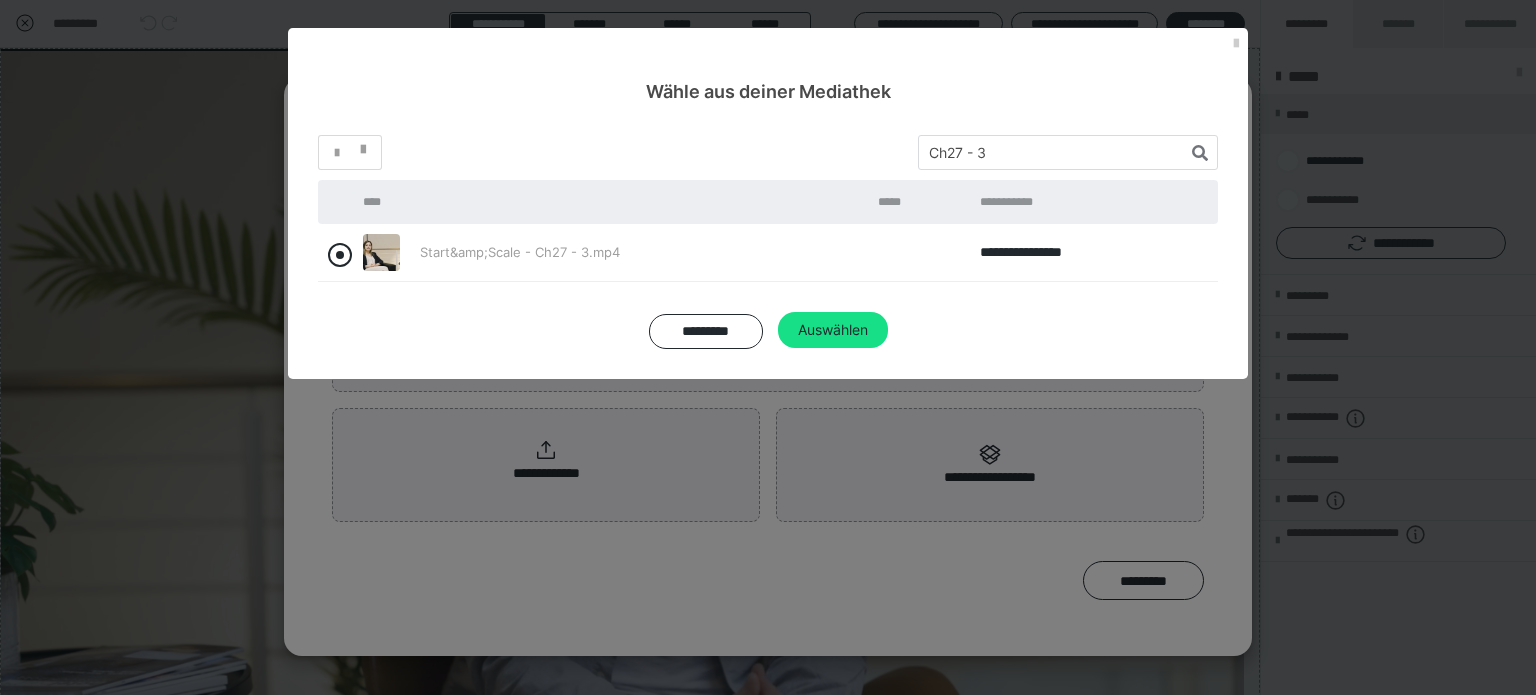 click at bounding box center [340, 255] 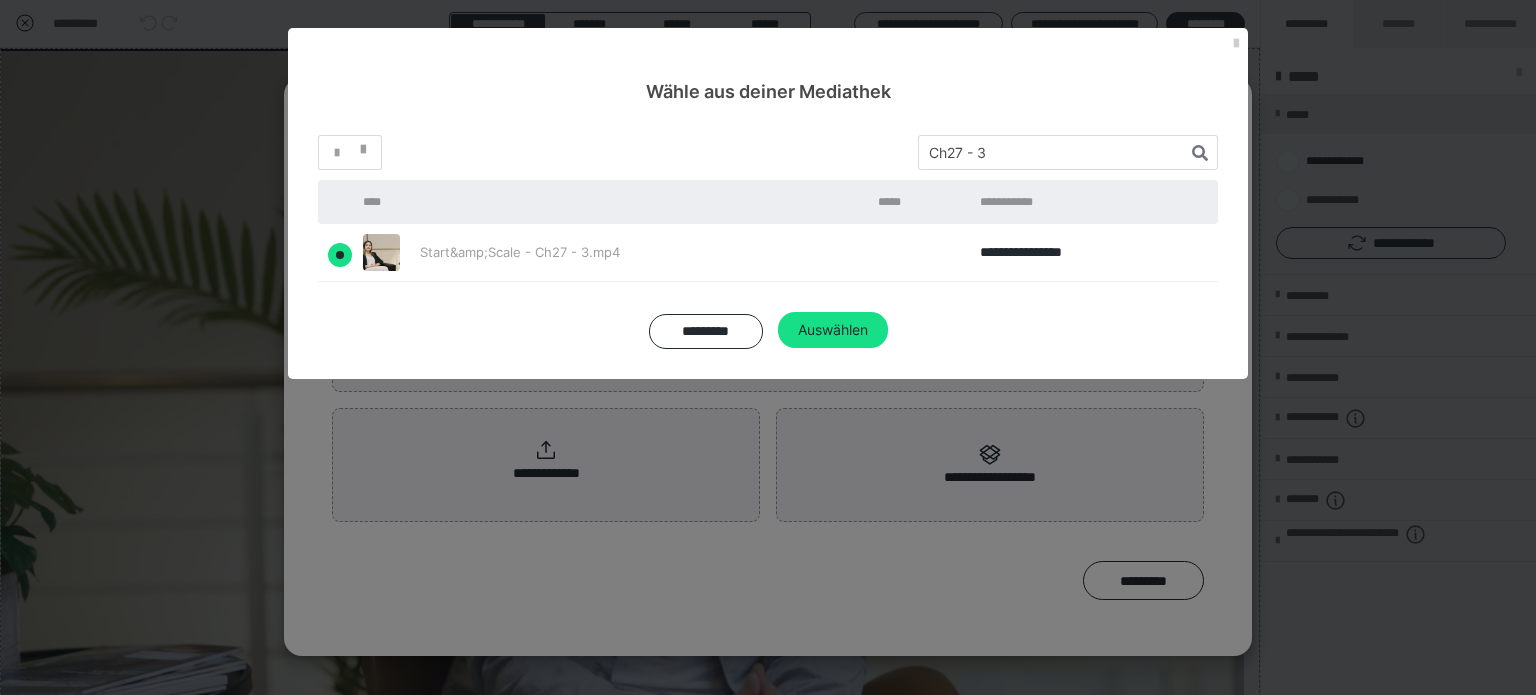 radio on "true" 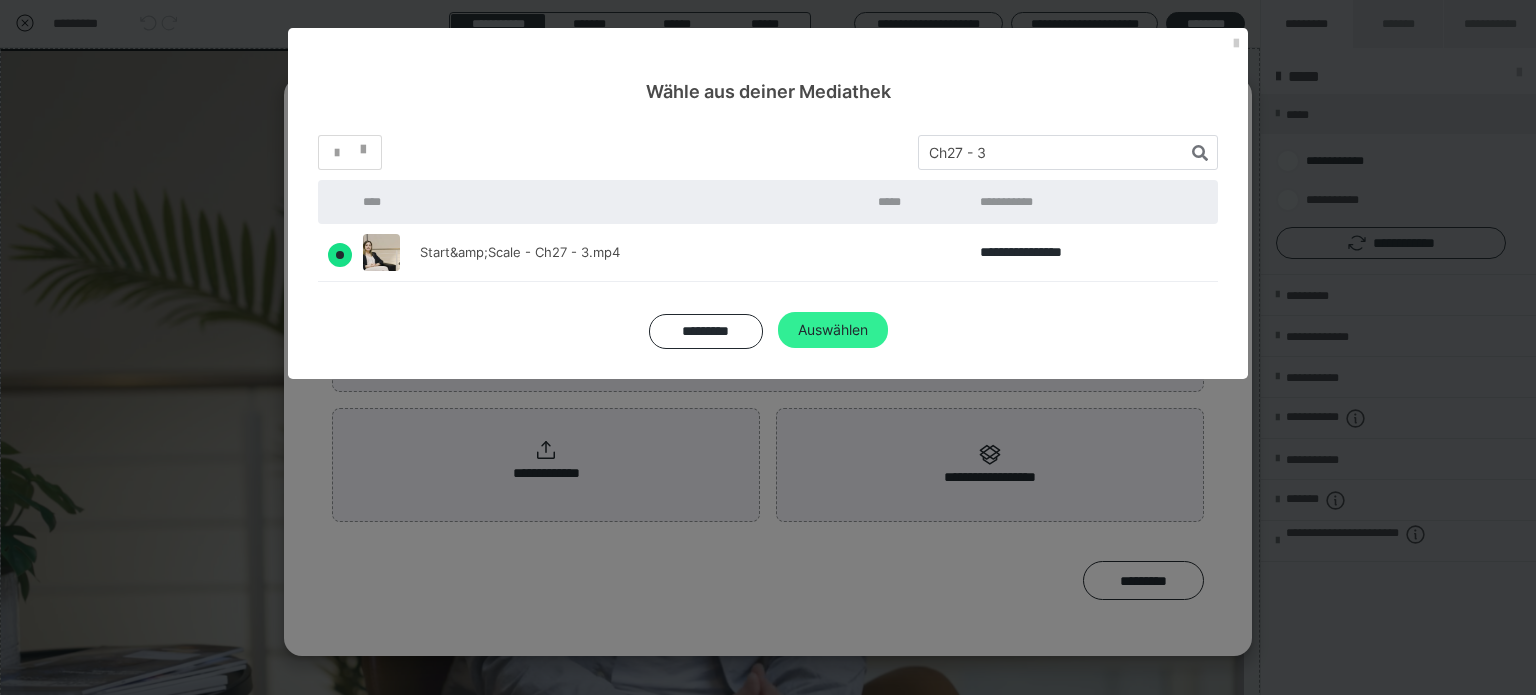 click on "Auswählen" at bounding box center [833, 330] 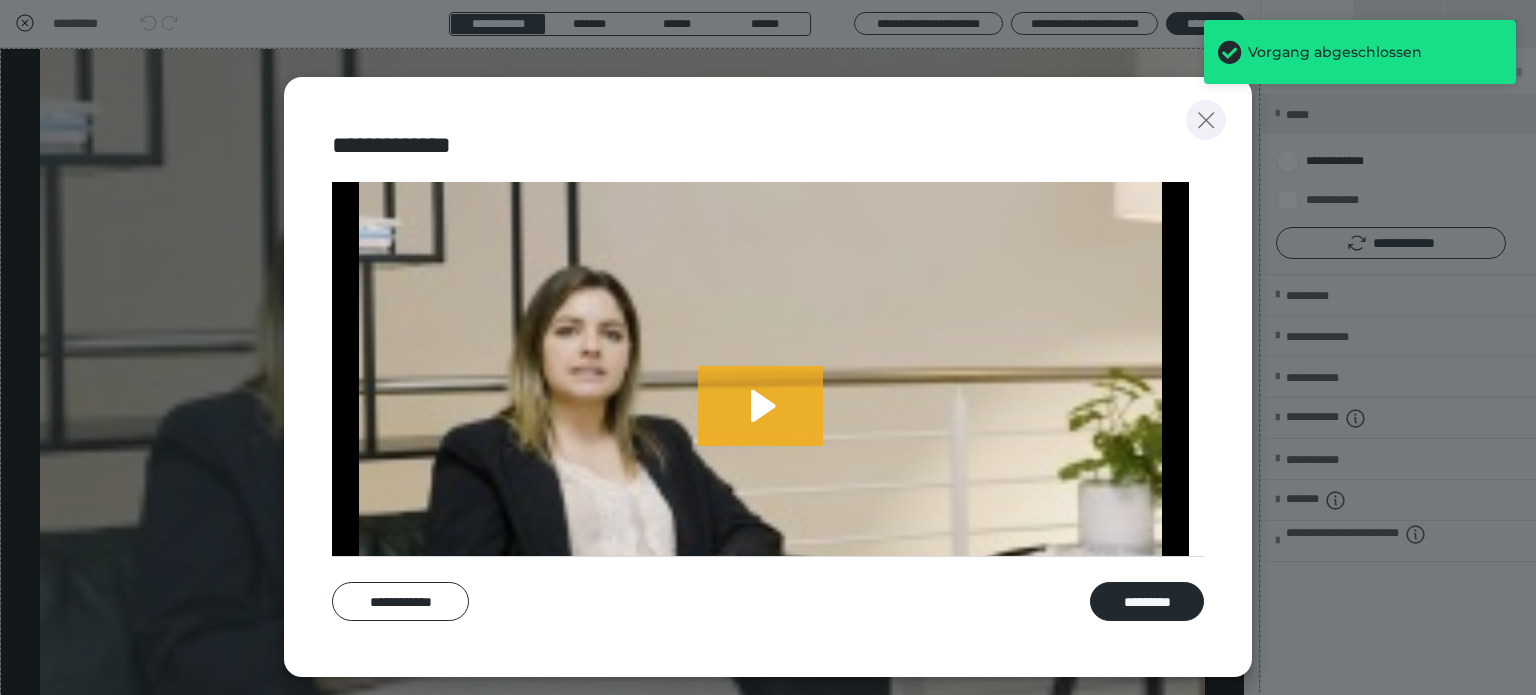 click 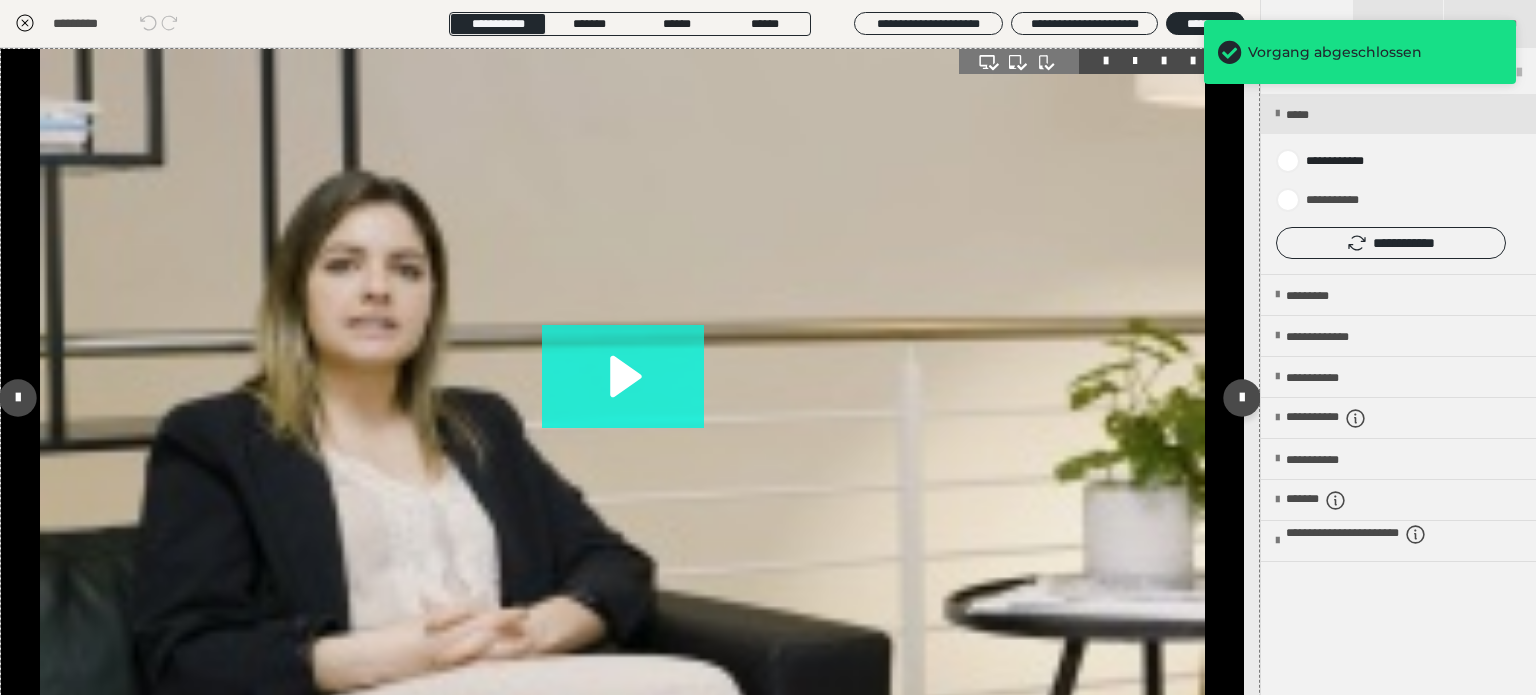 click 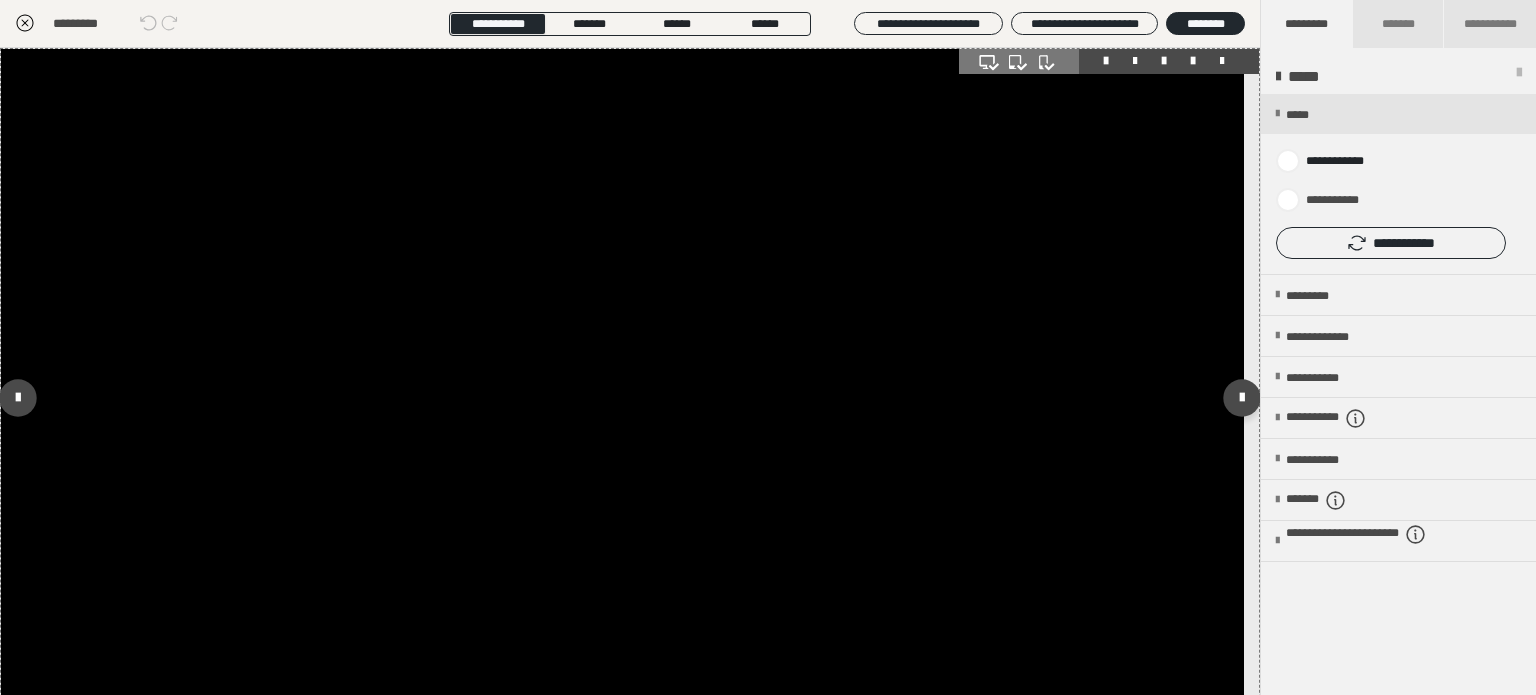 click at bounding box center [622, 398] 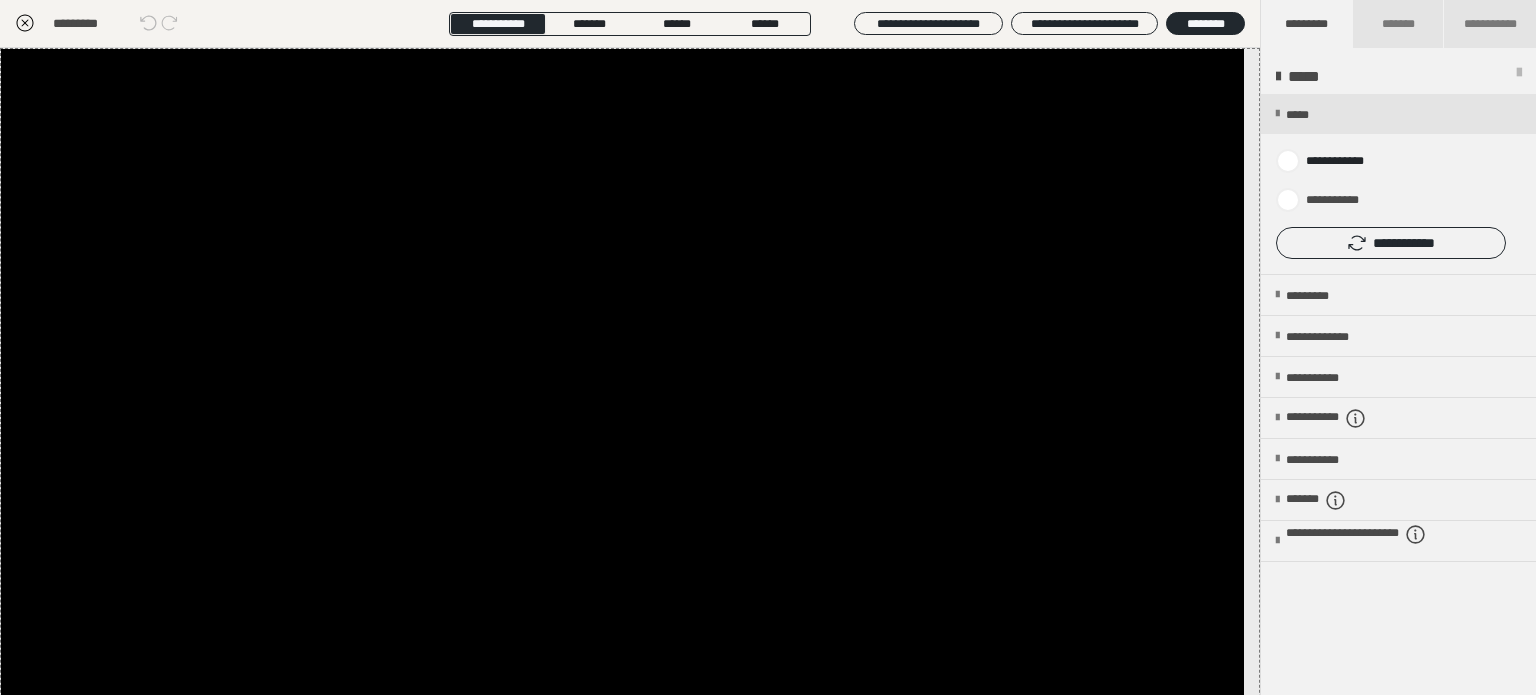 click 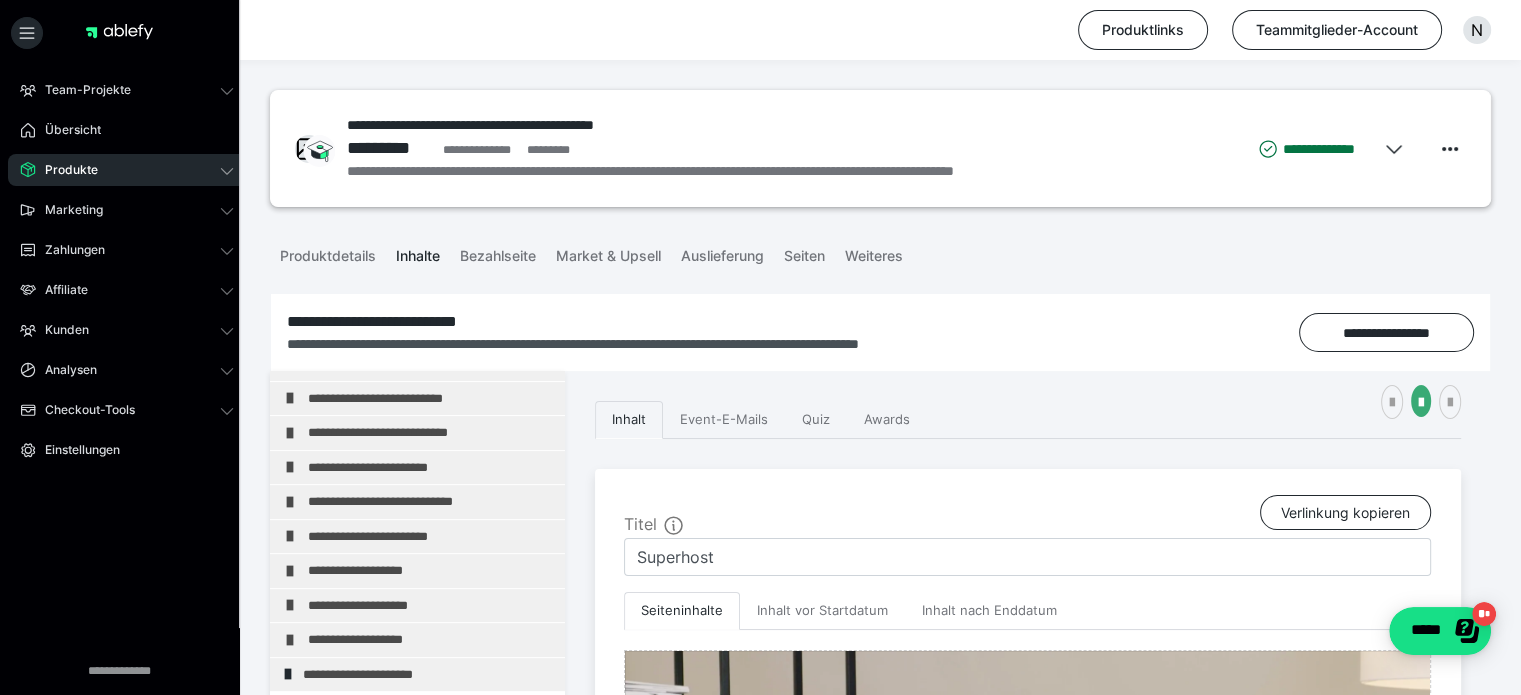 scroll, scrollTop: 300, scrollLeft: 0, axis: vertical 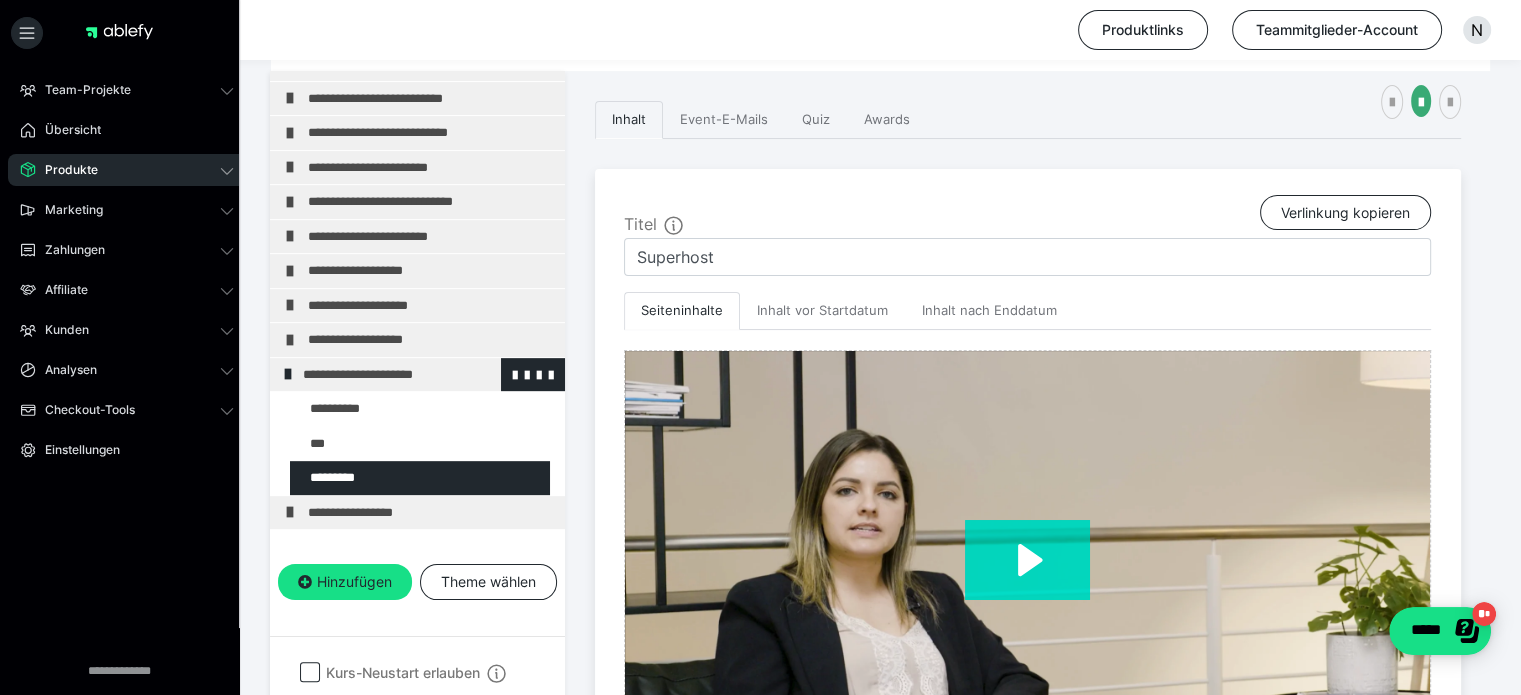 click on "**********" at bounding box center (418, 375) 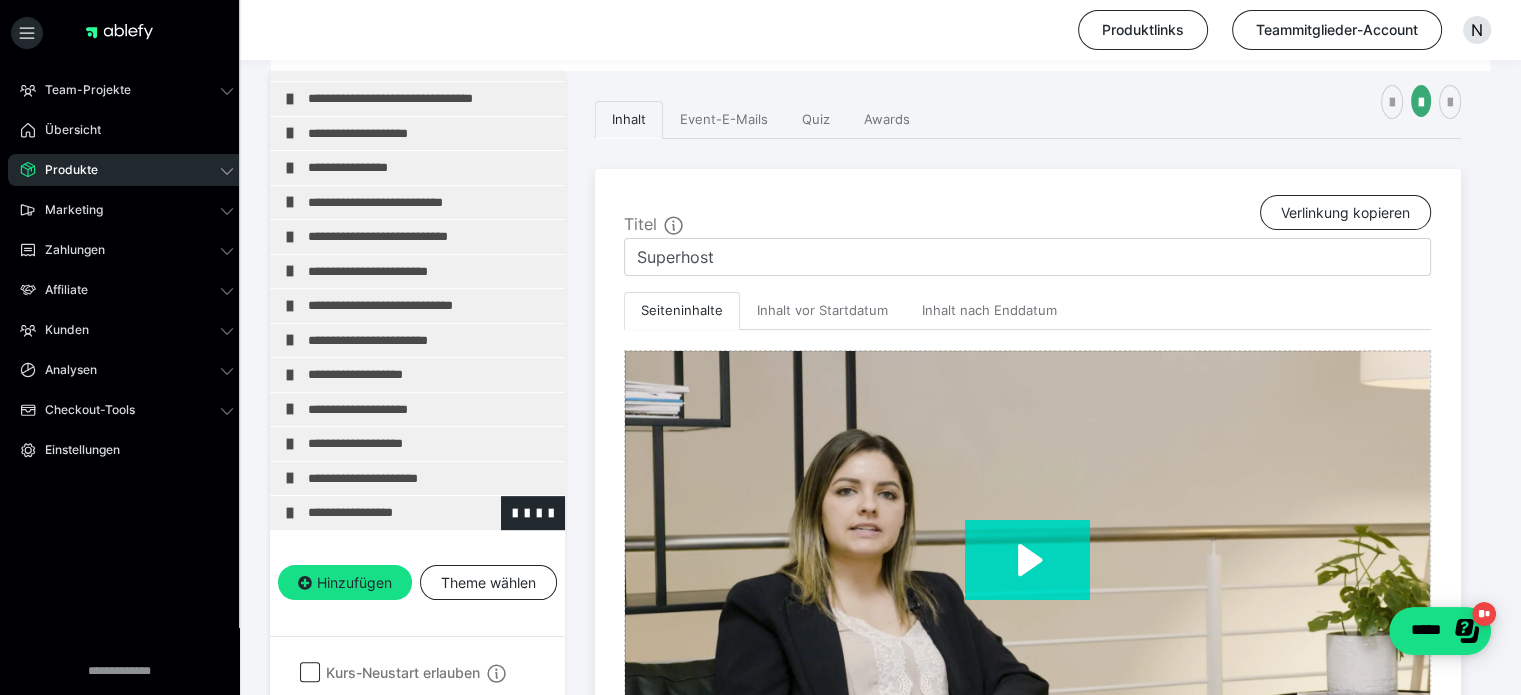 click on "**********" at bounding box center (423, 513) 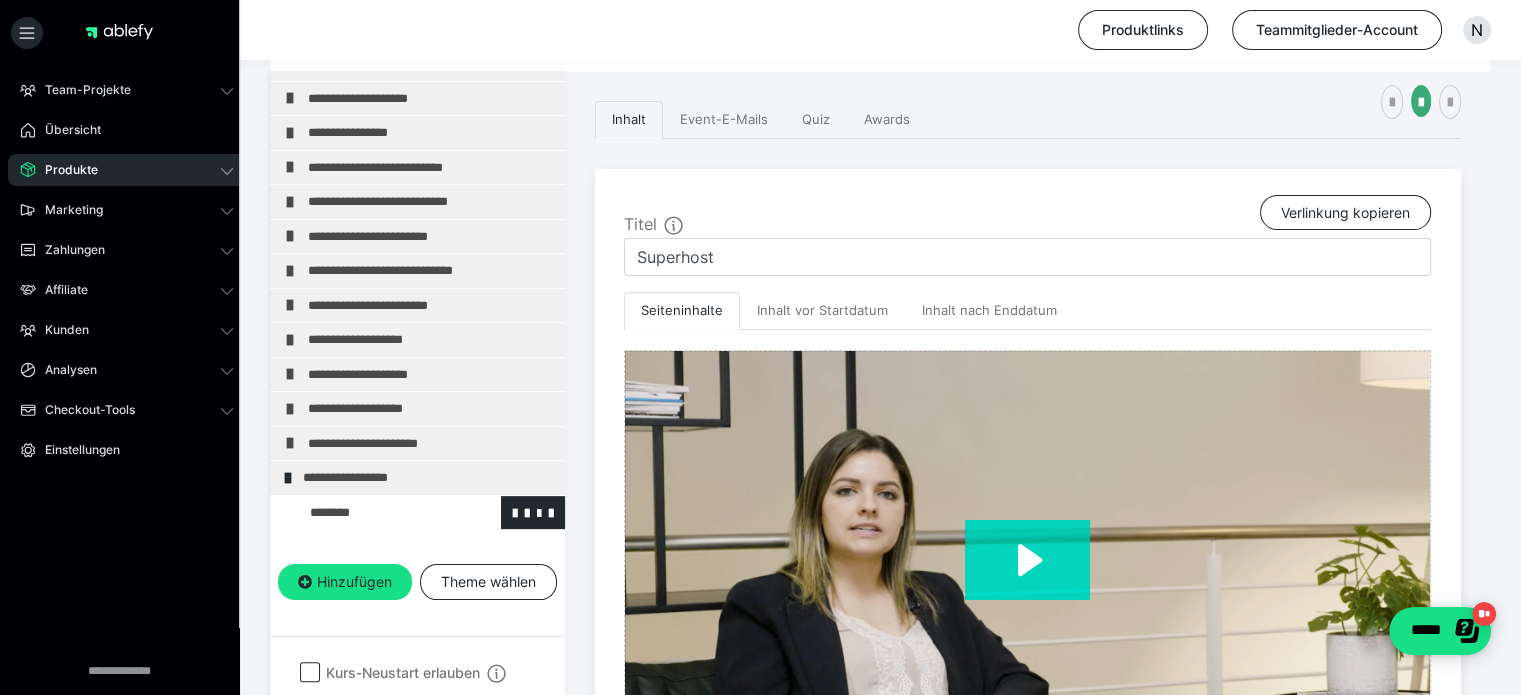 click at bounding box center [375, 513] 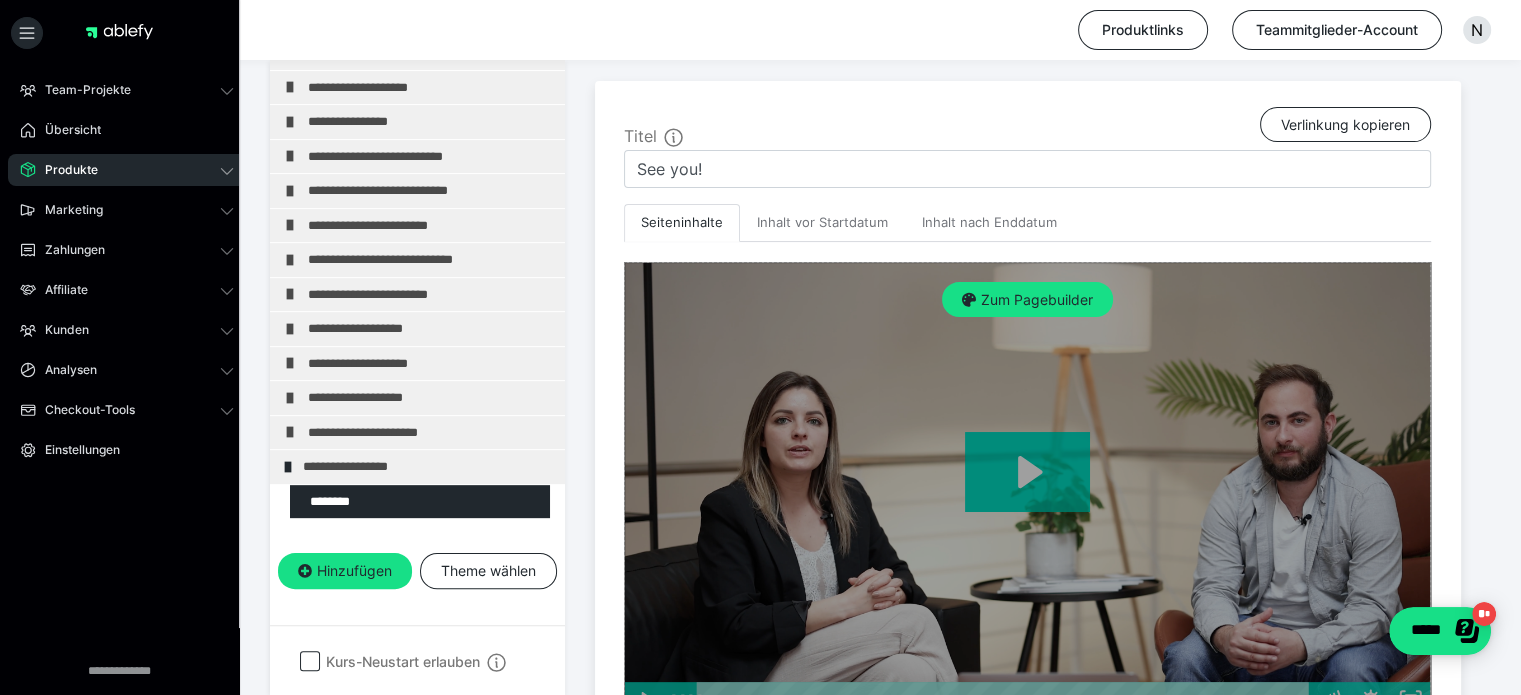 scroll, scrollTop: 400, scrollLeft: 0, axis: vertical 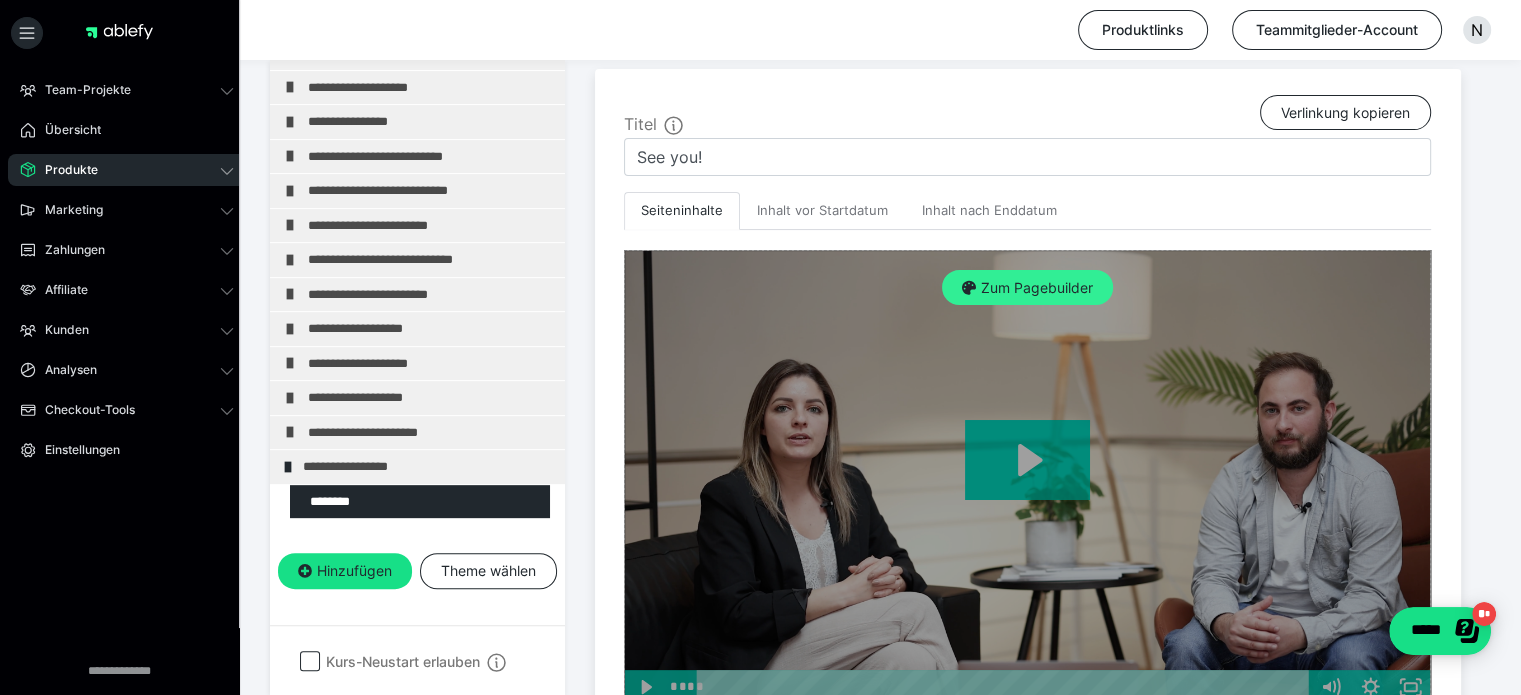 click on "Zum Pagebuilder" at bounding box center (1027, 288) 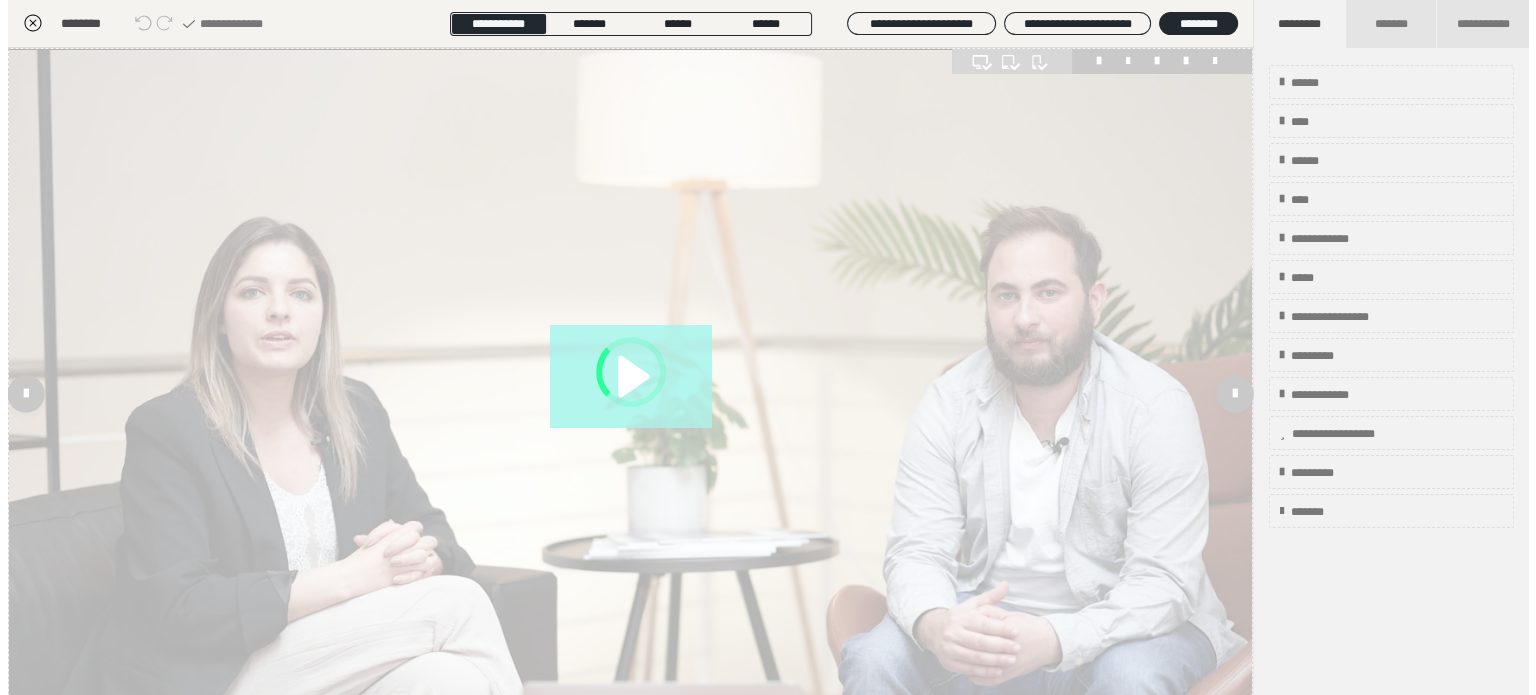 scroll, scrollTop: 311, scrollLeft: 0, axis: vertical 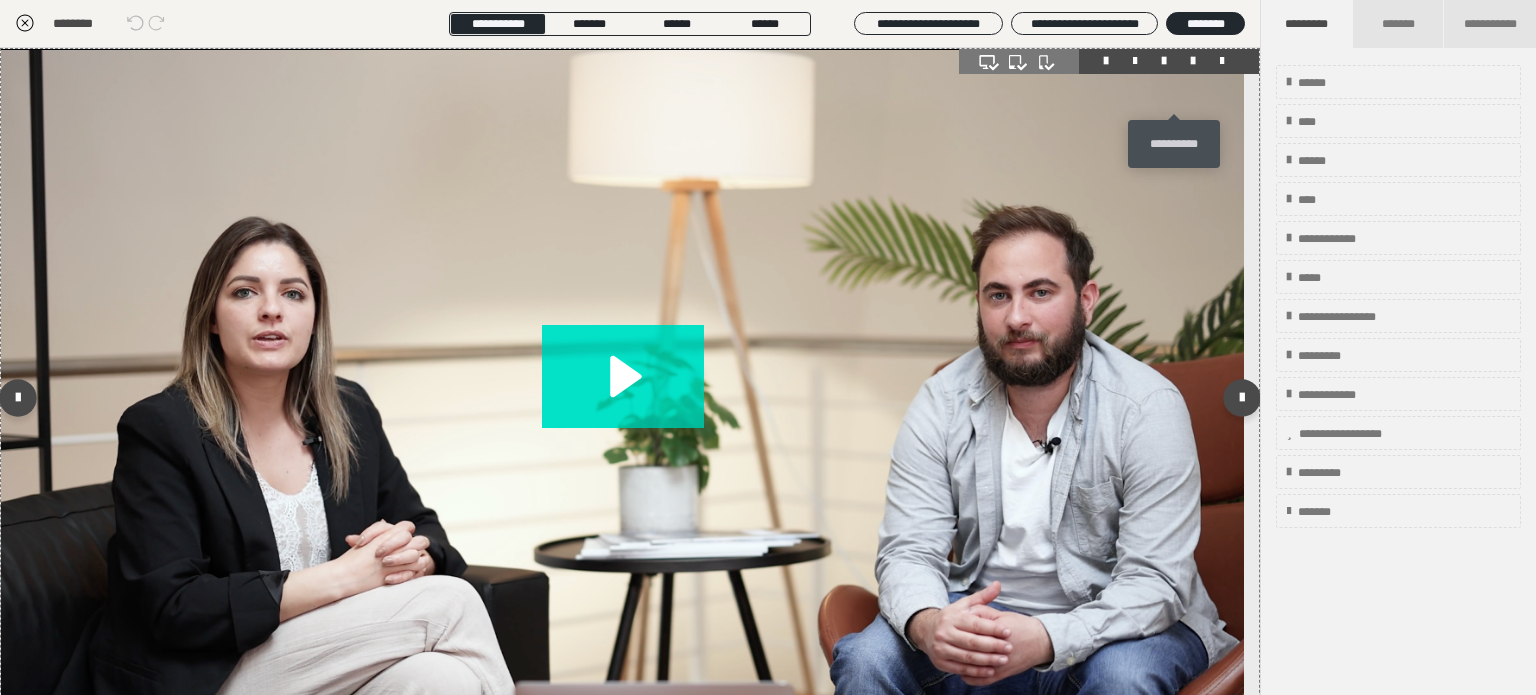click at bounding box center [1193, 61] 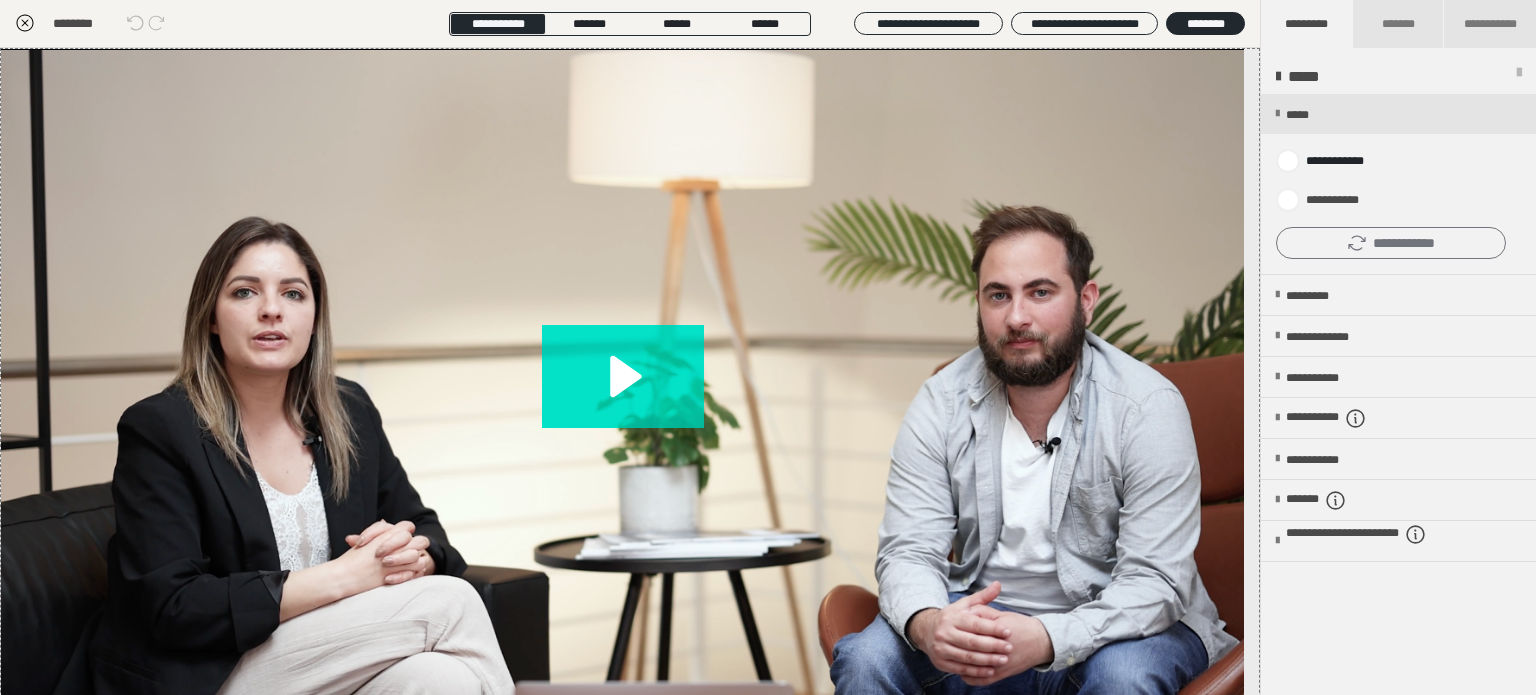 click on "**********" at bounding box center [1391, 243] 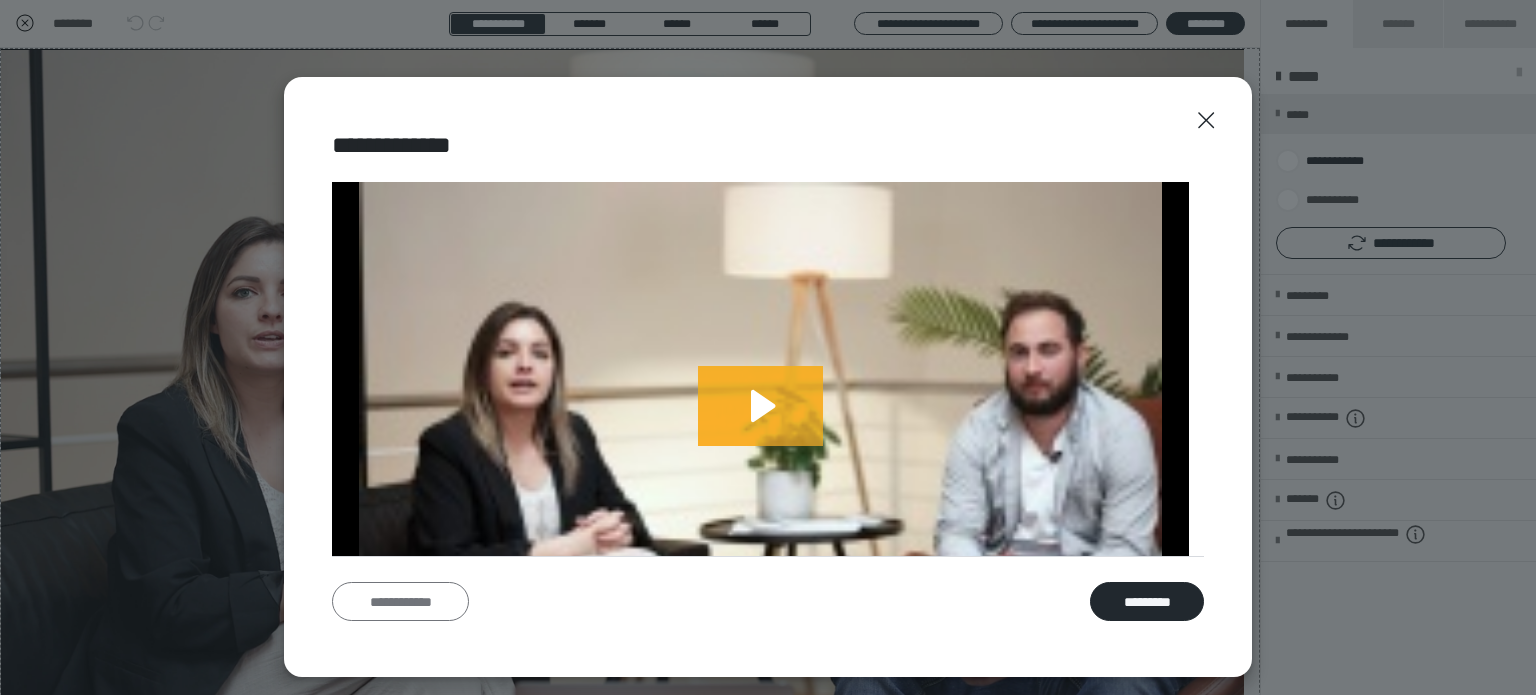 click on "**********" at bounding box center [400, 602] 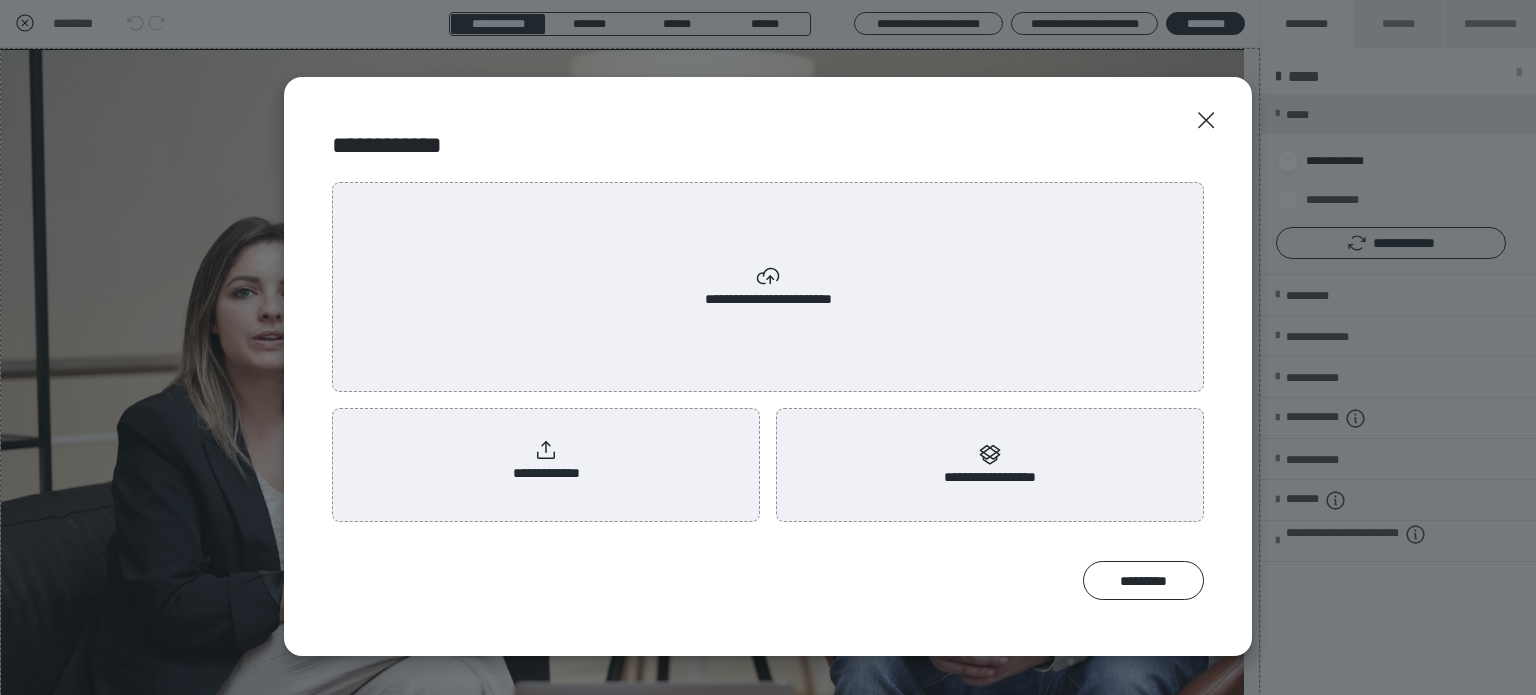 scroll, scrollTop: 0, scrollLeft: 0, axis: both 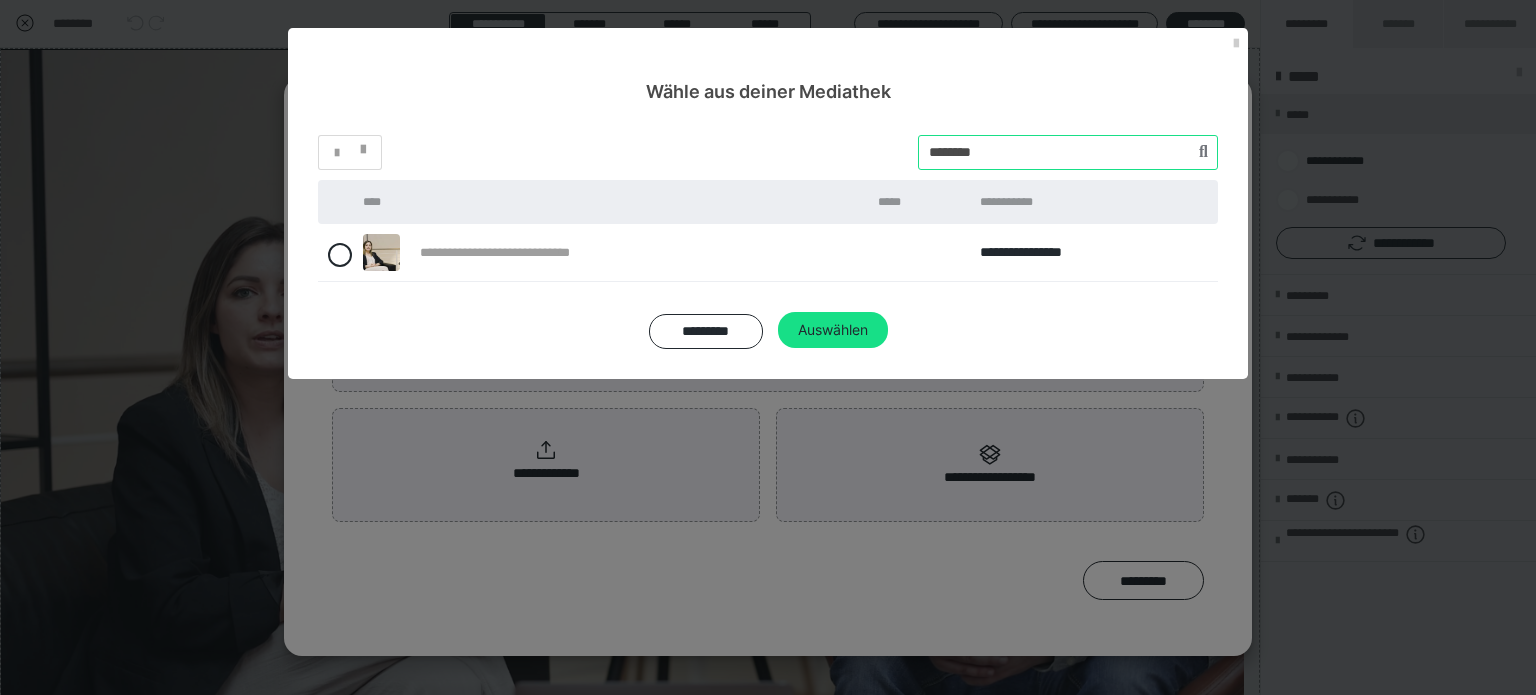 click on "*" at bounding box center (768, 152) 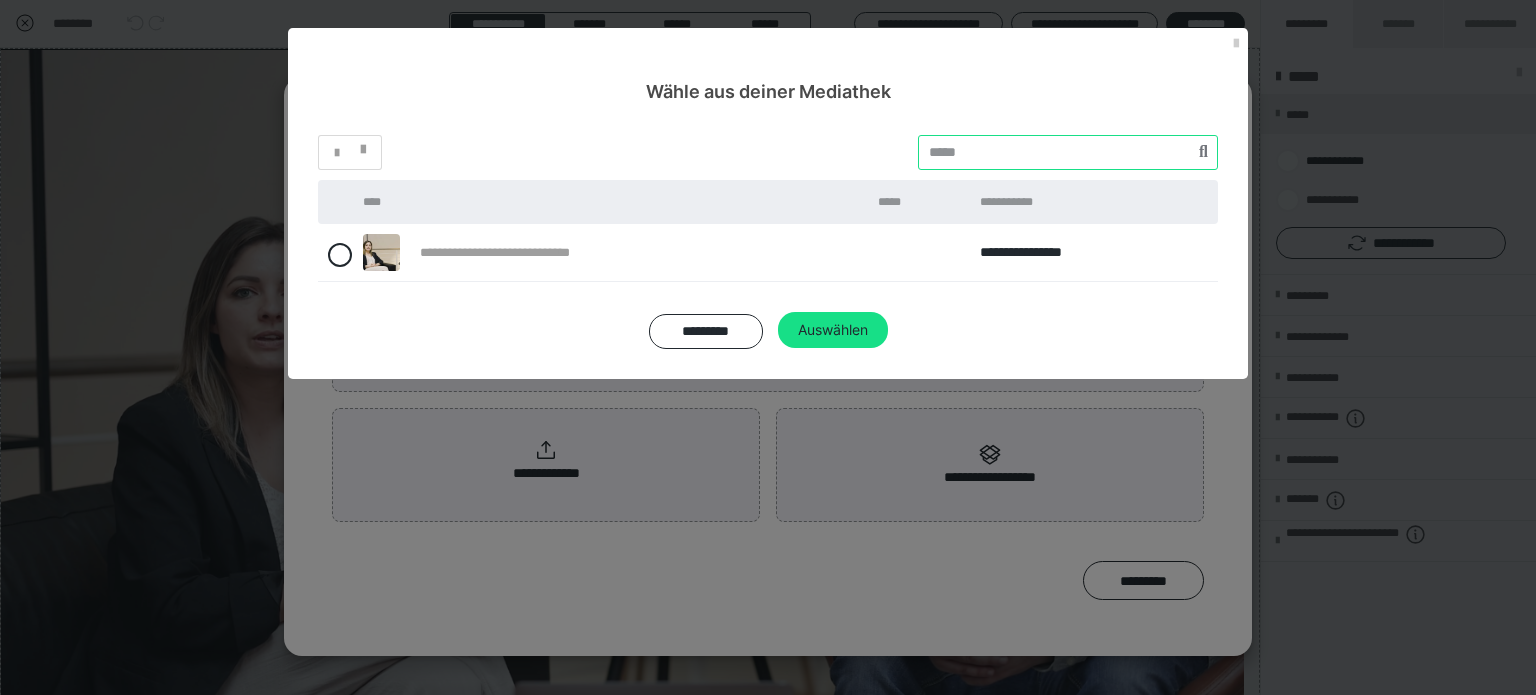 paste on "********" 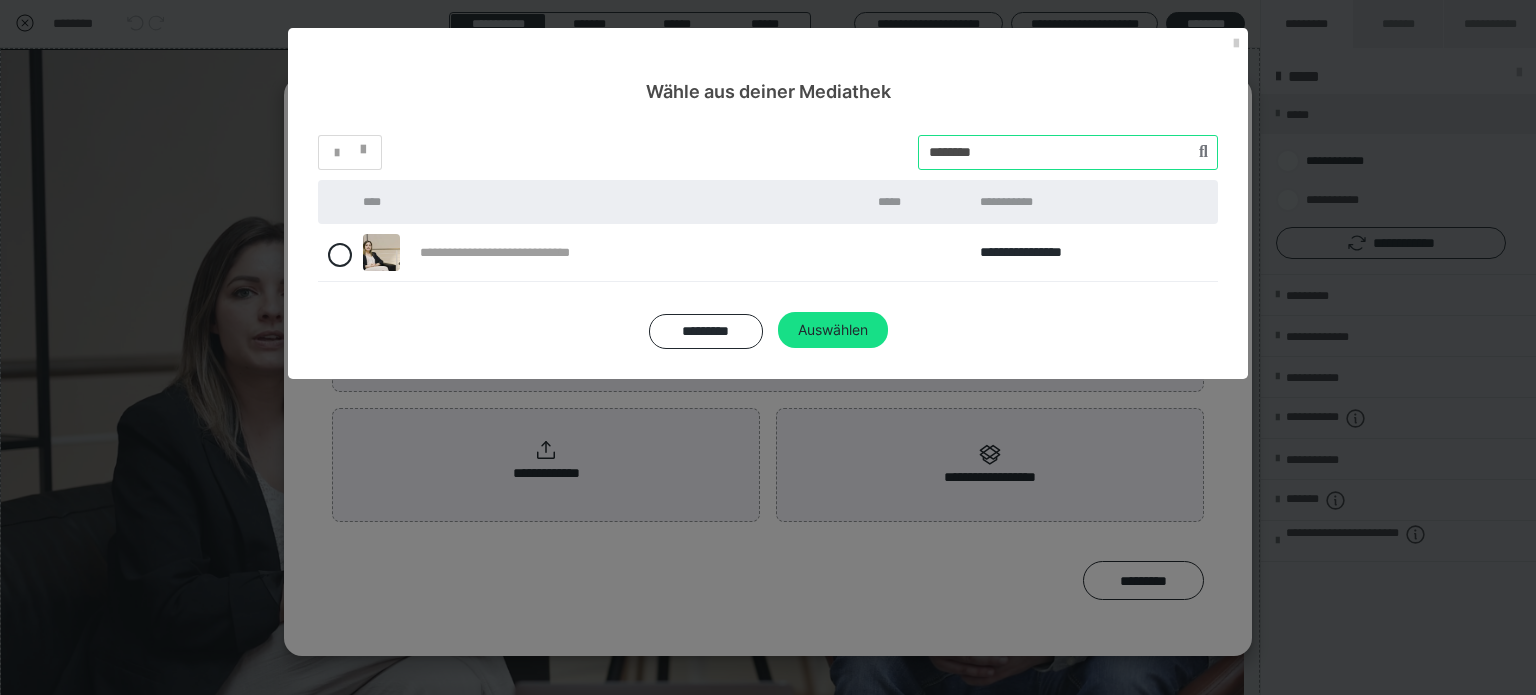 type on "********" 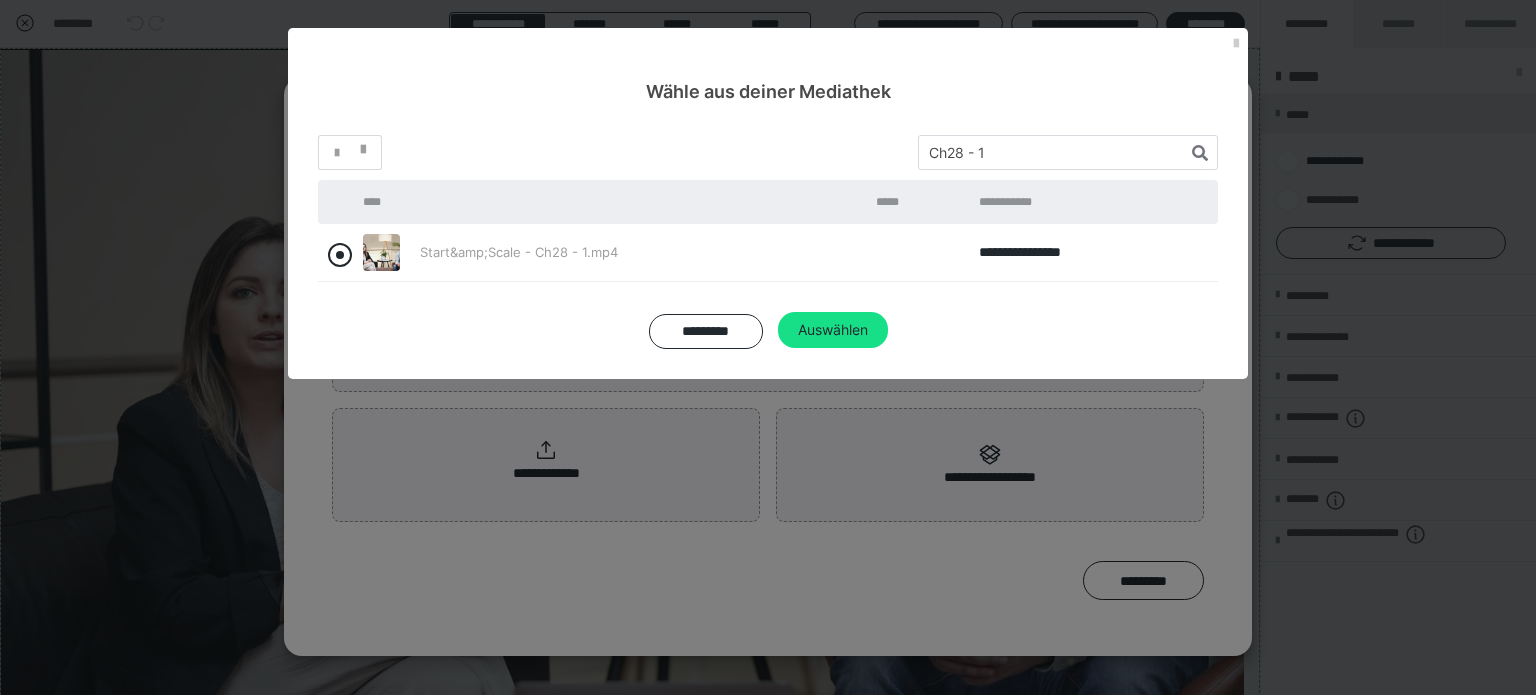 click at bounding box center [340, 255] 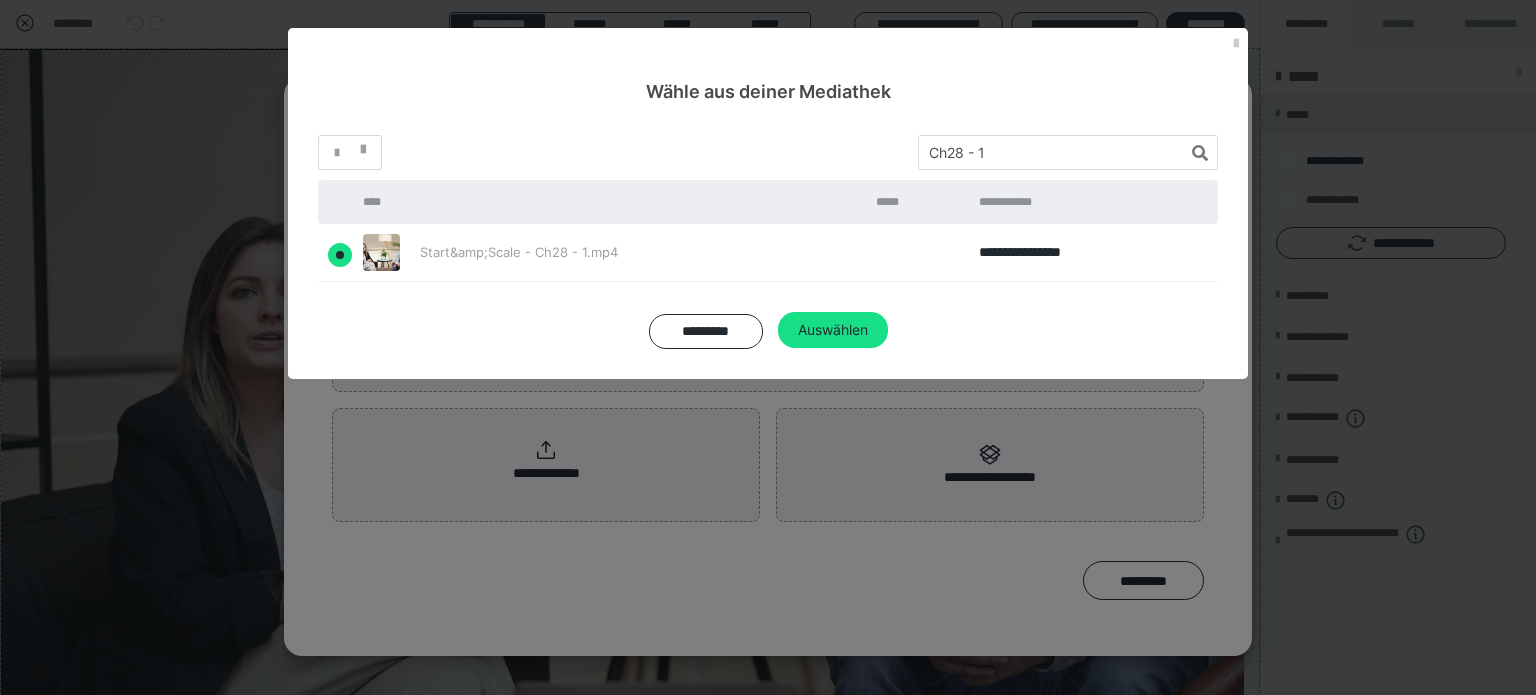 radio on "true" 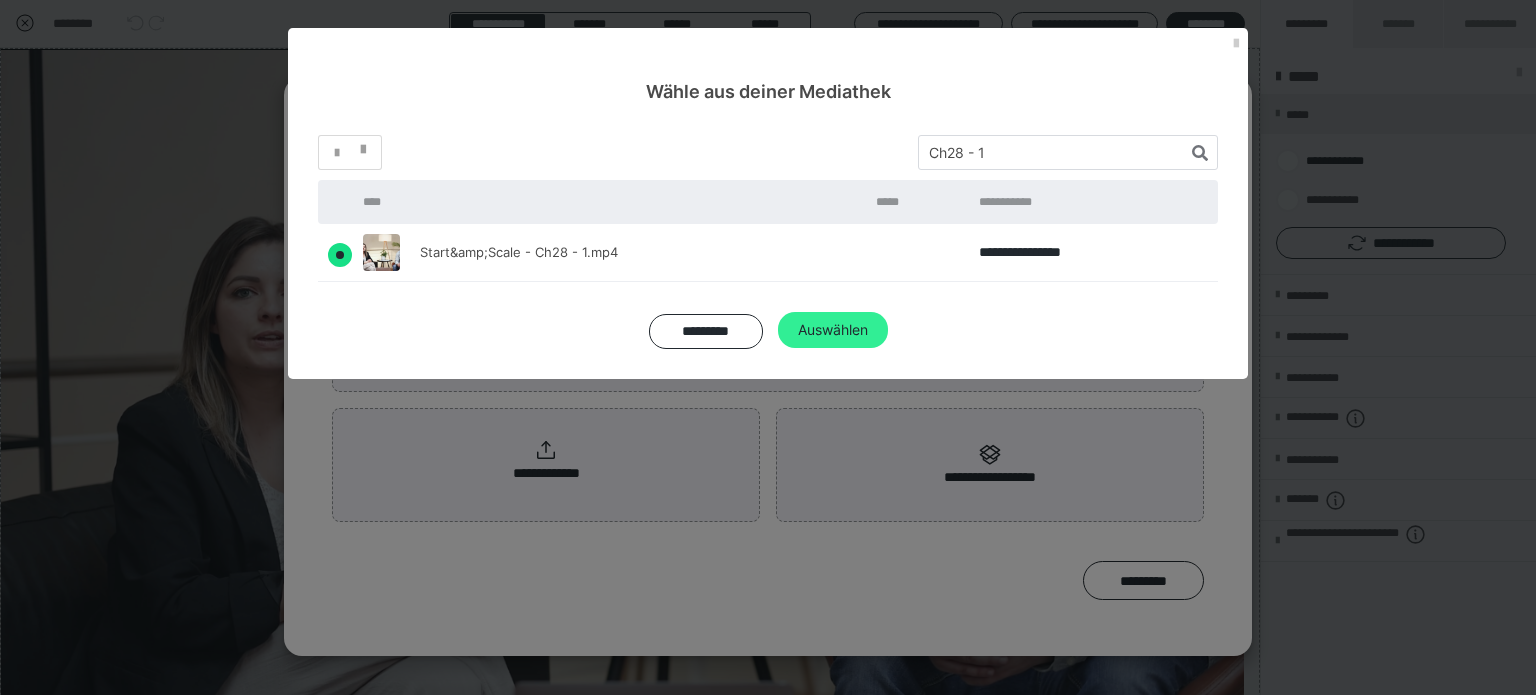 click on "Auswählen" at bounding box center (833, 330) 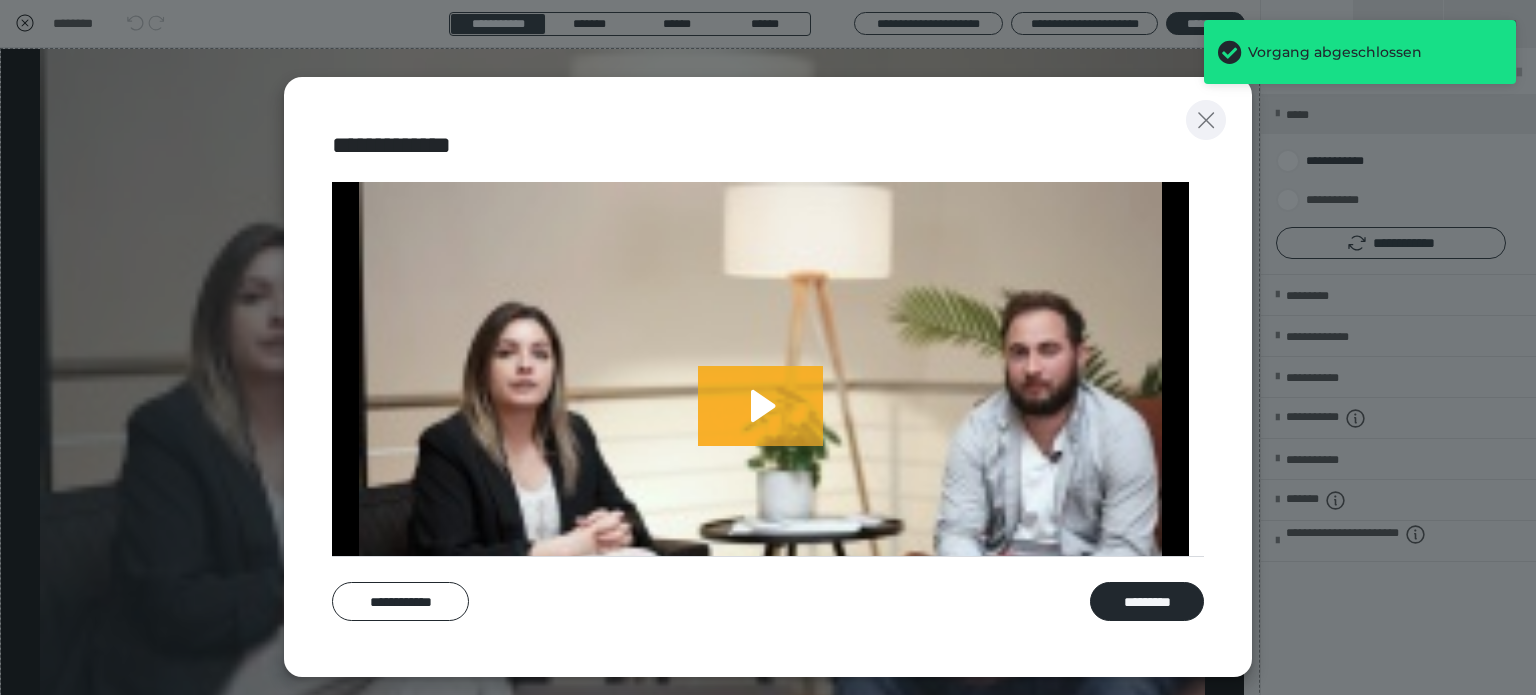 click 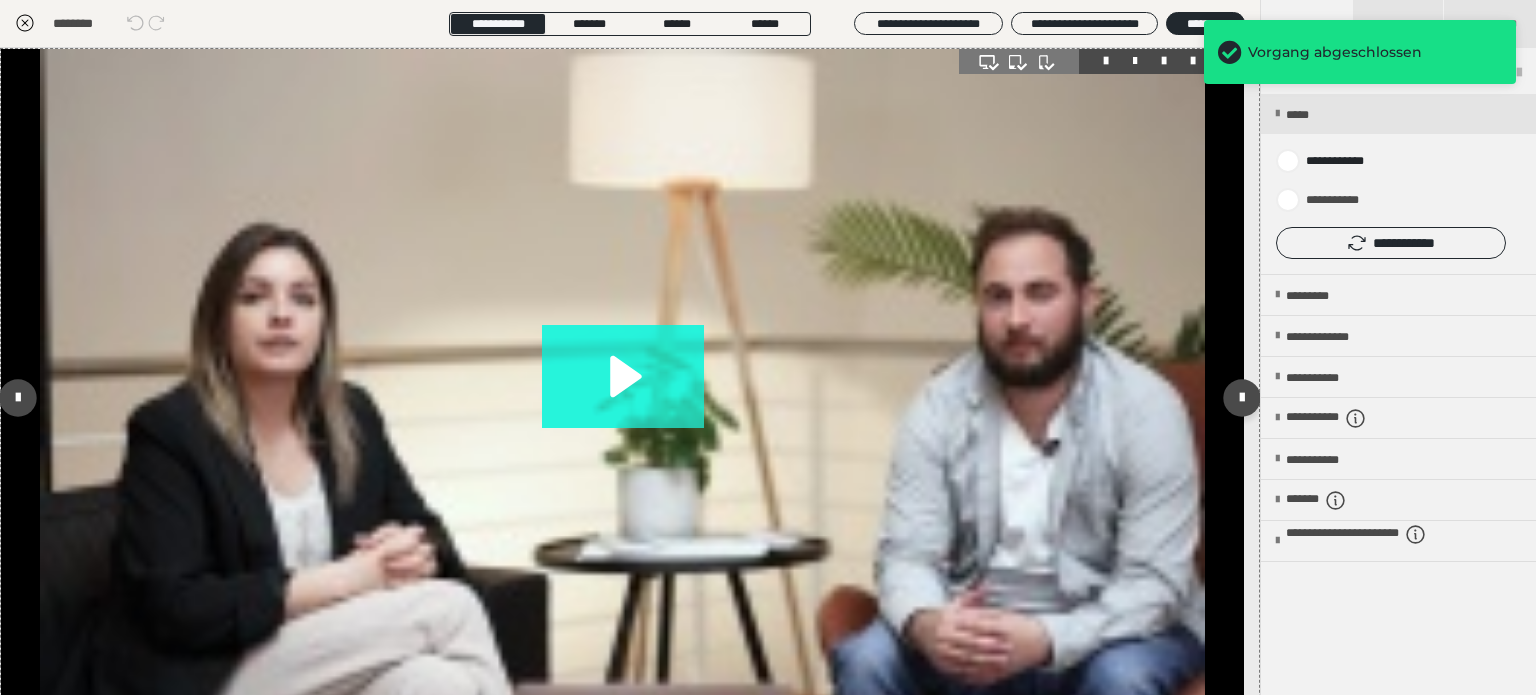 click 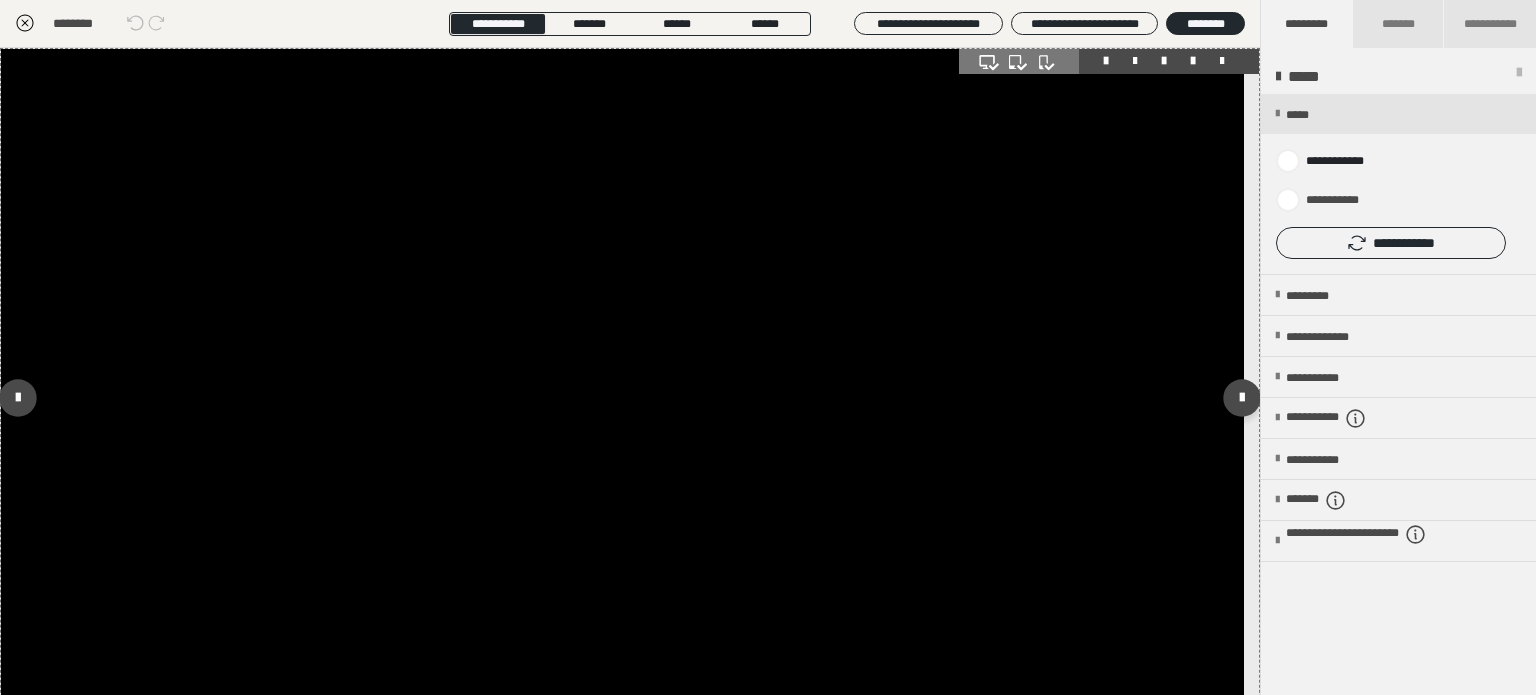 click at bounding box center (622, 398) 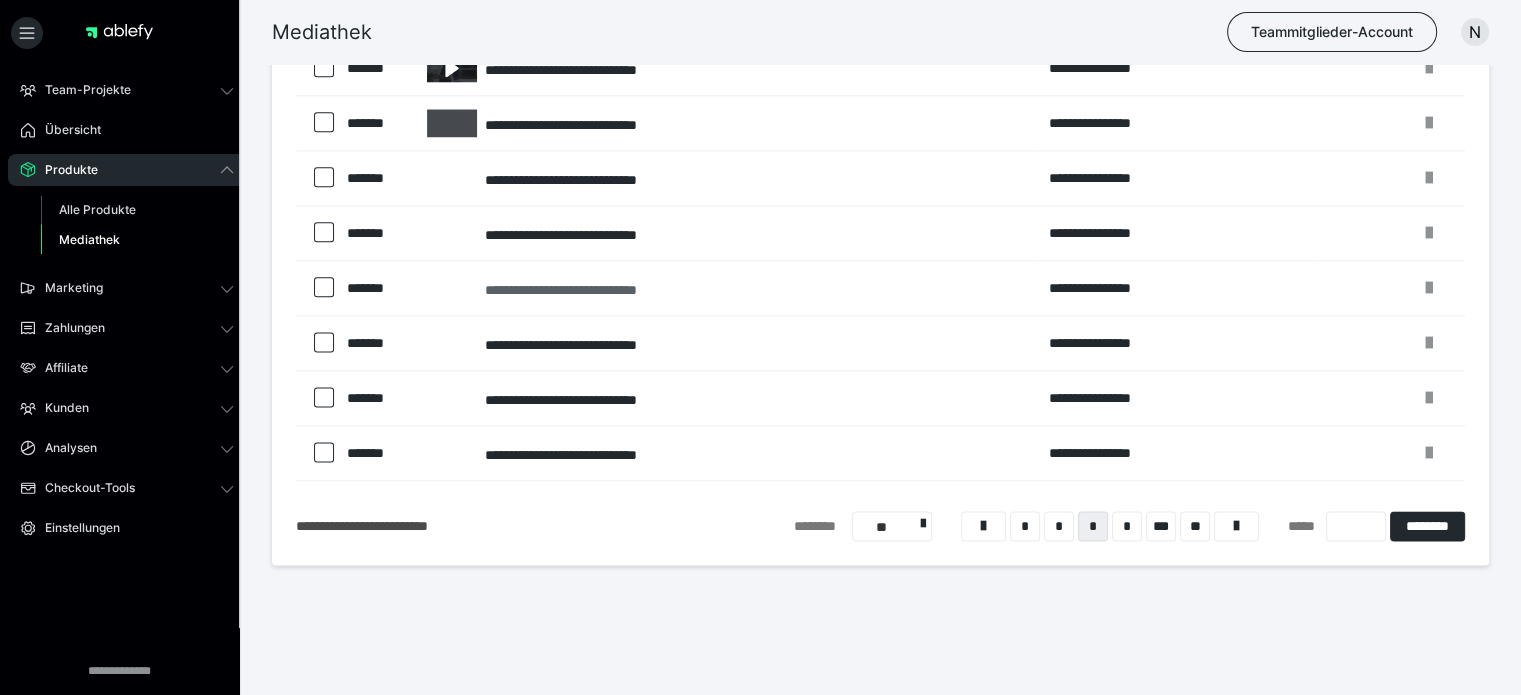 scroll, scrollTop: 2452, scrollLeft: 0, axis: vertical 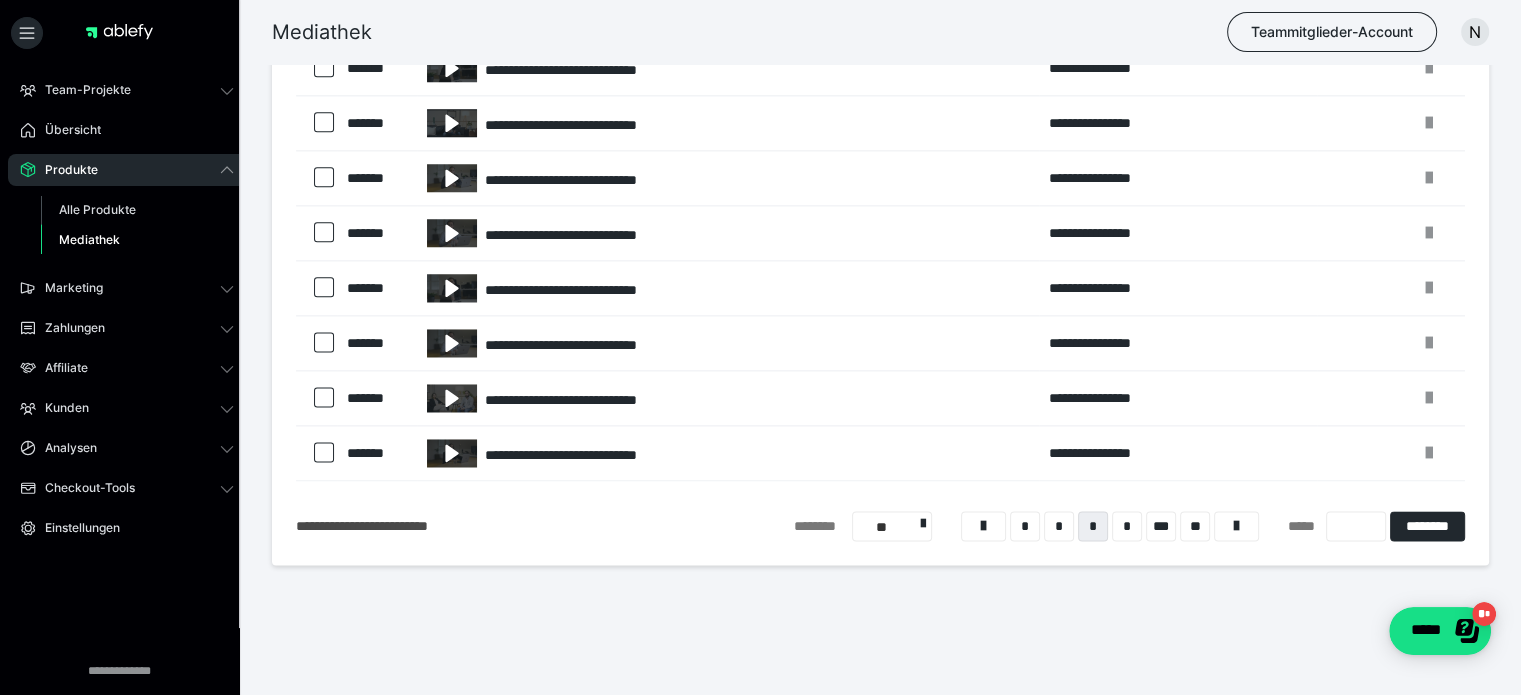 click on "Mediathek Teammitglieder-Account N" at bounding box center [760, 32] 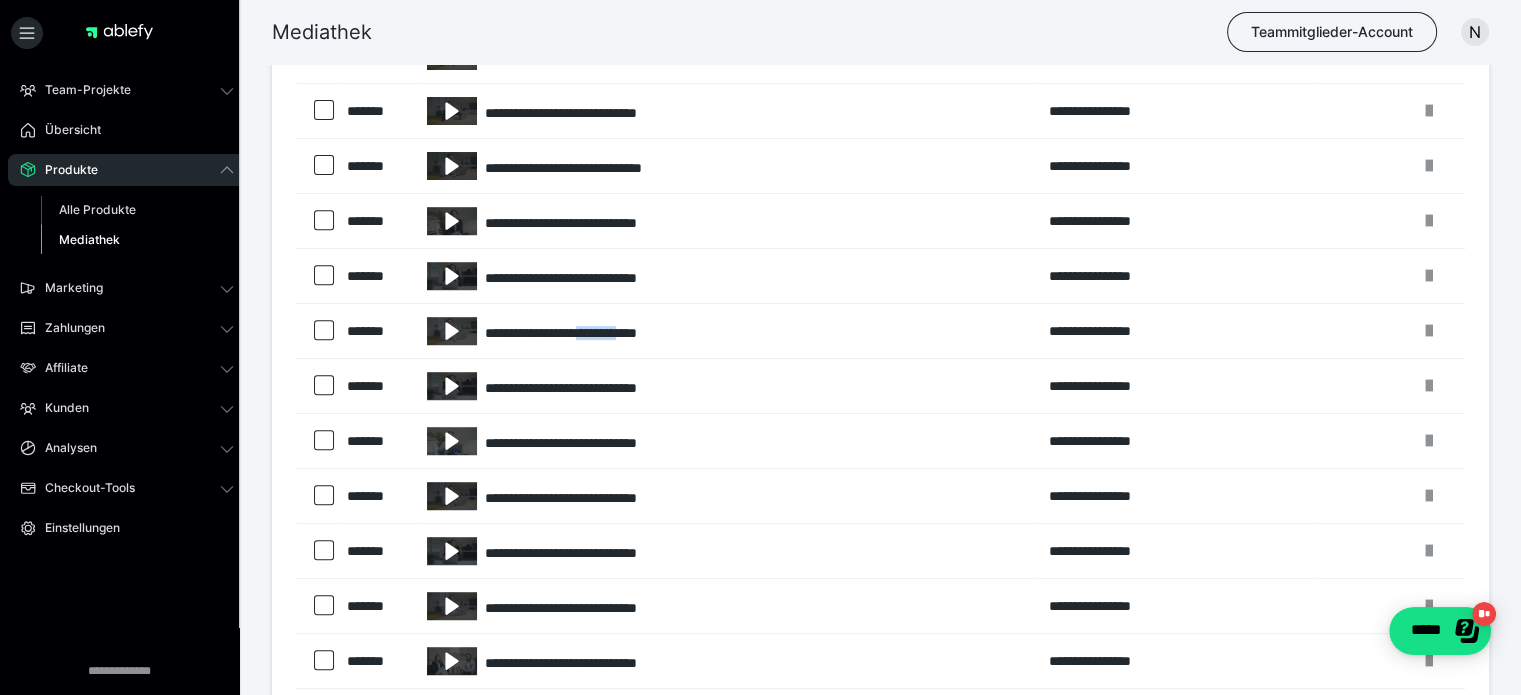 click on "**********" at bounding box center [728, 331] 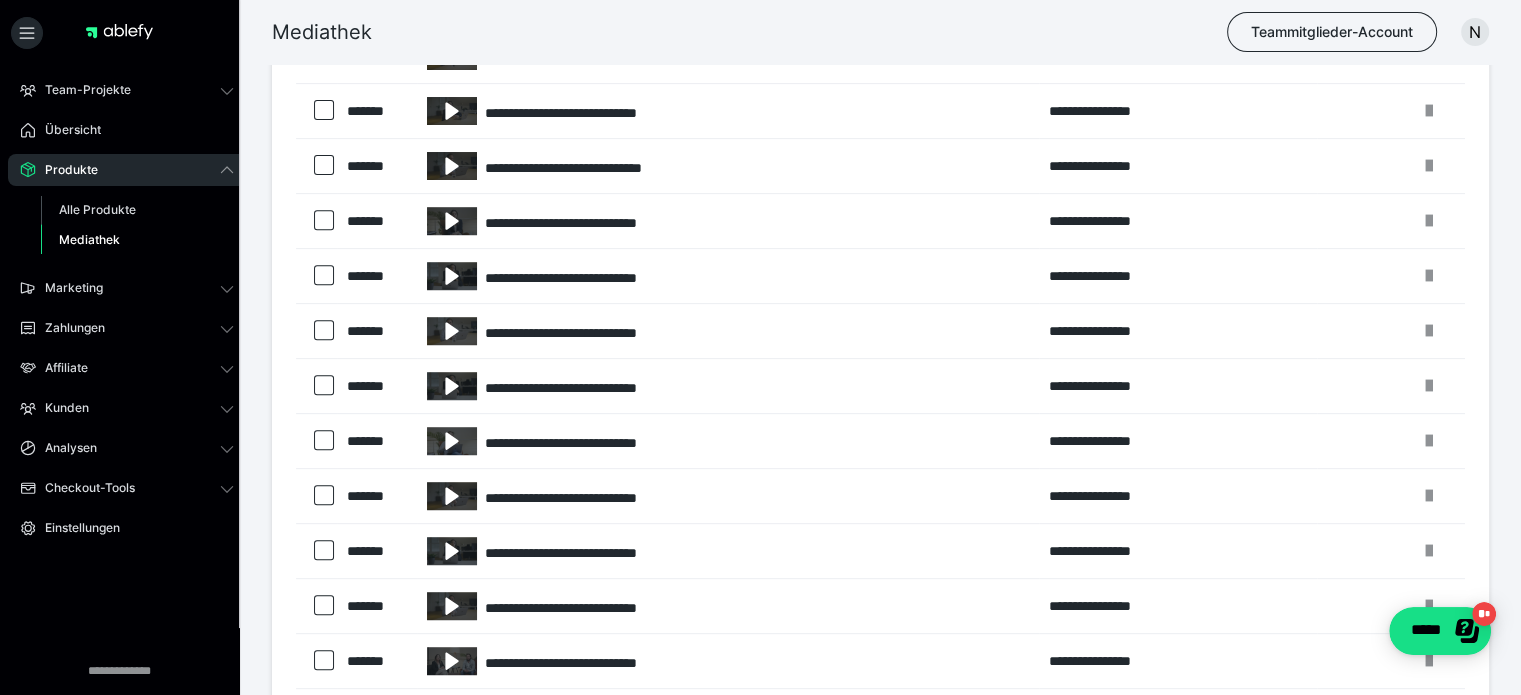 click on "Mediathek Teammitglieder-Account N" at bounding box center [760, 32] 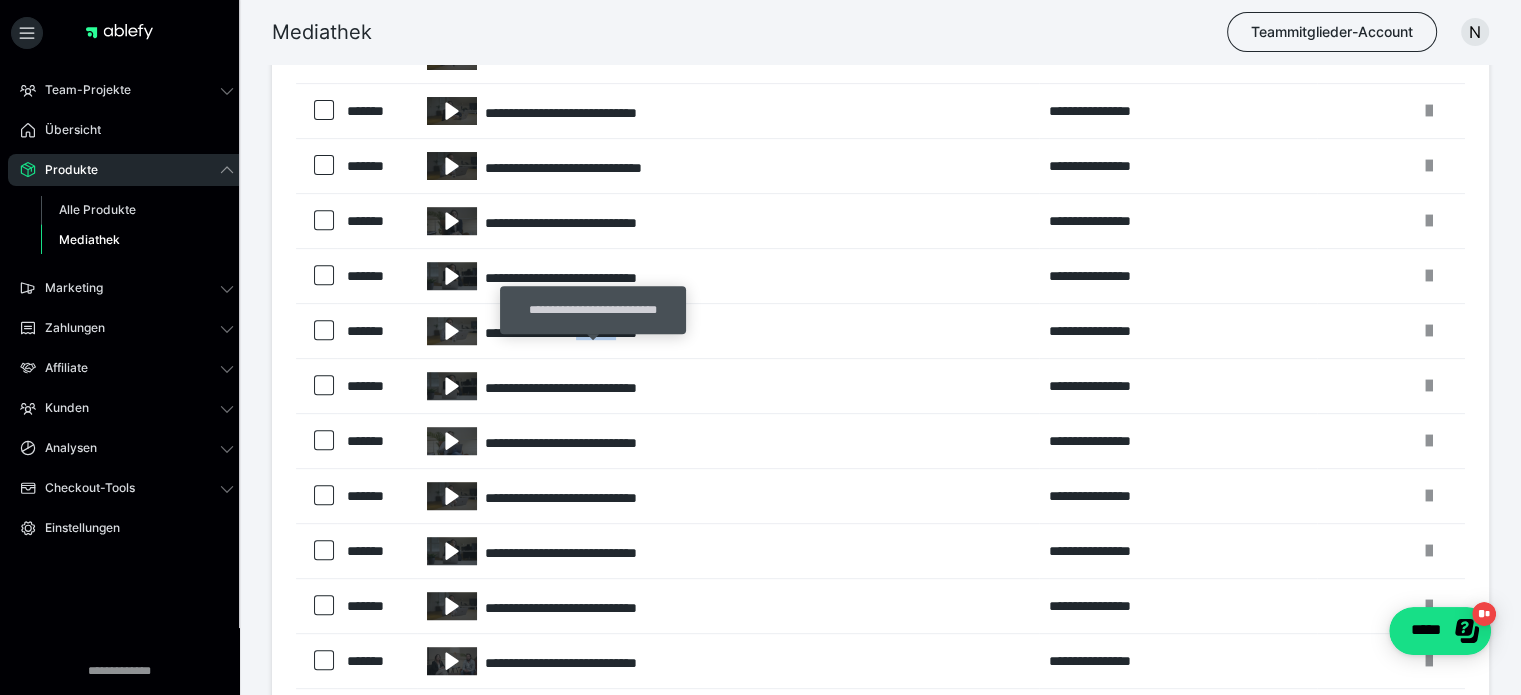 click on "**********" at bounding box center (728, 331) 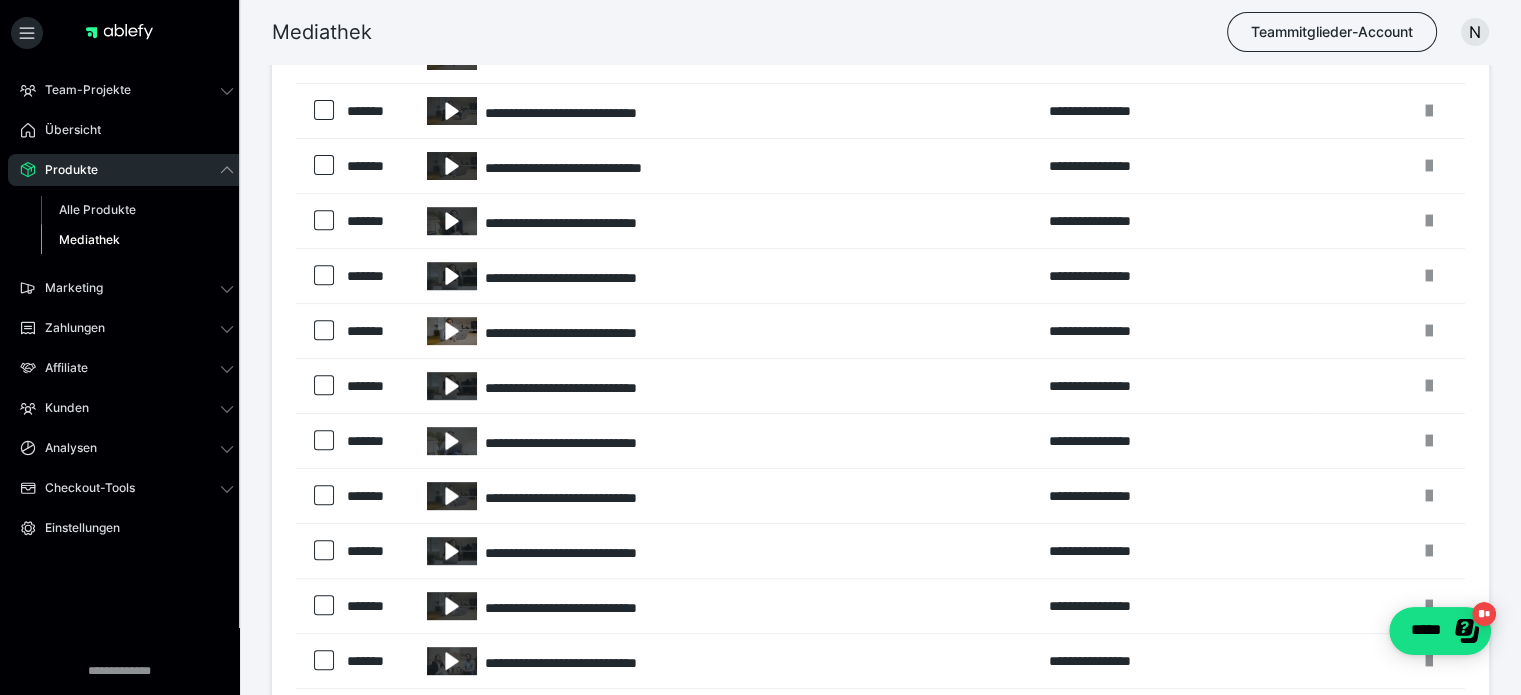 click at bounding box center [452, 331] 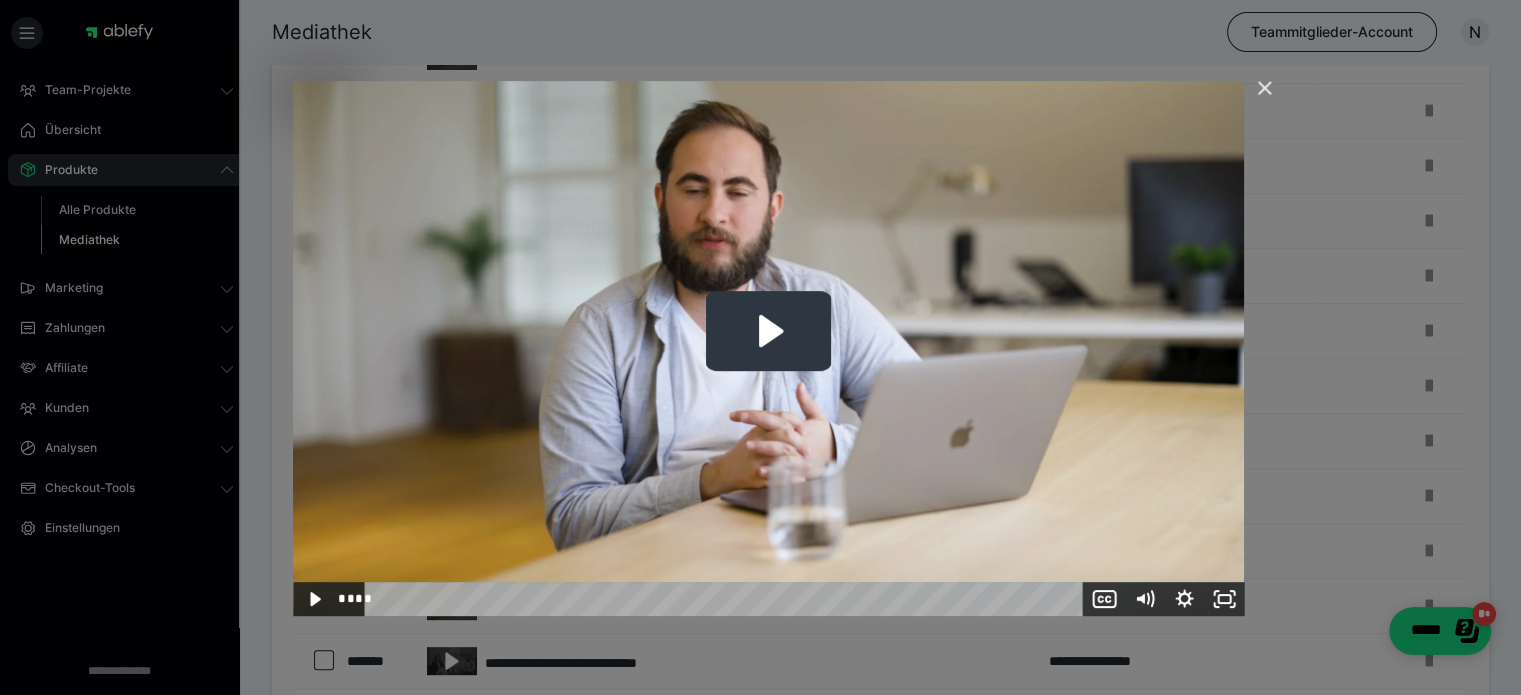 click 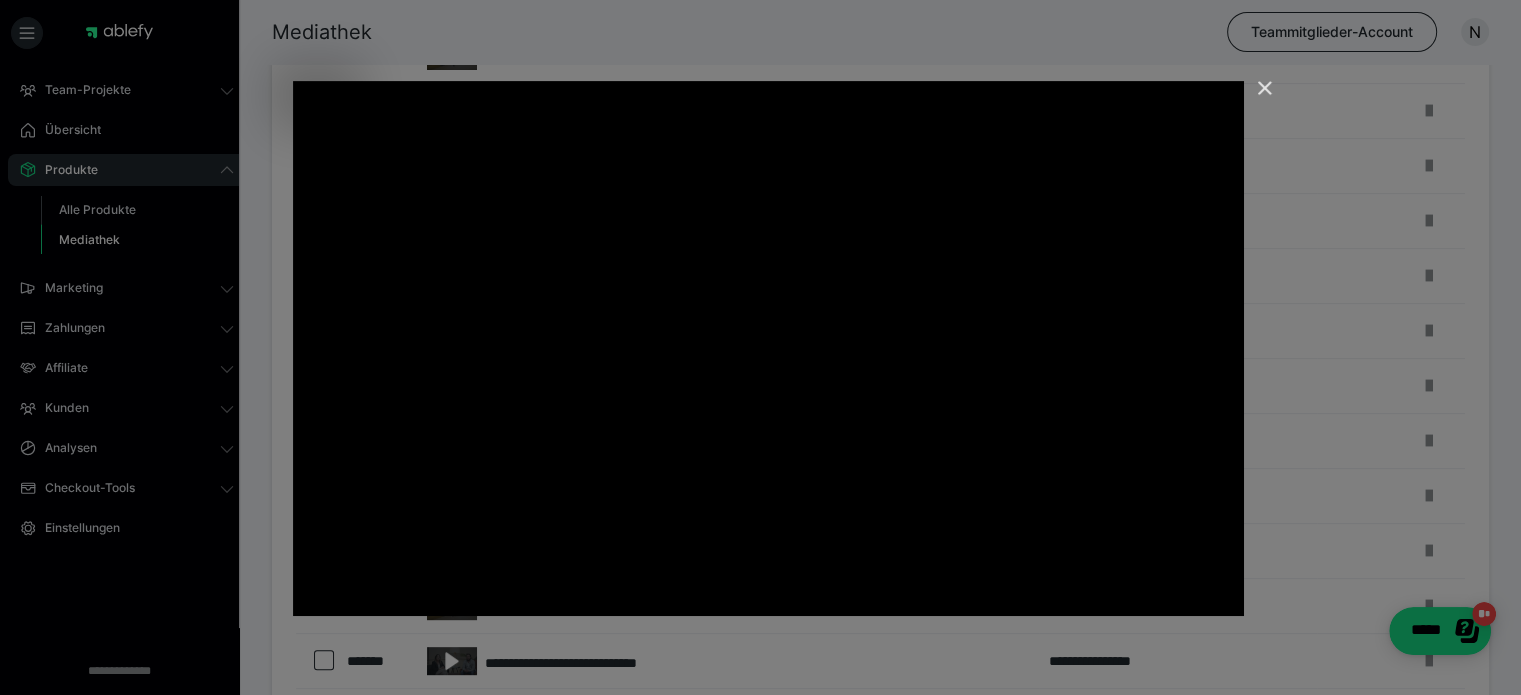 click at bounding box center (1256, 97) 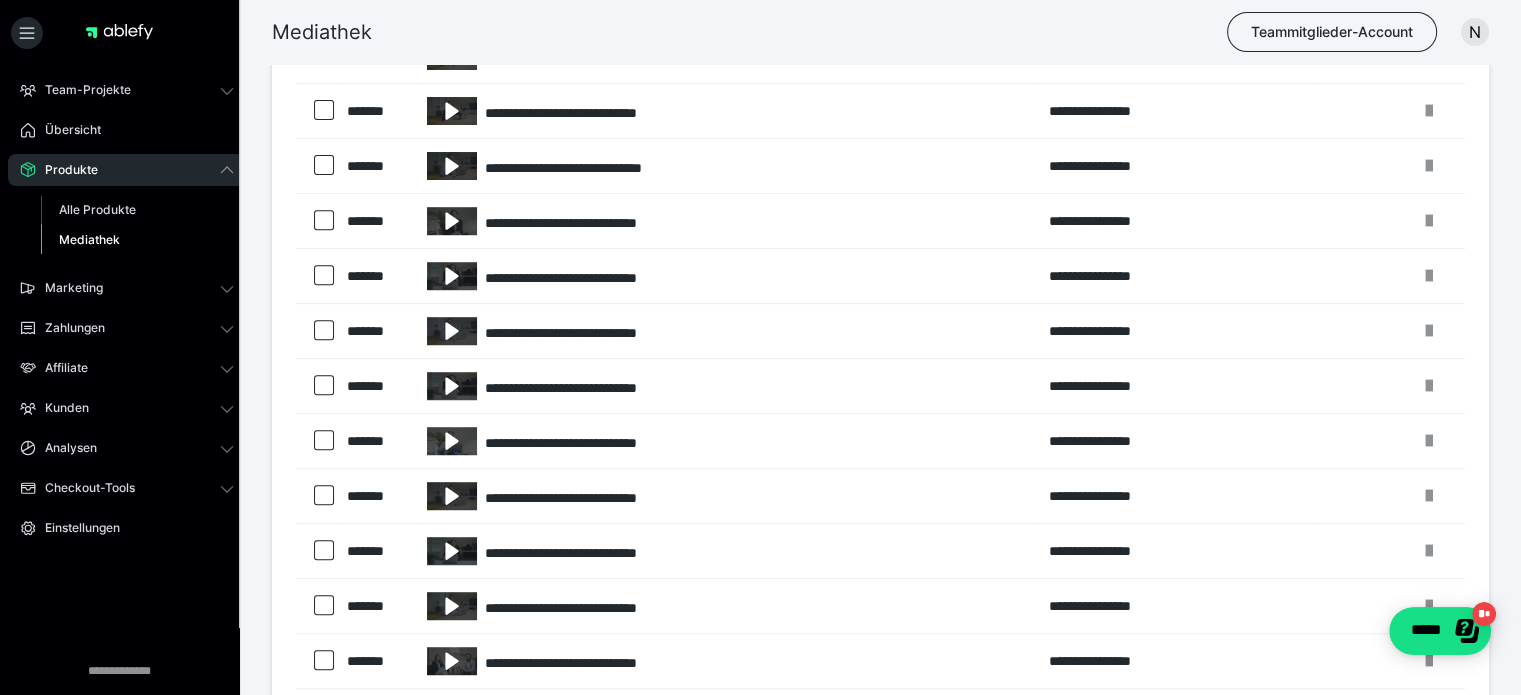 click on "Mediathek Teammitglieder-Account N" at bounding box center (760, 32) 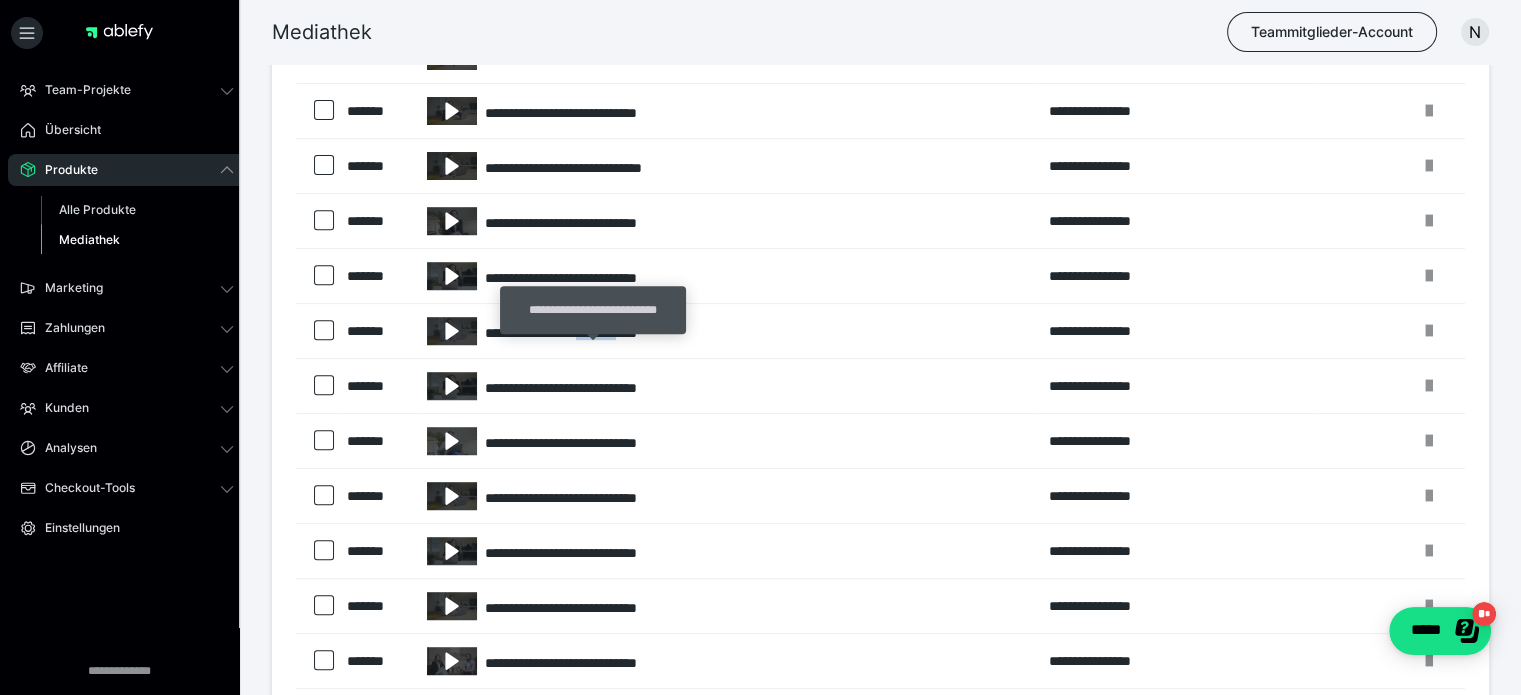 click on "**********" at bounding box center [728, 331] 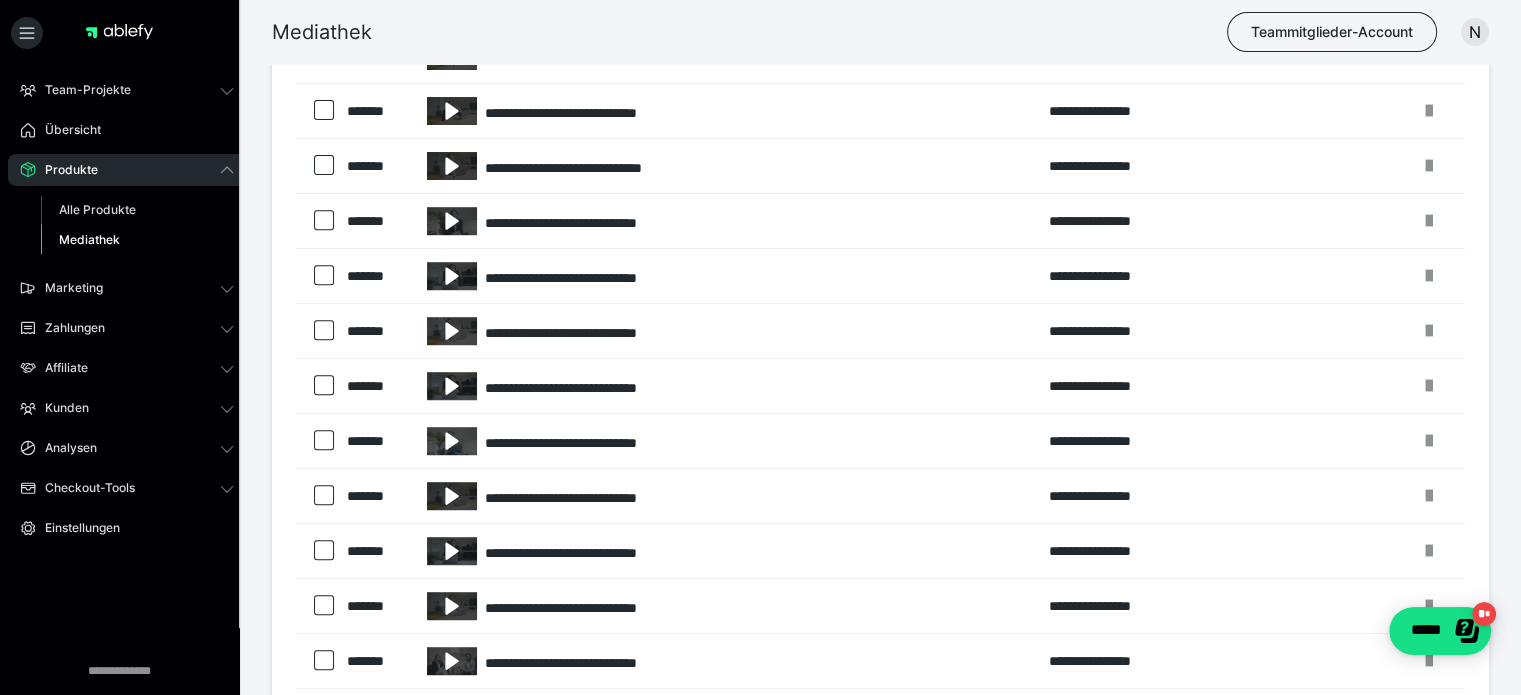 click on "Mediathek Teammitglieder-Account N" at bounding box center (760, 32) 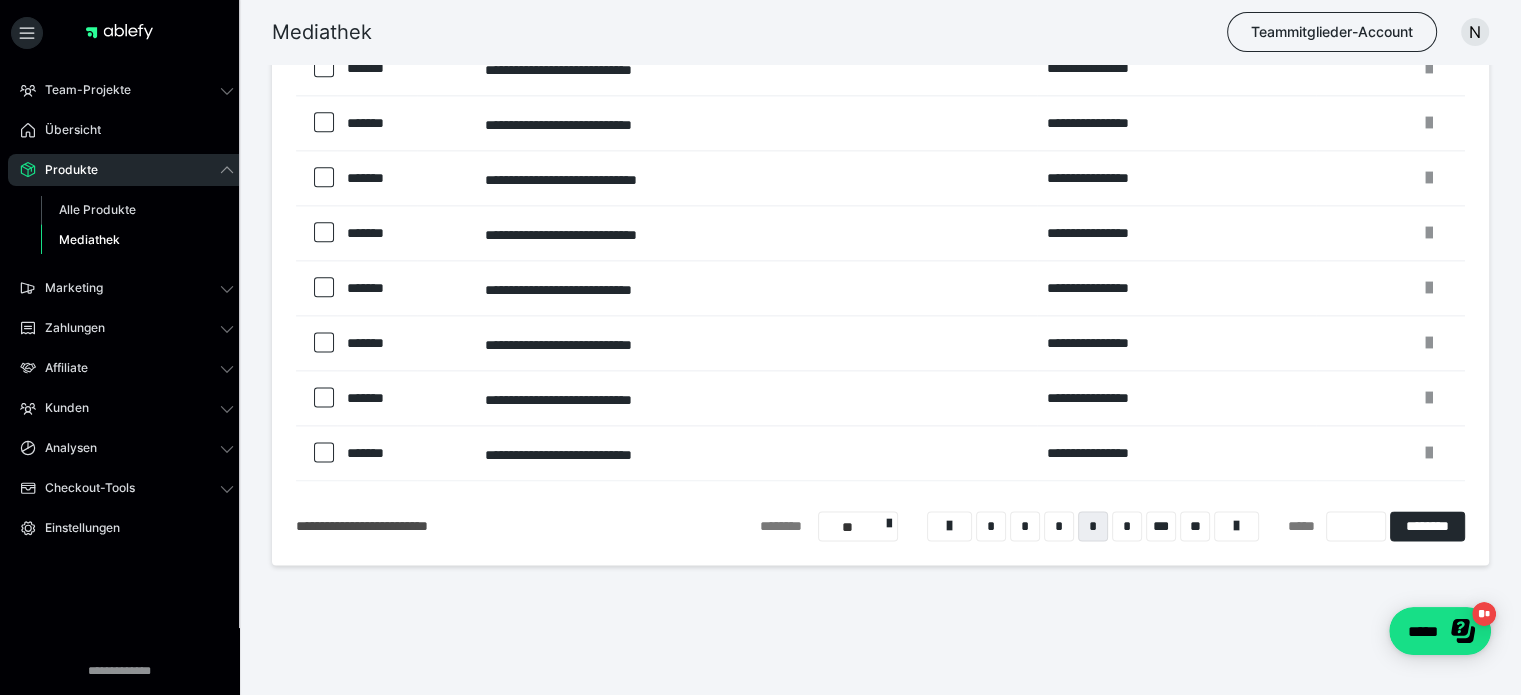 scroll, scrollTop: 2552, scrollLeft: 0, axis: vertical 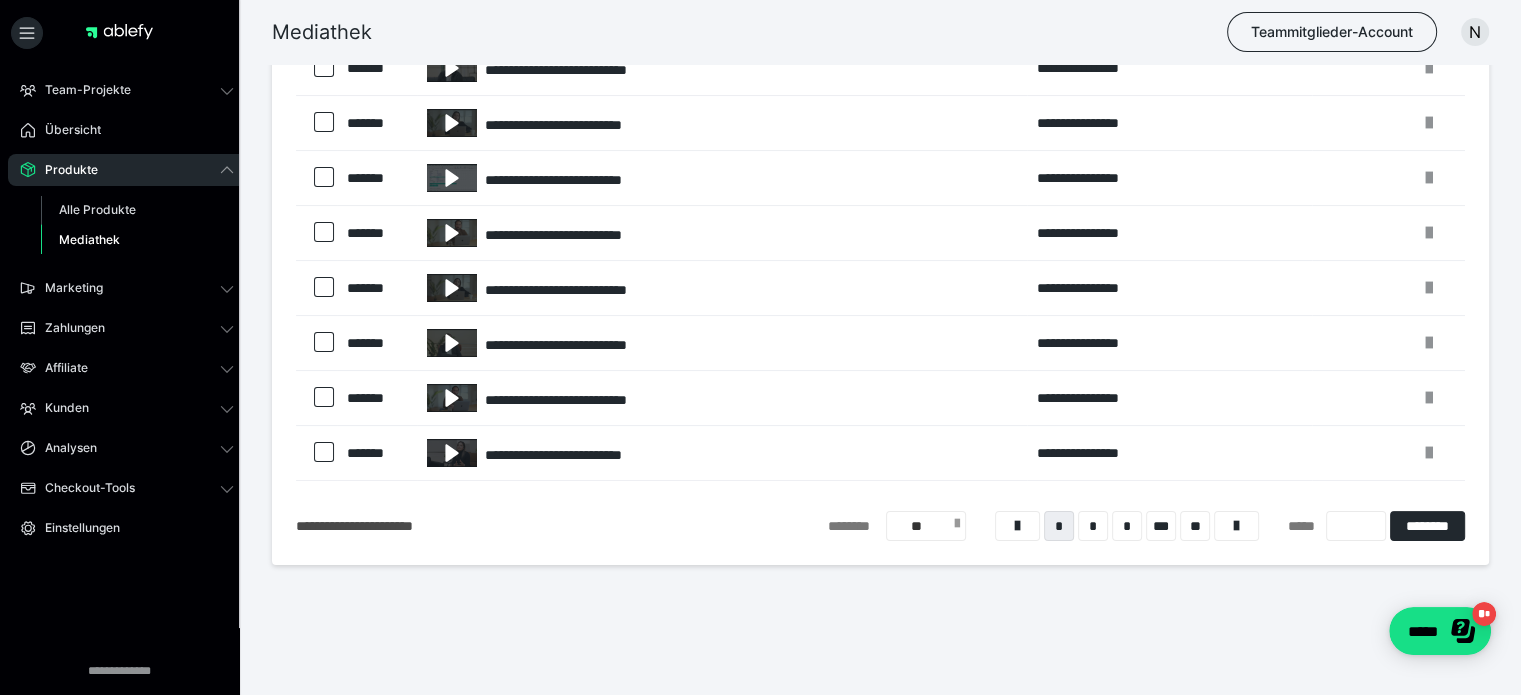 click on "**" at bounding box center (926, 526) 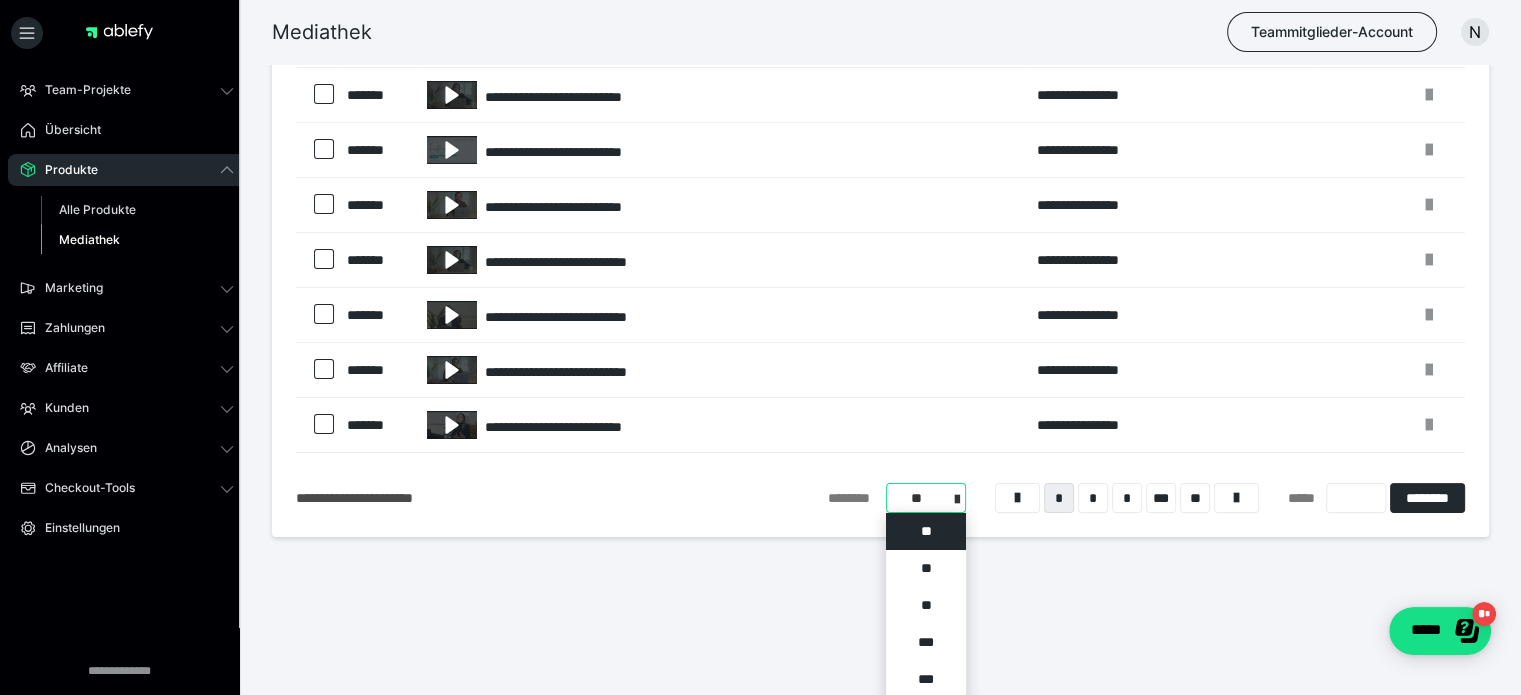 scroll, scrollTop: 0, scrollLeft: 0, axis: both 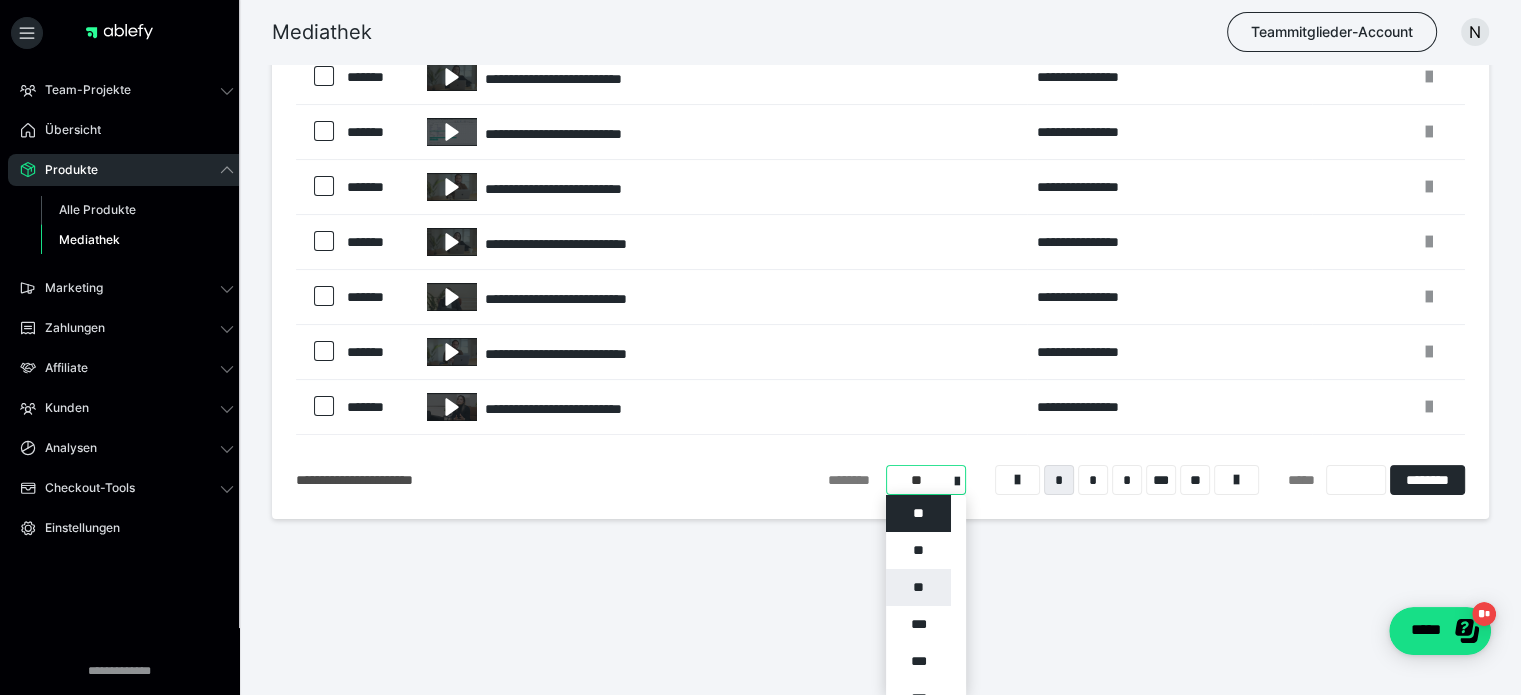 click on "**" at bounding box center (918, 587) 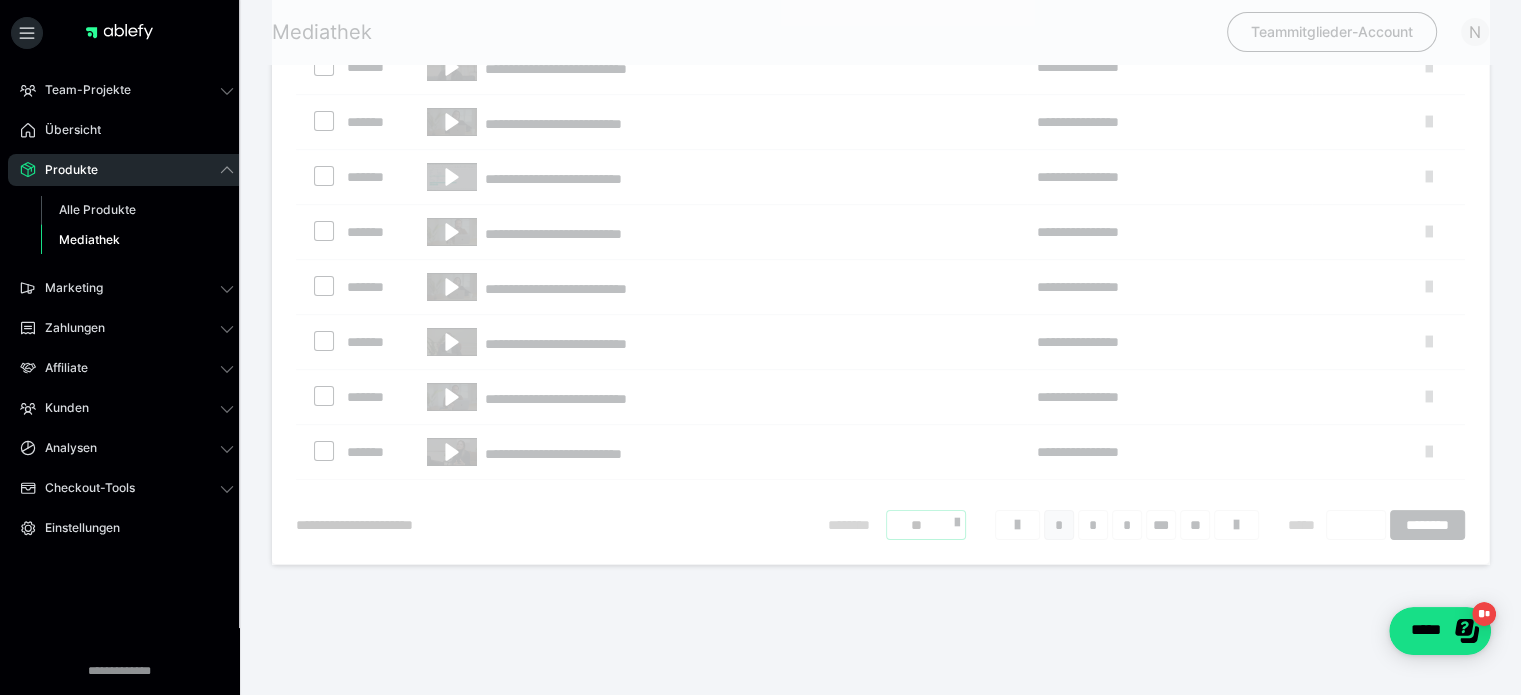 scroll, scrollTop: 79, scrollLeft: 0, axis: vertical 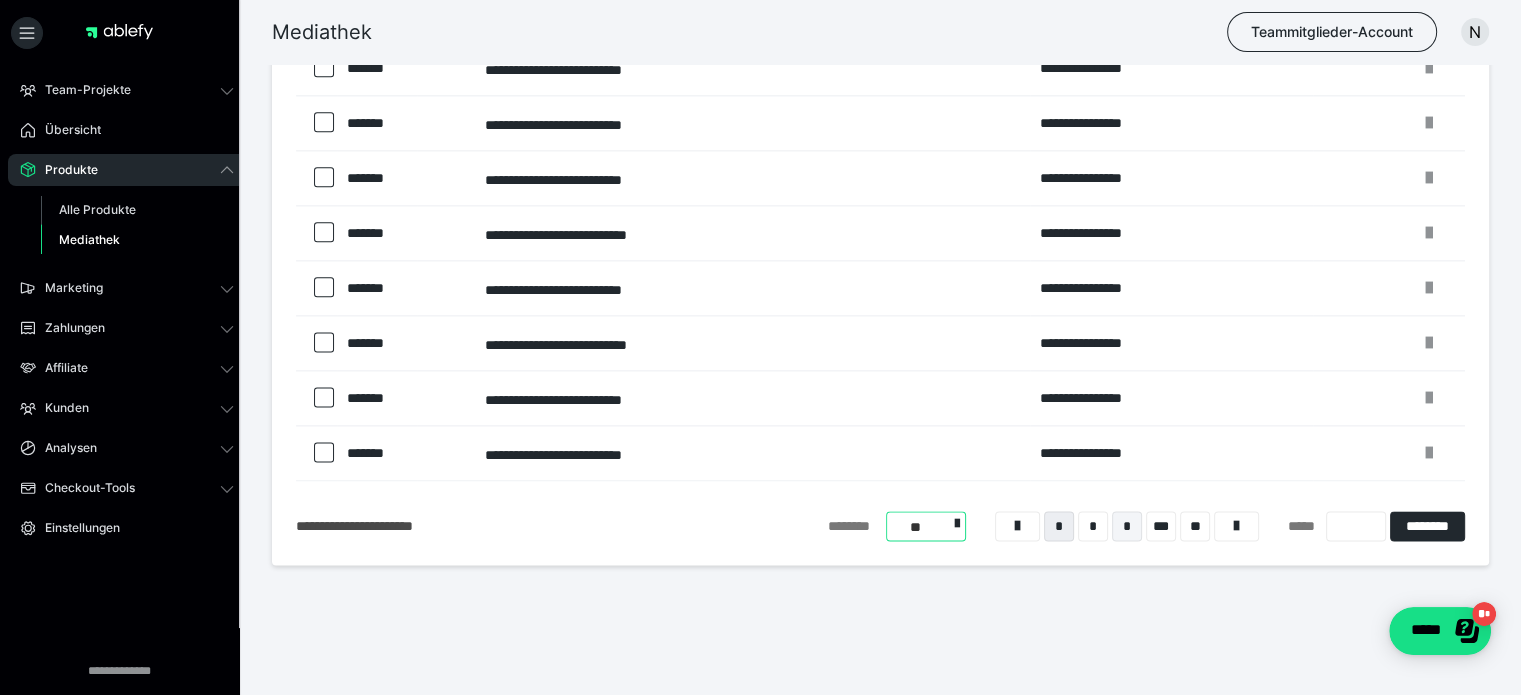 click on "*" at bounding box center [1127, 526] 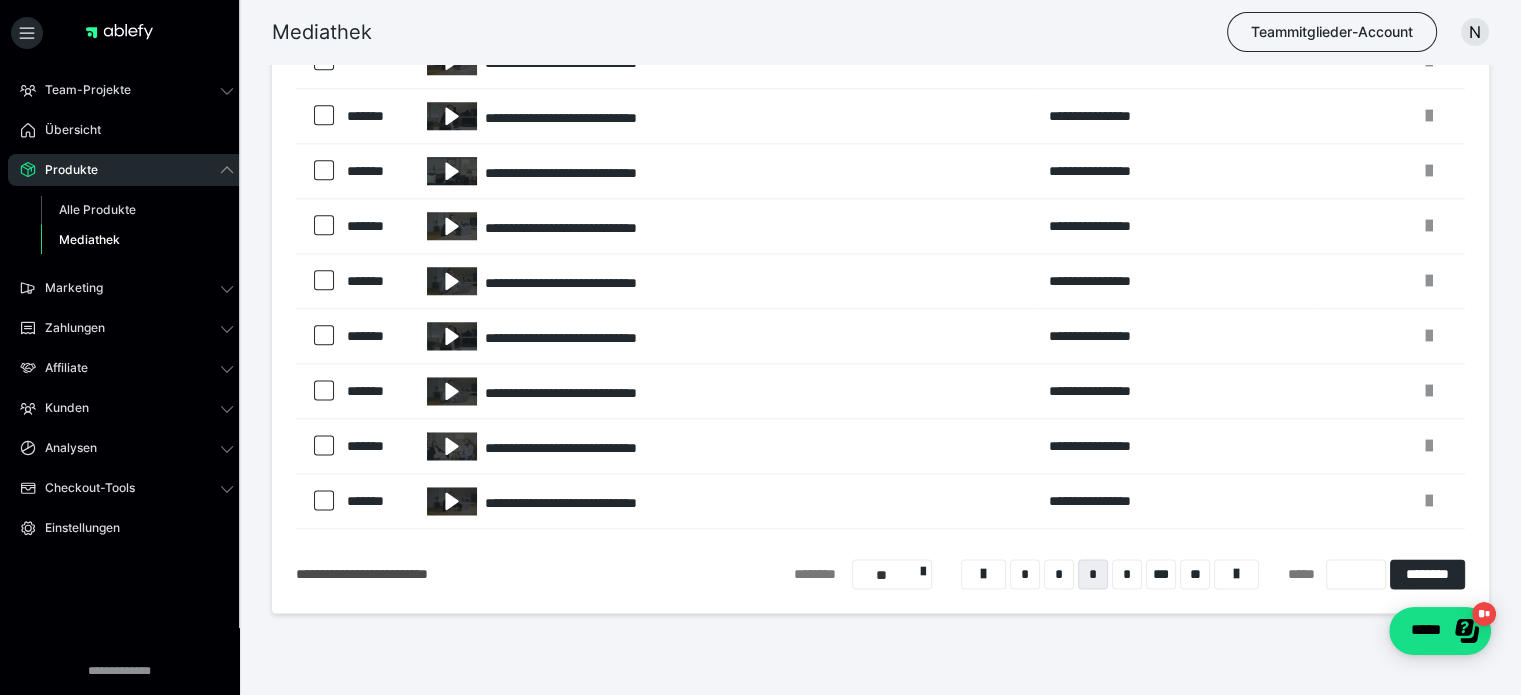 scroll, scrollTop: 2552, scrollLeft: 0, axis: vertical 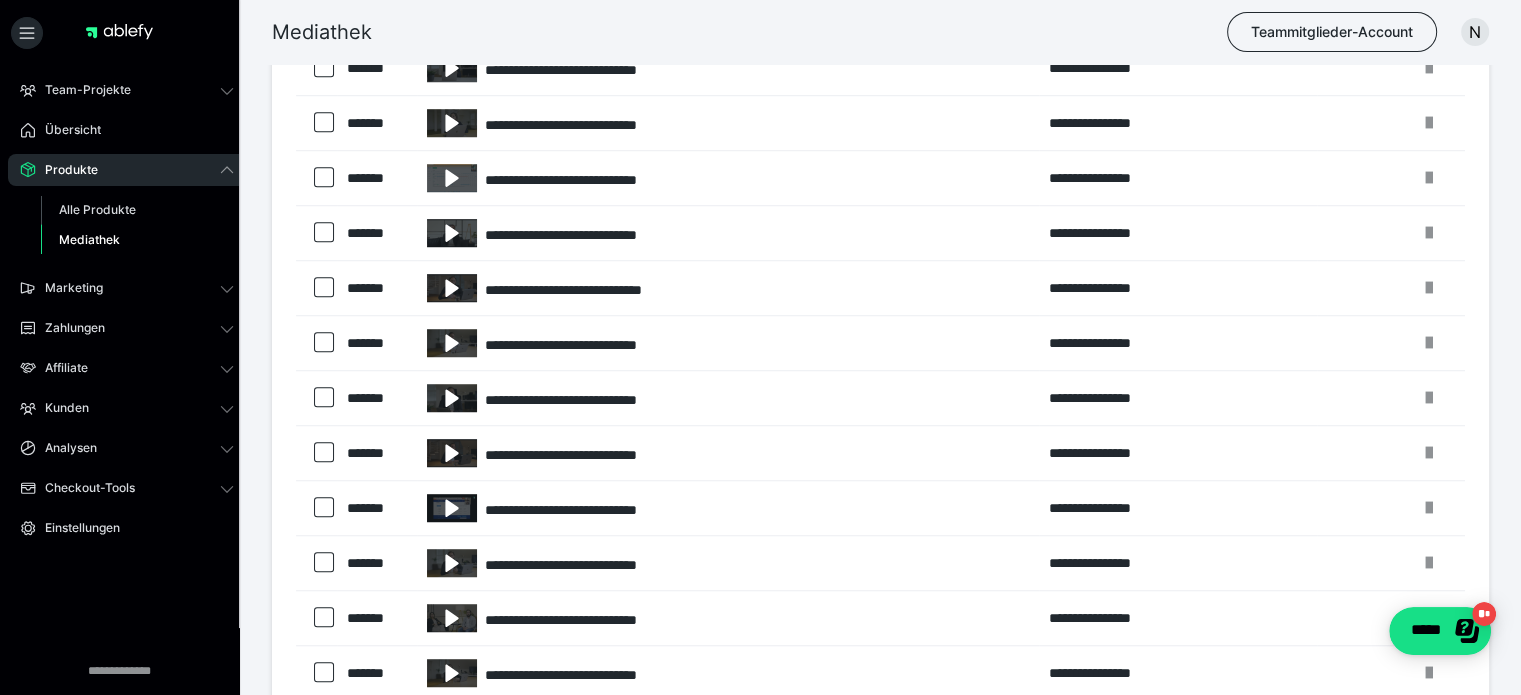 click on "Mediathek Teammitglieder-Account N" at bounding box center (760, 32) 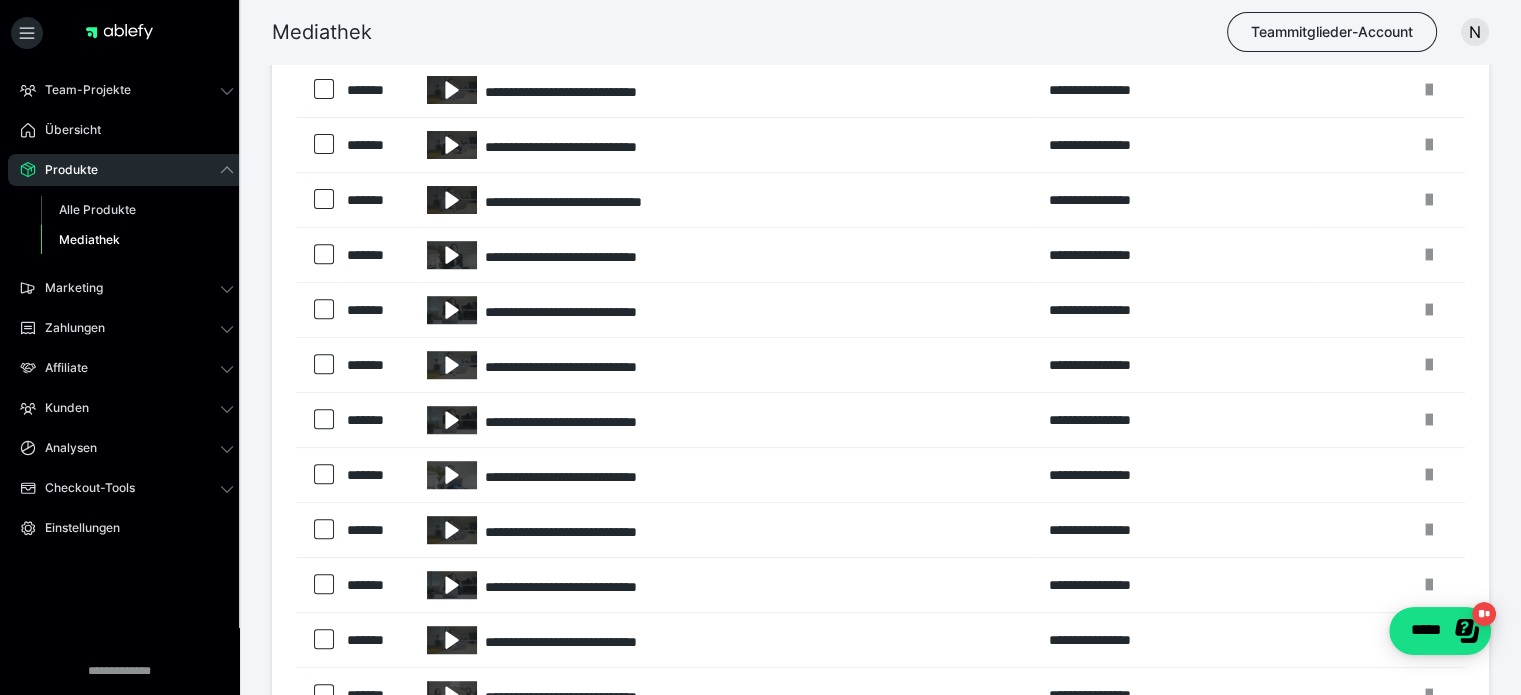 scroll, scrollTop: 749, scrollLeft: 0, axis: vertical 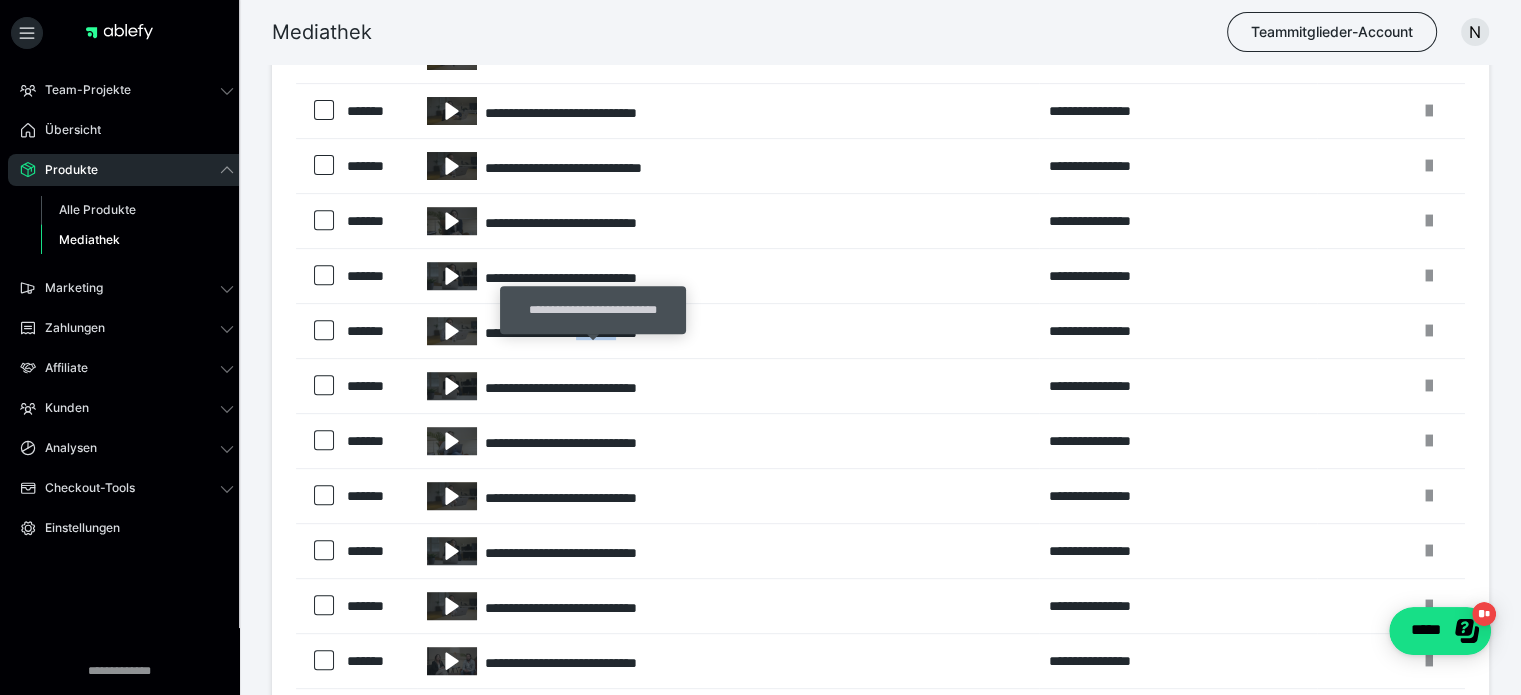 click on "**********" at bounding box center [728, 331] 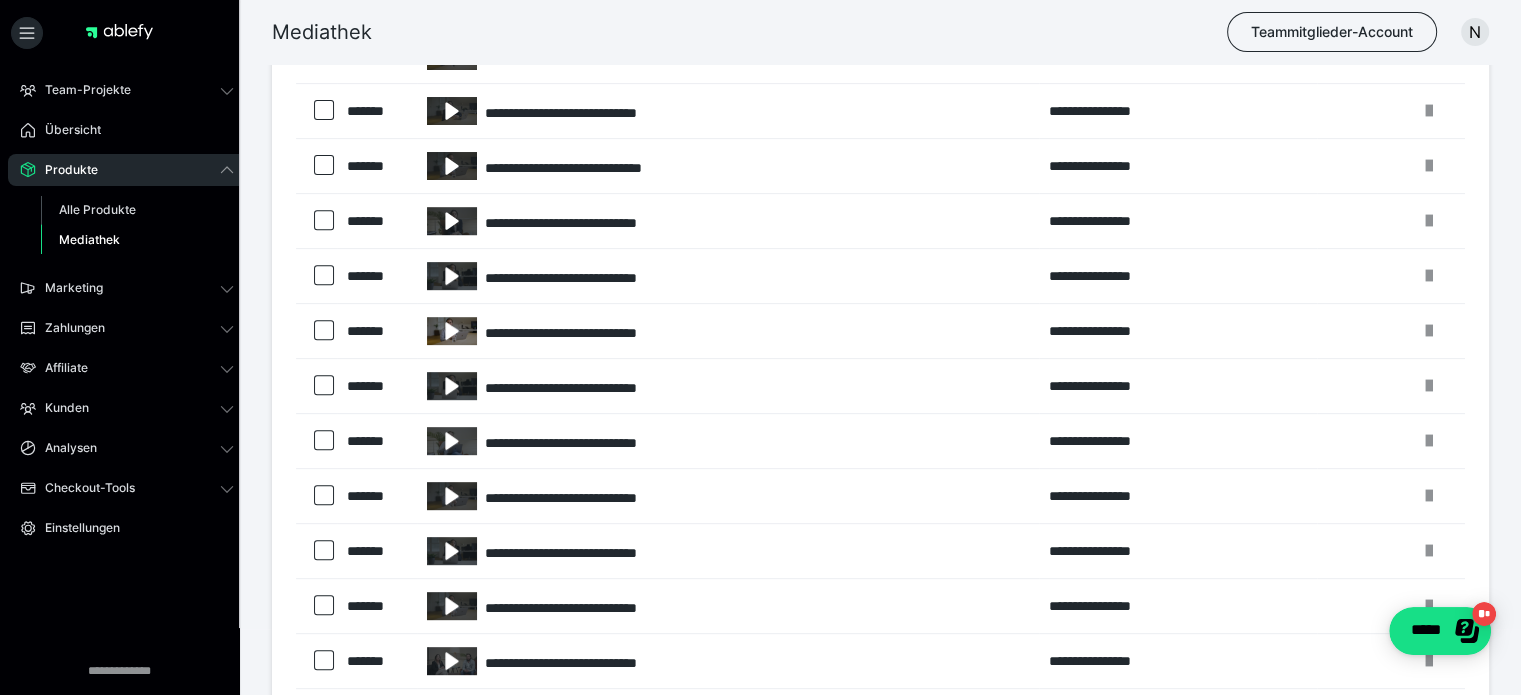 click at bounding box center [452, 331] 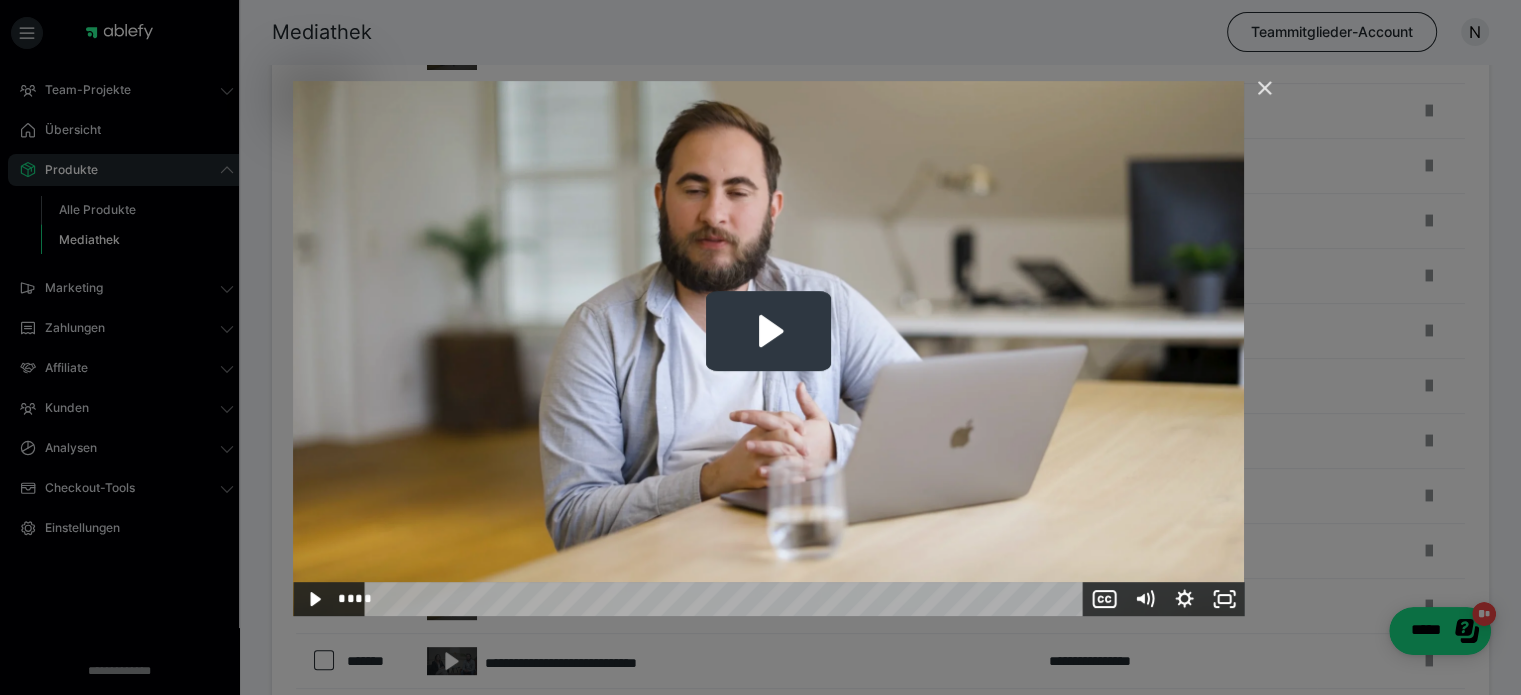 click 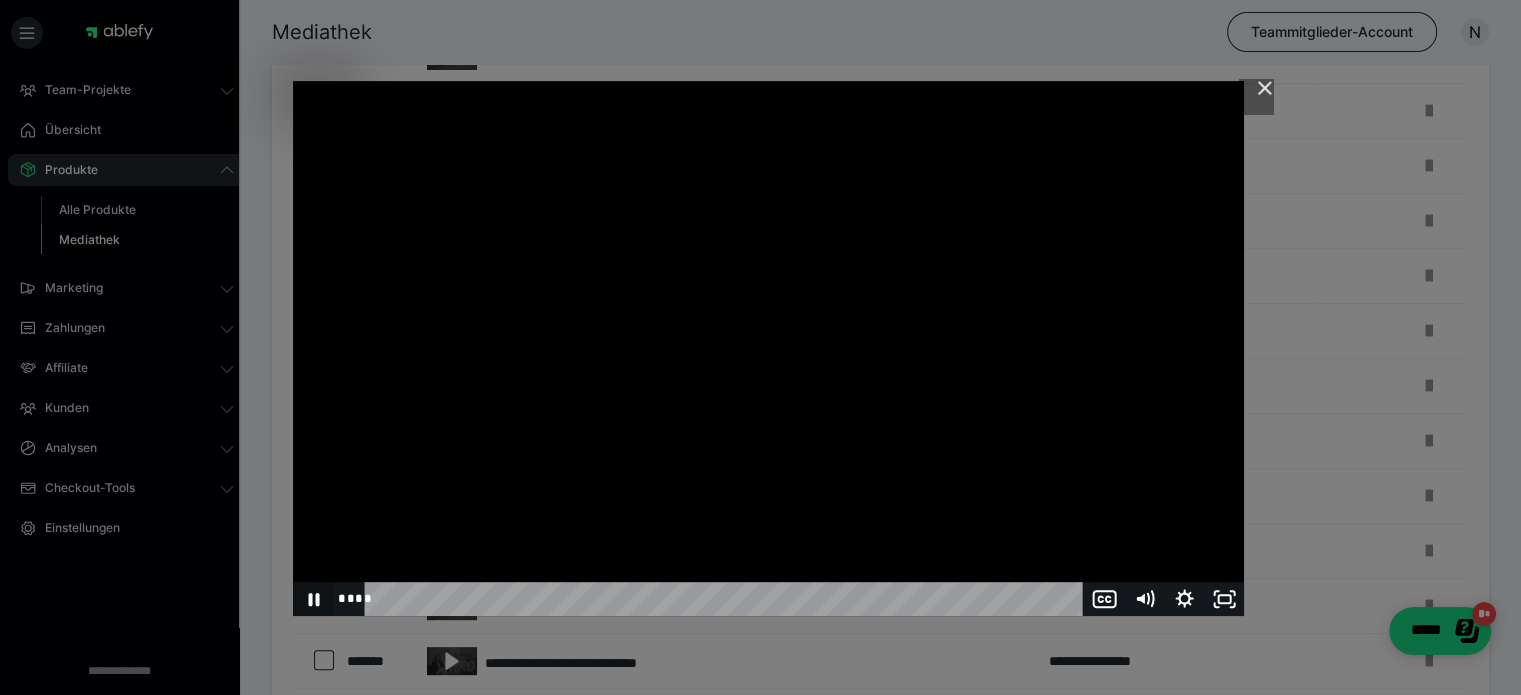 click 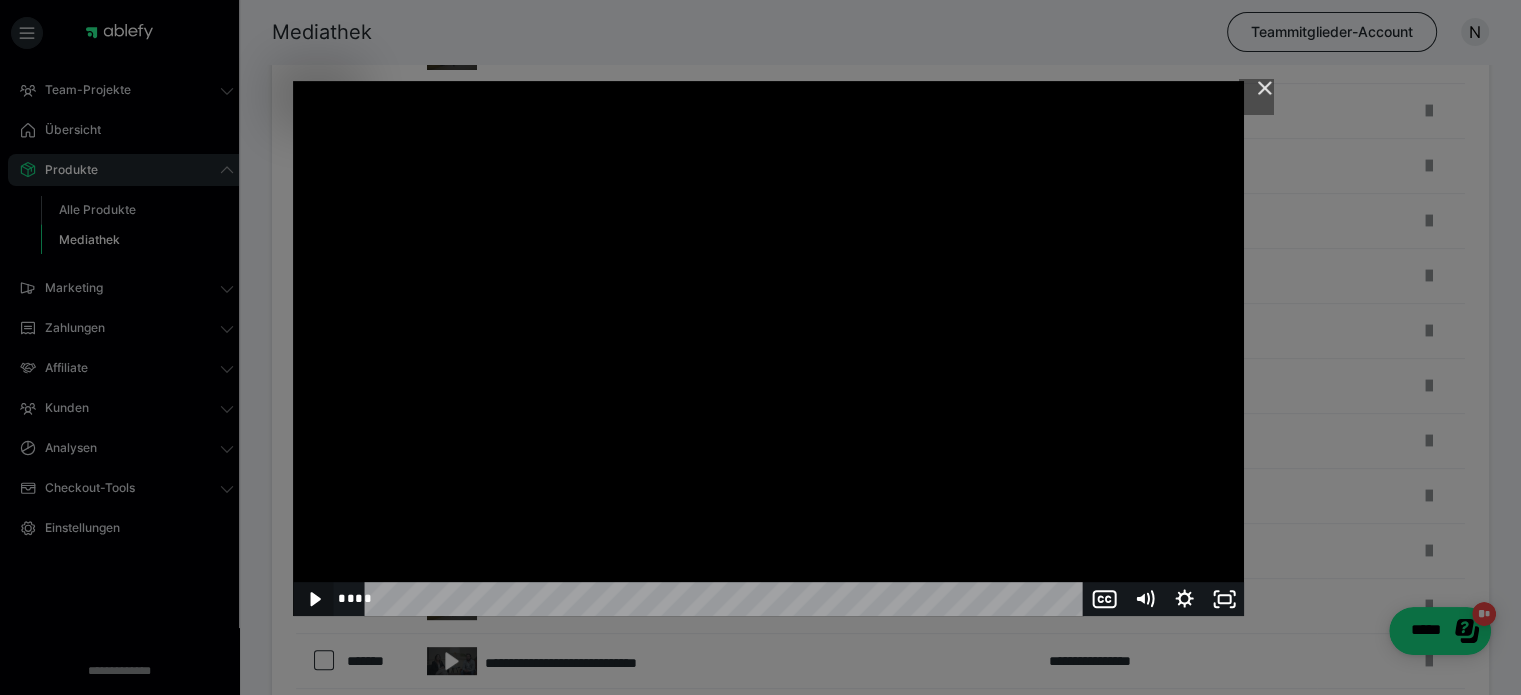 click on "****" at bounding box center [768, 599] 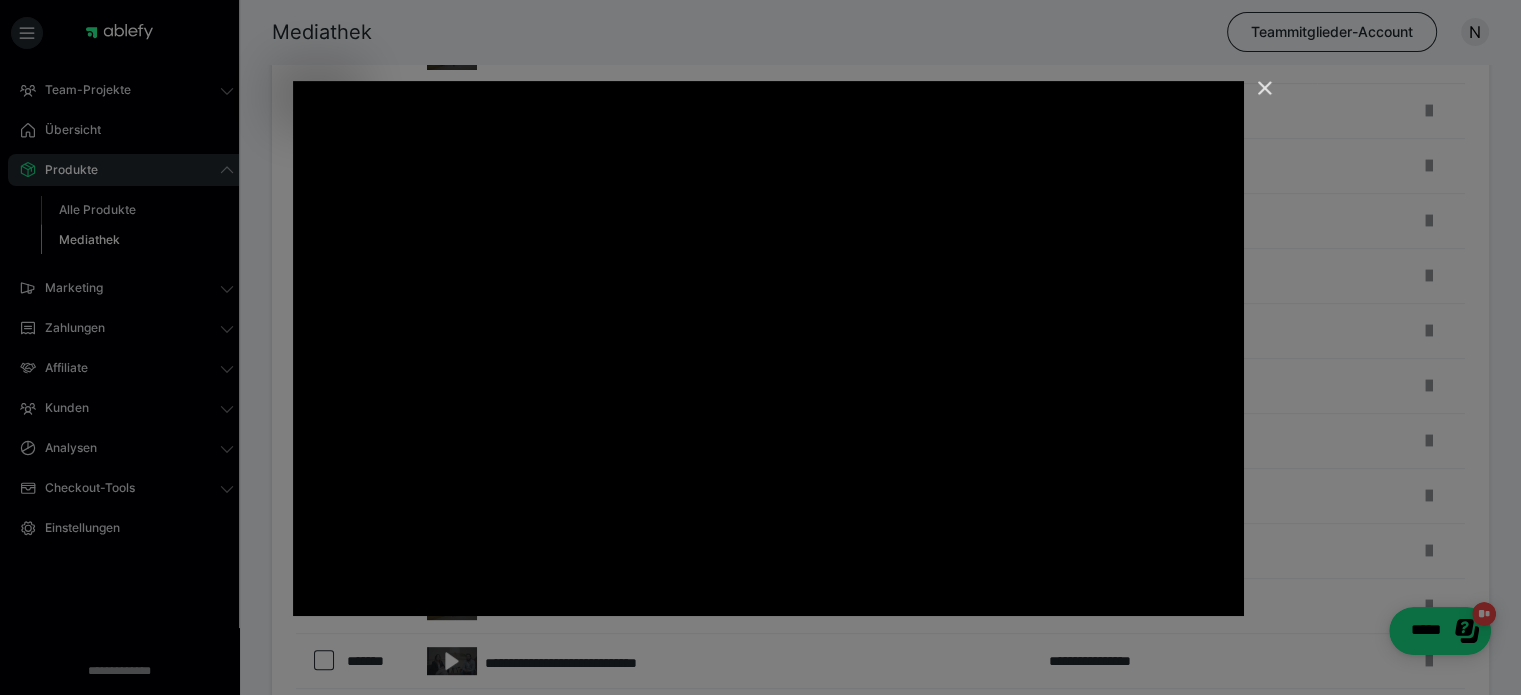 click at bounding box center (1256, 97) 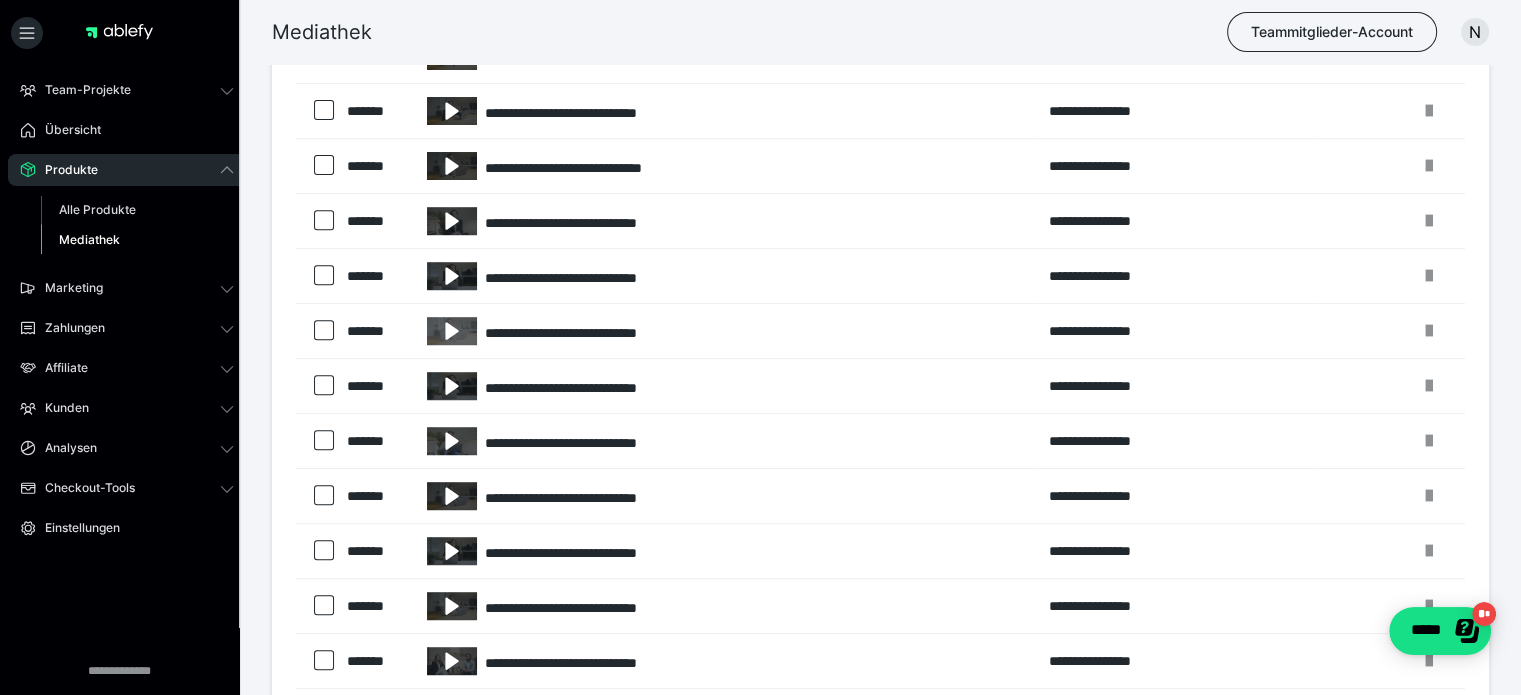 click on "Mediathek Teammitglieder-Account N" at bounding box center (760, 32) 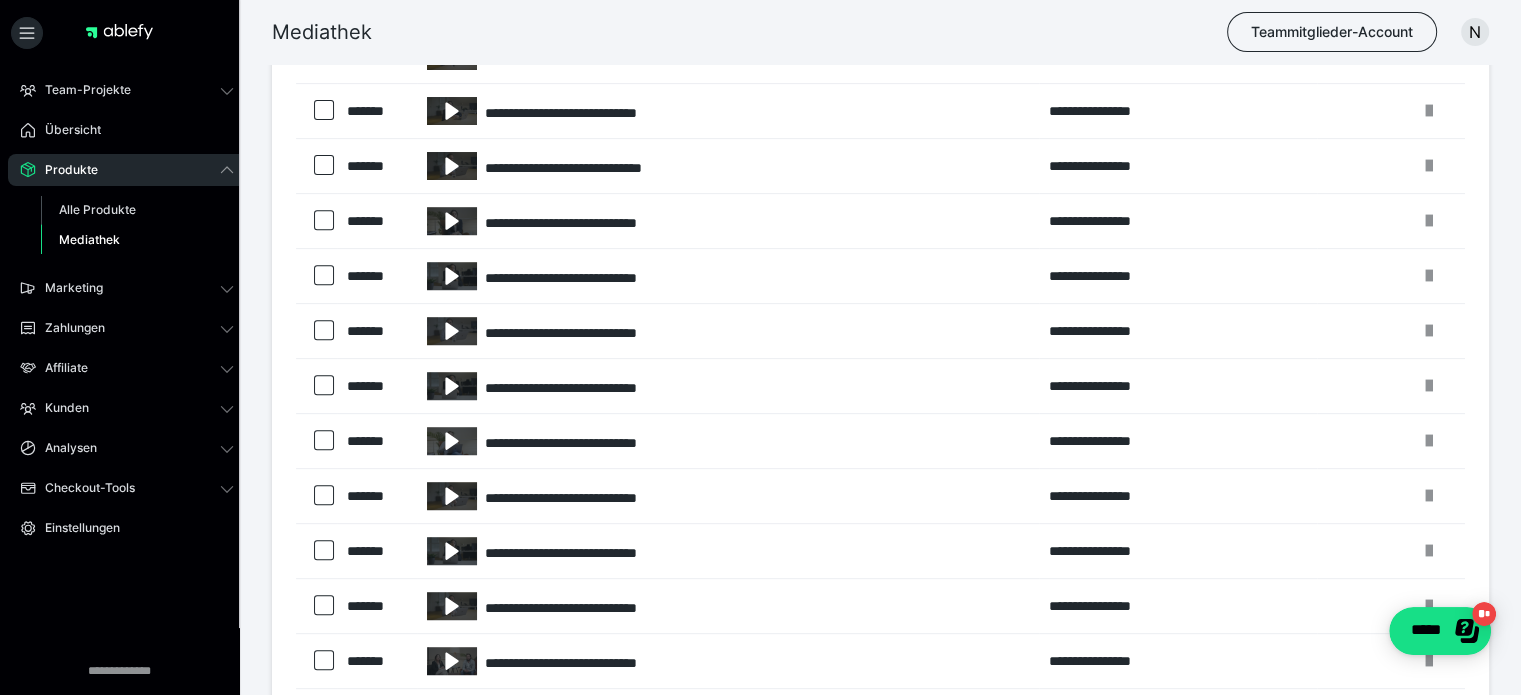 scroll, scrollTop: 0, scrollLeft: 0, axis: both 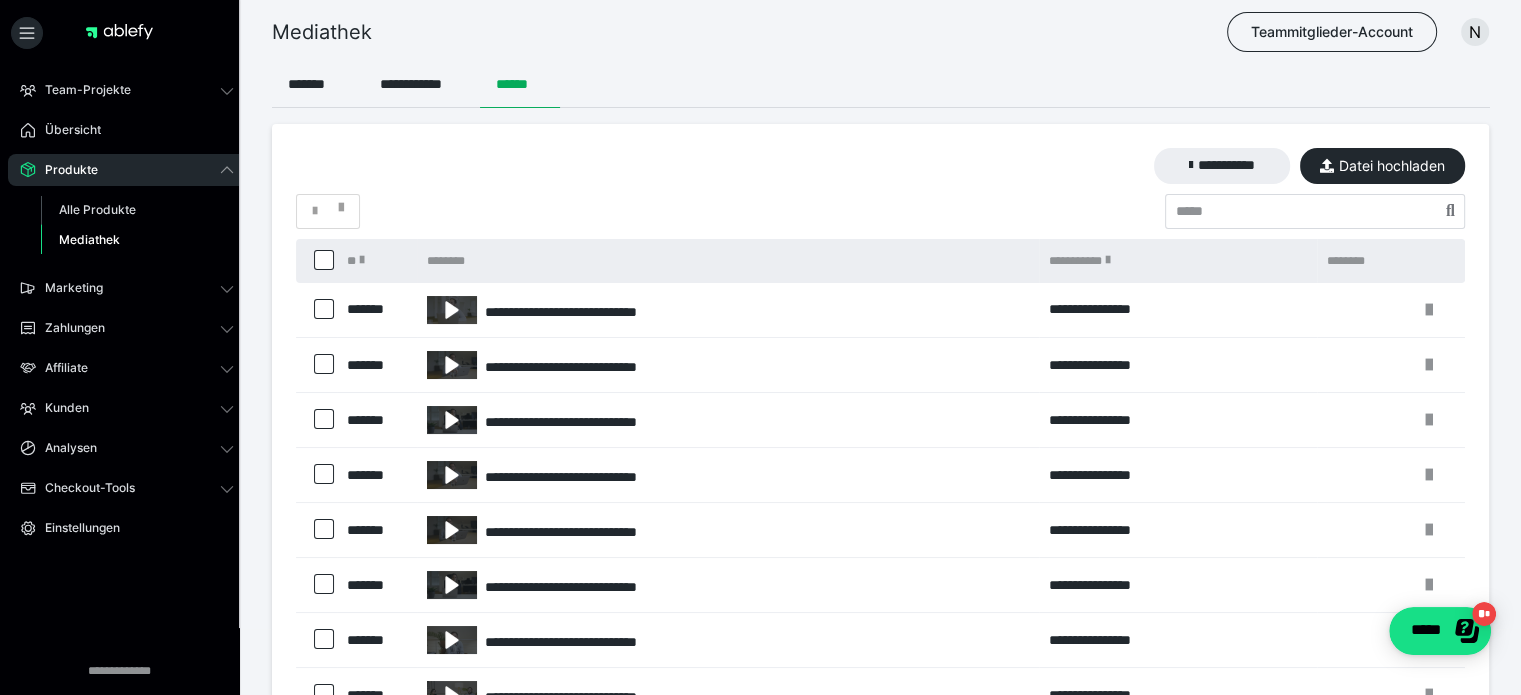 click on "**********" at bounding box center (728, 310) 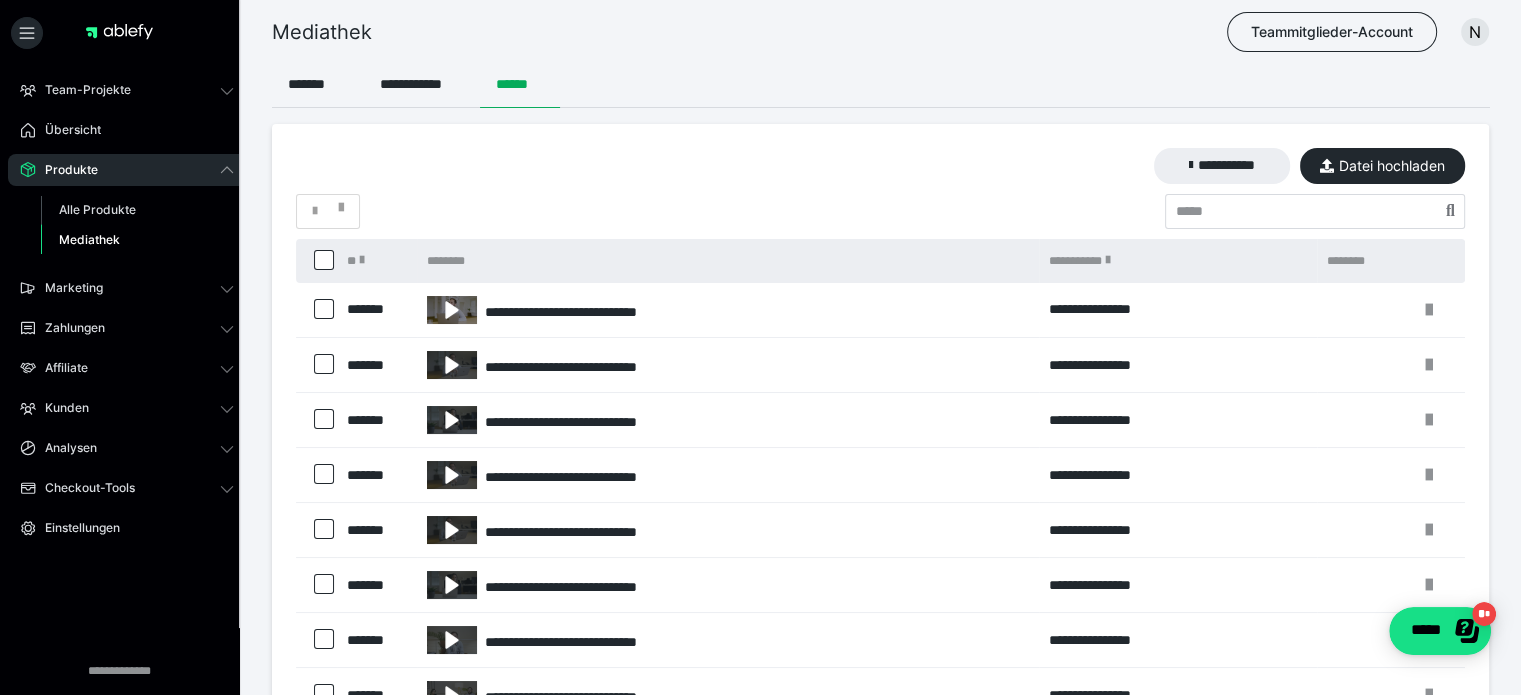 click at bounding box center (452, 310) 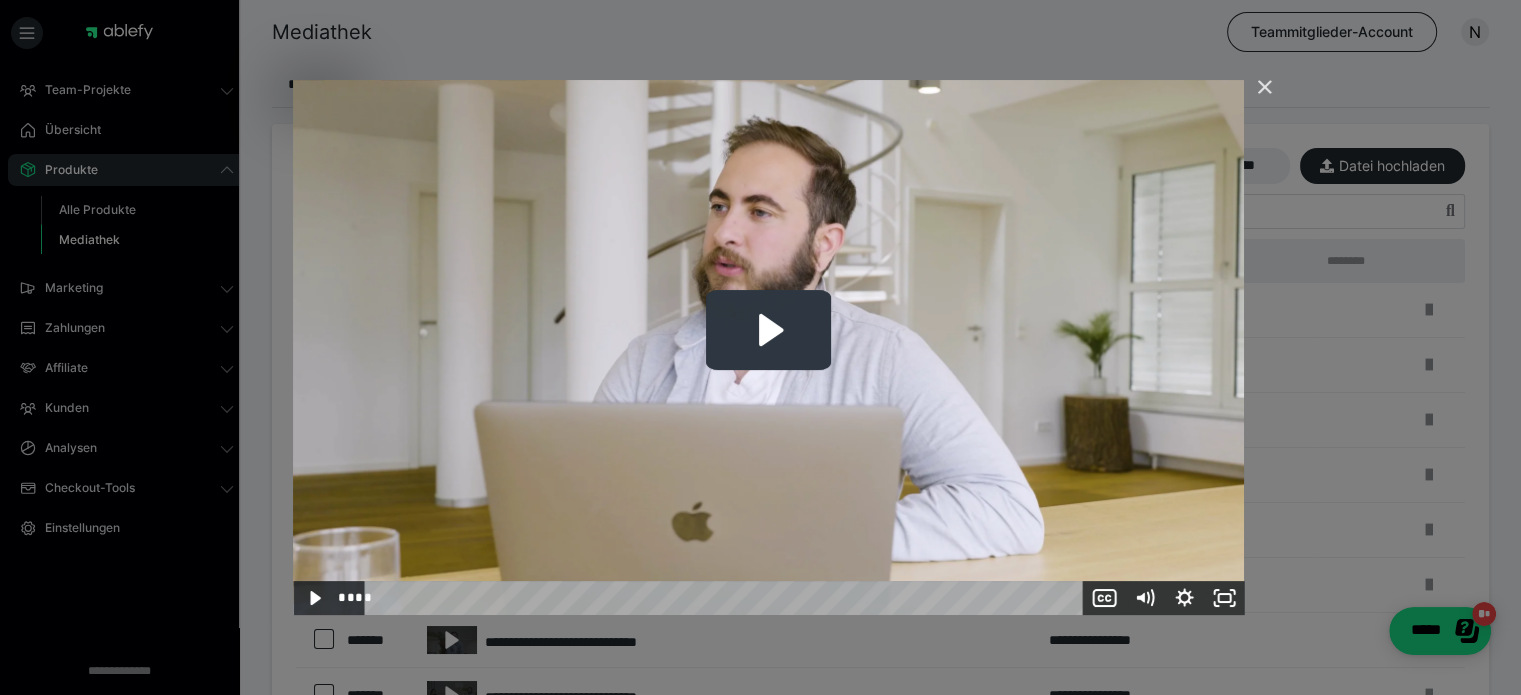click 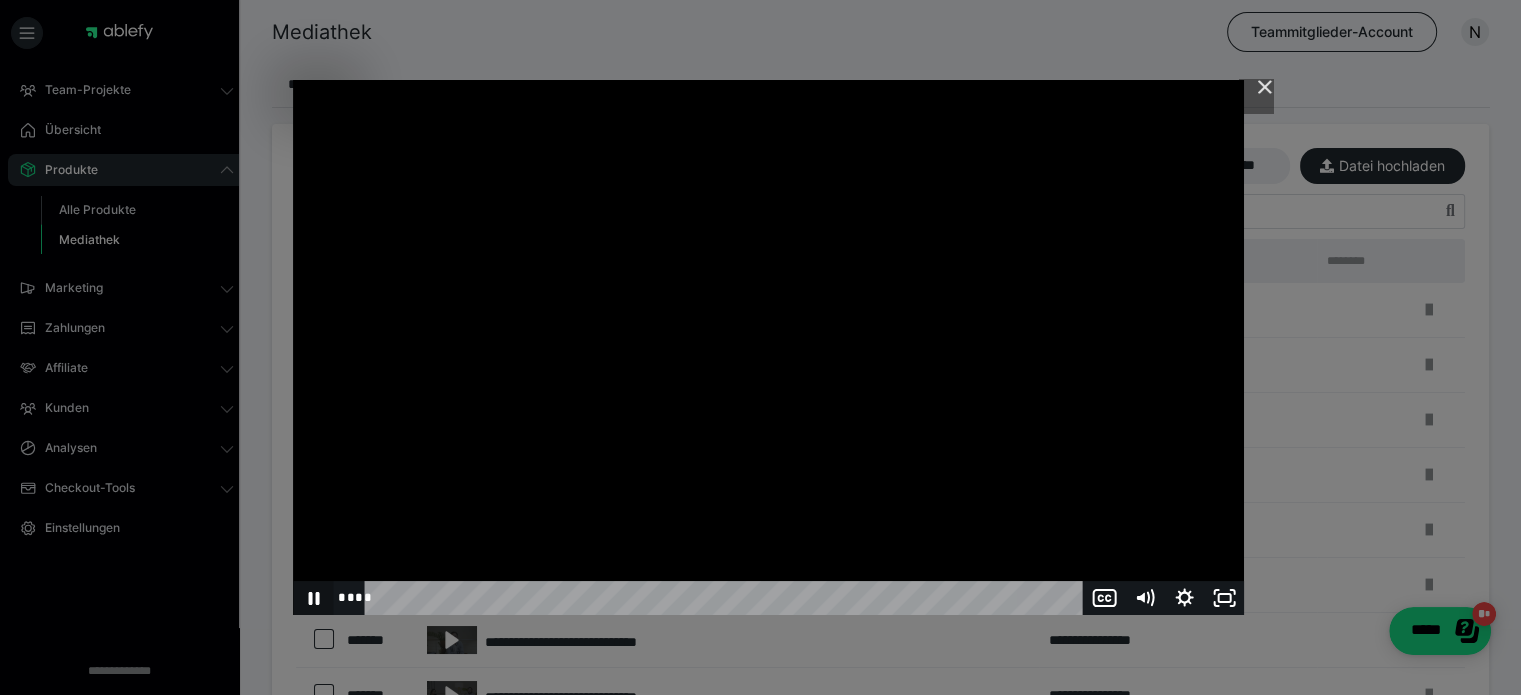 click 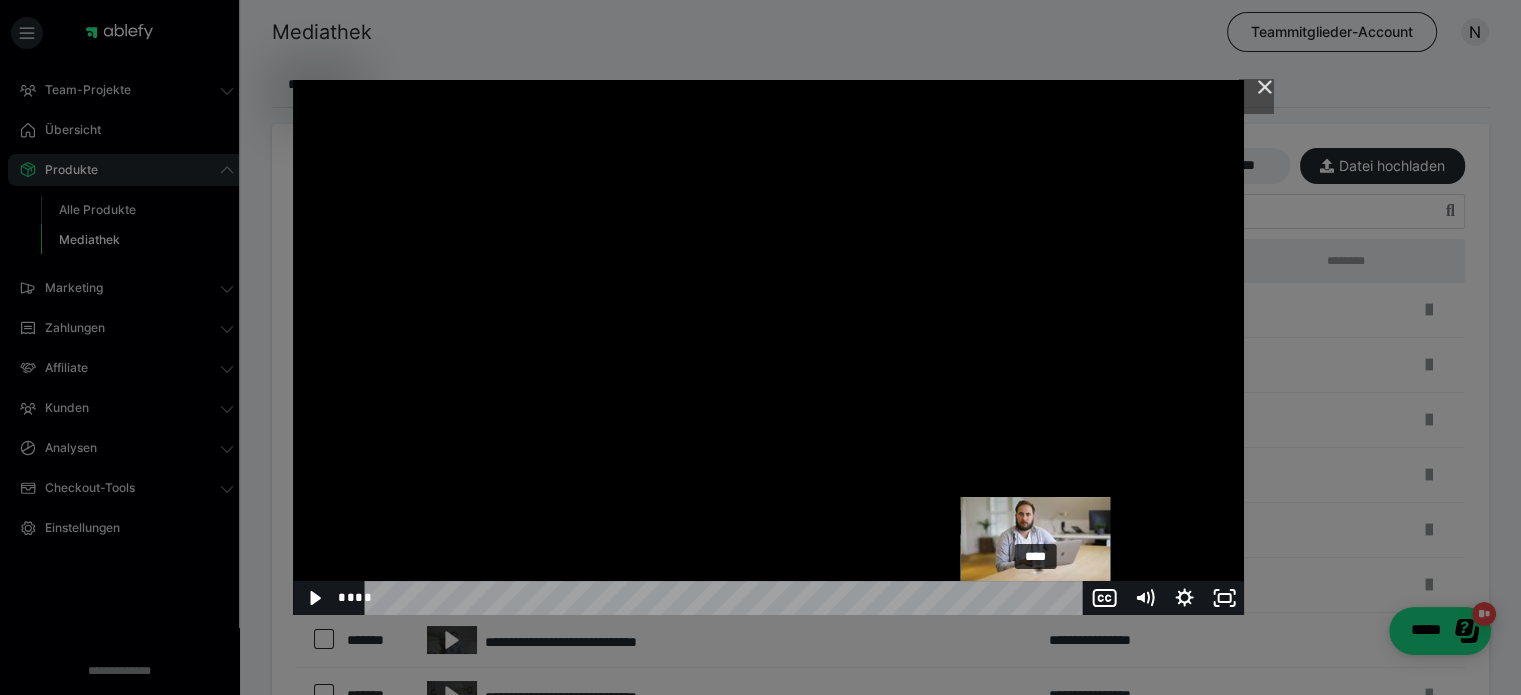 click on "****" at bounding box center (727, 598) 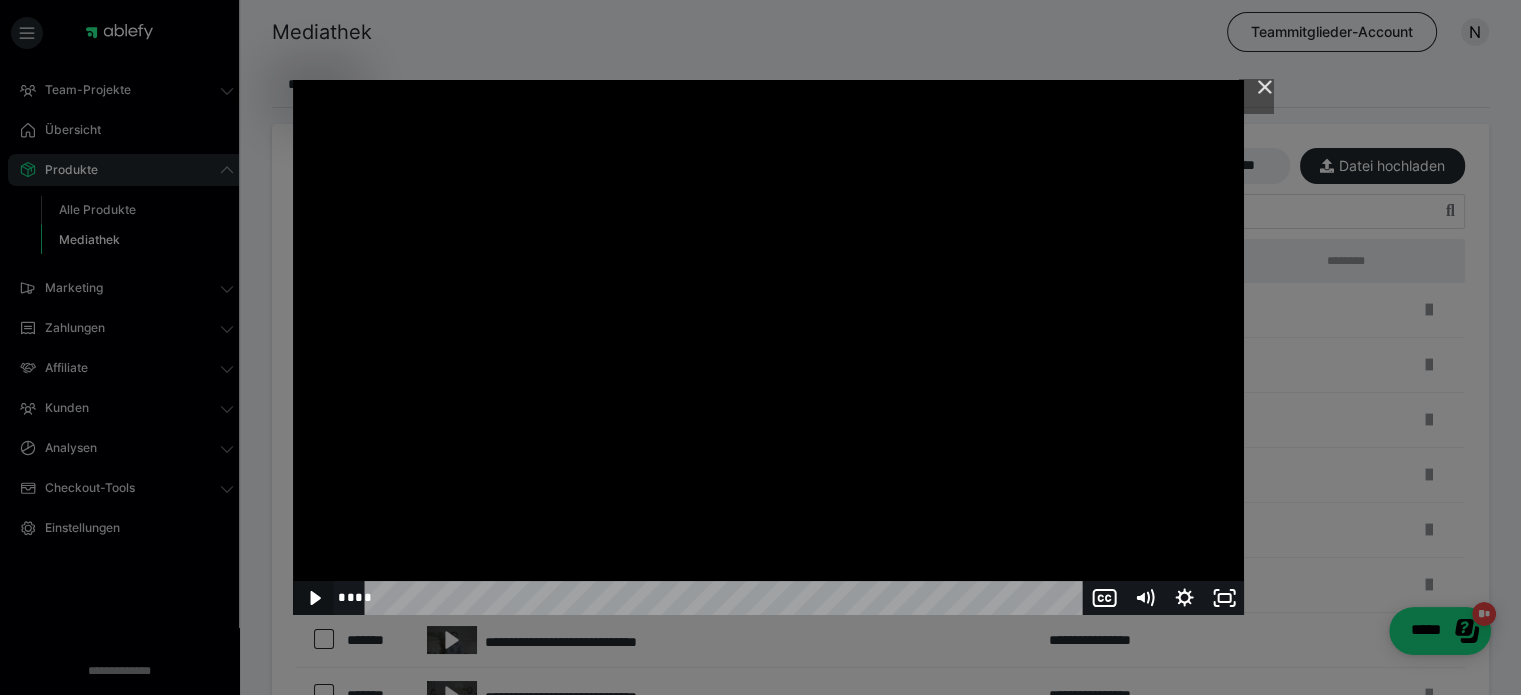 click 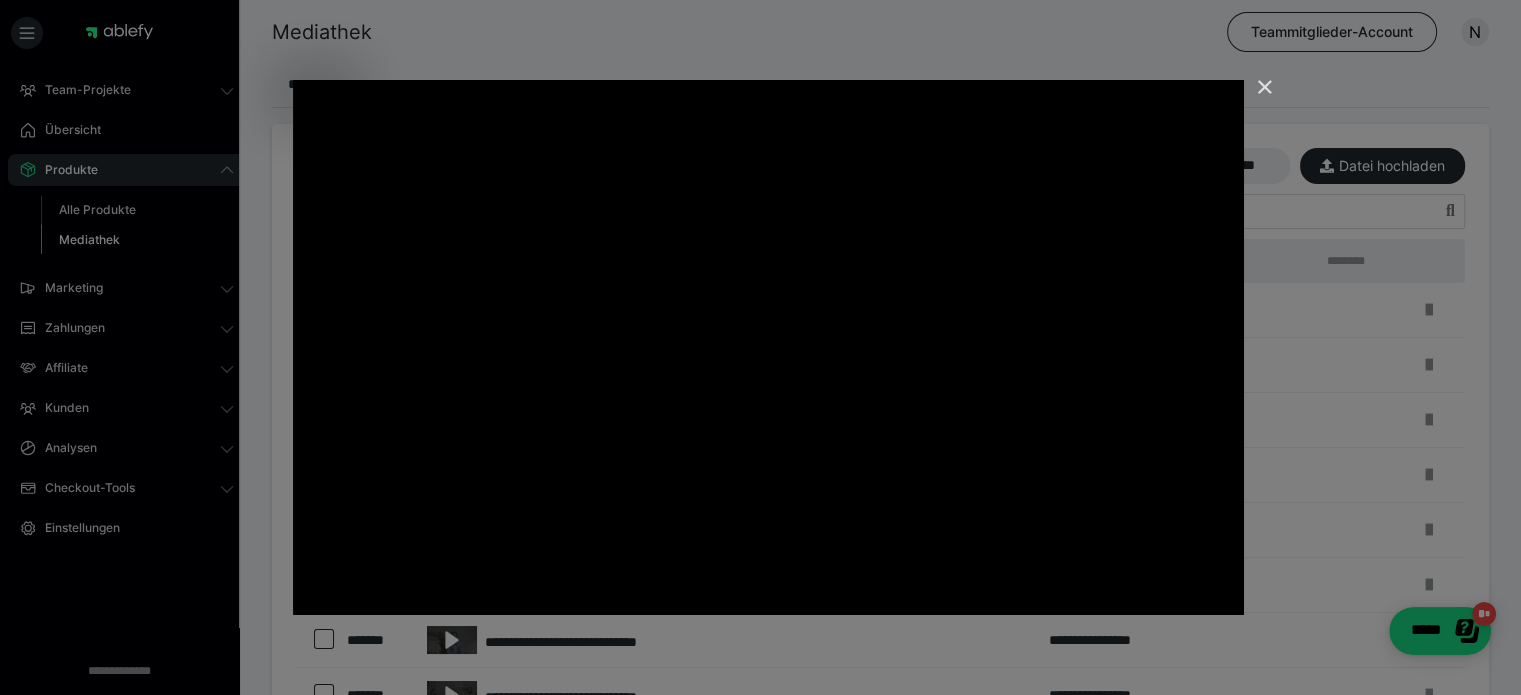 click at bounding box center [1256, 96] 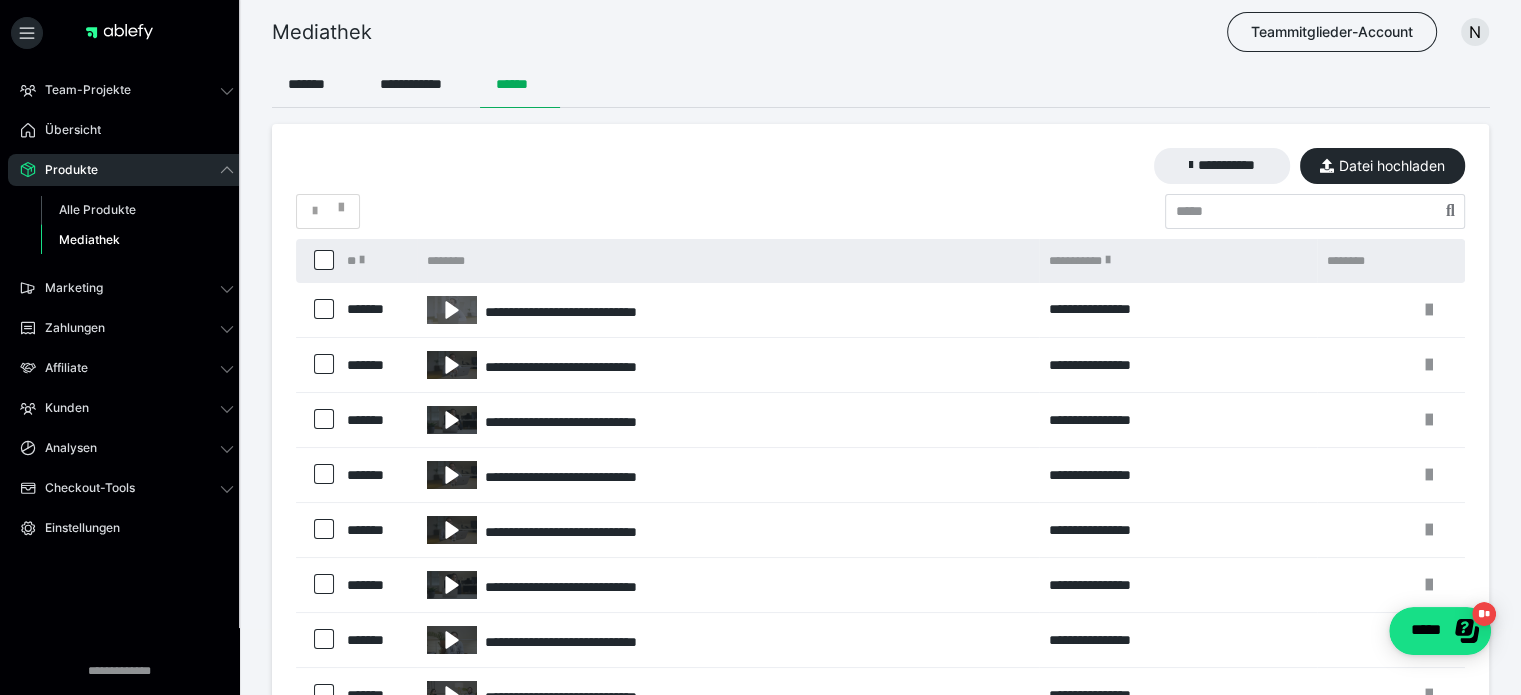 click on "Mediathek Teammitglieder-Account N" at bounding box center (760, 32) 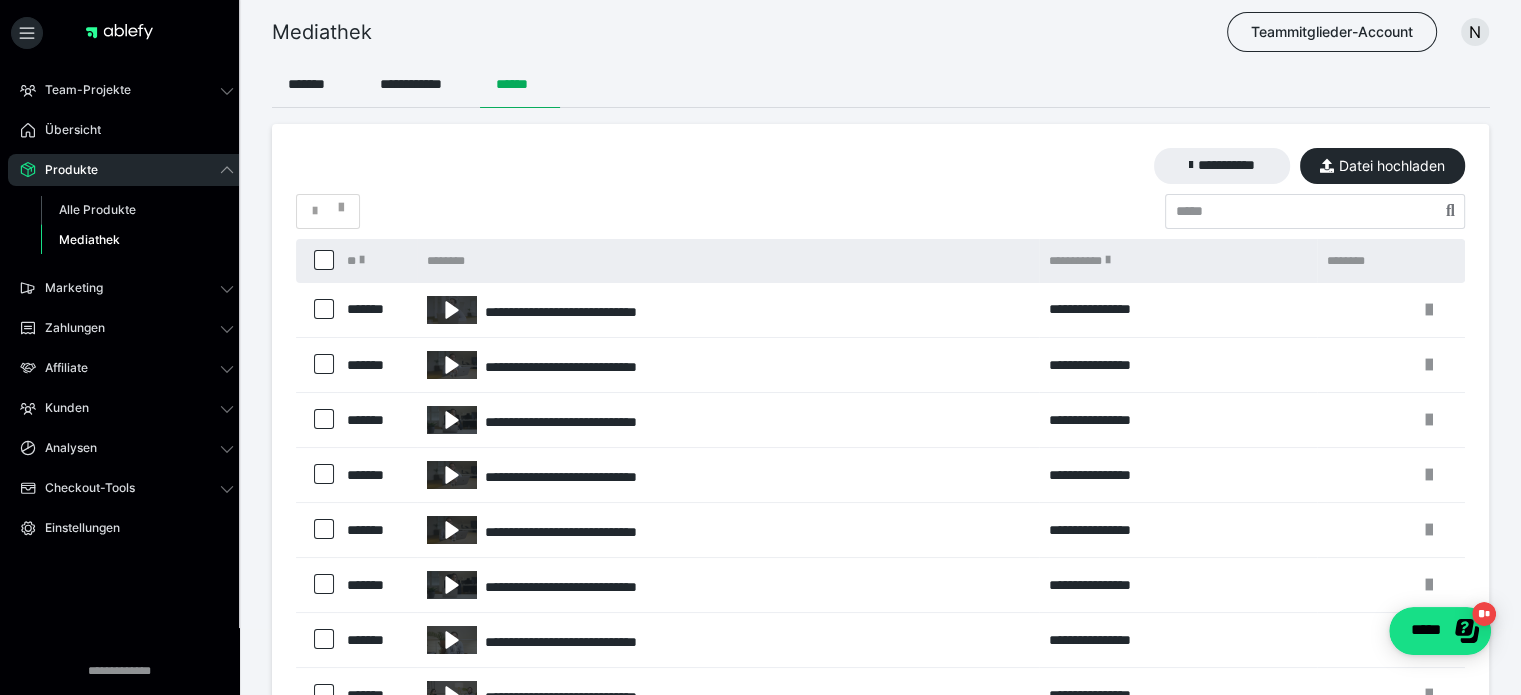 scroll, scrollTop: 364, scrollLeft: 0, axis: vertical 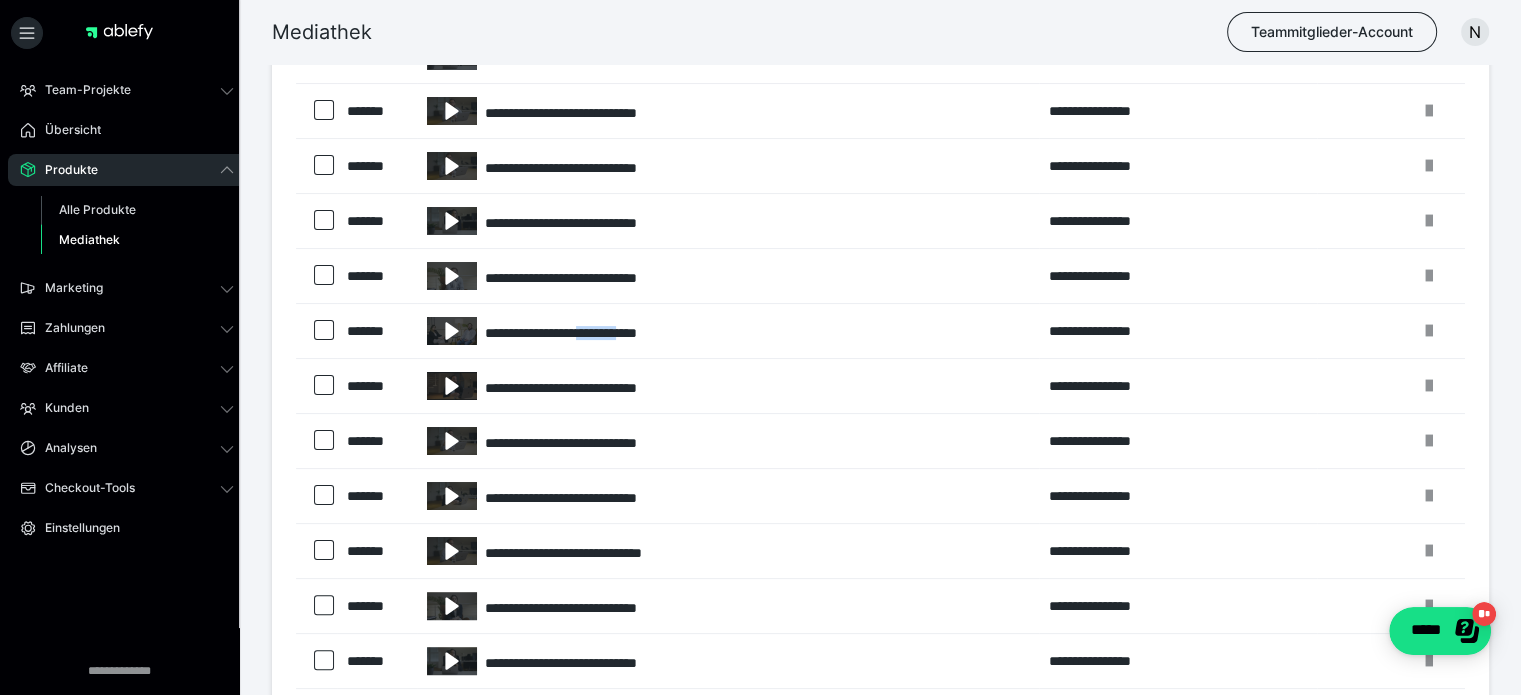 drag, startPoint x: 754, startPoint y: 341, endPoint x: 740, endPoint y: 349, distance: 16.124516 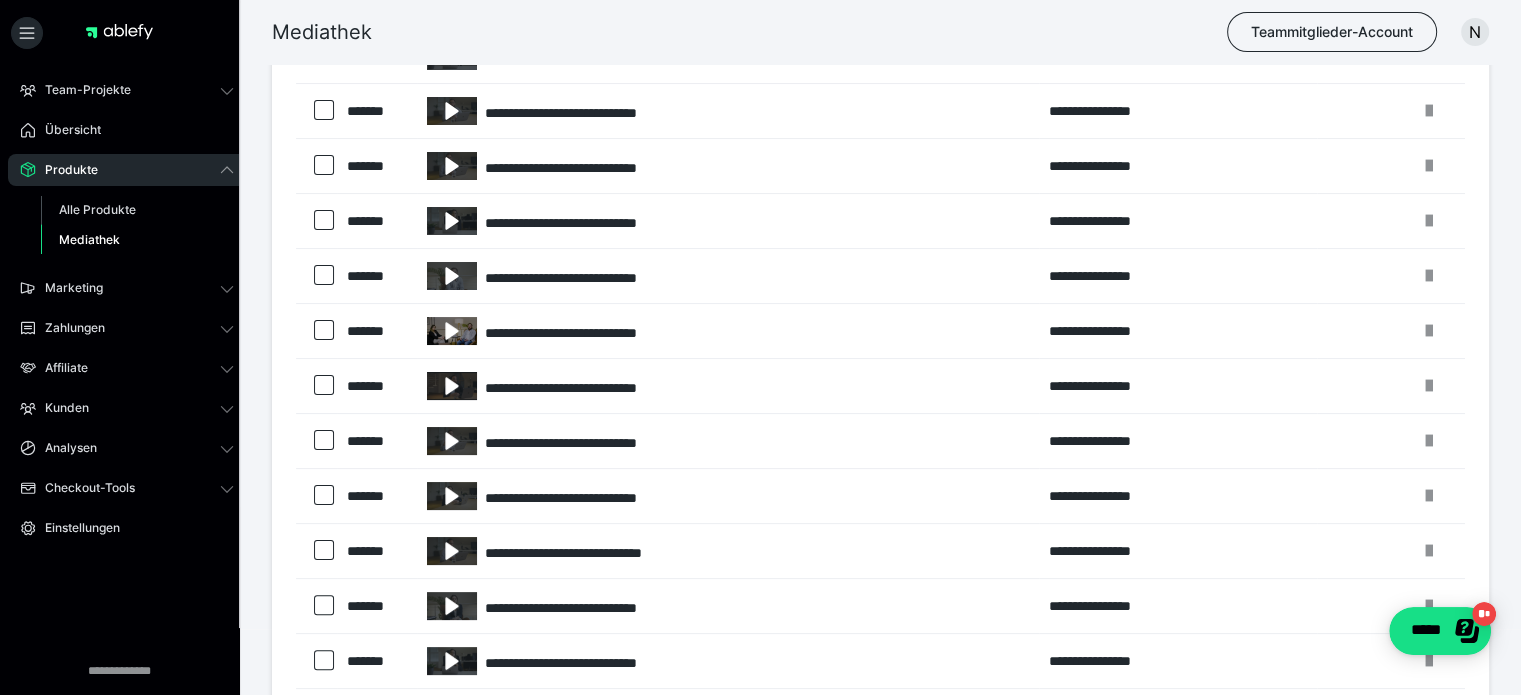 click at bounding box center (452, 331) 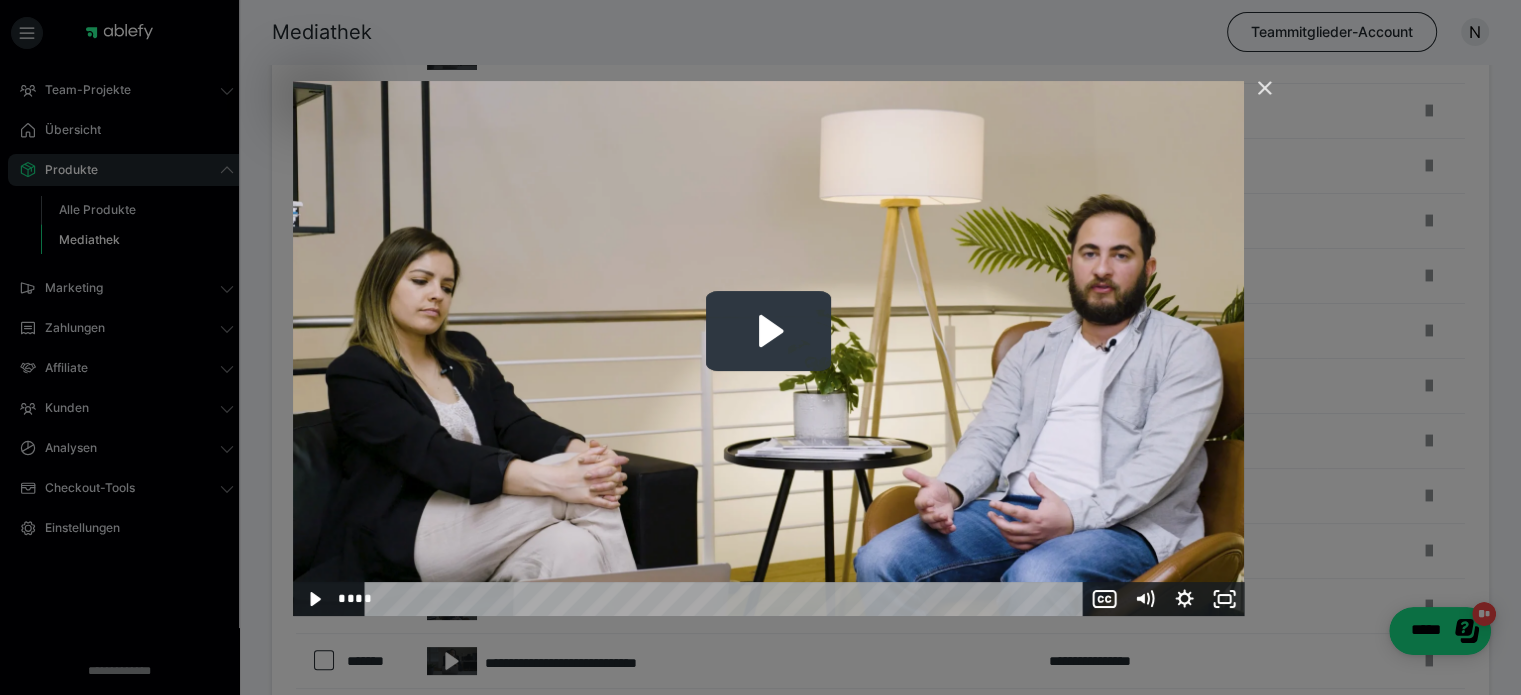 click 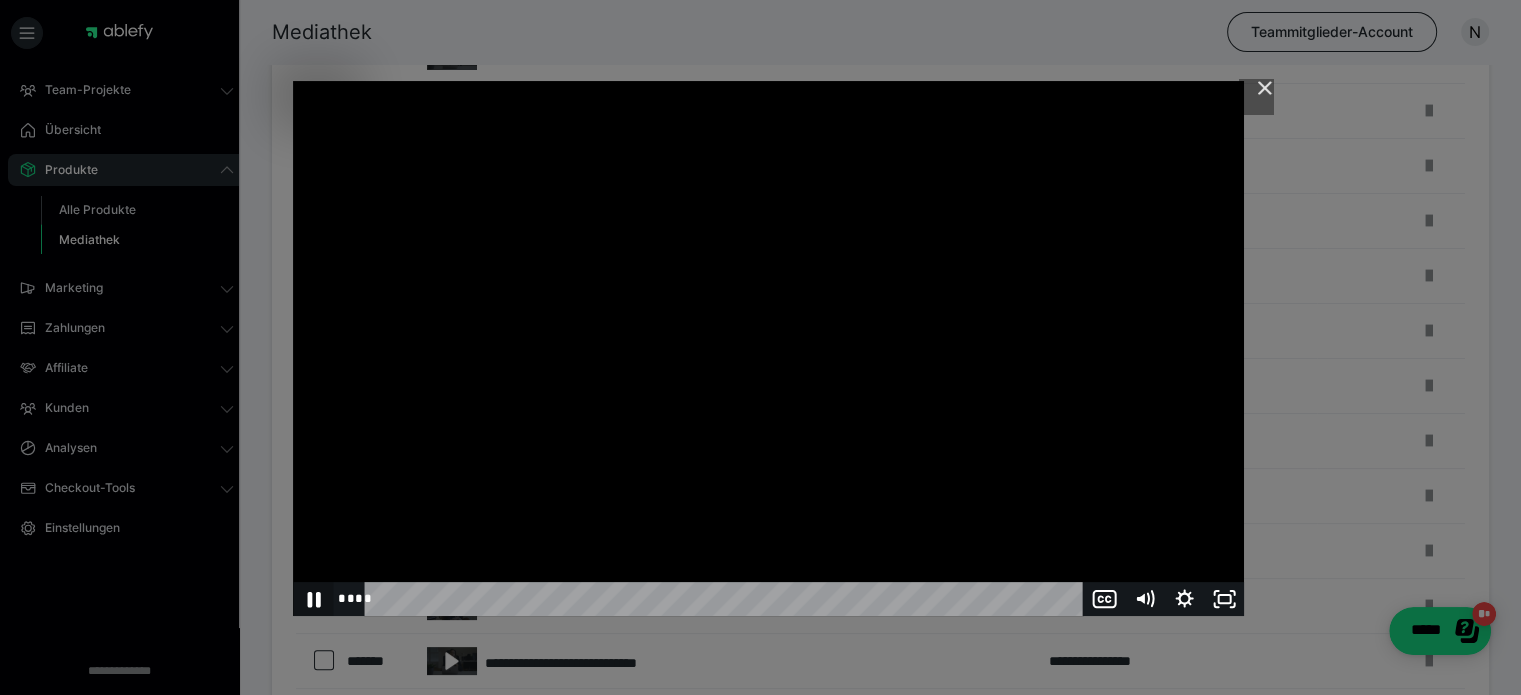 click 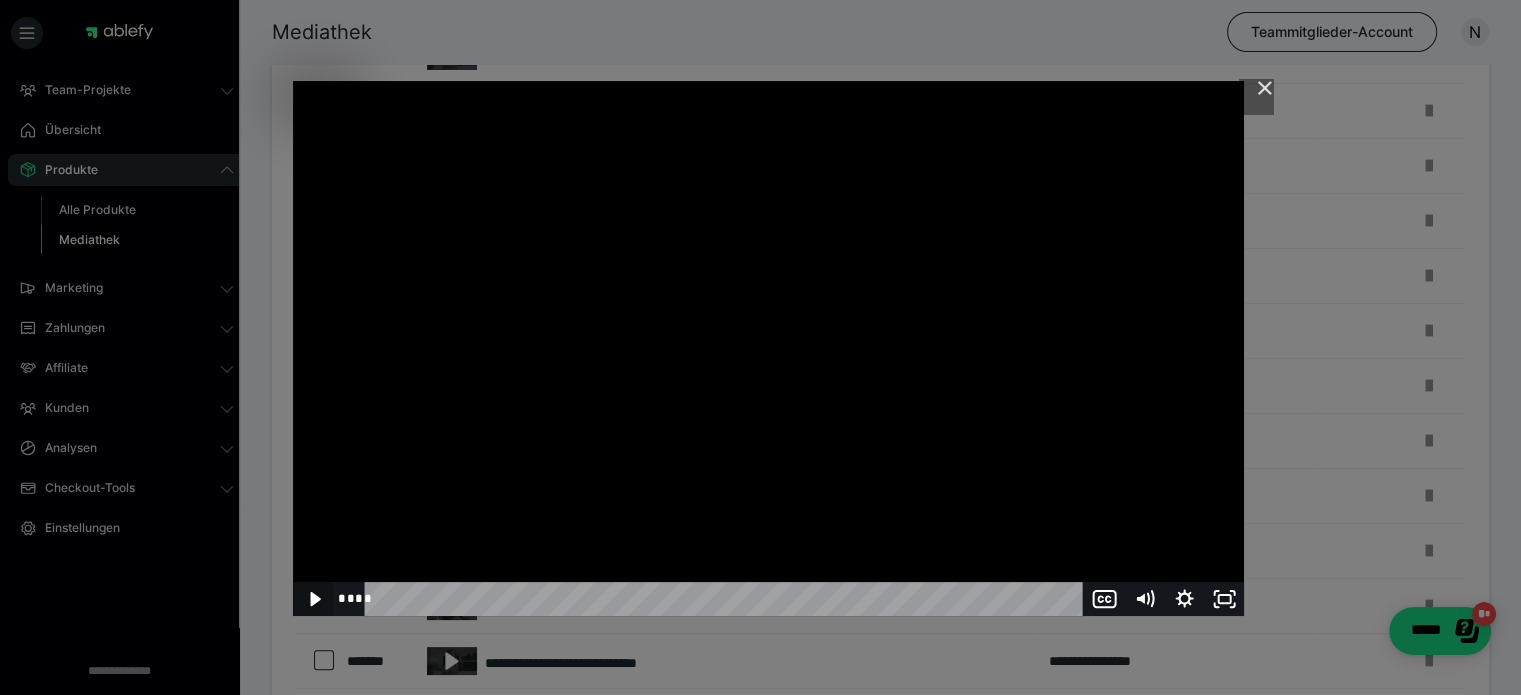 click 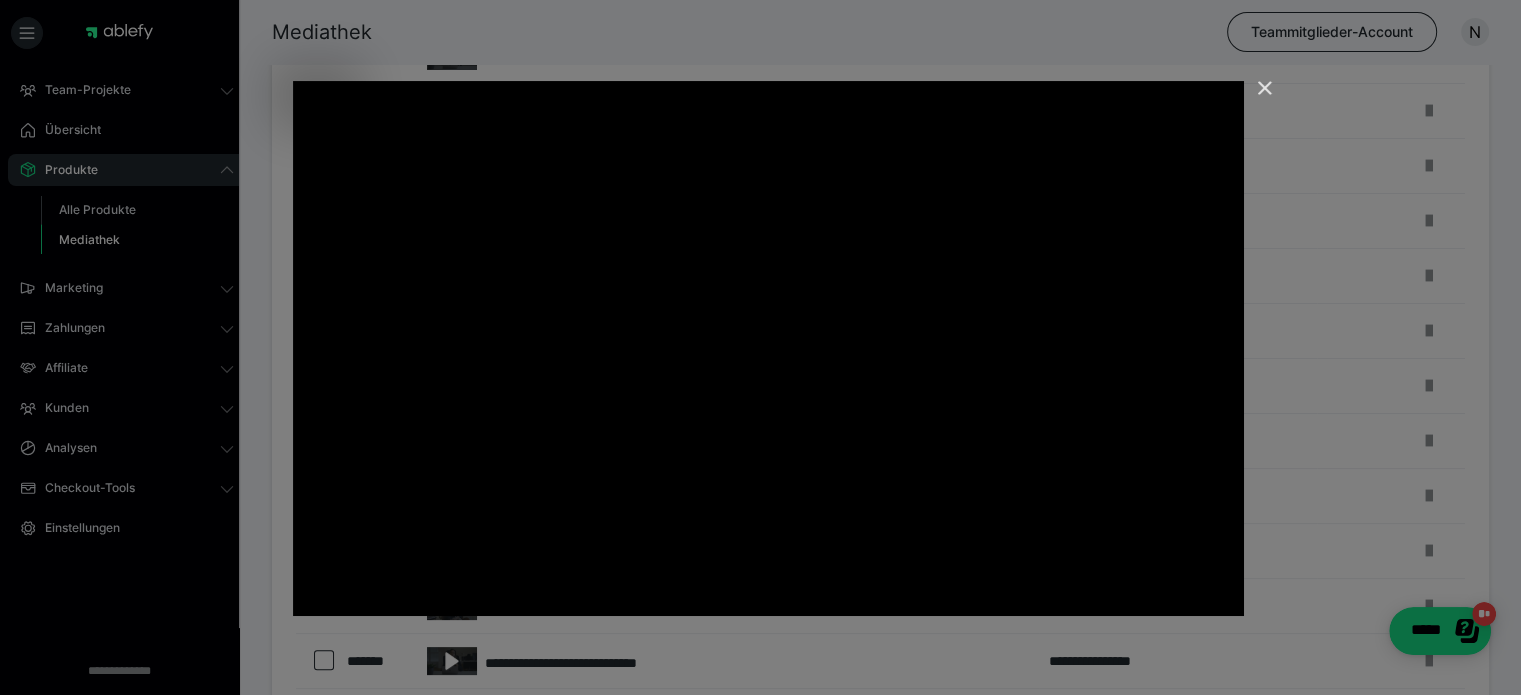 click at bounding box center [1256, 97] 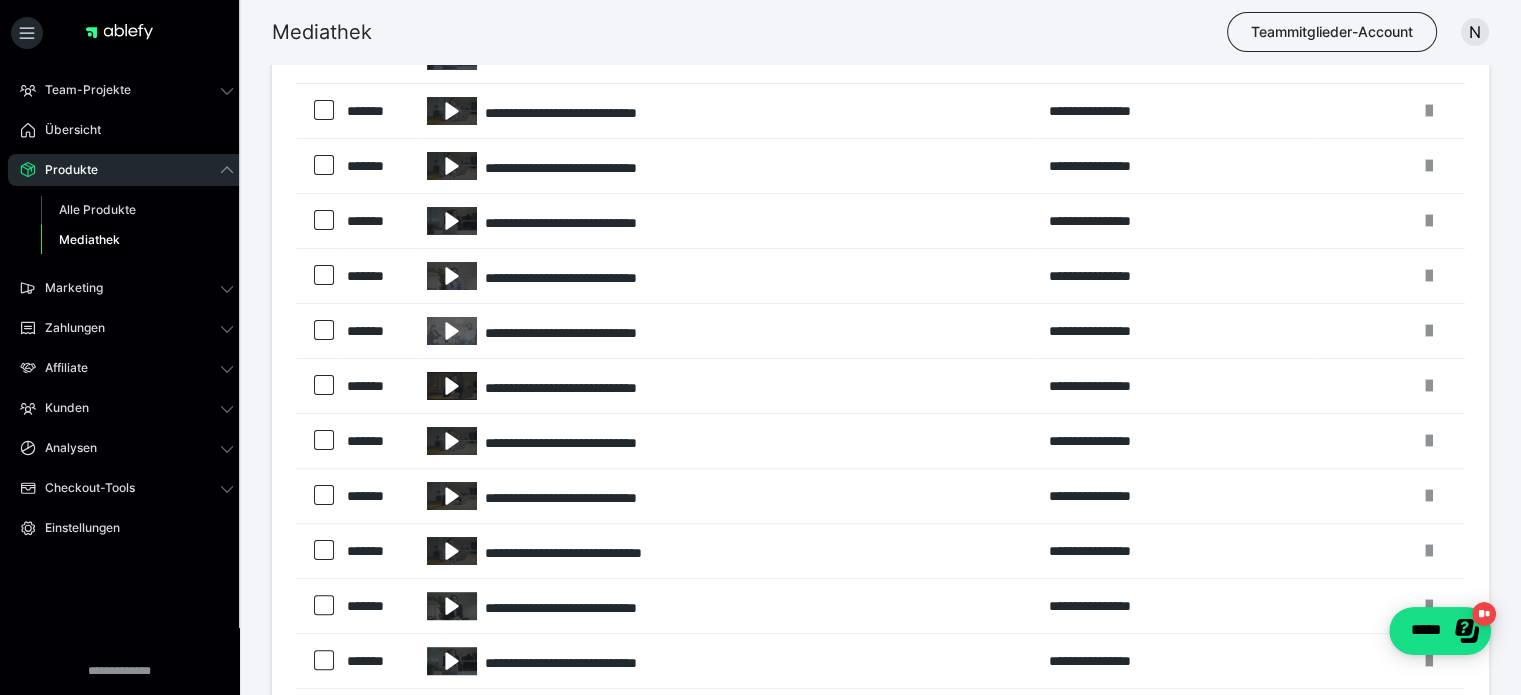 click on "Mediathek Teammitglieder-Account N" at bounding box center [760, 32] 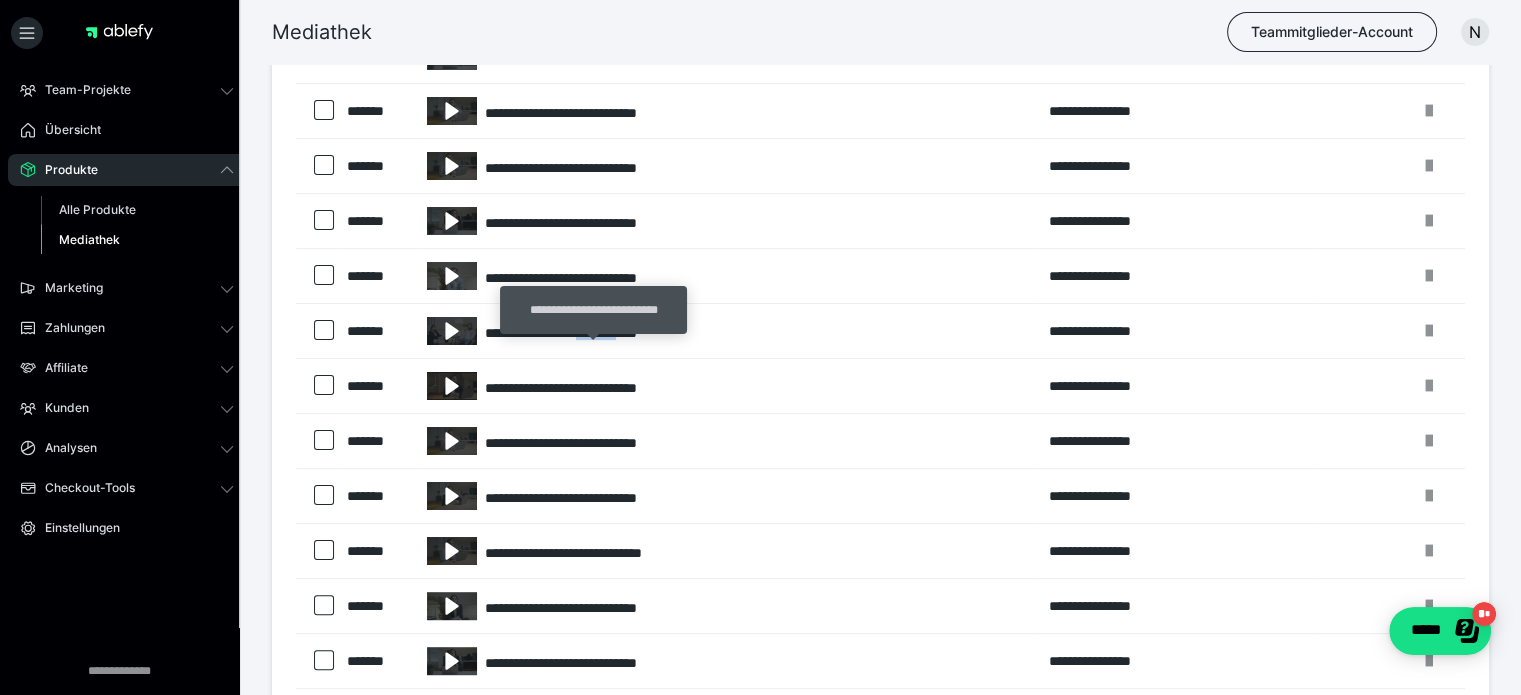 click on "**********" at bounding box center (728, 331) 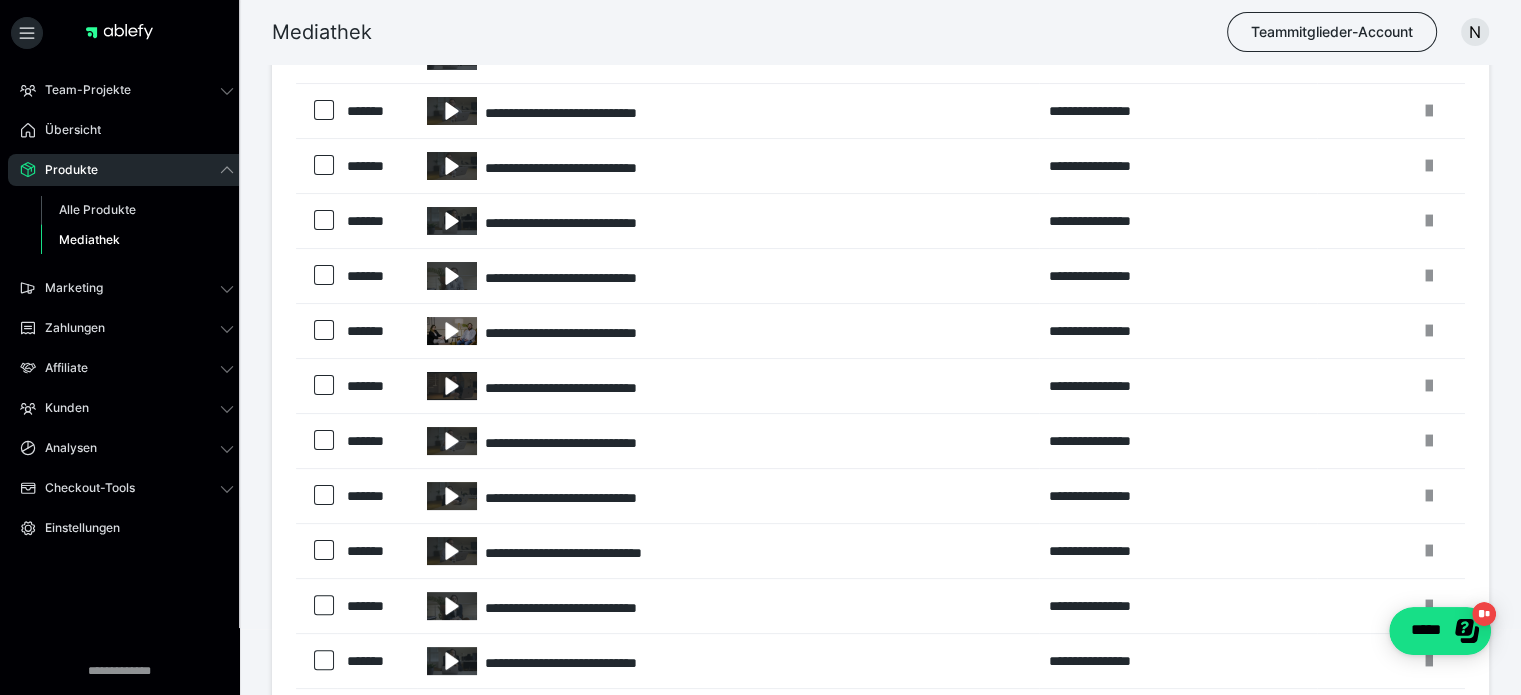 click at bounding box center (452, 331) 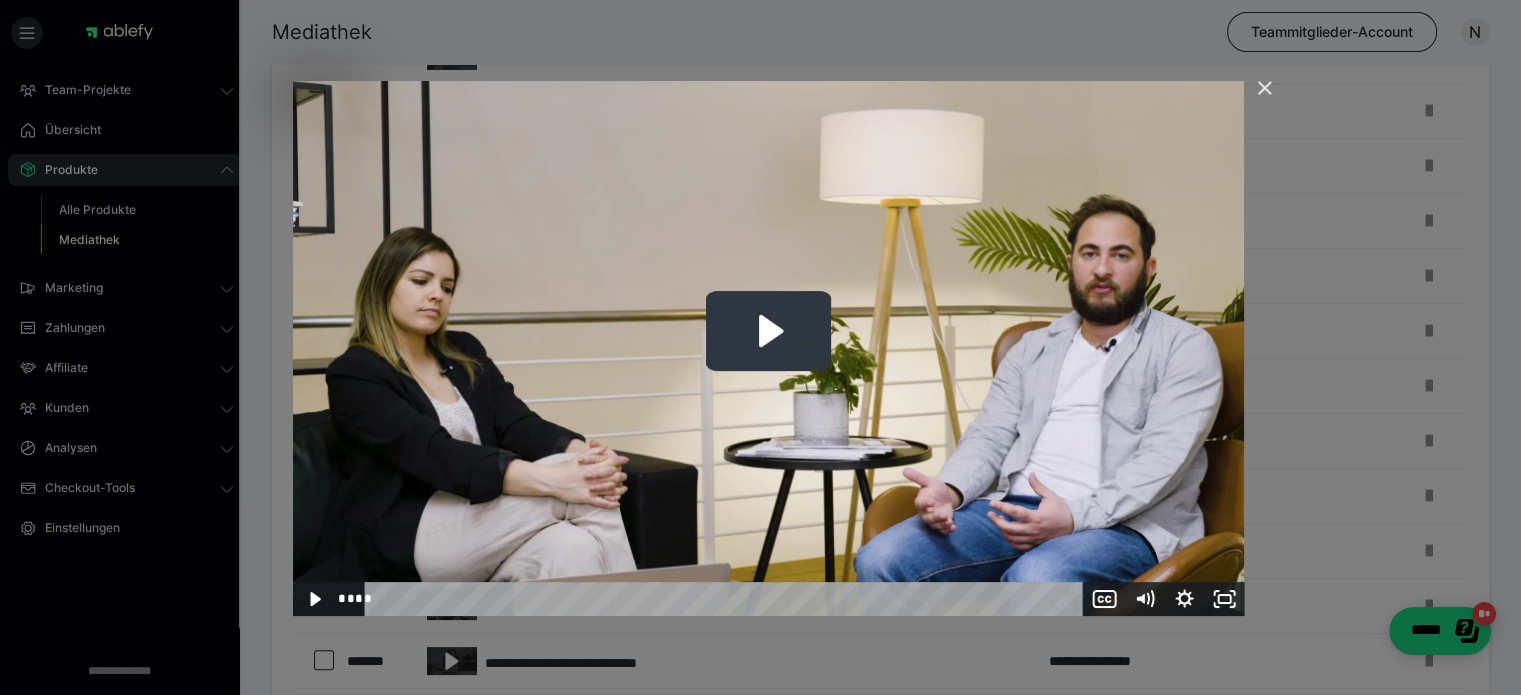 click 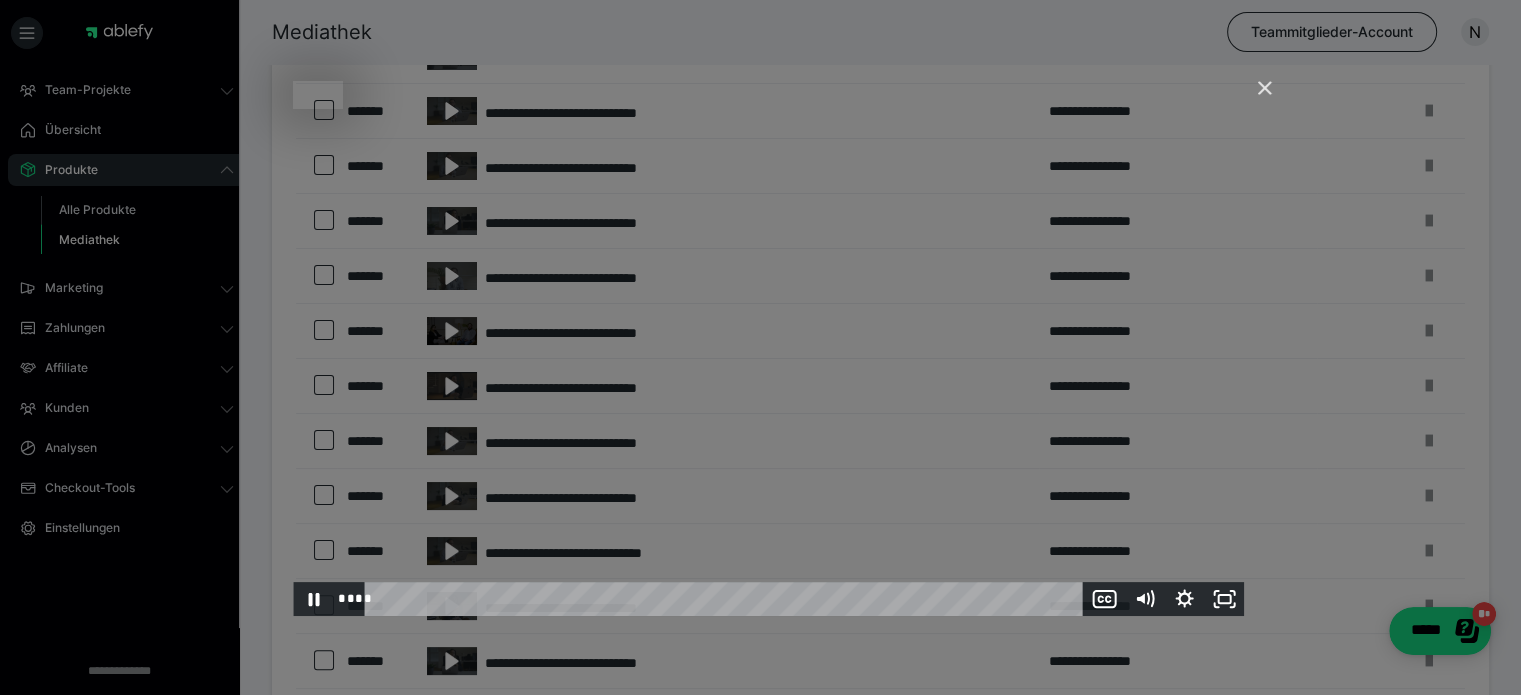 click 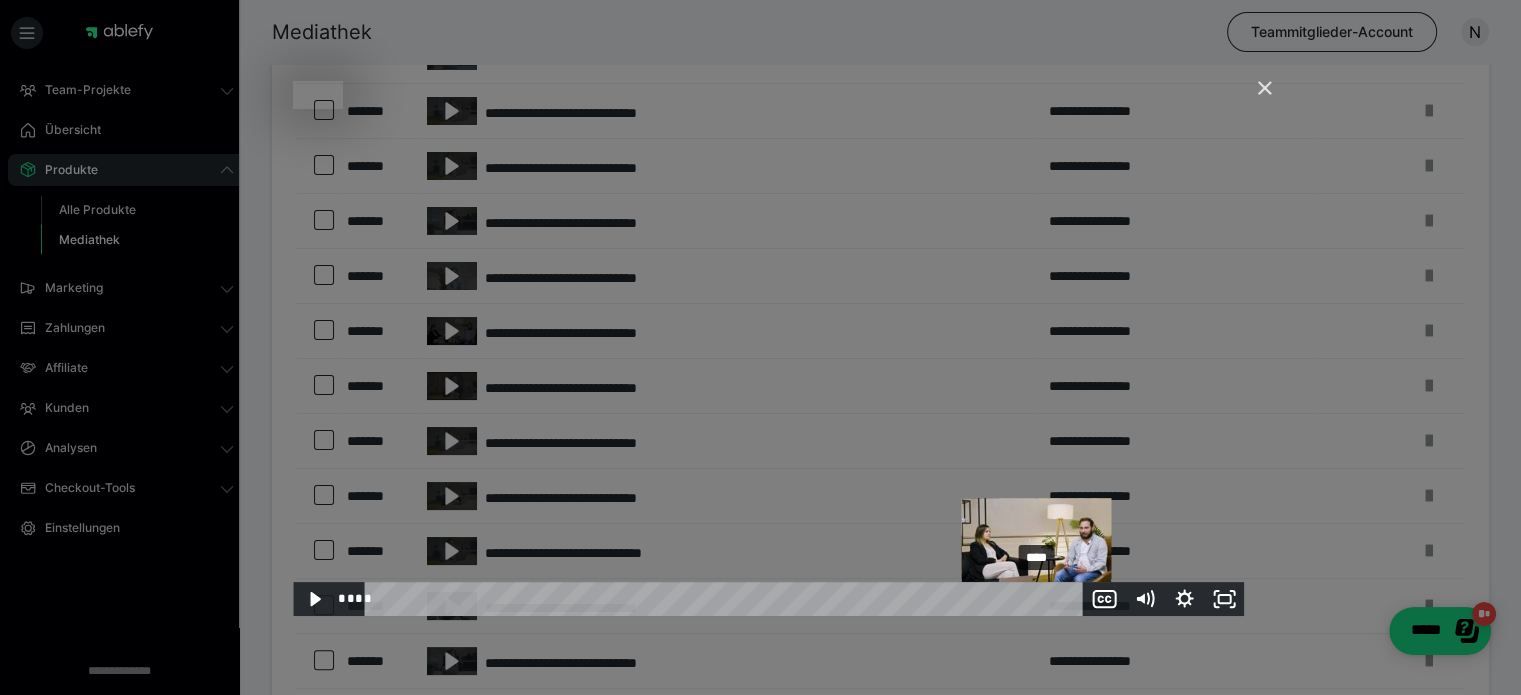 click on "****" at bounding box center (727, 599) 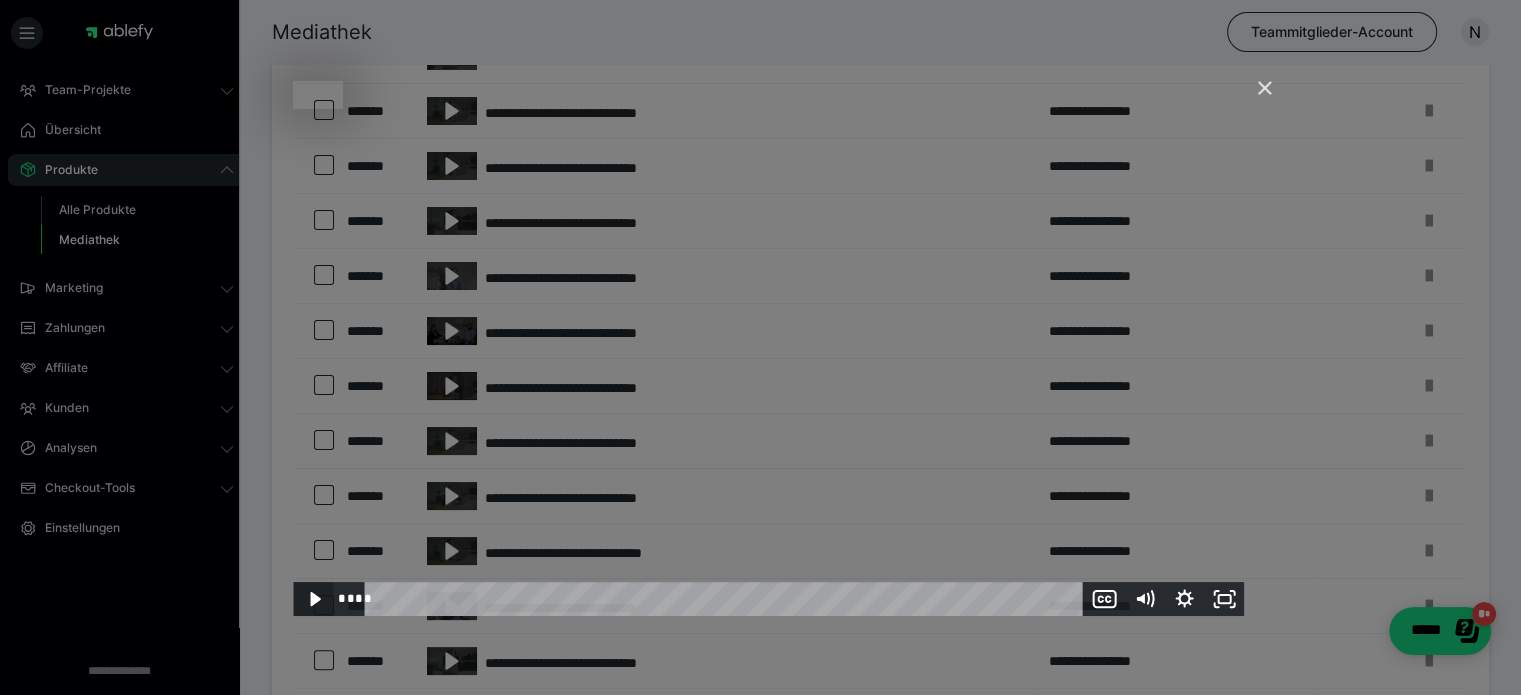 click 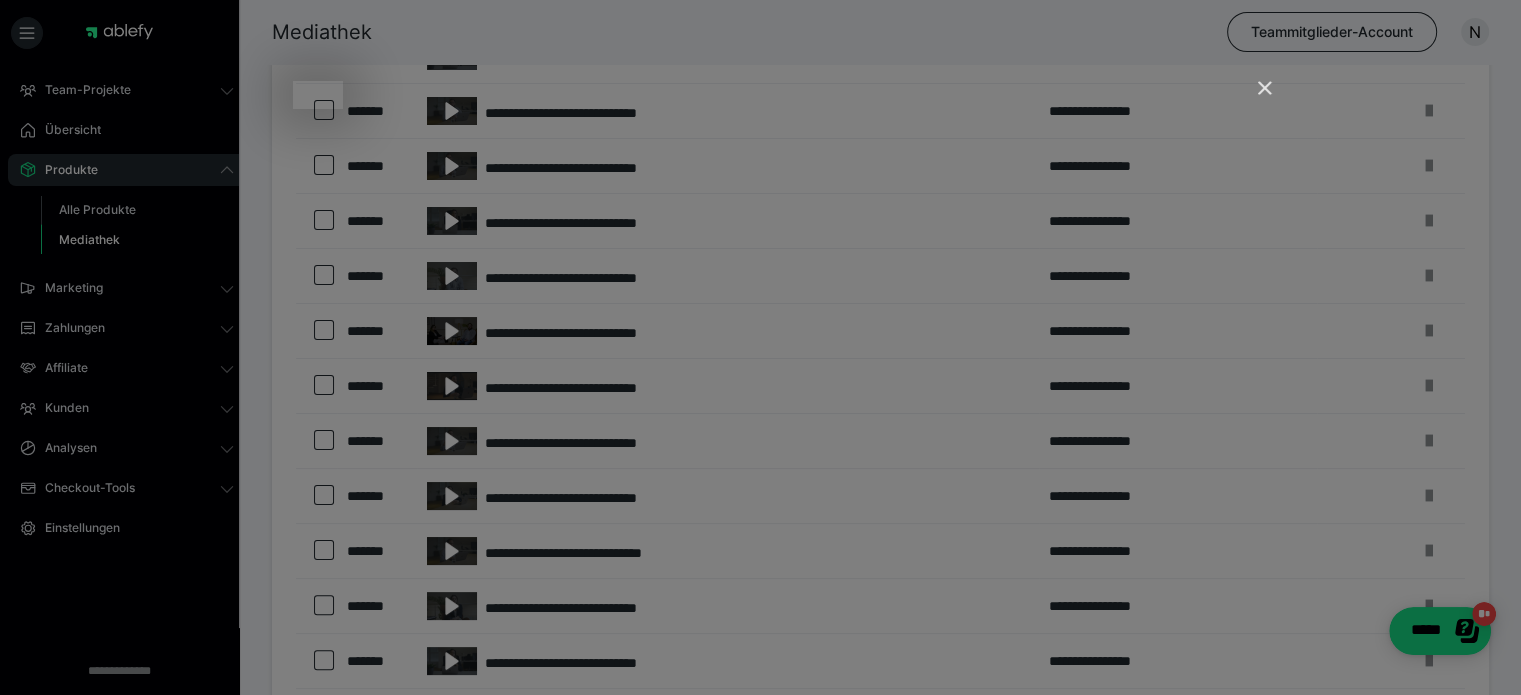 click at bounding box center (1256, 97) 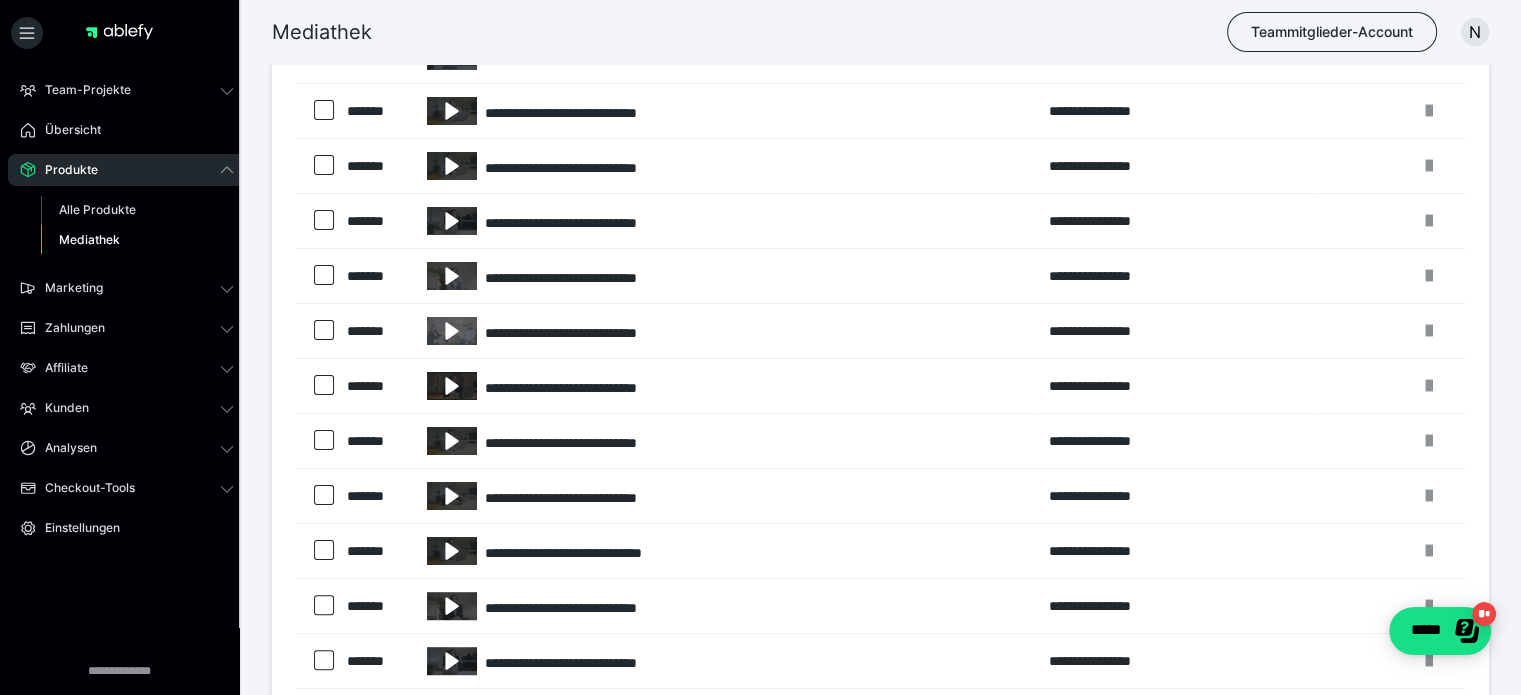 click on "Mediathek Teammitglieder-Account N" at bounding box center (760, 32) 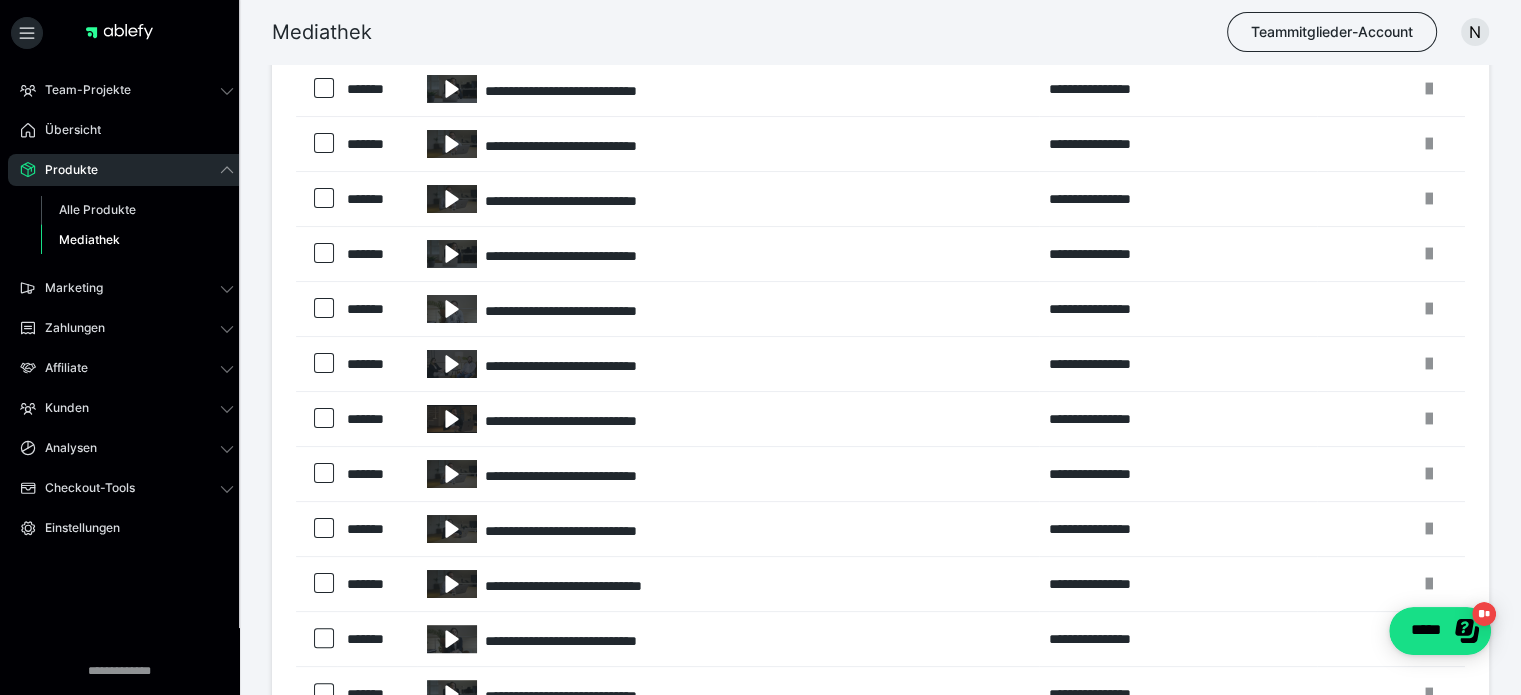 scroll, scrollTop: 364, scrollLeft: 0, axis: vertical 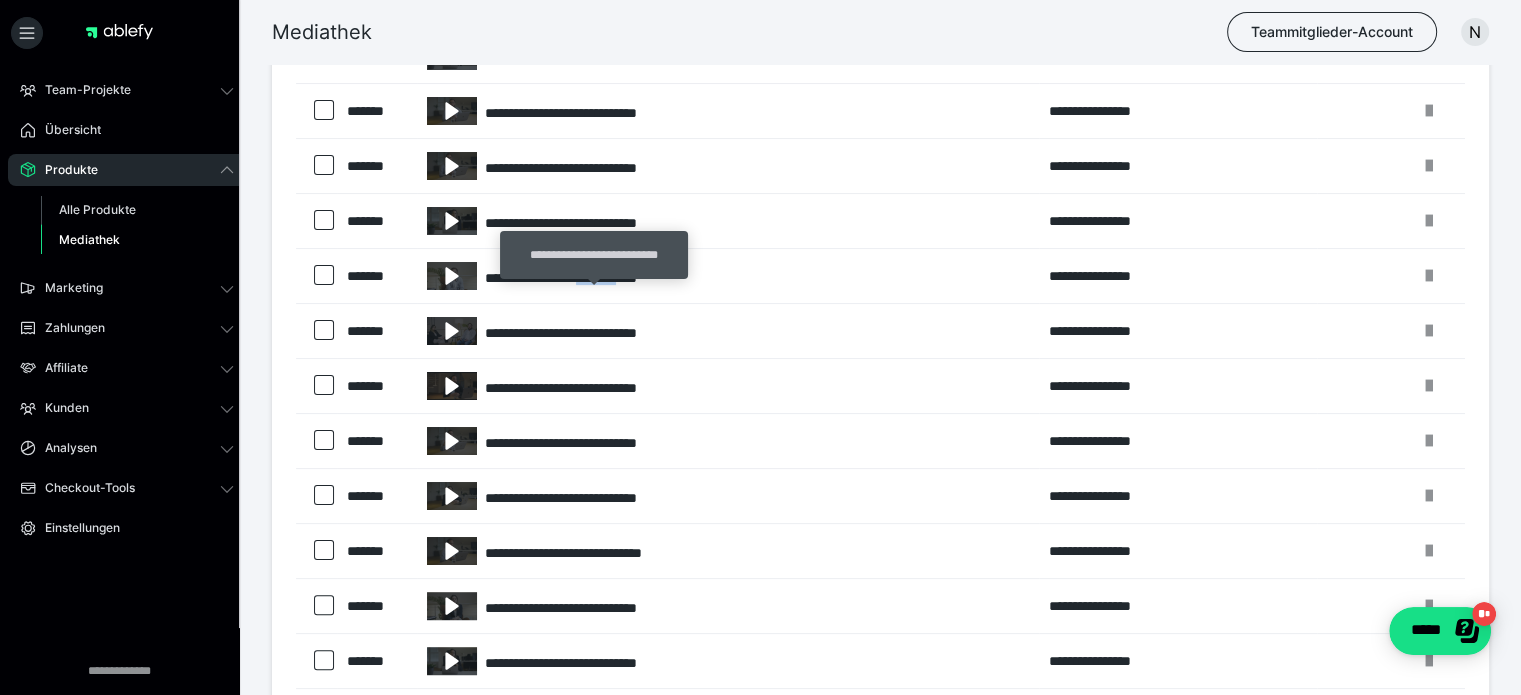 click on "**********" at bounding box center (728, 276) 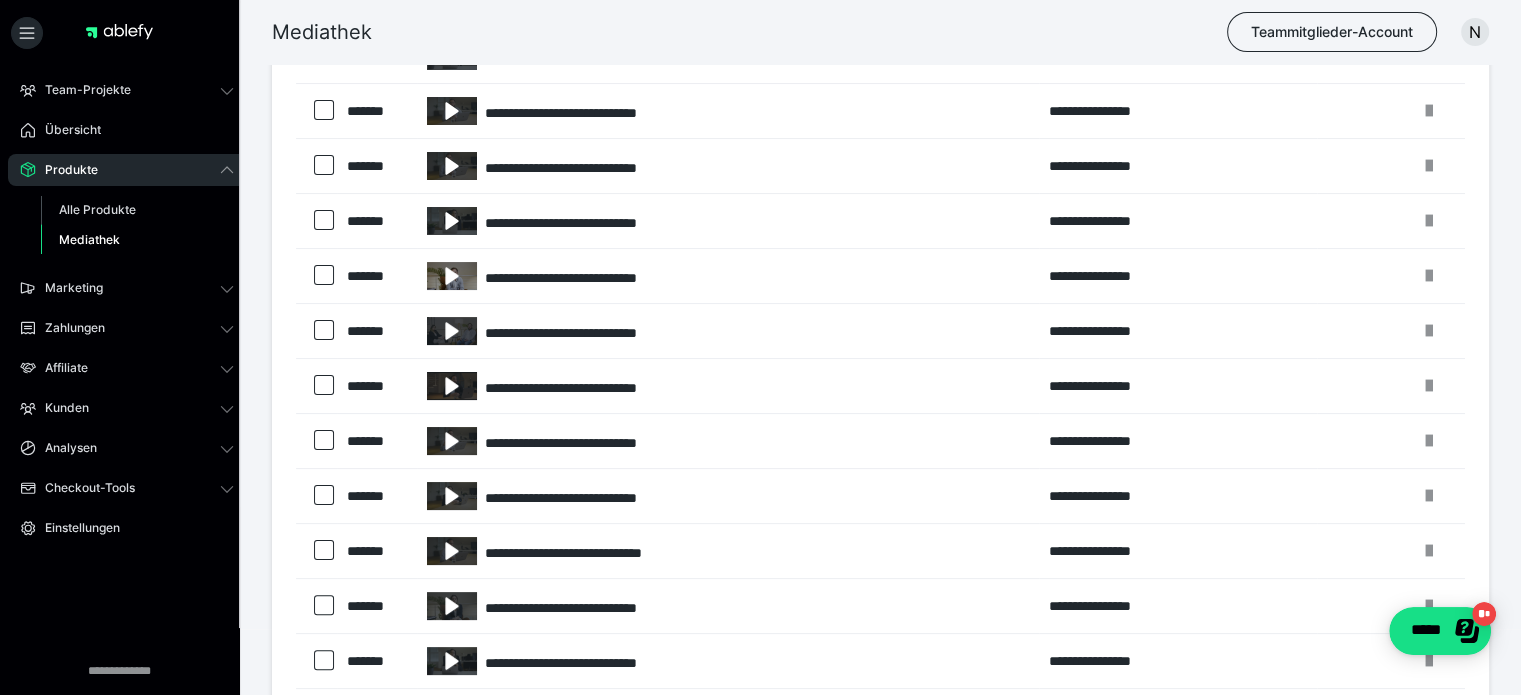 click at bounding box center (452, 276) 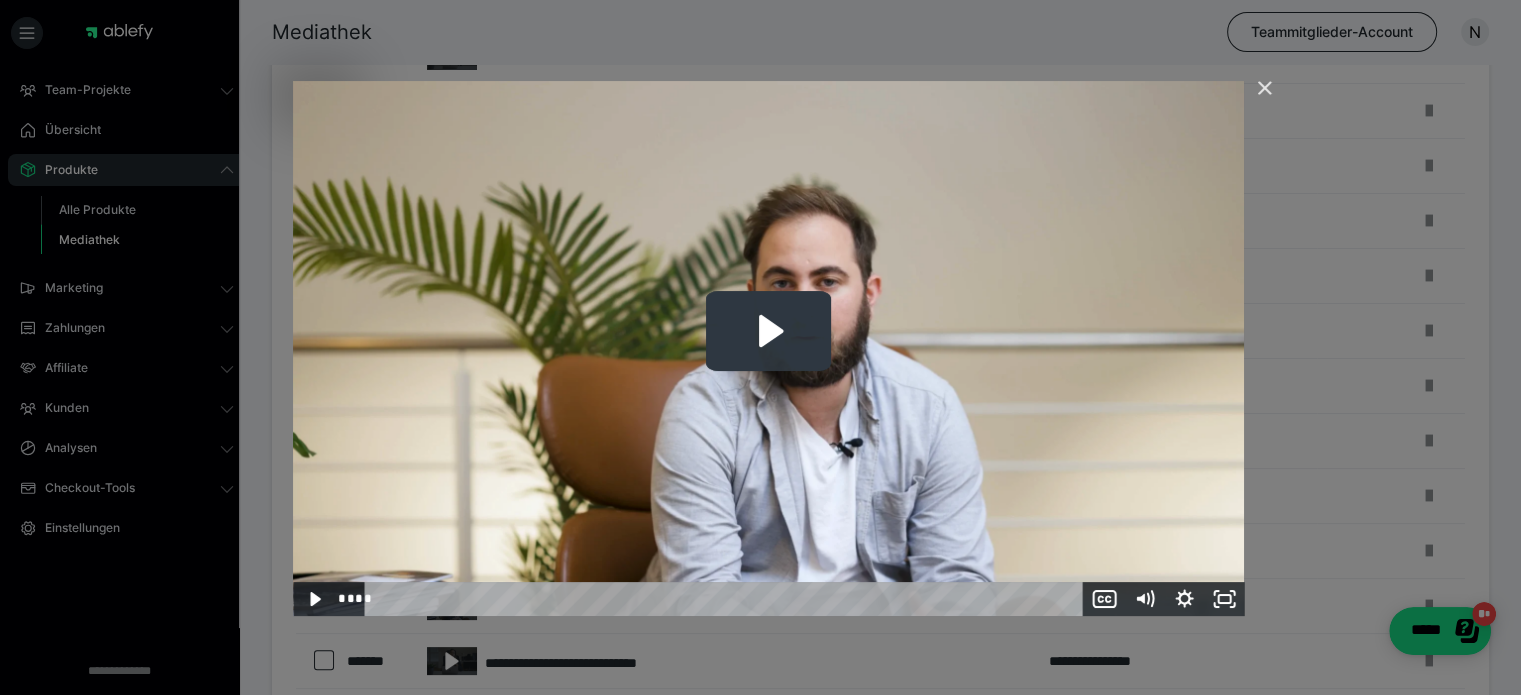 click 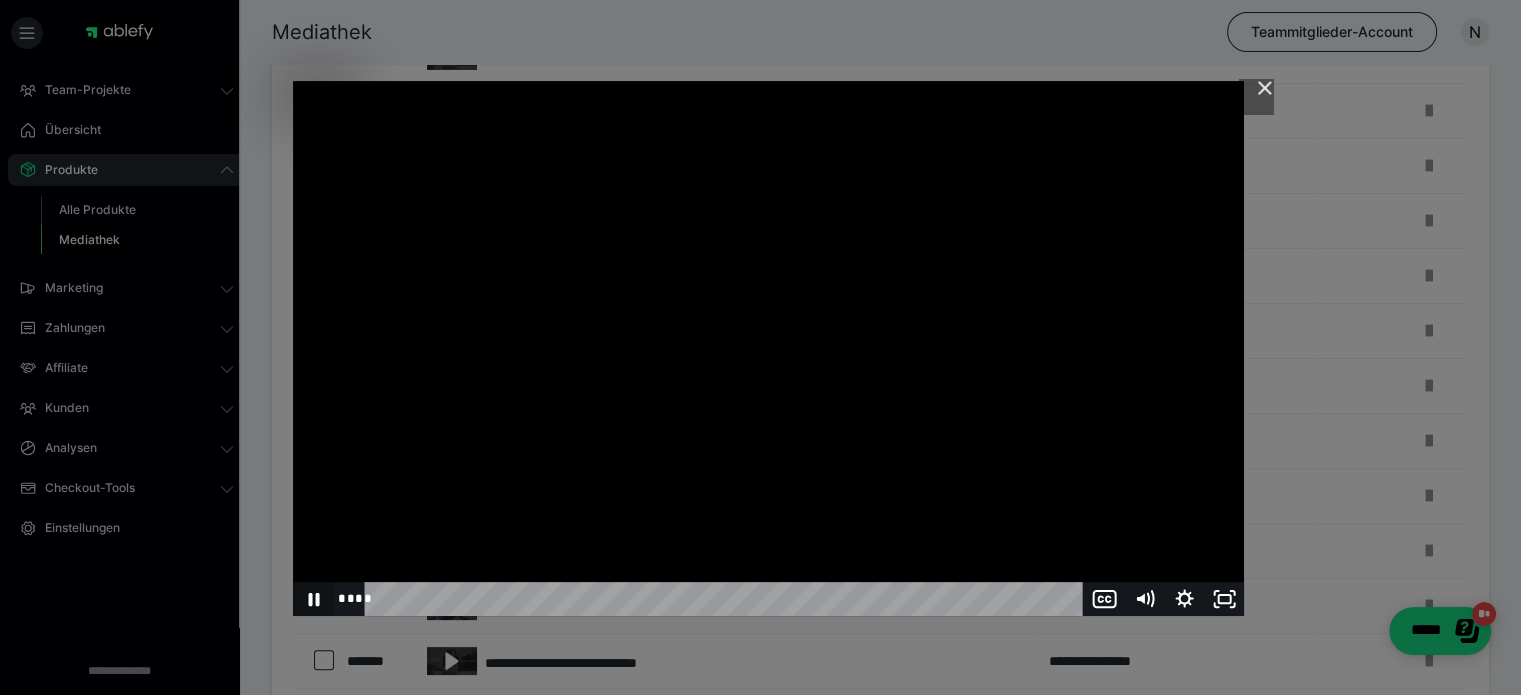click 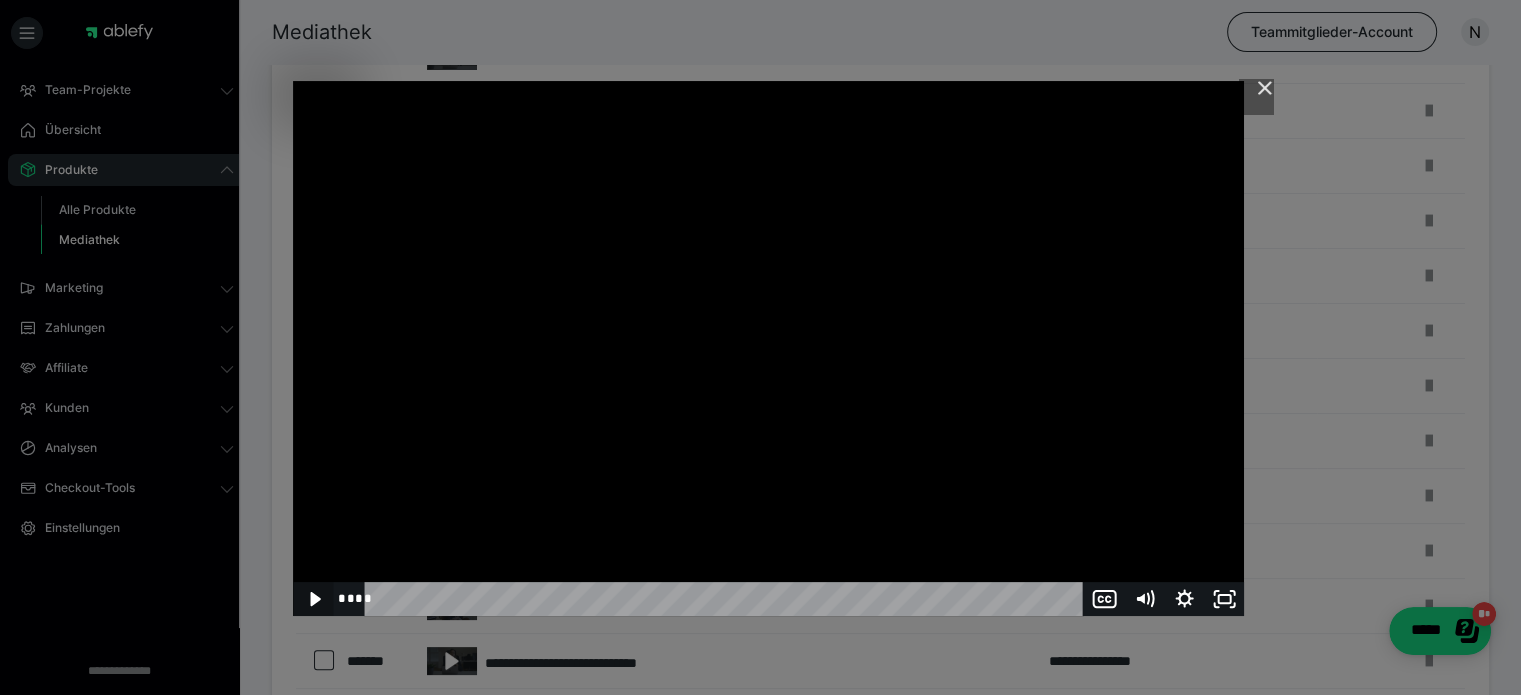click 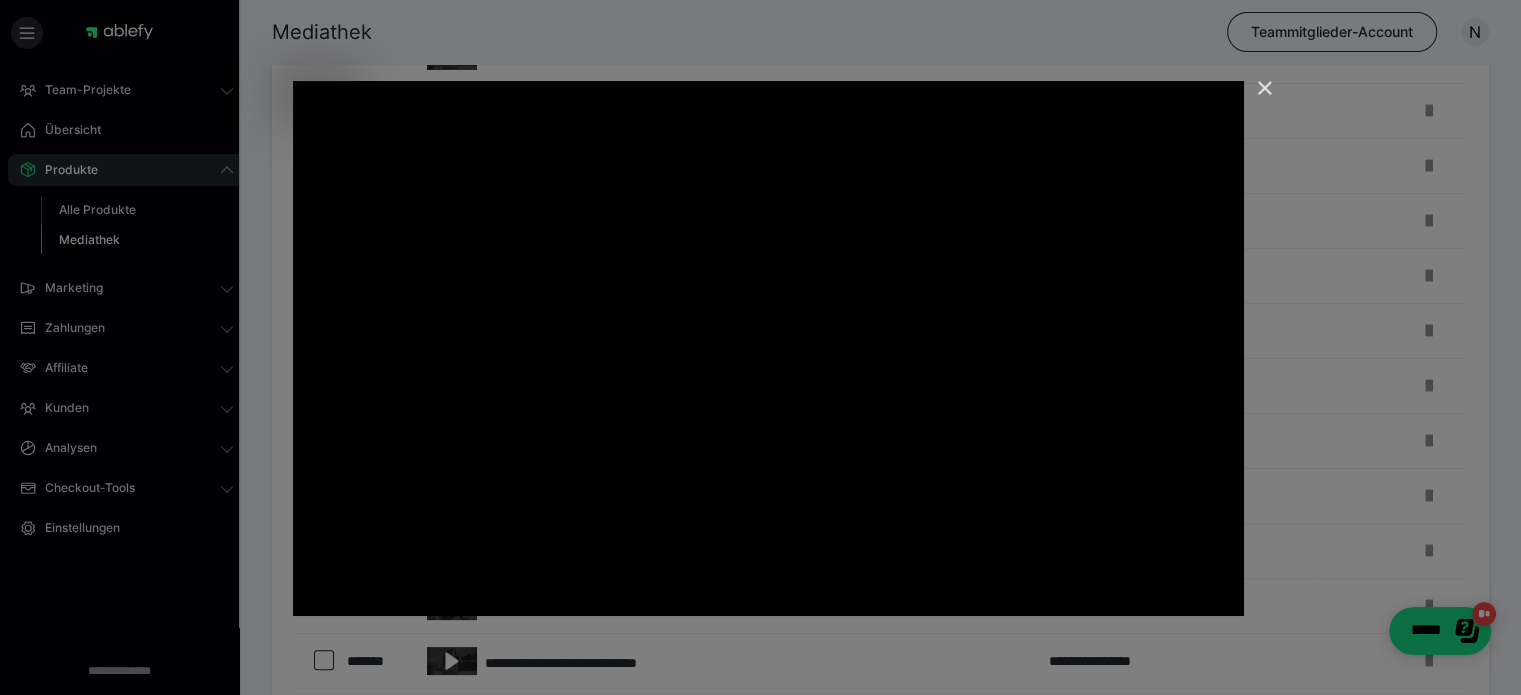 click at bounding box center (1256, 97) 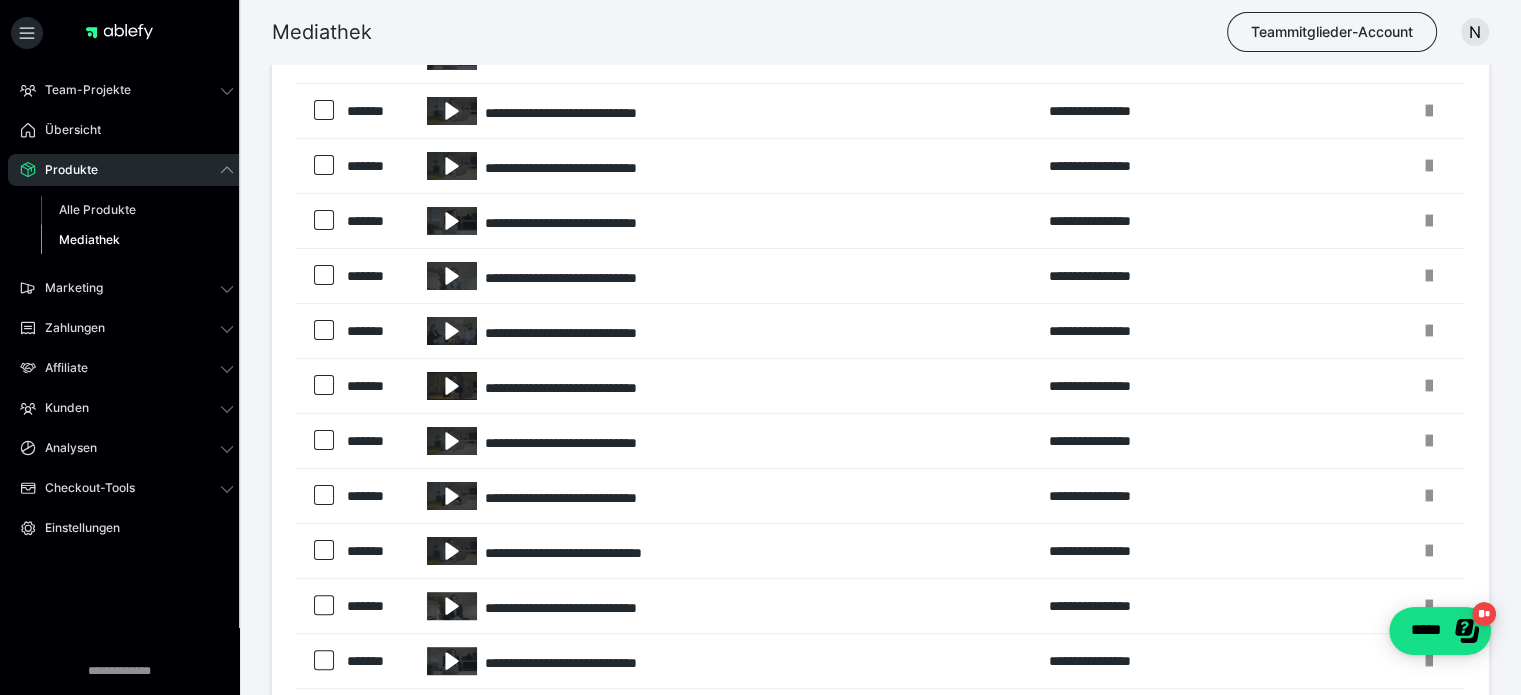 click on "Mediathek Teammitglieder-Account N" at bounding box center [760, 32] 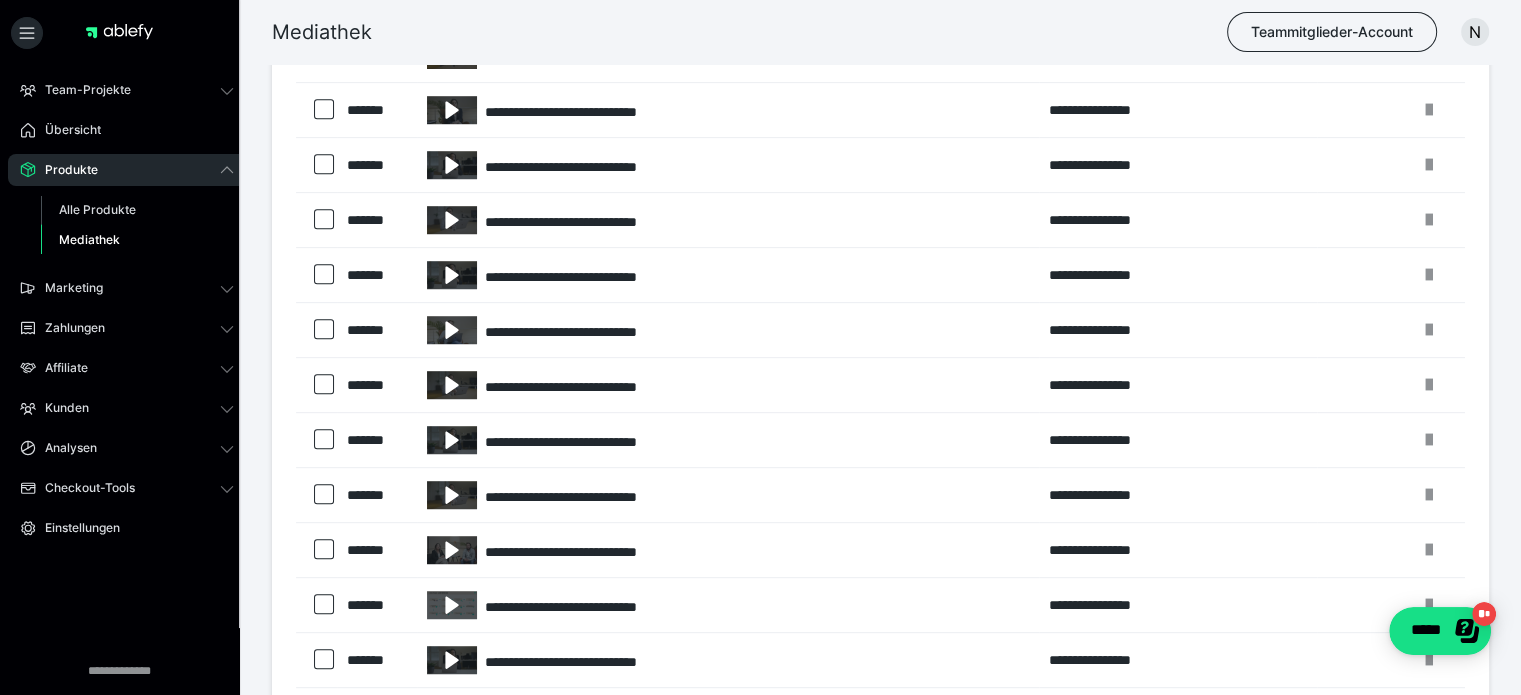 scroll, scrollTop: 760, scrollLeft: 0, axis: vertical 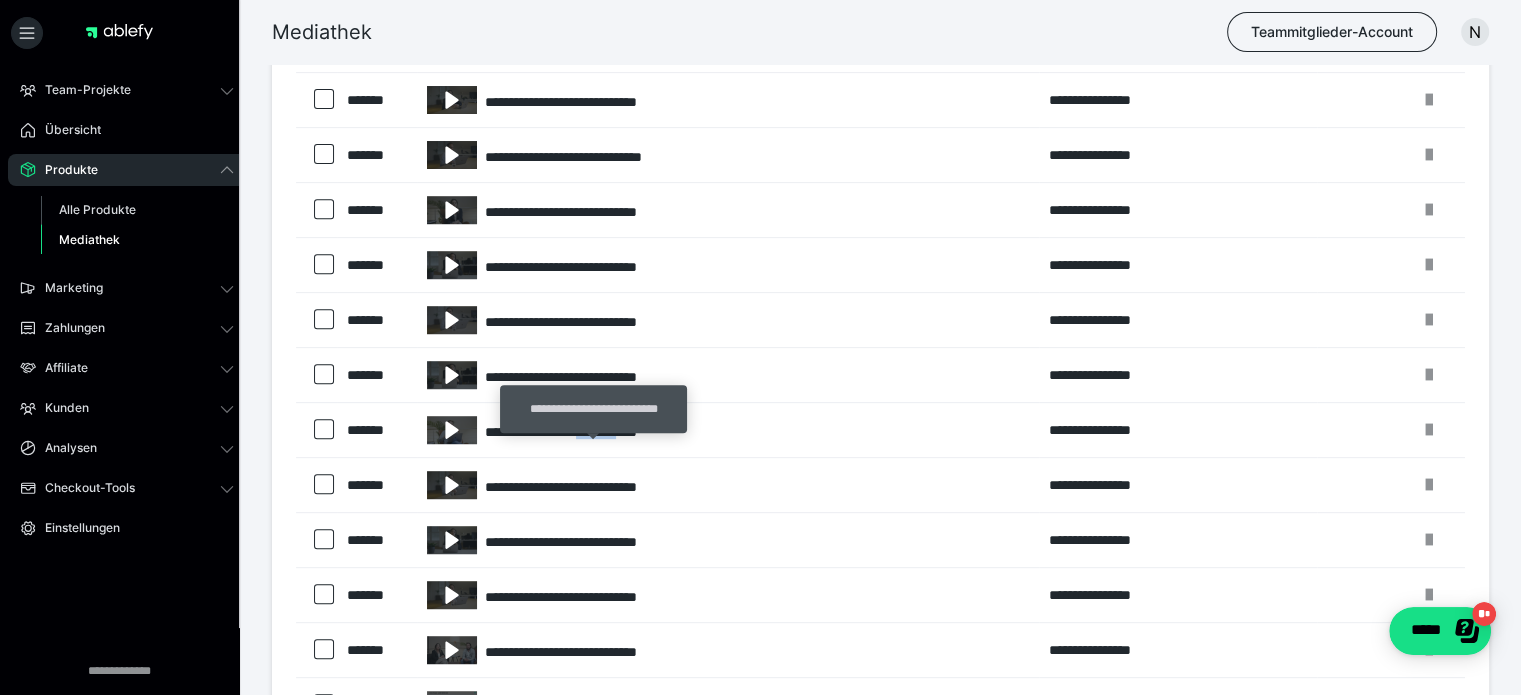 click on "**********" at bounding box center [728, 430] 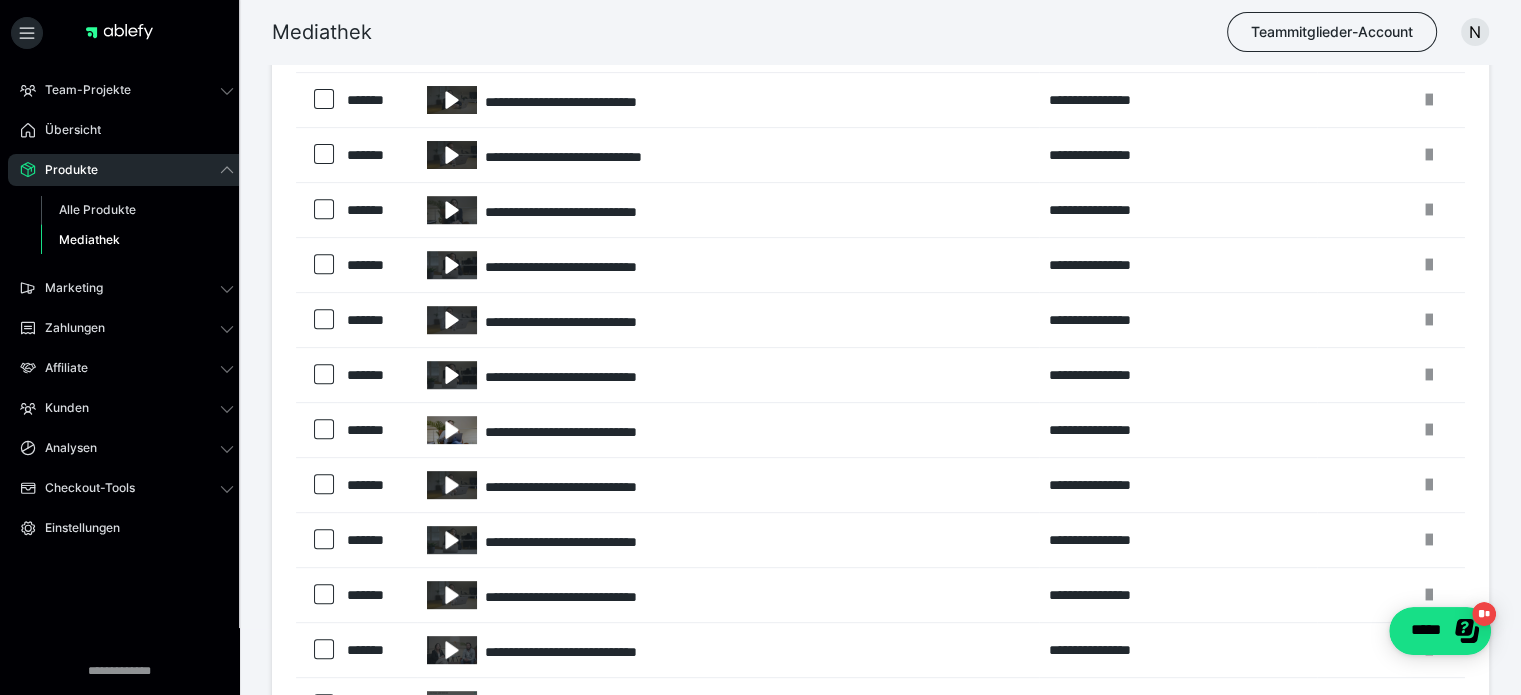 click at bounding box center (452, 430) 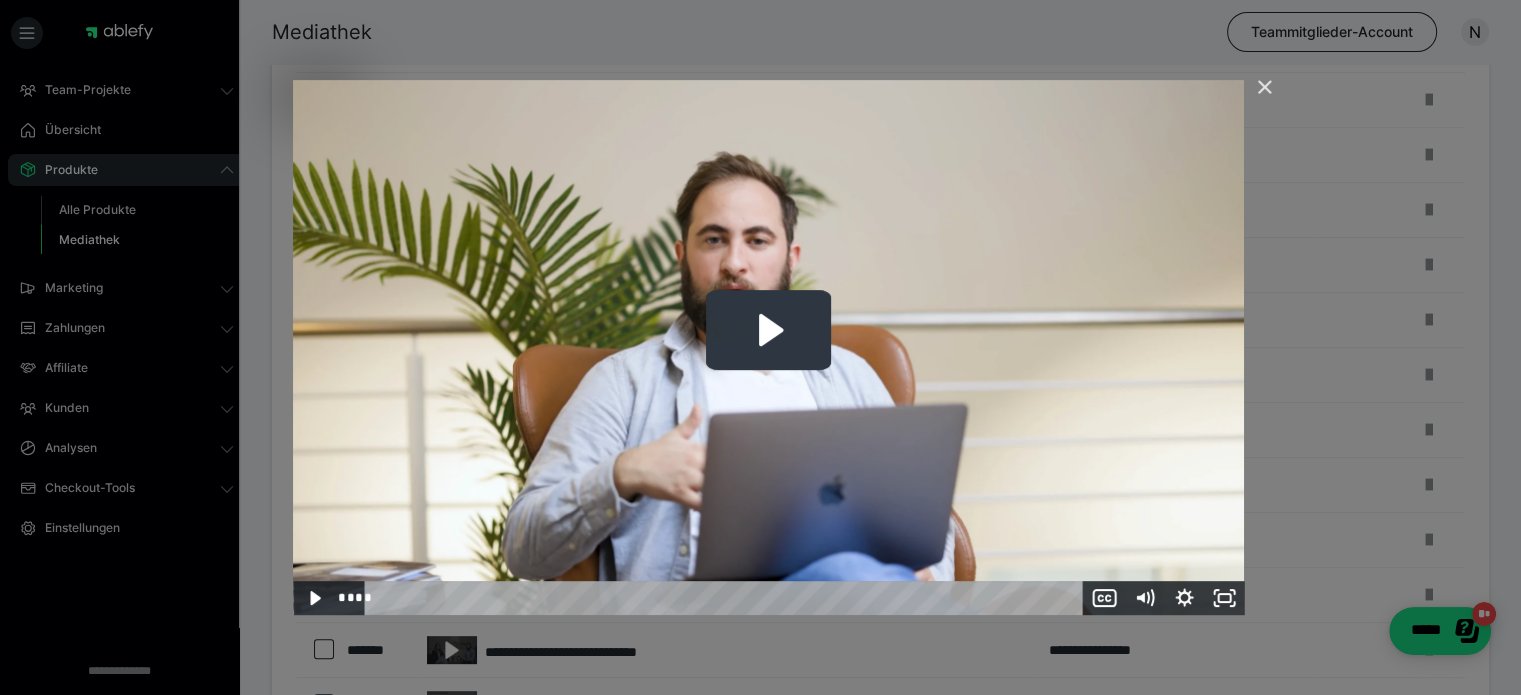 click 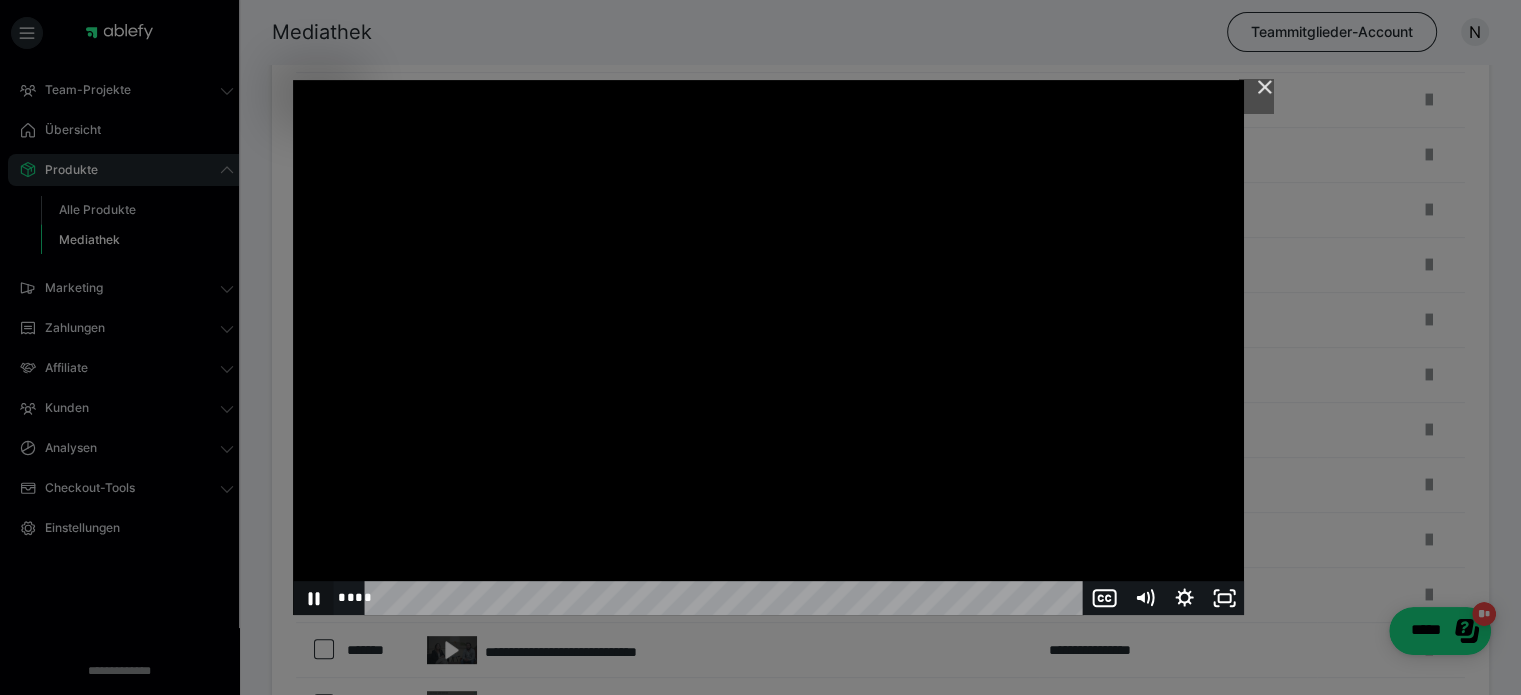click 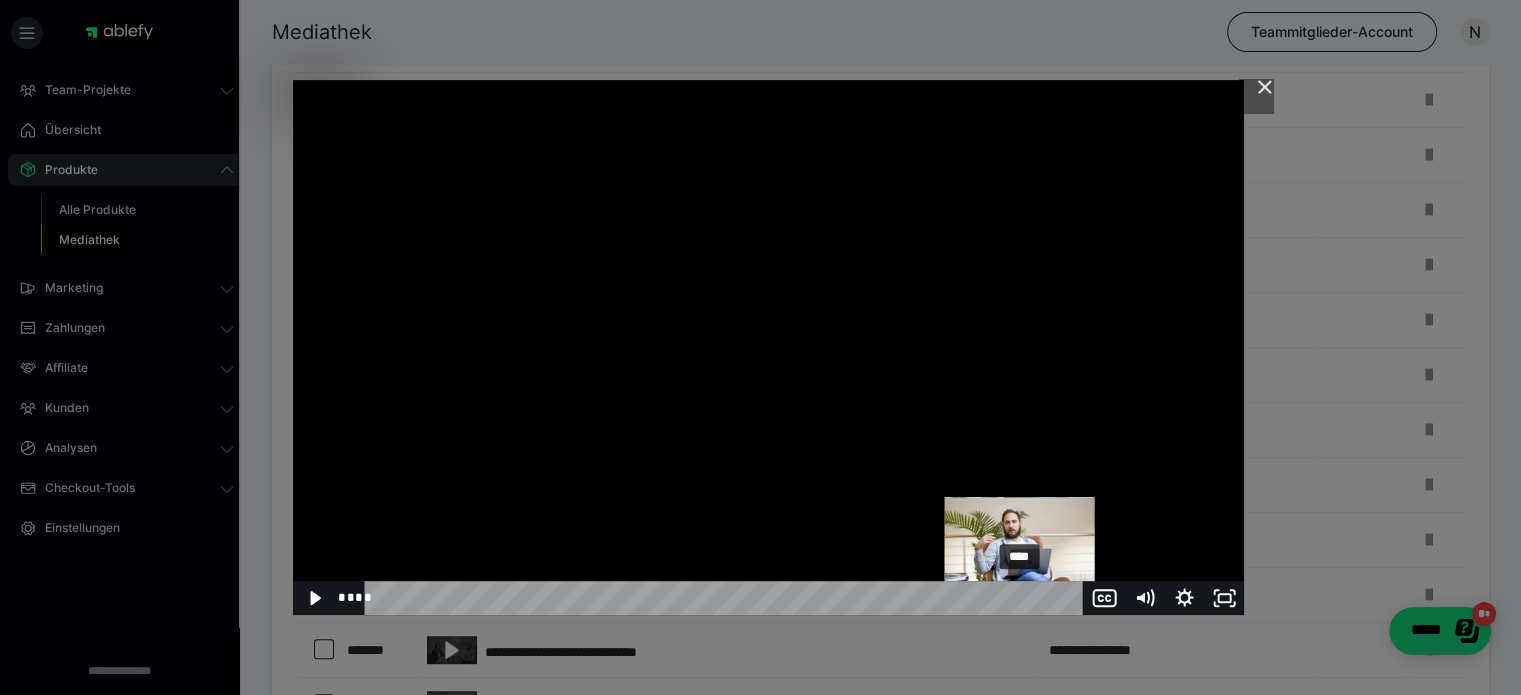 click on "****" at bounding box center (727, 598) 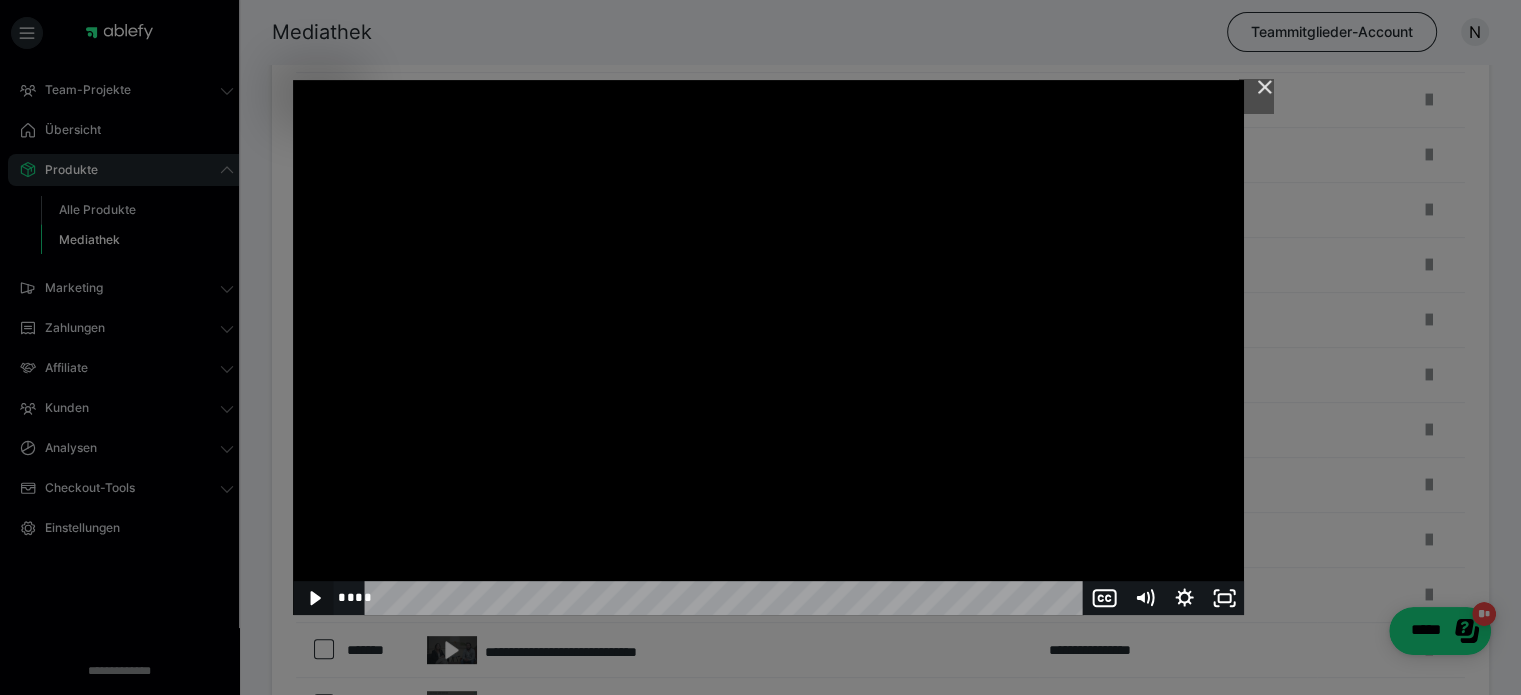 click 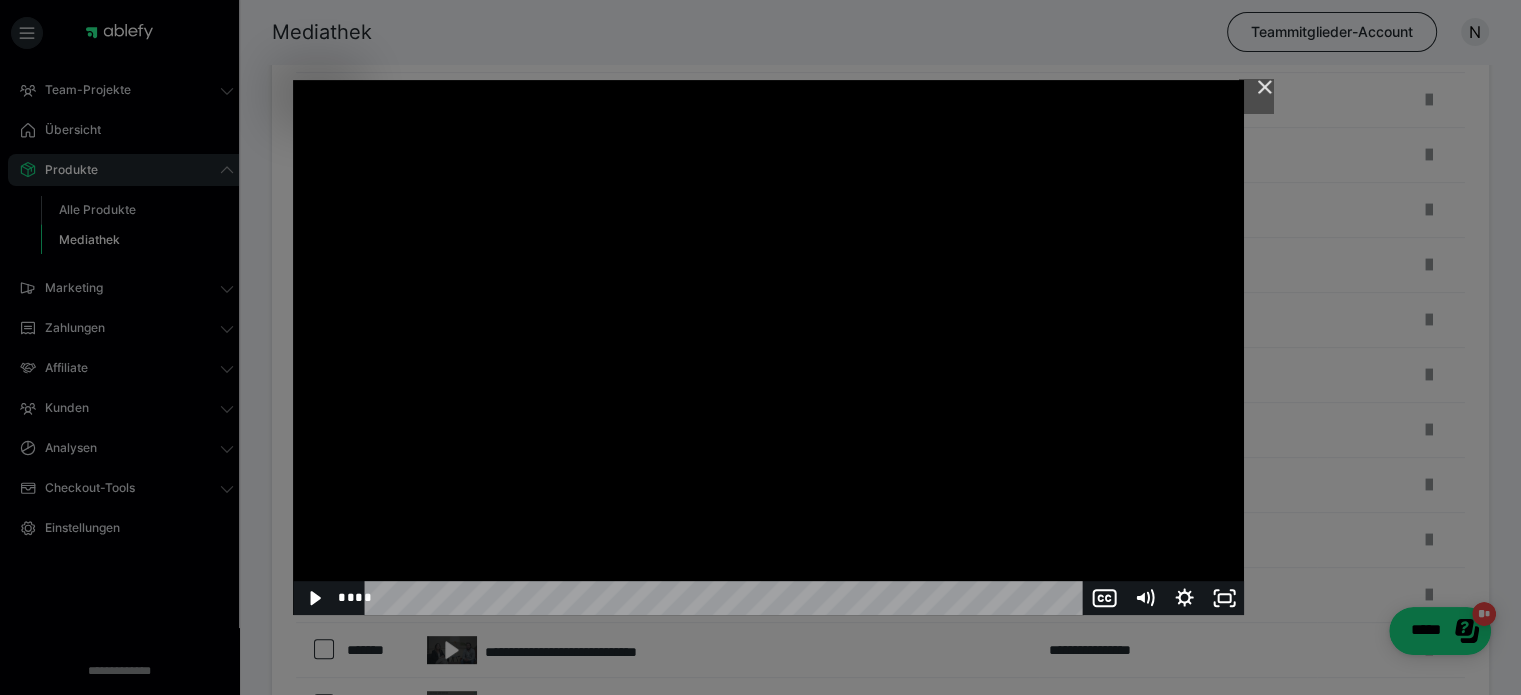 click at bounding box center [1256, 96] 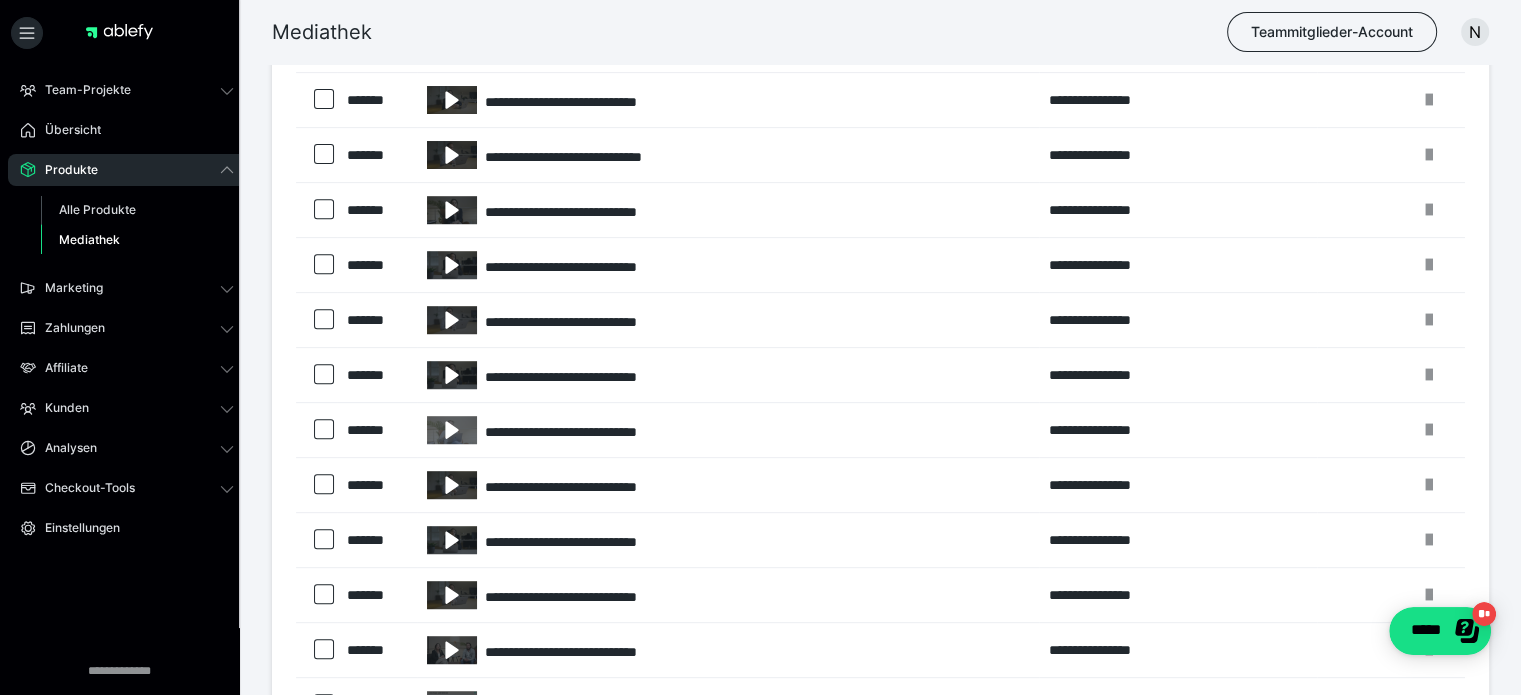 click on "Mediathek Teammitglieder-Account N" at bounding box center (760, 32) 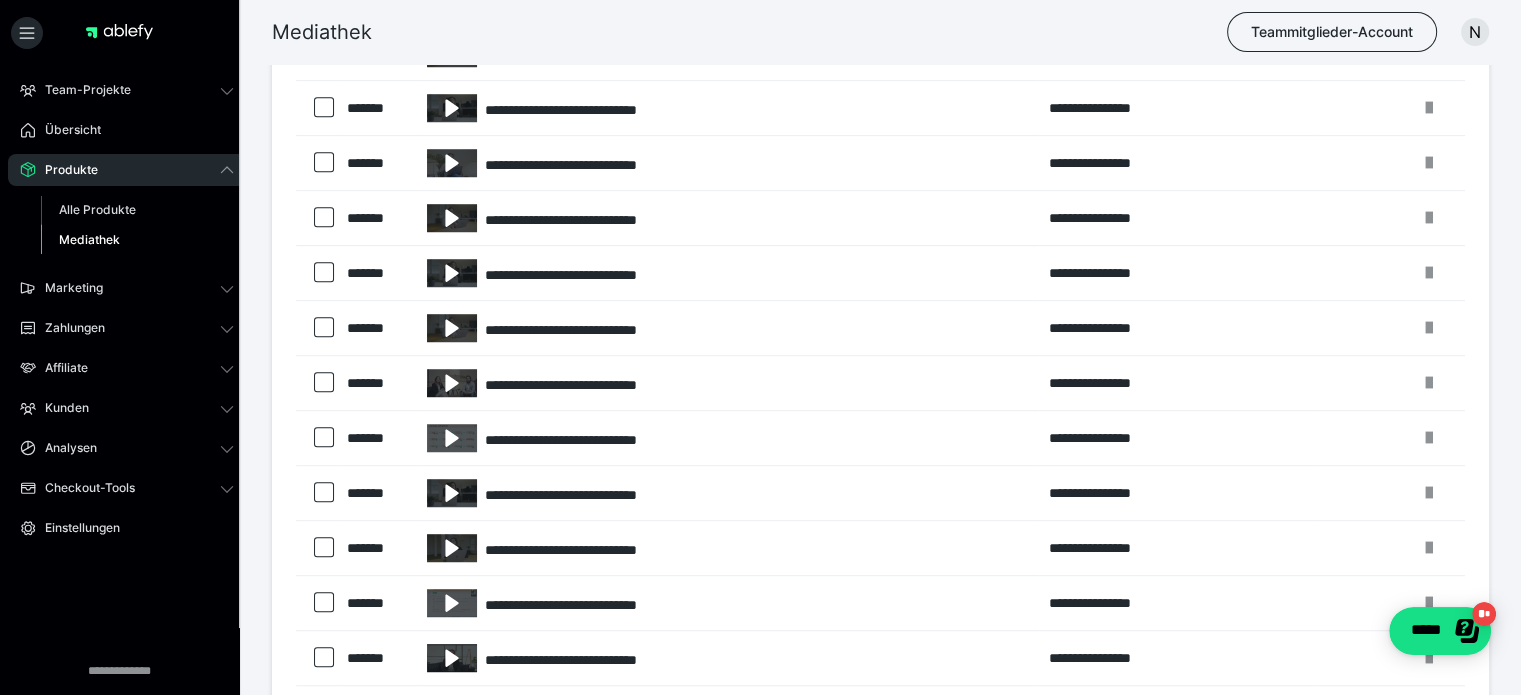 scroll, scrollTop: 1060, scrollLeft: 0, axis: vertical 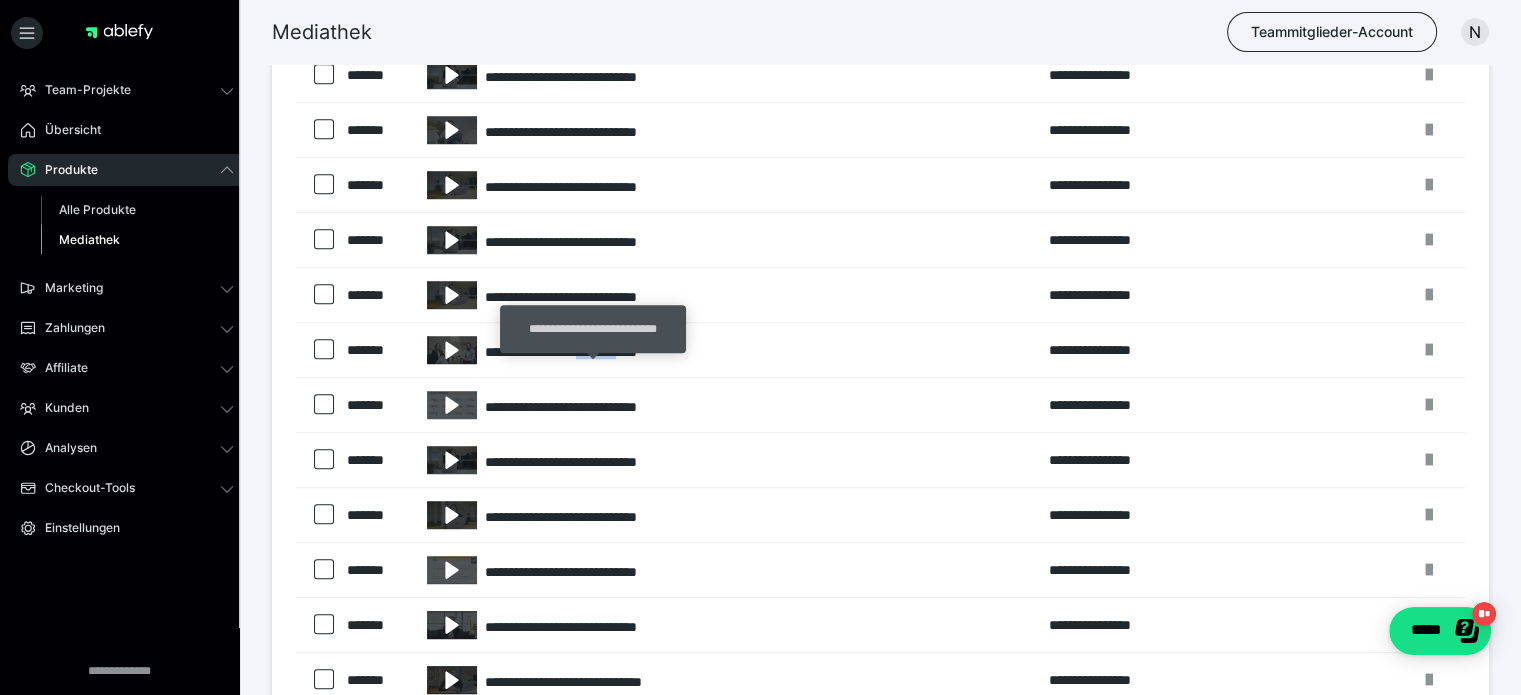 click on "**********" at bounding box center [728, 350] 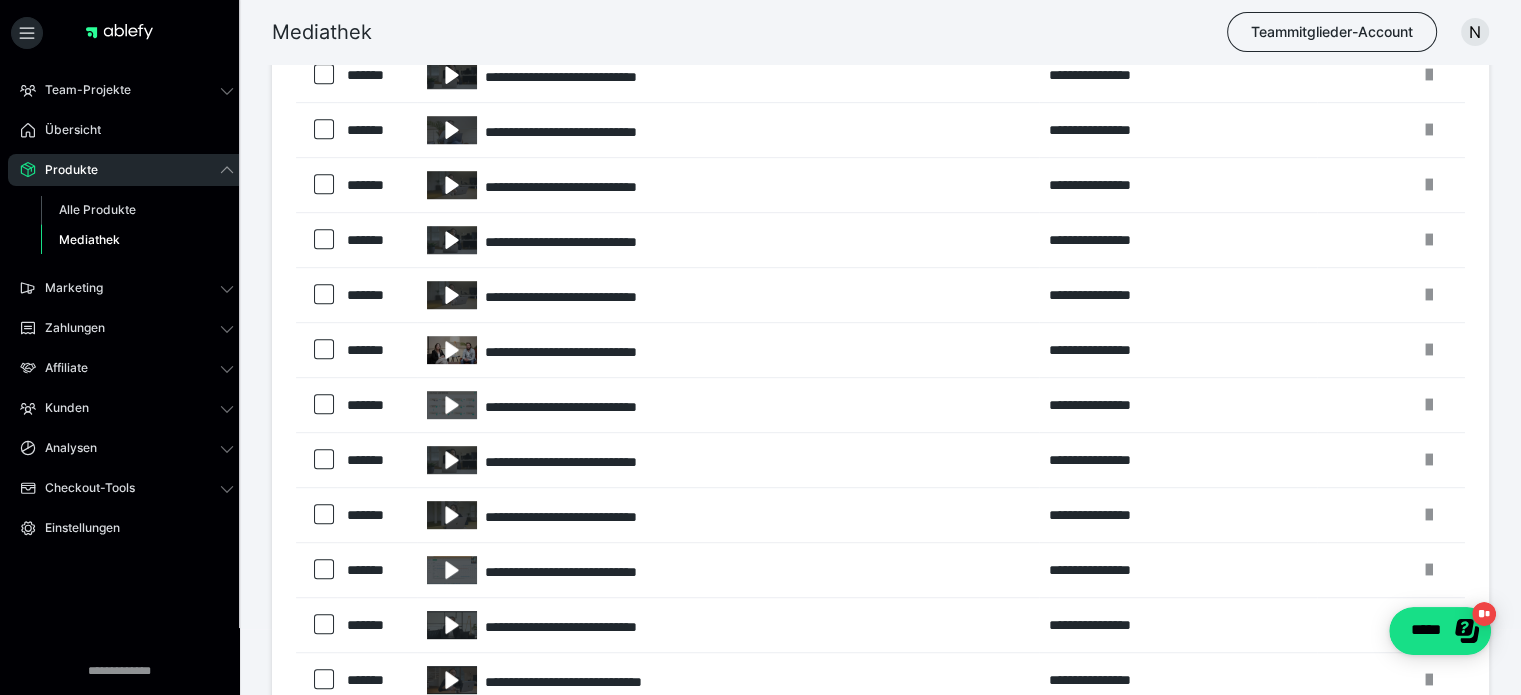 click at bounding box center [452, 350] 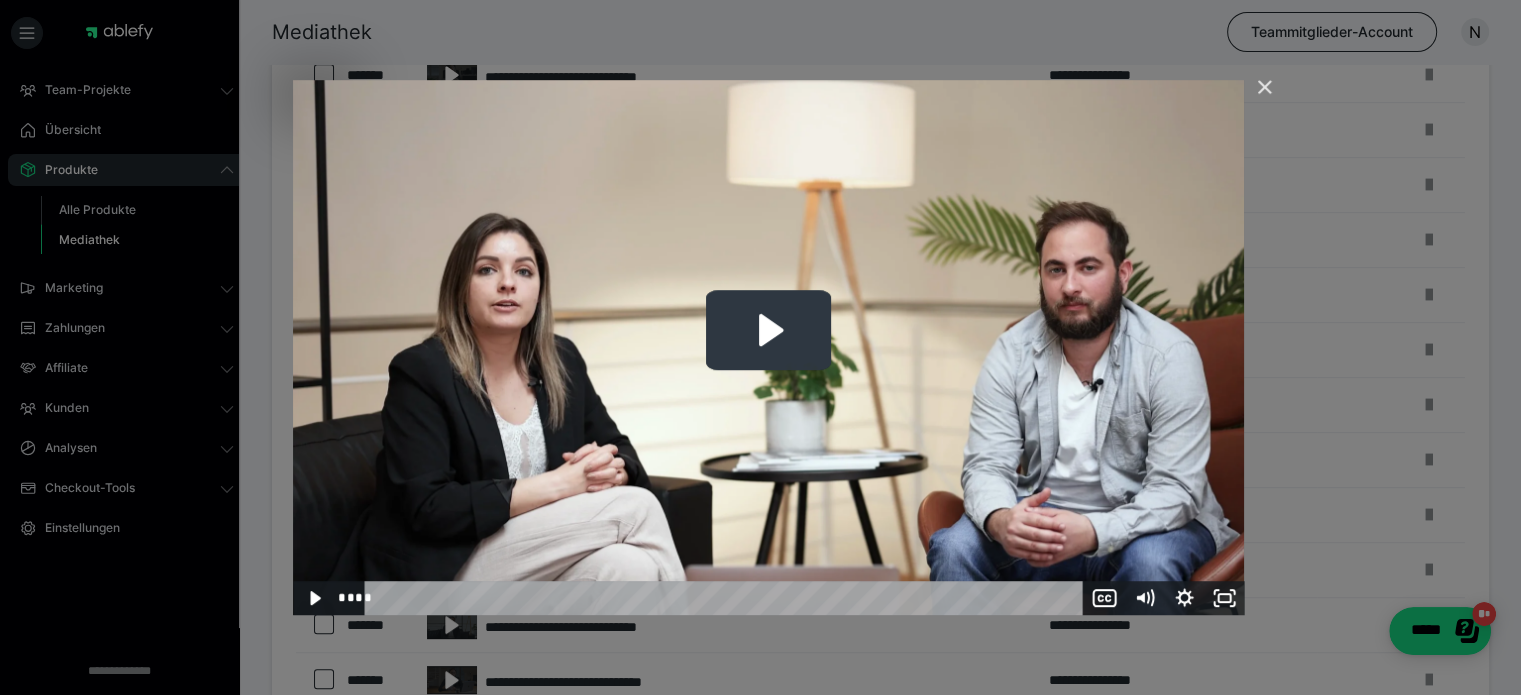 click 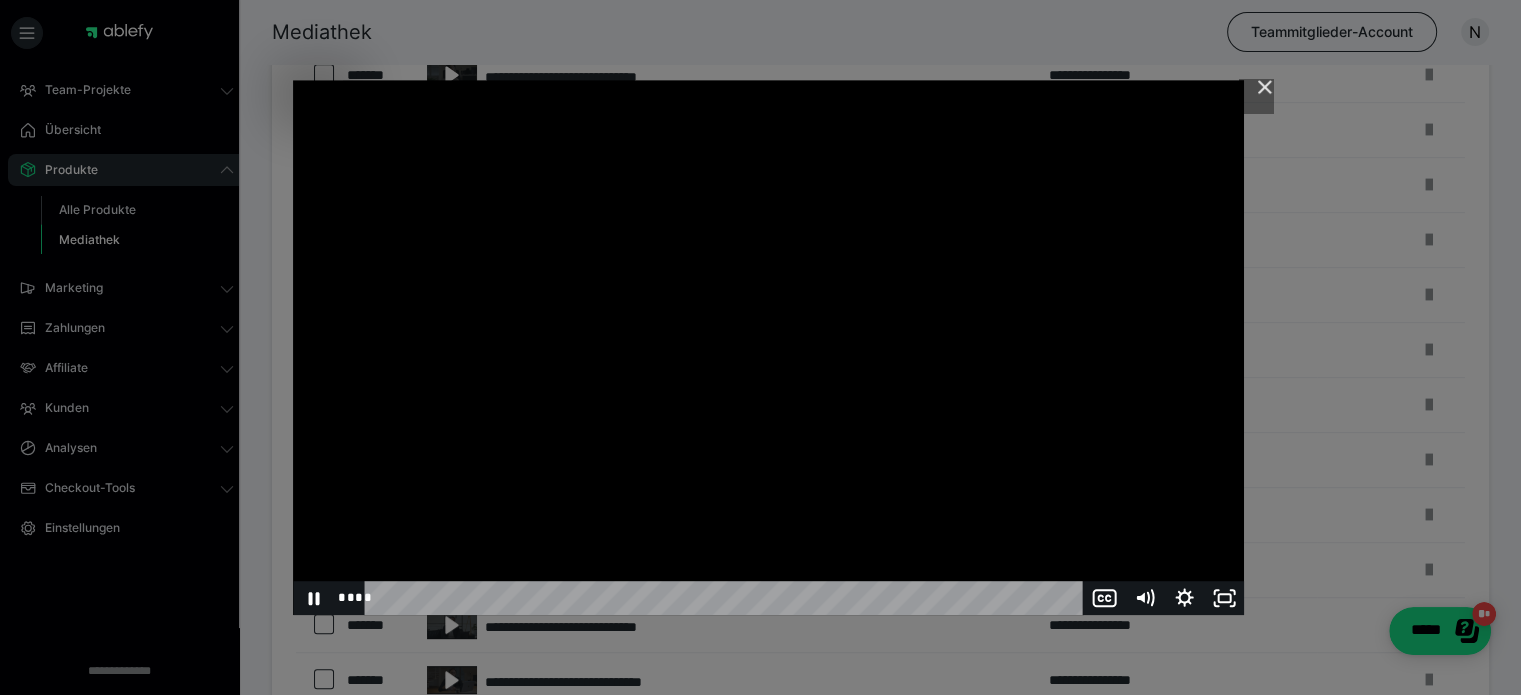 click 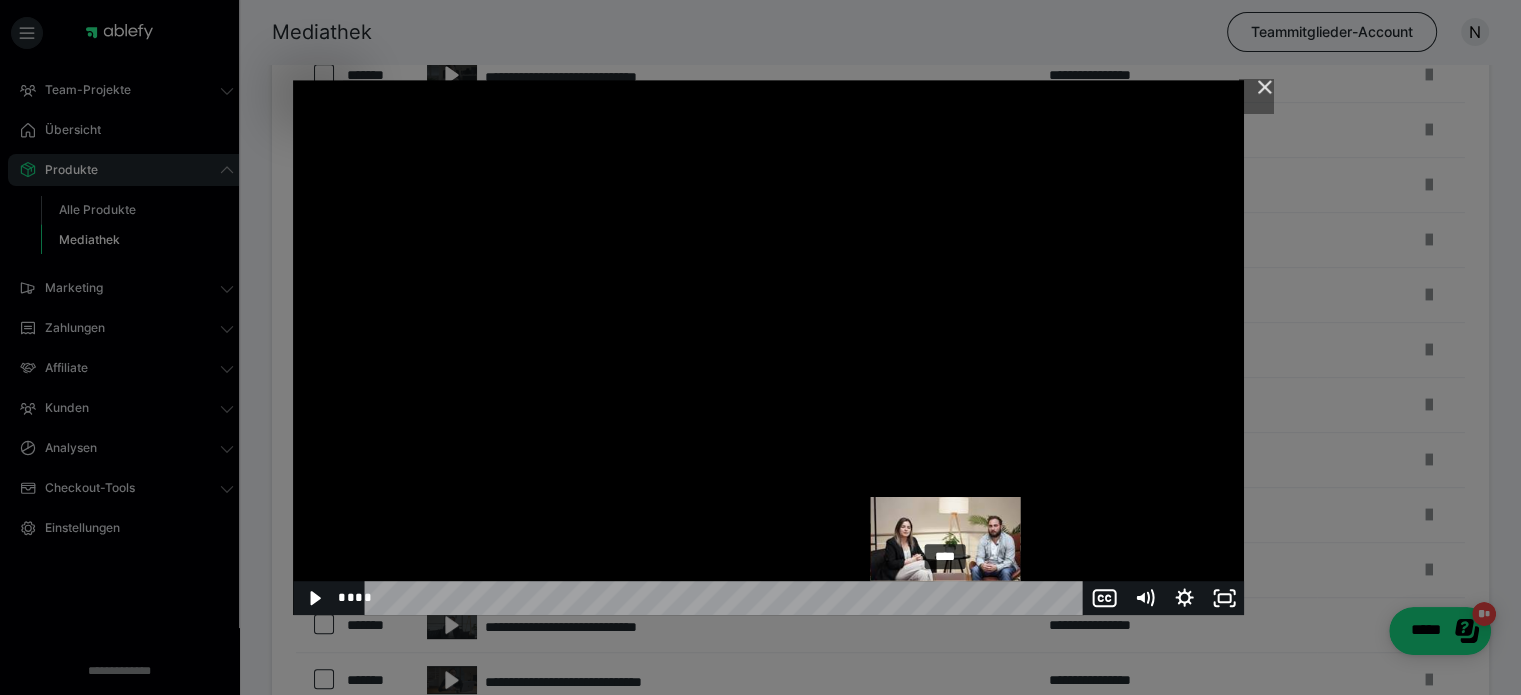 click on "****" at bounding box center [727, 598] 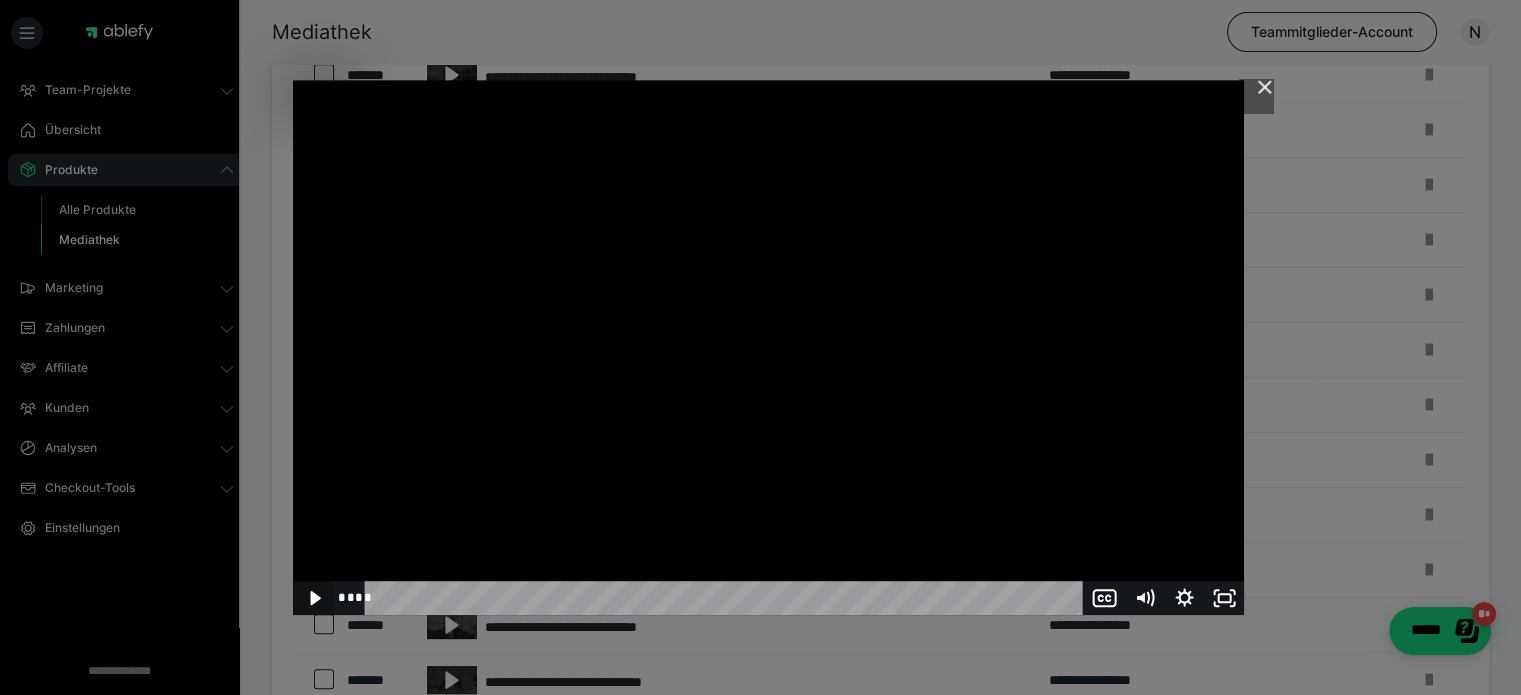 click 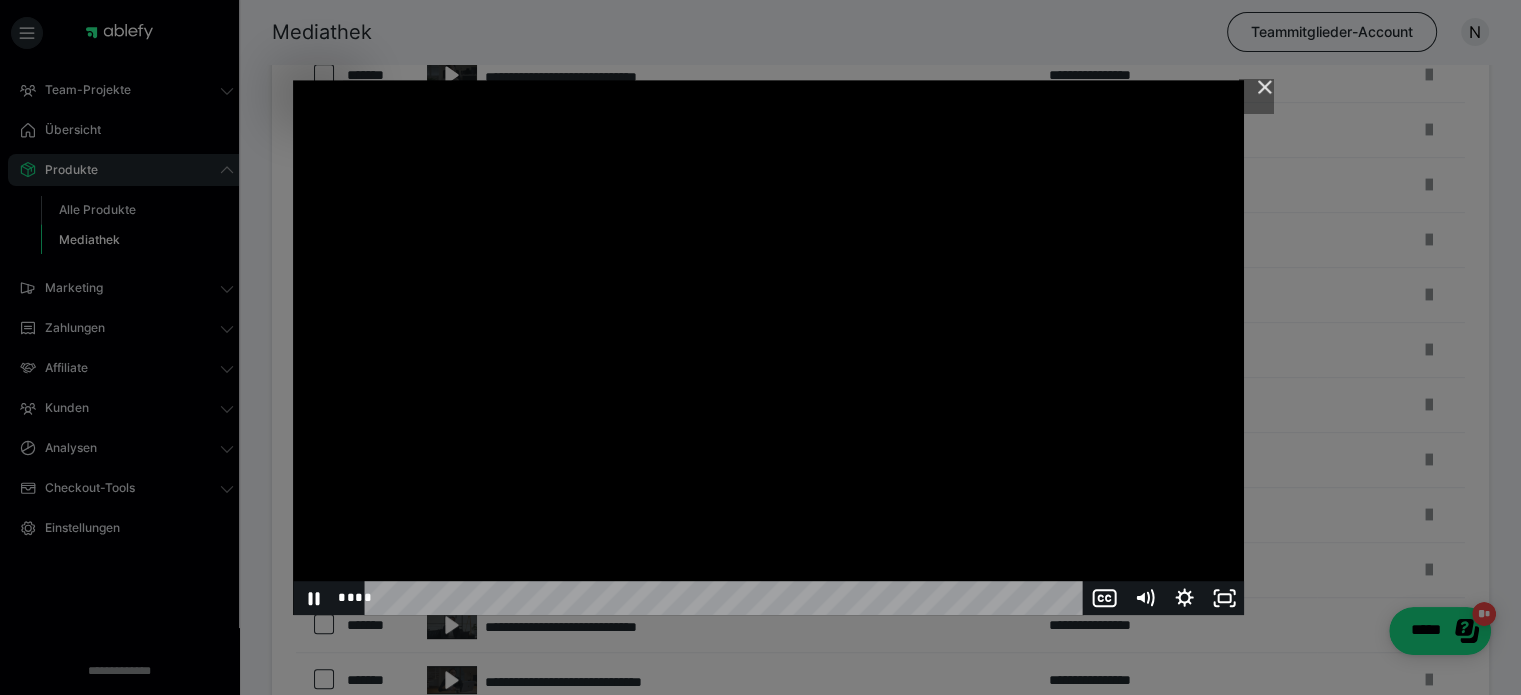 click at bounding box center (768, 347) 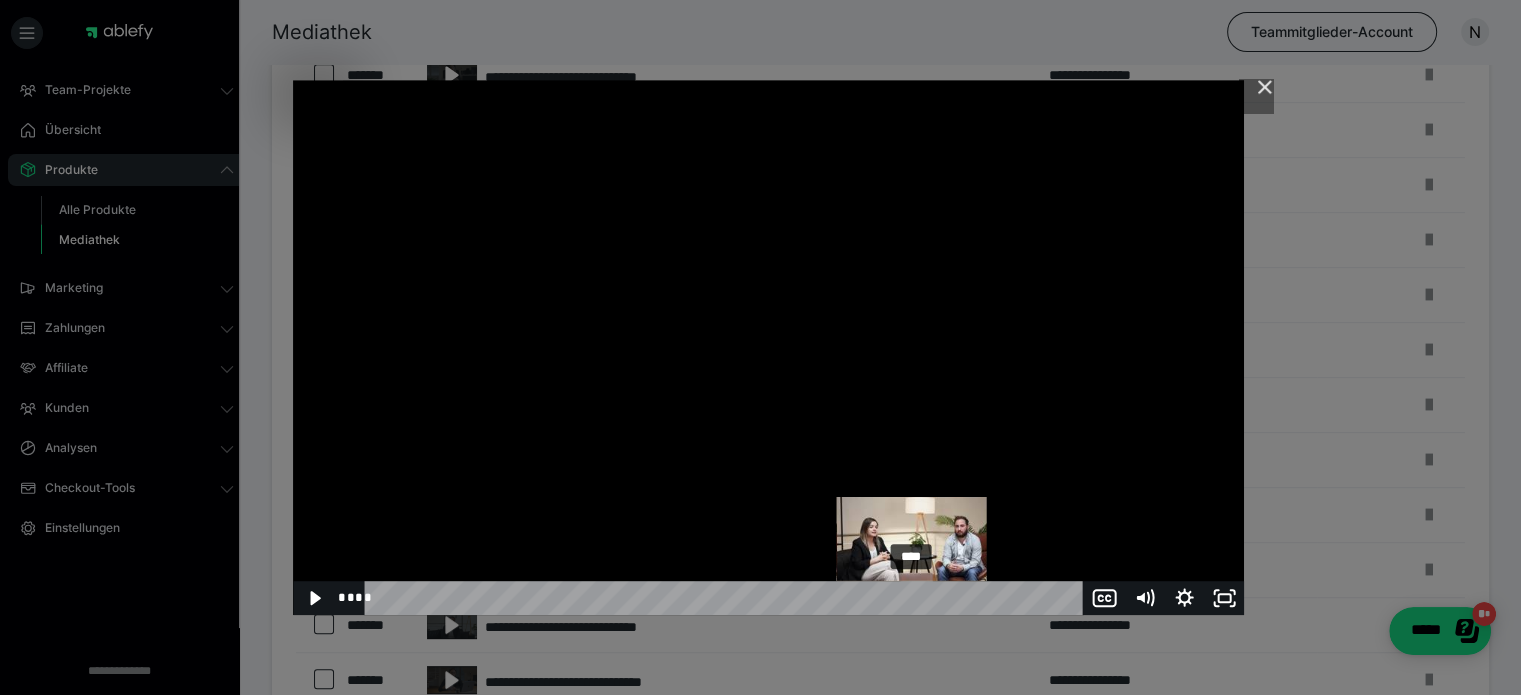 click on "****" at bounding box center (727, 598) 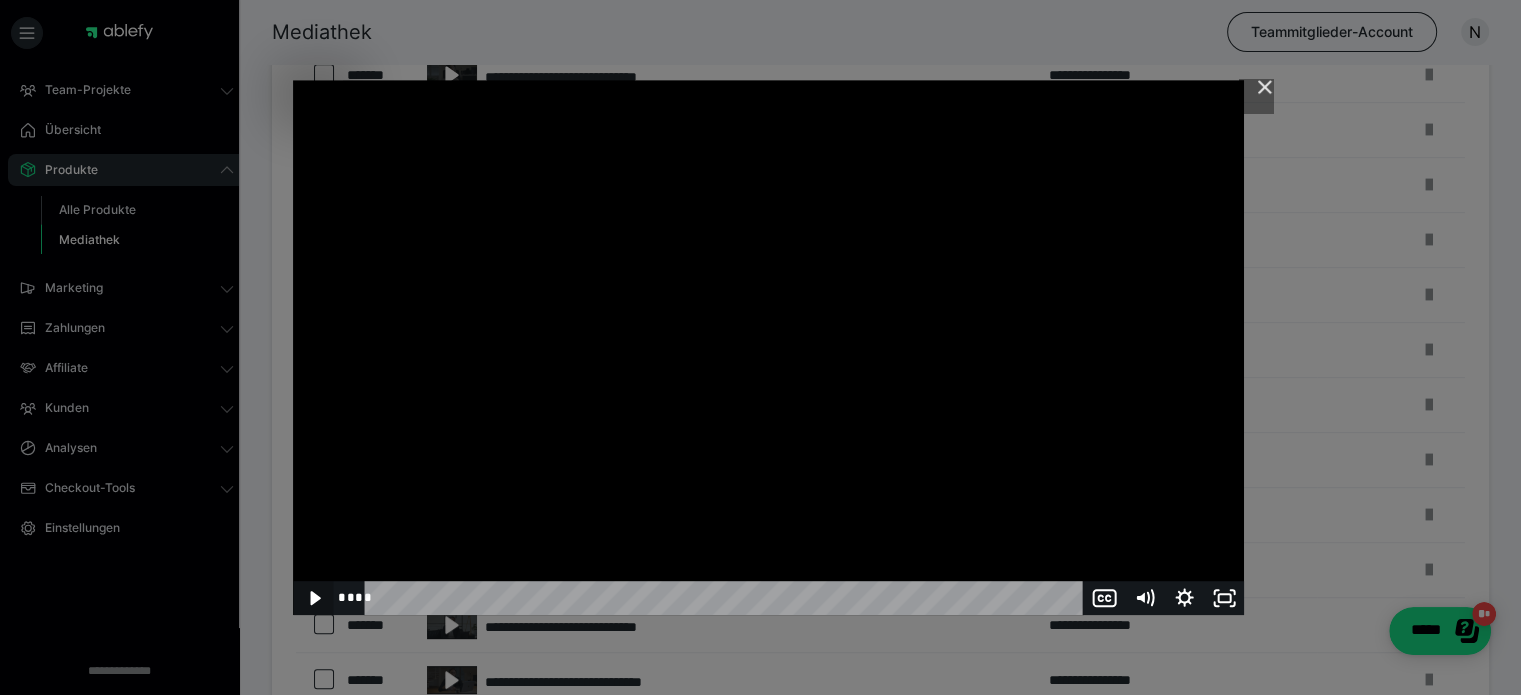 drag, startPoint x: 317, startPoint y: 596, endPoint x: 672, endPoint y: 375, distance: 418.16983 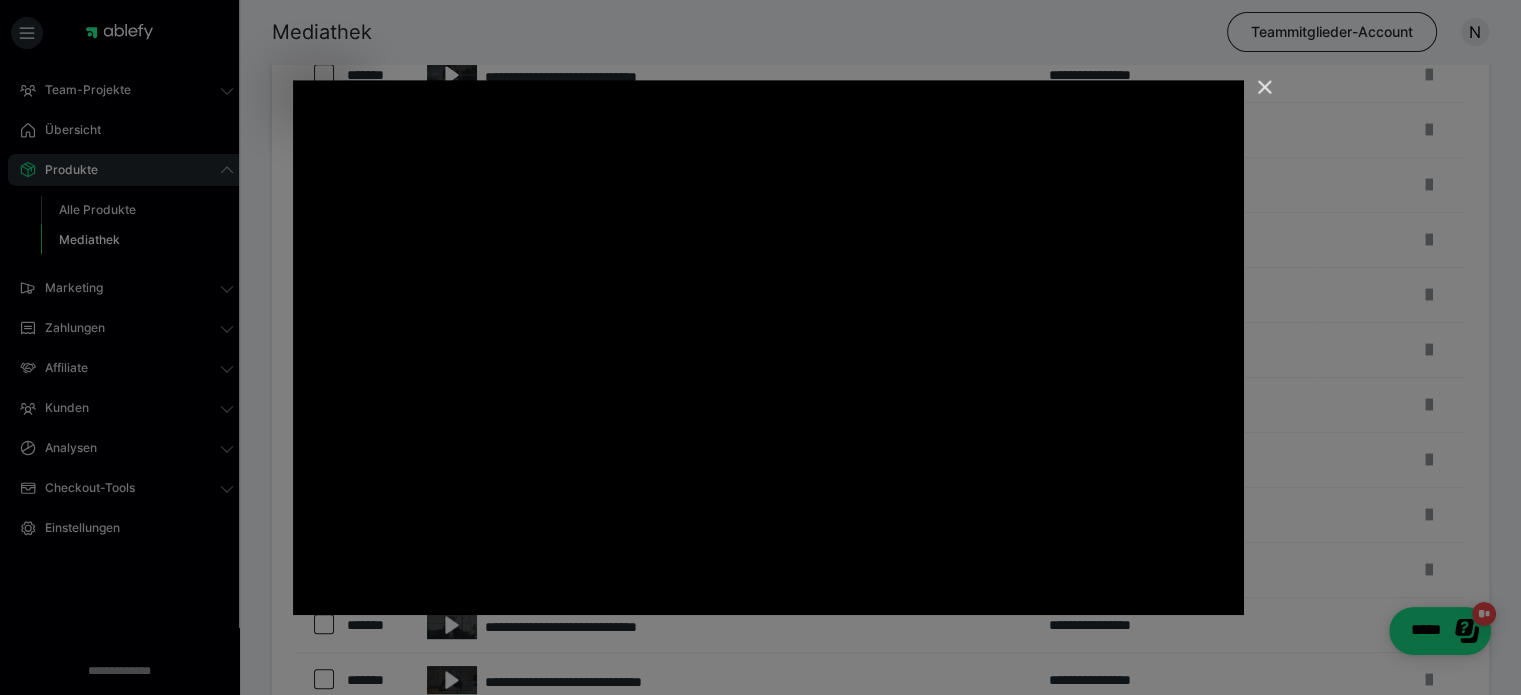click at bounding box center (1256, 96) 